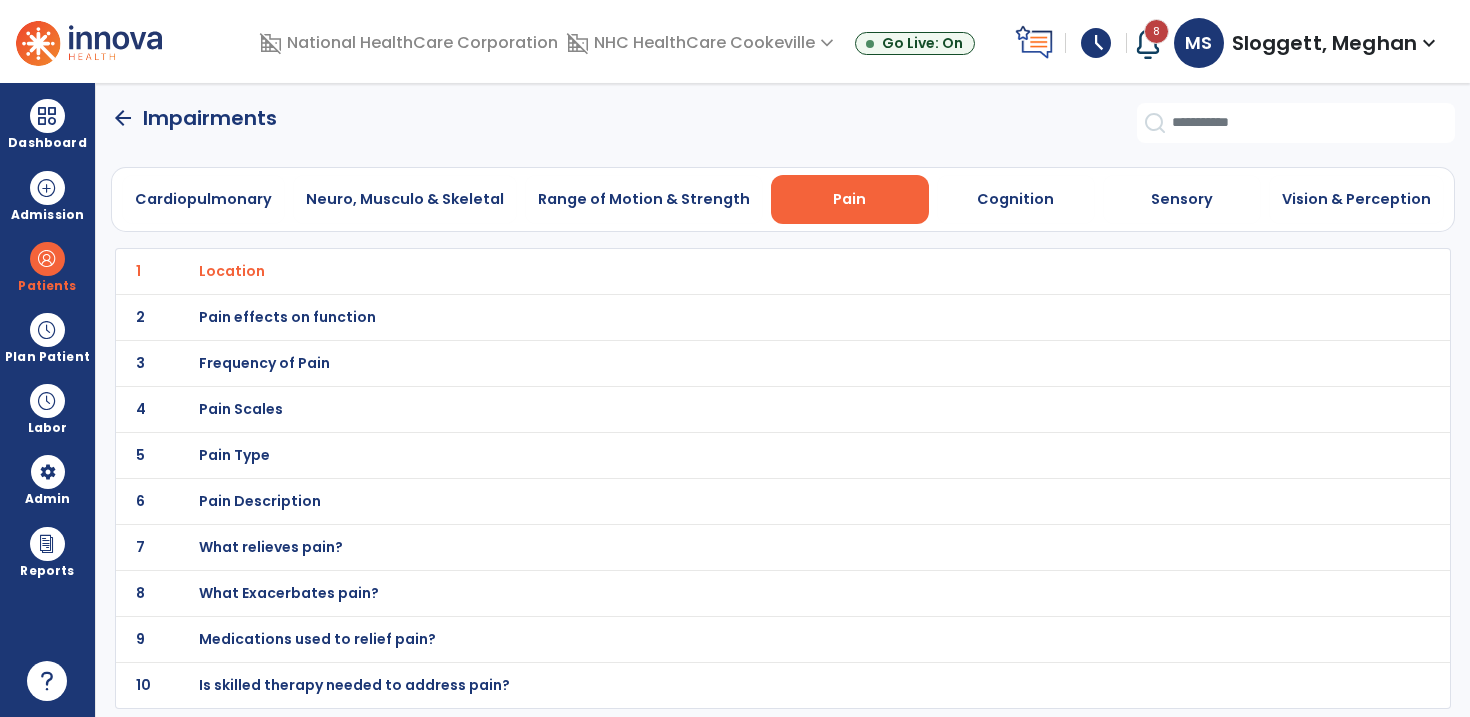 scroll, scrollTop: 0, scrollLeft: 0, axis: both 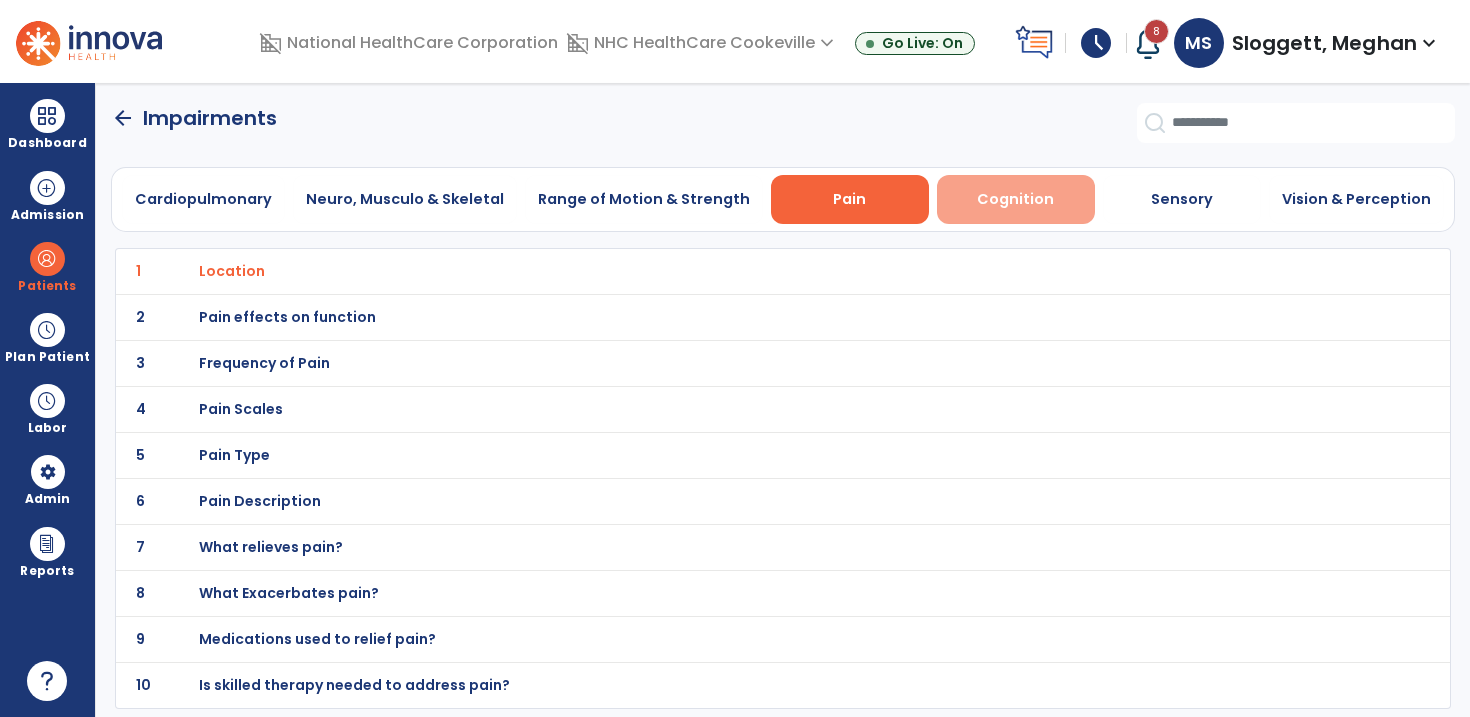 click on "Cognition" at bounding box center (1015, 199) 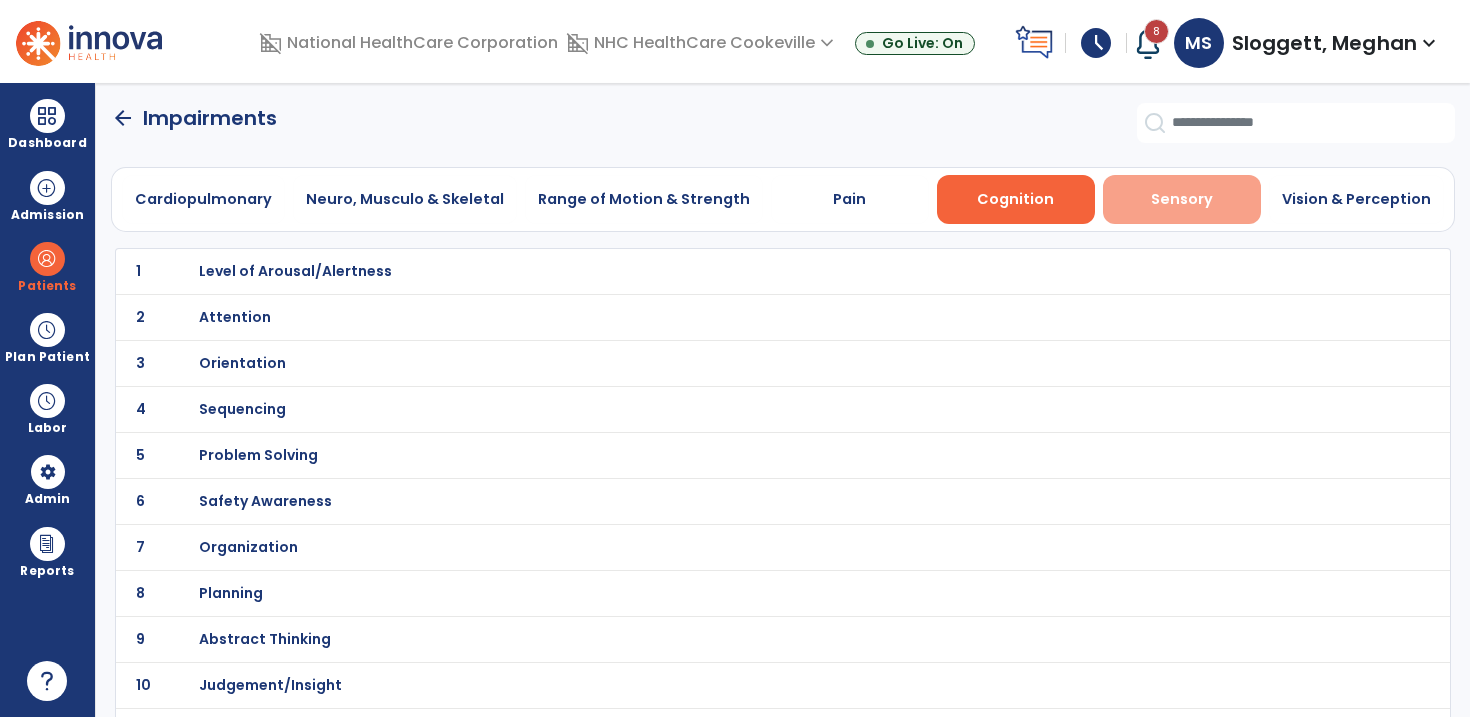 click on "Sensory" at bounding box center (1182, 199) 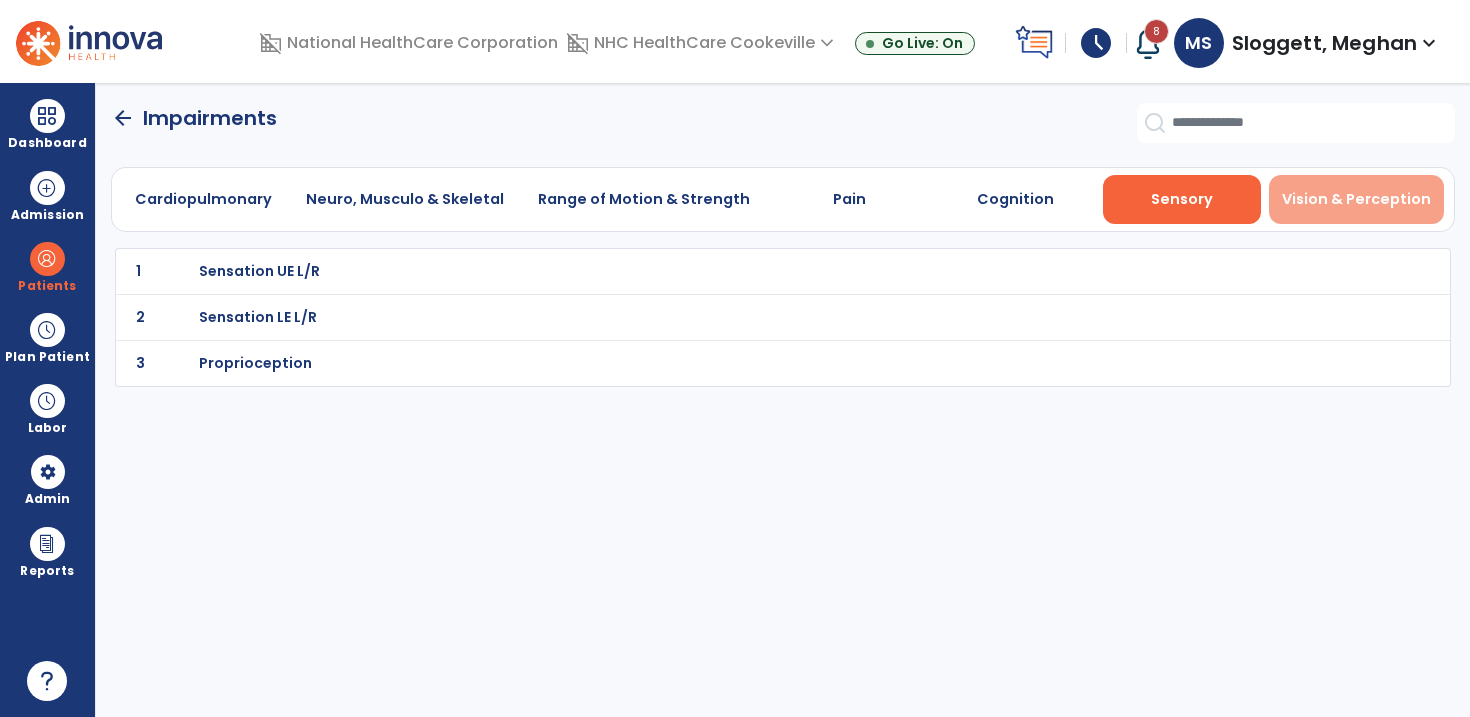 click on "Vision & Perception" at bounding box center (1356, 199) 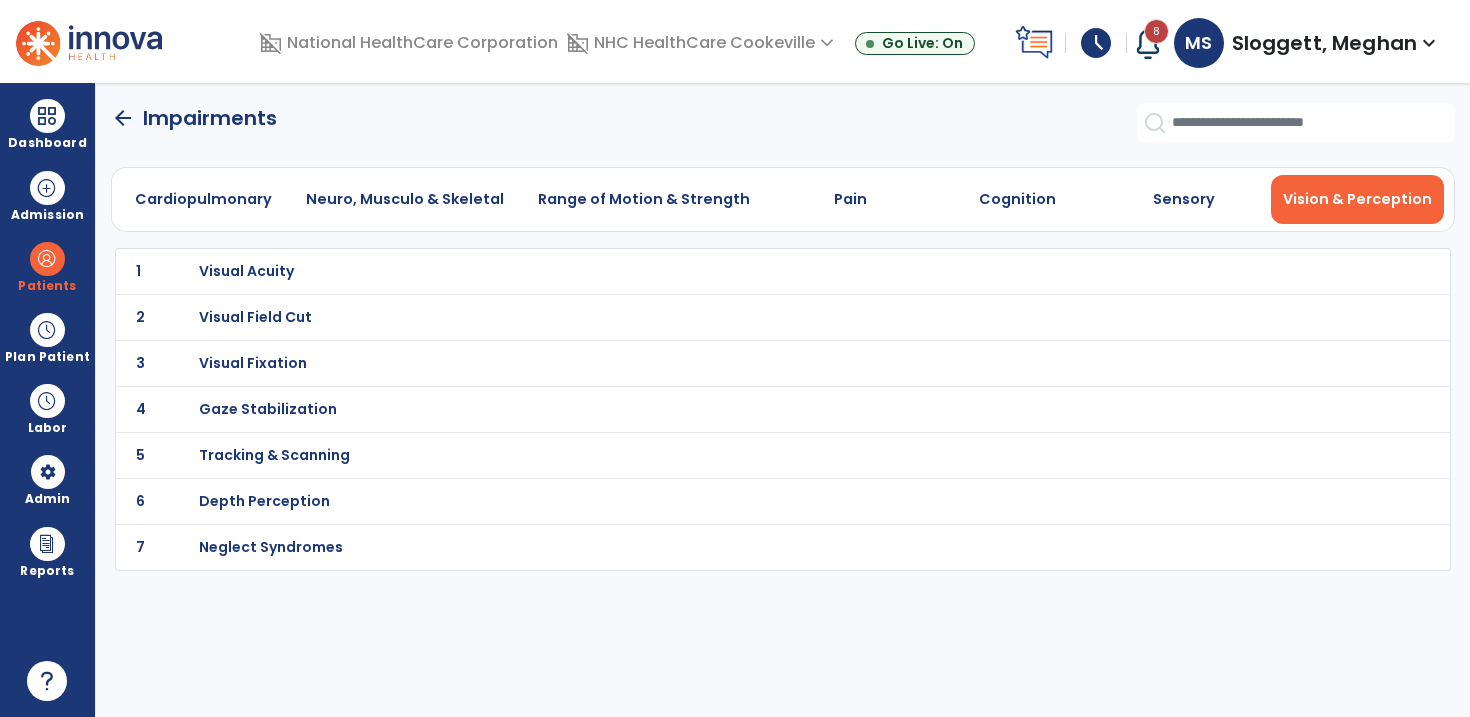 click on "arrow_back" 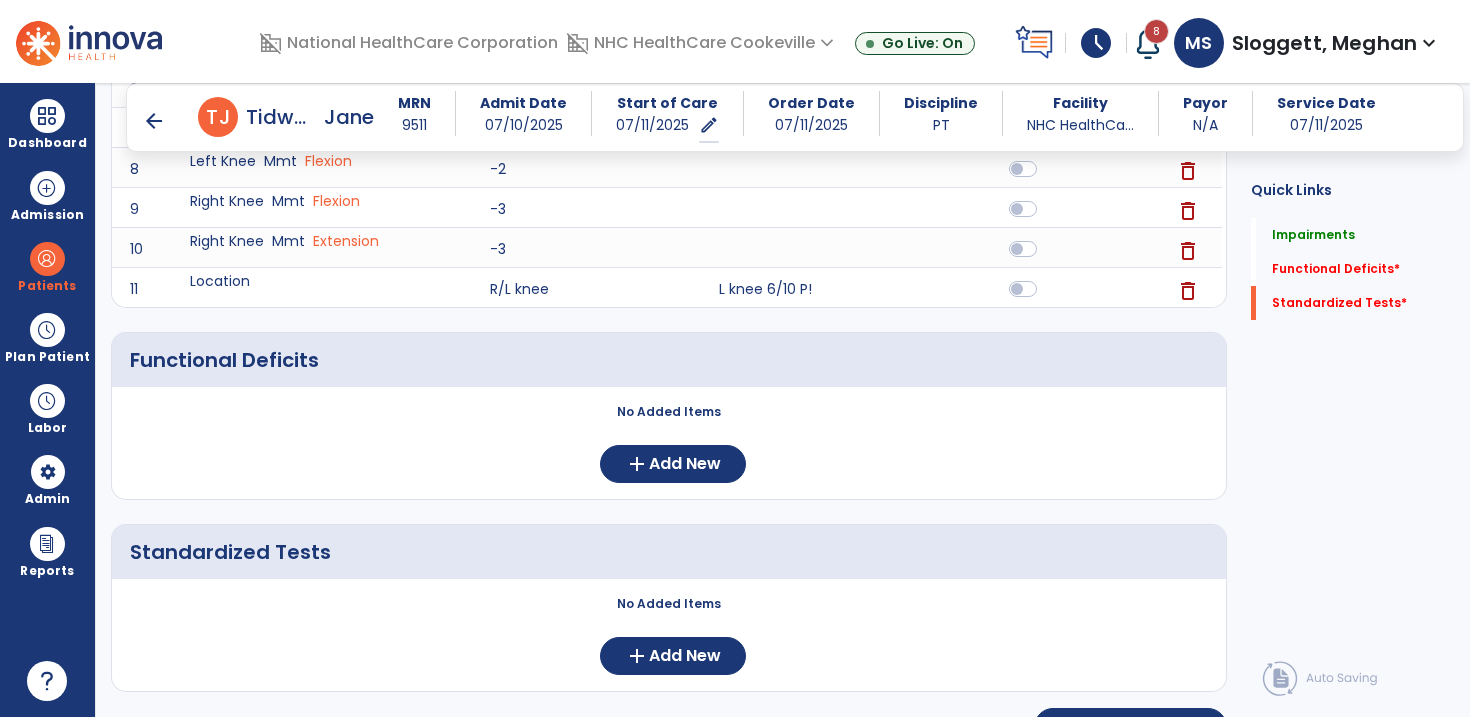 scroll, scrollTop: 621, scrollLeft: 0, axis: vertical 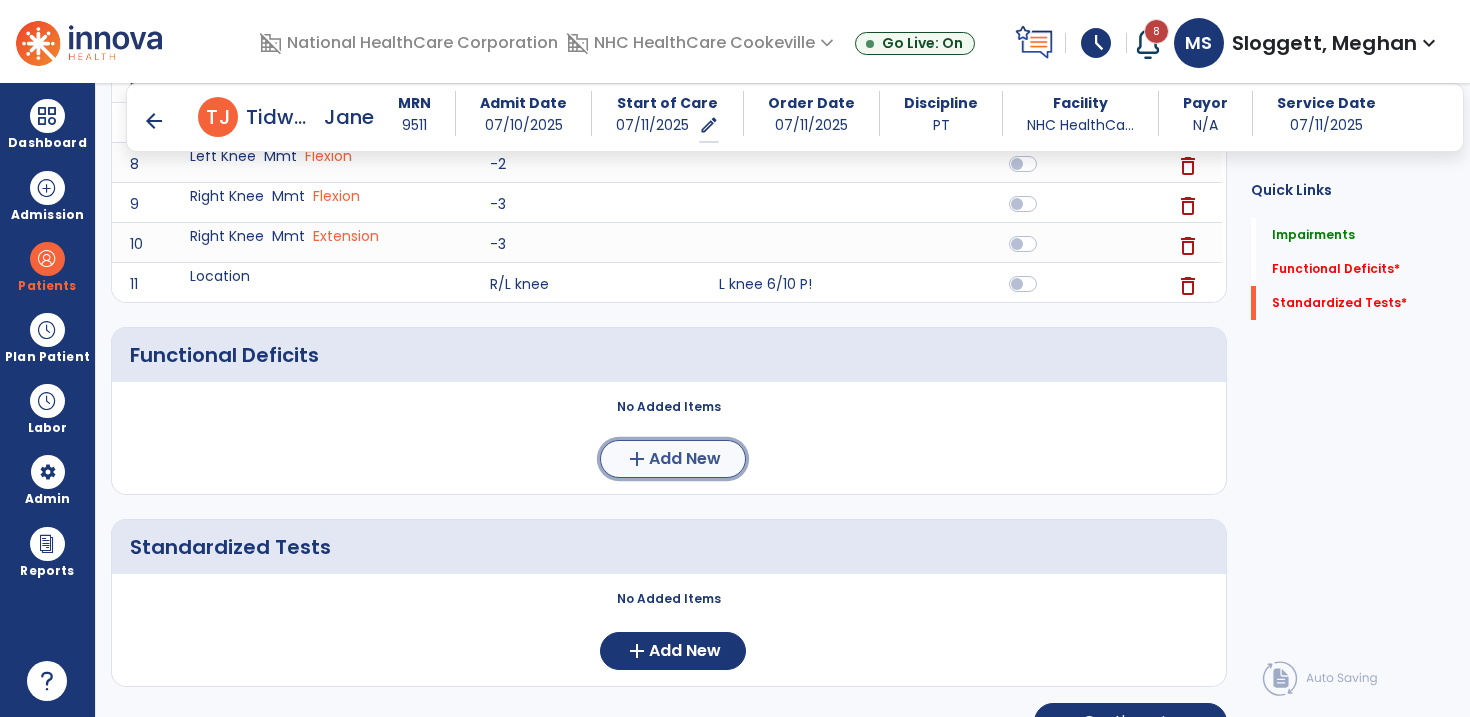 click on "Add New" 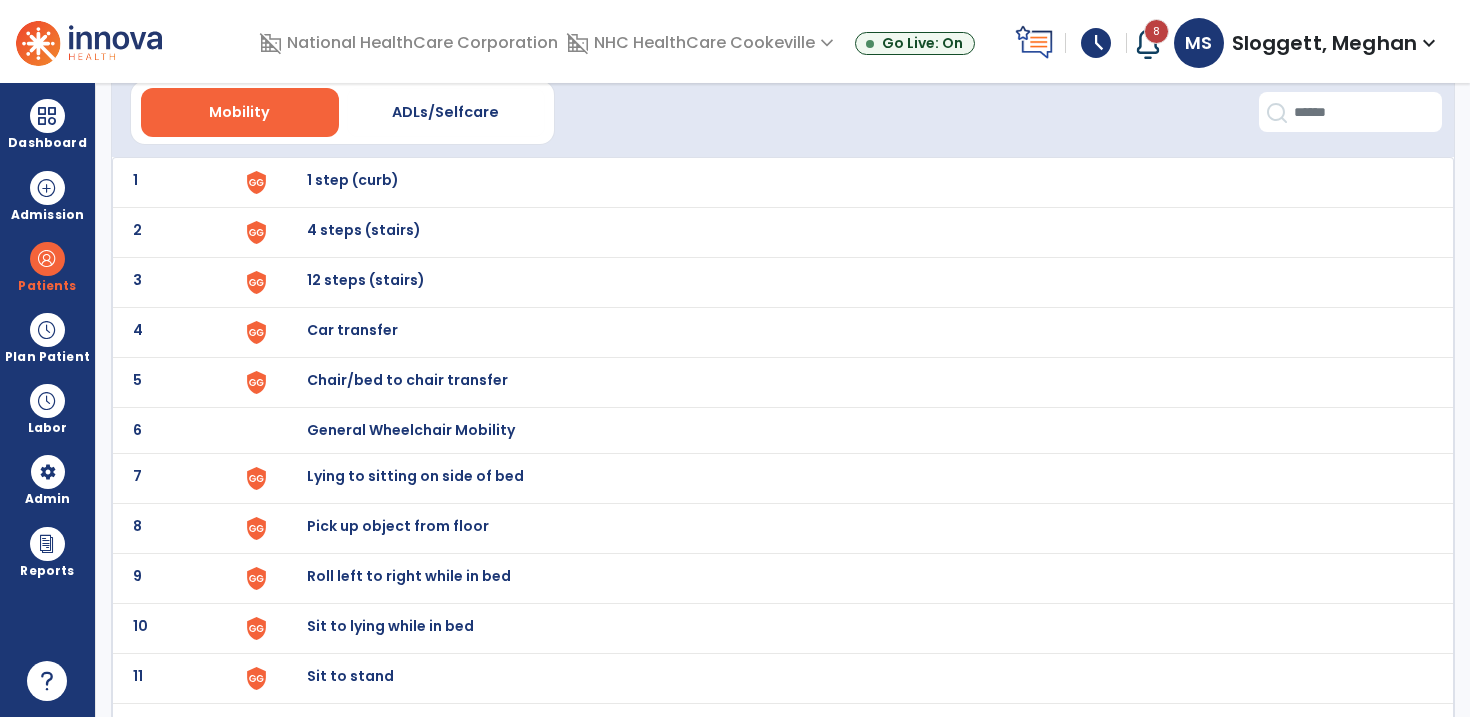 scroll, scrollTop: 83, scrollLeft: 0, axis: vertical 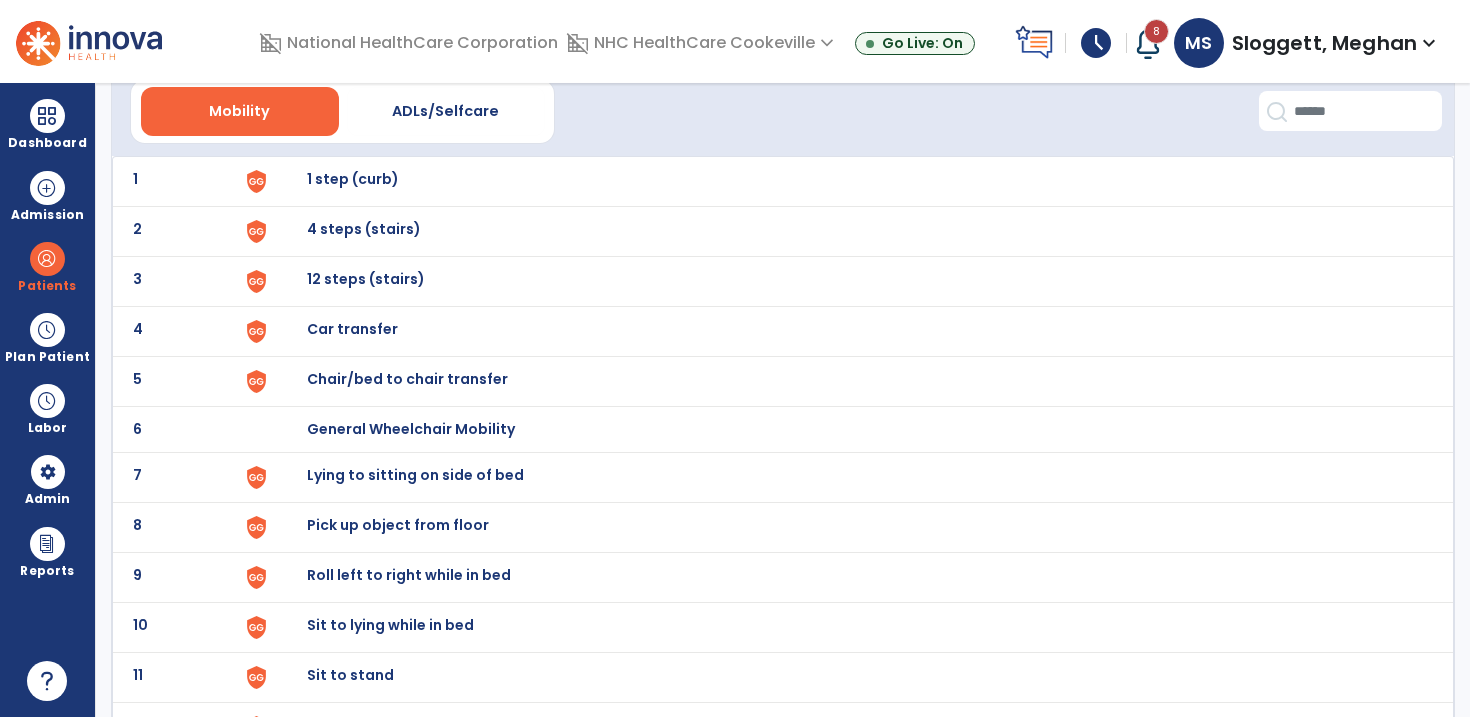 click on "2 4 steps (stairs)" 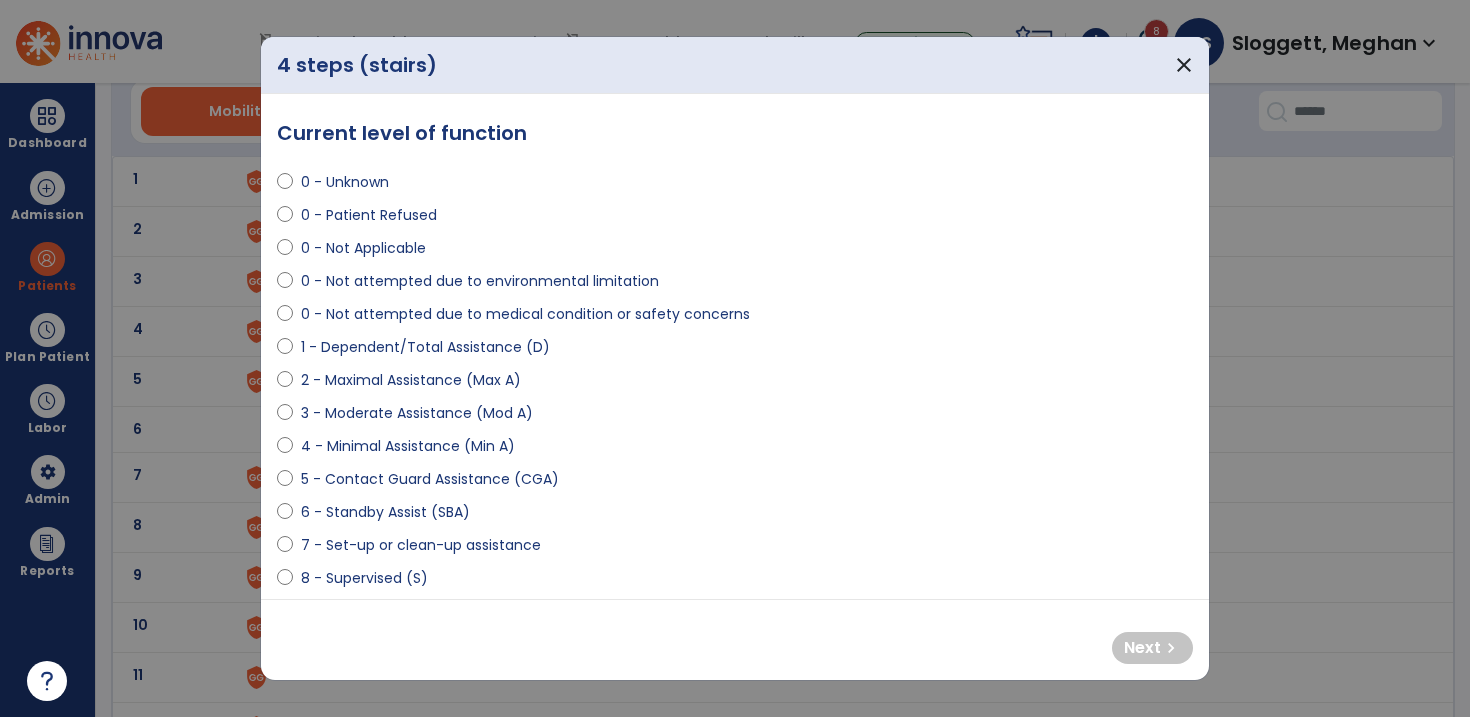 click on "5 - Contact Guard Assistance (CGA)" at bounding box center (430, 479) 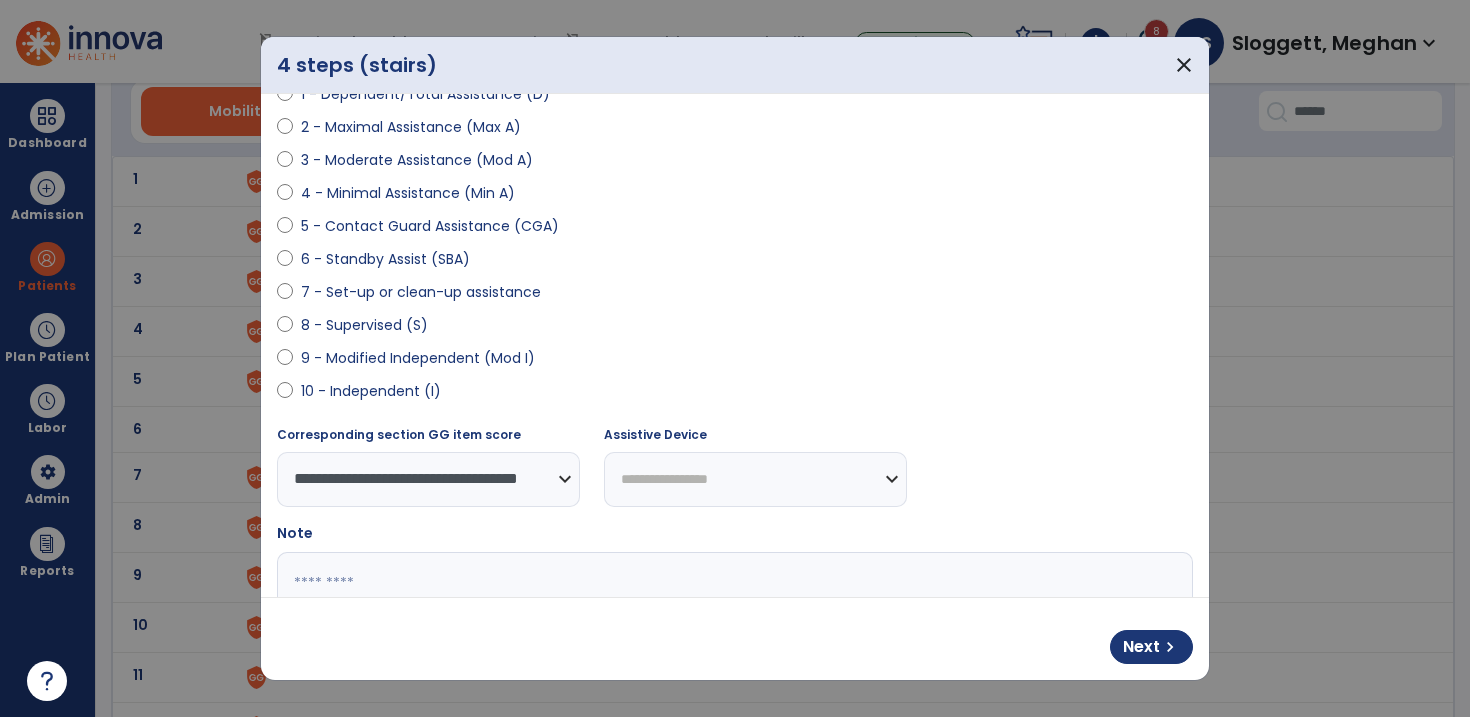 scroll, scrollTop: 260, scrollLeft: 0, axis: vertical 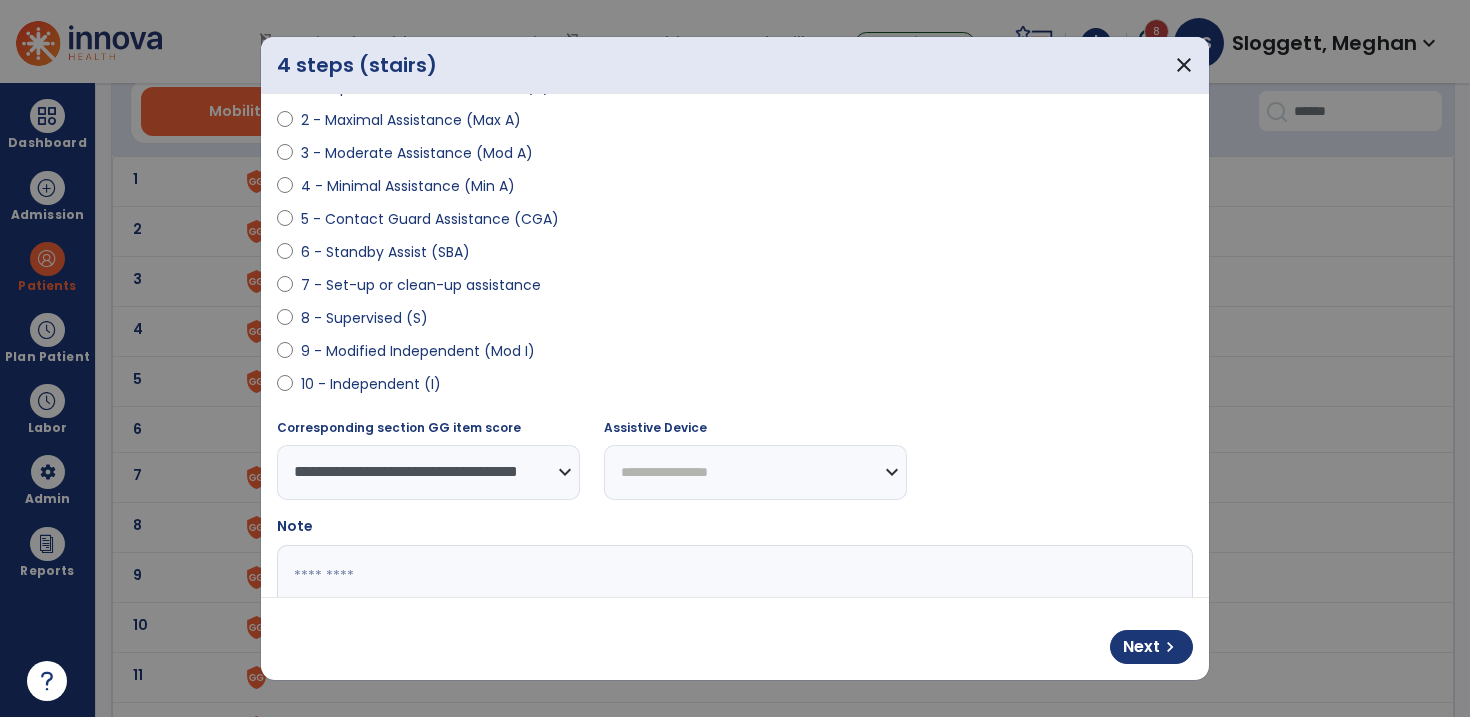 click at bounding box center (732, 620) 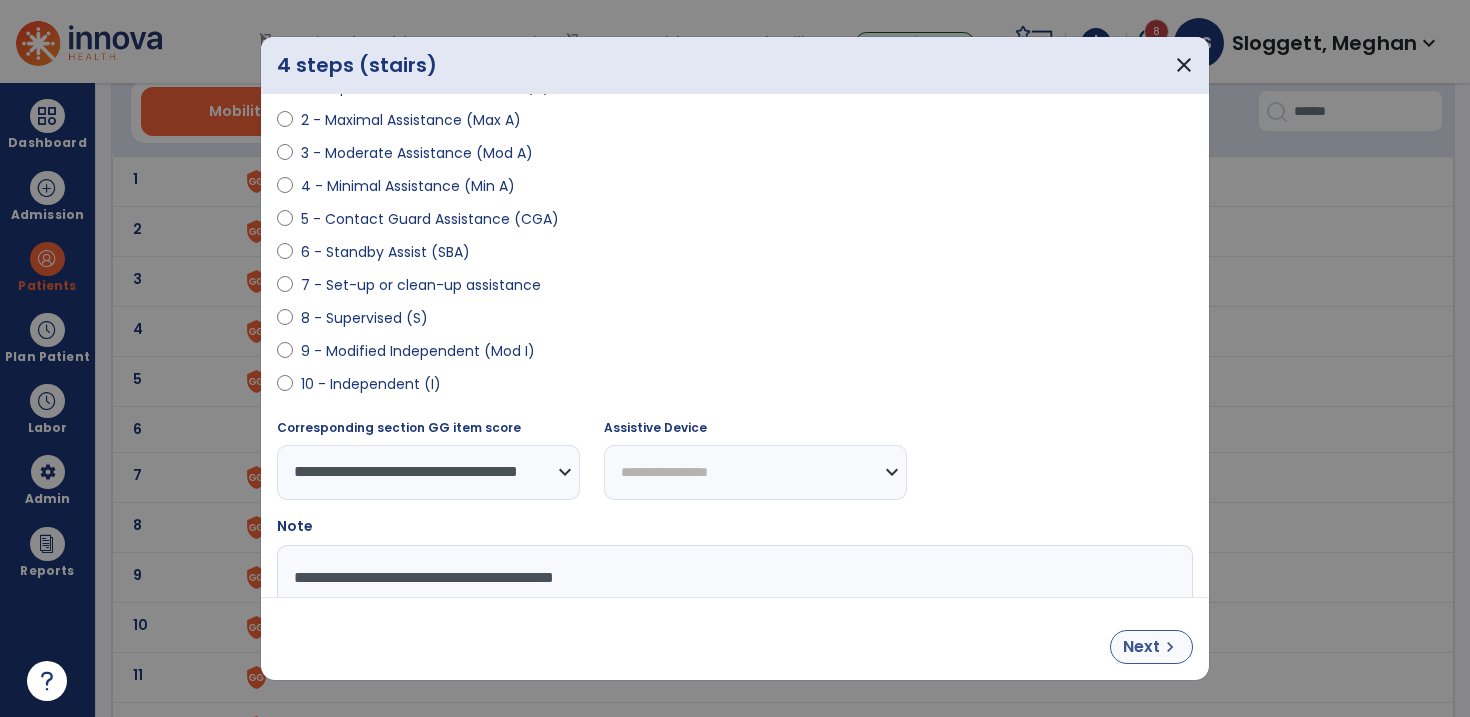 type on "**********" 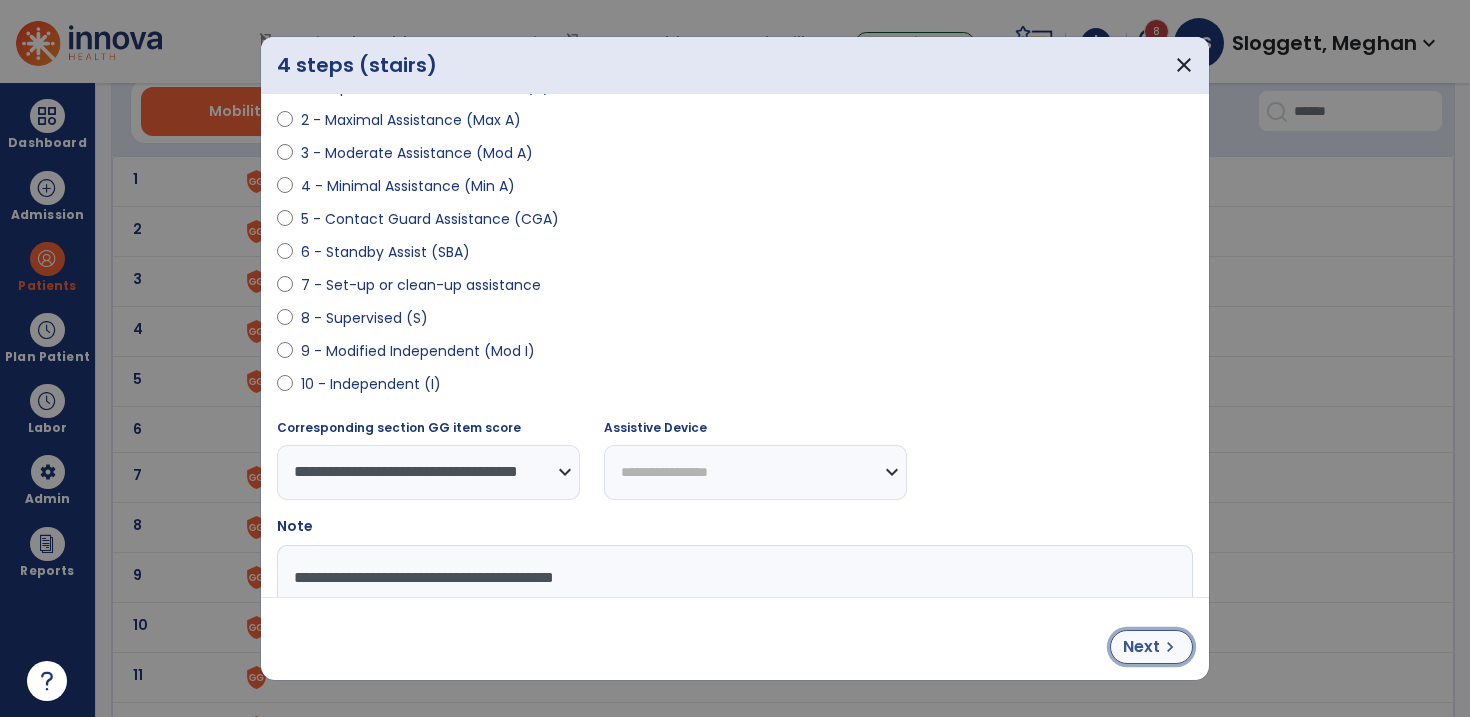 click on "Next" at bounding box center [1141, 647] 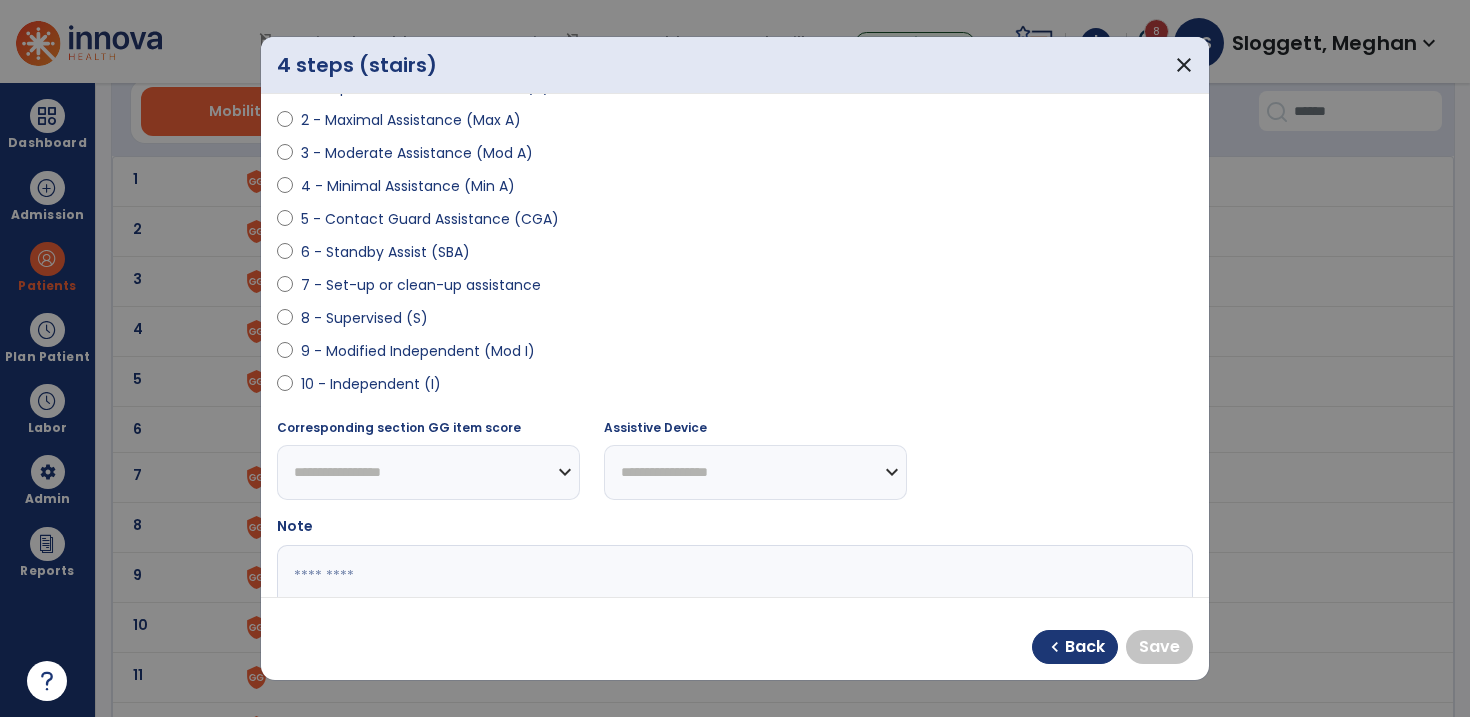 click on "9 - Modified Independent (Mod I)" at bounding box center [418, 351] 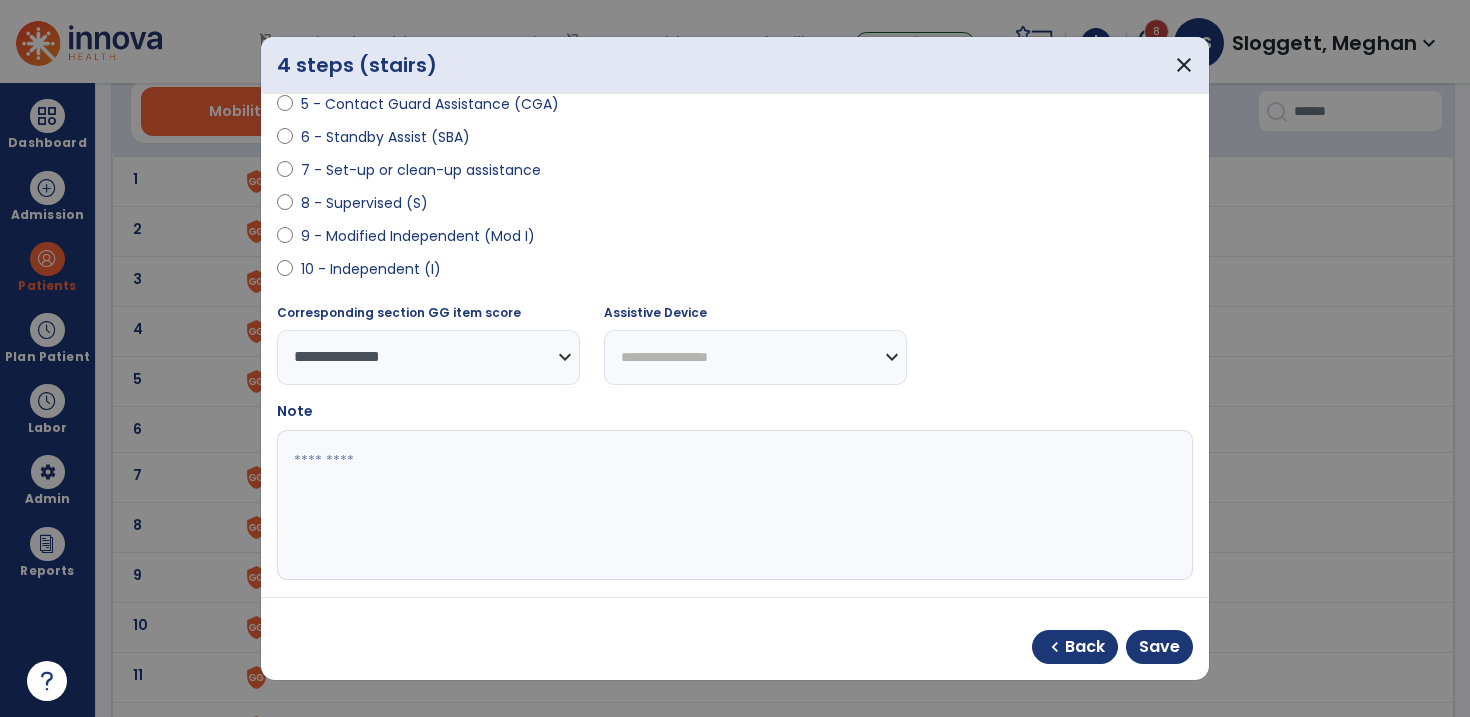 scroll, scrollTop: 391, scrollLeft: 0, axis: vertical 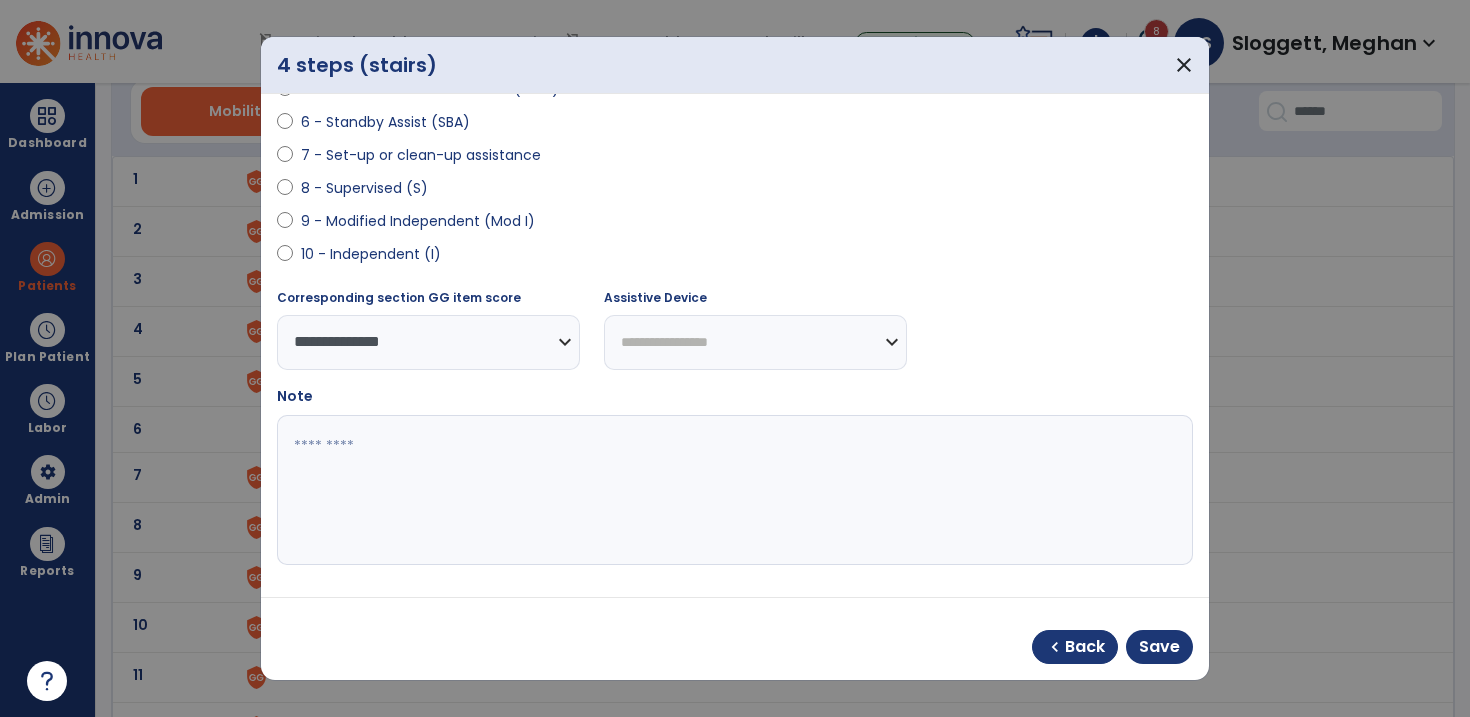 click at bounding box center [732, 490] 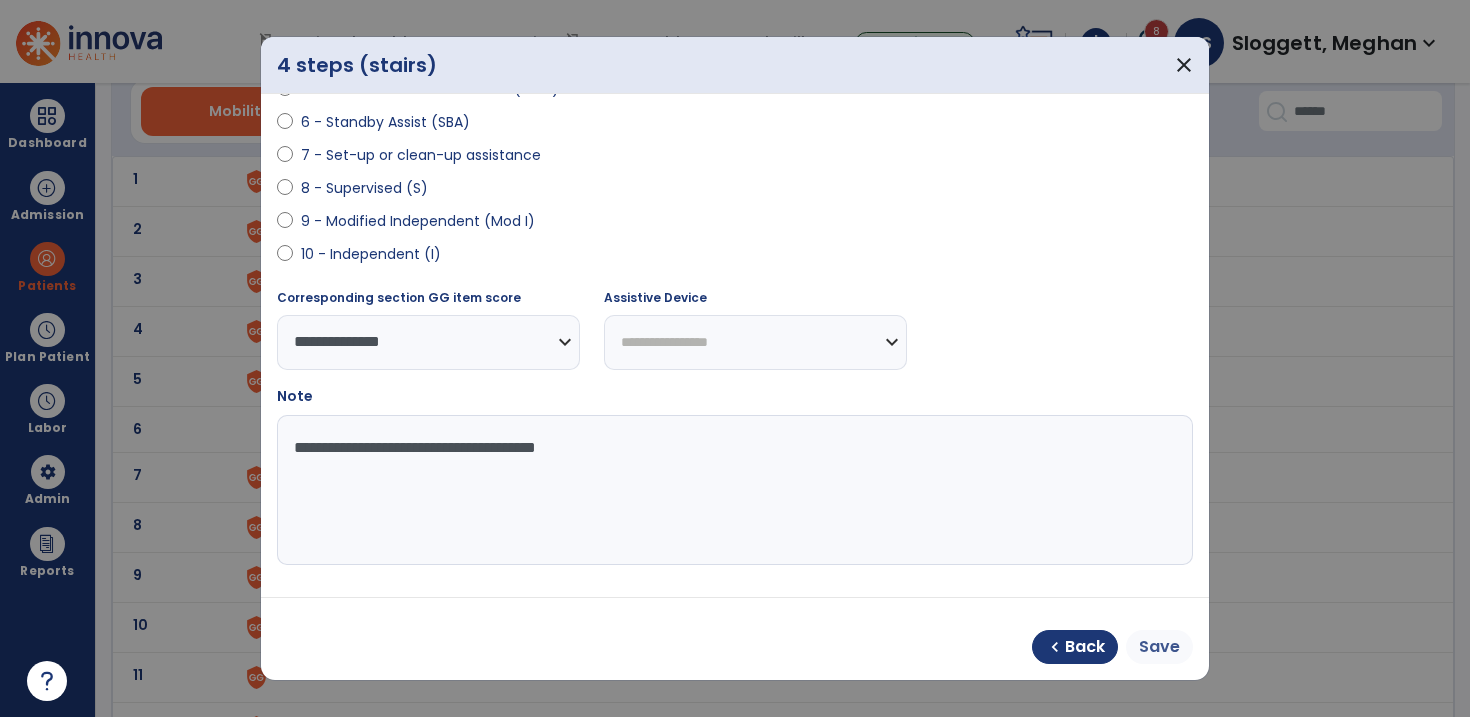 type on "**********" 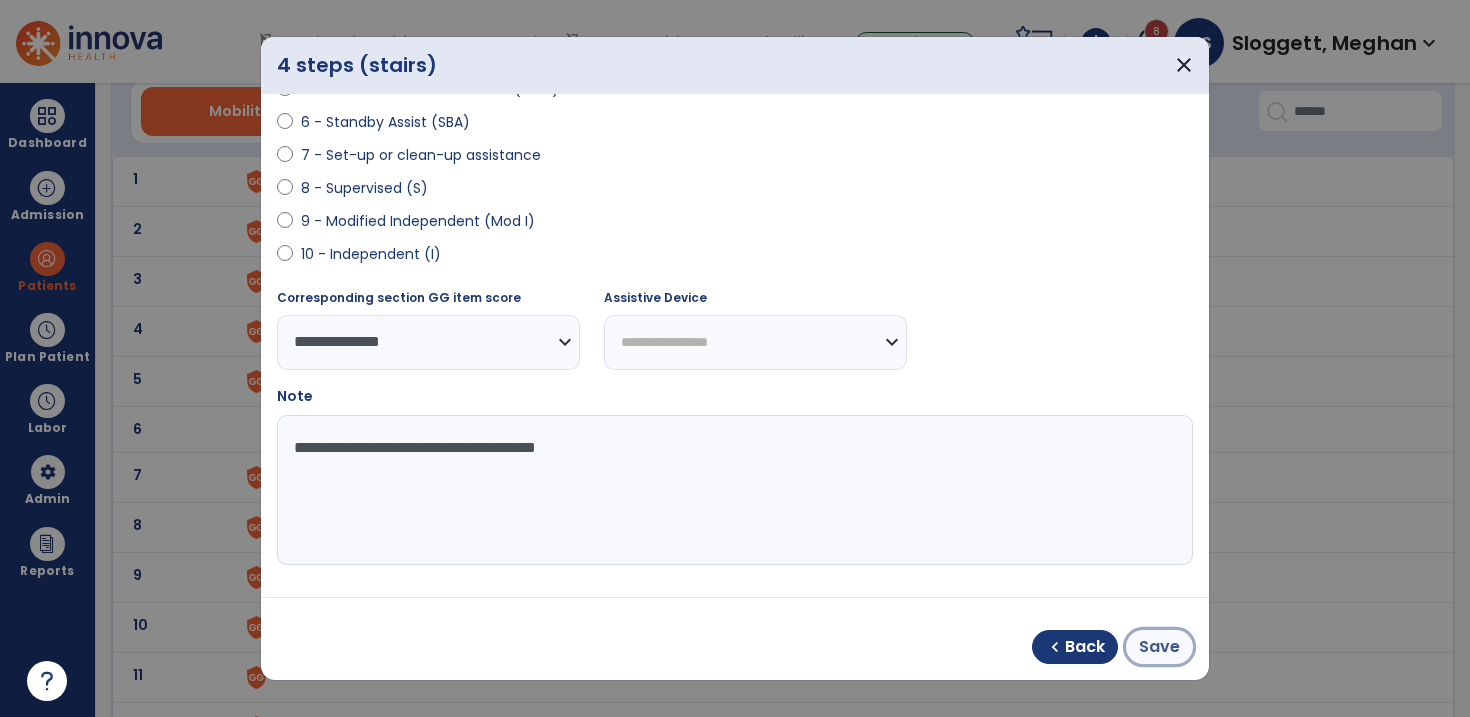 click on "Save" at bounding box center (1159, 647) 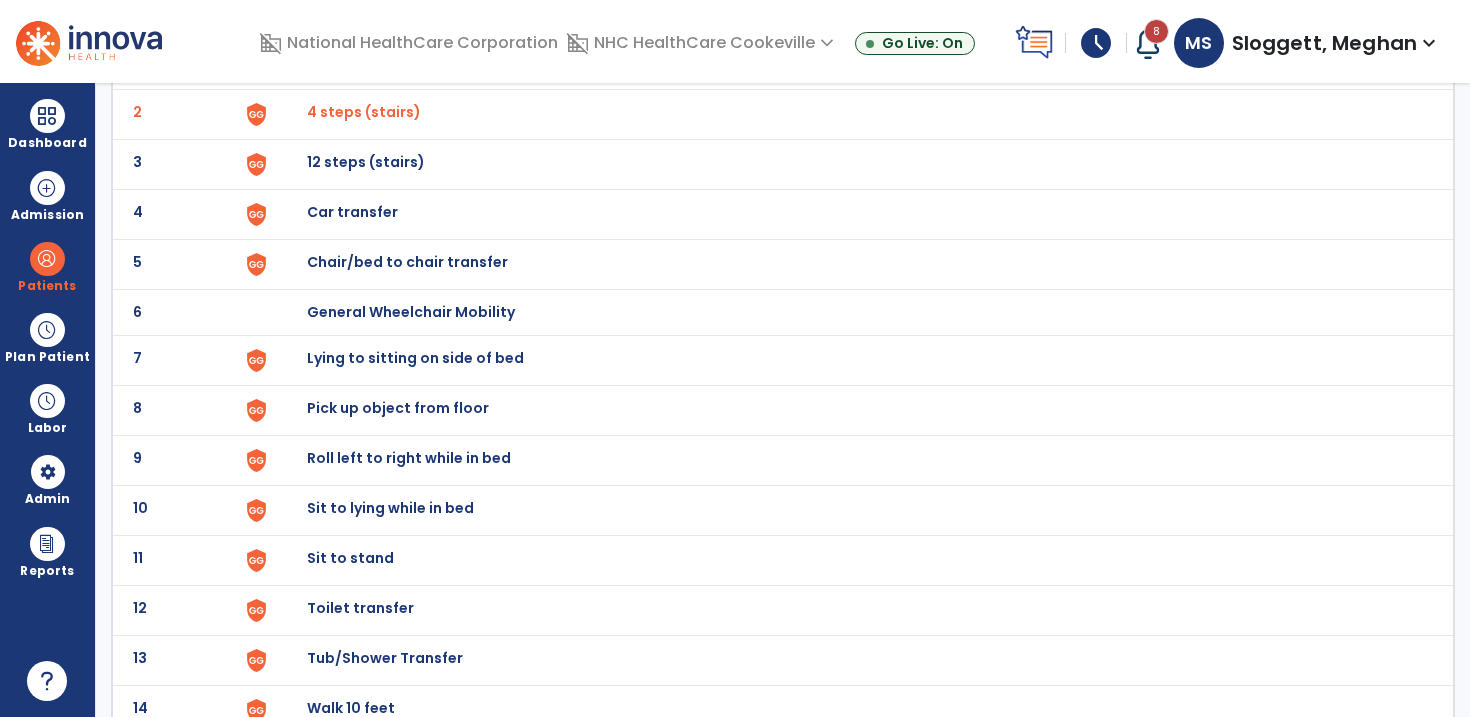 scroll, scrollTop: 217, scrollLeft: 0, axis: vertical 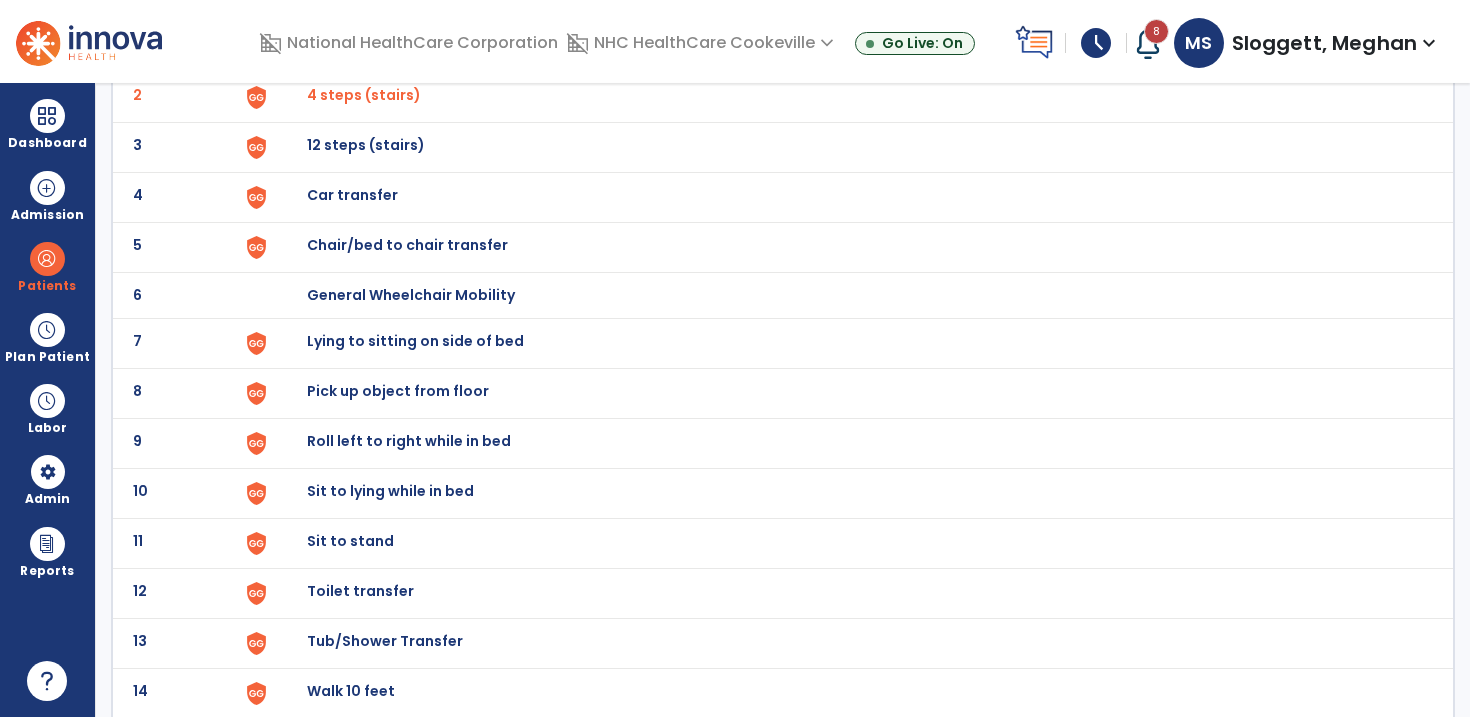 click on "Chair/bed to chair transfer" at bounding box center (353, 45) 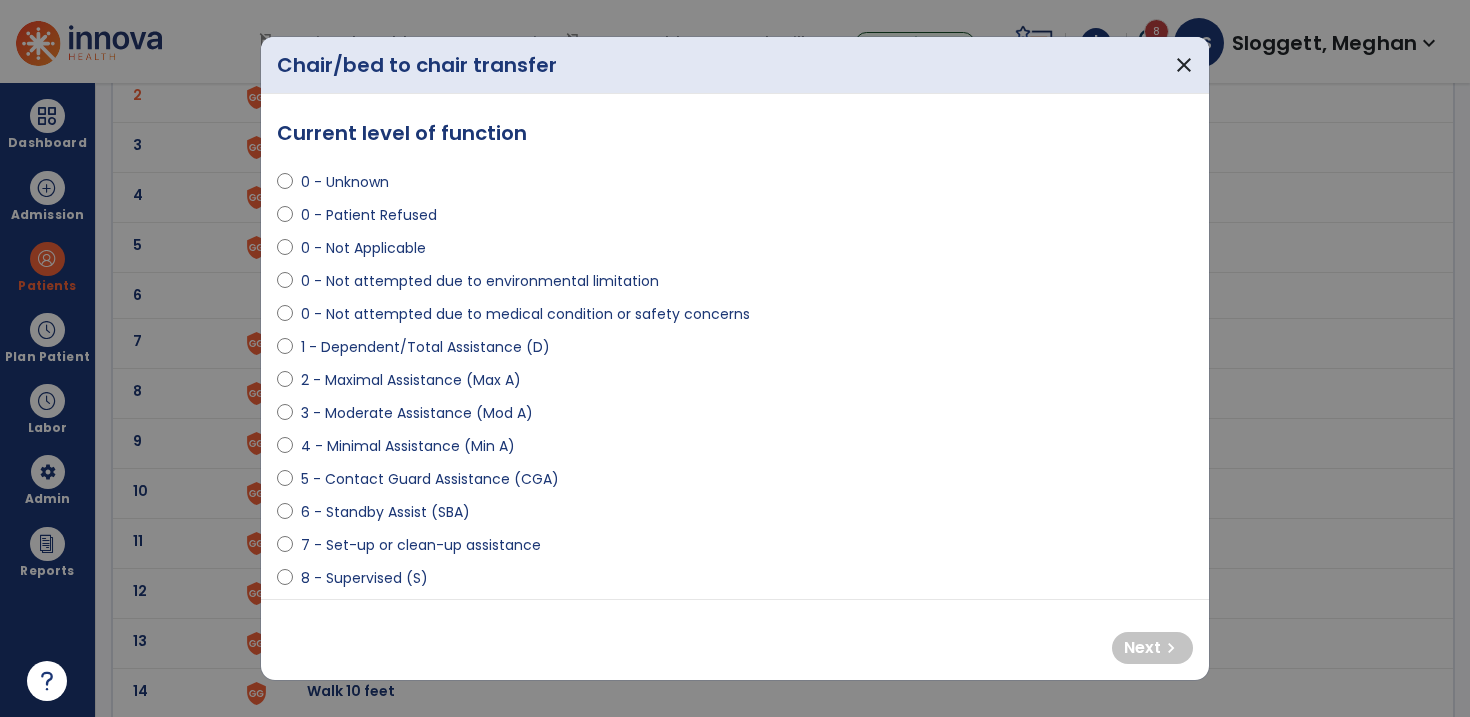 click on "4 - Minimal Assistance (Min A)" at bounding box center [408, 446] 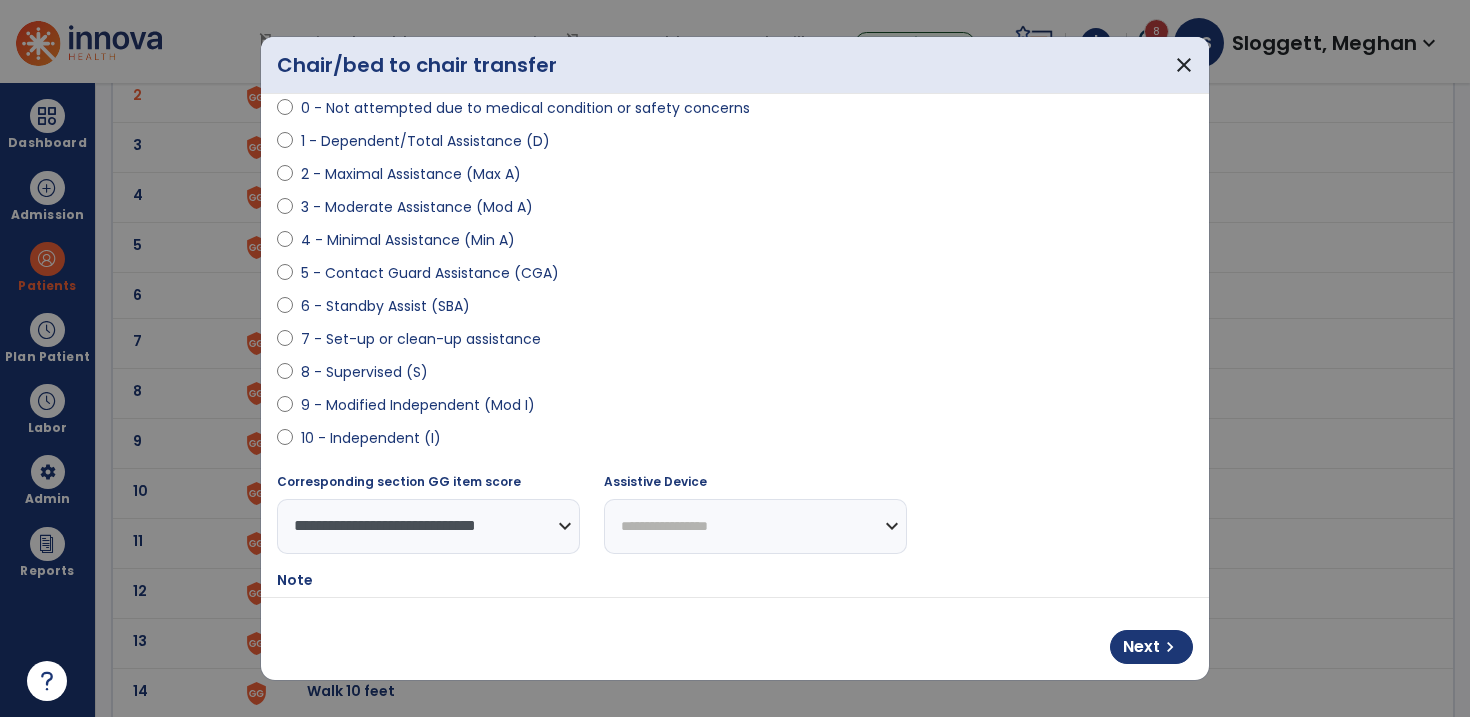 scroll, scrollTop: 291, scrollLeft: 0, axis: vertical 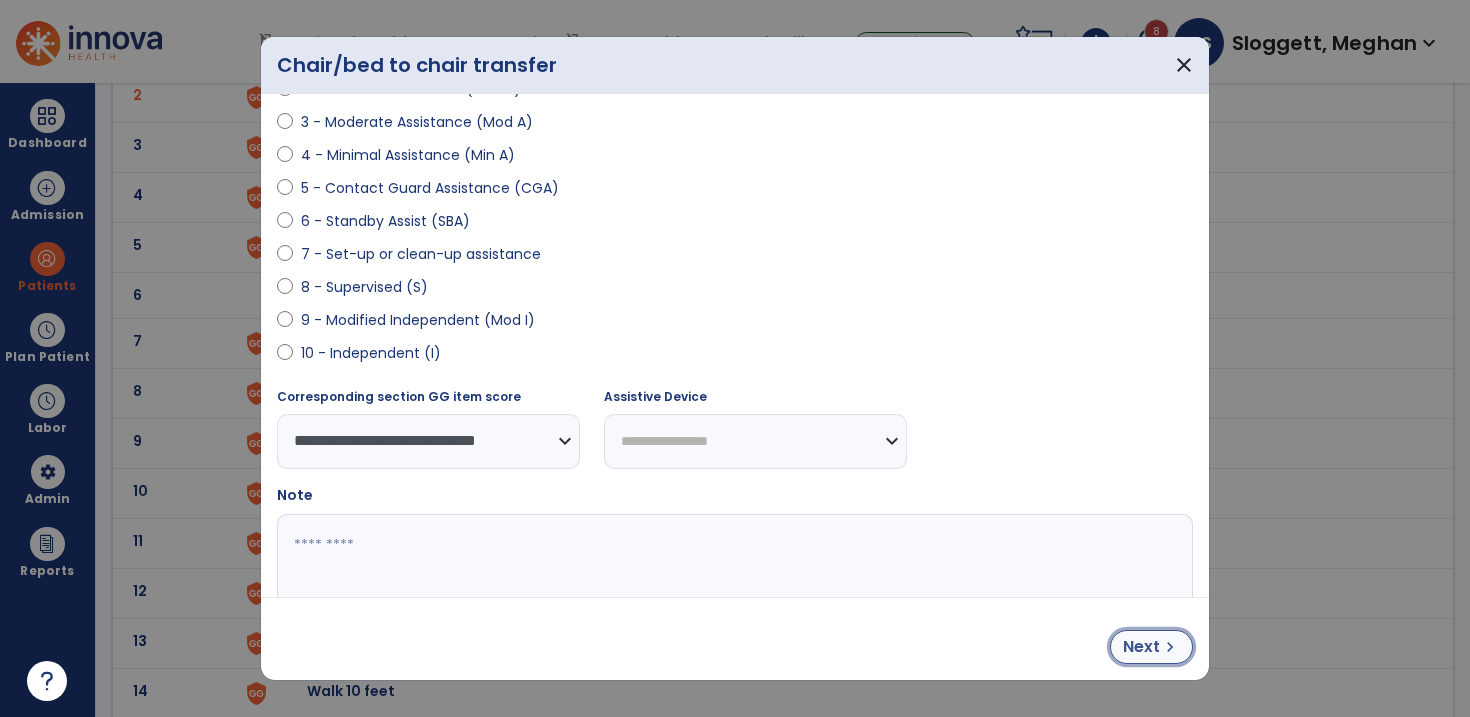 click on "Next" at bounding box center (1141, 647) 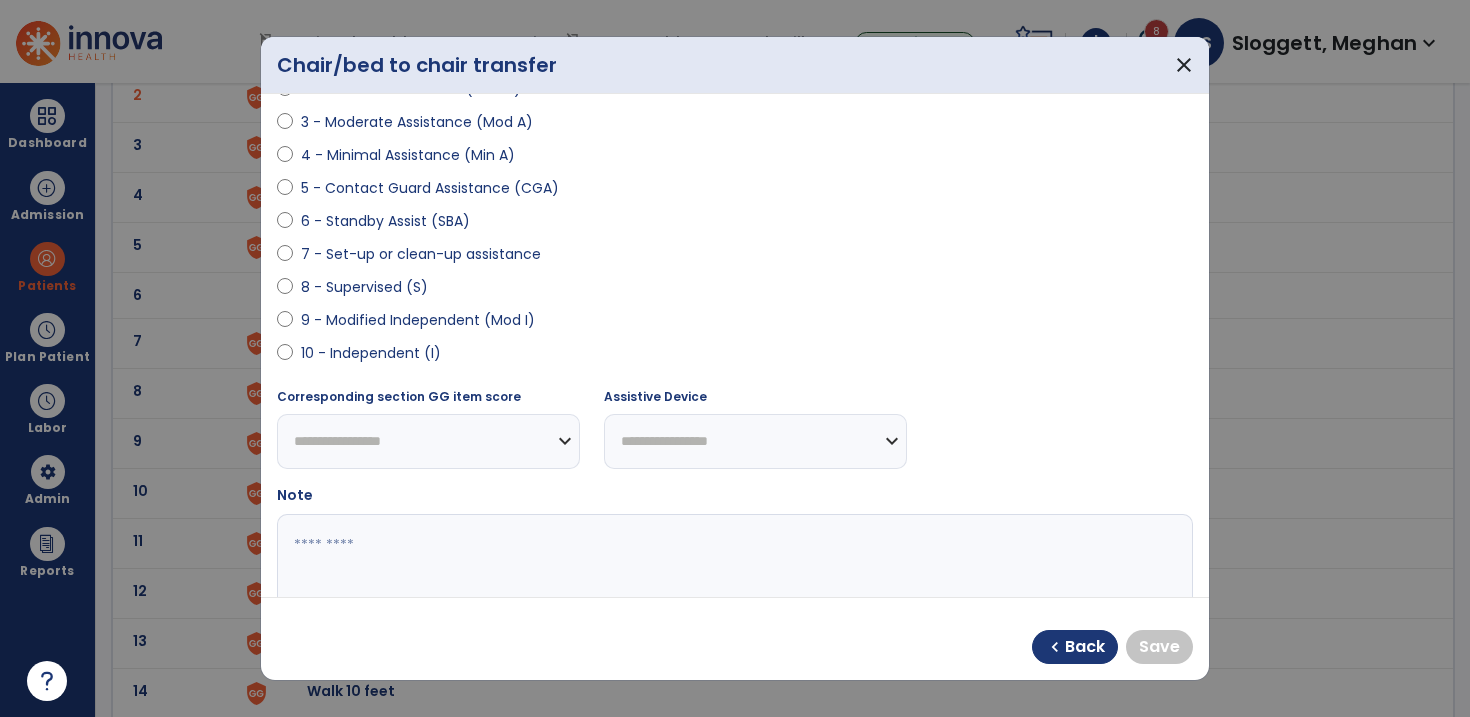 click on "9 - Modified Independent (Mod I)" at bounding box center (418, 320) 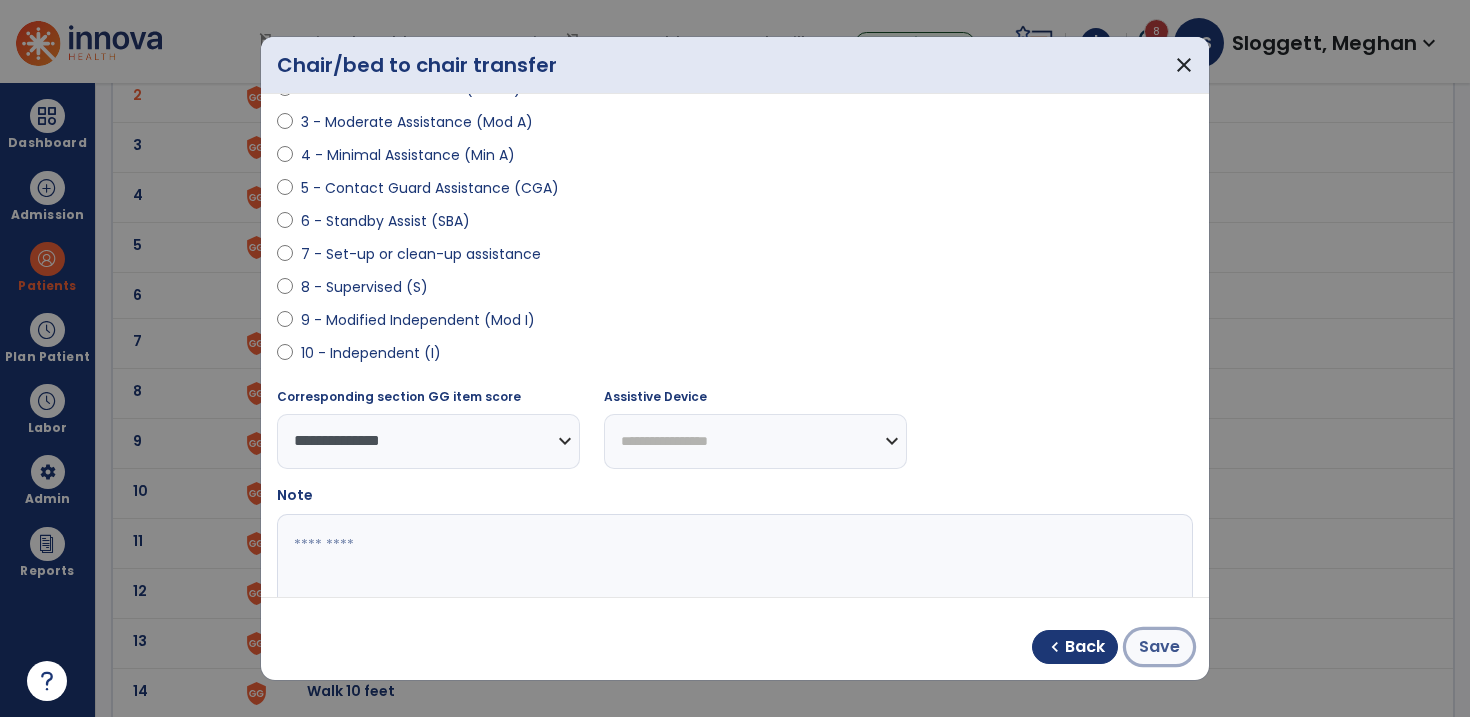 click on "Save" at bounding box center [1159, 647] 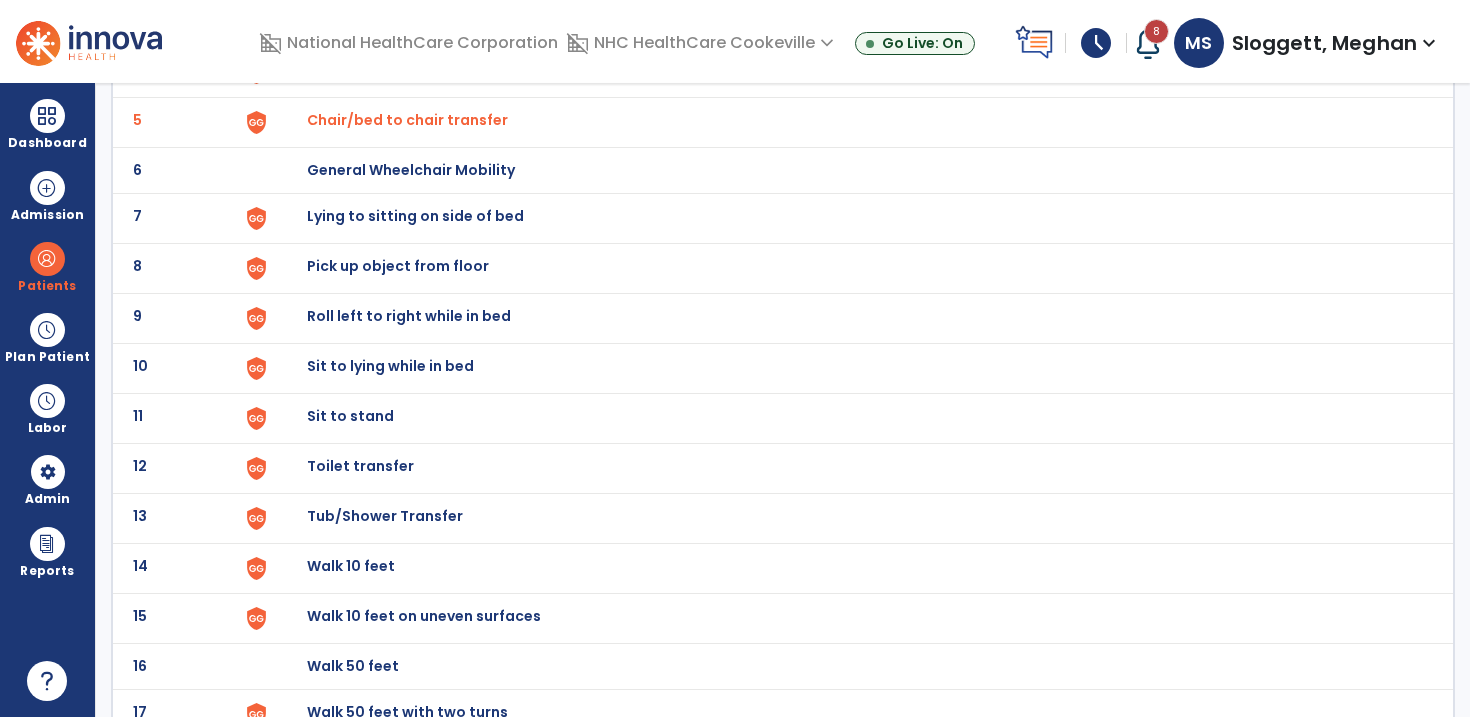 scroll, scrollTop: 348, scrollLeft: 0, axis: vertical 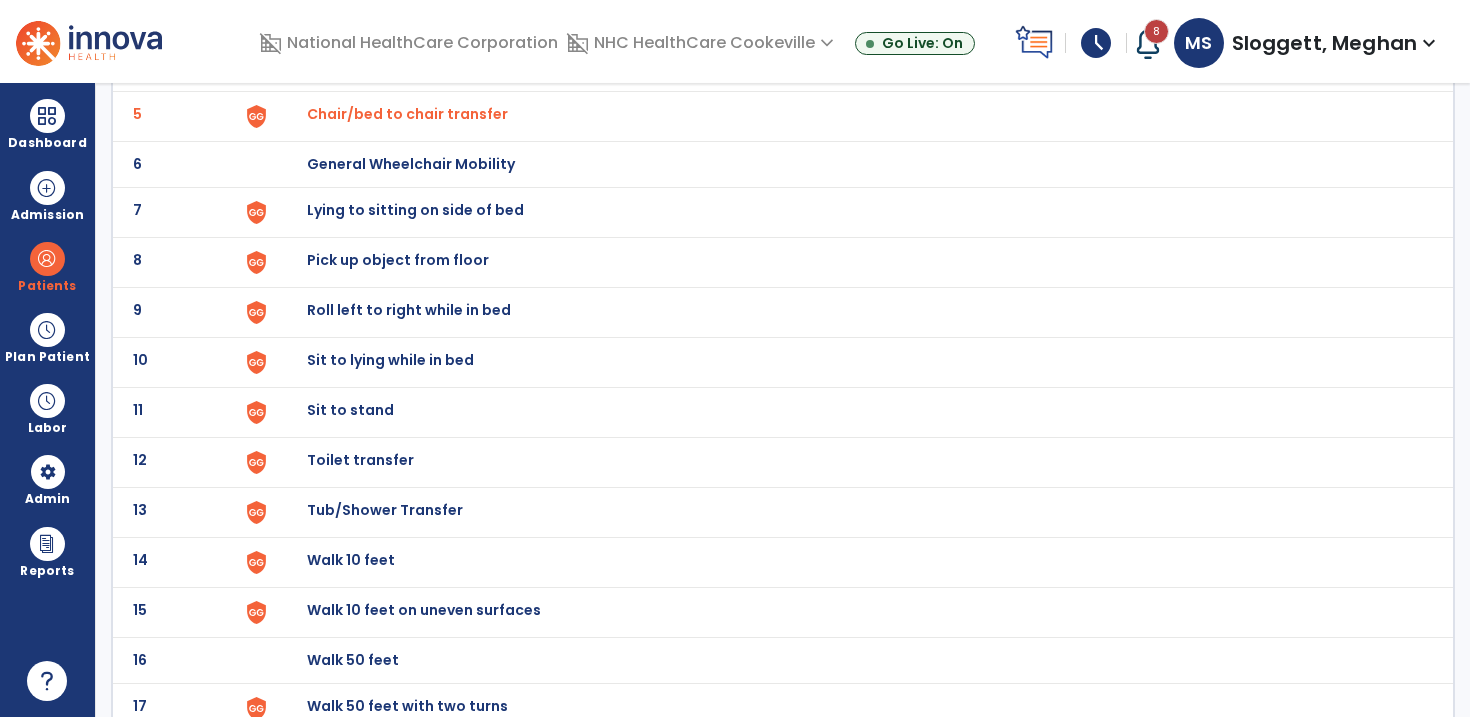 click on "Lying to sitting on side of bed" at bounding box center (353, -86) 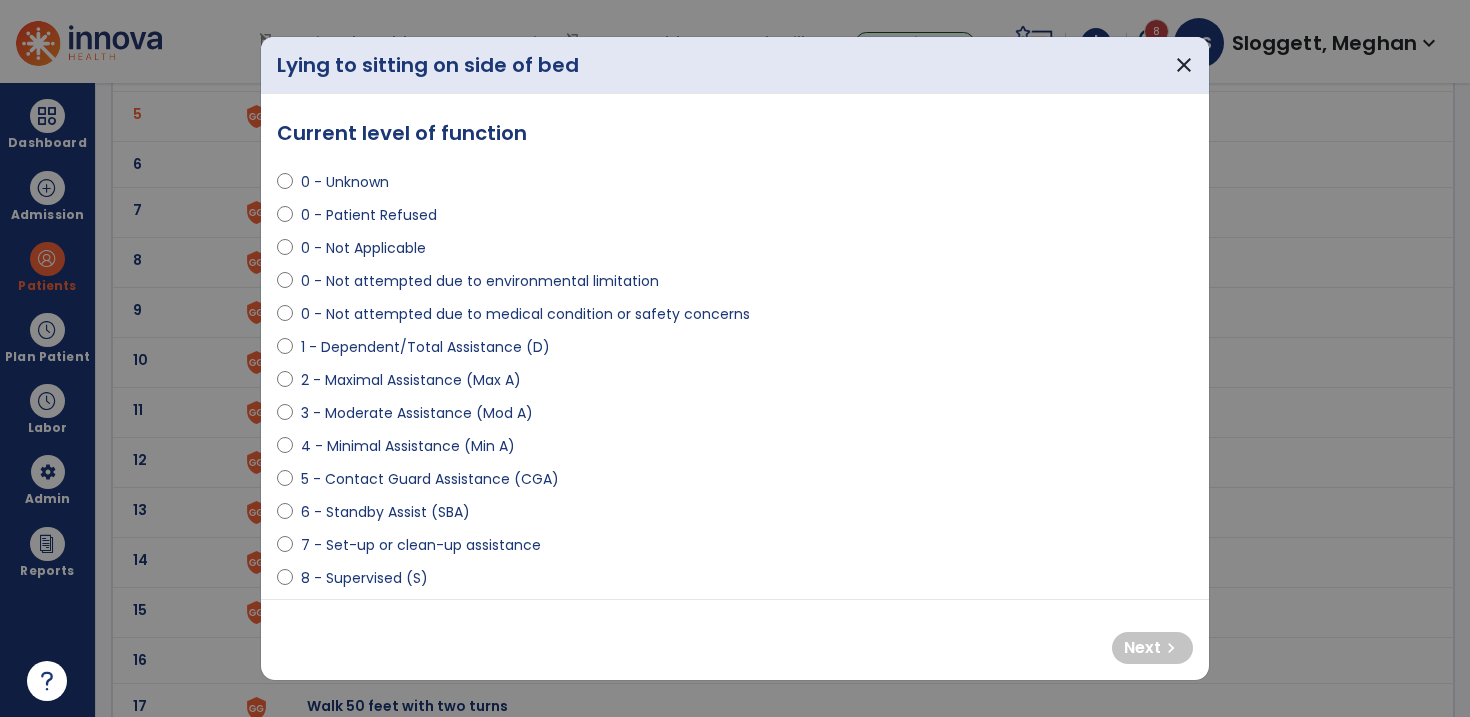 click on "5 - Contact Guard Assistance (CGA)" at bounding box center [430, 479] 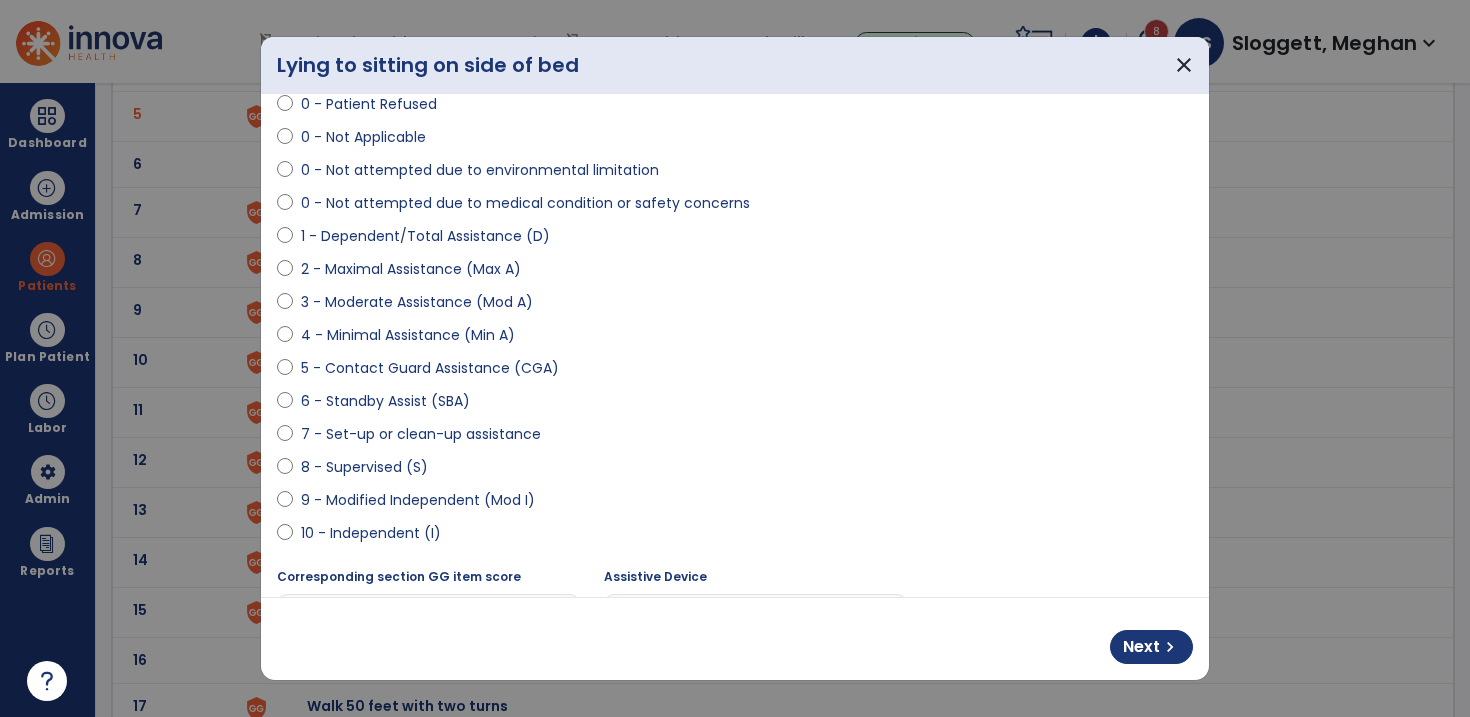 scroll, scrollTop: 151, scrollLeft: 0, axis: vertical 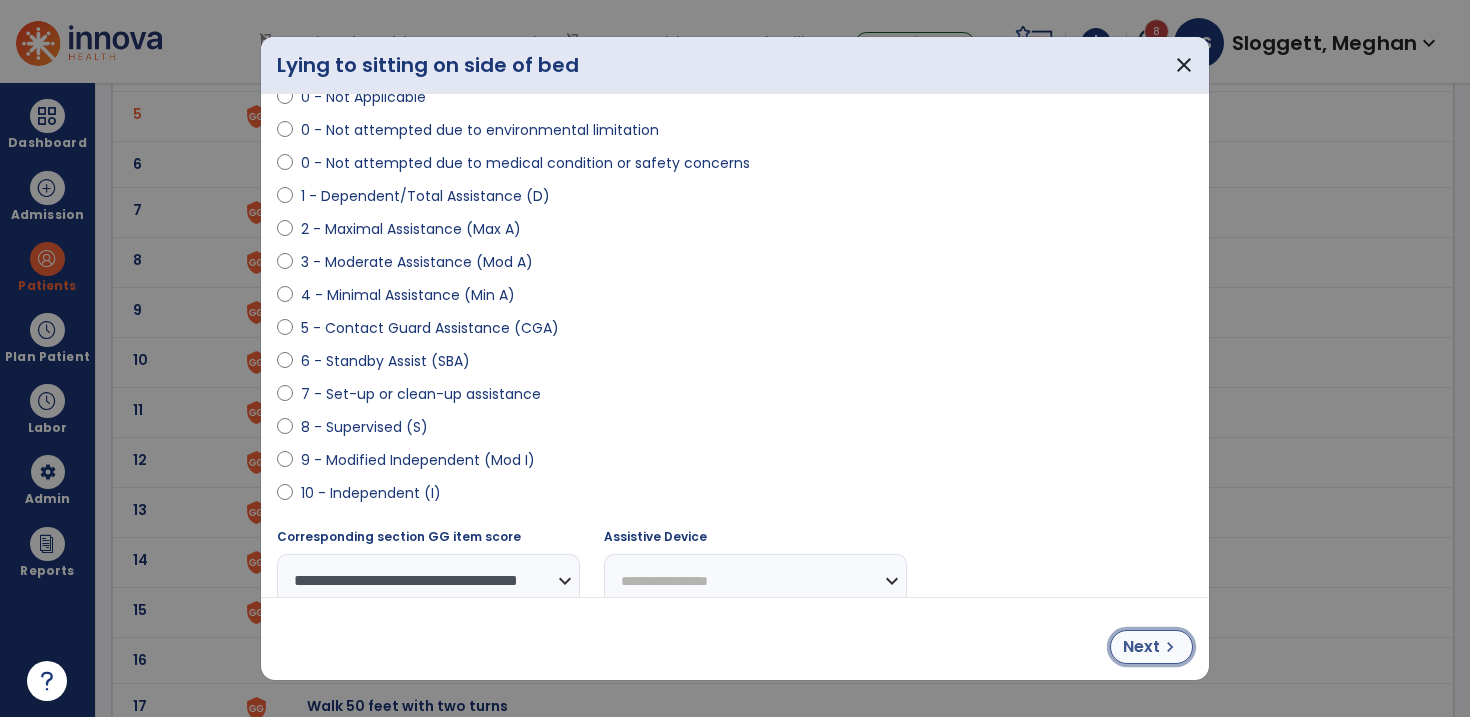 click on "Next" at bounding box center [1141, 647] 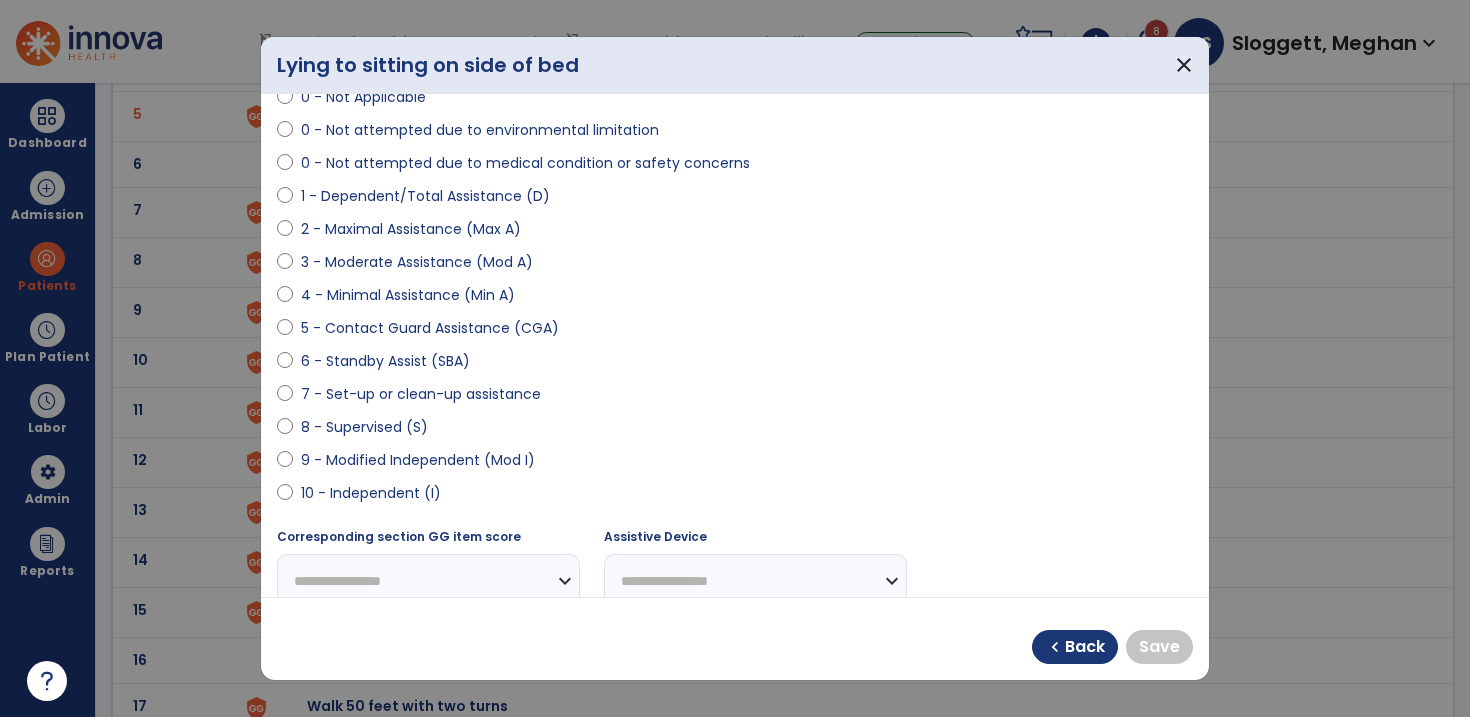 click on "9 - Modified Independent (Mod I)" at bounding box center [418, 460] 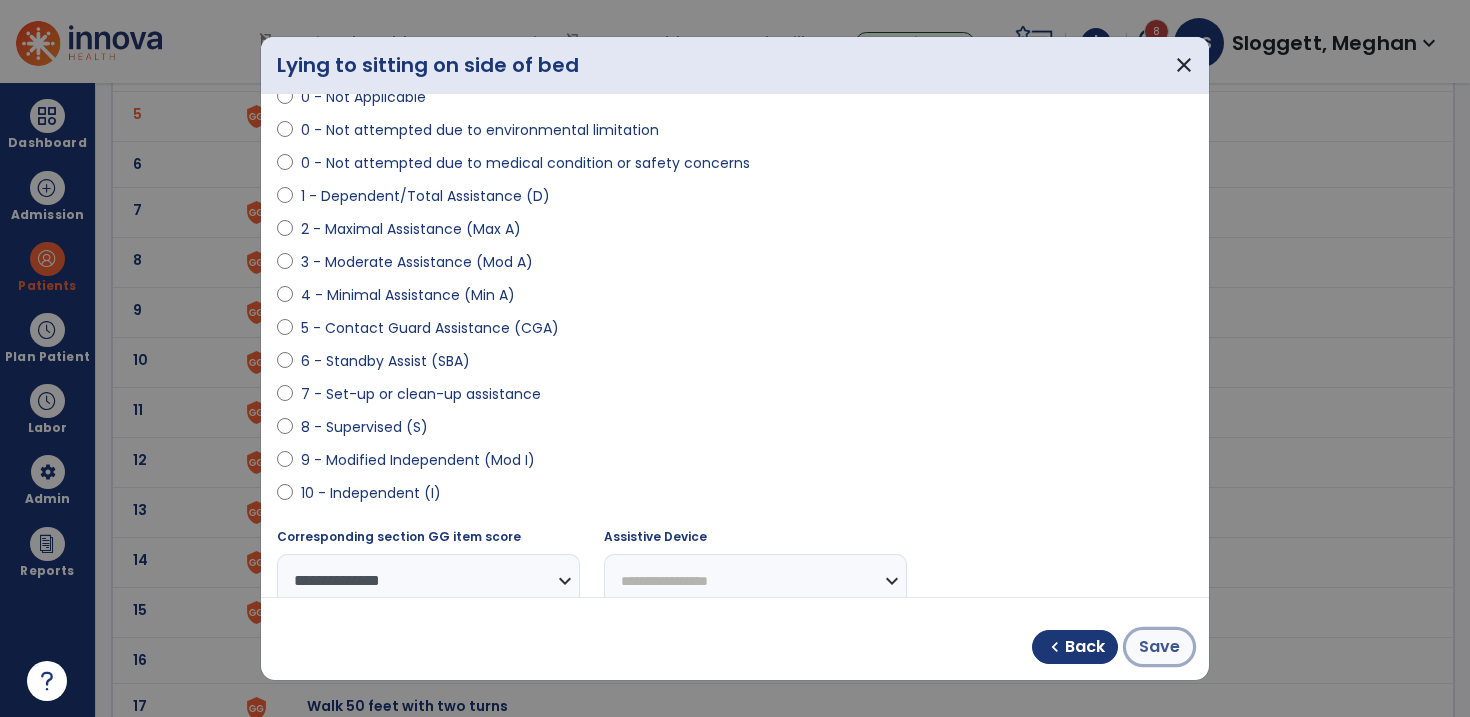 click on "Save" at bounding box center [1159, 647] 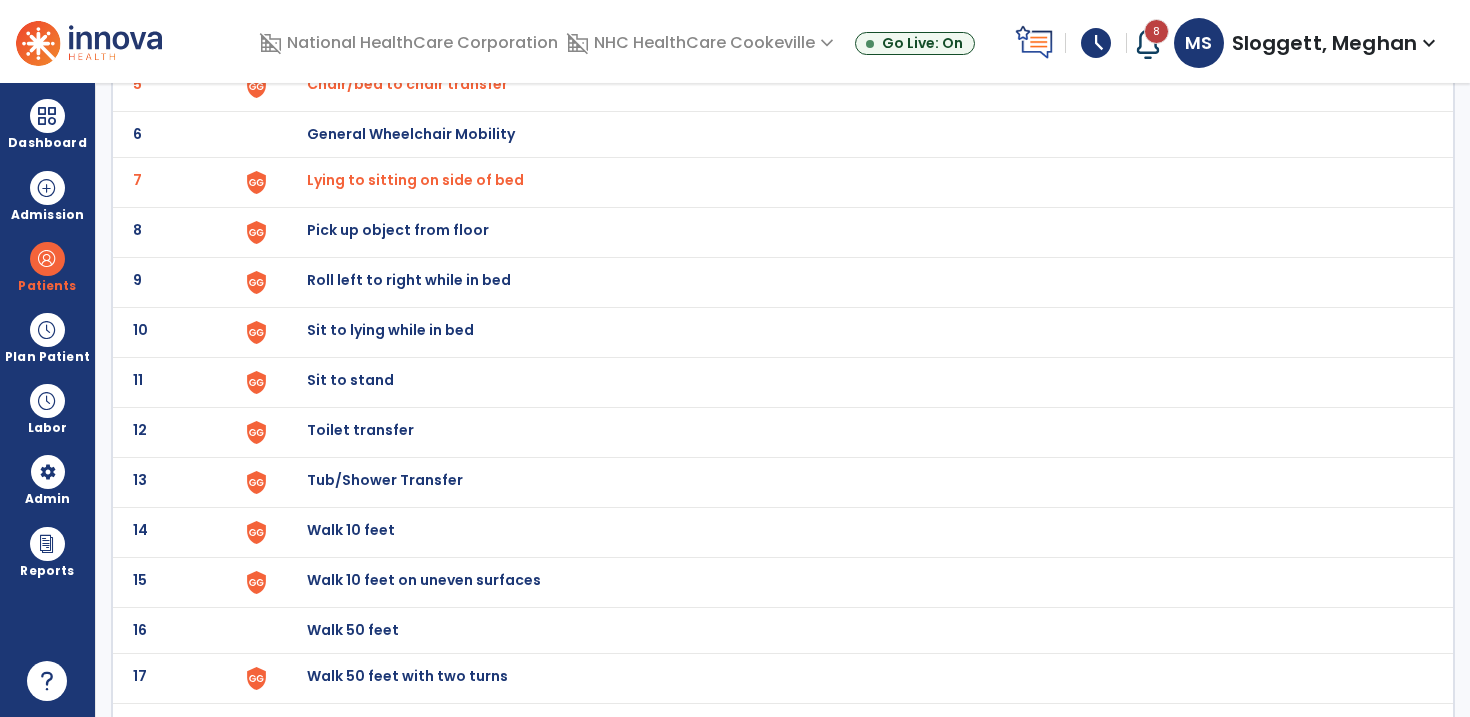 scroll, scrollTop: 379, scrollLeft: 0, axis: vertical 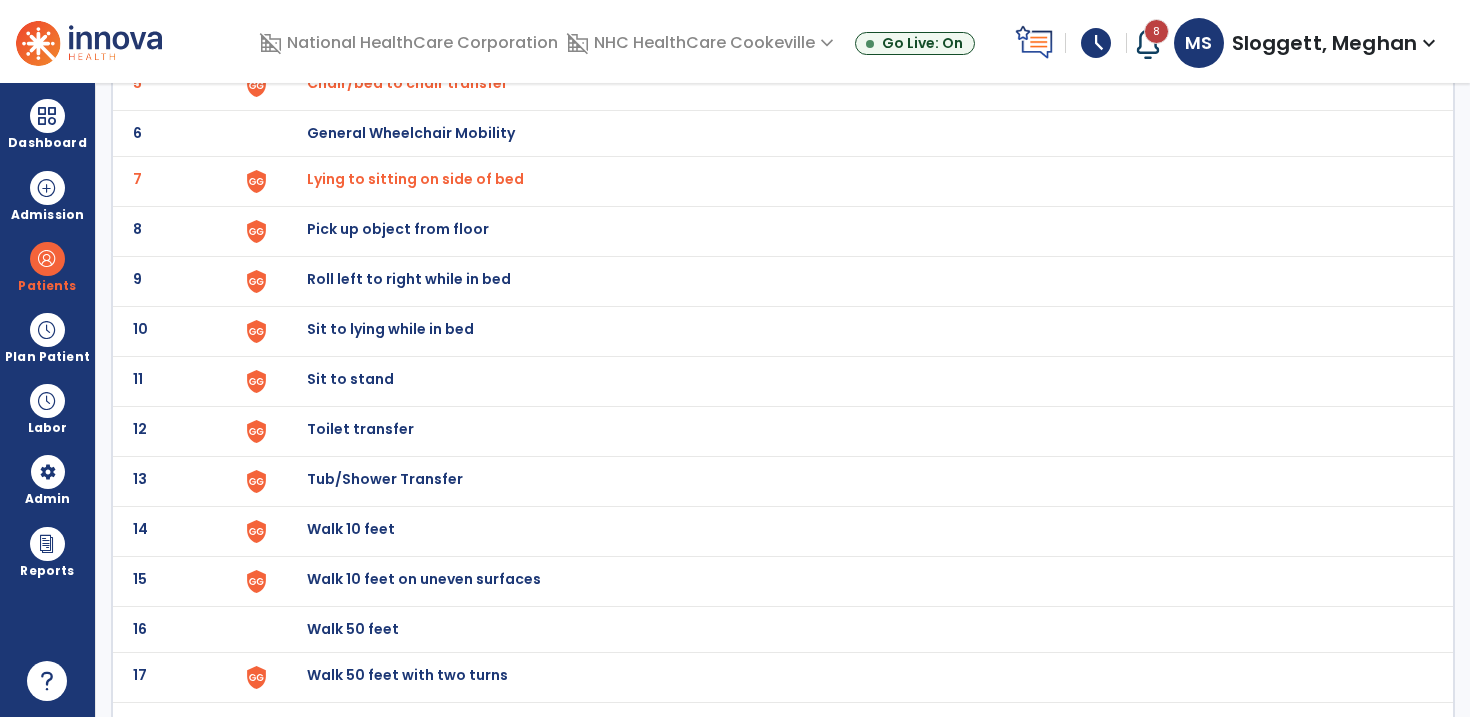 click on "Roll left to right while in bed" at bounding box center (353, -117) 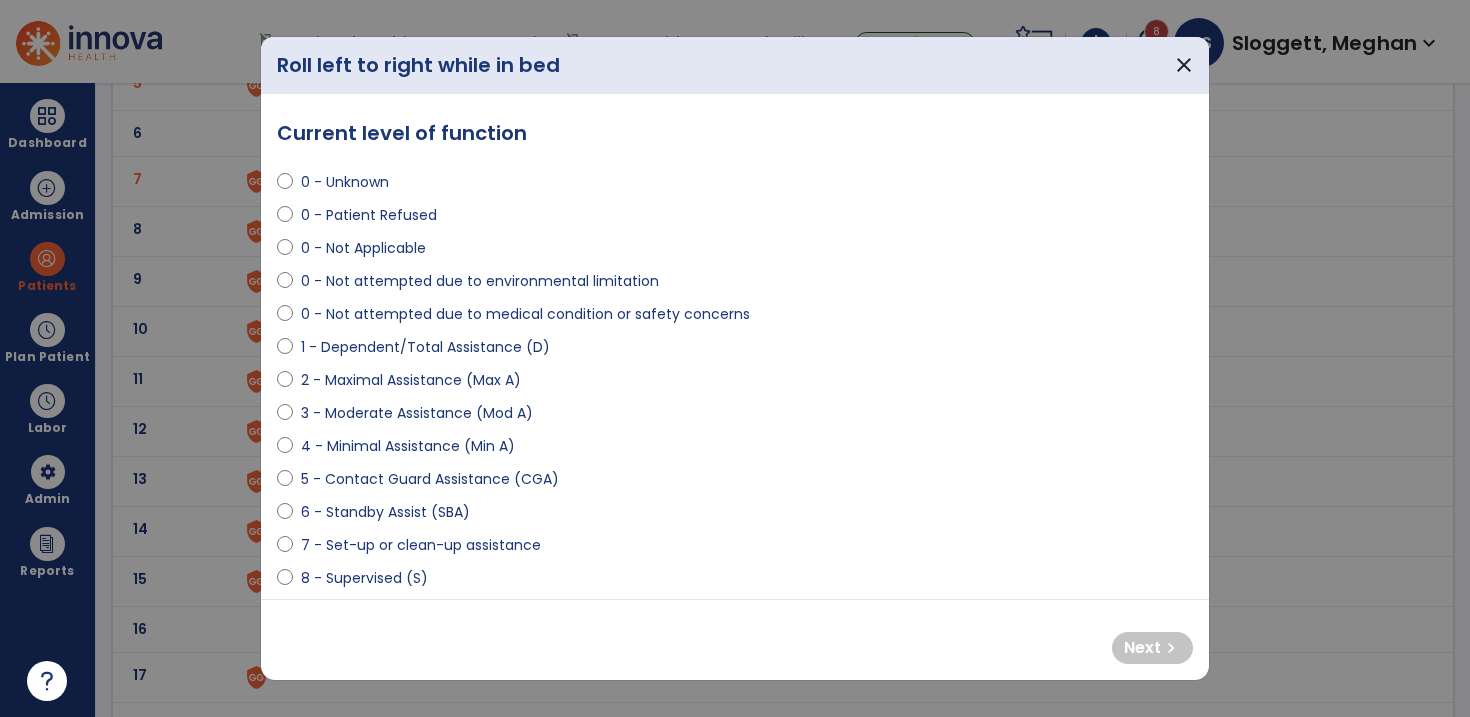 click on "5 - Contact Guard Assistance (CGA)" at bounding box center [430, 479] 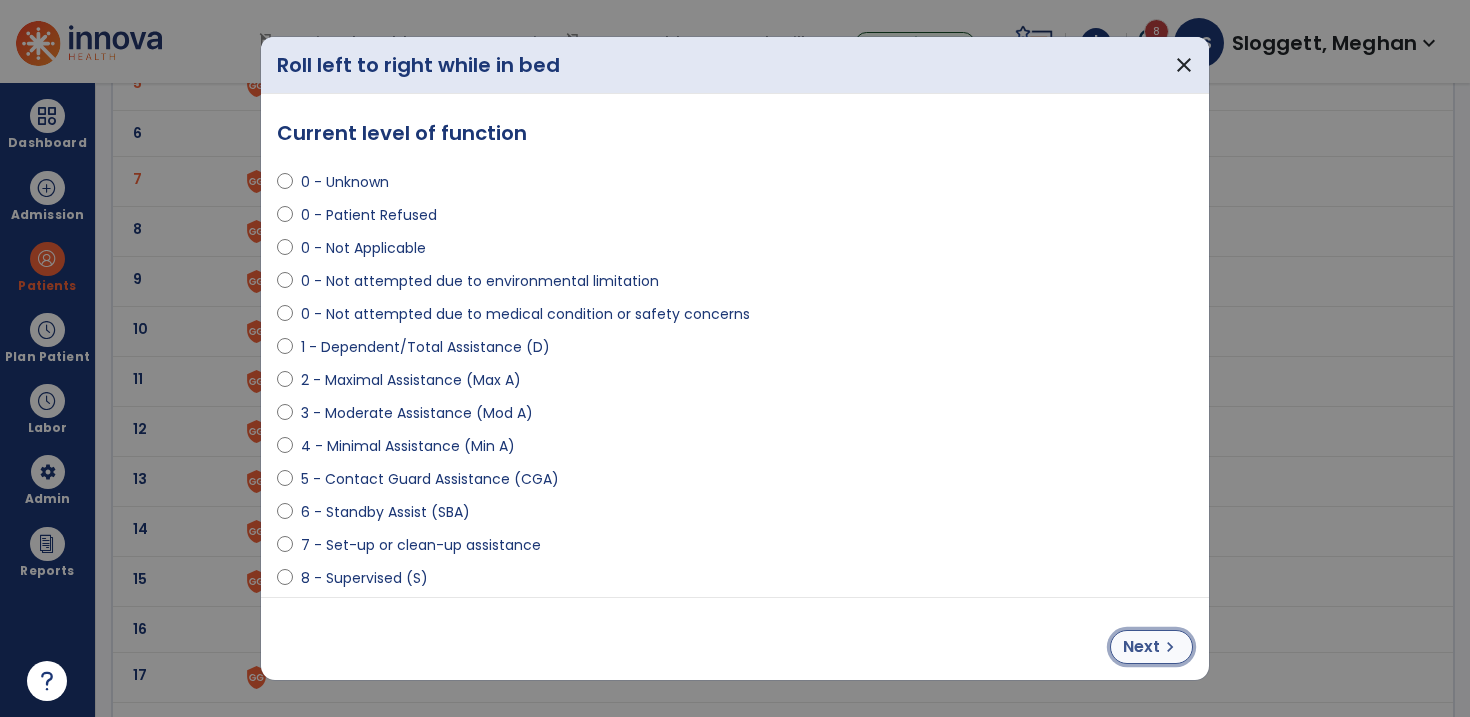 click on "chevron_right" at bounding box center (1170, 647) 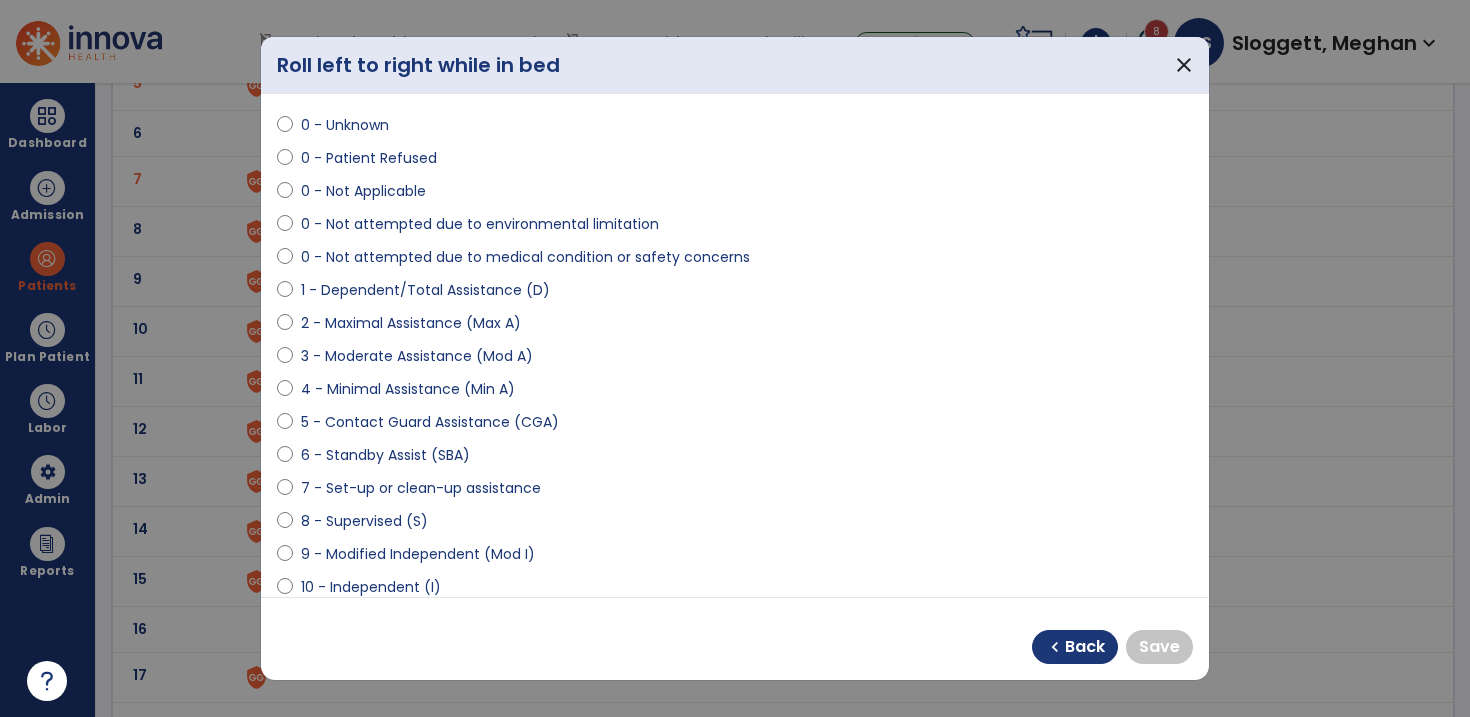 scroll, scrollTop: 65, scrollLeft: 0, axis: vertical 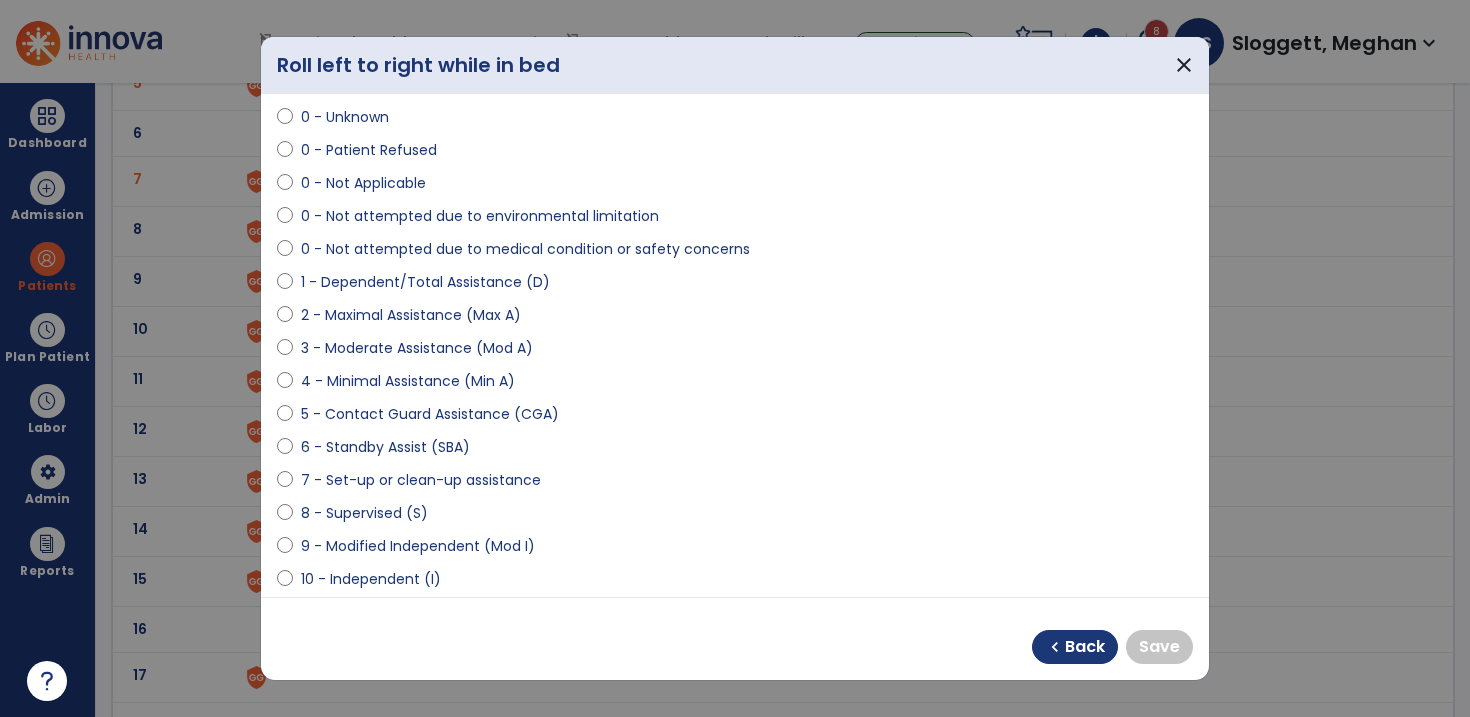 click on "9 - Modified Independent (Mod I)" at bounding box center (418, 546) 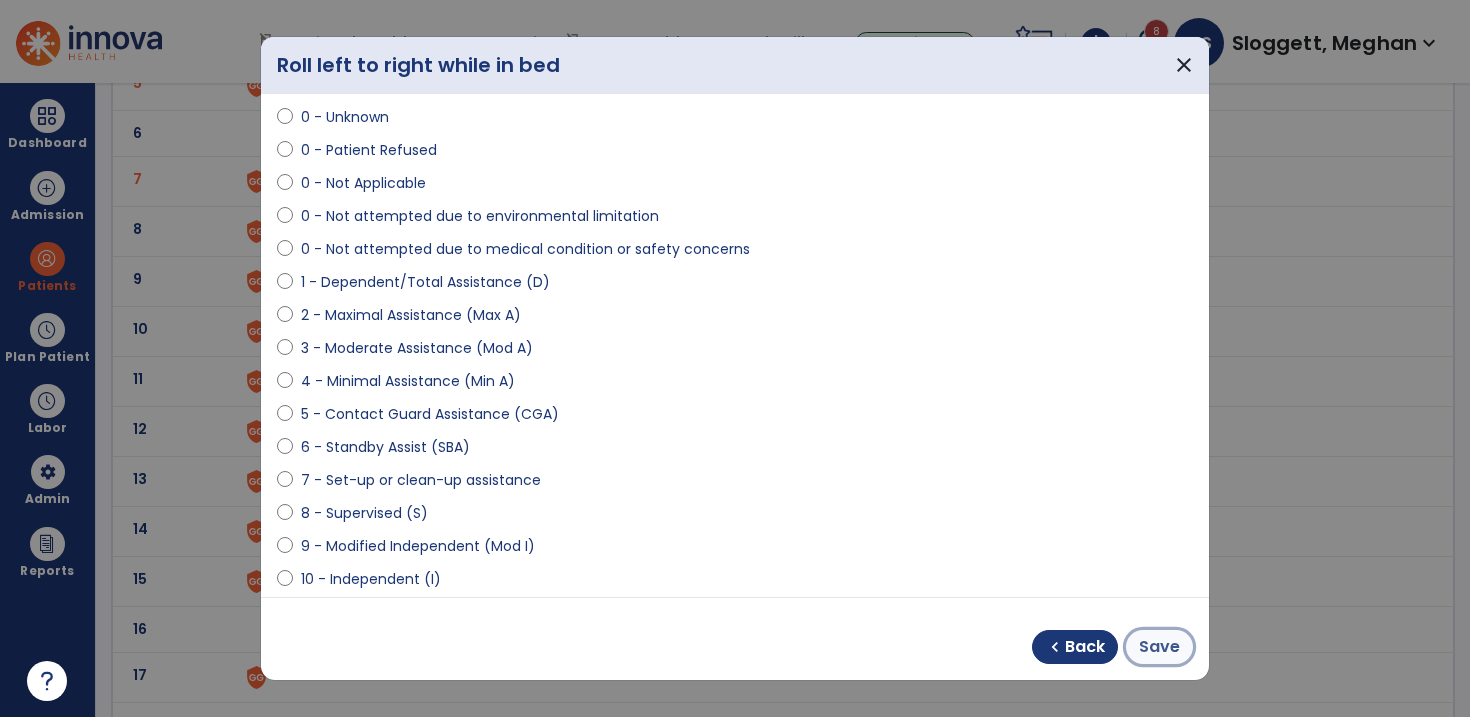click on "Save" at bounding box center (1159, 647) 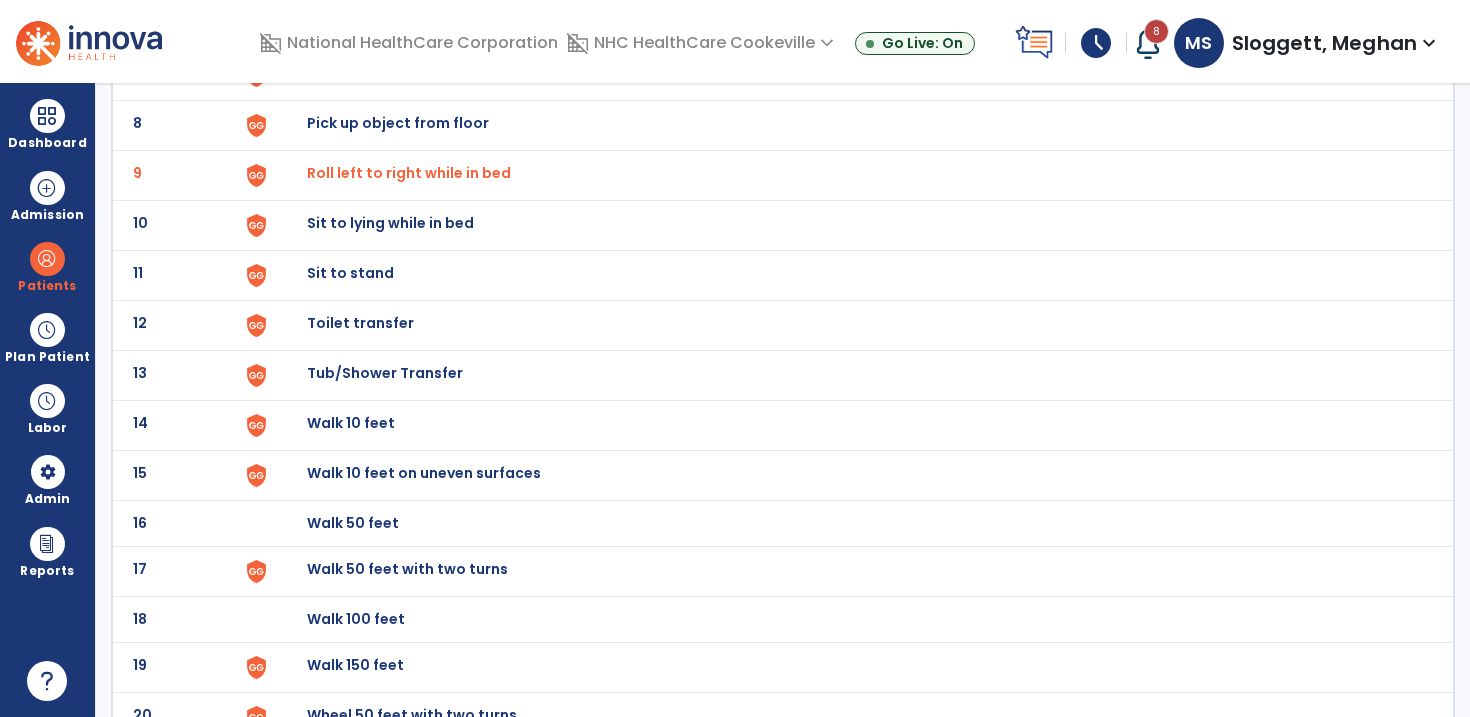 scroll, scrollTop: 503, scrollLeft: 0, axis: vertical 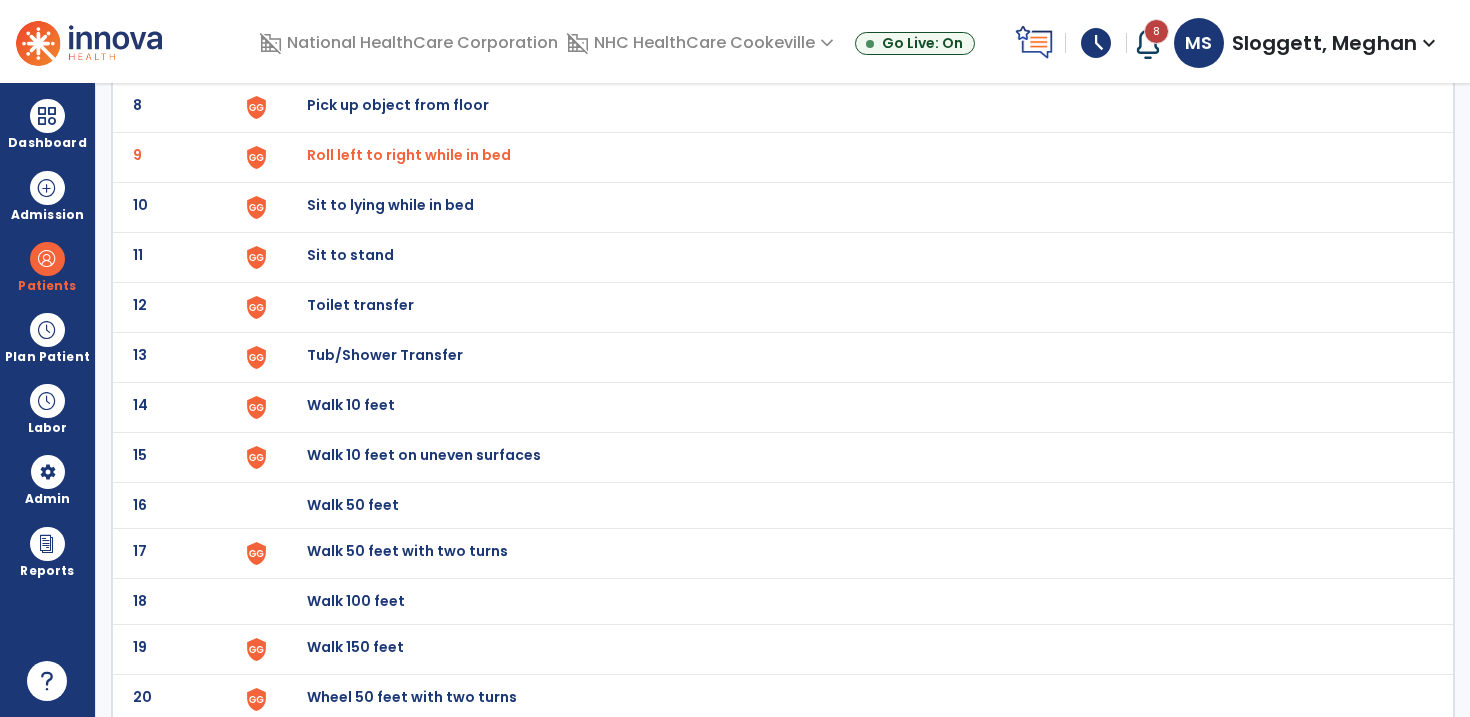 click on "Sit to stand" at bounding box center [353, -241] 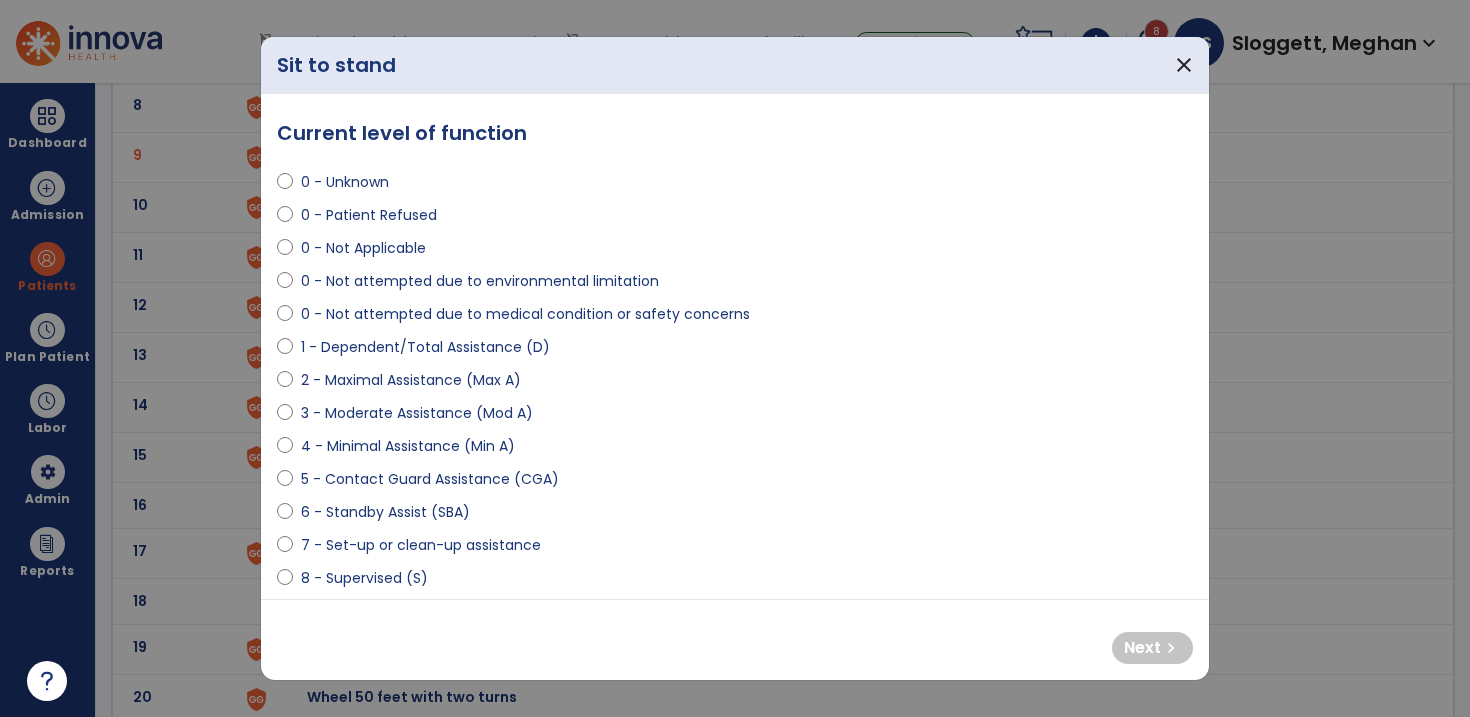 click on "4 - Minimal Assistance (Min A)" at bounding box center (408, 446) 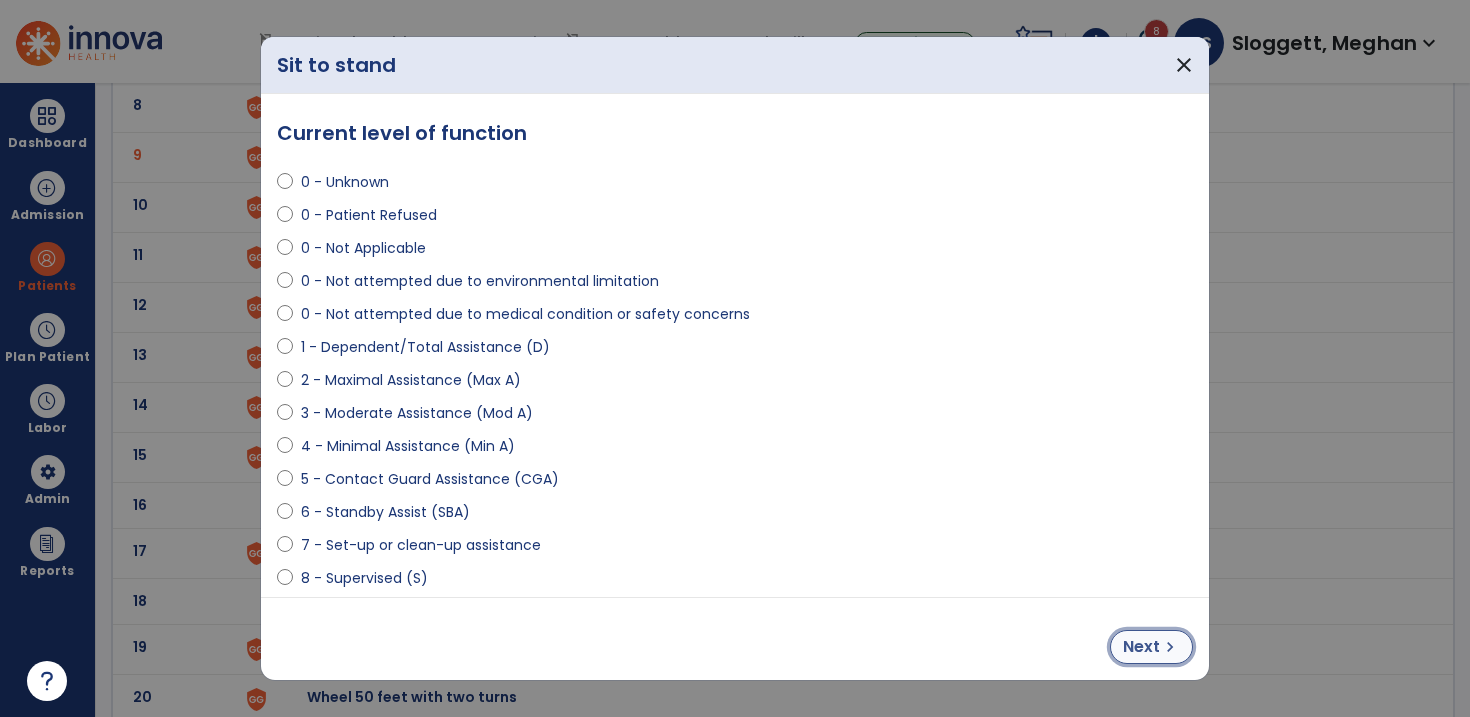 click on "Next" at bounding box center [1141, 647] 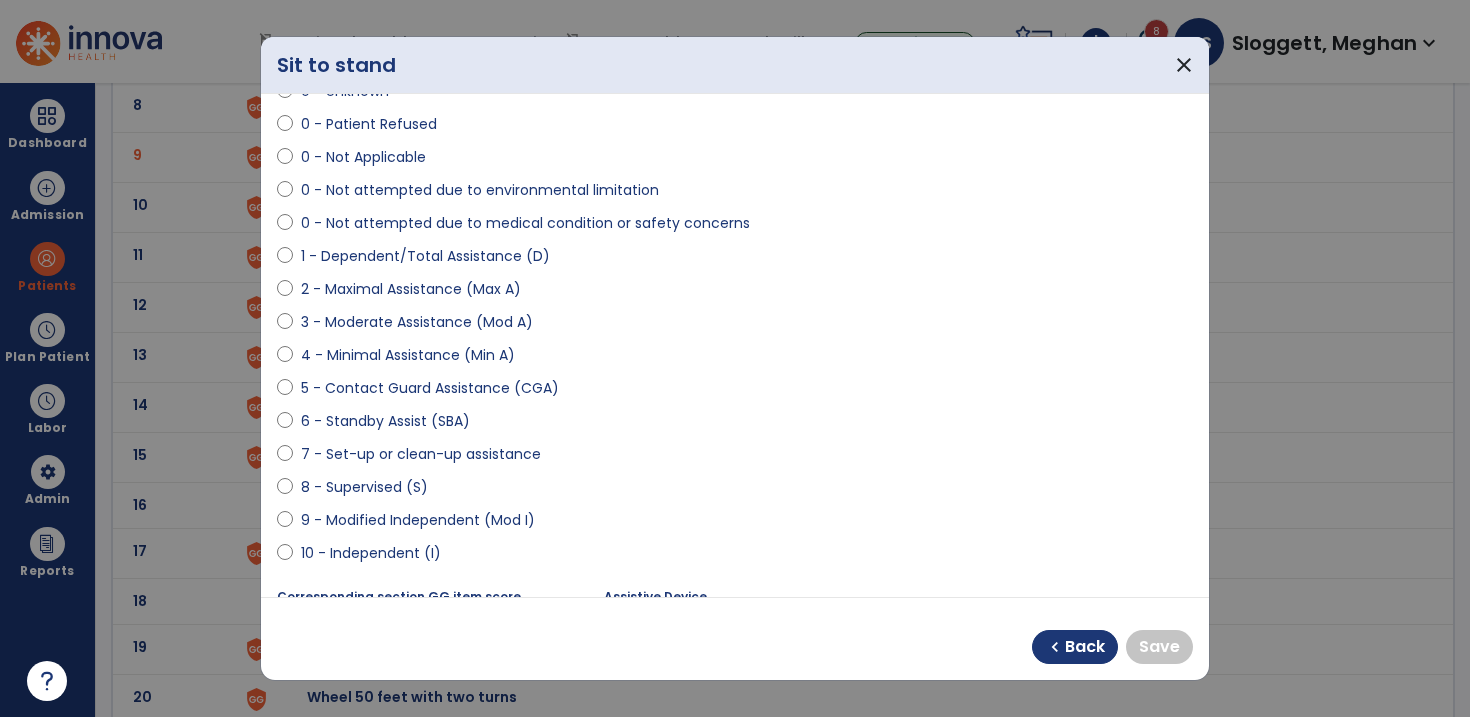 scroll, scrollTop: 157, scrollLeft: 0, axis: vertical 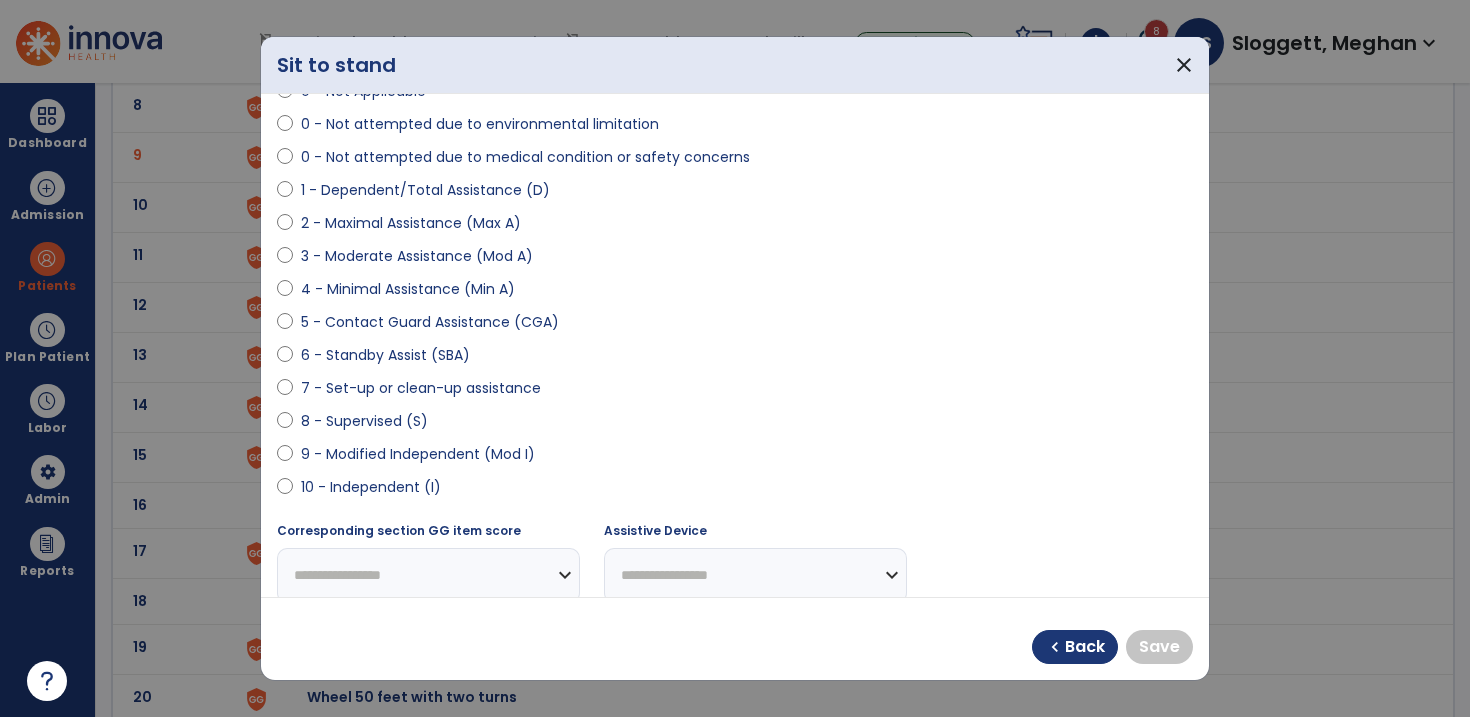 click on "9 - Modified Independent (Mod I)" at bounding box center (418, 454) 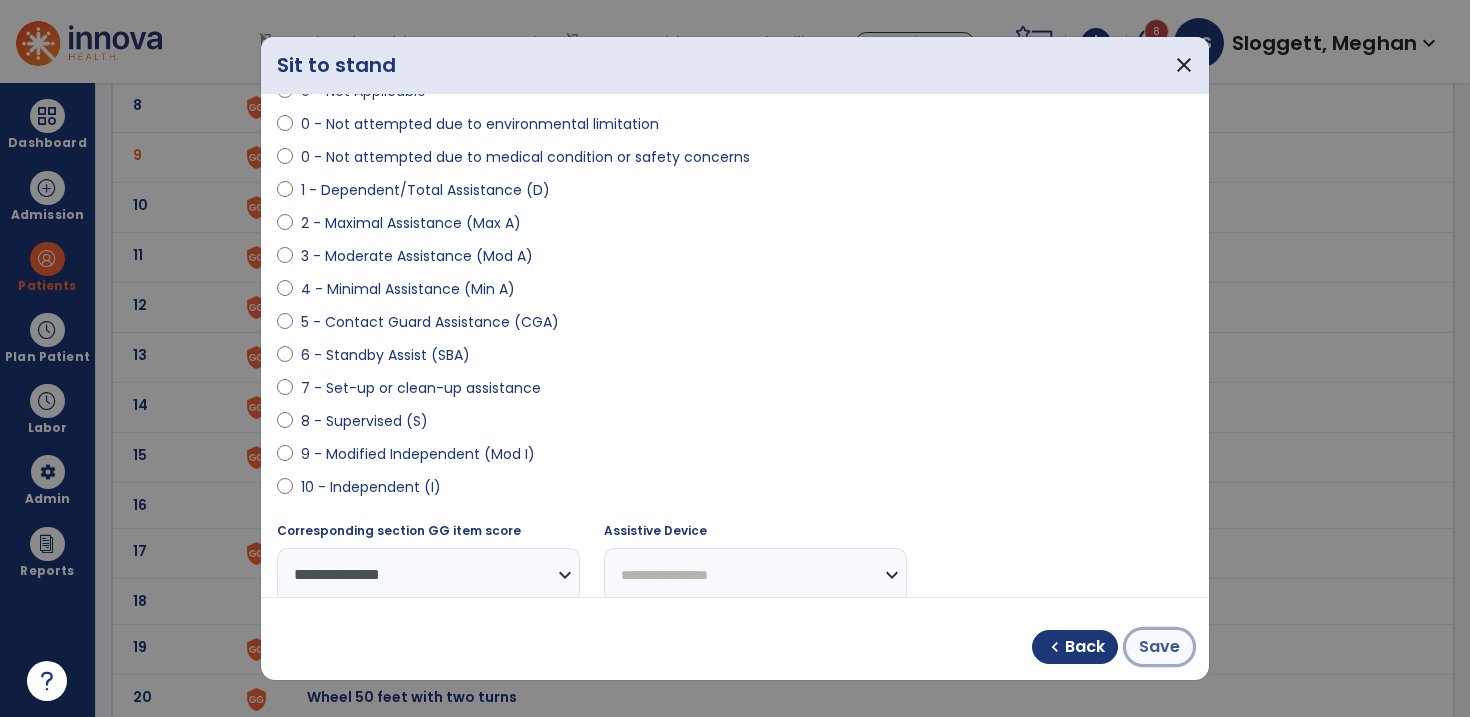 click on "Save" at bounding box center (1159, 647) 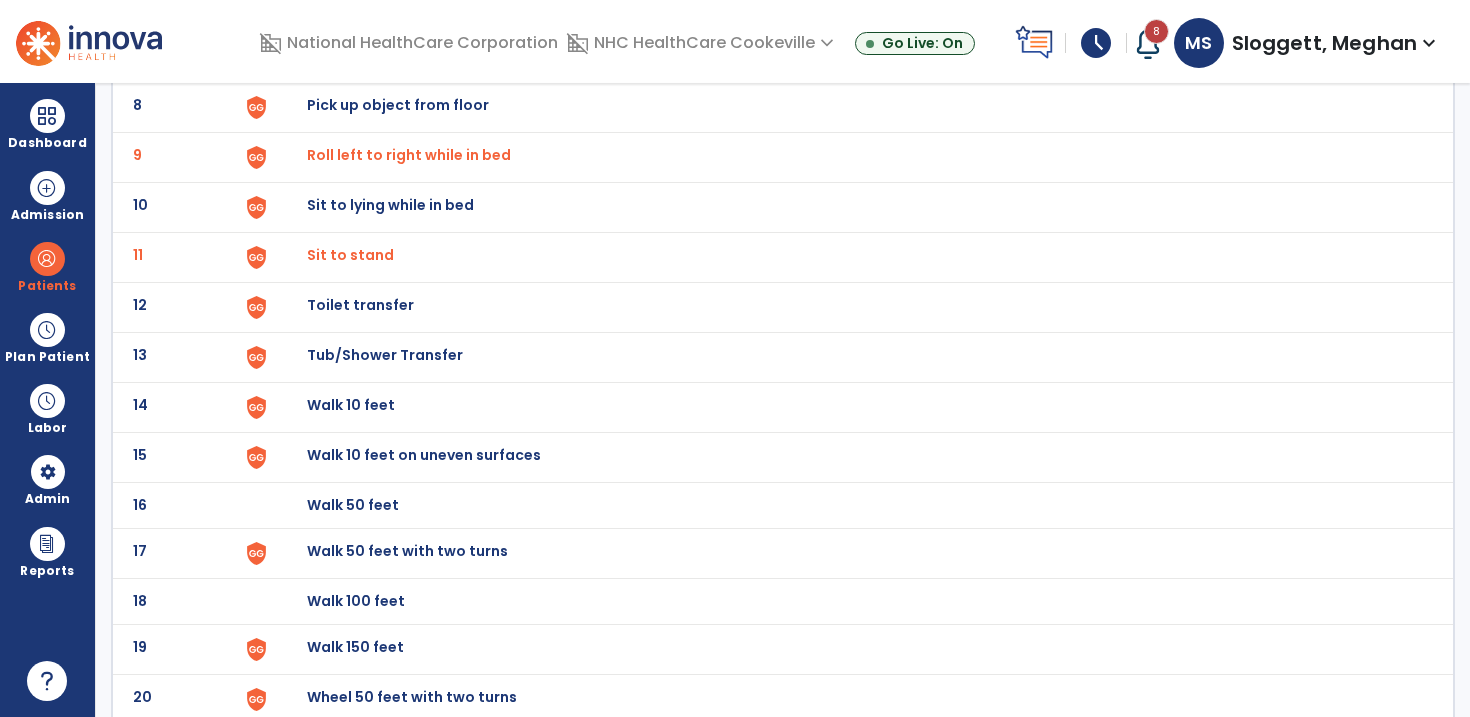 click on "Sit to lying while in bed" at bounding box center (353, -241) 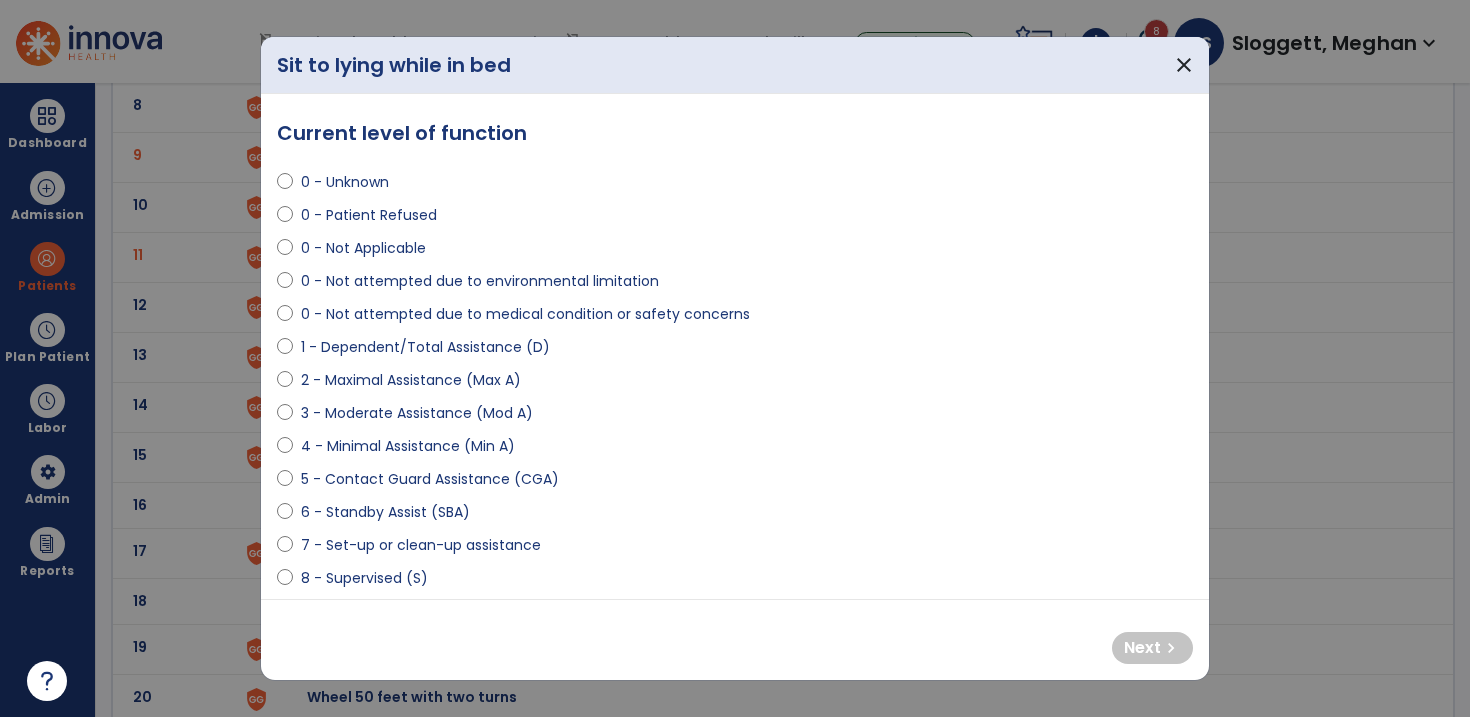 click on "5 - Contact Guard Assistance (CGA)" at bounding box center (430, 479) 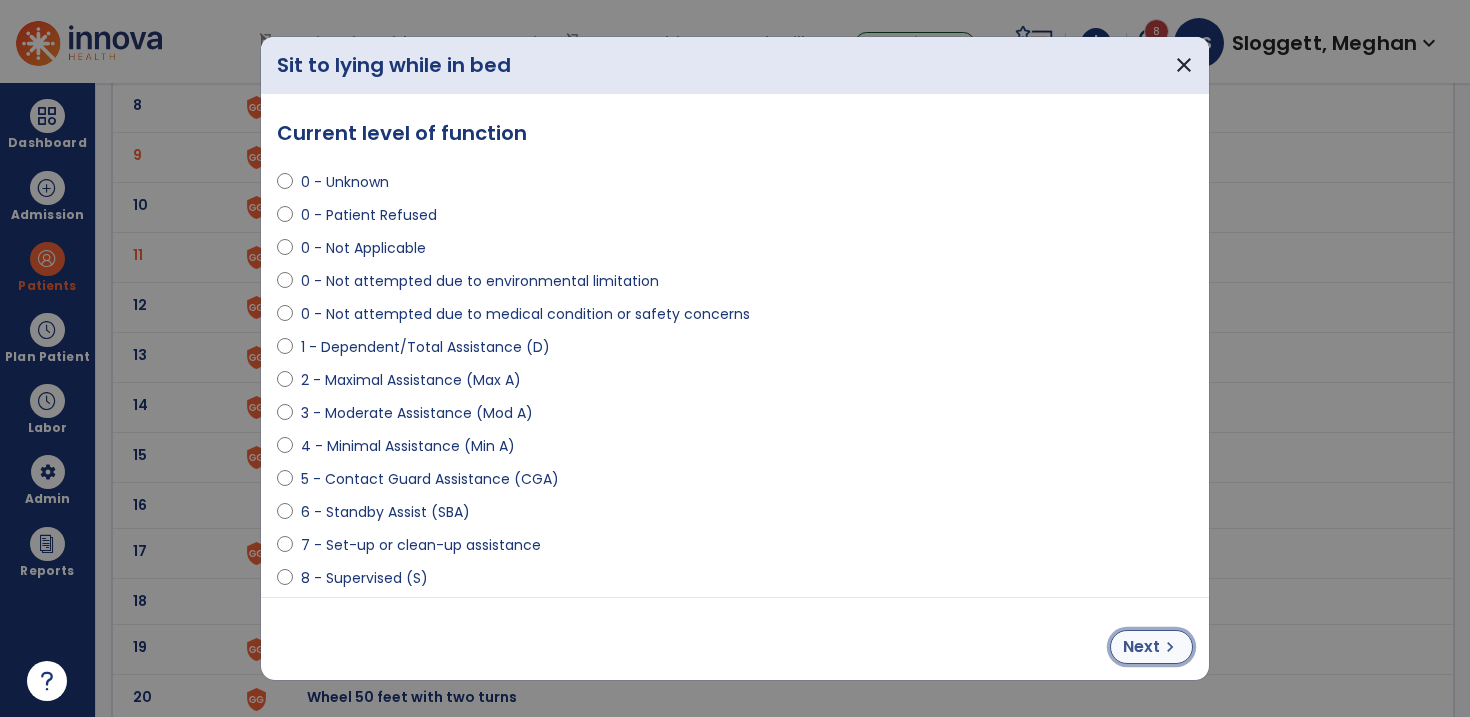 click on "Next" at bounding box center [1141, 647] 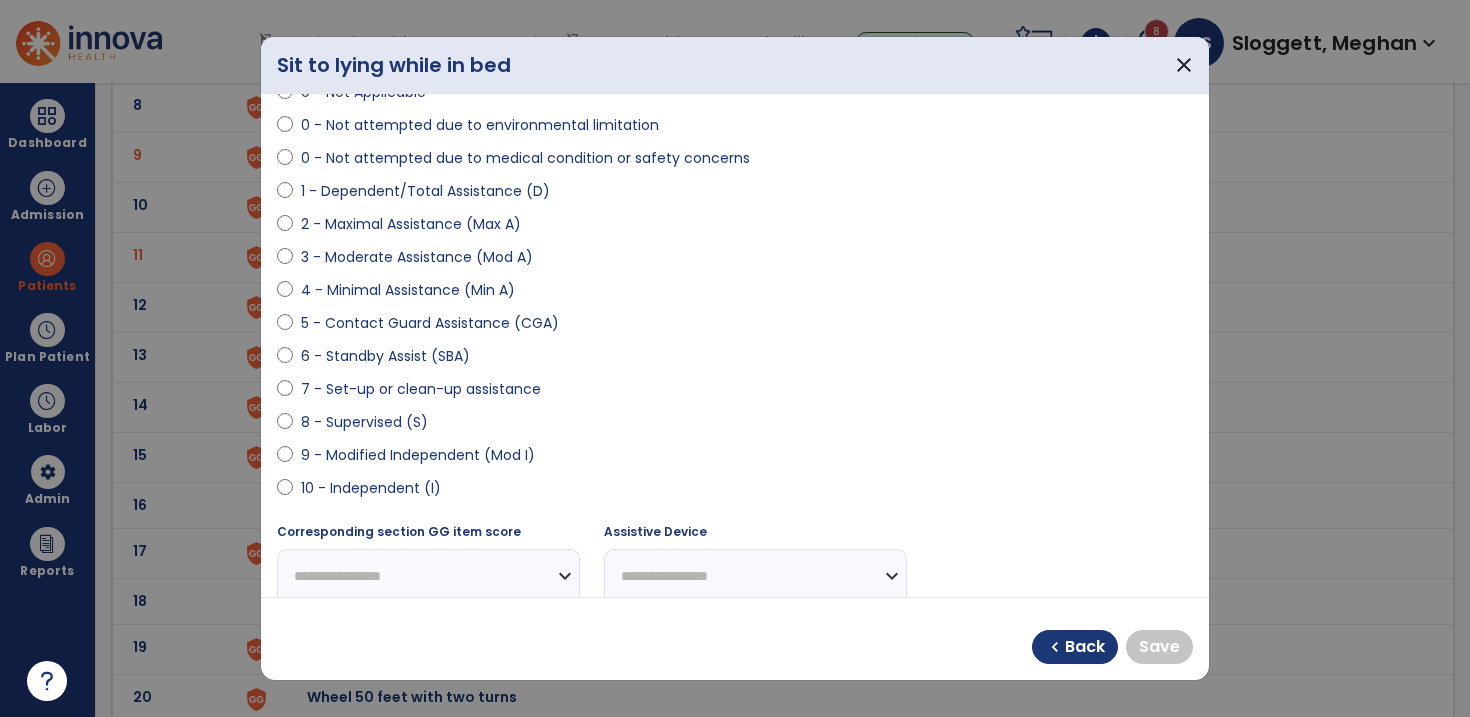 scroll, scrollTop: 213, scrollLeft: 0, axis: vertical 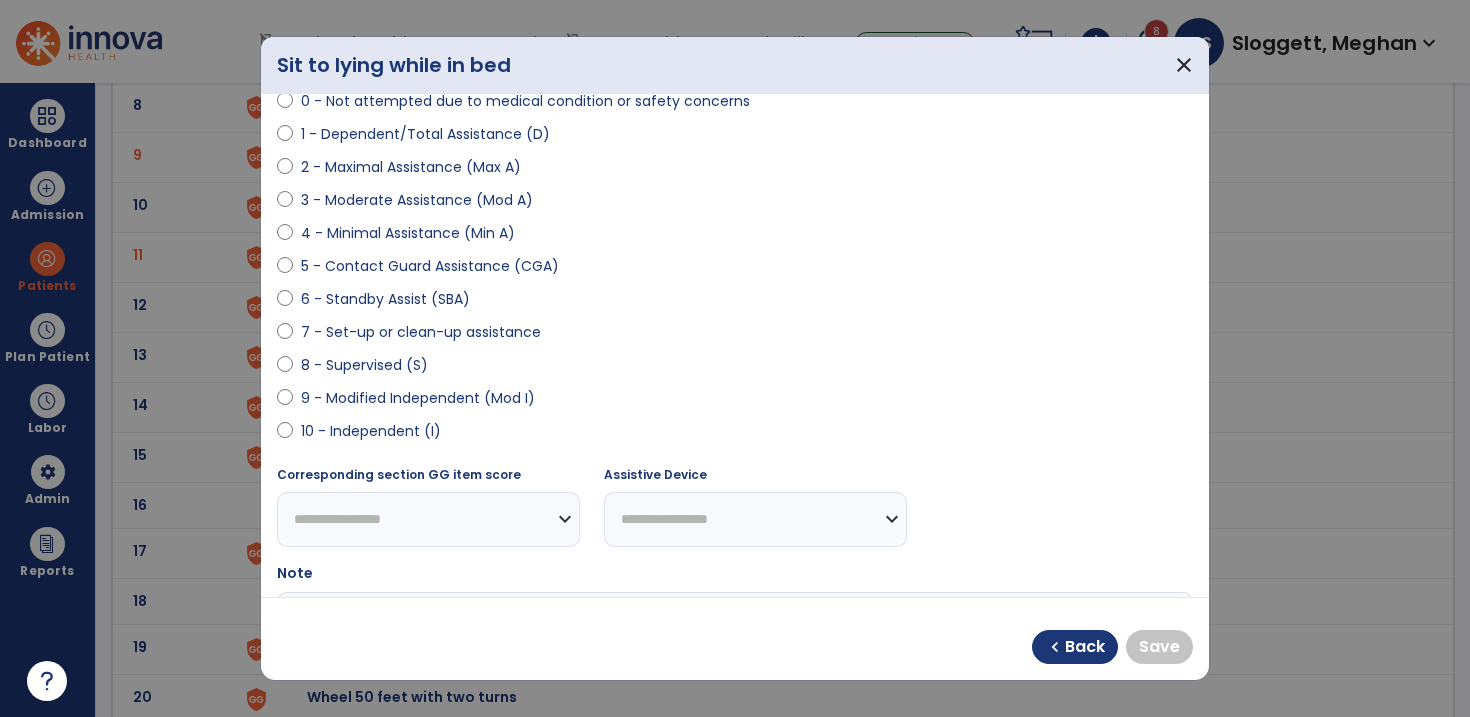 click on "9 - Modified Independent (Mod I)" at bounding box center (418, 398) 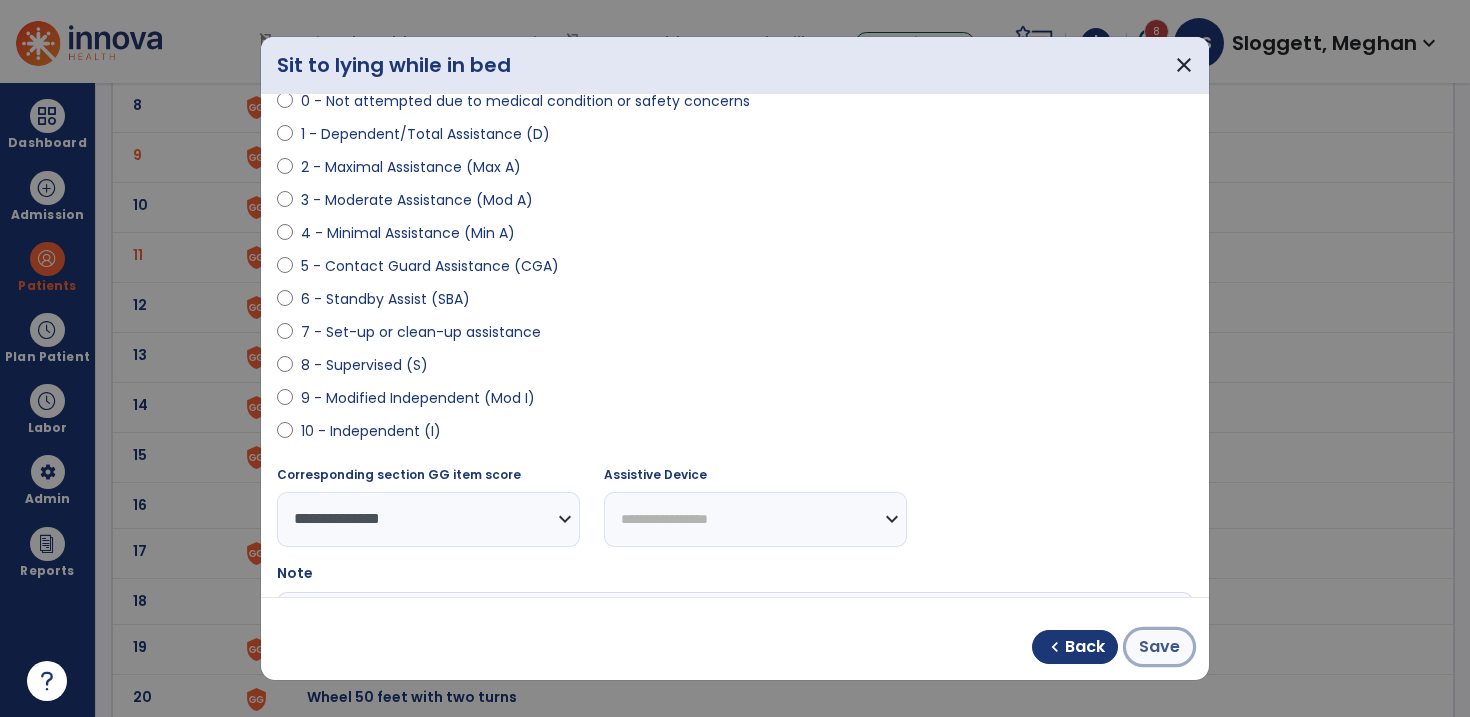 click on "Save" at bounding box center (1159, 647) 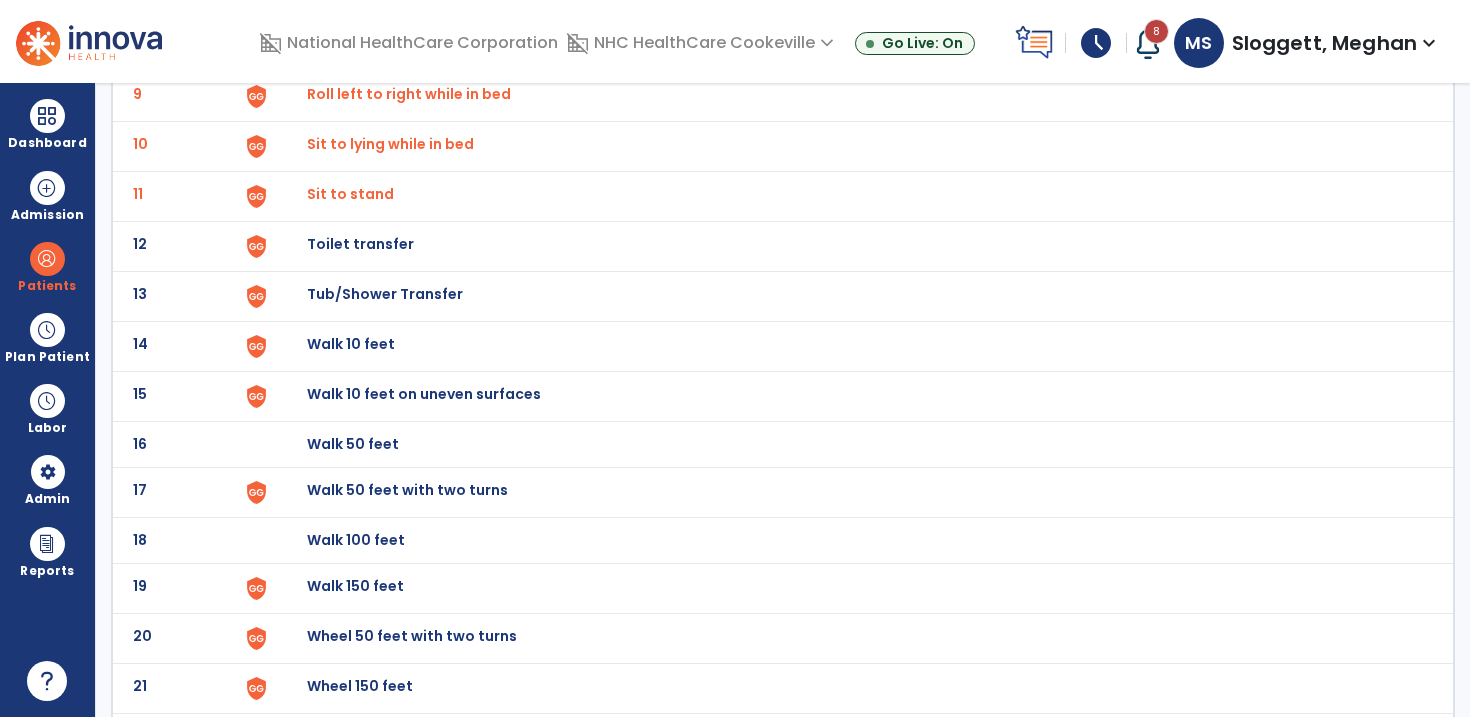 scroll, scrollTop: 565, scrollLeft: 0, axis: vertical 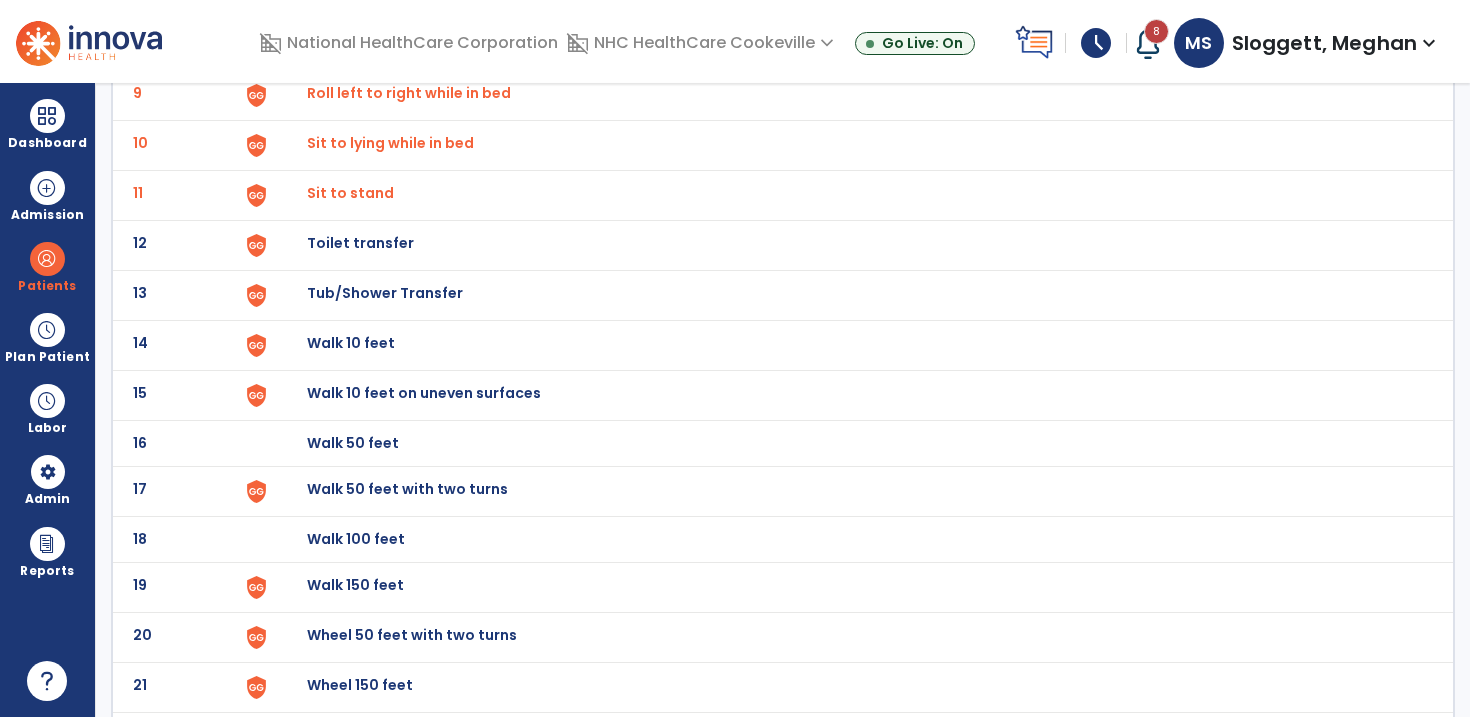 click on "Walk 10 feet" at bounding box center [850, -301] 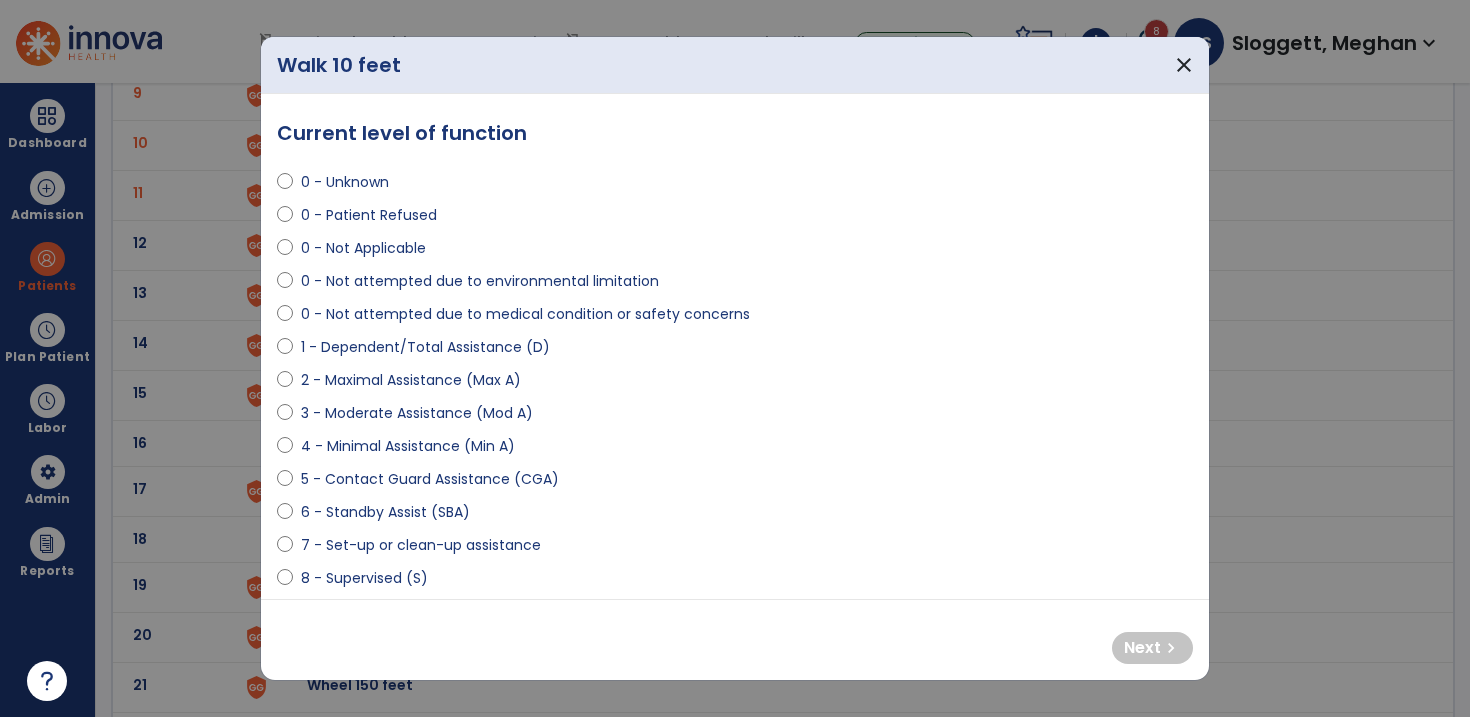 click on "5 - Contact Guard Assistance (CGA)" at bounding box center [430, 479] 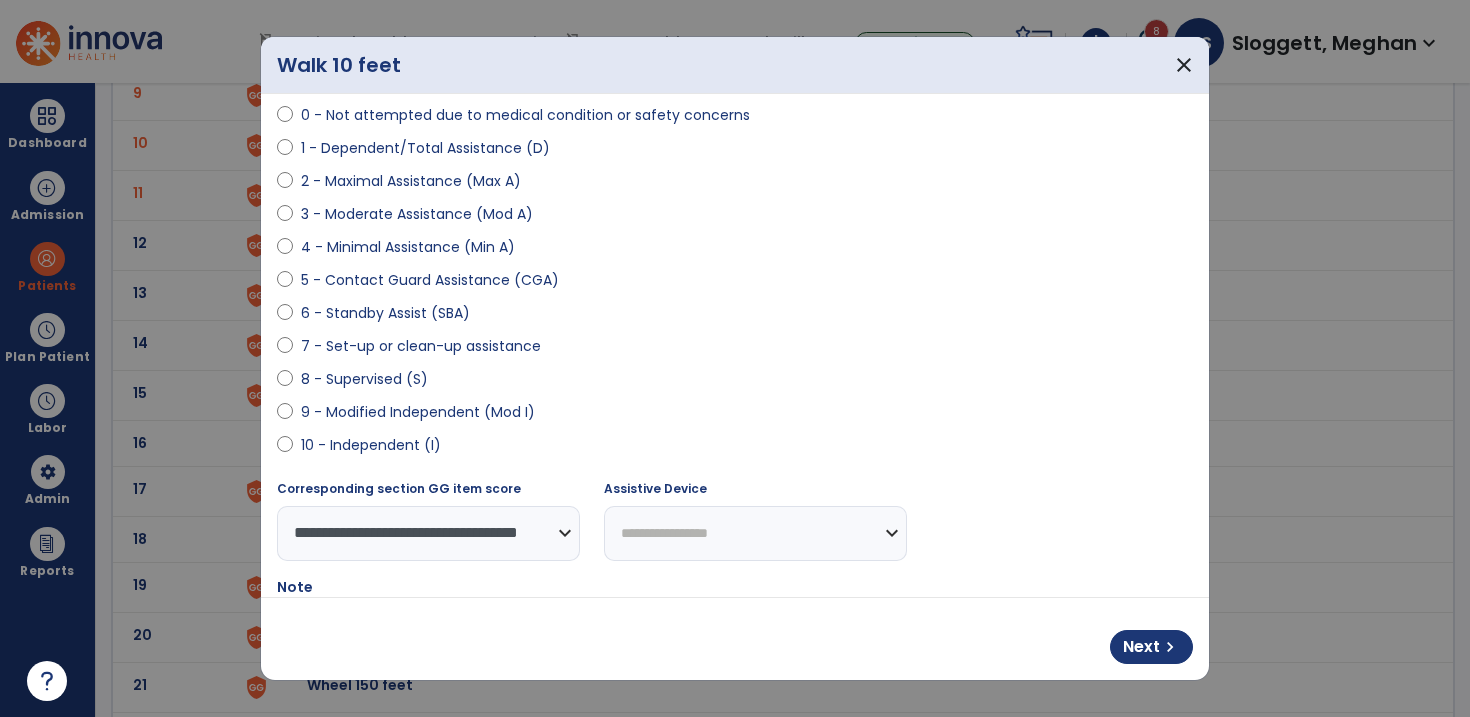 scroll, scrollTop: 213, scrollLeft: 0, axis: vertical 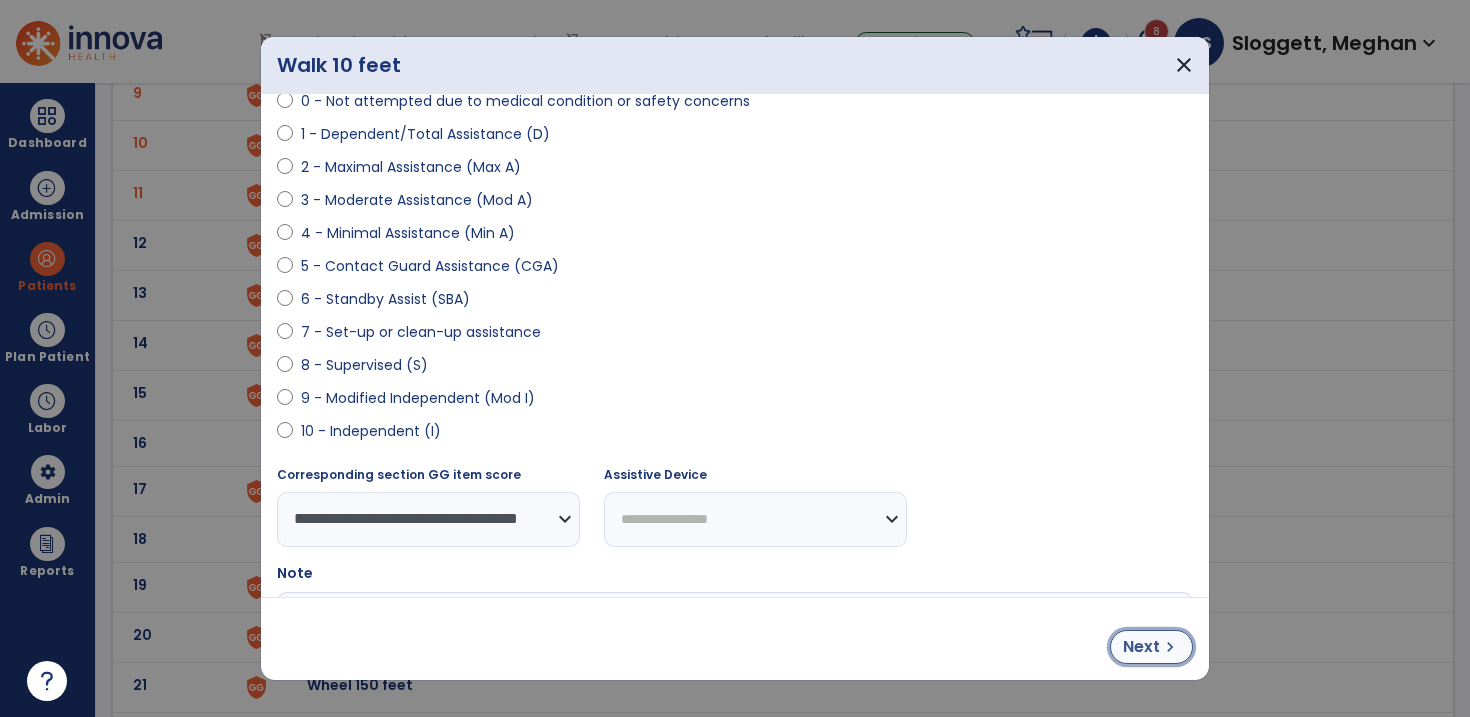 click on "Next  chevron_right" at bounding box center [1151, 647] 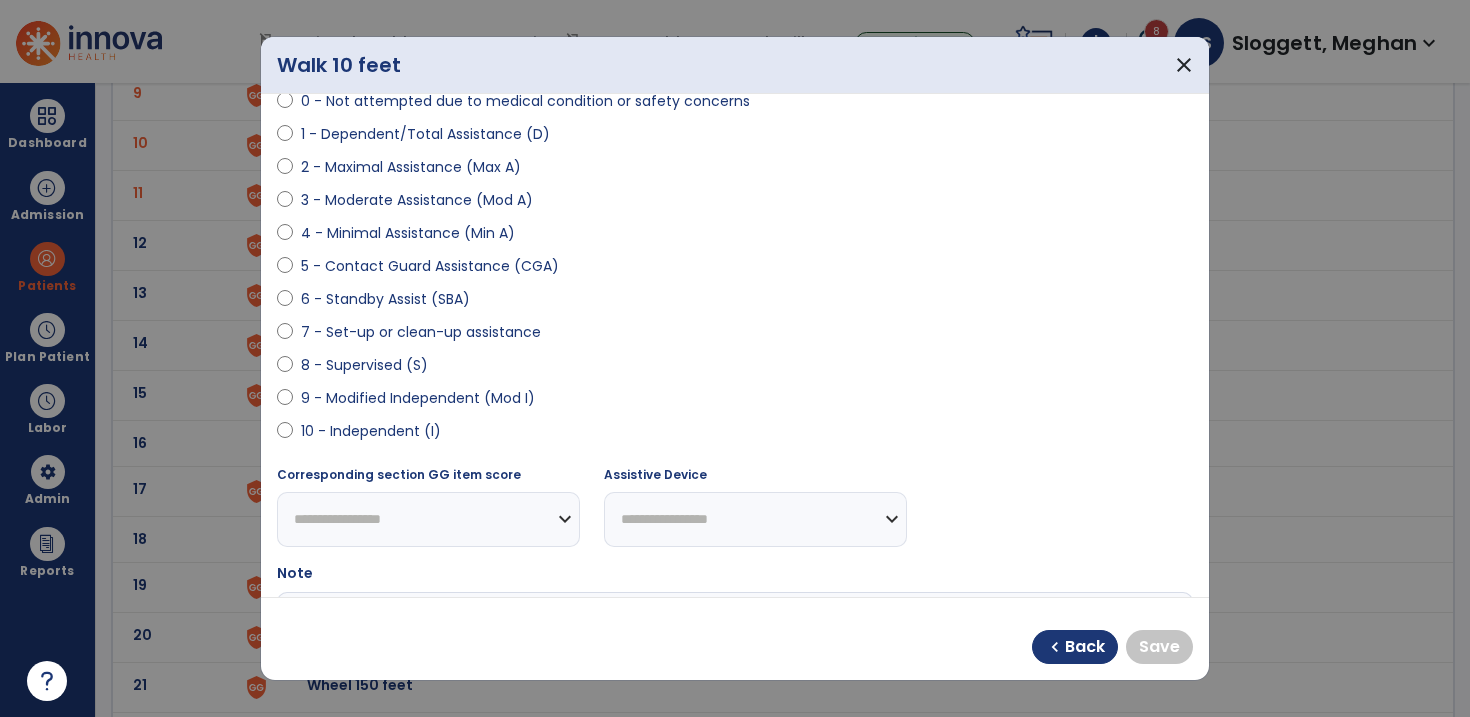 click on "9 - Modified Independent (Mod I)" at bounding box center [418, 398] 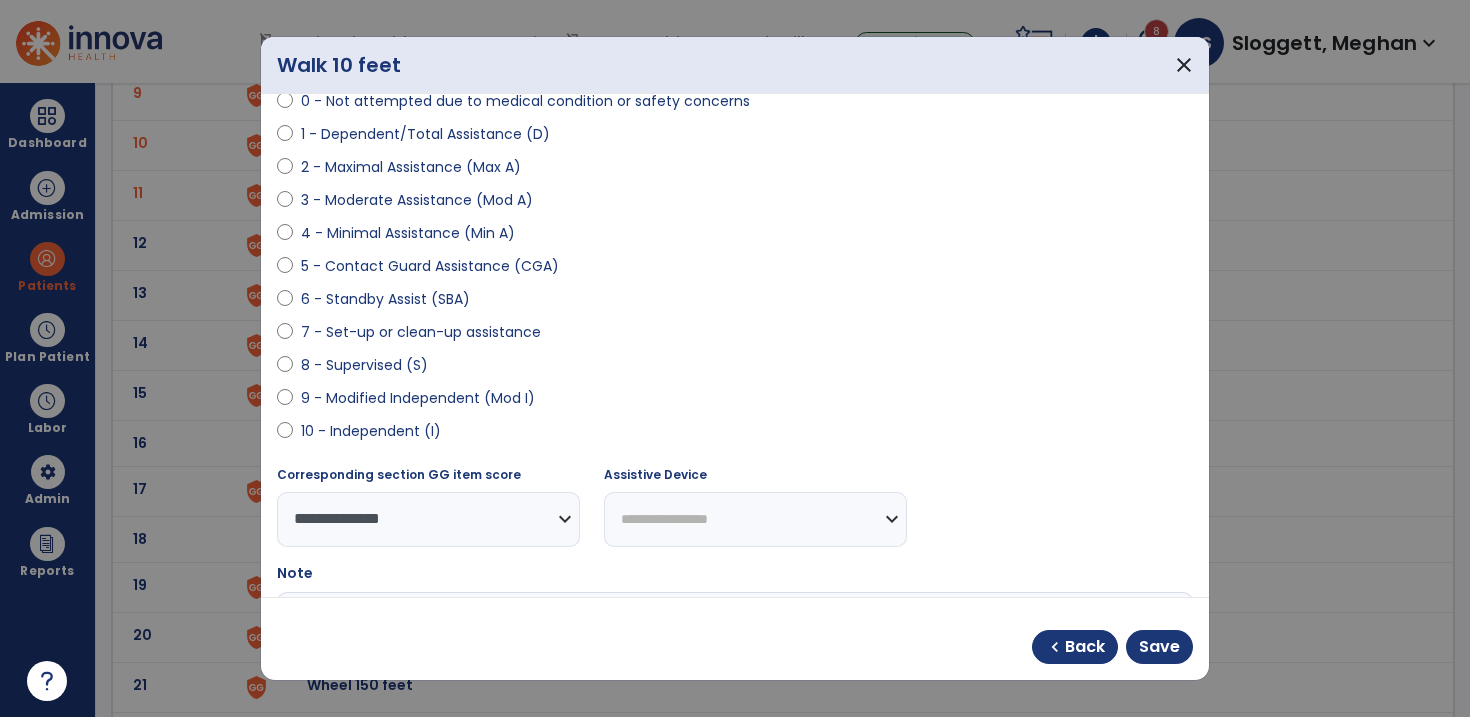 click on "**********" at bounding box center (755, 519) 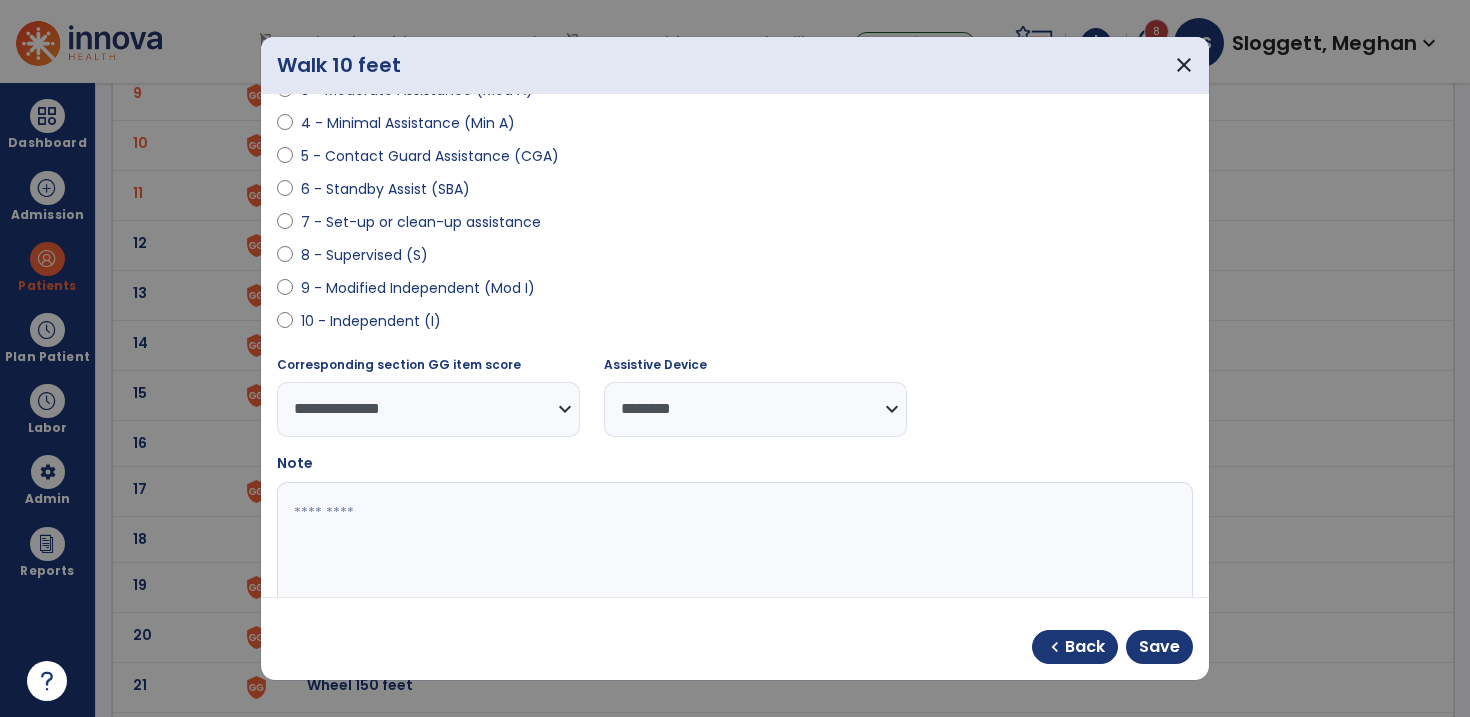 scroll, scrollTop: 391, scrollLeft: 0, axis: vertical 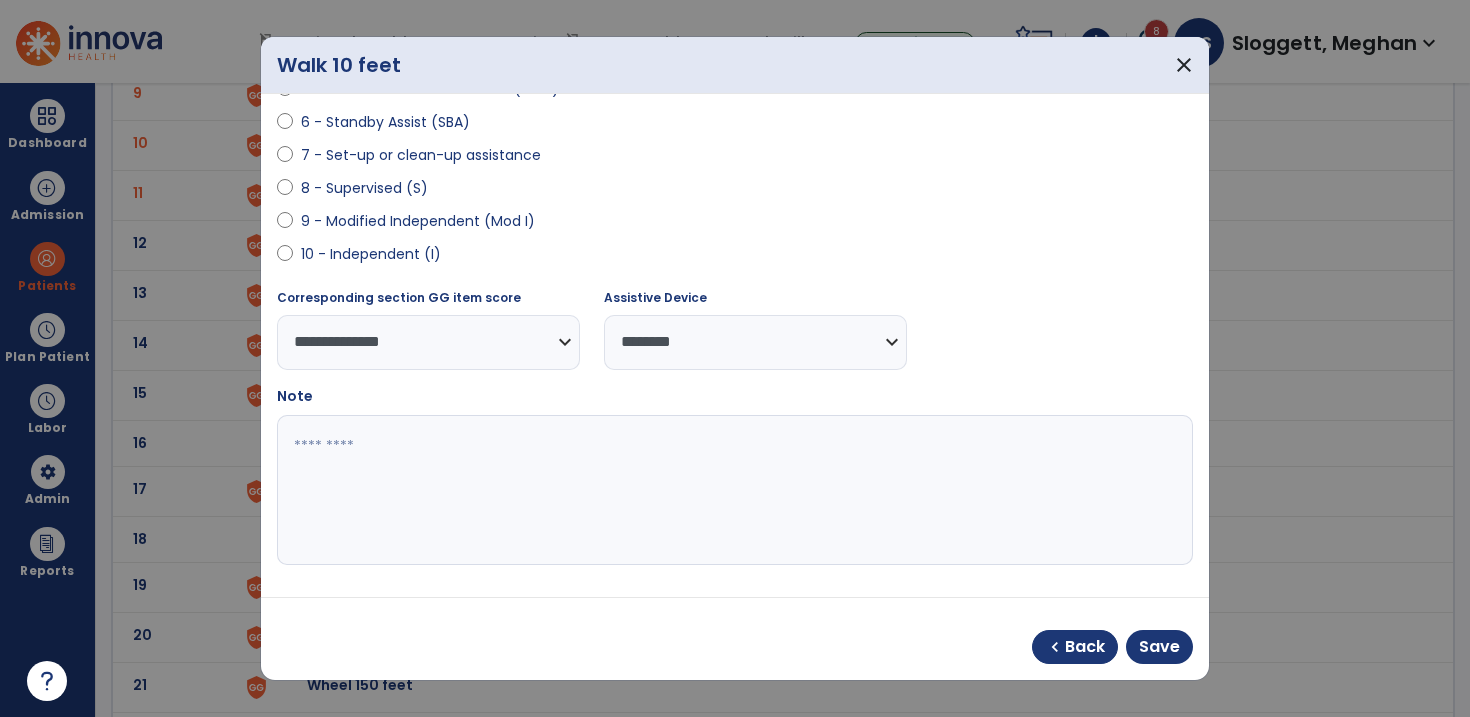 click at bounding box center [732, 490] 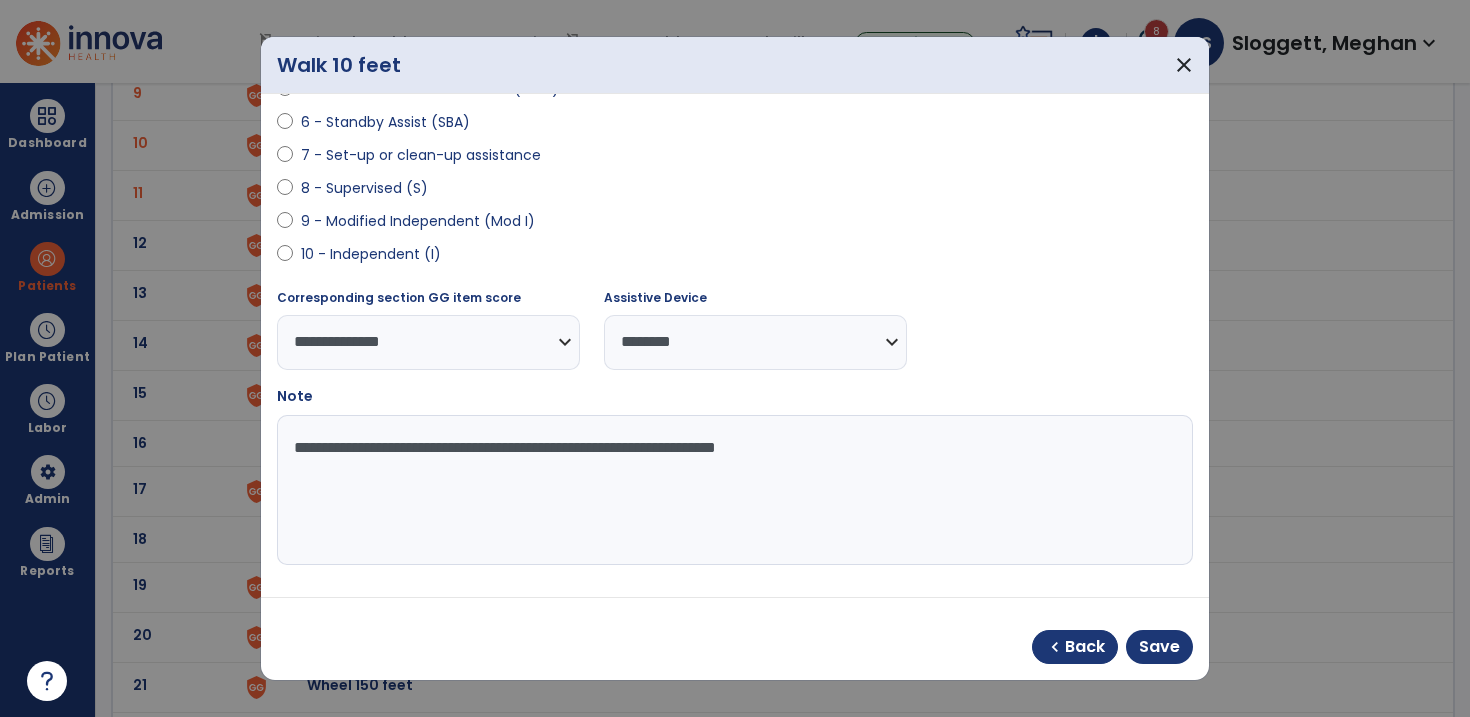 click on "**********" at bounding box center [732, 490] 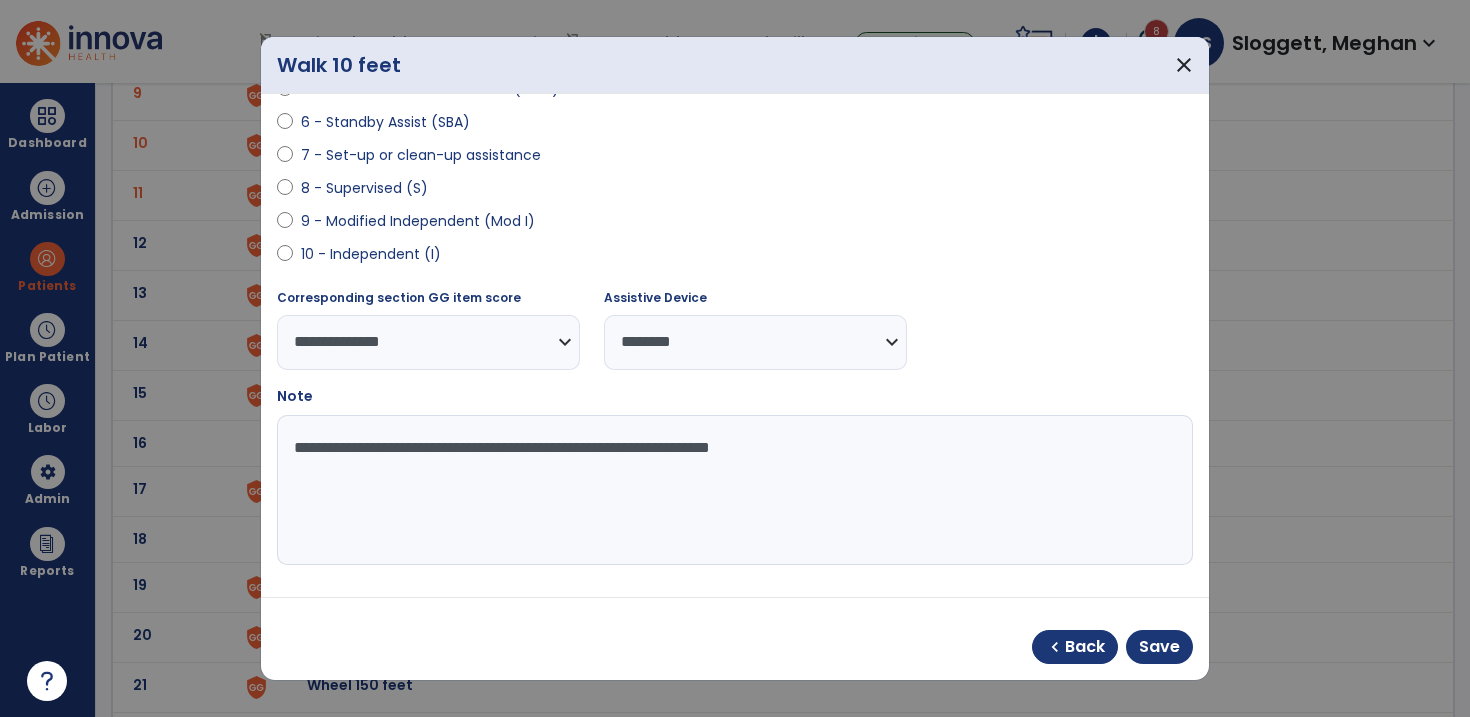 click on "**********" at bounding box center (732, 490) 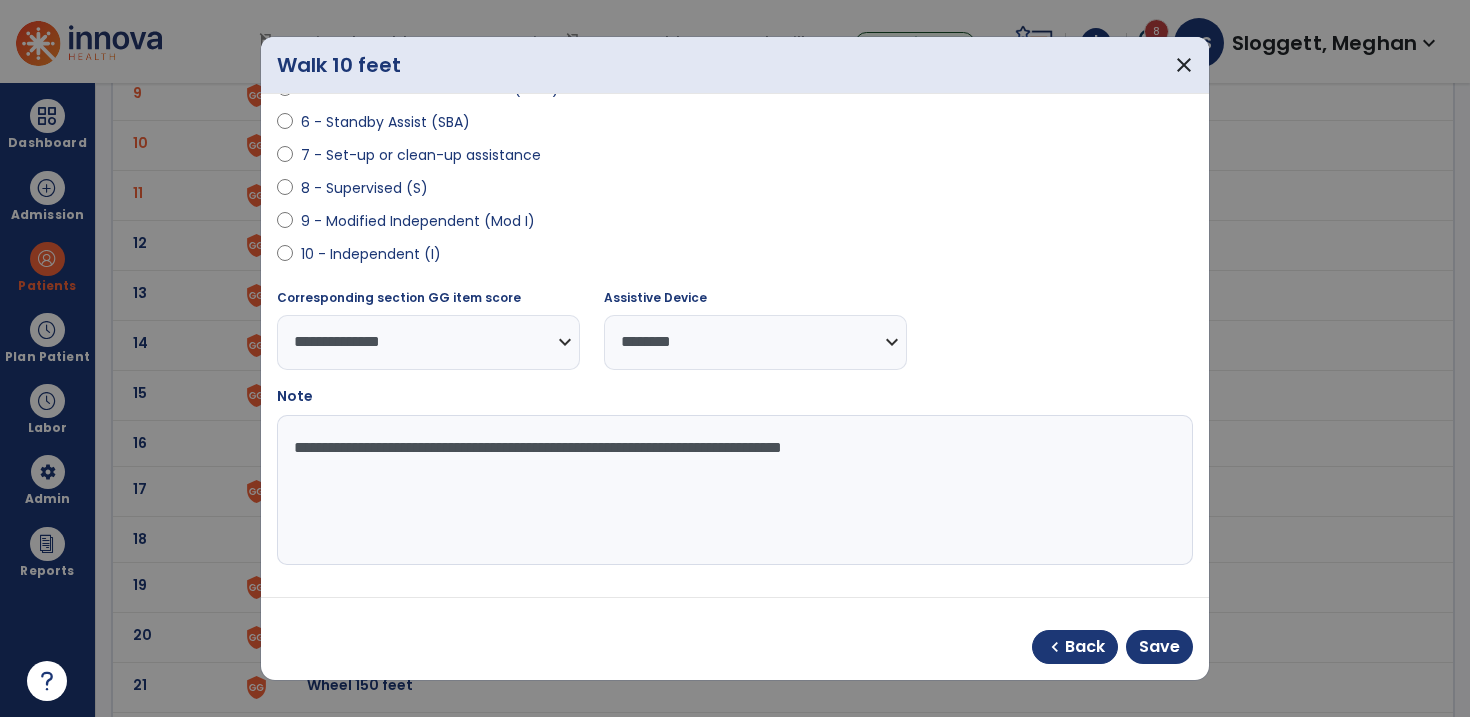 click on "**********" at bounding box center [732, 490] 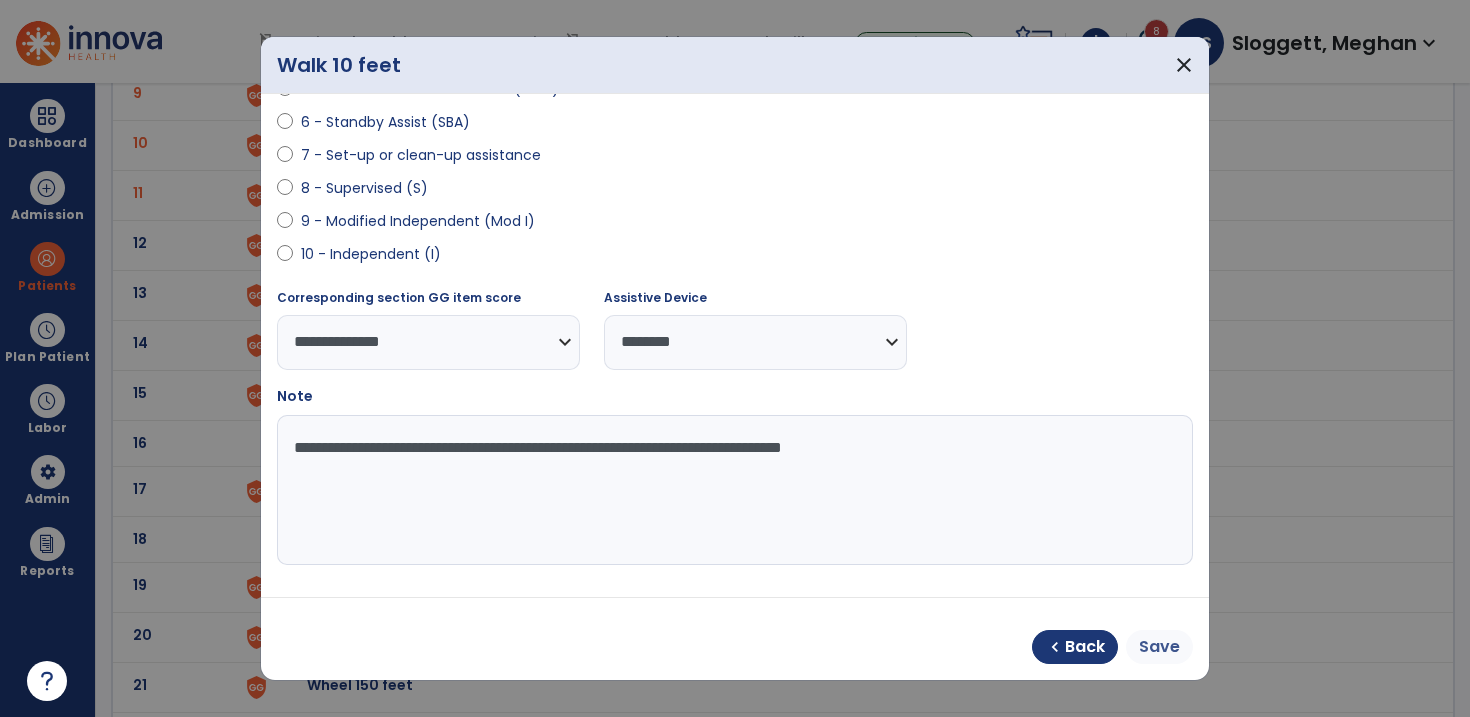 type on "**********" 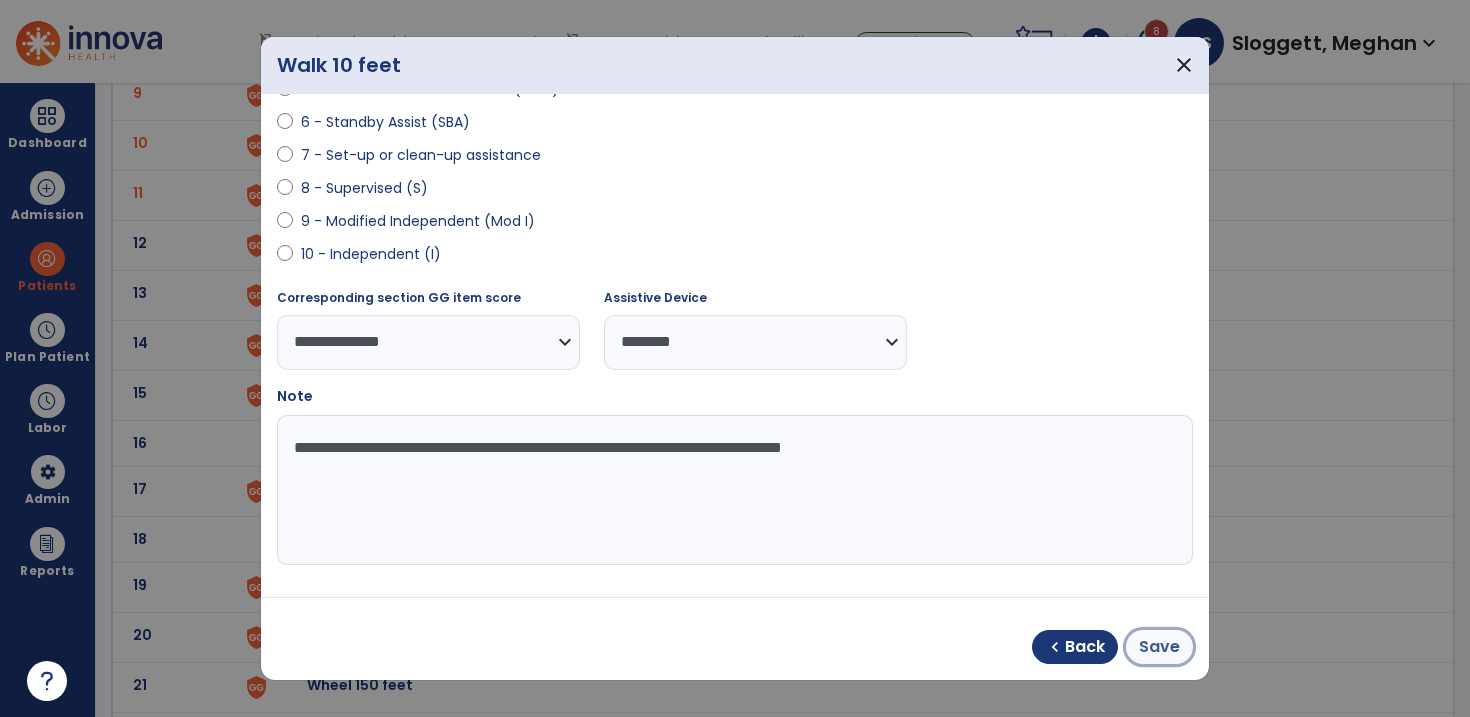 click on "Save" at bounding box center [1159, 647] 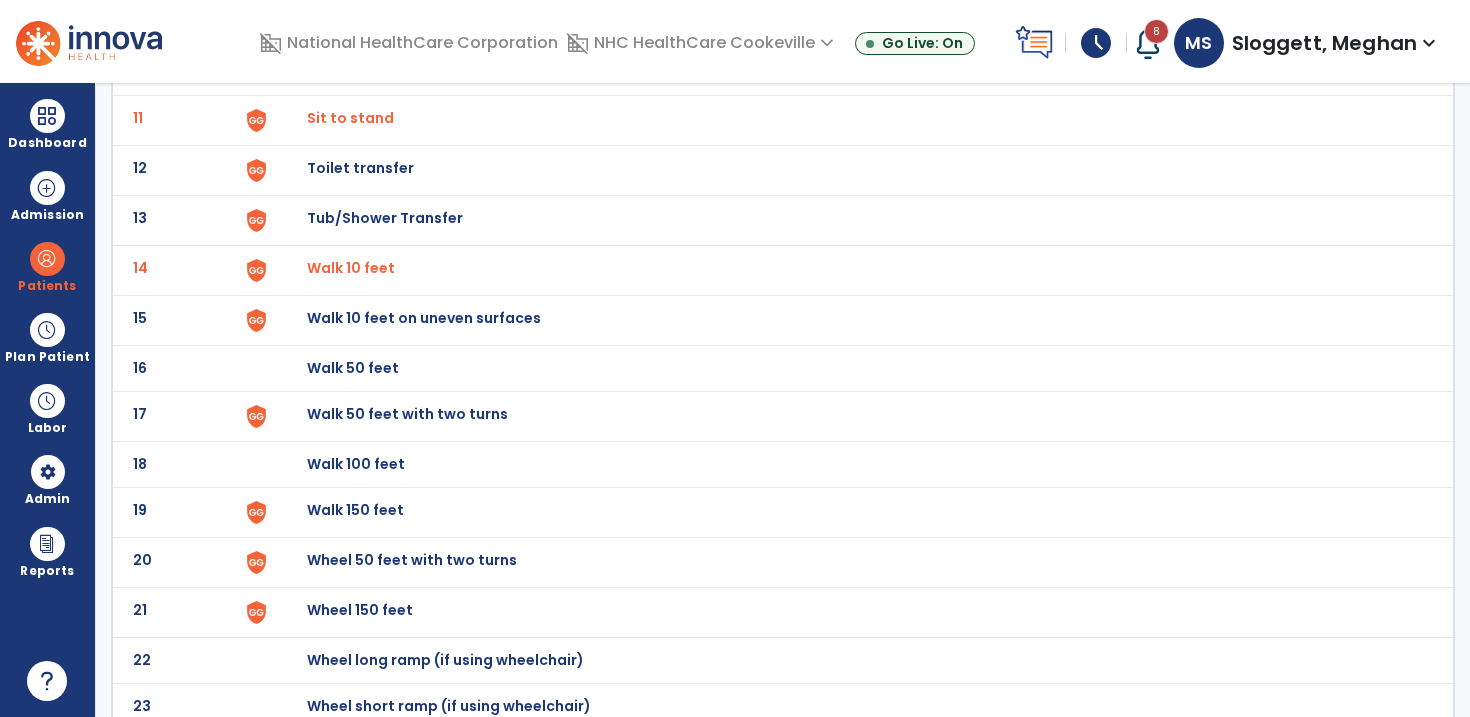 scroll, scrollTop: 654, scrollLeft: 0, axis: vertical 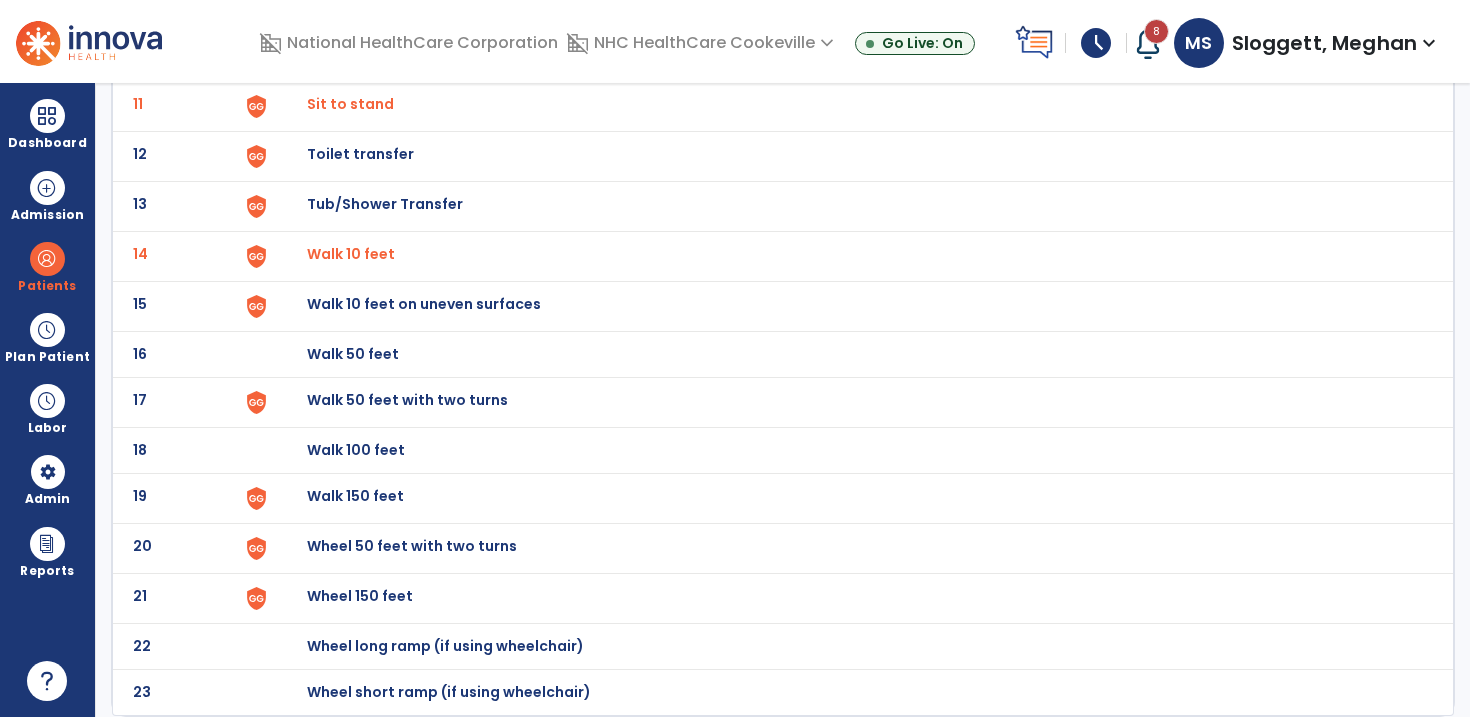 click on "Walk 50 feet with two turns" at bounding box center [353, -392] 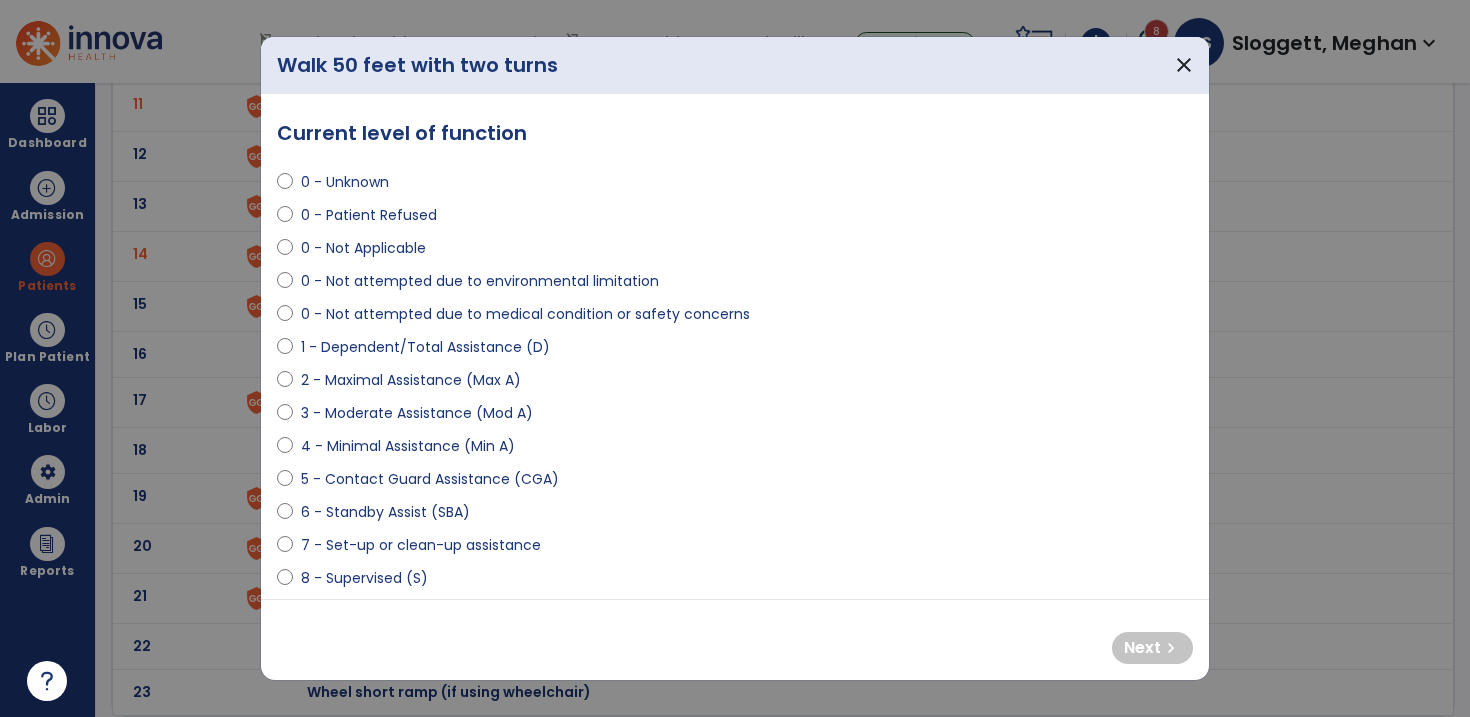 click on "4 - Minimal Assistance (Min A)" at bounding box center [408, 446] 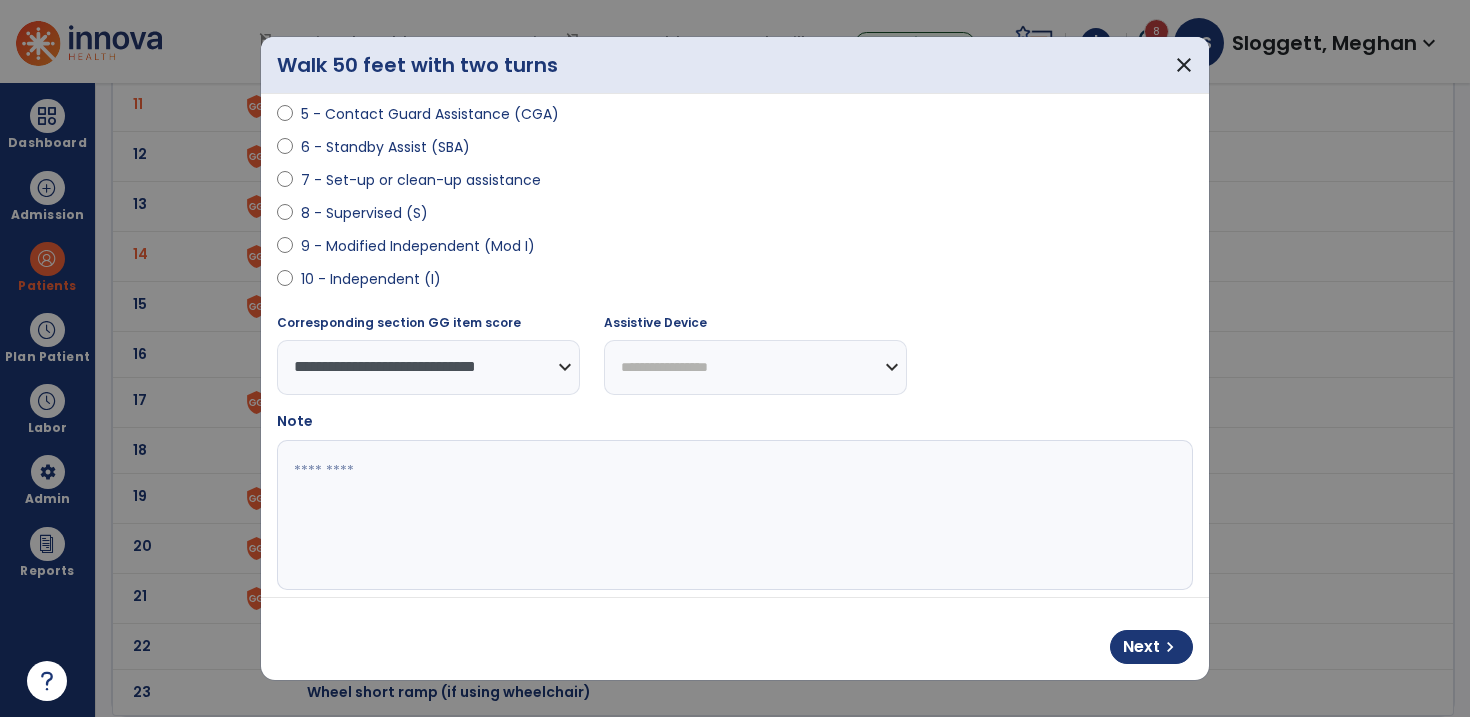 scroll, scrollTop: 385, scrollLeft: 0, axis: vertical 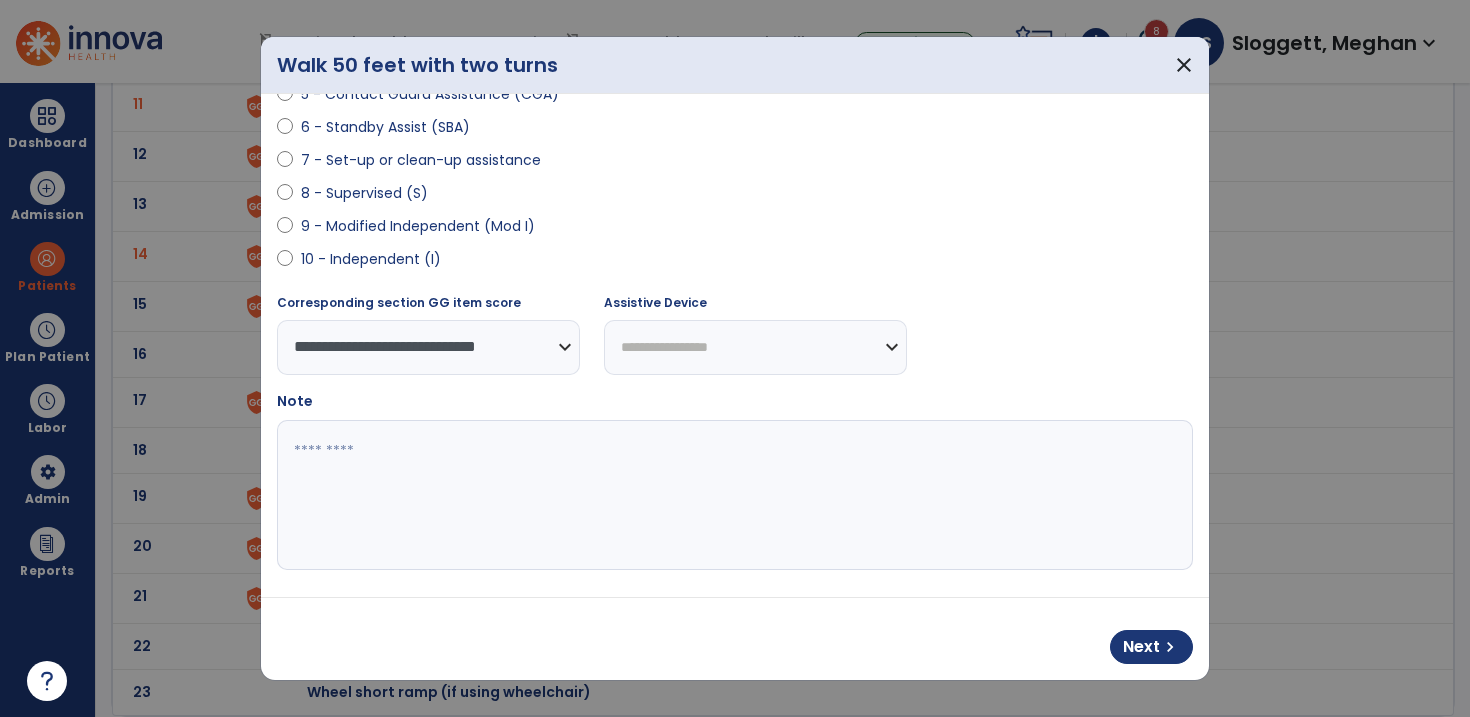 click at bounding box center (732, 495) 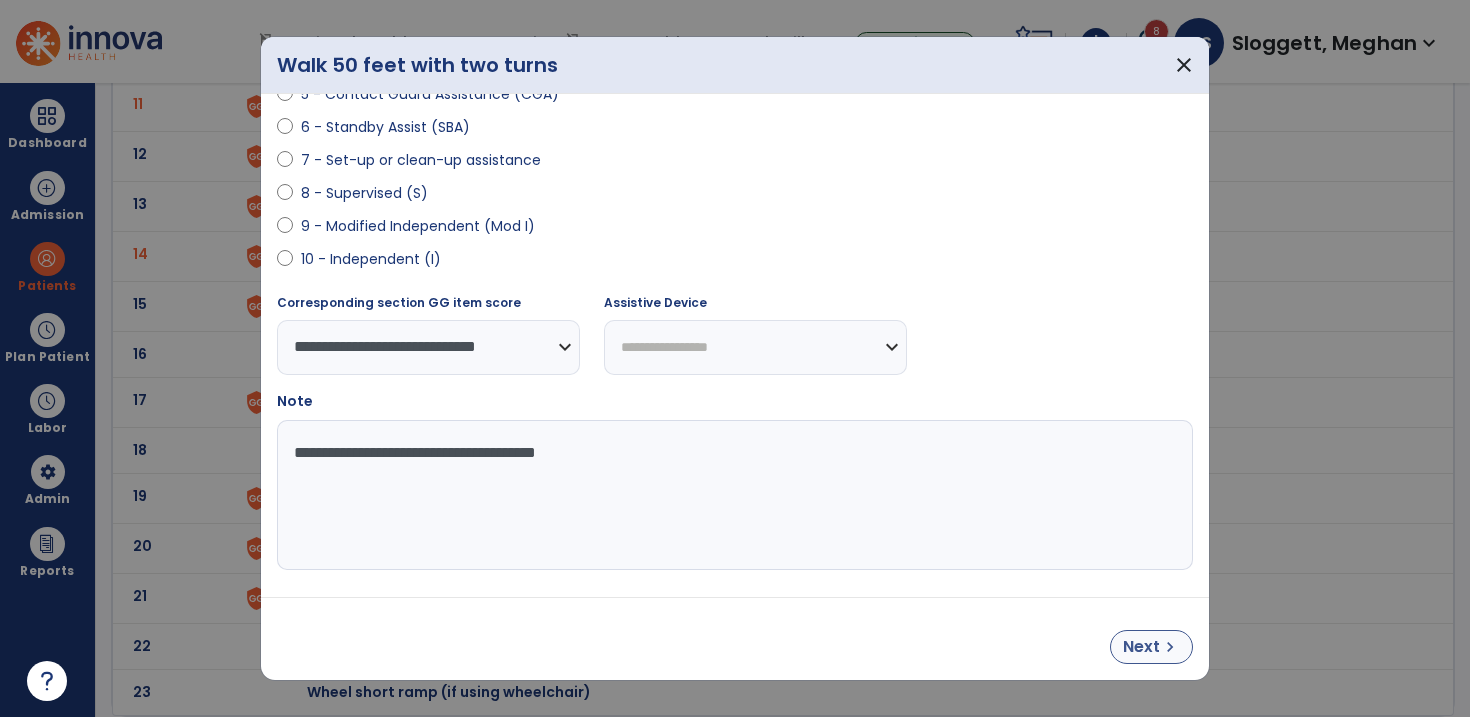 type on "**********" 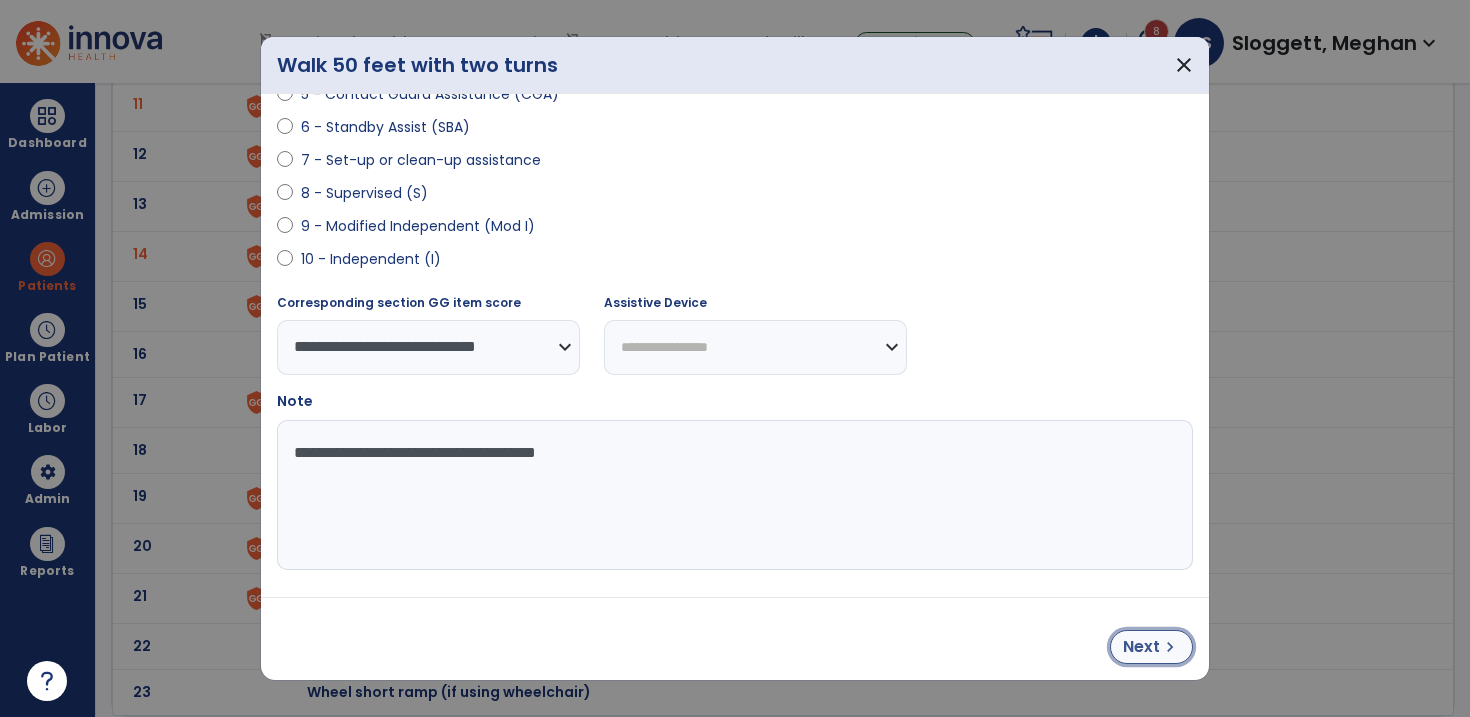 click on "Next  chevron_right" at bounding box center (1151, 647) 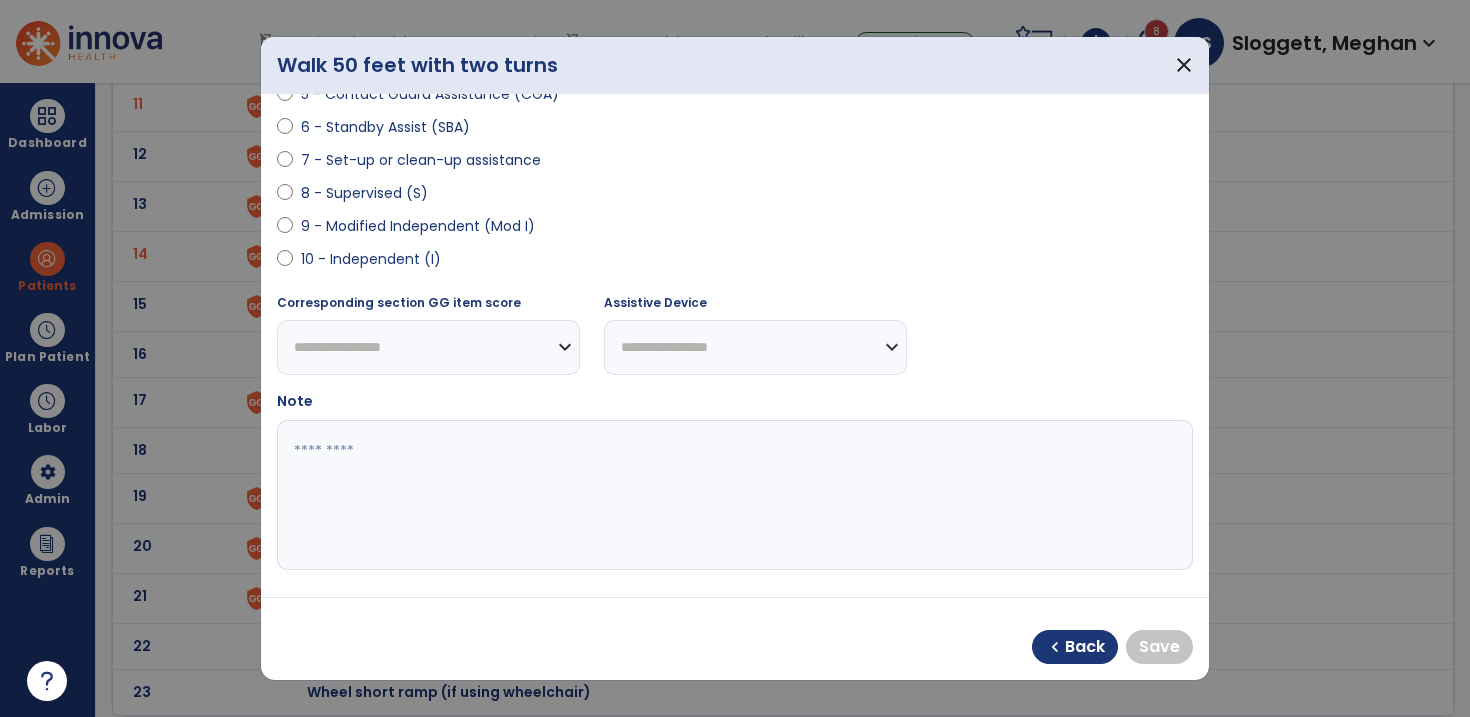 scroll, scrollTop: 322, scrollLeft: 0, axis: vertical 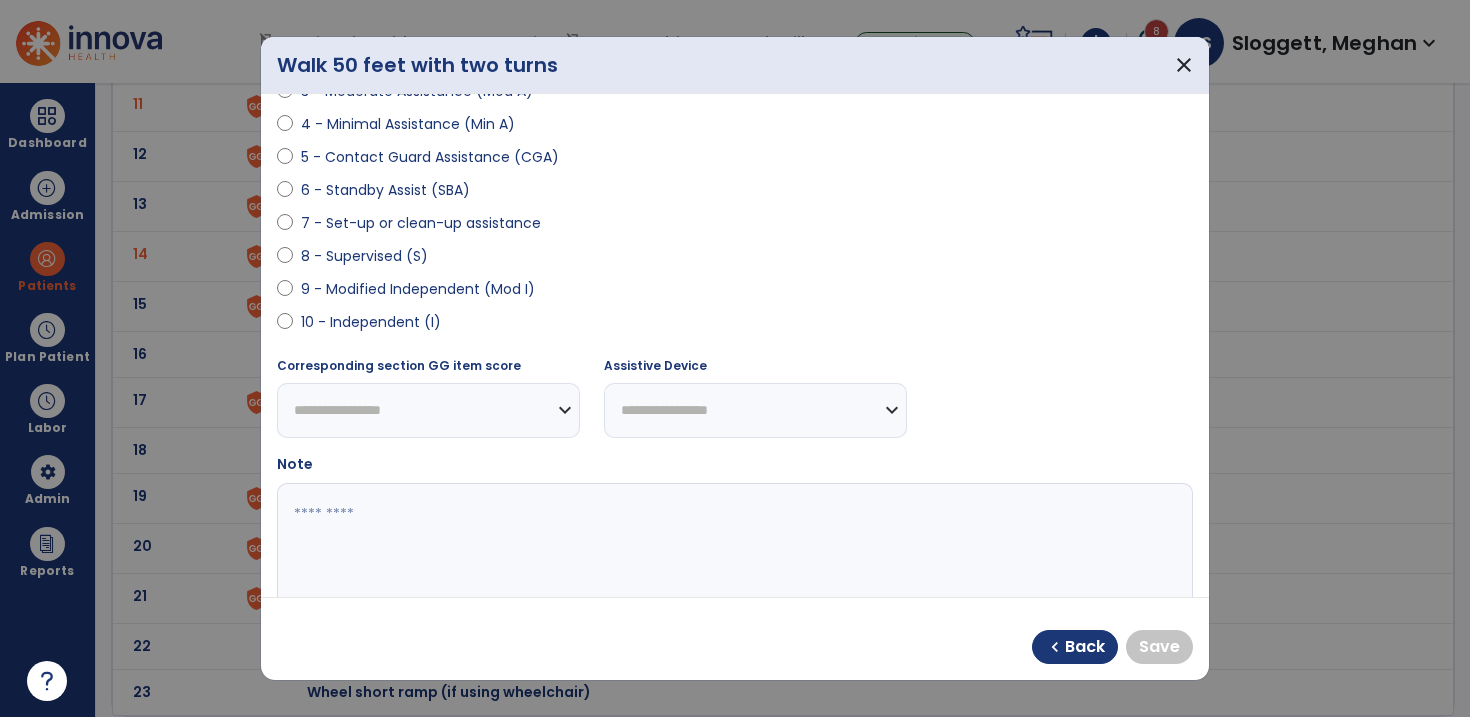 click on "9 - Modified Independent (Mod I)" at bounding box center (418, 289) 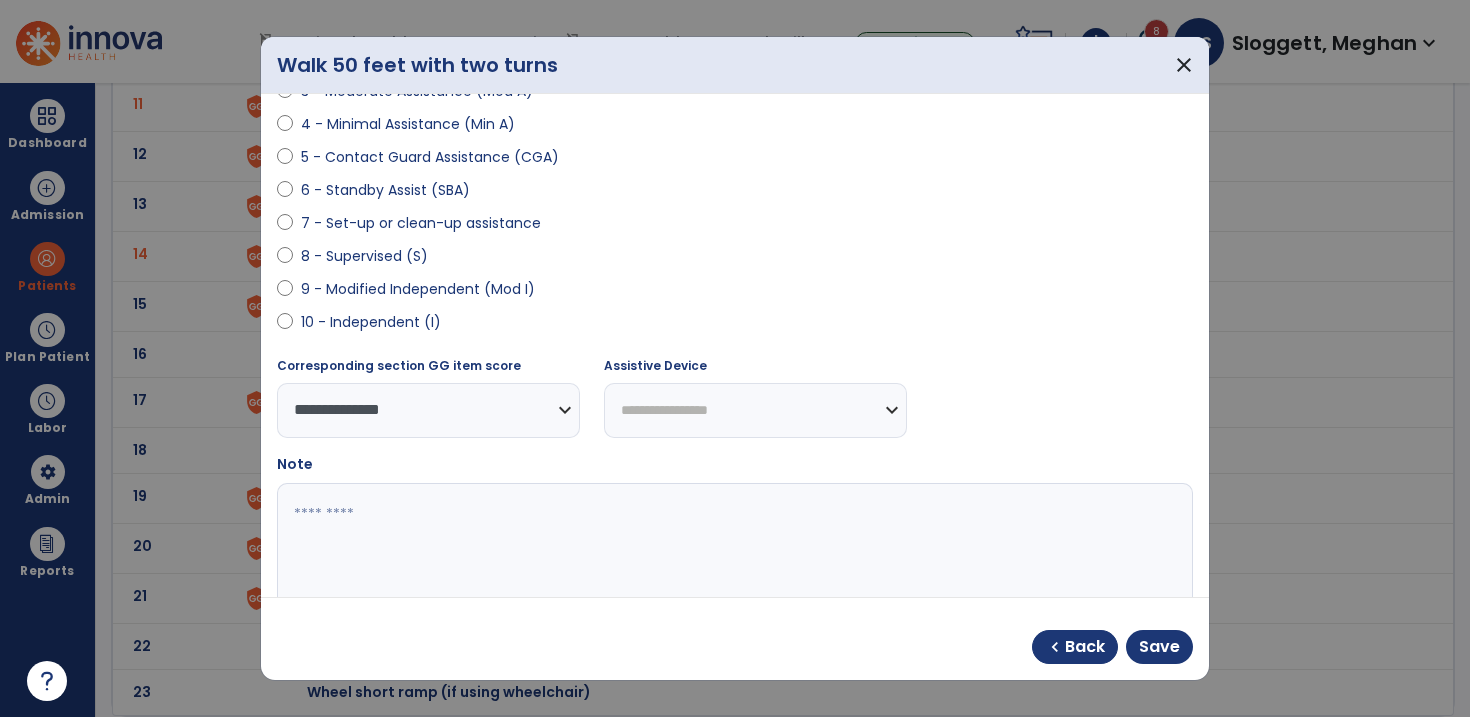 click on "**********" at bounding box center (755, 410) 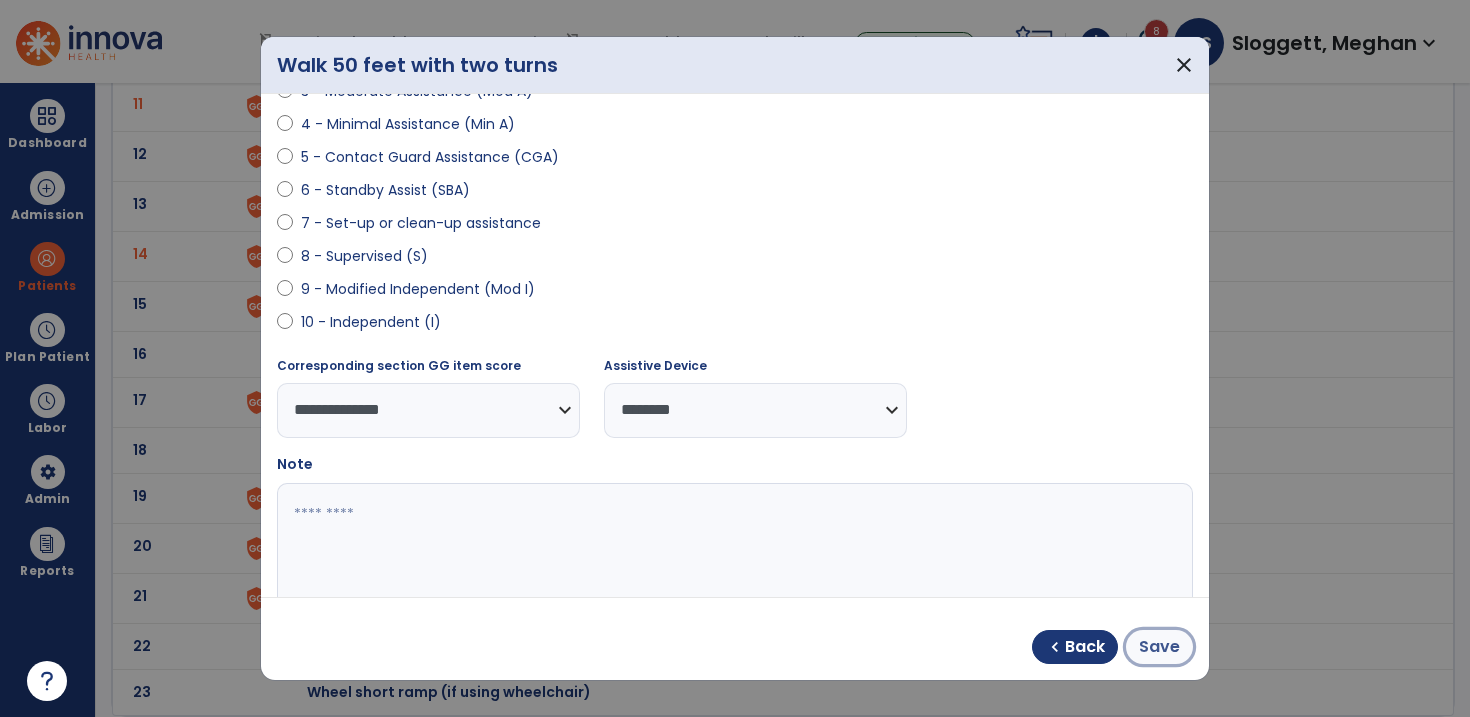 click on "Save" at bounding box center (1159, 647) 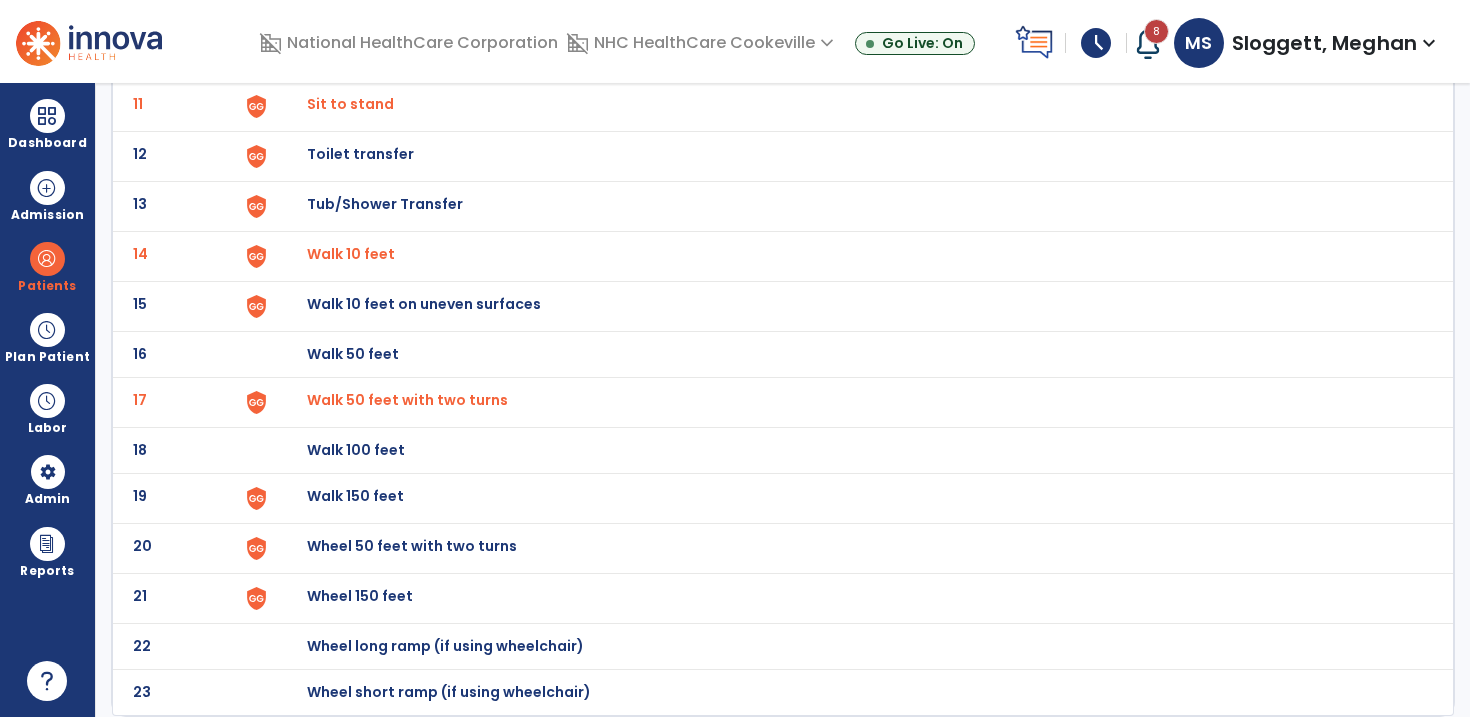 click on "Walk 150 feet" at bounding box center (353, -392) 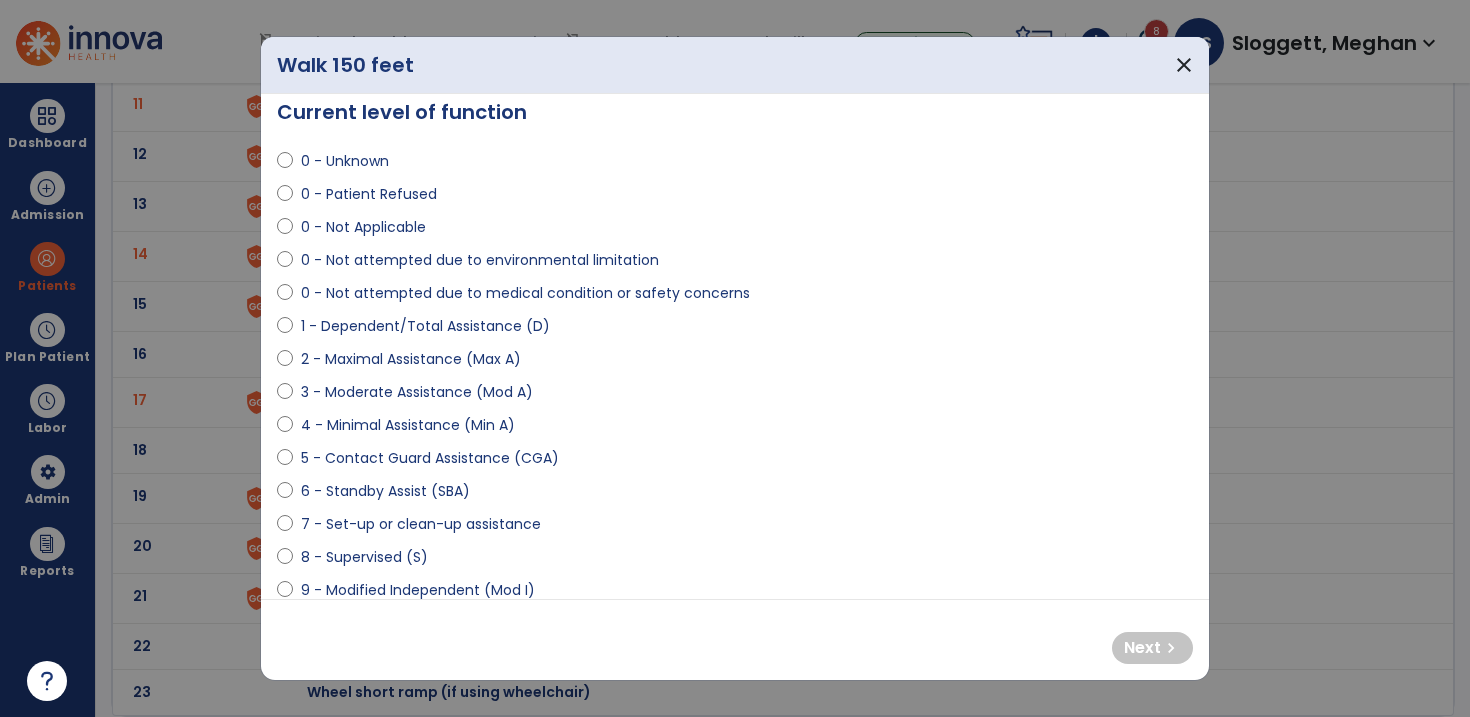 scroll, scrollTop: 23, scrollLeft: 0, axis: vertical 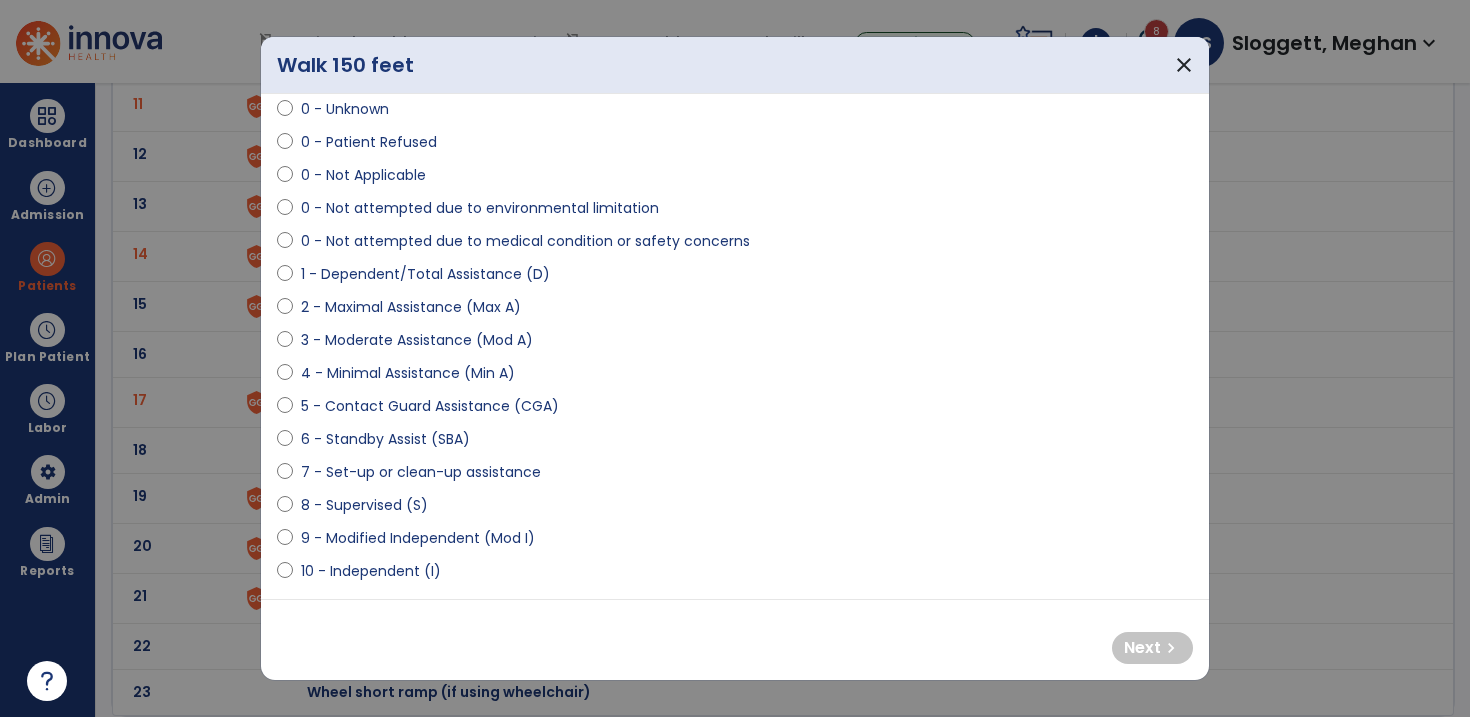 click on "5 - Contact Guard Assistance (CGA)" at bounding box center (430, 406) 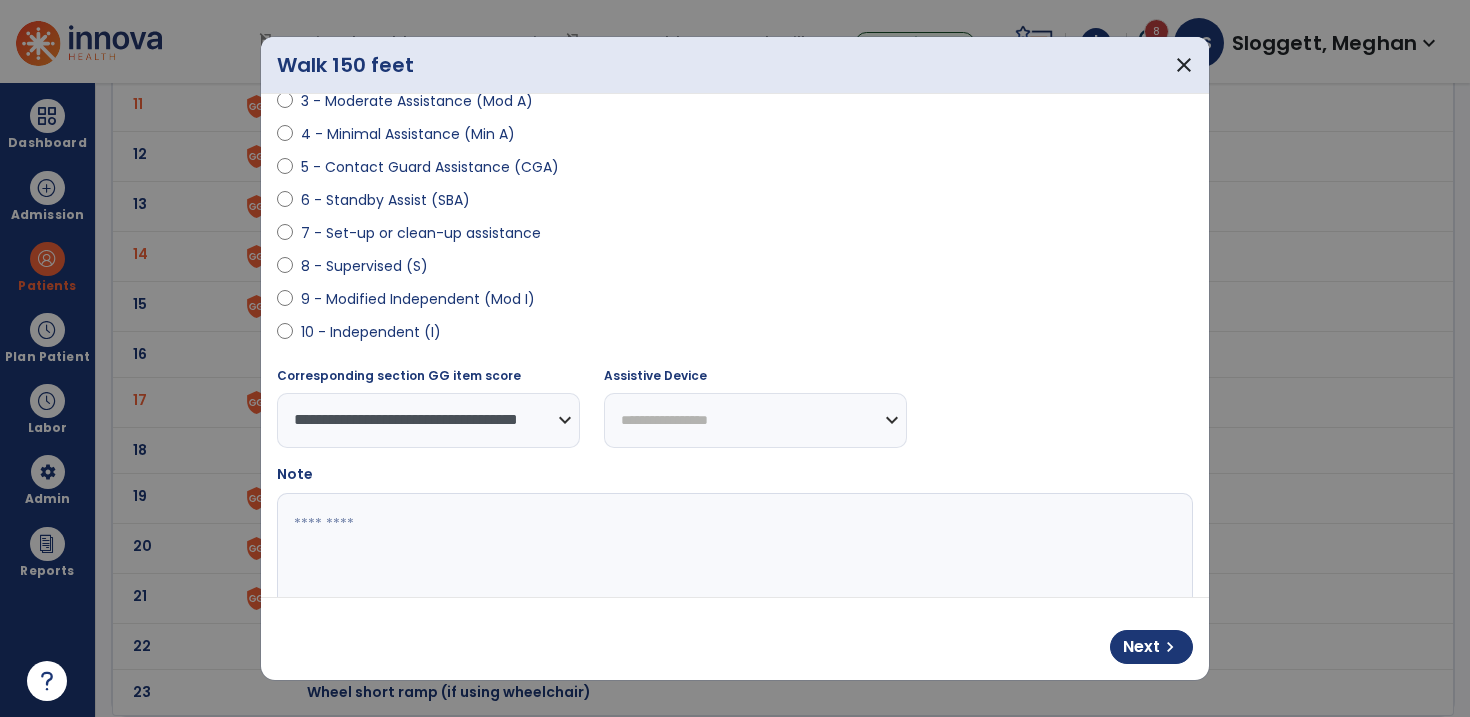 scroll, scrollTop: 391, scrollLeft: 0, axis: vertical 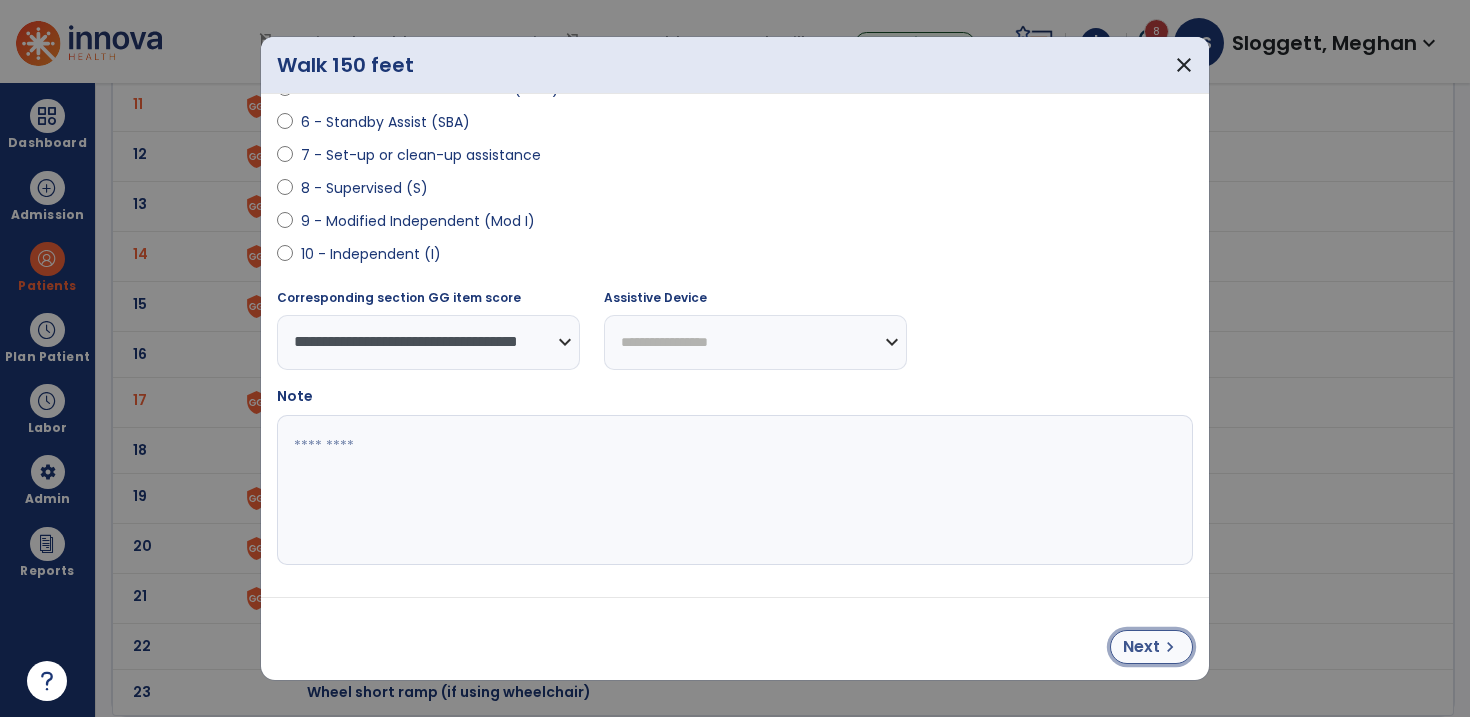 click on "Next  chevron_right" at bounding box center [1151, 647] 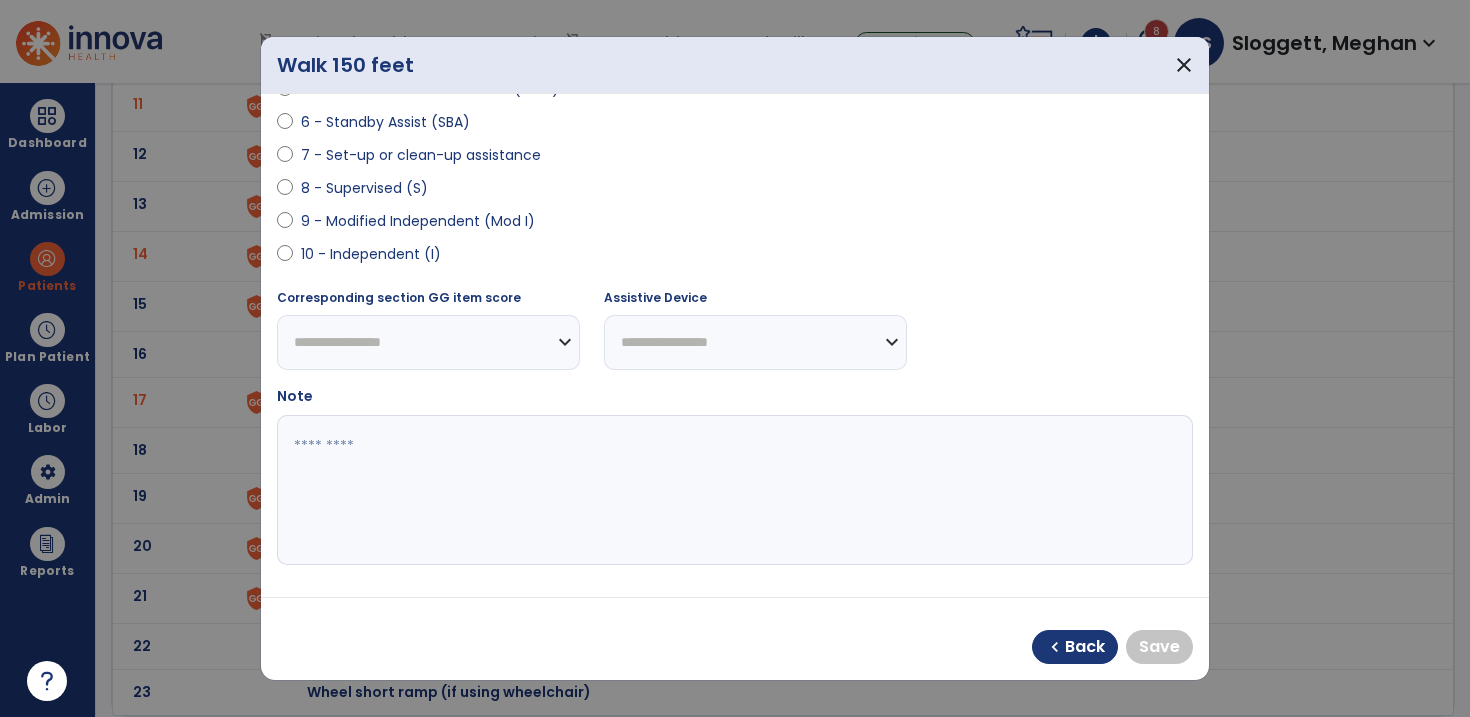 click on "9 - Modified Independent (Mod I)" at bounding box center (418, 221) 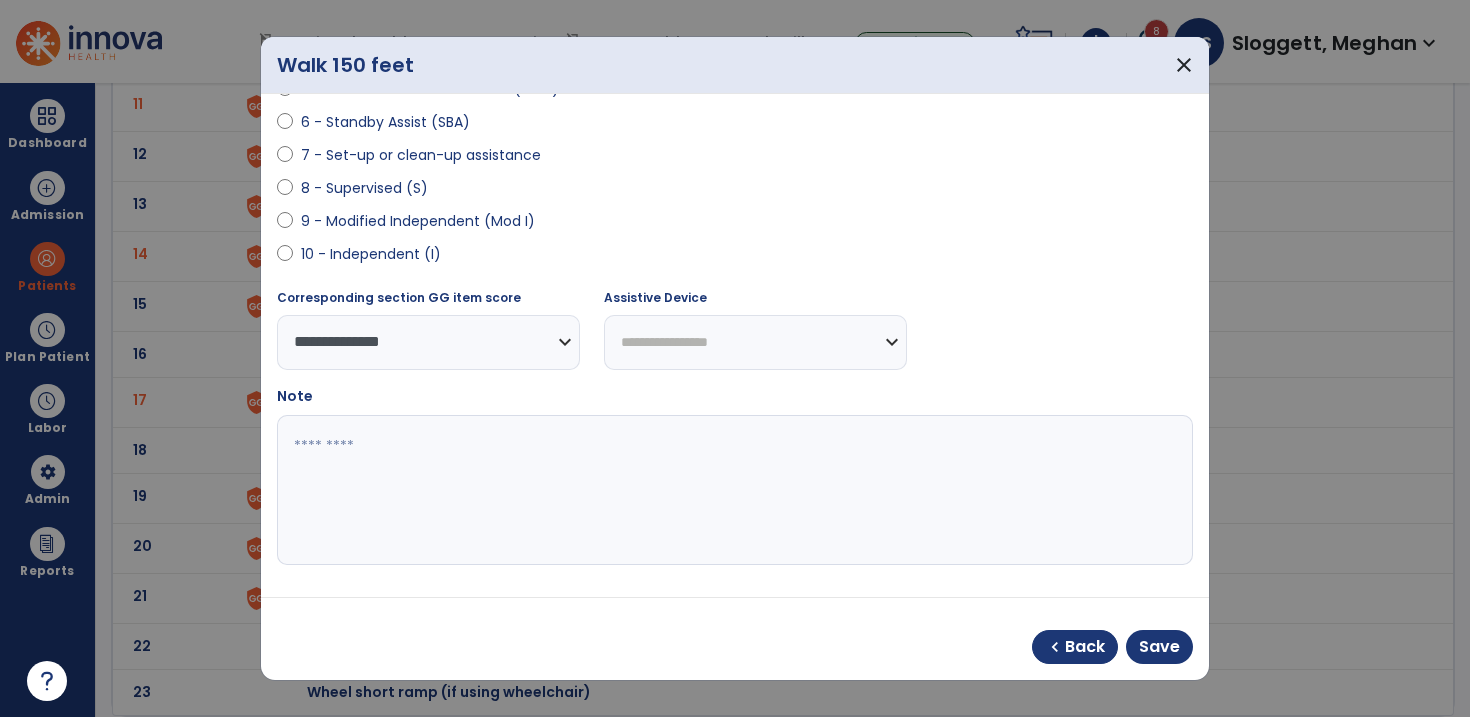 click on "**********" at bounding box center (755, 342) 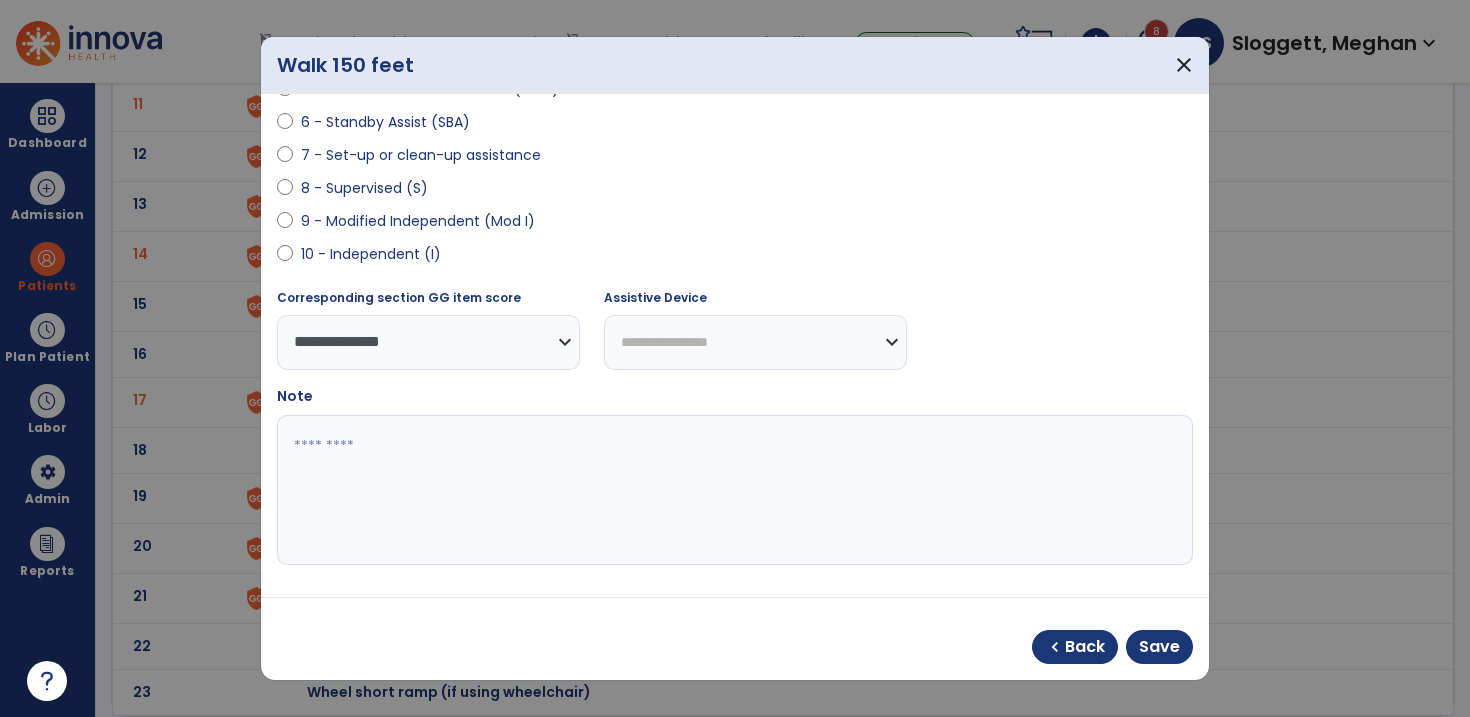 select on "********" 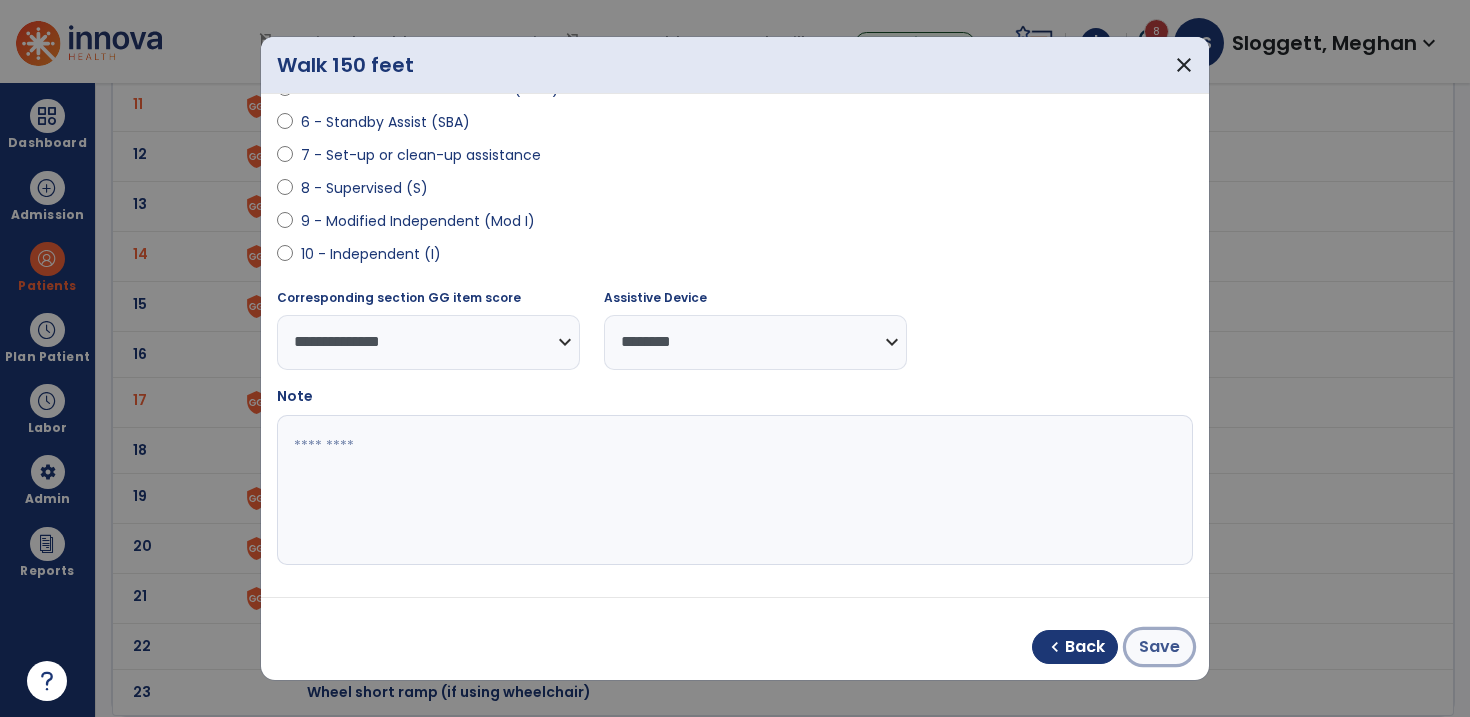 click on "Save" at bounding box center [1159, 647] 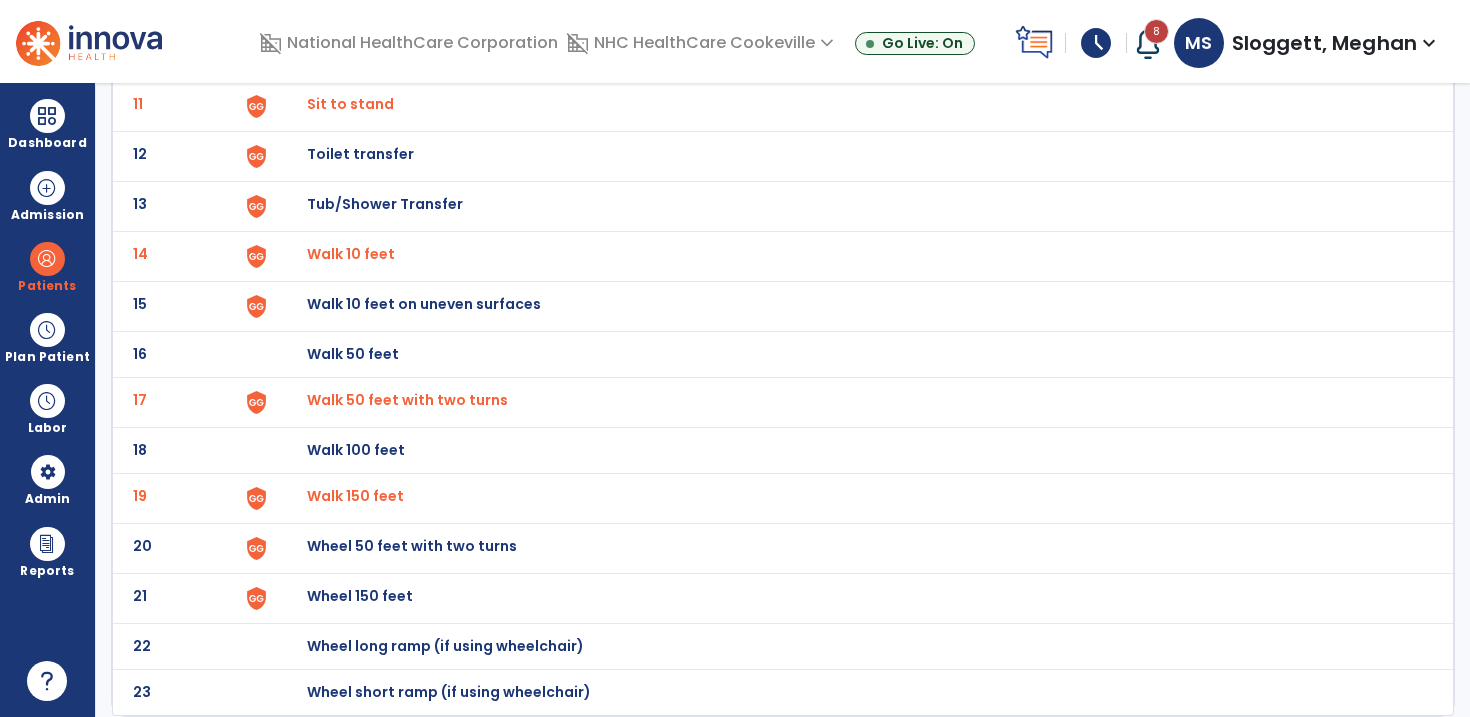 scroll, scrollTop: 0, scrollLeft: 0, axis: both 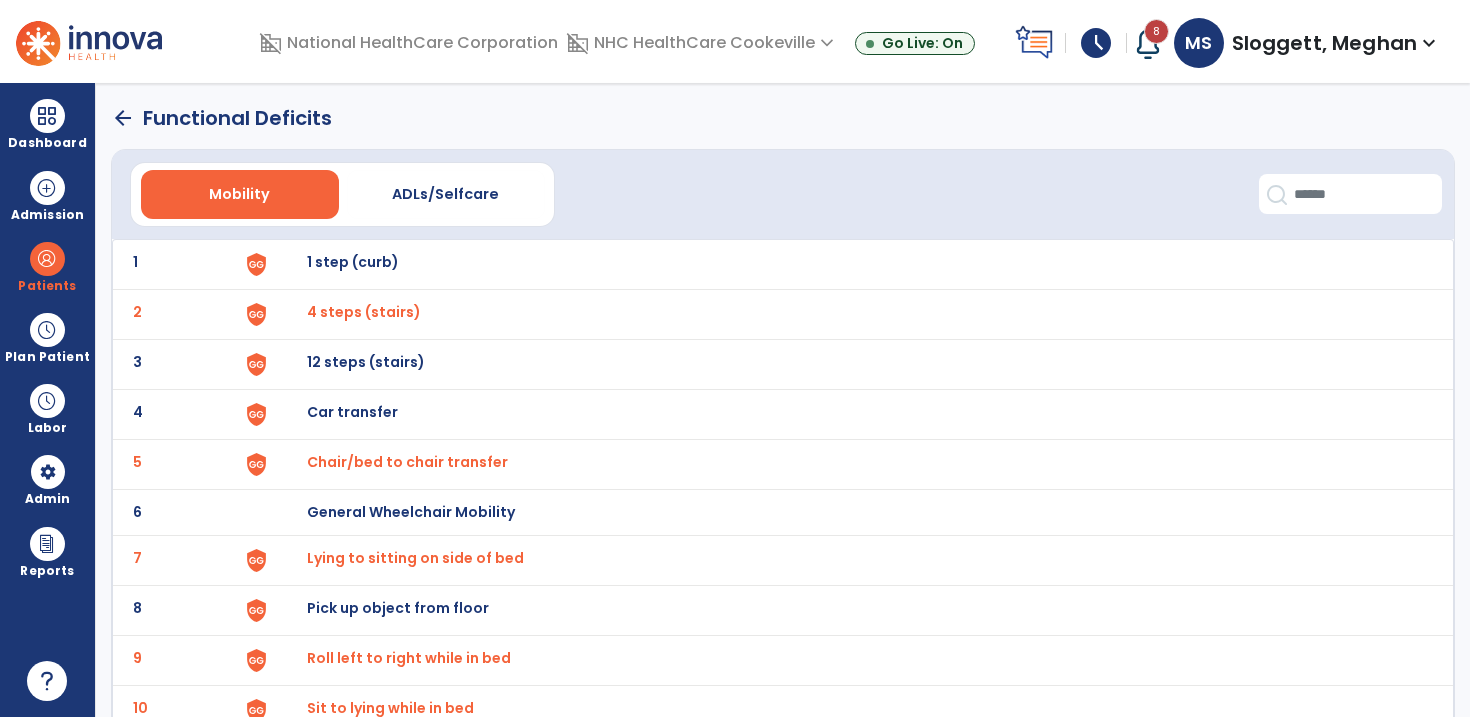 click on "arrow_back" 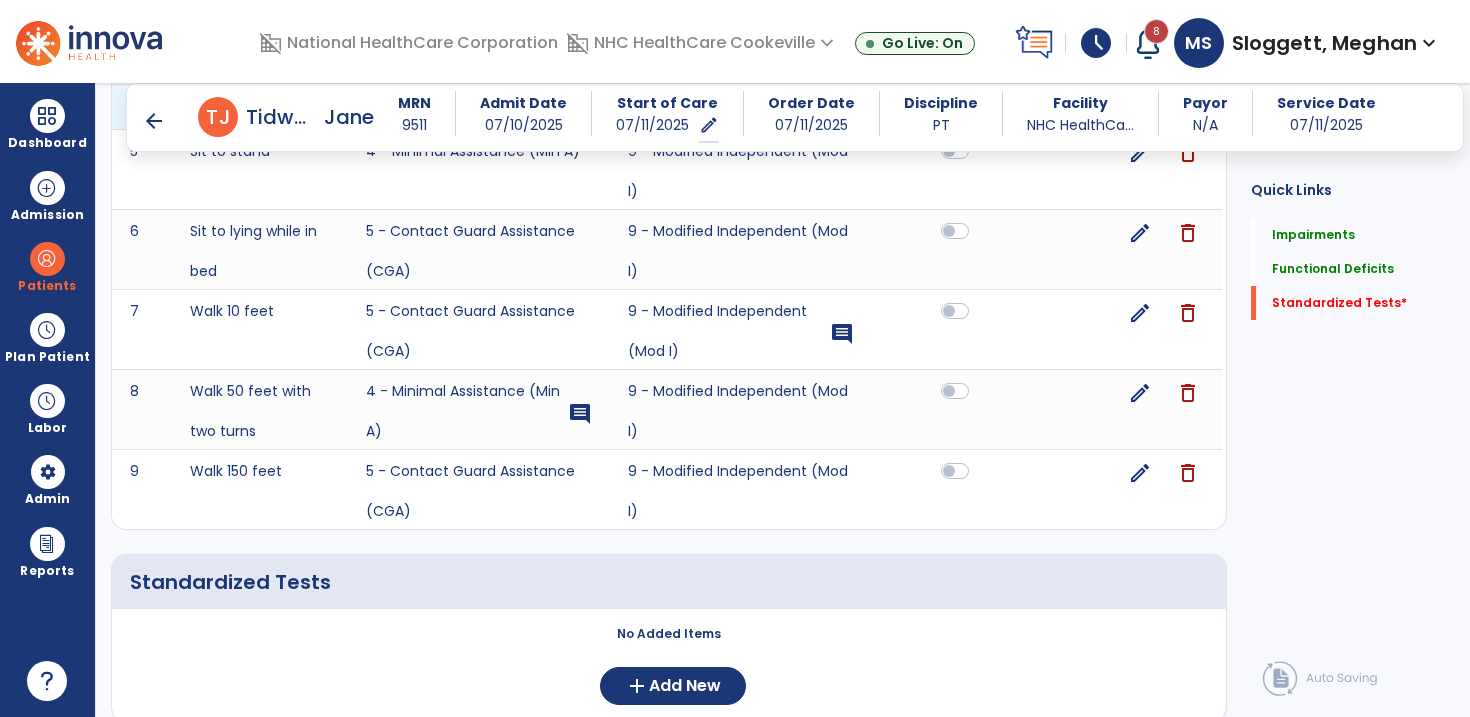 scroll, scrollTop: 1329, scrollLeft: 0, axis: vertical 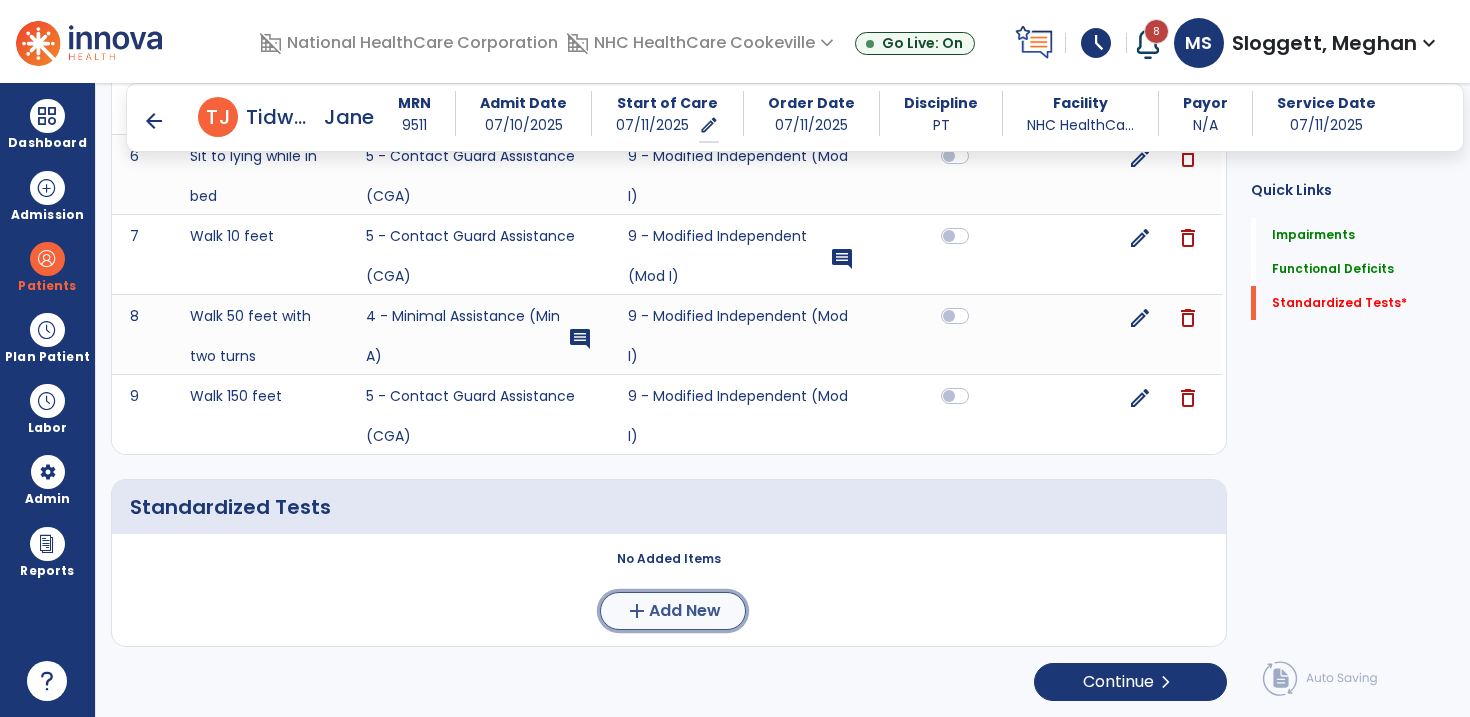 click on "Add New" 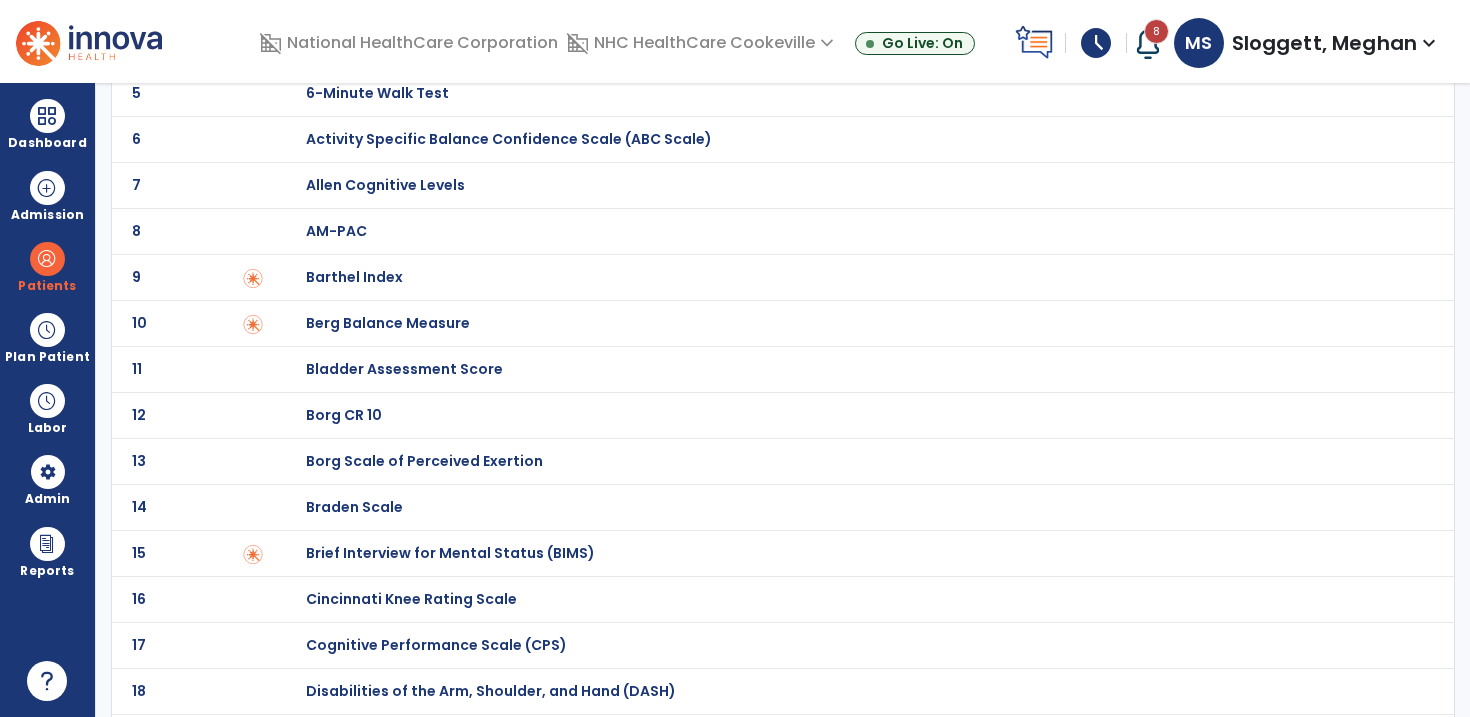 scroll, scrollTop: 0, scrollLeft: 0, axis: both 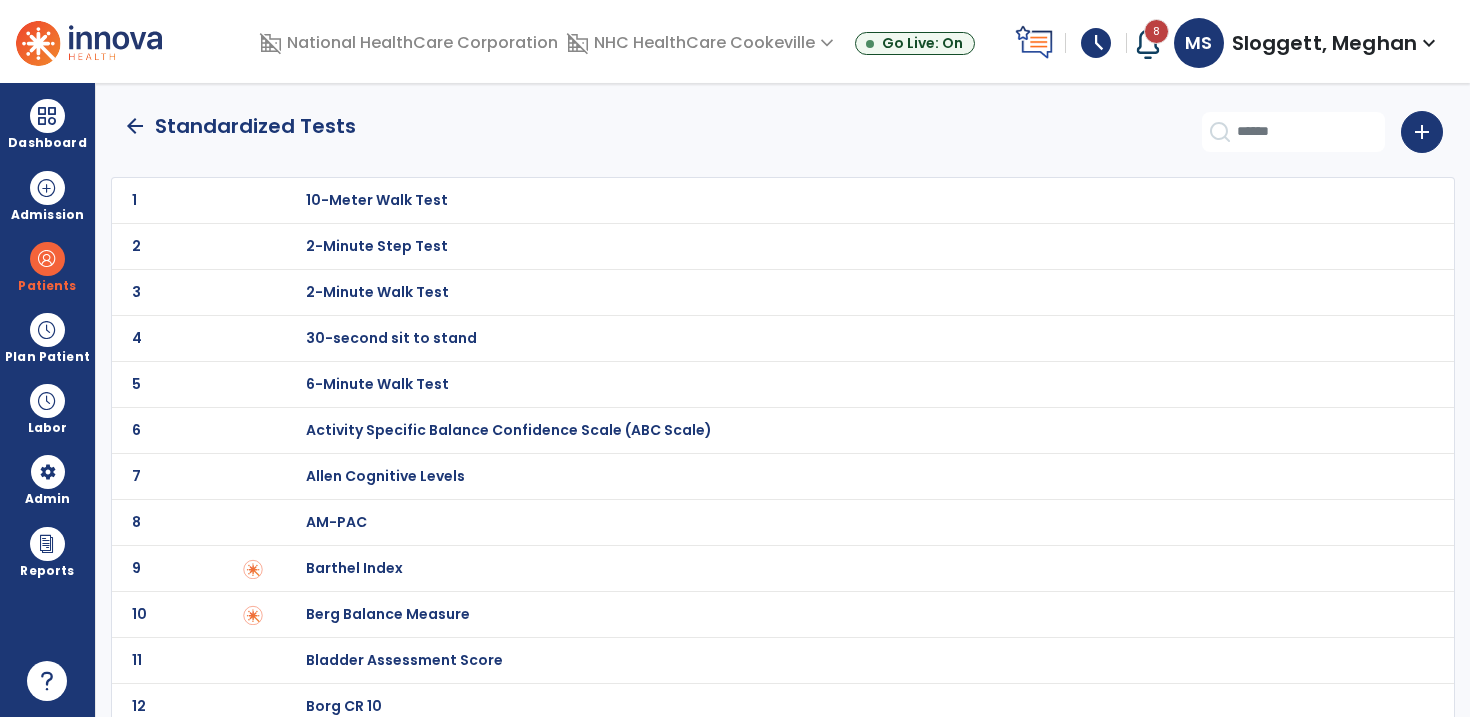 click on "30-second sit to stand" at bounding box center (377, 200) 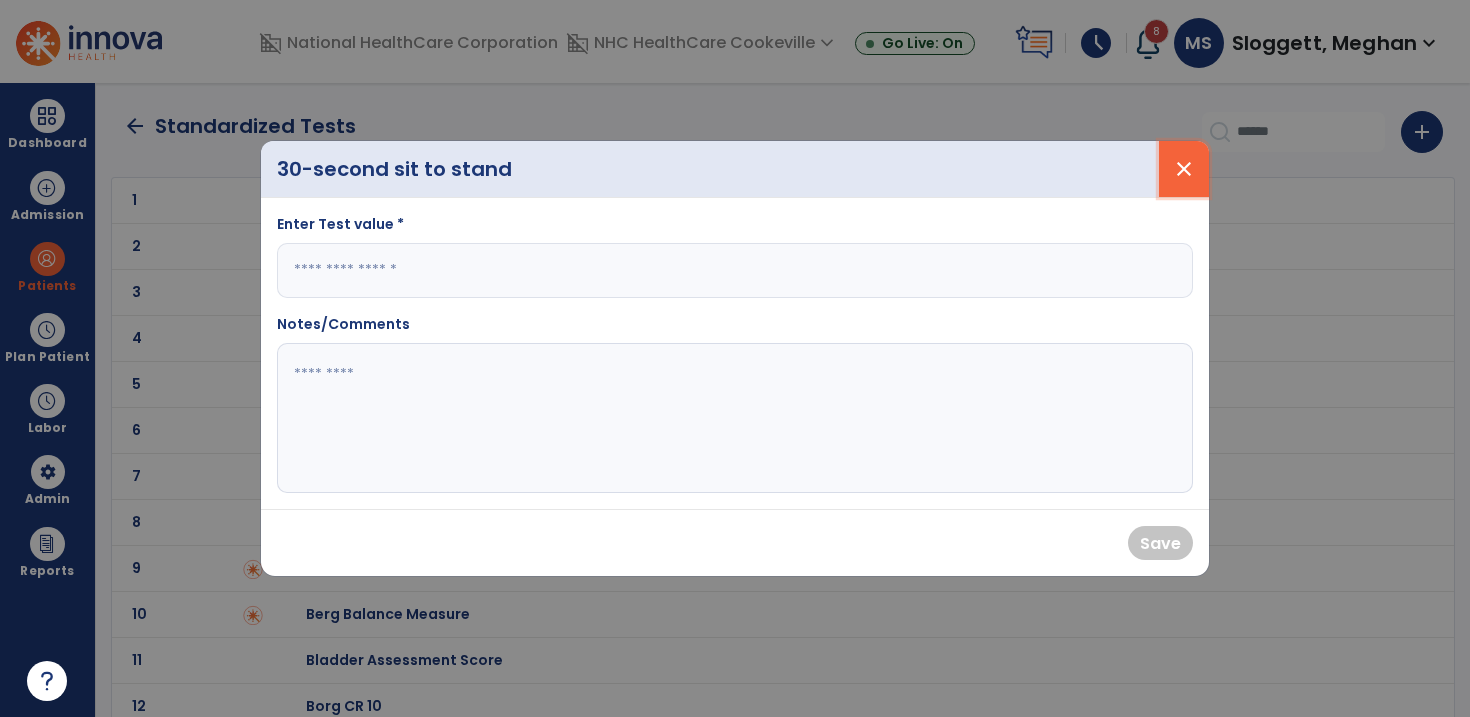 click on "close" at bounding box center [1184, 169] 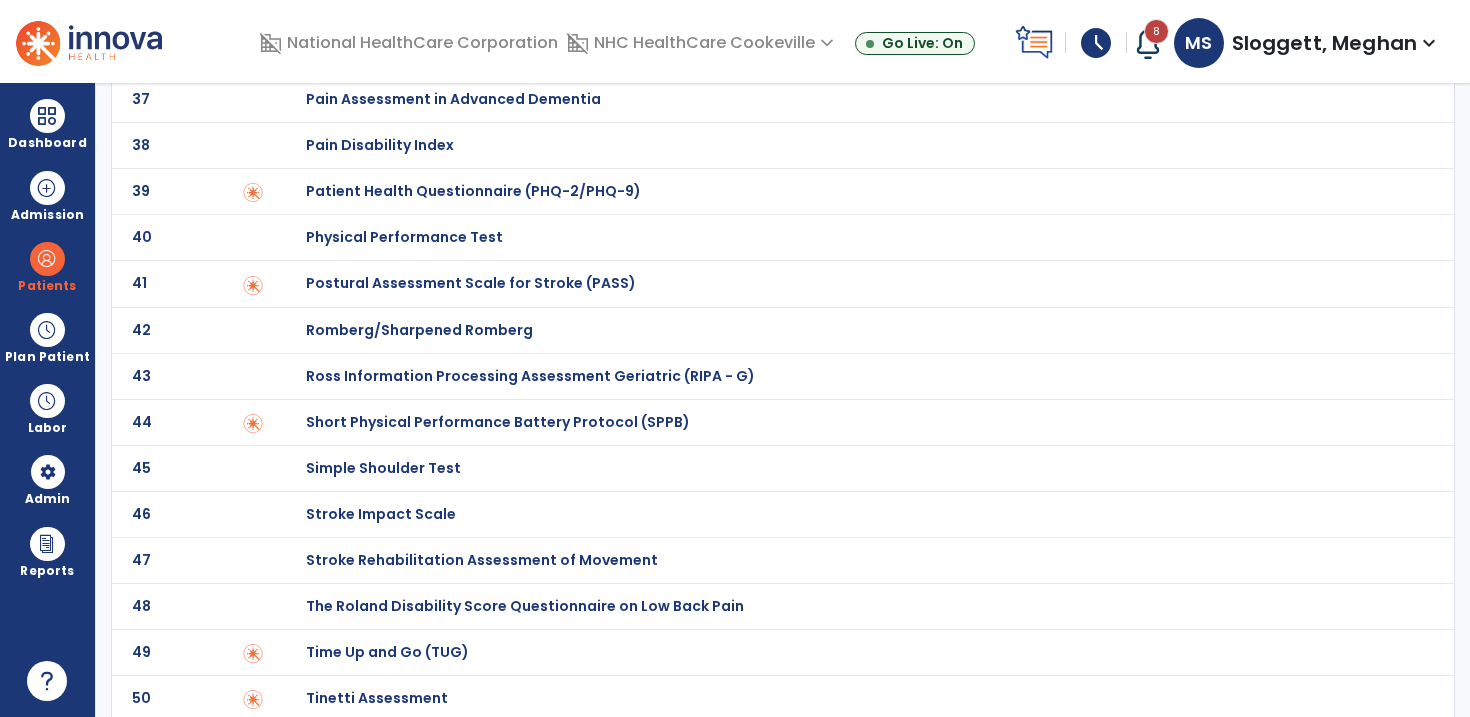 scroll, scrollTop: 1808, scrollLeft: 0, axis: vertical 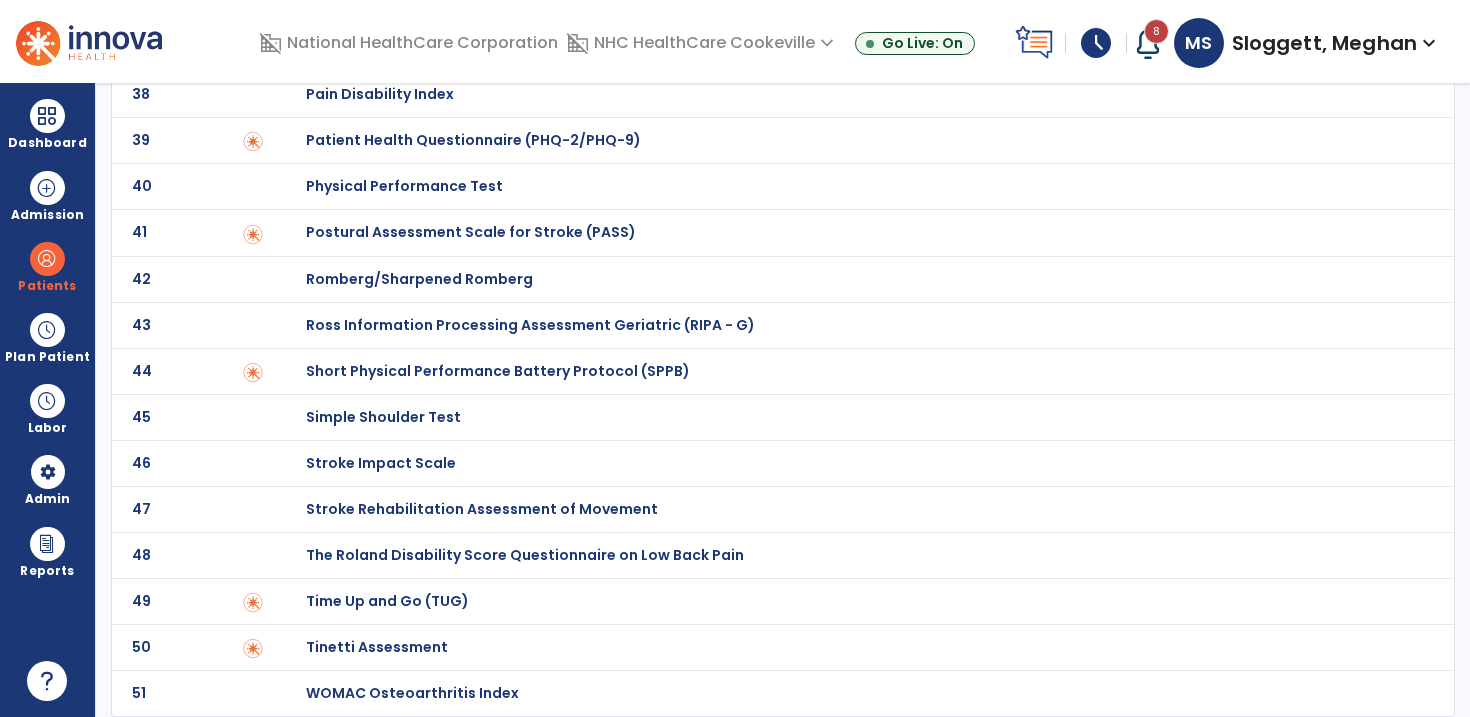 click on "49 Time Up and Go (TUG)" 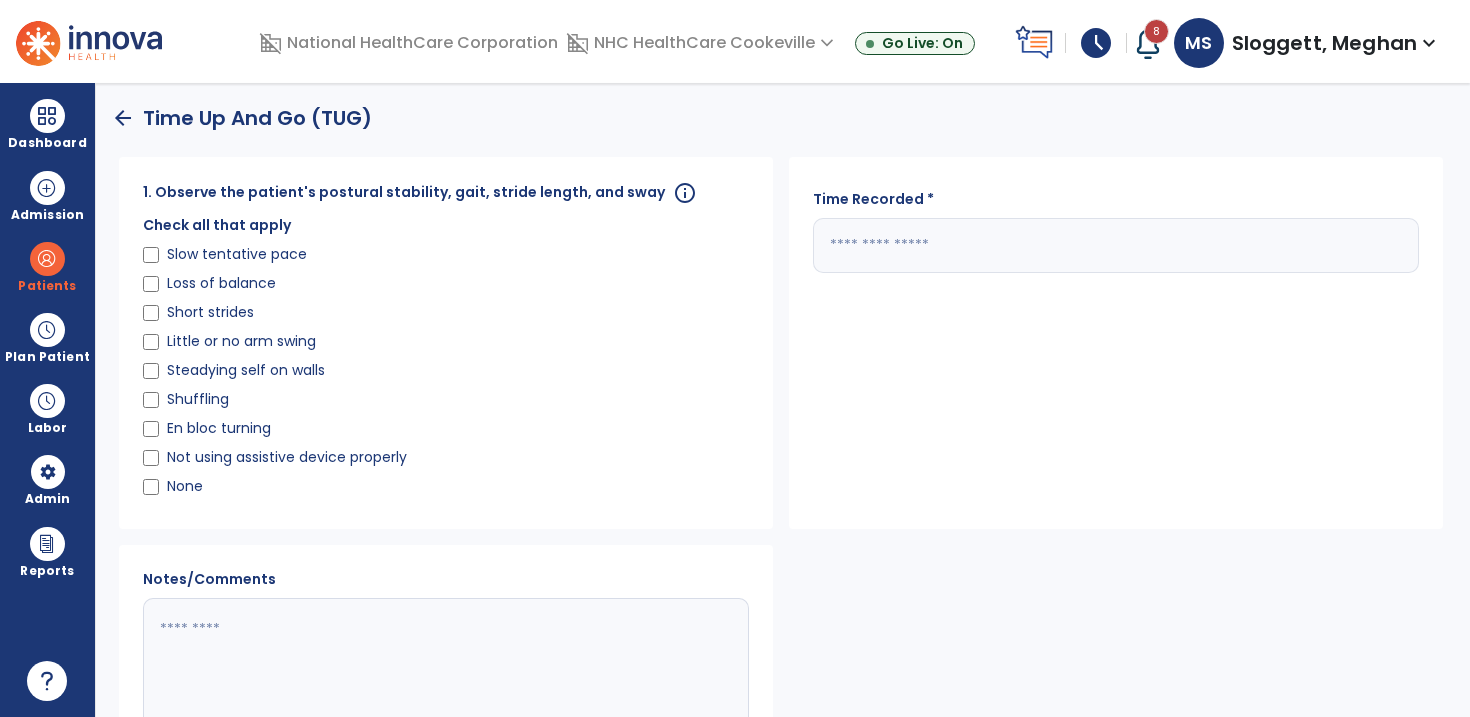 click on "Slow tentative pace" 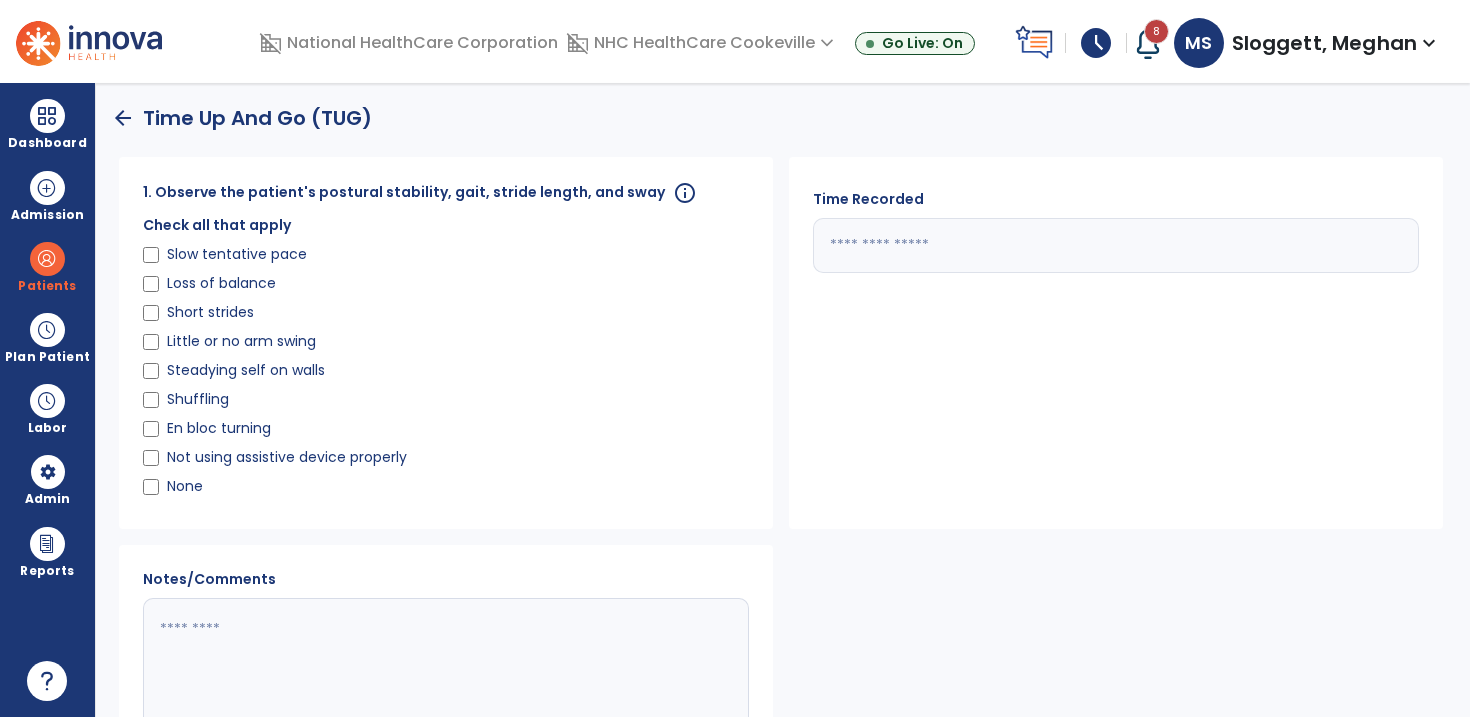 type on "*****" 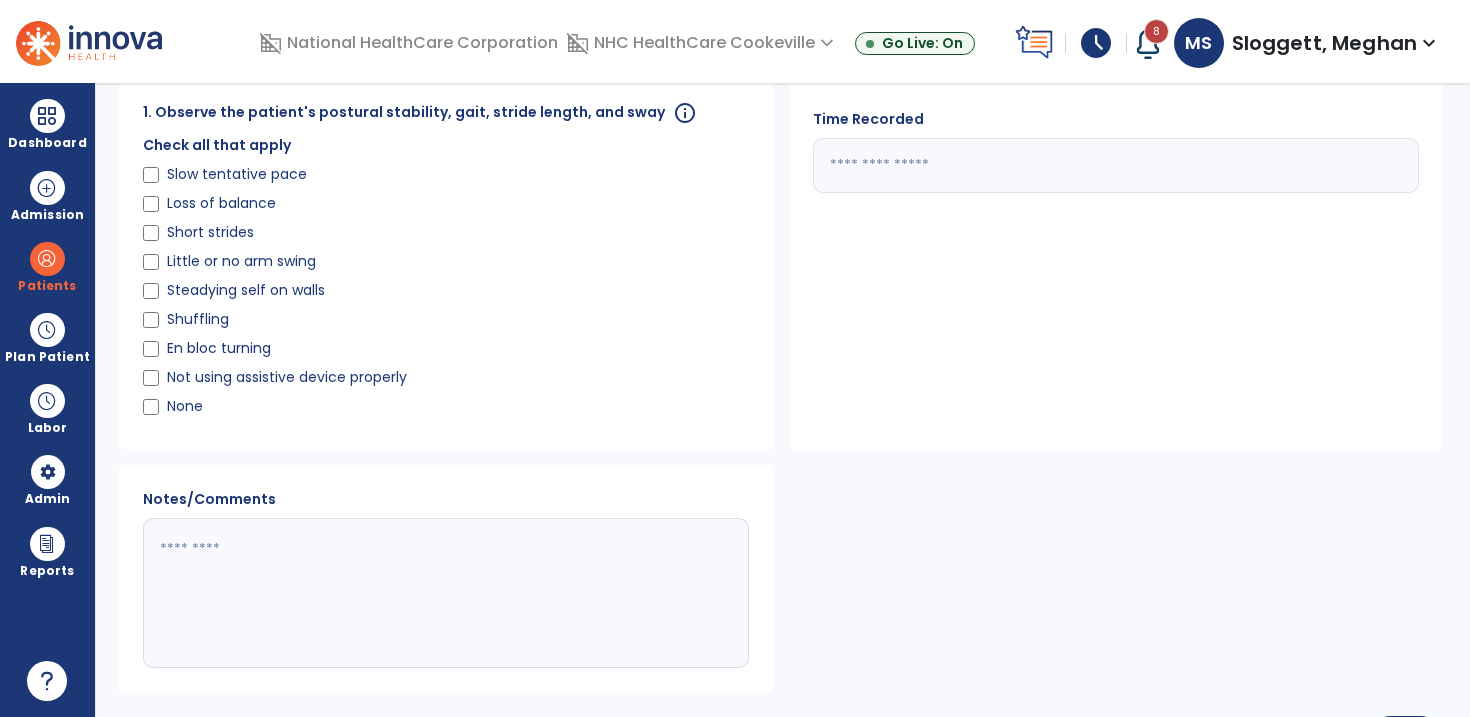 scroll, scrollTop: 76, scrollLeft: 0, axis: vertical 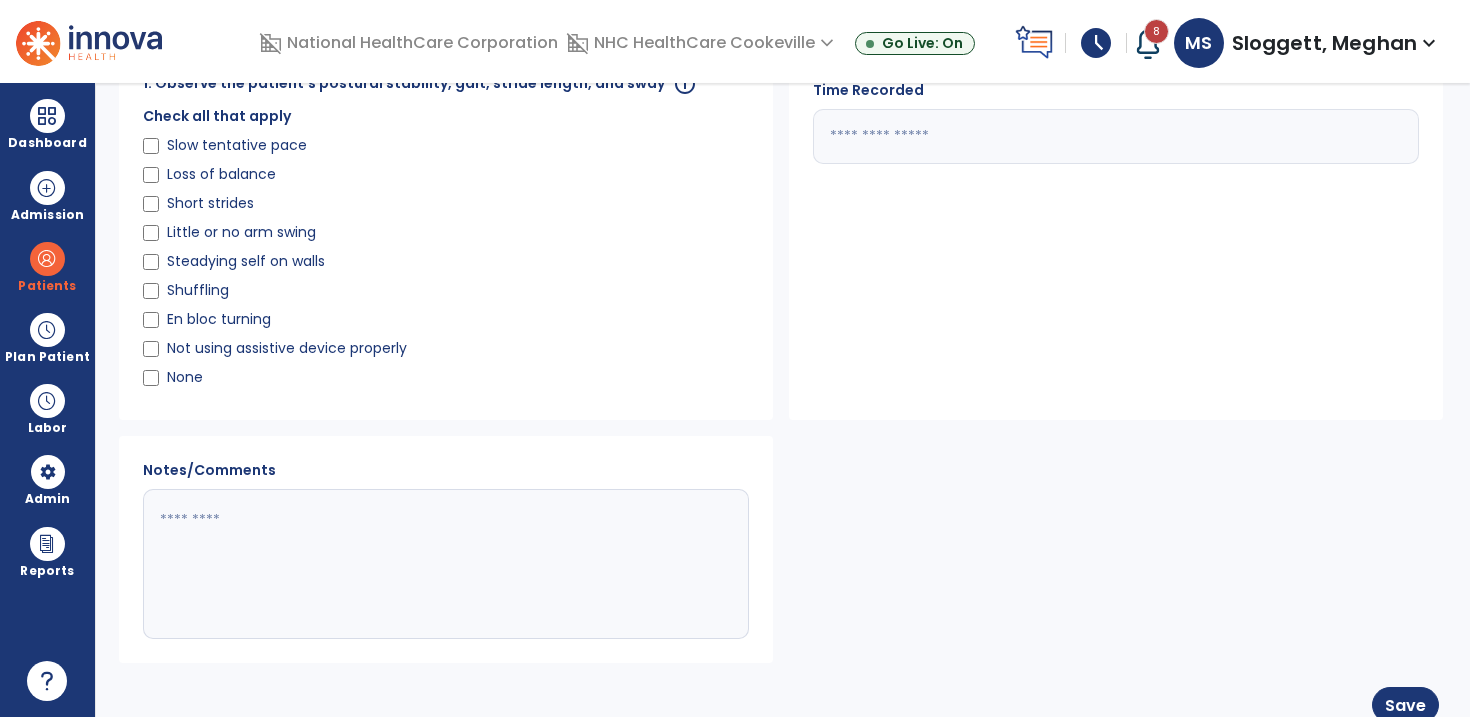 click 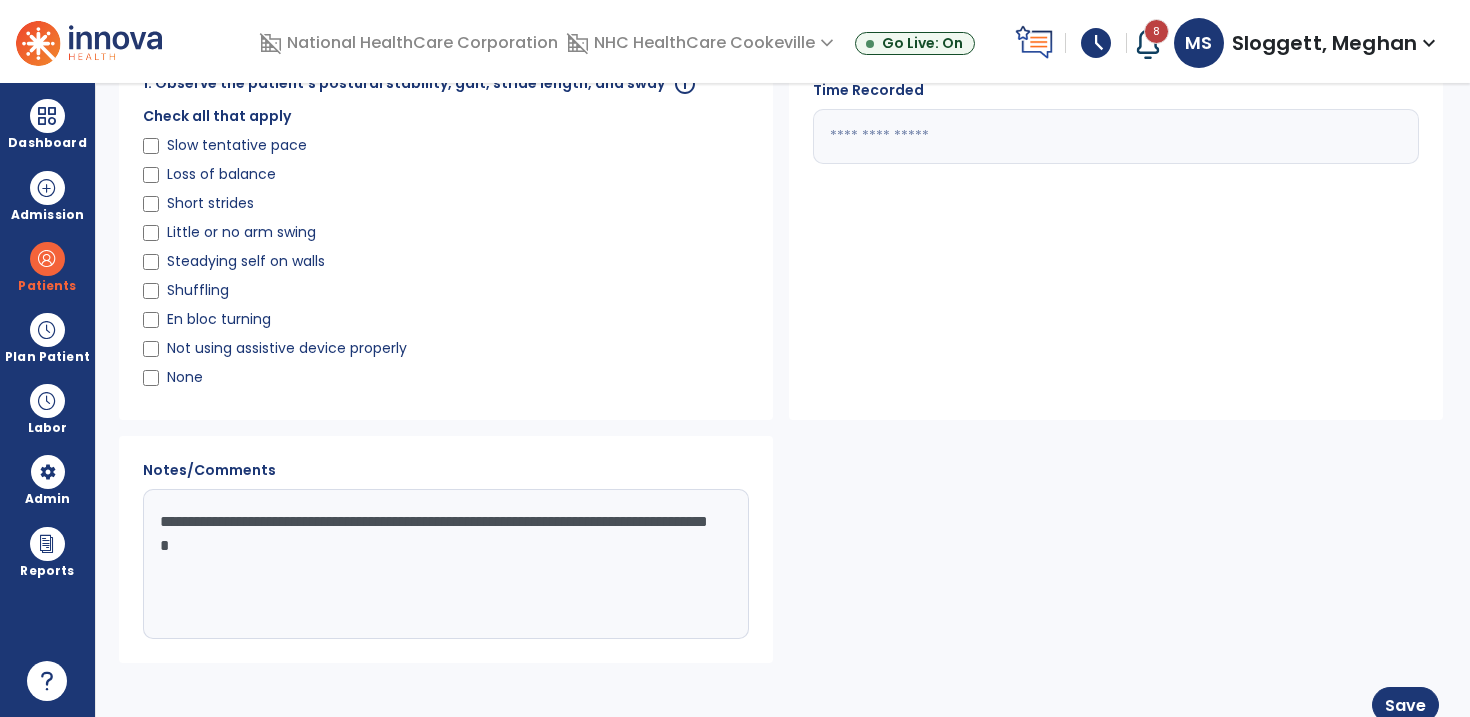 scroll, scrollTop: 0, scrollLeft: 0, axis: both 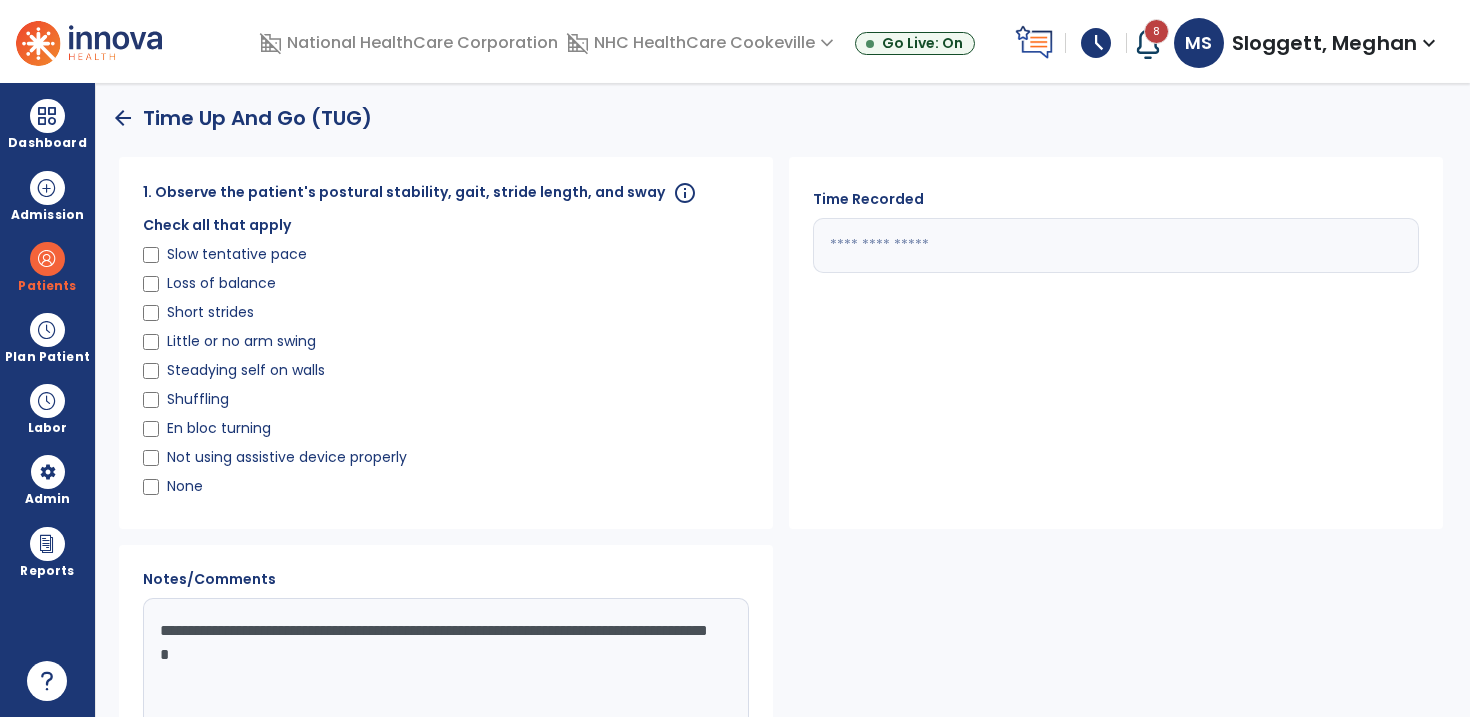 type on "**********" 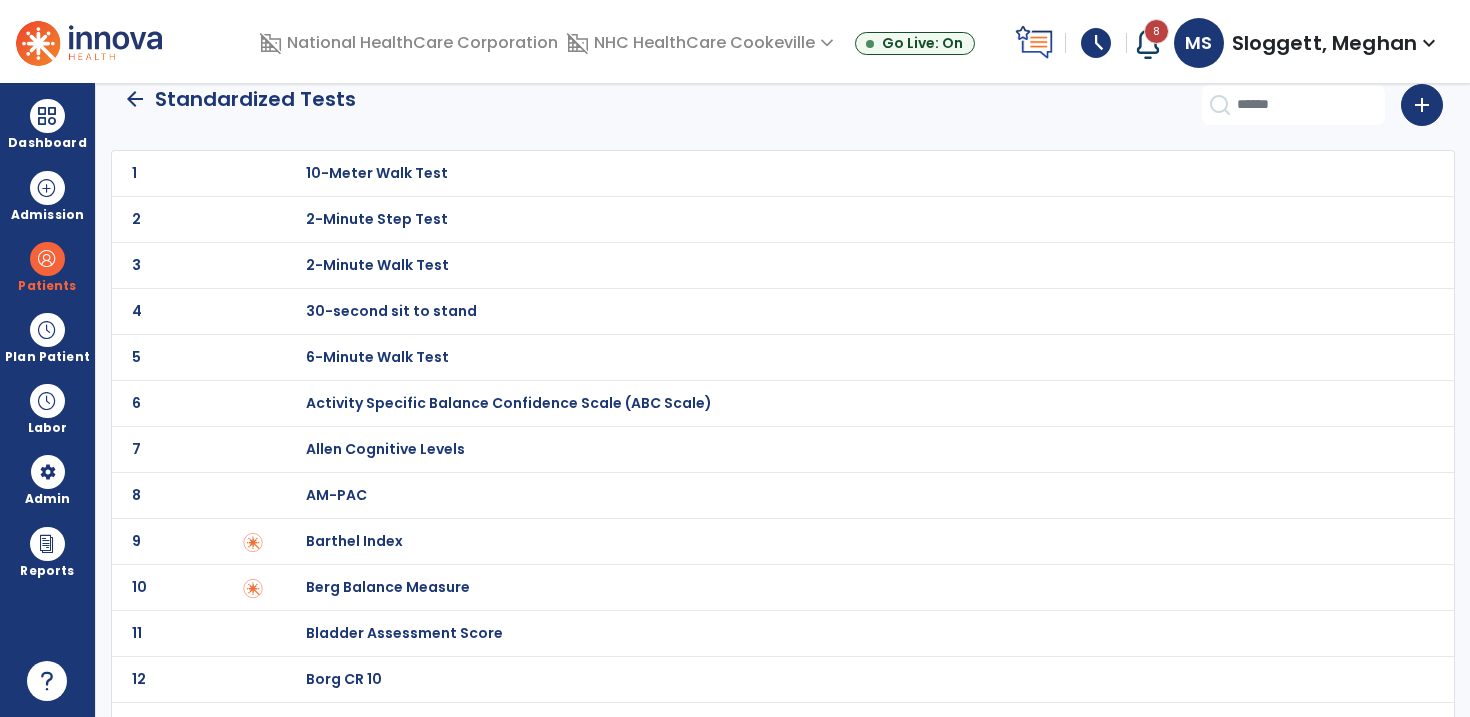 scroll, scrollTop: 42, scrollLeft: 0, axis: vertical 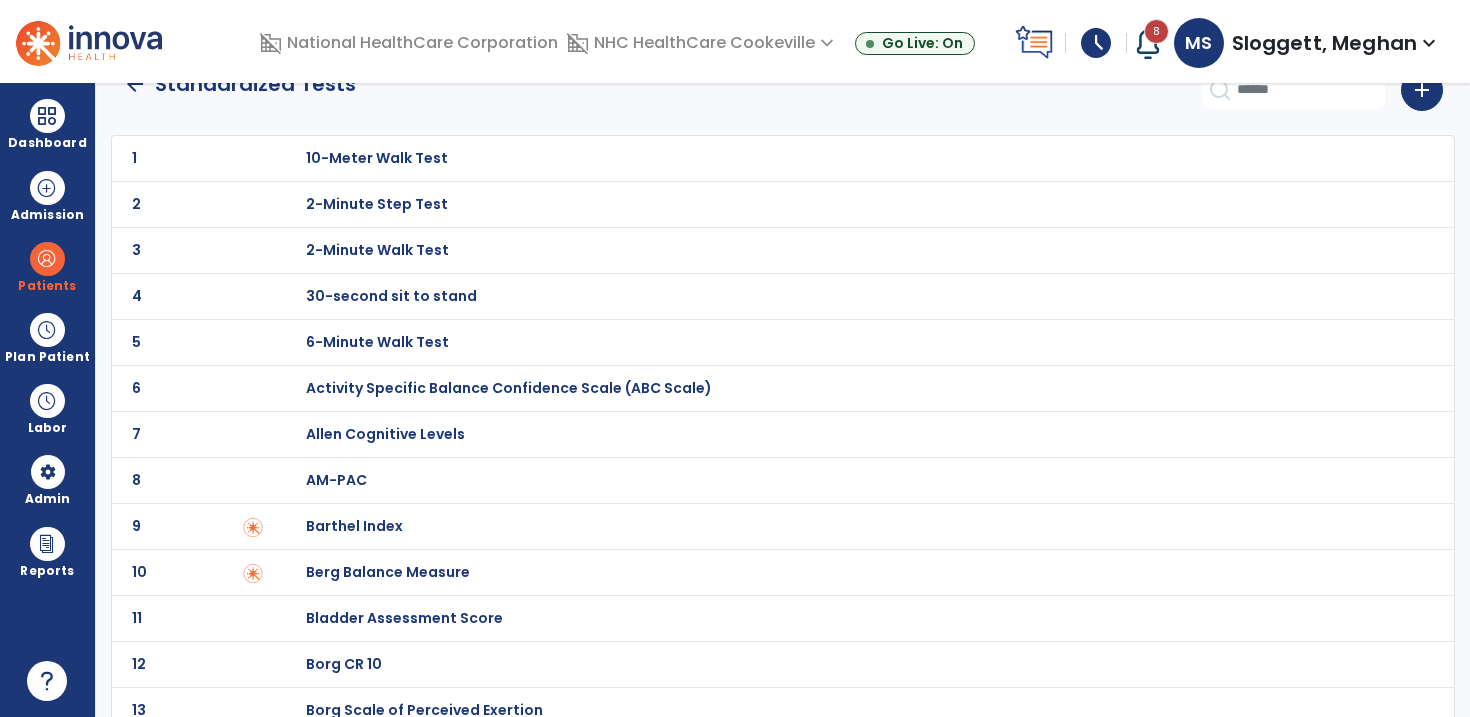 click on "Berg Balance Measure" at bounding box center (377, 158) 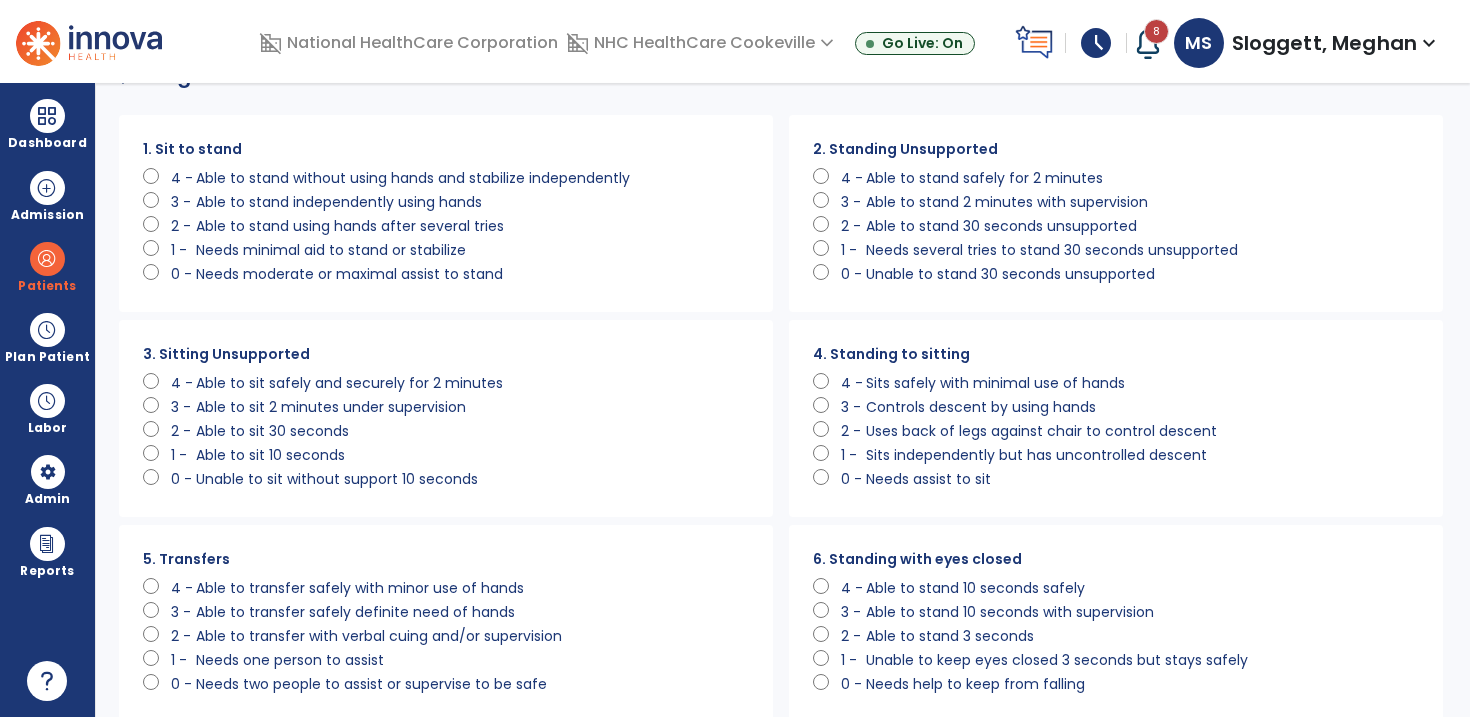 scroll, scrollTop: 0, scrollLeft: 0, axis: both 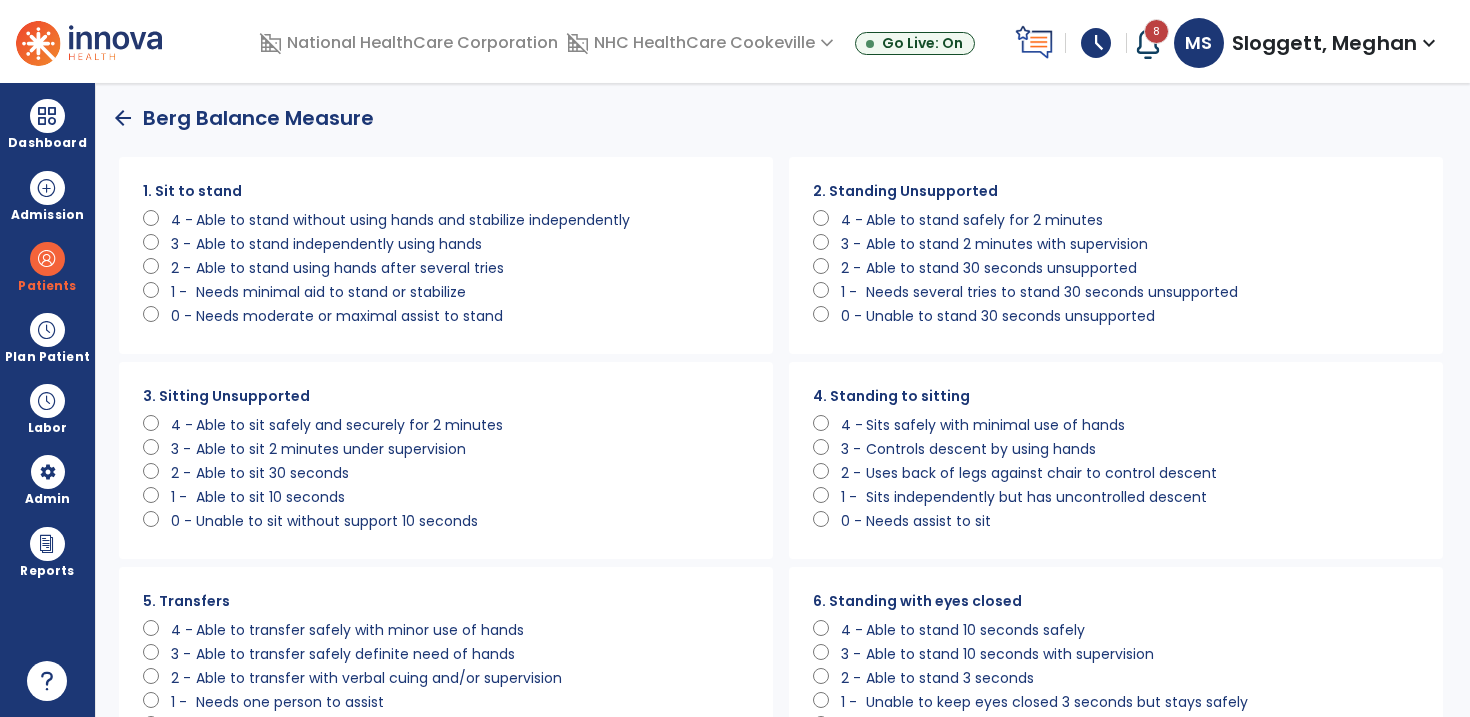 click on "Needs minimal aid to stand or stabilize" 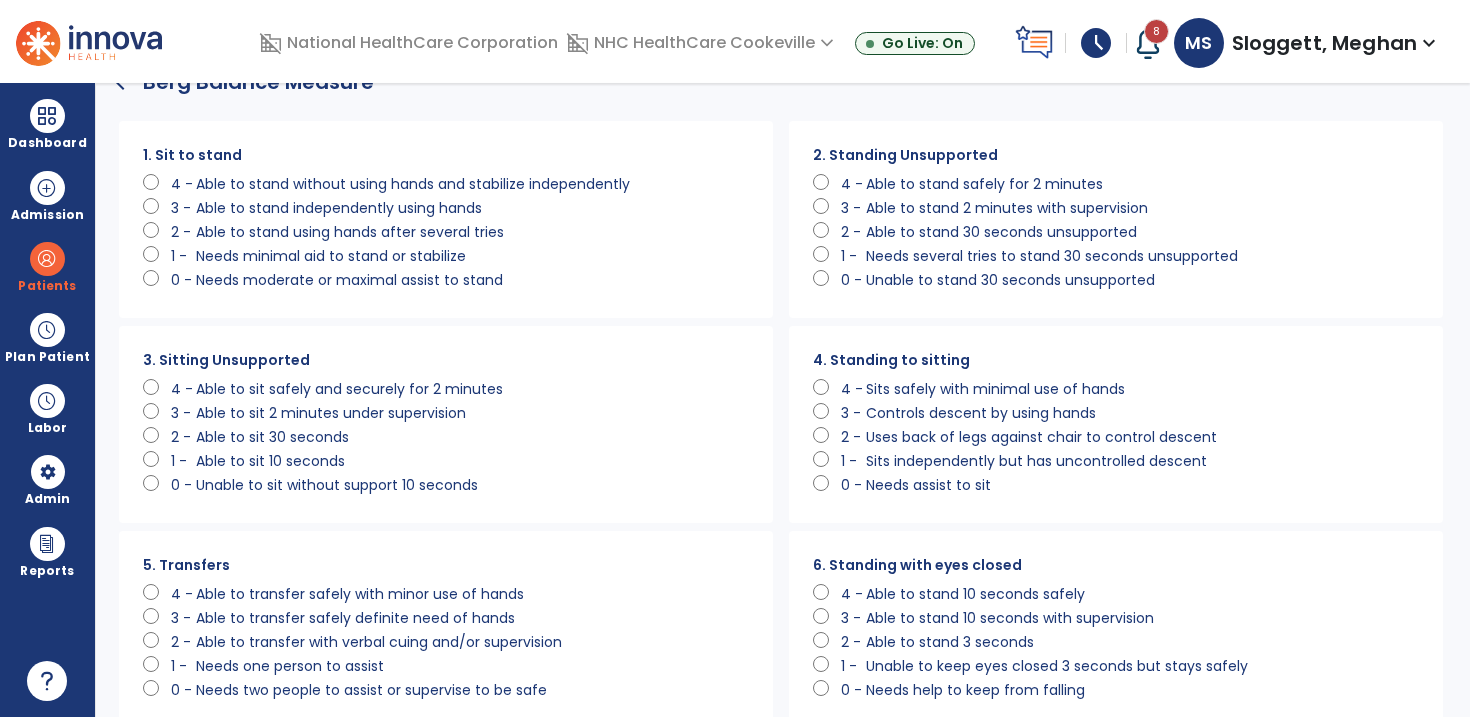 scroll, scrollTop: 14, scrollLeft: 0, axis: vertical 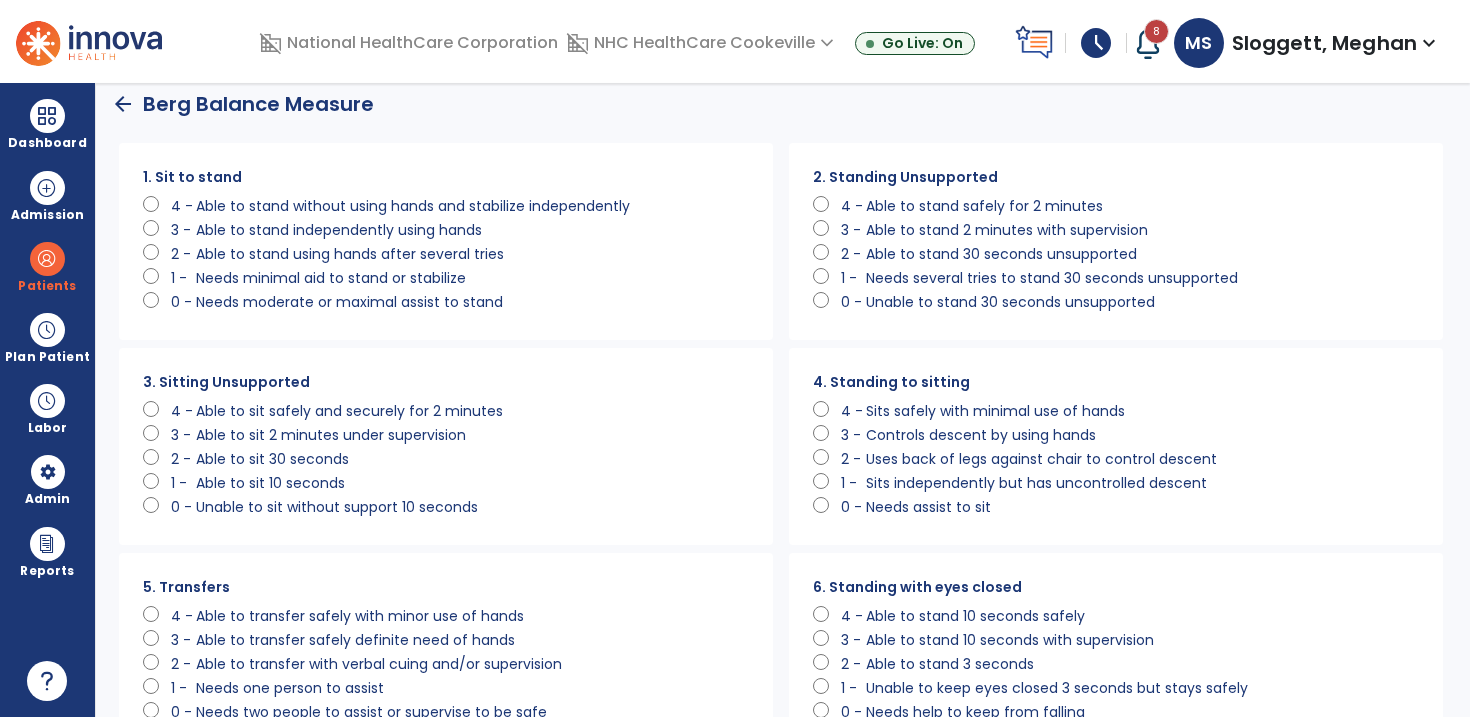 click on "Able to stand 30 seconds unsupported" 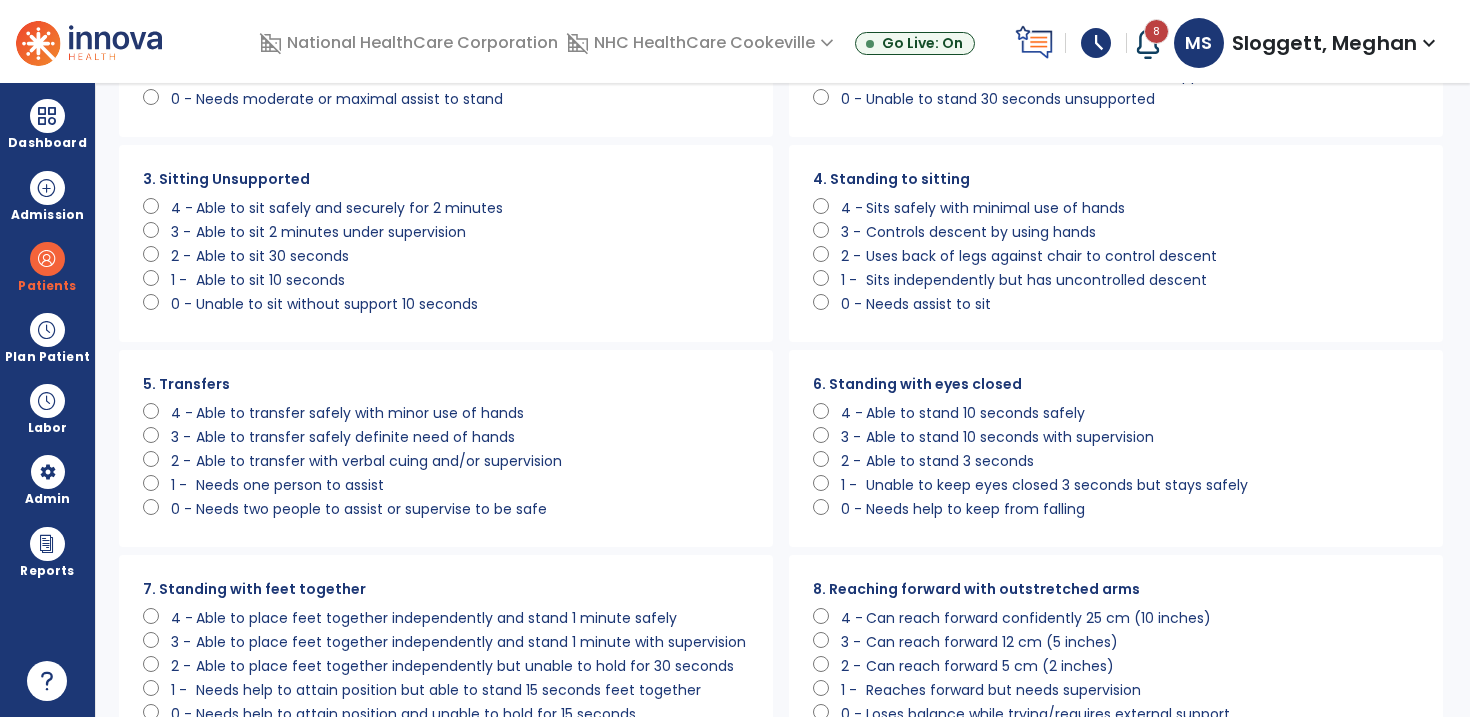 scroll, scrollTop: 222, scrollLeft: 0, axis: vertical 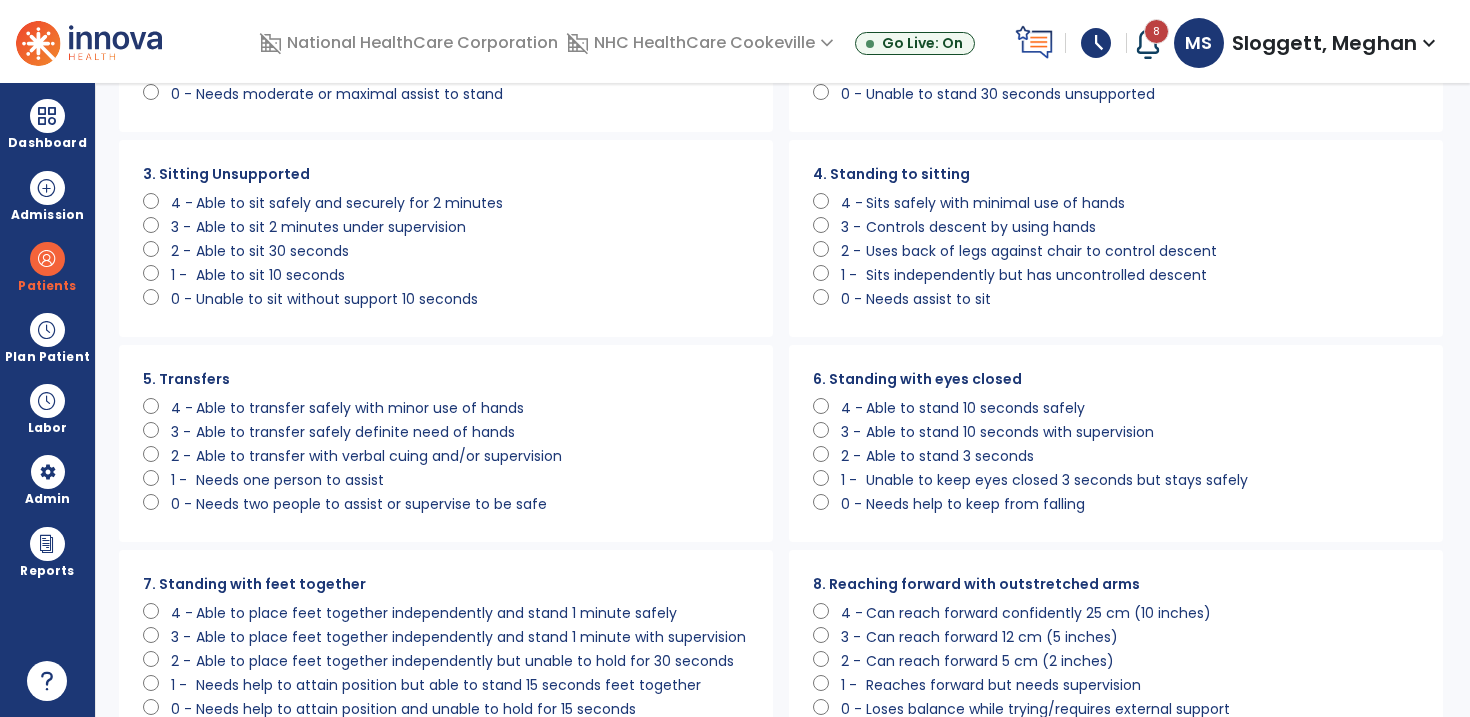 click on "Sits independently but has uncontrolled descent" 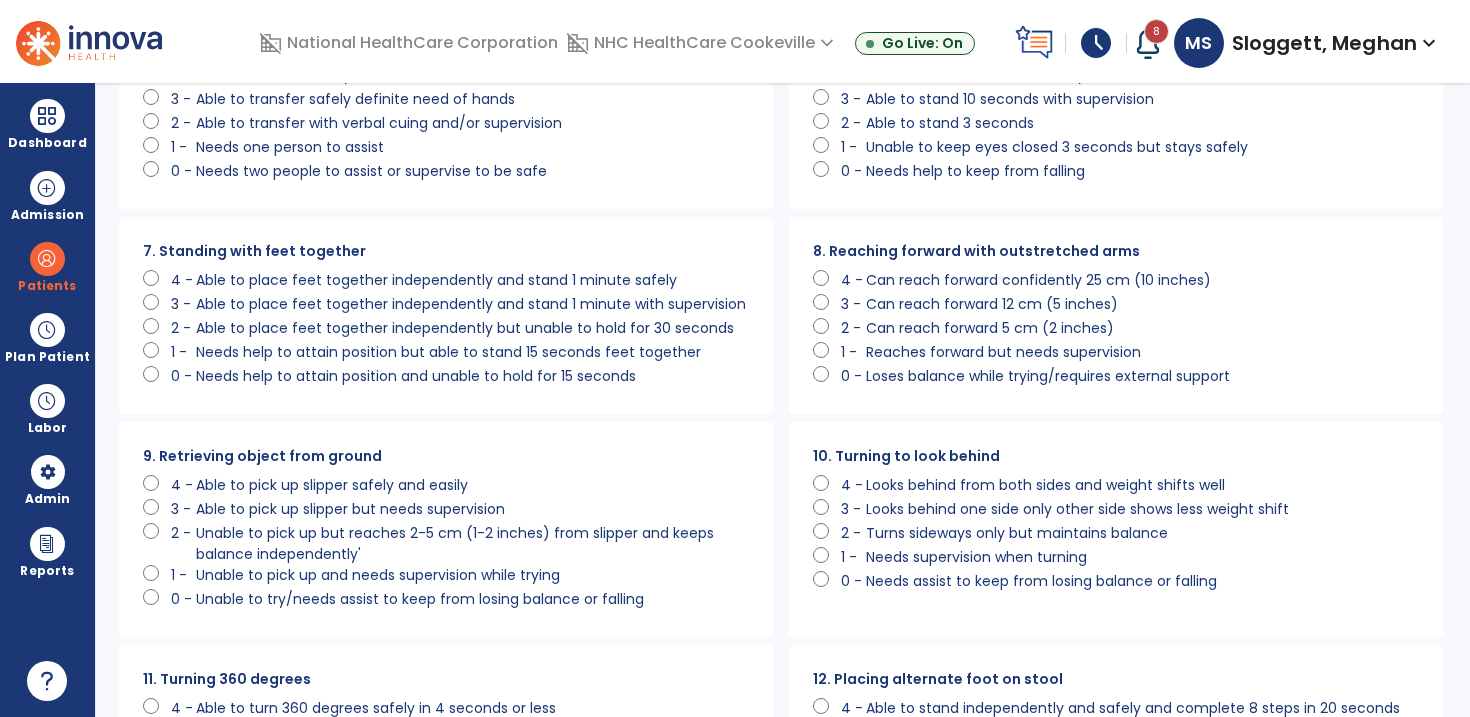 scroll, scrollTop: 560, scrollLeft: 0, axis: vertical 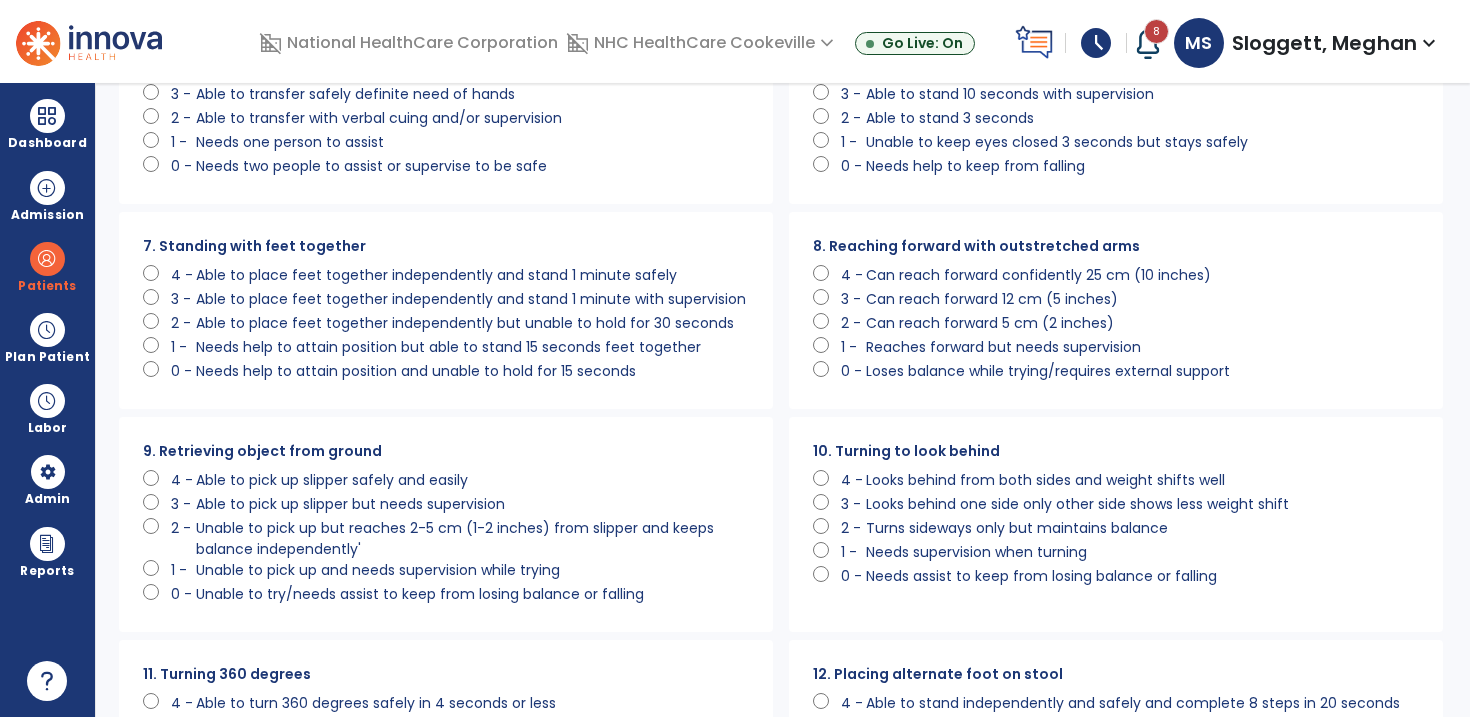 click on "0 -   Needs help to attain position and unable to hold for 15 seconds" 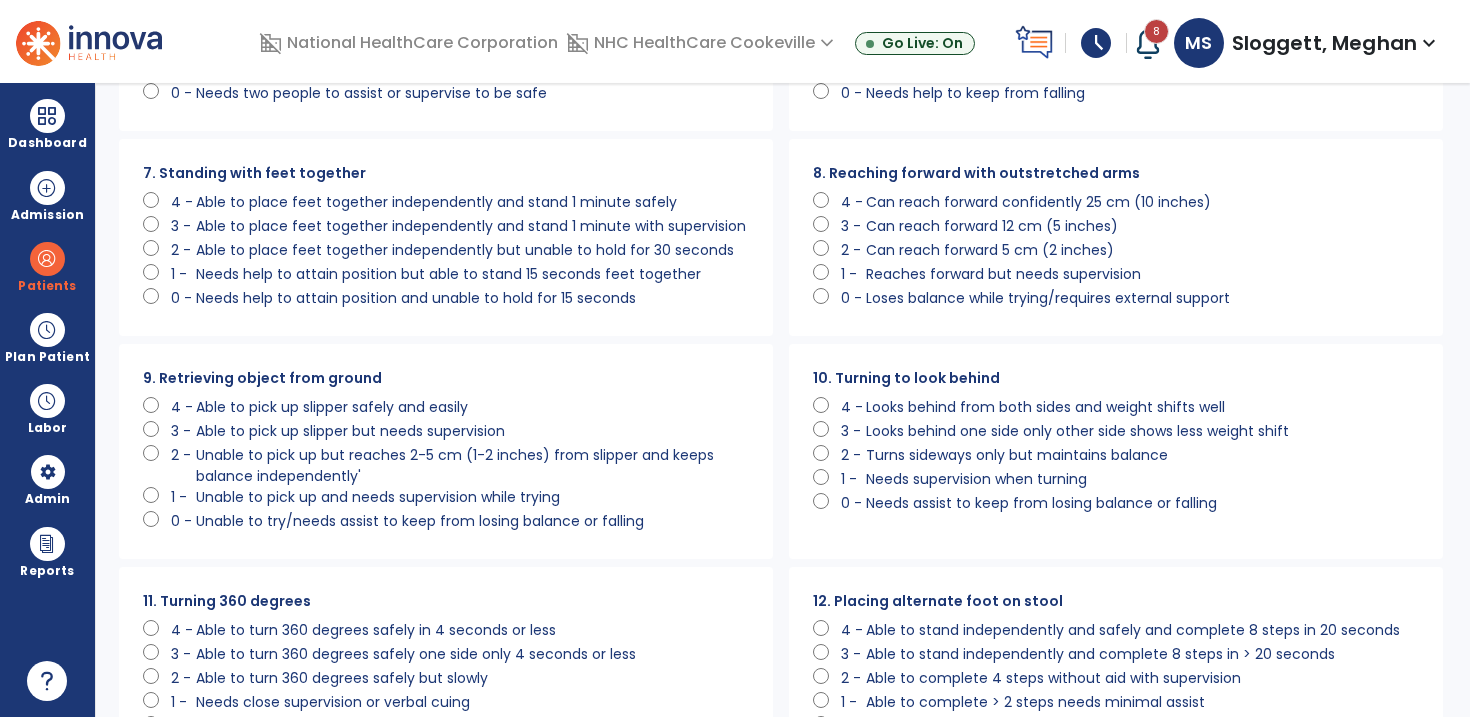 scroll, scrollTop: 676, scrollLeft: 0, axis: vertical 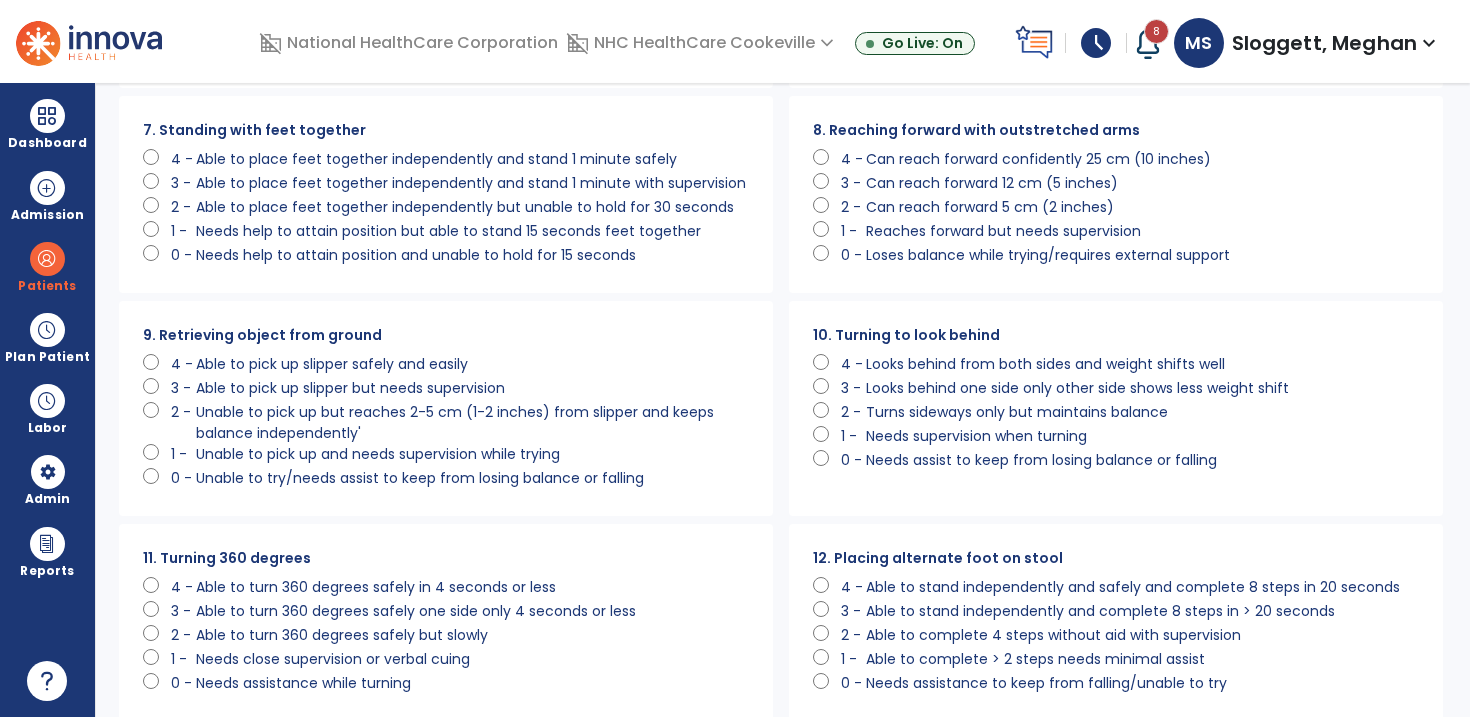 click on "Unable to try/needs assist to keep from losing balance or falling" 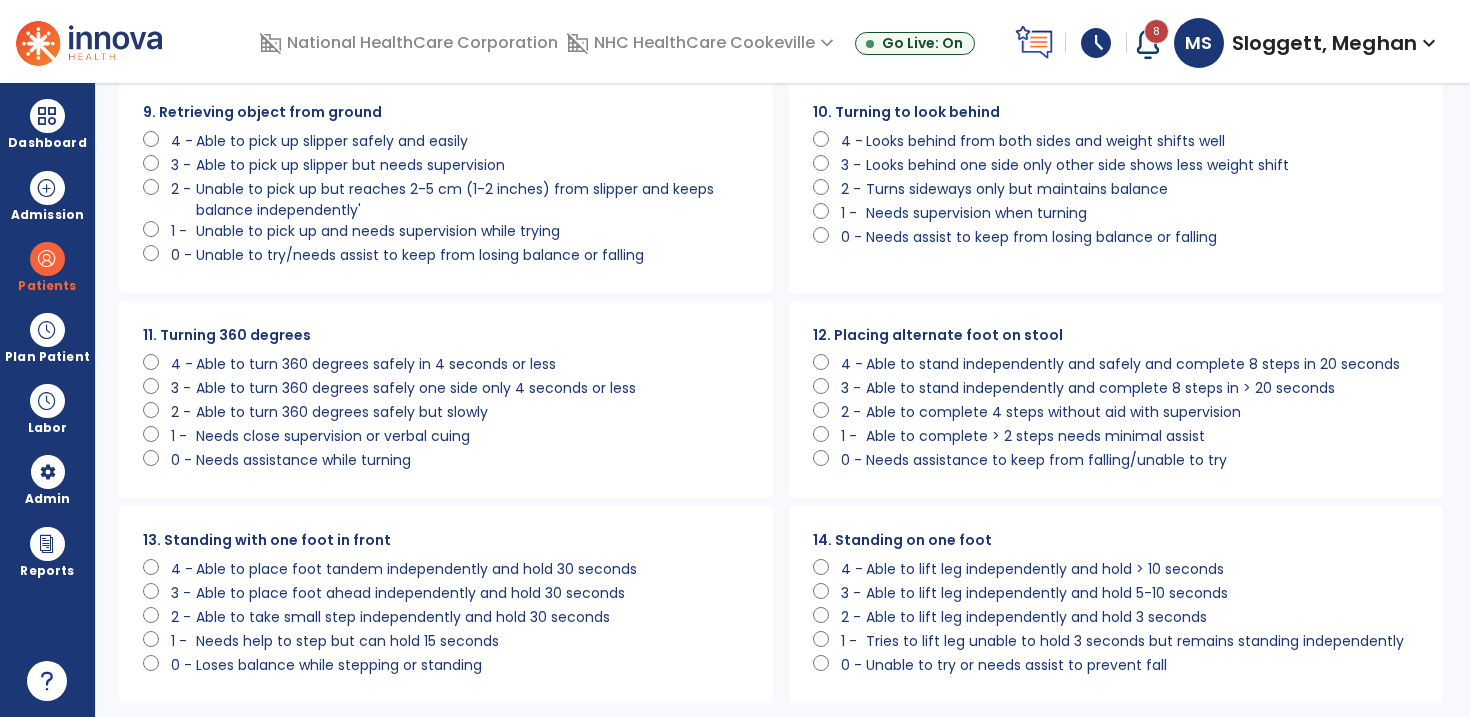 scroll, scrollTop: 903, scrollLeft: 0, axis: vertical 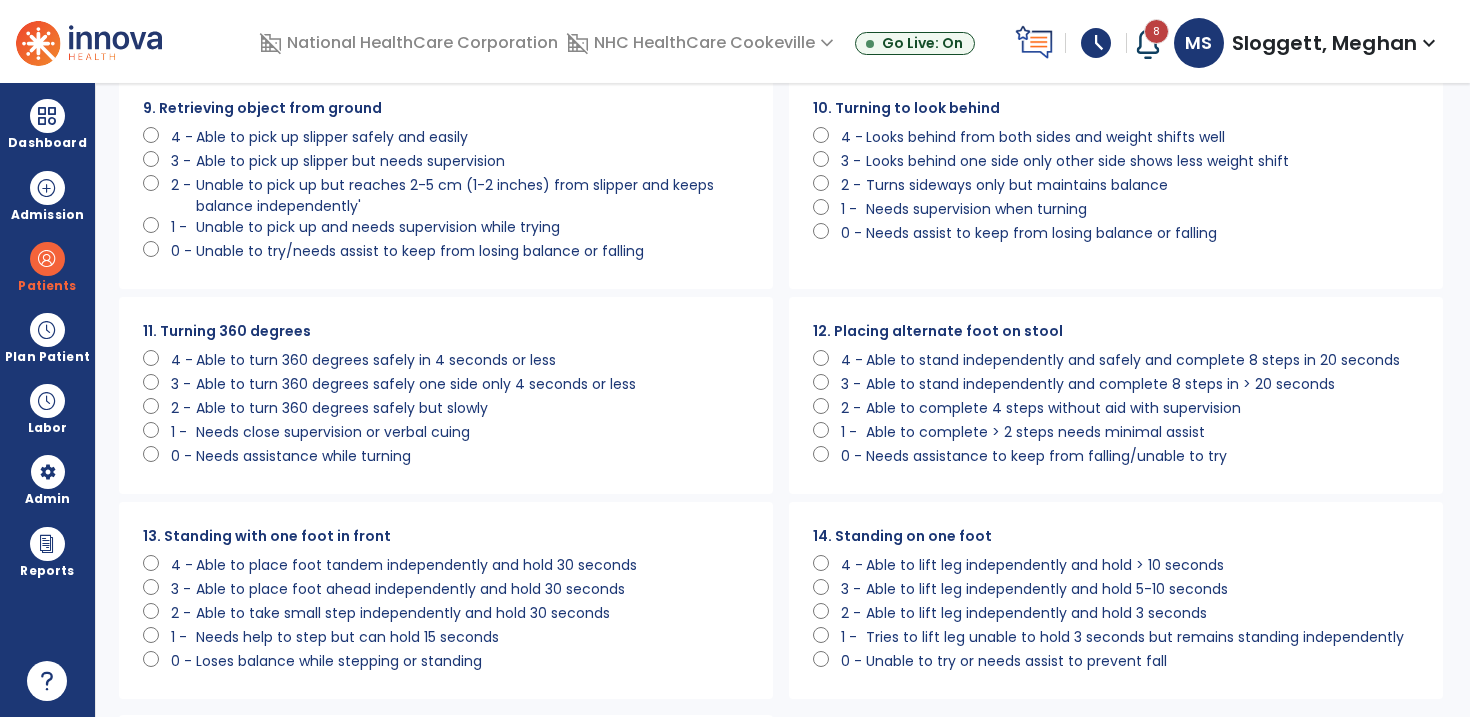 click on "Able to turn 360 degrees safely but slowly" 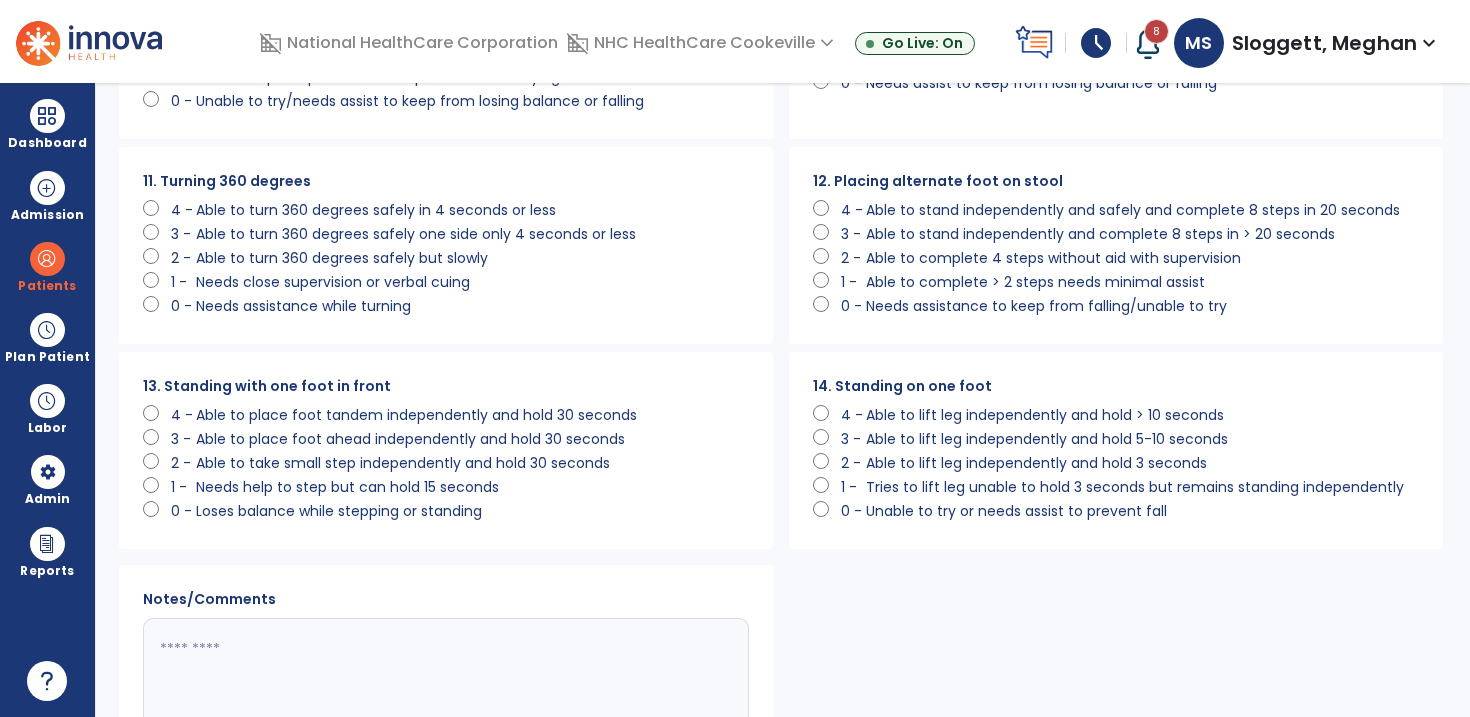 scroll, scrollTop: 1074, scrollLeft: 0, axis: vertical 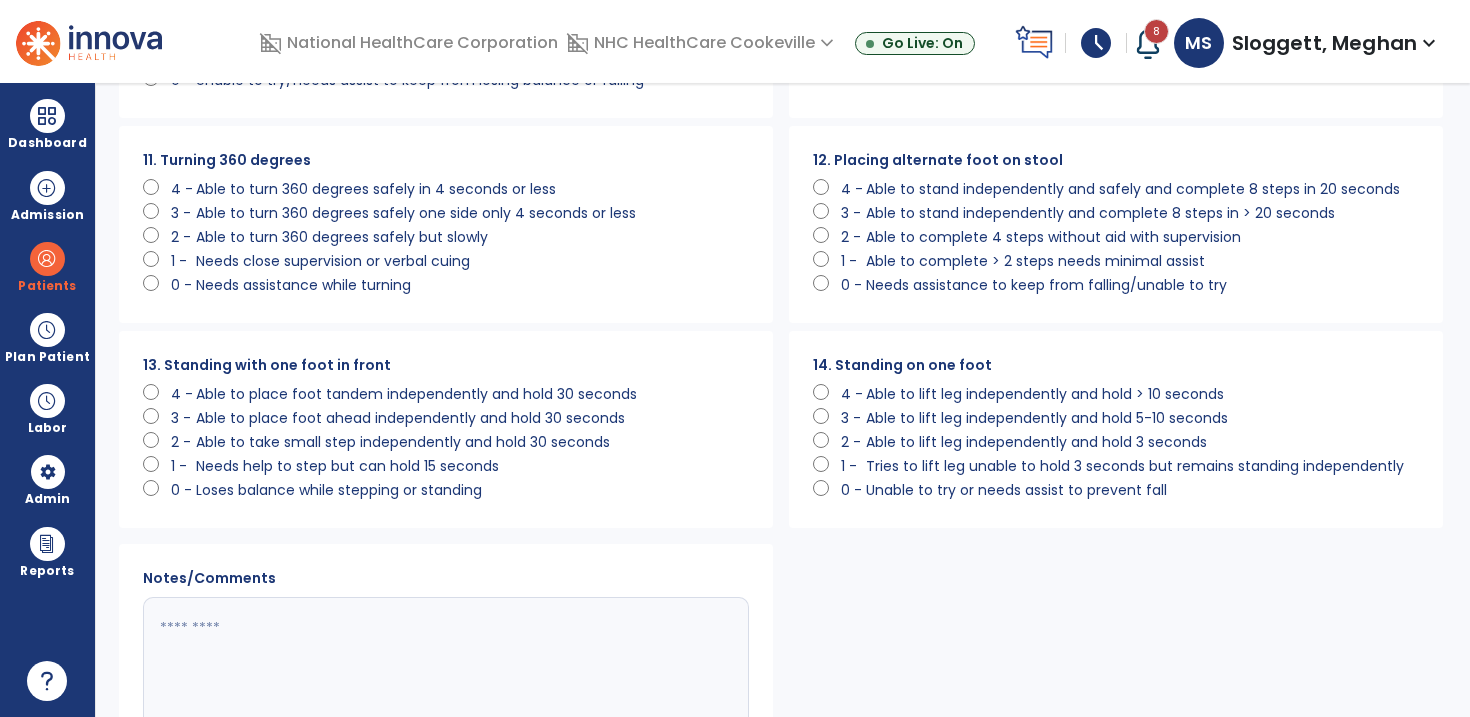 click on "Loses balance while stepping or standing" 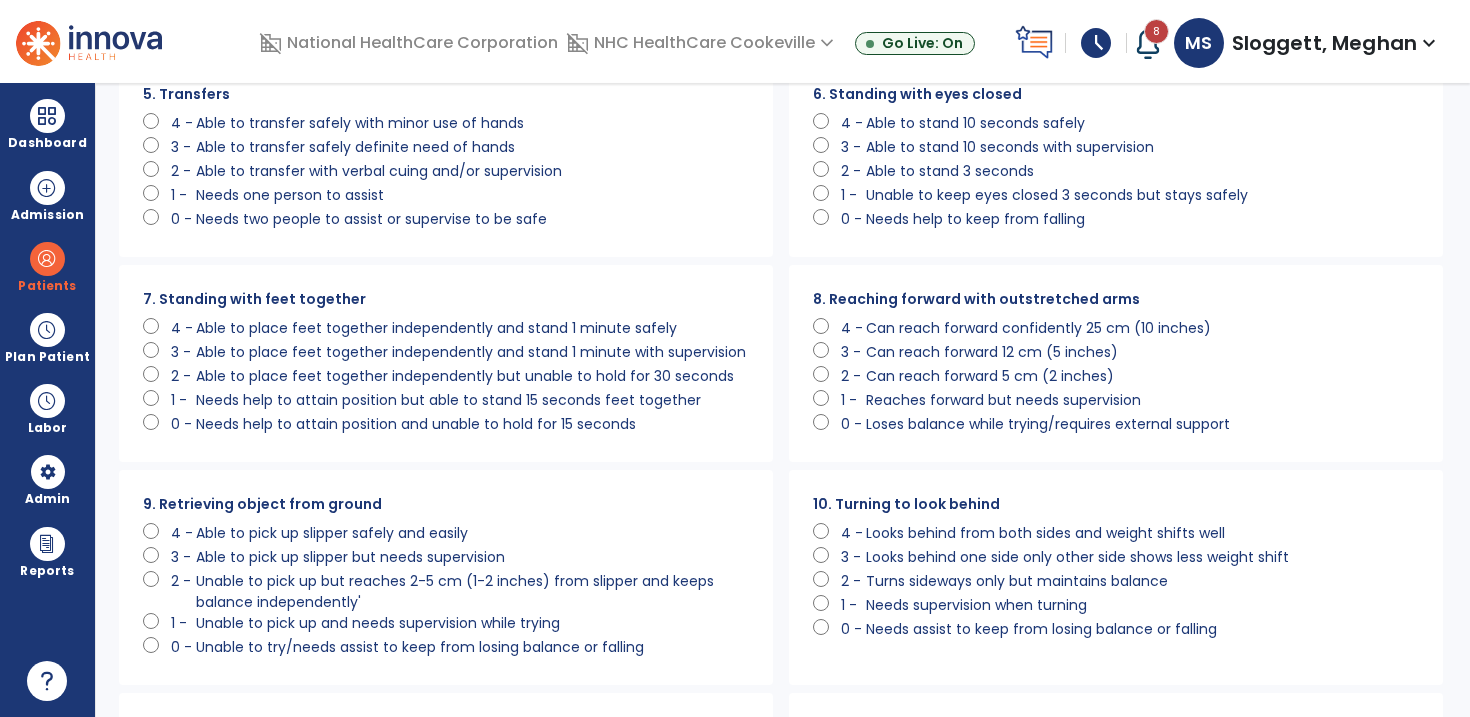 scroll, scrollTop: 496, scrollLeft: 0, axis: vertical 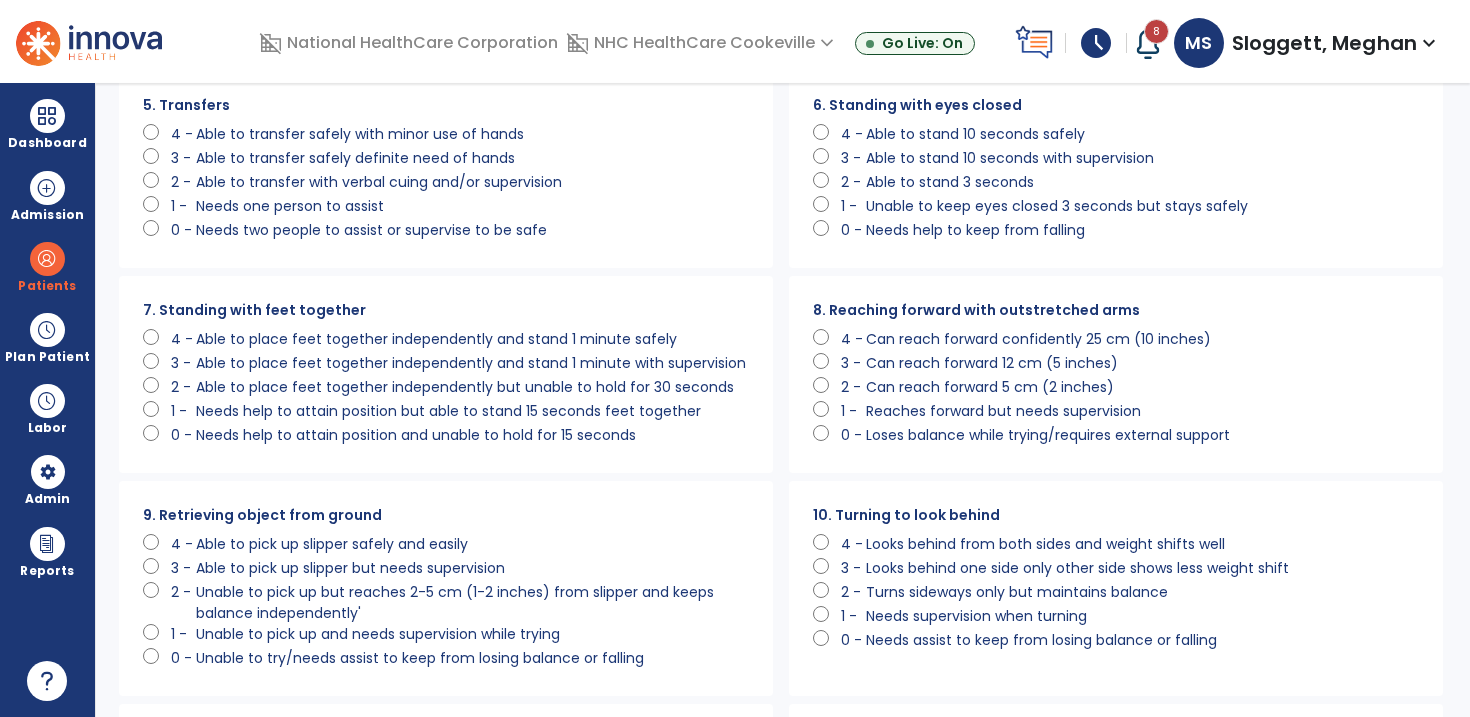 click on "Reaches forward but needs supervision" 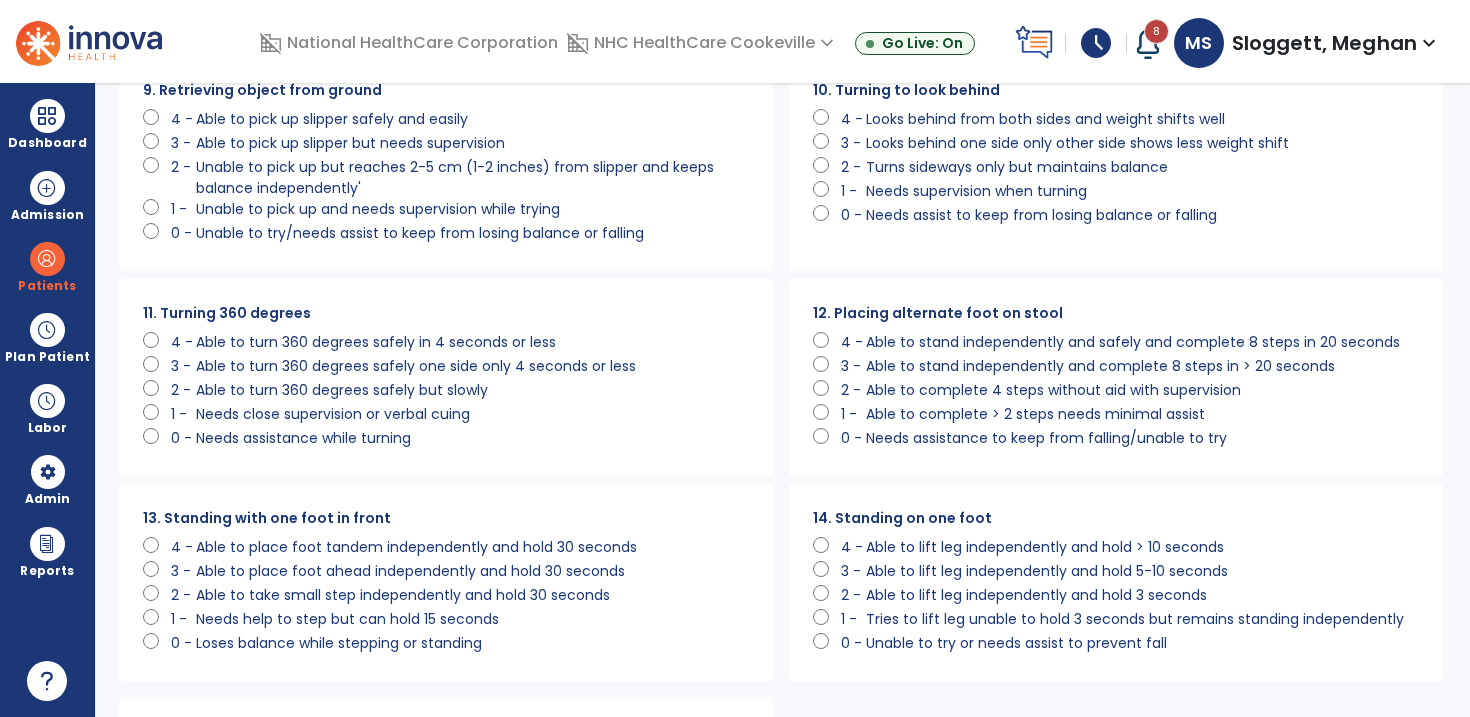 scroll, scrollTop: 1211, scrollLeft: 0, axis: vertical 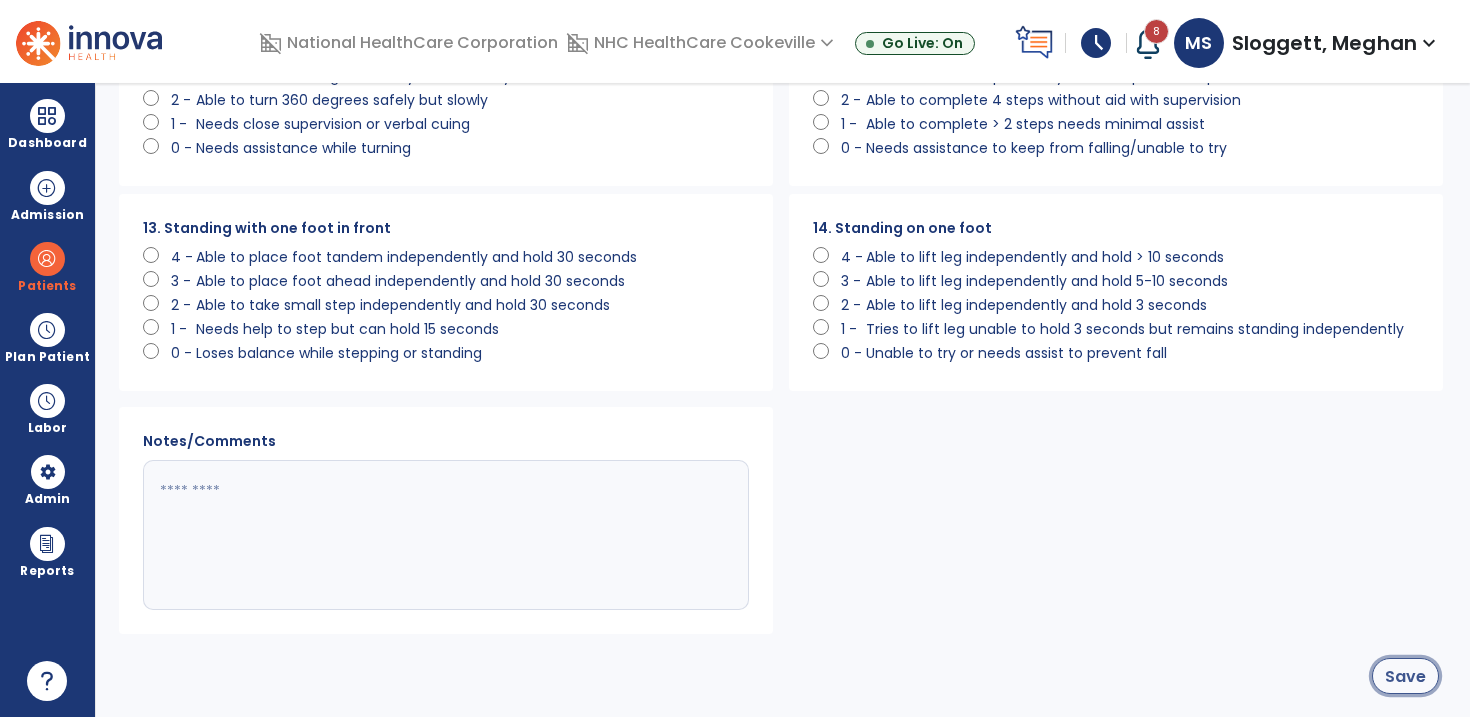 click on "Save" 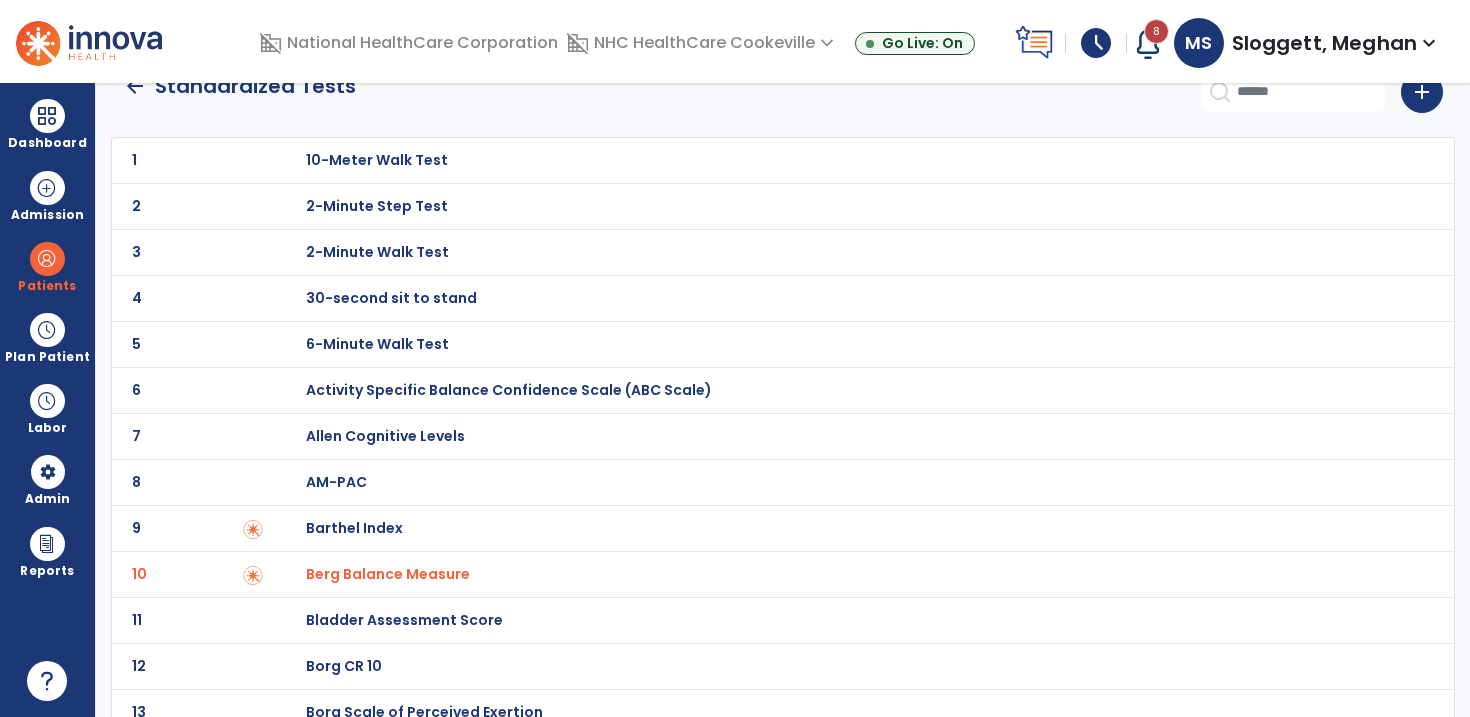 scroll, scrollTop: 0, scrollLeft: 0, axis: both 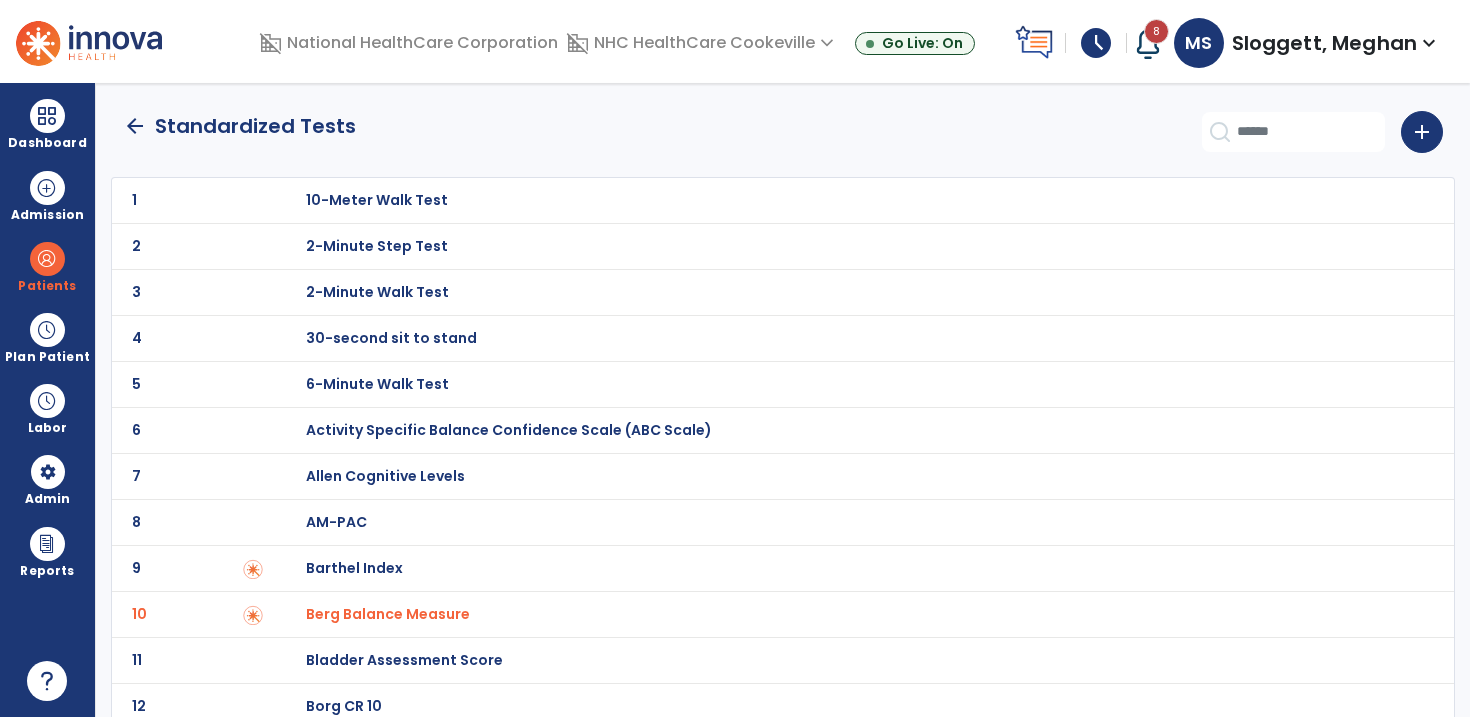 click on "arrow_back" 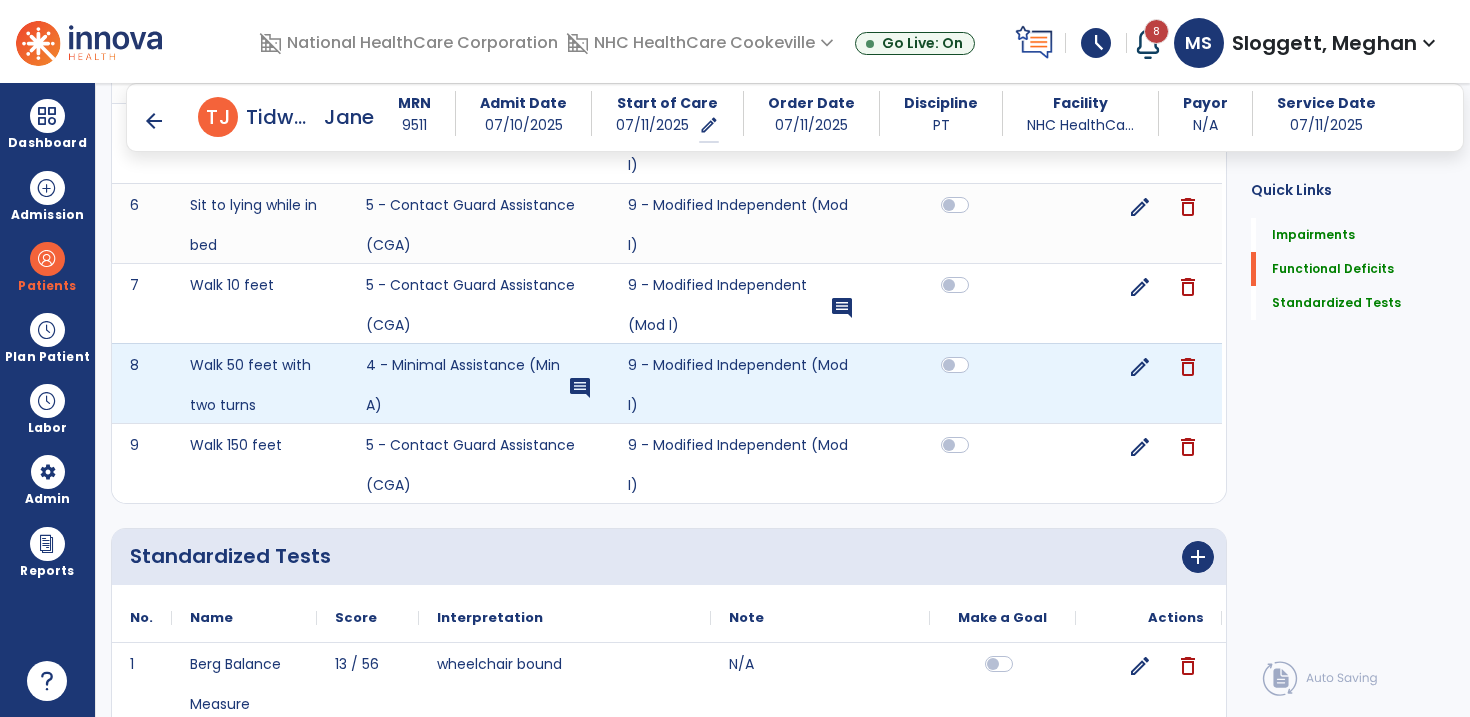scroll, scrollTop: 1427, scrollLeft: 0, axis: vertical 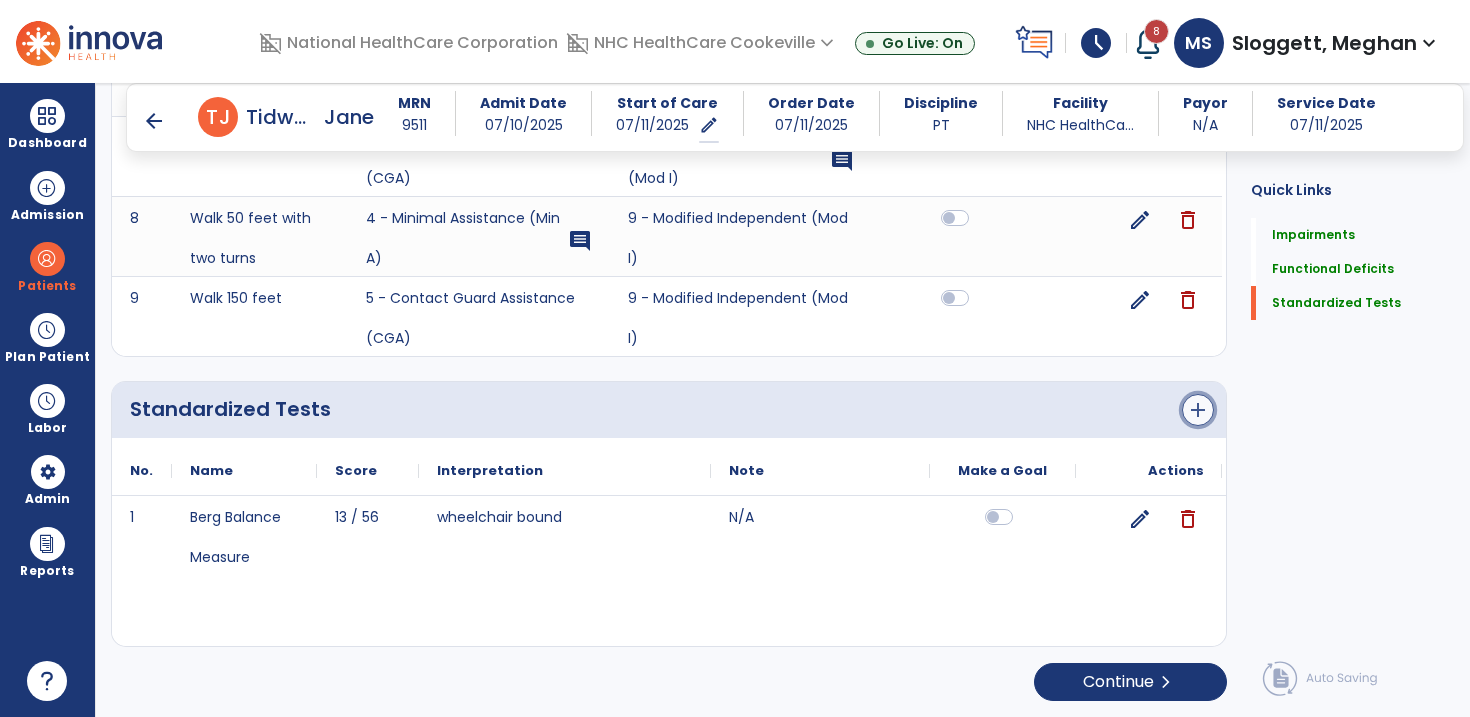 click on "add" 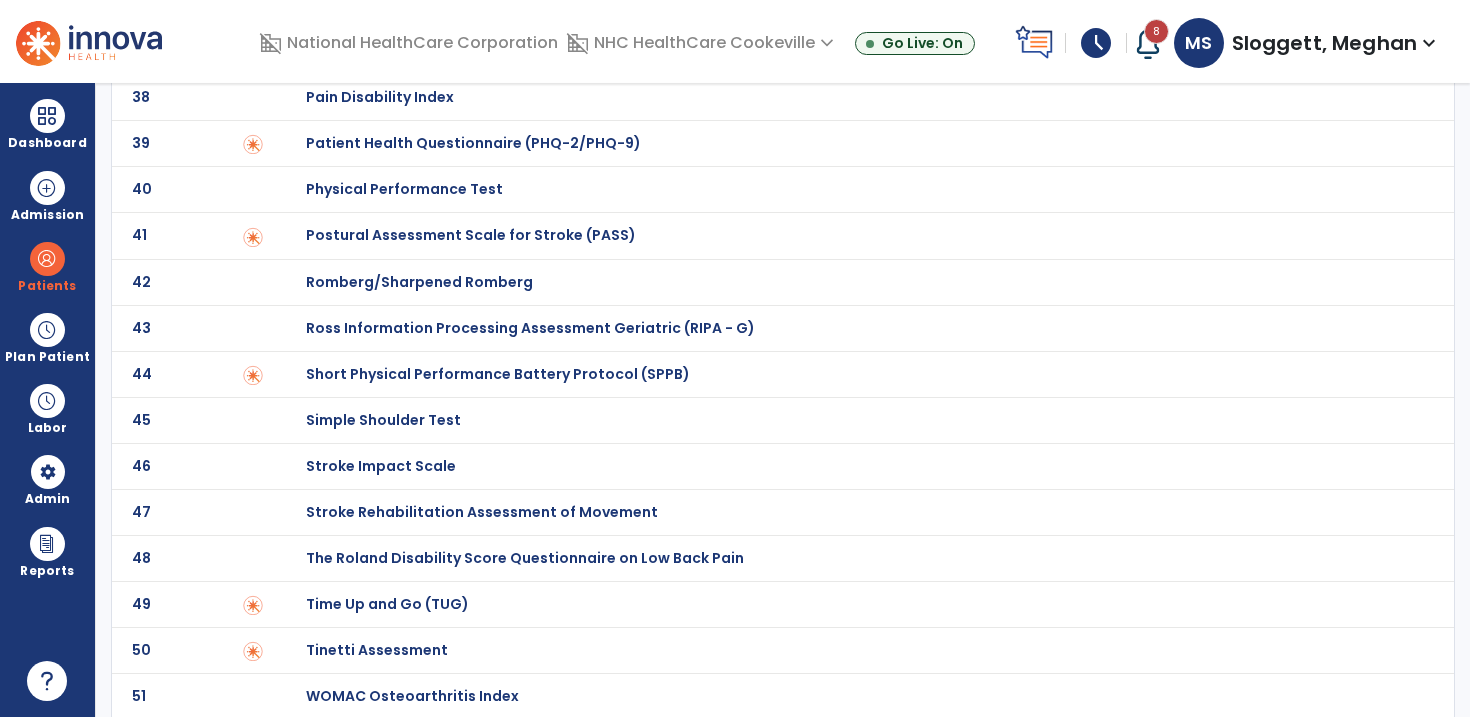 scroll, scrollTop: 1808, scrollLeft: 0, axis: vertical 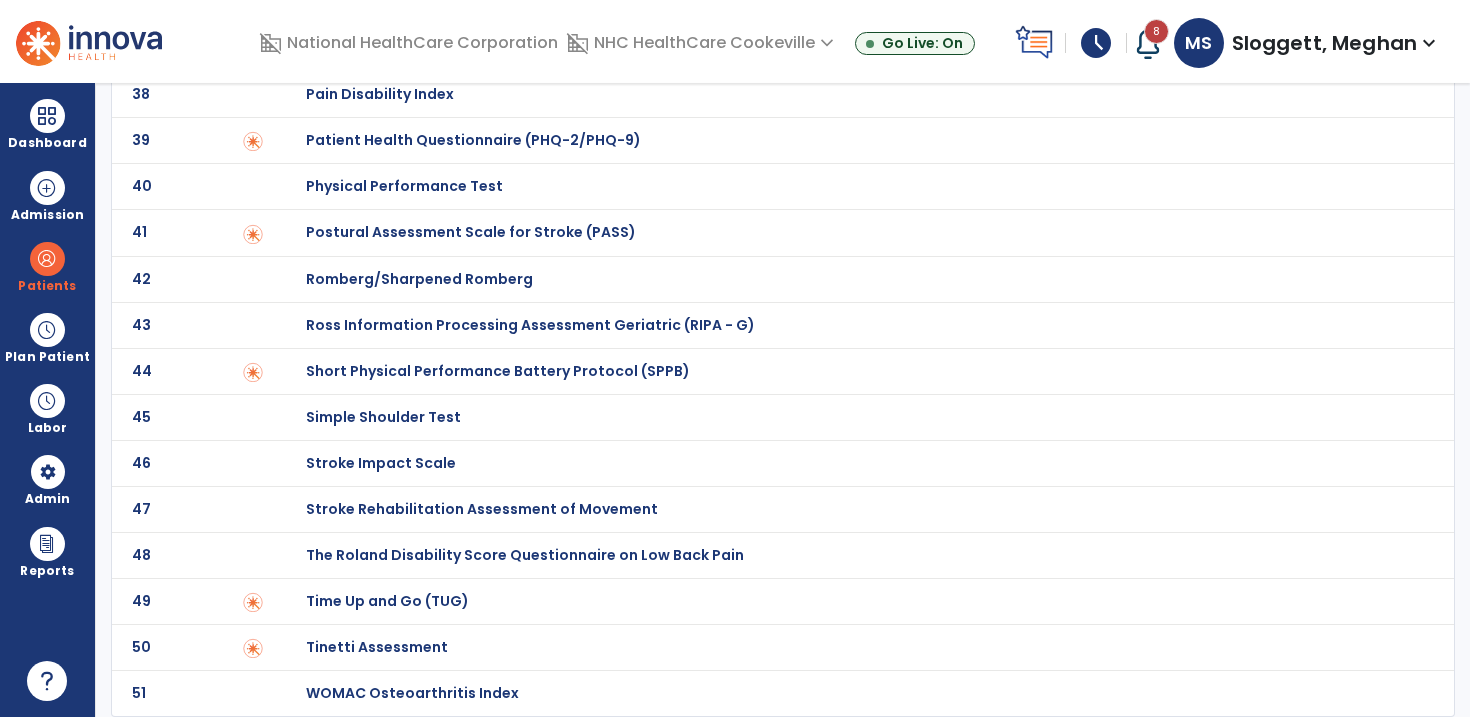 click on "Time Up and Go (TUG)" at bounding box center (377, -1608) 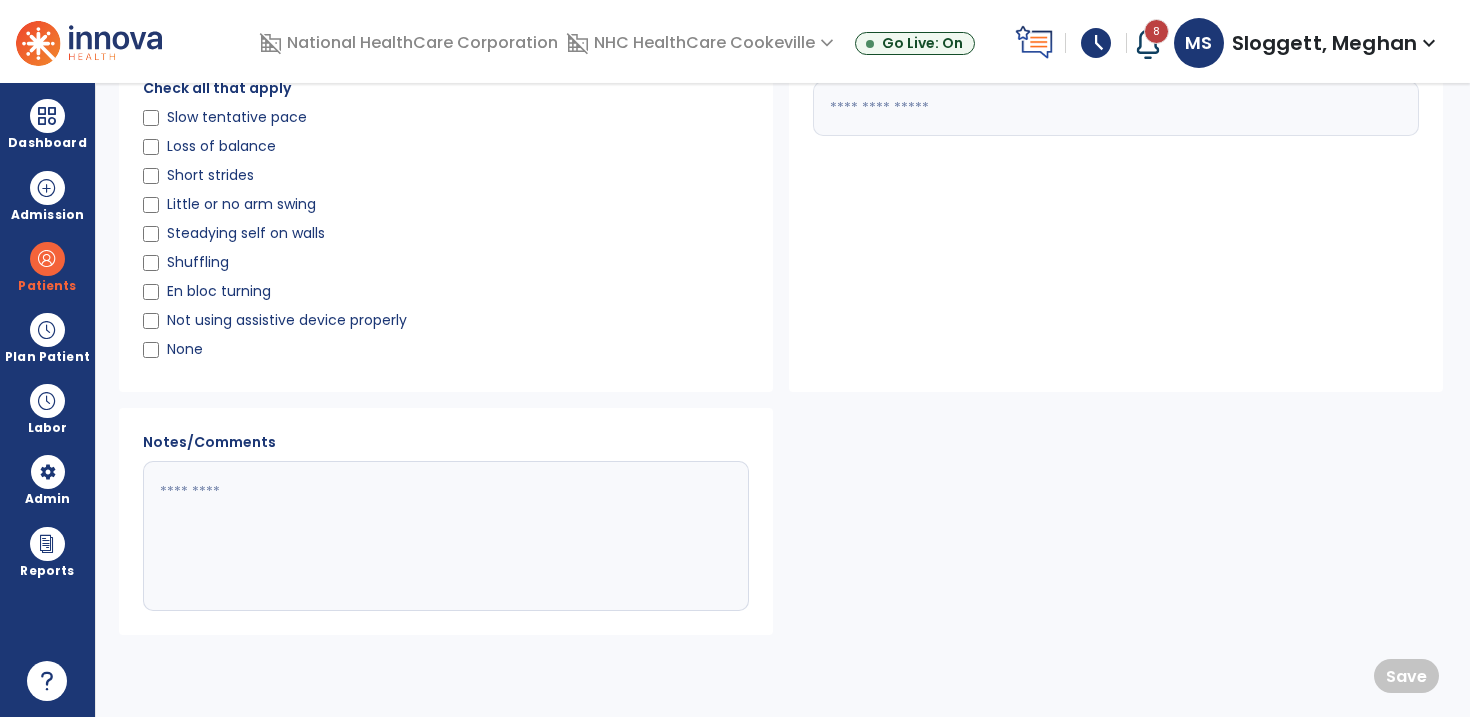 scroll, scrollTop: 0, scrollLeft: 0, axis: both 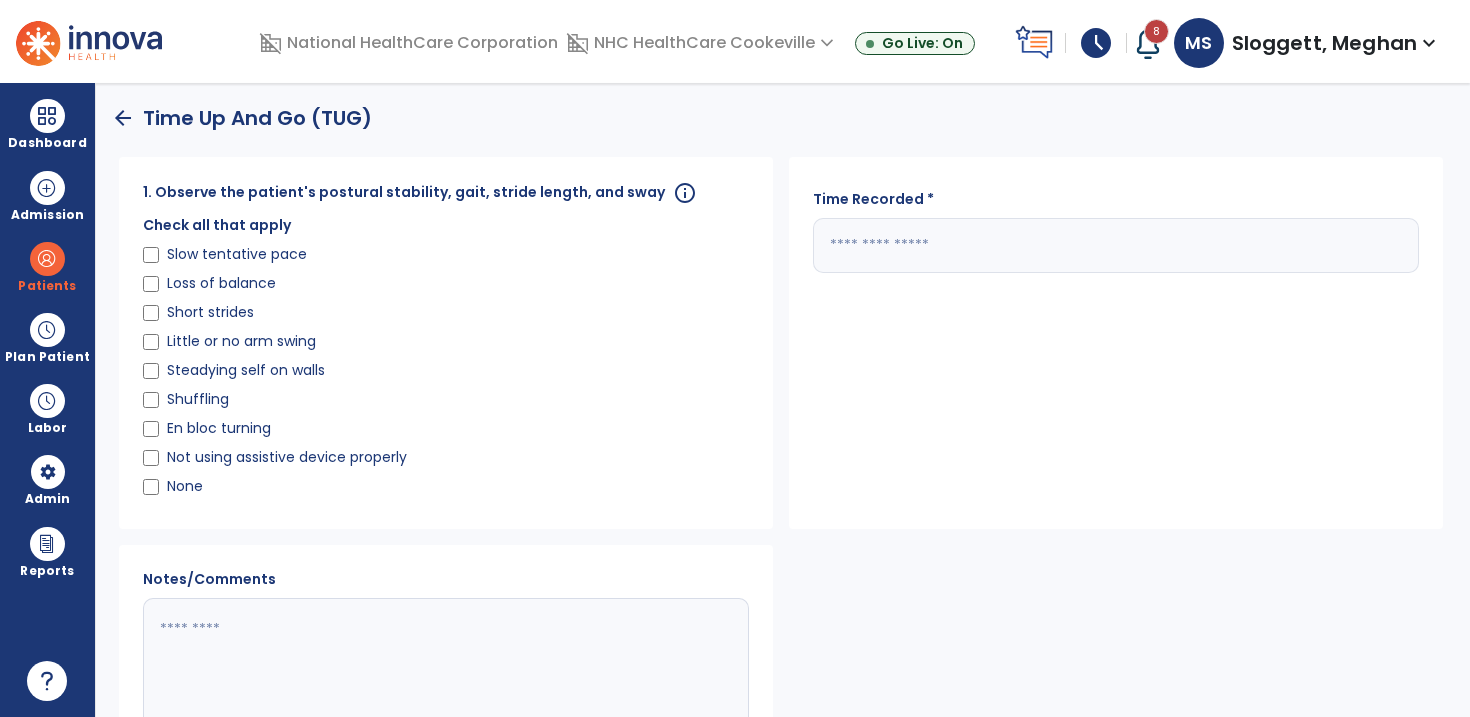 click on "Slow tentative pace" 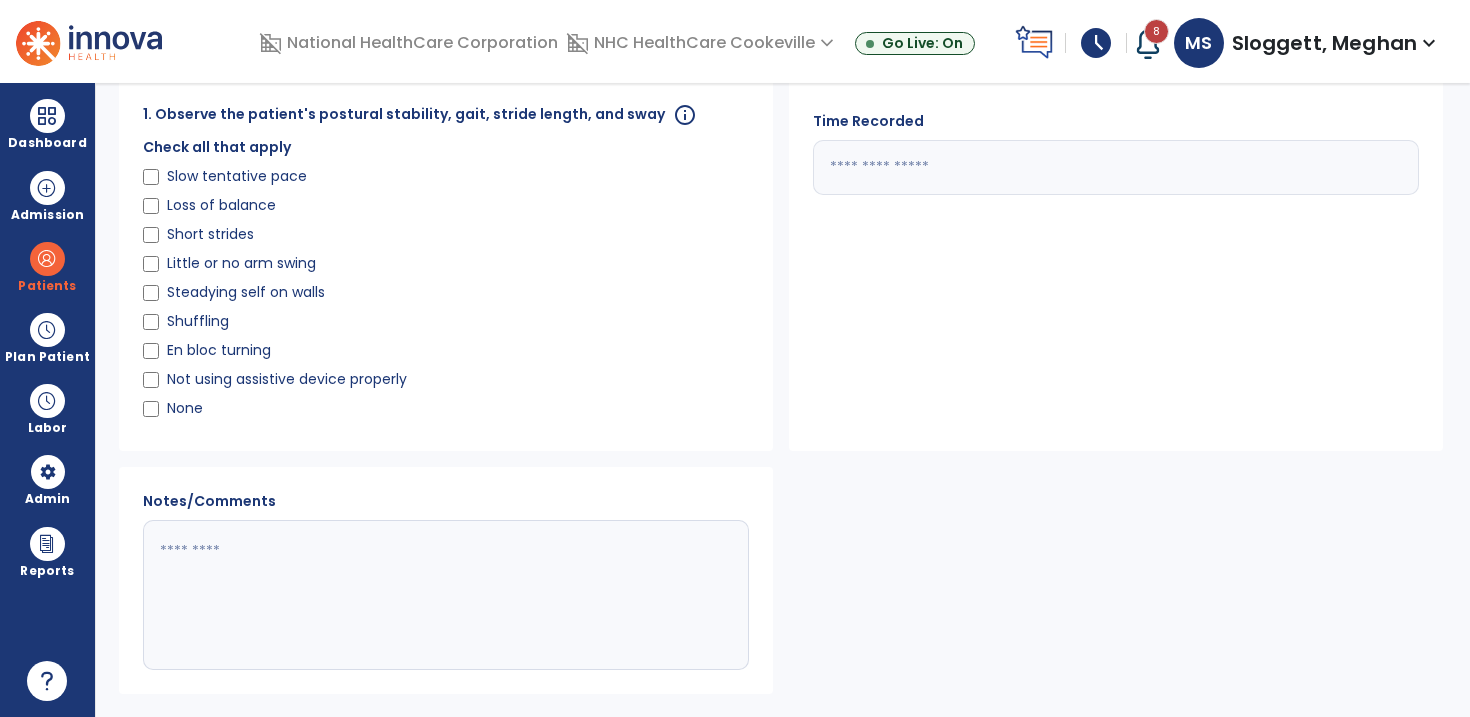 scroll, scrollTop: 75, scrollLeft: 0, axis: vertical 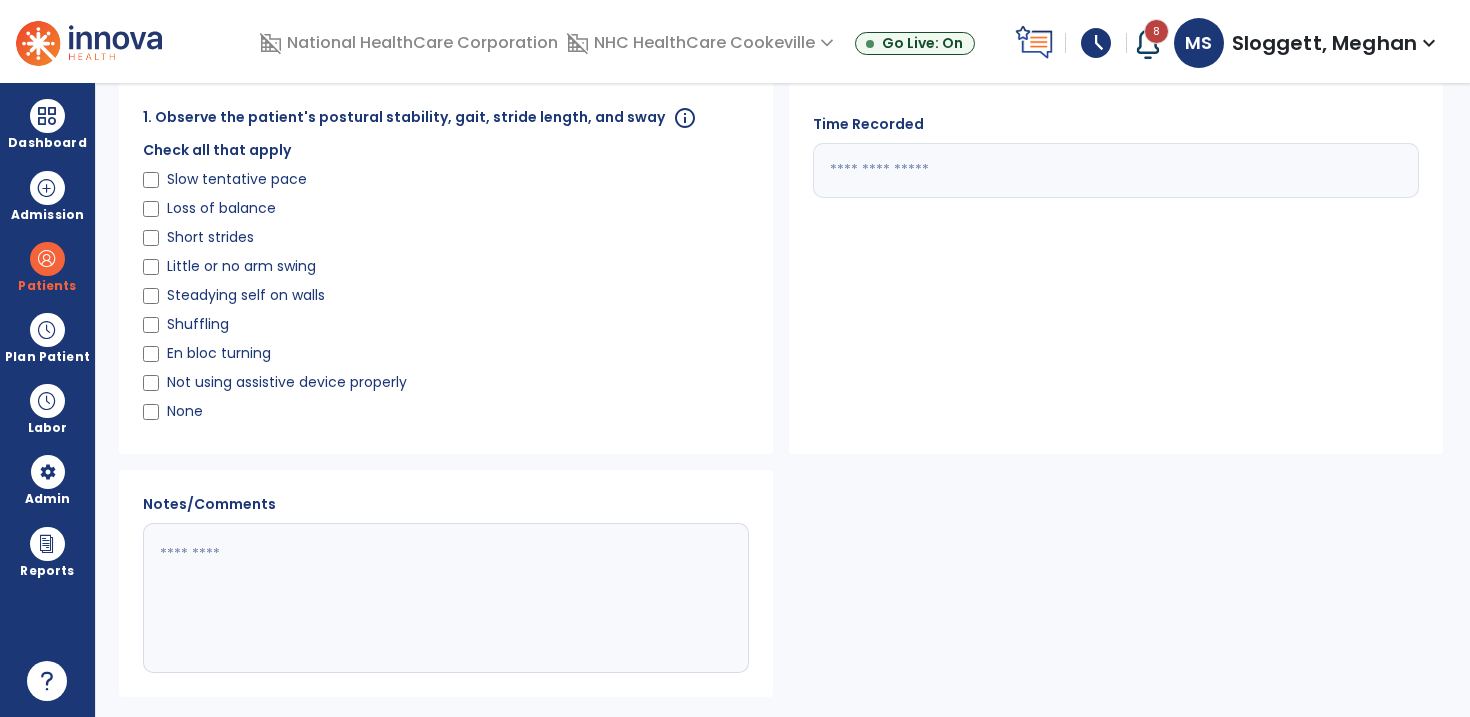 type on "*****" 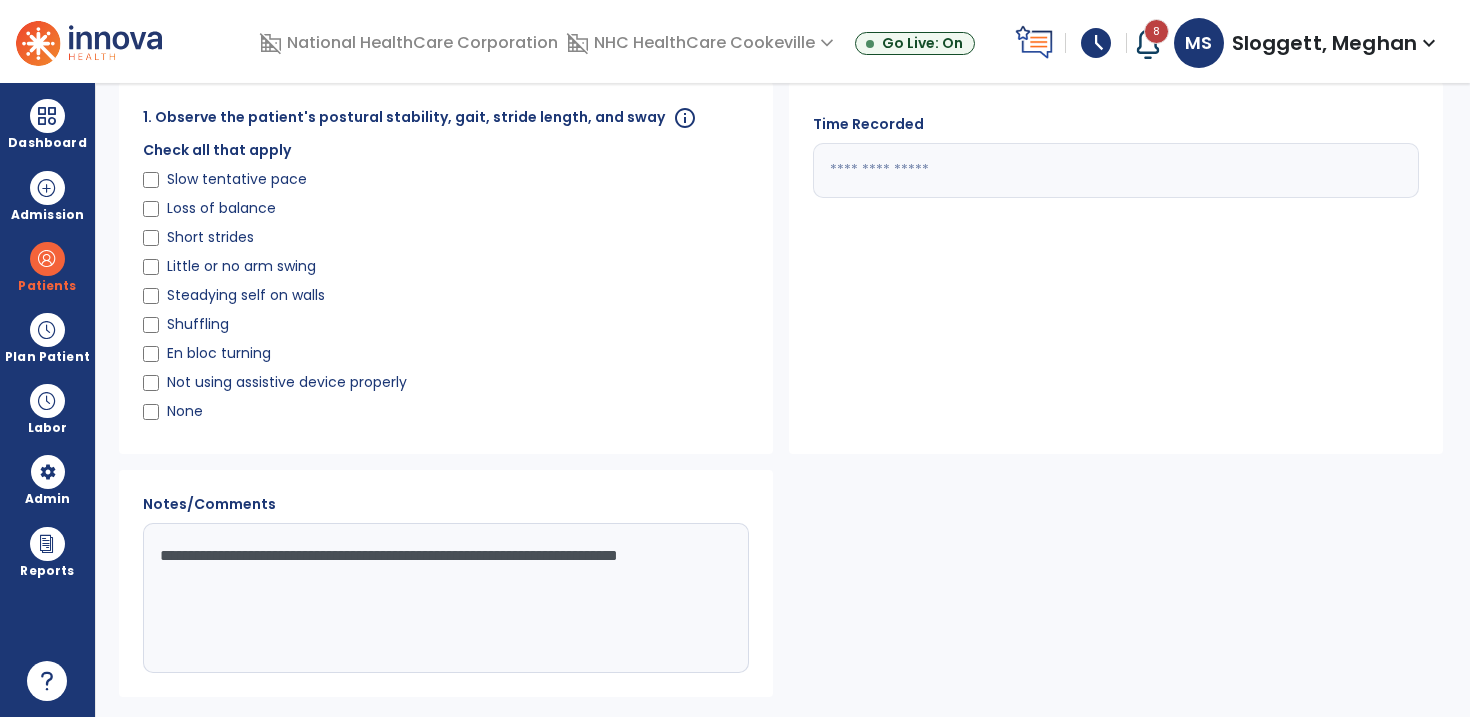 click on "**********" 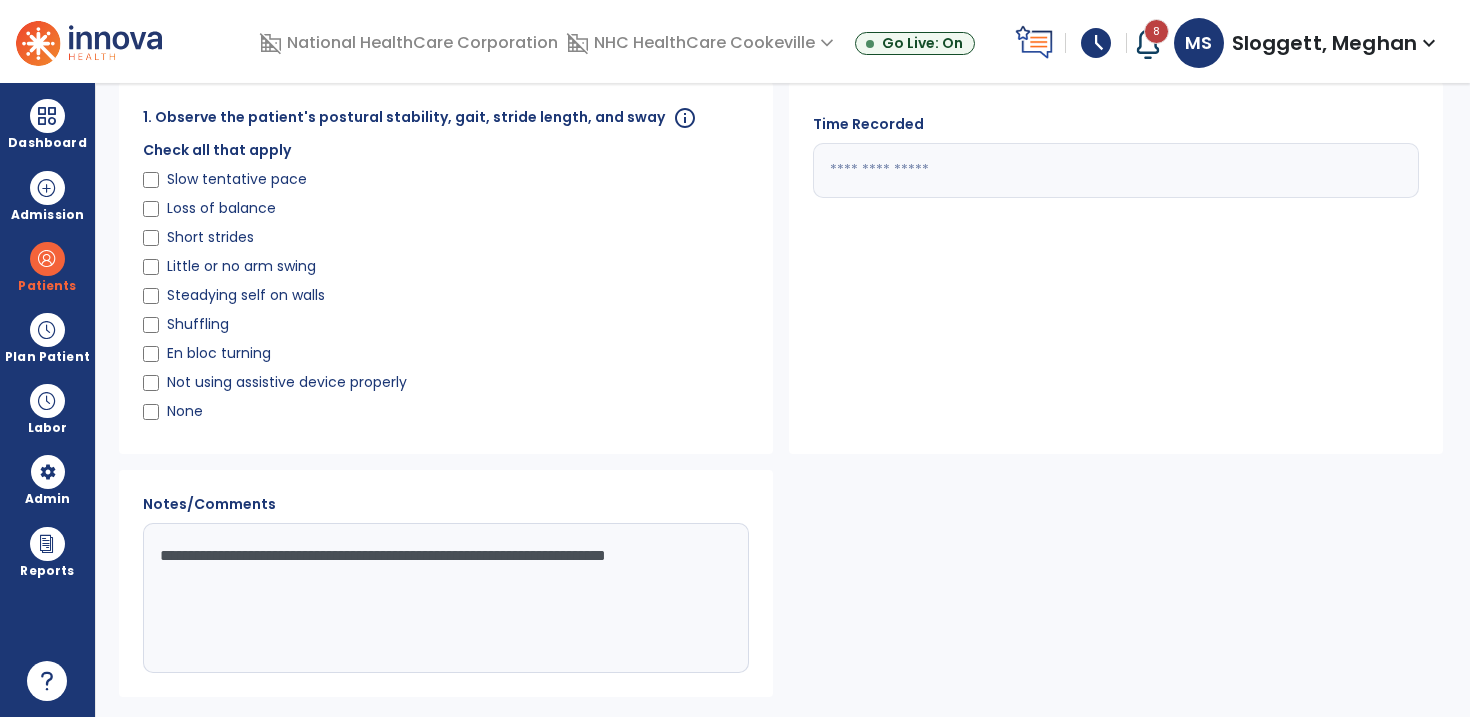 drag, startPoint x: 340, startPoint y: 604, endPoint x: 455, endPoint y: 554, distance: 125.39936 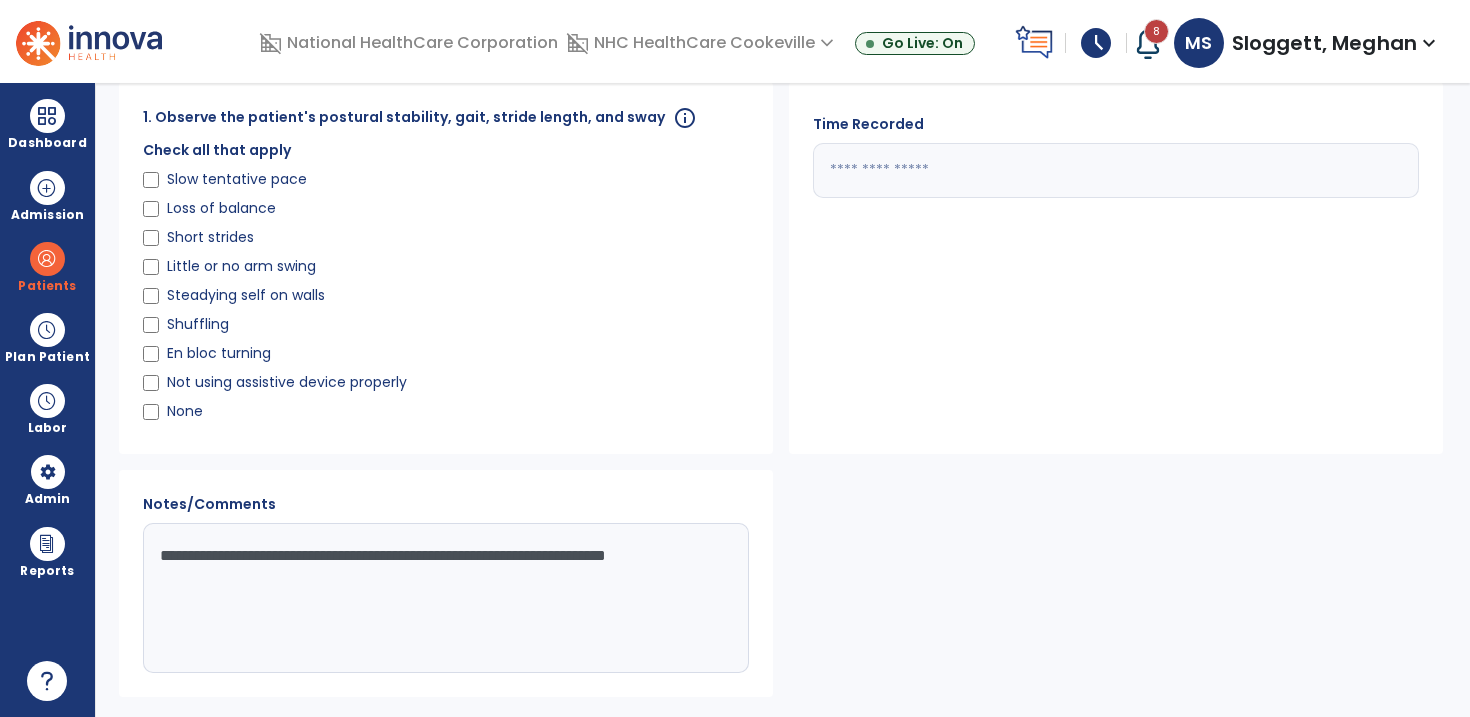 click on "**********" 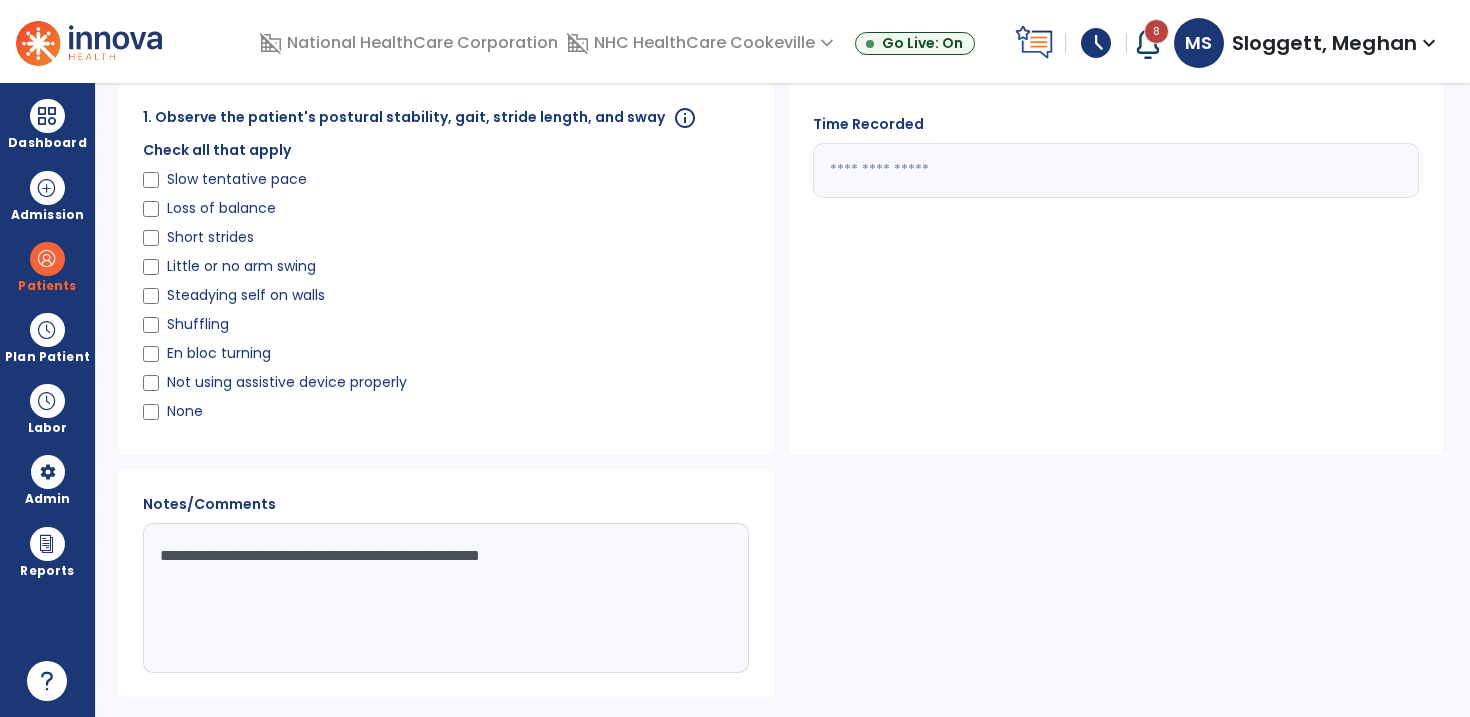 scroll, scrollTop: 139, scrollLeft: 0, axis: vertical 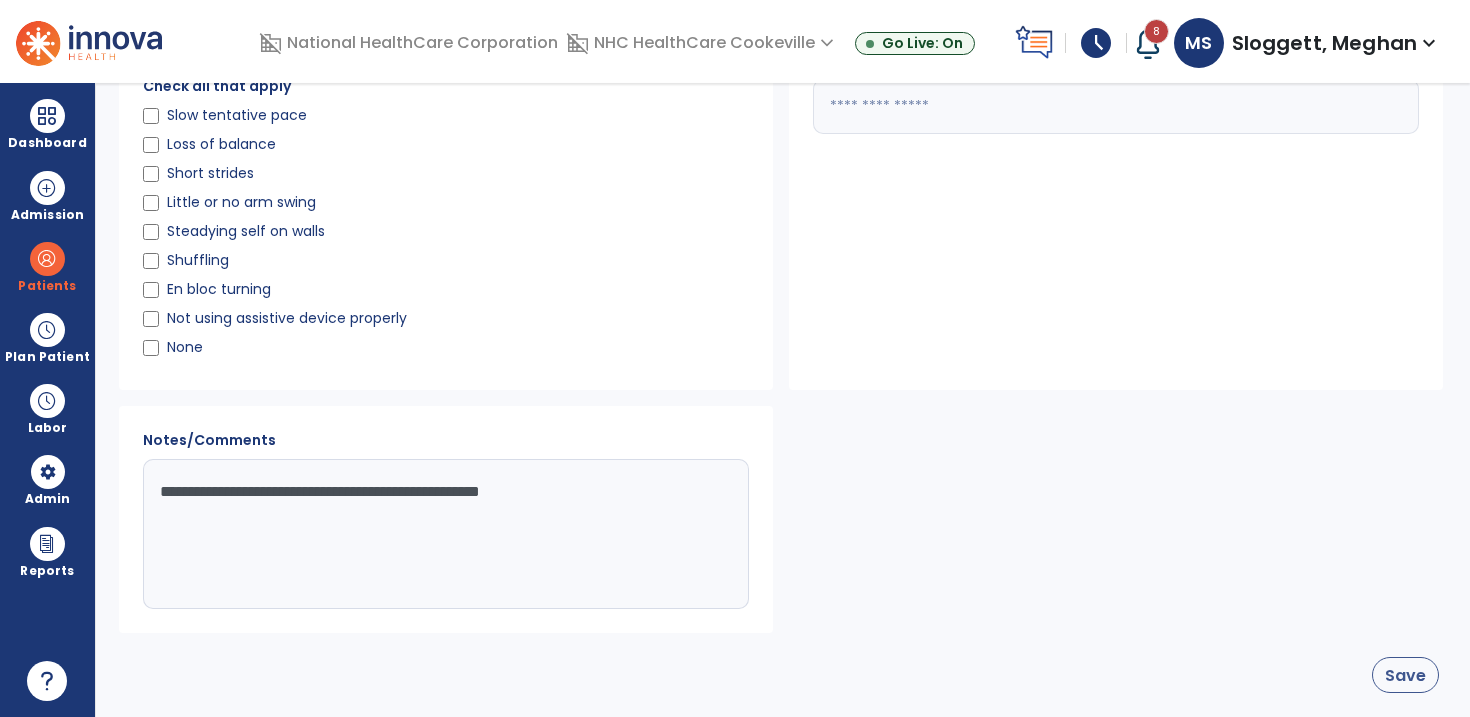 type on "**********" 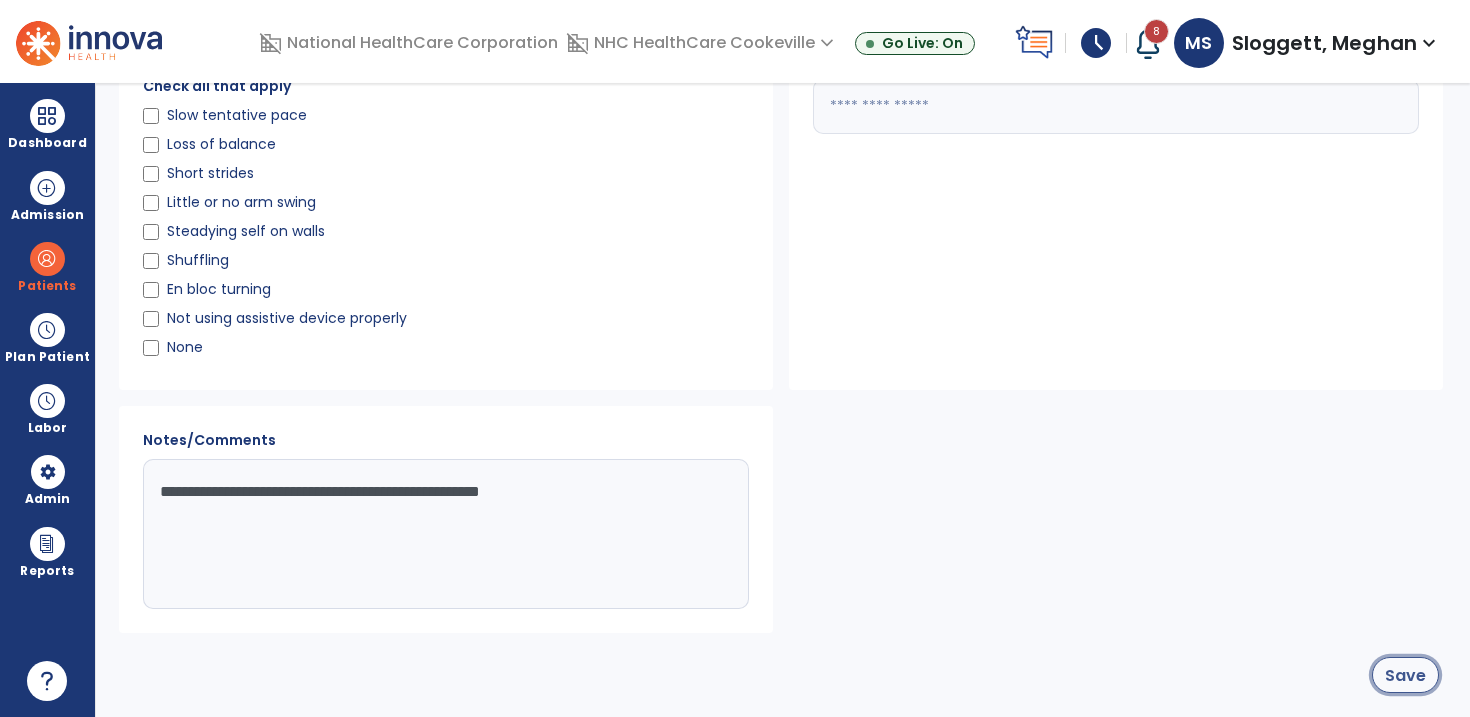 click on "Save" 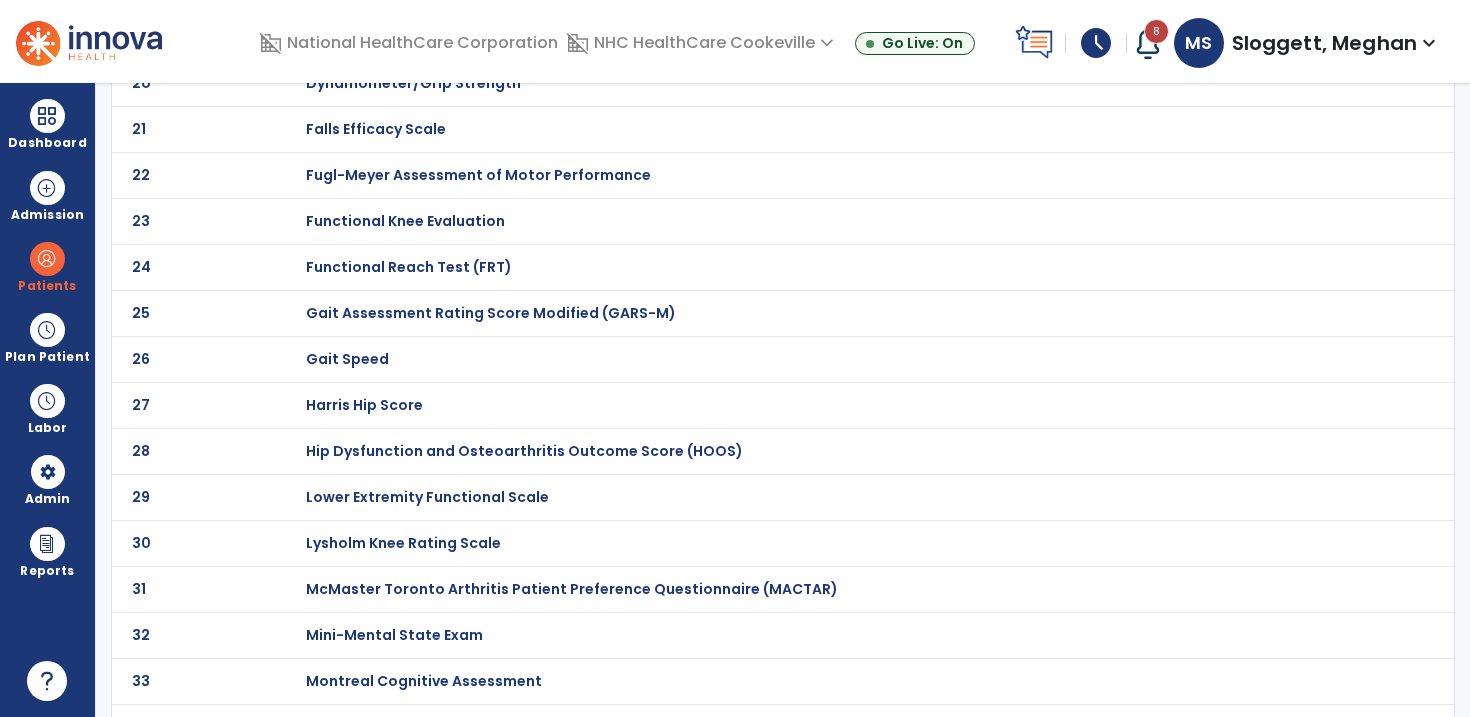 scroll, scrollTop: 0, scrollLeft: 0, axis: both 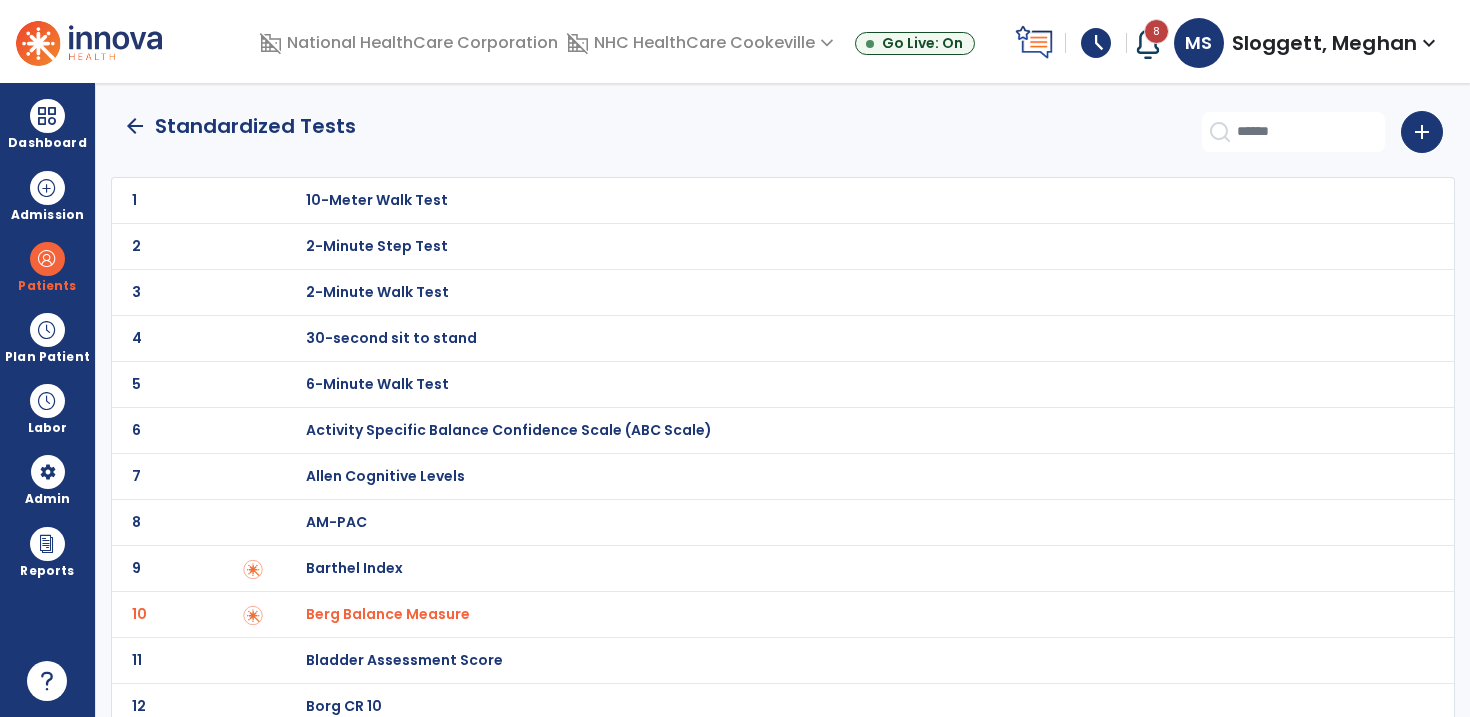 click on "arrow_back" 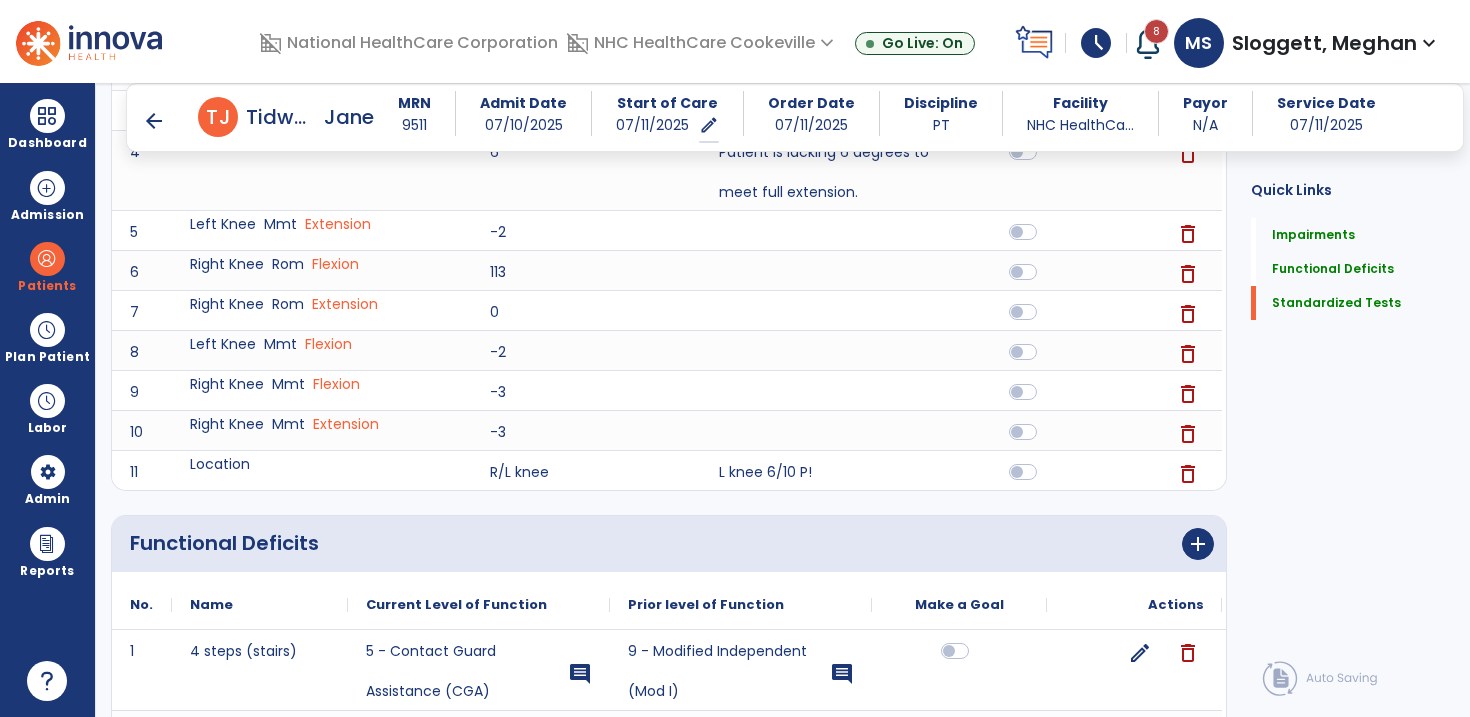 scroll, scrollTop: 0, scrollLeft: 0, axis: both 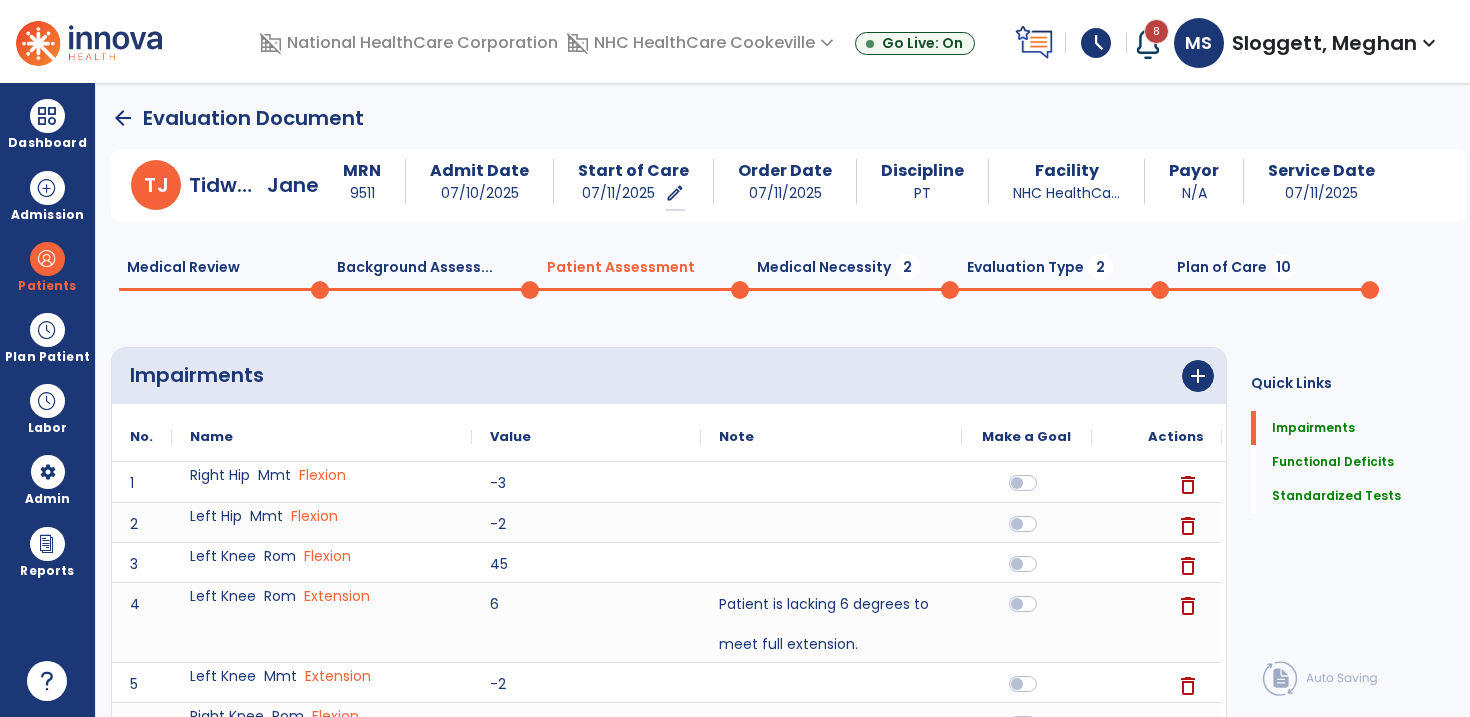 click on "Medical Review  0" 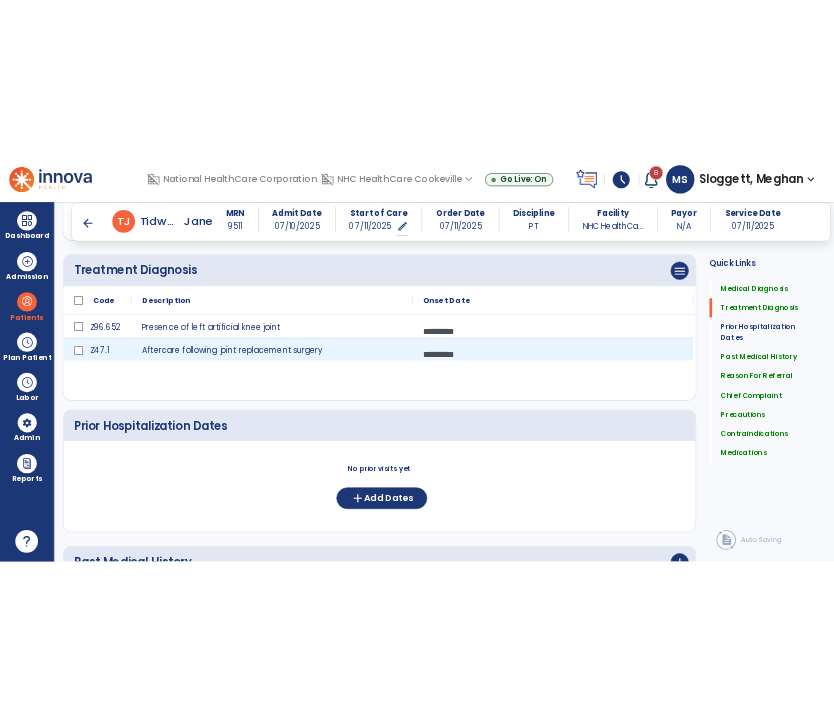 scroll, scrollTop: 0, scrollLeft: 0, axis: both 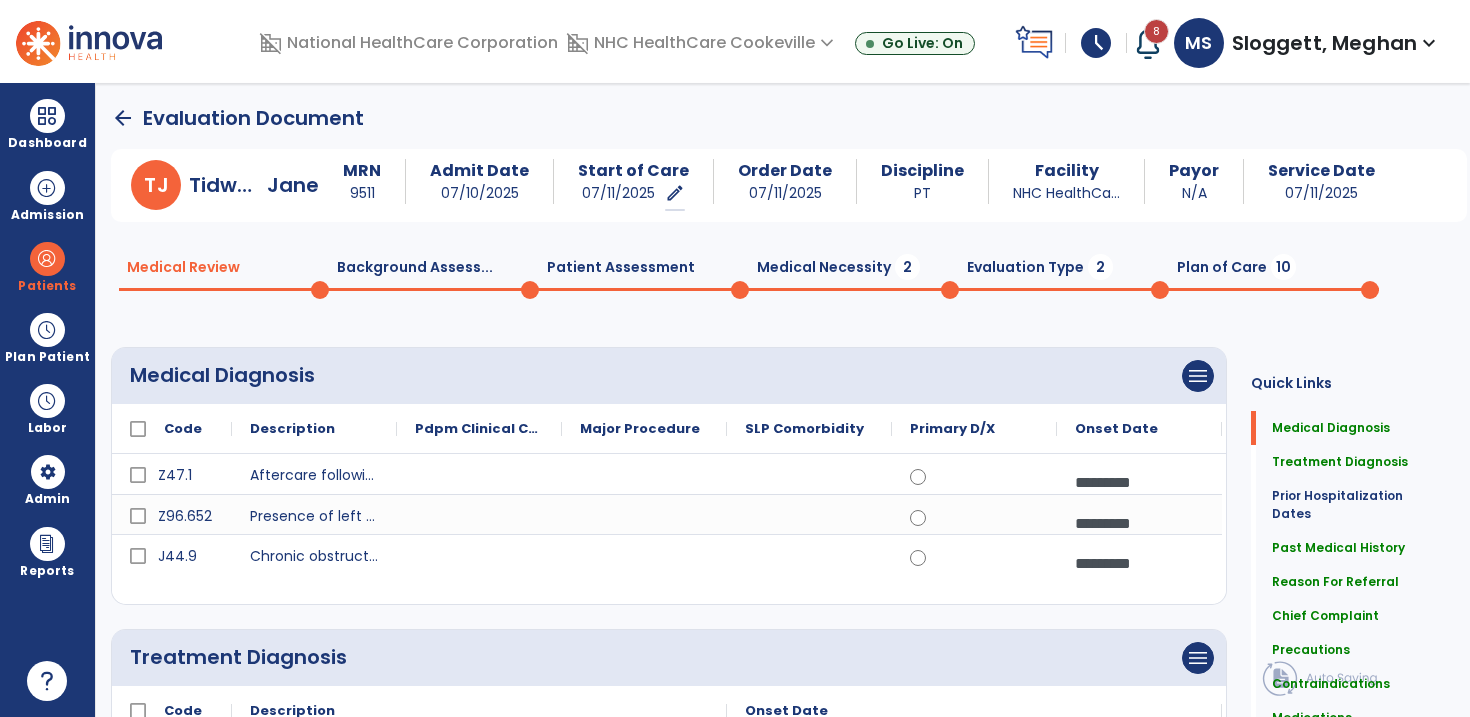 click on "Medical Necessity  2" 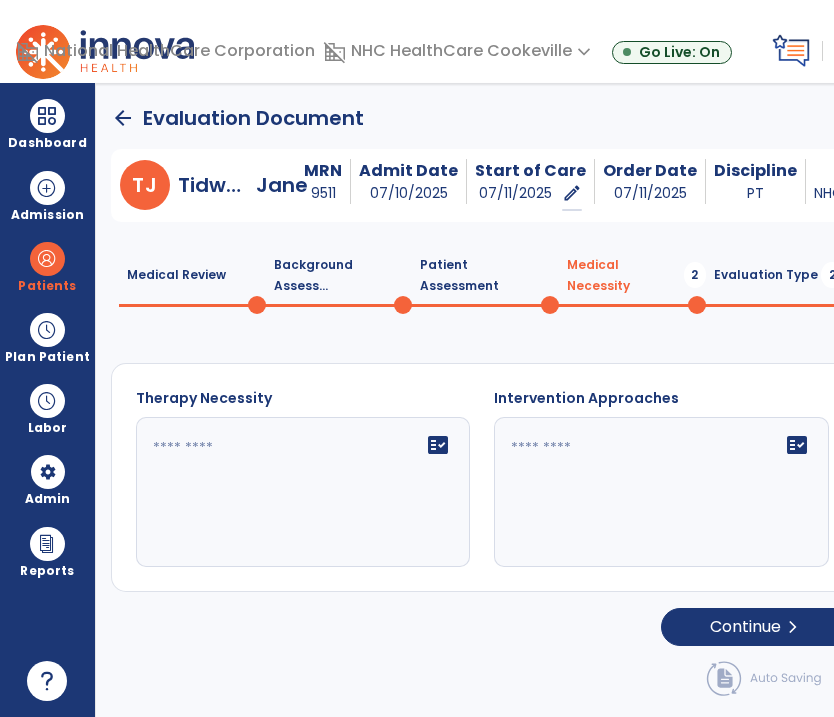 click 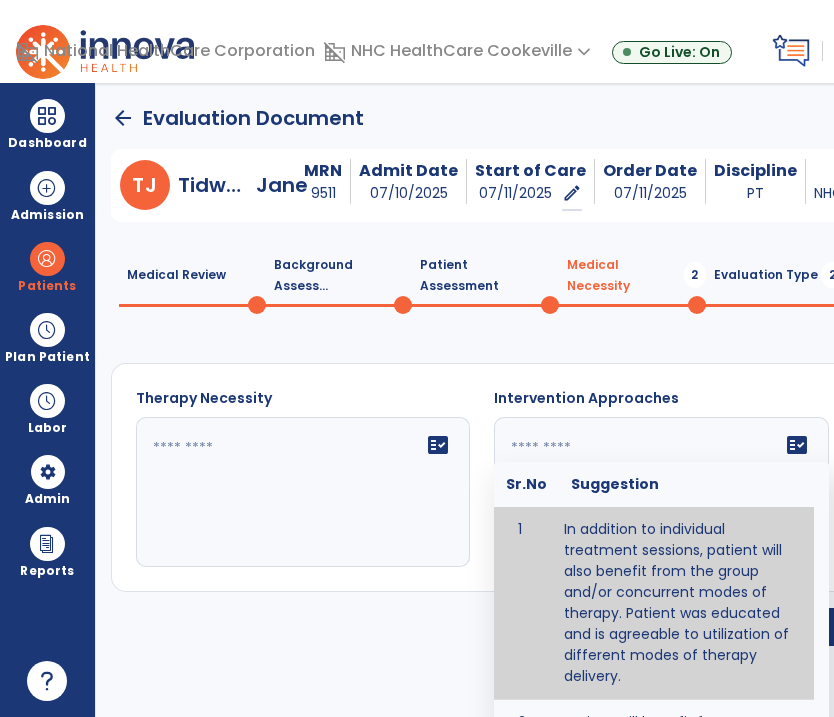 type on "**********" 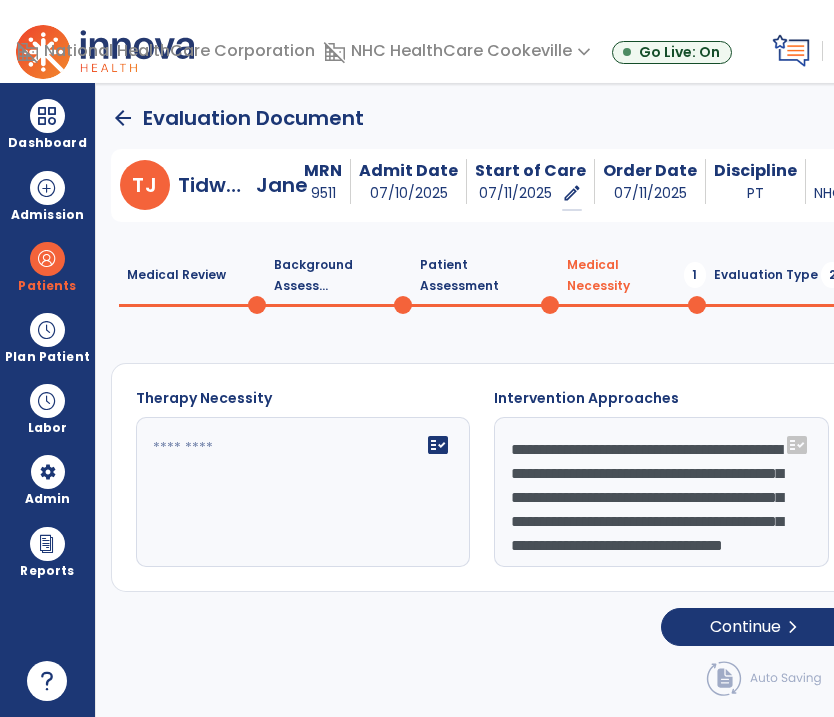 click 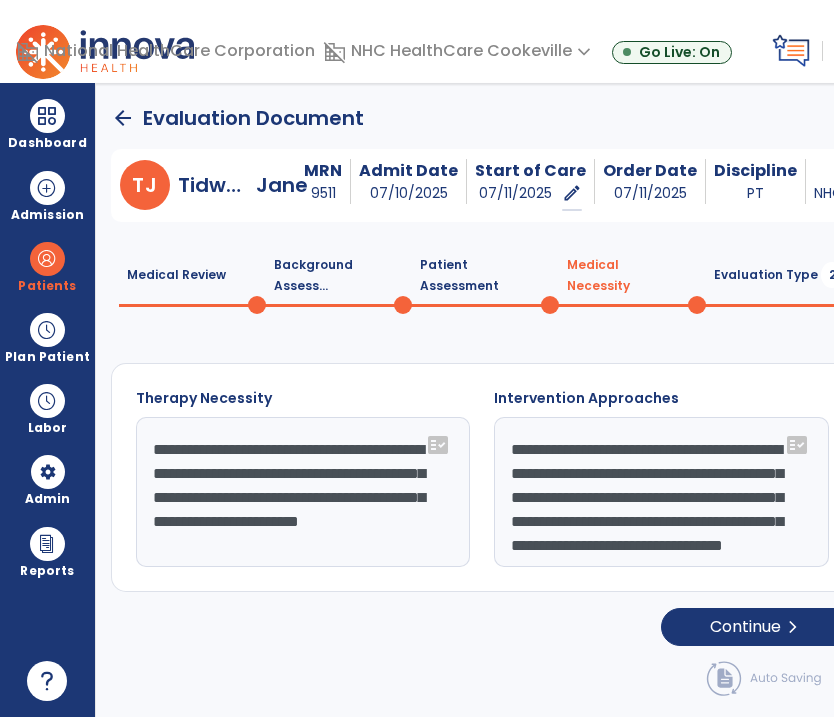 scroll, scrollTop: 15, scrollLeft: 0, axis: vertical 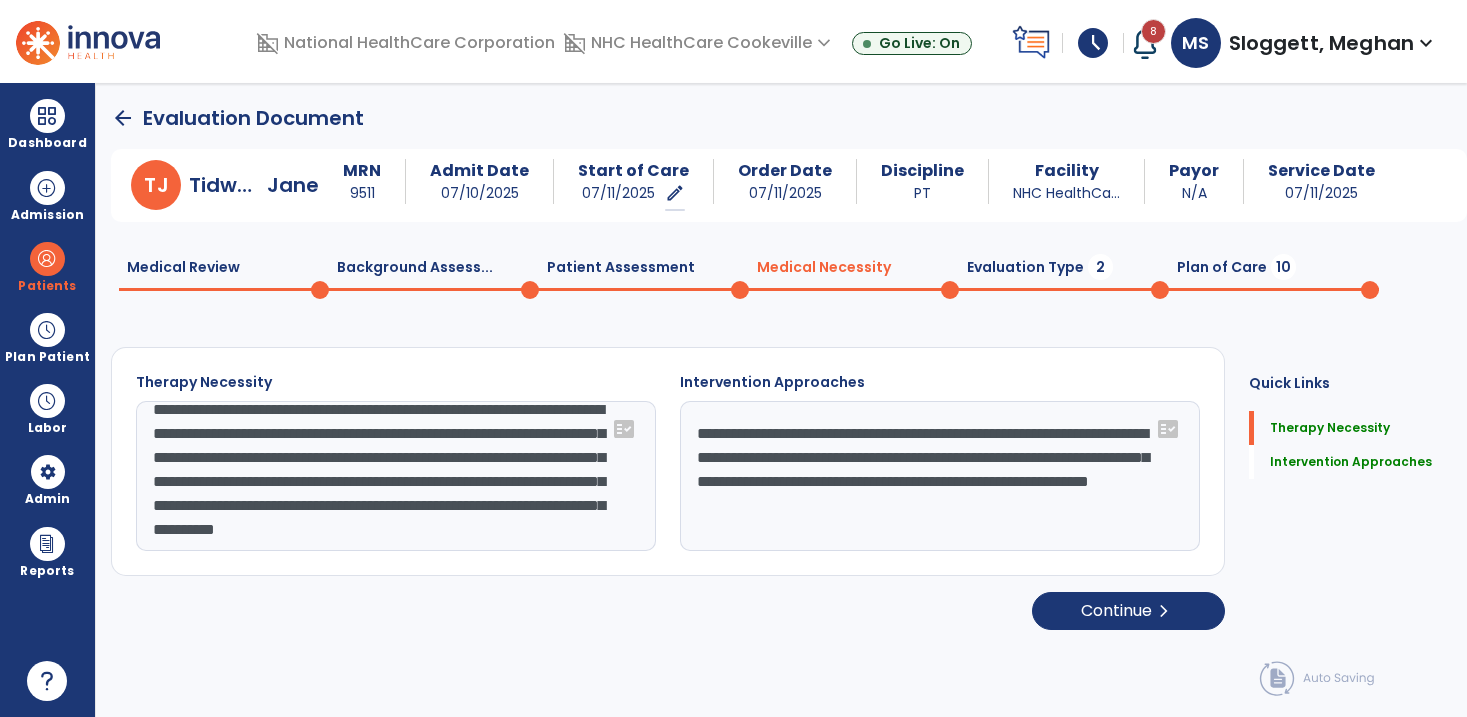 type on "**********" 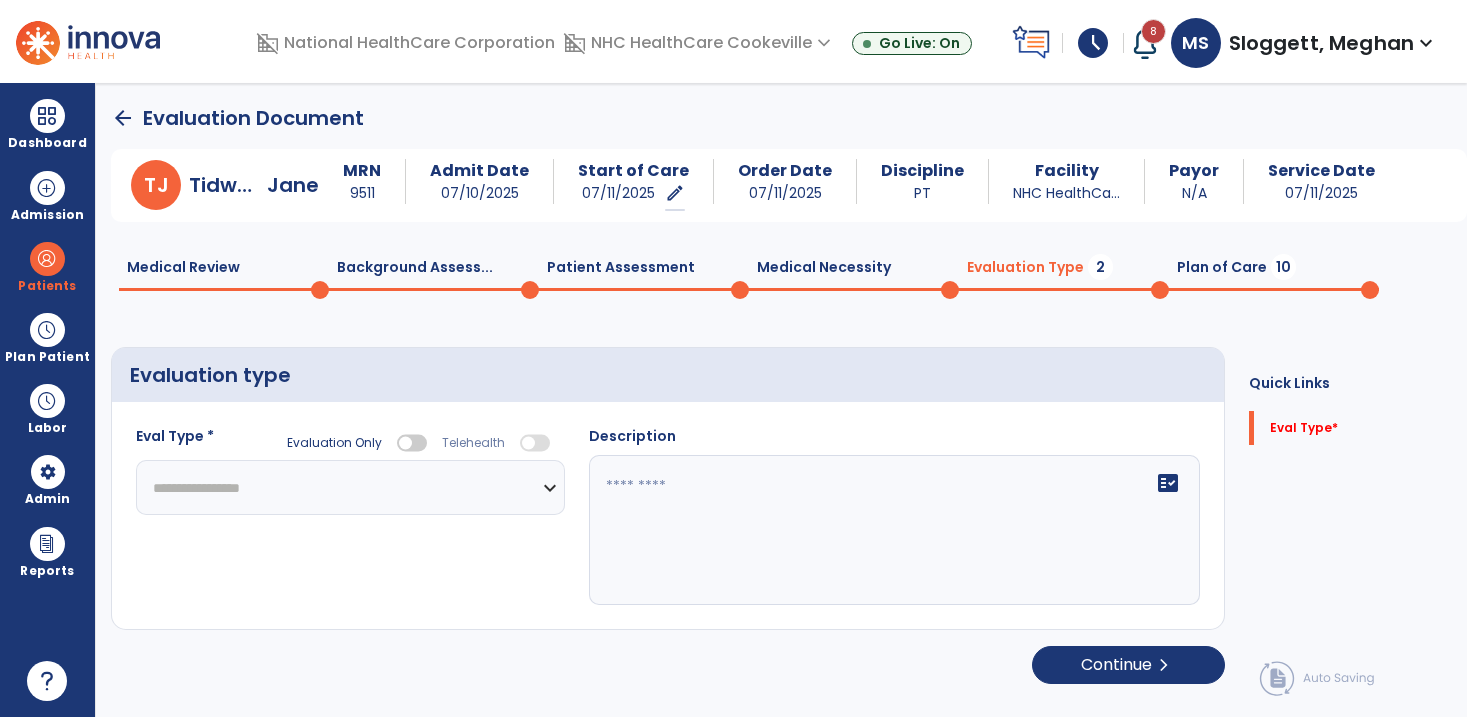 click 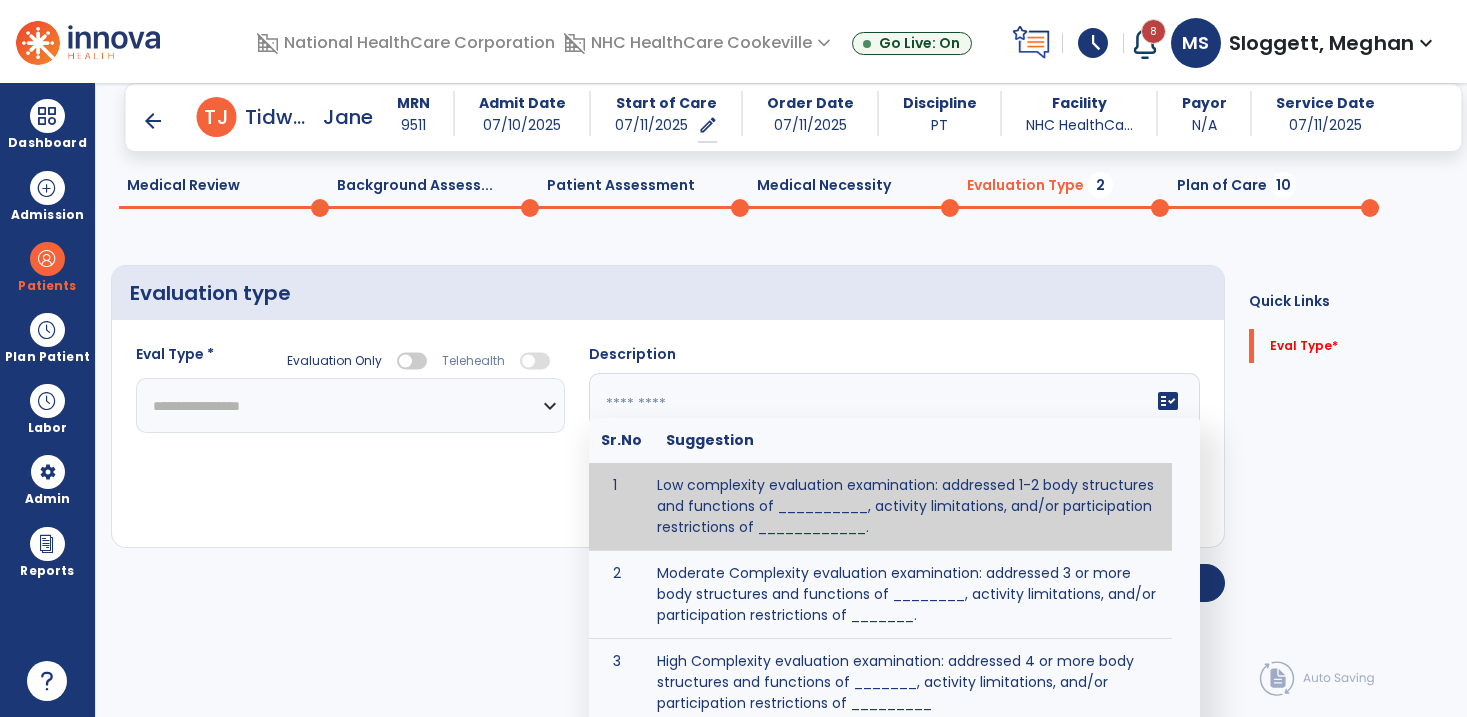 scroll, scrollTop: 75, scrollLeft: 0, axis: vertical 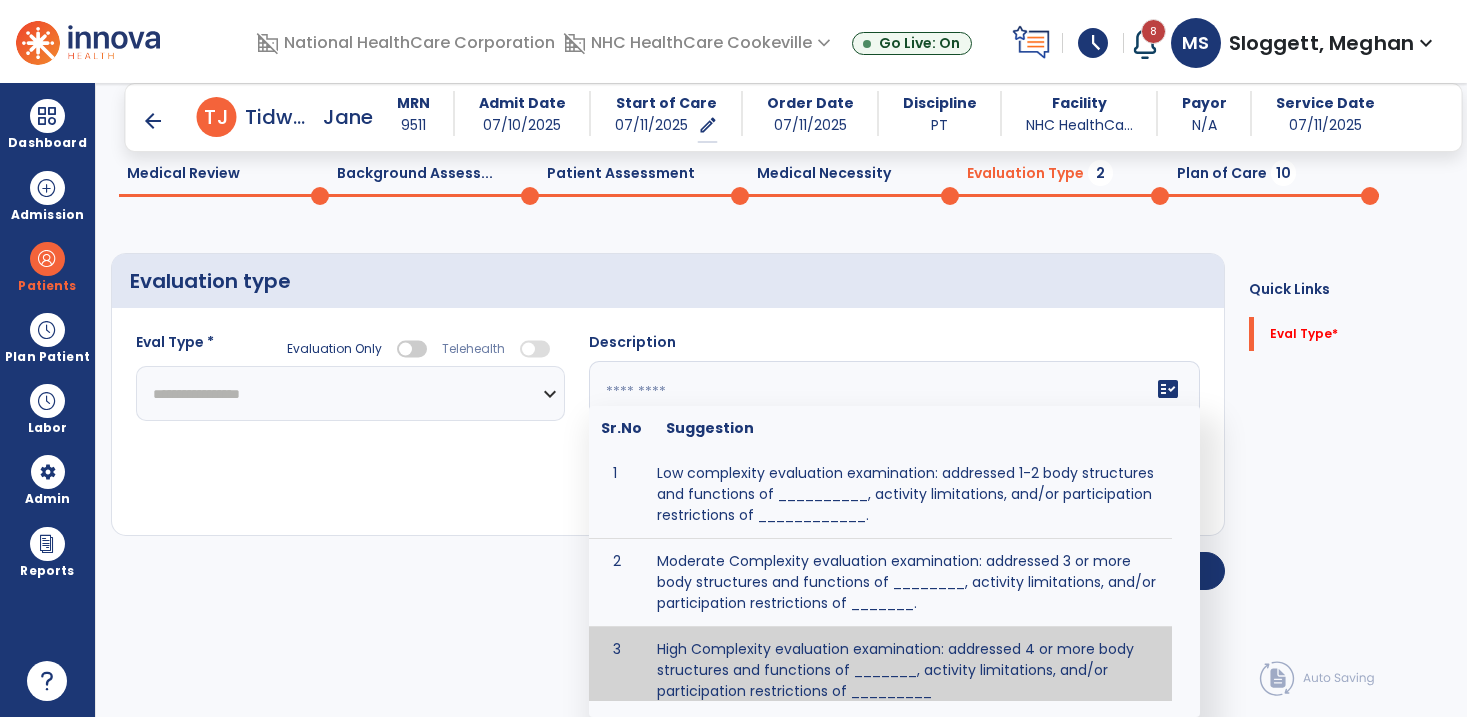 type on "**********" 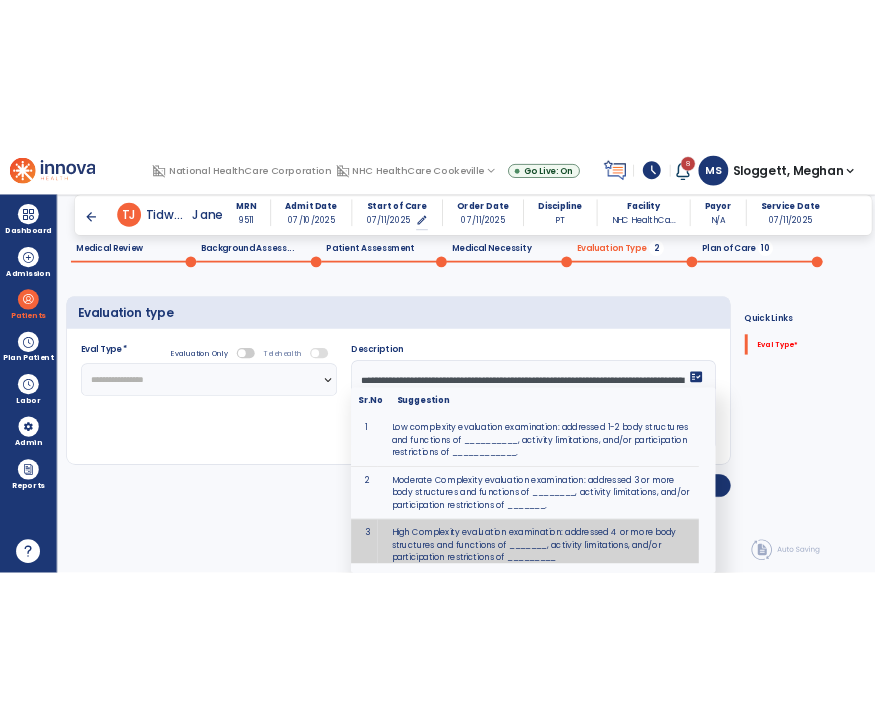 scroll, scrollTop: 0, scrollLeft: 0, axis: both 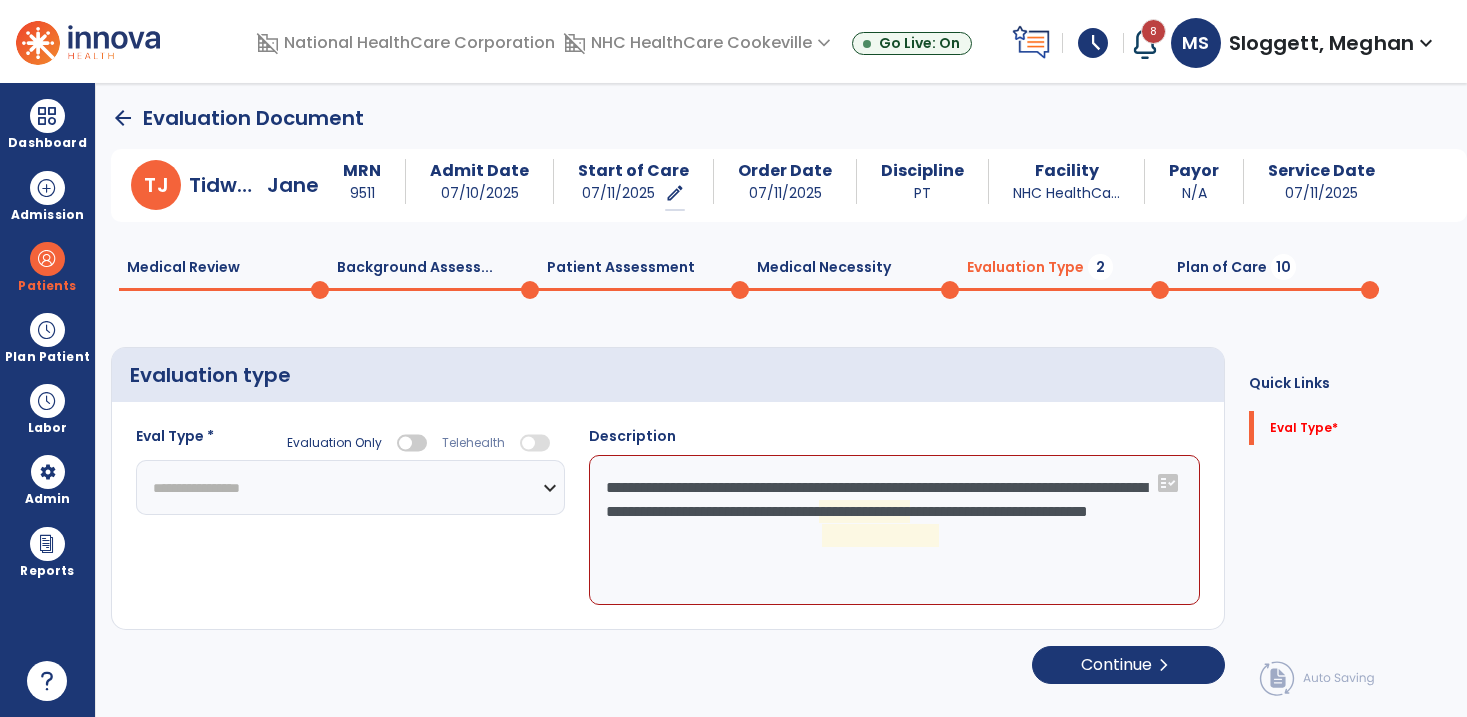 click on "**********" 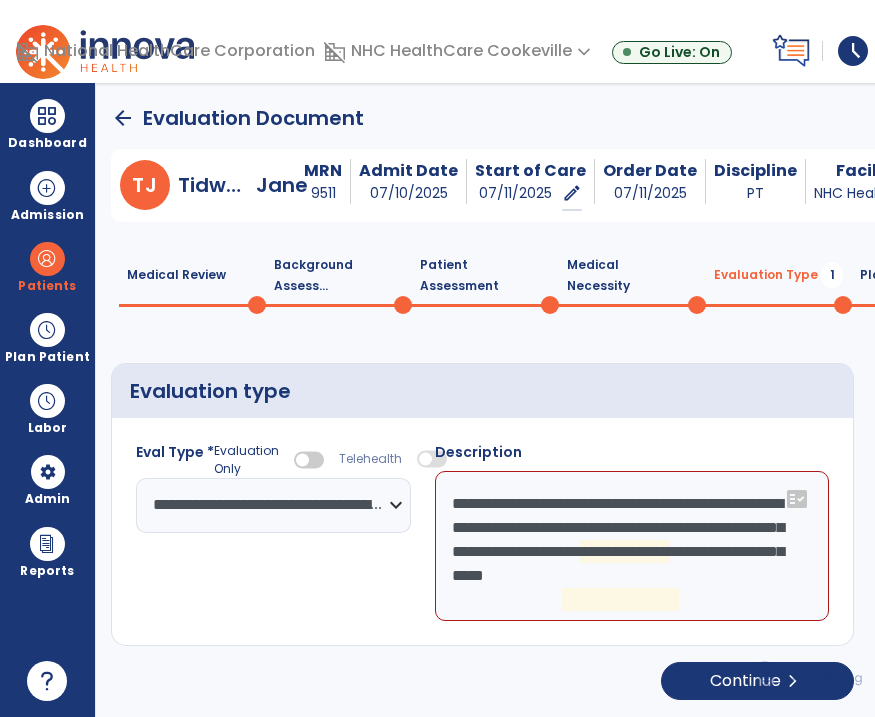 click on "Medical Review  0" 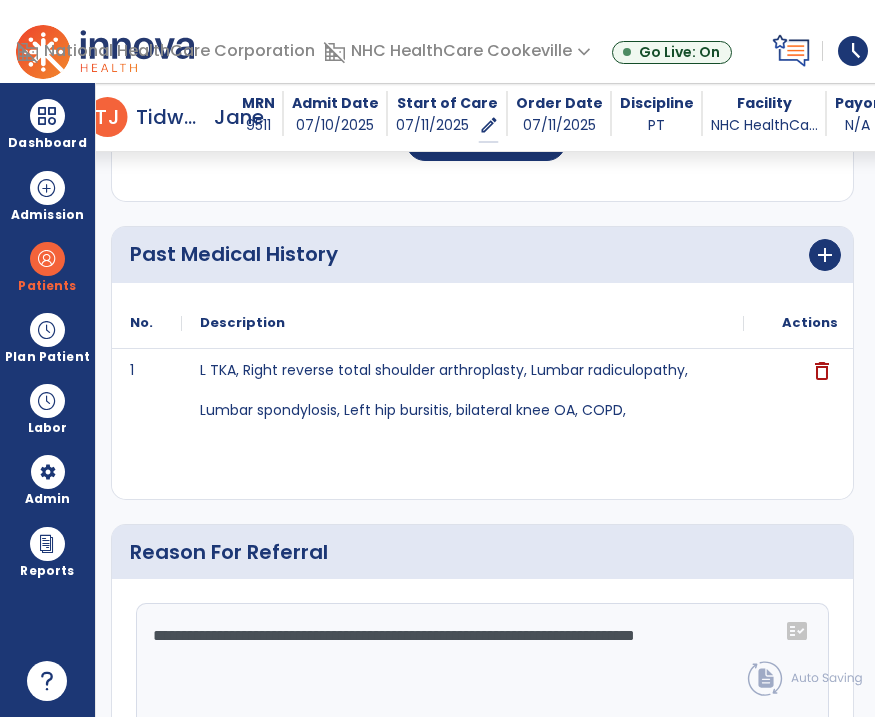 scroll, scrollTop: 915, scrollLeft: 0, axis: vertical 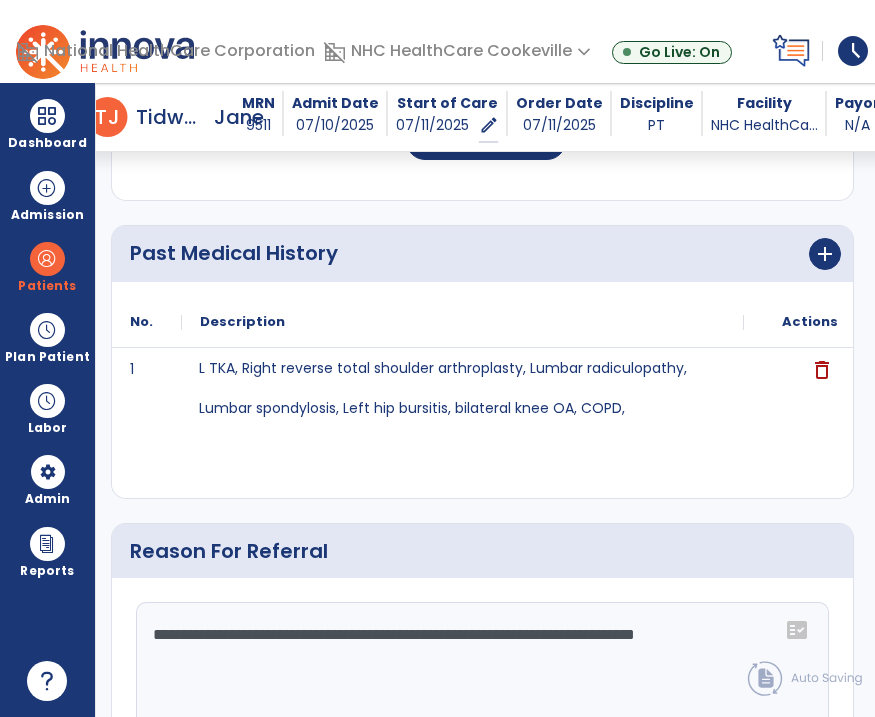 drag, startPoint x: 188, startPoint y: 358, endPoint x: 689, endPoint y: 437, distance: 507.1903 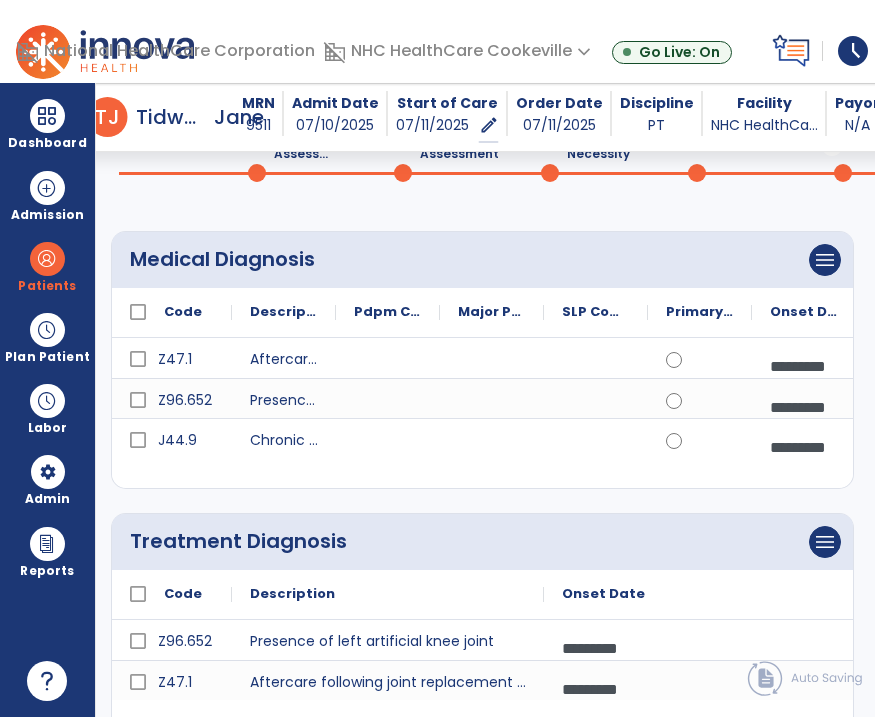 scroll, scrollTop: 0, scrollLeft: 0, axis: both 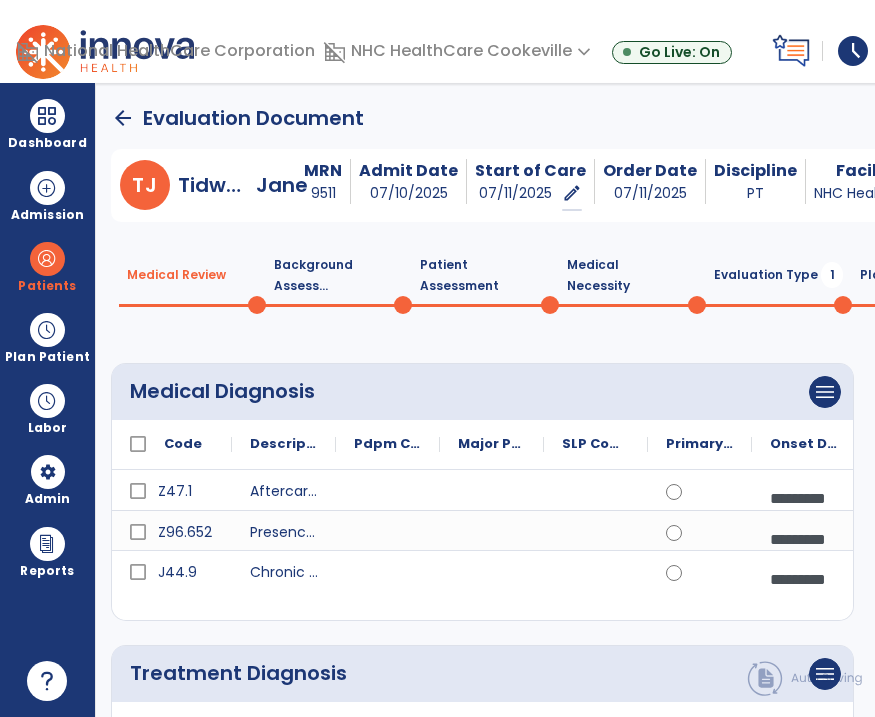 click on "Evaluation Type  1" 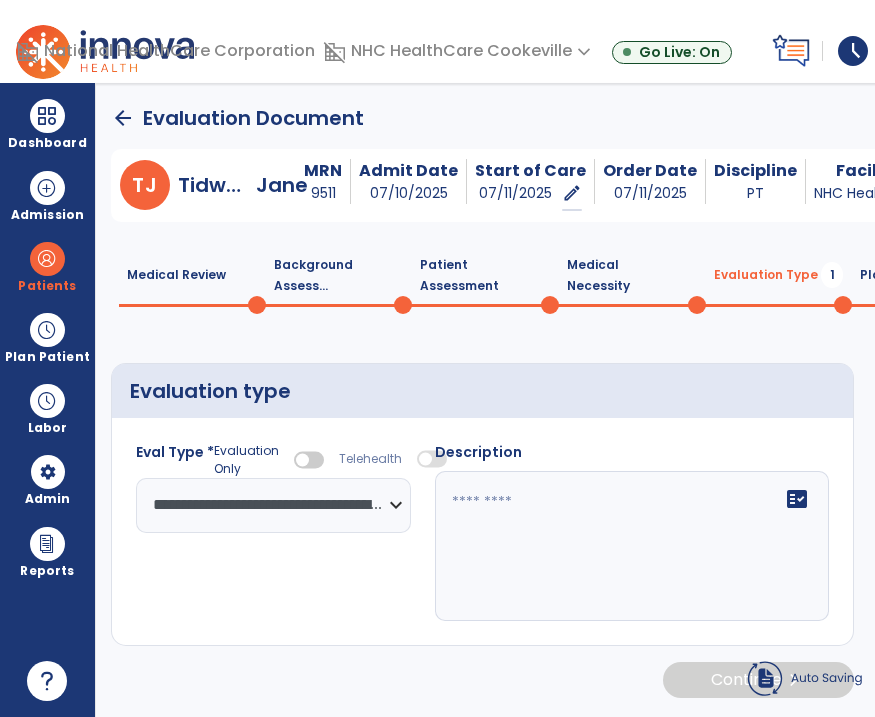 click on "fact_check" 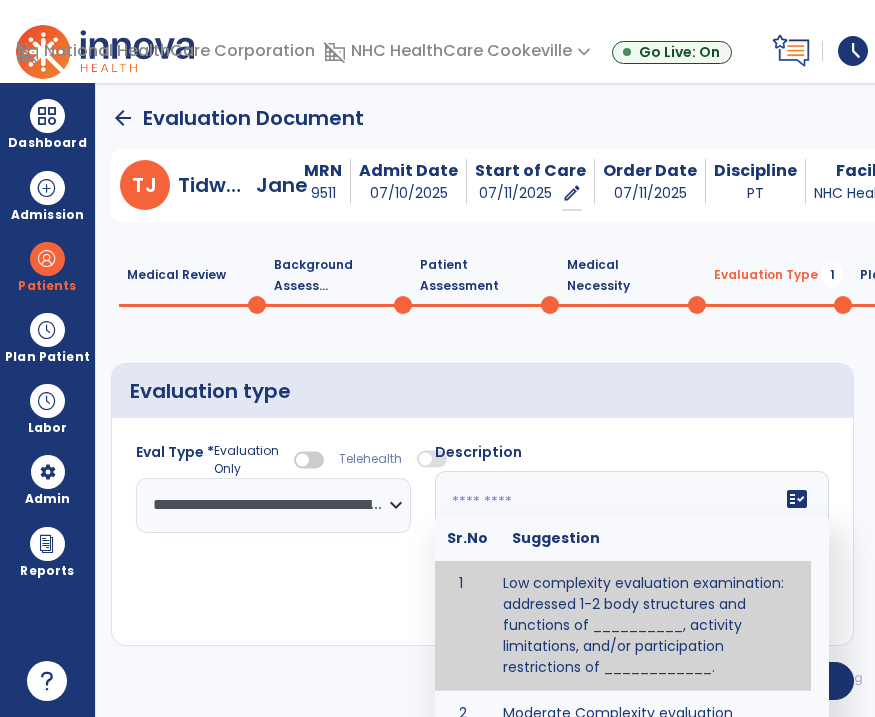 scroll, scrollTop: 140, scrollLeft: 0, axis: vertical 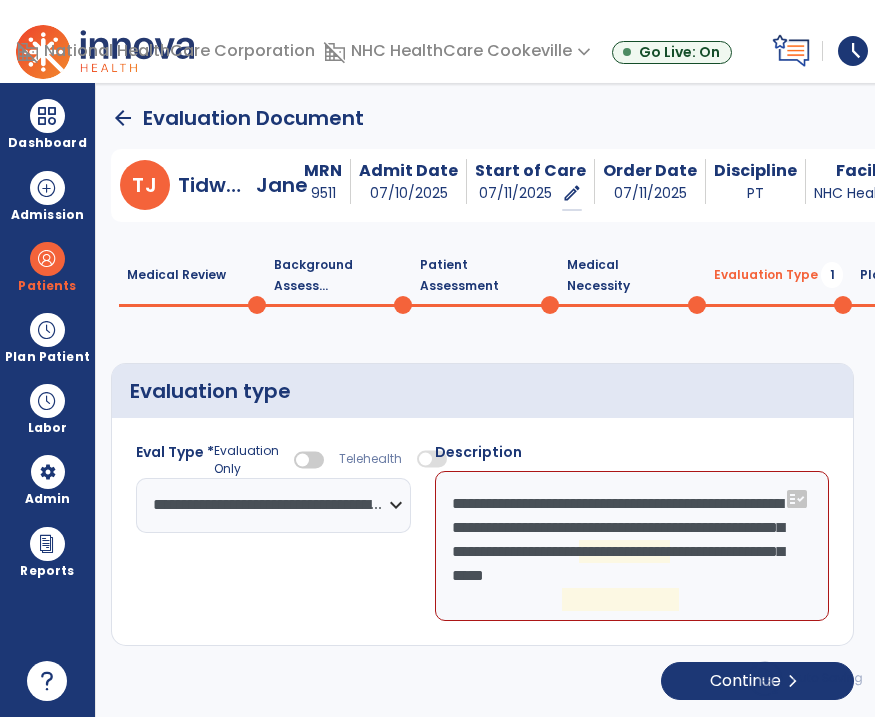 click on "**********" 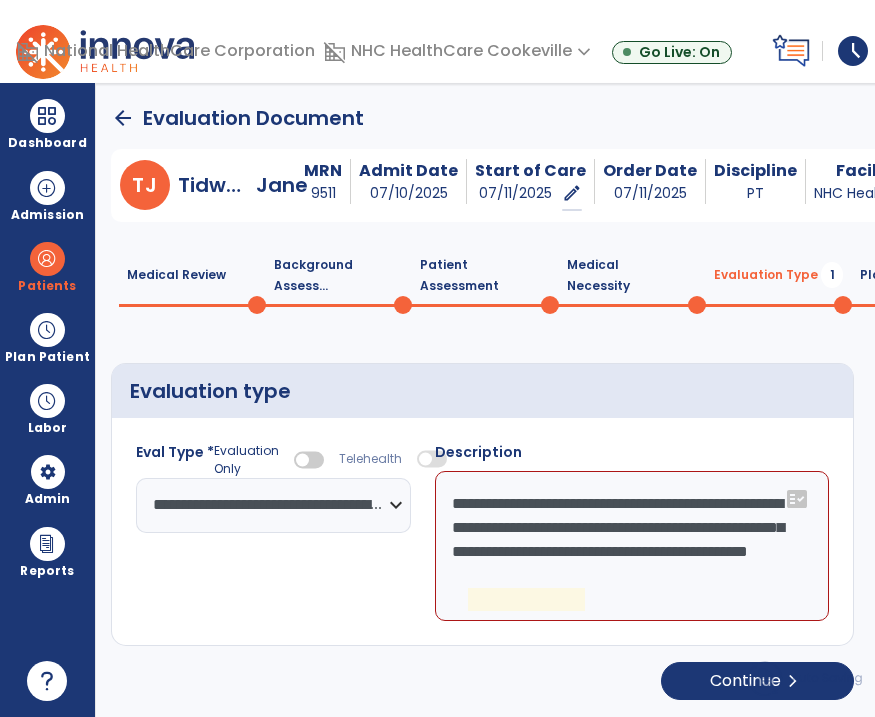 click on "**********" 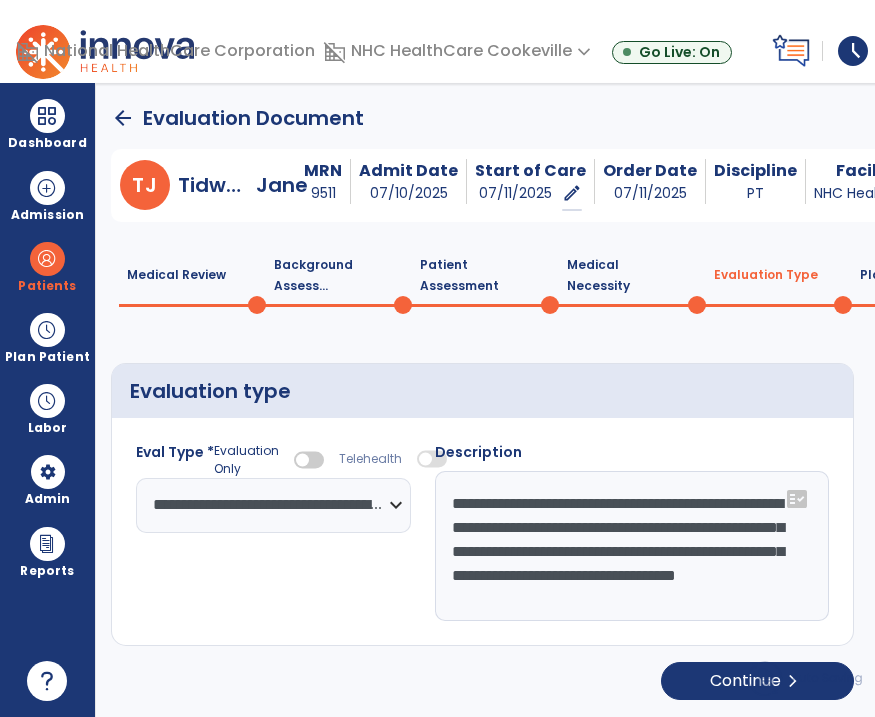 type on "**********" 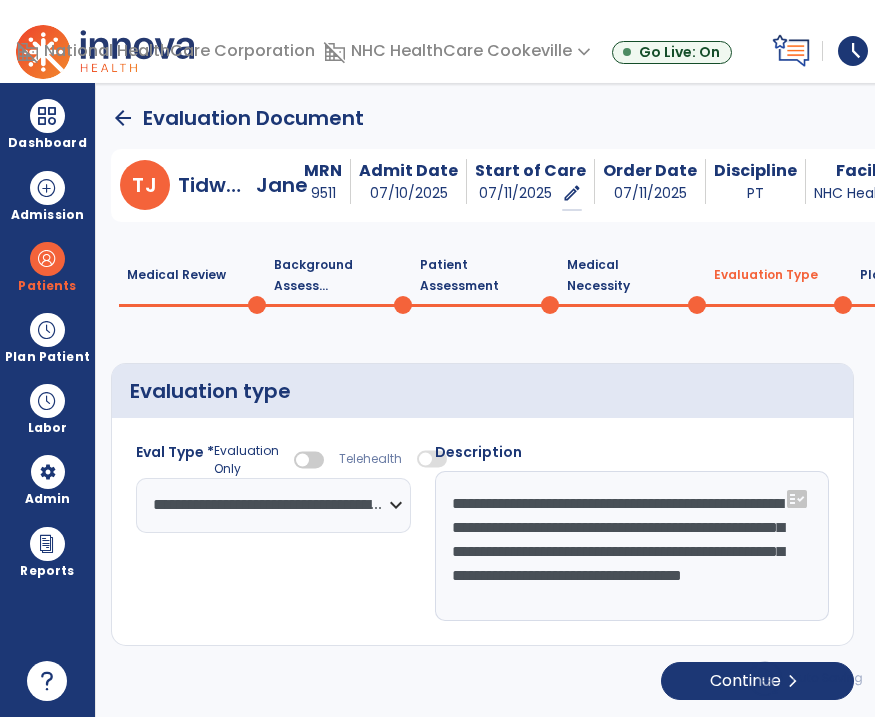 scroll, scrollTop: 0, scrollLeft: 0, axis: both 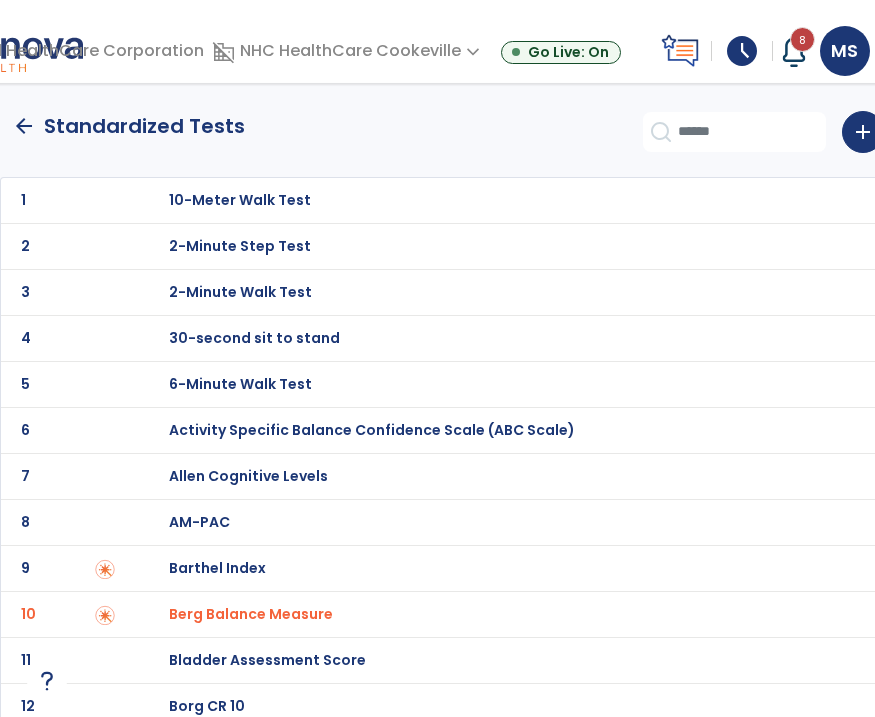 select on "**********" 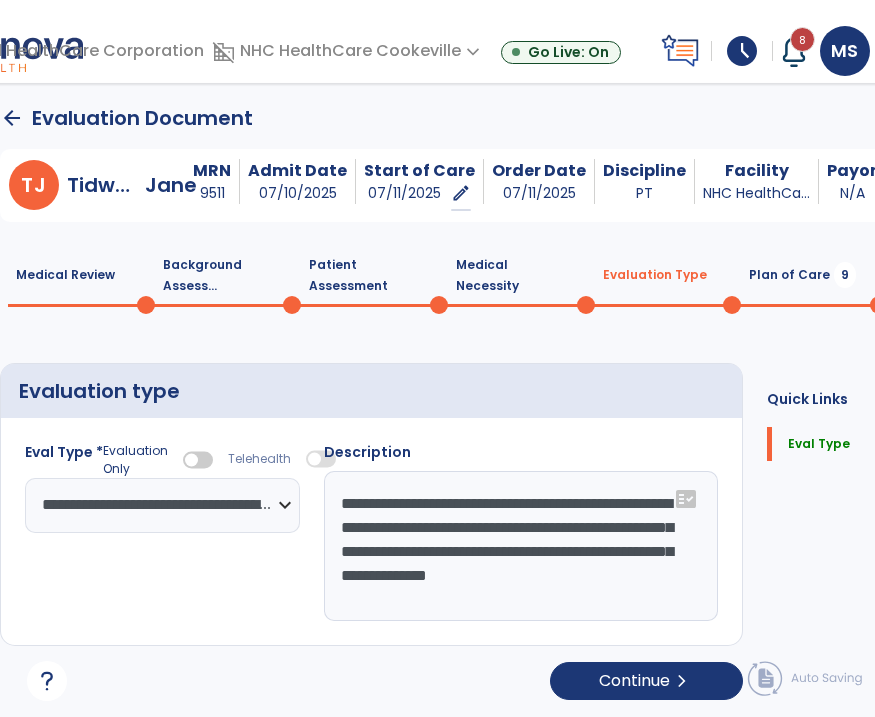 scroll, scrollTop: 20, scrollLeft: 0, axis: vertical 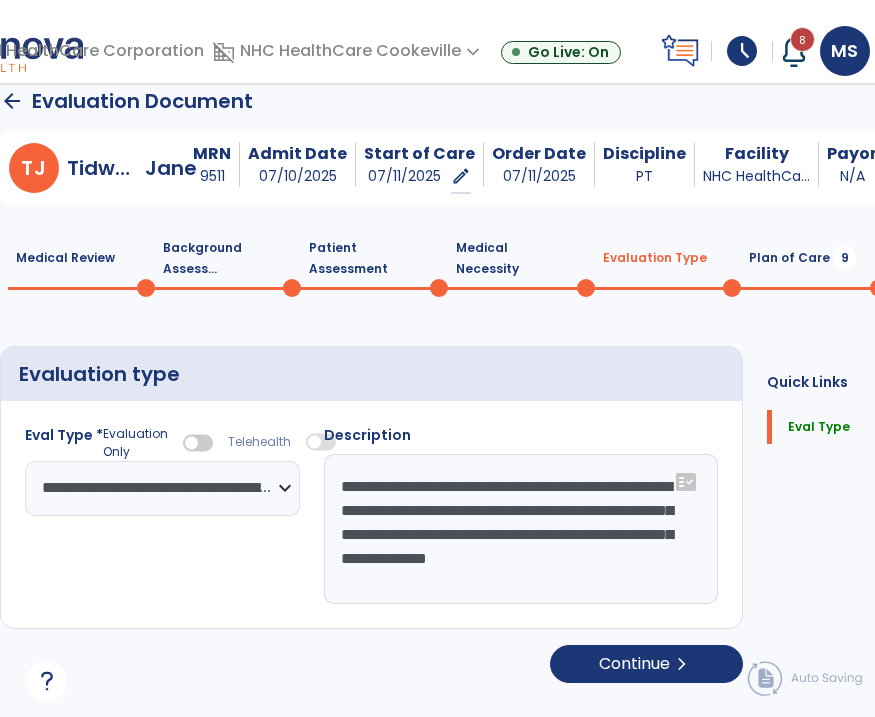 click on "Plan of Care  9" 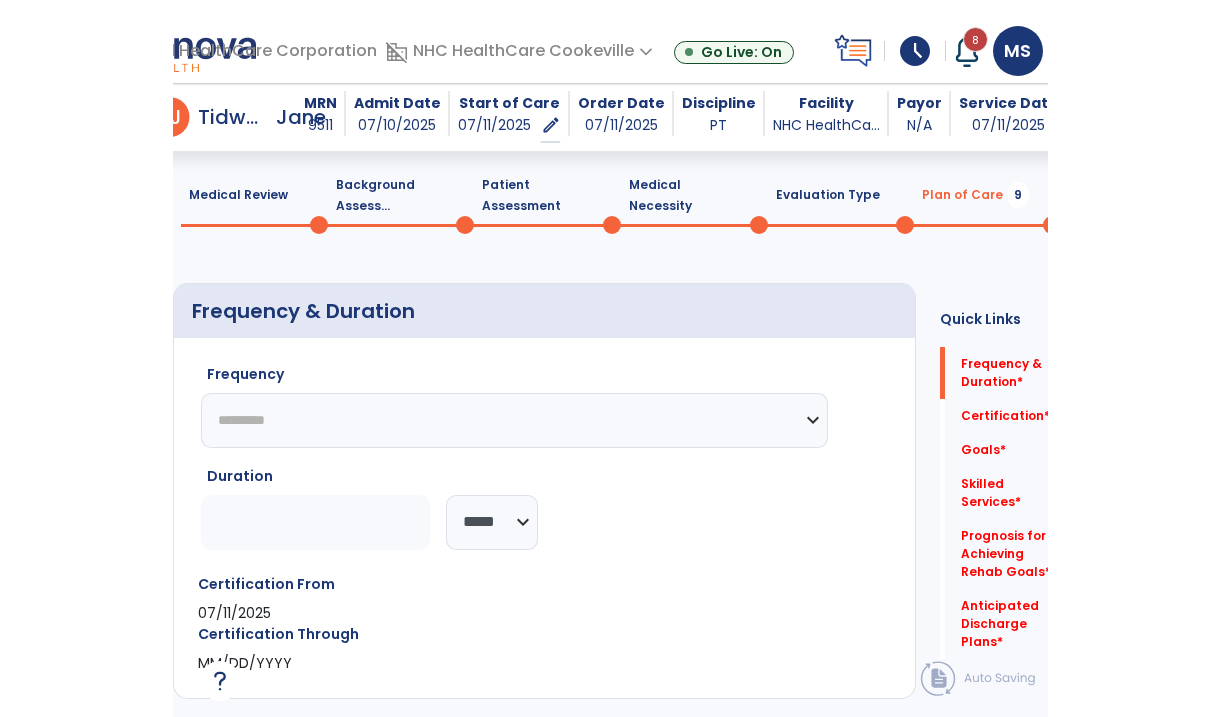scroll, scrollTop: 71, scrollLeft: 0, axis: vertical 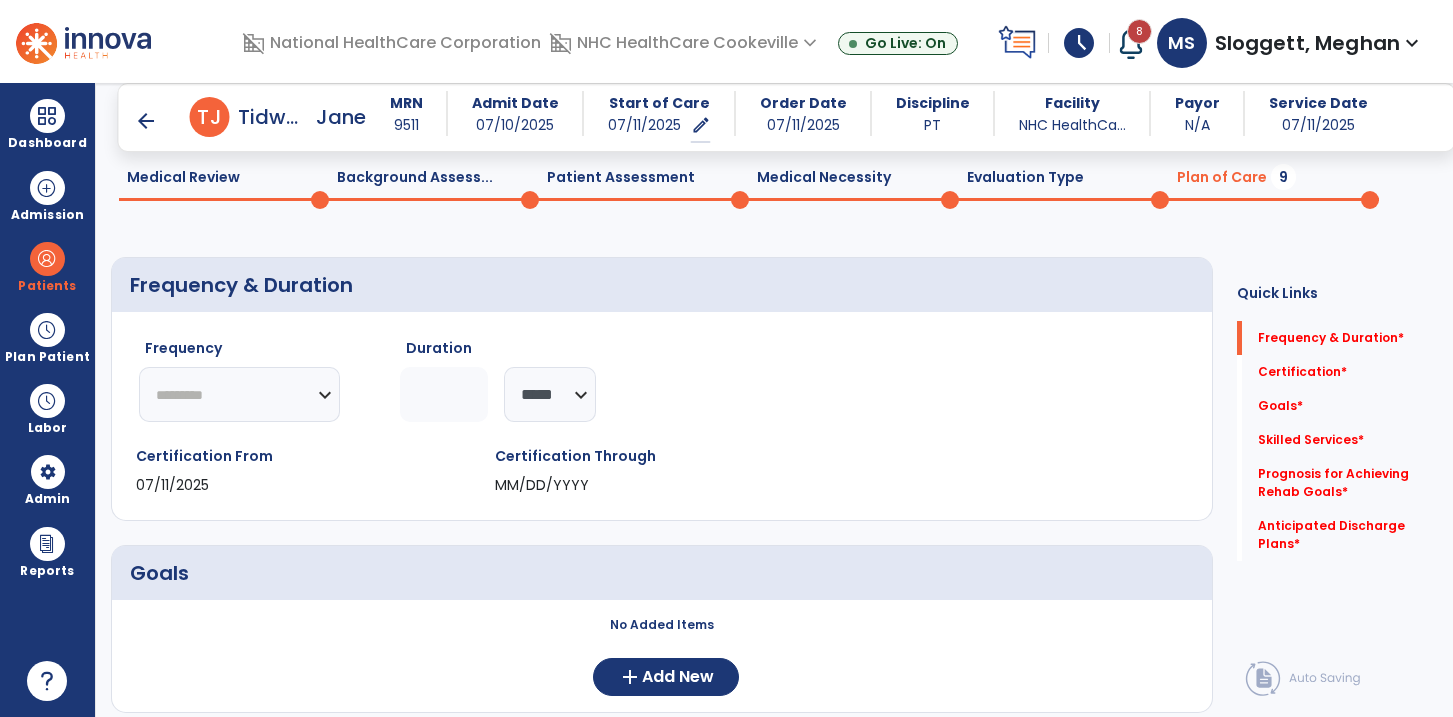 click on "********* ** ** ** ** ** ** **" 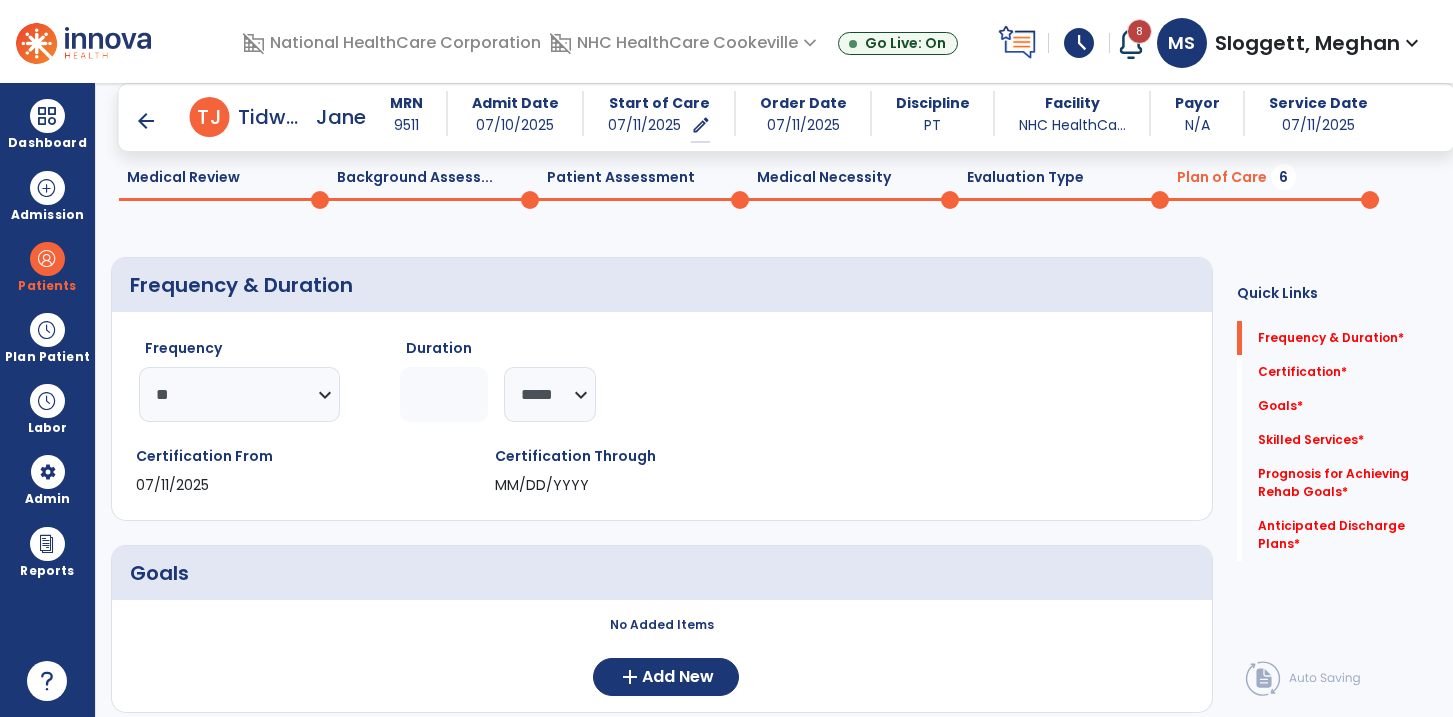 click 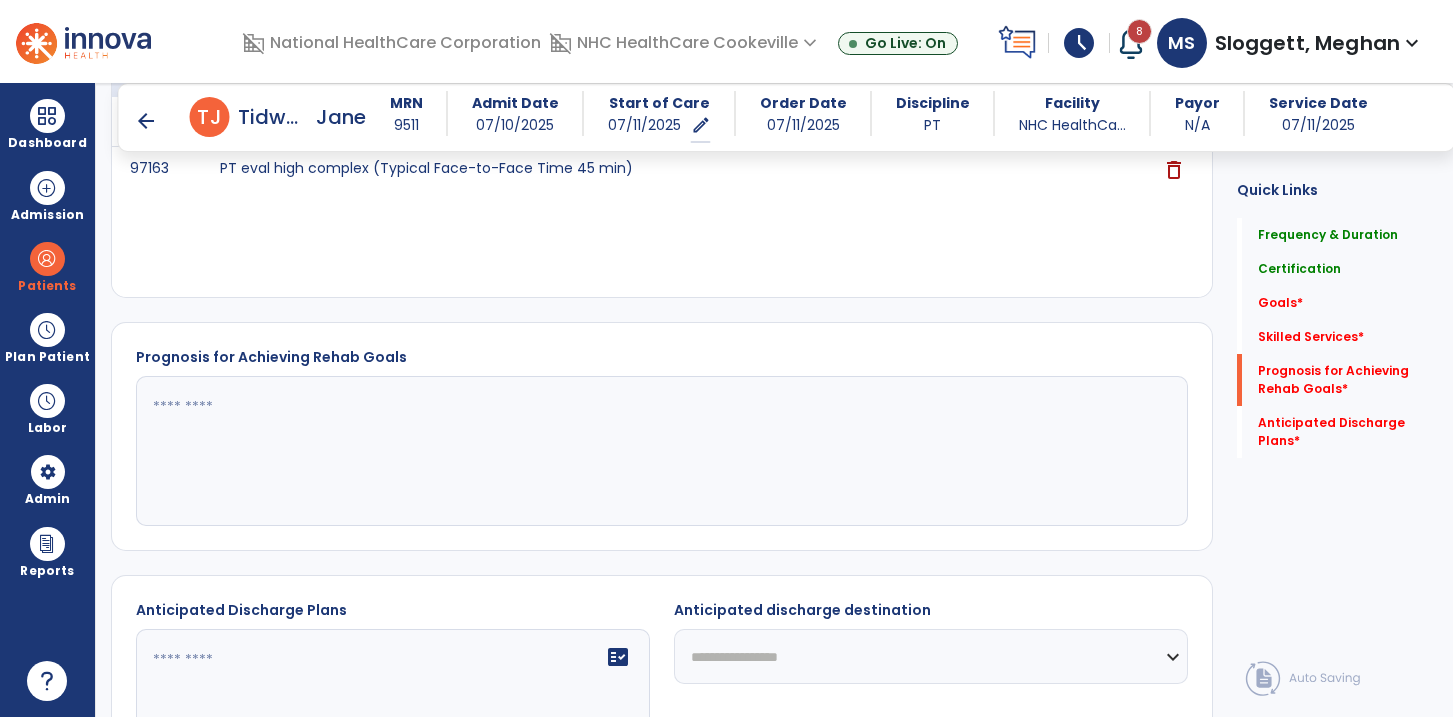 scroll, scrollTop: 777, scrollLeft: 0, axis: vertical 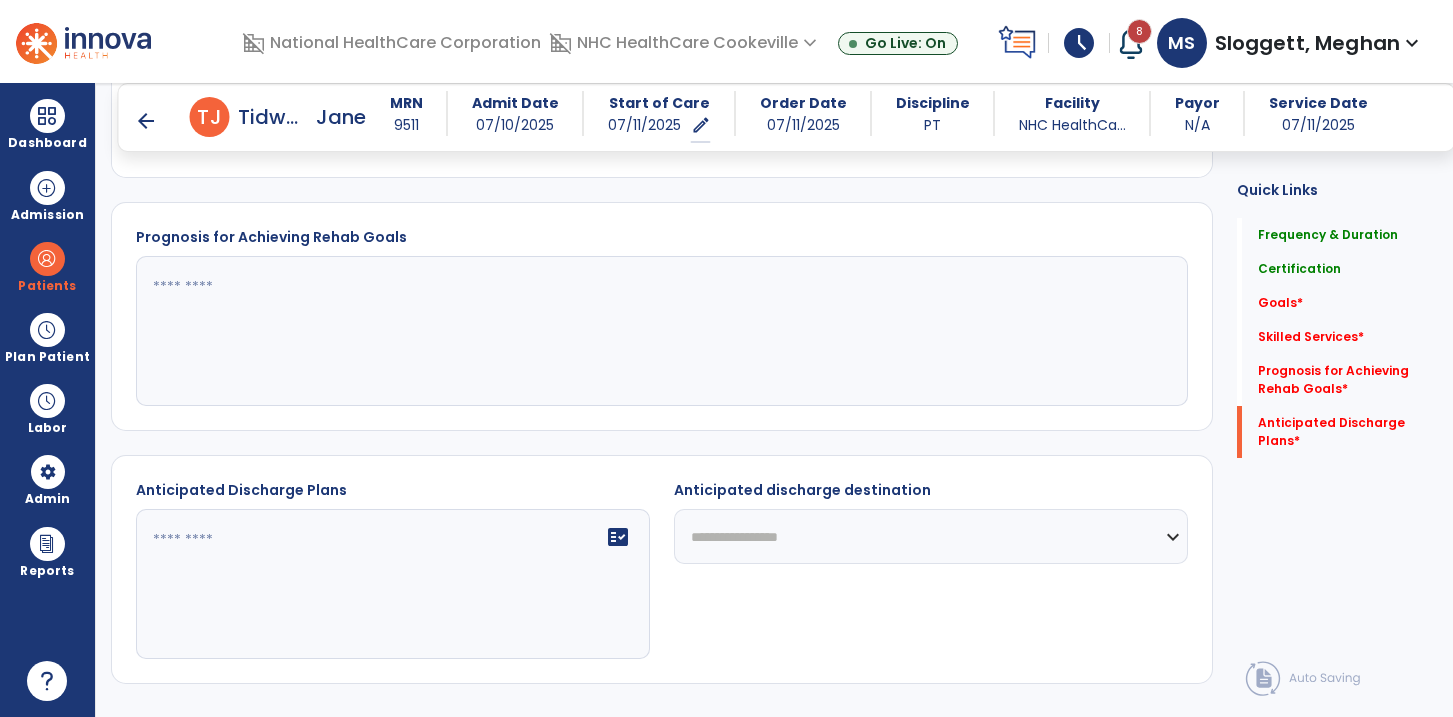 type on "*" 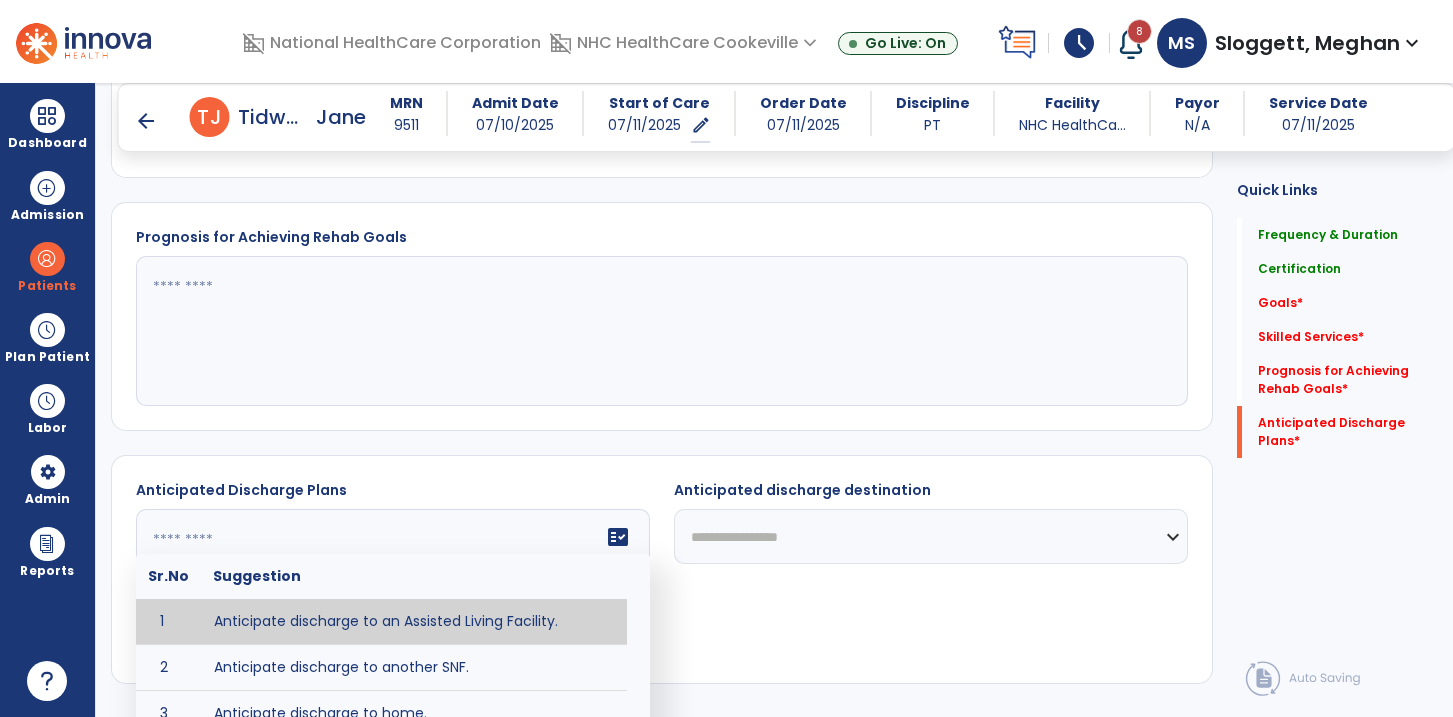 click on "fact_check  Sr.No Suggestion 1 Anticipate discharge to an Assisted Living Facility. 2 Anticipate discharge to another SNF. 3 Anticipate discharge to home. 4 Anticipate discharge to hospice care. 5 Anticipate discharge to this SNF. 6 Anticipate patient will need [FULL/PART TIME] caregiver assistance. 7 Anticipate patient will need [ASSISTANCE LEVEL] assistance from [CAREGIVER]. 8 Anticipate patient will need 24-hour caregiver assistance. 9 Anticipate patient will need no caregiver assistance. 10 Discharge home and independent with caregiver. 11 Discharge home and independent without caregiver. 12 Discharge home and return to community activities. 13 Discharge home and return to vocational activities. 14 Discharge to home with patient continuing therapy services with out patient therapy. 15 Discharge to home with patient continuing therapy with Home Health. 16 Discharge to home with patient planning to live alone. 17 DME - the following DME for this patient is recommended by Physical Therapy: 18 19 20 21 22 23" 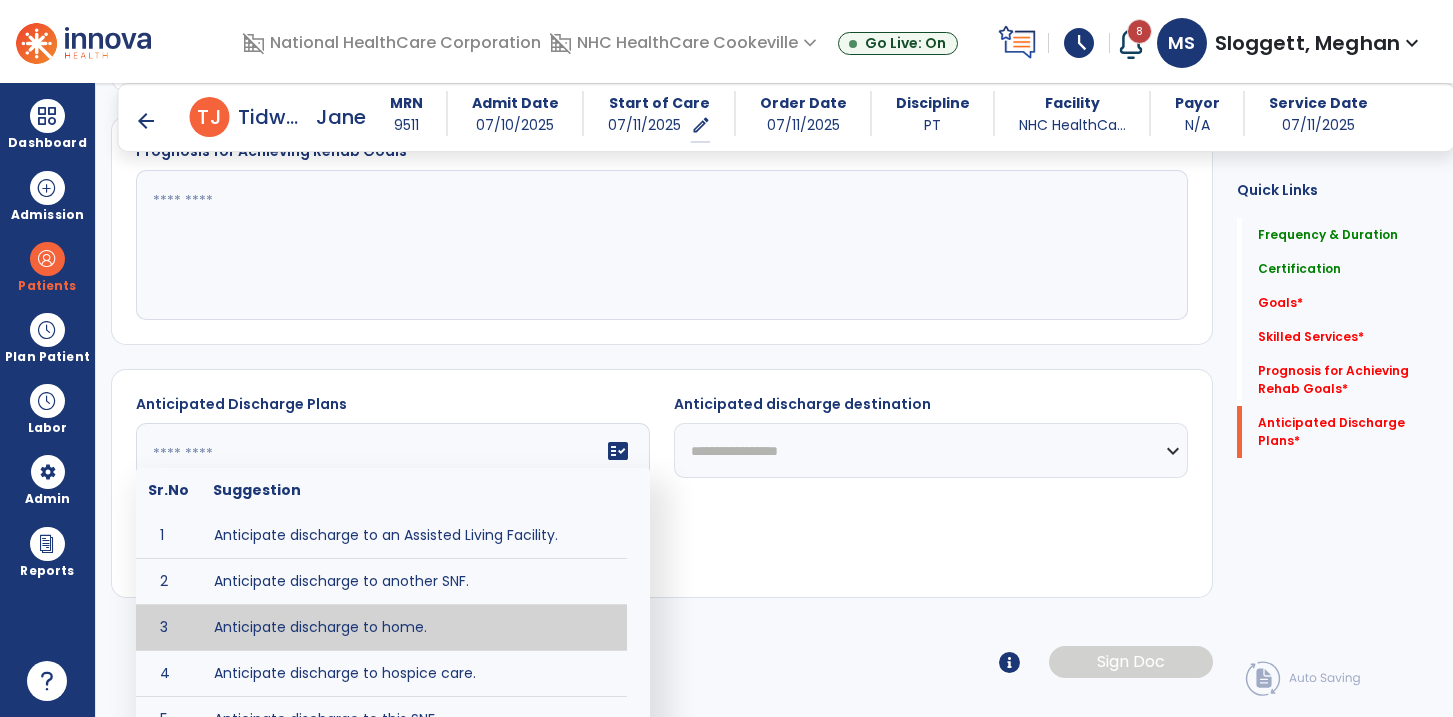type on "**********" 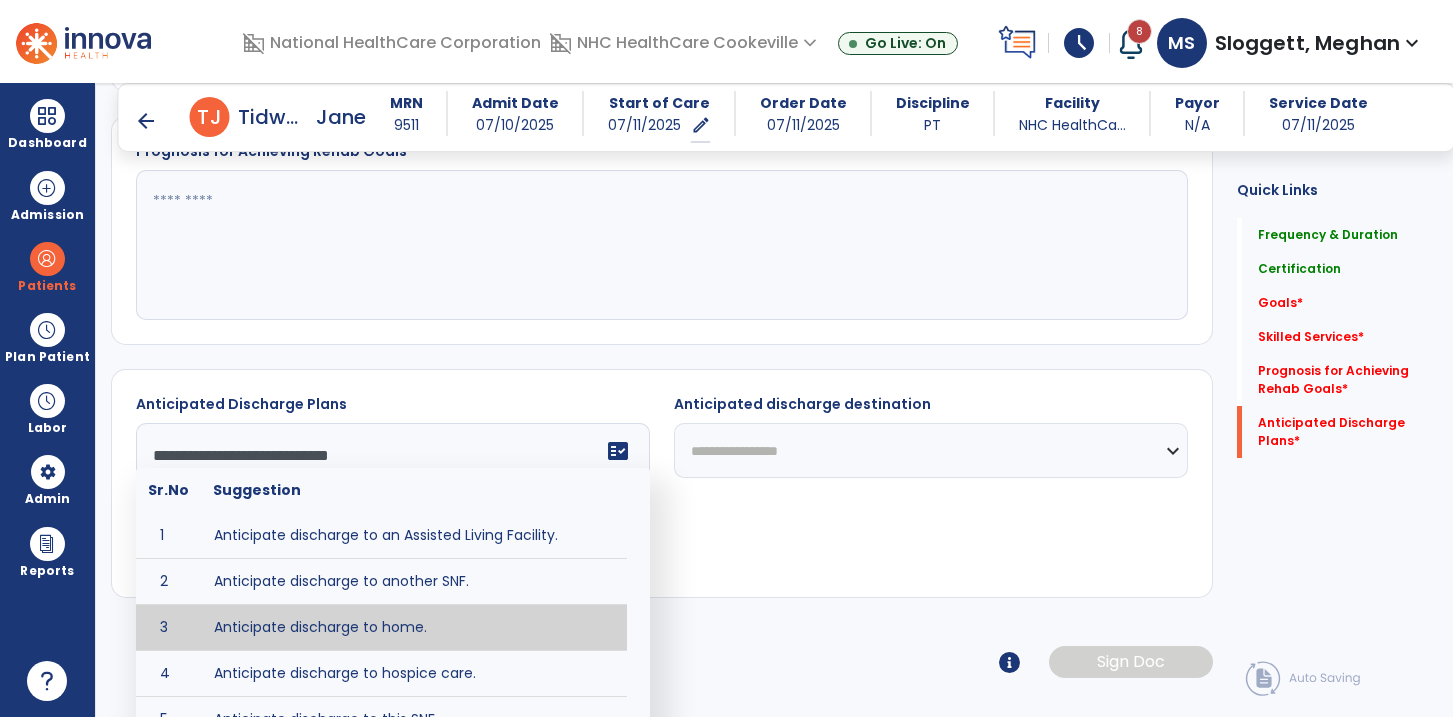 scroll, scrollTop: 952, scrollLeft: 0, axis: vertical 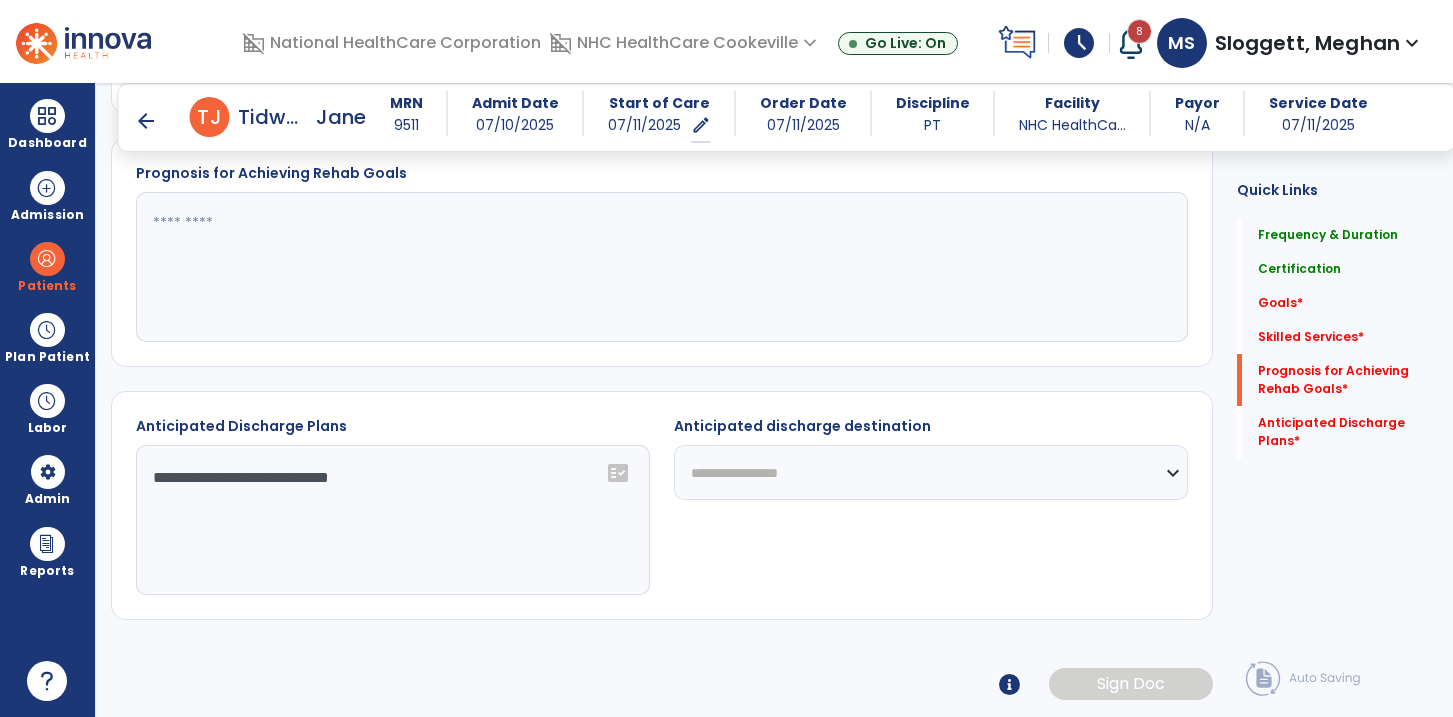 click on "**********" 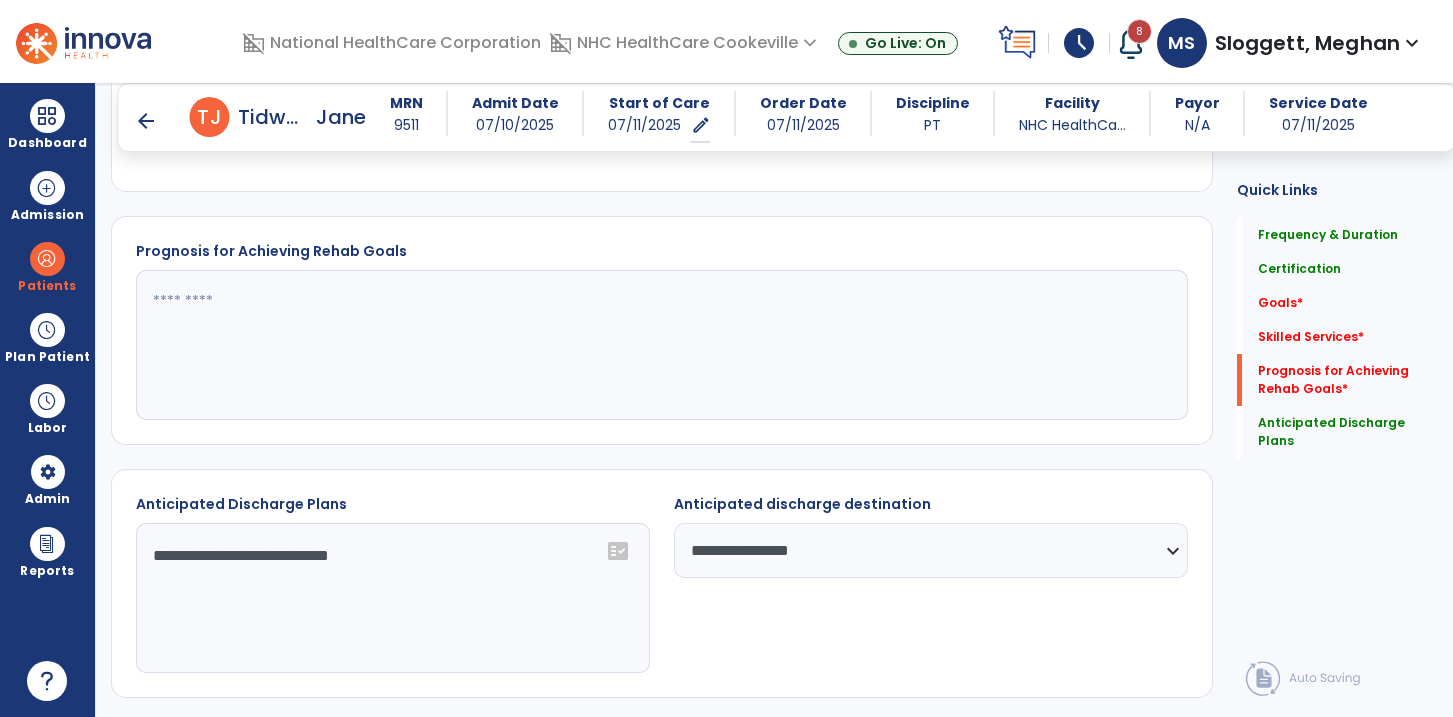 scroll, scrollTop: 869, scrollLeft: 0, axis: vertical 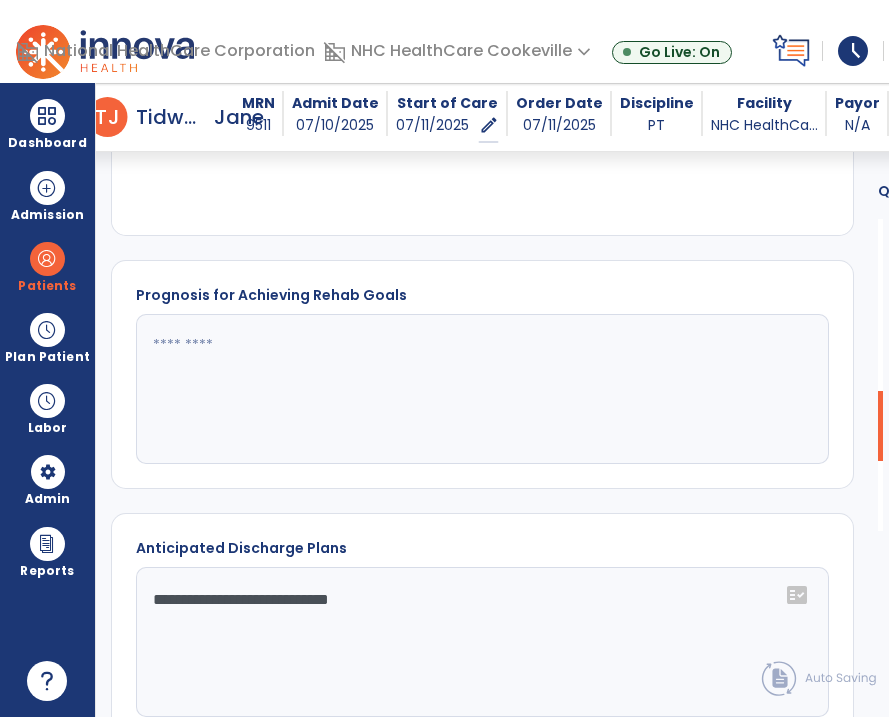 click 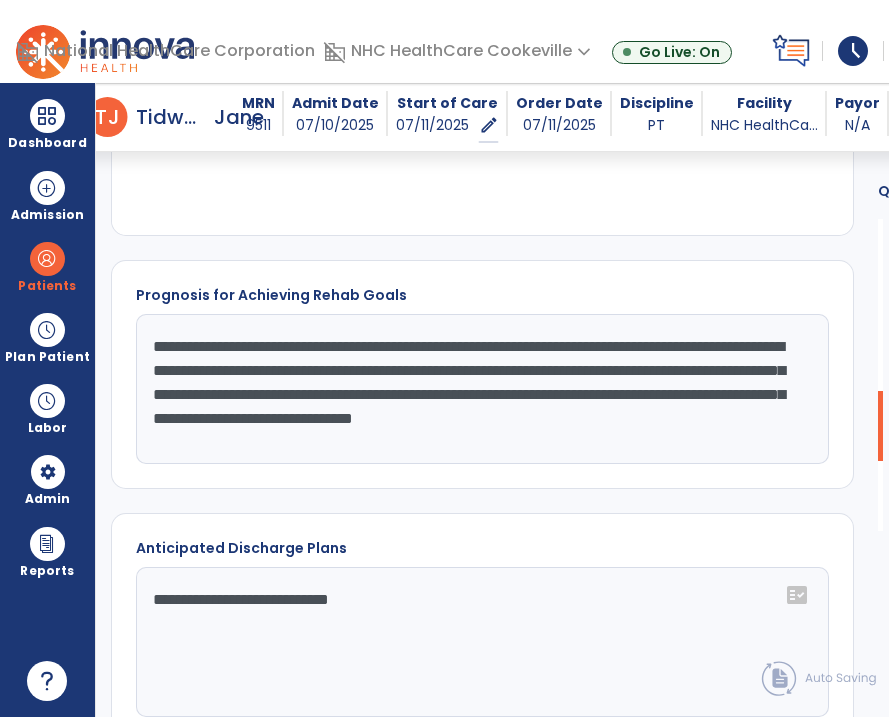 drag, startPoint x: 275, startPoint y: 446, endPoint x: 154, endPoint y: 448, distance: 121.016525 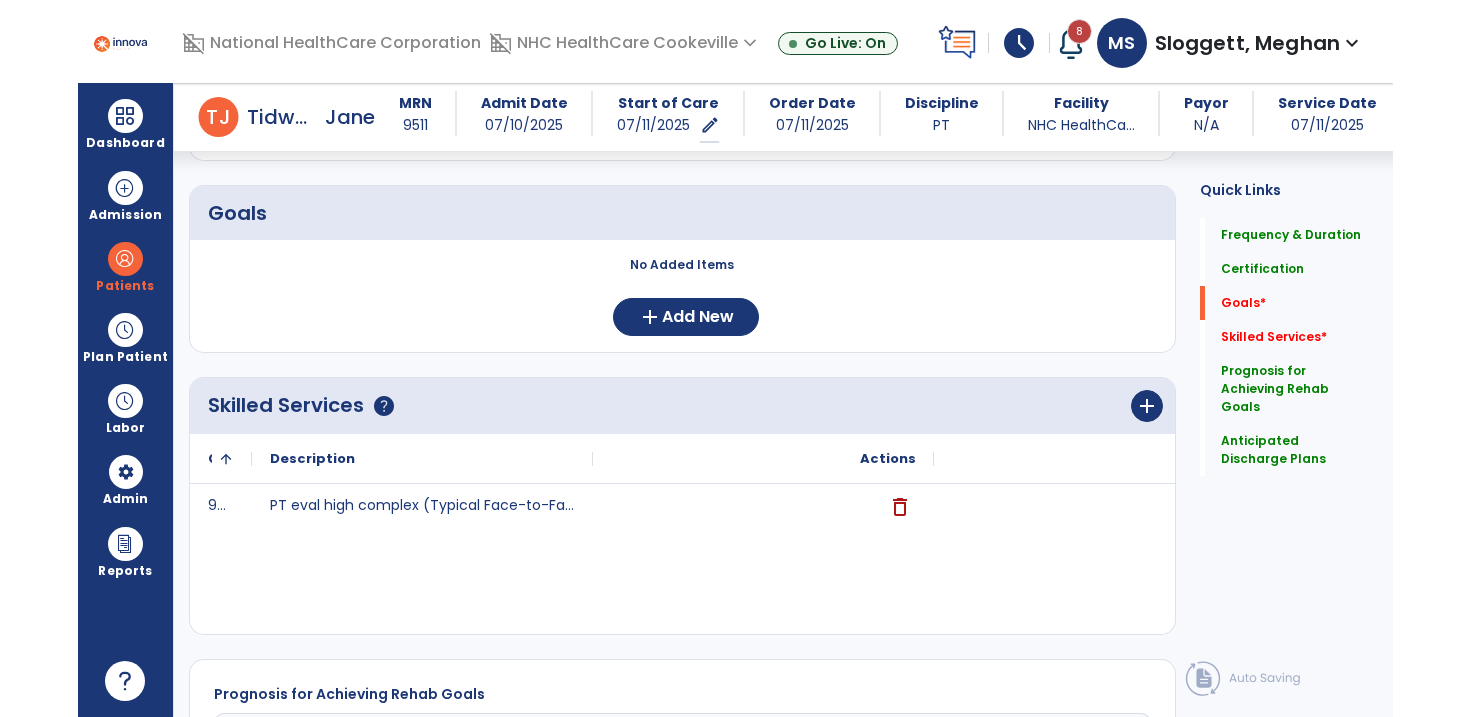 scroll, scrollTop: 415, scrollLeft: 0, axis: vertical 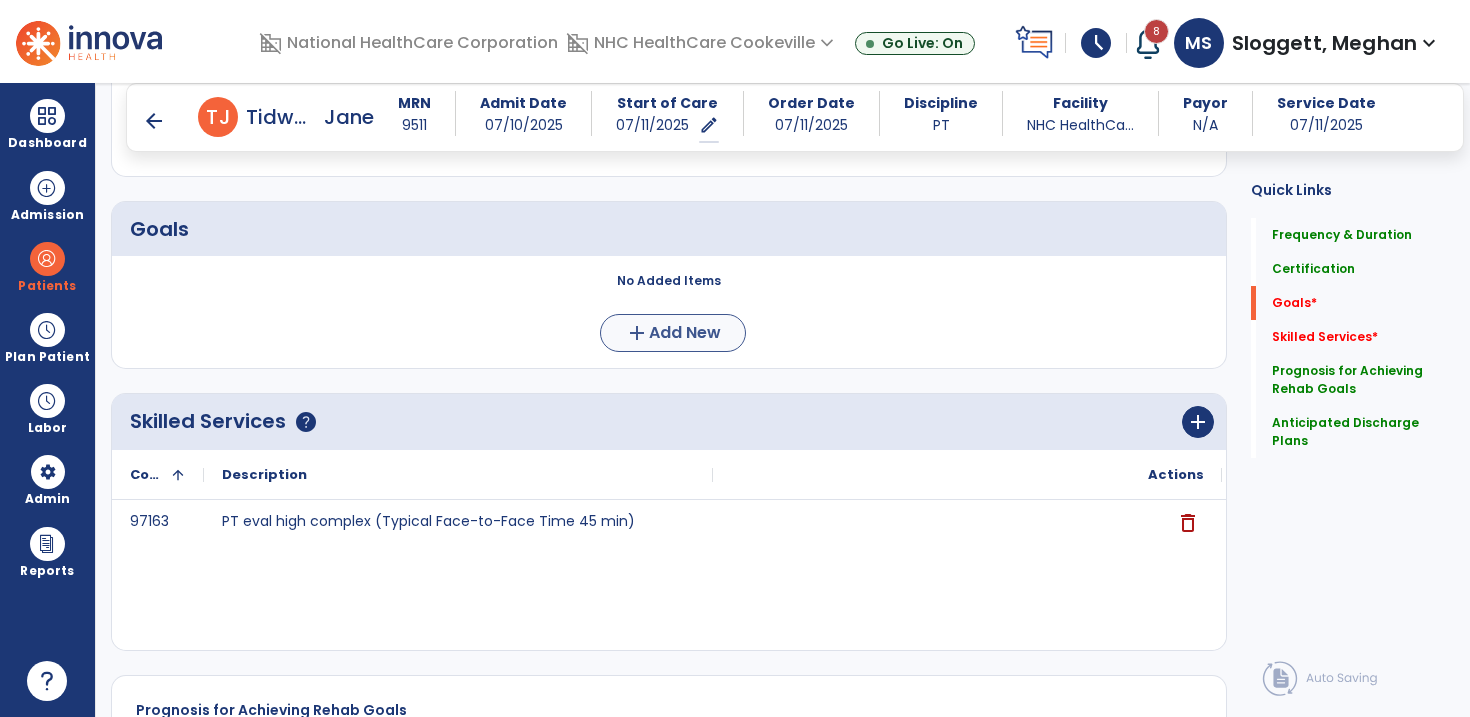 type on "**********" 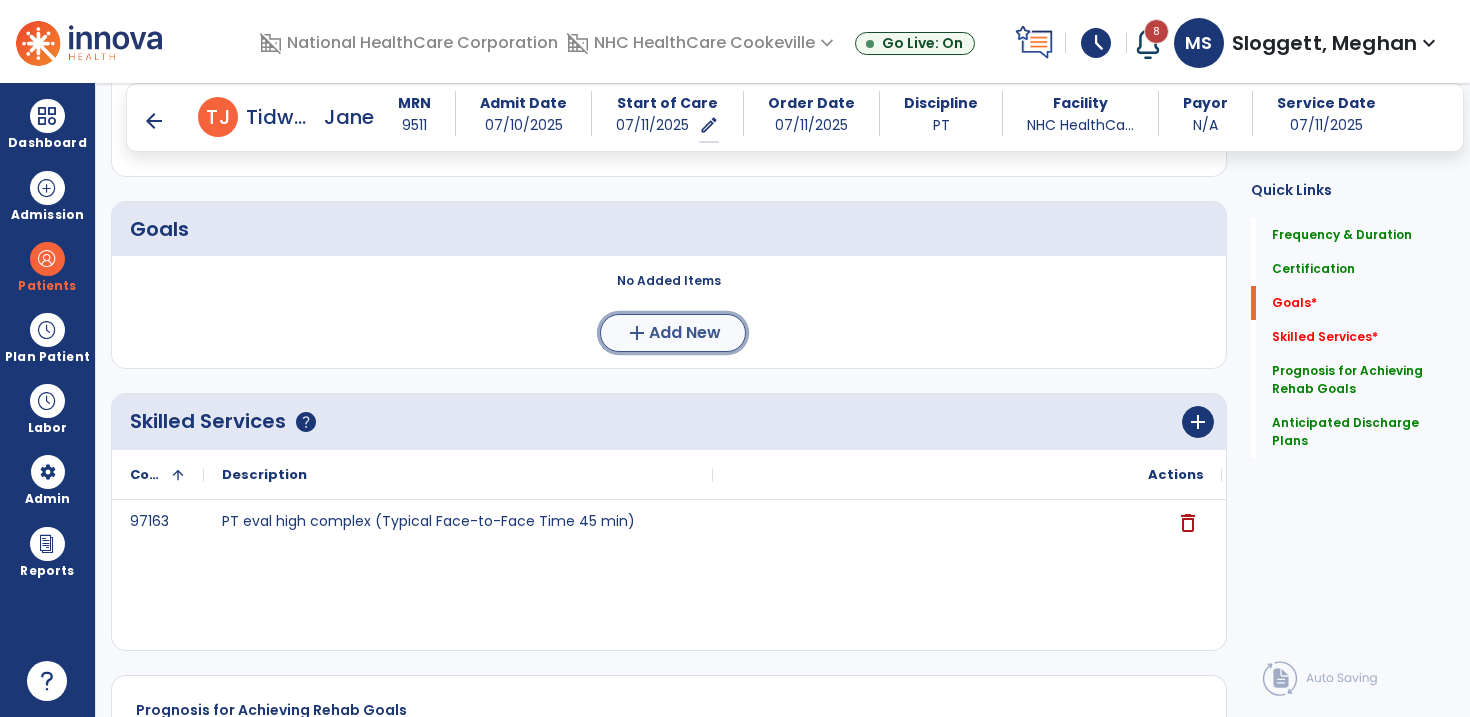 click on "add" at bounding box center [637, 333] 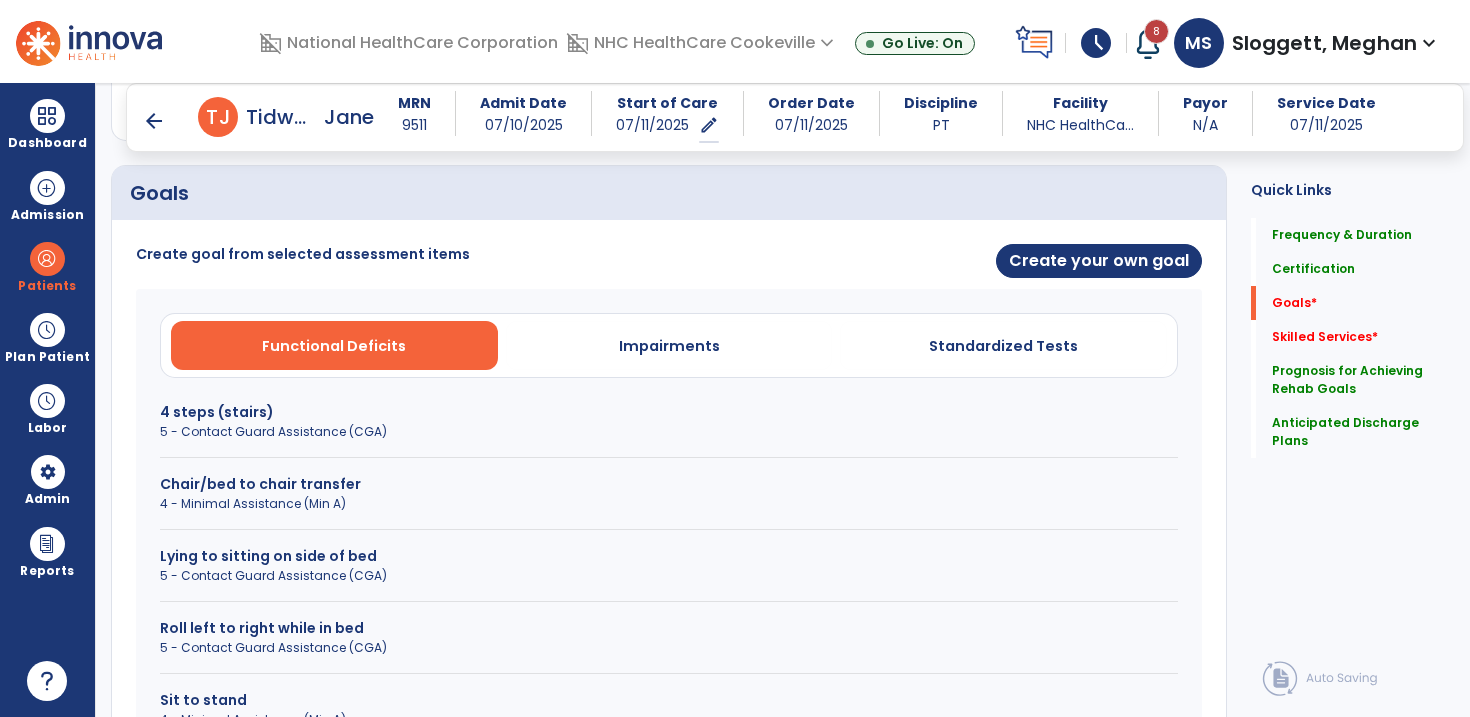 scroll, scrollTop: 465, scrollLeft: 0, axis: vertical 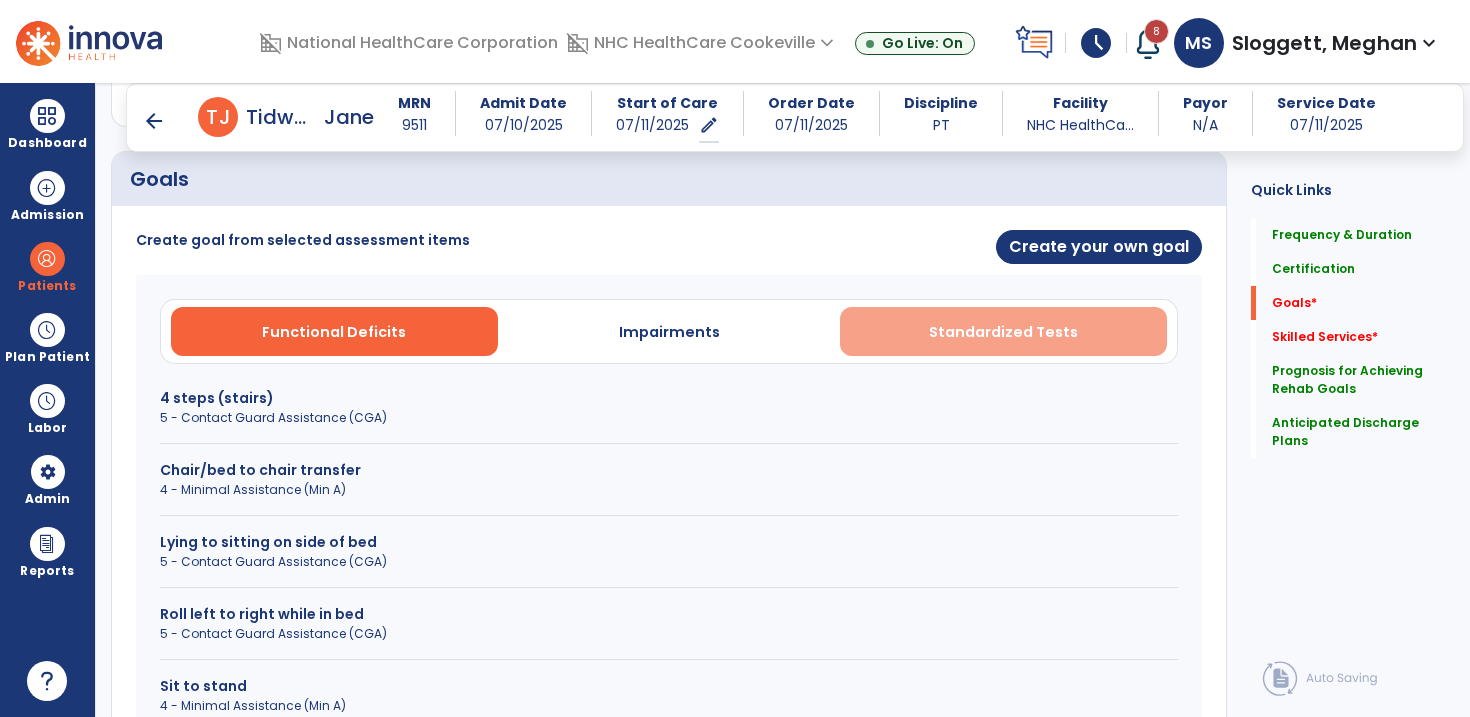 click on "Standardized Tests" at bounding box center (1003, 331) 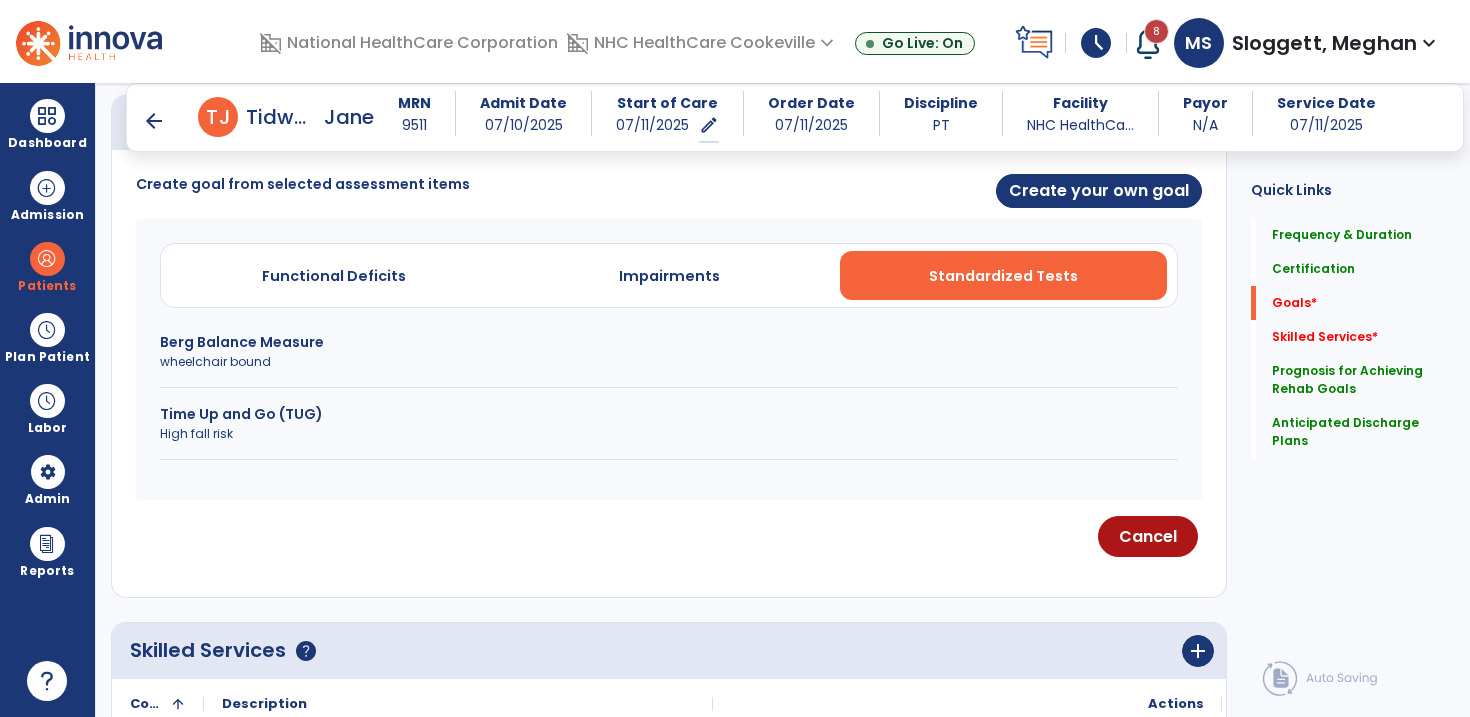 scroll, scrollTop: 522, scrollLeft: 0, axis: vertical 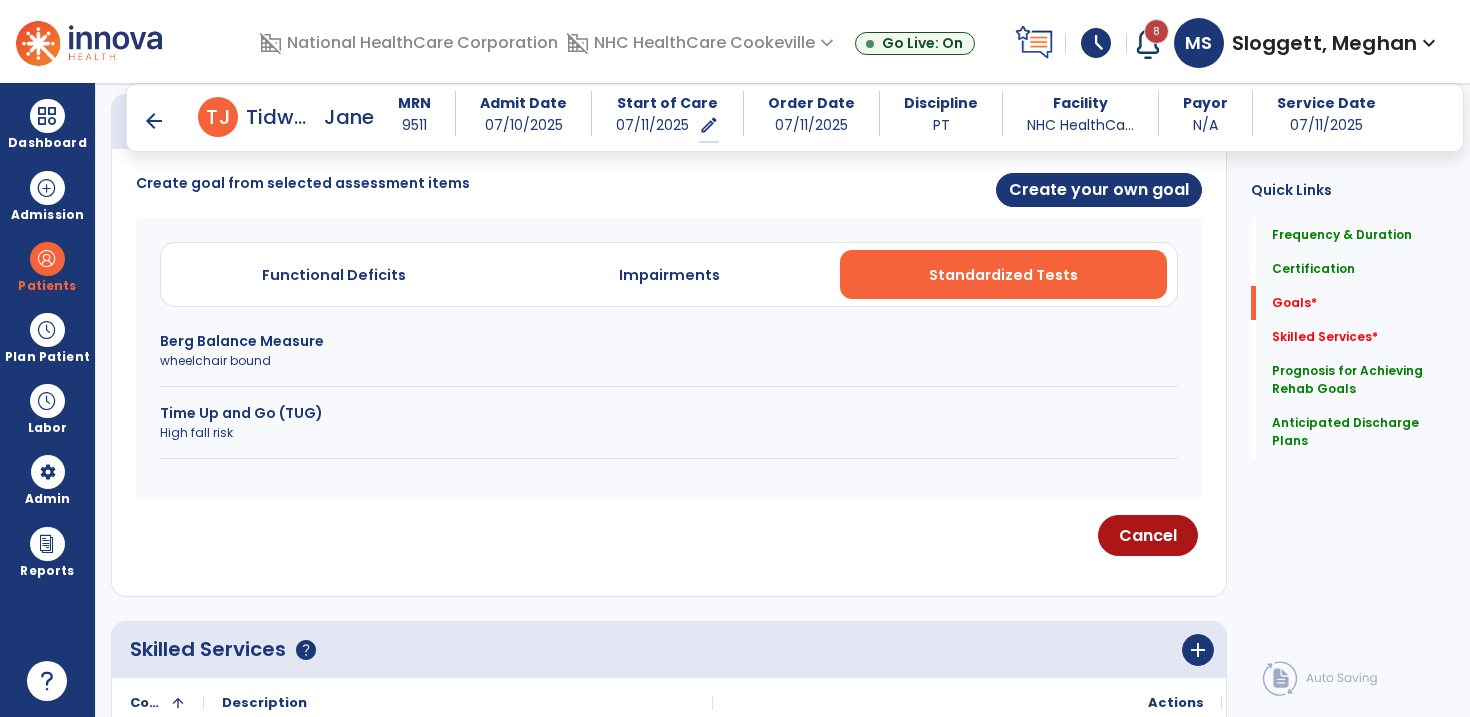 click on "wheelchair bound" at bounding box center [669, 361] 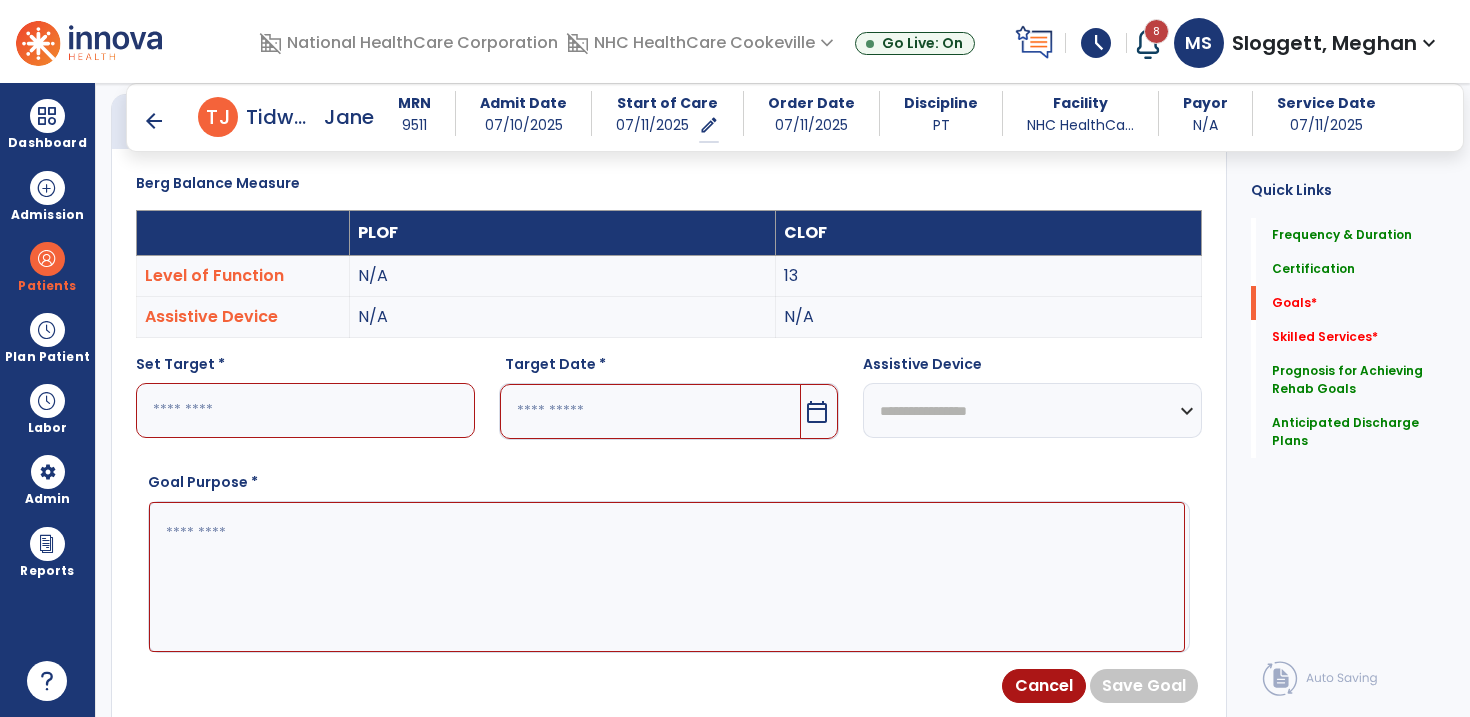click at bounding box center (305, 410) 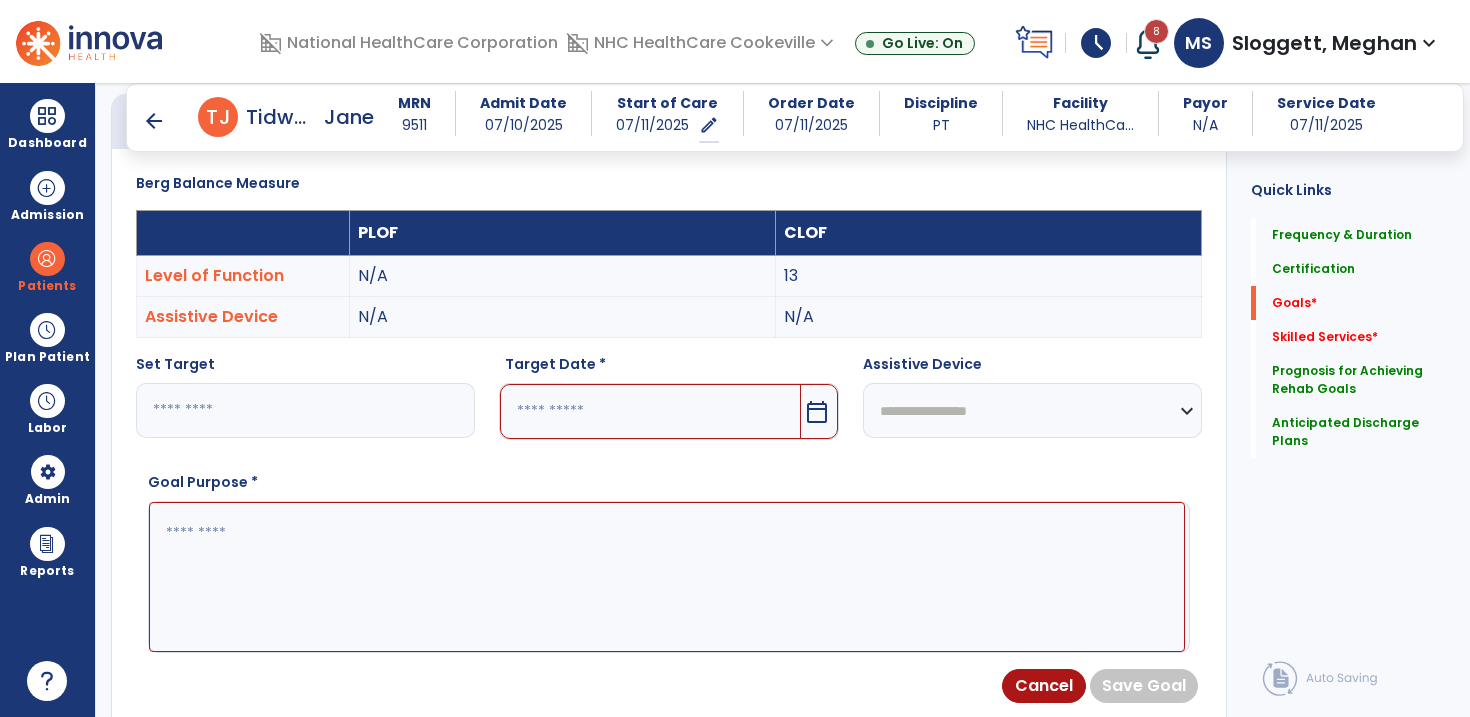type on "**" 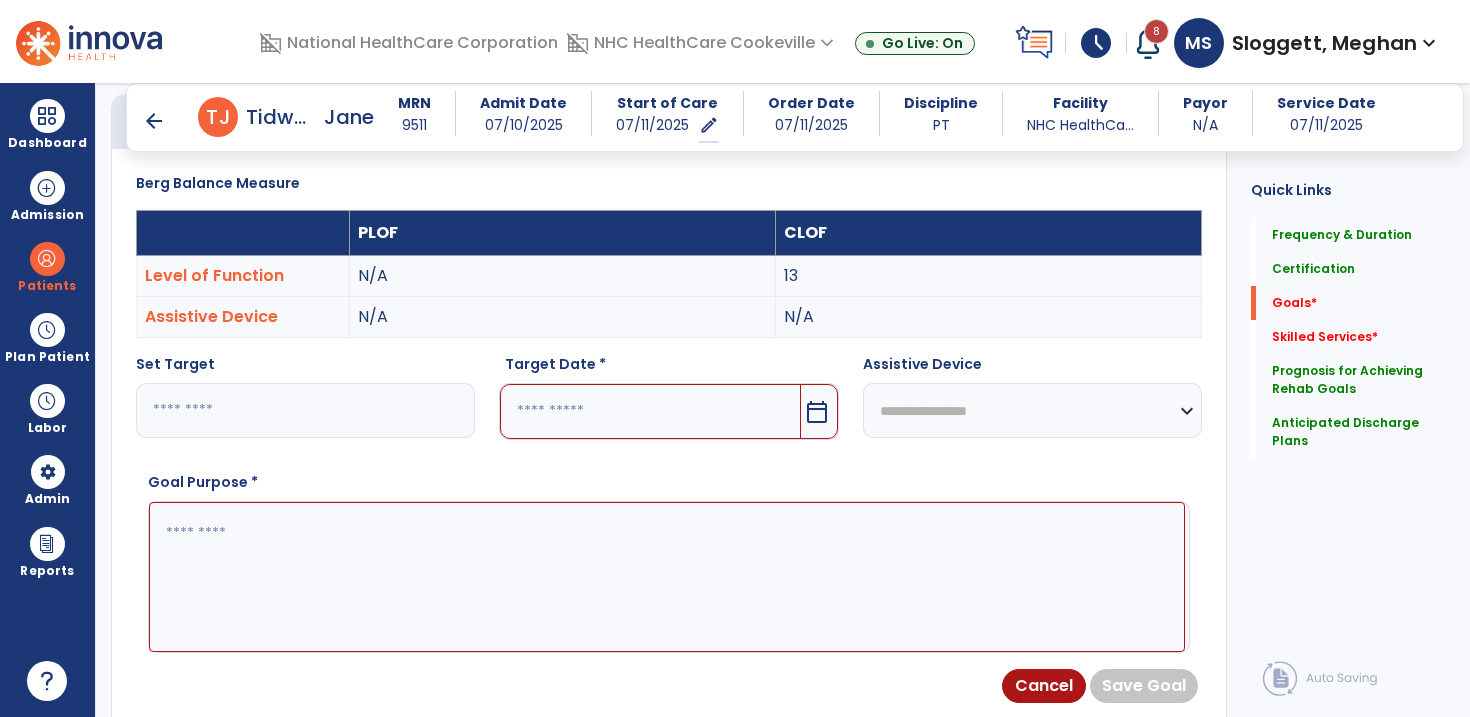 click at bounding box center (650, 411) 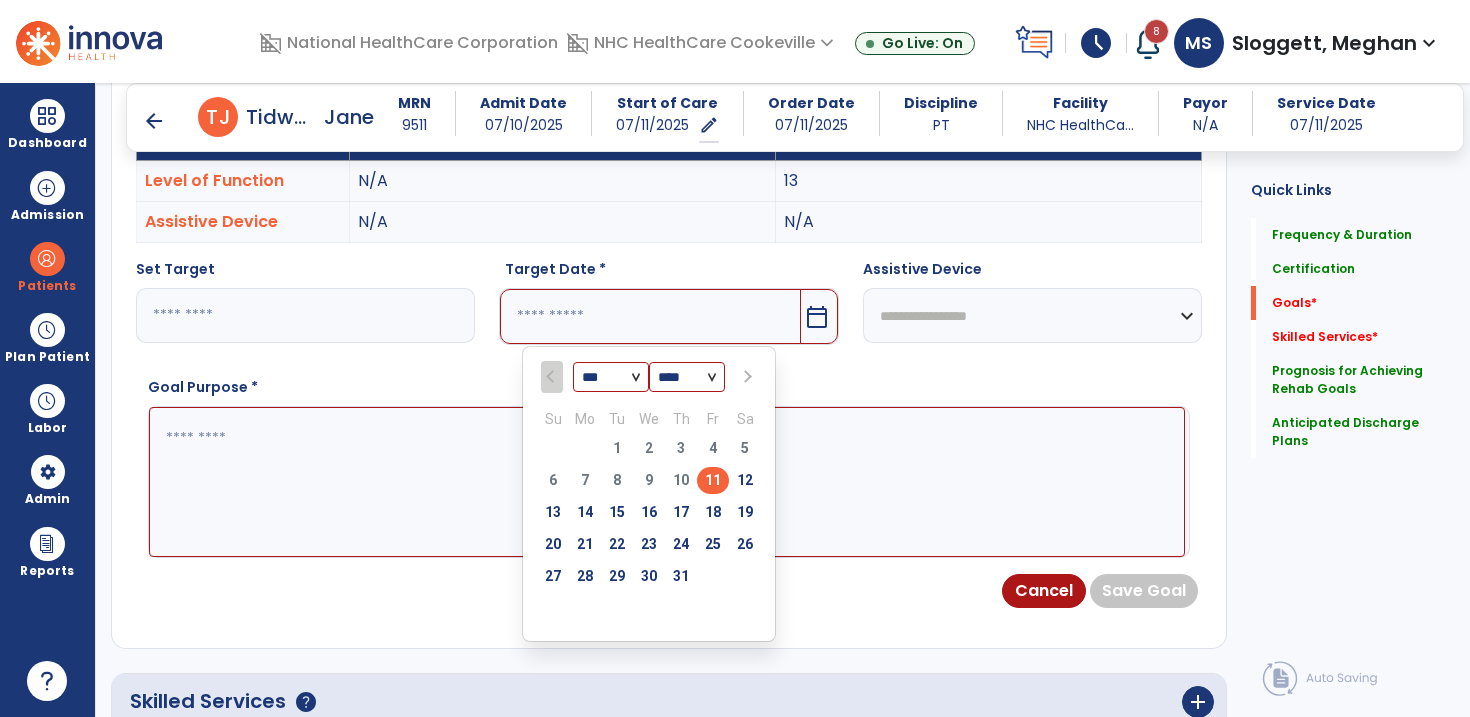 scroll, scrollTop: 632, scrollLeft: 0, axis: vertical 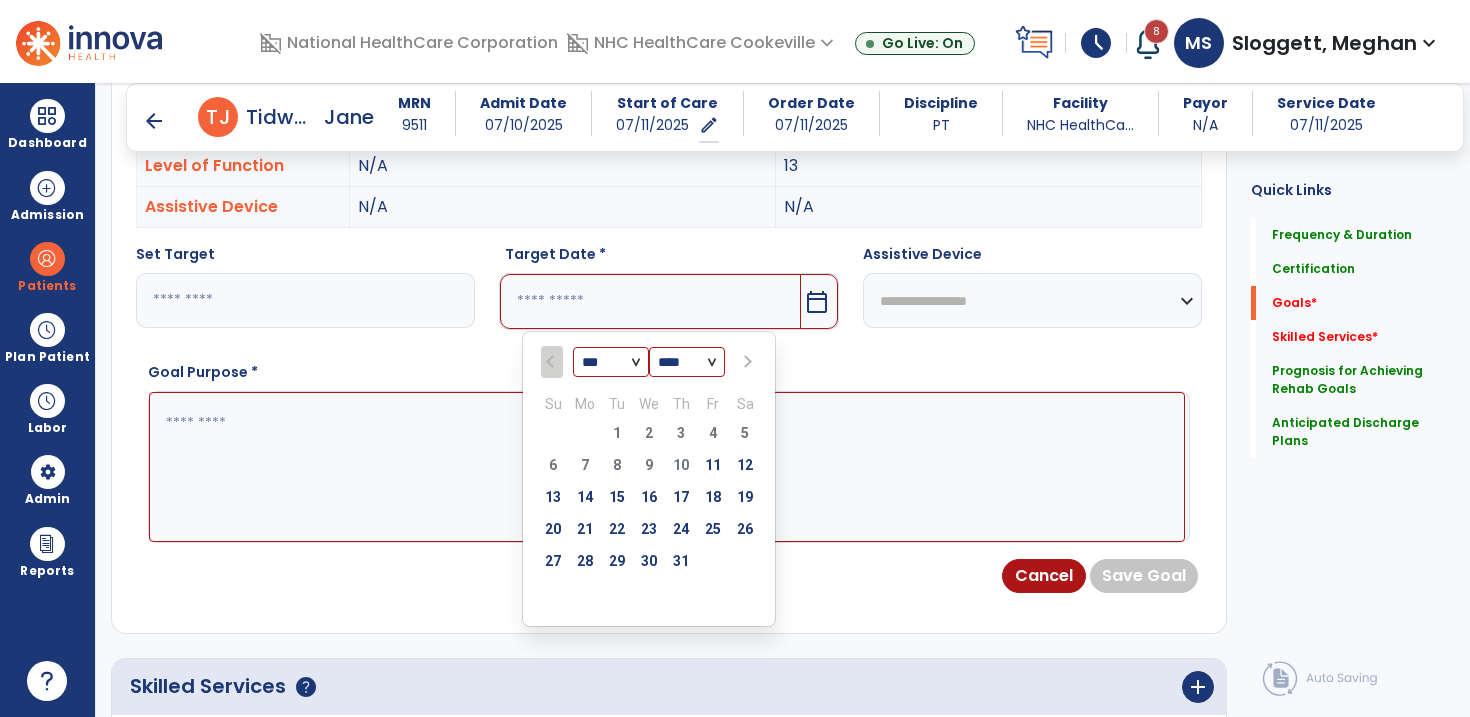 click at bounding box center (747, 362) 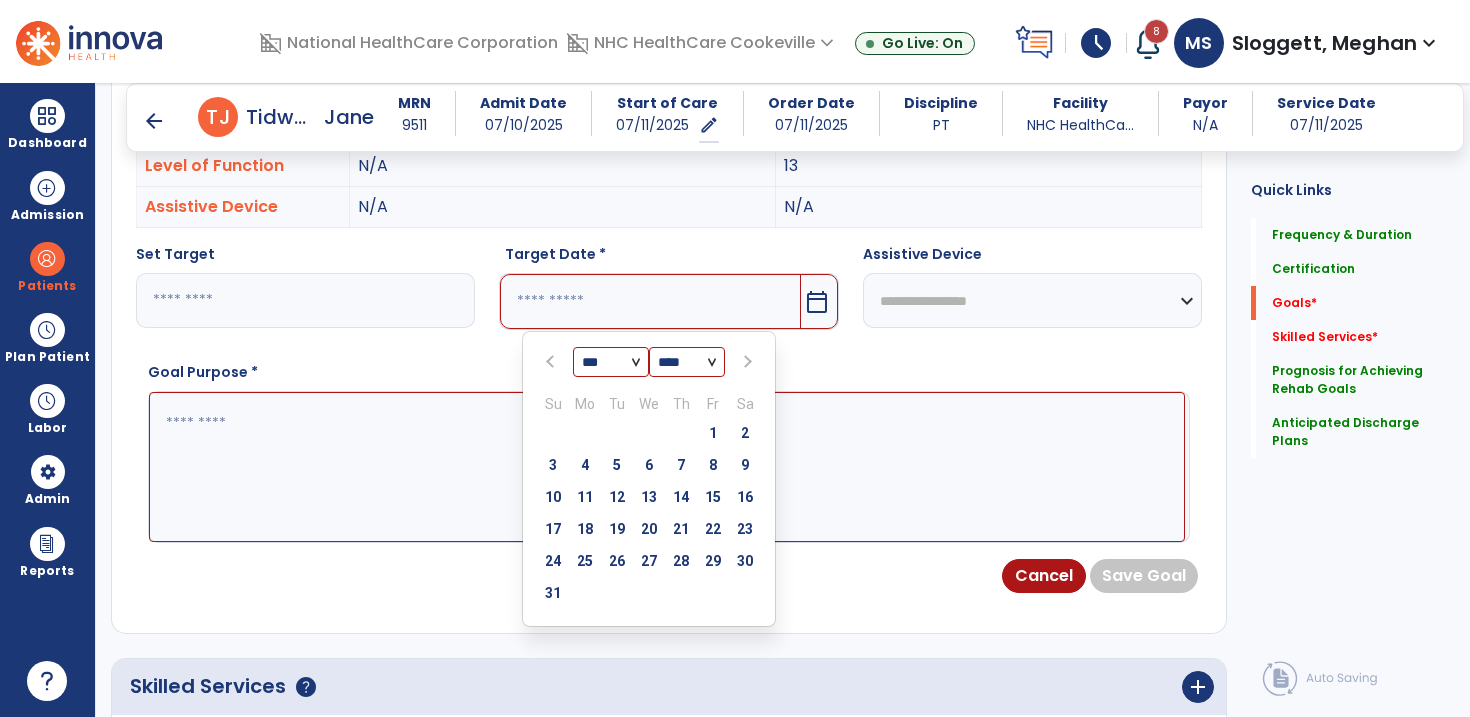 click at bounding box center [747, 362] 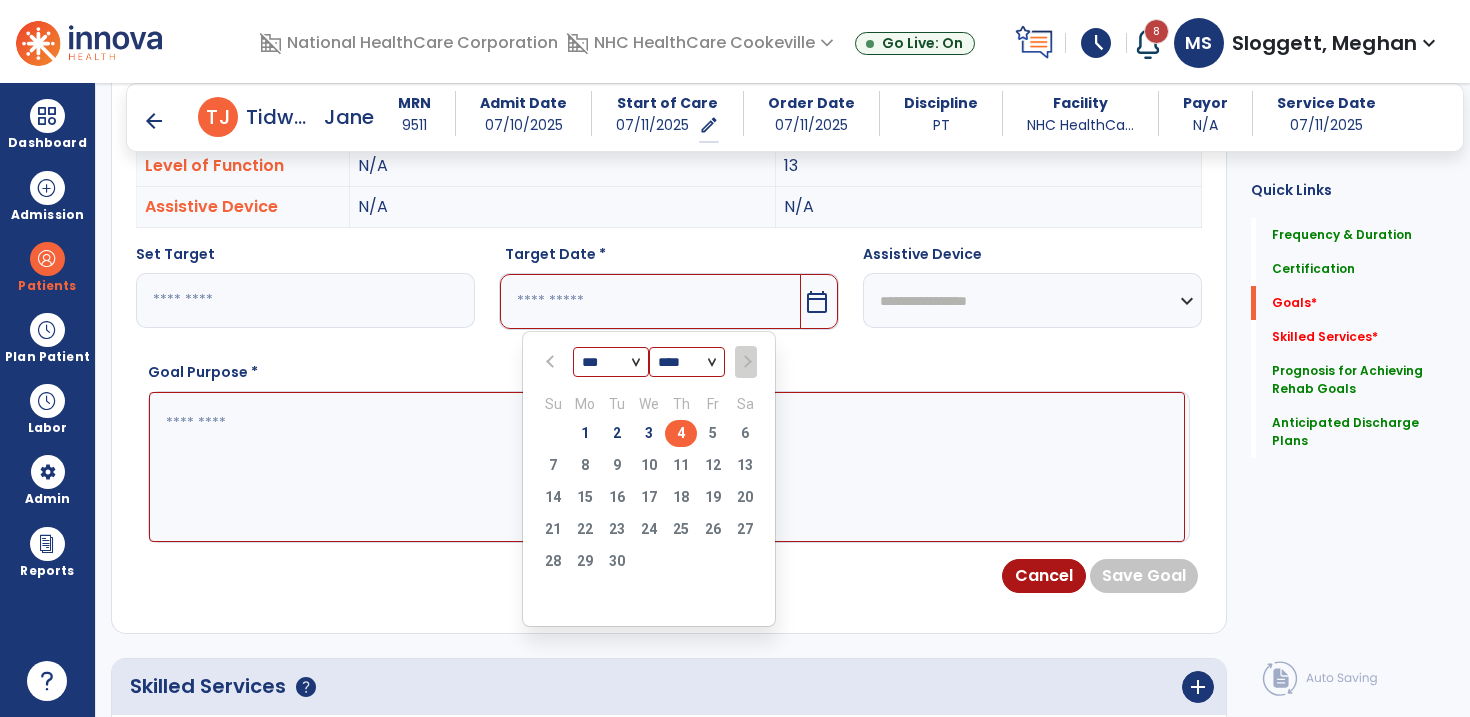 click on "4" at bounding box center (681, 433) 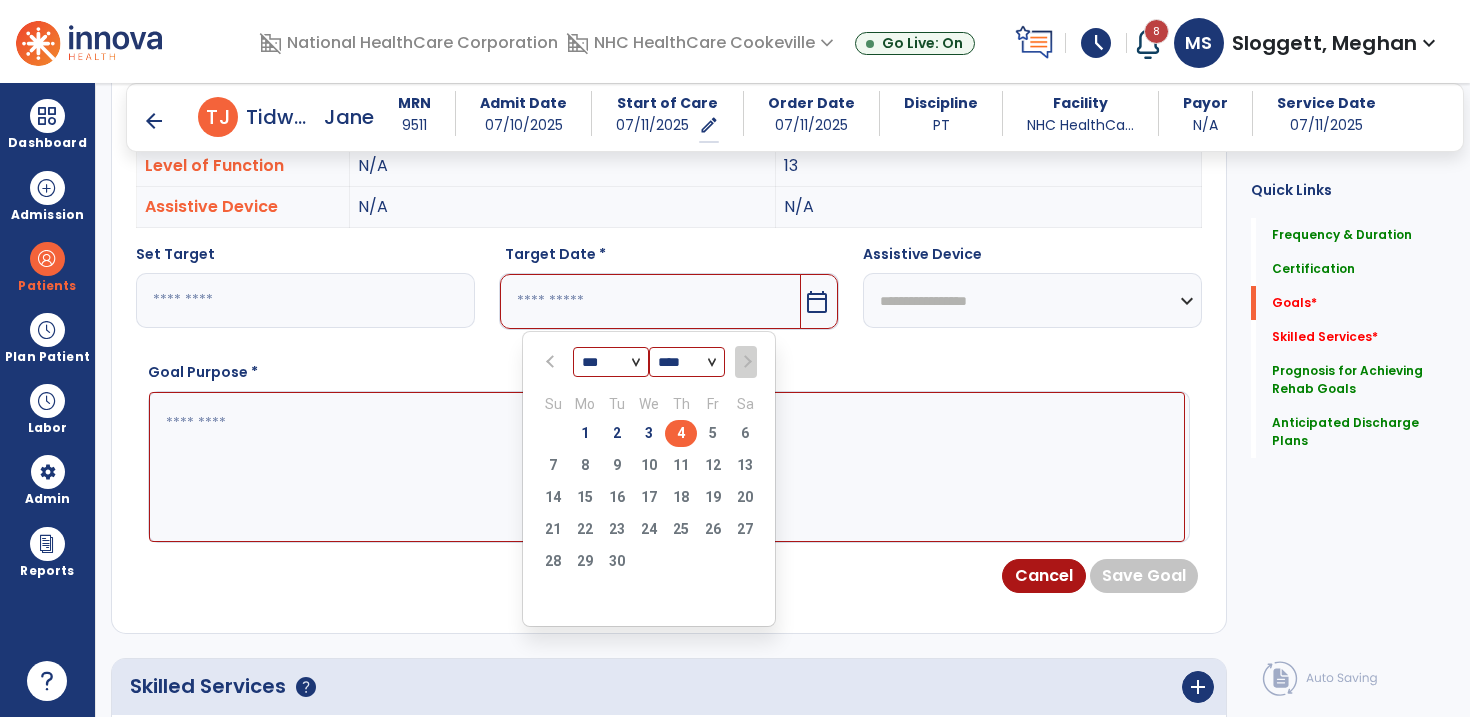 type on "********" 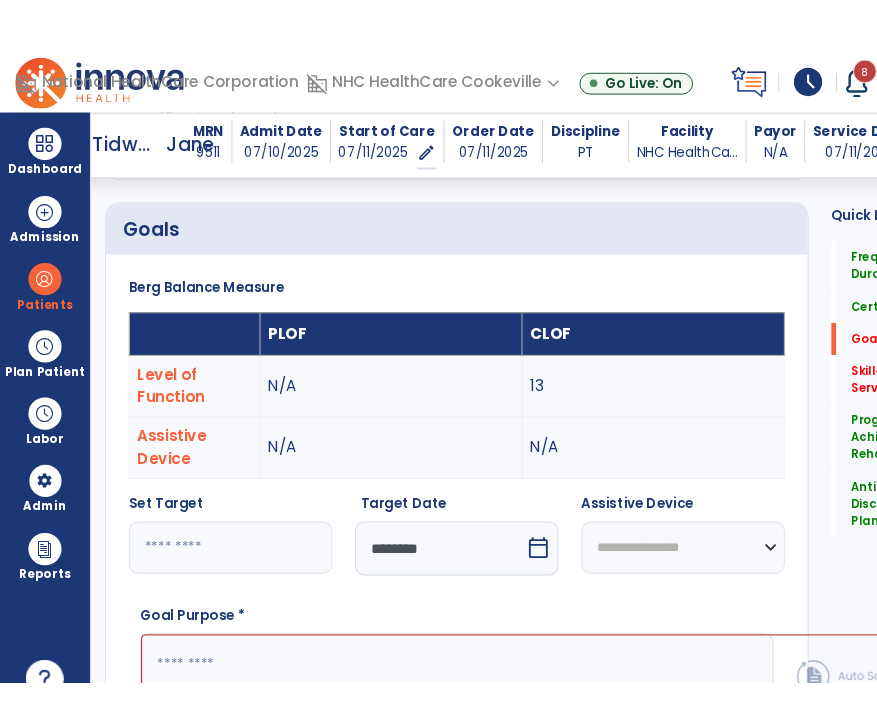 scroll, scrollTop: 759, scrollLeft: 0, axis: vertical 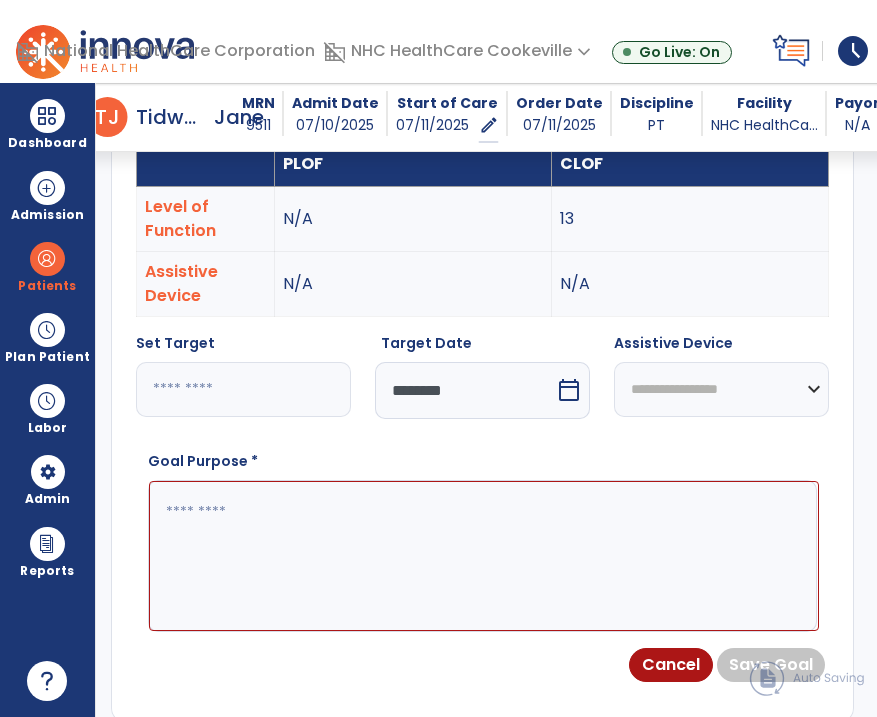 click at bounding box center (484, 556) 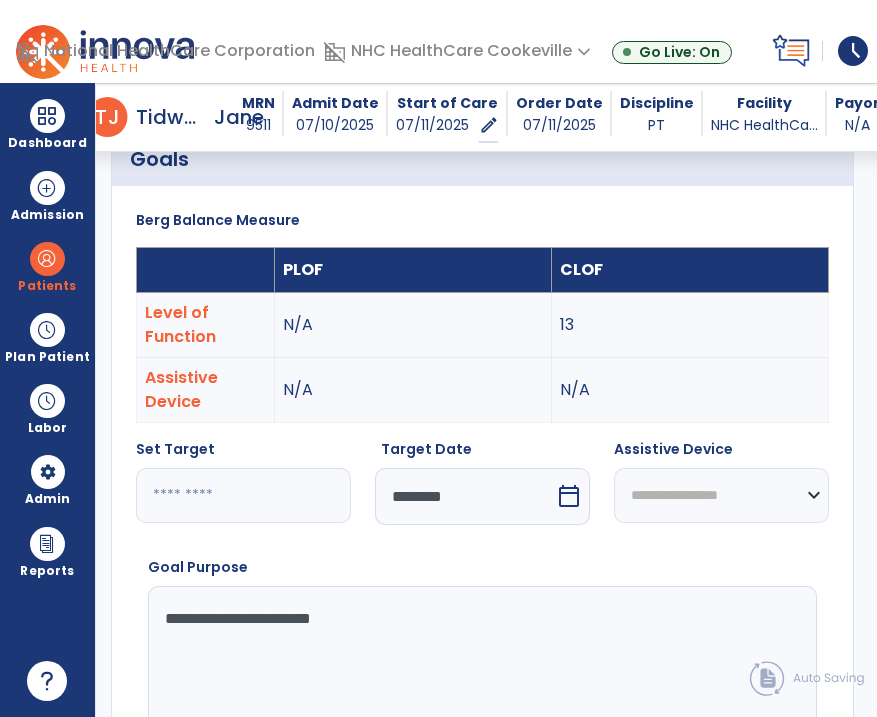 scroll, scrollTop: 660, scrollLeft: 0, axis: vertical 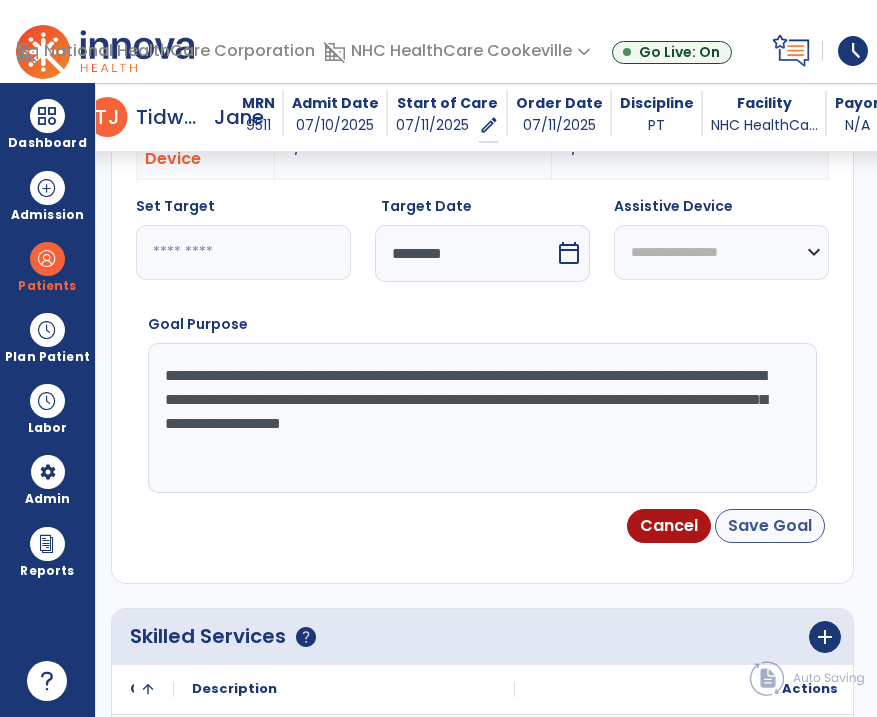 type on "**********" 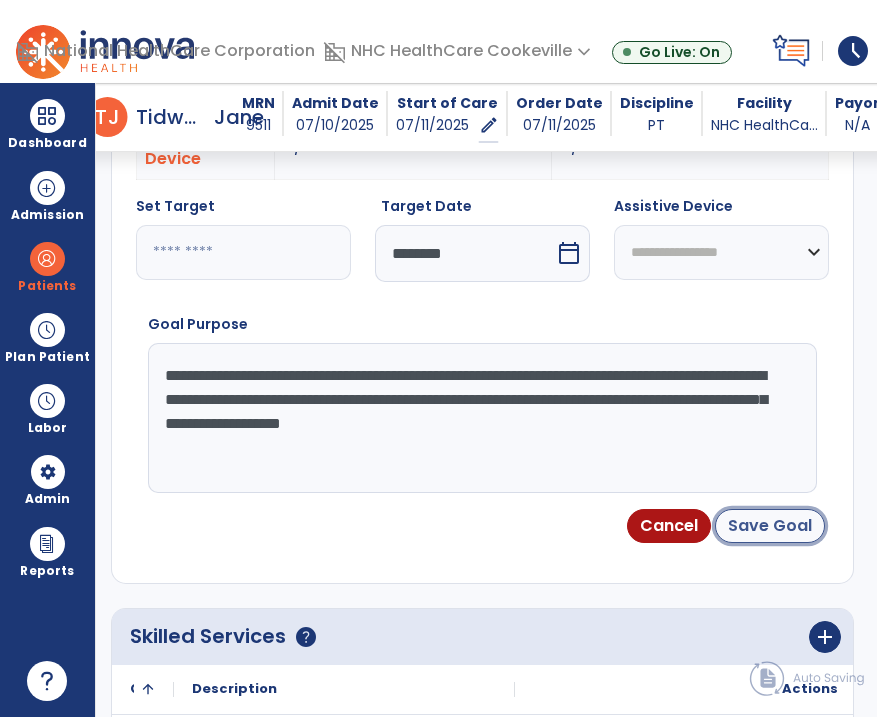 click on "Save Goal" at bounding box center [770, 526] 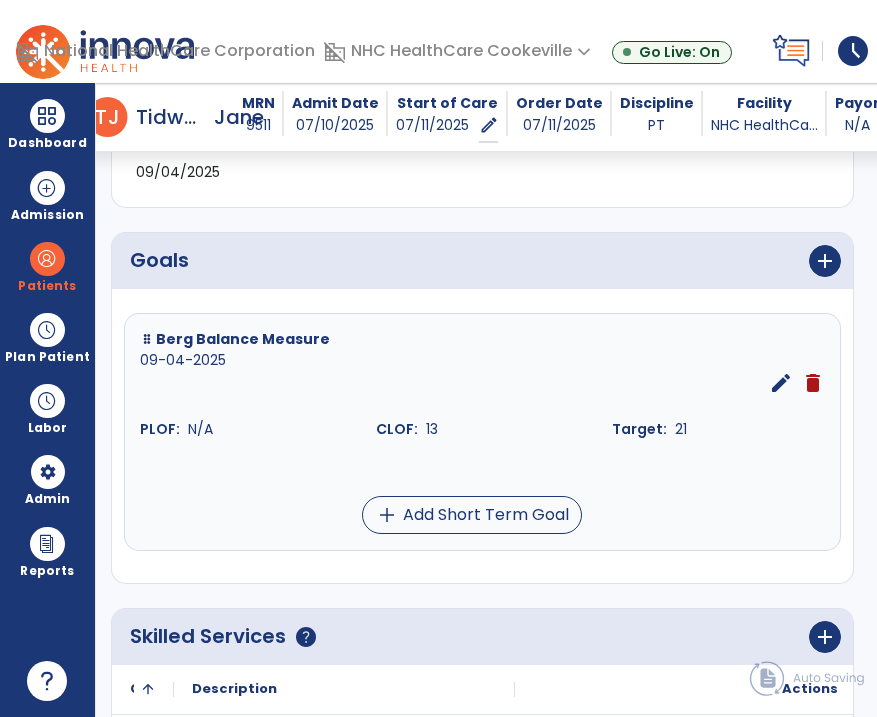 scroll, scrollTop: 576, scrollLeft: 0, axis: vertical 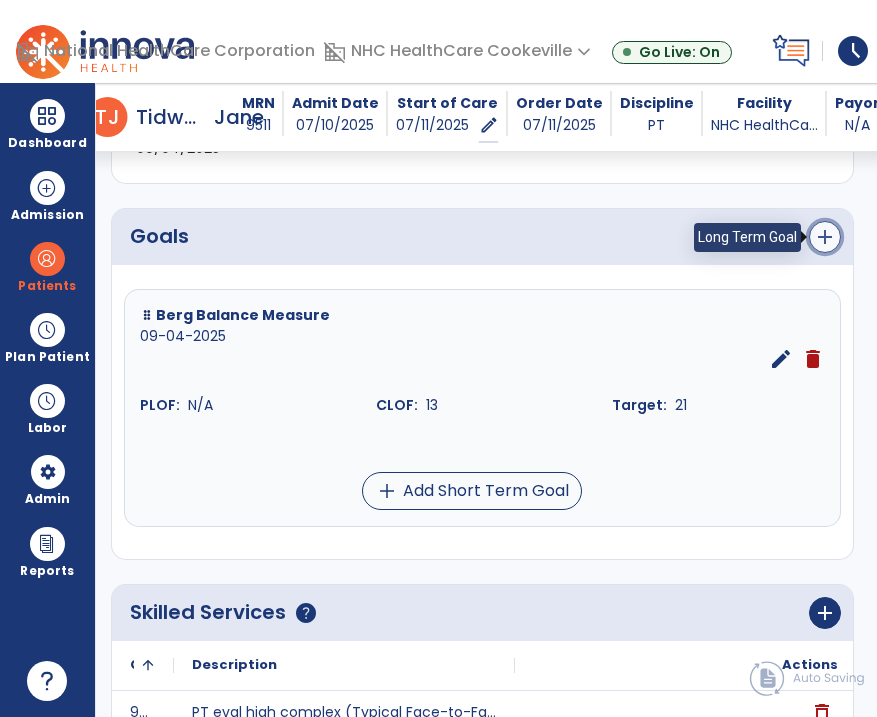 click on "add" at bounding box center [825, 237] 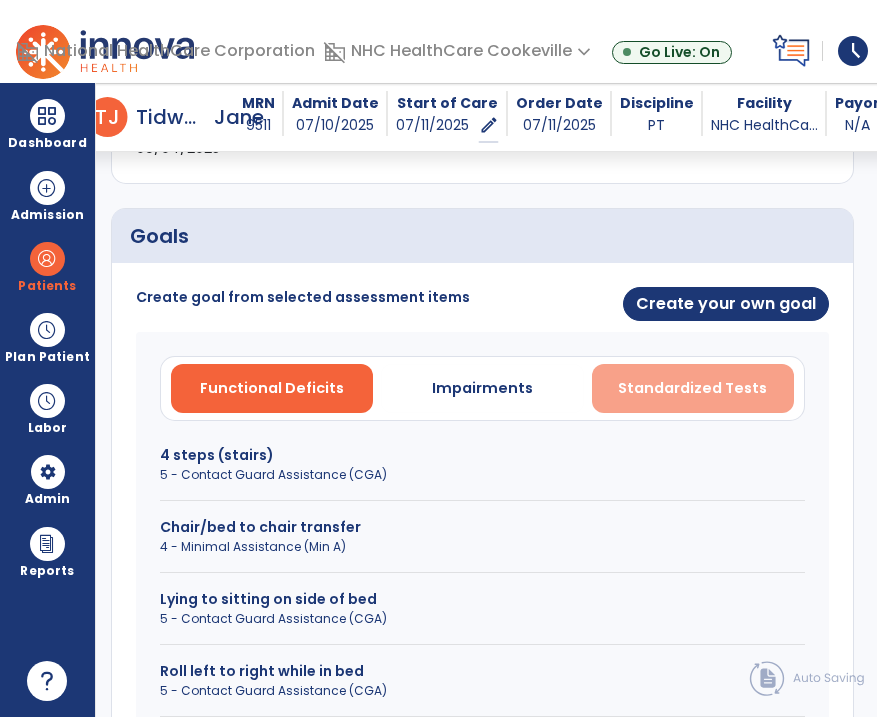 click on "Standardized Tests" at bounding box center [693, 388] 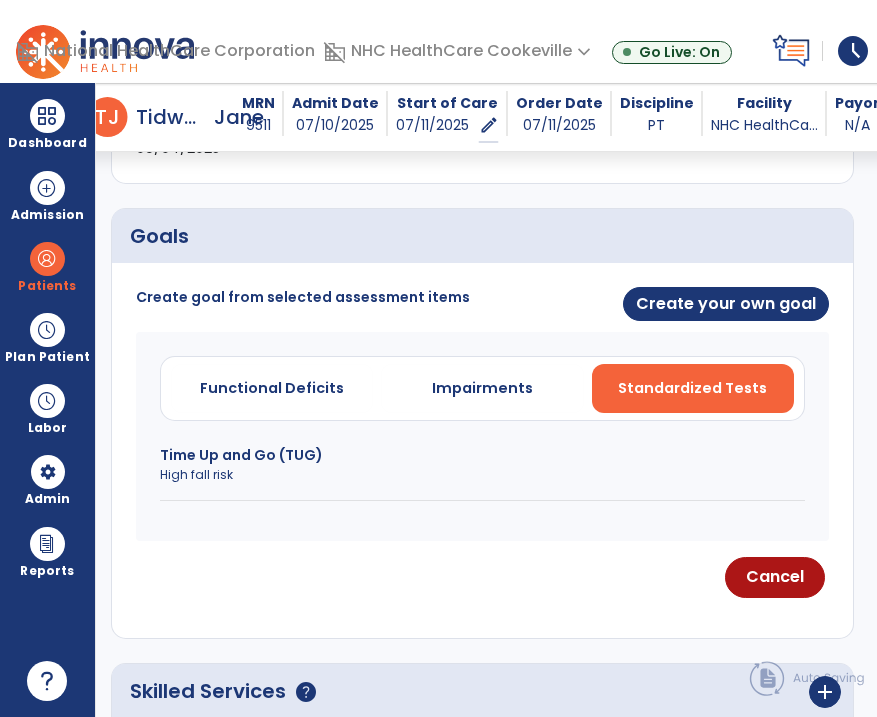 scroll, scrollTop: 592, scrollLeft: 0, axis: vertical 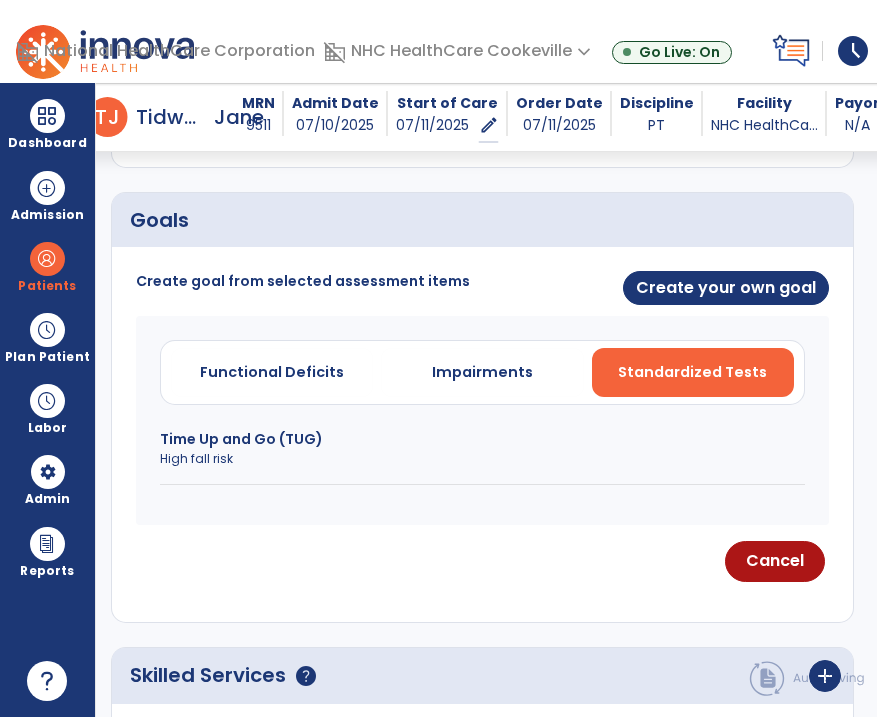 click on "Time Up and Go (TUG)" at bounding box center (482, 439) 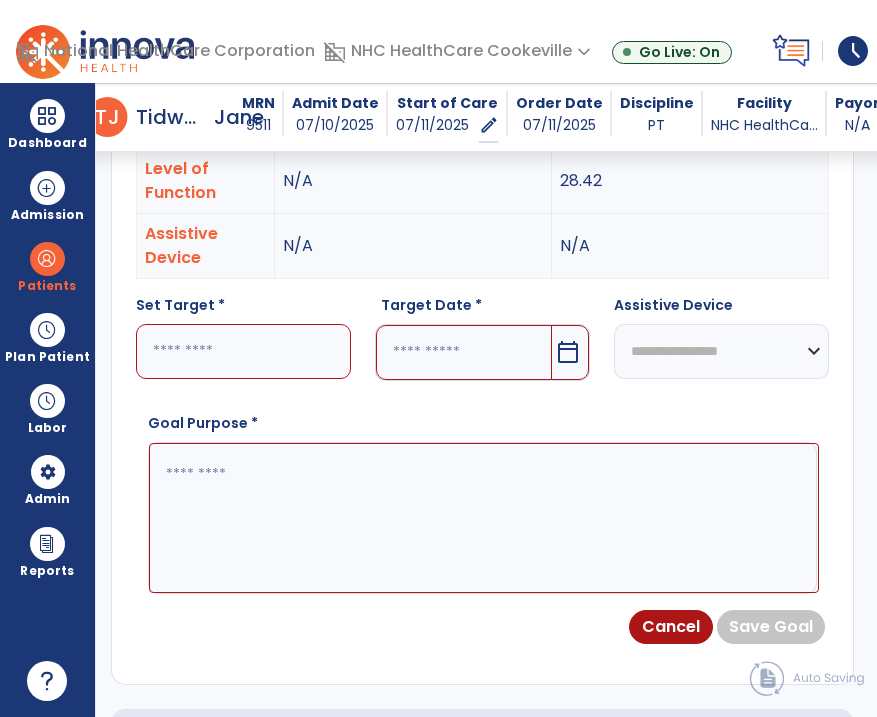 scroll, scrollTop: 772, scrollLeft: 0, axis: vertical 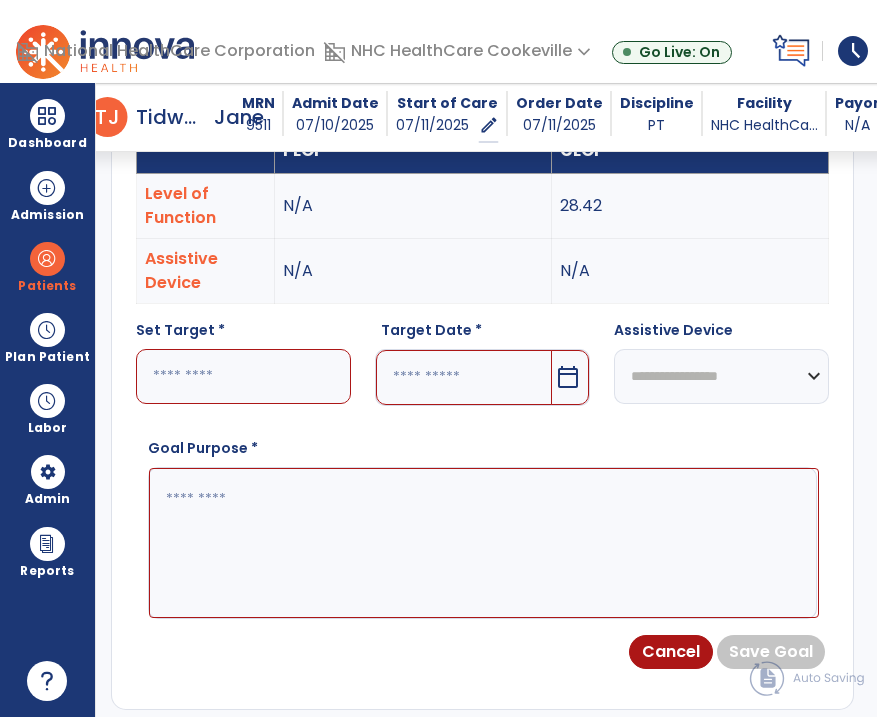 click at bounding box center (243, 376) 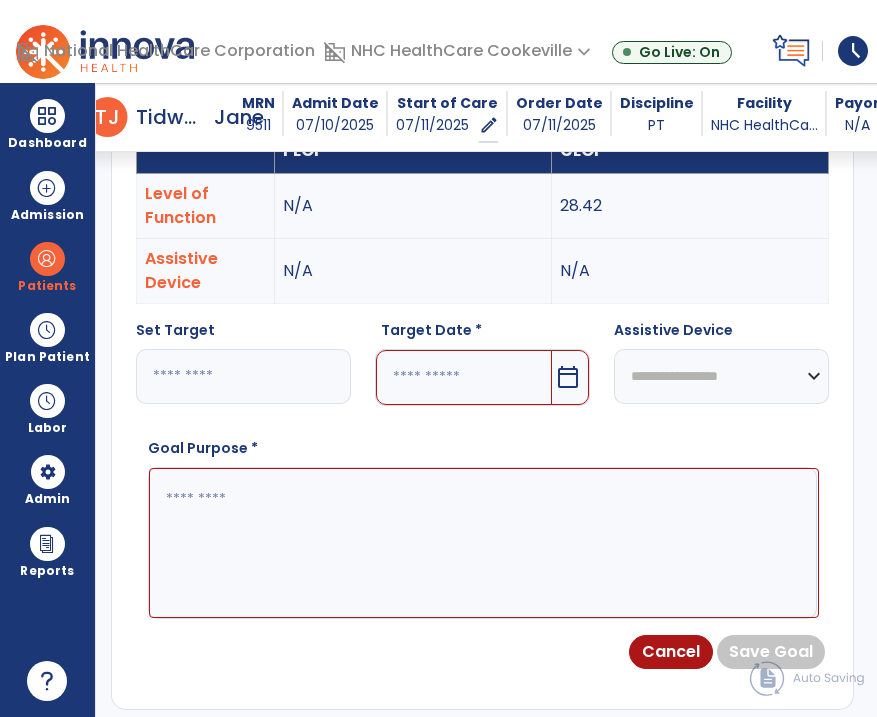 type on "**" 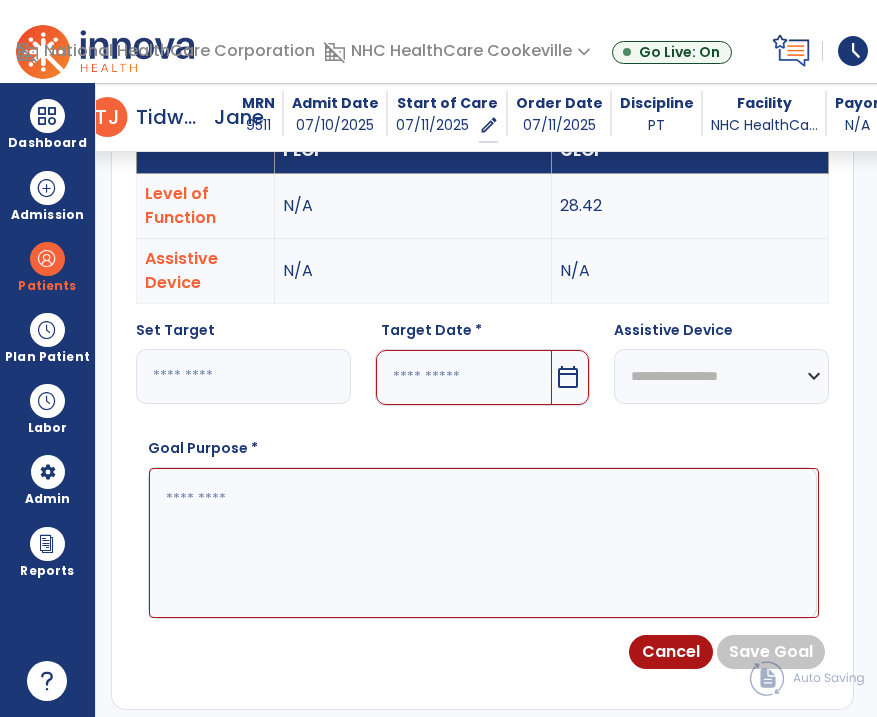 click at bounding box center (464, 377) 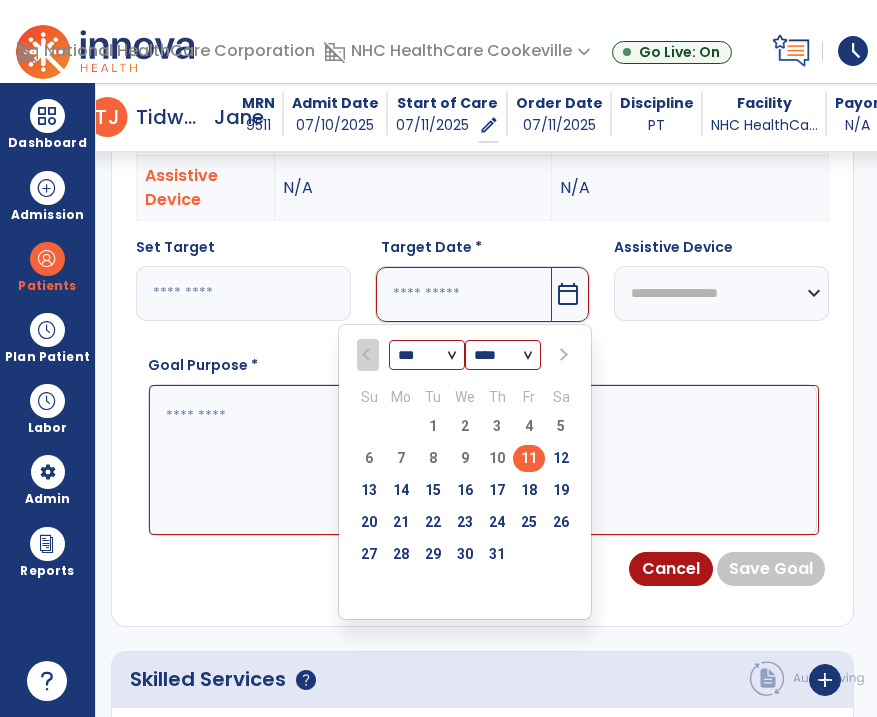 scroll, scrollTop: 874, scrollLeft: 0, axis: vertical 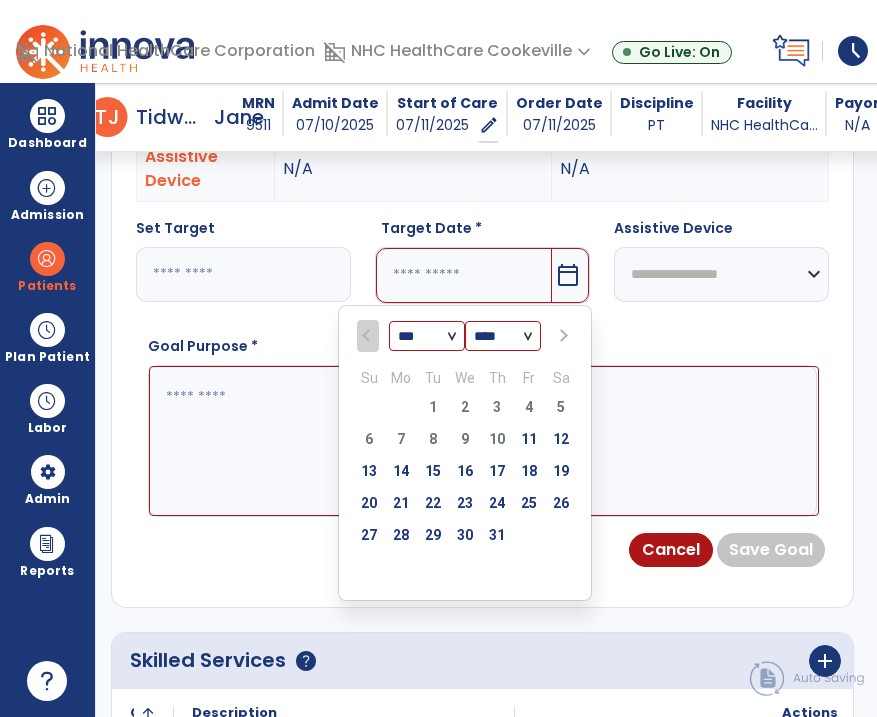 click at bounding box center (562, 336) 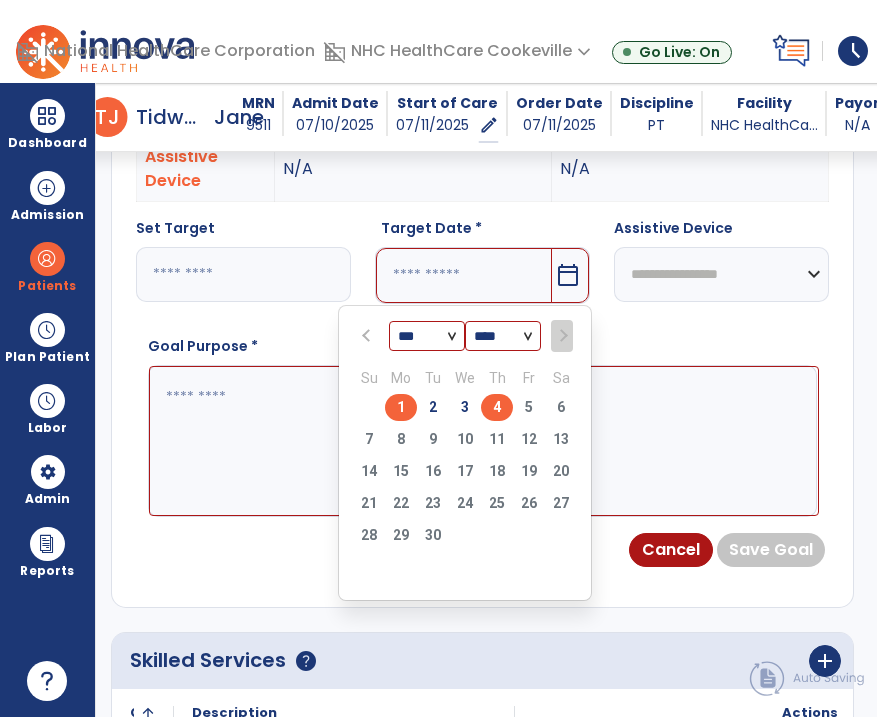 click on "4" at bounding box center [497, 407] 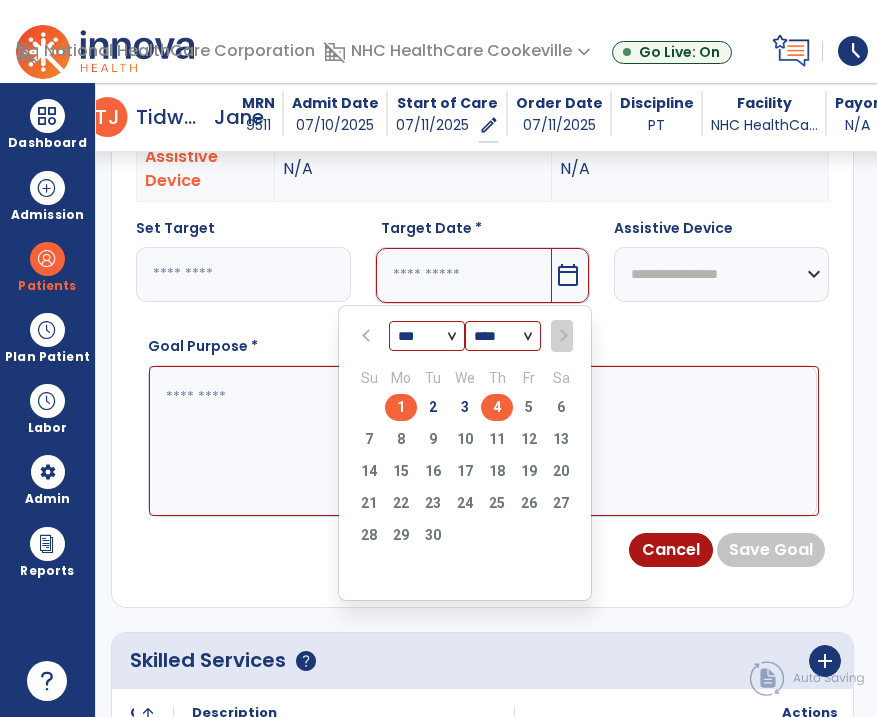 type on "********" 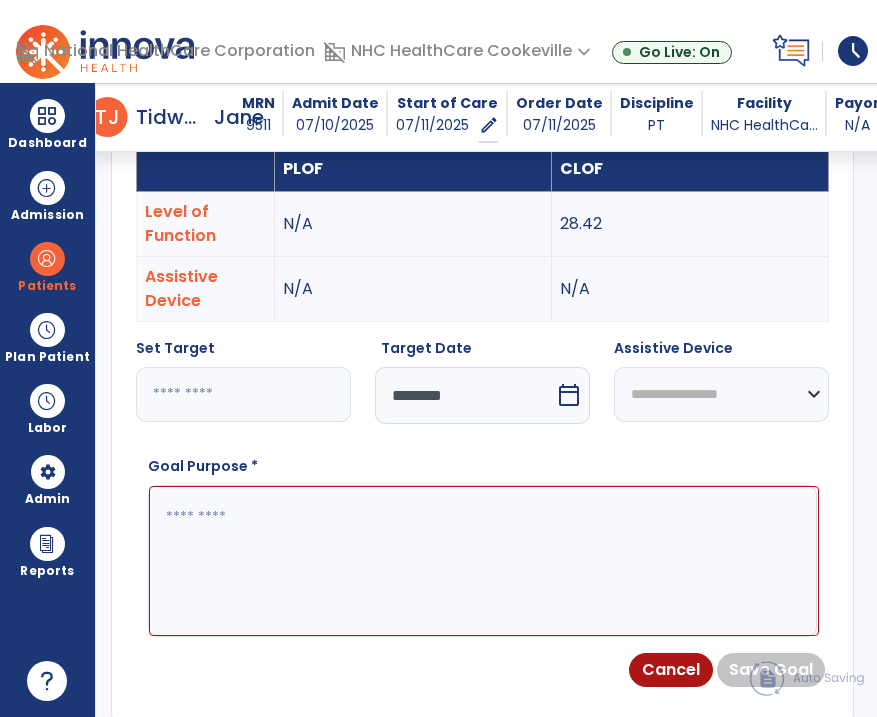 scroll, scrollTop: 751, scrollLeft: 0, axis: vertical 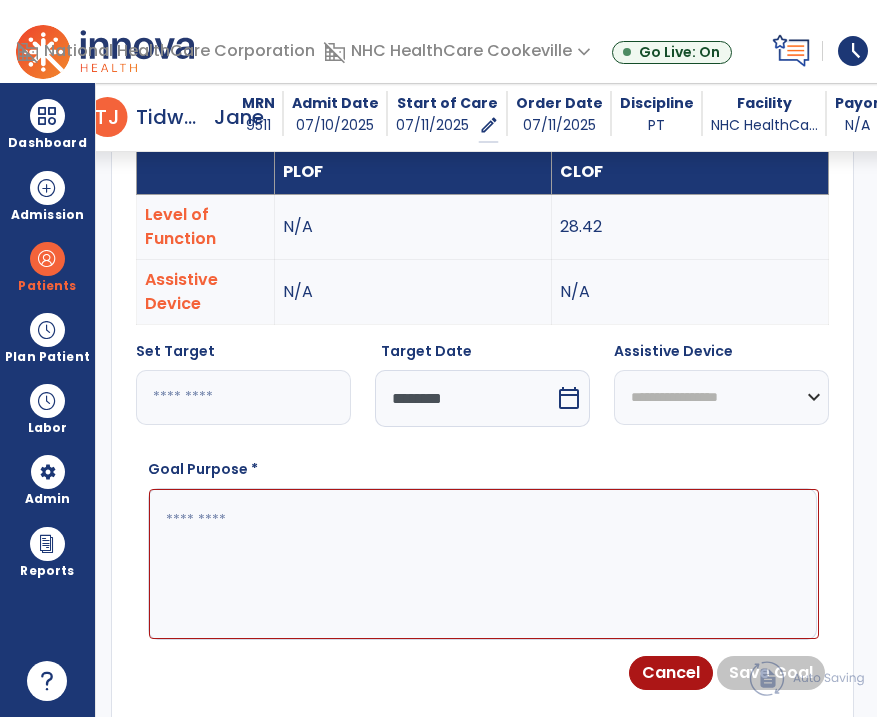 click at bounding box center [484, 564] 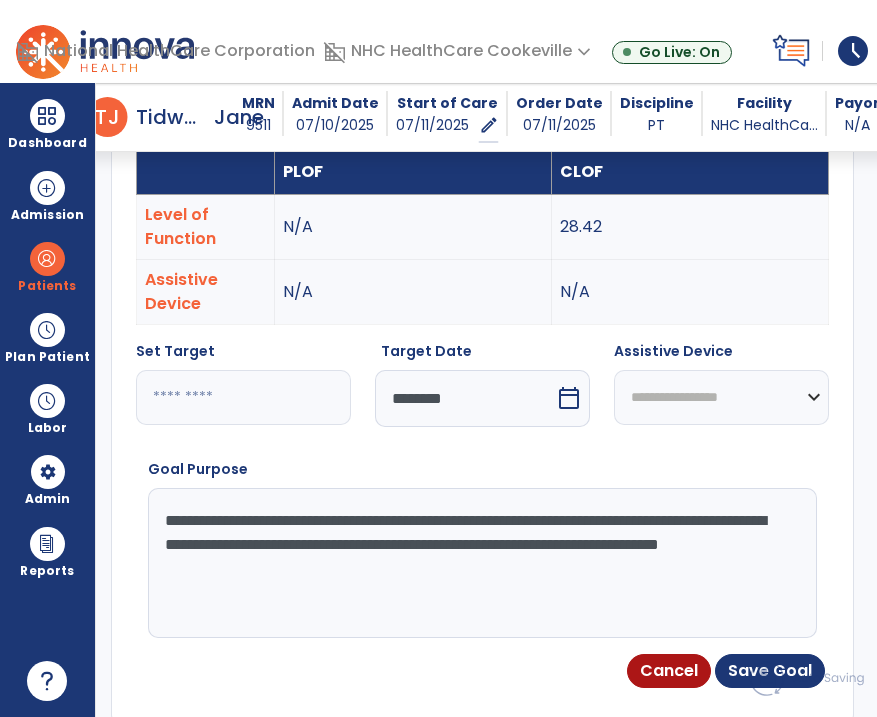 type on "**********" 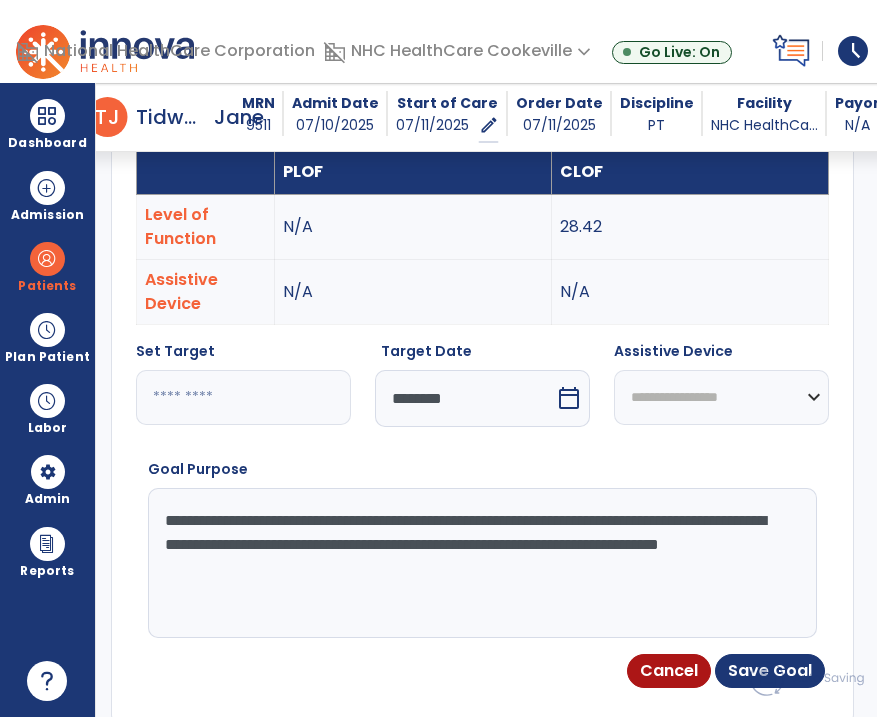 click 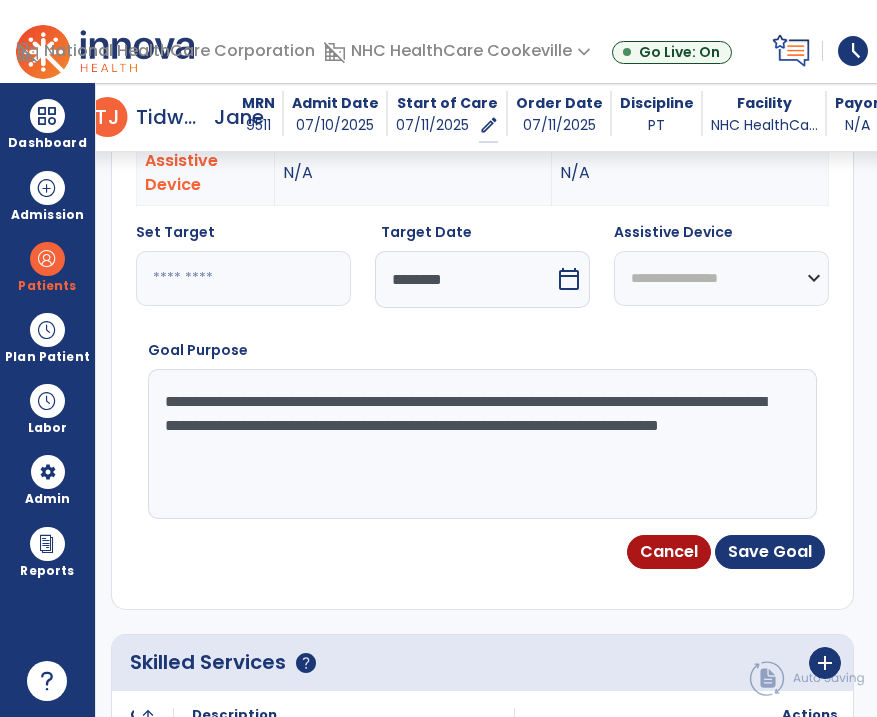 scroll, scrollTop: 885, scrollLeft: 0, axis: vertical 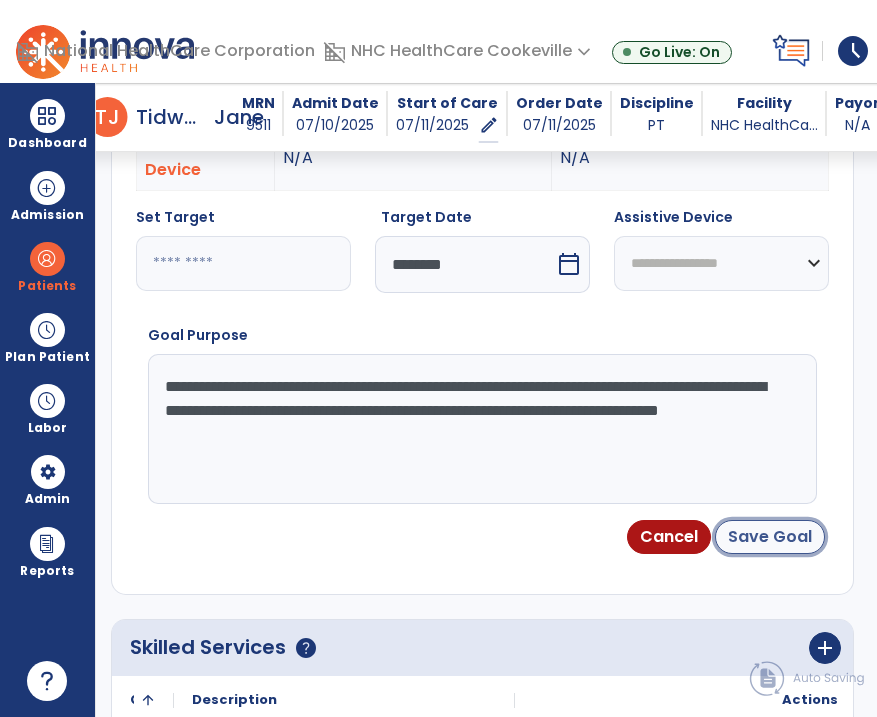 click on "Save Goal" at bounding box center [770, 537] 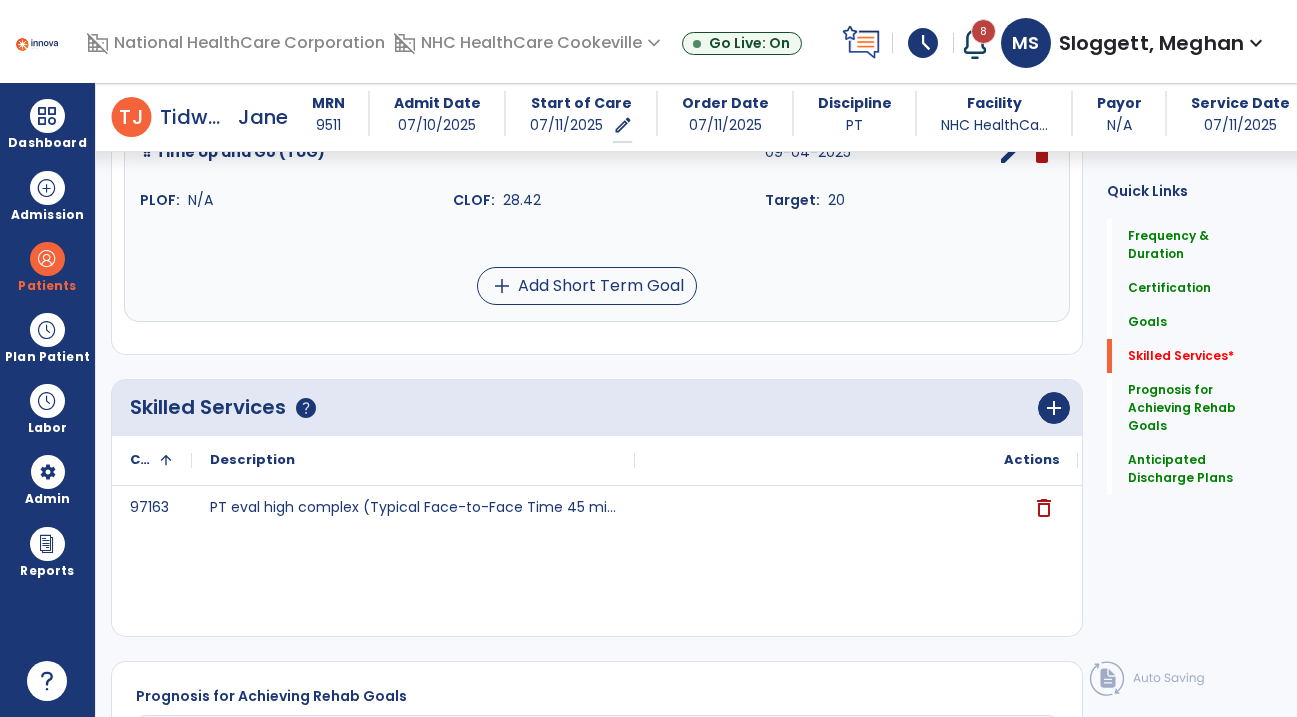 scroll, scrollTop: 889, scrollLeft: 0, axis: vertical 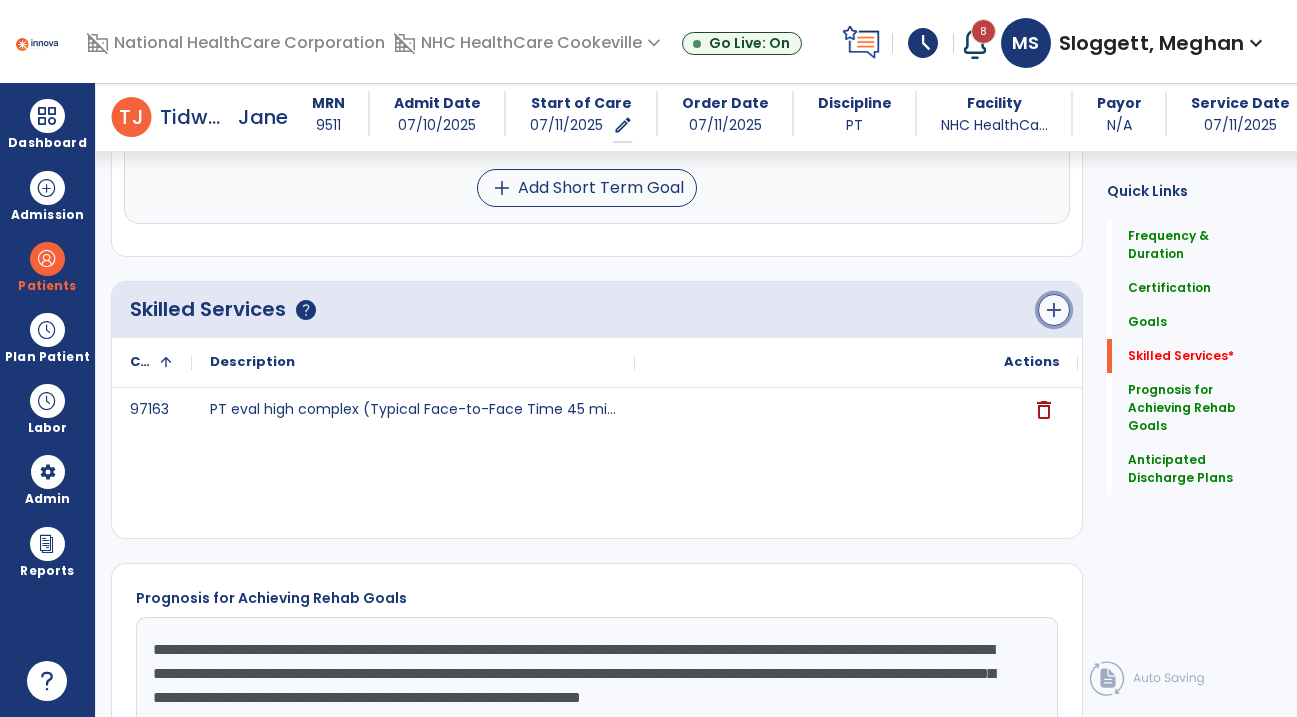 click on "add" 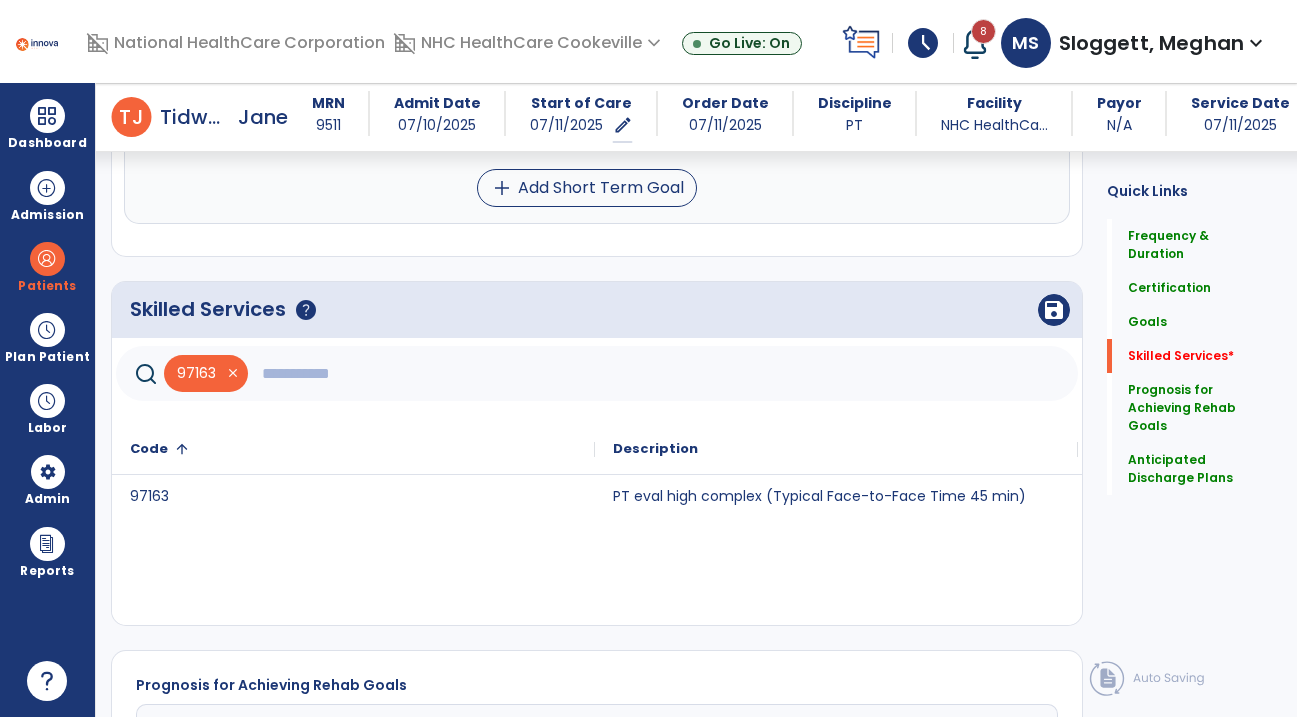 click 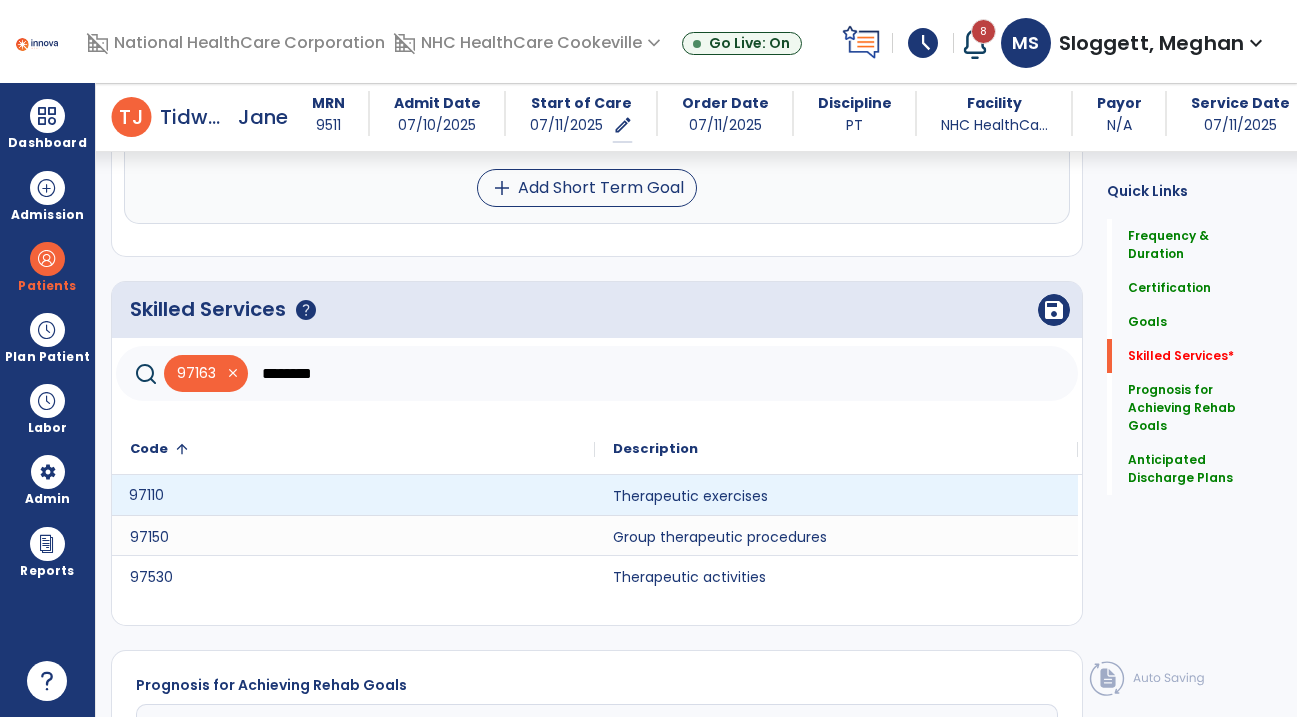 click on "97110" 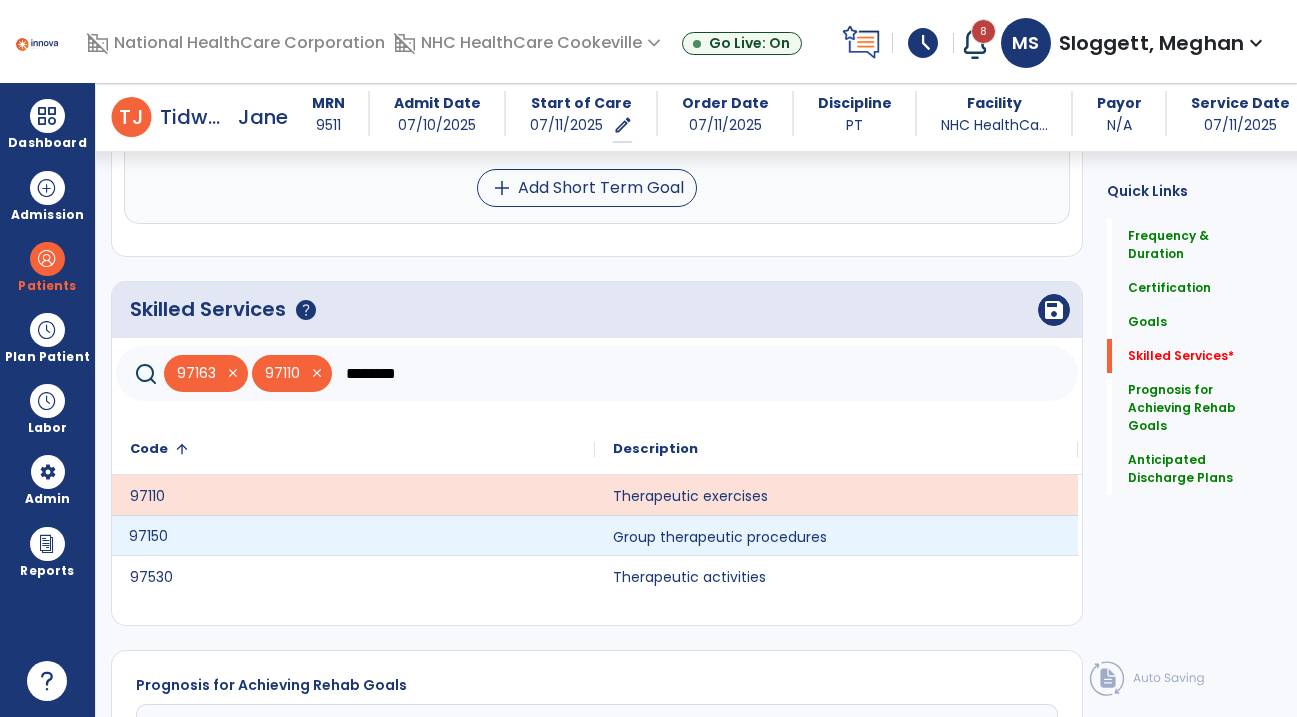 click on "97150" 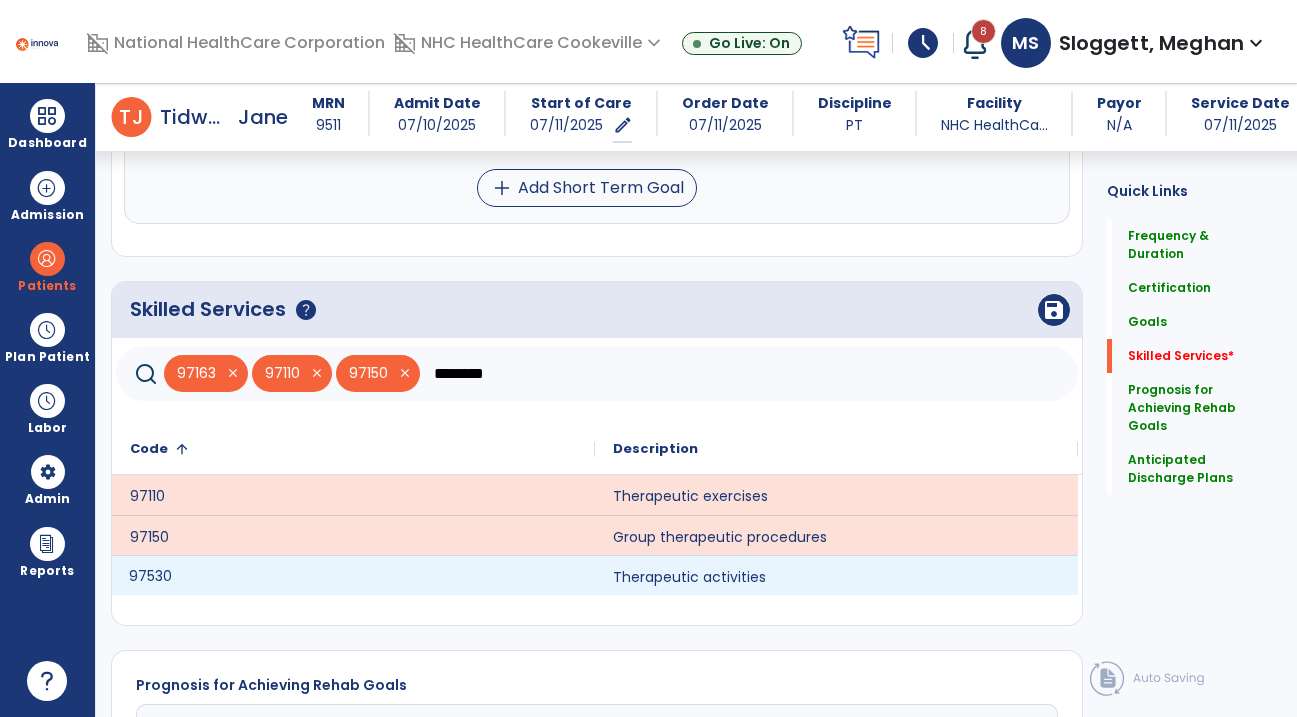 click on "97530" 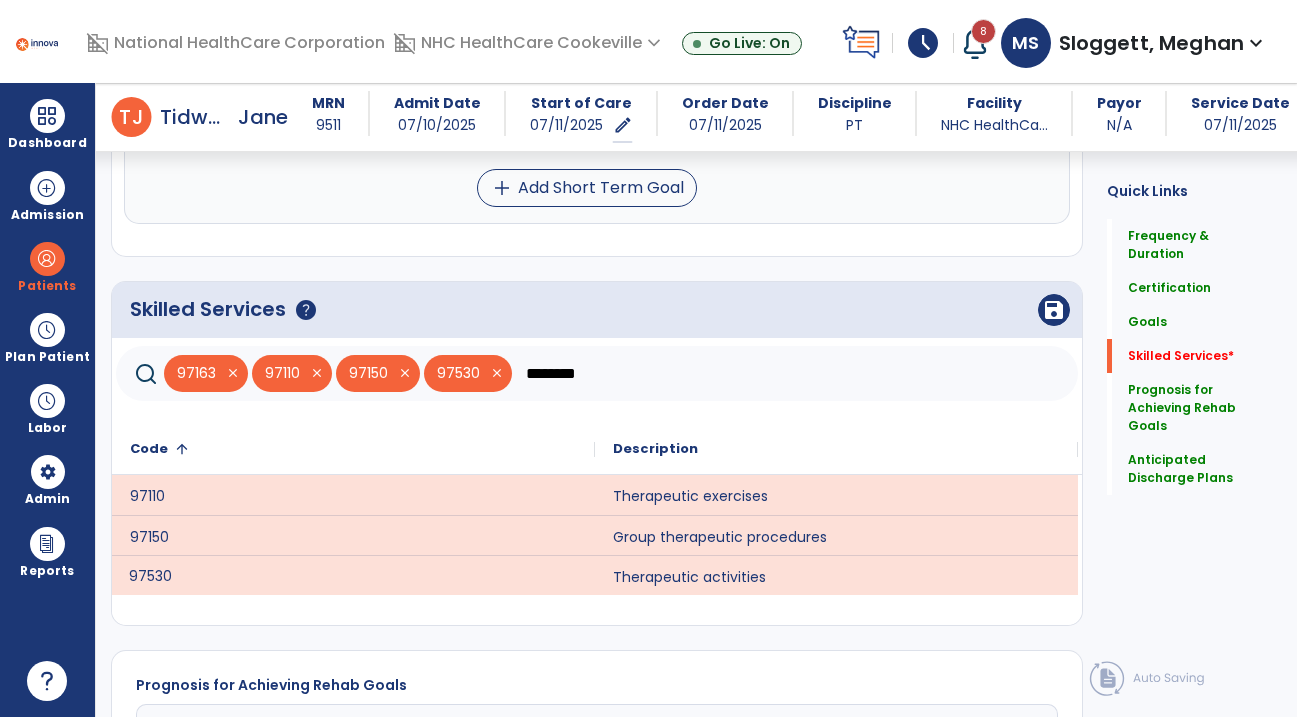 drag, startPoint x: 640, startPoint y: 359, endPoint x: 524, endPoint y: 361, distance: 116.01724 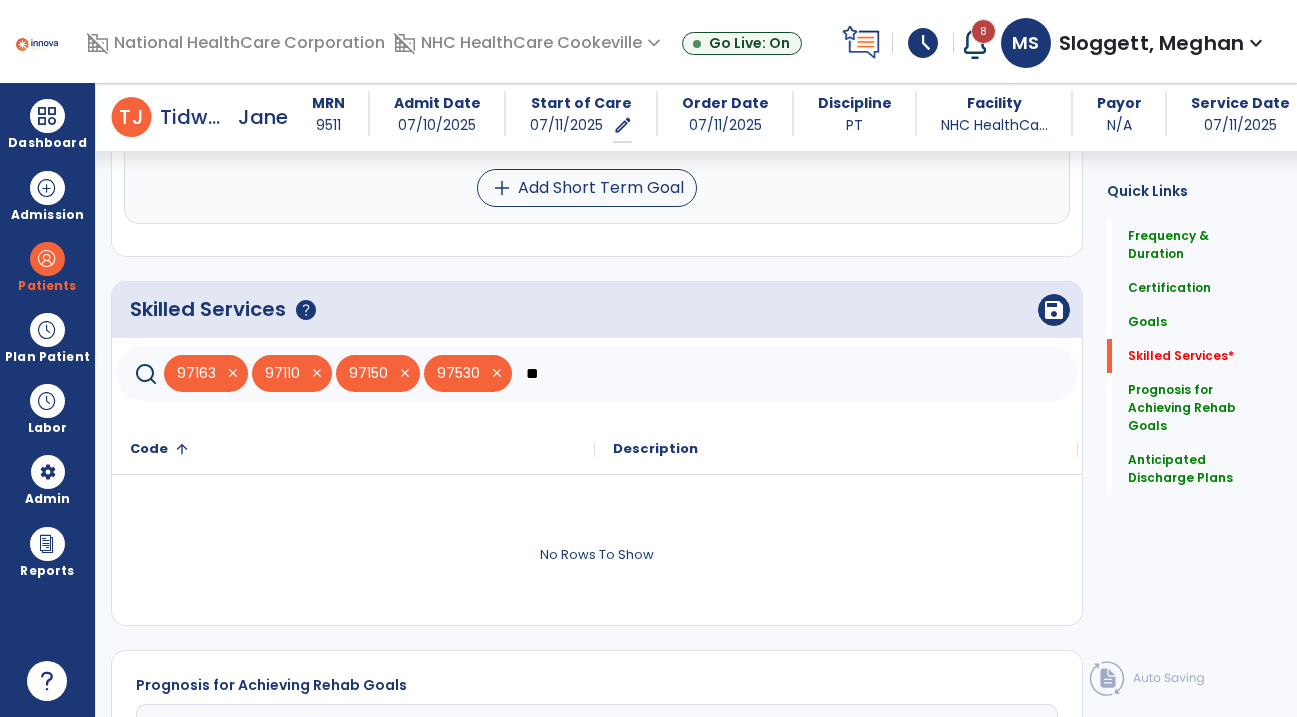 type on "*" 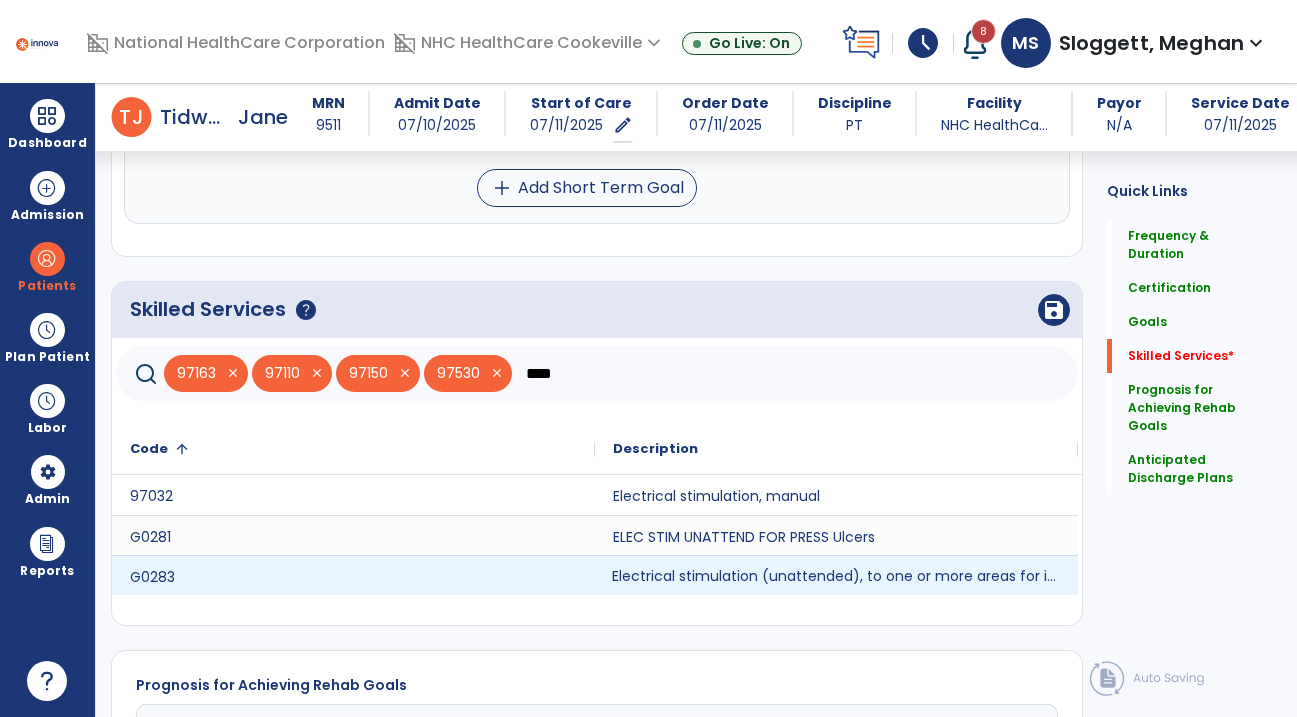 click on "Electrical stimulation (unattended), to one or more areas for indication(s) other than wound care" 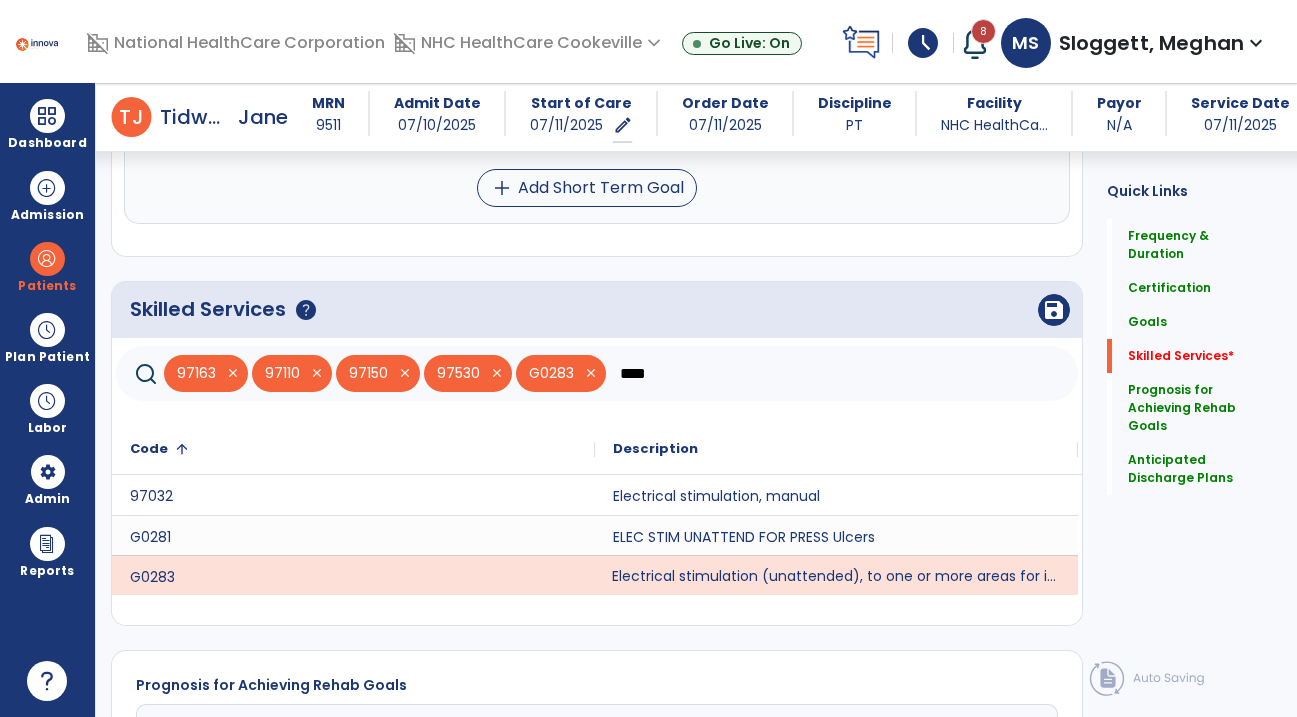 drag, startPoint x: 664, startPoint y: 361, endPoint x: 617, endPoint y: 364, distance: 47.095646 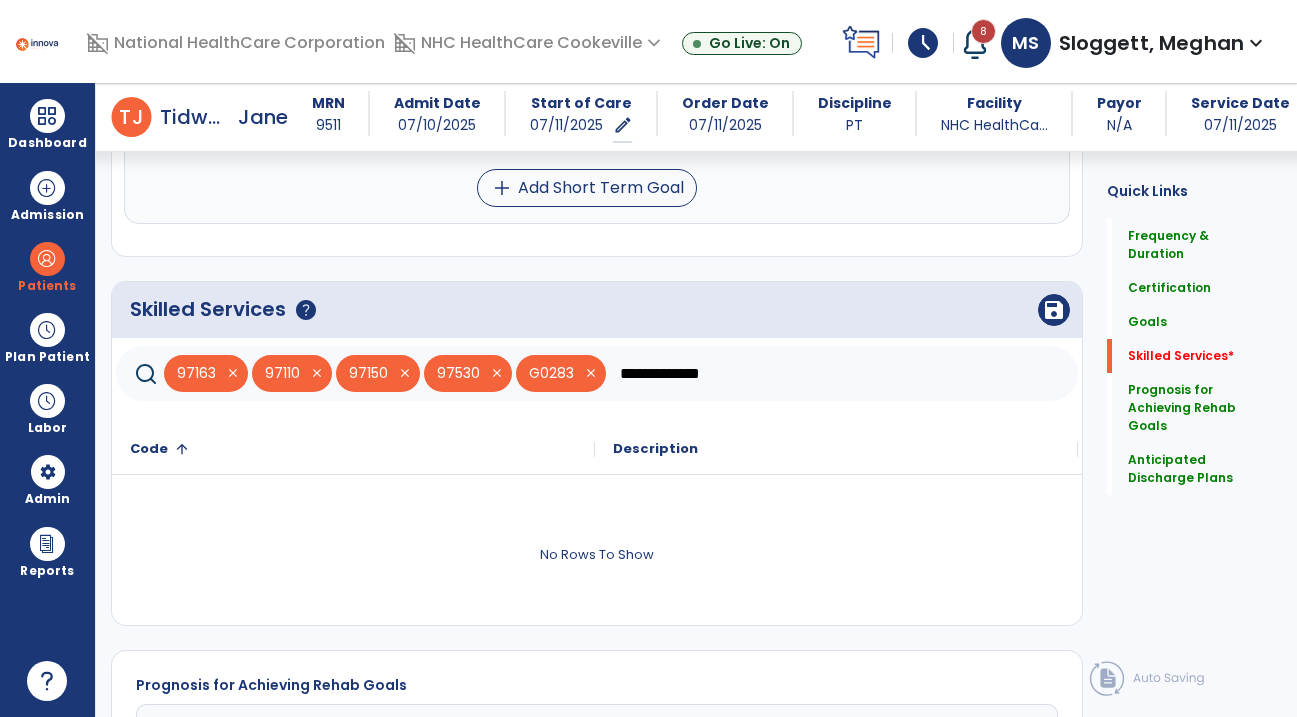 type on "**********" 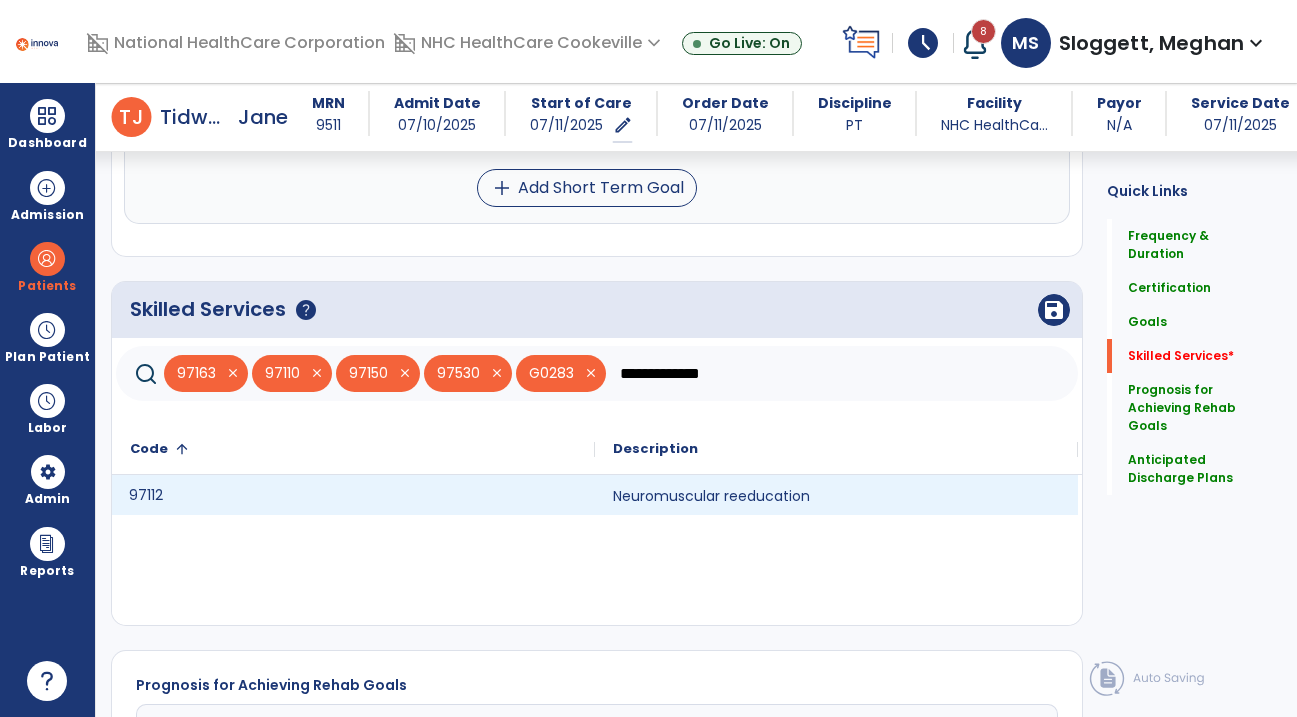 click on "97112" 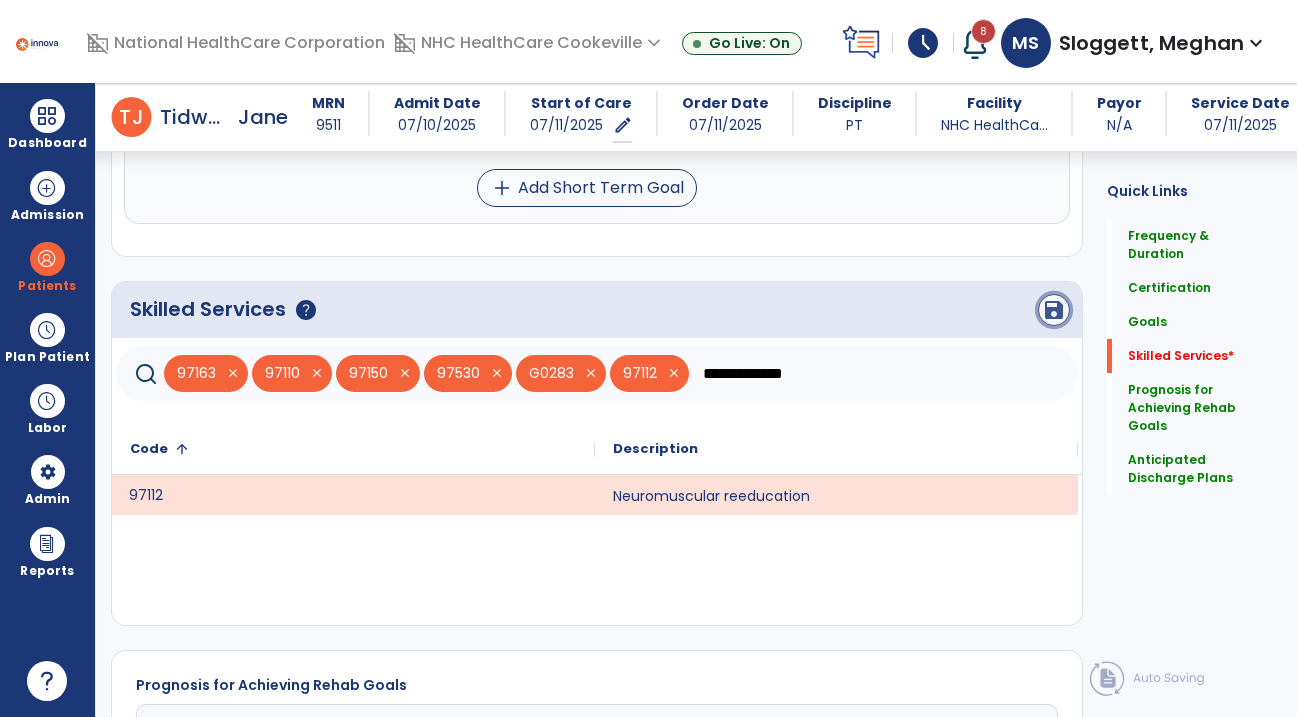 click on "save" 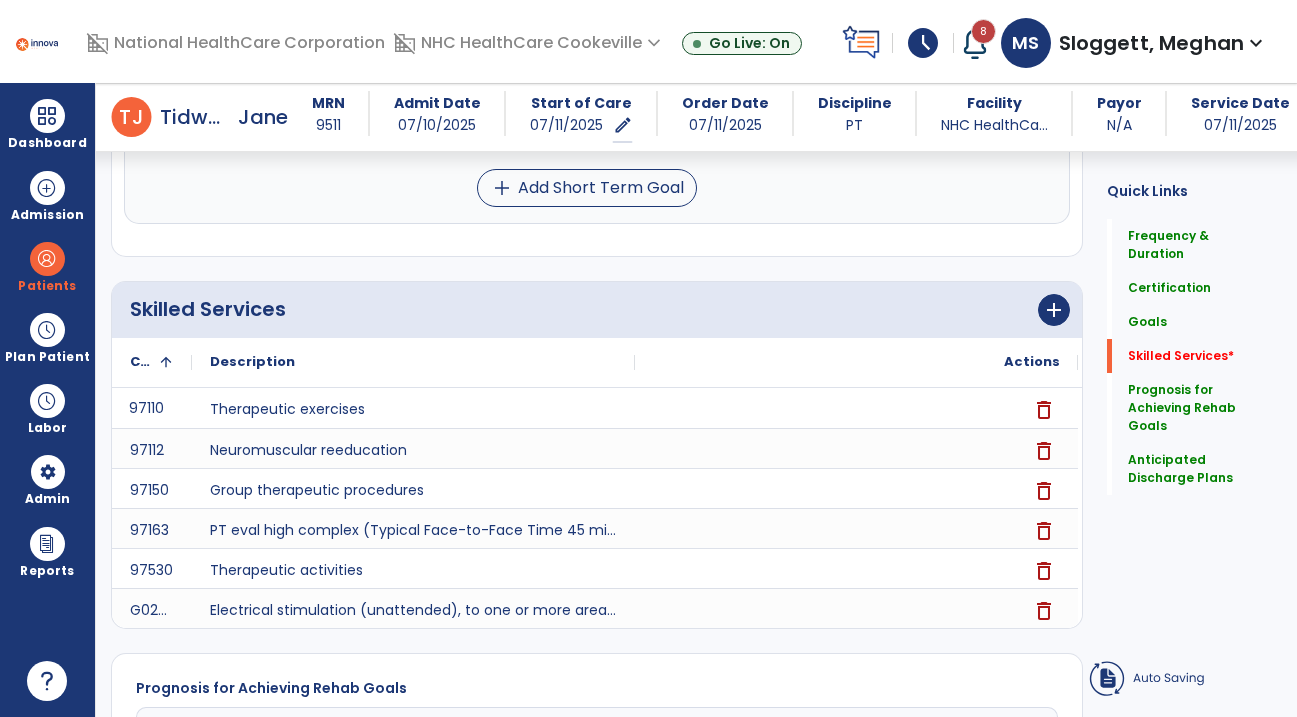 scroll, scrollTop: 481, scrollLeft: 0, axis: vertical 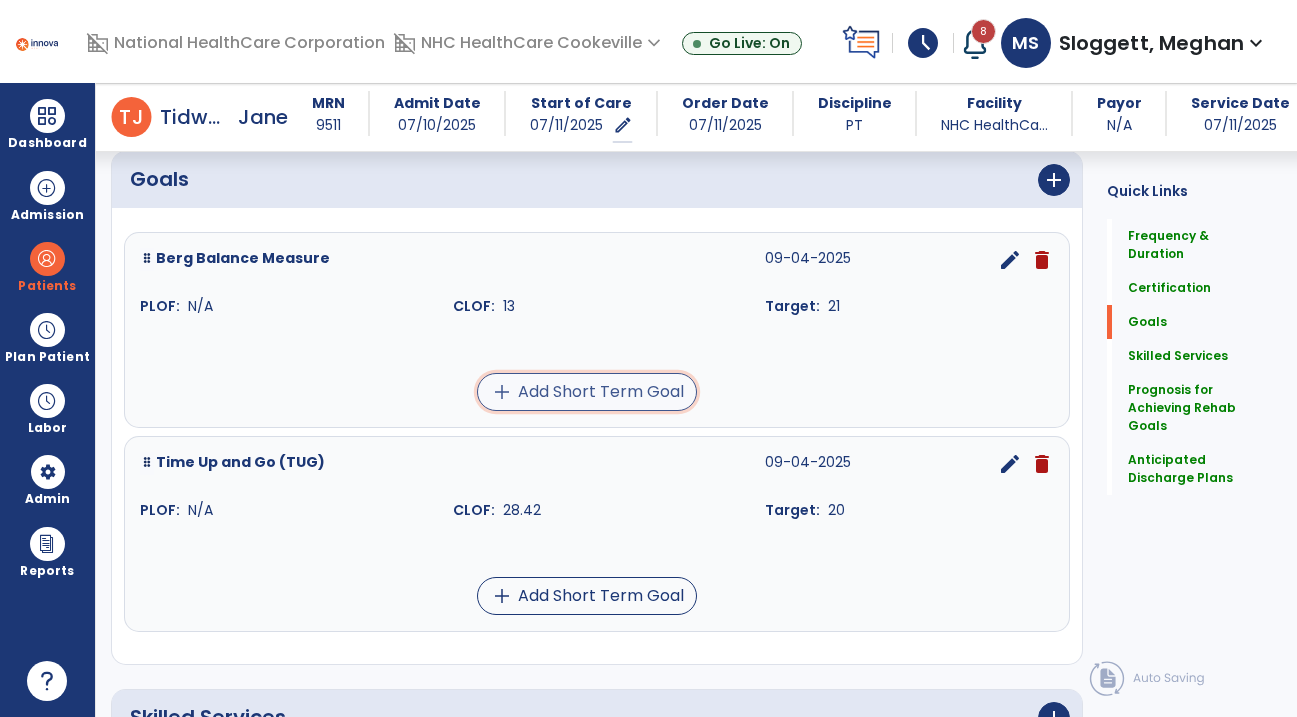 click on "add  Add Short Term Goal" at bounding box center [587, 392] 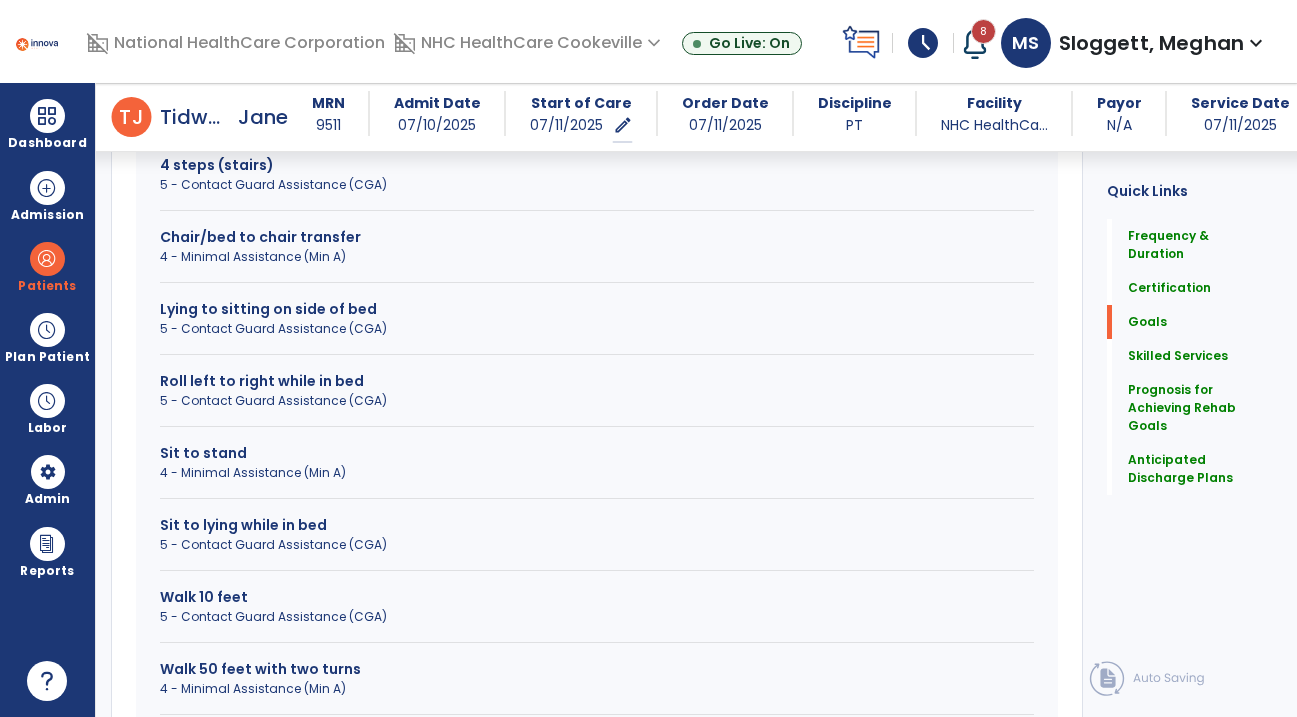 scroll, scrollTop: 719, scrollLeft: 0, axis: vertical 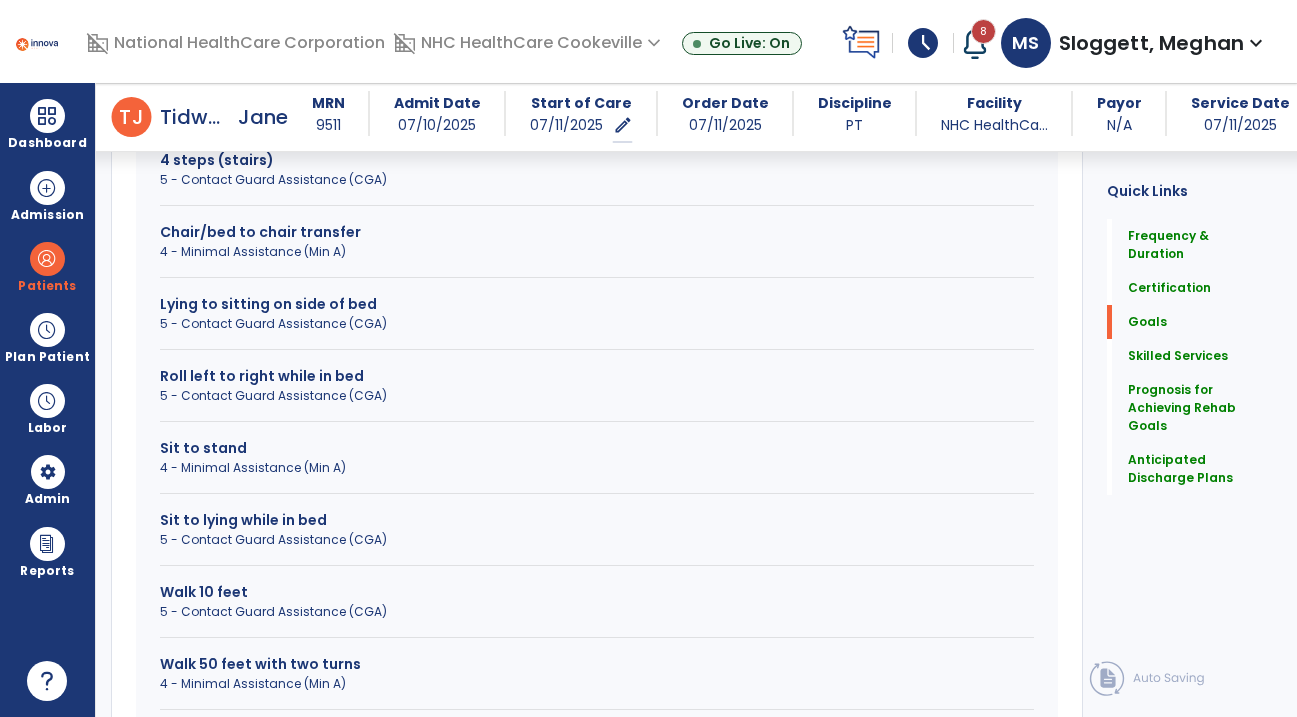 click on "4 - Minimal Assistance (Min A)" at bounding box center (597, 468) 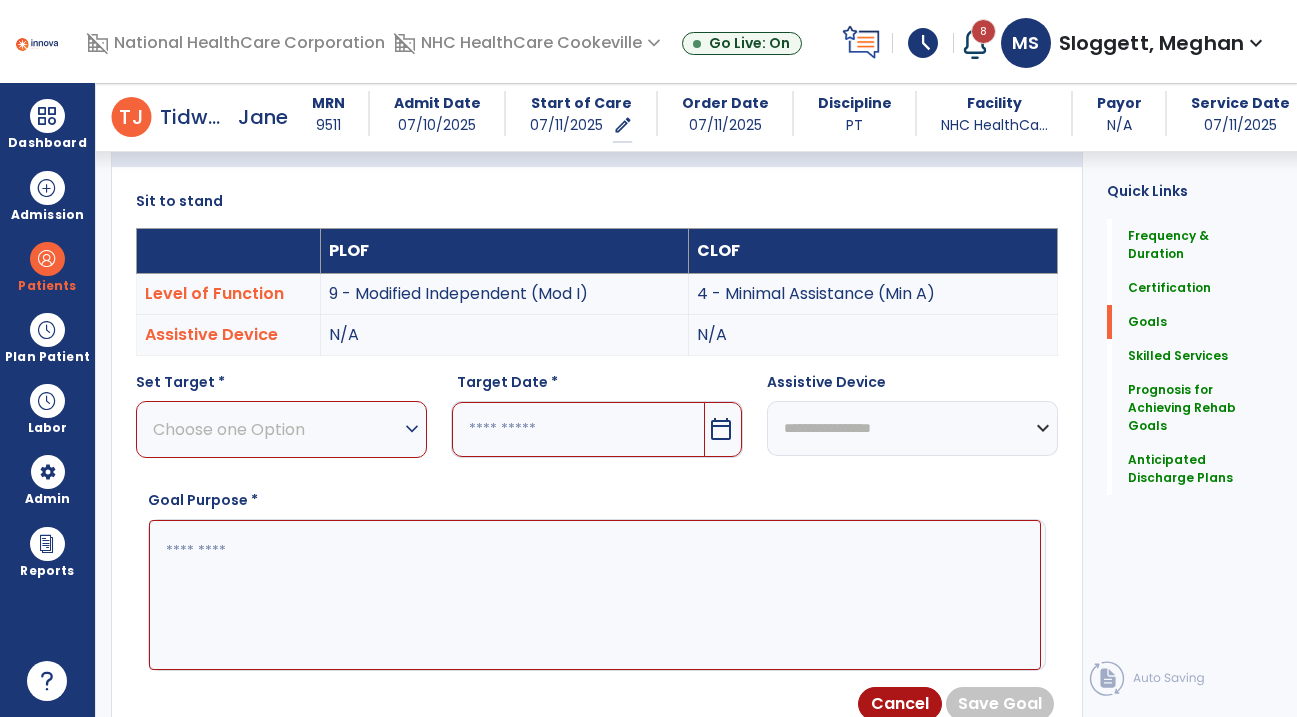 scroll, scrollTop: 510, scrollLeft: 0, axis: vertical 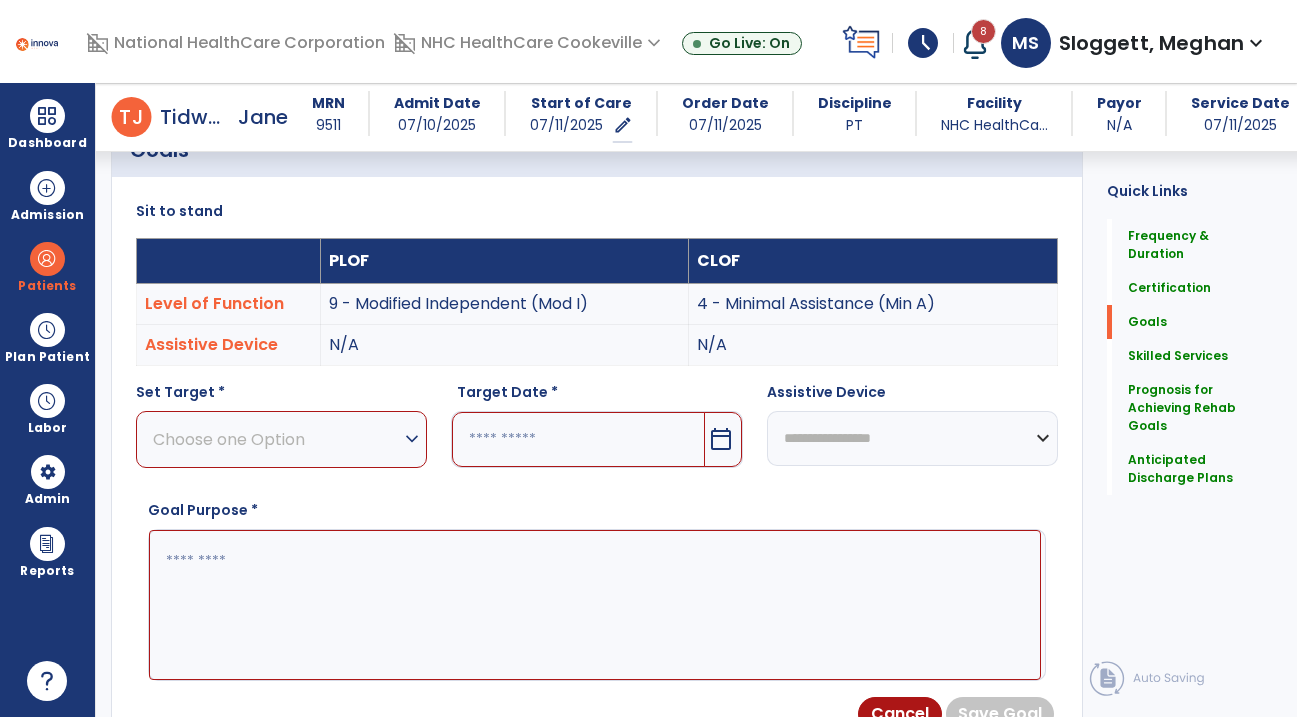 click on "Choose one Option" at bounding box center (276, 439) 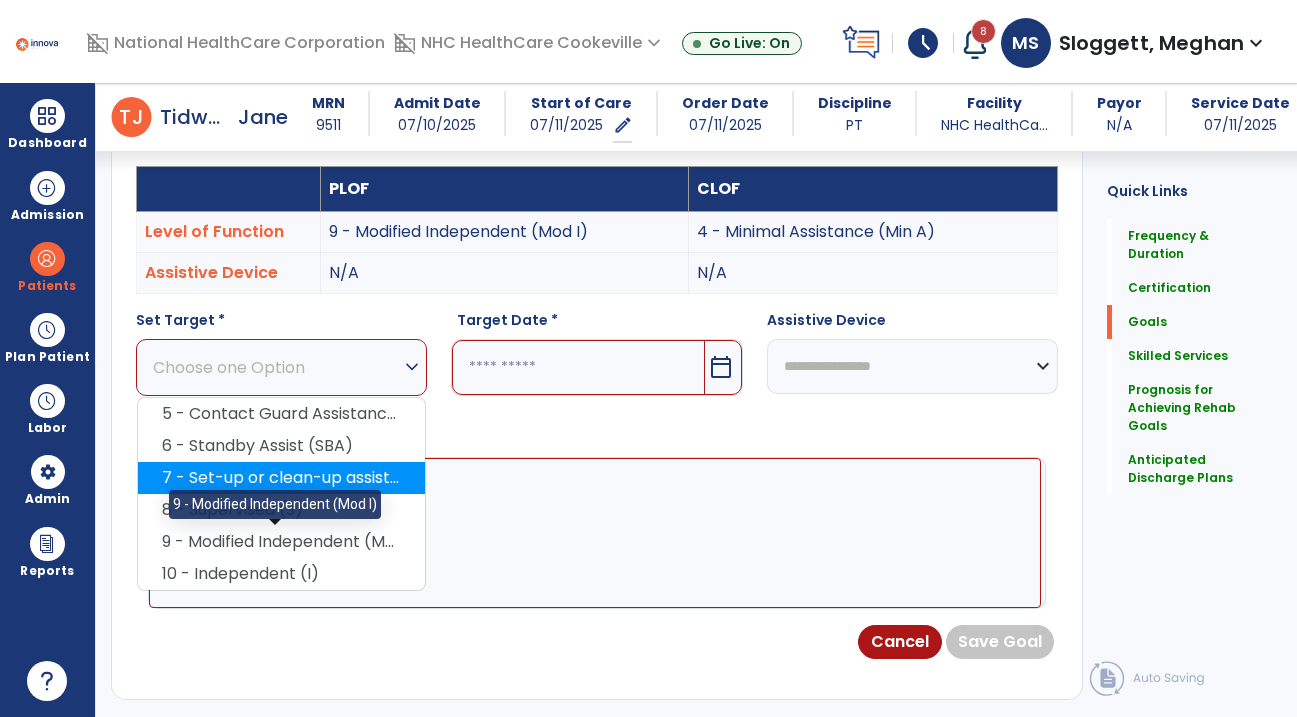 scroll, scrollTop: 586, scrollLeft: 0, axis: vertical 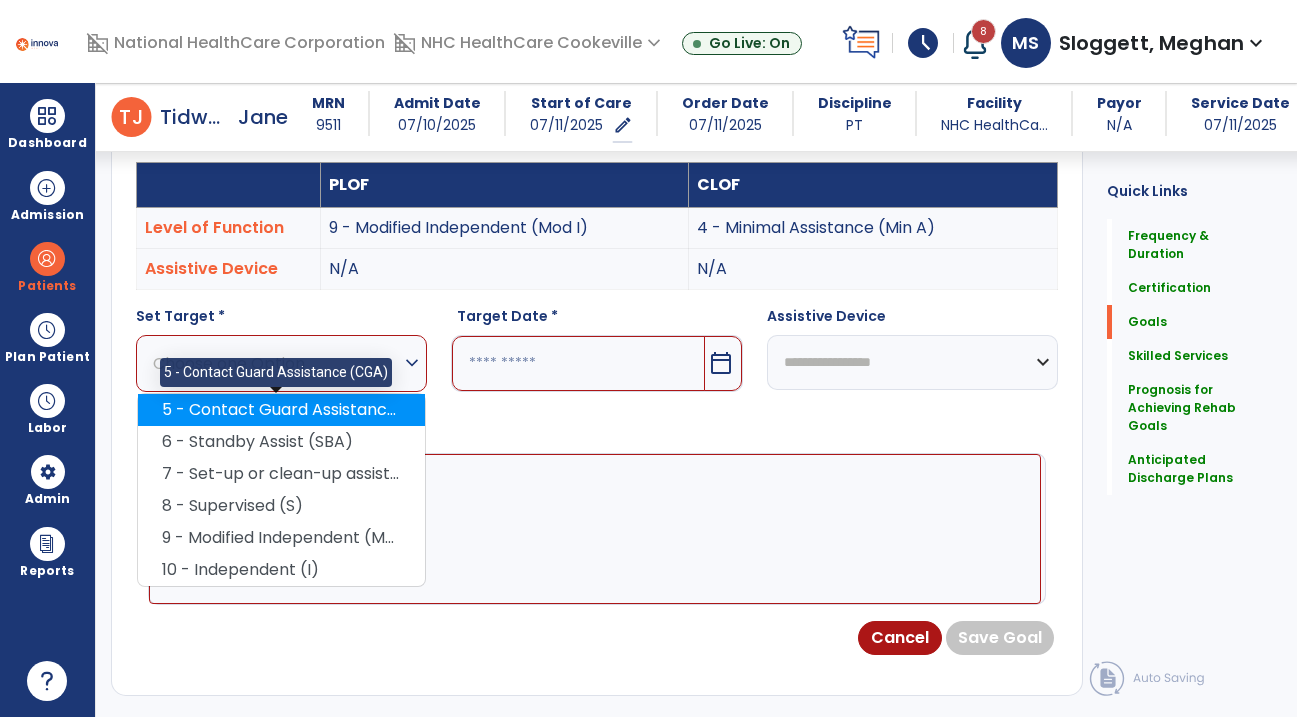 click on "5 - Contact Guard Assistance (CGA)" at bounding box center [281, 410] 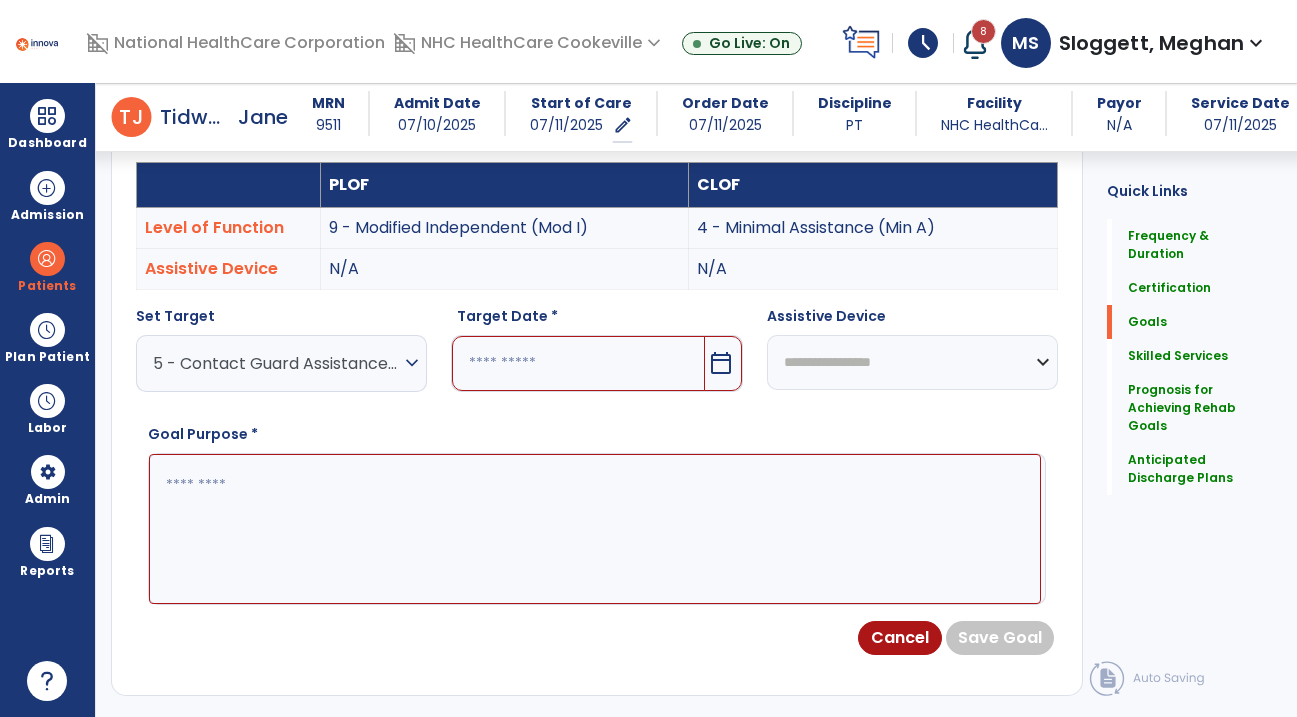 click on "calendar_today" at bounding box center (721, 363) 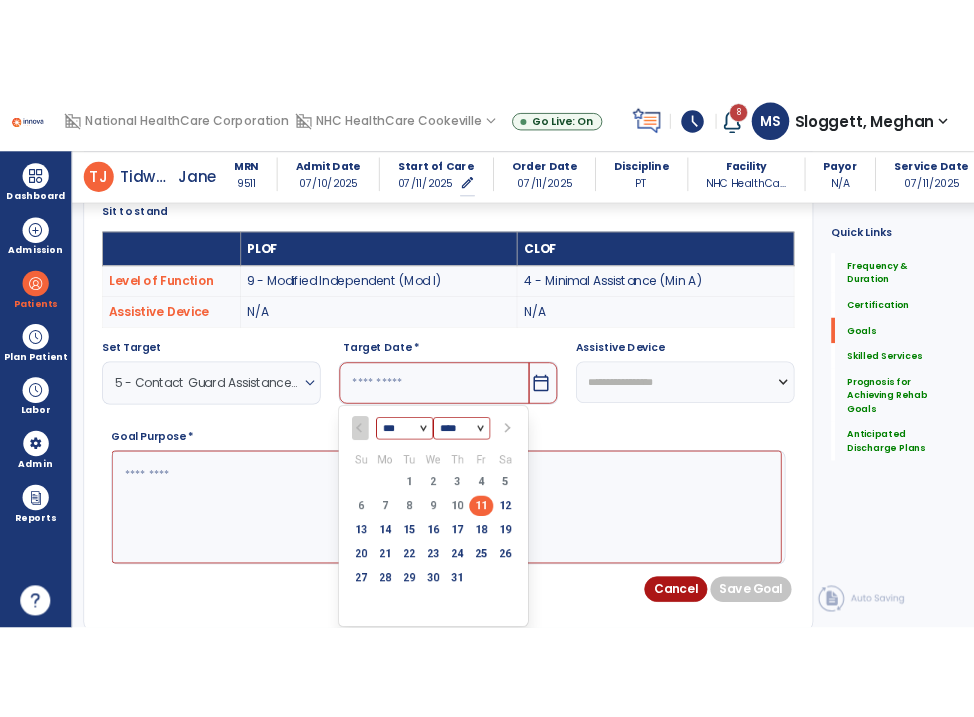 scroll, scrollTop: 574, scrollLeft: 0, axis: vertical 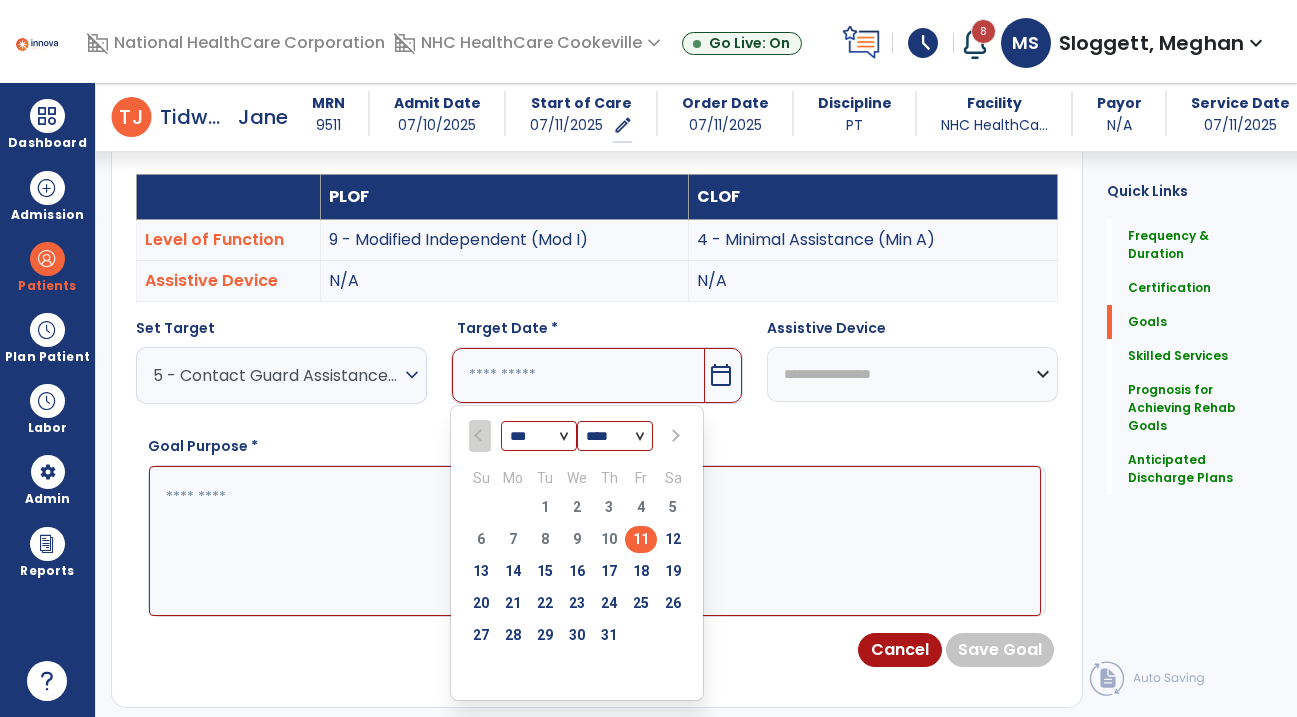 click at bounding box center [674, 436] 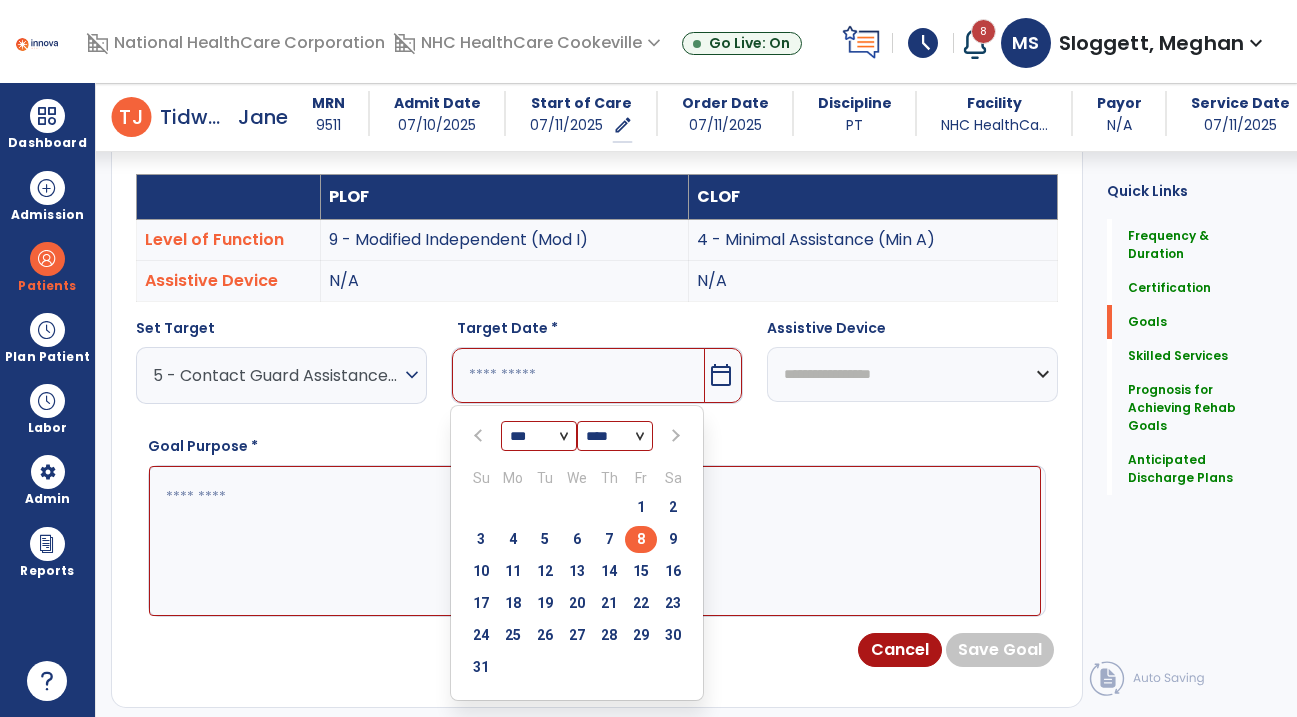 click on "8" at bounding box center (641, 539) 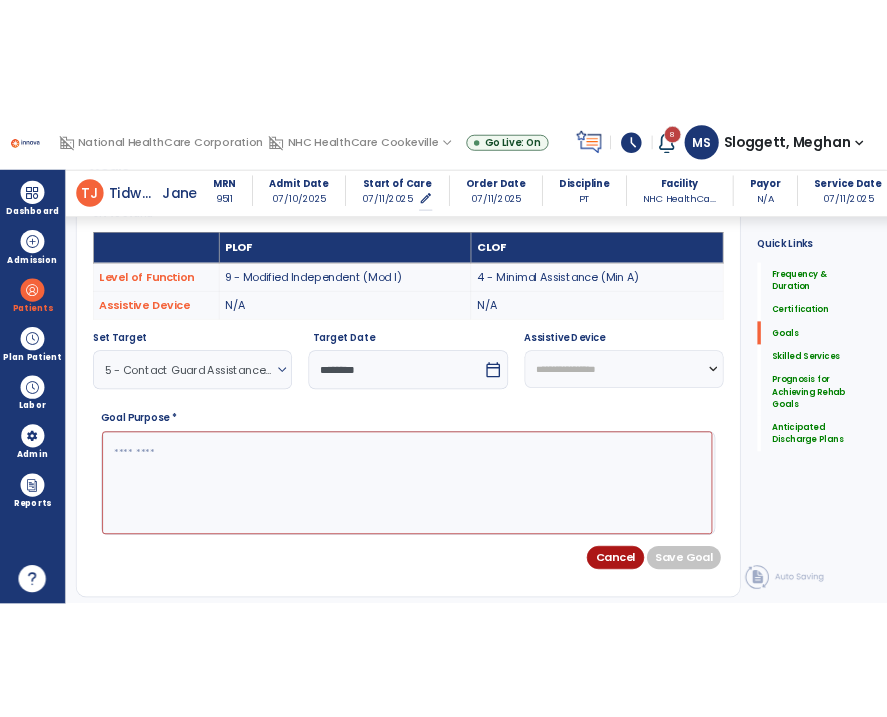 scroll, scrollTop: 742, scrollLeft: 0, axis: vertical 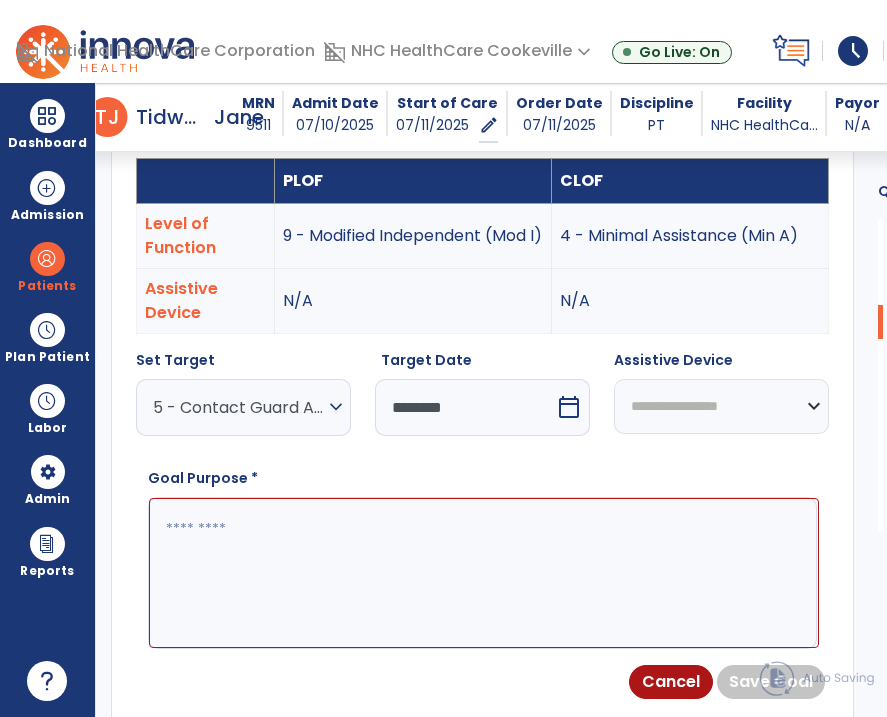 click at bounding box center (484, 573) 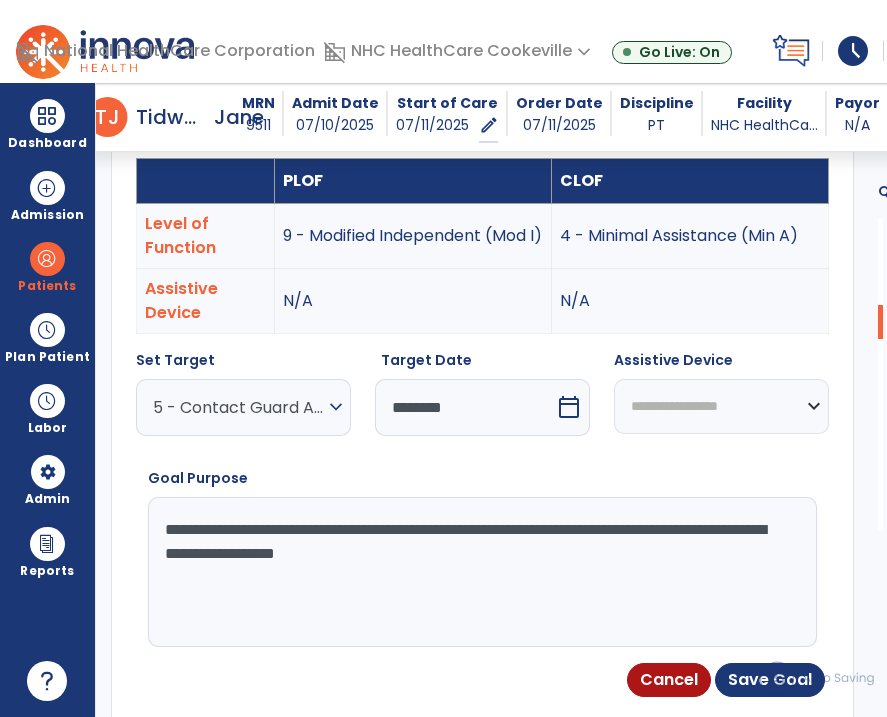 type on "**********" 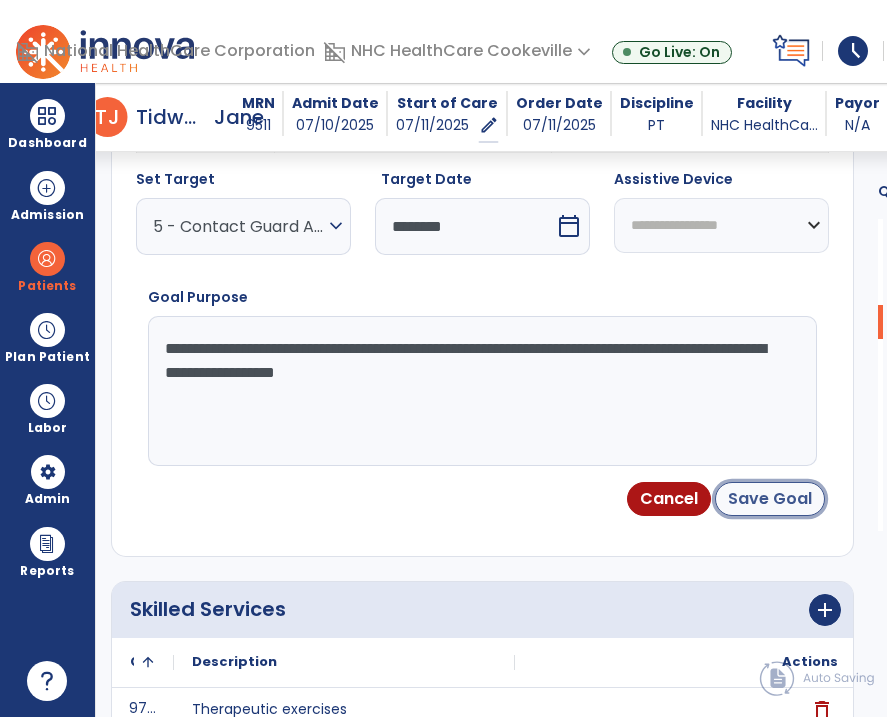 click on "Save Goal" at bounding box center (770, 499) 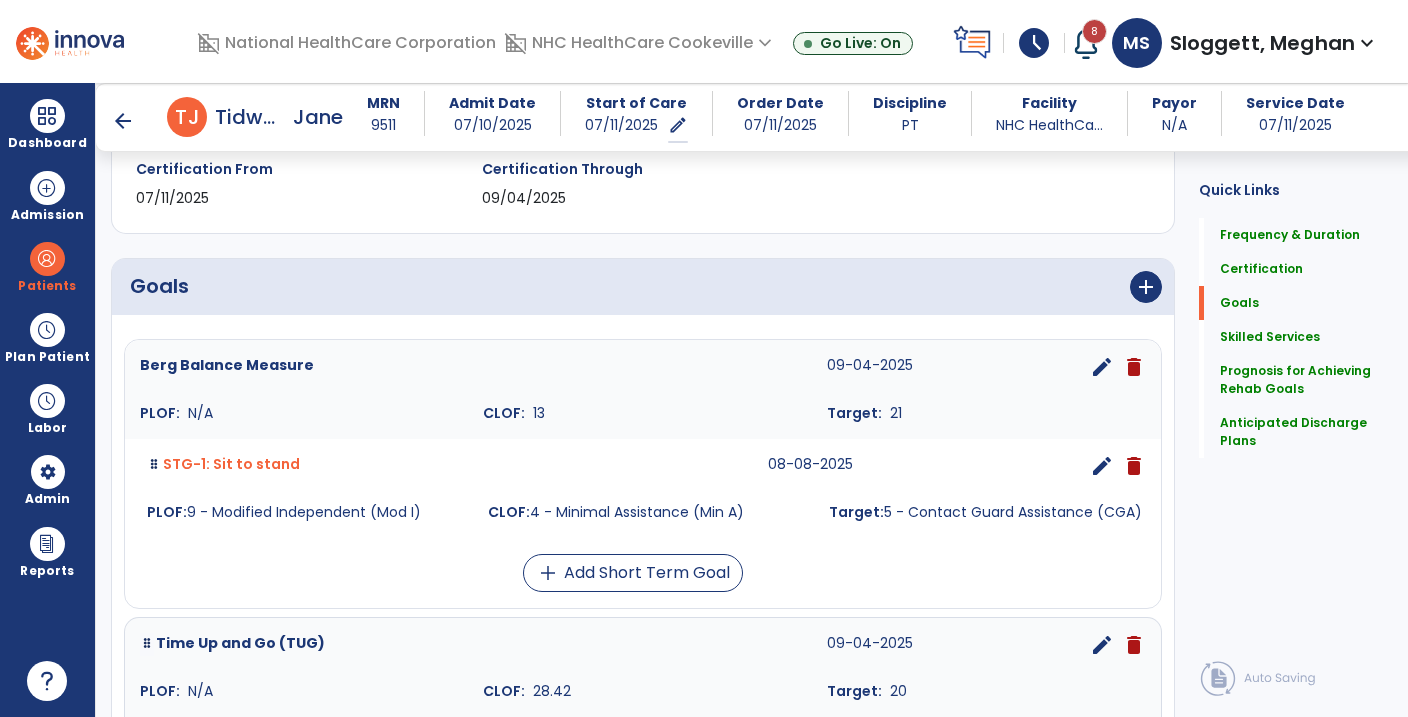 scroll, scrollTop: 356, scrollLeft: 0, axis: vertical 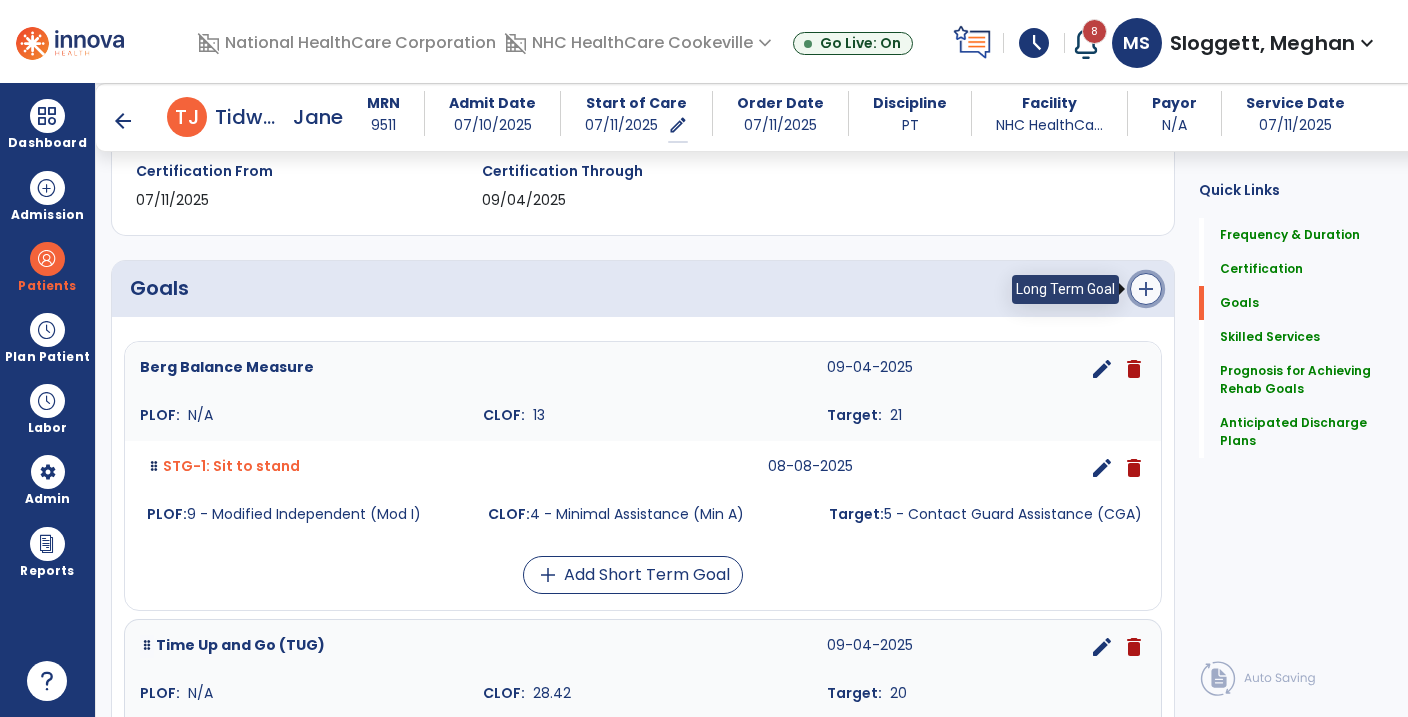 click on "add" at bounding box center (1146, 289) 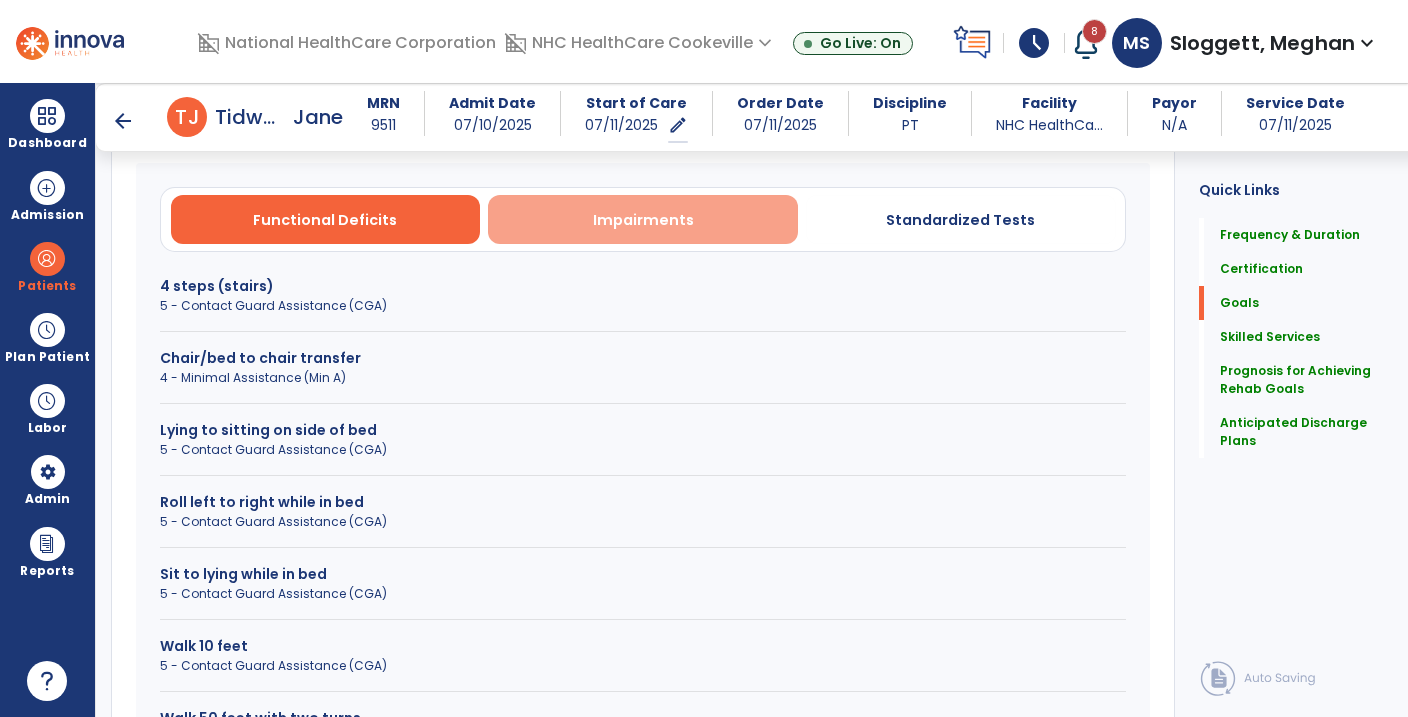 scroll, scrollTop: 576, scrollLeft: 0, axis: vertical 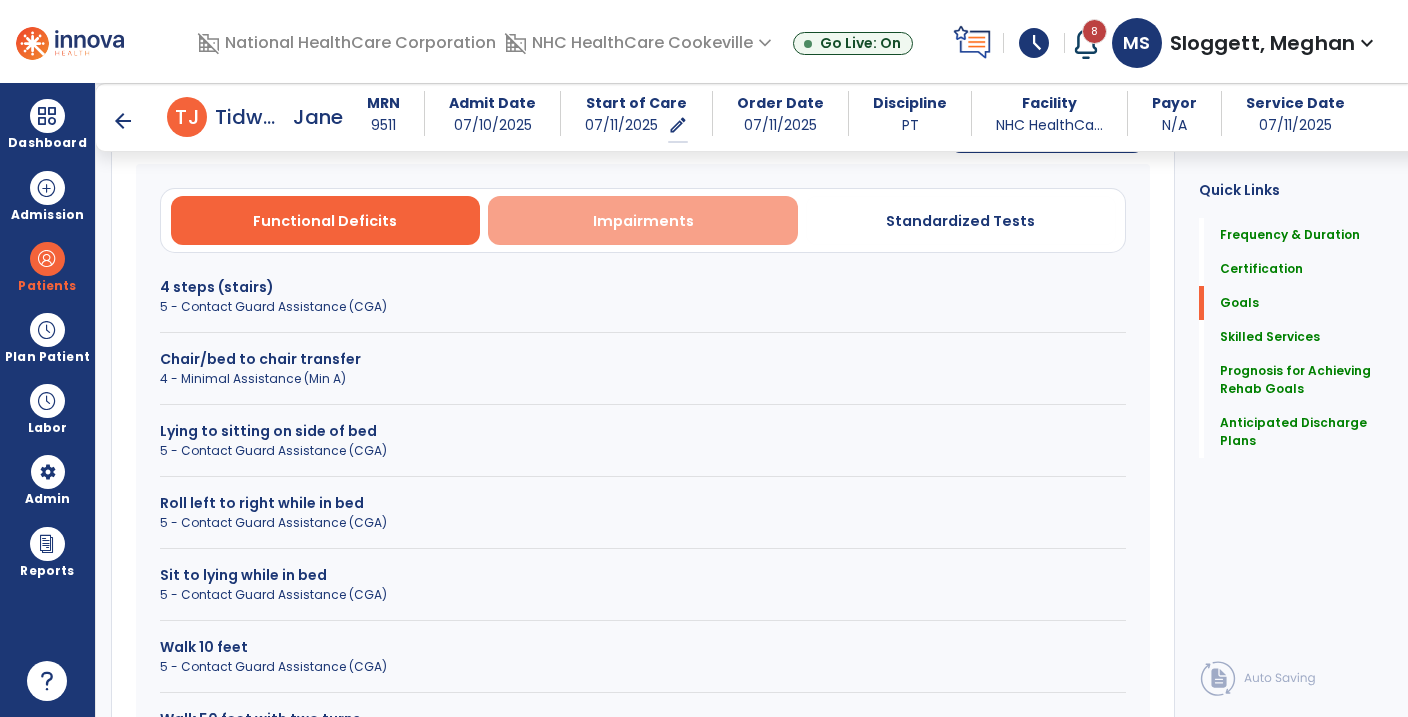 click on "Impairments" at bounding box center [643, 220] 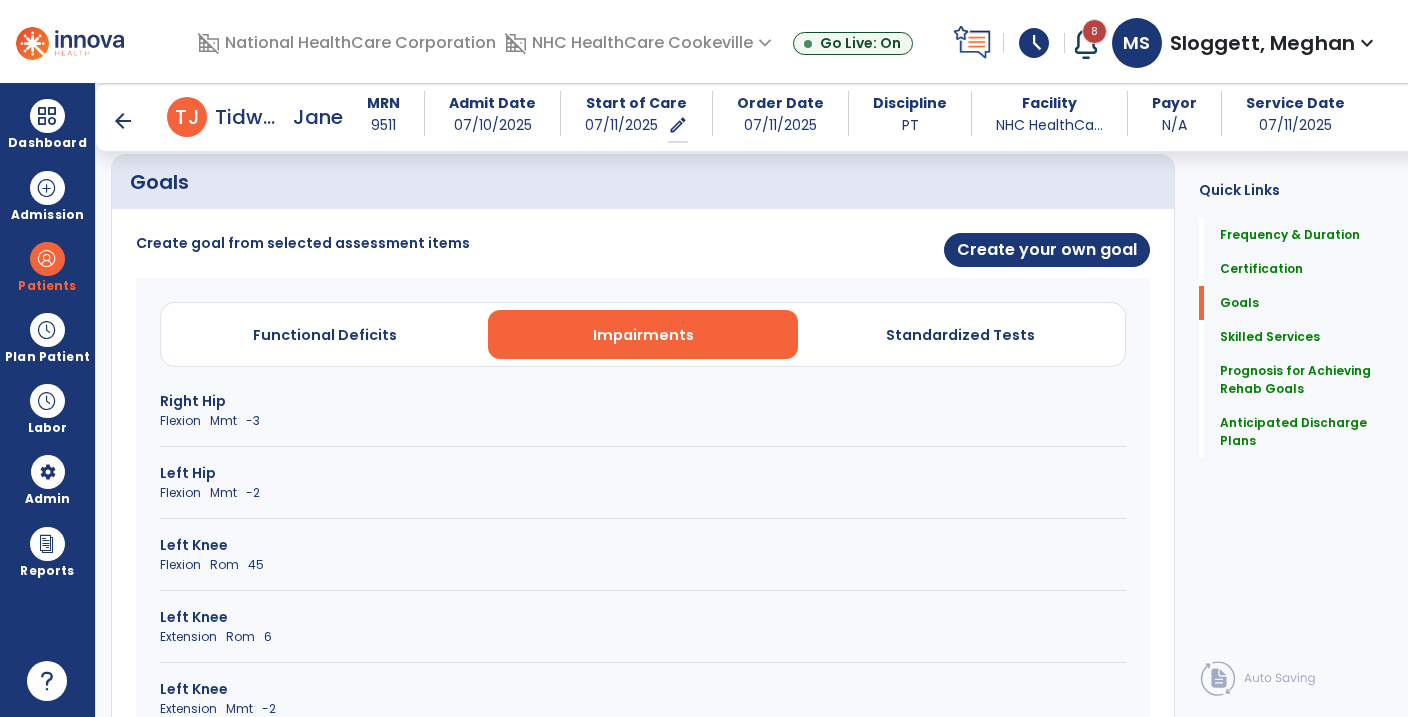 scroll, scrollTop: 442, scrollLeft: 0, axis: vertical 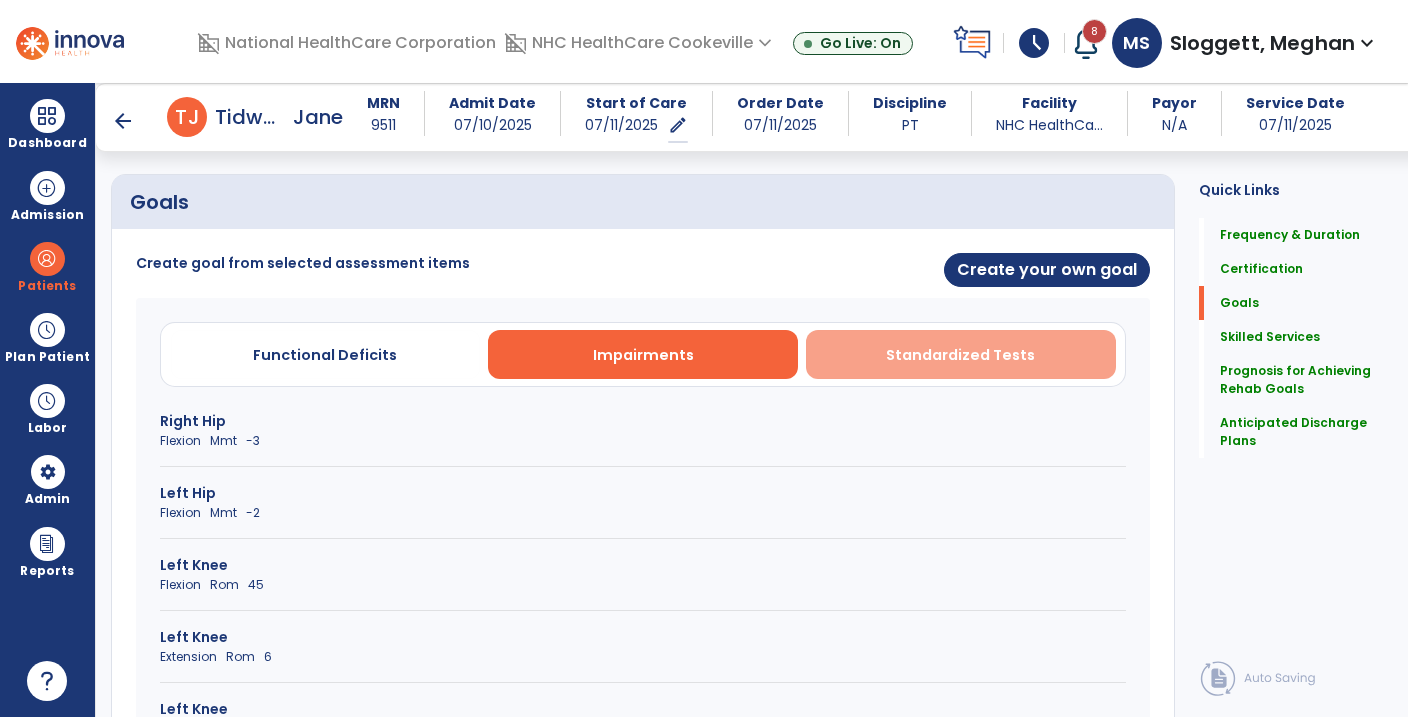 click on "Standardized Tests" at bounding box center (960, 355) 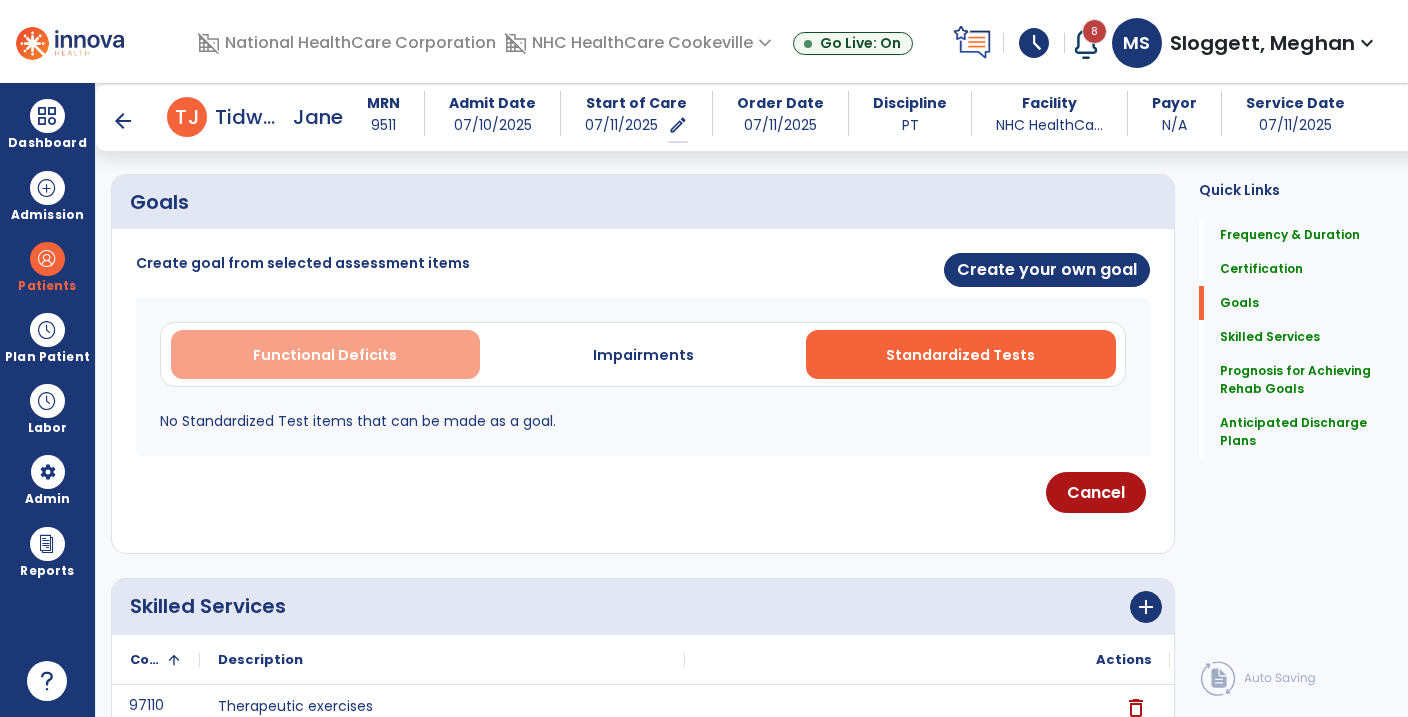 click on "Functional Deficits" at bounding box center [326, 354] 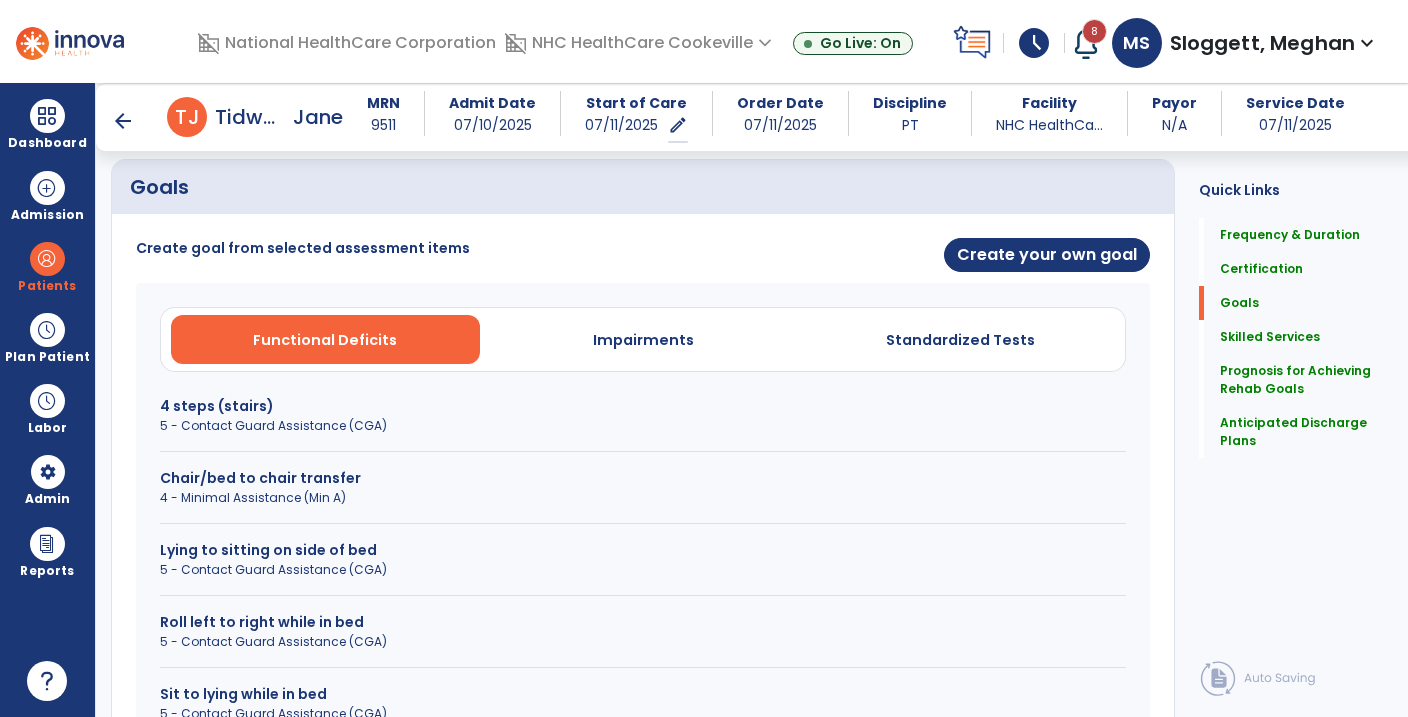 scroll, scrollTop: 456, scrollLeft: 0, axis: vertical 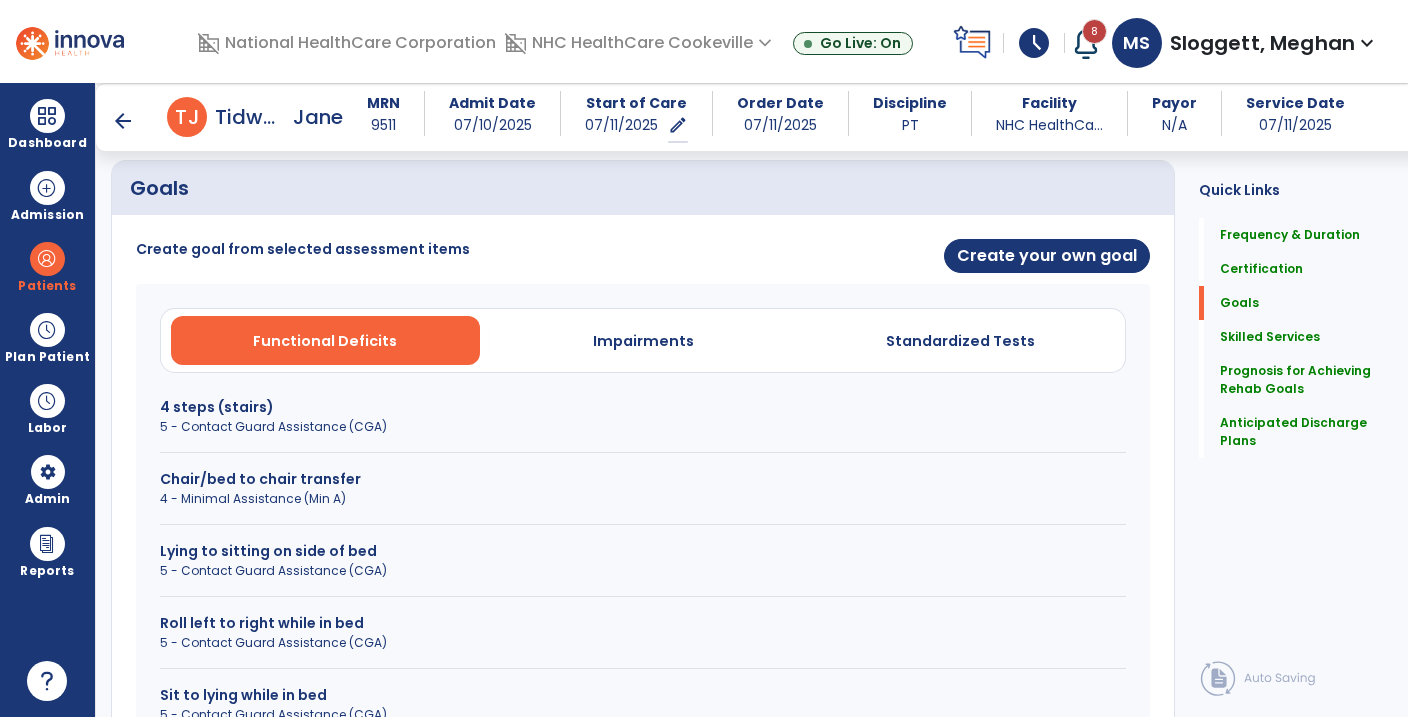 click on "4 steps (stairs)" at bounding box center [643, 407] 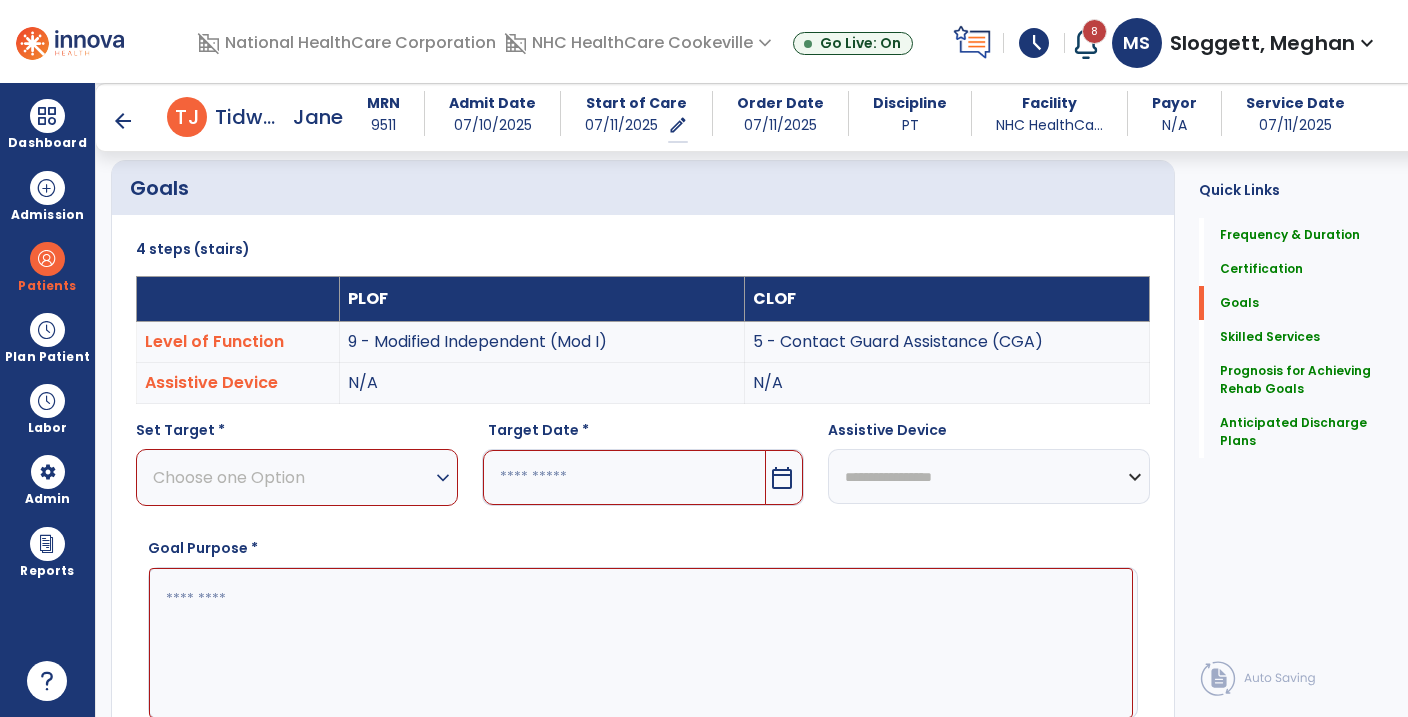 click on "Choose one Option" at bounding box center (292, 477) 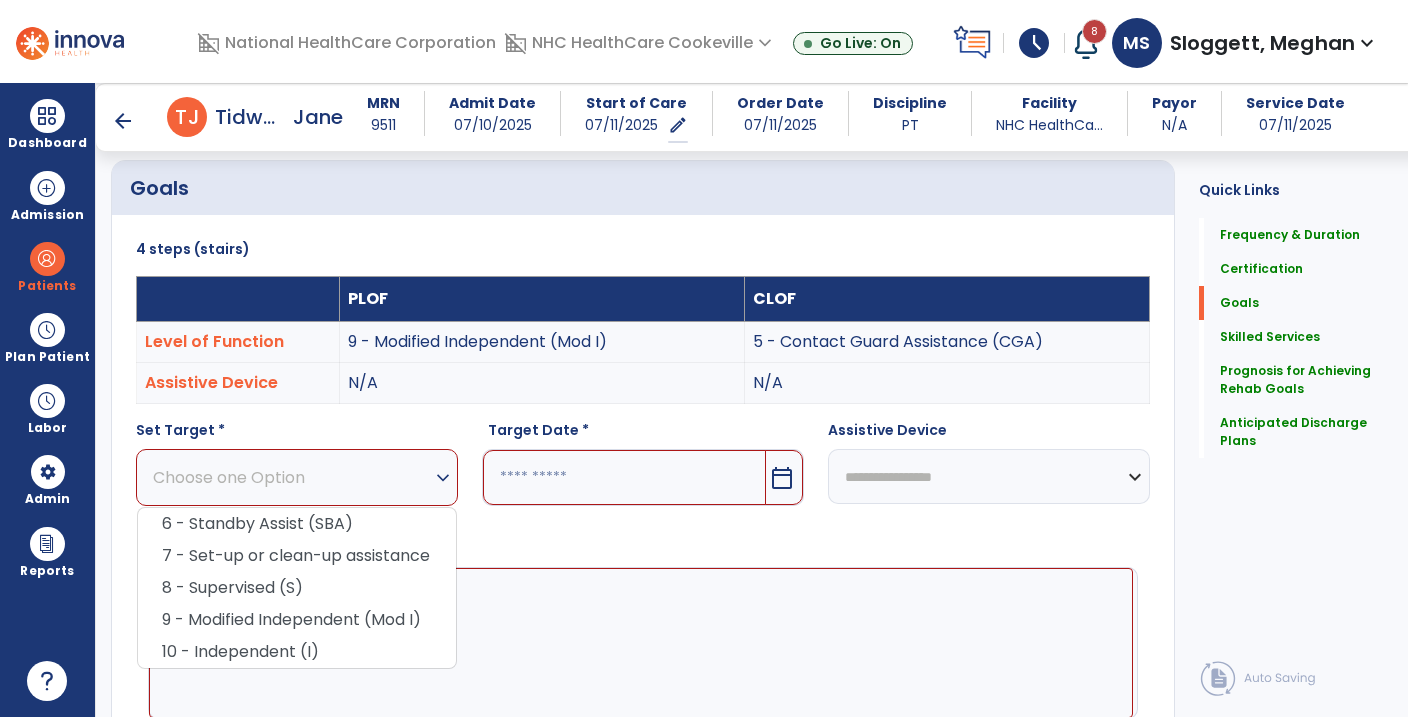 scroll, scrollTop: 515, scrollLeft: 0, axis: vertical 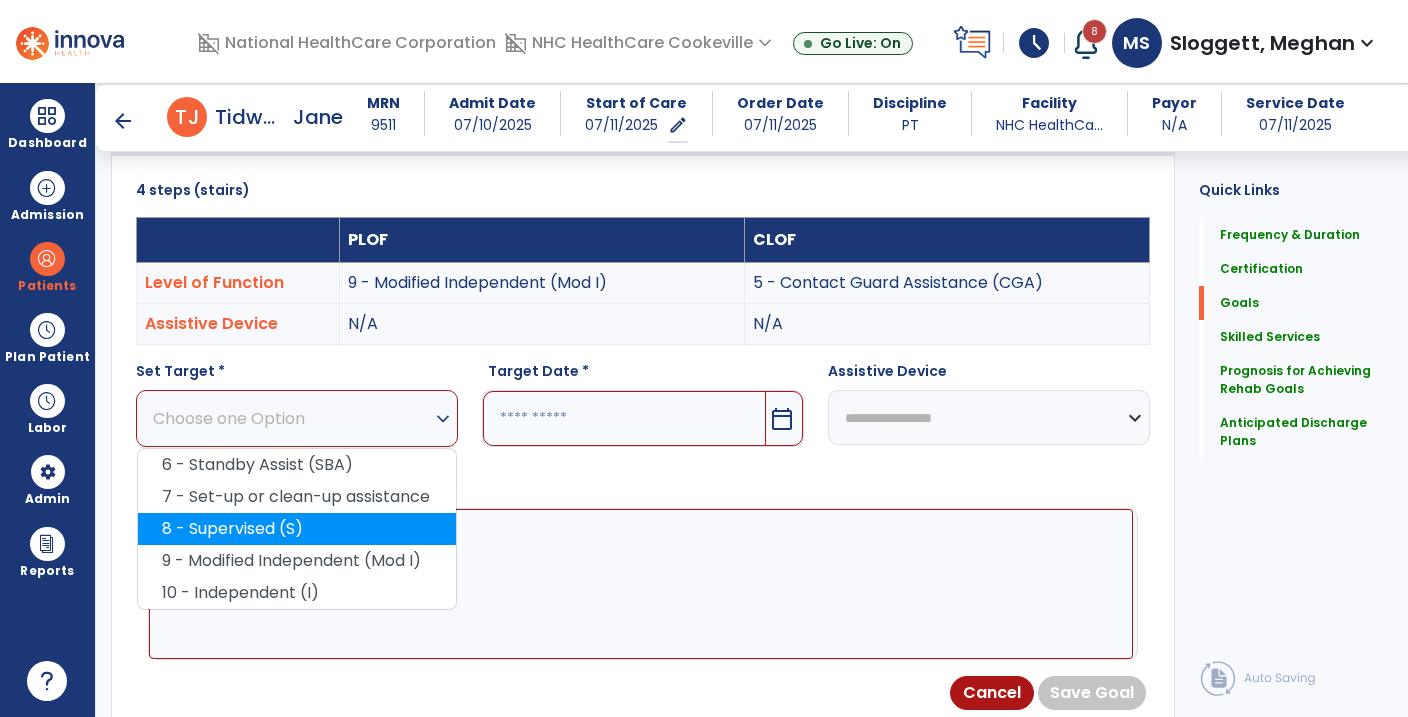 click on "8 - Supervised (S)" at bounding box center (297, 529) 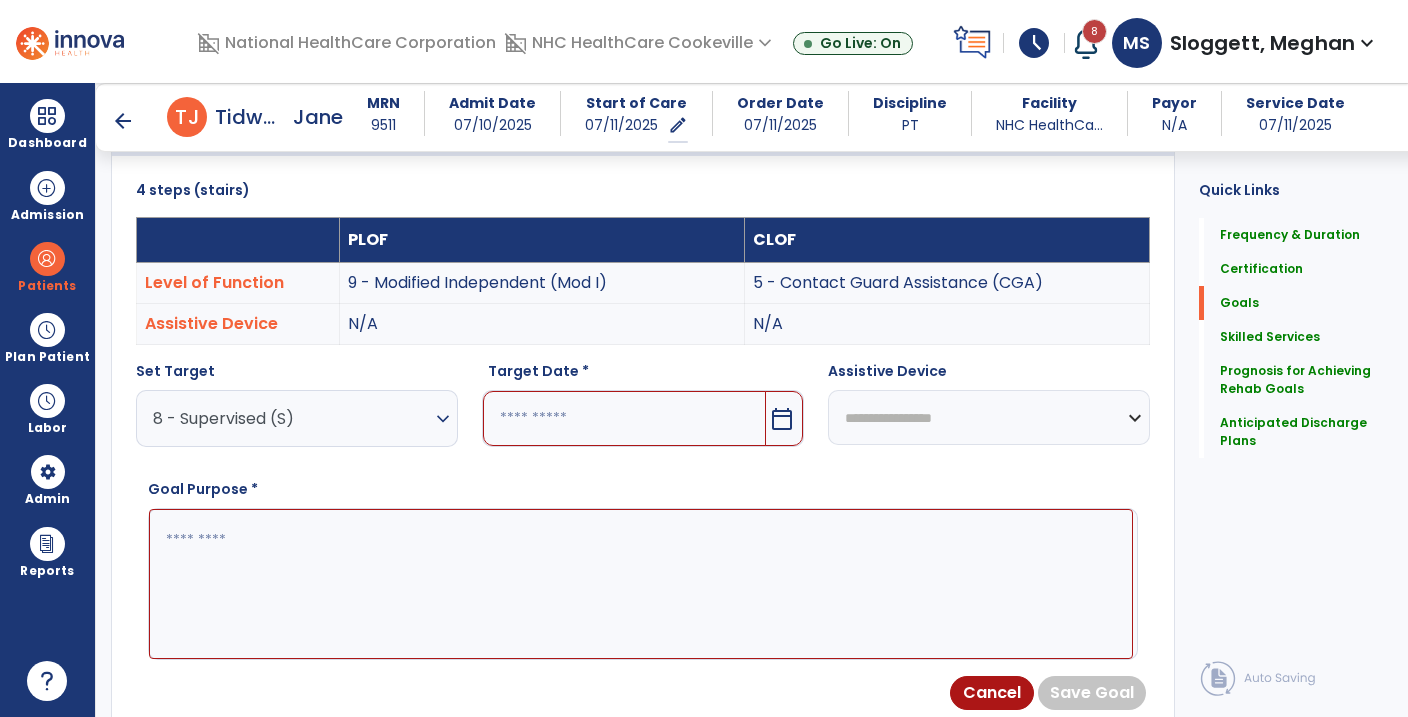 click at bounding box center [624, 418] 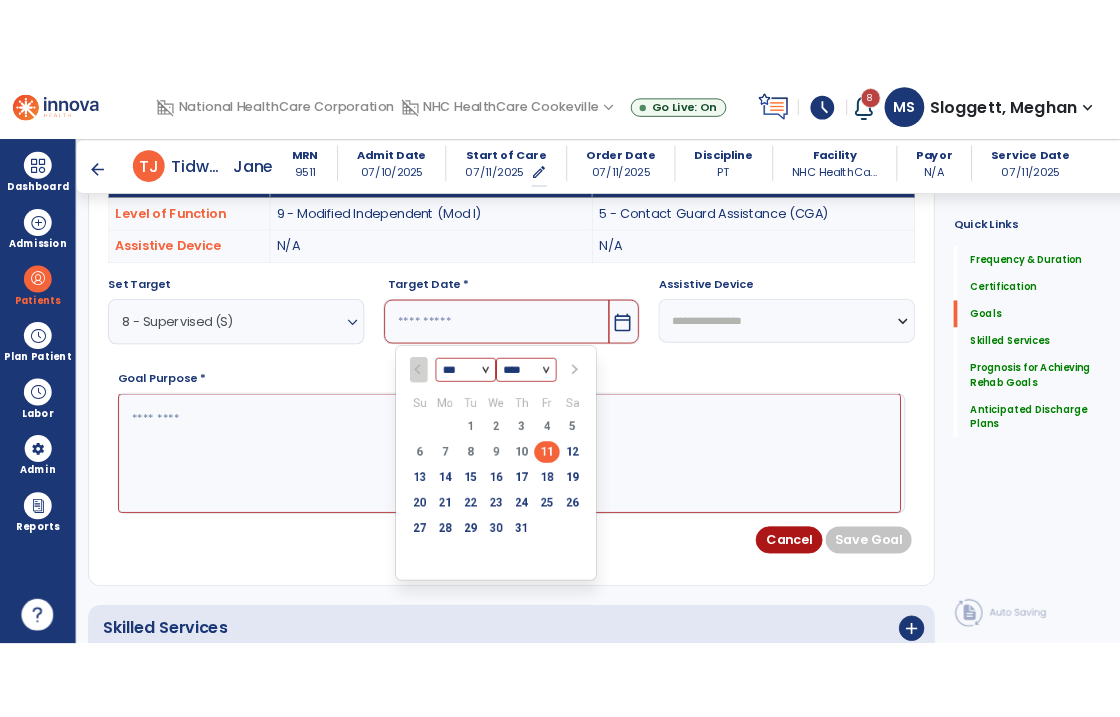 scroll, scrollTop: 637, scrollLeft: 0, axis: vertical 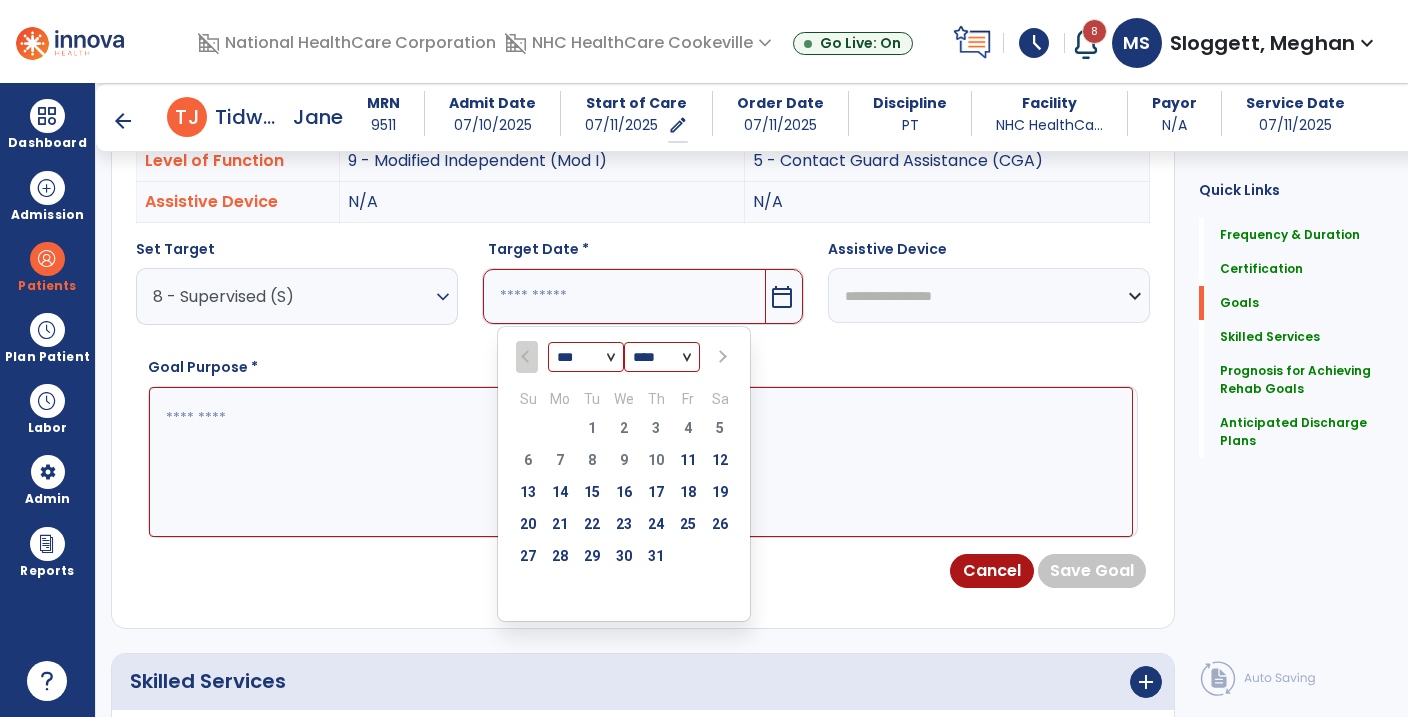 click at bounding box center (721, 357) 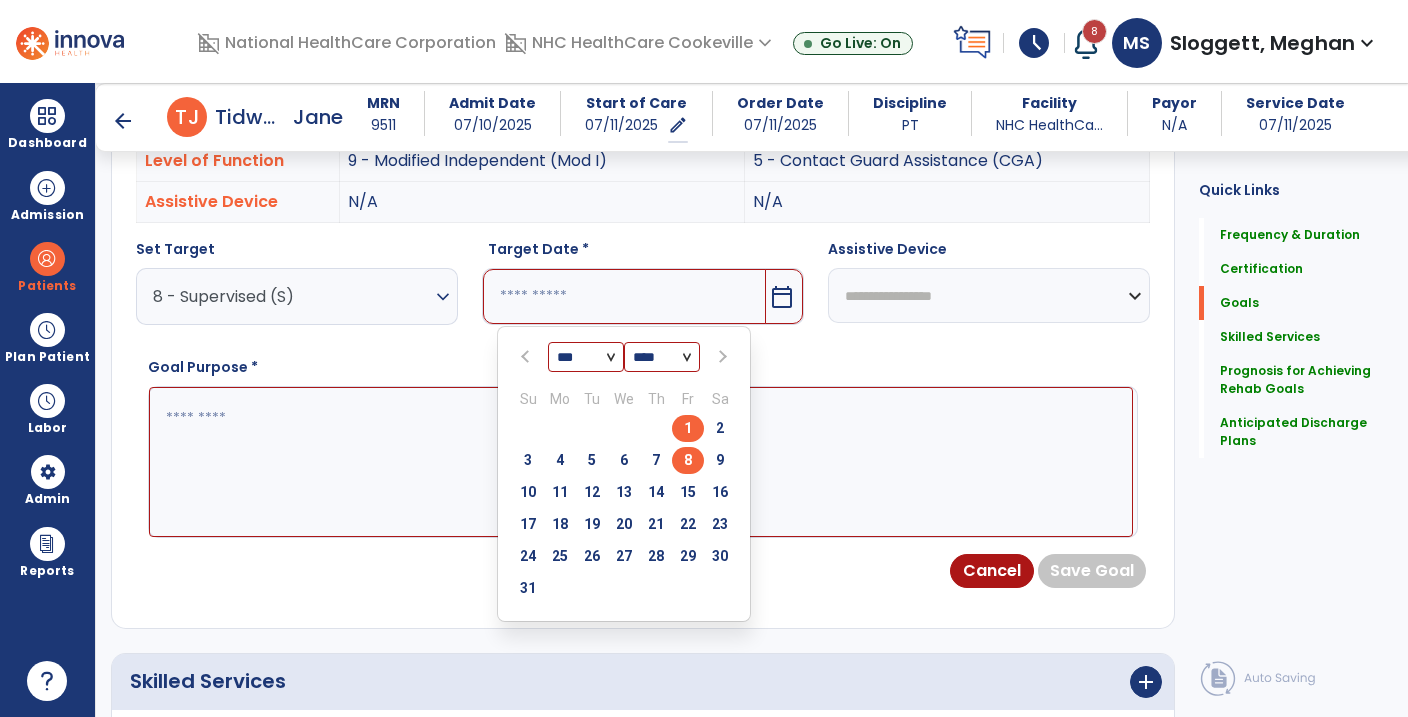 click on "8" at bounding box center [688, 460] 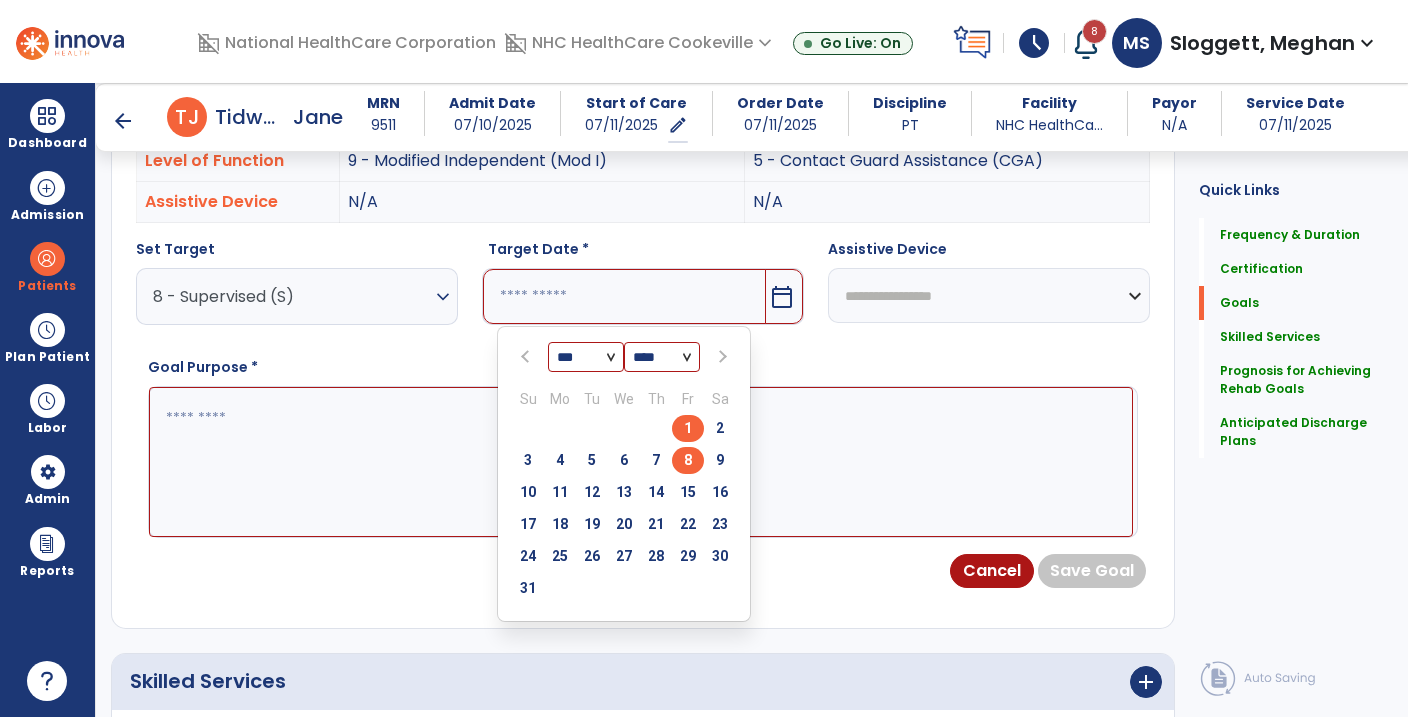 type on "********" 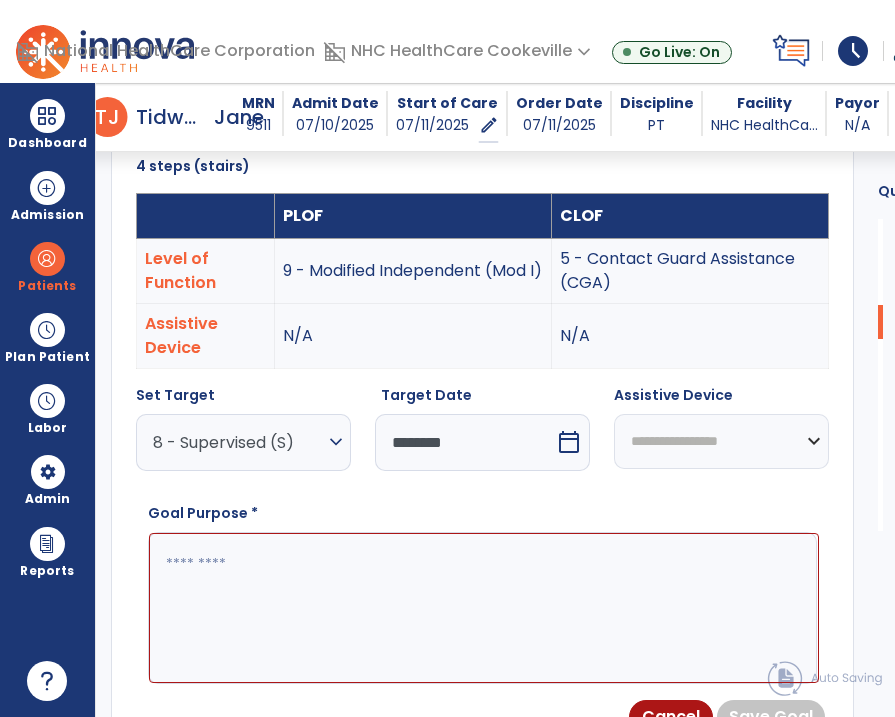 scroll, scrollTop: 706, scrollLeft: 0, axis: vertical 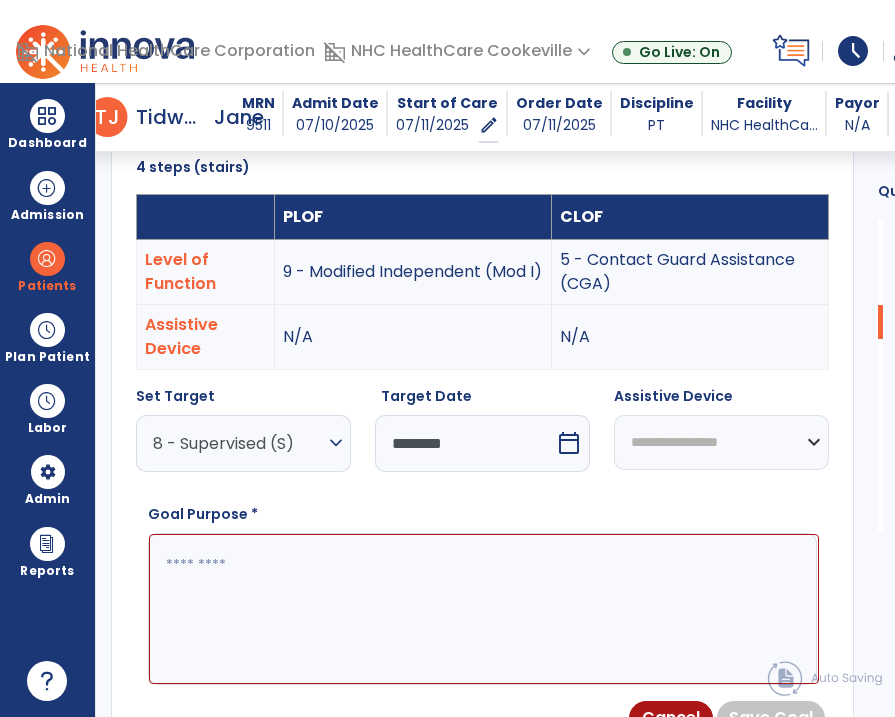 click at bounding box center (484, 609) 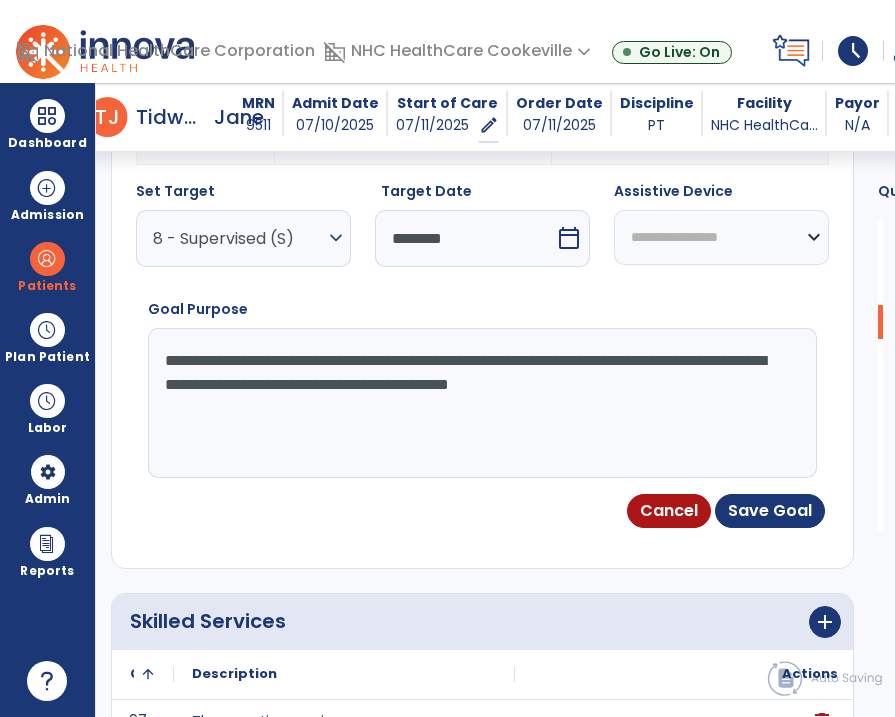 scroll, scrollTop: 914, scrollLeft: 0, axis: vertical 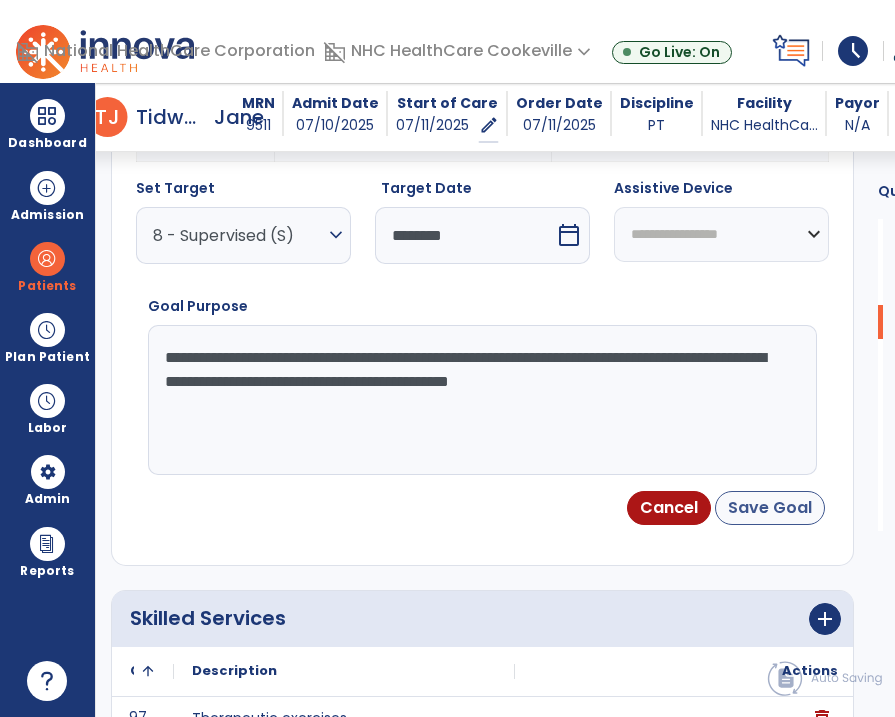 type on "**********" 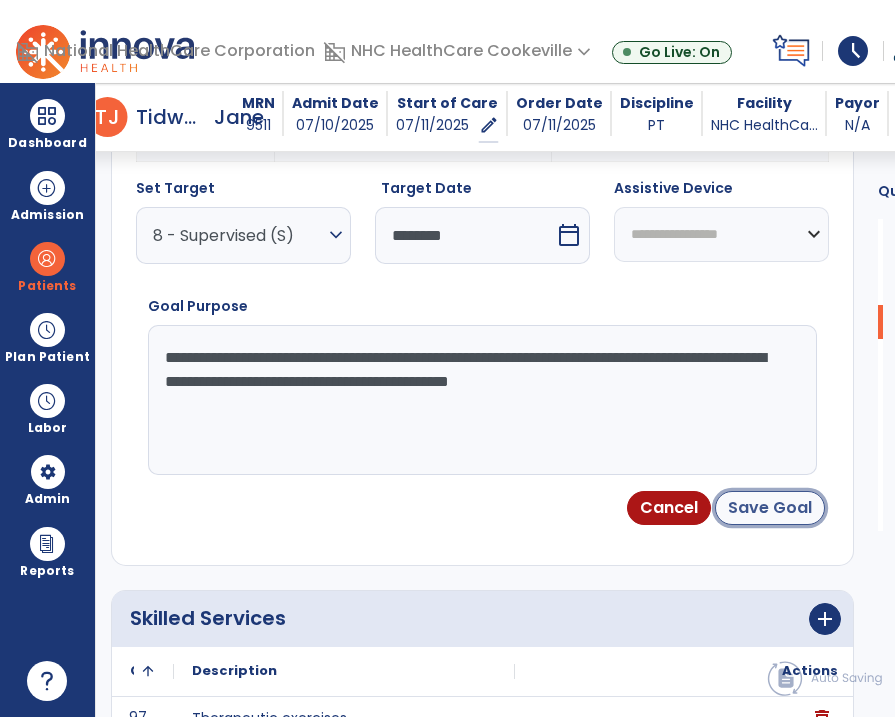 click on "Save Goal" at bounding box center (770, 508) 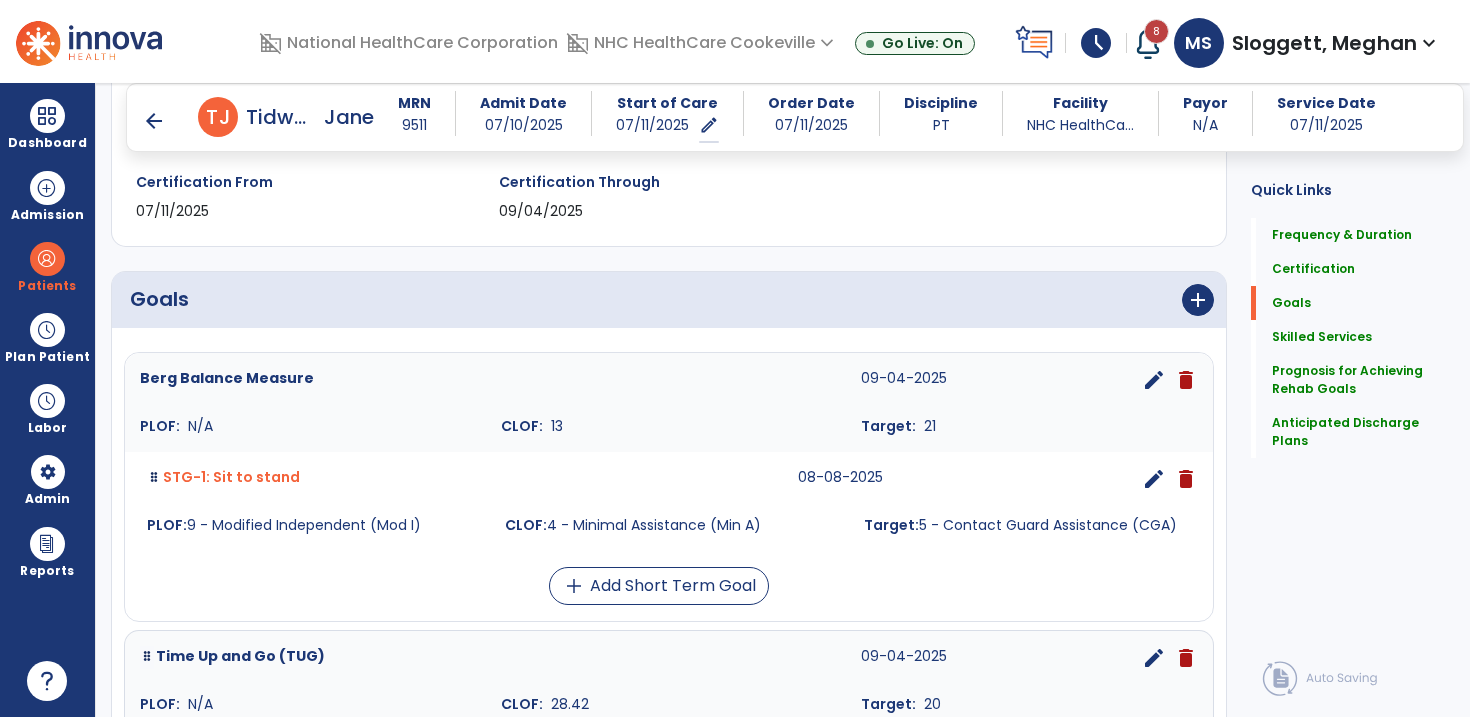 scroll, scrollTop: 346, scrollLeft: 0, axis: vertical 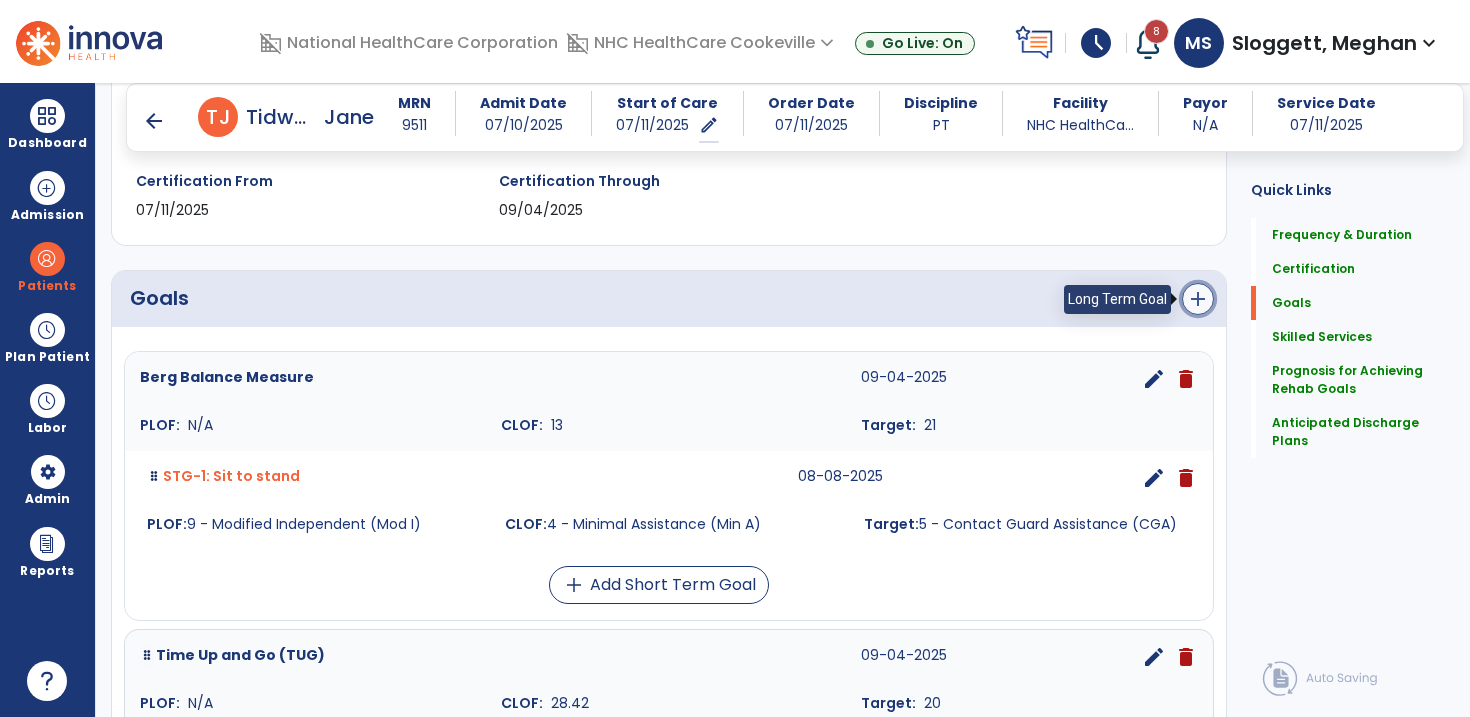 click on "add" at bounding box center [1198, 299] 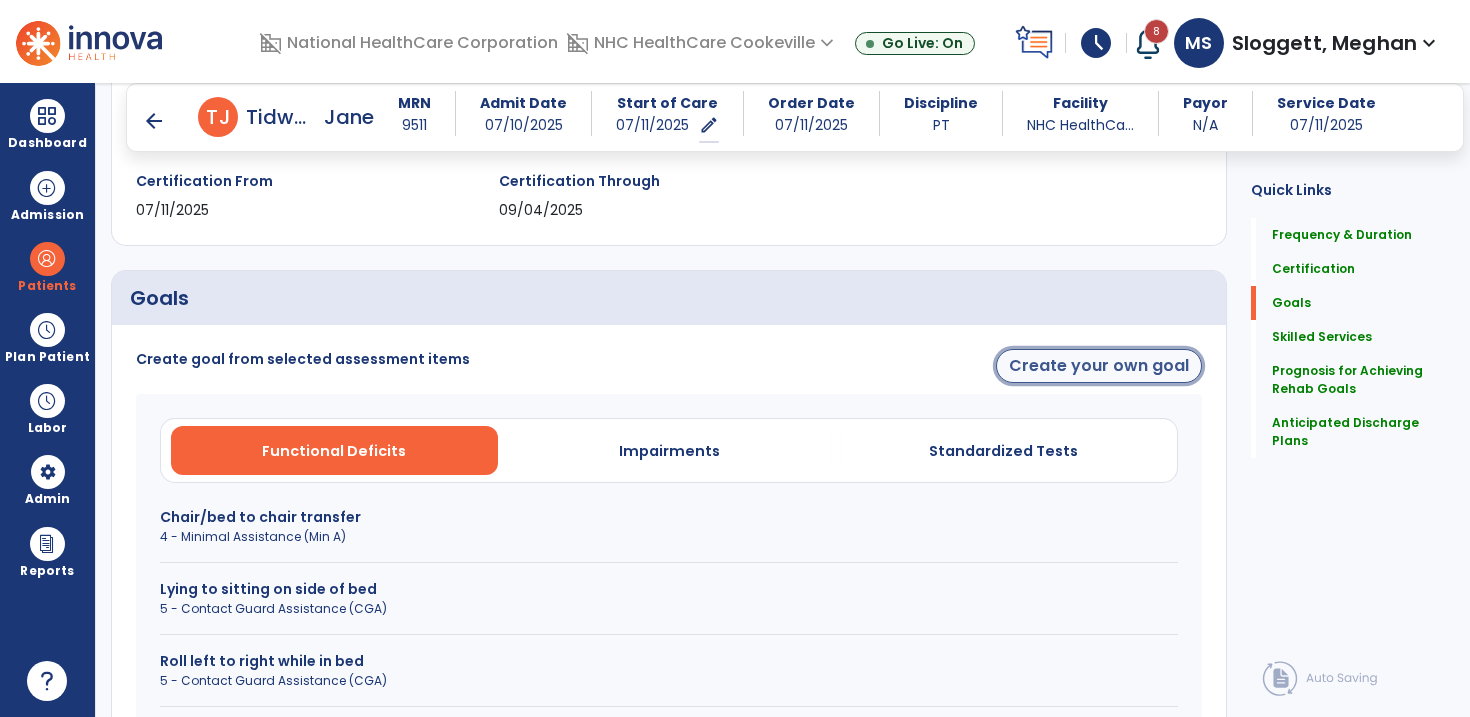 click on "Create your own goal" at bounding box center (1099, 366) 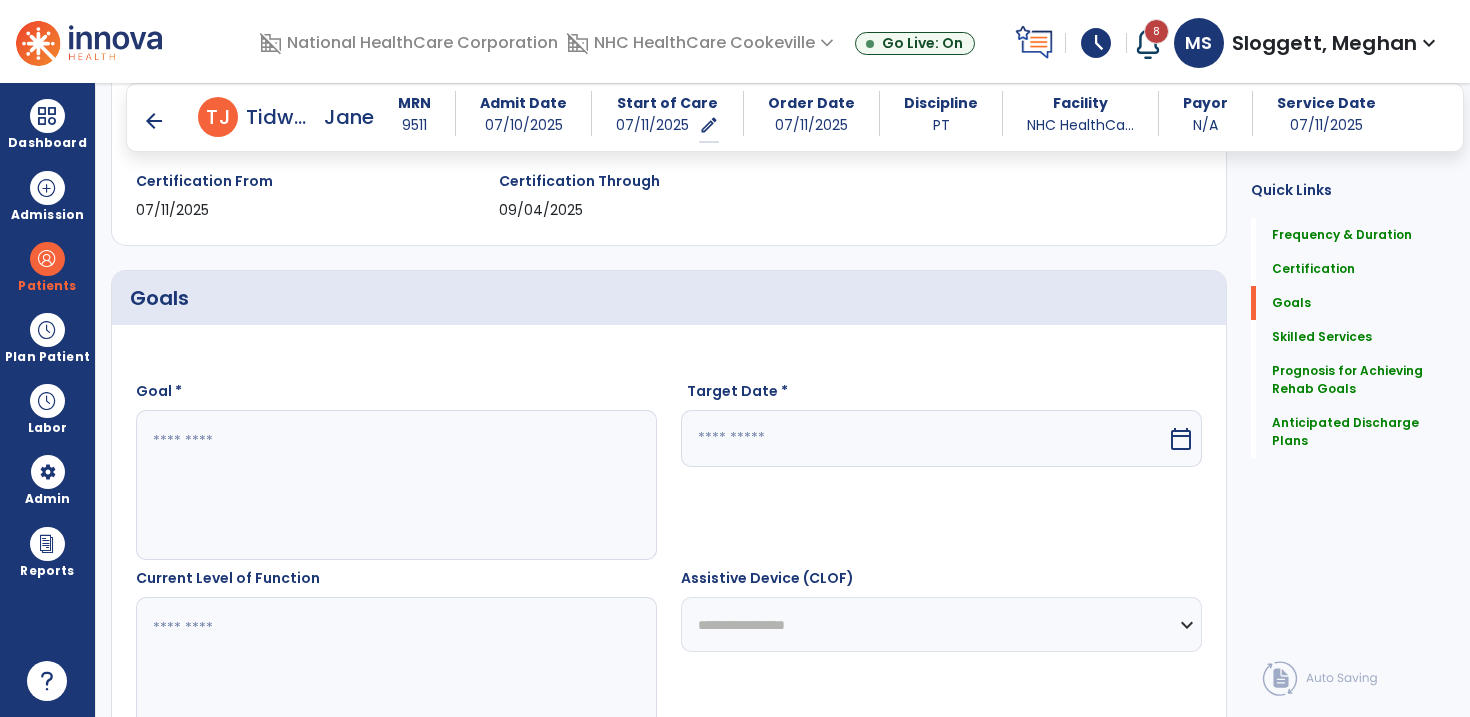click at bounding box center [395, 485] 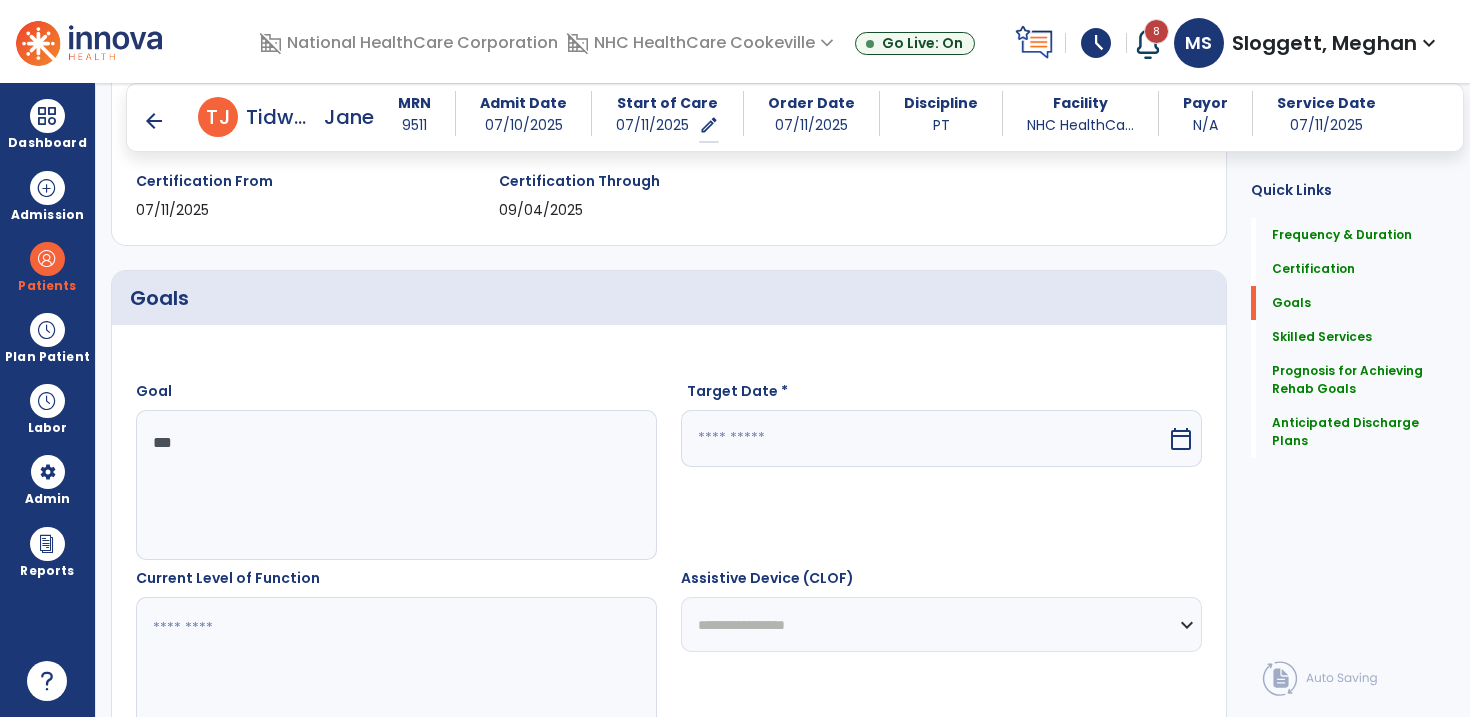 type on "***" 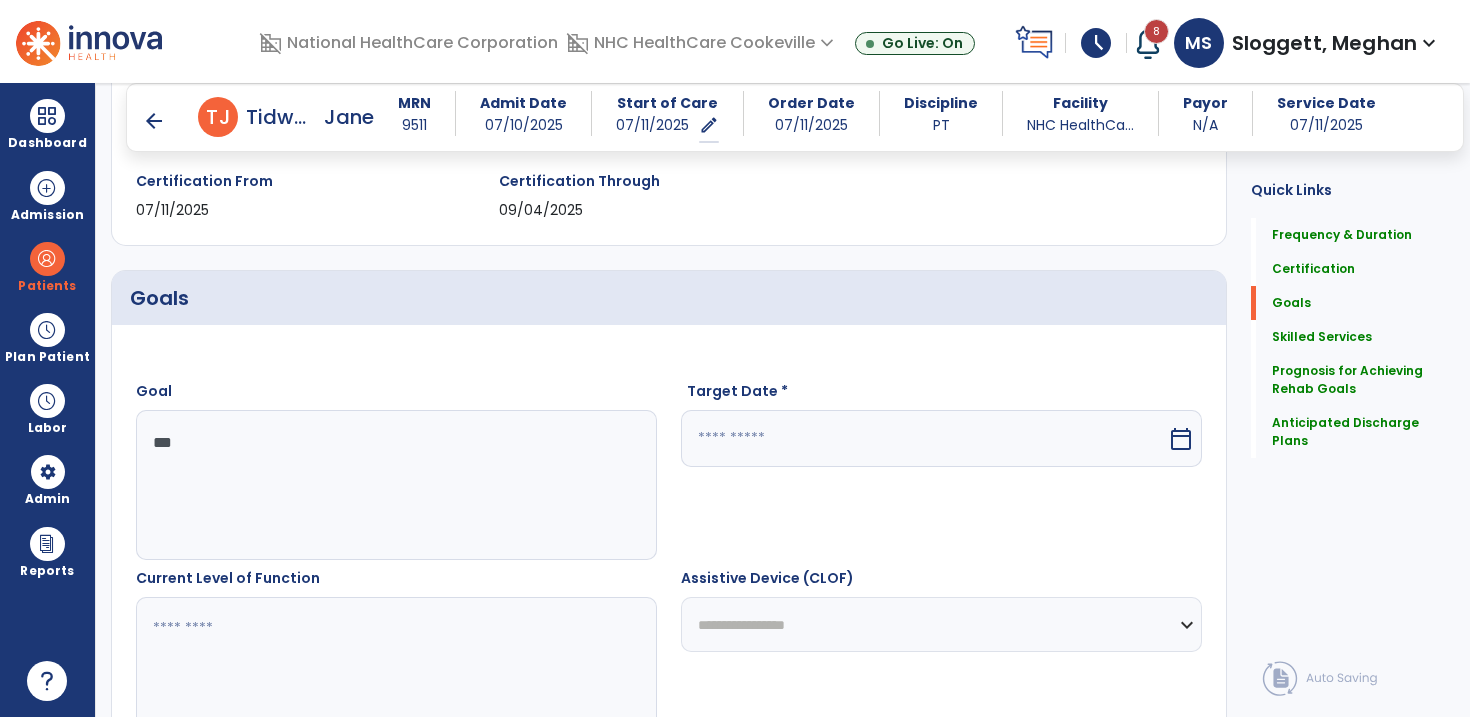 click at bounding box center [924, 438] 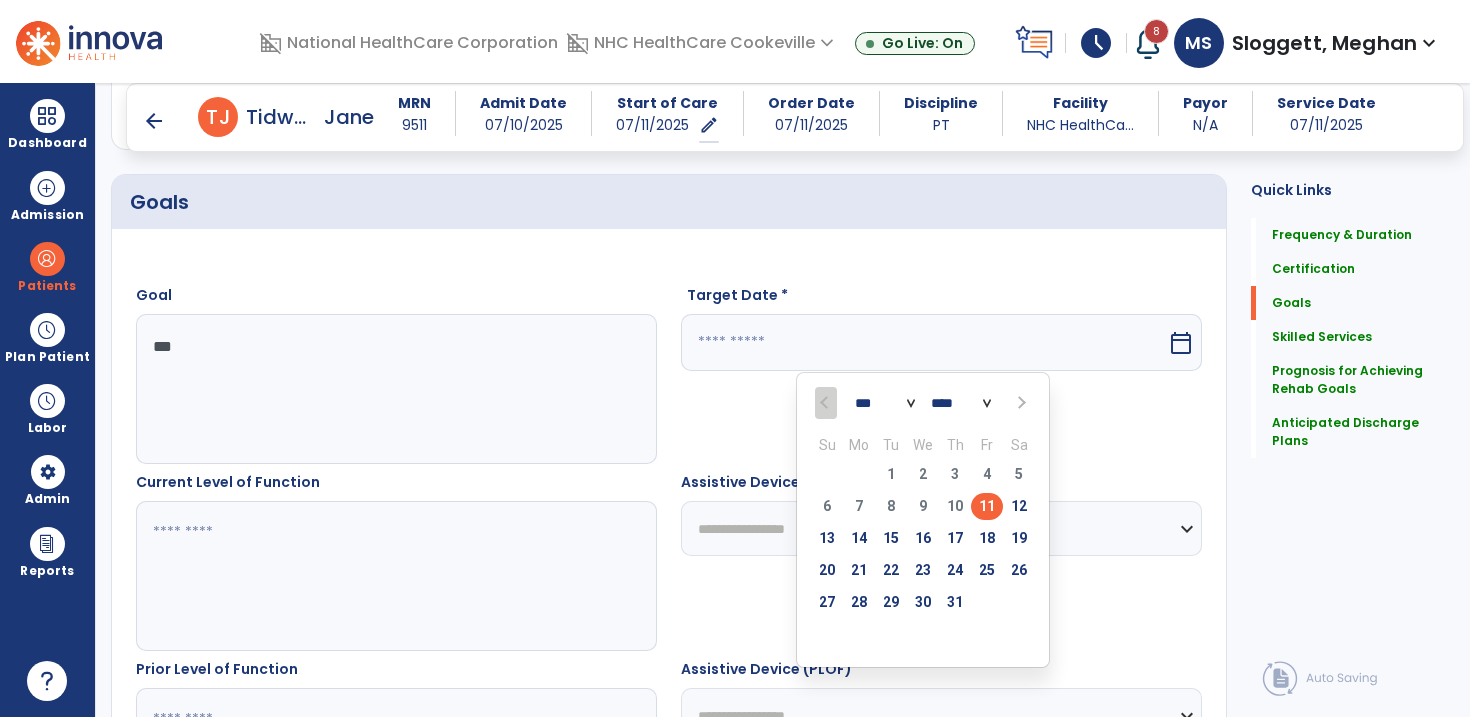 scroll, scrollTop: 466, scrollLeft: 0, axis: vertical 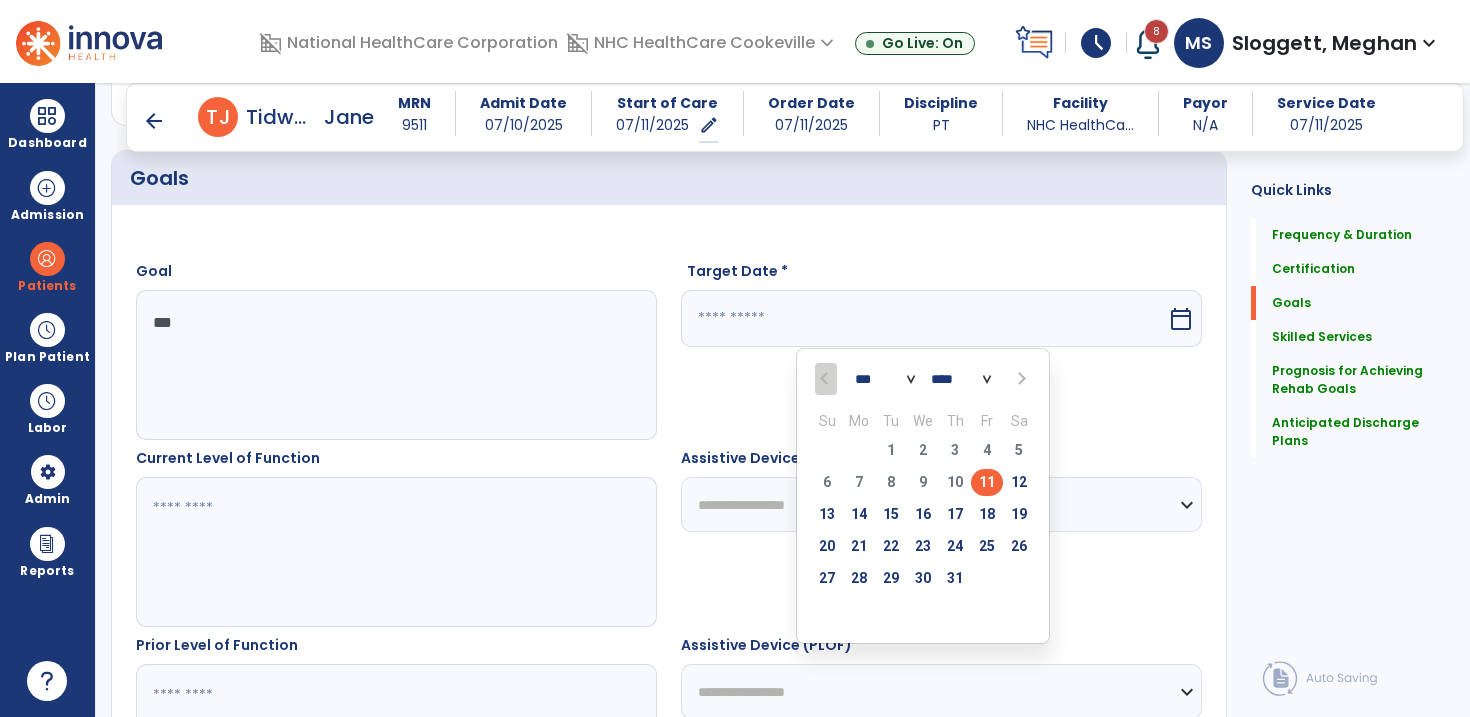 click at bounding box center [1020, 379] 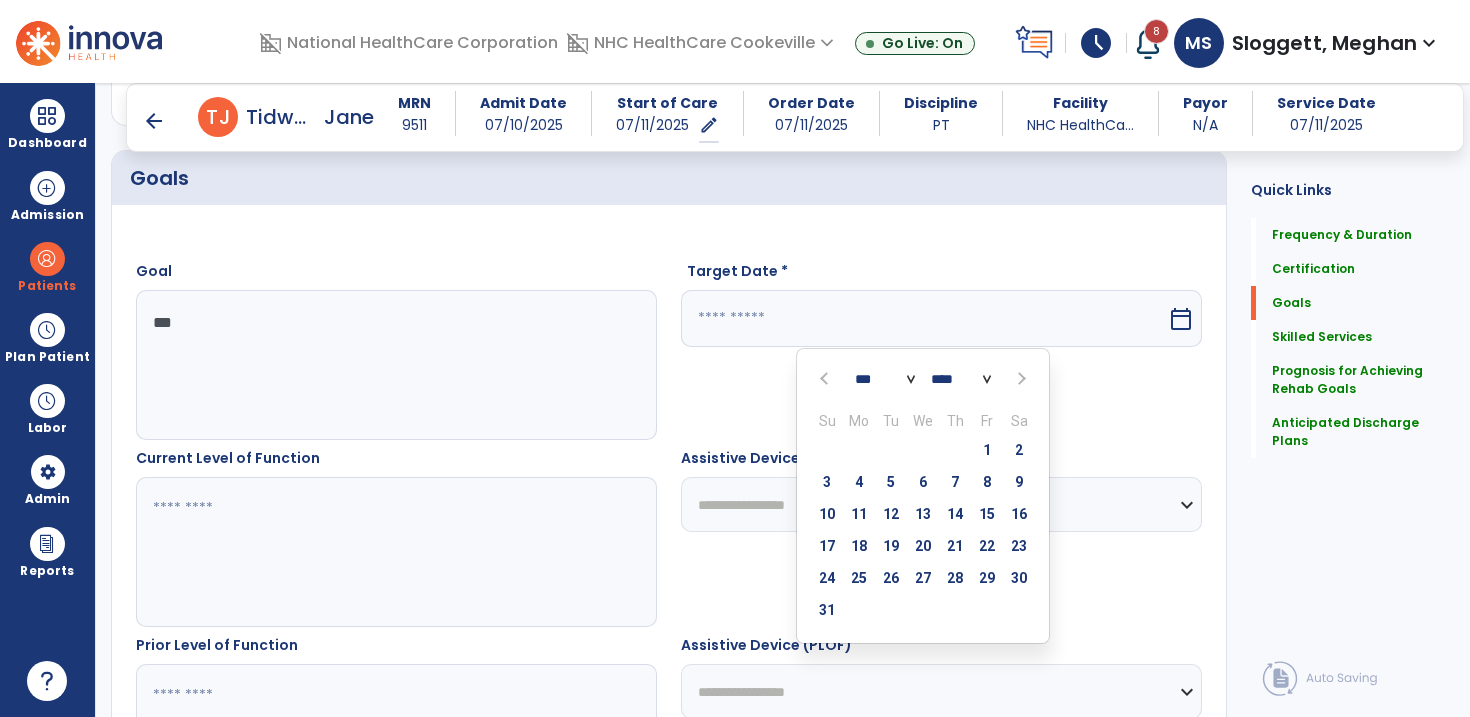 click at bounding box center [1020, 379] 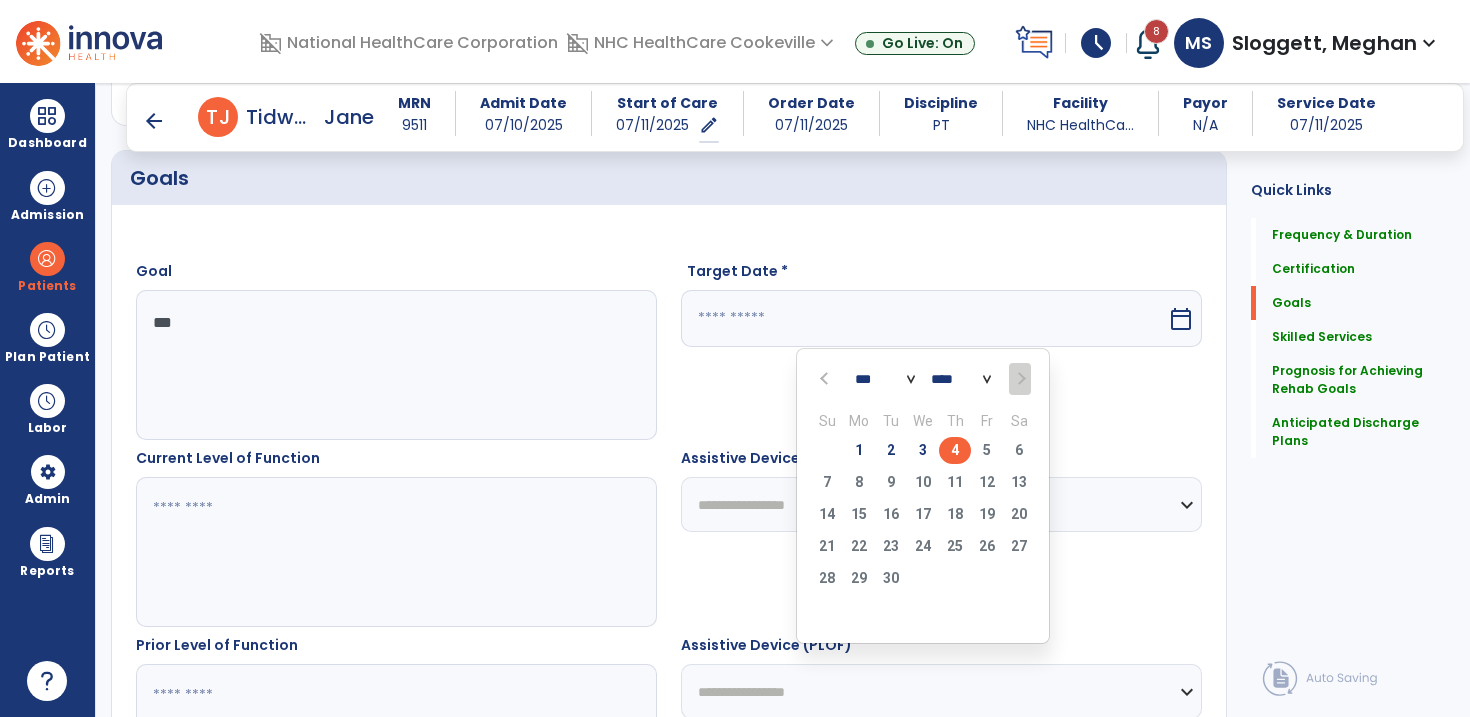 click on "4" at bounding box center (955, 450) 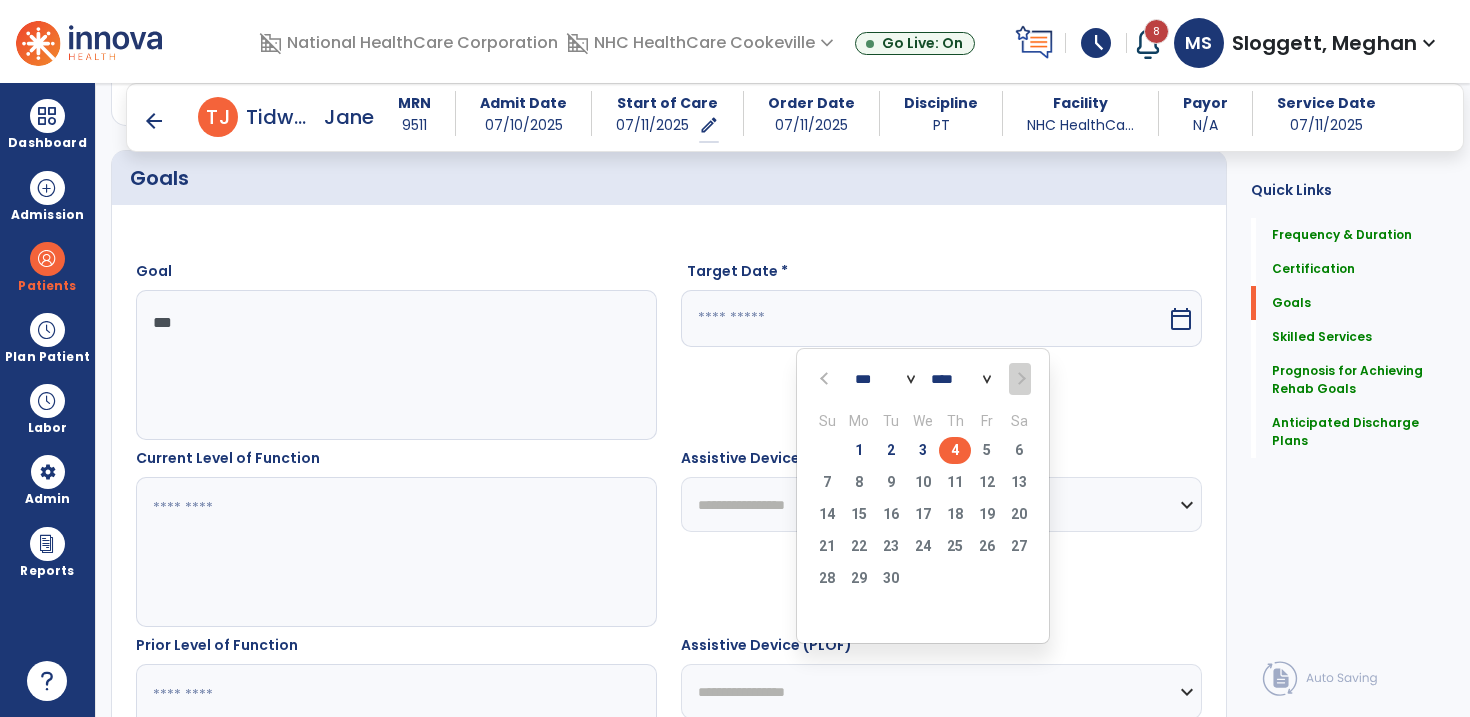 type on "********" 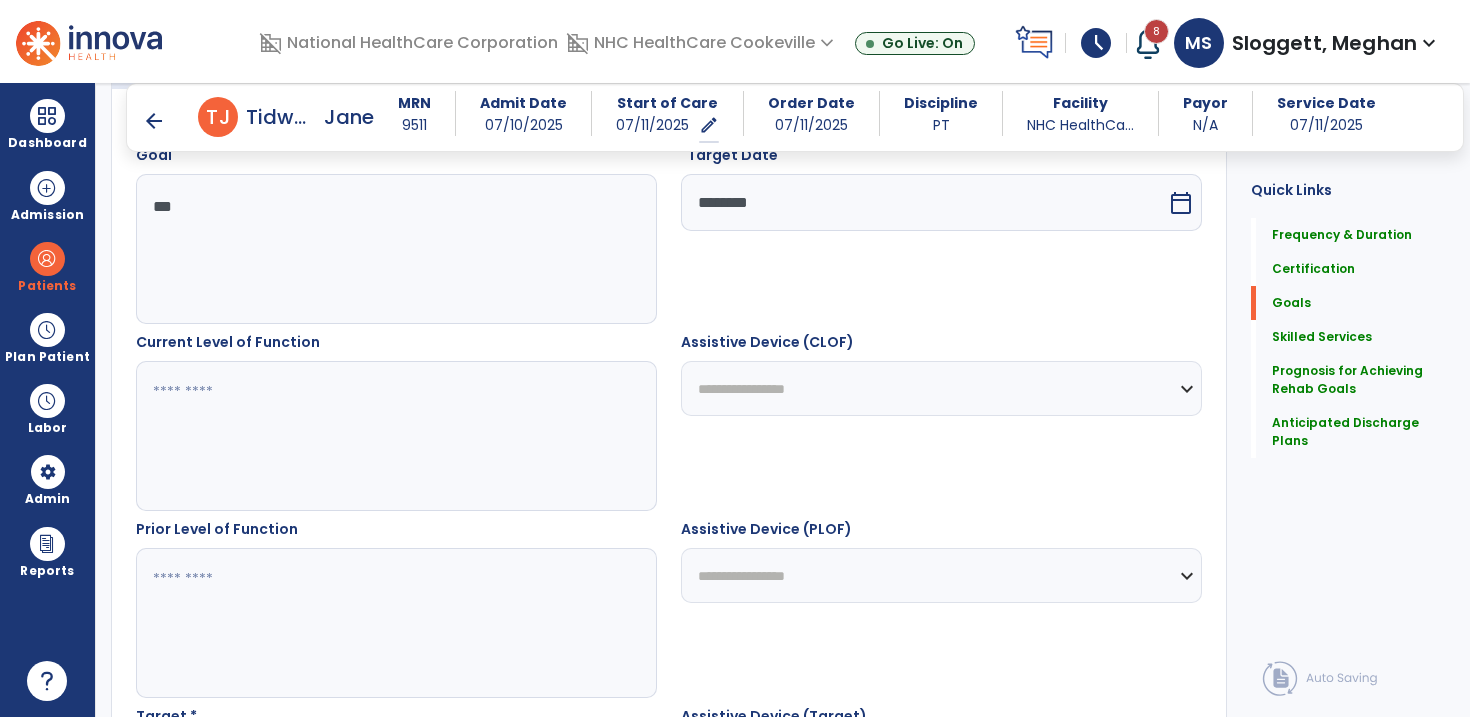 scroll, scrollTop: 605, scrollLeft: 0, axis: vertical 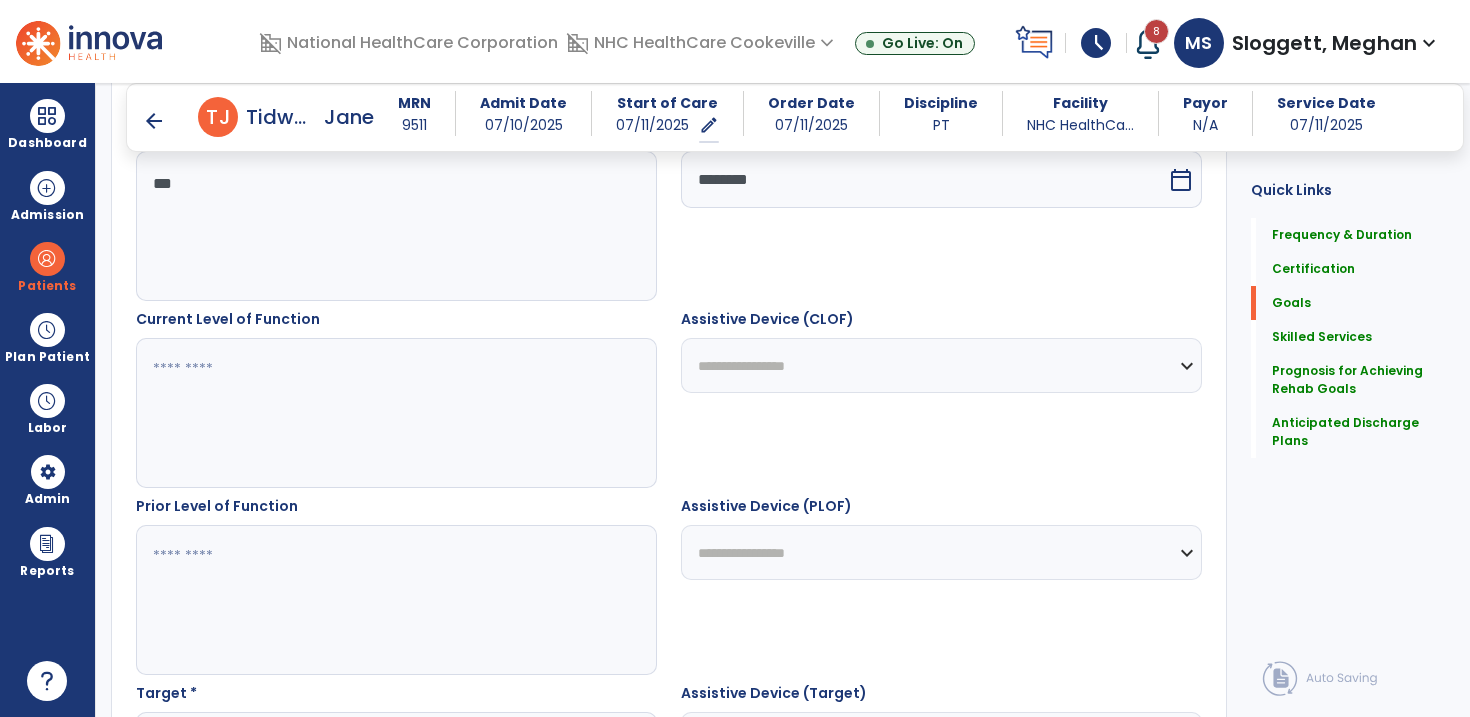 click at bounding box center [395, 413] 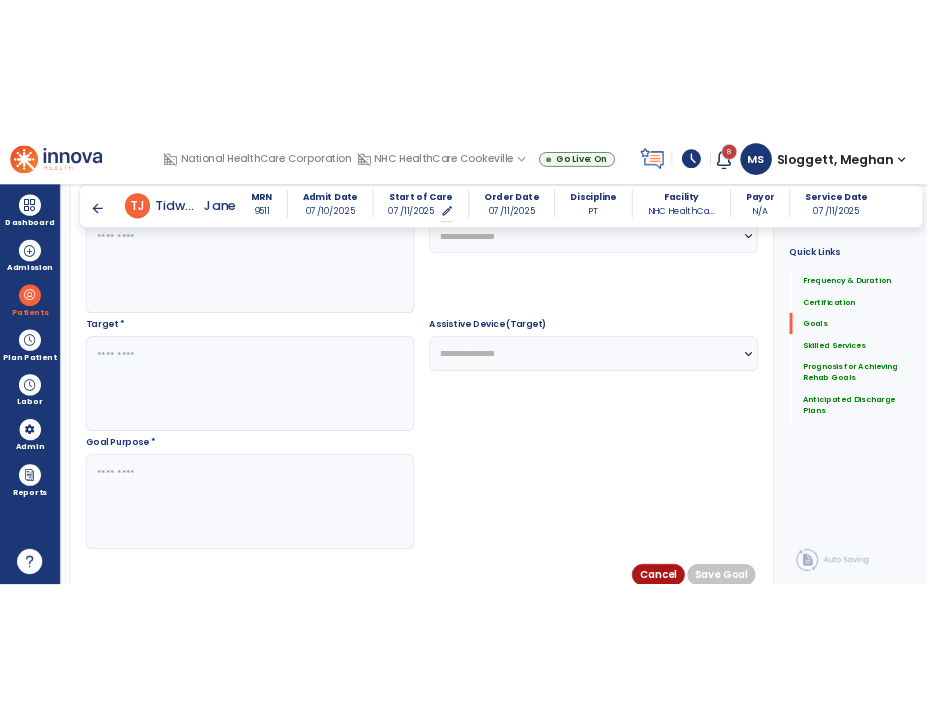 scroll, scrollTop: 1017, scrollLeft: 0, axis: vertical 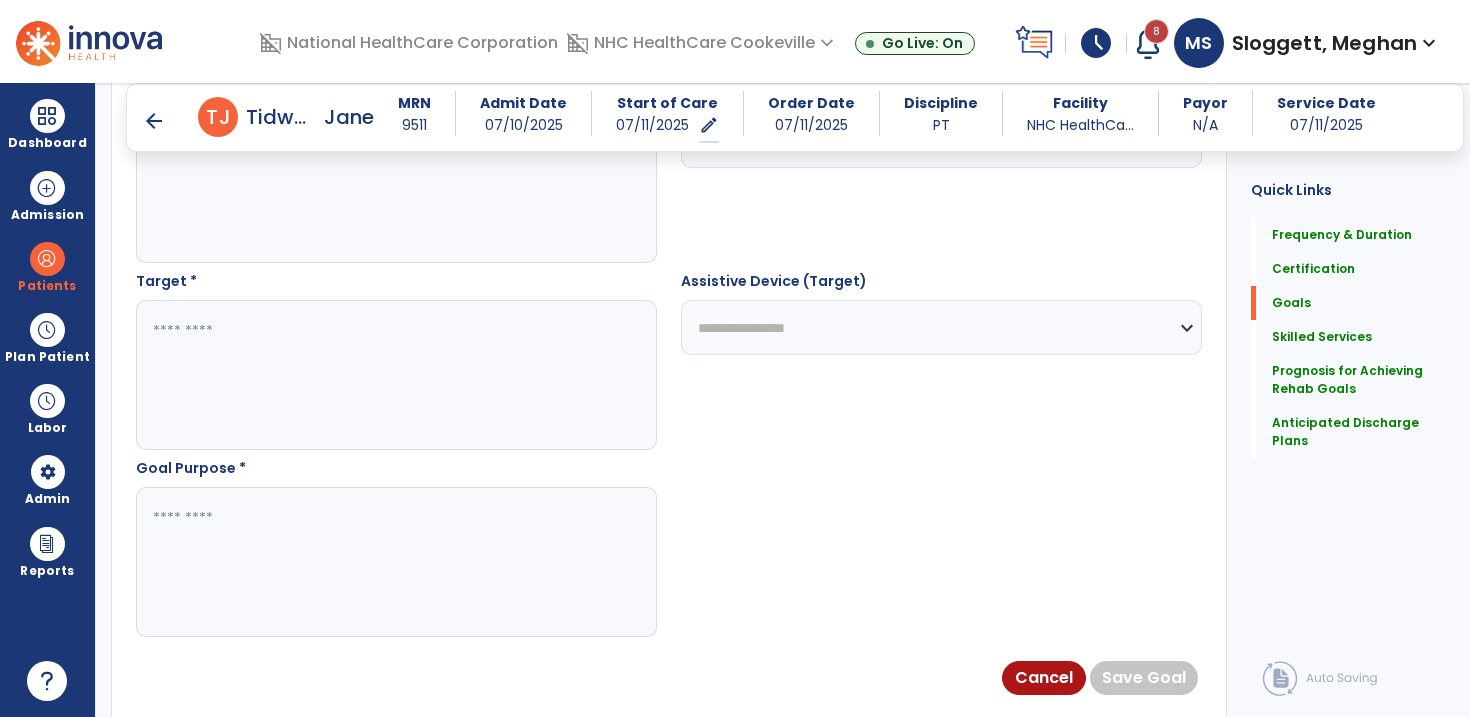 type on "**********" 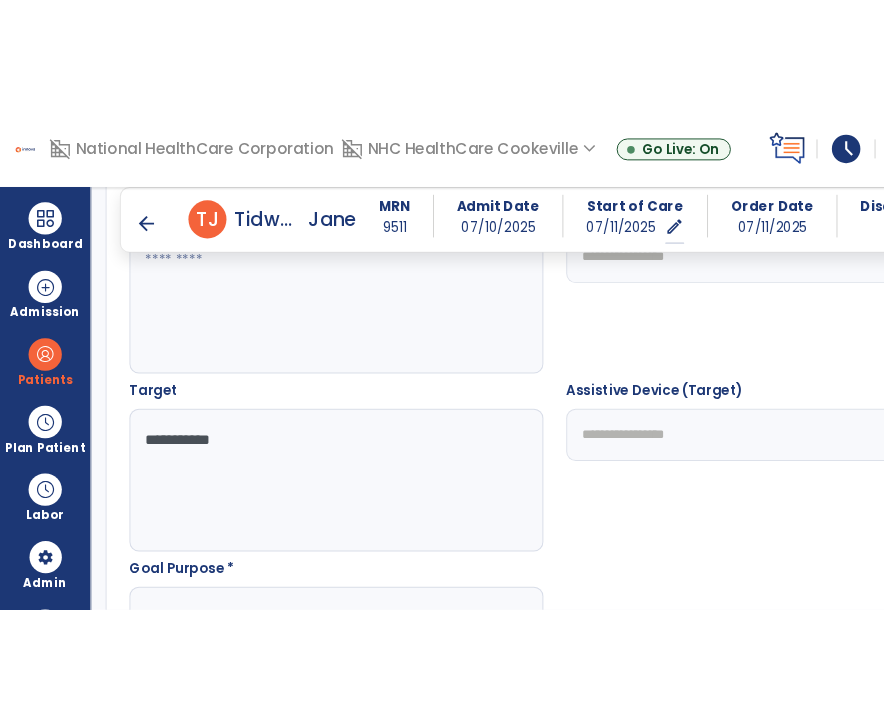 scroll, scrollTop: 1185, scrollLeft: 0, axis: vertical 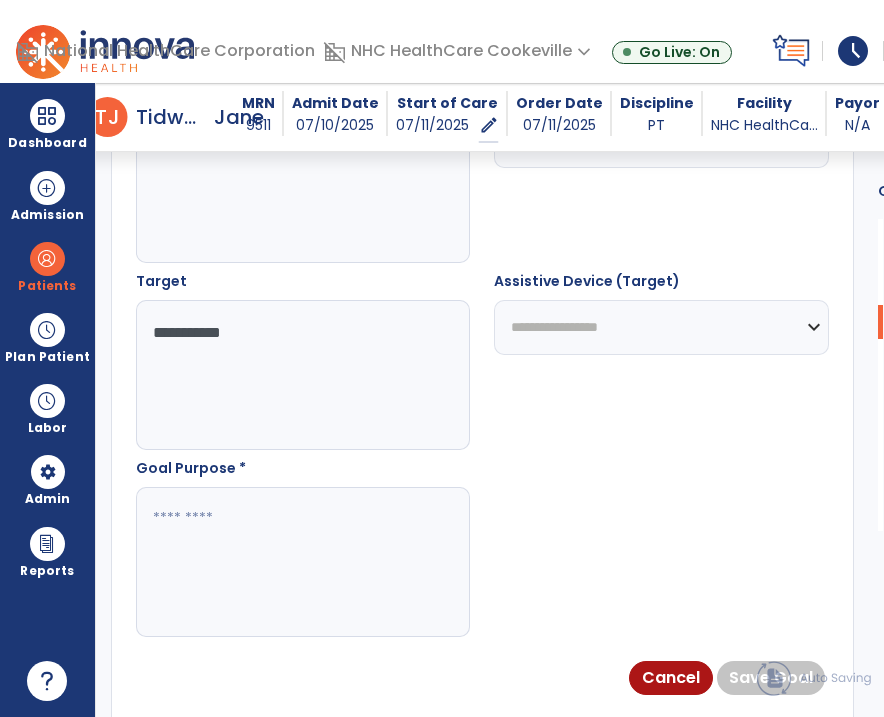 type on "**********" 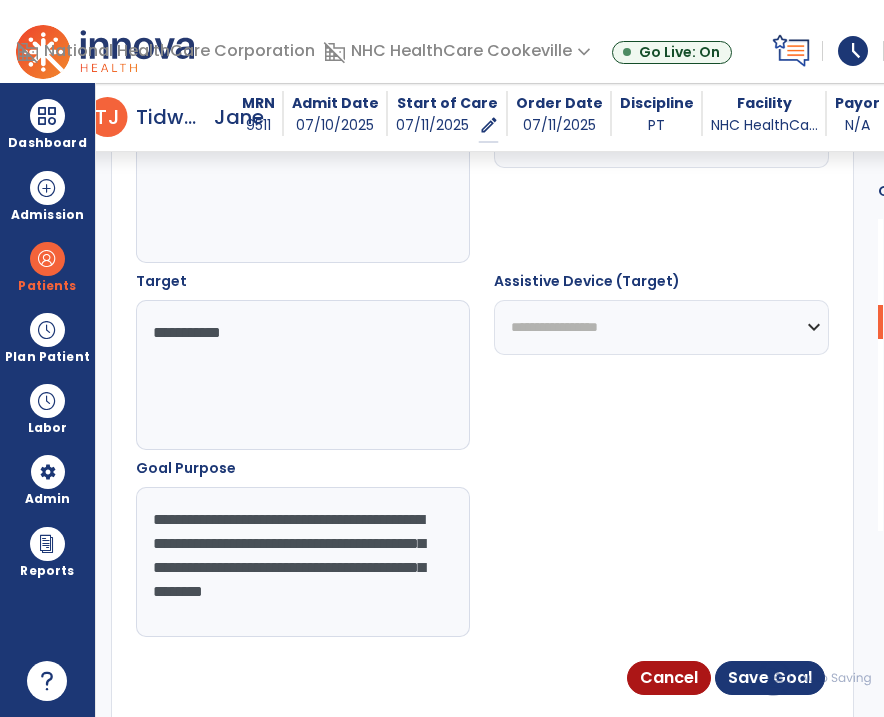 scroll, scrollTop: 15, scrollLeft: 0, axis: vertical 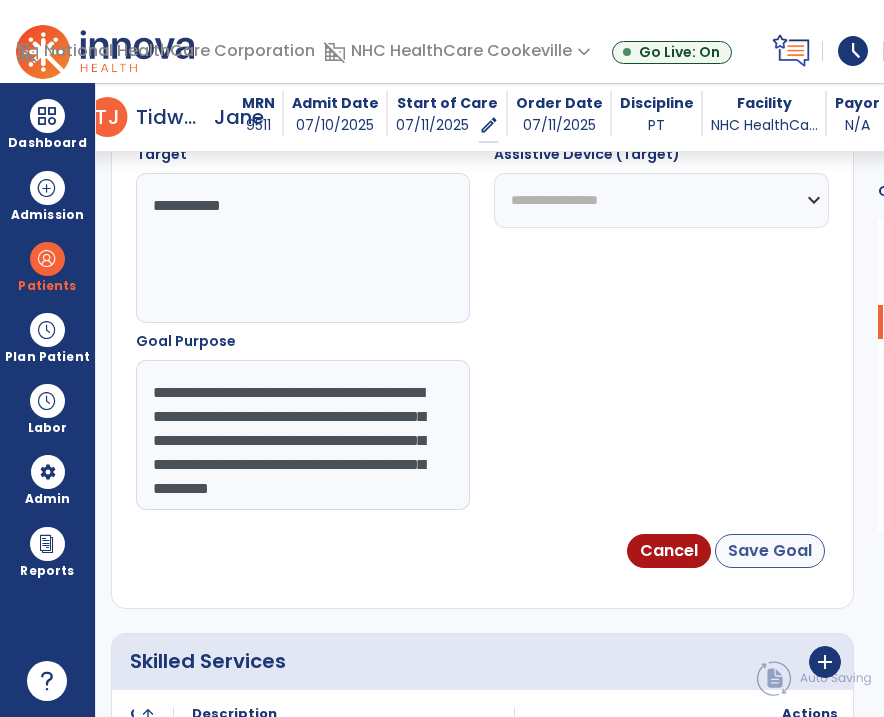 type on "**********" 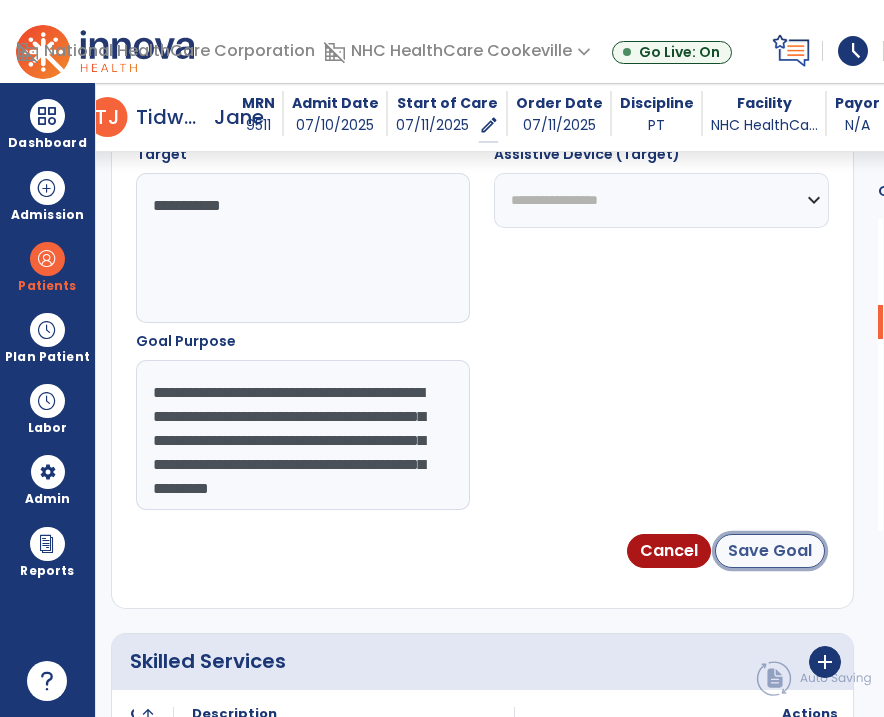 click on "Save Goal" at bounding box center (770, 551) 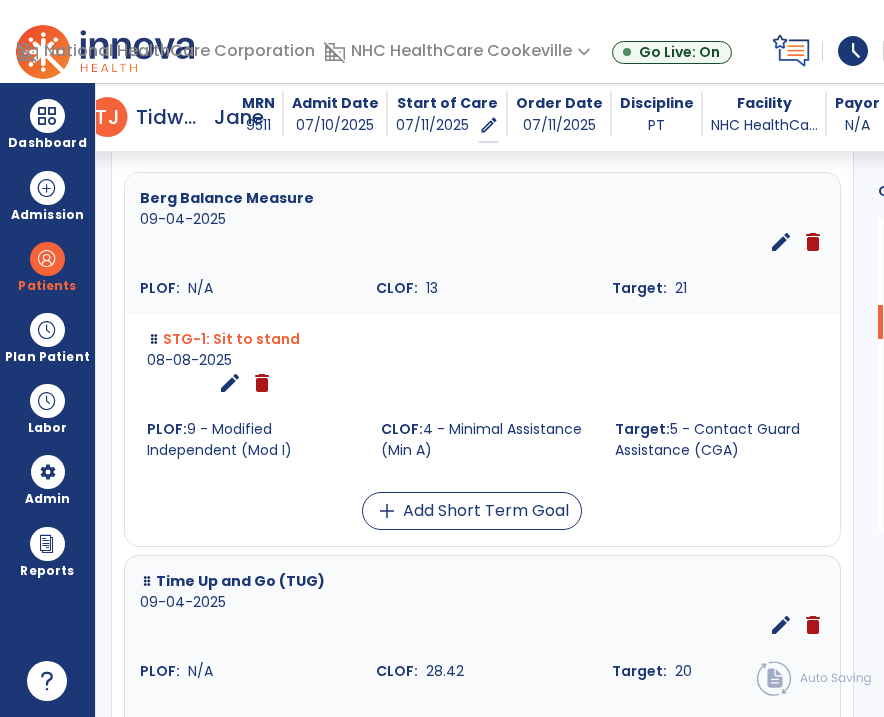 scroll, scrollTop: 695, scrollLeft: 0, axis: vertical 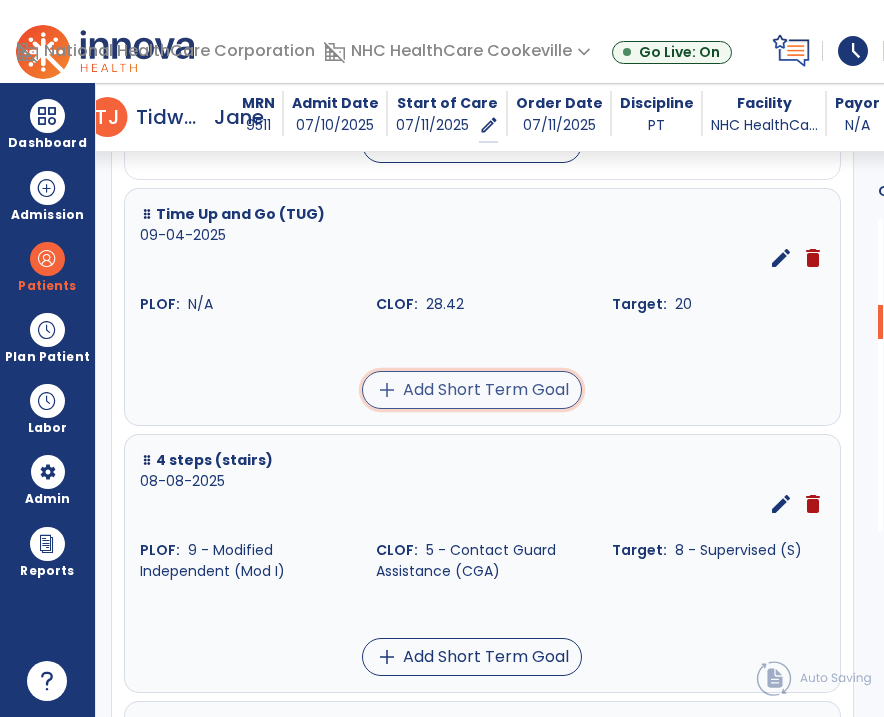 click on "add  Add Short Term Goal" at bounding box center [472, 390] 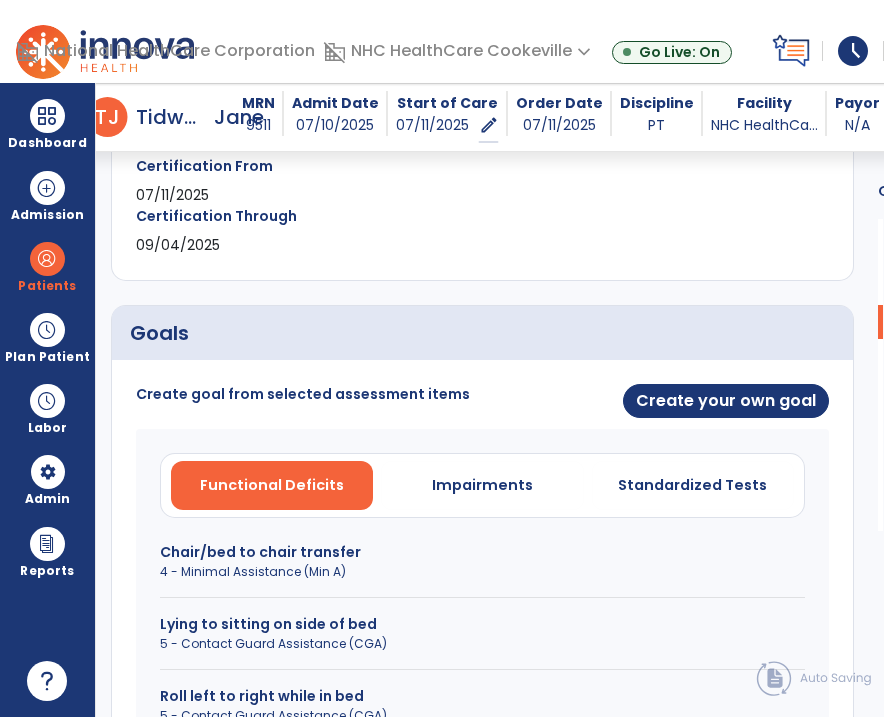 scroll, scrollTop: 473, scrollLeft: 0, axis: vertical 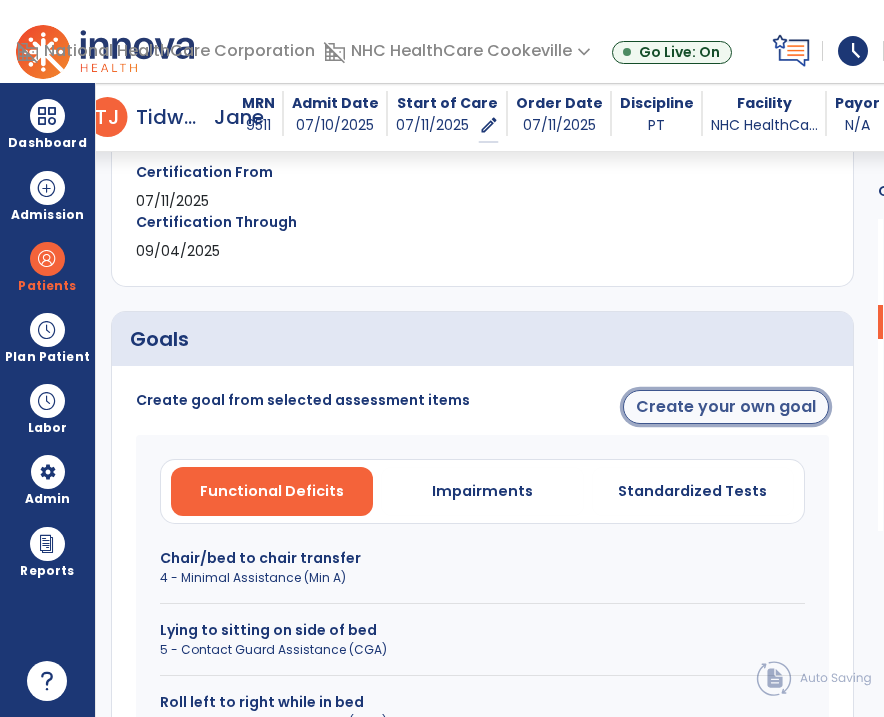 click on "Create your own goal" at bounding box center (726, 407) 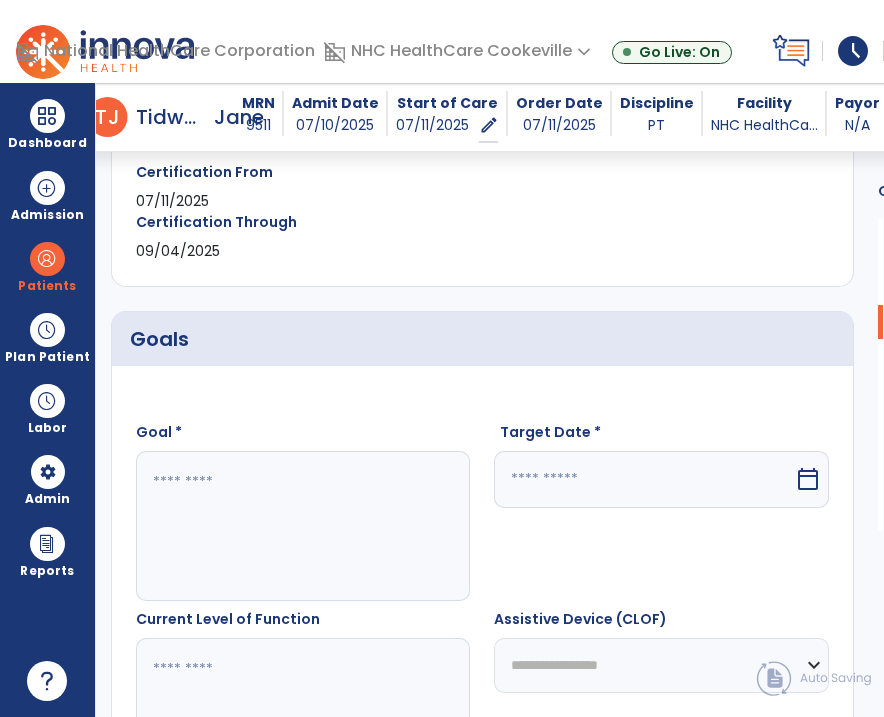 click at bounding box center [304, 526] 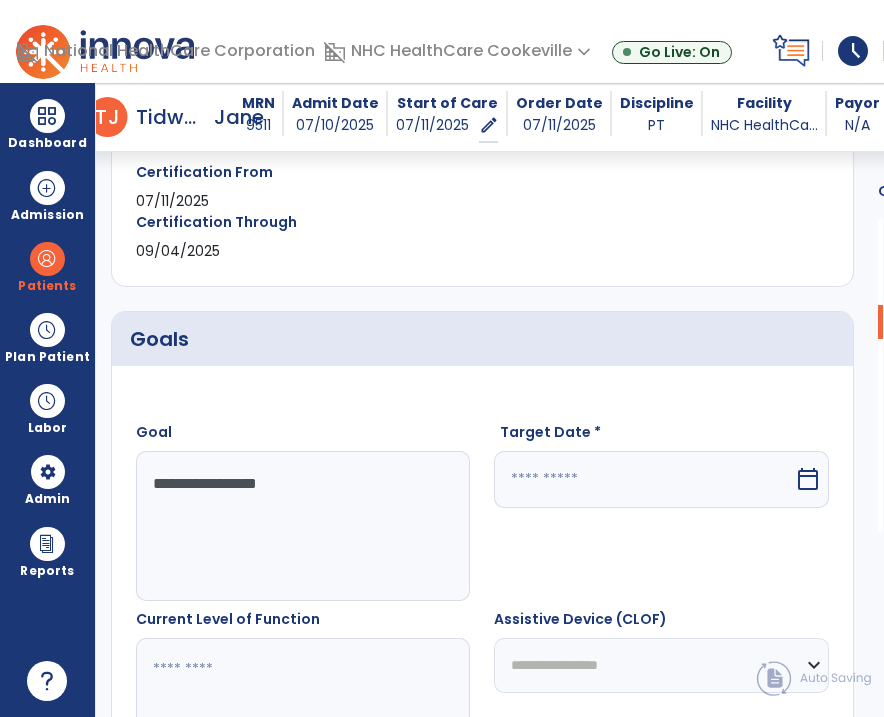 type on "**********" 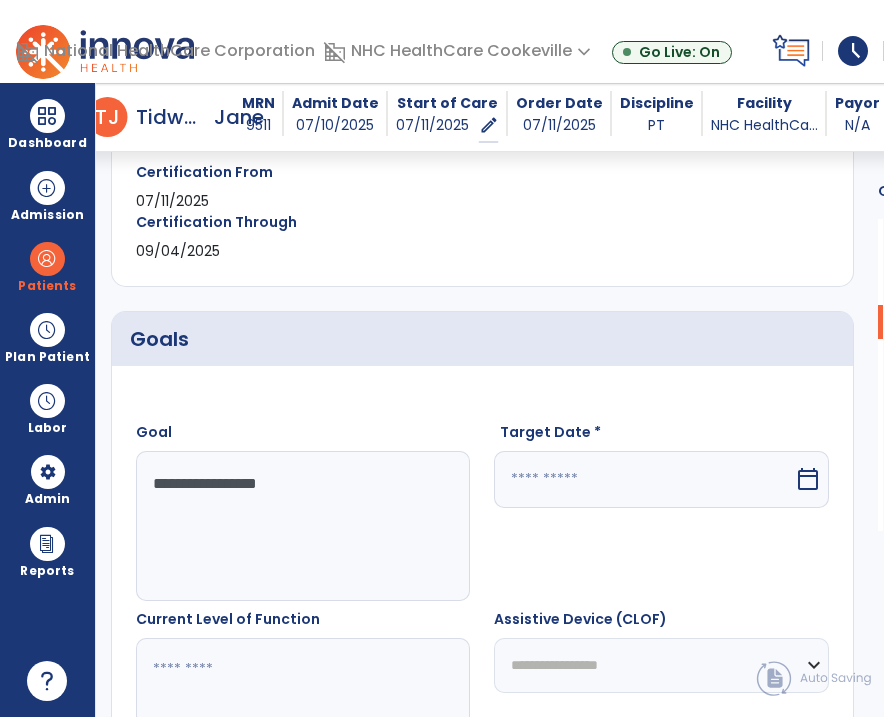 click at bounding box center (643, 479) 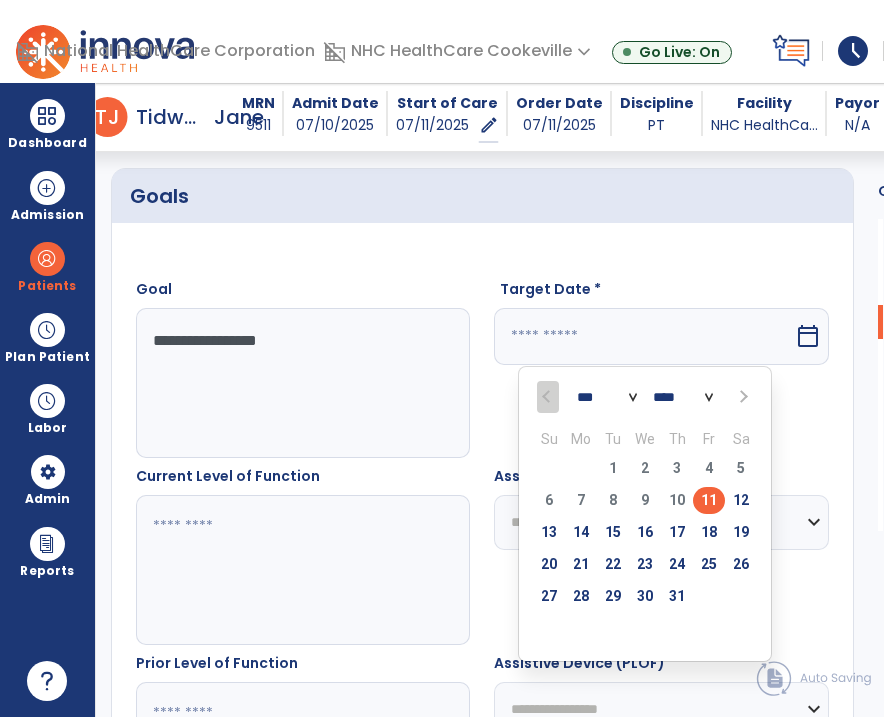 scroll, scrollTop: 643, scrollLeft: 0, axis: vertical 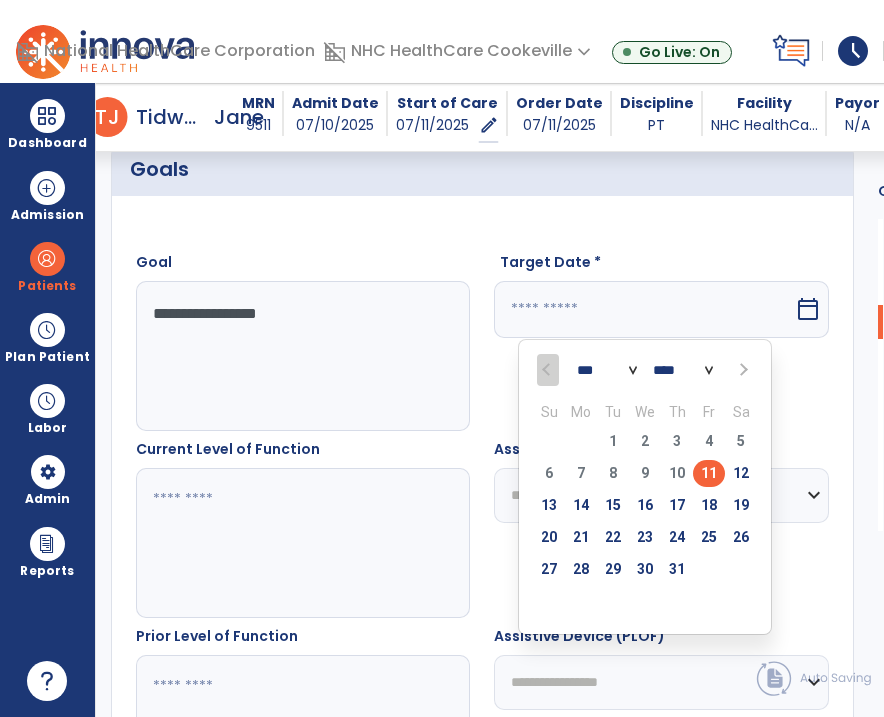 click at bounding box center (743, 370) 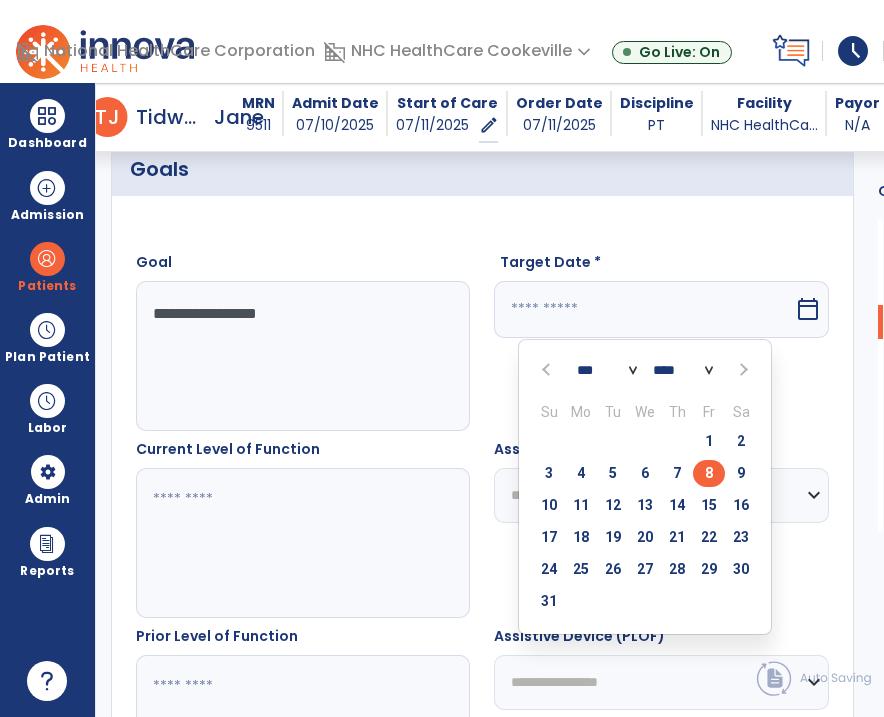 click on "8" at bounding box center (709, 473) 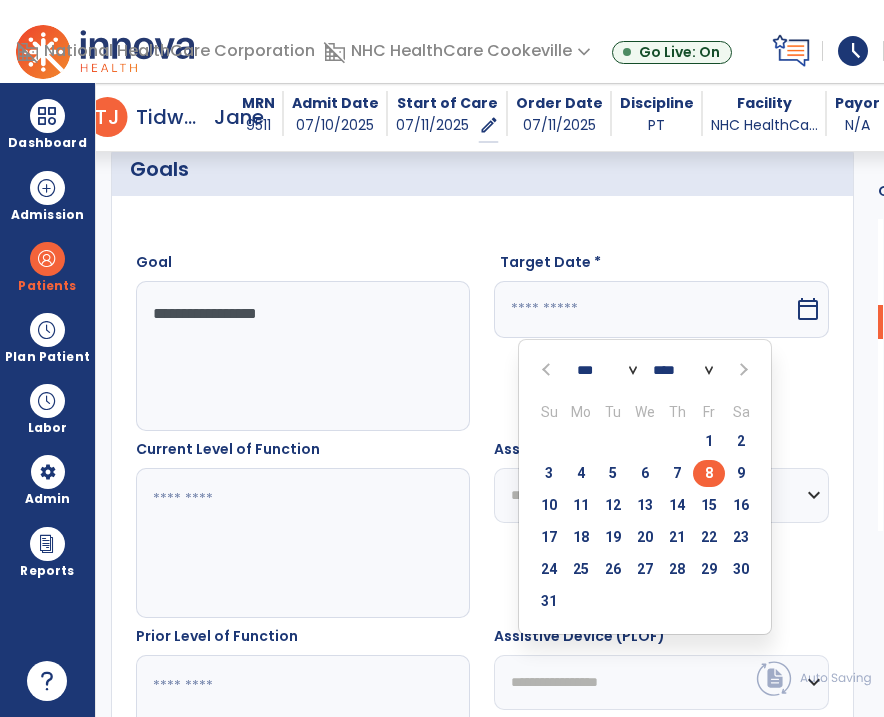 type on "********" 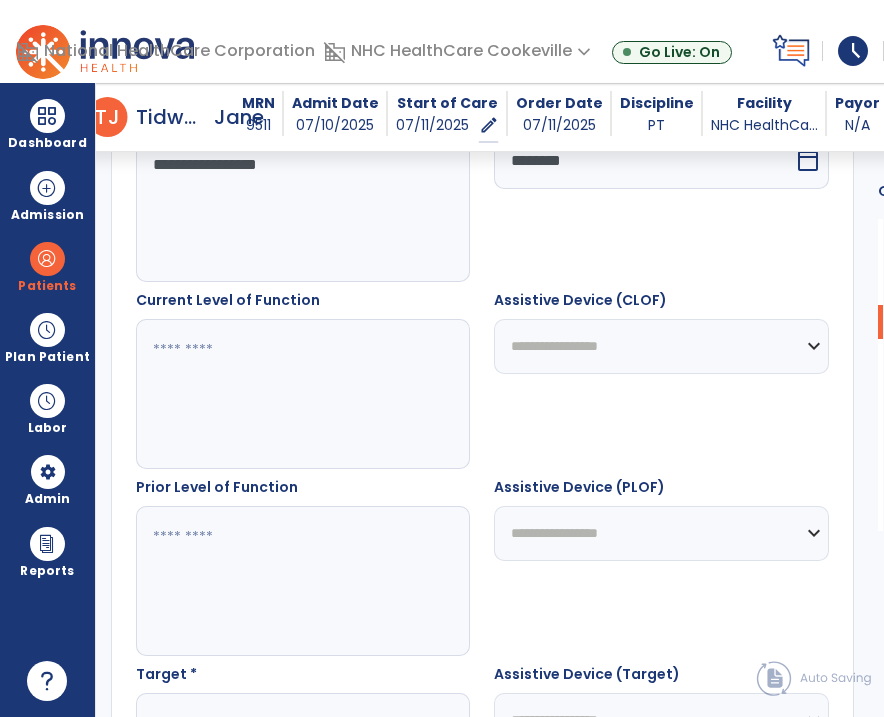 scroll, scrollTop: 802, scrollLeft: 0, axis: vertical 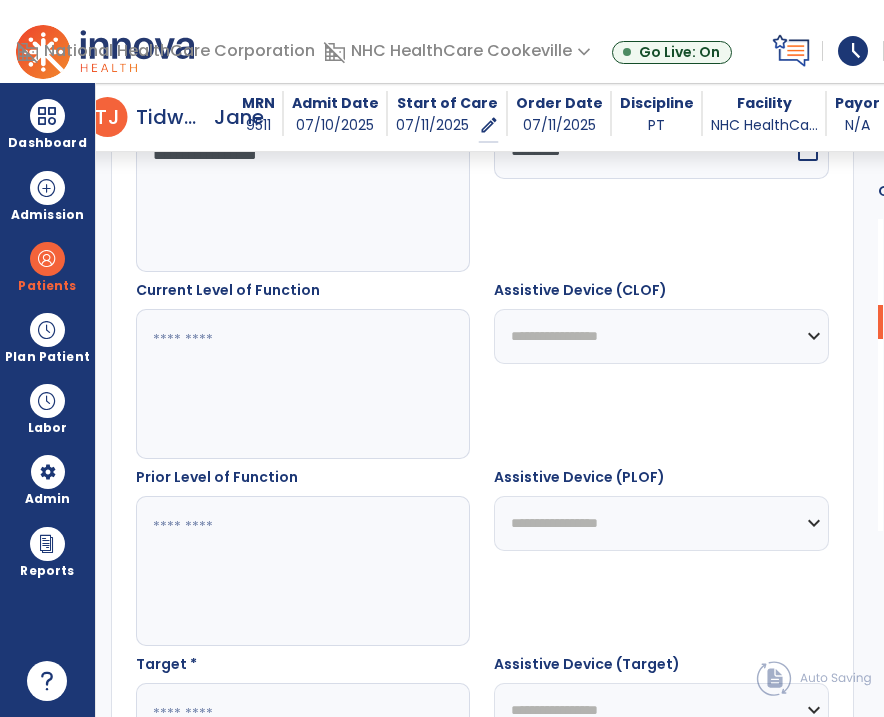 click at bounding box center (304, 384) 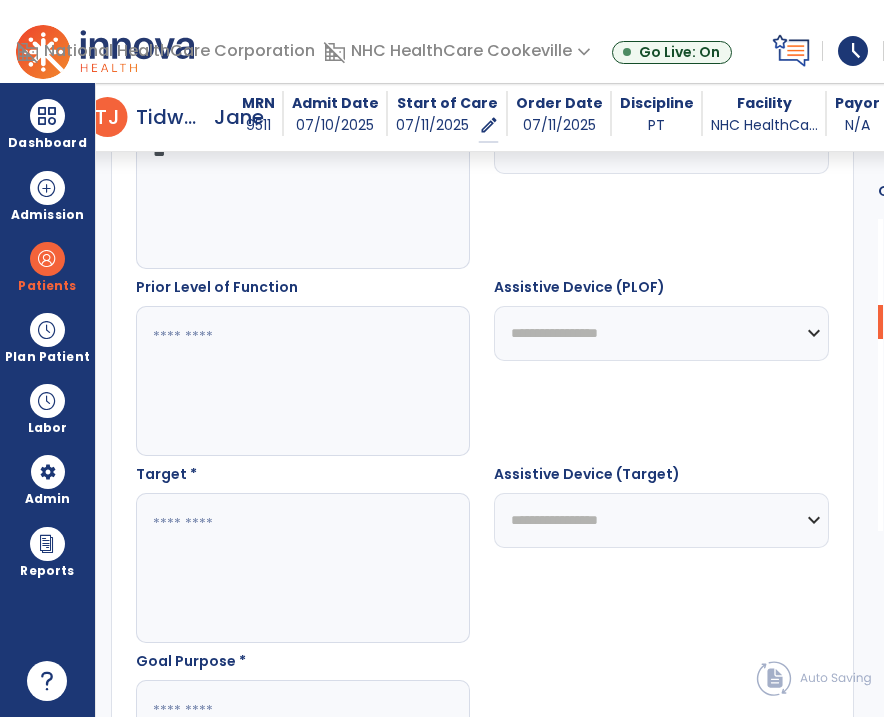 scroll, scrollTop: 1000, scrollLeft: 0, axis: vertical 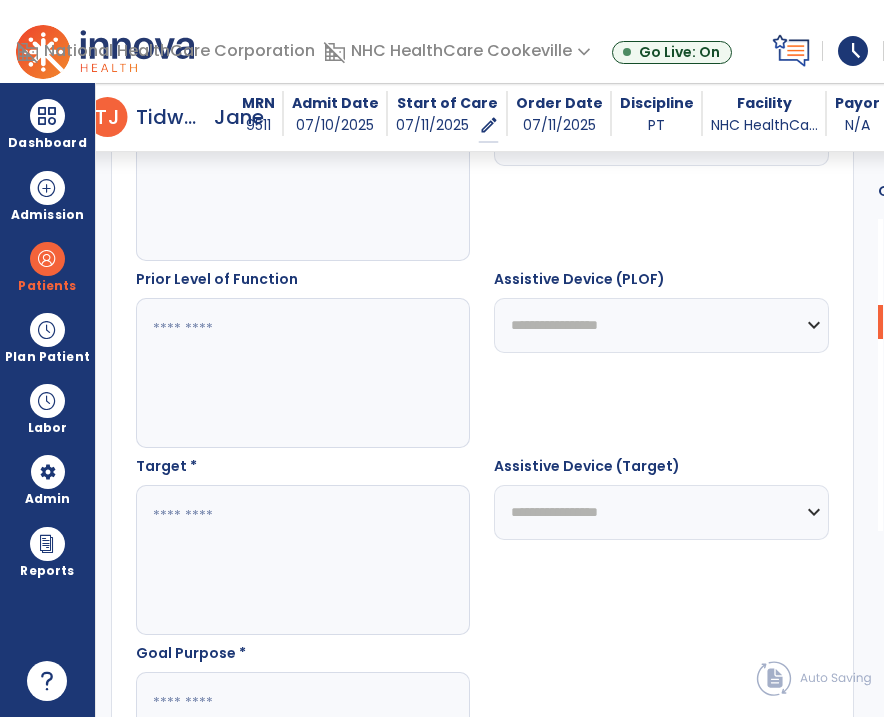 type on "**" 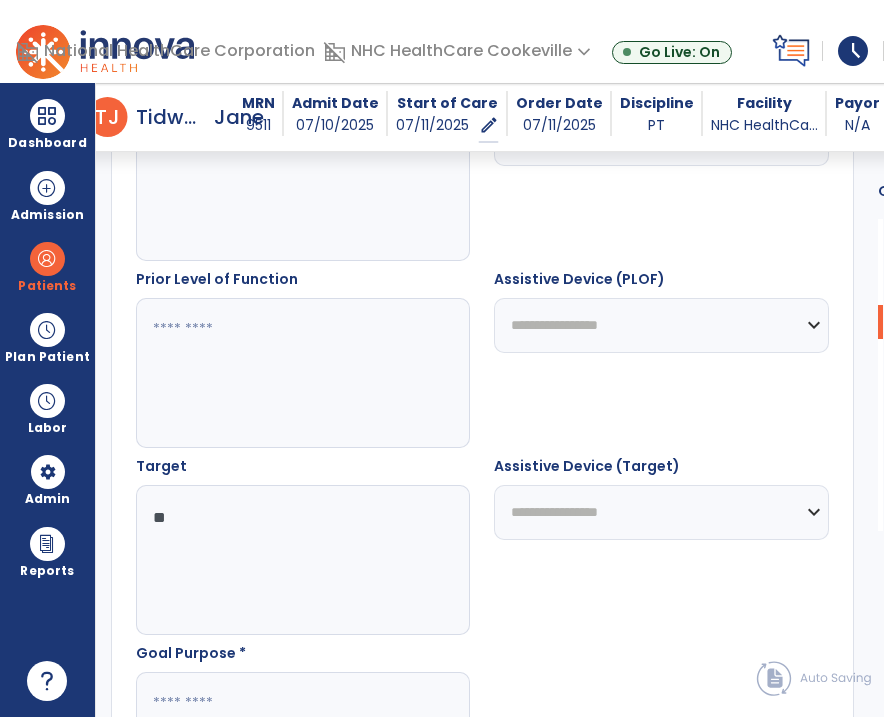 type on "**" 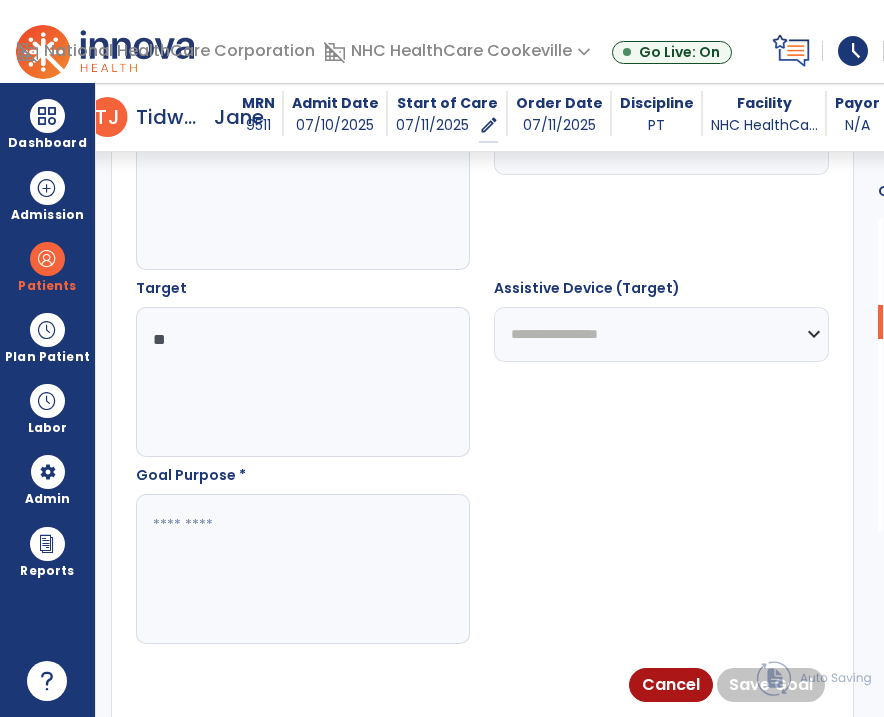scroll, scrollTop: 1217, scrollLeft: 0, axis: vertical 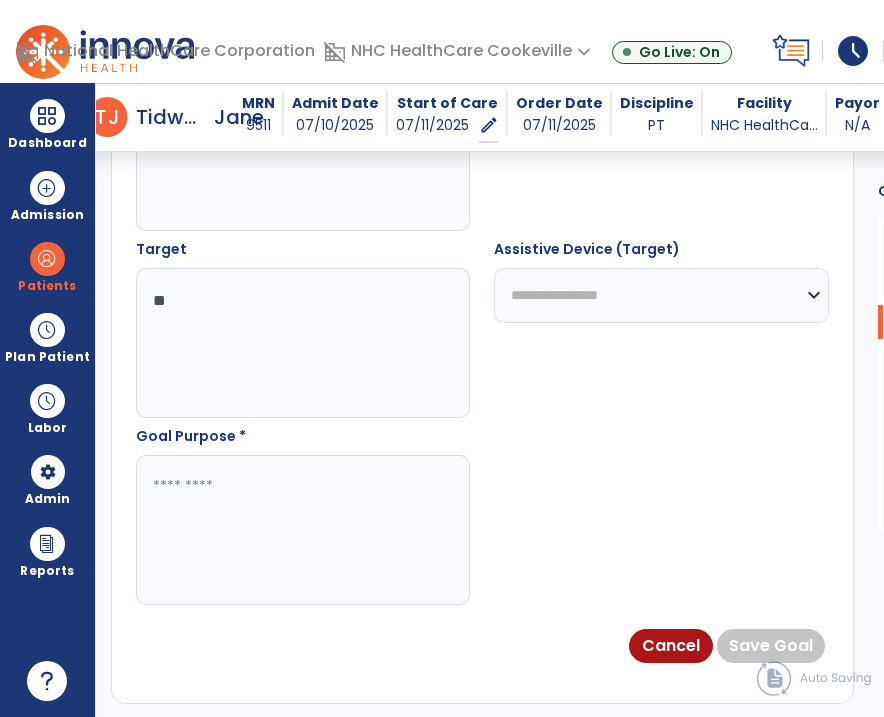 click at bounding box center [304, 530] 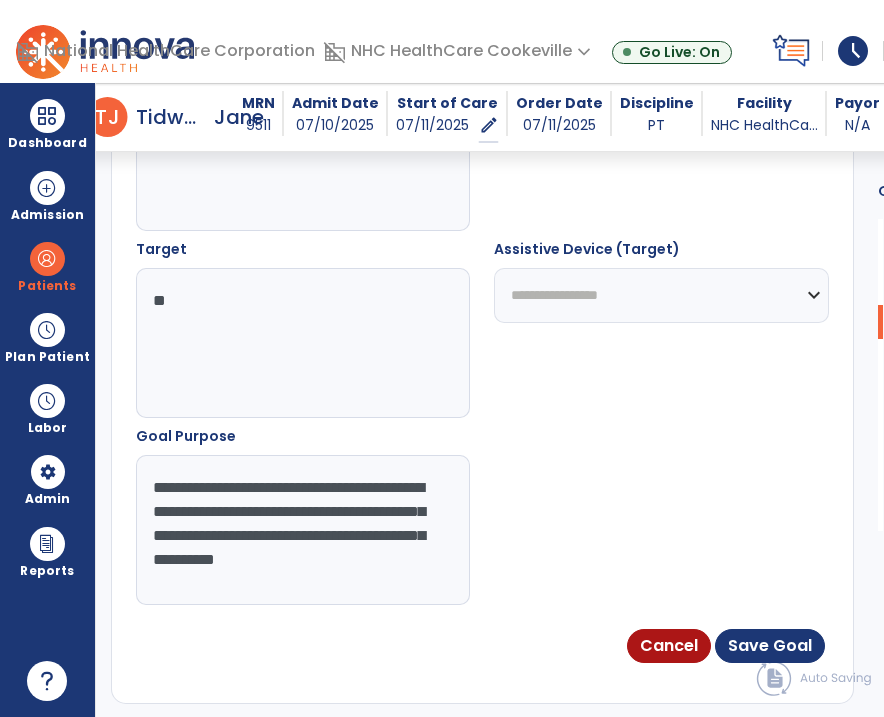 scroll, scrollTop: 15, scrollLeft: 0, axis: vertical 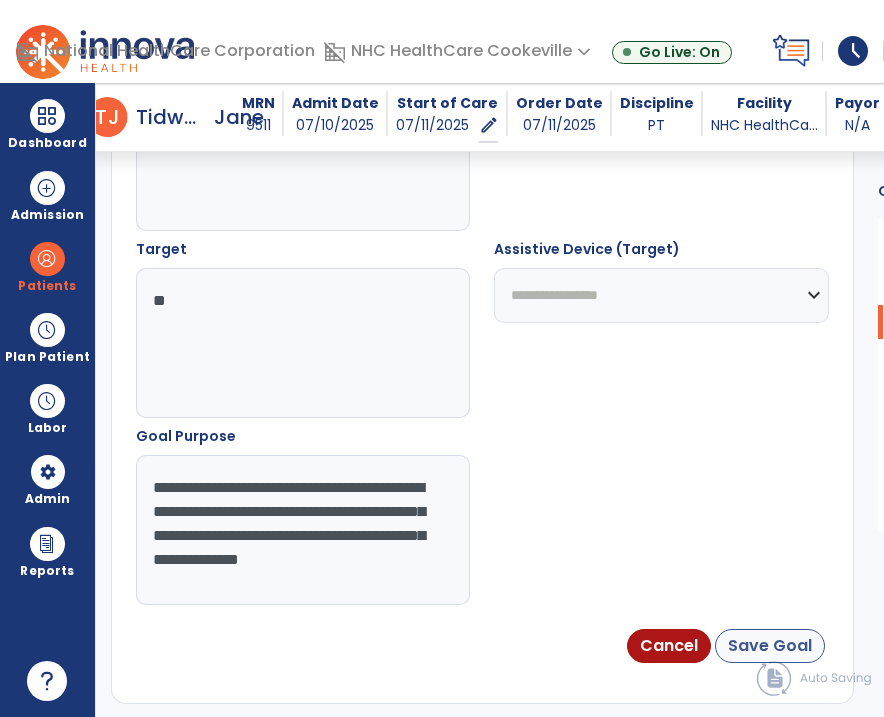 type on "**********" 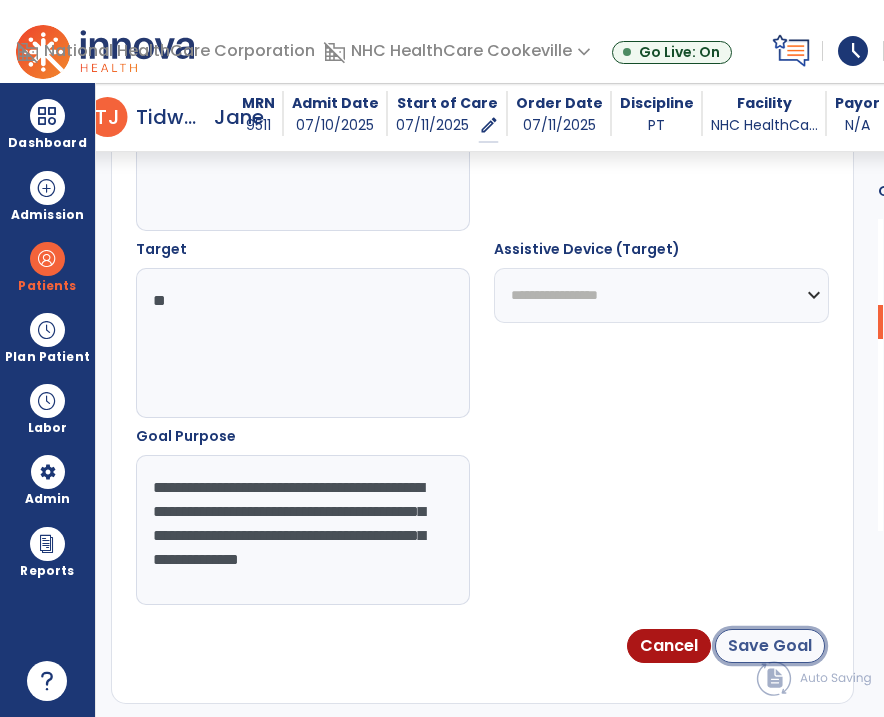click on "Save Goal" at bounding box center (770, 646) 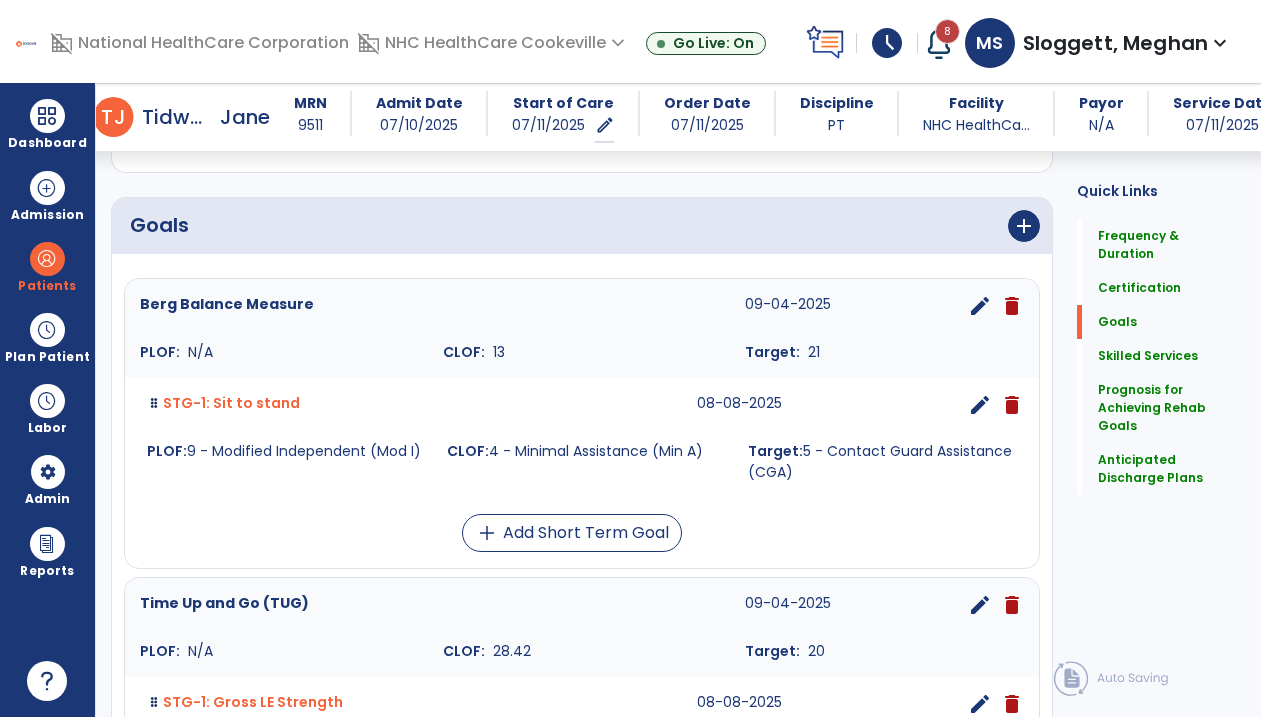 scroll, scrollTop: 427, scrollLeft: 0, axis: vertical 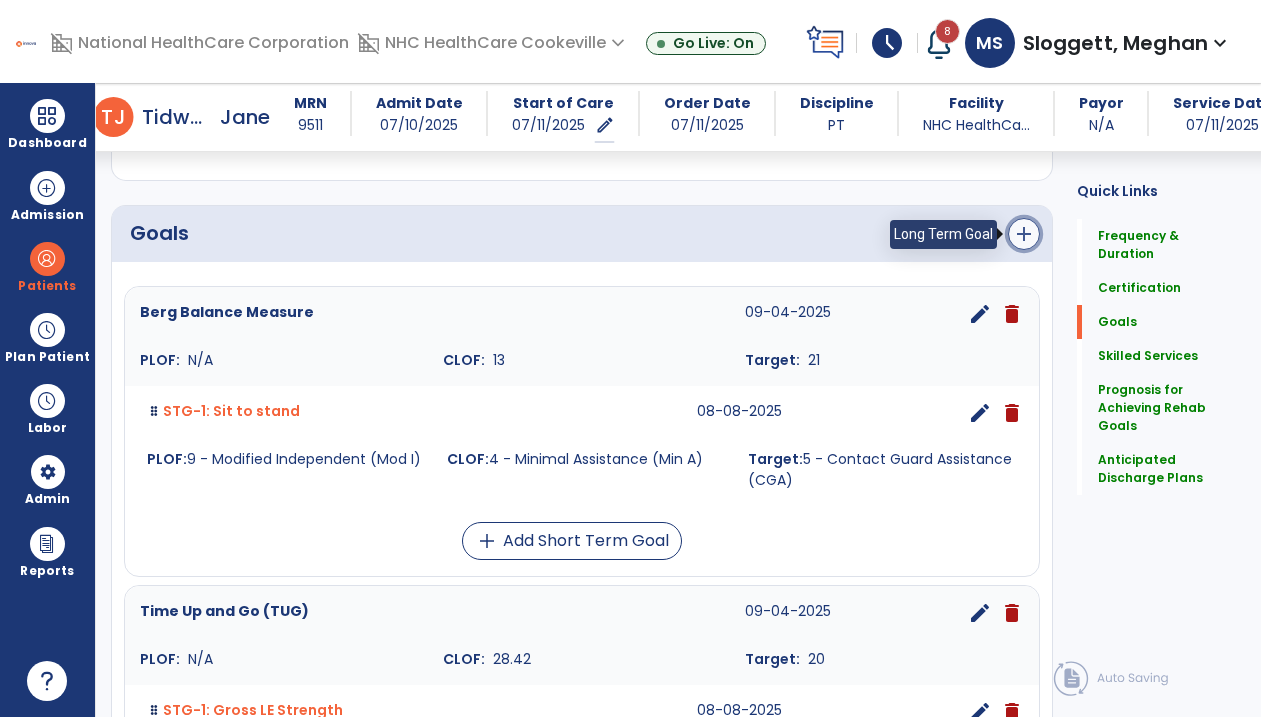 click on "add" at bounding box center (1024, 234) 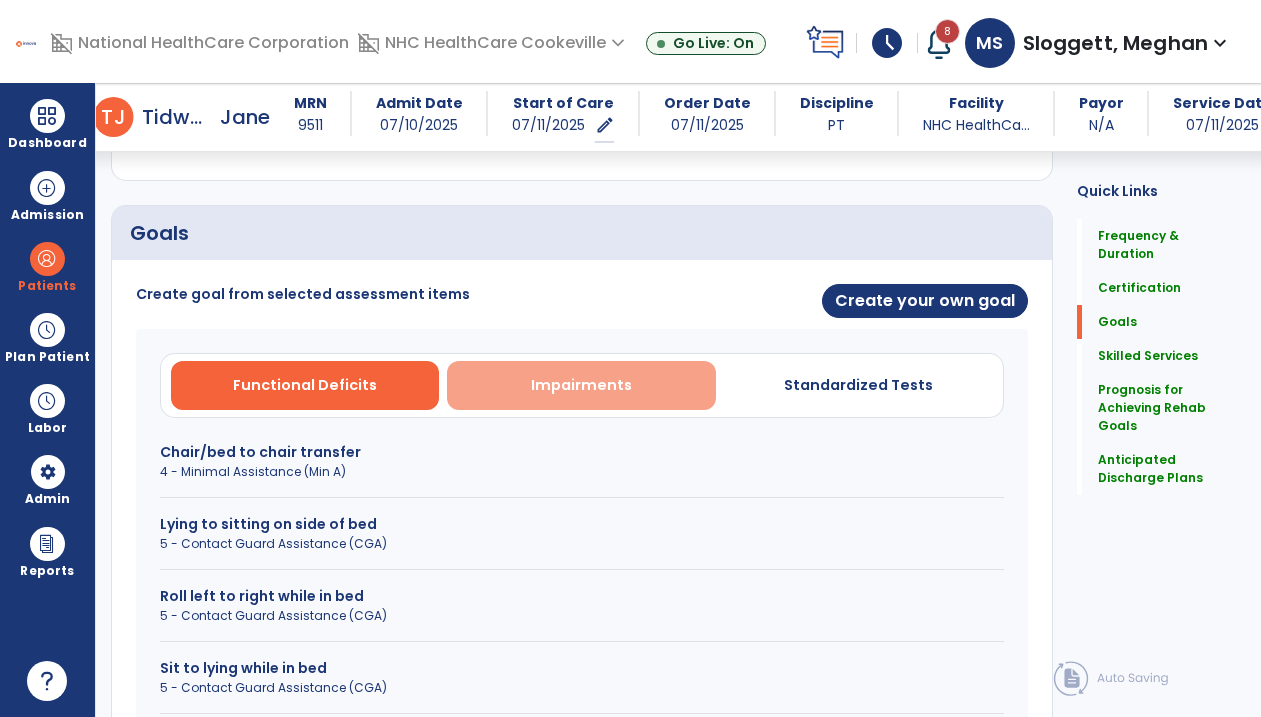 click on "Impairments" at bounding box center [581, 385] 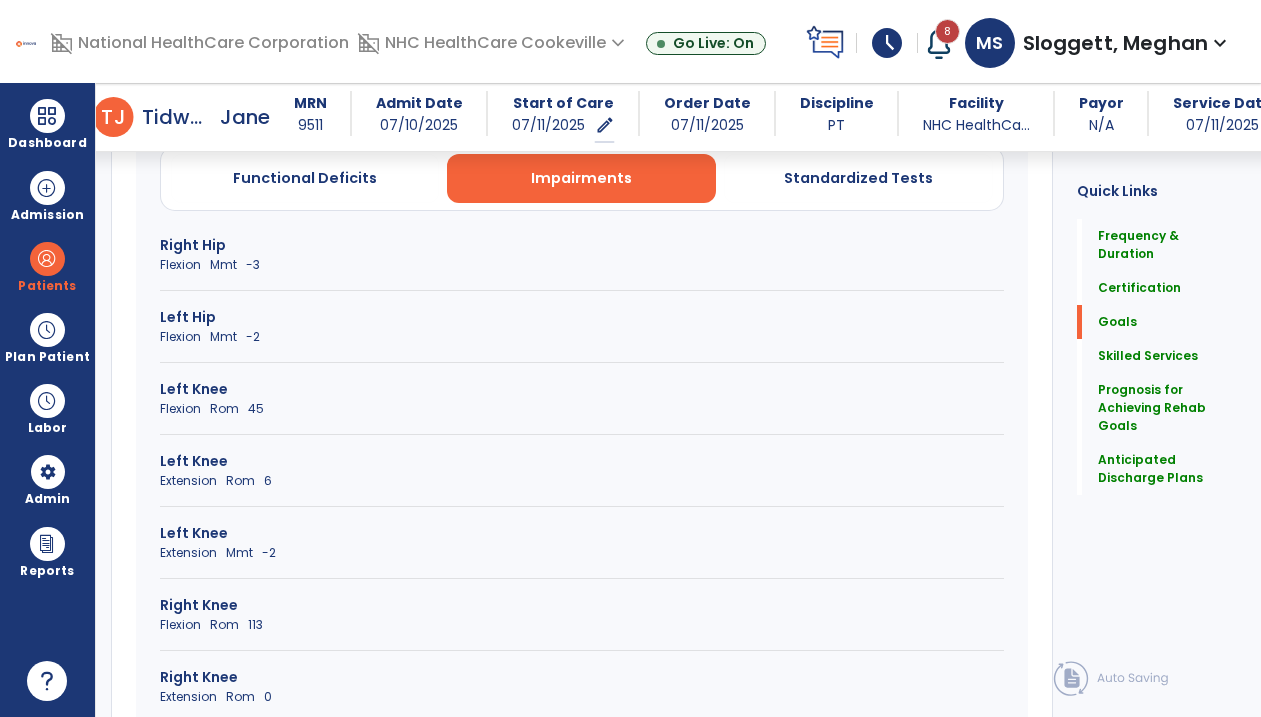 scroll, scrollTop: 526, scrollLeft: 0, axis: vertical 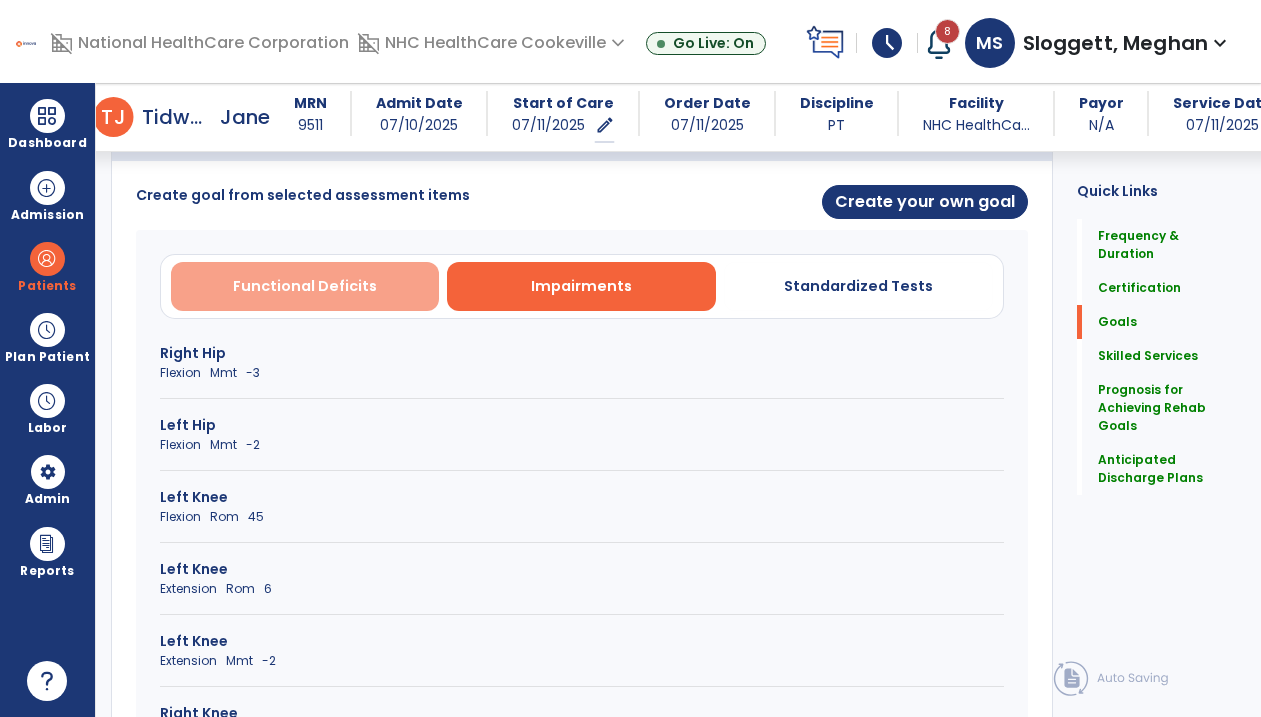 click on "Functional Deficits" at bounding box center (305, 286) 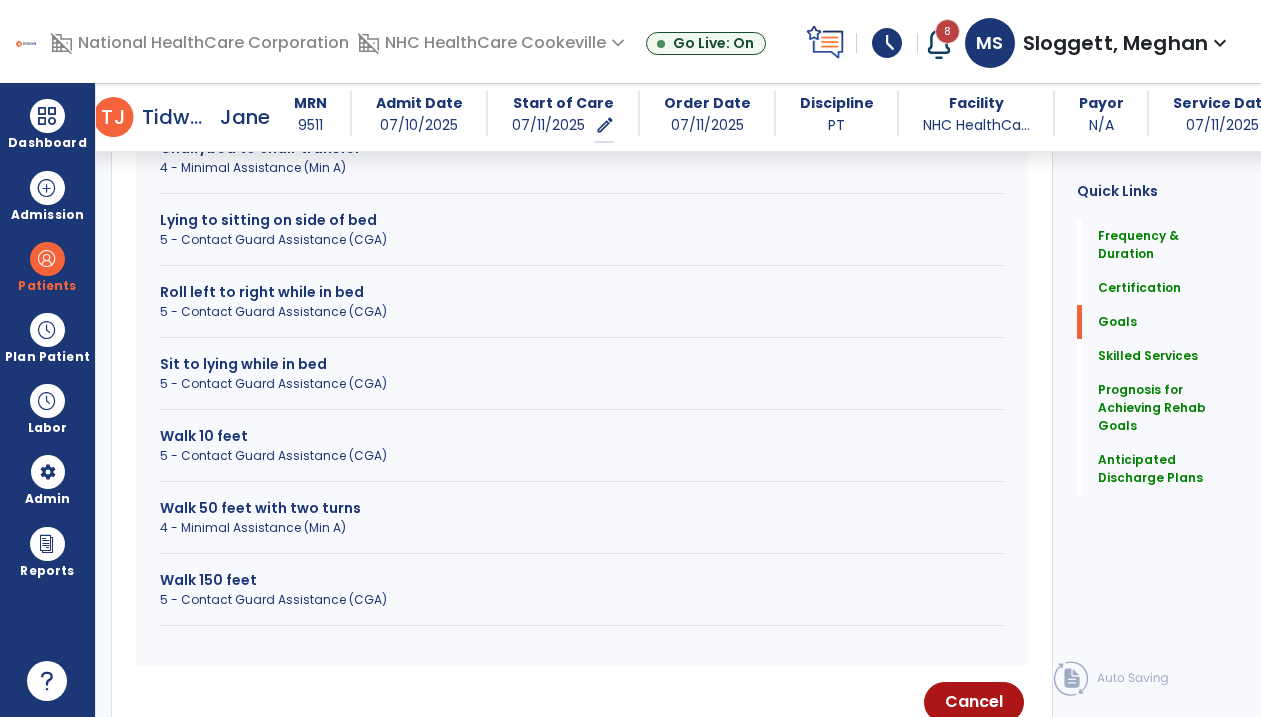 scroll, scrollTop: 751, scrollLeft: 0, axis: vertical 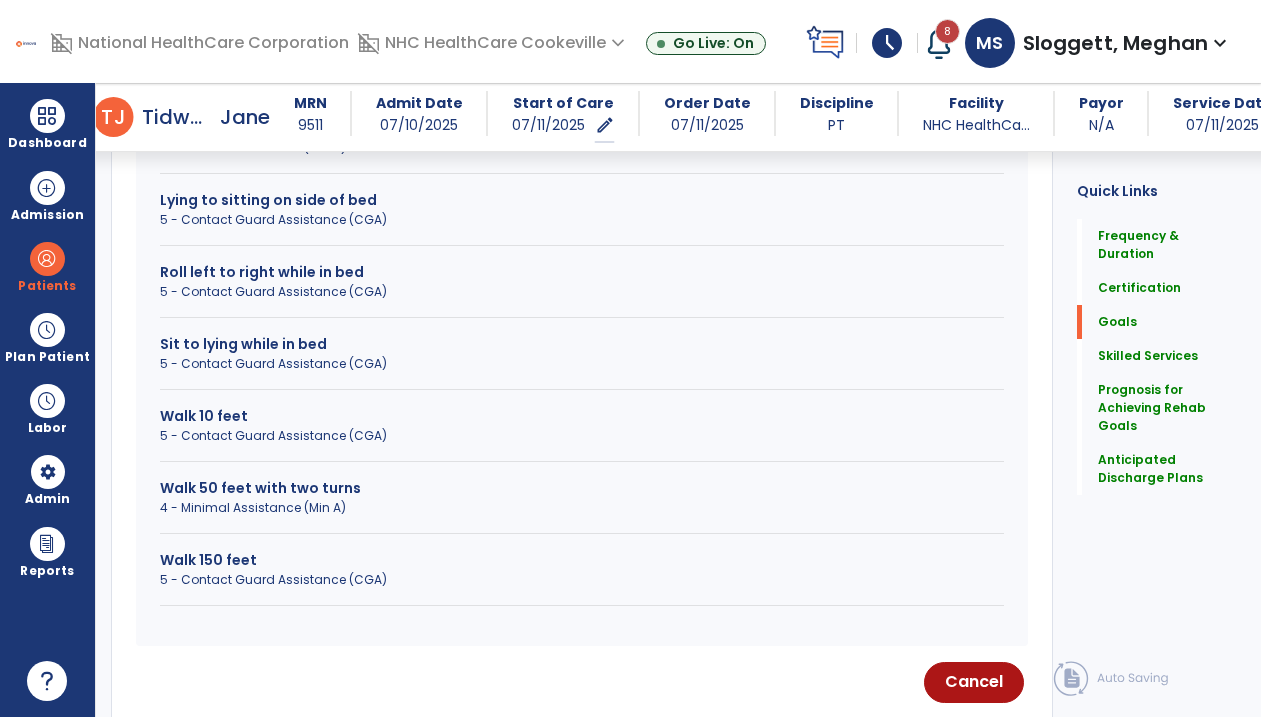 click on "Walk 150 feet 5 - Contact Guard Assistance (CGA)" at bounding box center (582, 578) 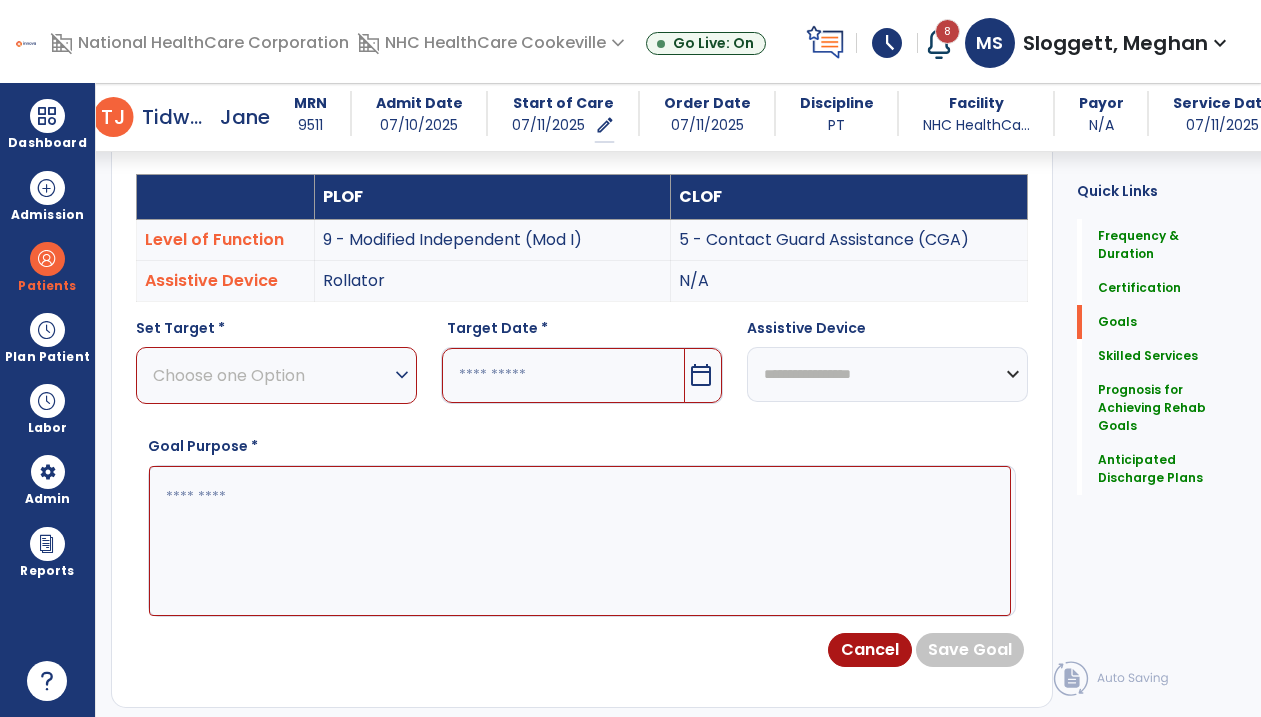 scroll, scrollTop: 490, scrollLeft: 0, axis: vertical 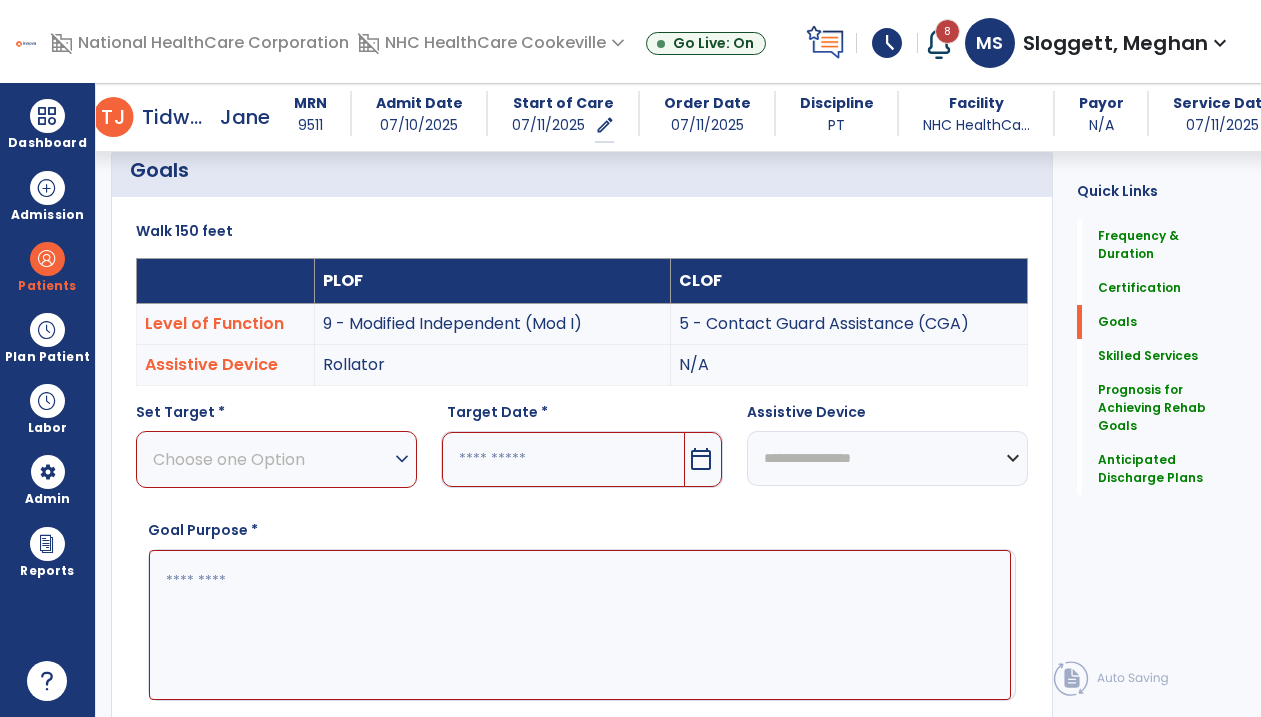 click on "Choose one Option" at bounding box center [271, 459] 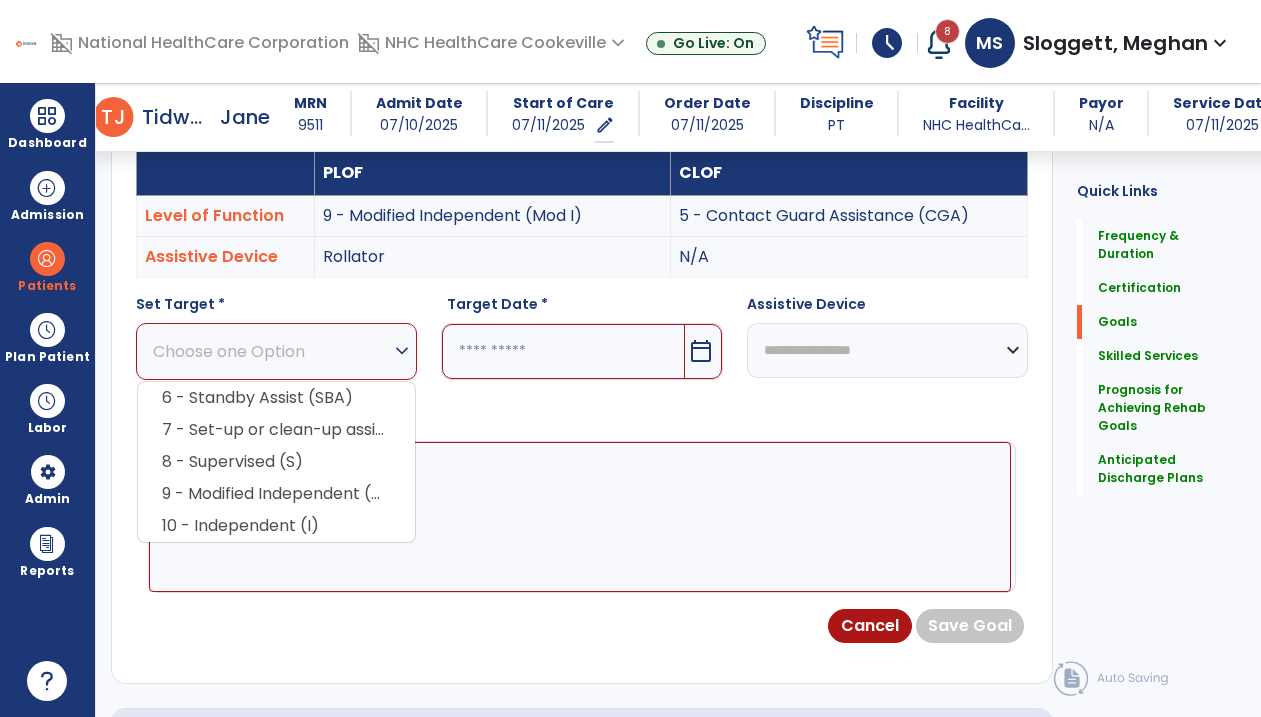 scroll, scrollTop: 628, scrollLeft: 0, axis: vertical 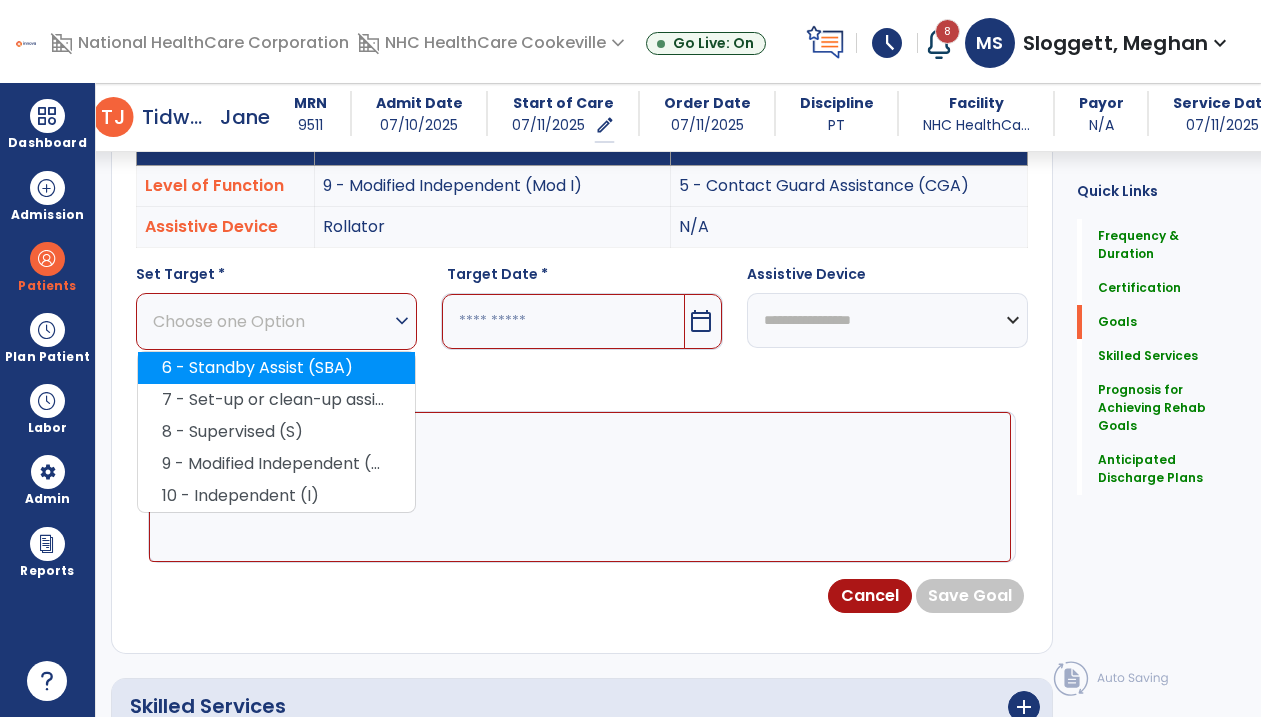 click on "6 - Standby Assist (SBA)" at bounding box center [276, 368] 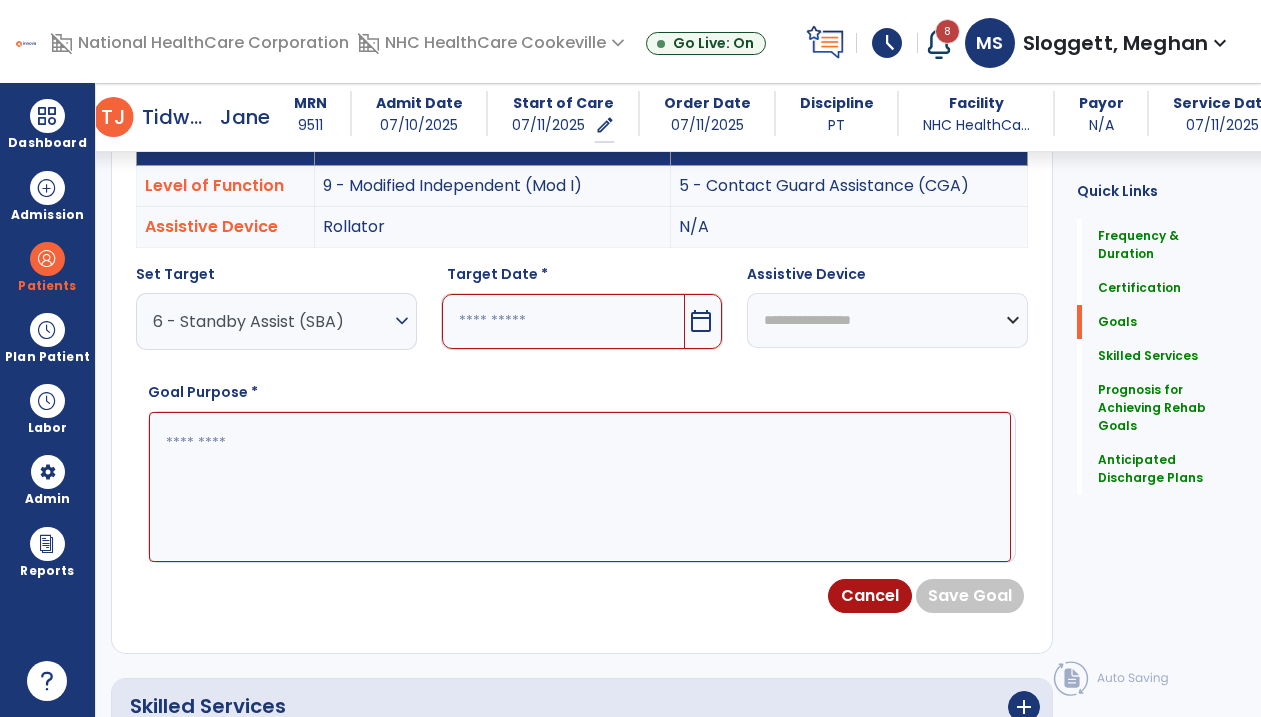 click at bounding box center (563, 321) 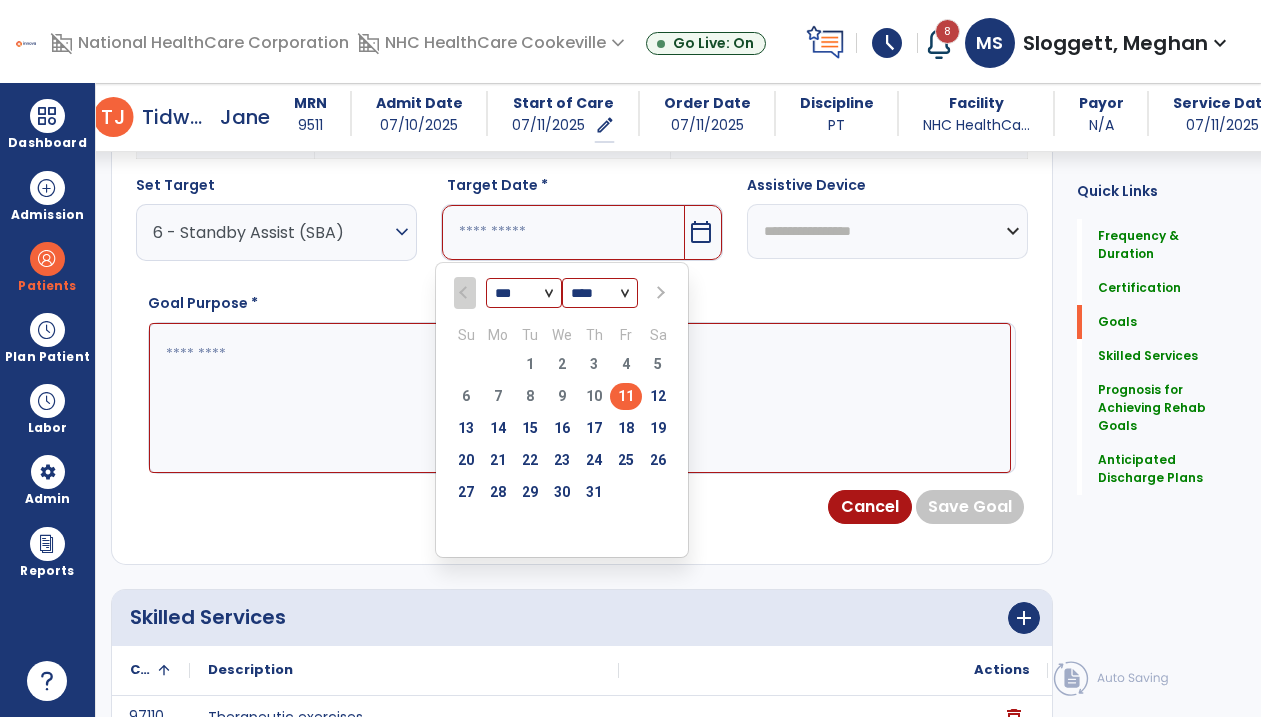 scroll, scrollTop: 726, scrollLeft: 0, axis: vertical 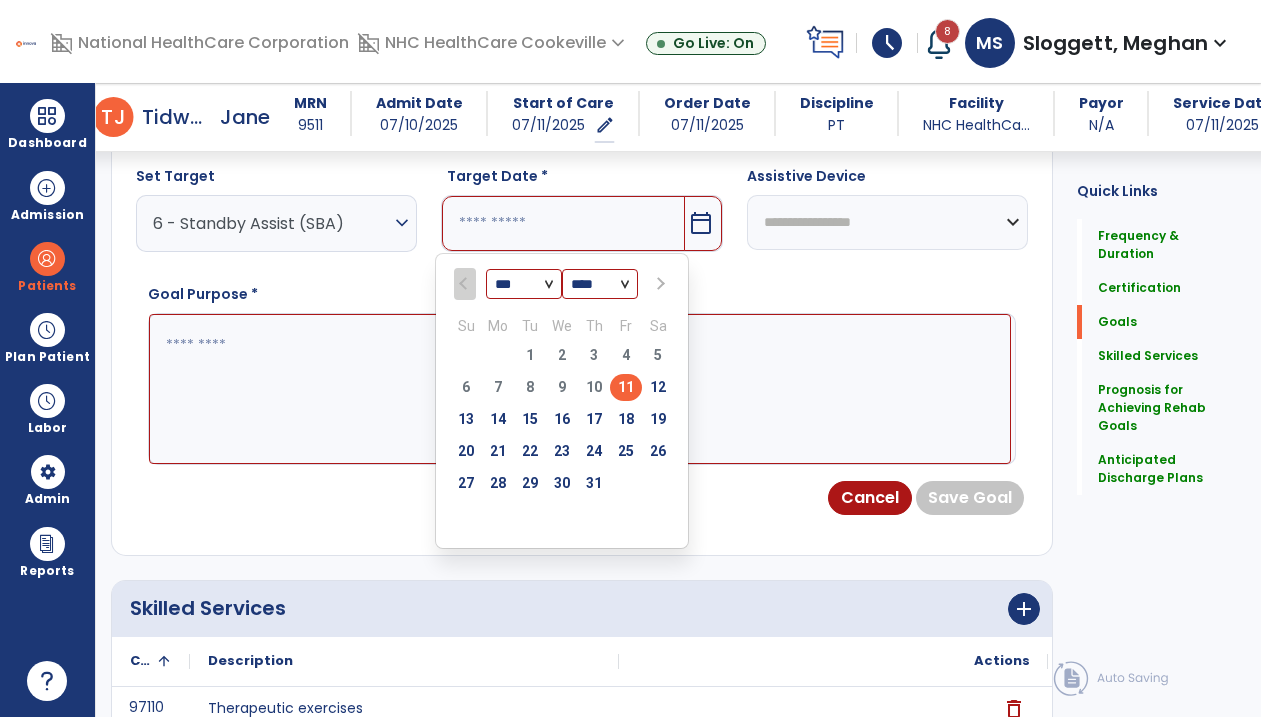 click at bounding box center (659, 284) 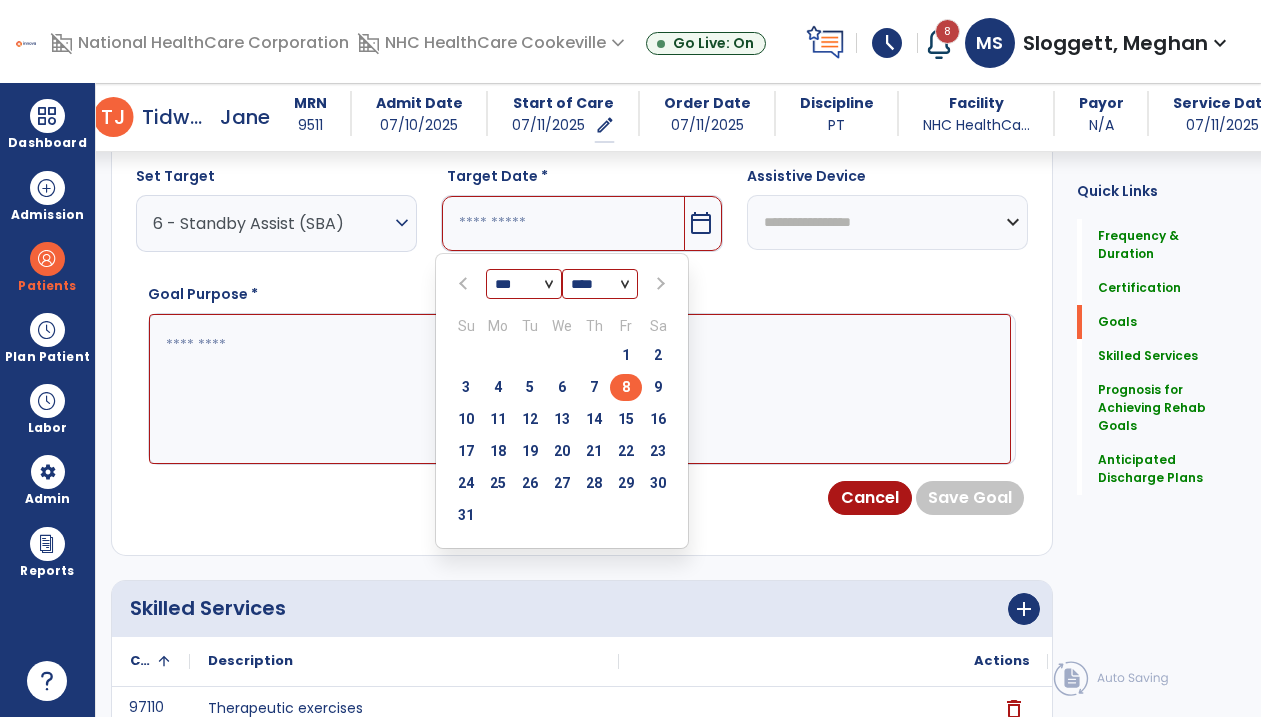 click on "8" at bounding box center (626, 387) 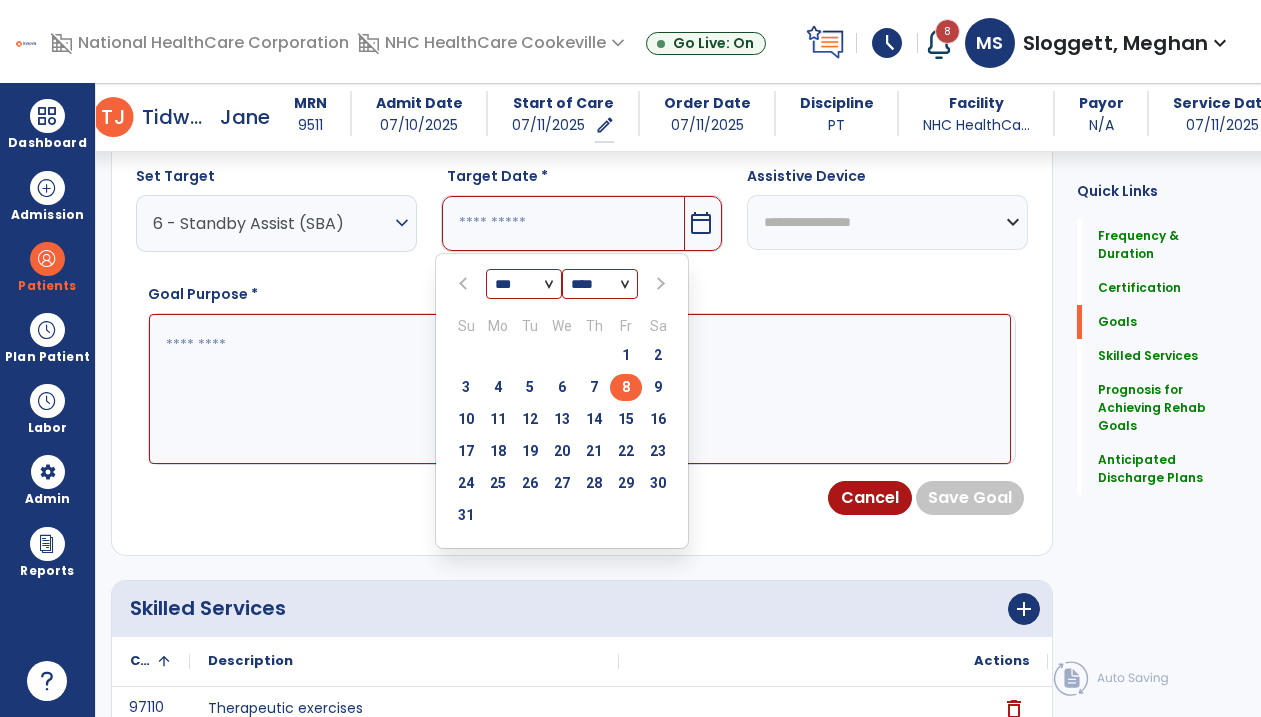 type on "********" 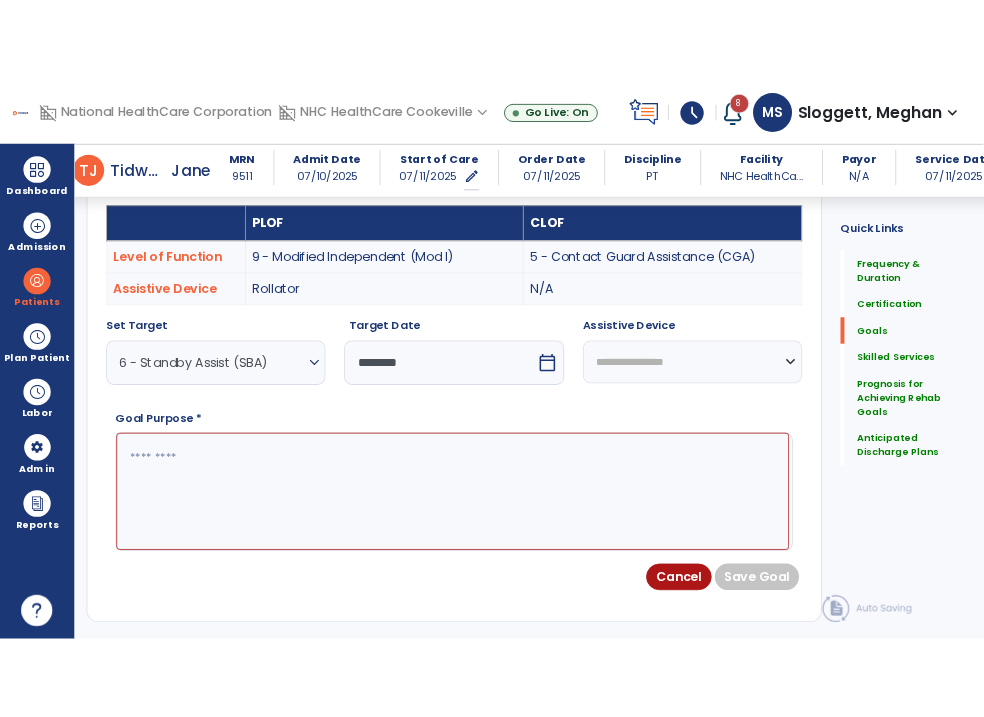 scroll, scrollTop: 614, scrollLeft: 0, axis: vertical 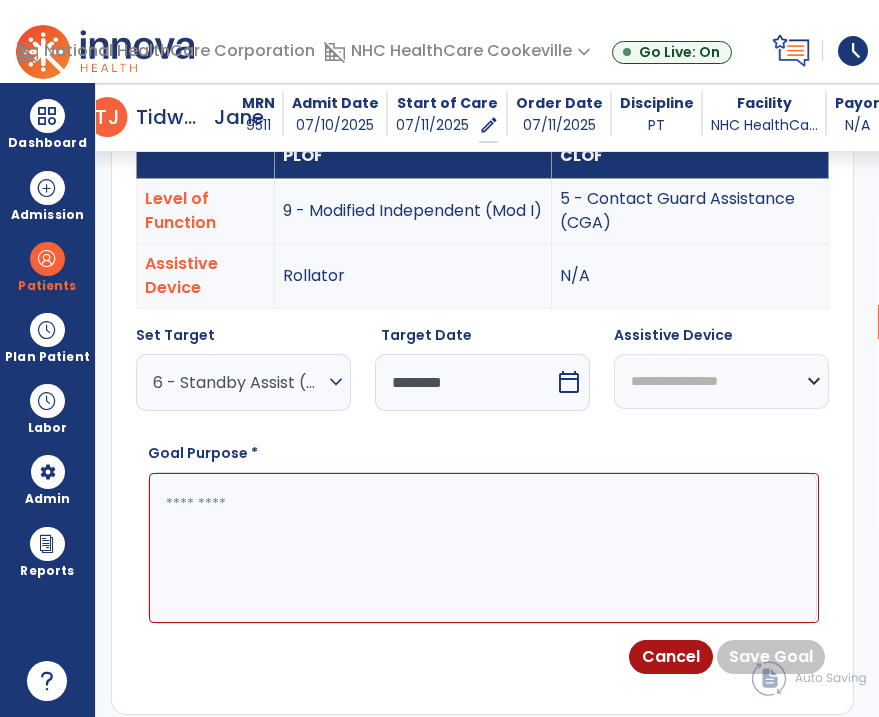 click at bounding box center [484, 548] 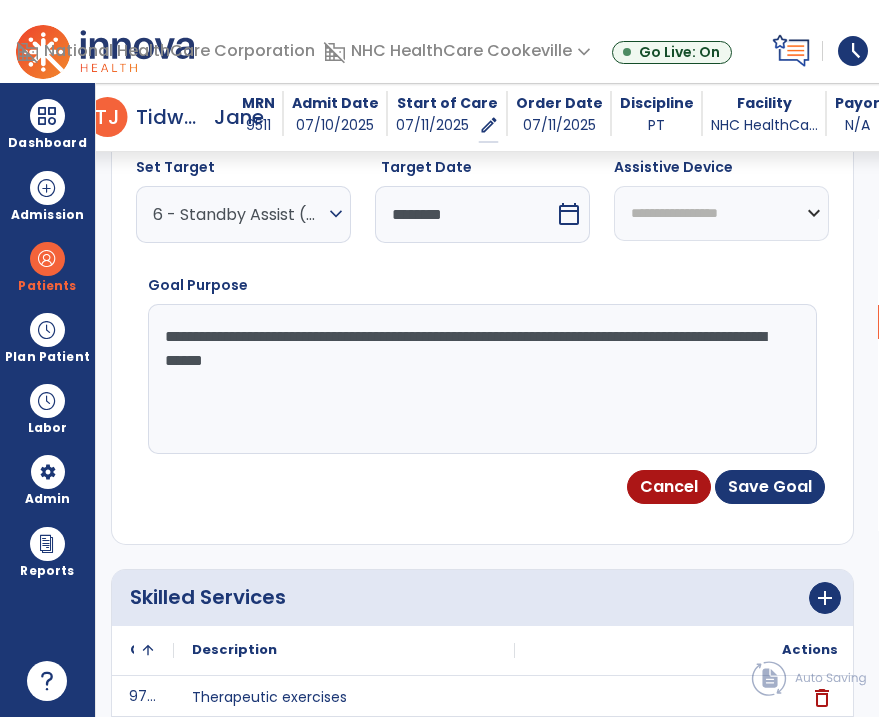 scroll, scrollTop: 970, scrollLeft: 0, axis: vertical 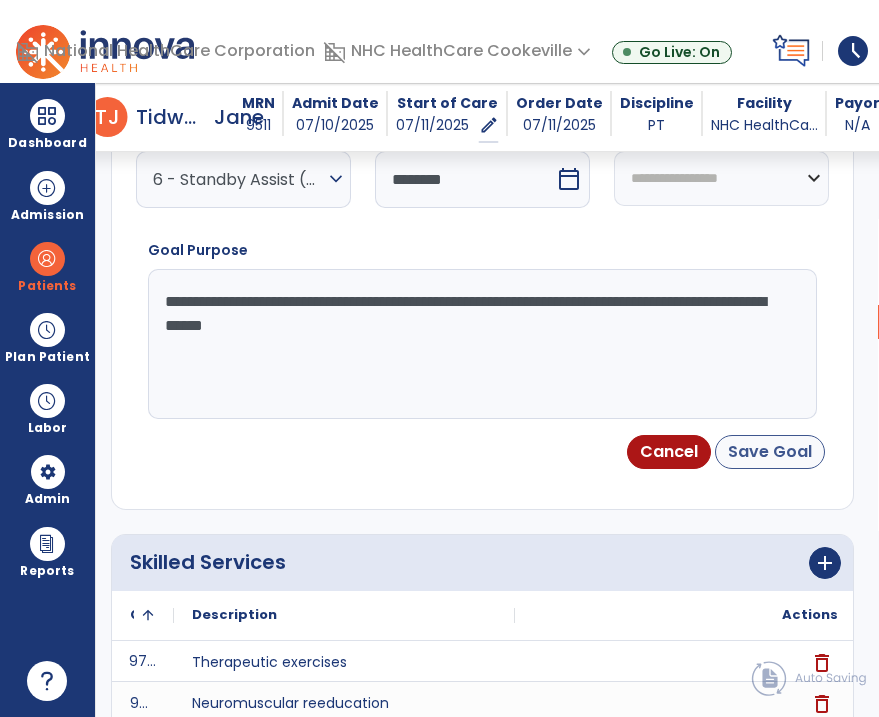 type on "**********" 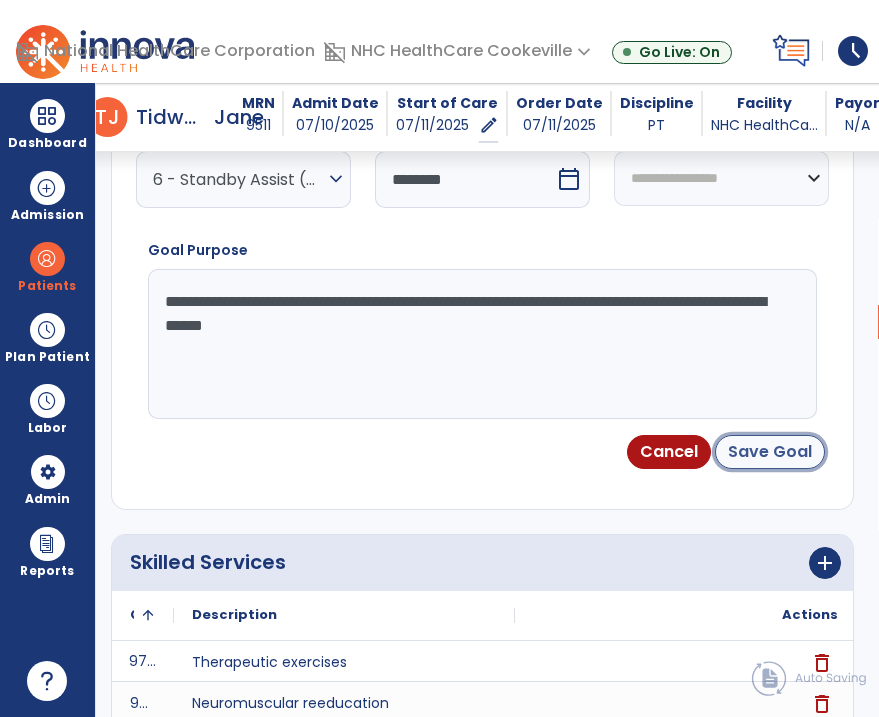 click on "Save Goal" at bounding box center [770, 452] 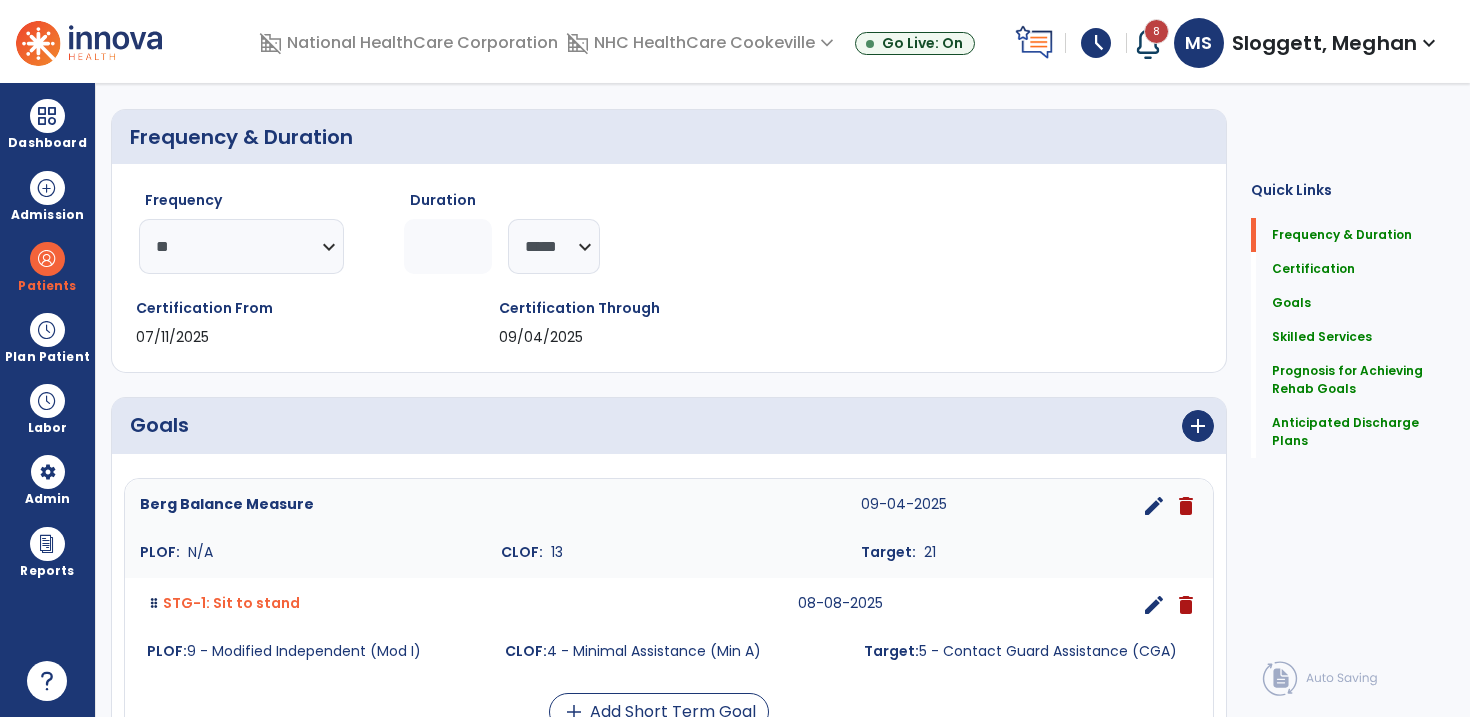 scroll, scrollTop: 0, scrollLeft: 0, axis: both 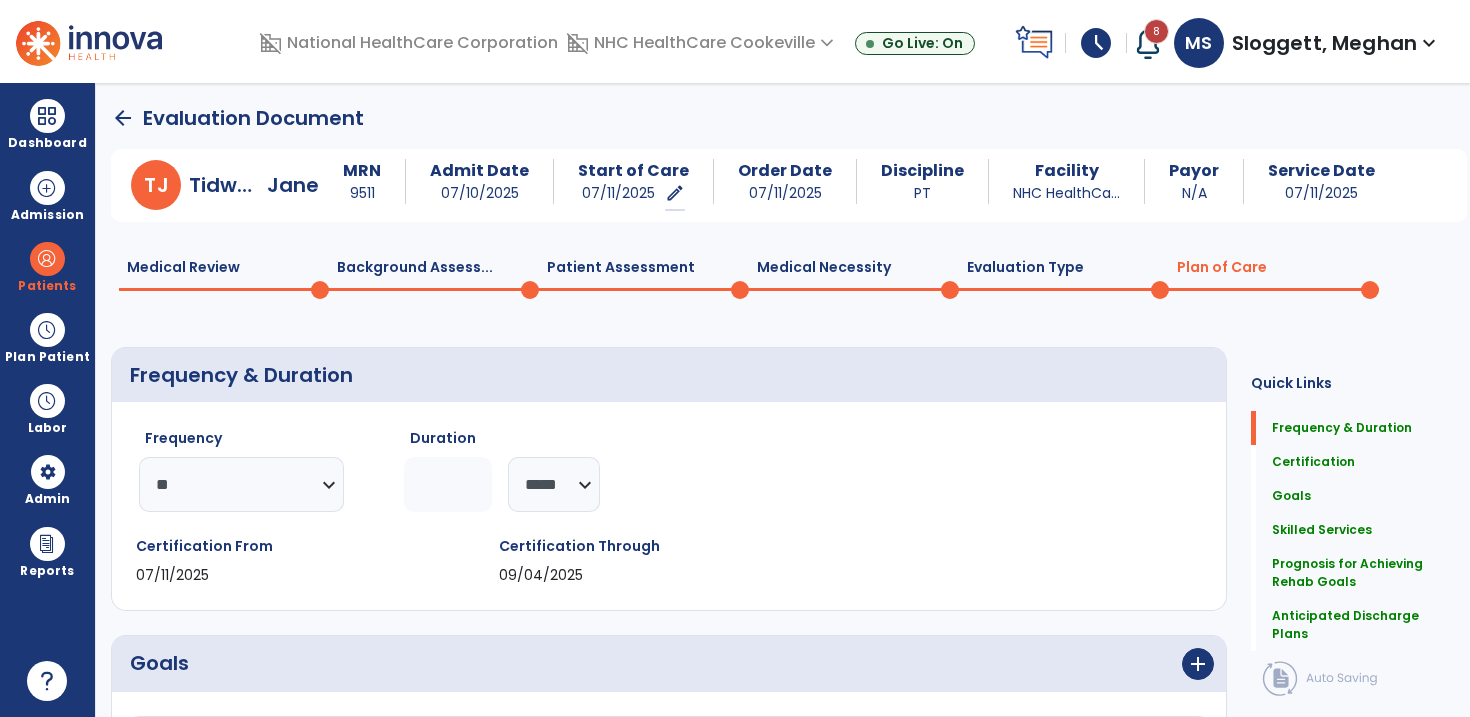 click on "Medical Review  0" 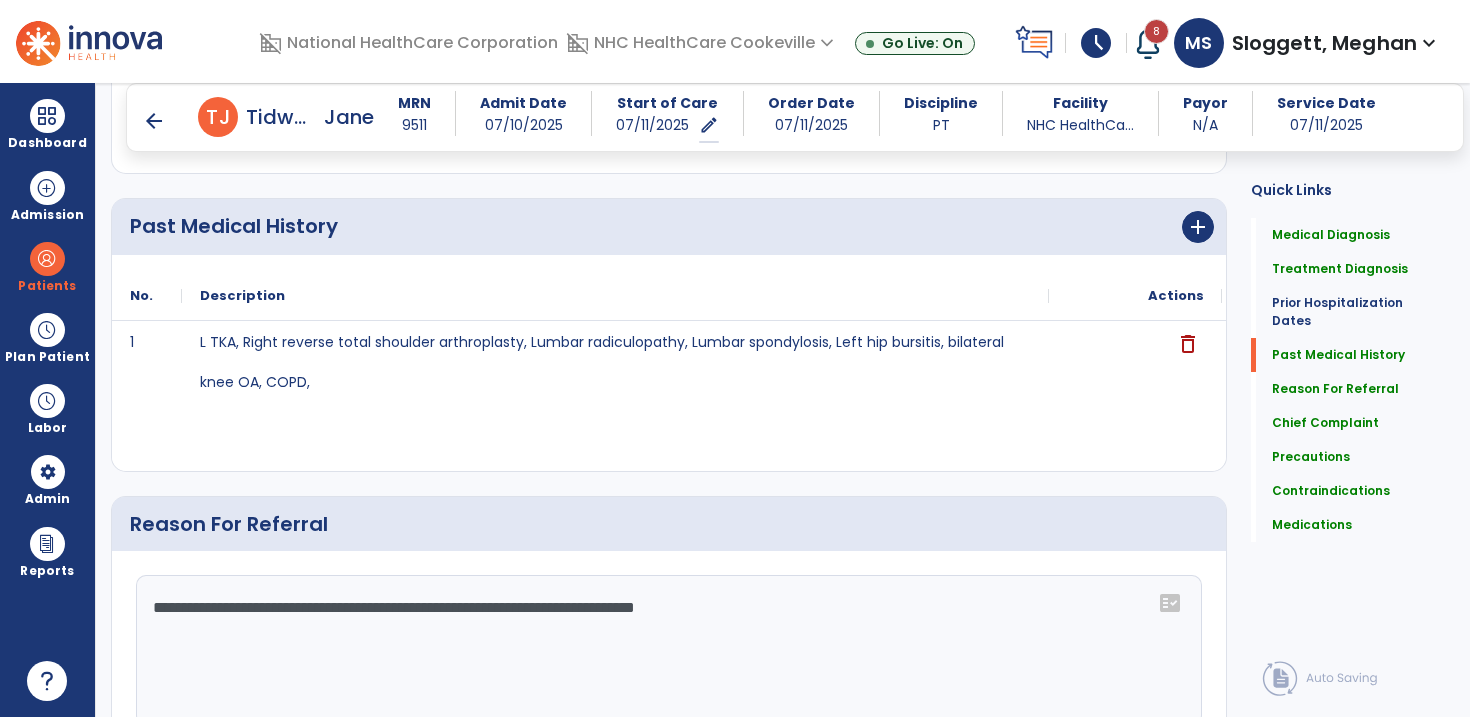 scroll, scrollTop: 948, scrollLeft: 0, axis: vertical 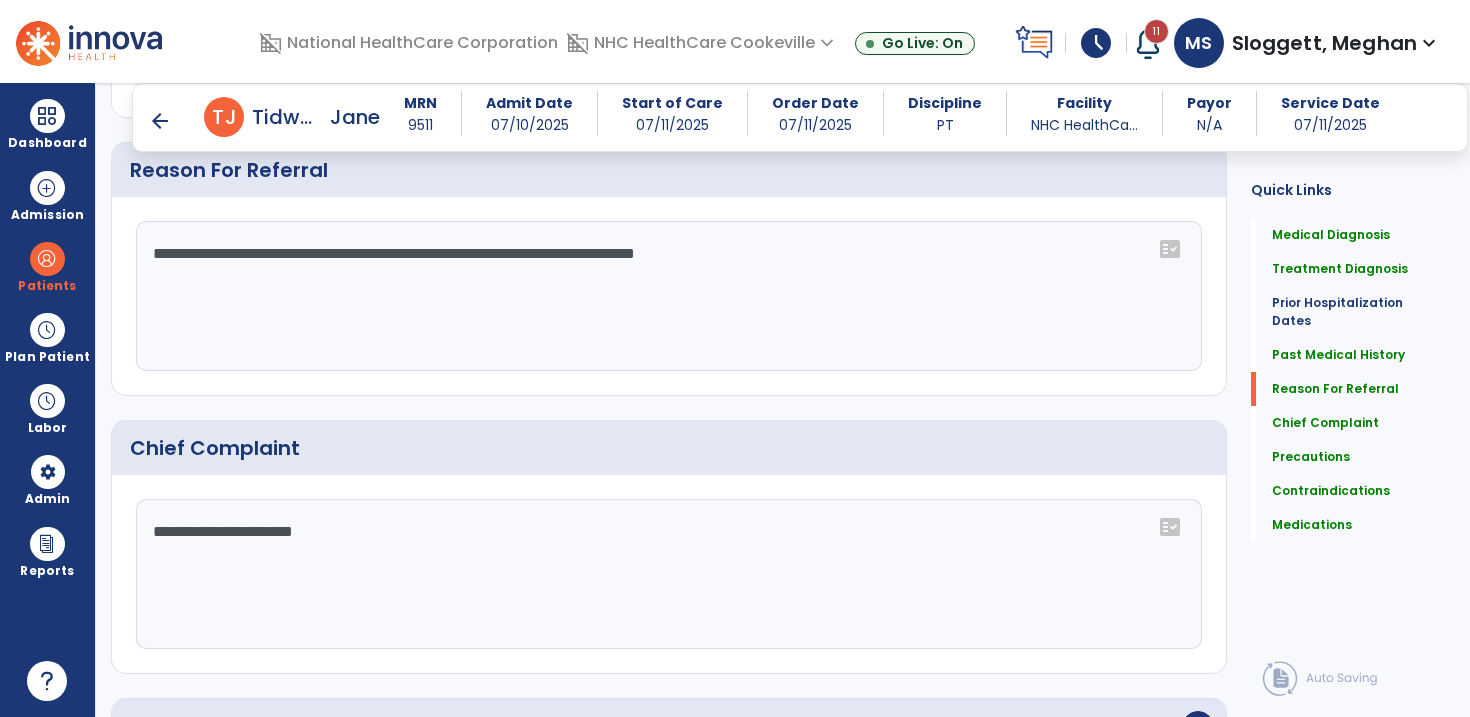 click on "**********" 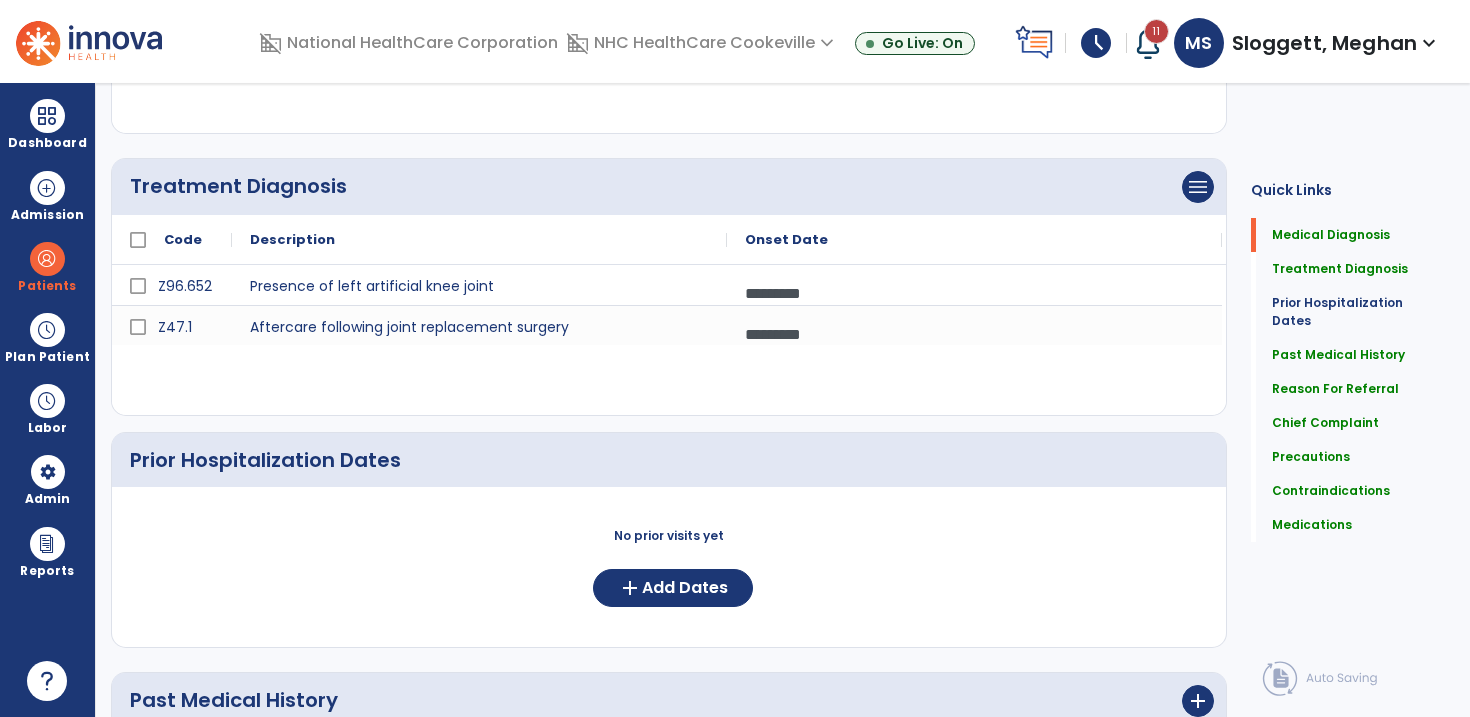 scroll, scrollTop: 0, scrollLeft: 0, axis: both 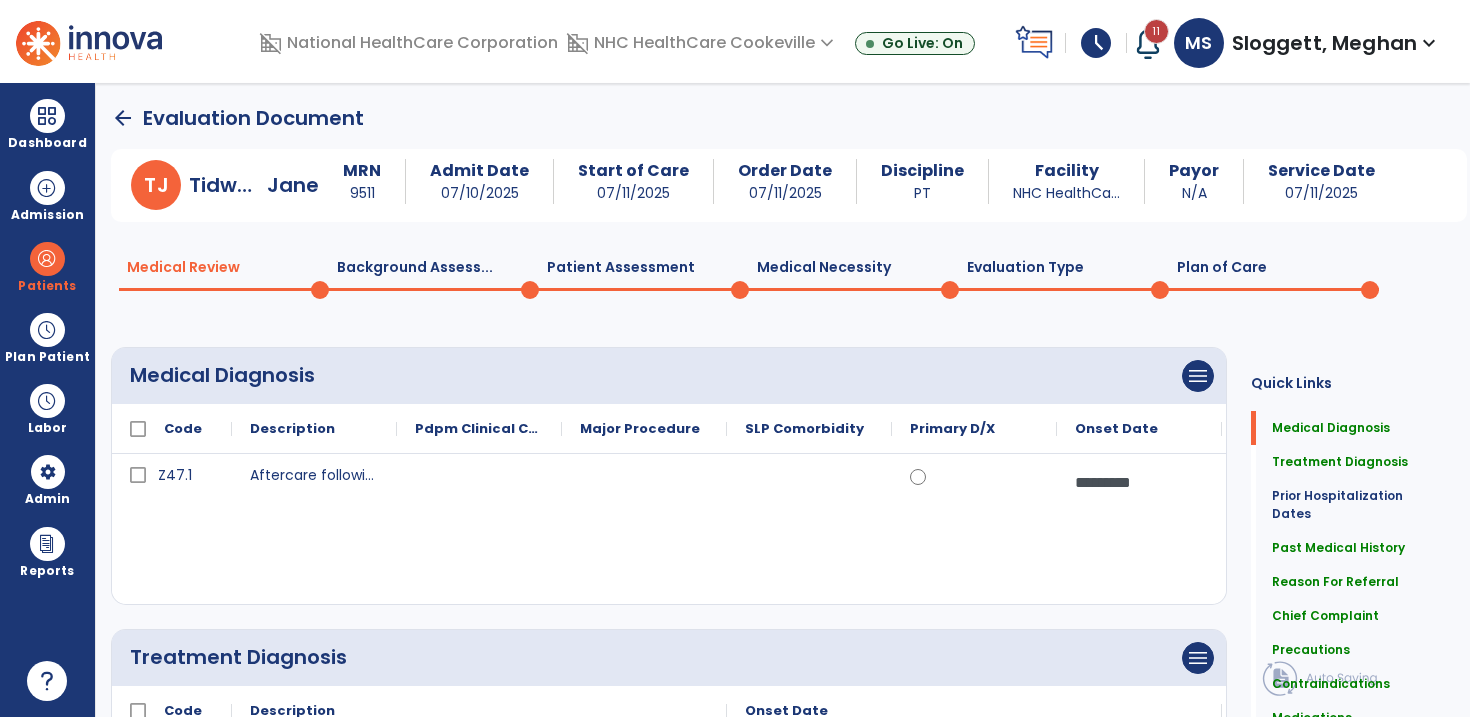 type on "**********" 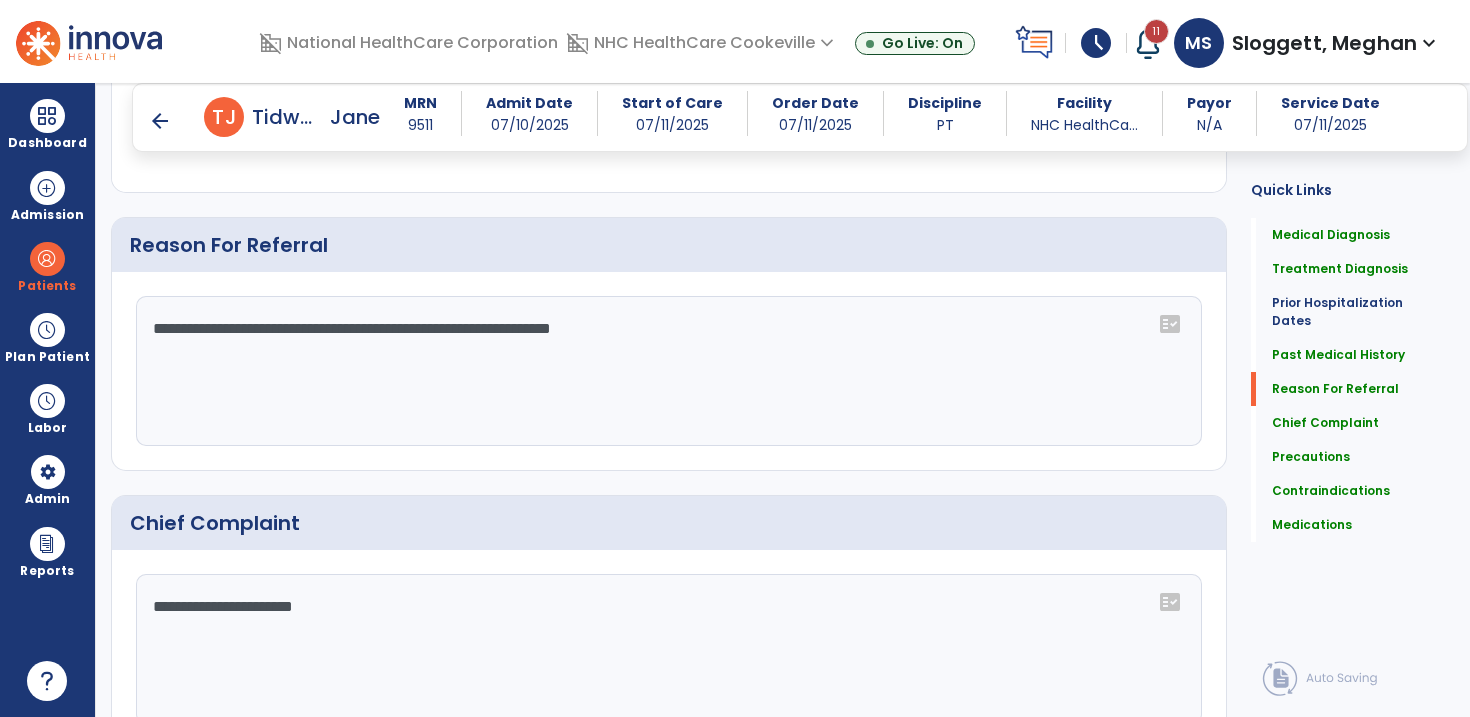 scroll, scrollTop: 1212, scrollLeft: 0, axis: vertical 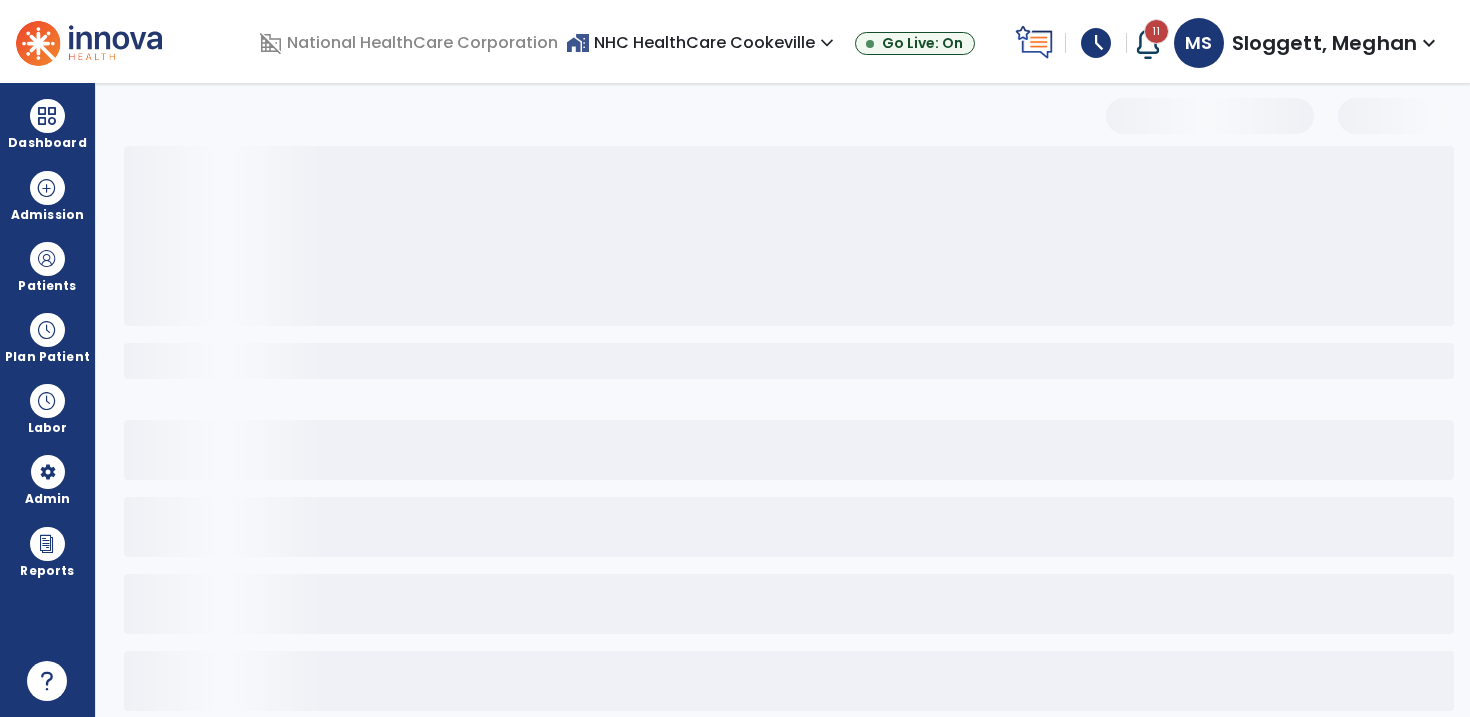 select on "*" 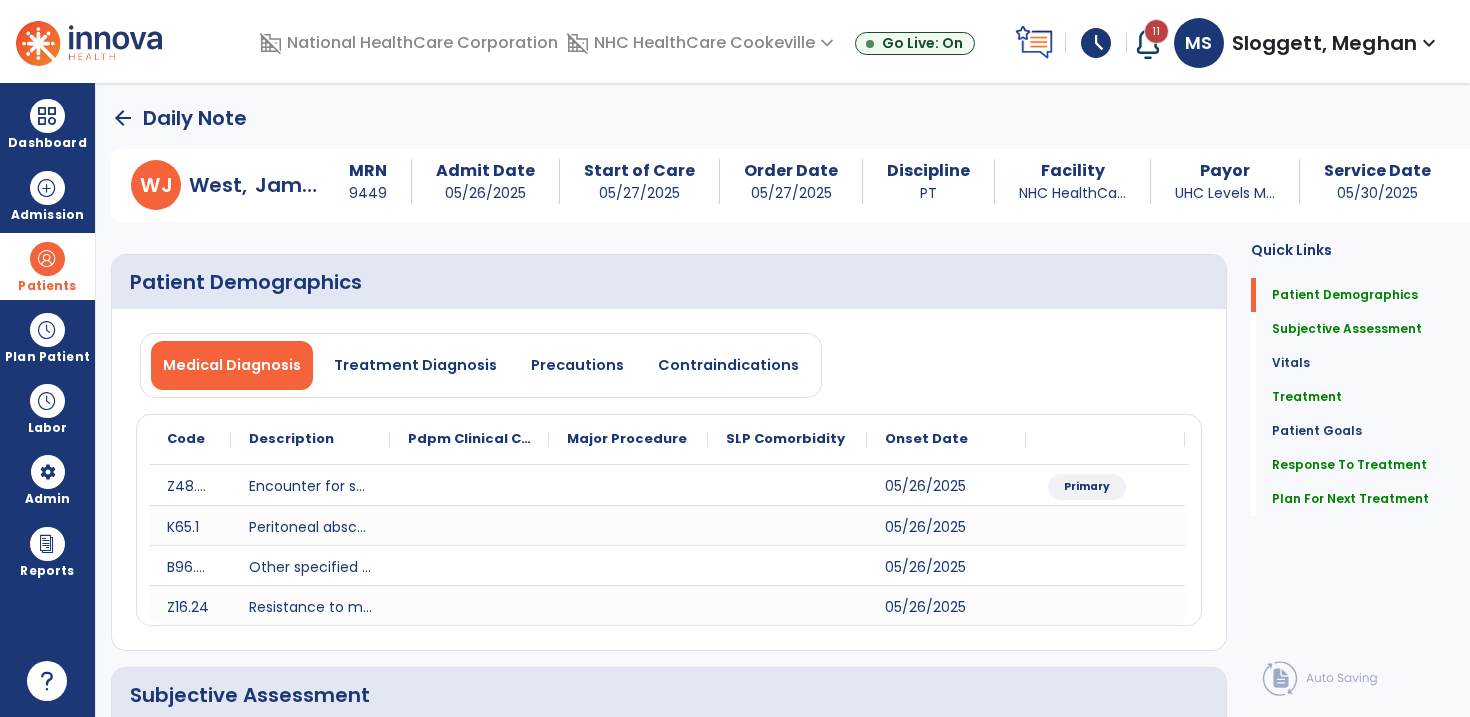 click on "Patients" at bounding box center (47, 266) 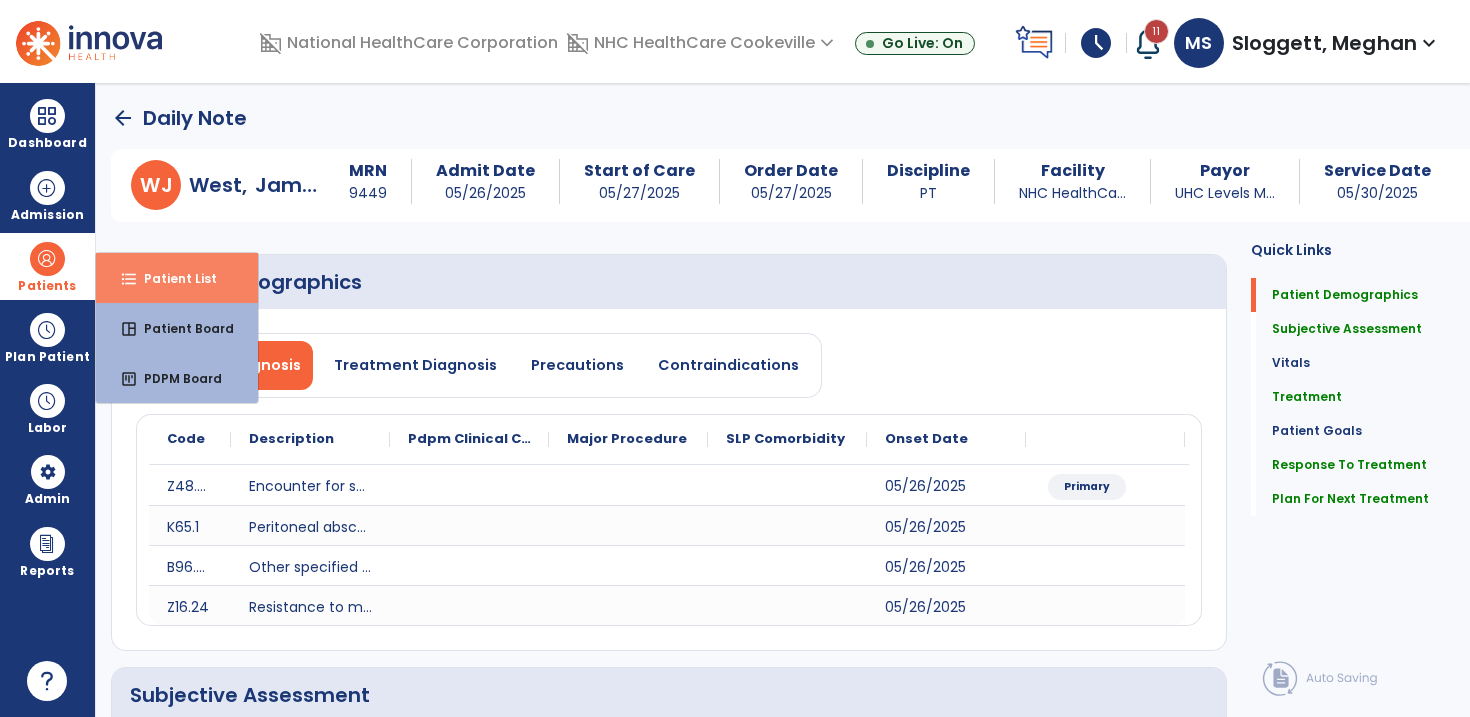 click on "format_list_bulleted  Patient List" at bounding box center [177, 278] 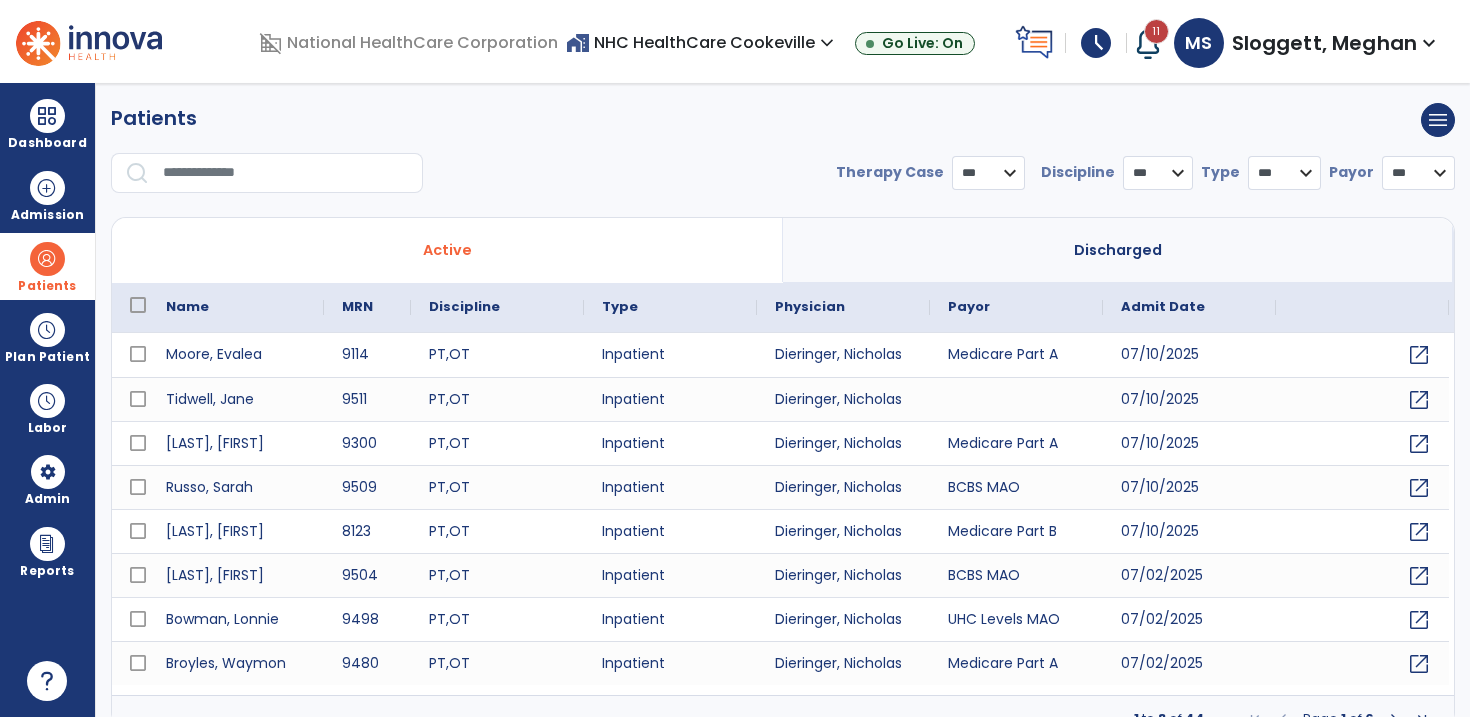 select on "***" 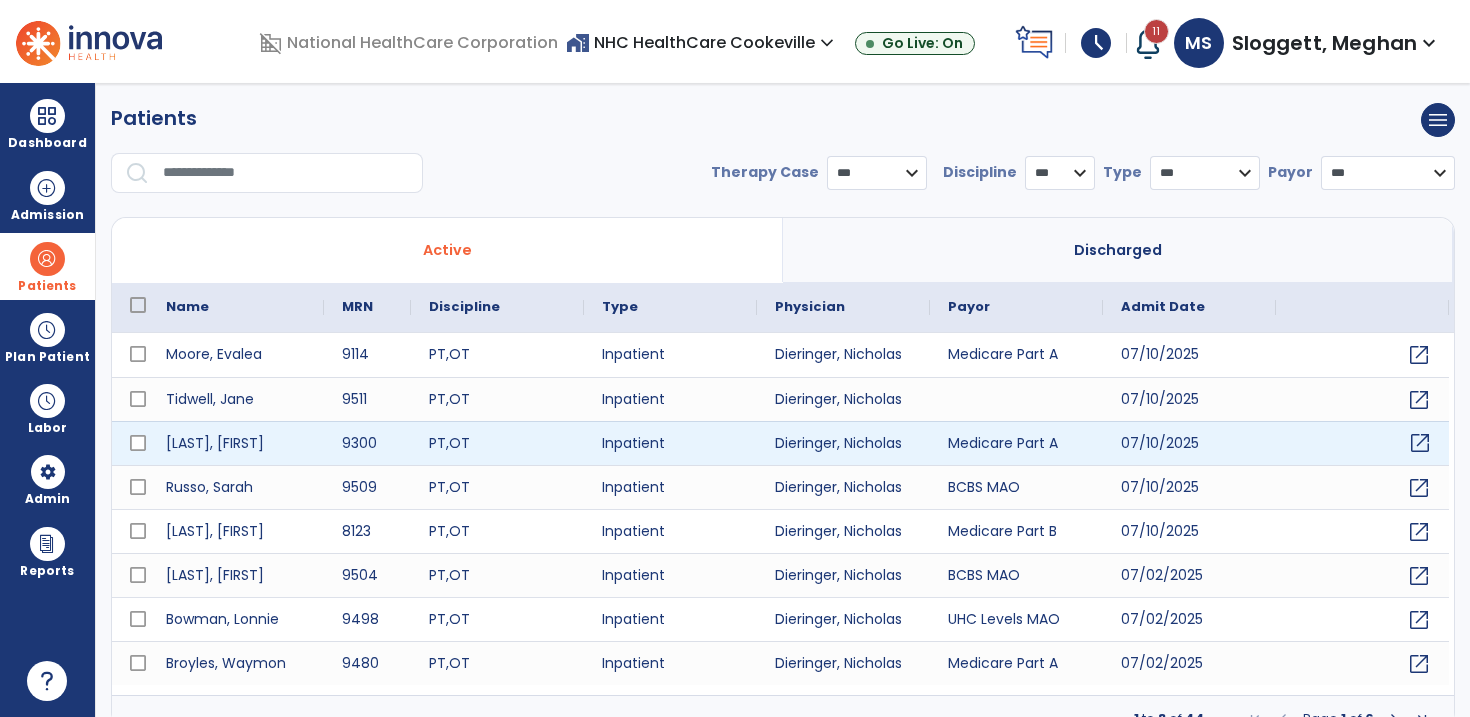 click on "open_in_new" at bounding box center (1420, 443) 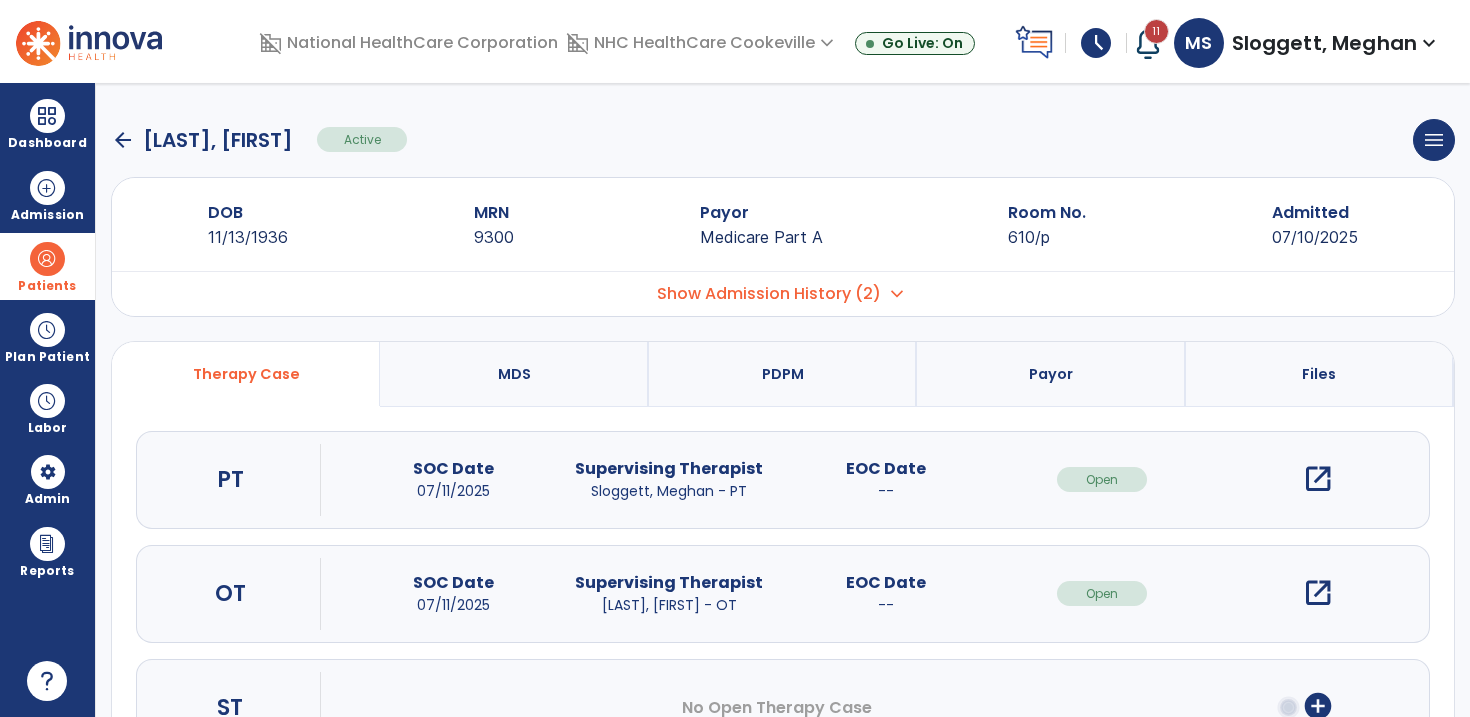 click on "open_in_new" at bounding box center [1318, 479] 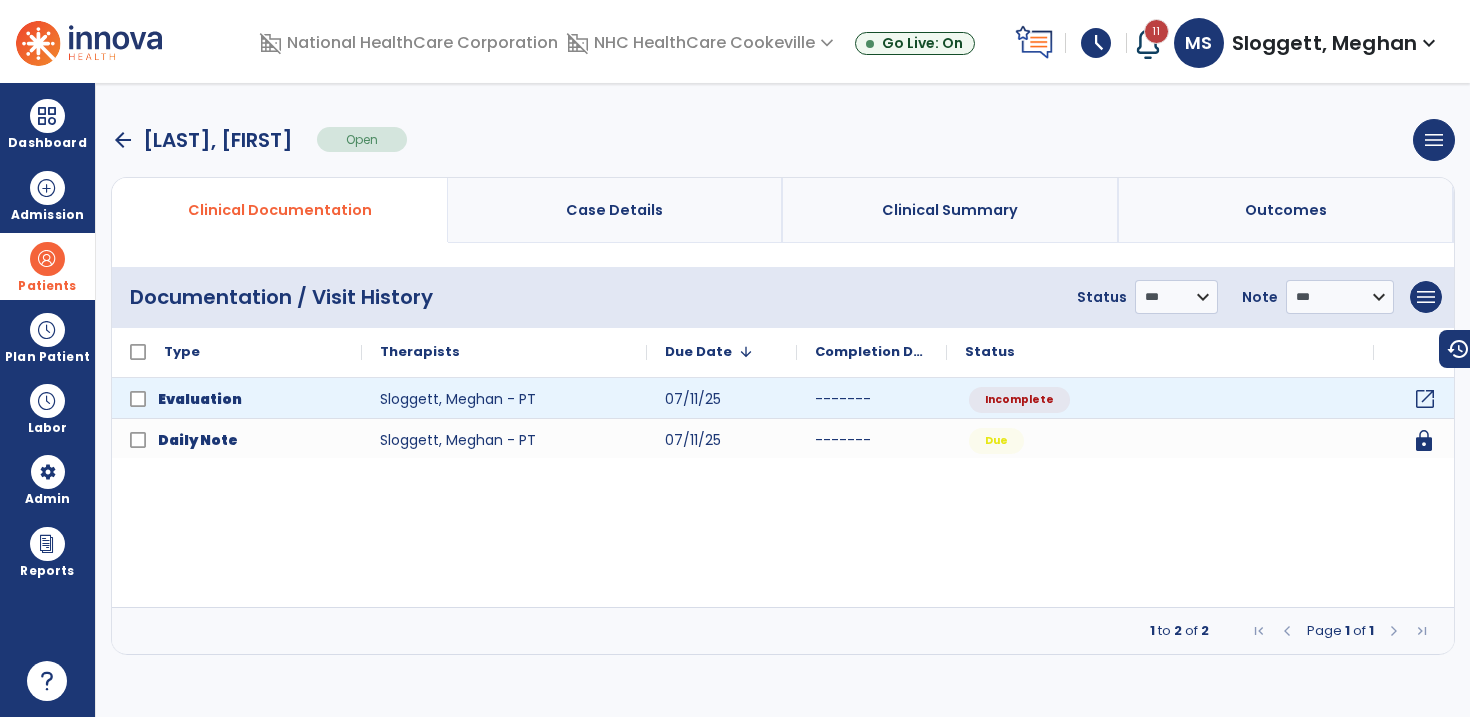 click on "open_in_new" 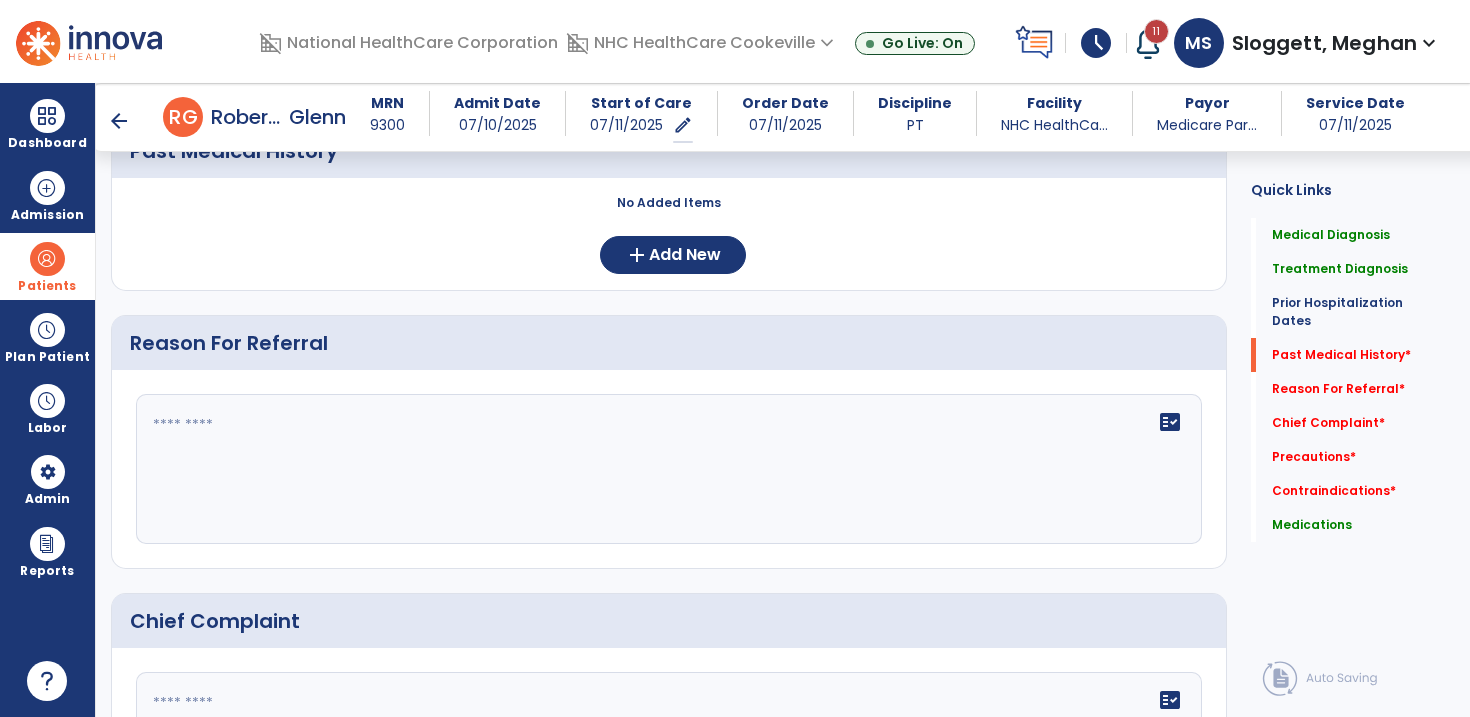 scroll, scrollTop: 1002, scrollLeft: 0, axis: vertical 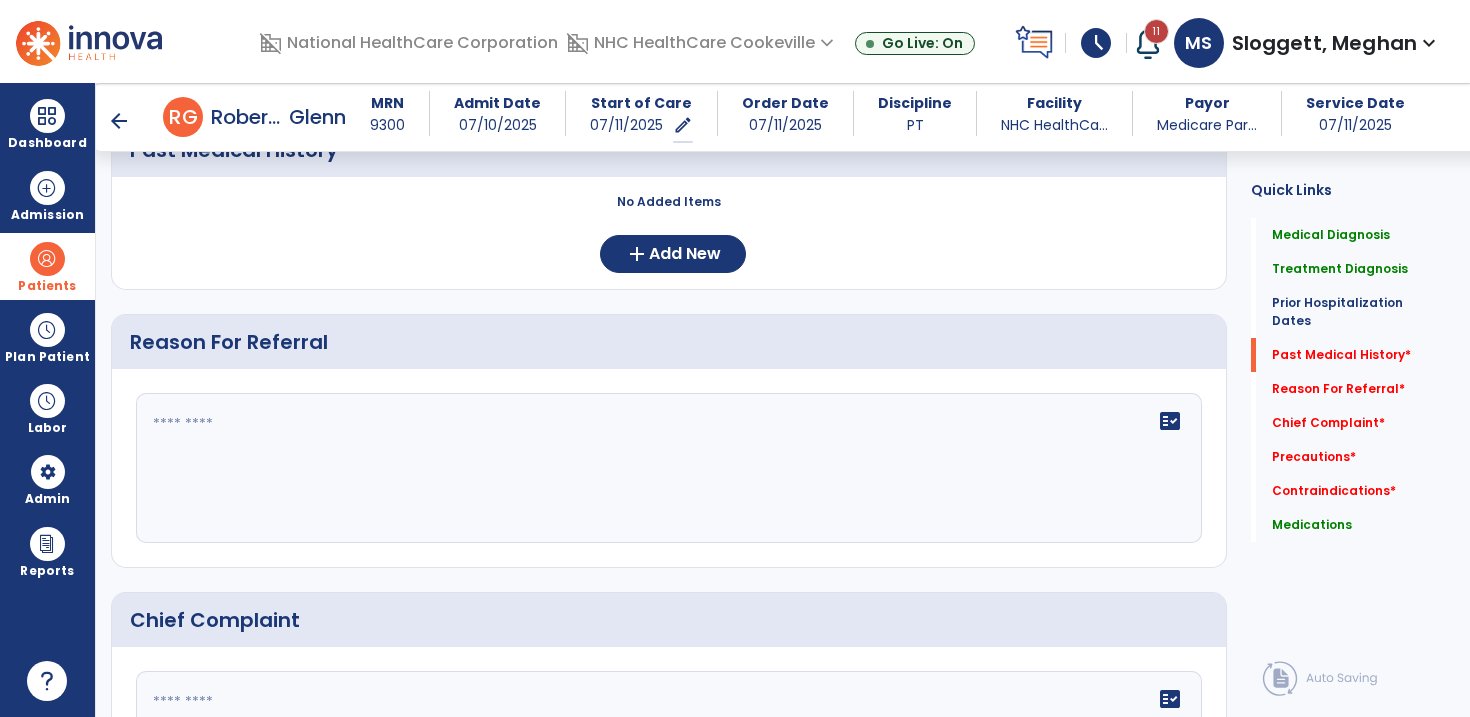 click 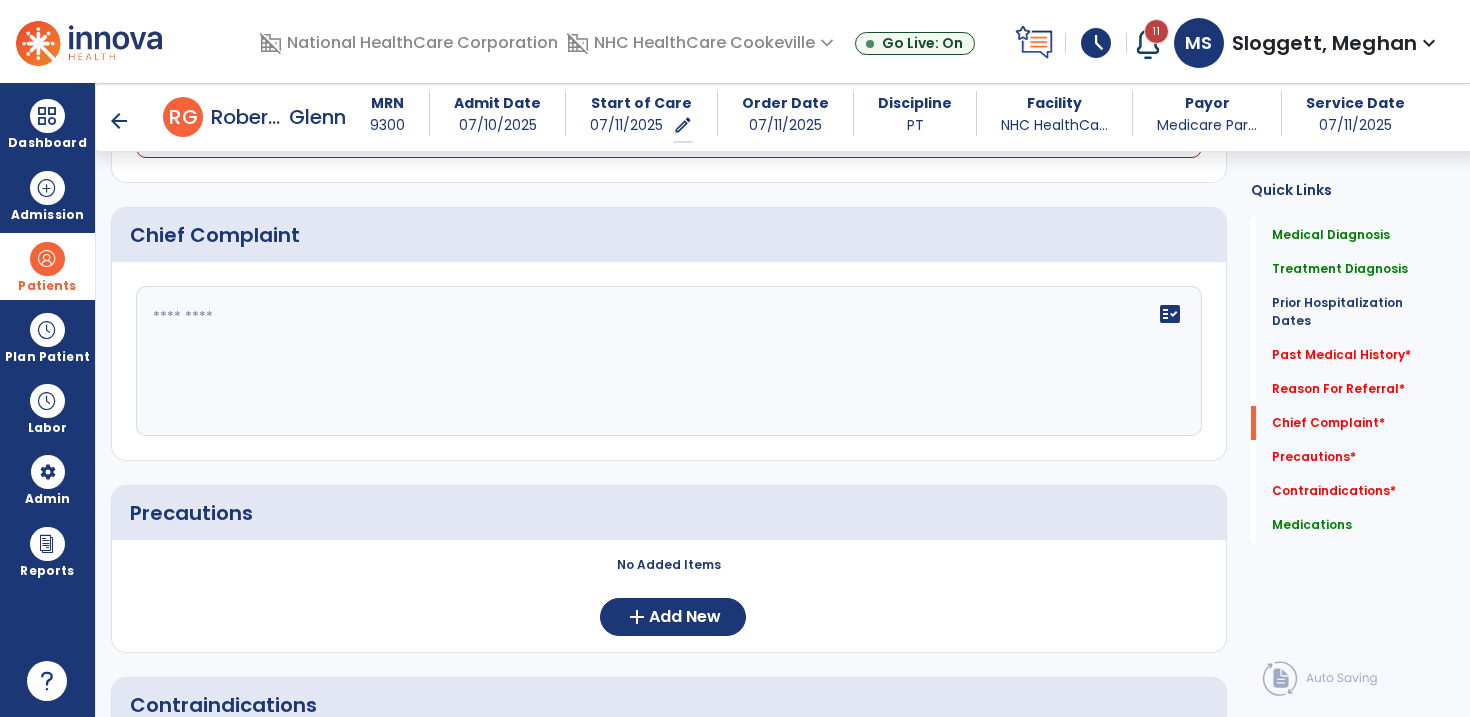 scroll, scrollTop: 1386, scrollLeft: 0, axis: vertical 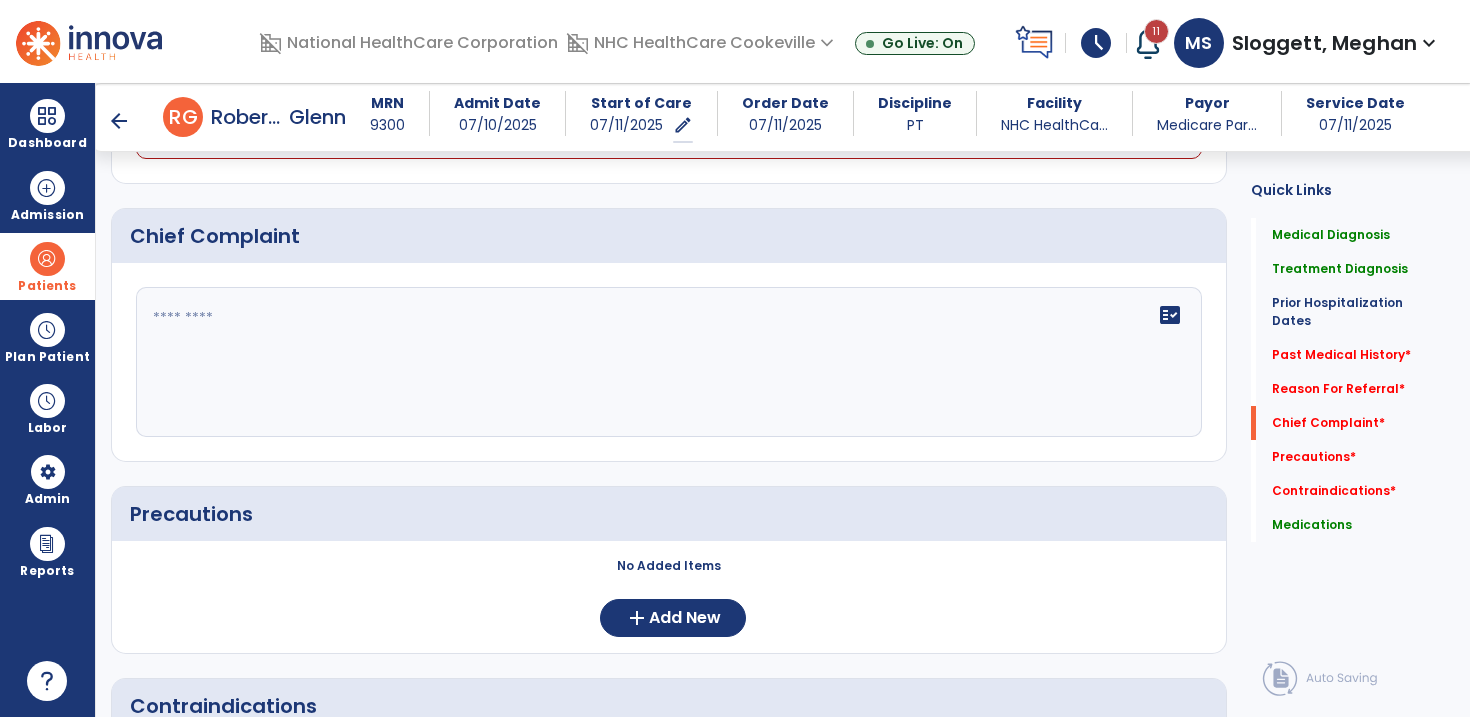 type on "**********" 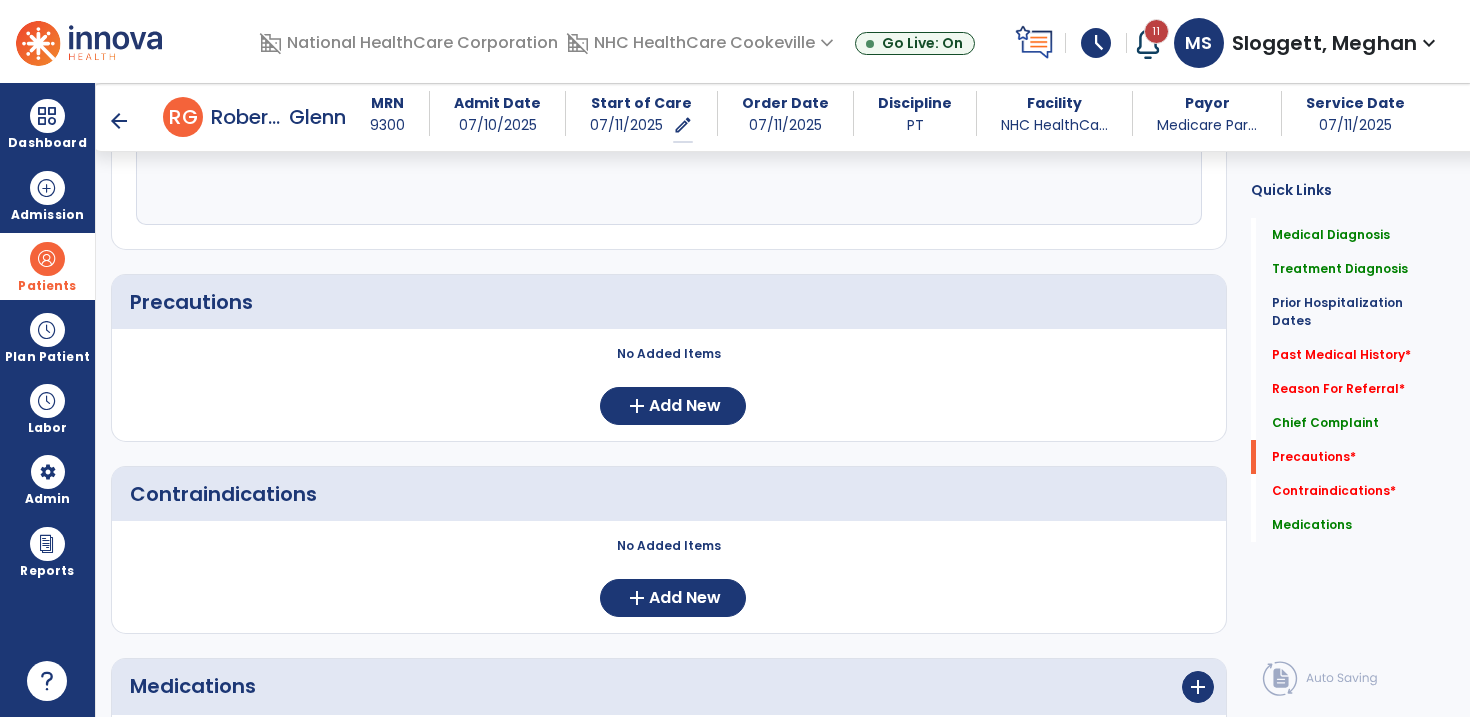 scroll, scrollTop: 1610, scrollLeft: 0, axis: vertical 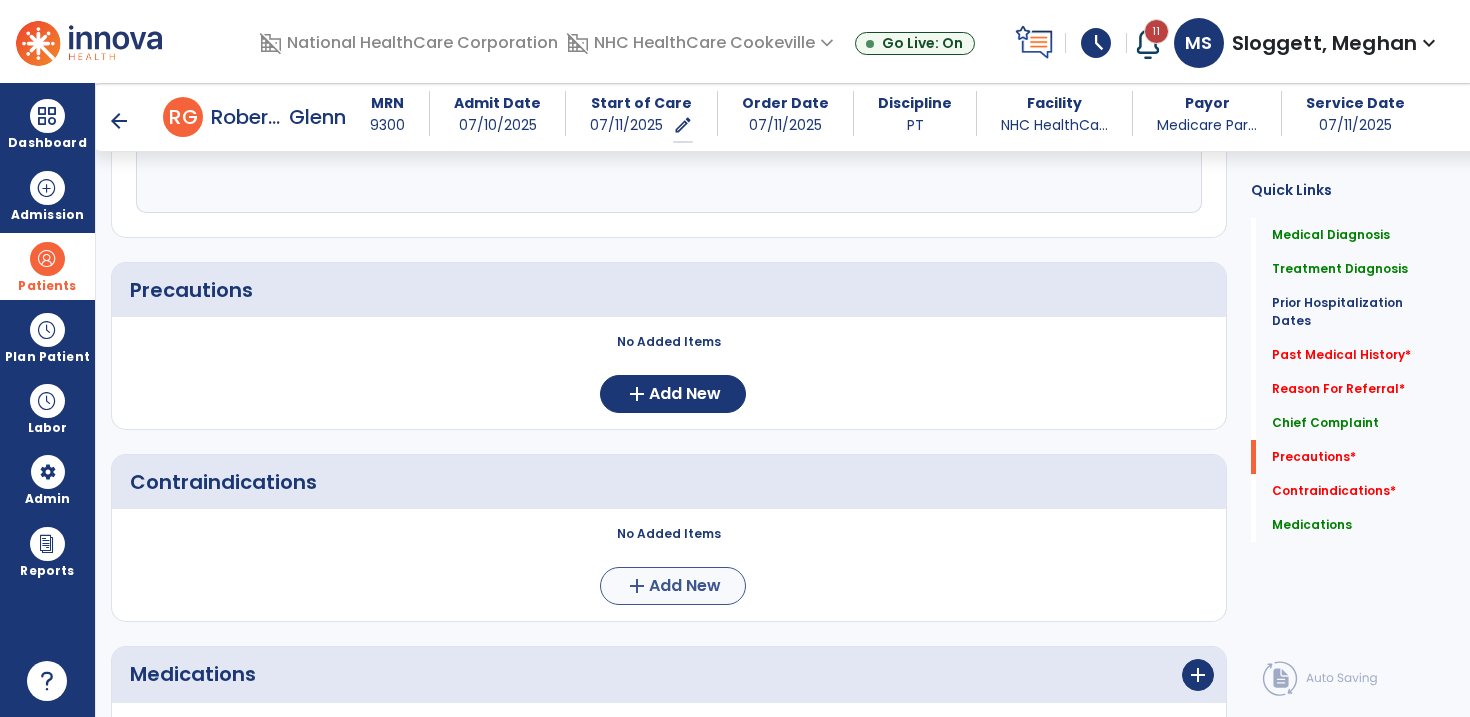 type on "**********" 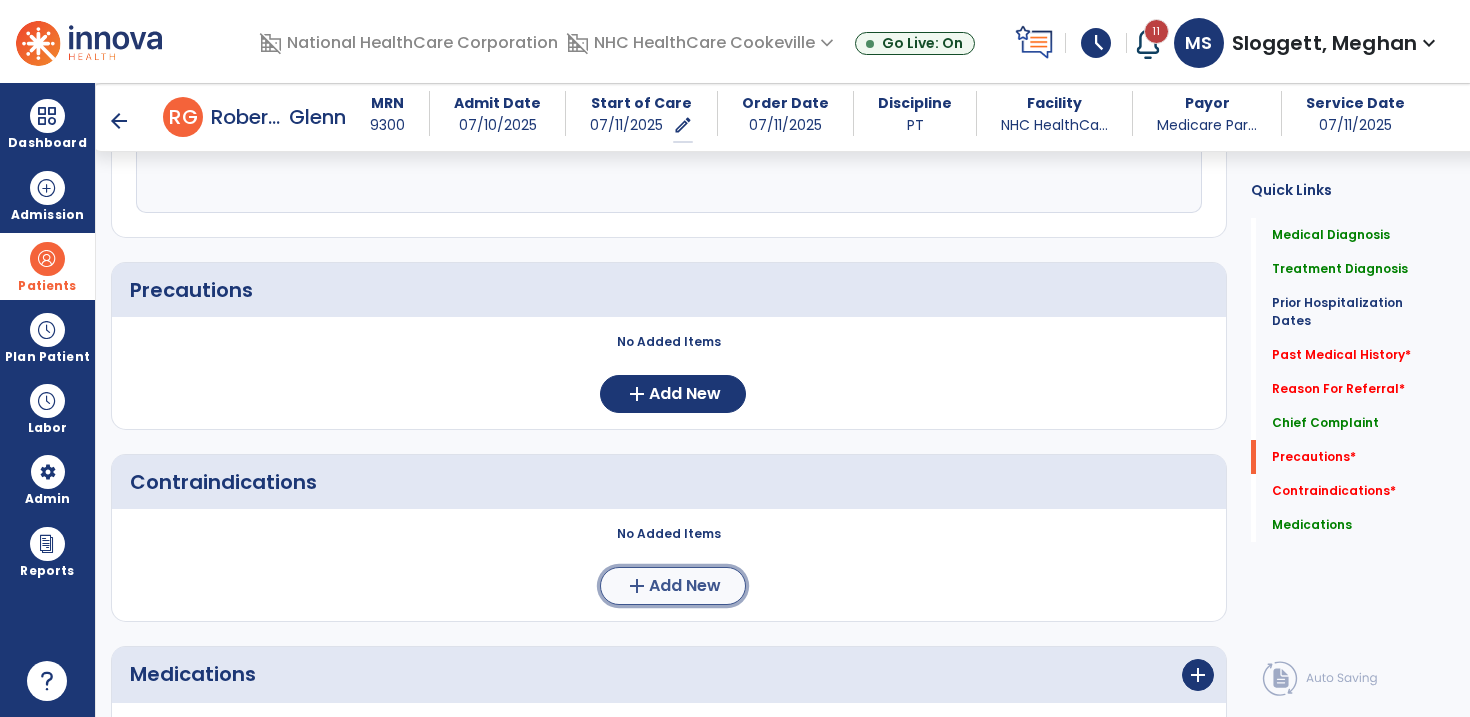 click on "Add New" 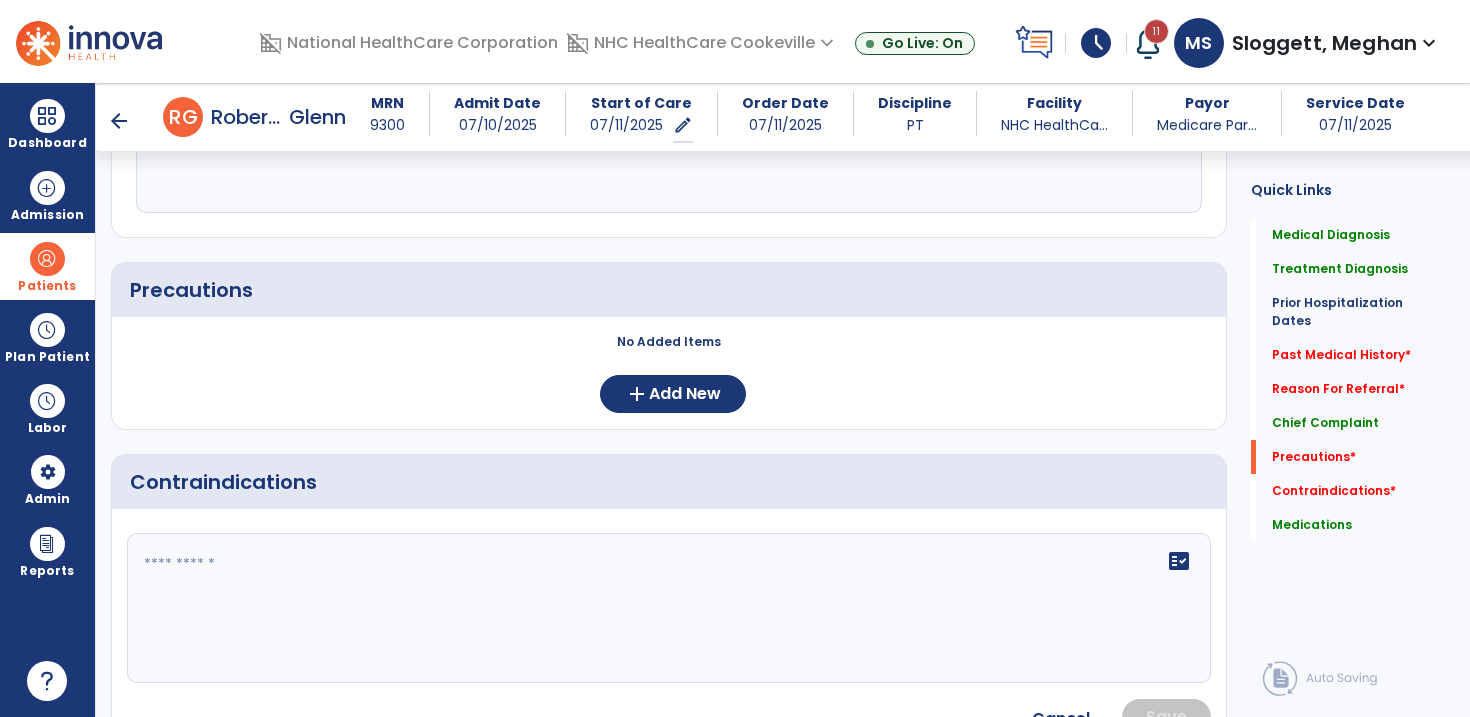 click on "fact_check" 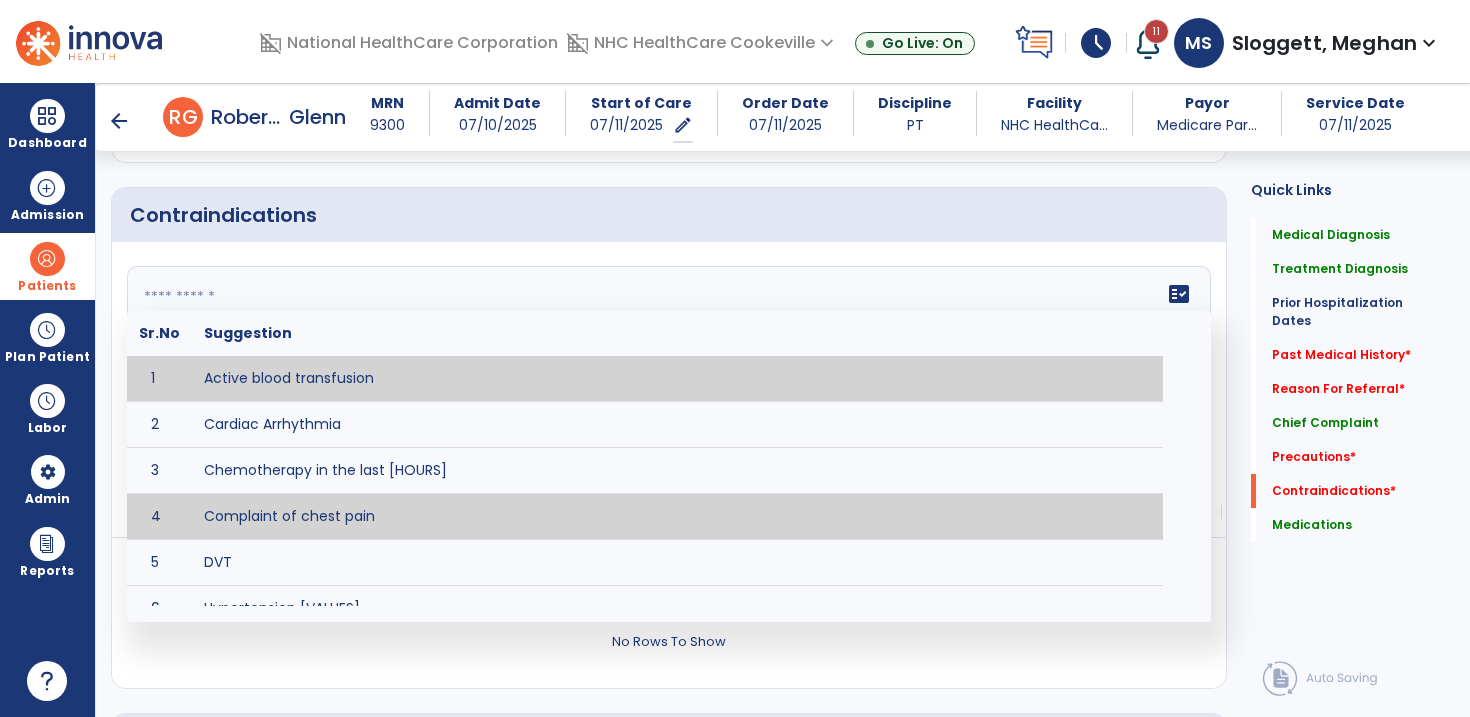 scroll, scrollTop: 1881, scrollLeft: 0, axis: vertical 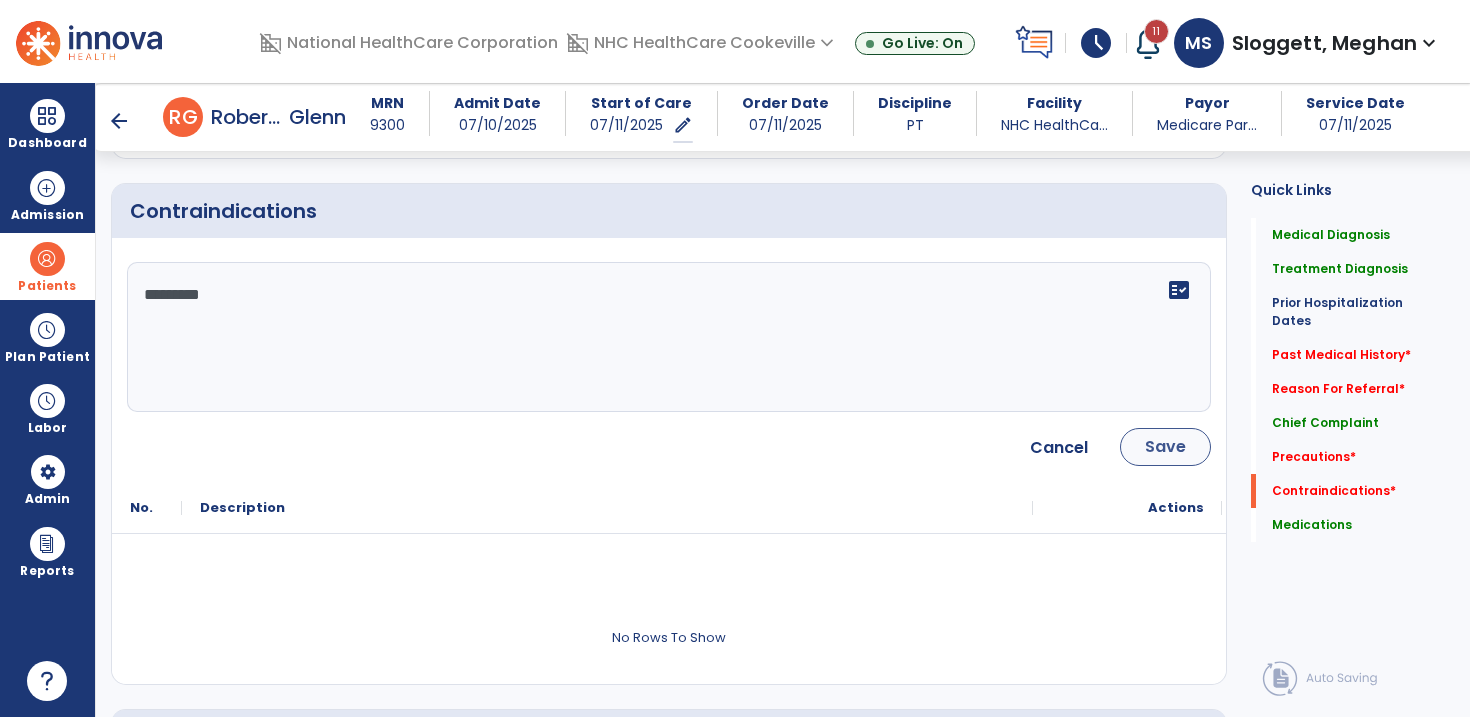 type on "*********" 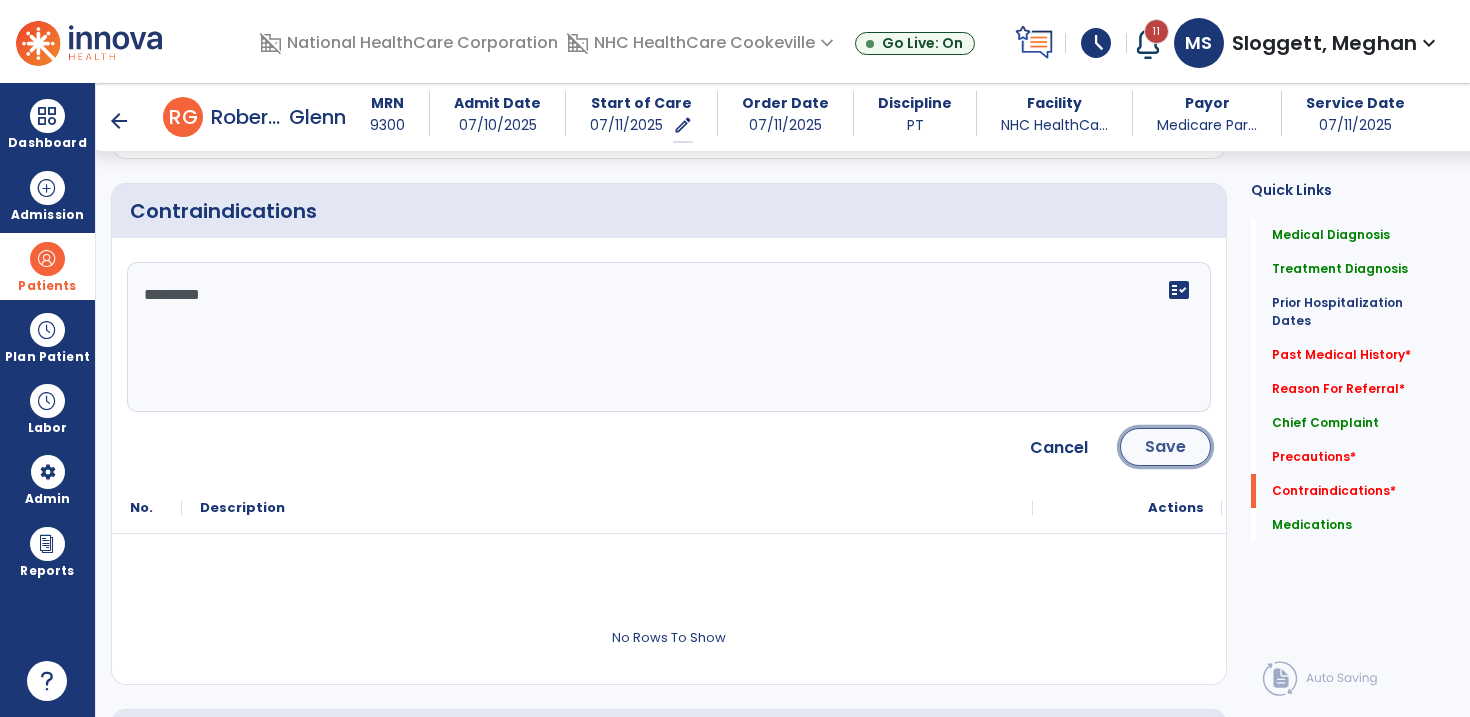 click on "Save" 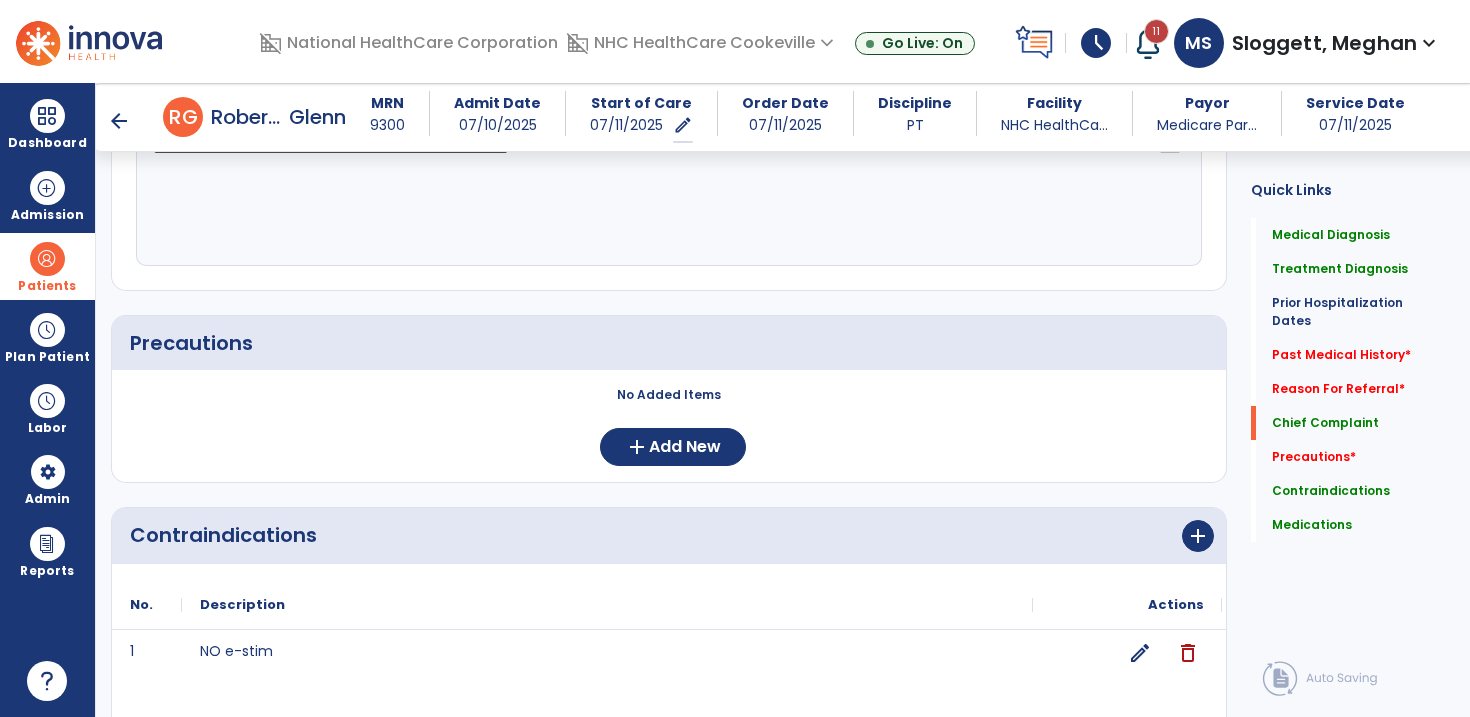 scroll, scrollTop: 1558, scrollLeft: 0, axis: vertical 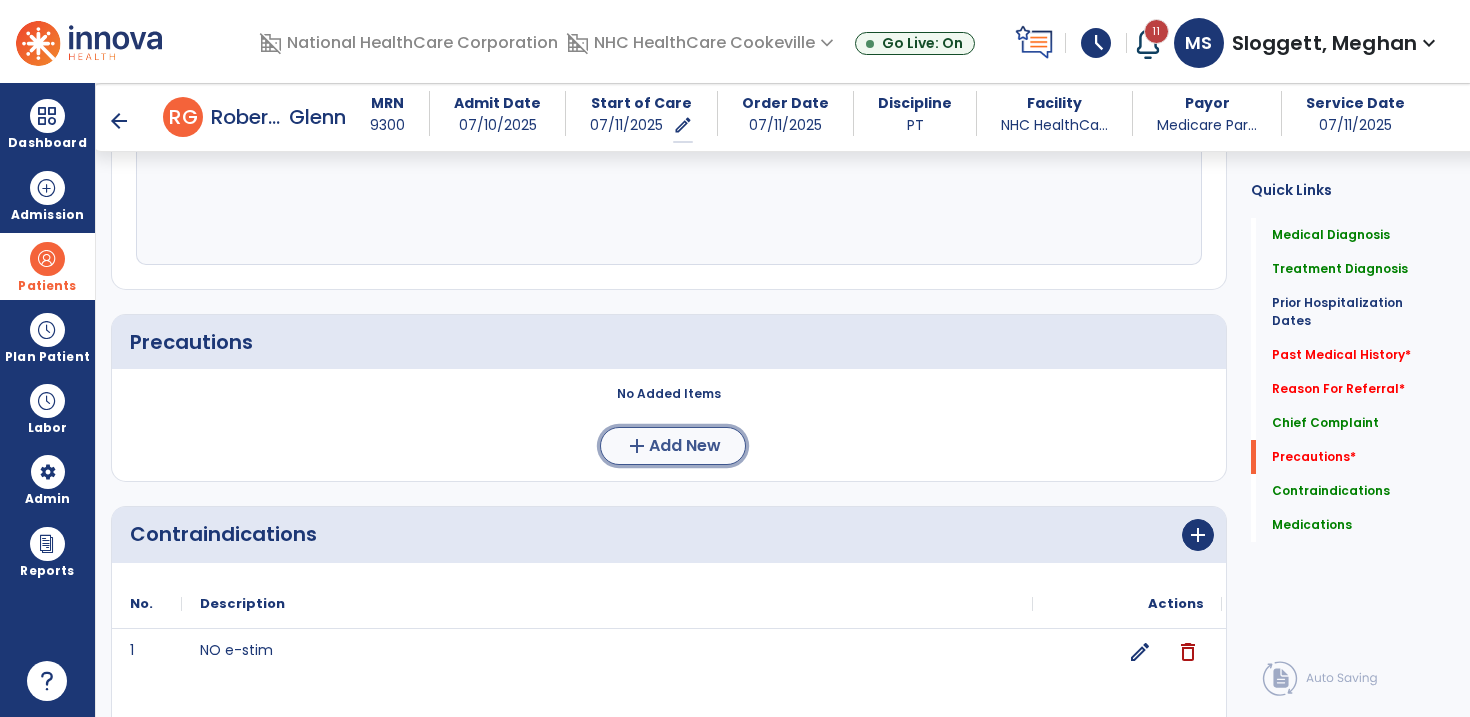 click on "Add New" 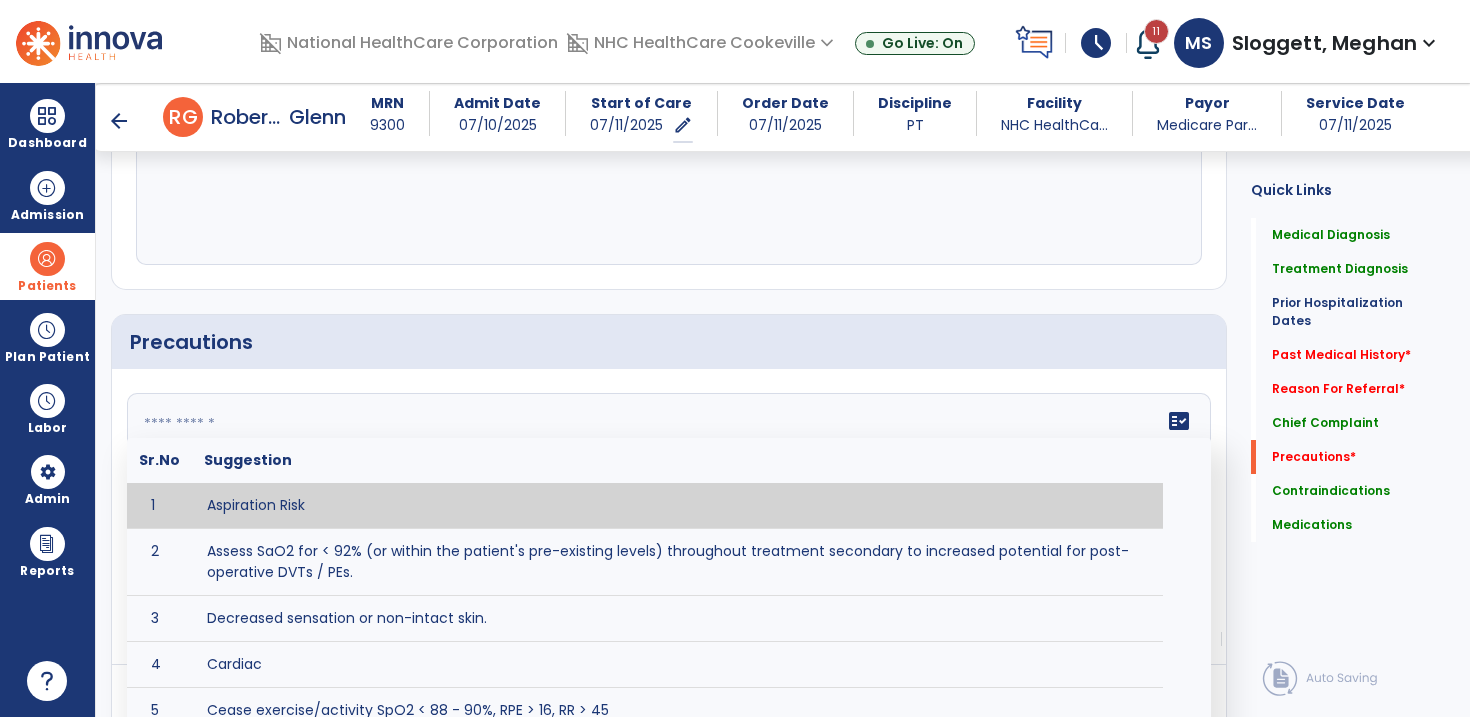 click 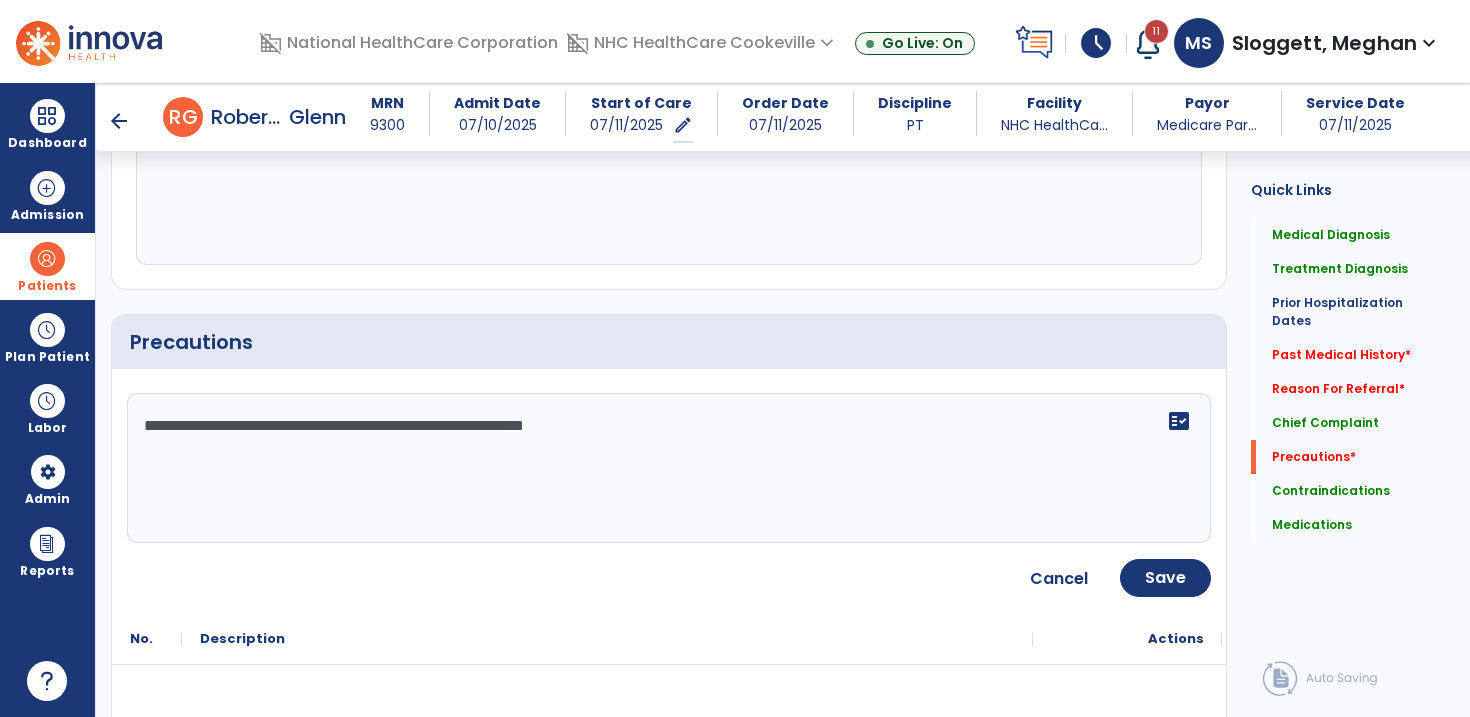 click on "**********" 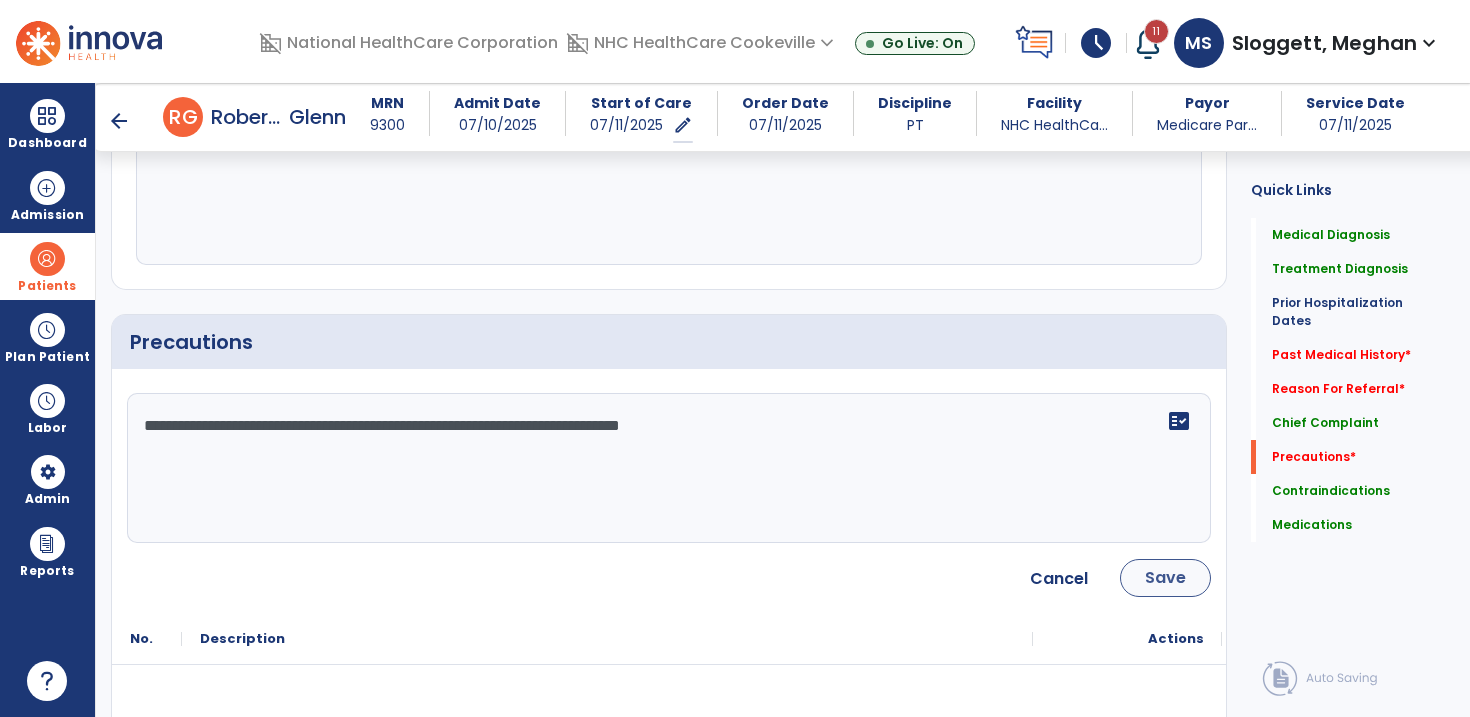 type on "**********" 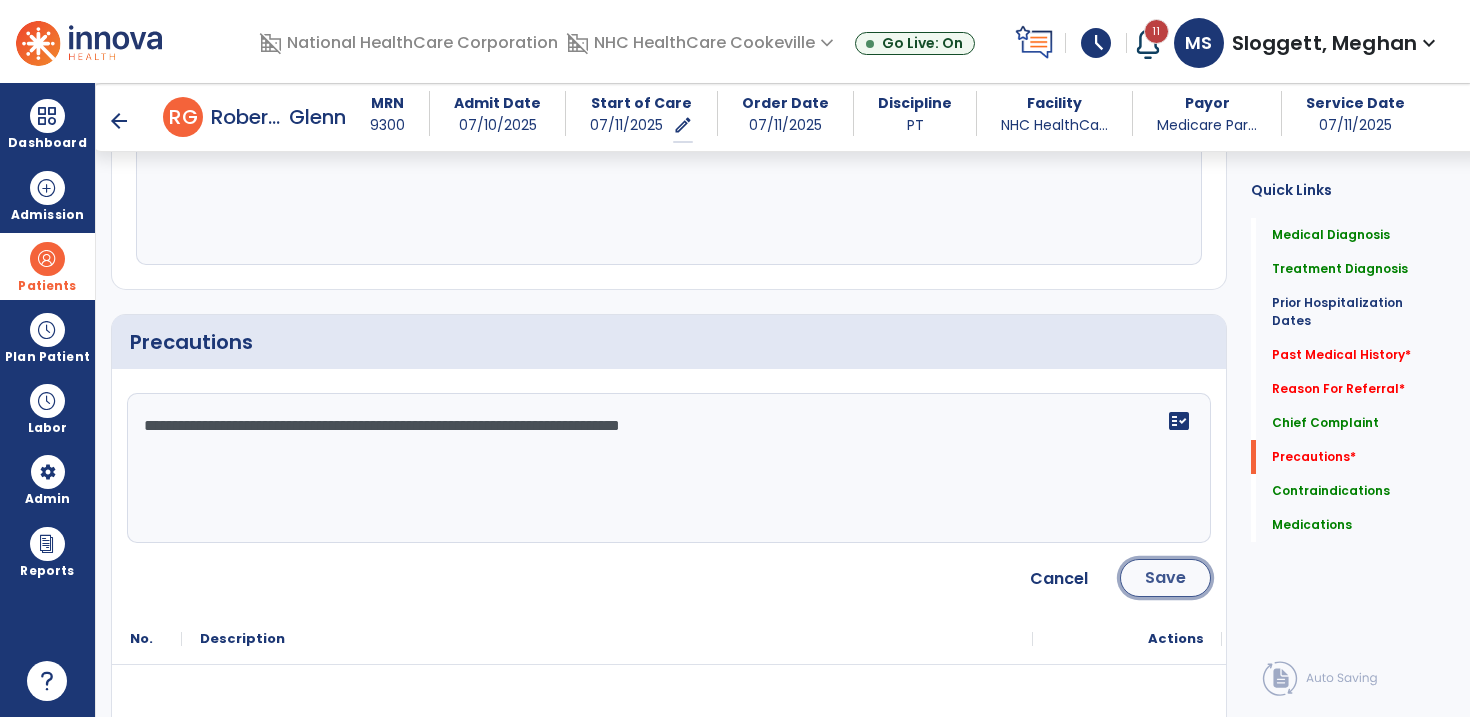 click on "Save" 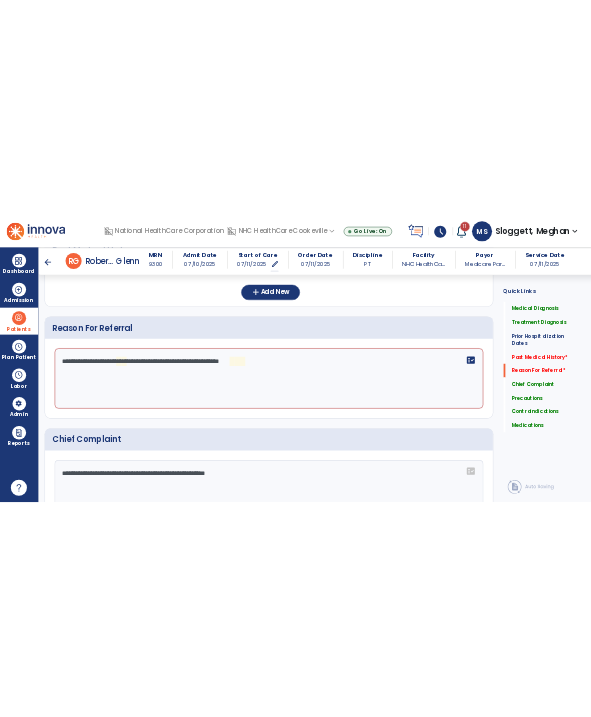 scroll, scrollTop: 1036, scrollLeft: 0, axis: vertical 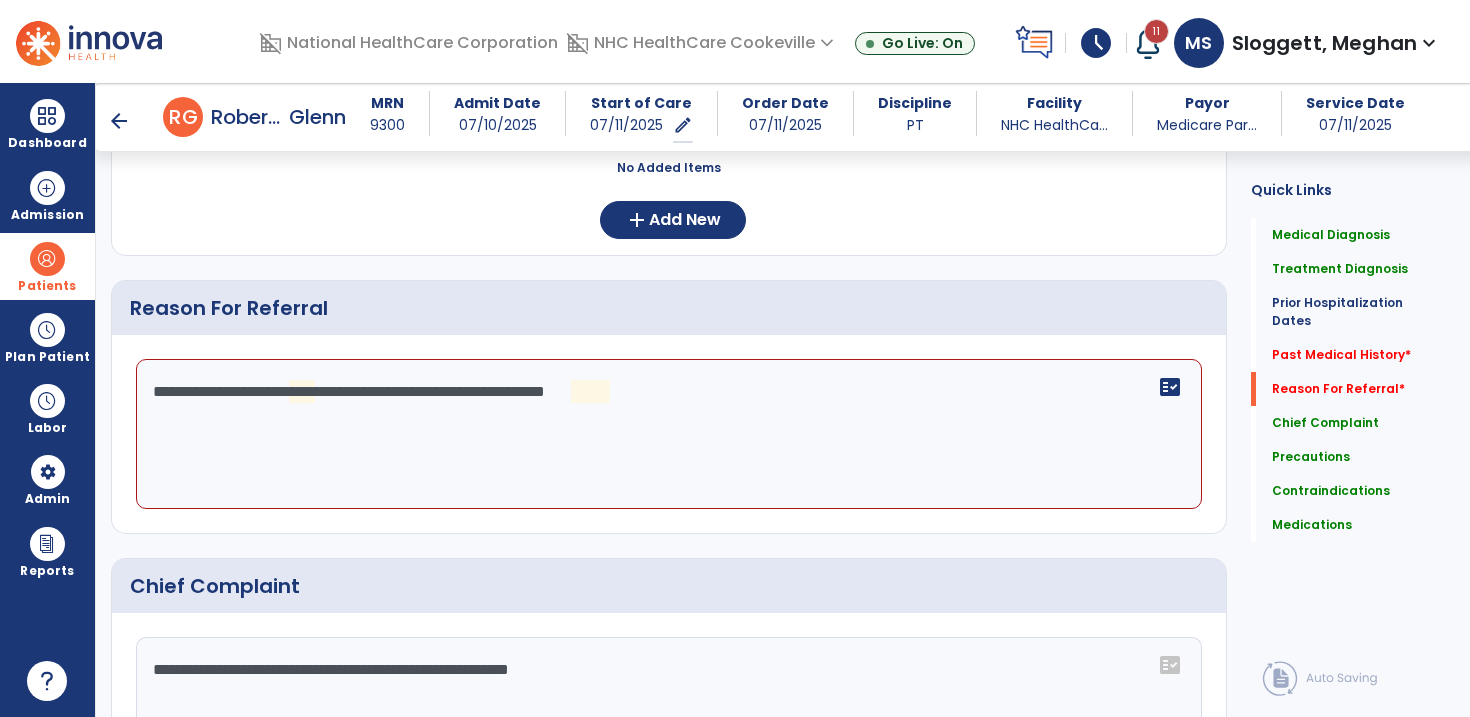 click on "**********" 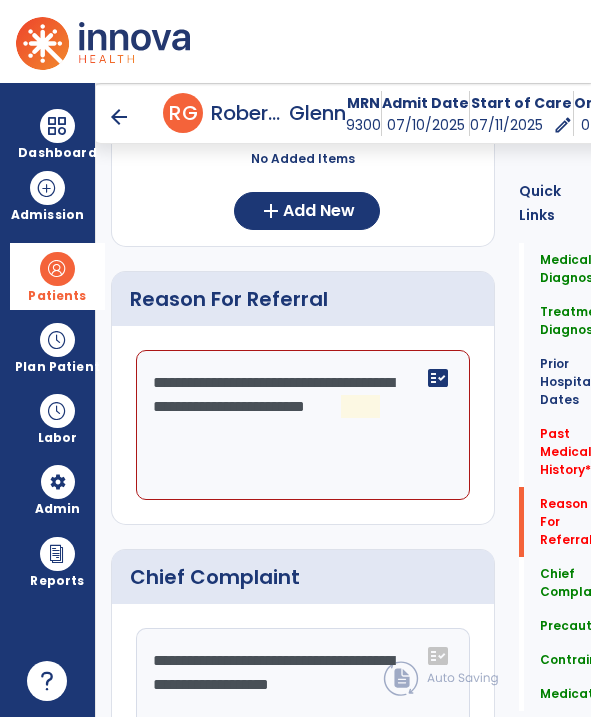 scroll, scrollTop: 1132, scrollLeft: 0, axis: vertical 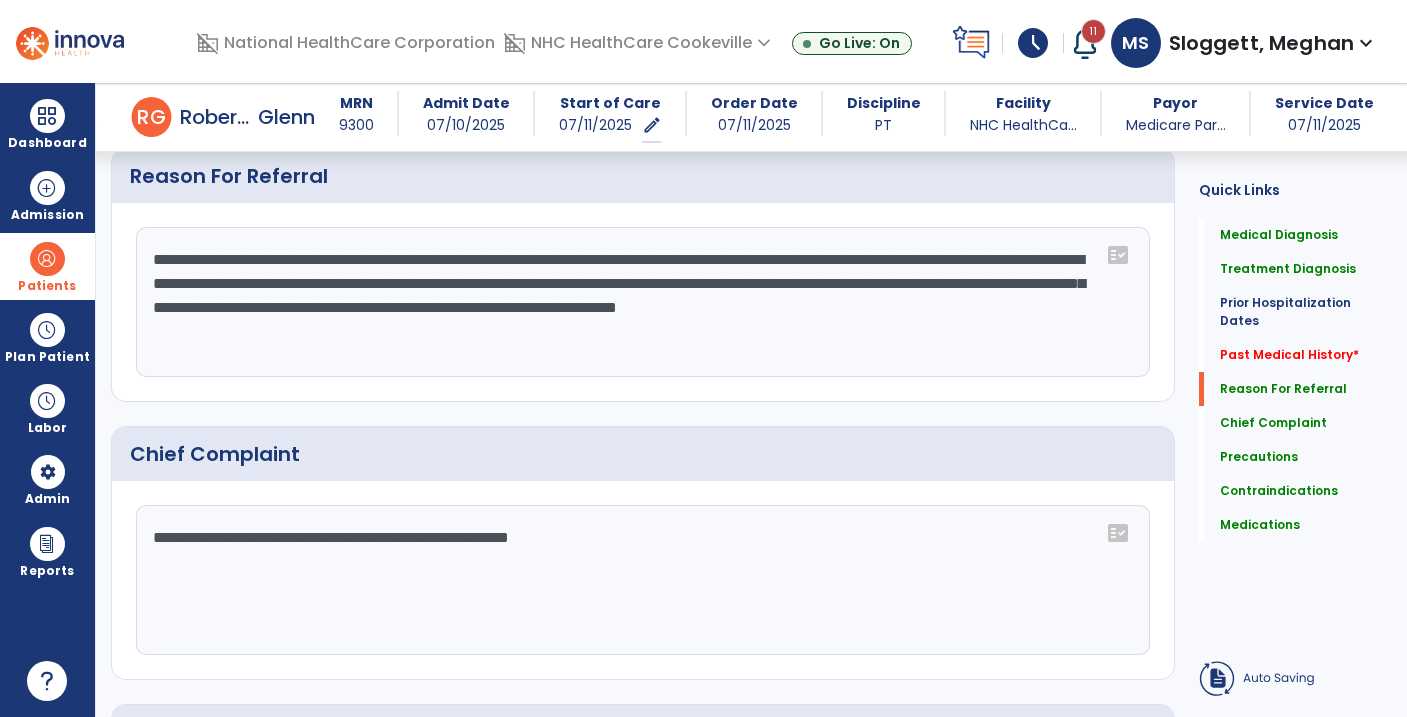 click on "**********" 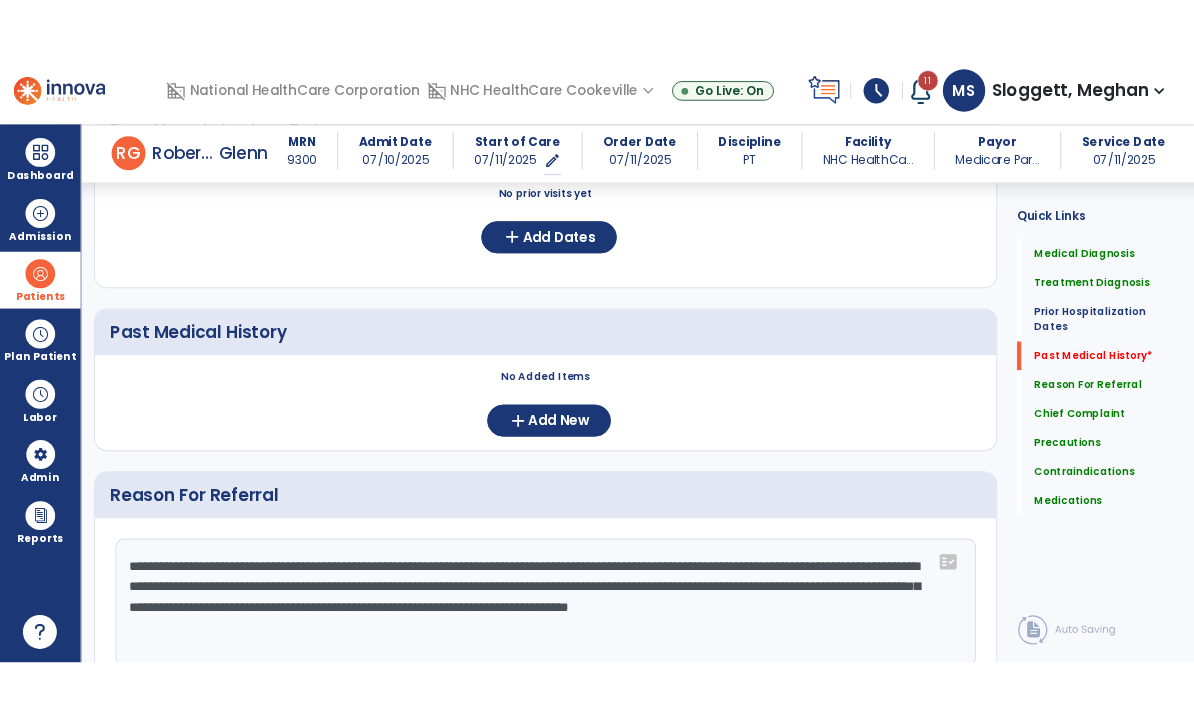 scroll, scrollTop: 821, scrollLeft: 0, axis: vertical 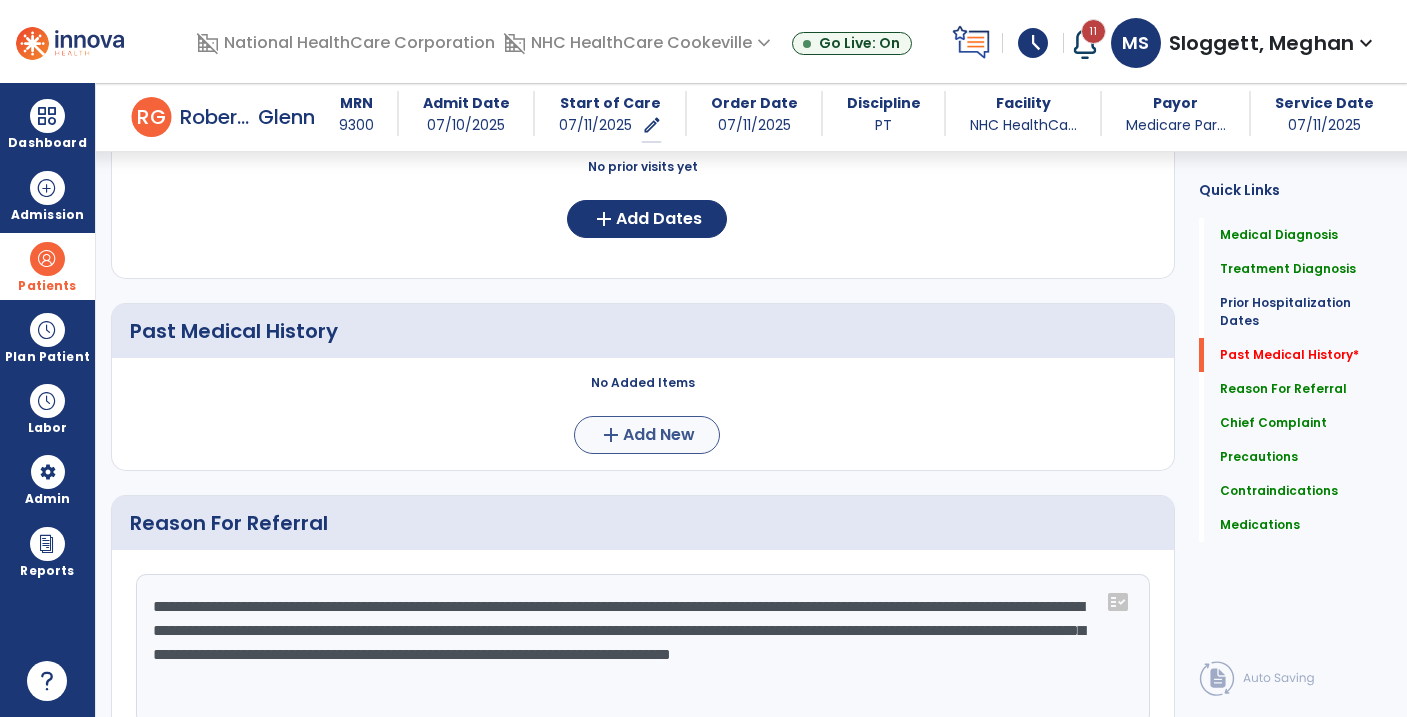 type on "**********" 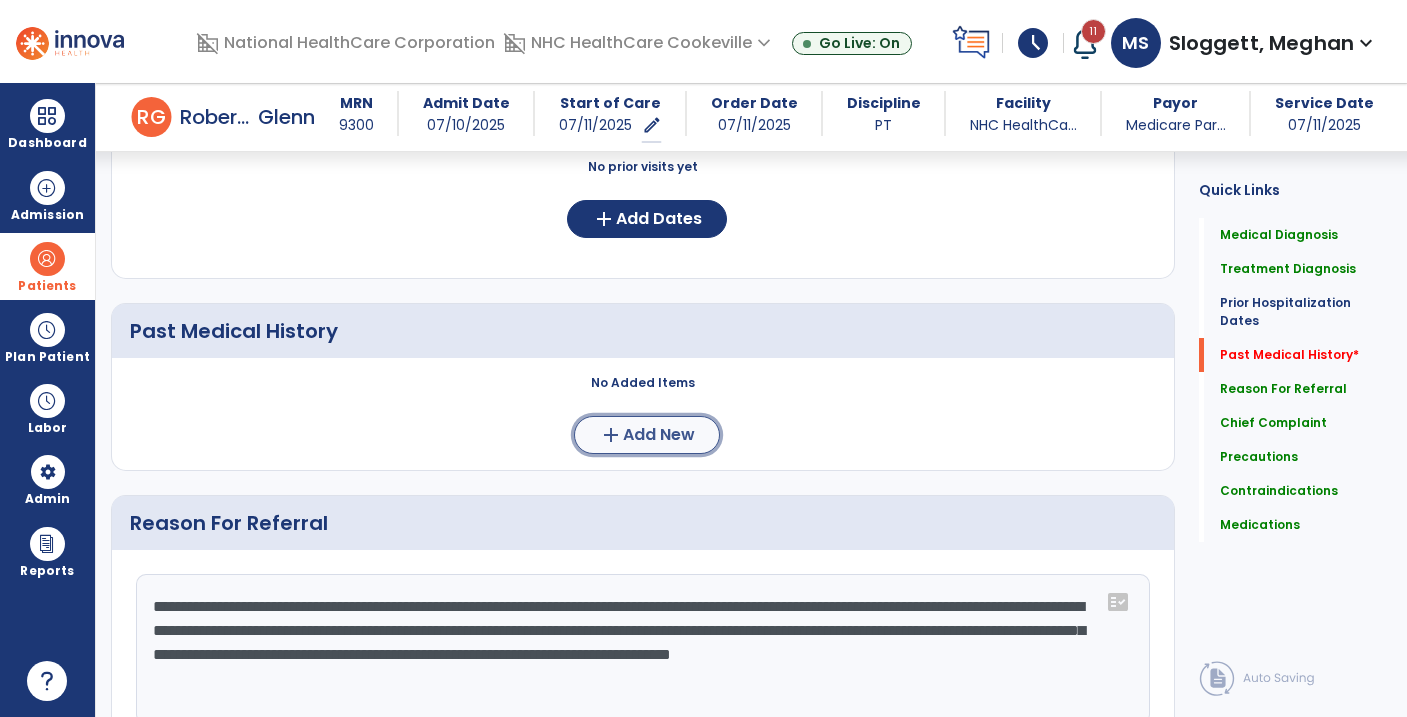 click on "Add New" 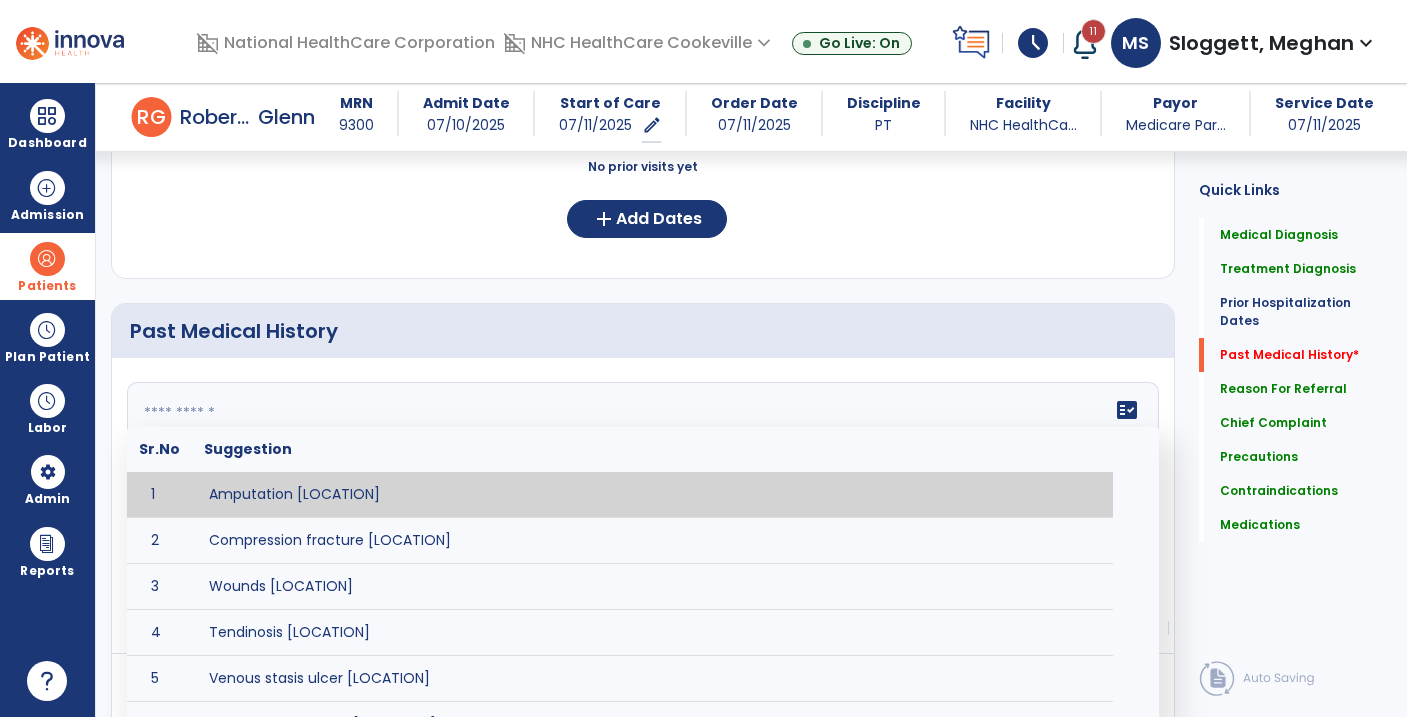 click on "fact_check  Sr.No Suggestion 1 Amputation [LOCATION] 2 Compression fracture [LOCATION] 3 Wounds [LOCATION] 4 Tendinosis [LOCATION] 5 Venous stasis ulcer [LOCATION] 6 Achilles tendon tear [LOCATION] 7 ACL tear surgically repaired [LOCATION] 8 Above knee amputation (AKA) [LOCATION] 9 Below knee amputation (BKE) [LOCATION] 10 Cancer (SITE/TYPE) 11 Surgery (TYPE) 12 AAA (Abdominal Aortic Aneurysm) 13 Achilles tendon tear [LOCATION] 14 Acute Renal Failure 15 AIDS (Acquired Immune Deficiency Syndrome) 16 Alzheimer's Disease 17 Anemia 18 Angina 19 Anxiety 20 ASHD (Arteriosclerotic Heart Disease) 21 Atrial Fibrillation 22 Bipolar Disorder 23 Bowel Obstruction 24 C-Diff 25 Coronary Artery Bypass Graft (CABG) 26 CAD (Coronary Artery Disease) 27 Carpal tunnel syndrome 28 Chronic bronchitis 29 Chronic renal failure 30 Colostomy 31 COPD (Chronic Obstructive Pulmonary Disease) 32 CRPS (Complex Regional Pain Syndrome) 33 CVA (Cerebrovascular Accident) 34 CVI (Chronic Venous Insufficiency) 35 DDD (Degenerative Disc Disease)" 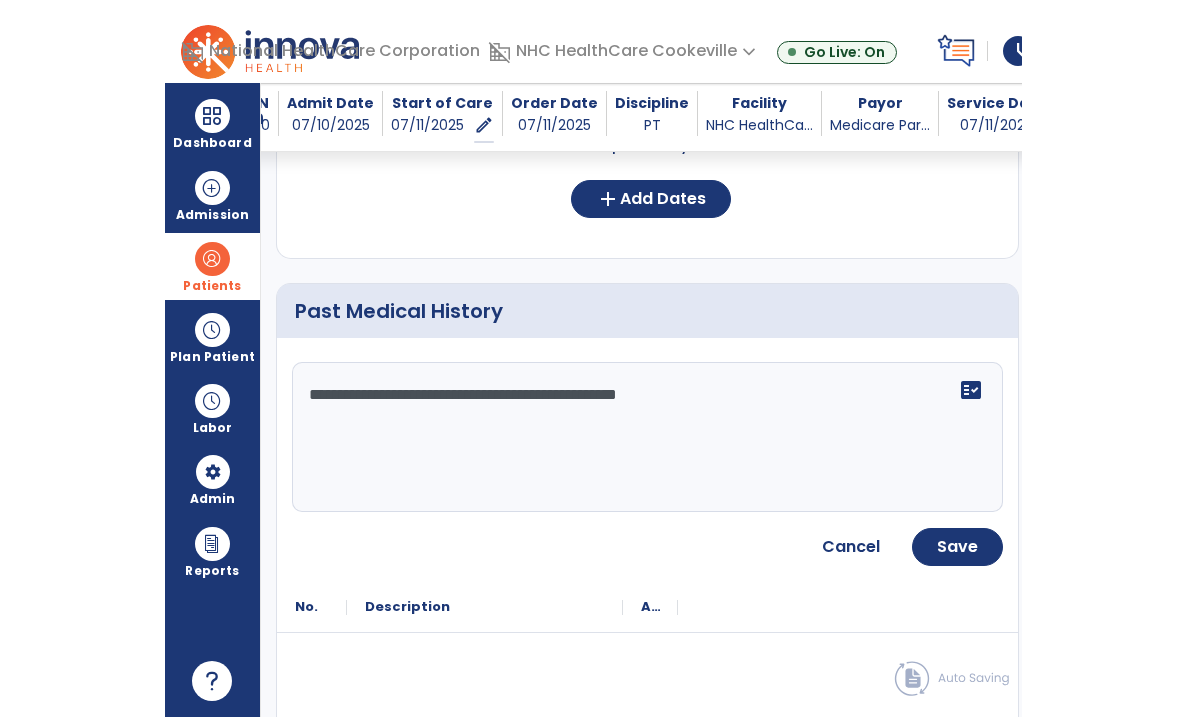 scroll, scrollTop: 776, scrollLeft: 0, axis: vertical 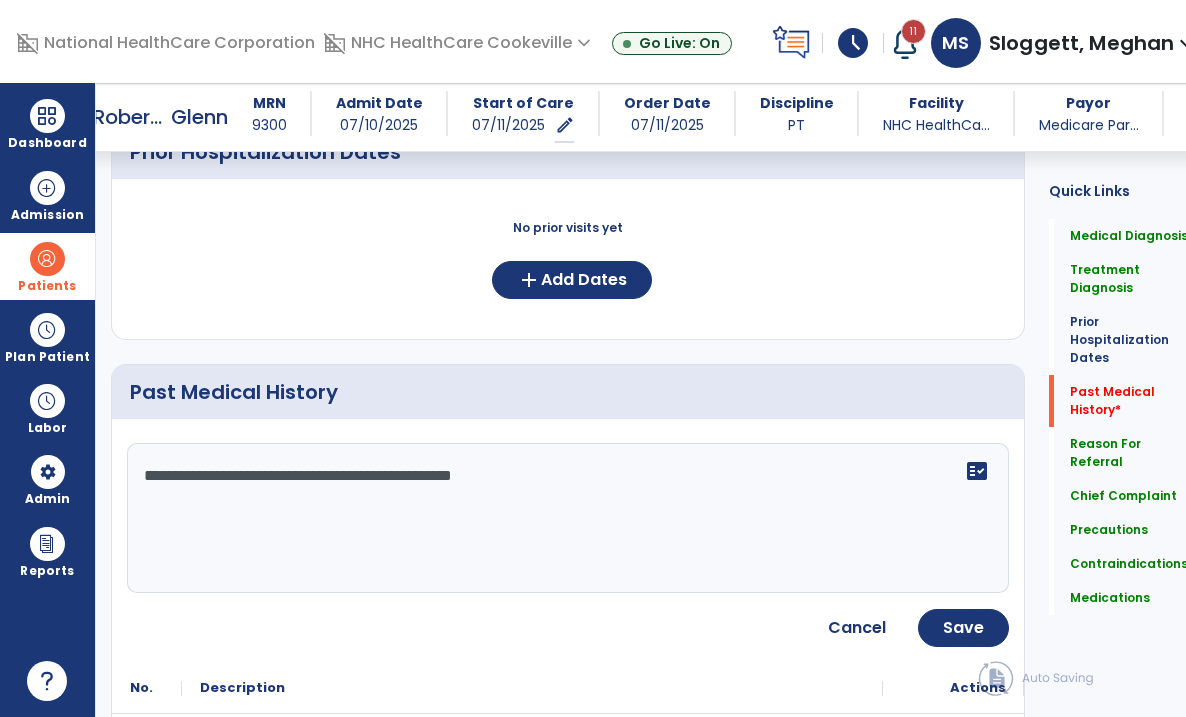 click on "**********" 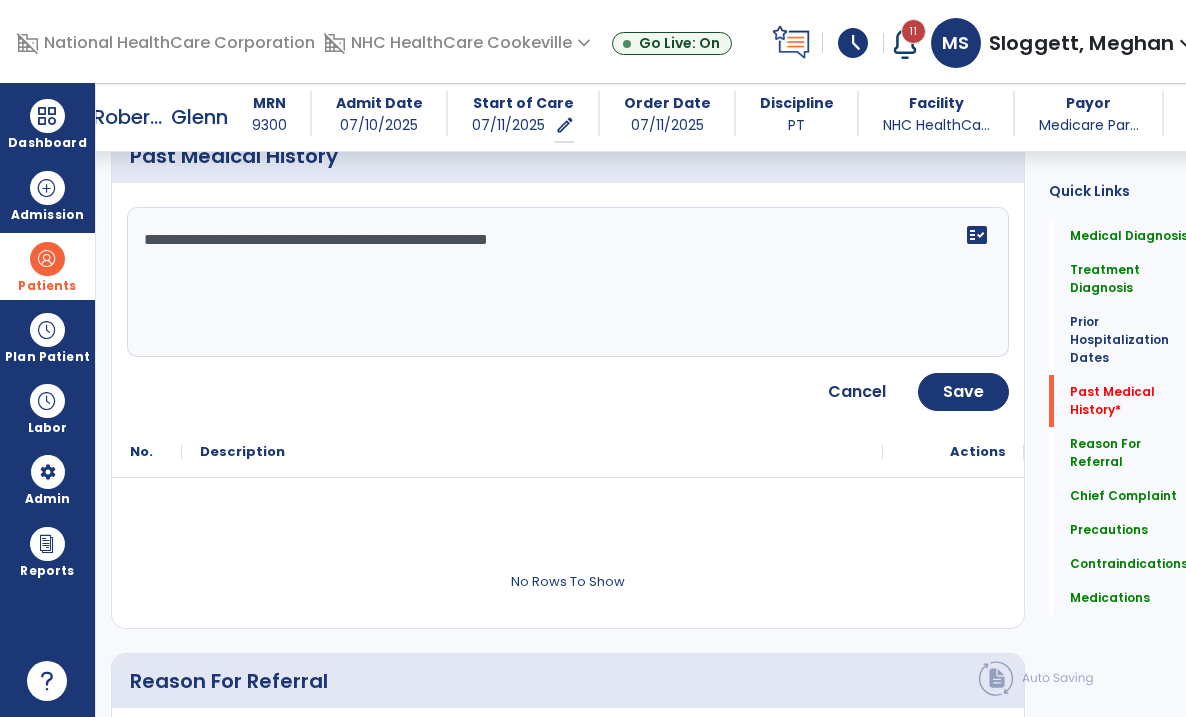 scroll, scrollTop: 1001, scrollLeft: 0, axis: vertical 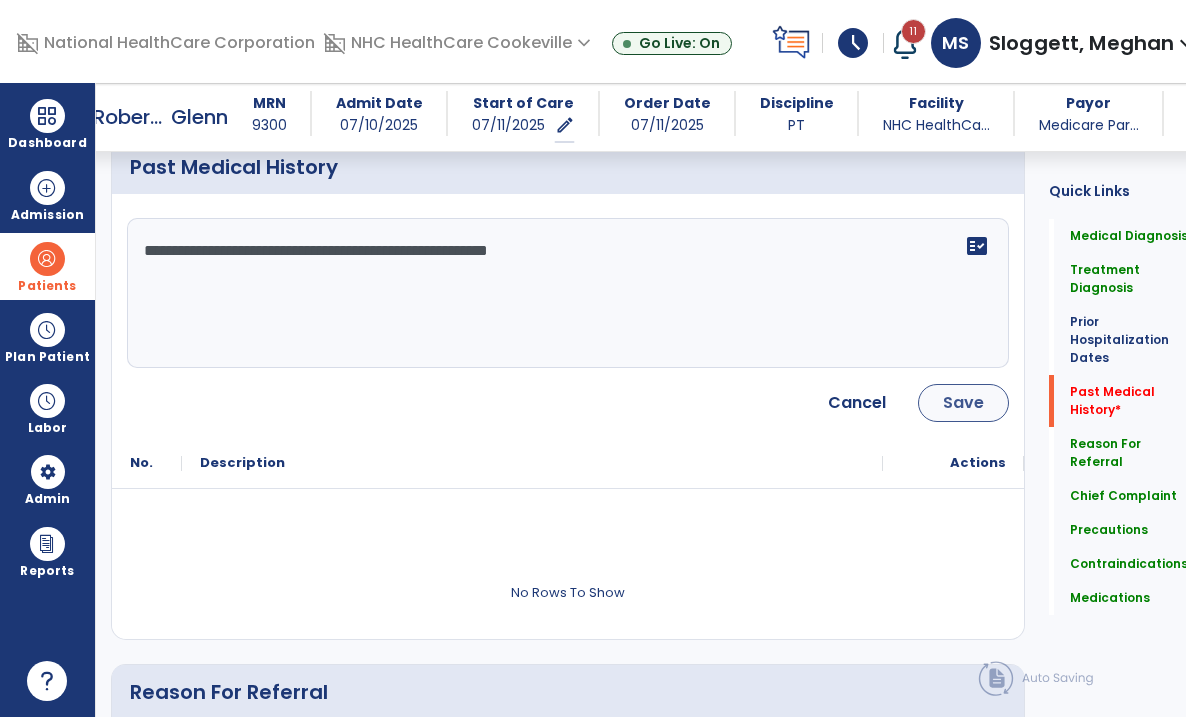 type on "**********" 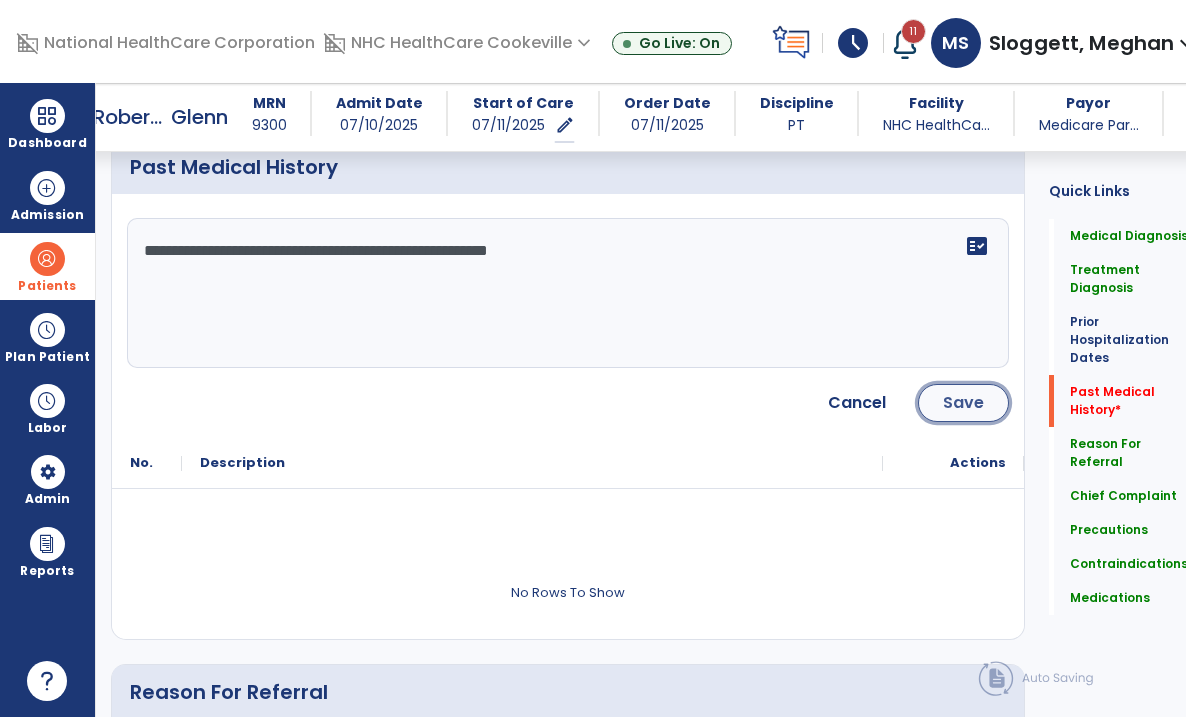 click on "Save" 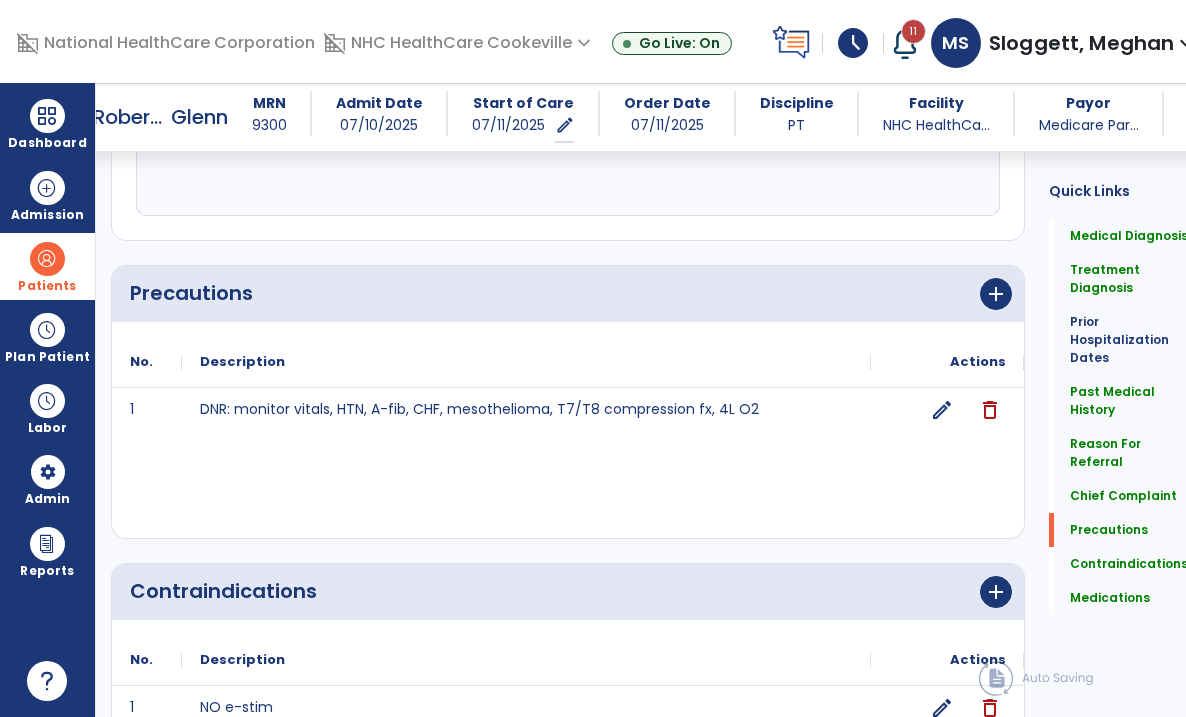 scroll, scrollTop: 1740, scrollLeft: 0, axis: vertical 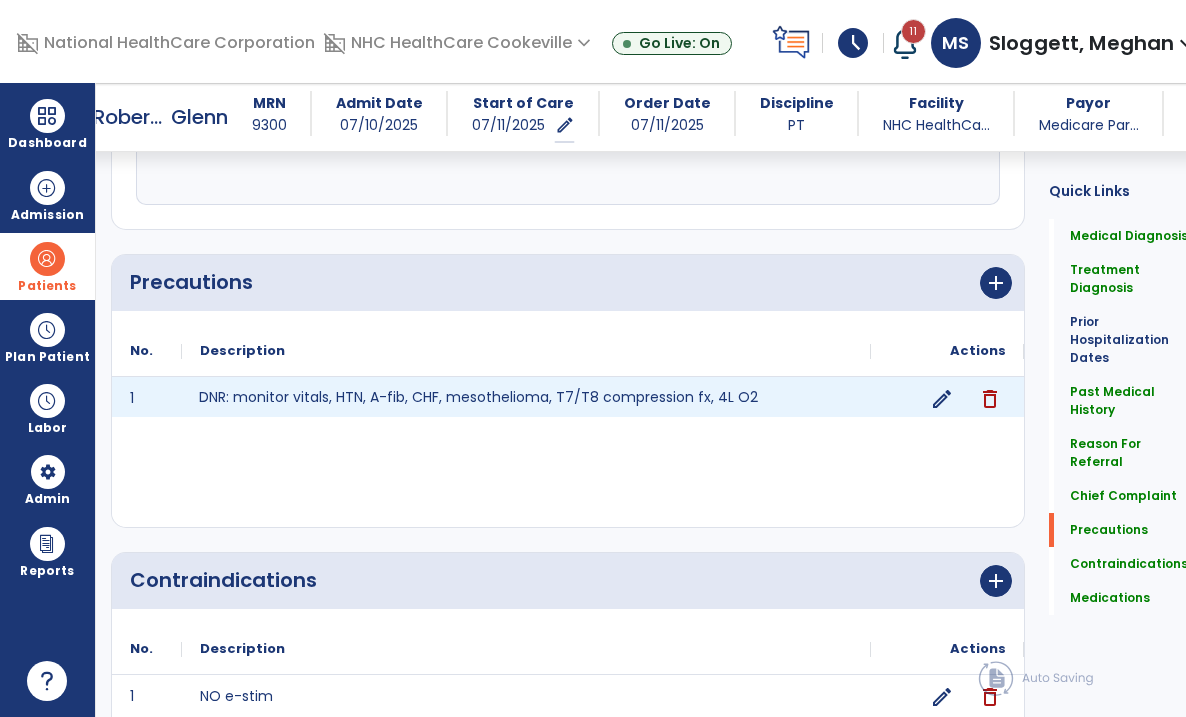 click on "DNR: monitor vitals, HTN, A-fib, CHF, mesothelioma, T7/T8 compression fx, 4L O2" 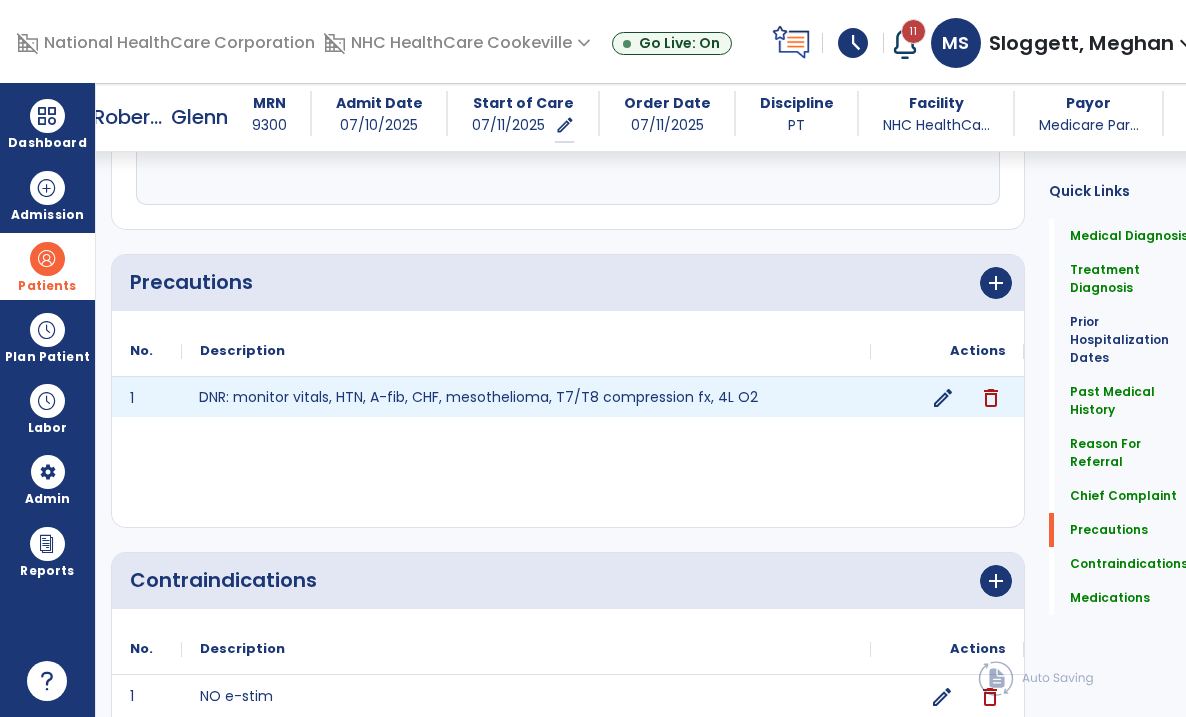 click on "edit" 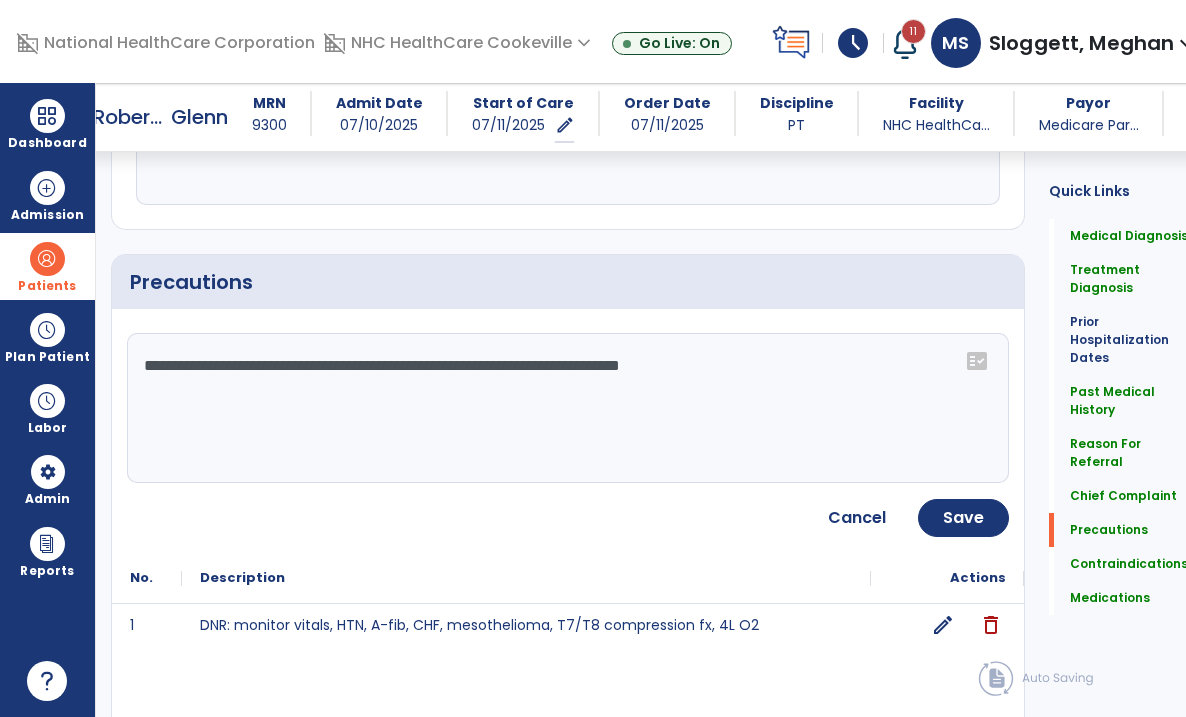 click on "**********" 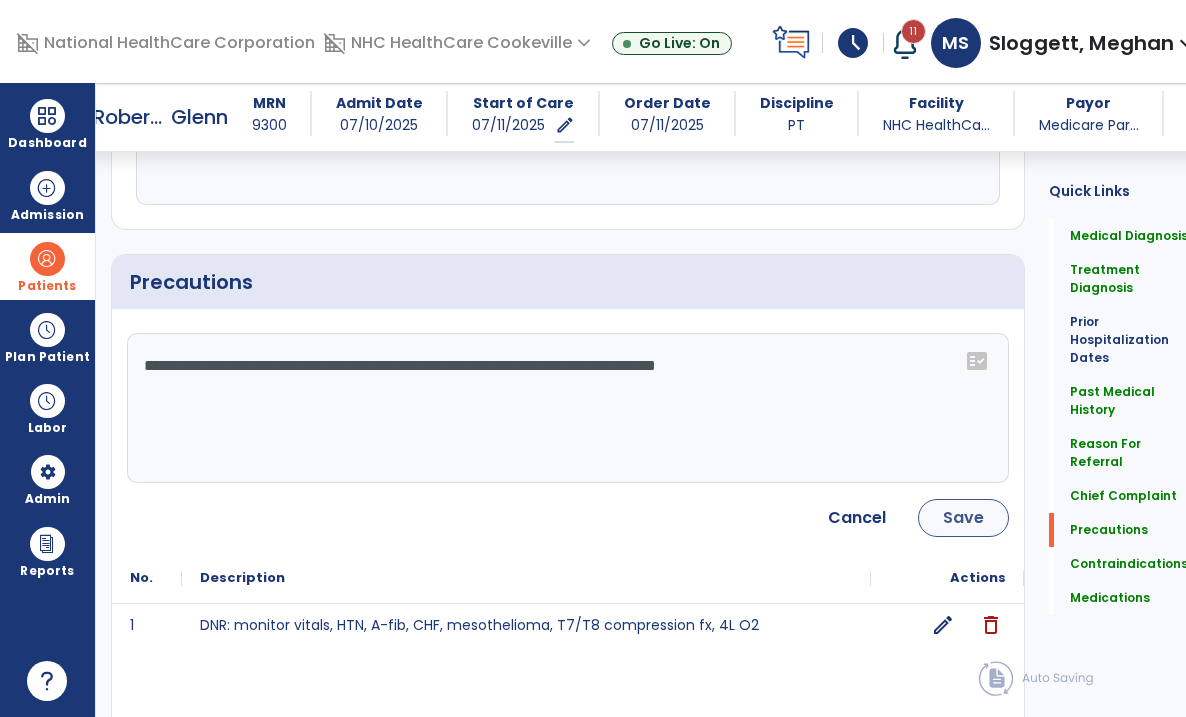 type on "**********" 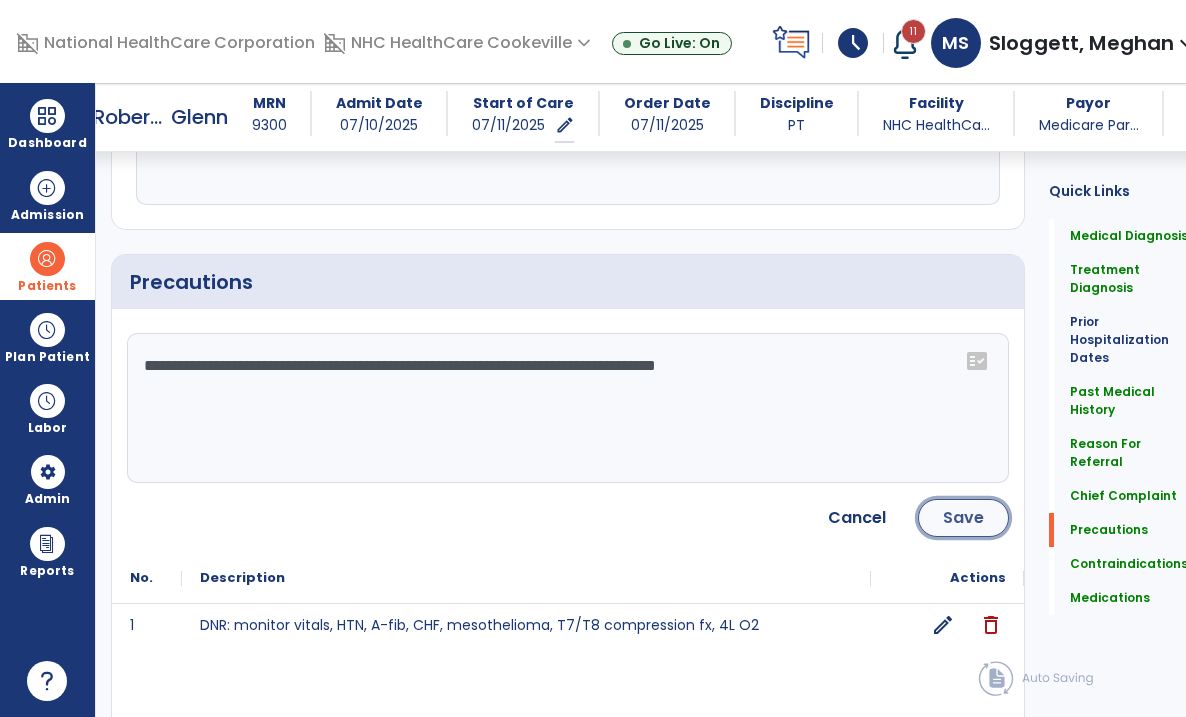 click on "Save" 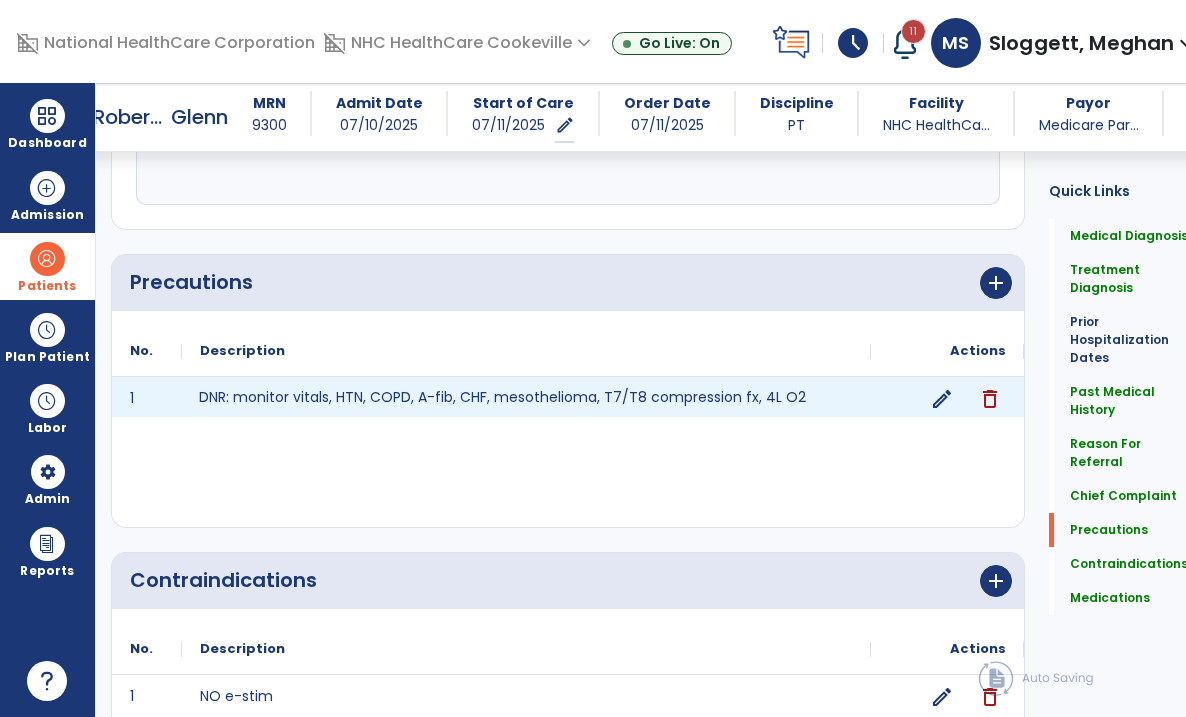 click on "DNR: monitor vitals, HTN, COPD, A-fib, CHF, mesothelioma, T7/T8 compression fx, 4L O2" 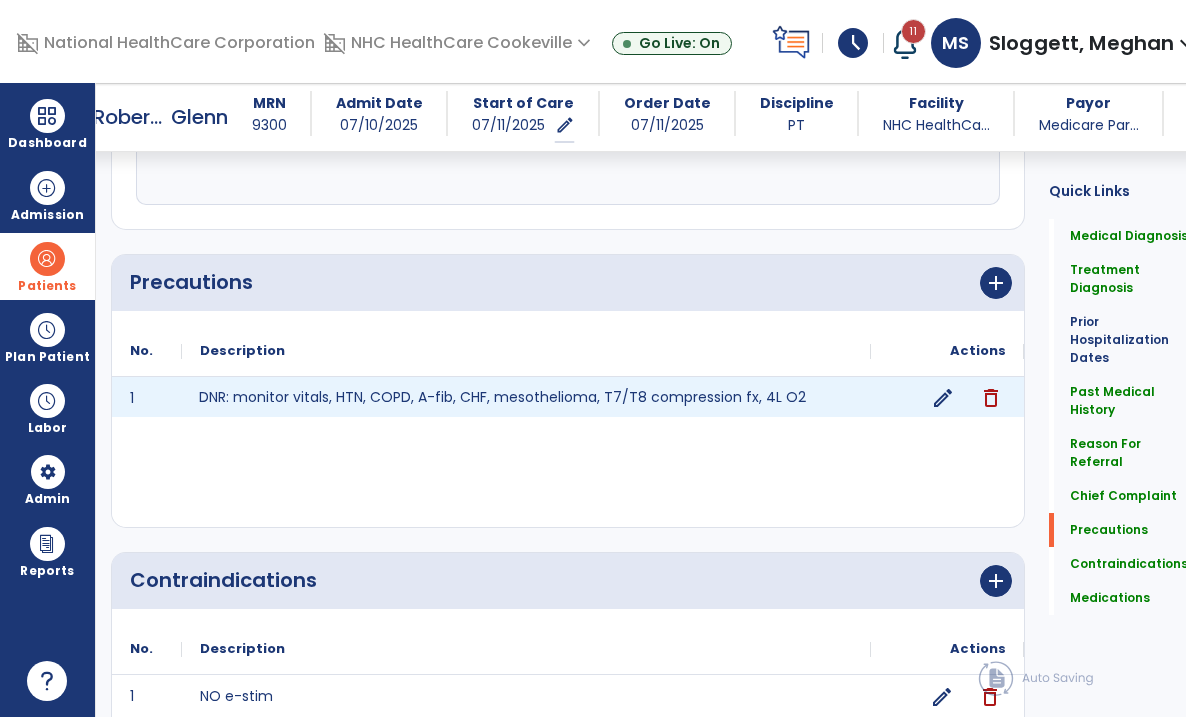 click on "edit" 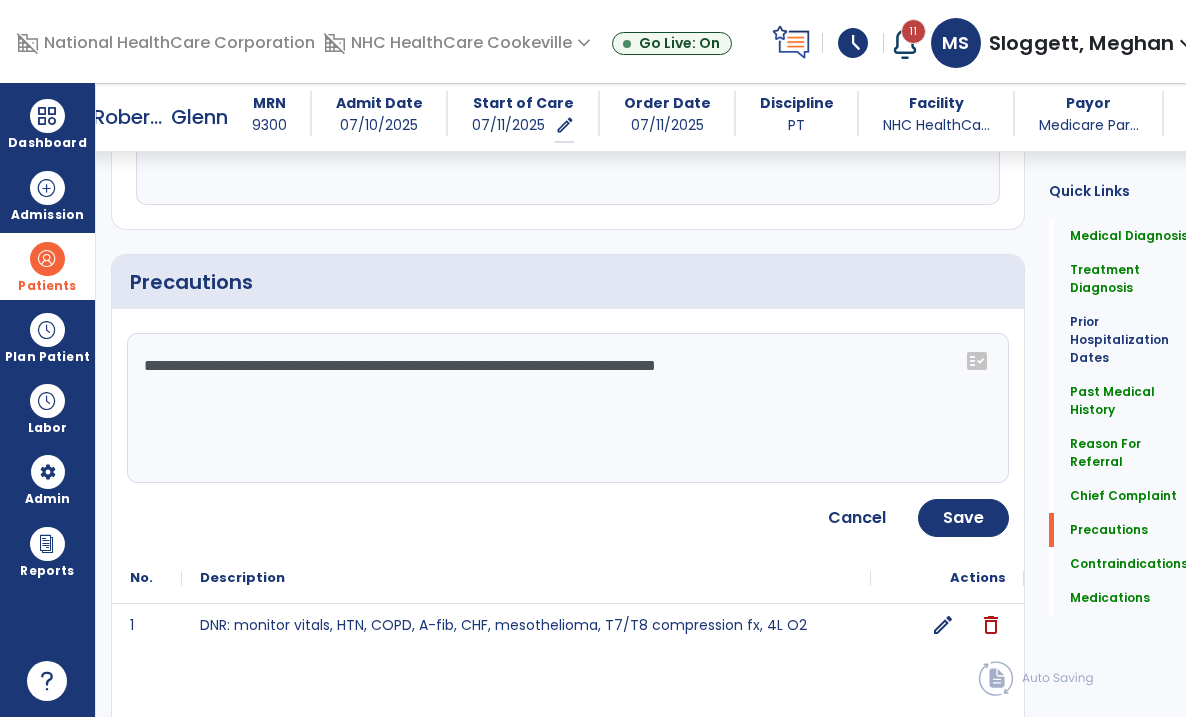 click on "**********" 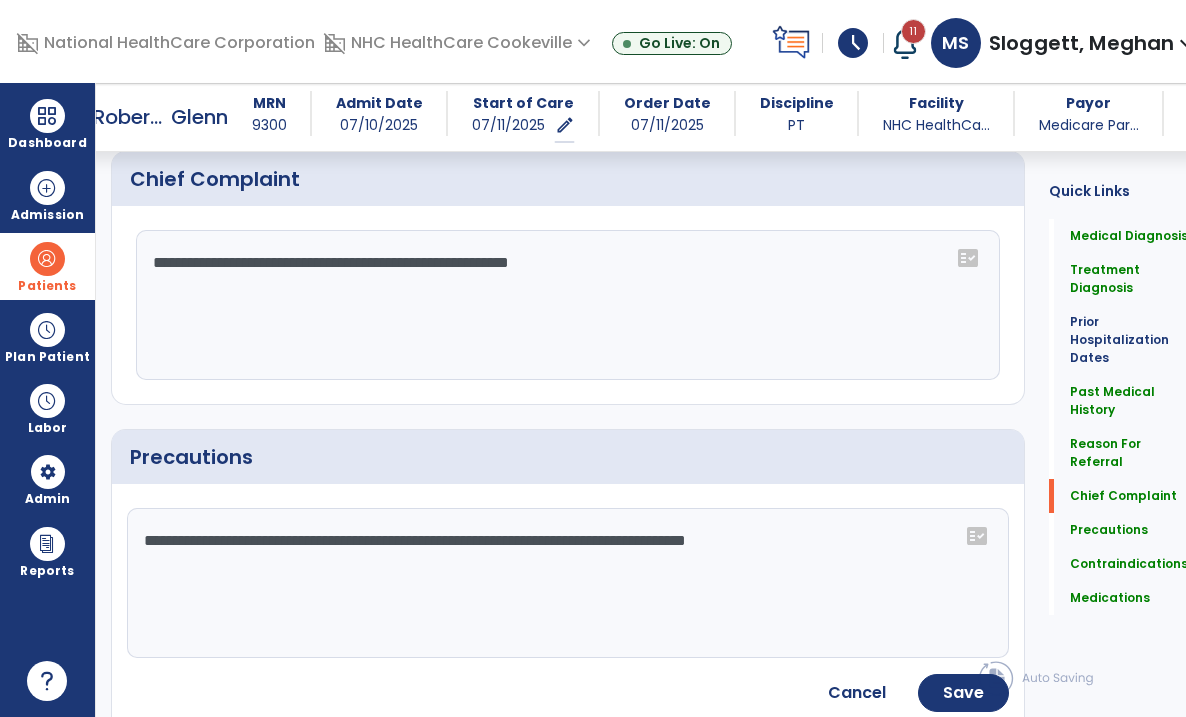 scroll, scrollTop: 1564, scrollLeft: 0, axis: vertical 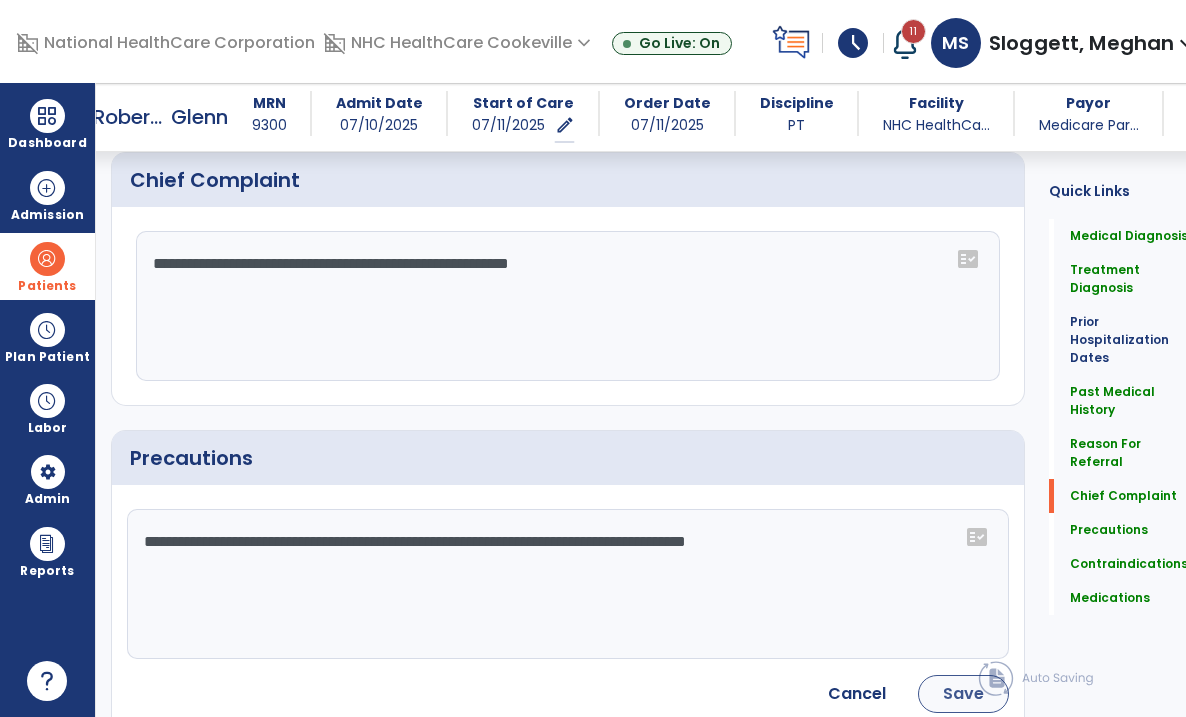 type on "**********" 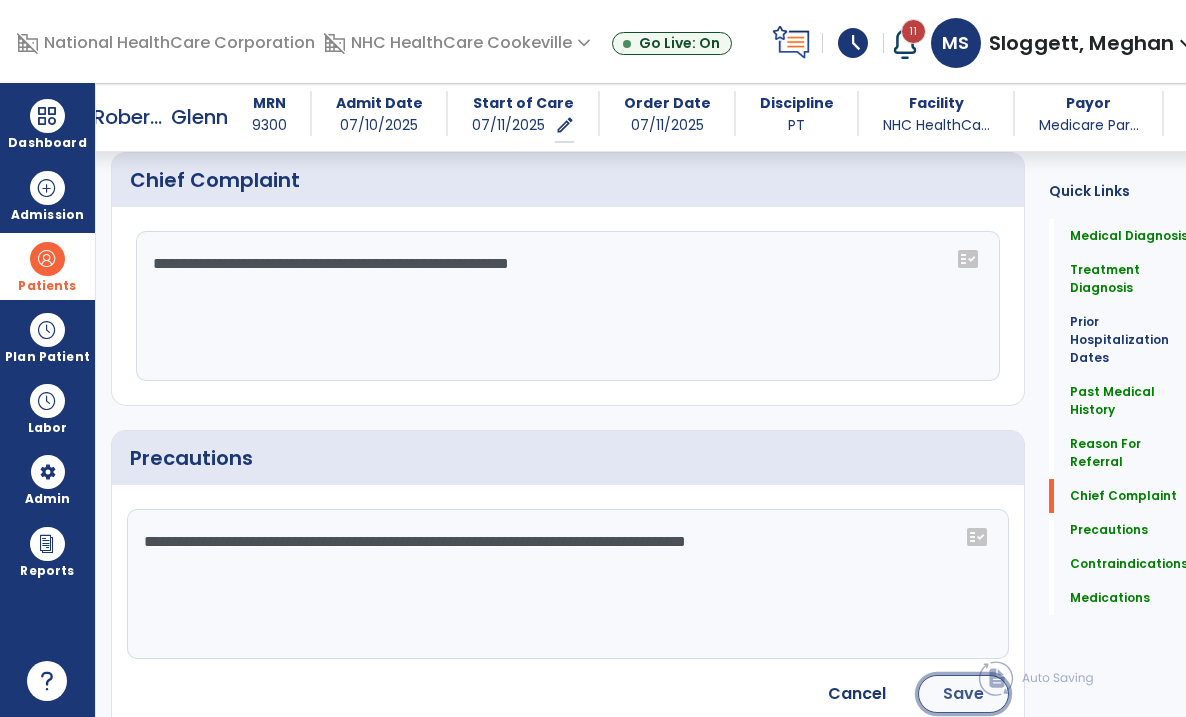 click on "Save" 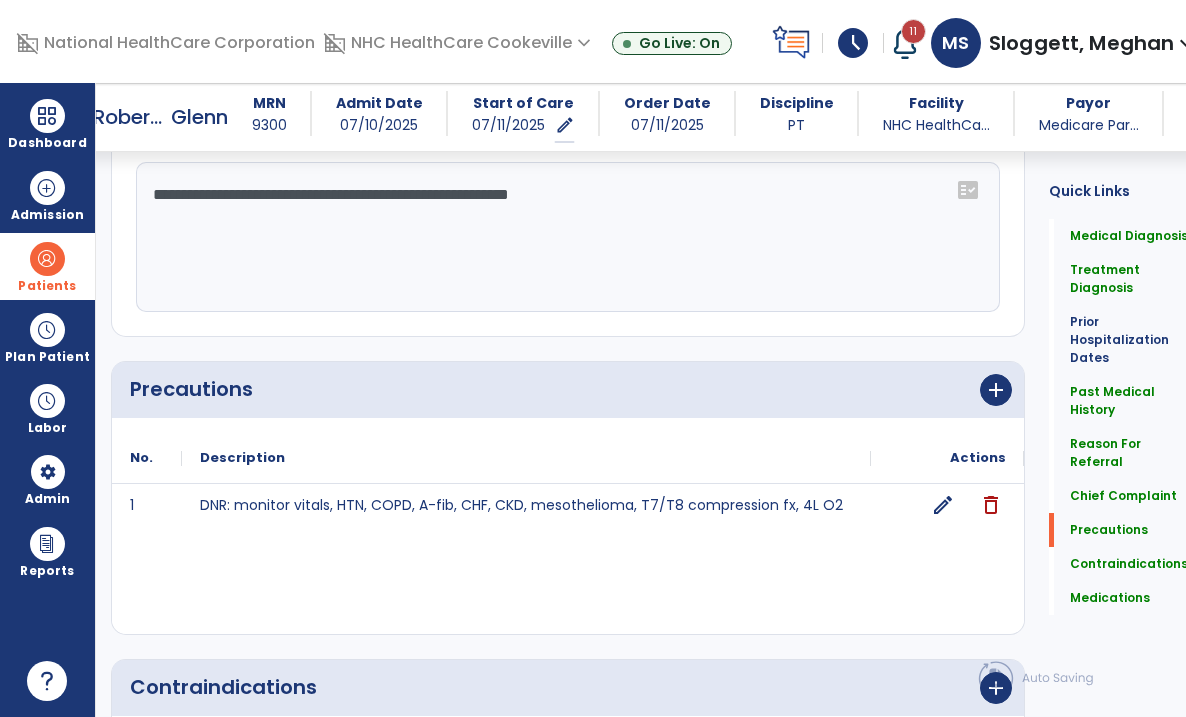 scroll, scrollTop: 1639, scrollLeft: 0, axis: vertical 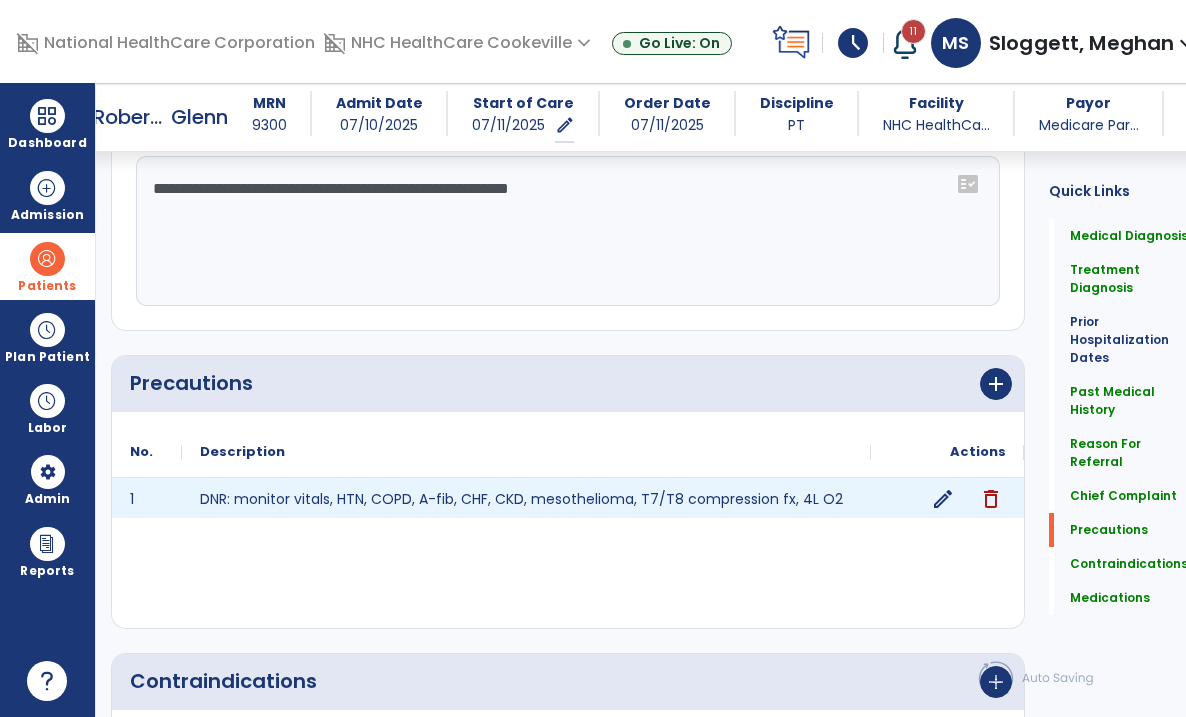 click on "edit" 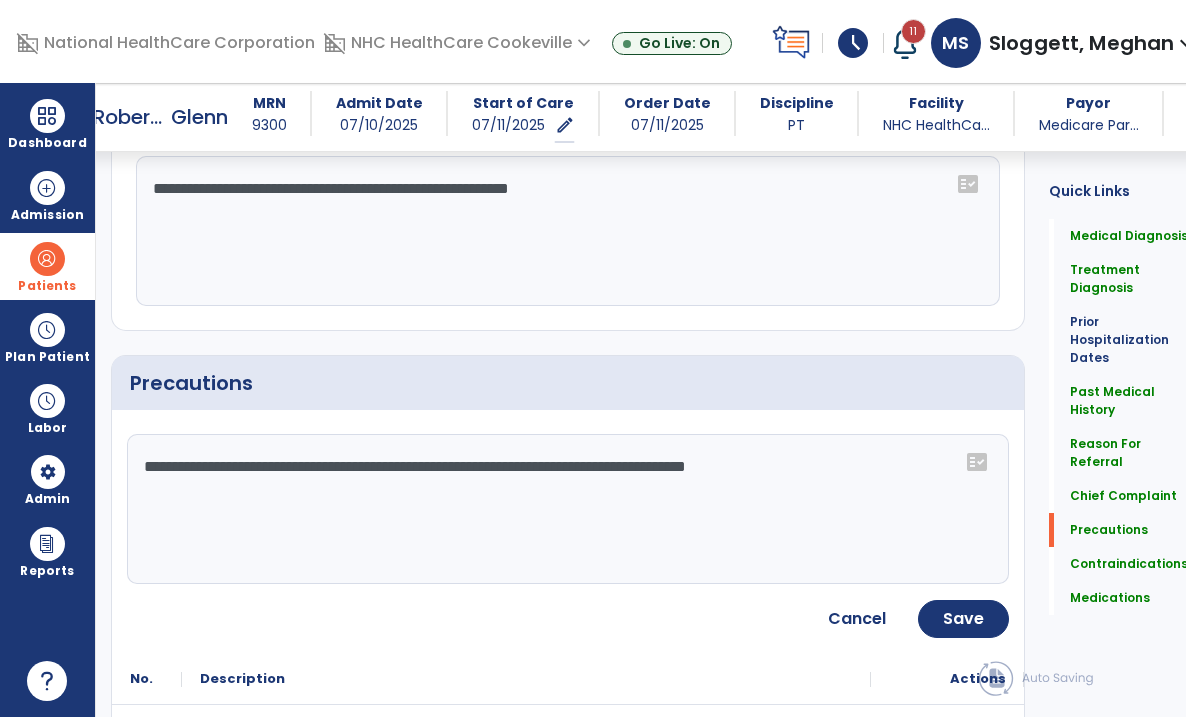 click on "**********" 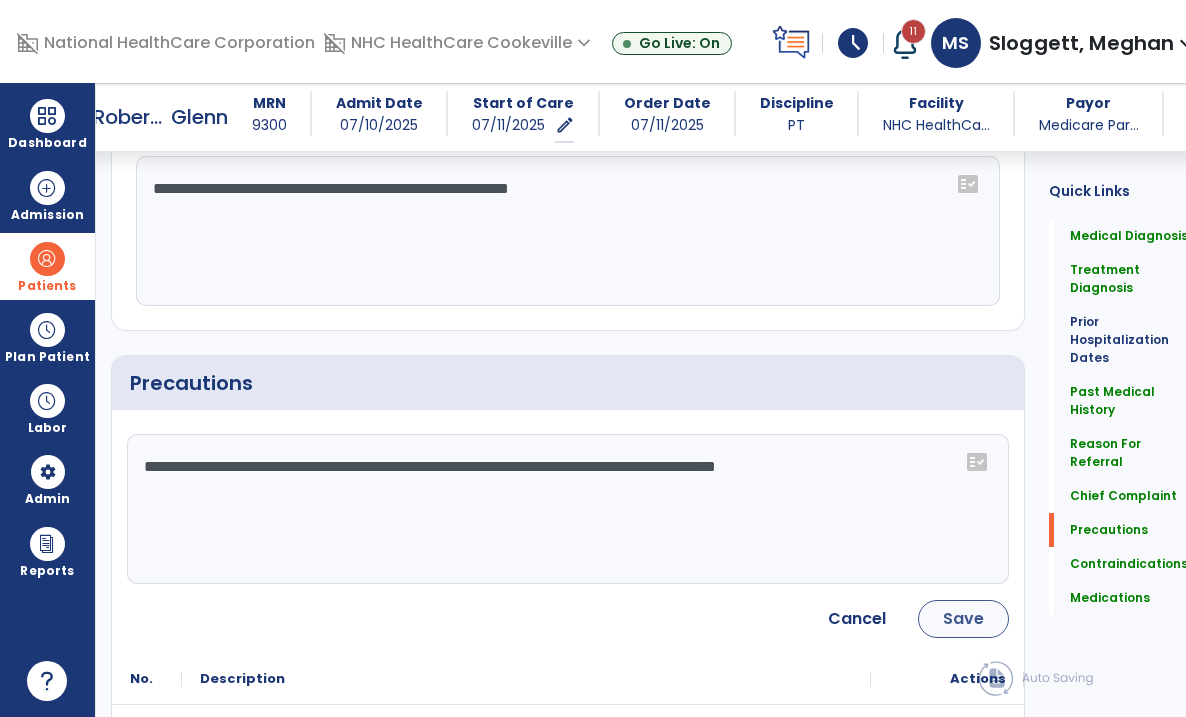 type on "**********" 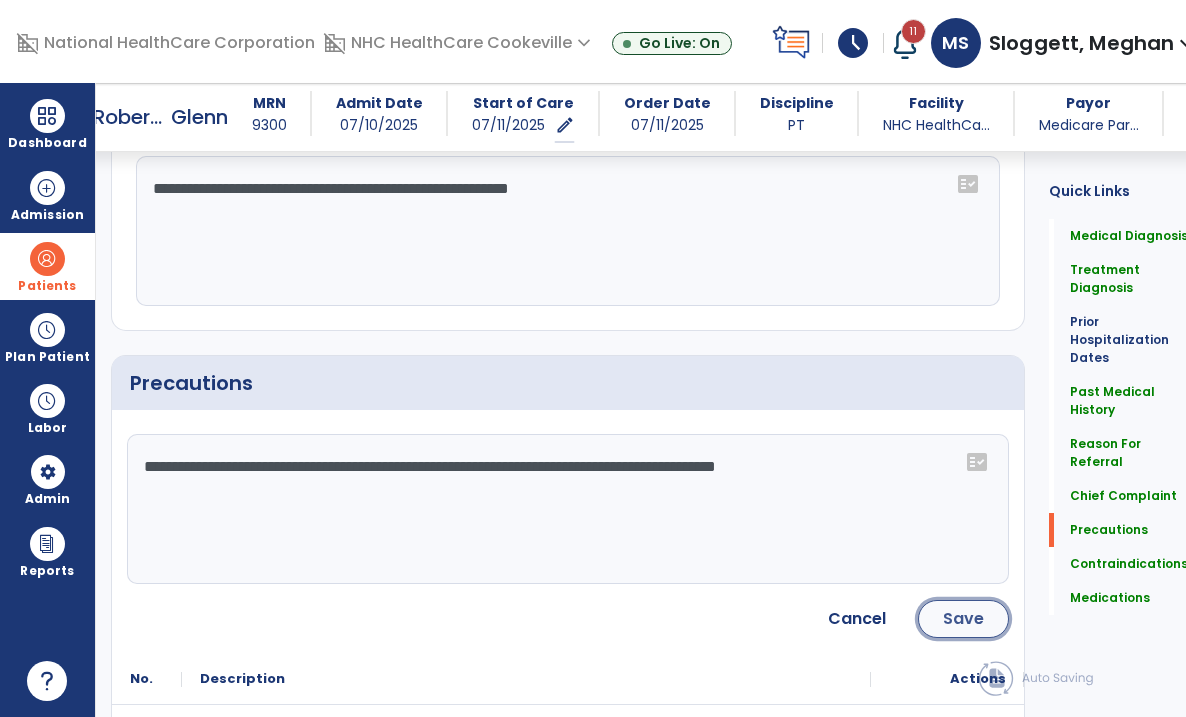 click on "Save" 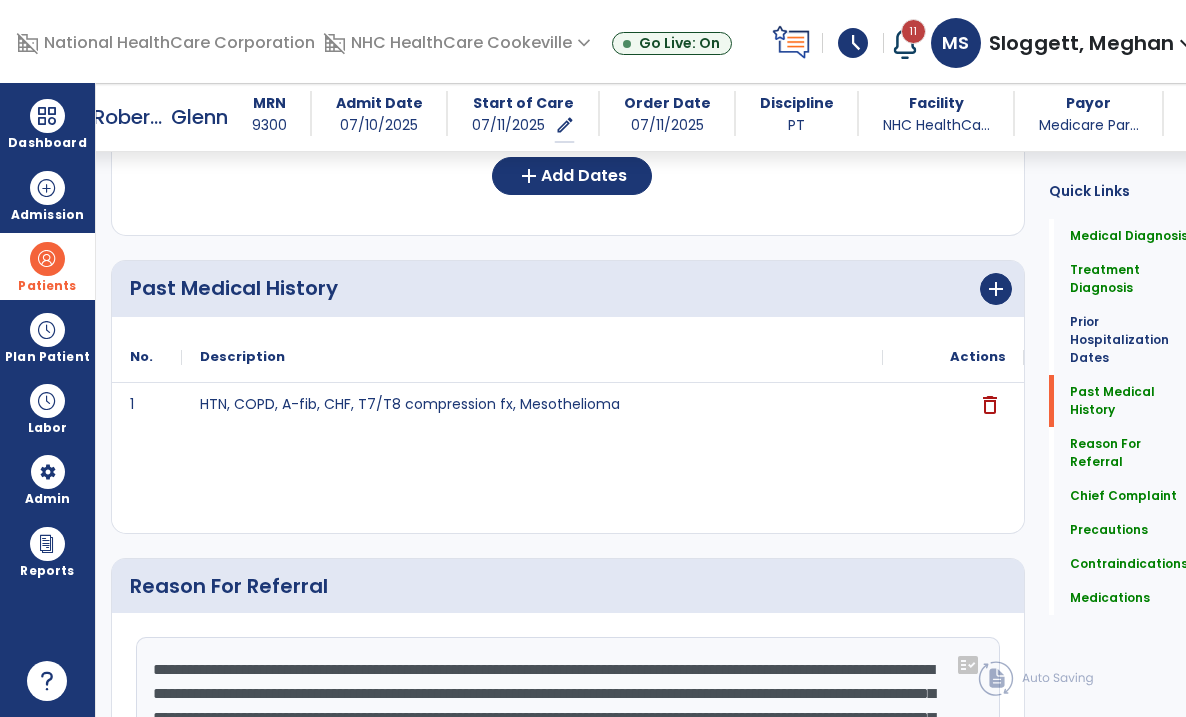 scroll, scrollTop: 867, scrollLeft: 0, axis: vertical 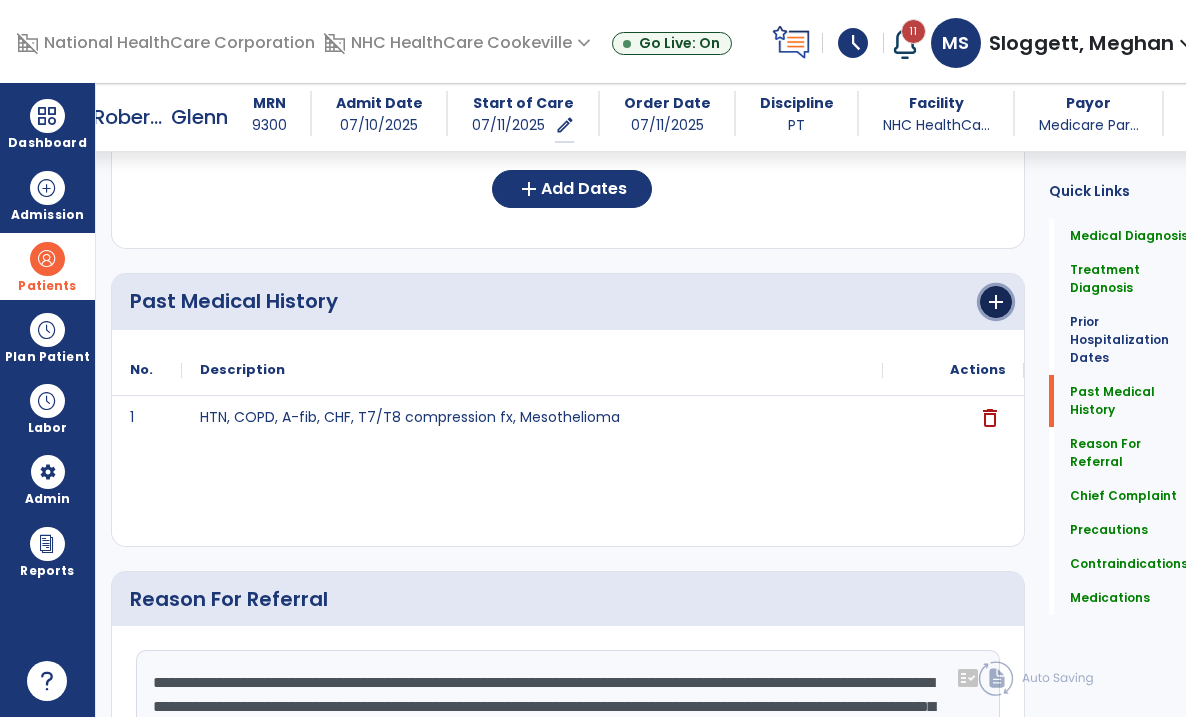 click on "add" 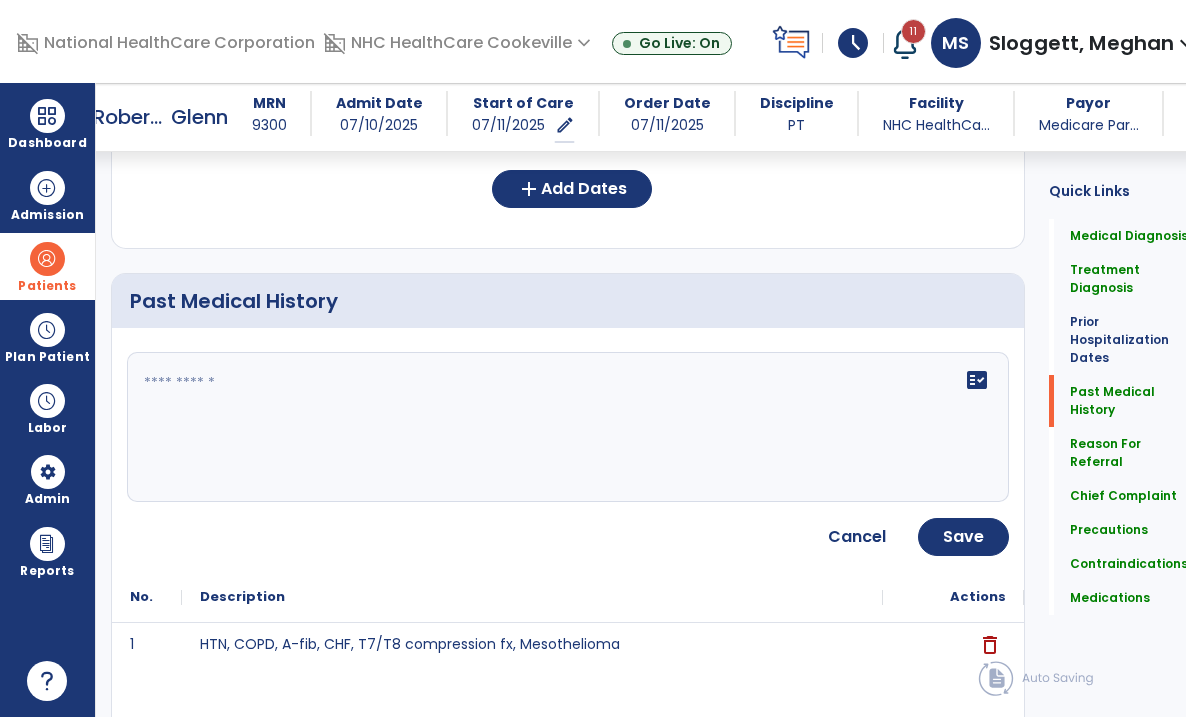 click 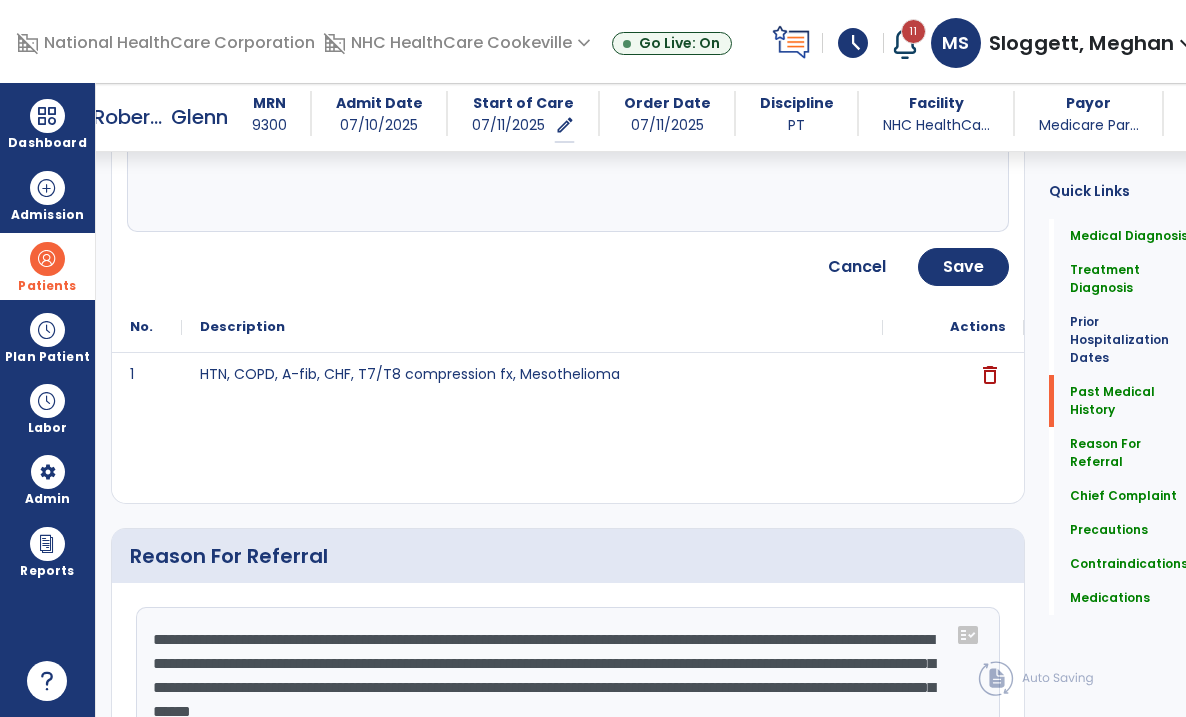 scroll, scrollTop: 970, scrollLeft: 0, axis: vertical 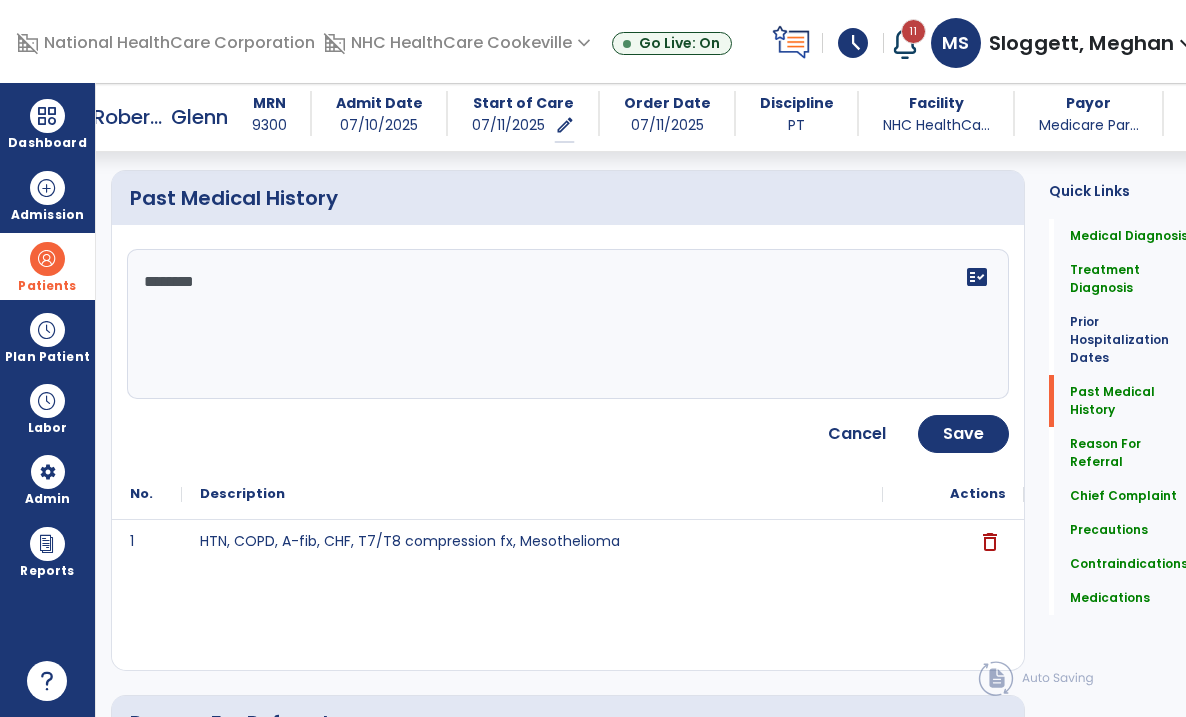 click on "********" 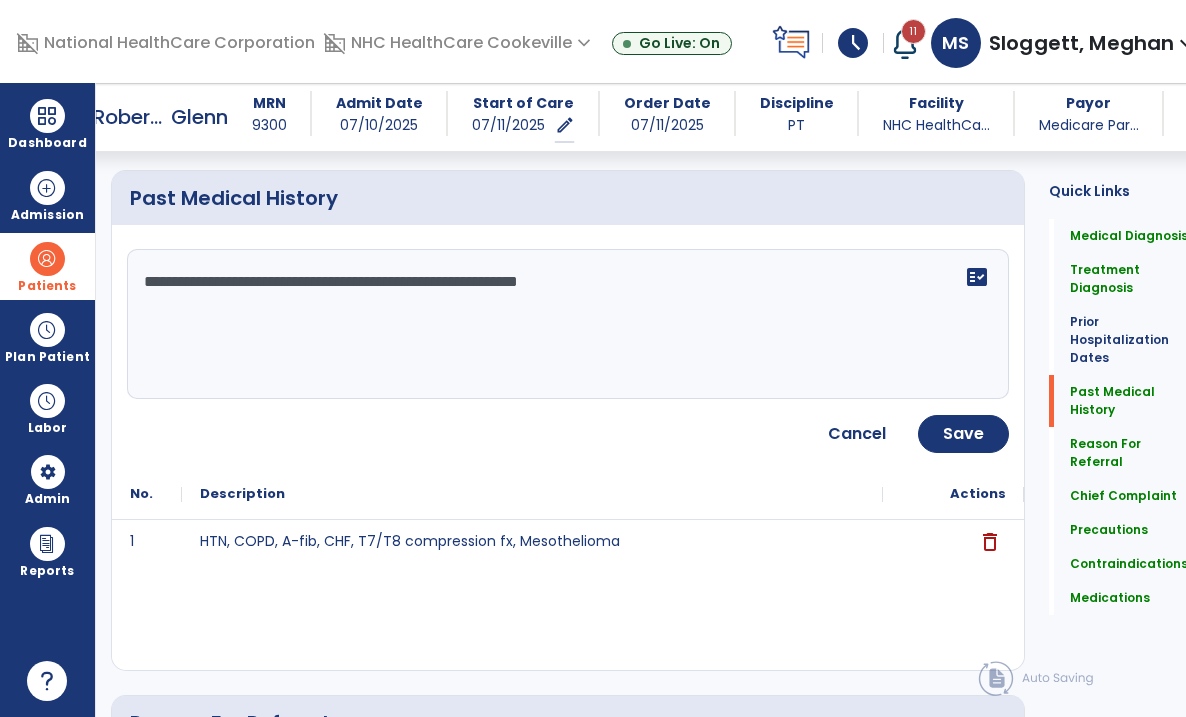 click on "**********" 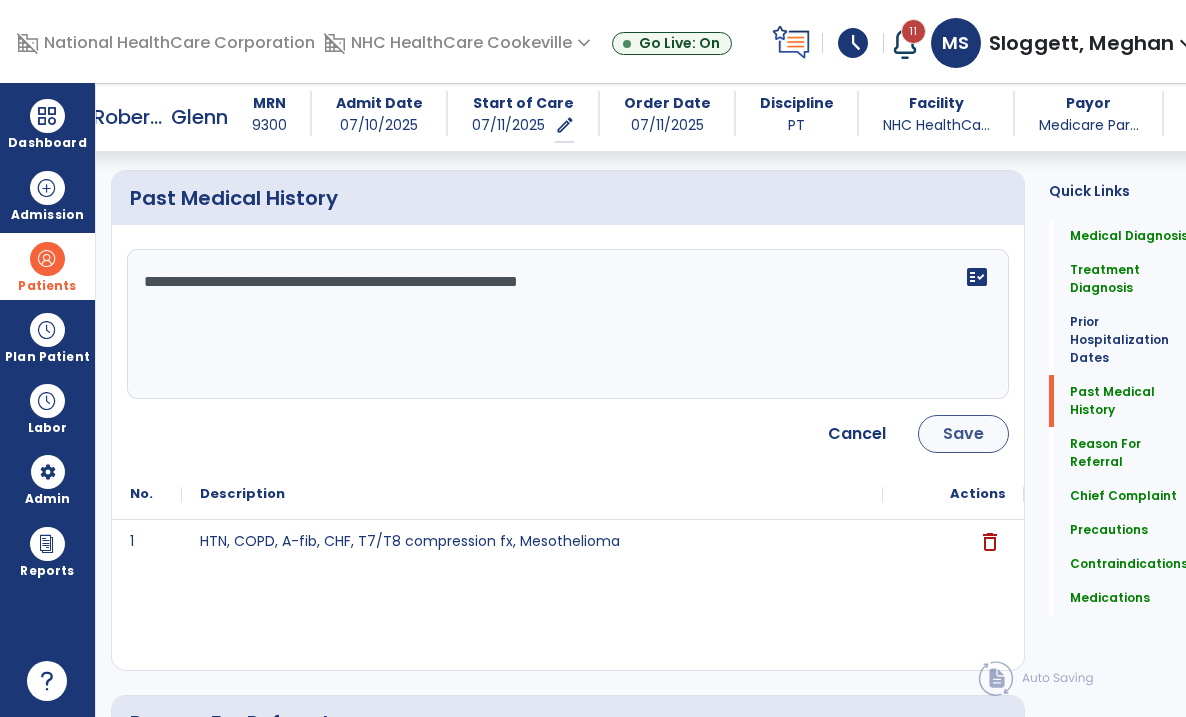type on "**********" 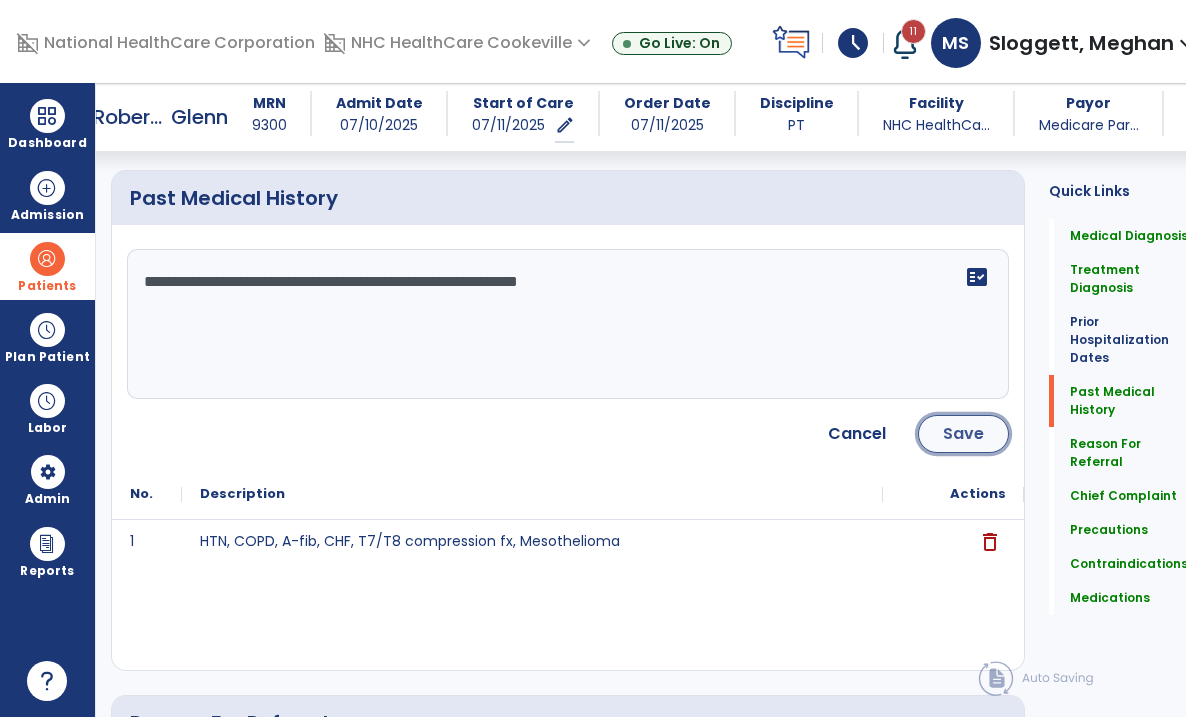 click on "Save" 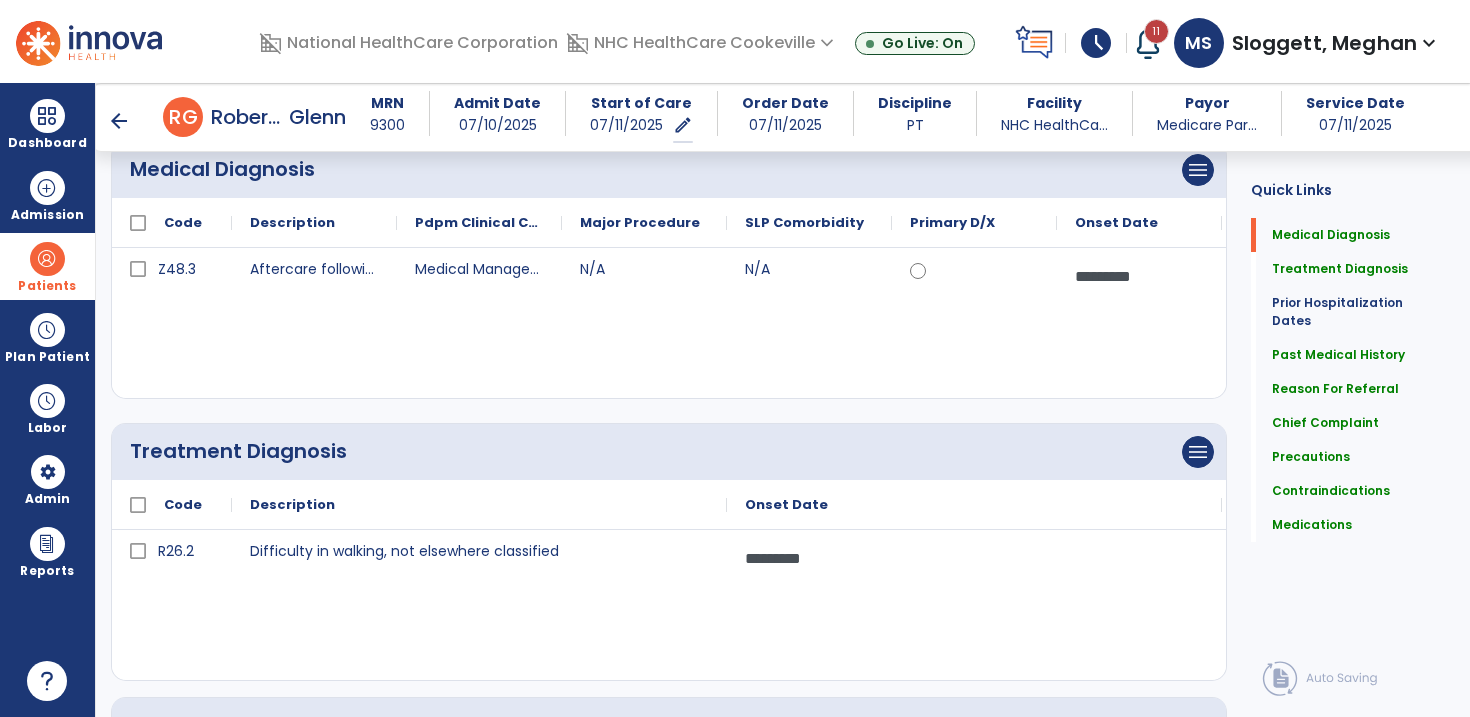 scroll, scrollTop: 0, scrollLeft: 0, axis: both 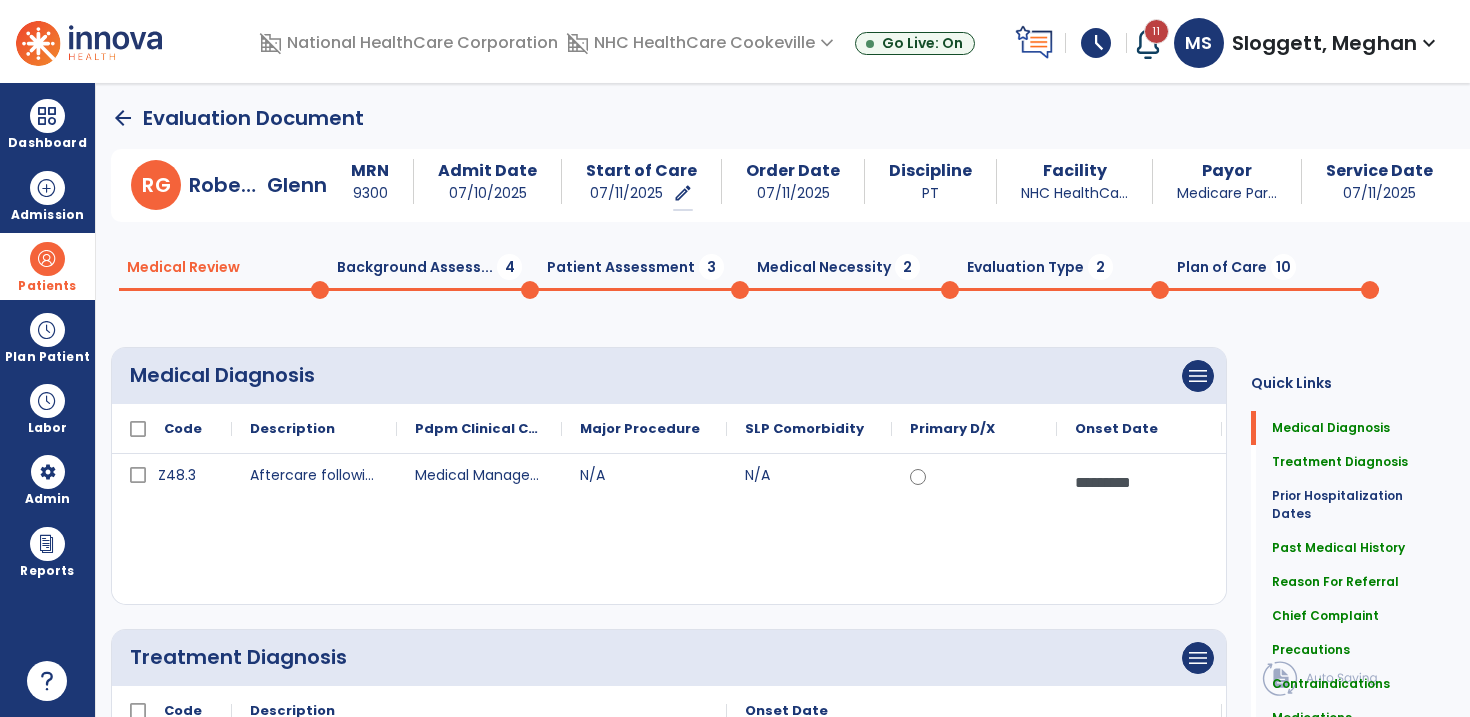 click on "Background Assess...  4" 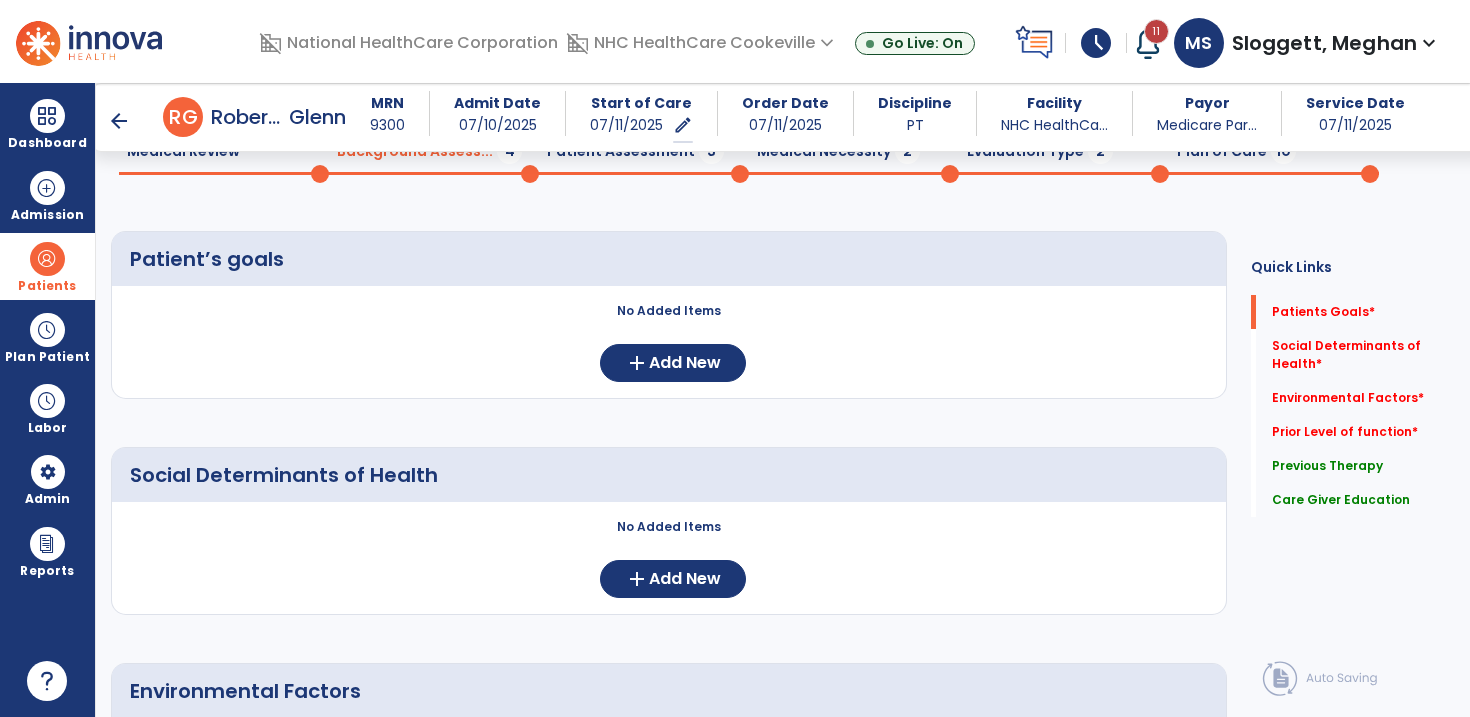 scroll, scrollTop: 104, scrollLeft: 0, axis: vertical 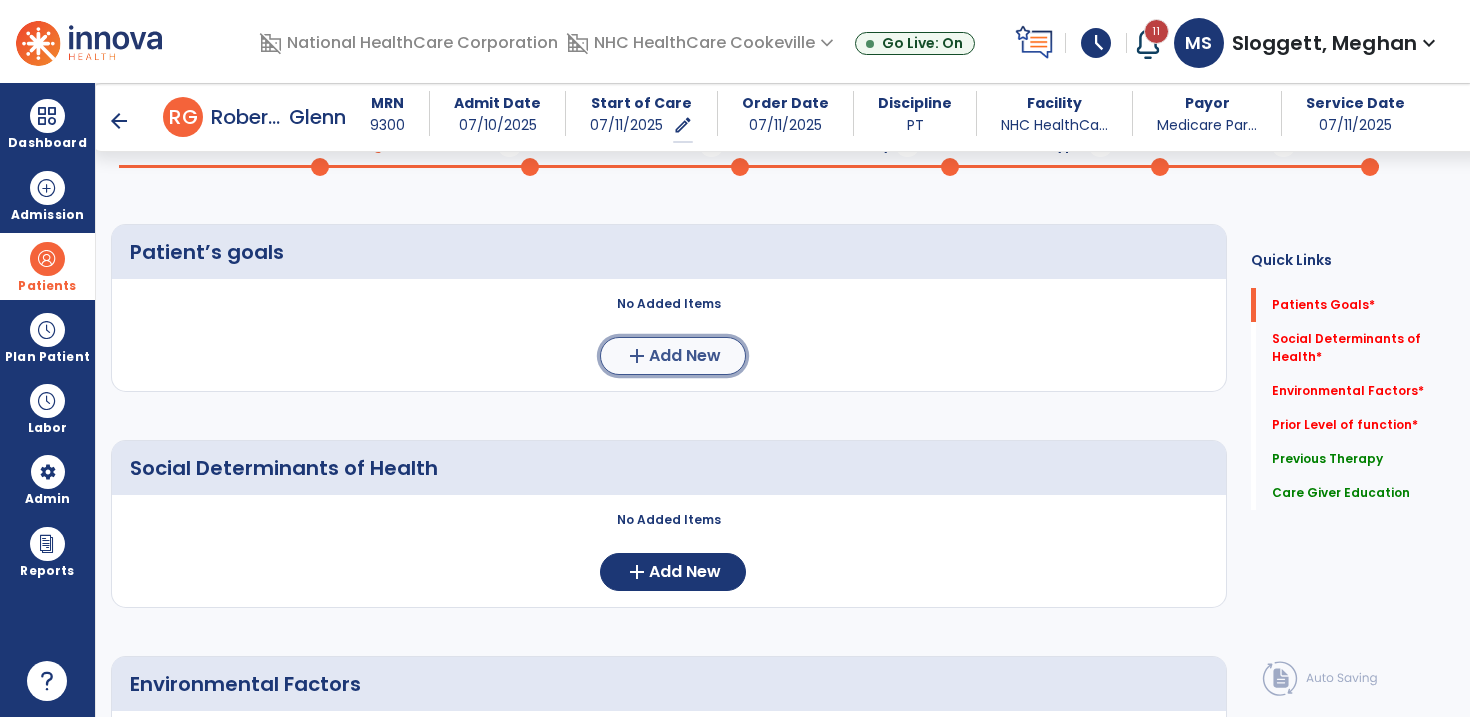 click on "Add New" 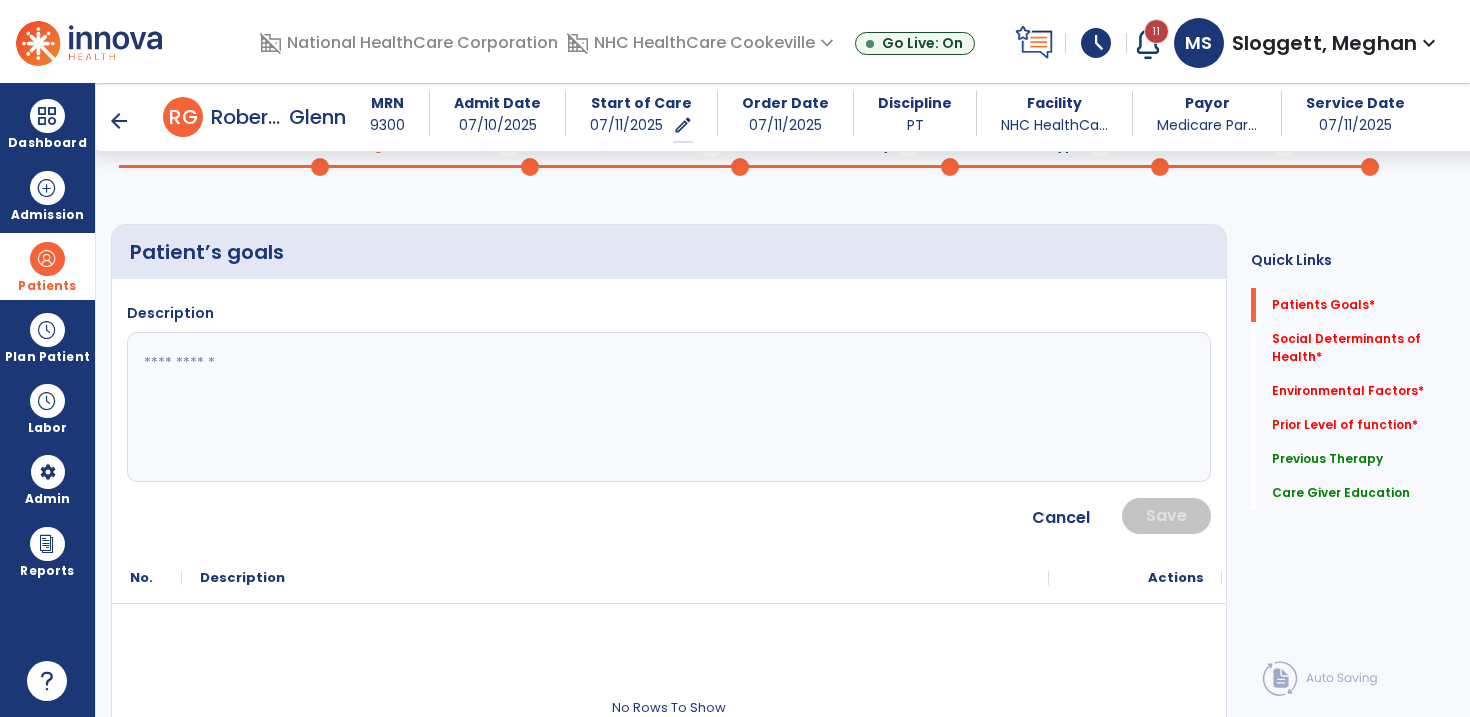 click 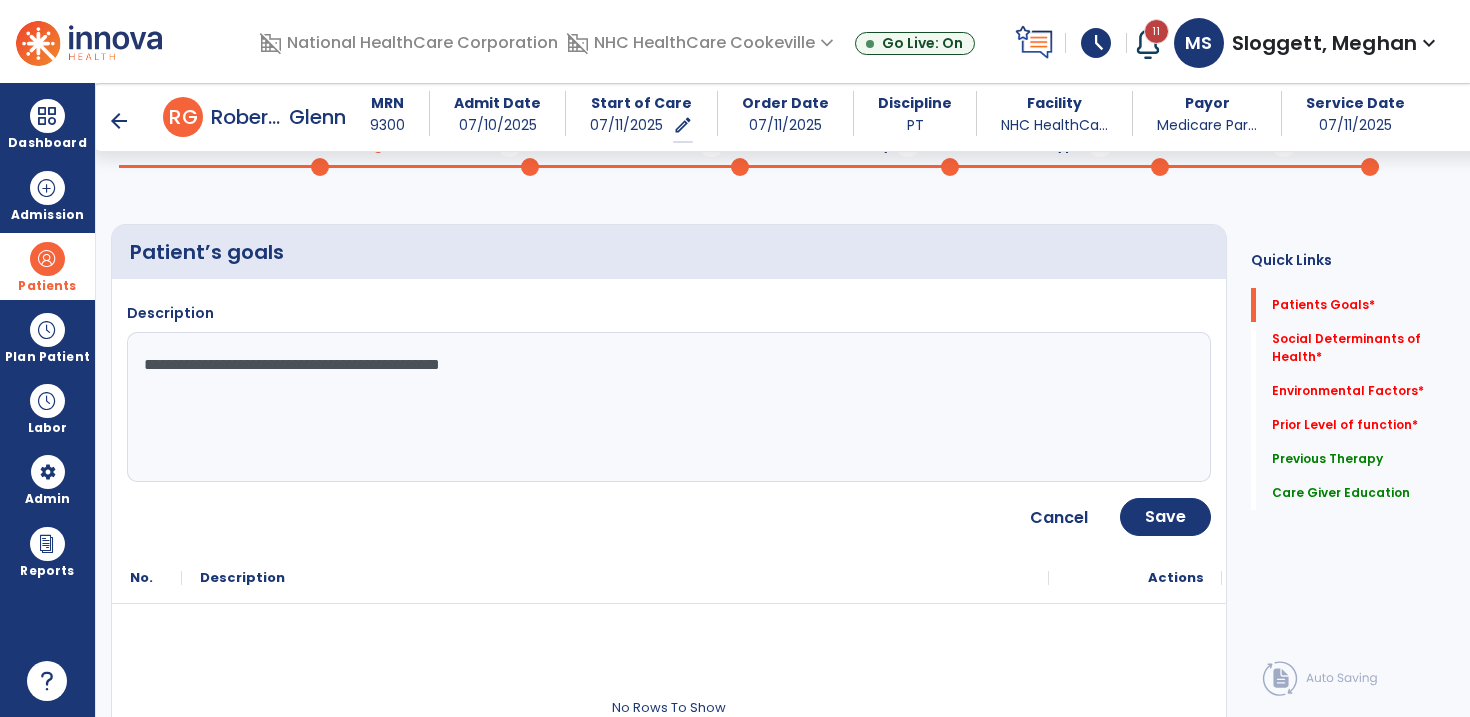 click on "**********" 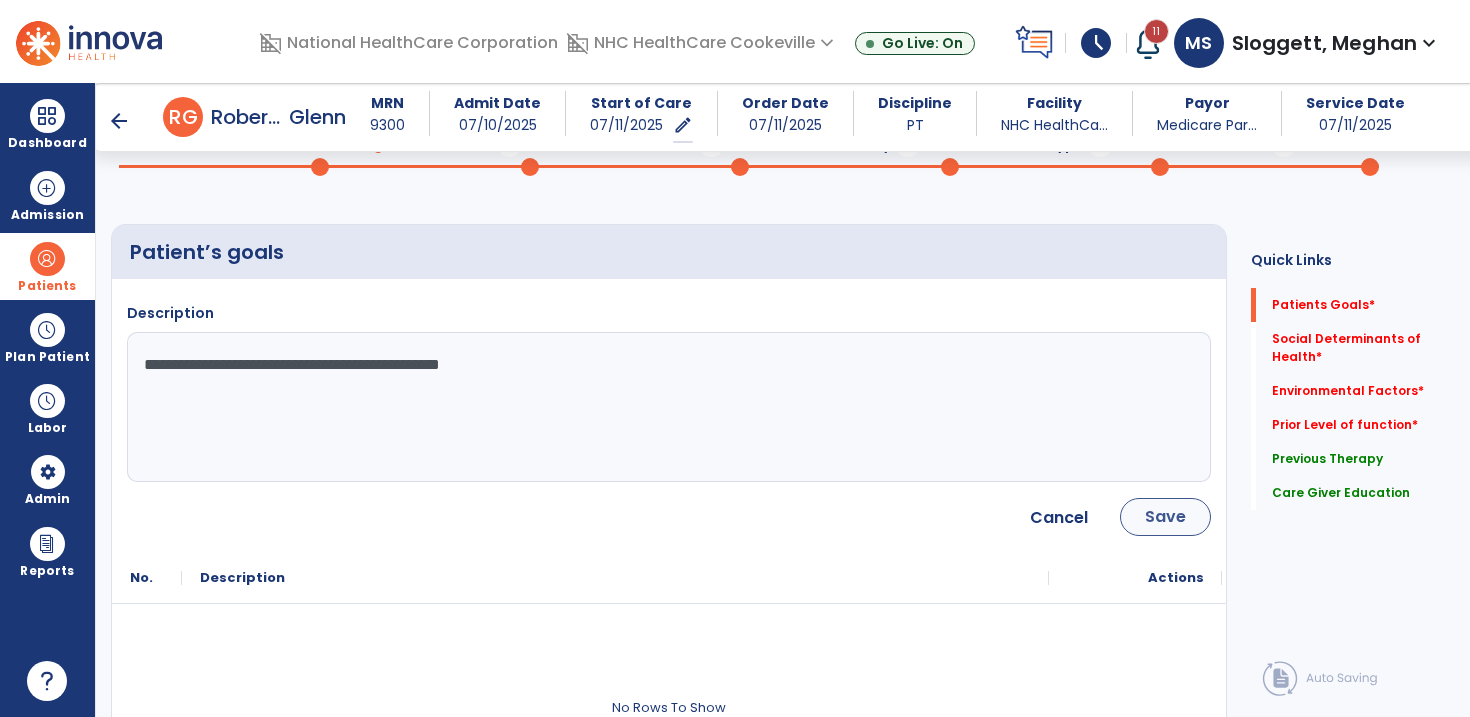 type on "**********" 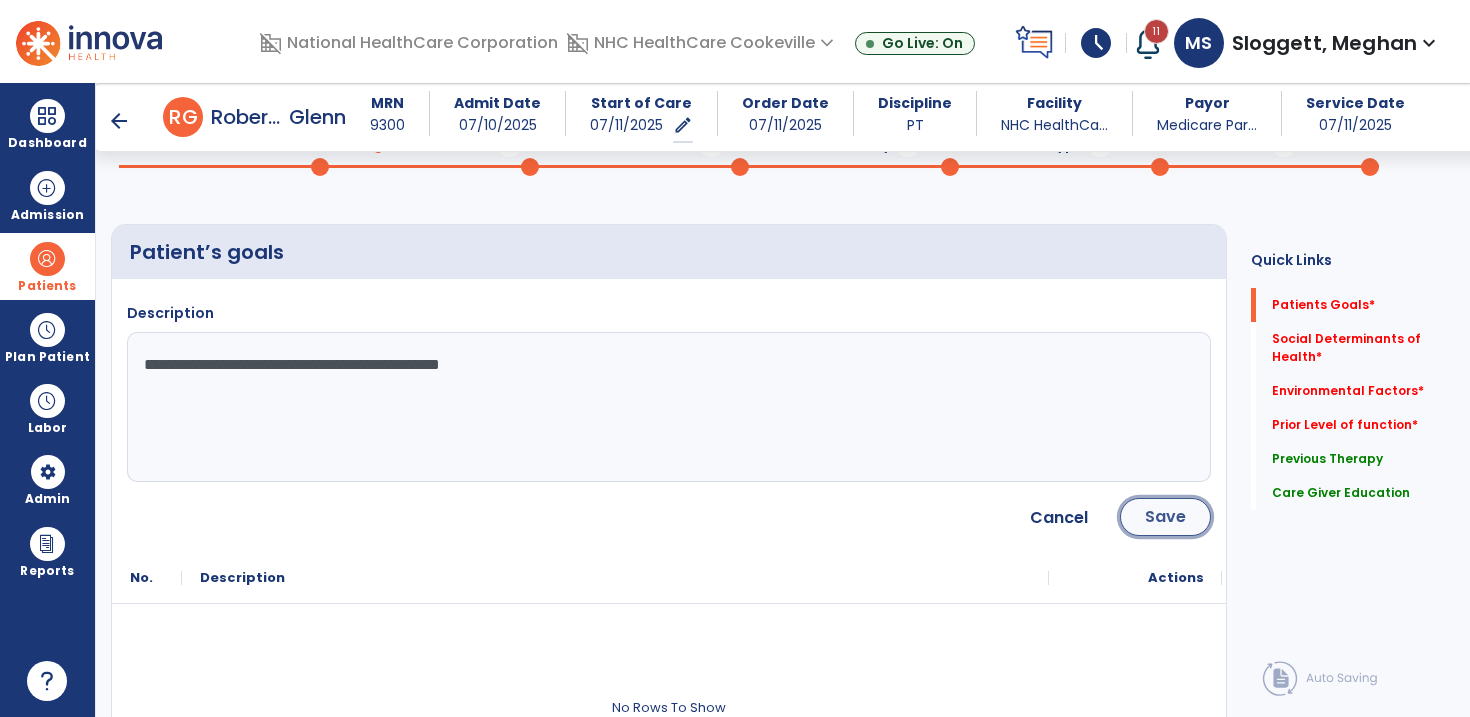click on "Save" 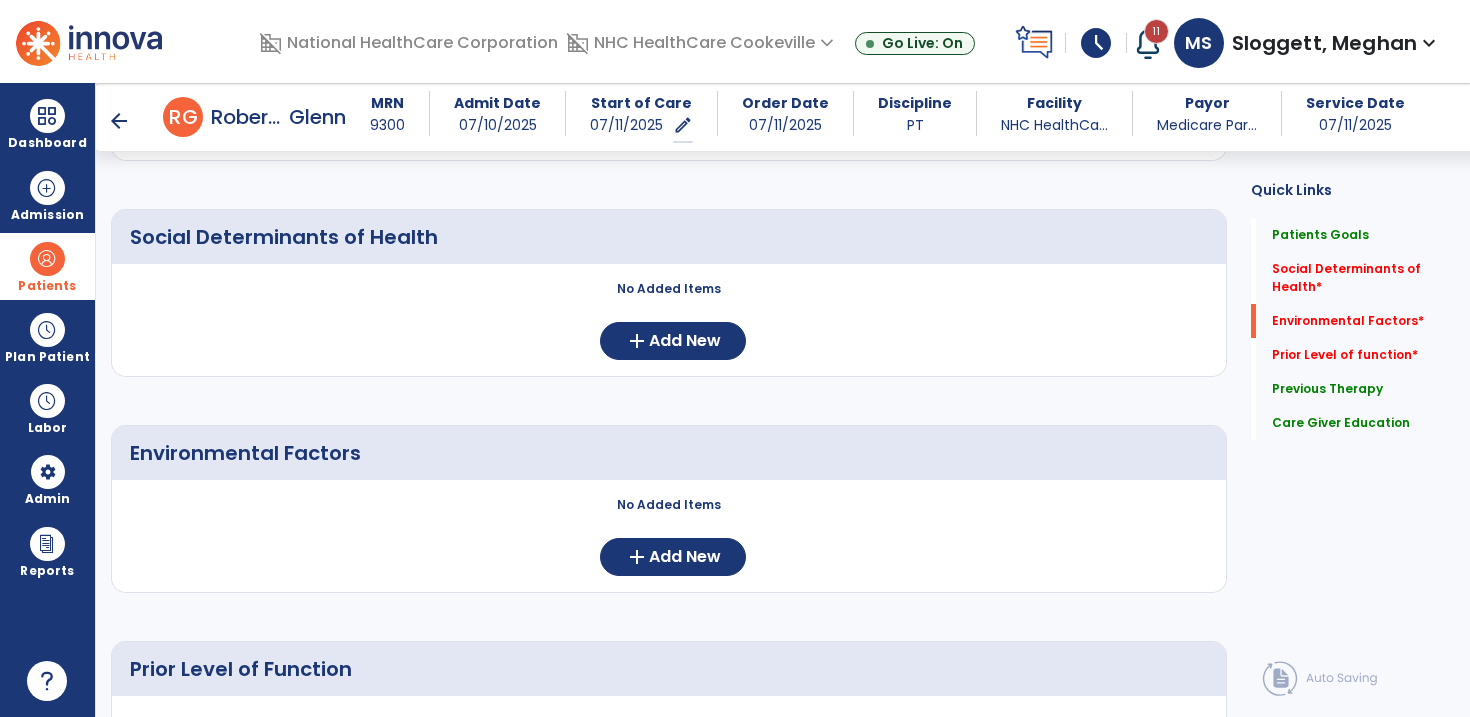 scroll, scrollTop: 470, scrollLeft: 0, axis: vertical 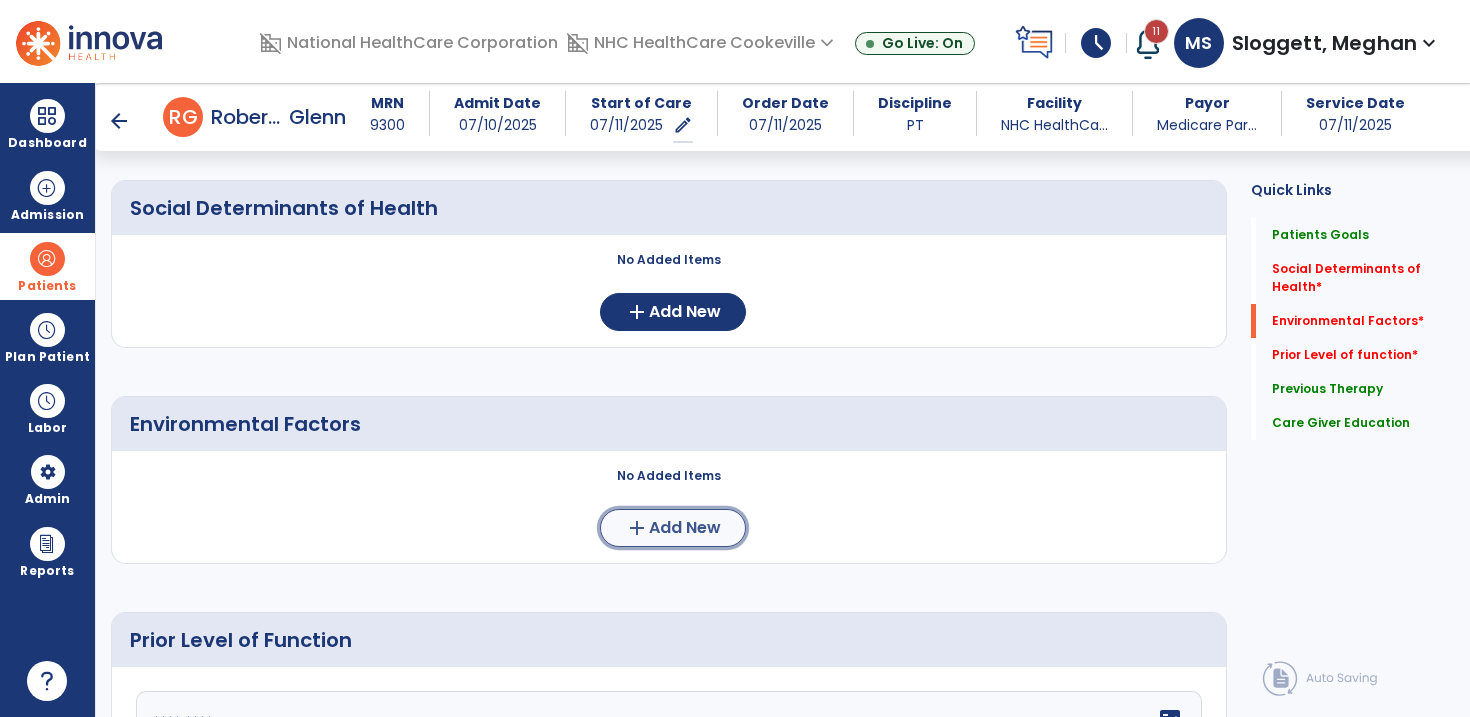 click on "Add New" 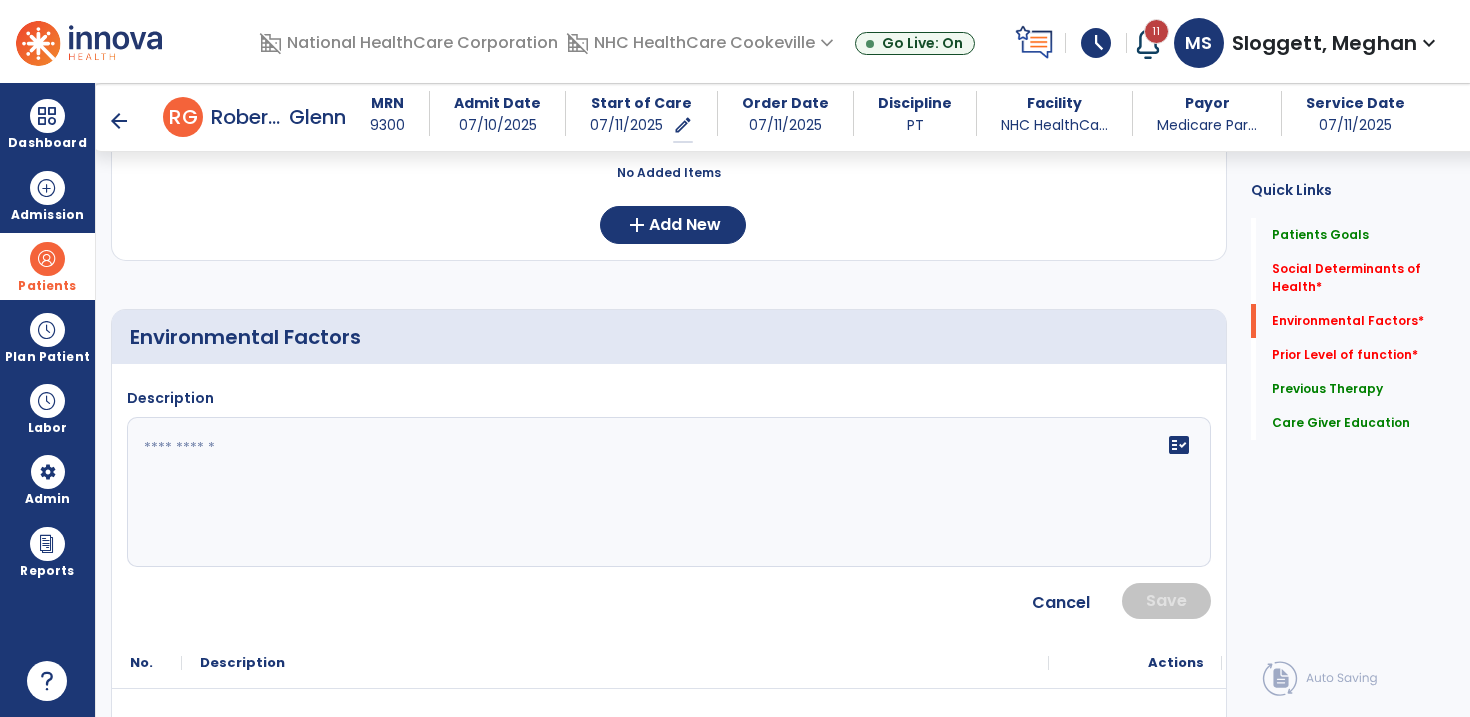 scroll, scrollTop: 565, scrollLeft: 0, axis: vertical 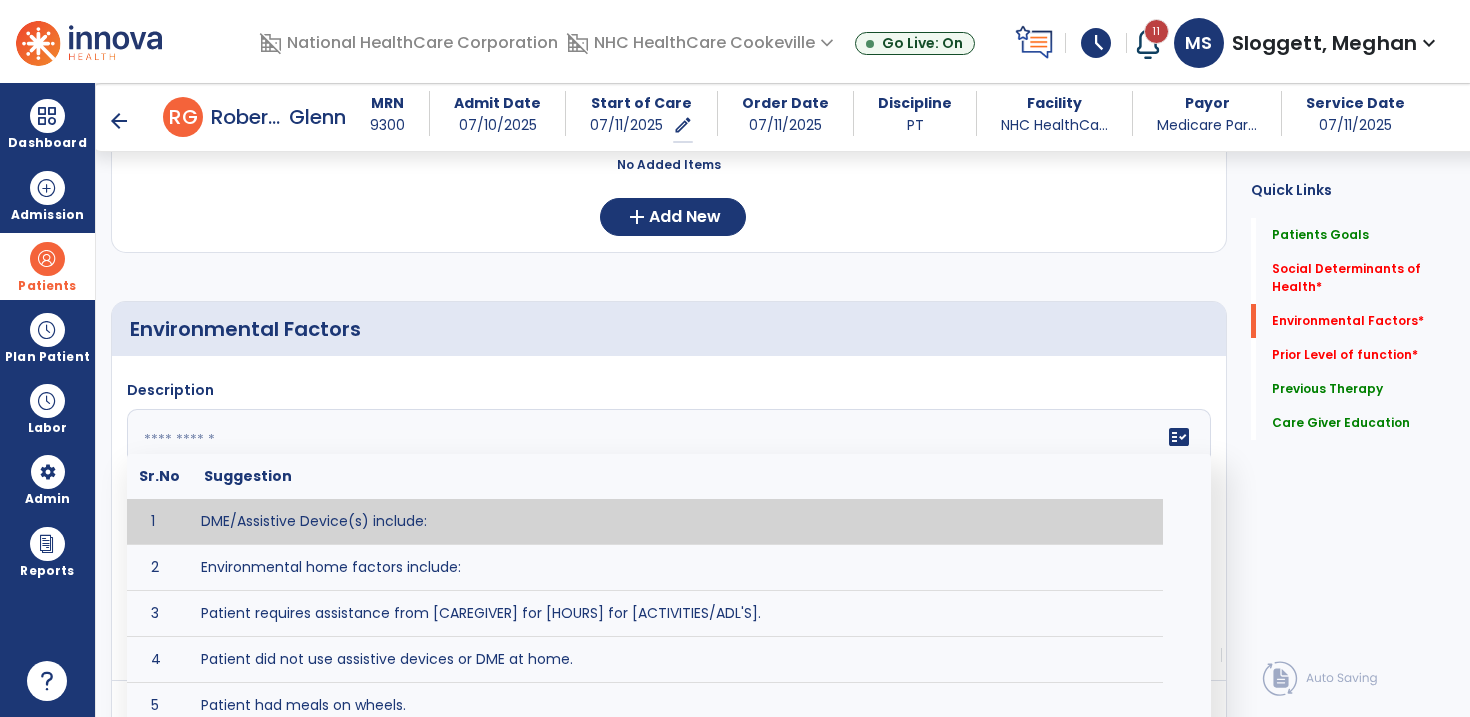 click on "fact_check  Sr.No Suggestion 1 DME/Assistive Device(s) include:  2 Environmental home factors include:  3 Patient requires assistance from [CAREGIVER] for [HOURS] for [ACTIVITIES/ADL'S]. 4 Patient did not use assistive devices or DME at home. 5 Patient had meals on wheels. 6 Patient has caregiver help at home who will be able to provide assistance upon discharge. 7 Patient lived alone at home prior to admission and will [HAVE or HAVE NOT] assistance at home from [CAREGIVER] upon discharge. 8 Patient lives alone. 9 Patient lives with caregiver who provides support/aid for ____________. 10 Patient lives with spouse/significant other. 11 Patient needs to clime [NUMBER] stairs [WITH/WITHOUT] railing in order to reach [ROOM]. 12 Patient uses adaptive equipment at home including [EQUIPMENT] and has the following home modifications __________. 13 Patient was able to complete community activities (driving, shopping, community ambulation, etc.) independently. 14 15 16 17" 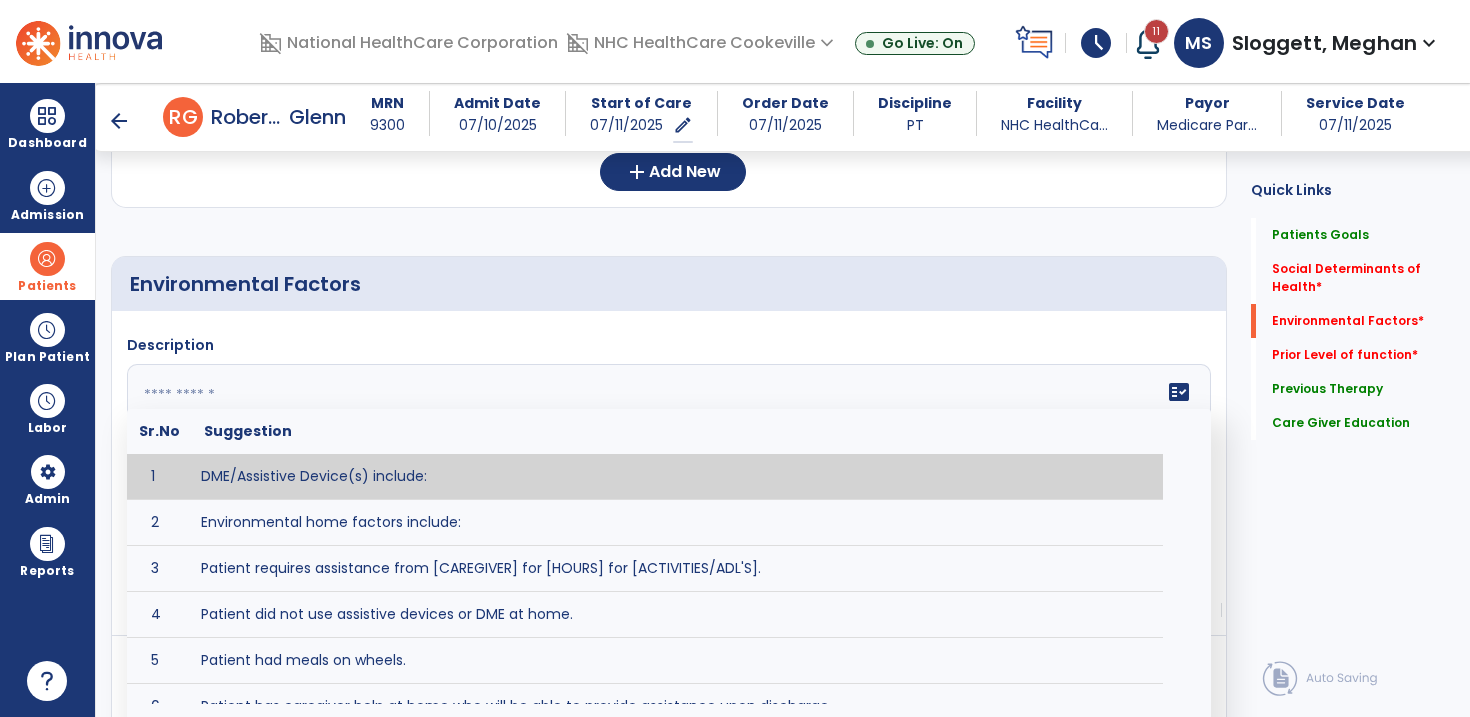 scroll, scrollTop: 604, scrollLeft: 0, axis: vertical 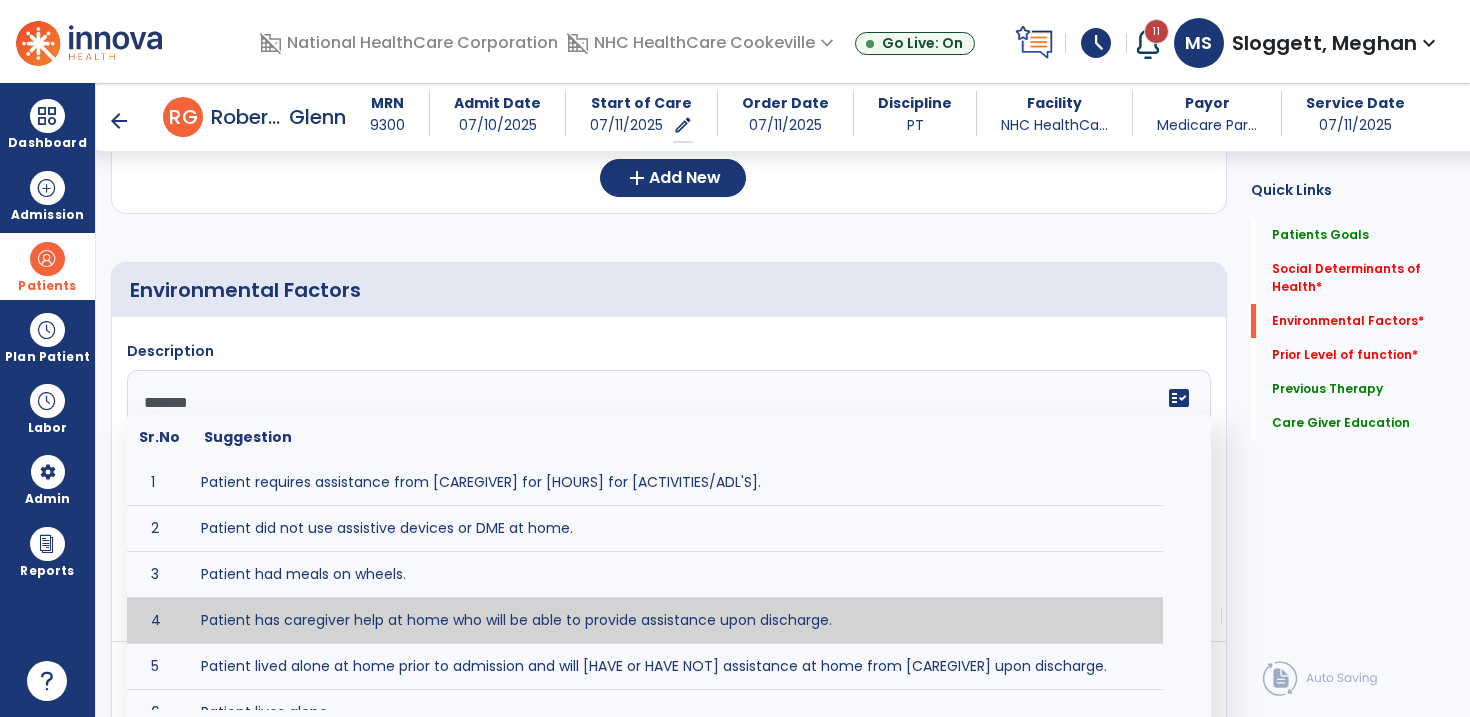 type on "**********" 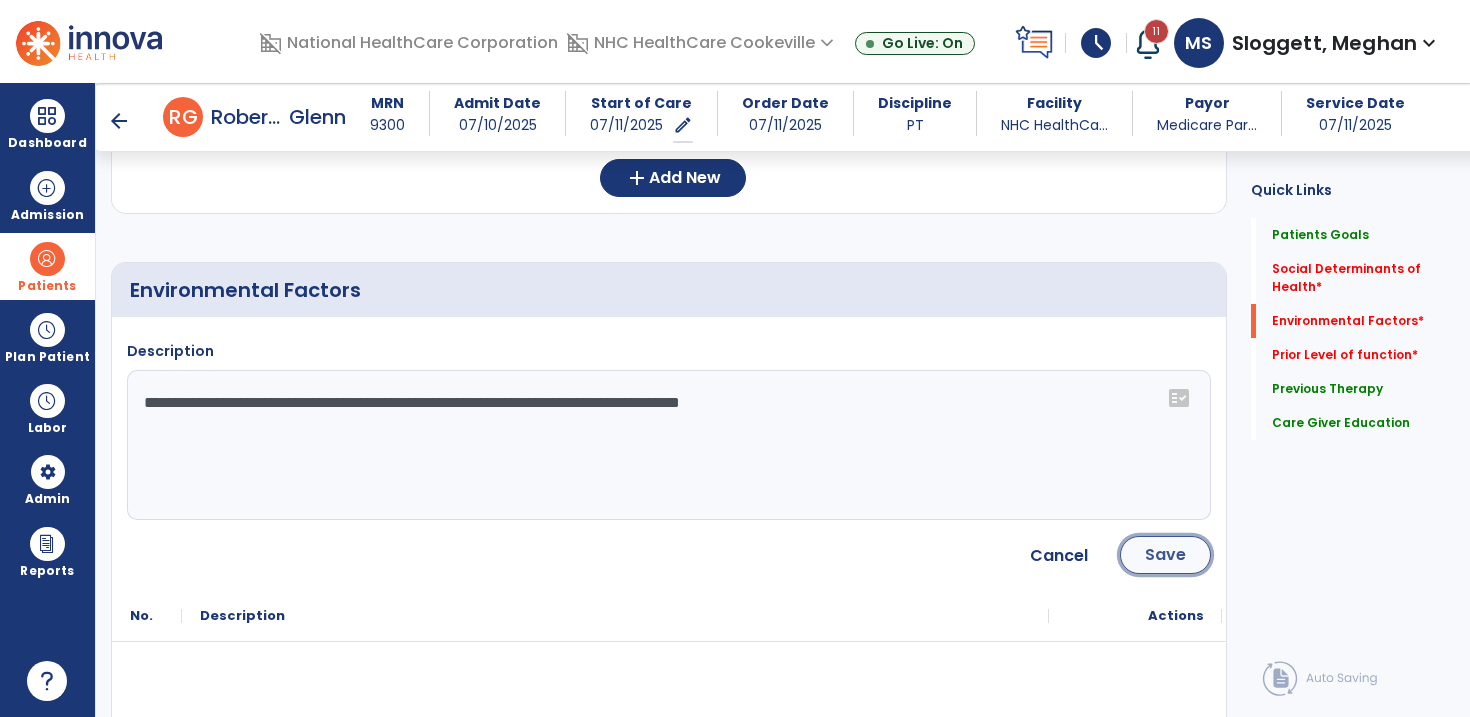 click on "Save" 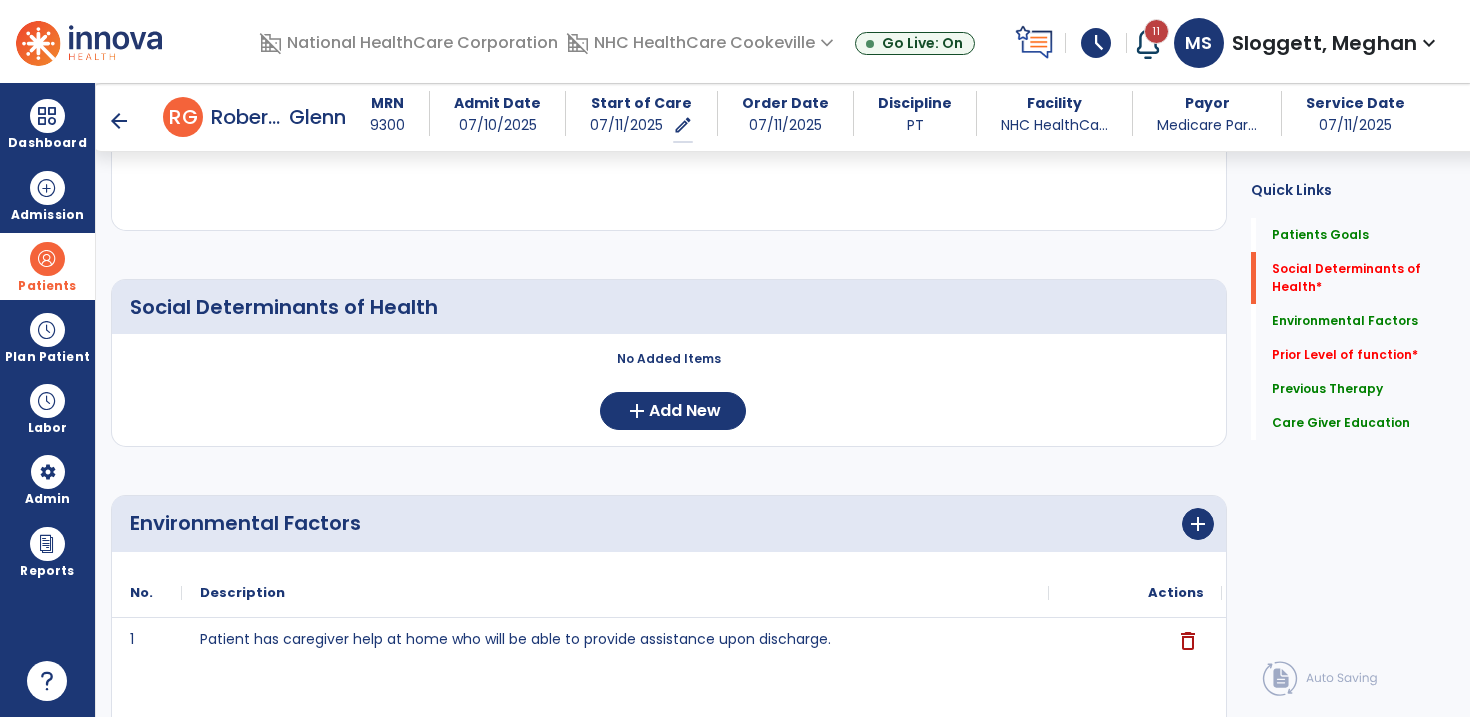 scroll, scrollTop: 348, scrollLeft: 0, axis: vertical 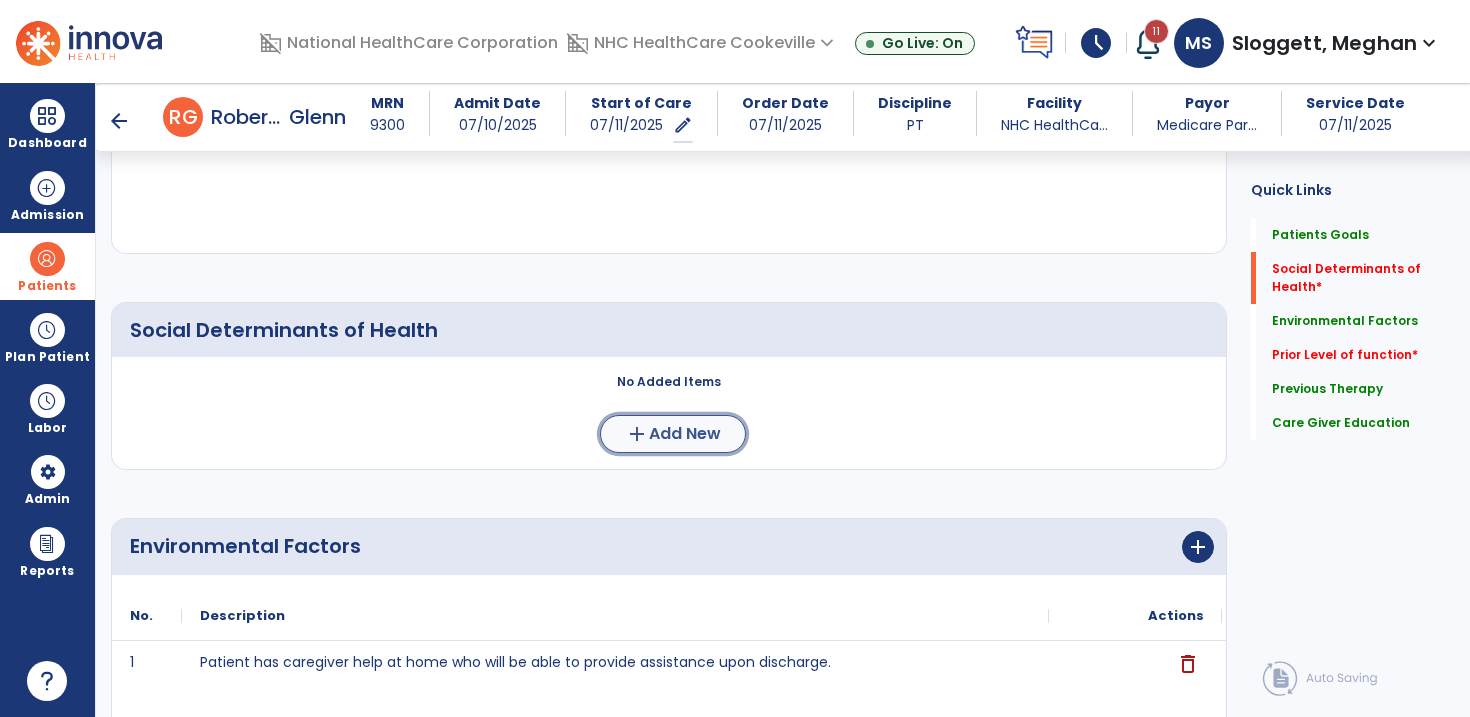 click on "Add New" 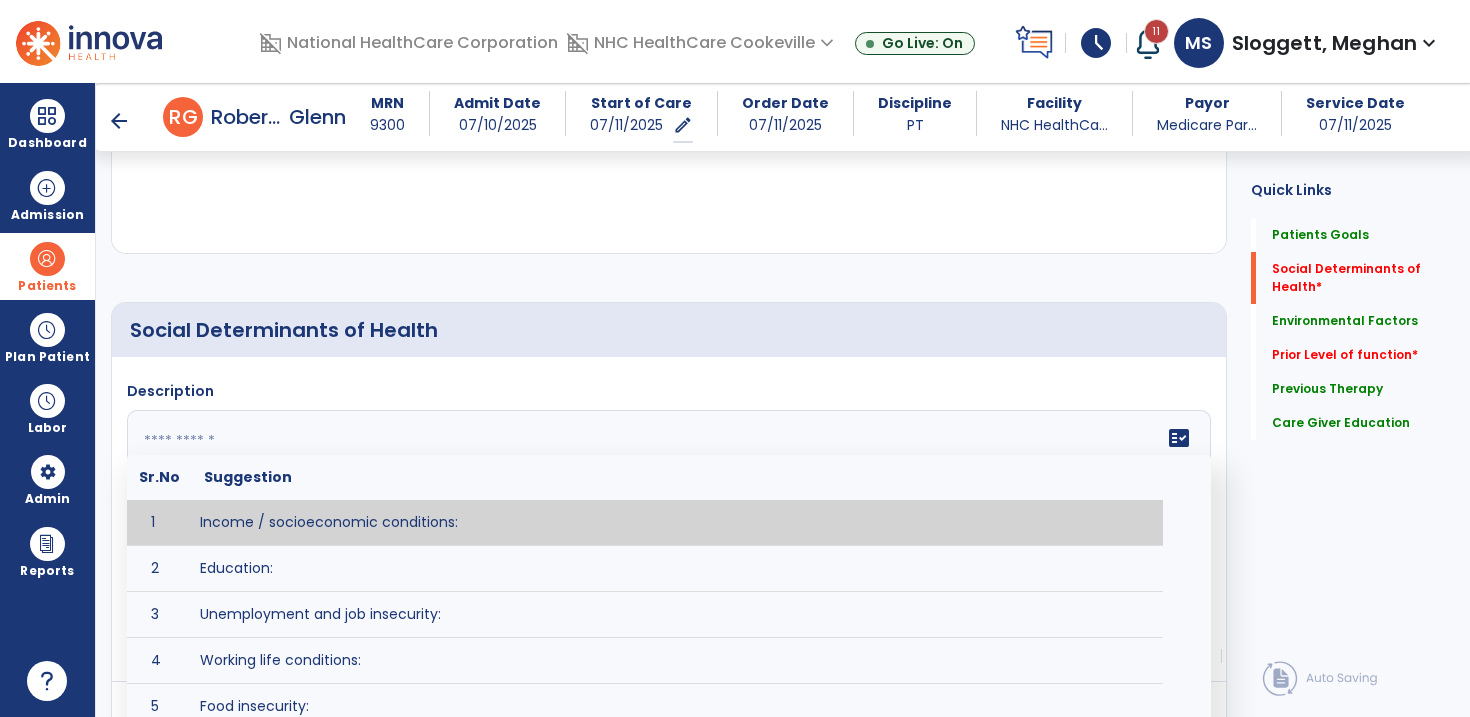 click 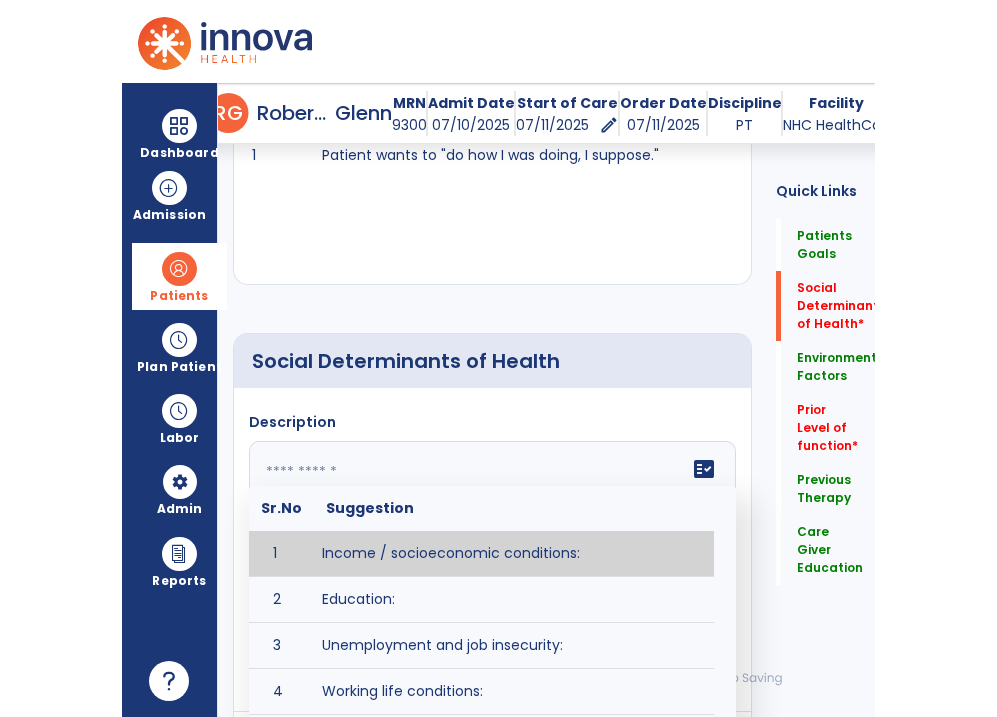 scroll, scrollTop: 435, scrollLeft: 0, axis: vertical 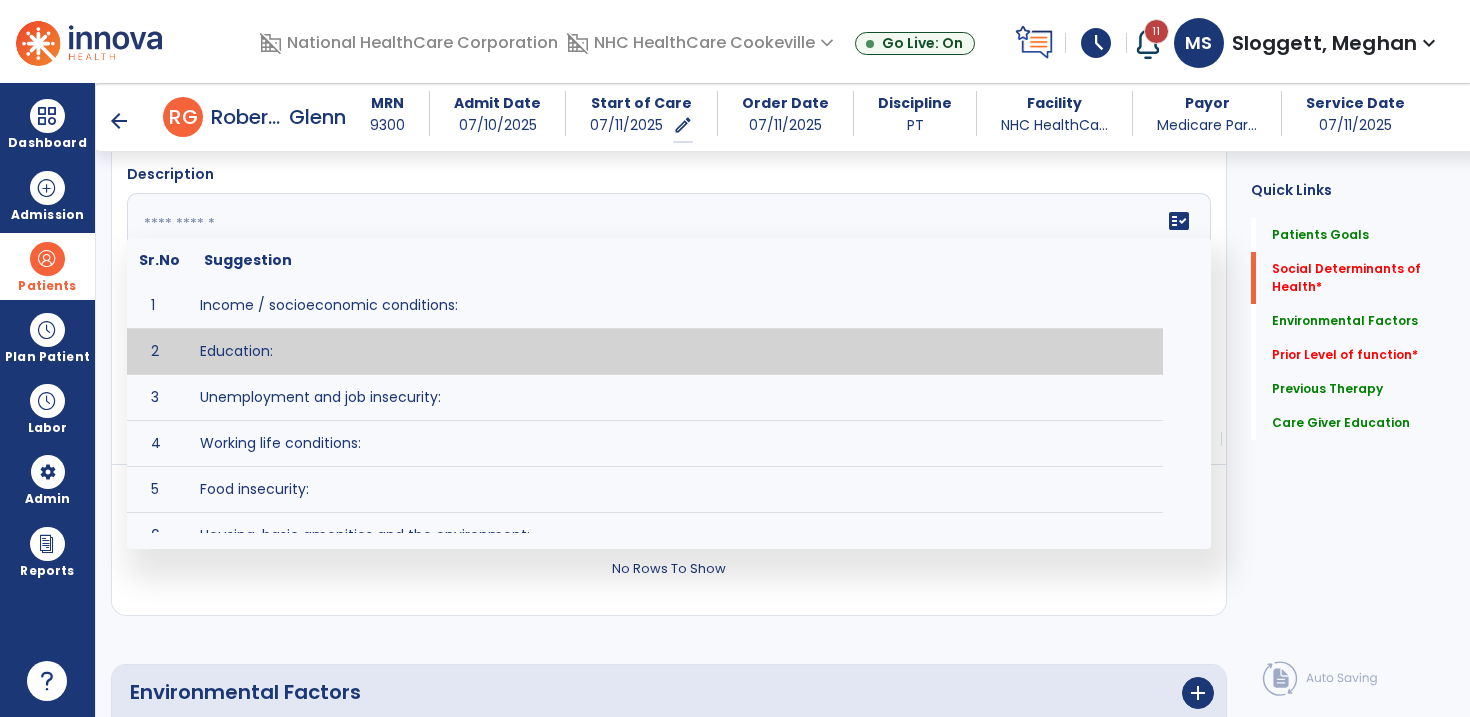 click on "Social Determinants of Health     Description   fact_check  Sr.No Suggestion 1 Income / socioeconomic conditions:  2 Education:  3 Unemployment and job insecurity:  4 Working life conditions:  5 Food insecurity:  6 Housing, basic amenities and the environment:  7 Early childhood development:  8 Social inclusion and non-discrimination: 9 Structural conflict: 10 Access to affordable health services of decent quality: Cancel Save
No.
Description" 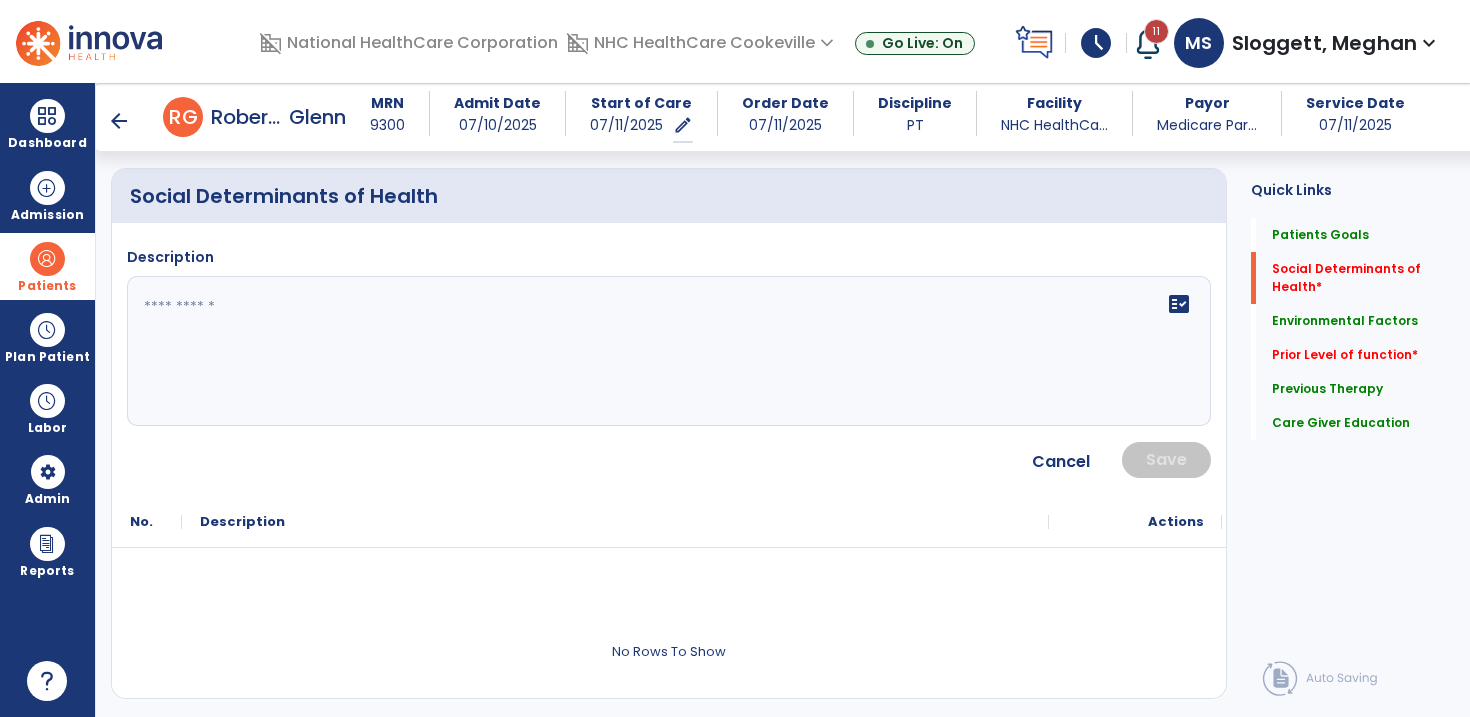 scroll, scrollTop: 478, scrollLeft: 0, axis: vertical 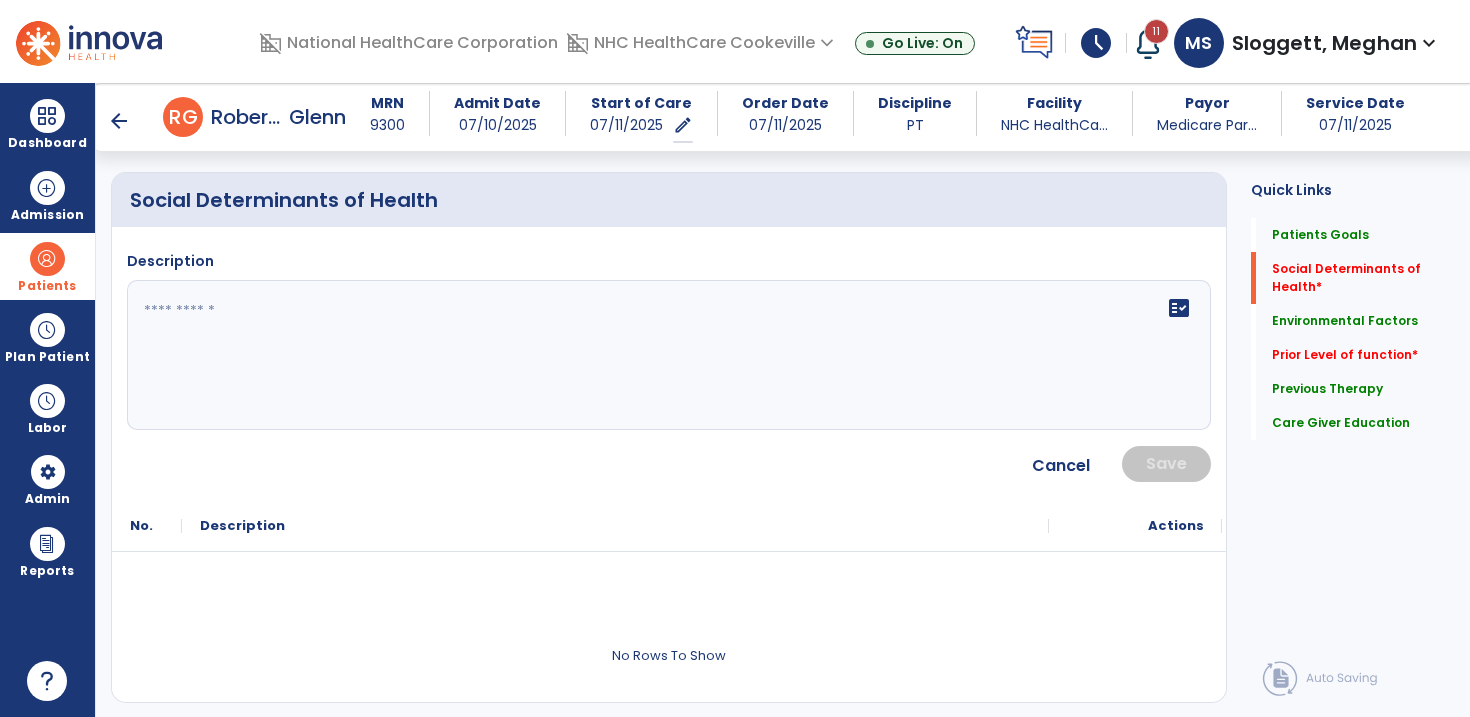 click 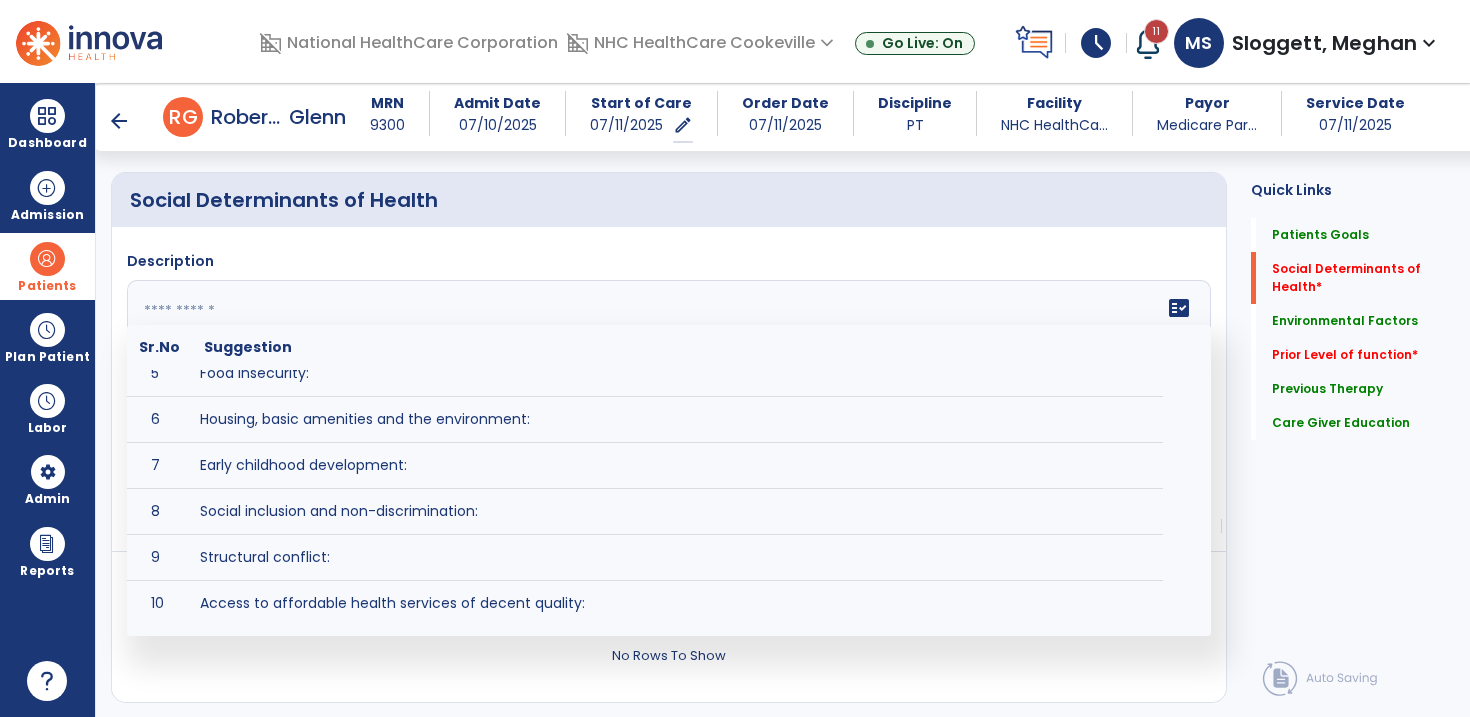 scroll, scrollTop: 210, scrollLeft: 0, axis: vertical 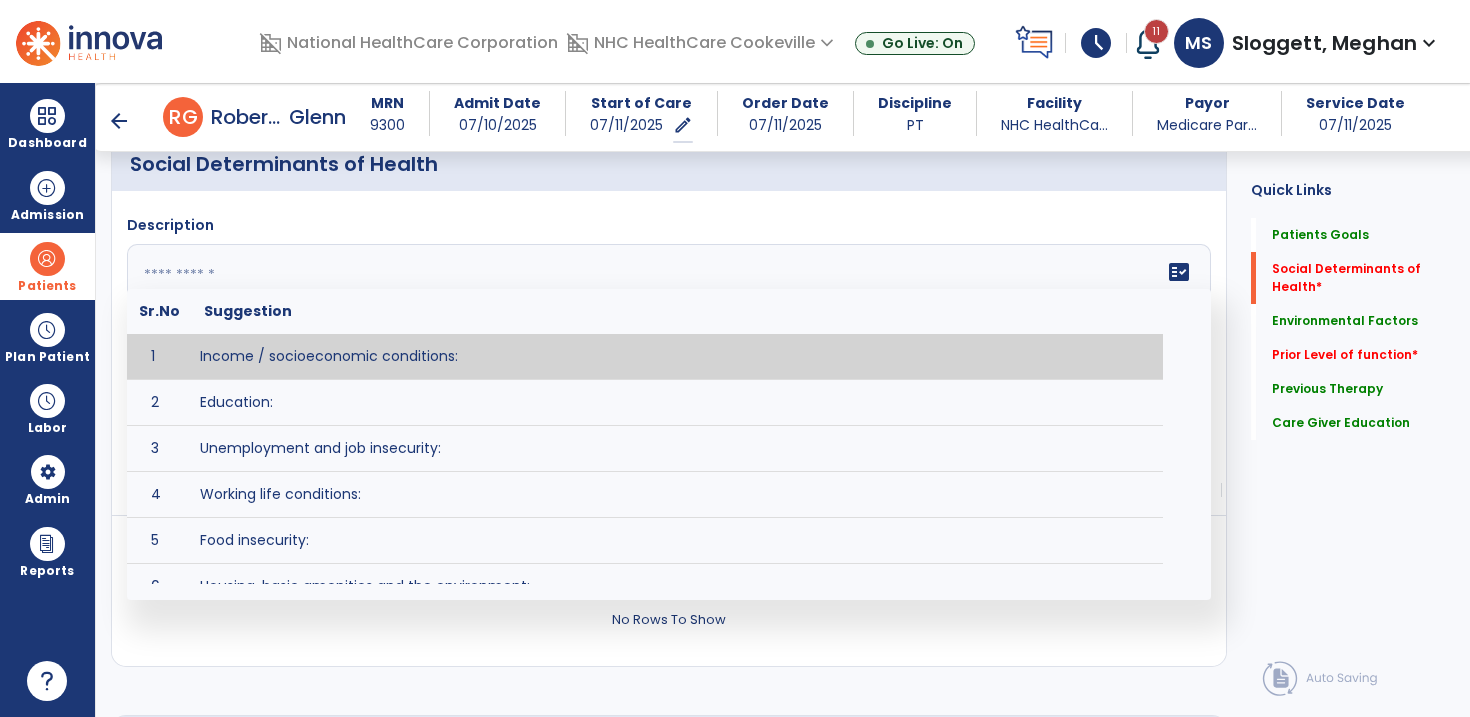 click 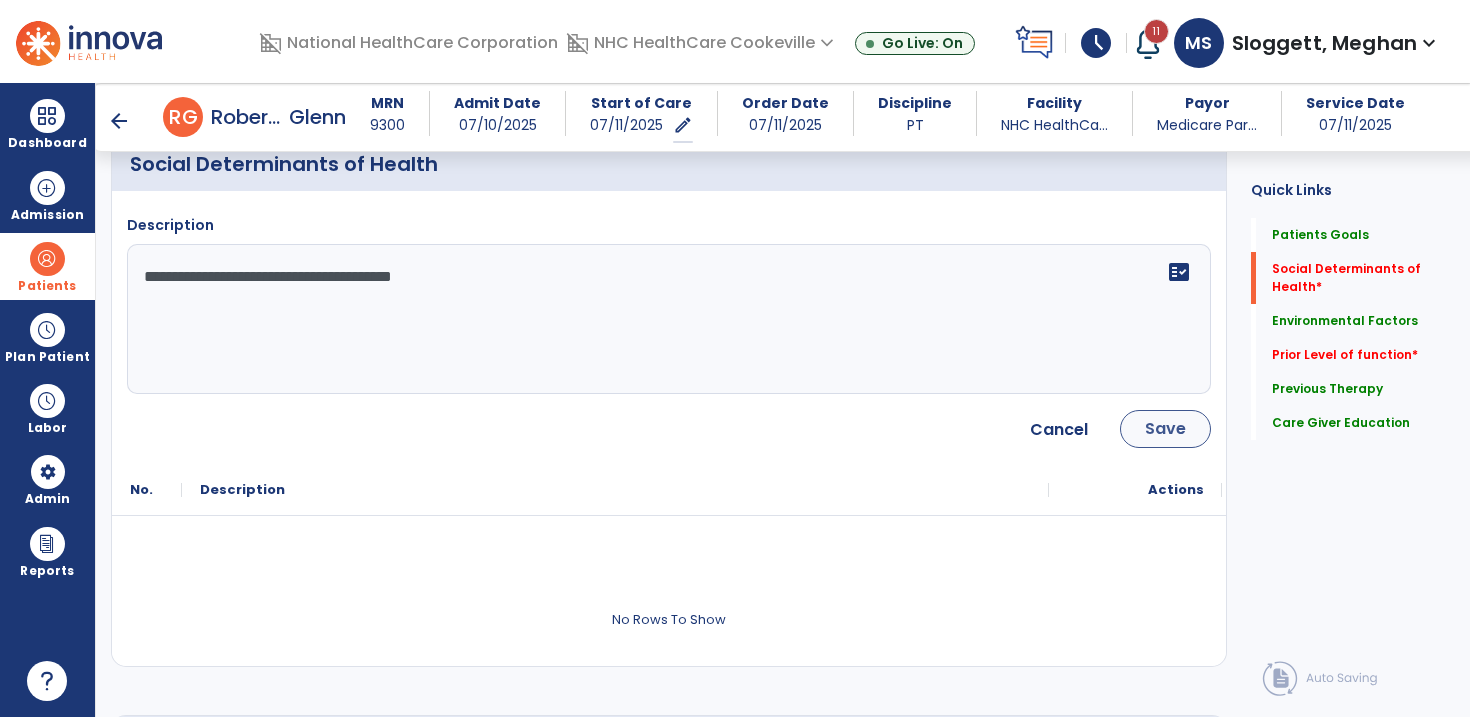 type on "**********" 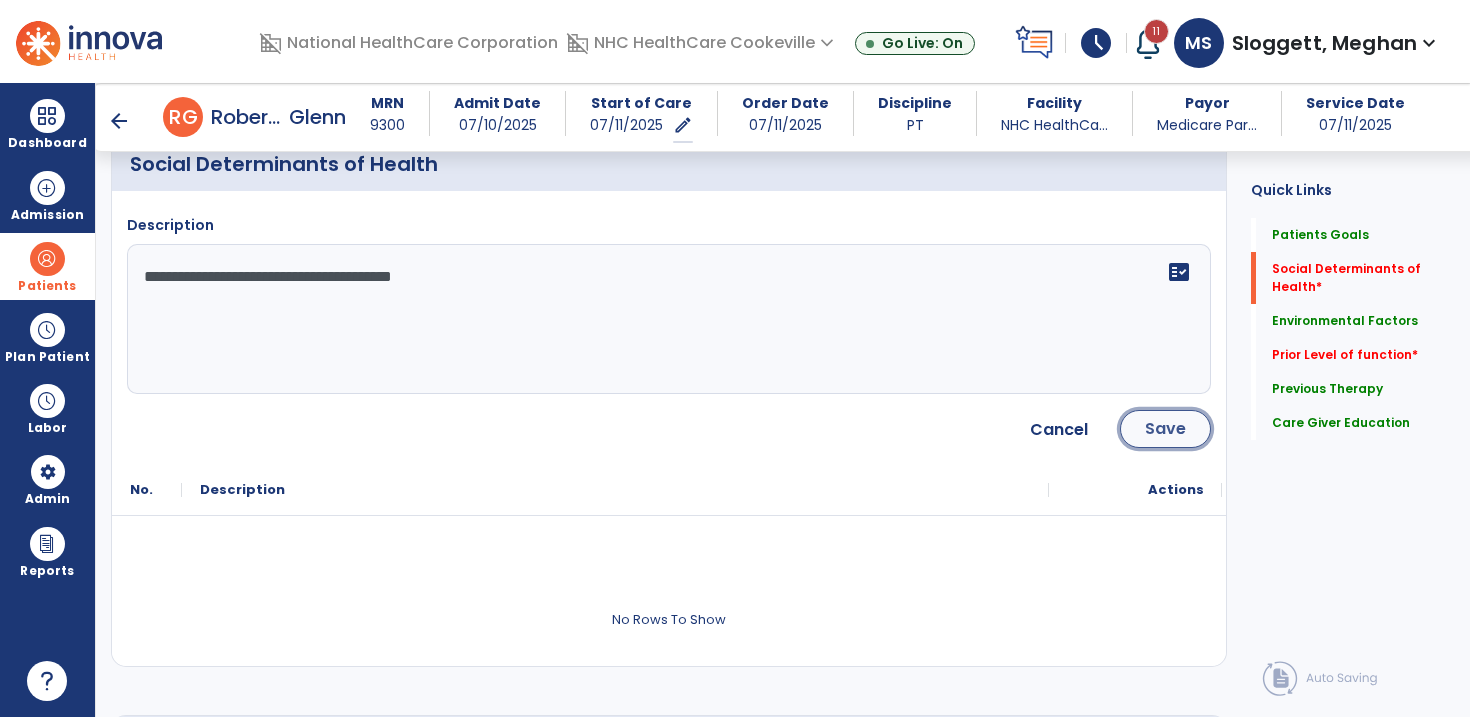 click on "Save" 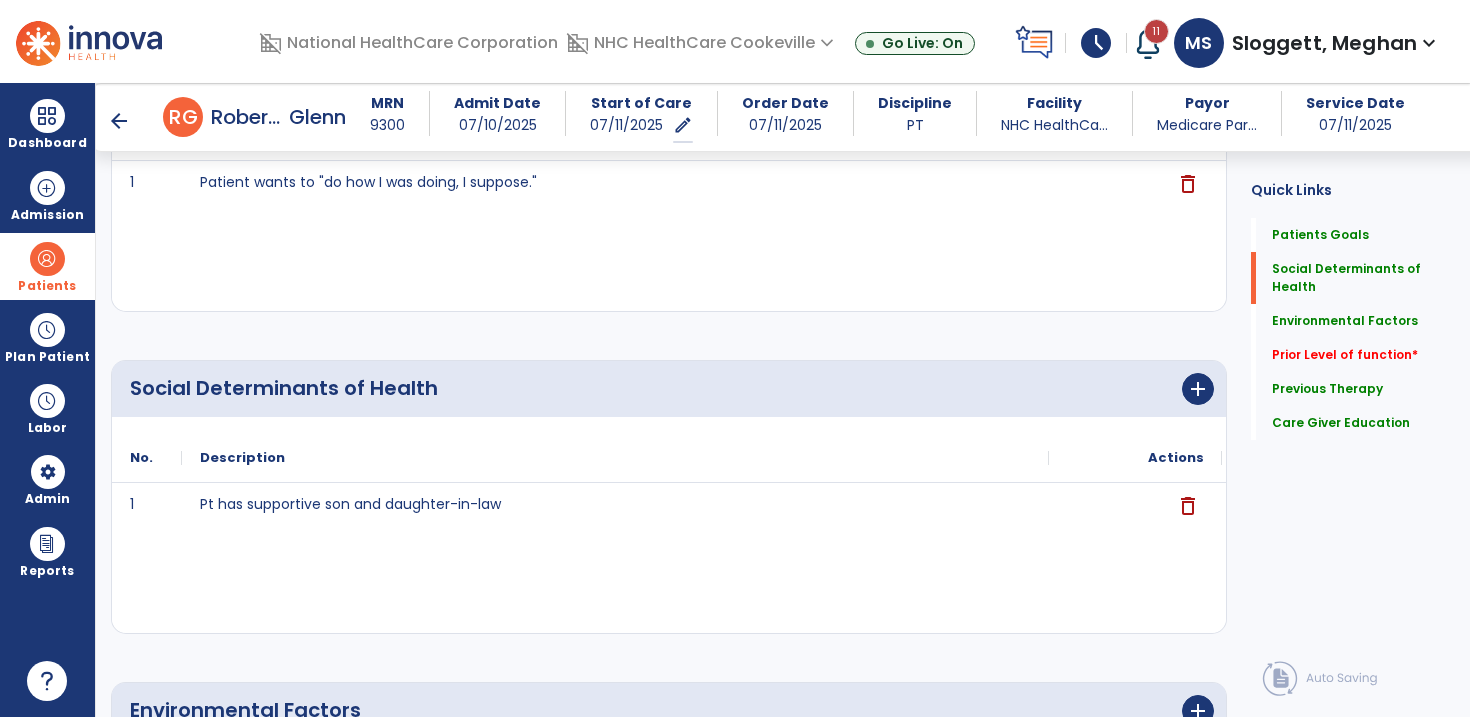 scroll, scrollTop: 284, scrollLeft: 0, axis: vertical 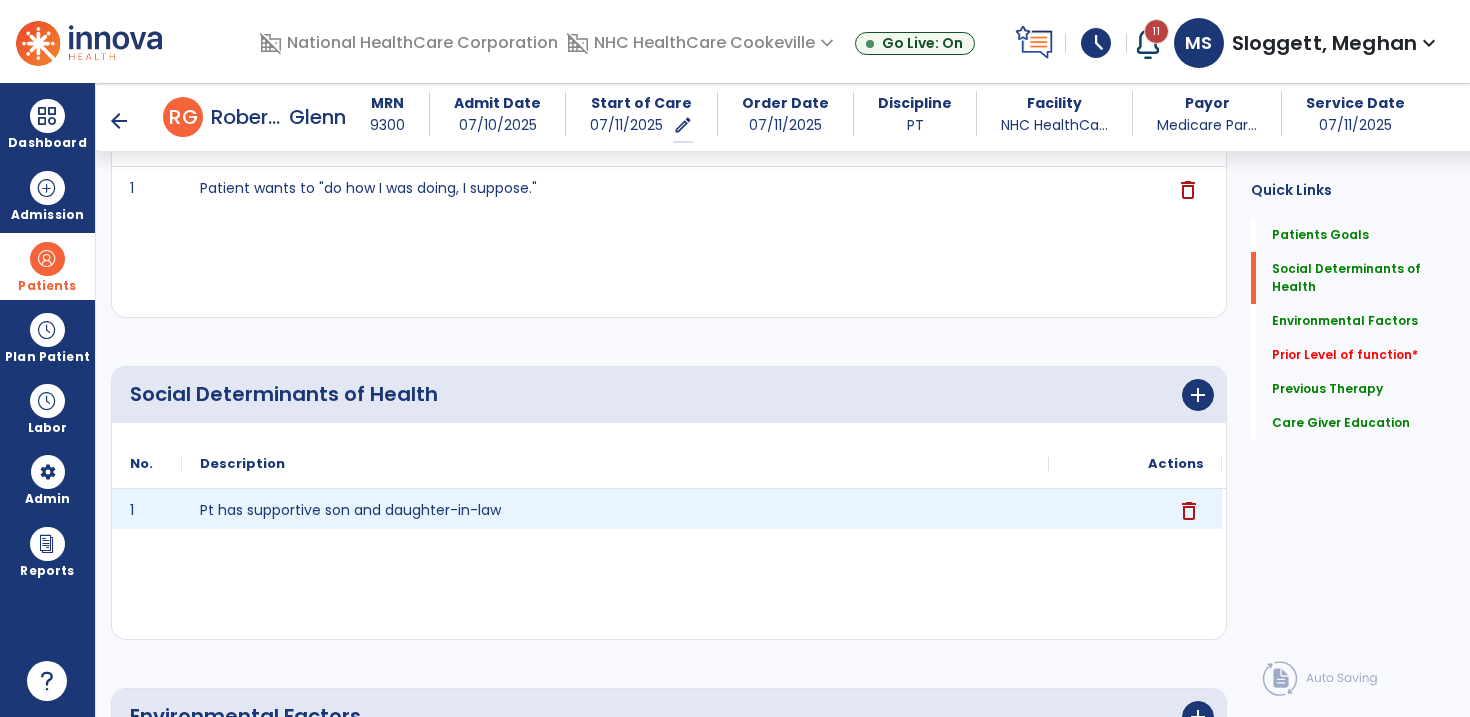 click on "delete" 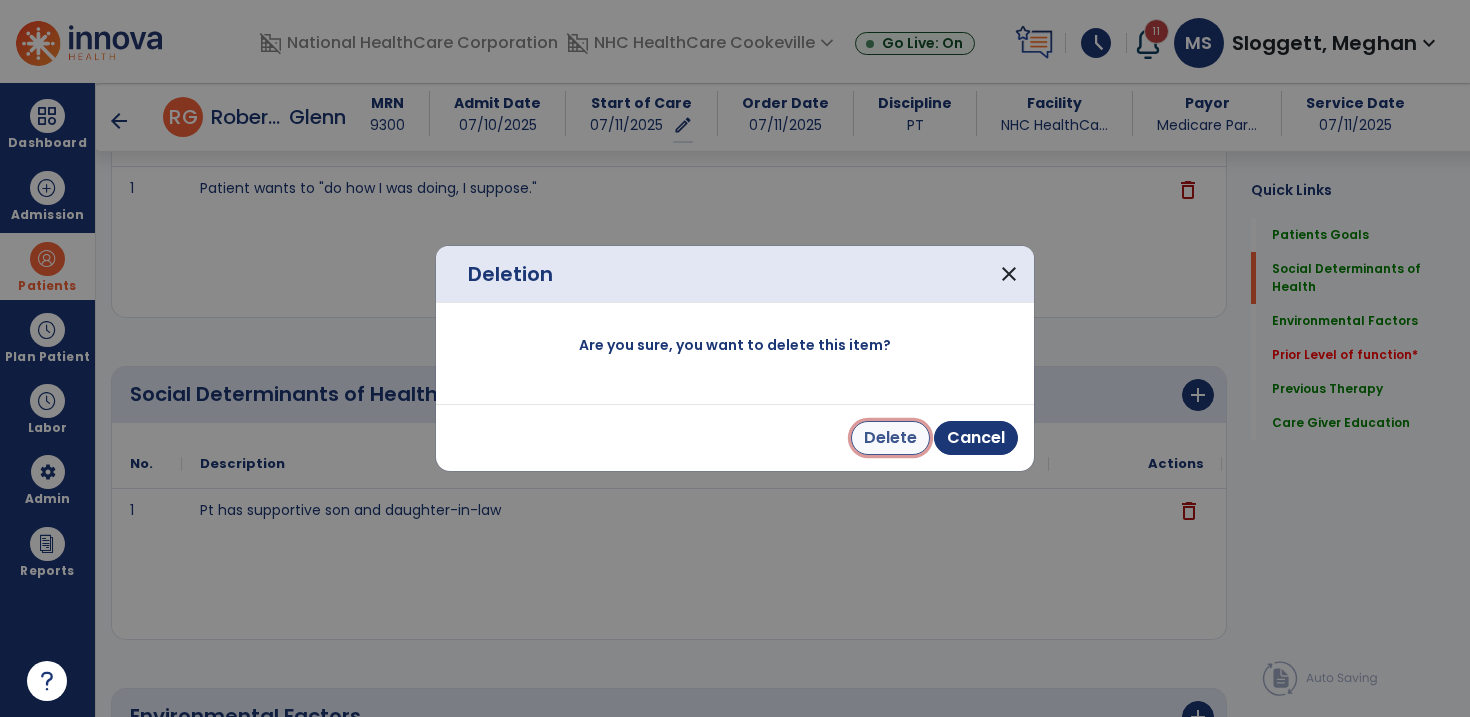 click on "Delete" at bounding box center [890, 438] 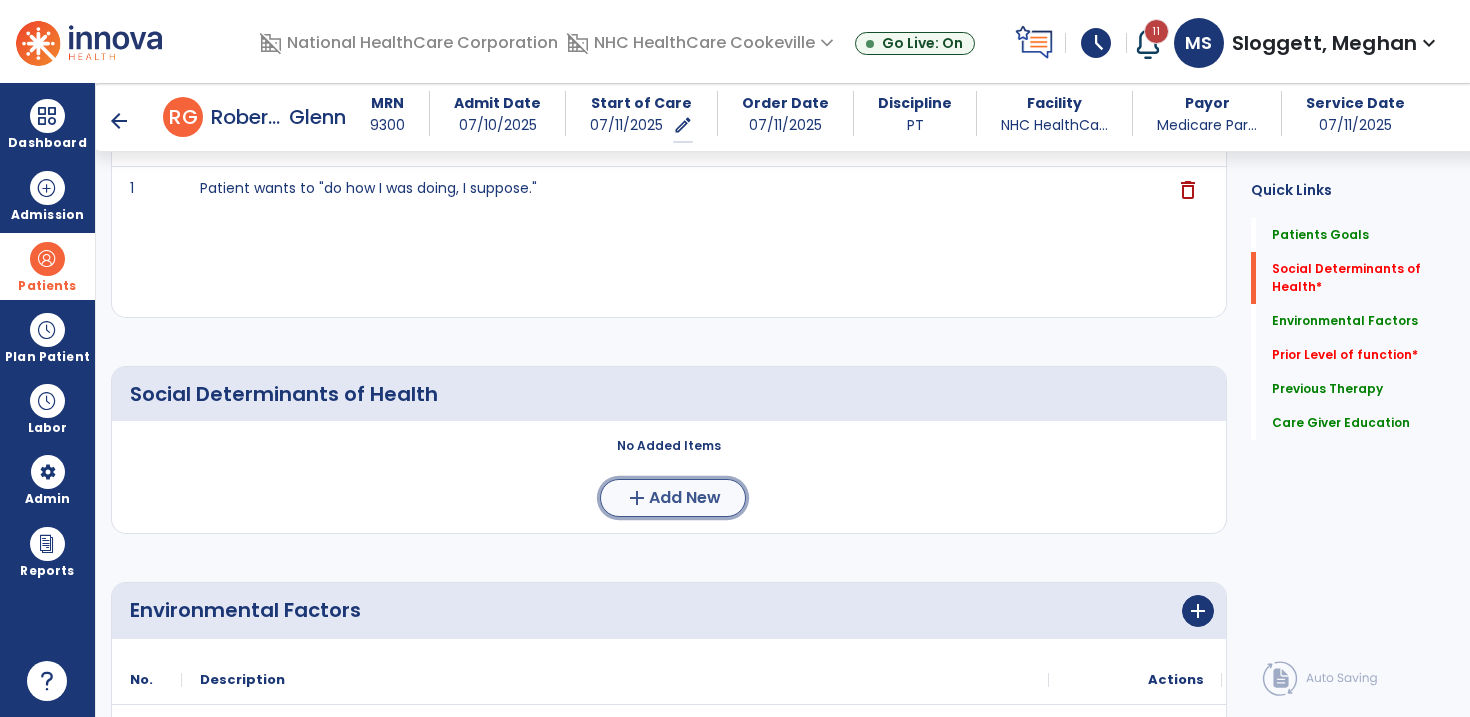 click on "add  Add New" 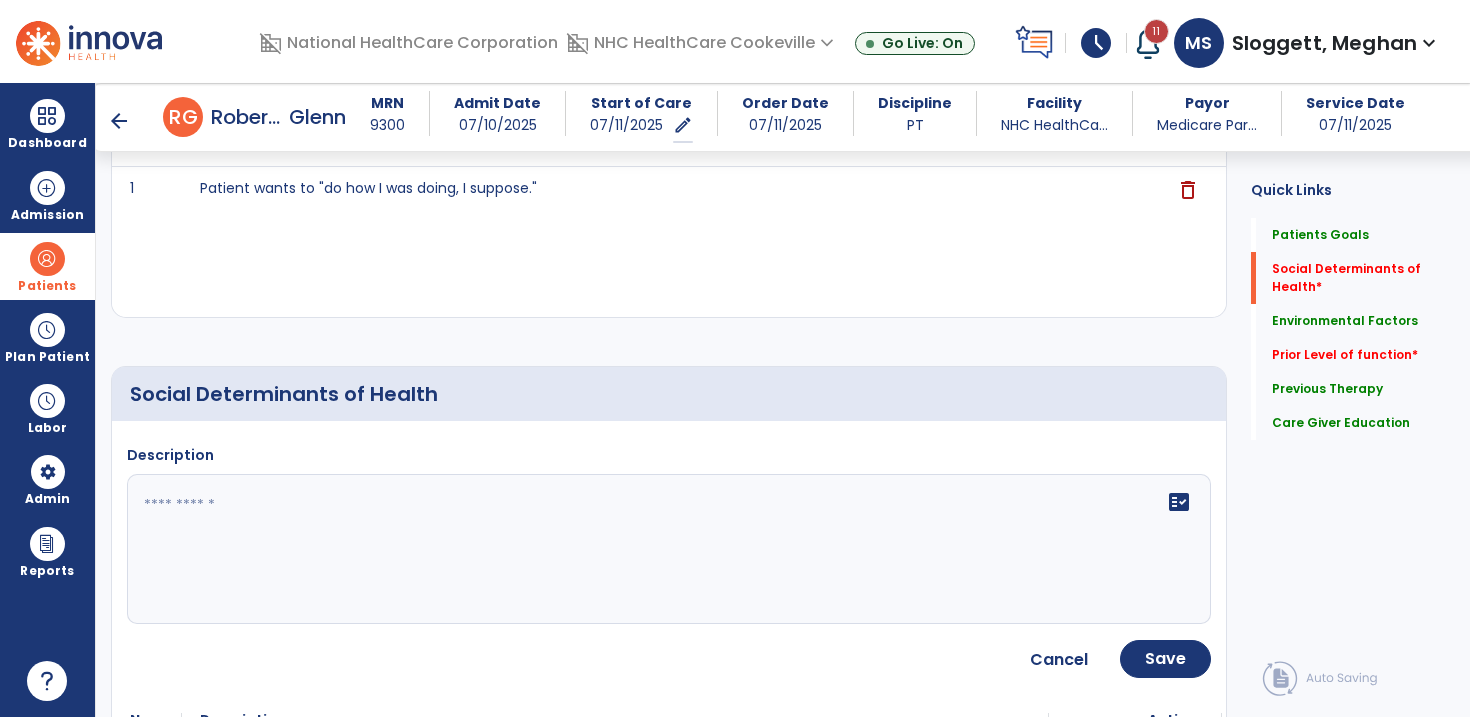 click on "fact_check" 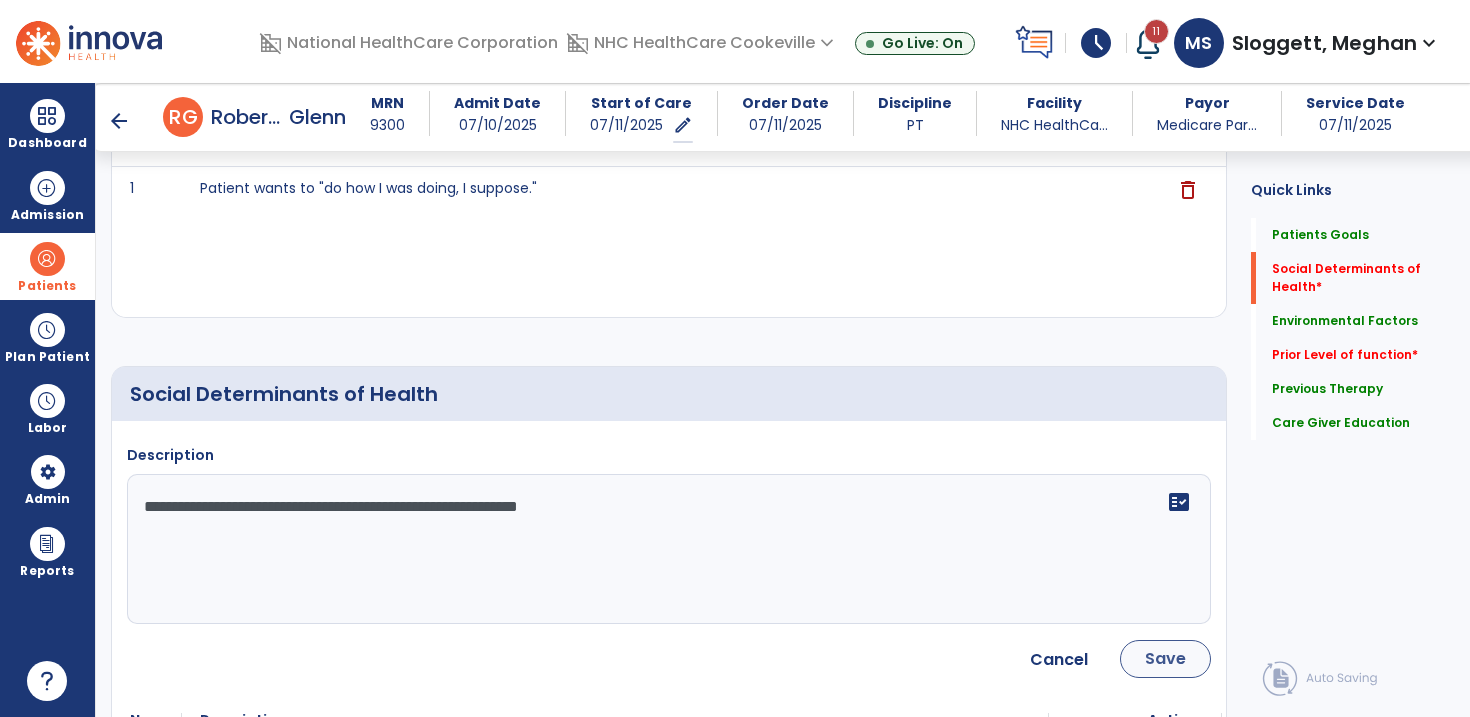 type on "**********" 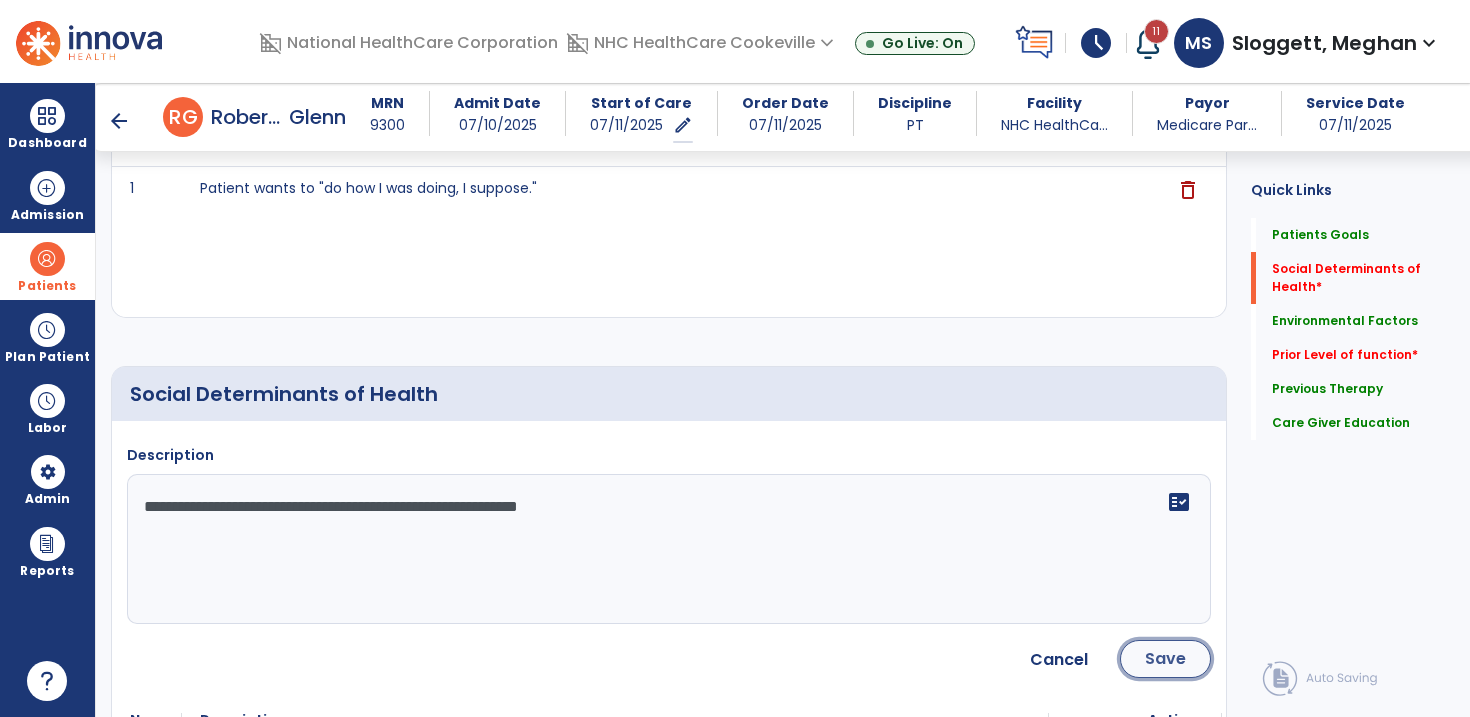 click on "Save" 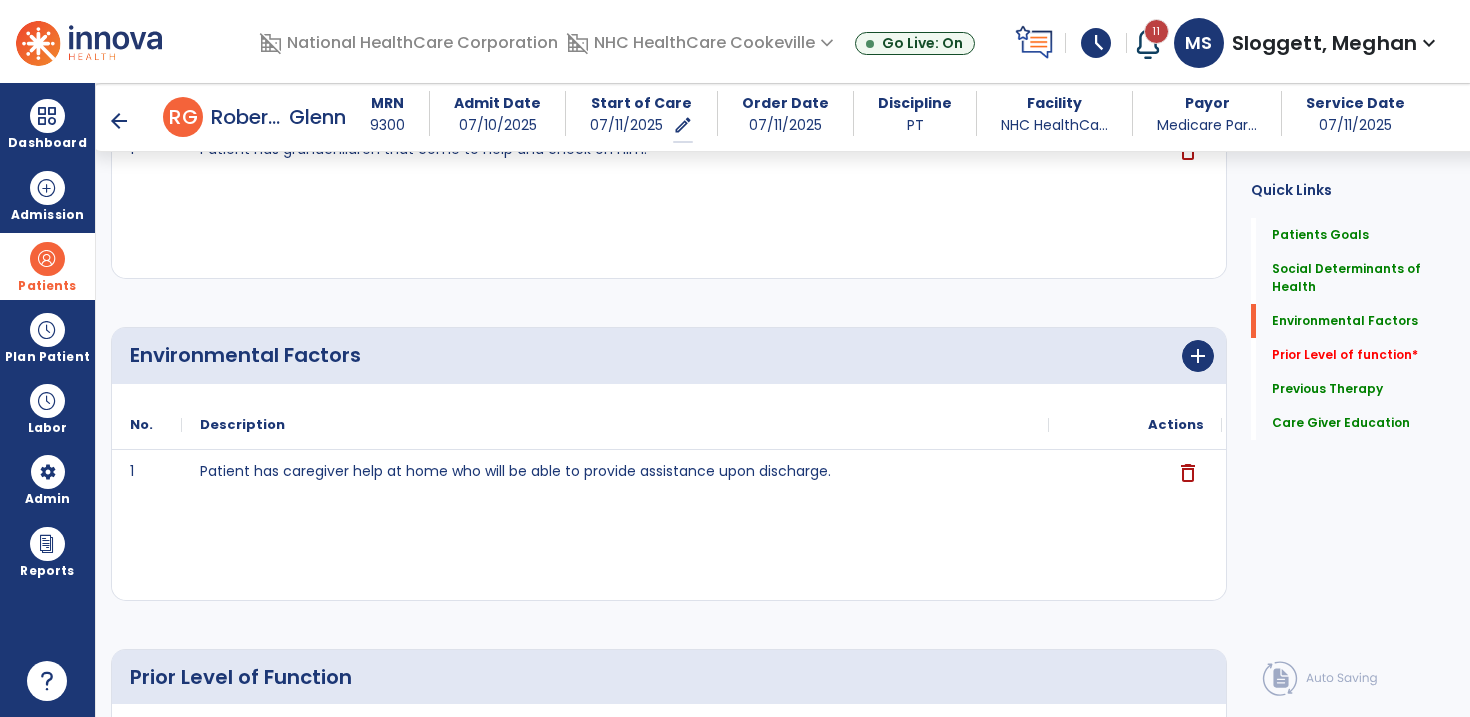 scroll, scrollTop: 649, scrollLeft: 0, axis: vertical 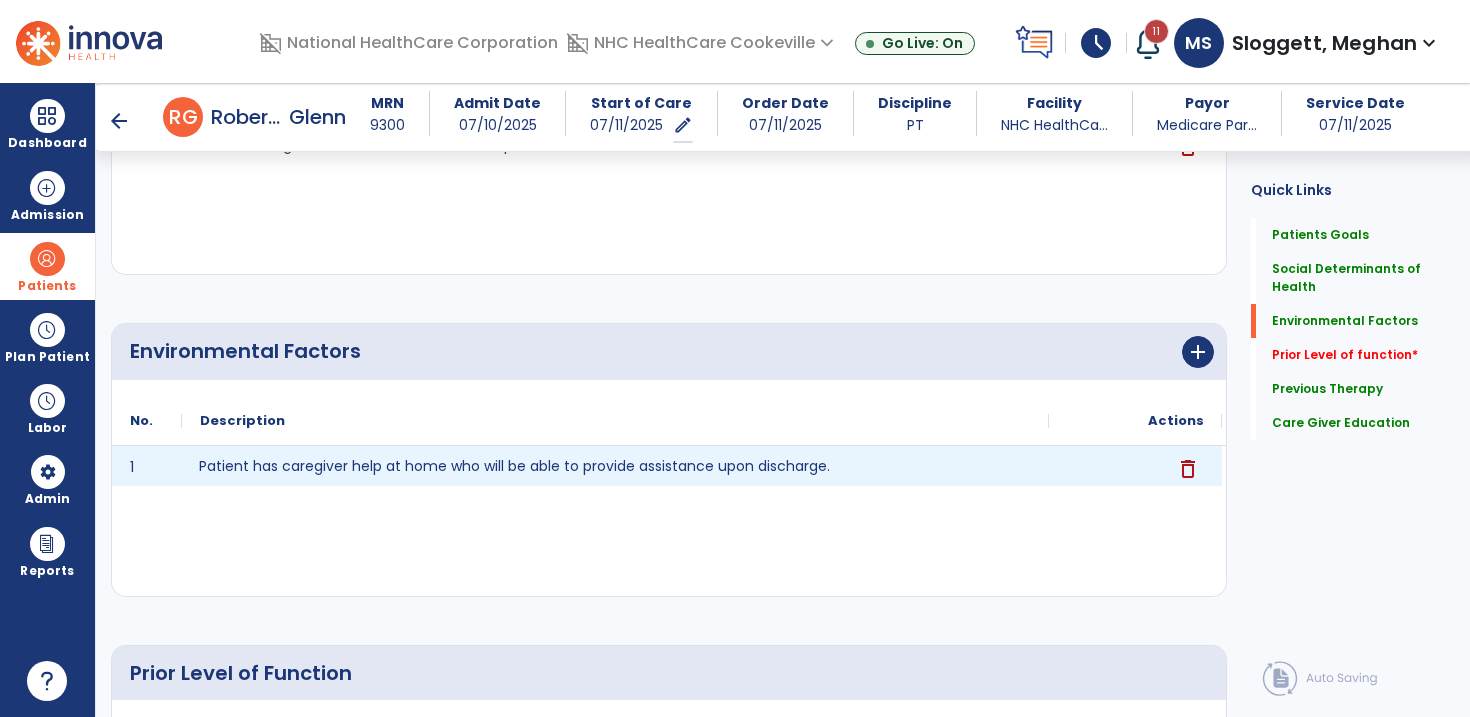 click on "Patient has caregiver help at home who will be able to provide assistance upon discharge." 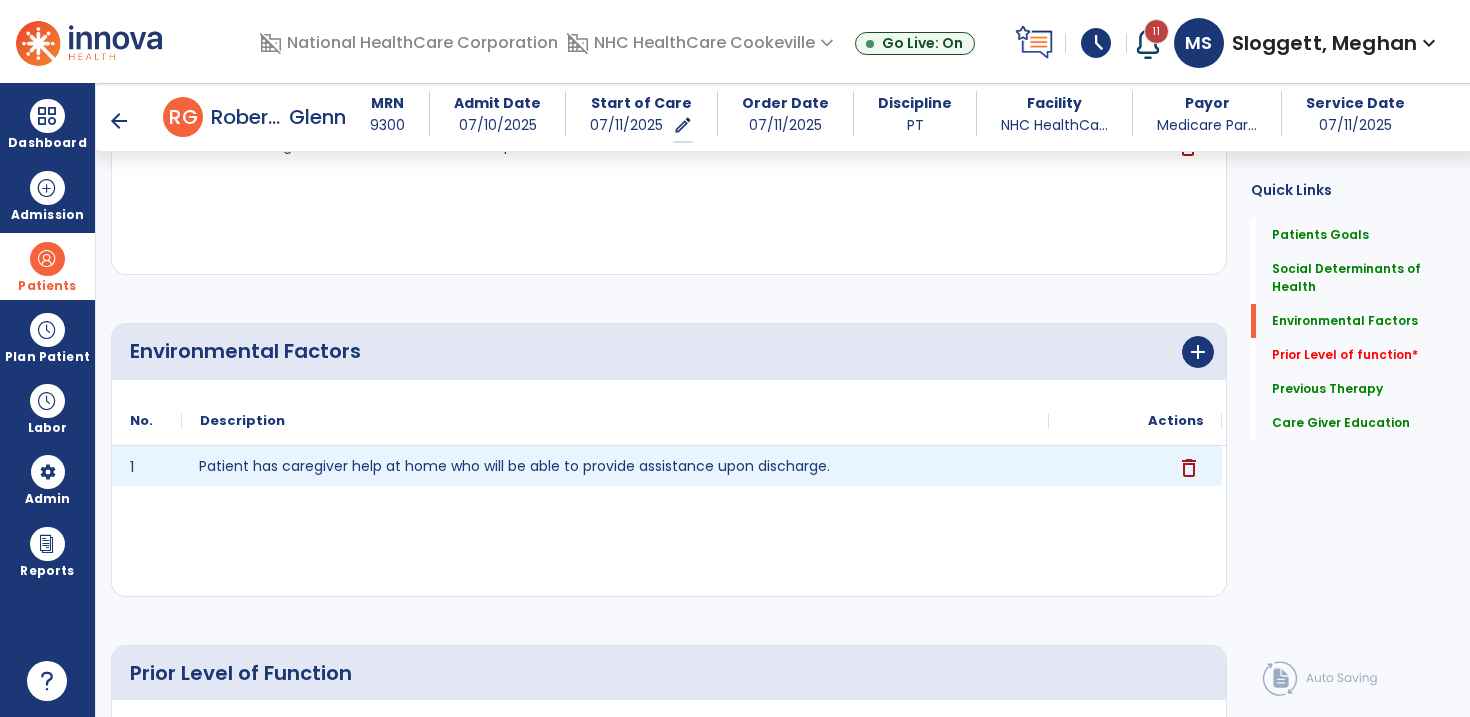 click on "delete" 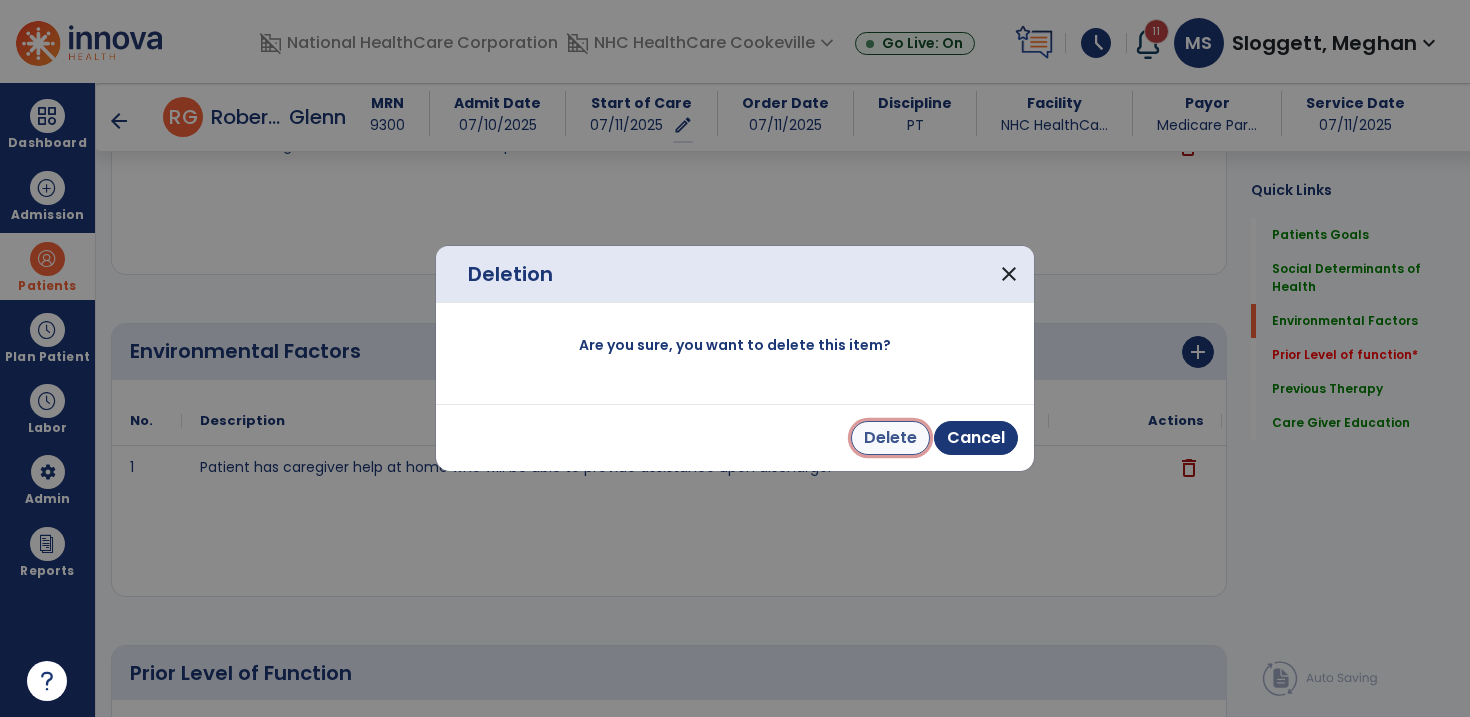 click on "Delete" at bounding box center [890, 438] 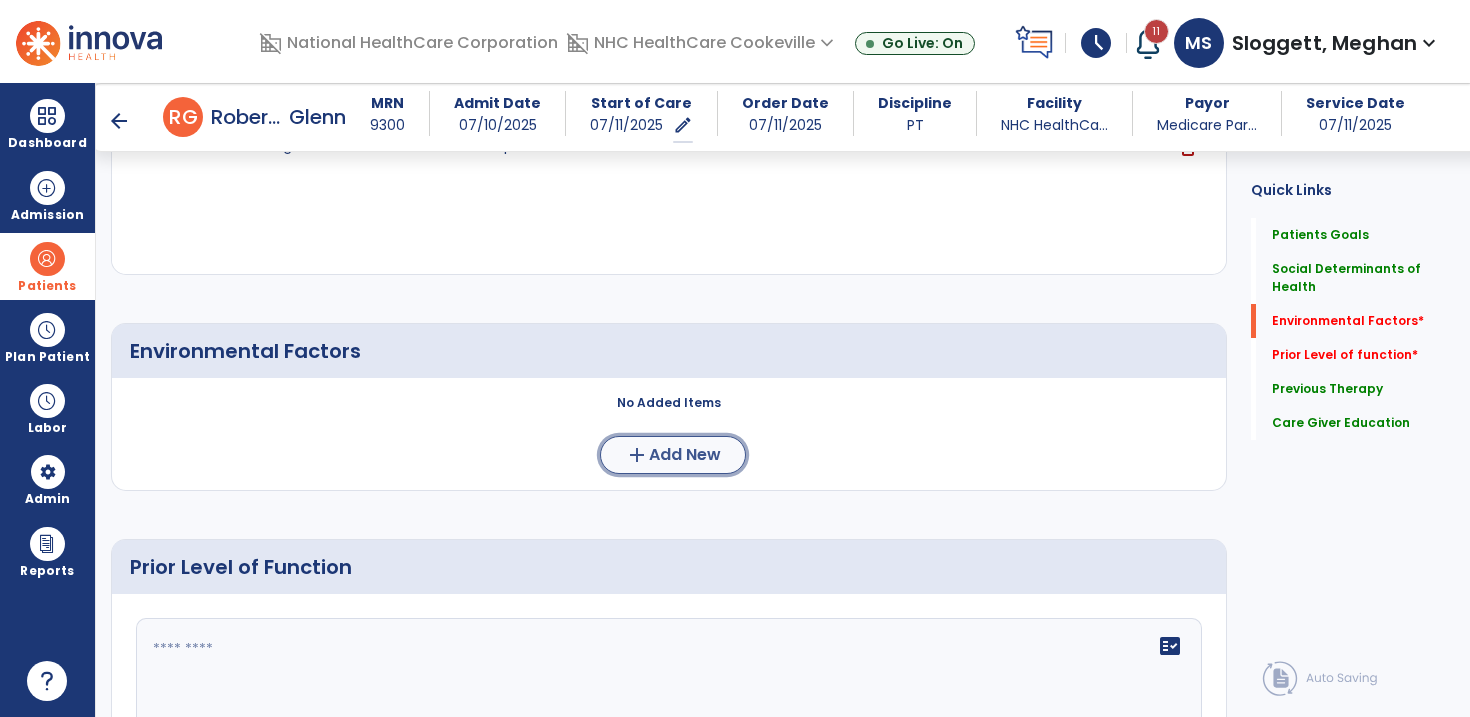 click on "Add New" 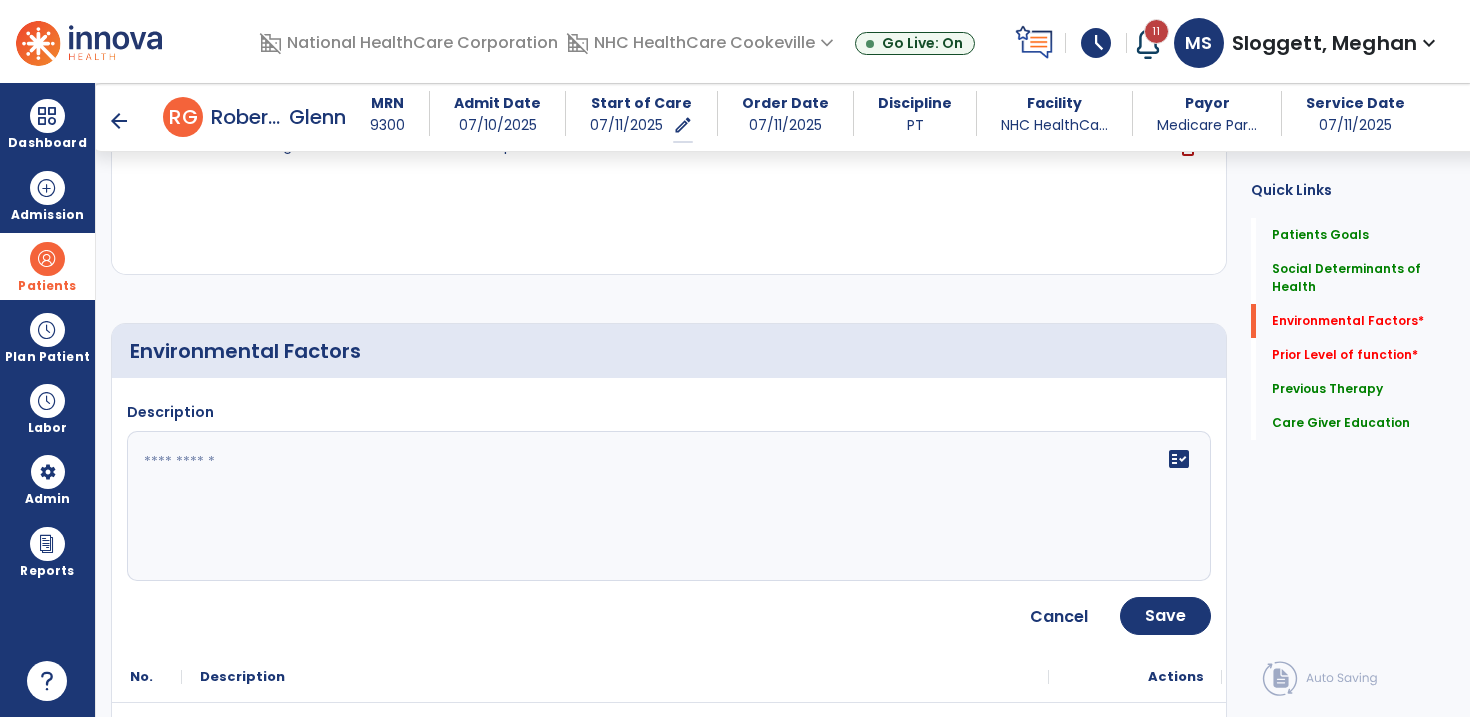 click on "fact_check" 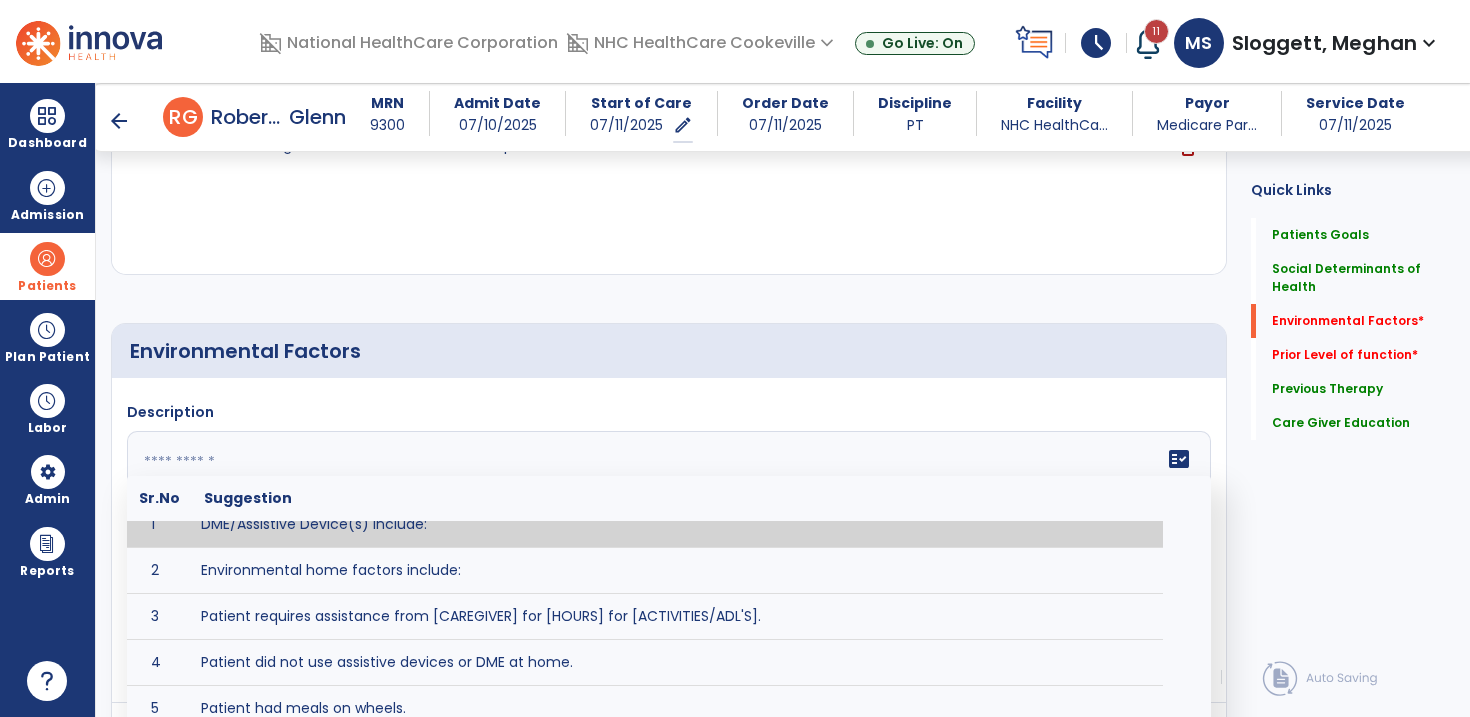 scroll, scrollTop: 0, scrollLeft: 0, axis: both 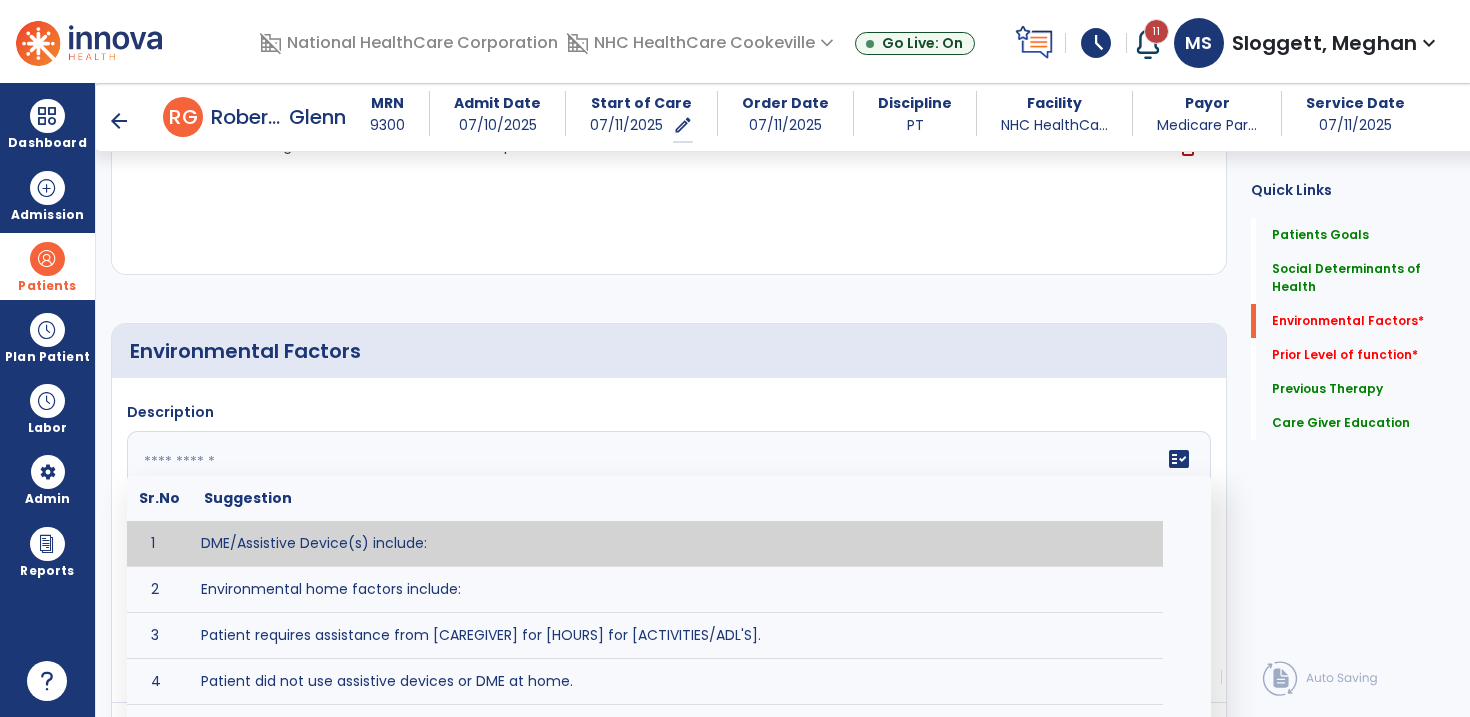 click 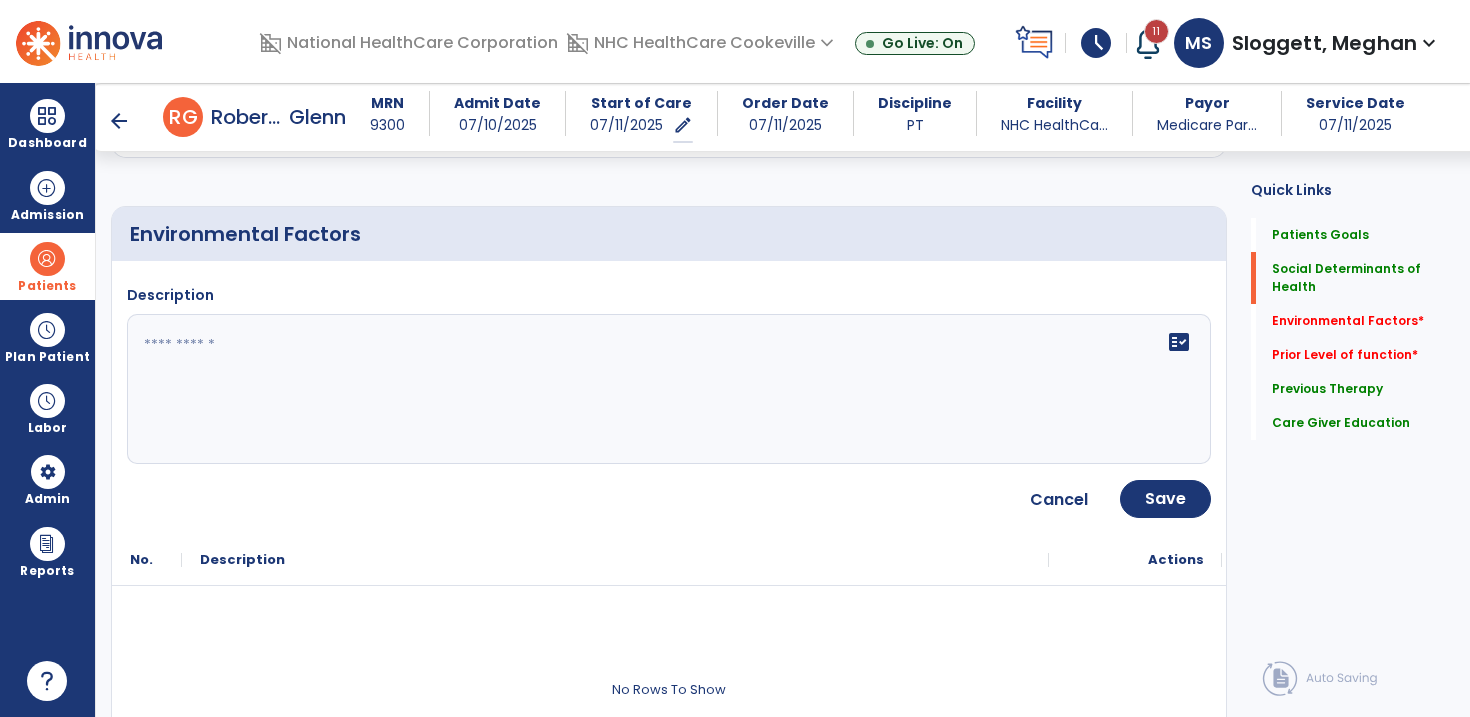 scroll, scrollTop: 0, scrollLeft: 0, axis: both 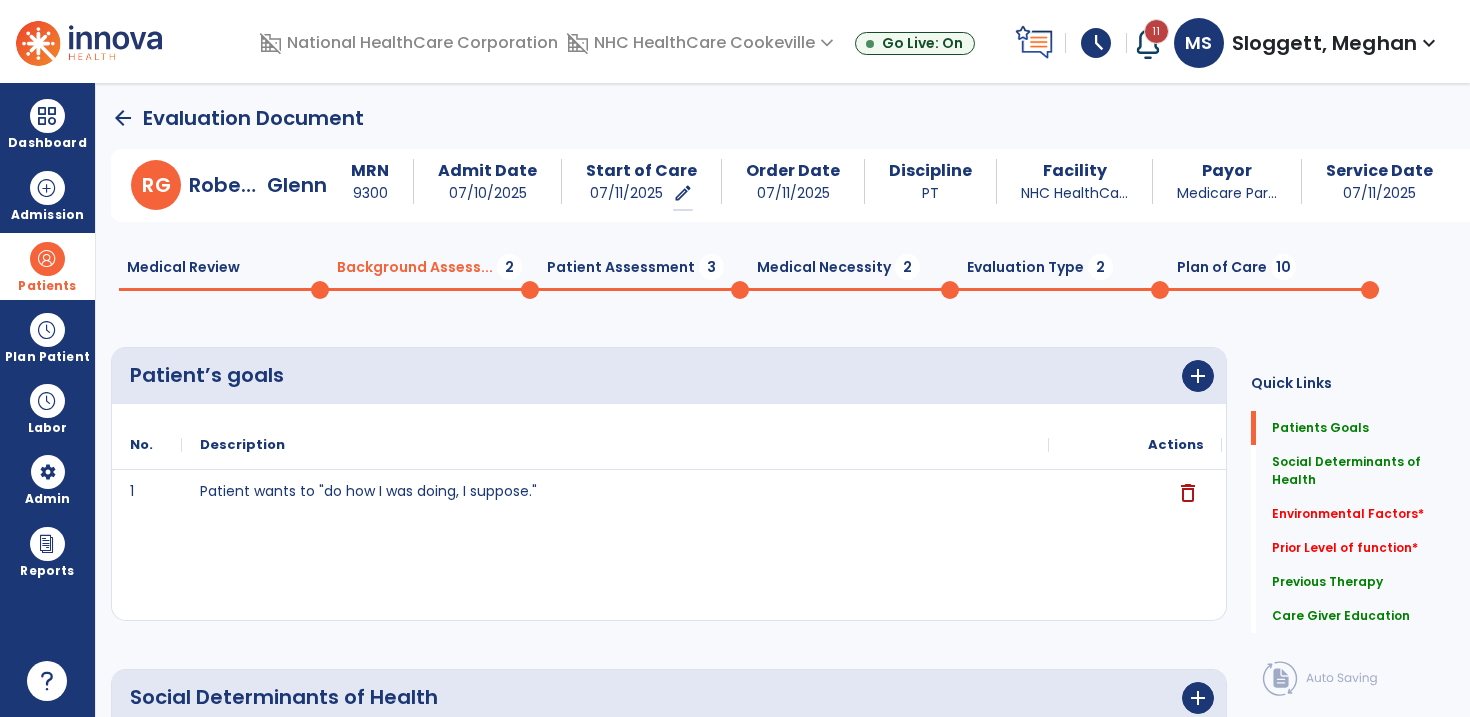 click on "Patient Assessment  3" 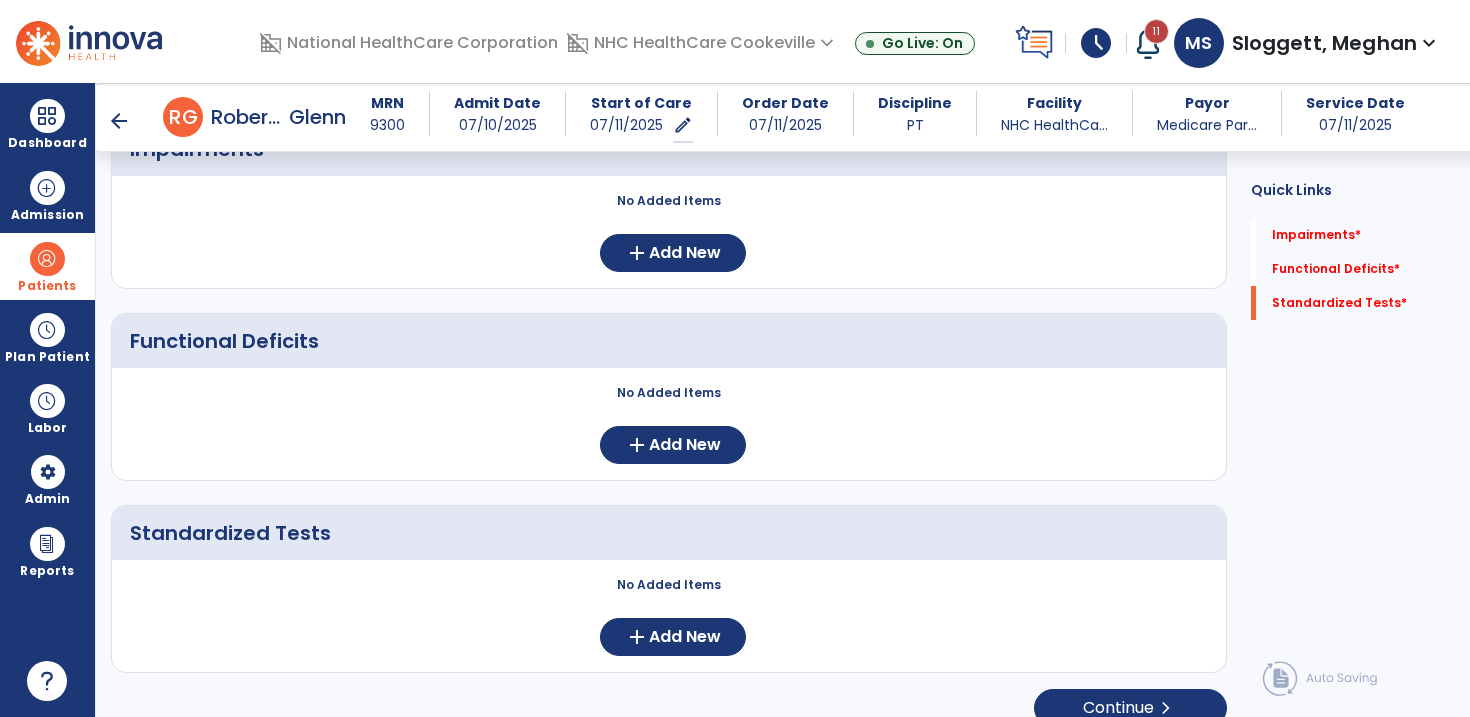 scroll, scrollTop: 0, scrollLeft: 0, axis: both 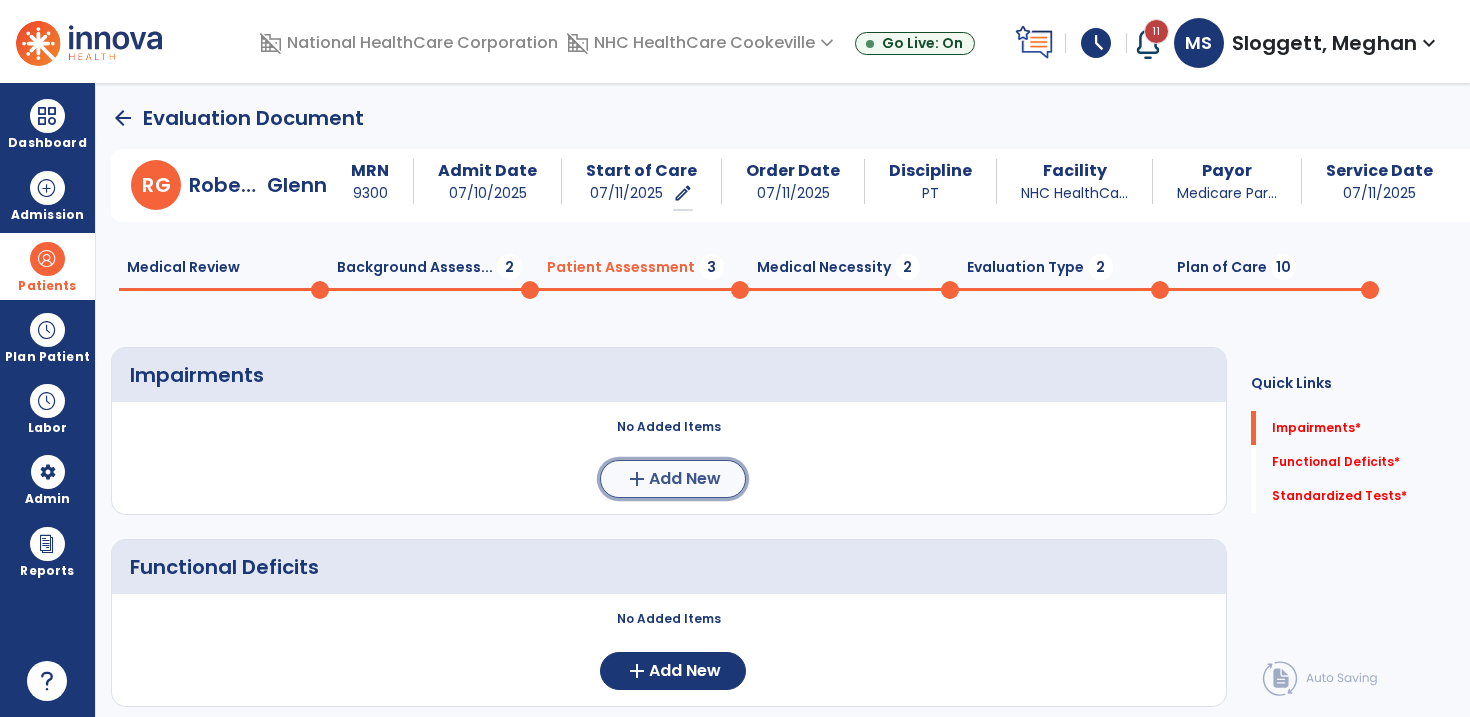 click on "Add New" 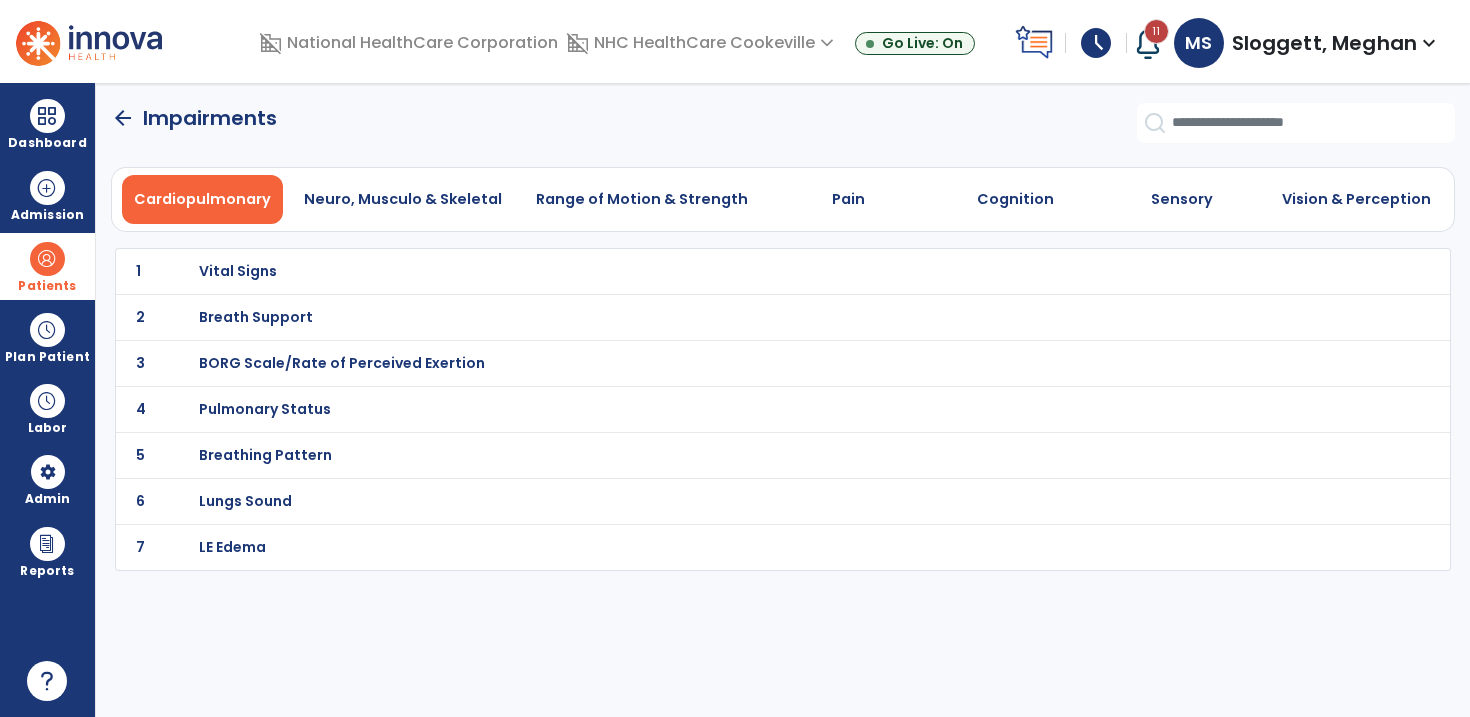 click on "1 Vital Signs" 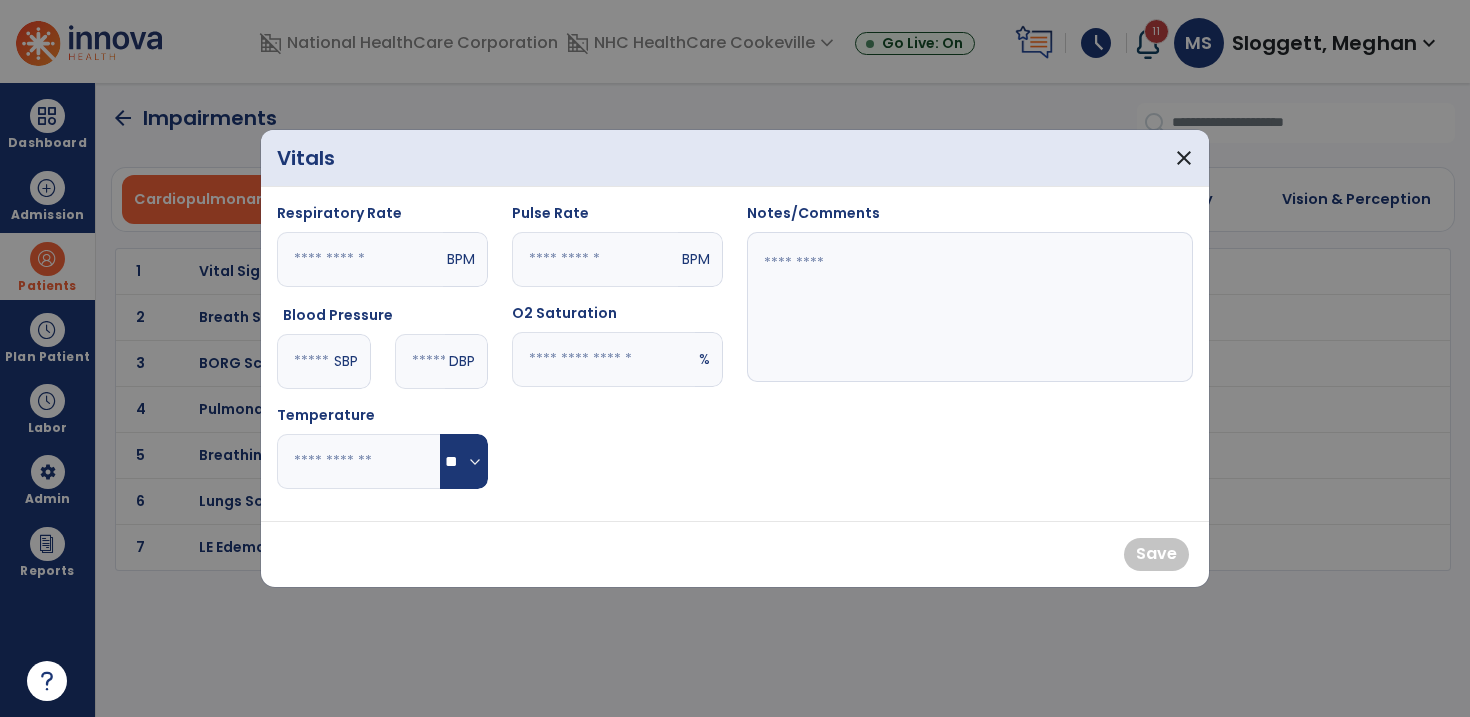 click at bounding box center [303, 361] 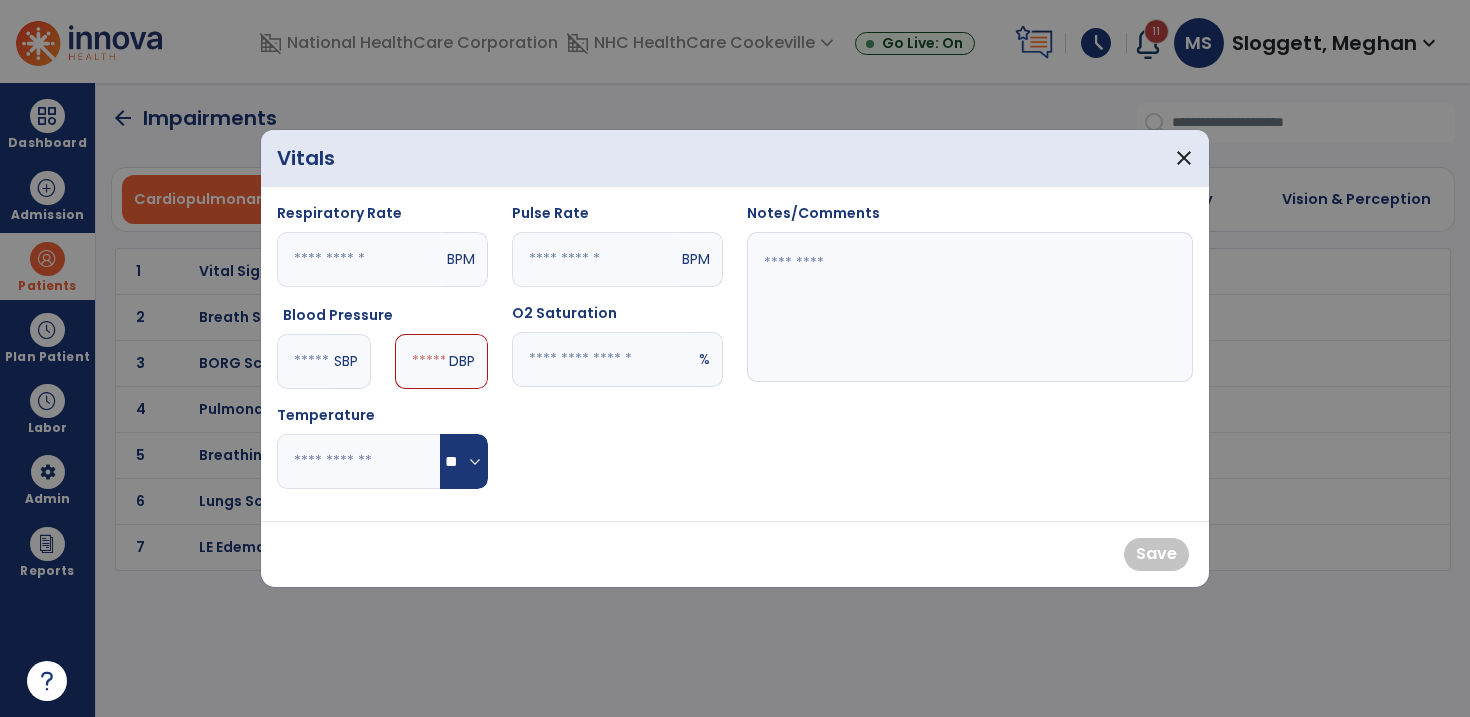type on "**" 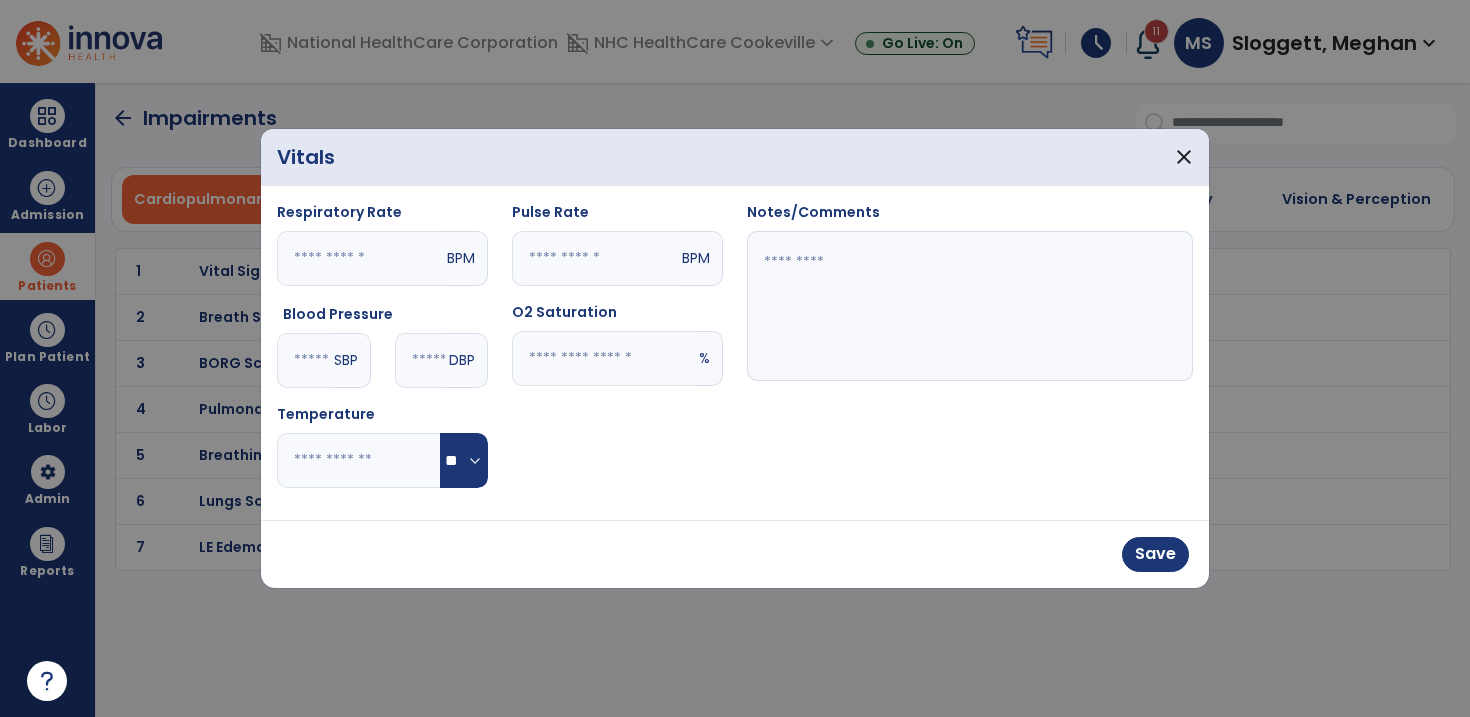 type on "**" 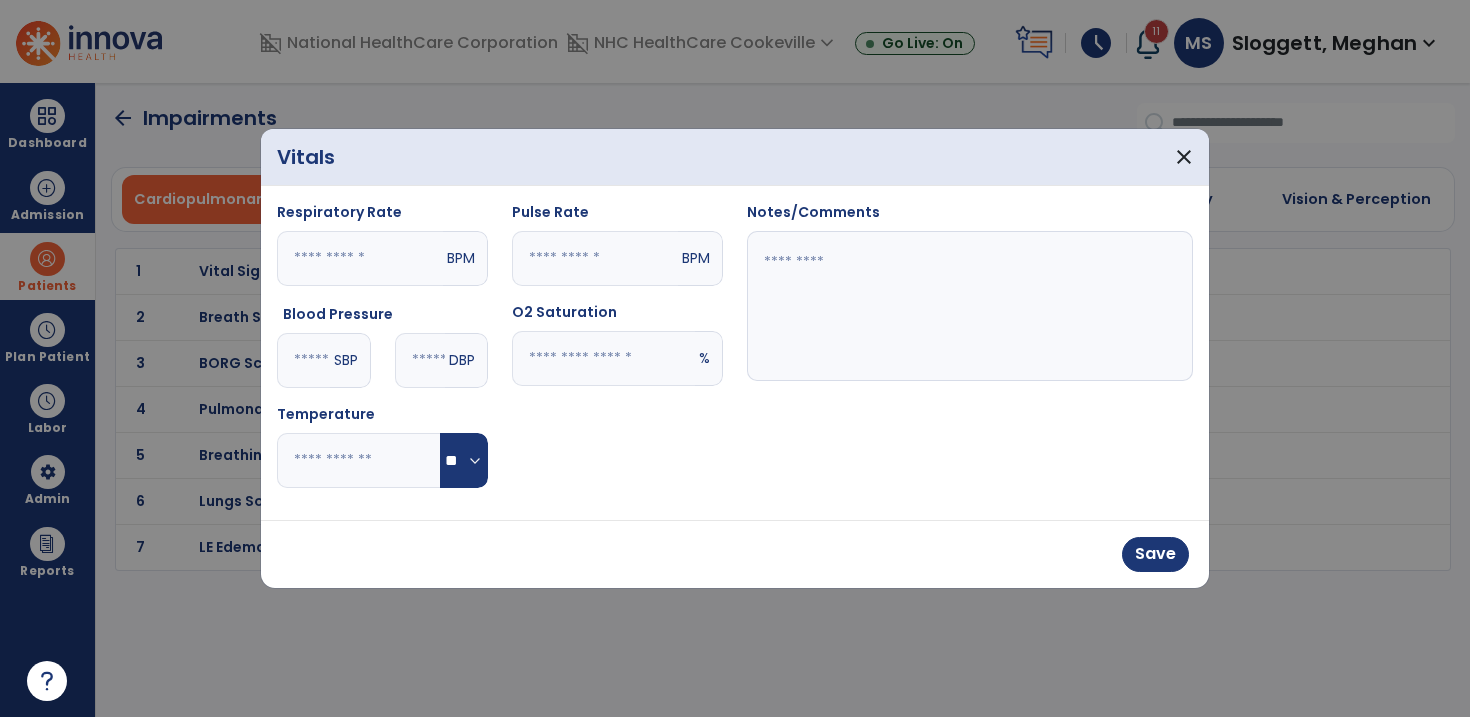 click at bounding box center [970, 306] 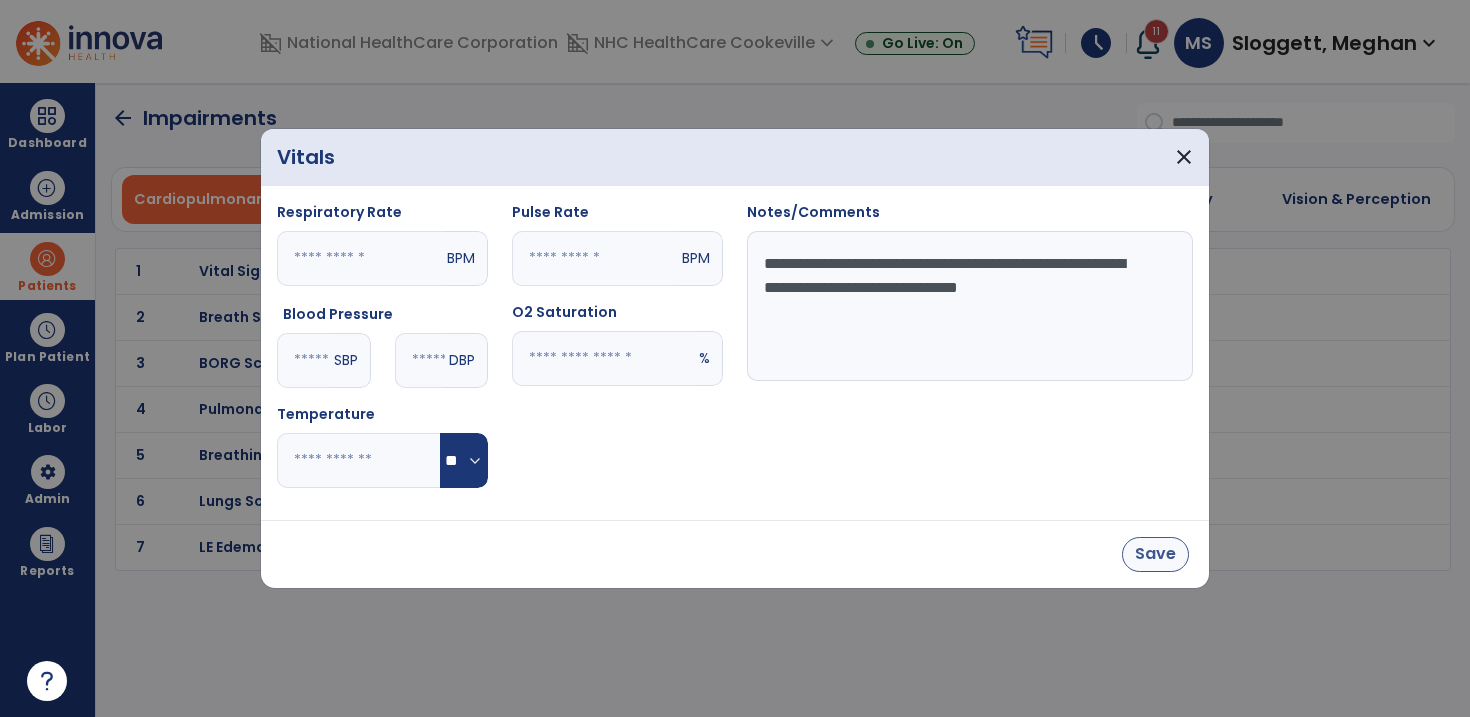 type on "**********" 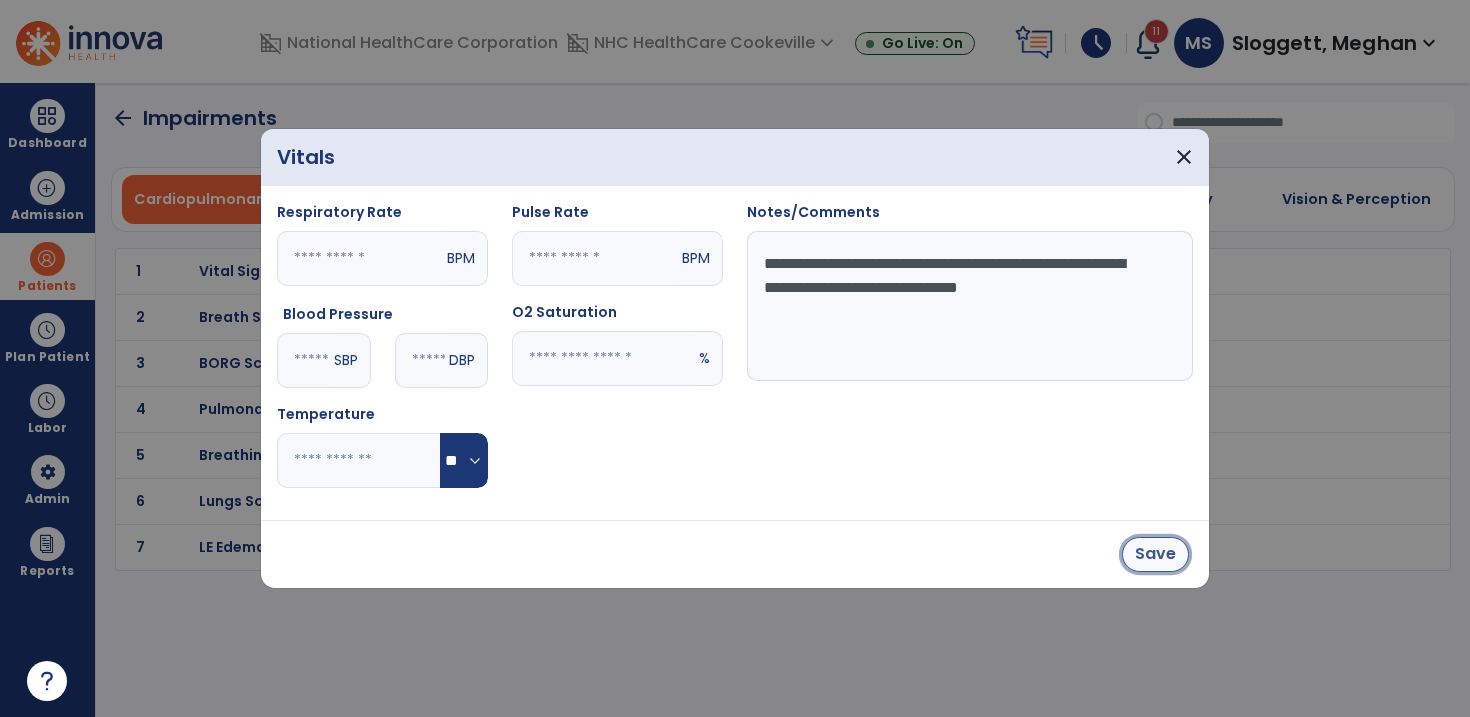 click on "Save" at bounding box center (1155, 554) 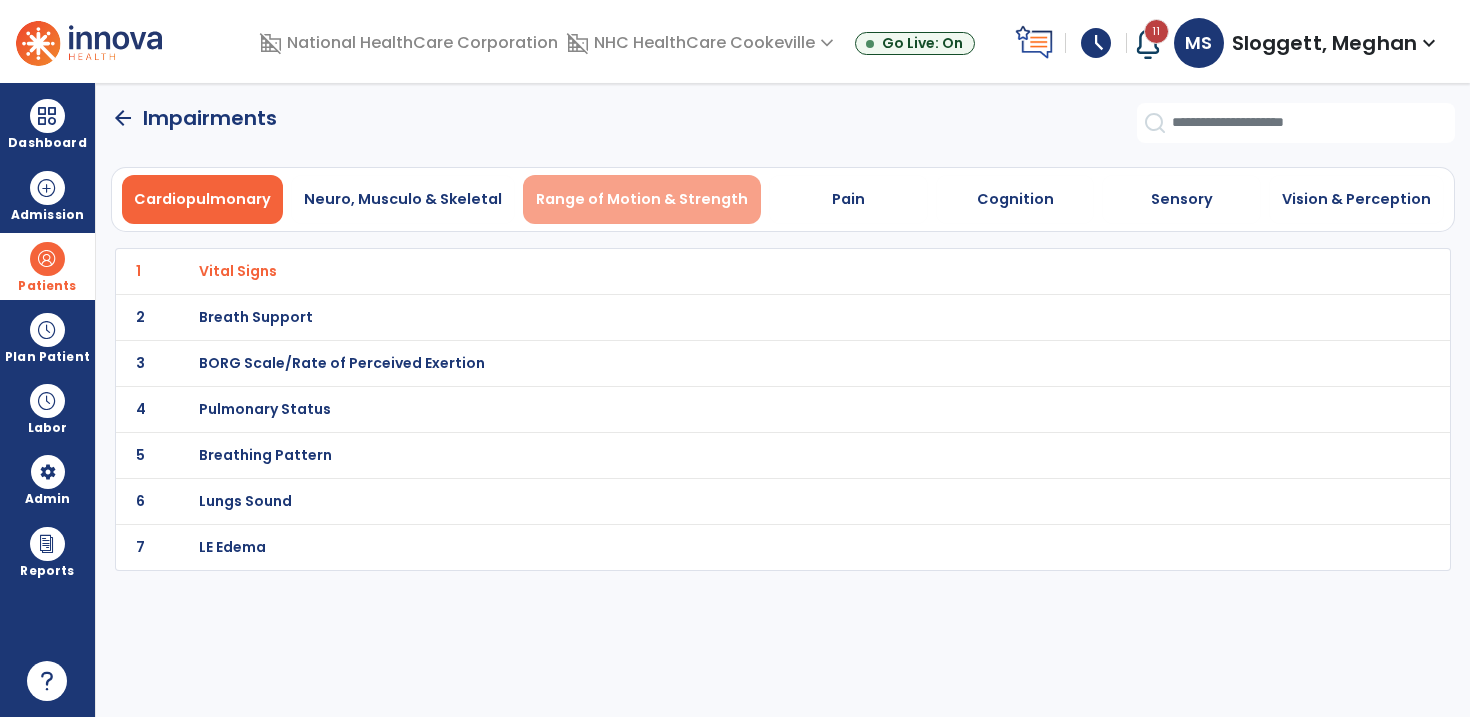 click on "Range of Motion & Strength" at bounding box center [642, 199] 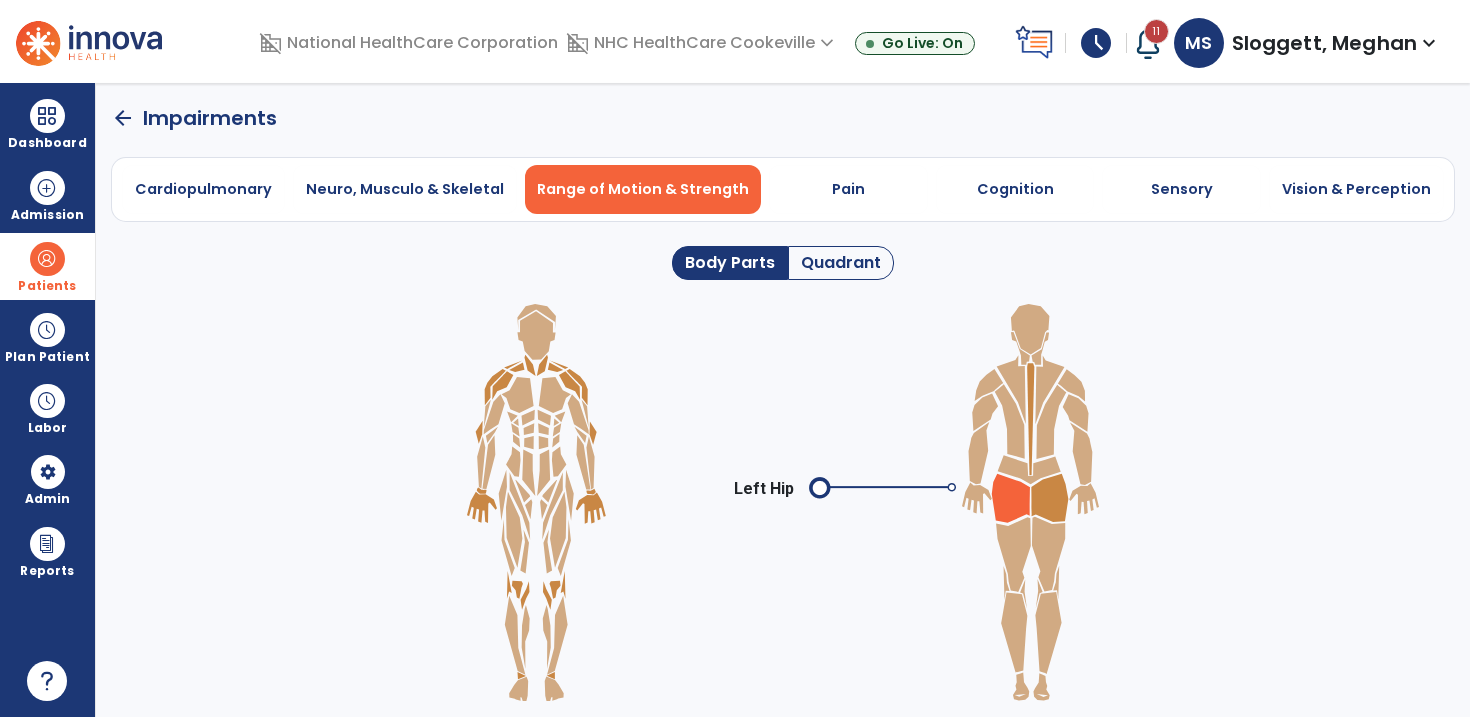 click 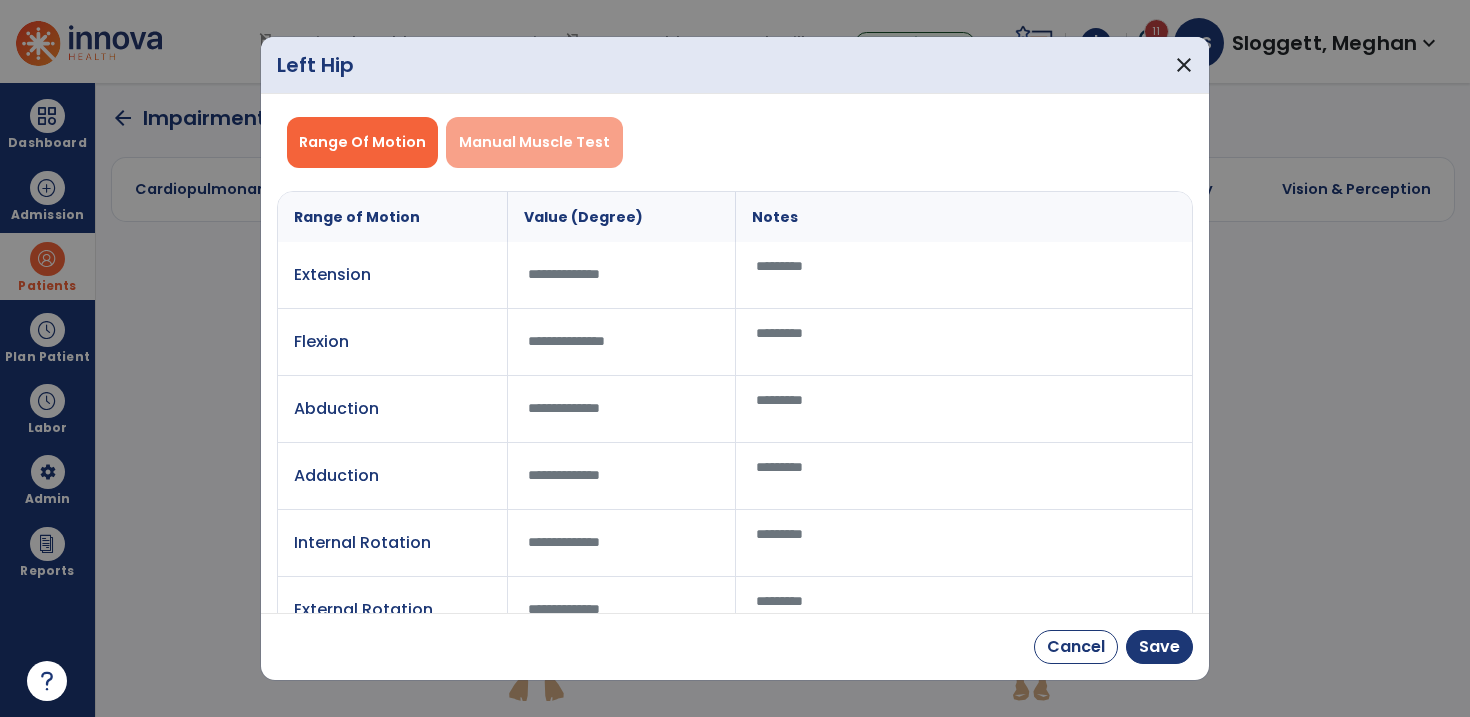 click on "Manual Muscle Test" at bounding box center [534, 142] 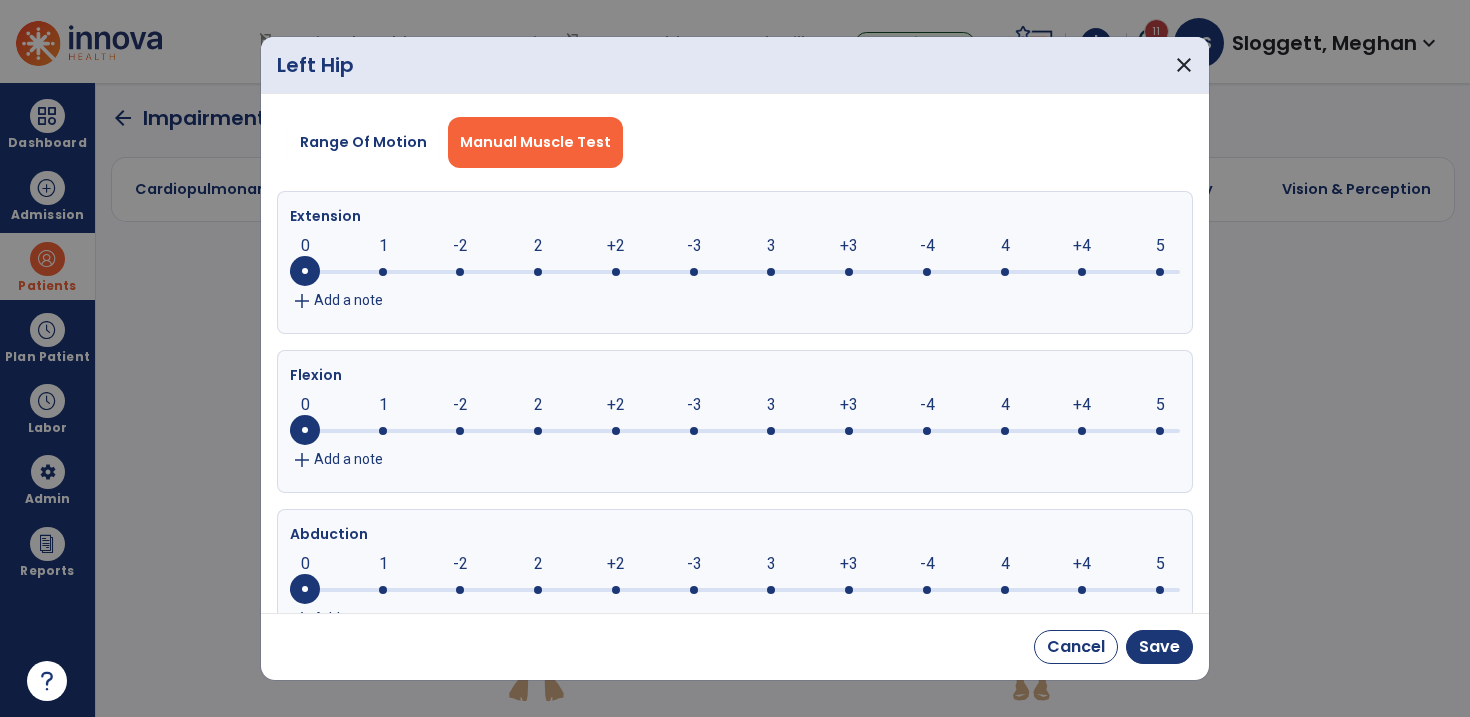 click 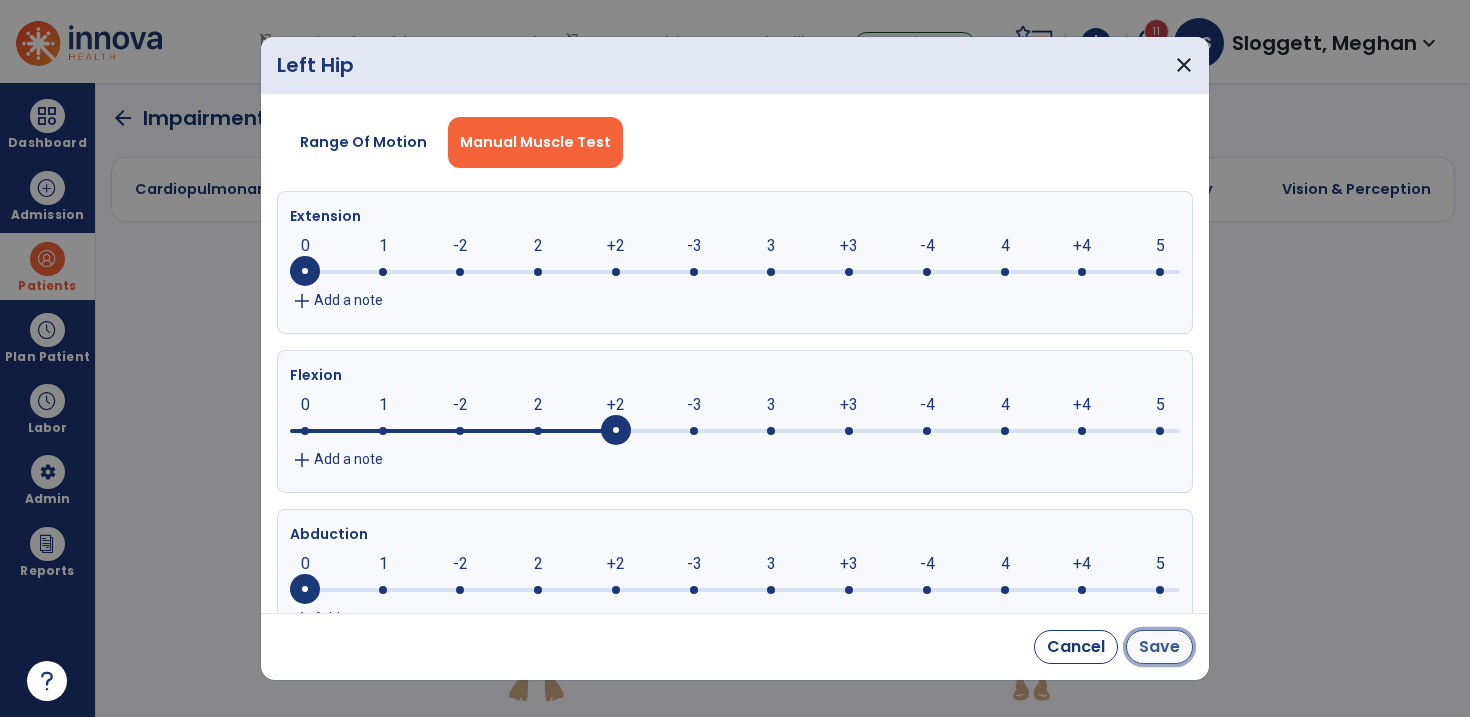 click on "Save" at bounding box center (1159, 647) 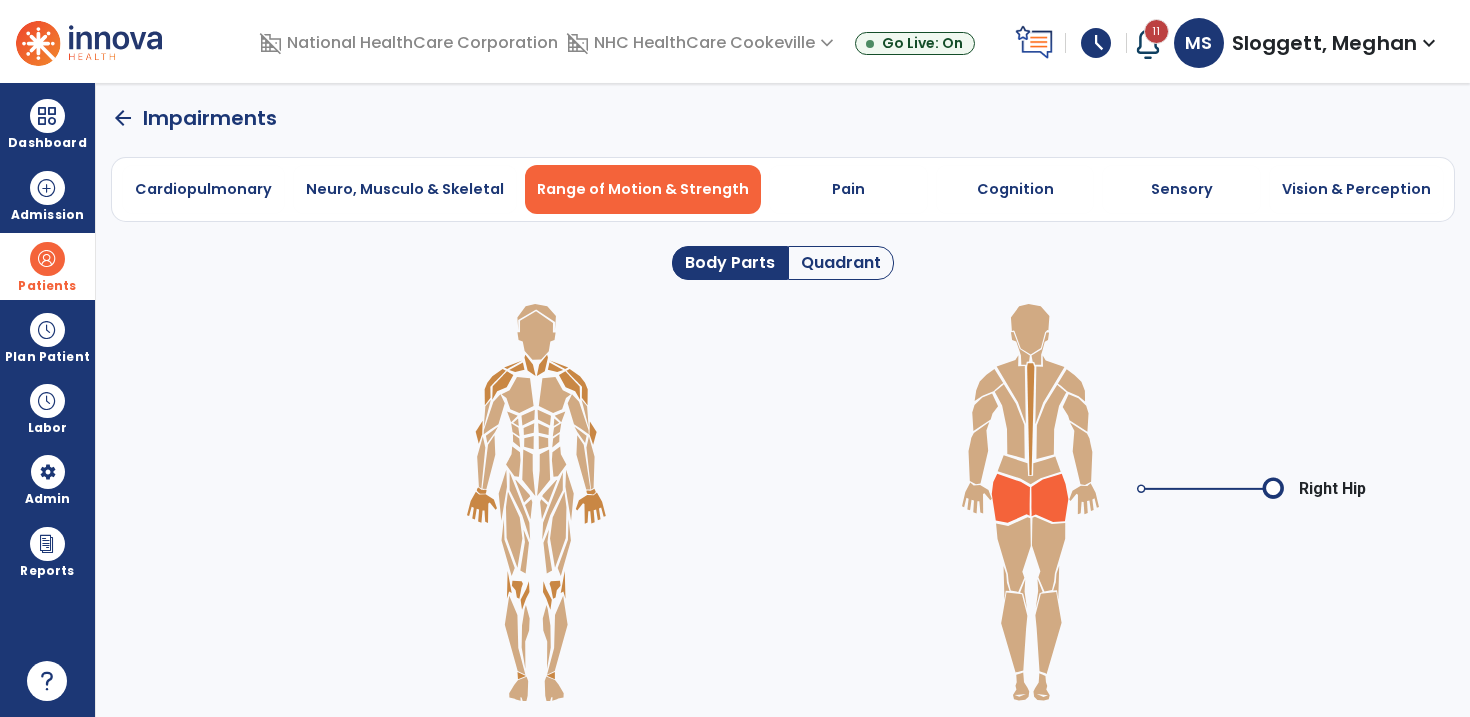 click 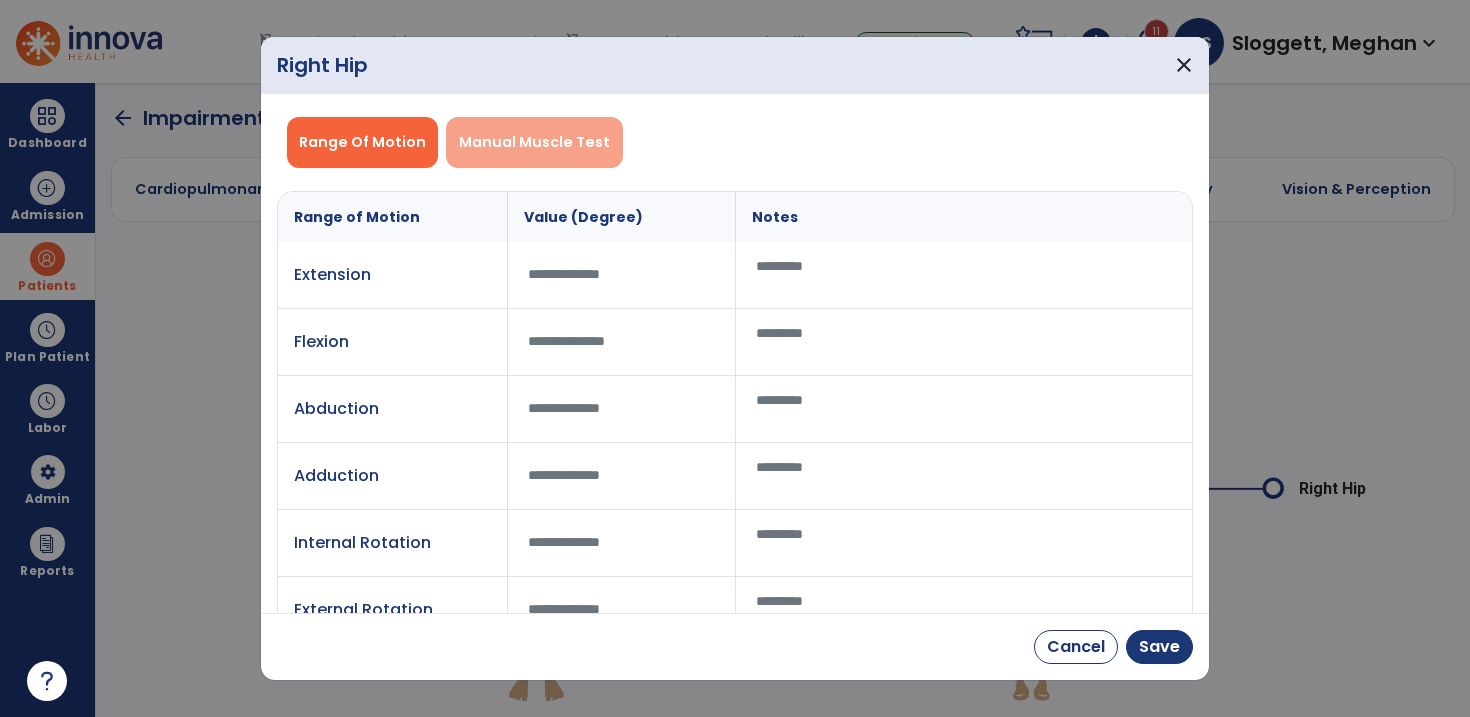 click on "Manual Muscle Test" at bounding box center [534, 142] 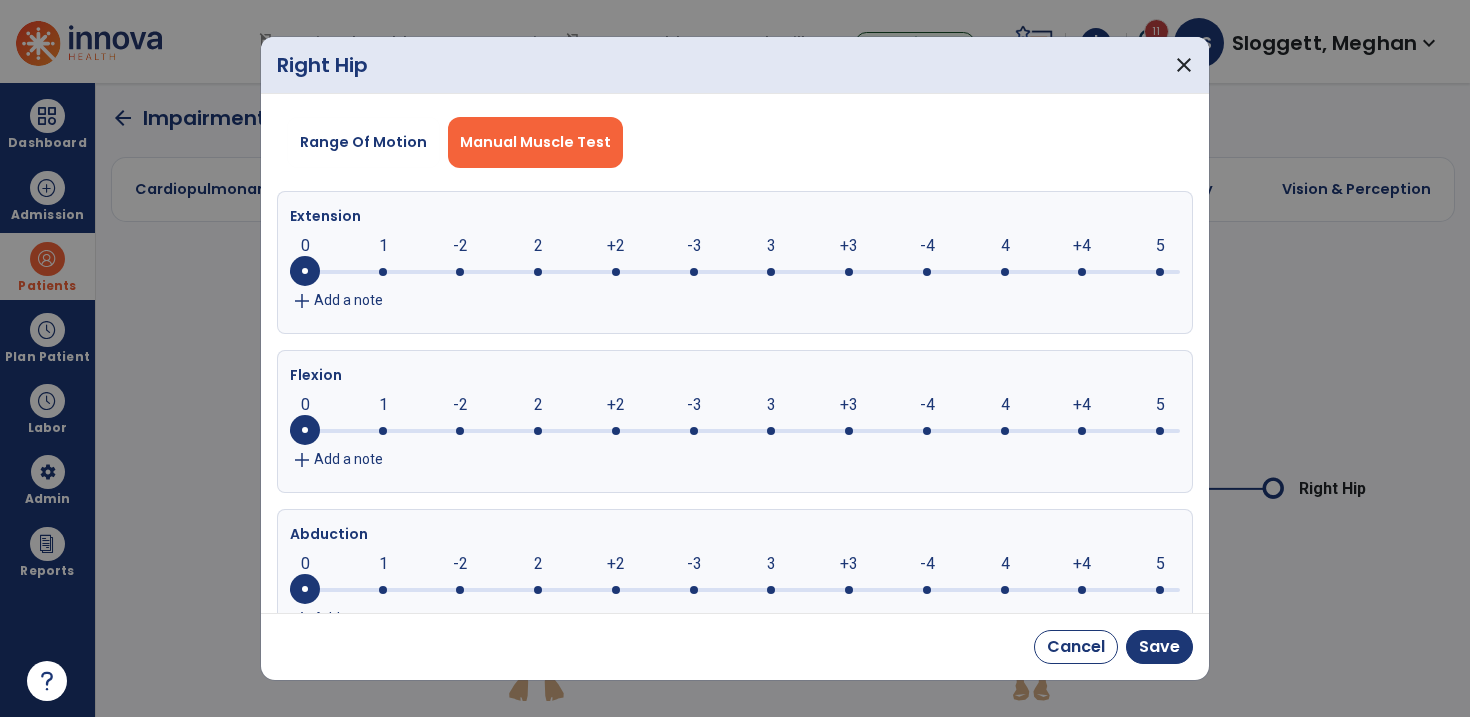 click 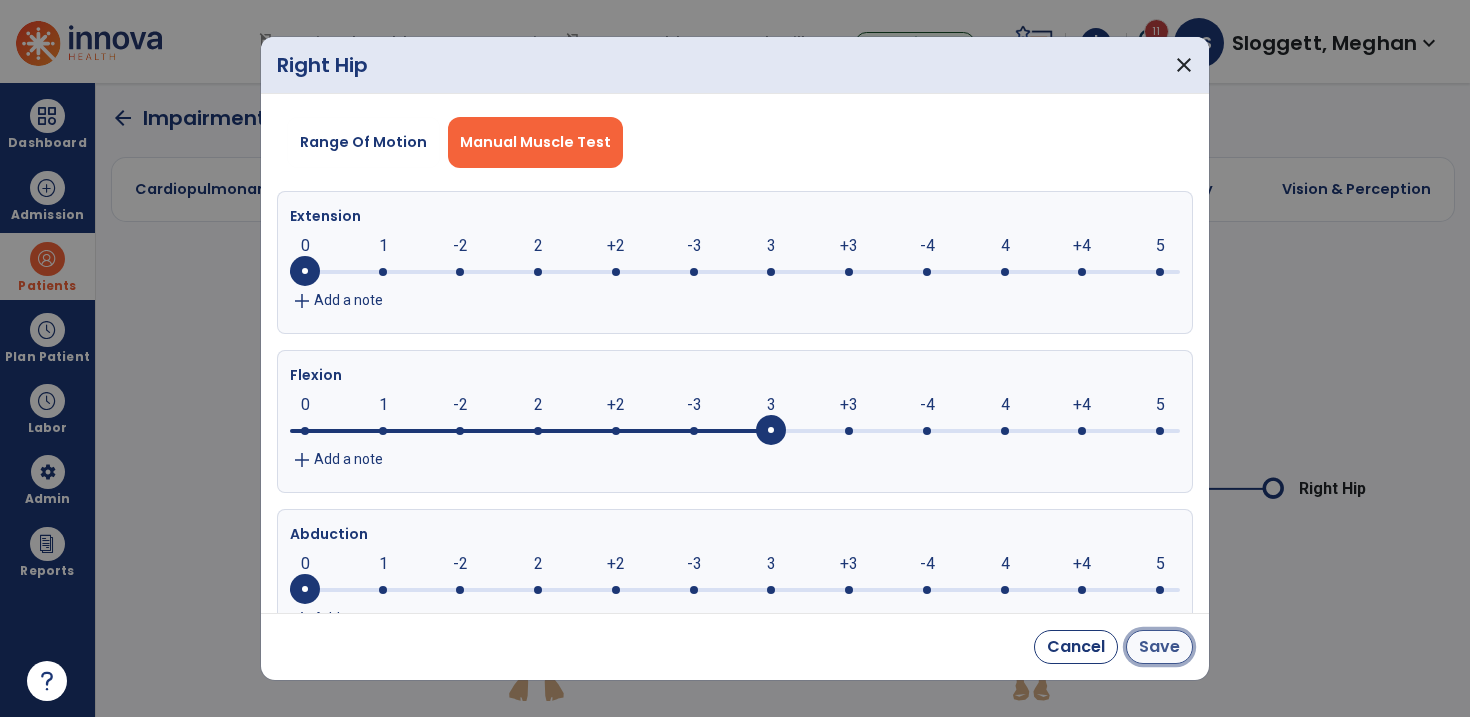 click on "Save" at bounding box center (1159, 647) 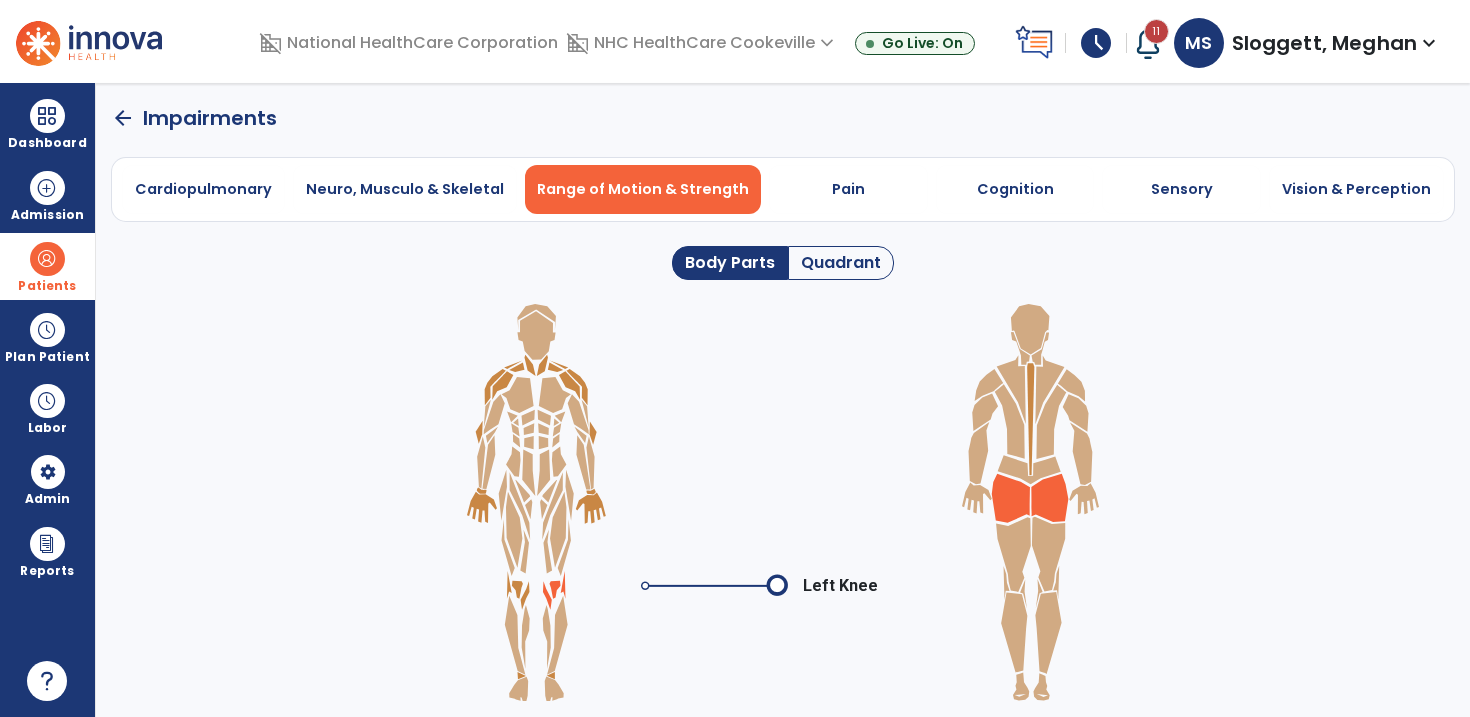 click 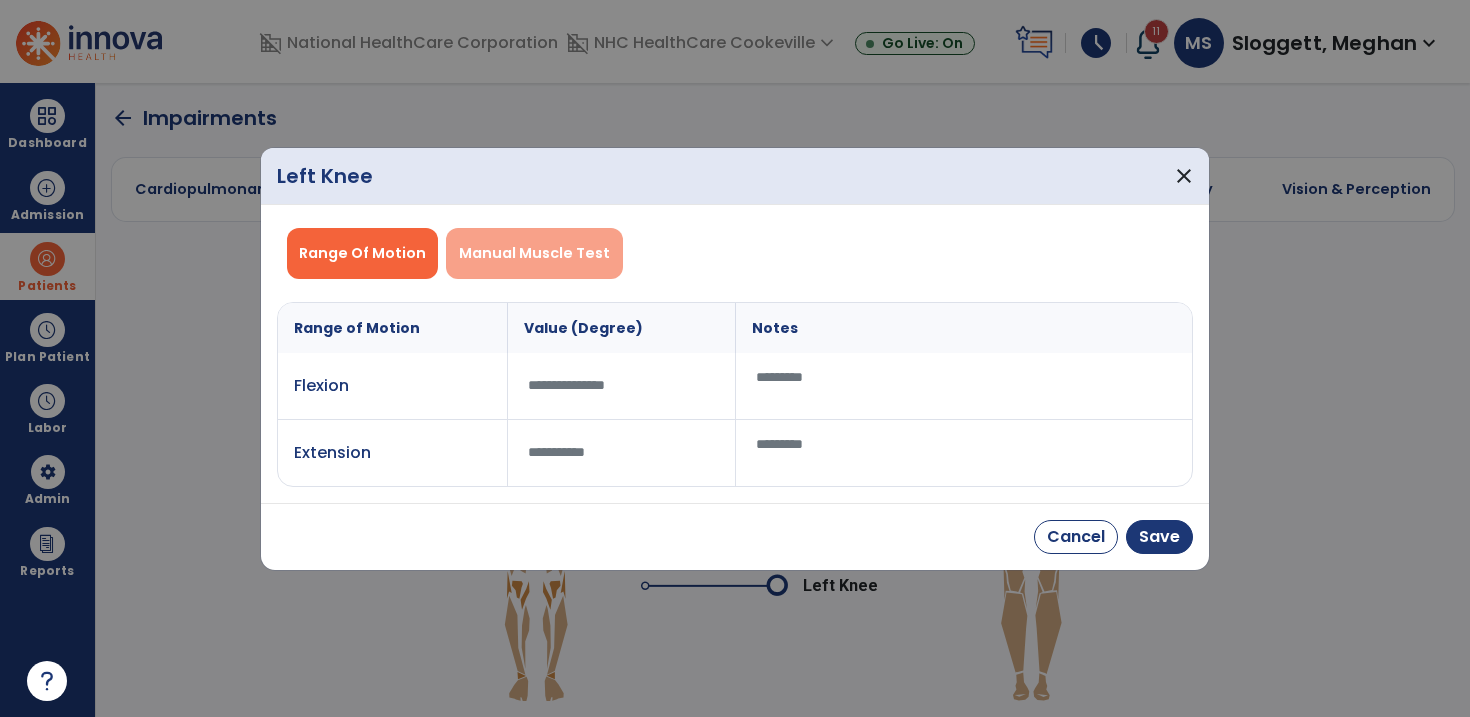click on "Manual Muscle Test" at bounding box center [534, 253] 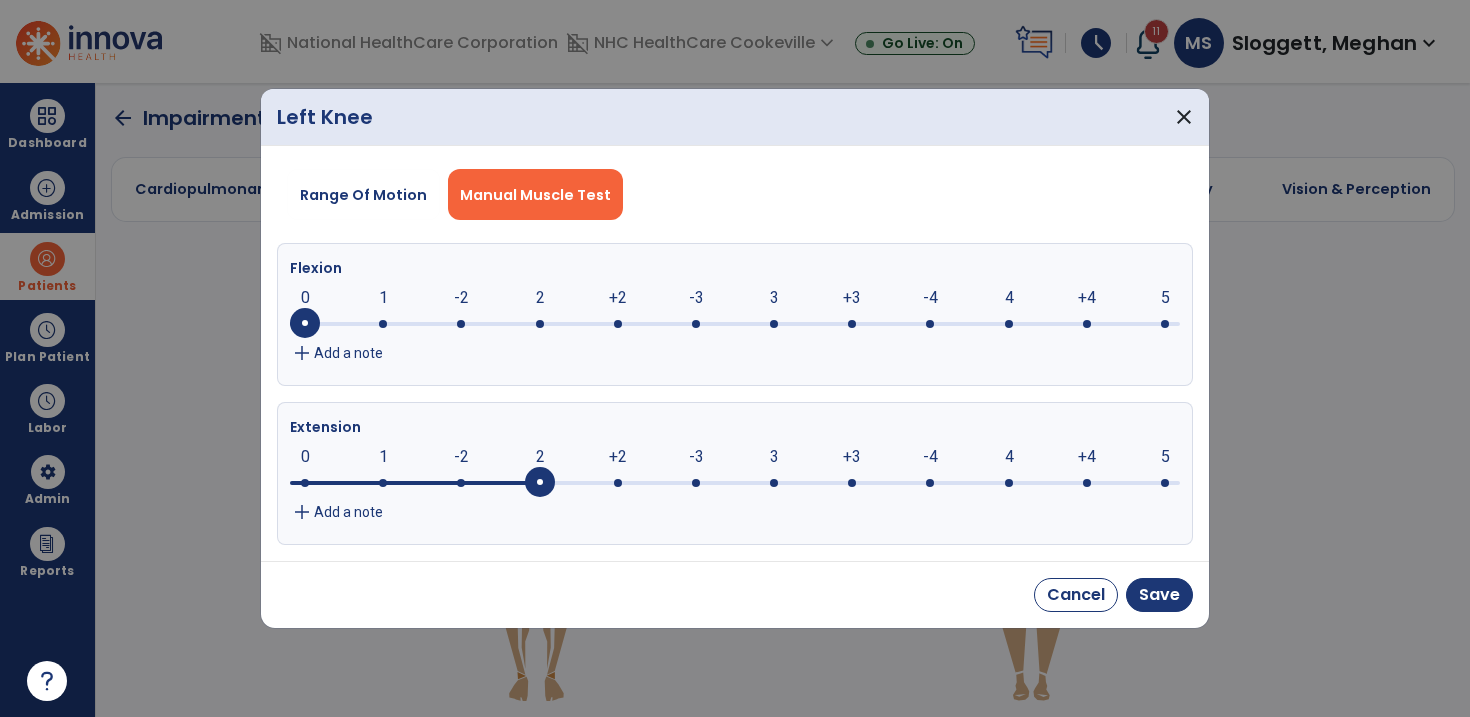 click 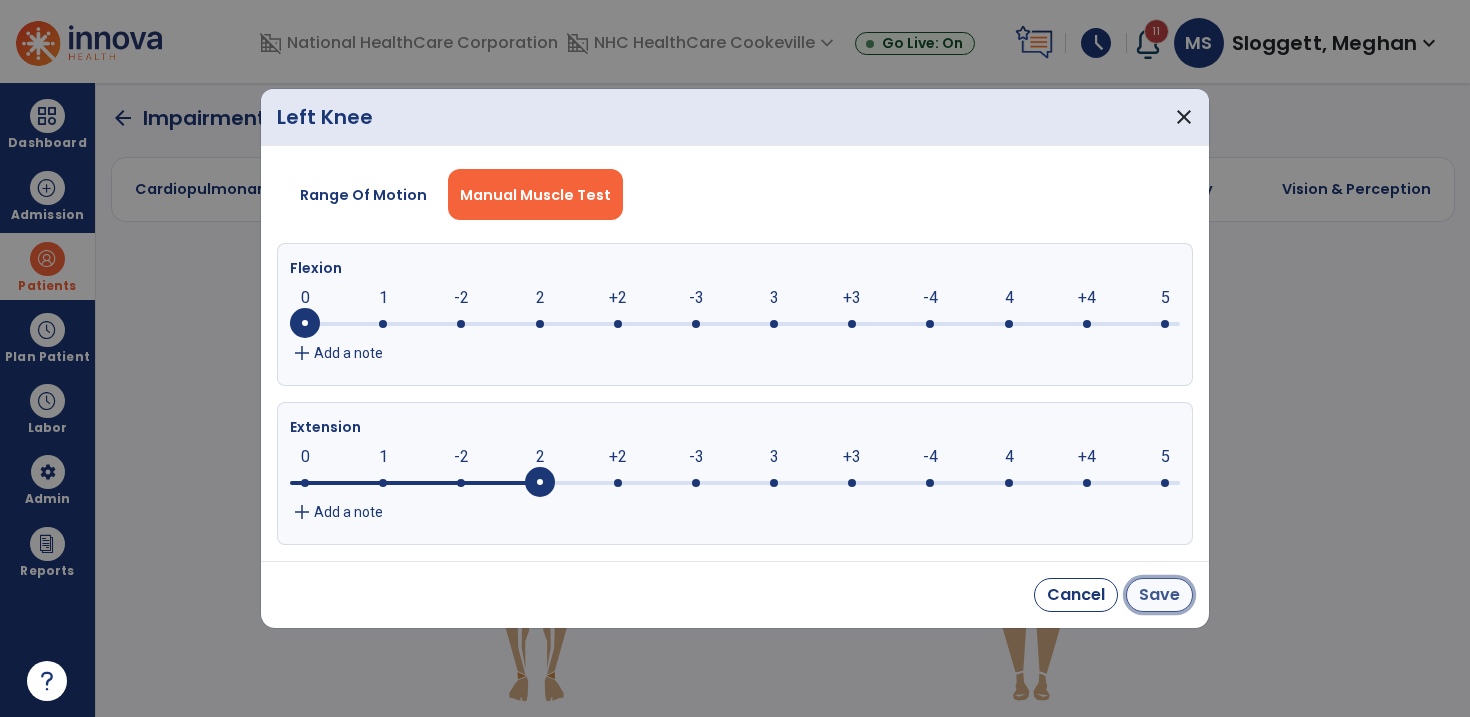 click on "Save" at bounding box center [1159, 595] 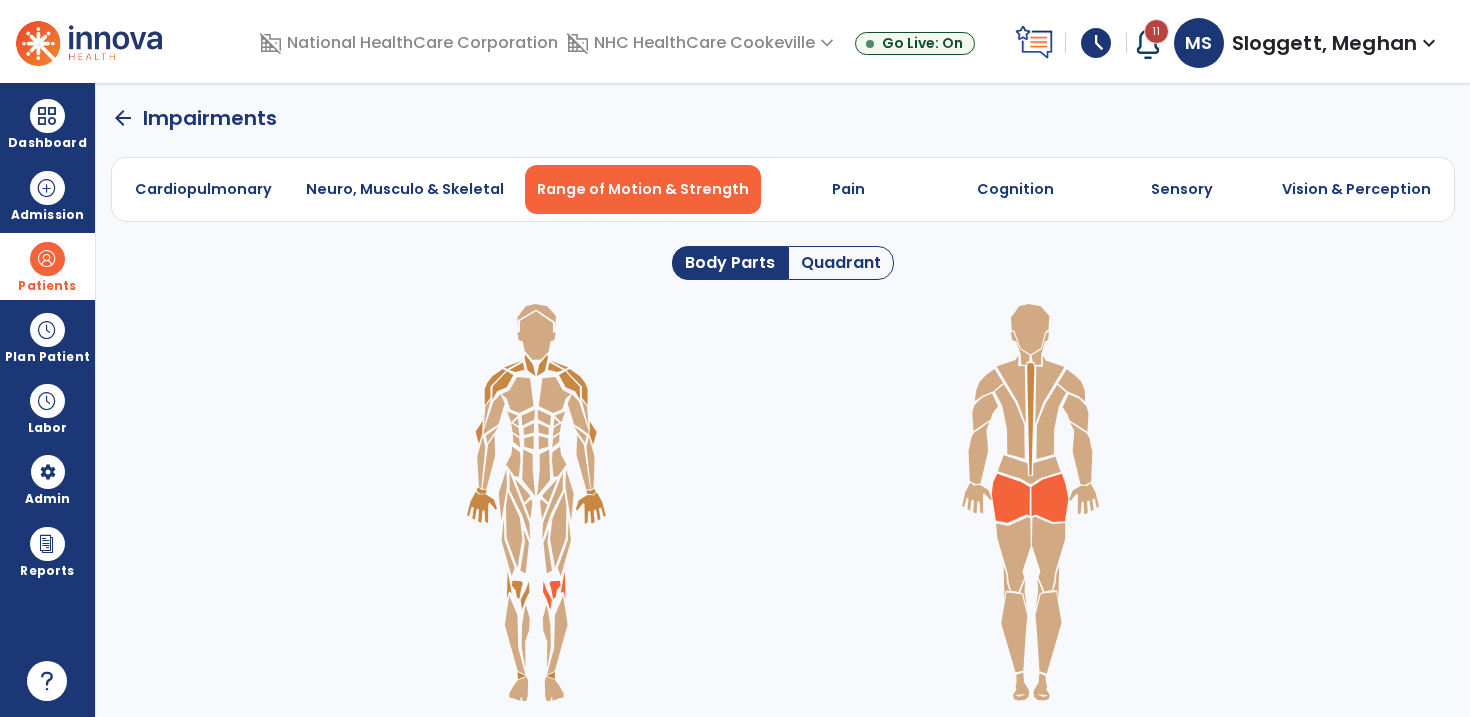 click 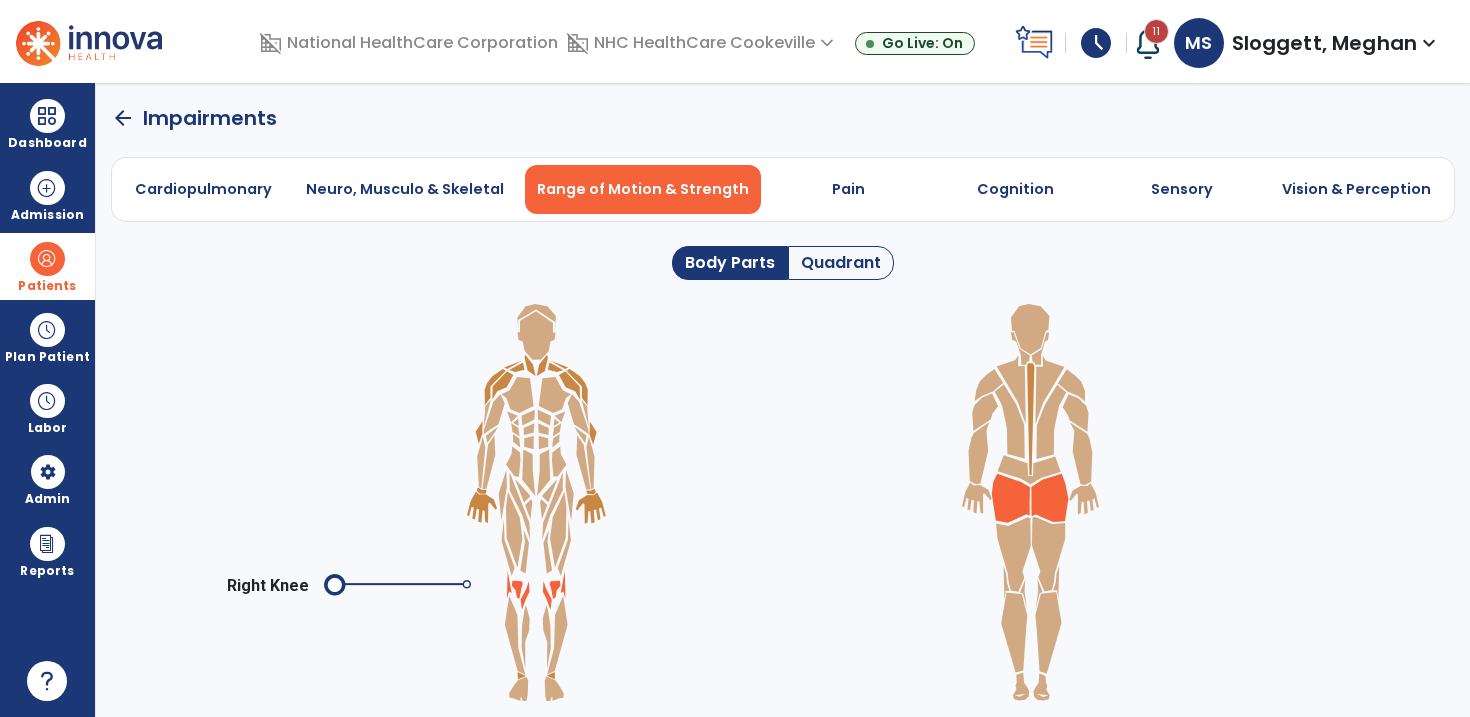 click 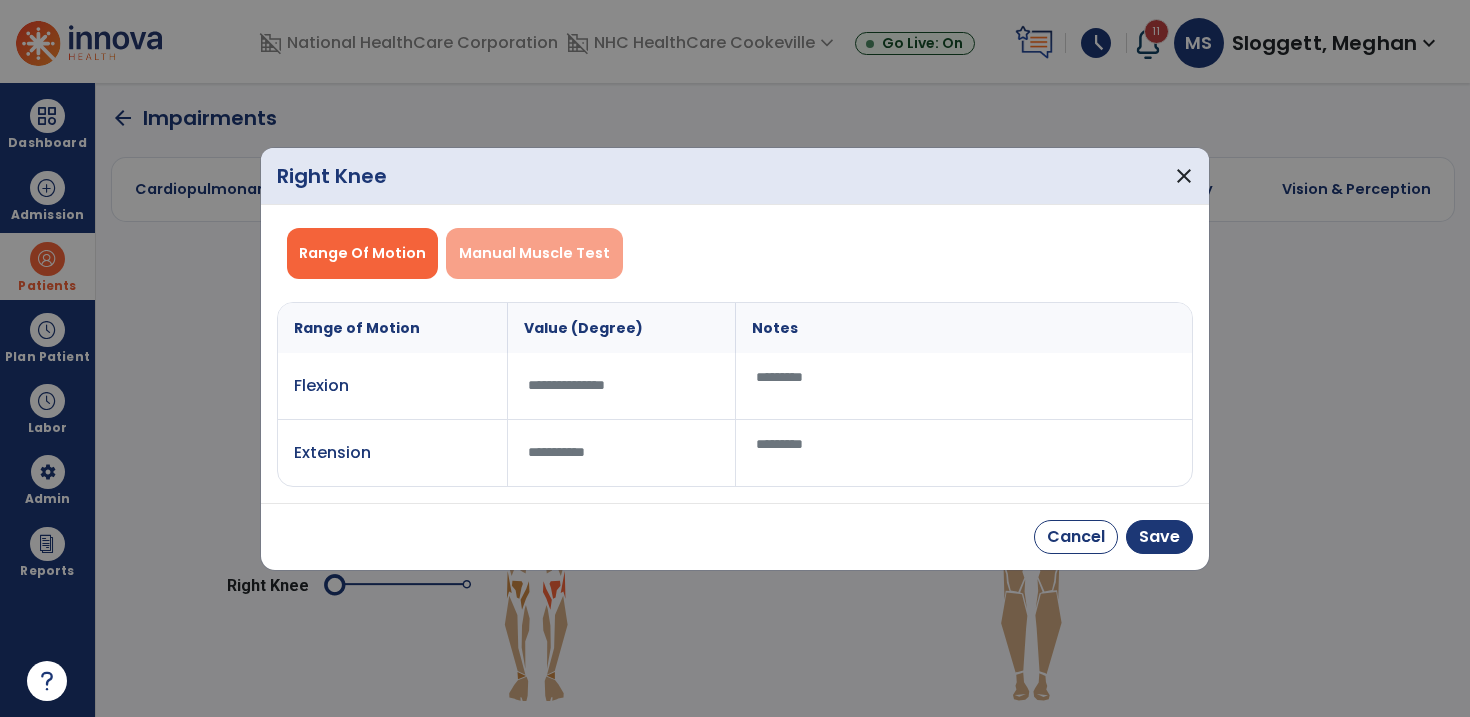 click on "Manual Muscle Test" at bounding box center (534, 253) 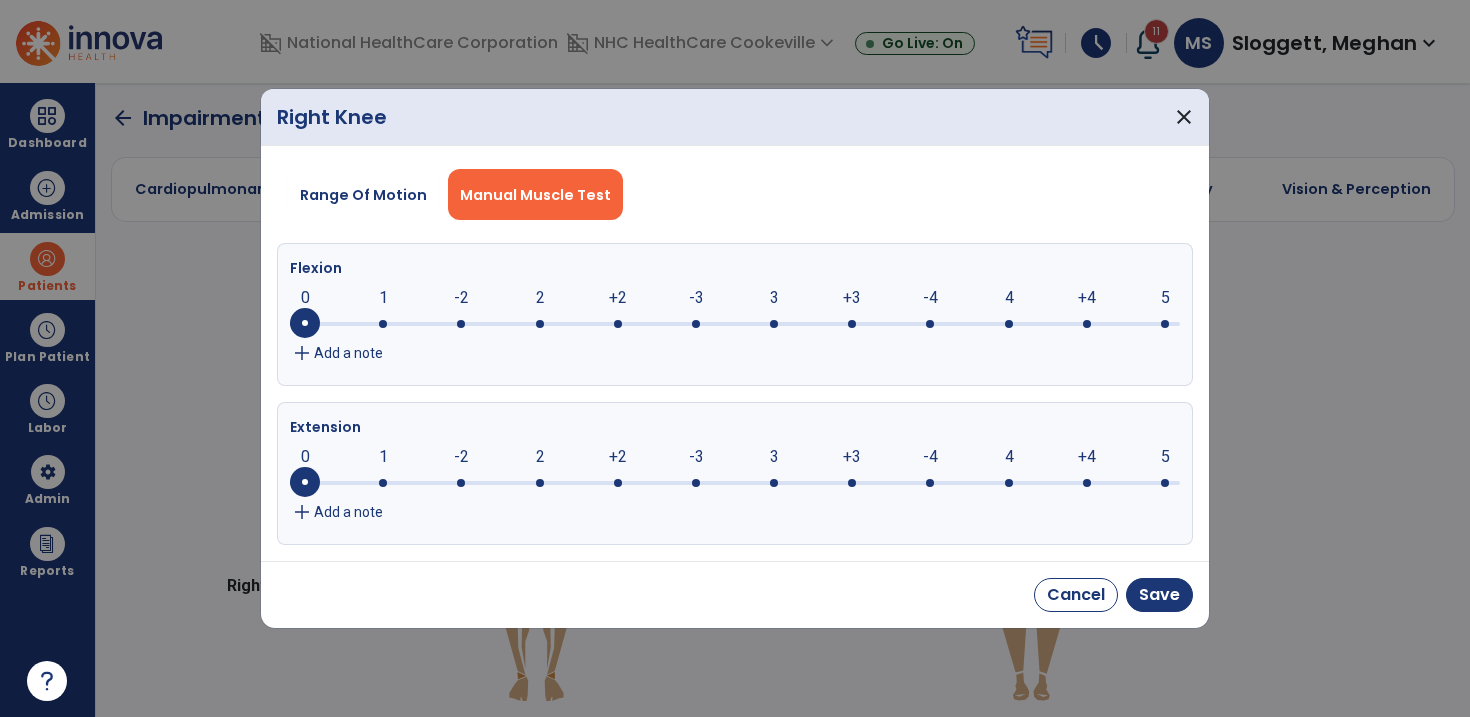 click 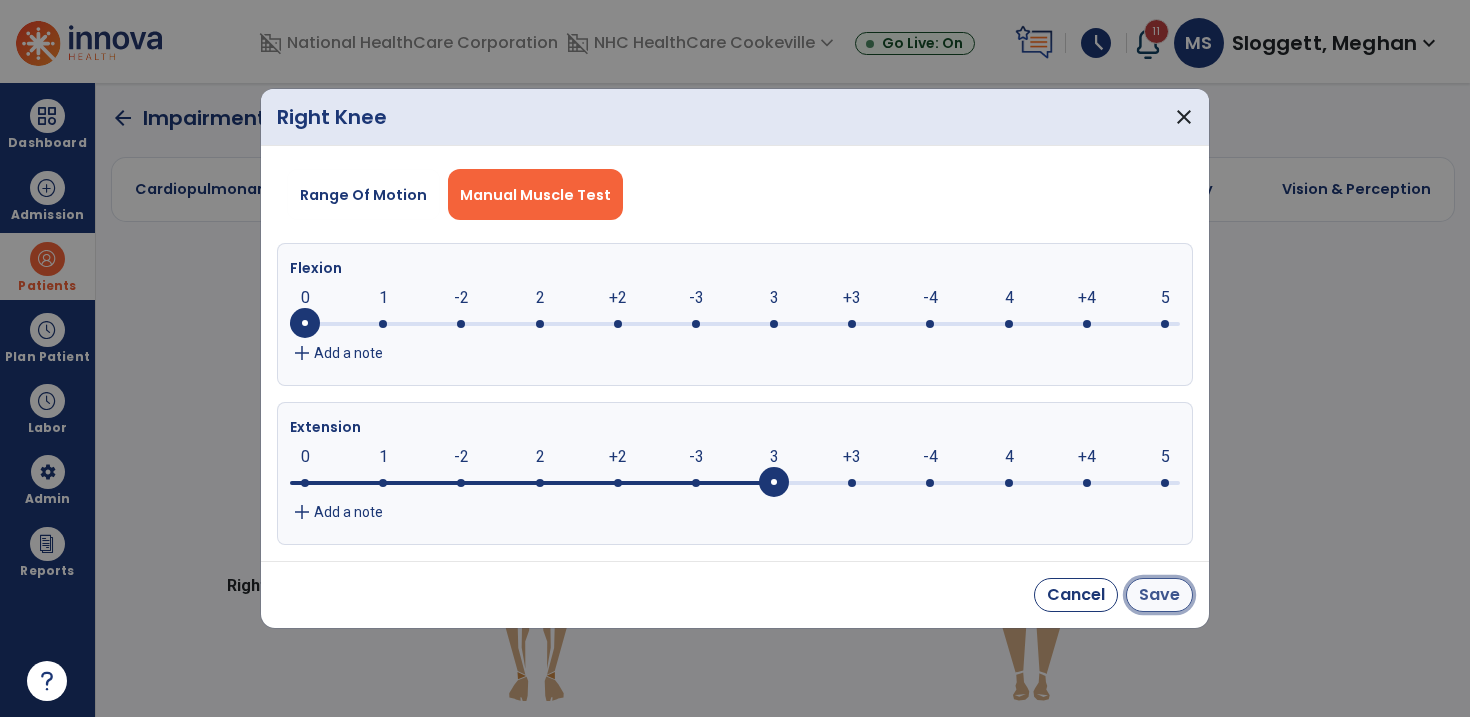 click on "Save" at bounding box center [1159, 595] 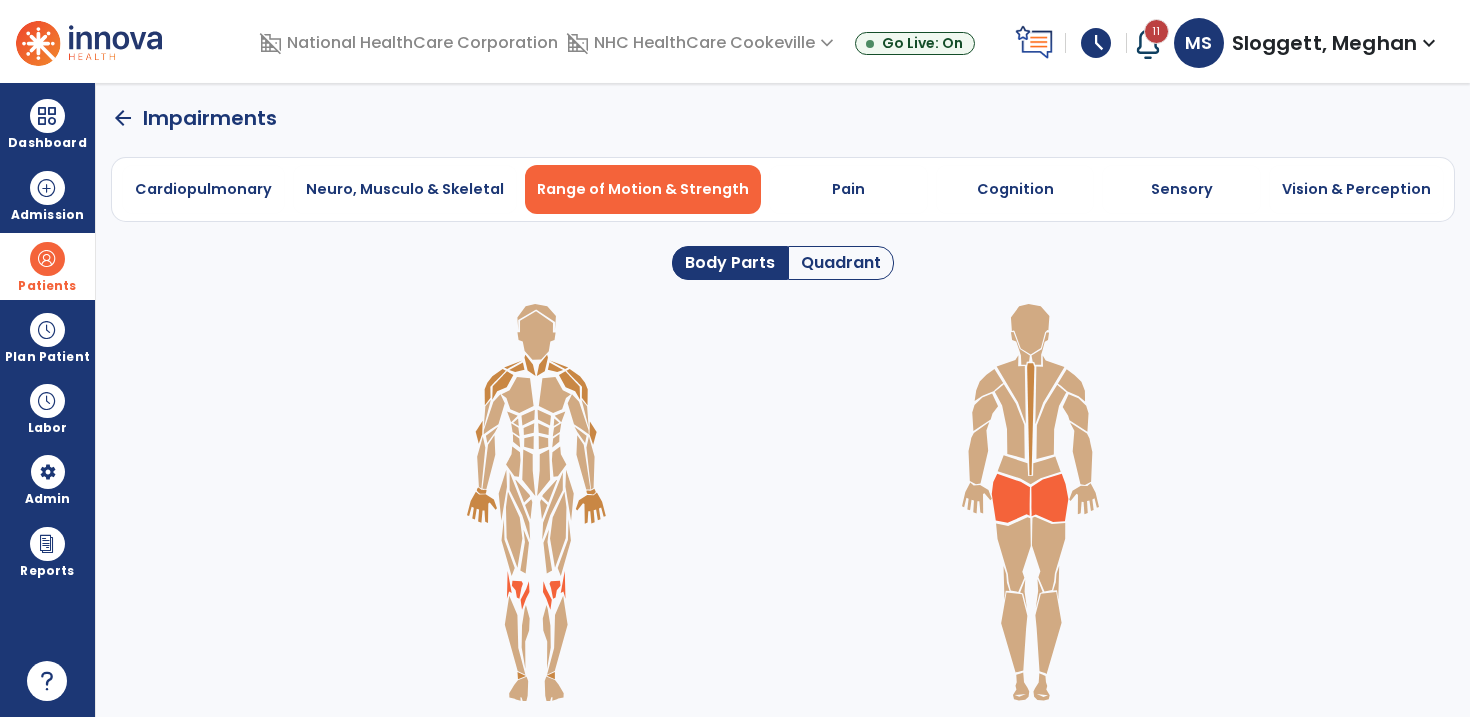 click 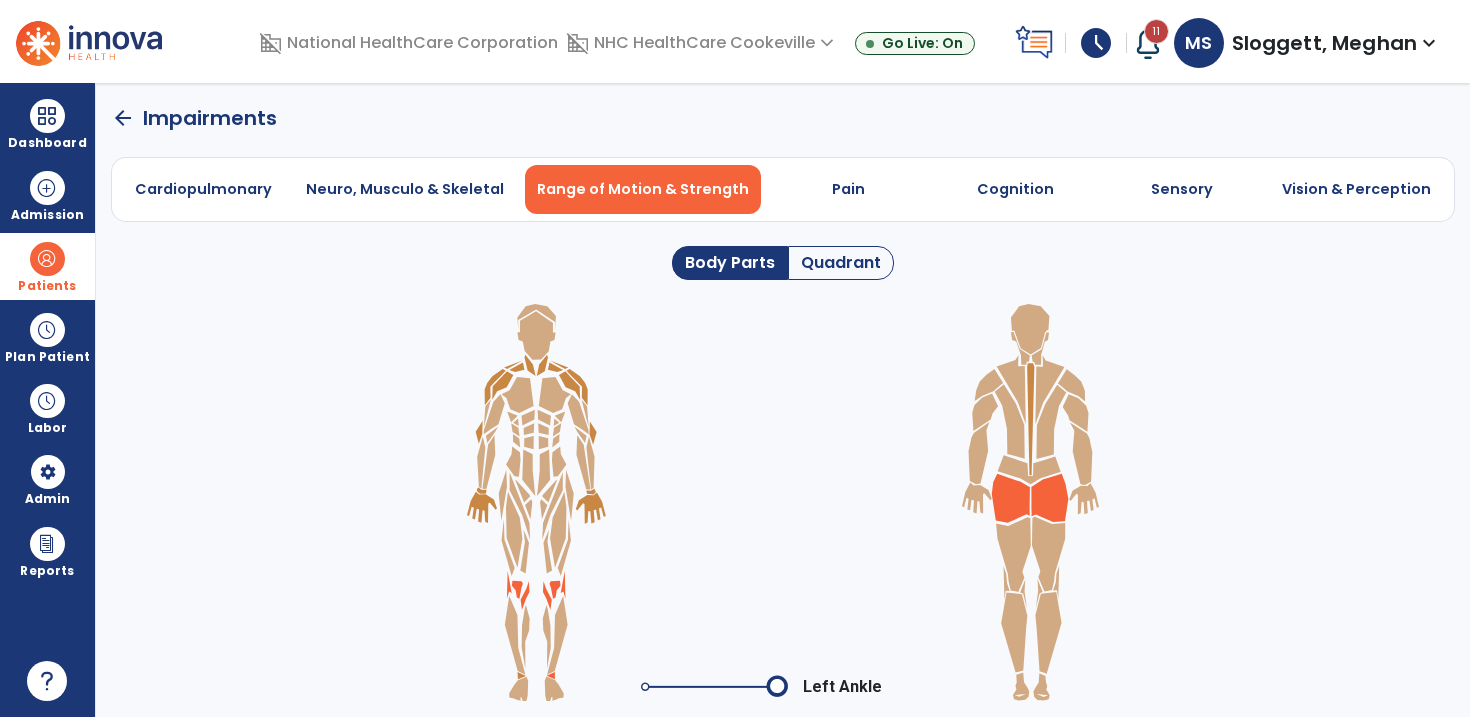 click 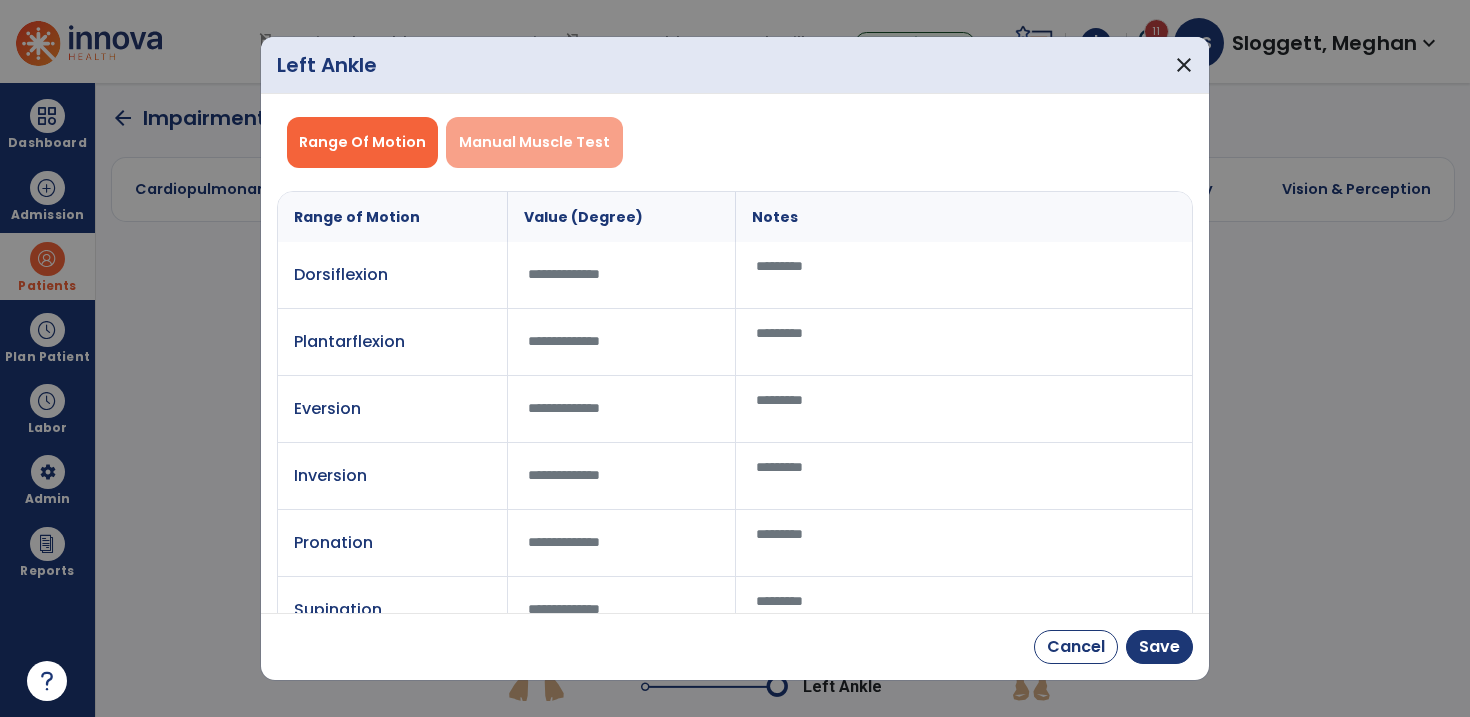 click on "Manual Muscle Test" at bounding box center [534, 142] 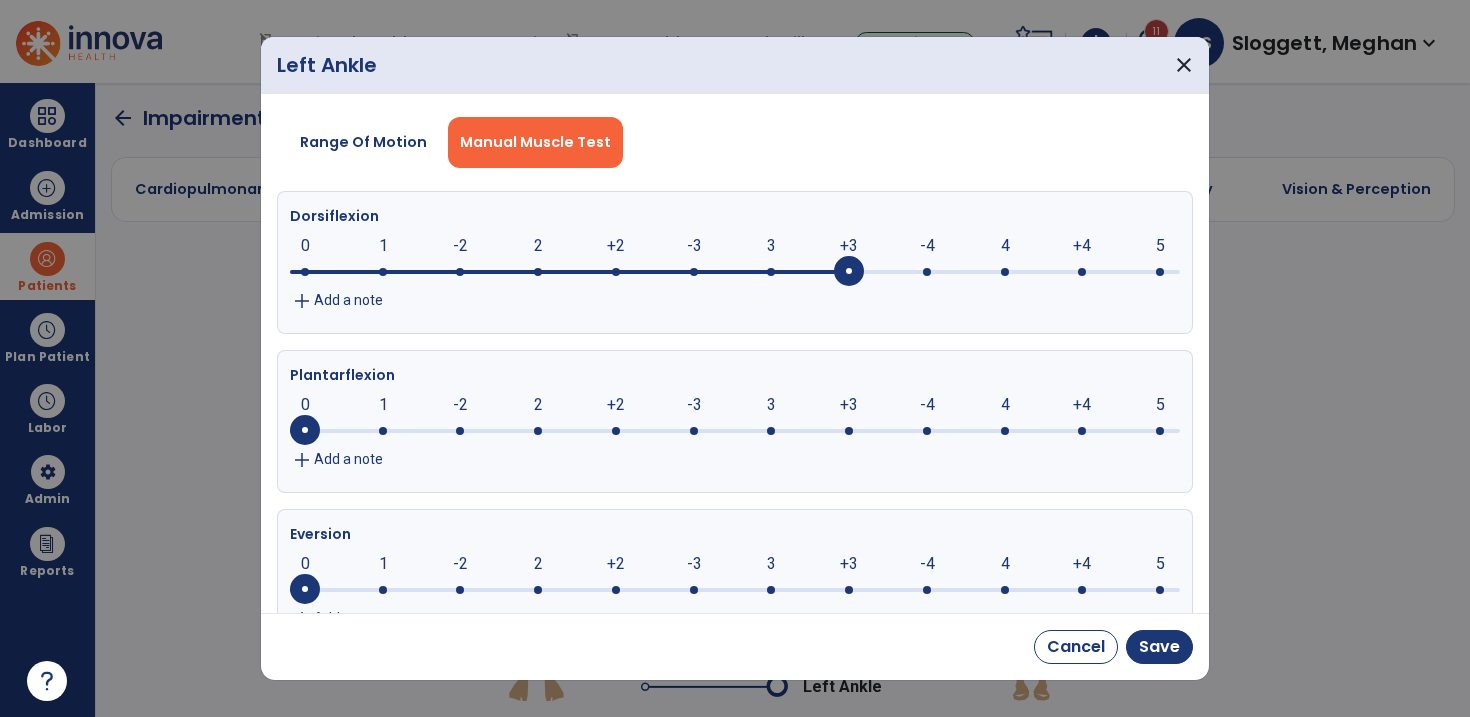 click 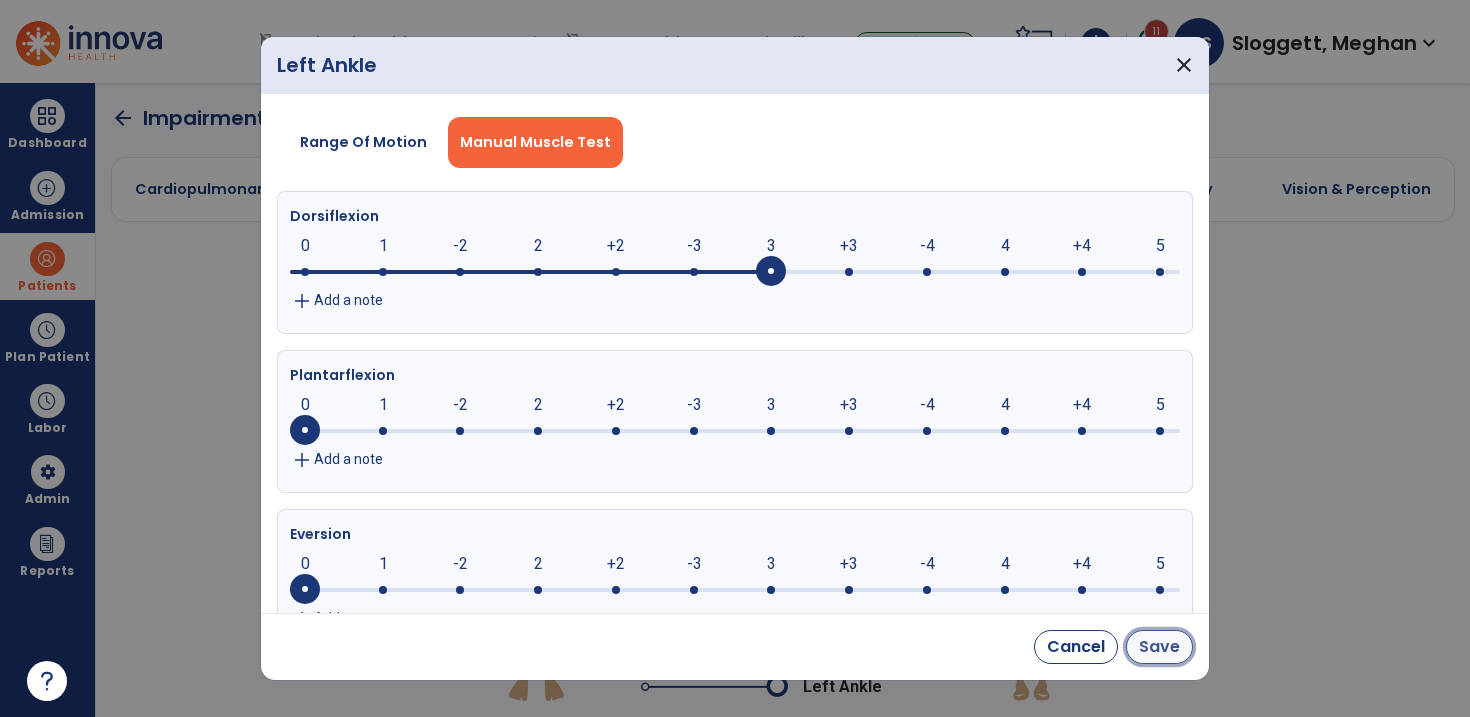 click on "Save" at bounding box center [1159, 647] 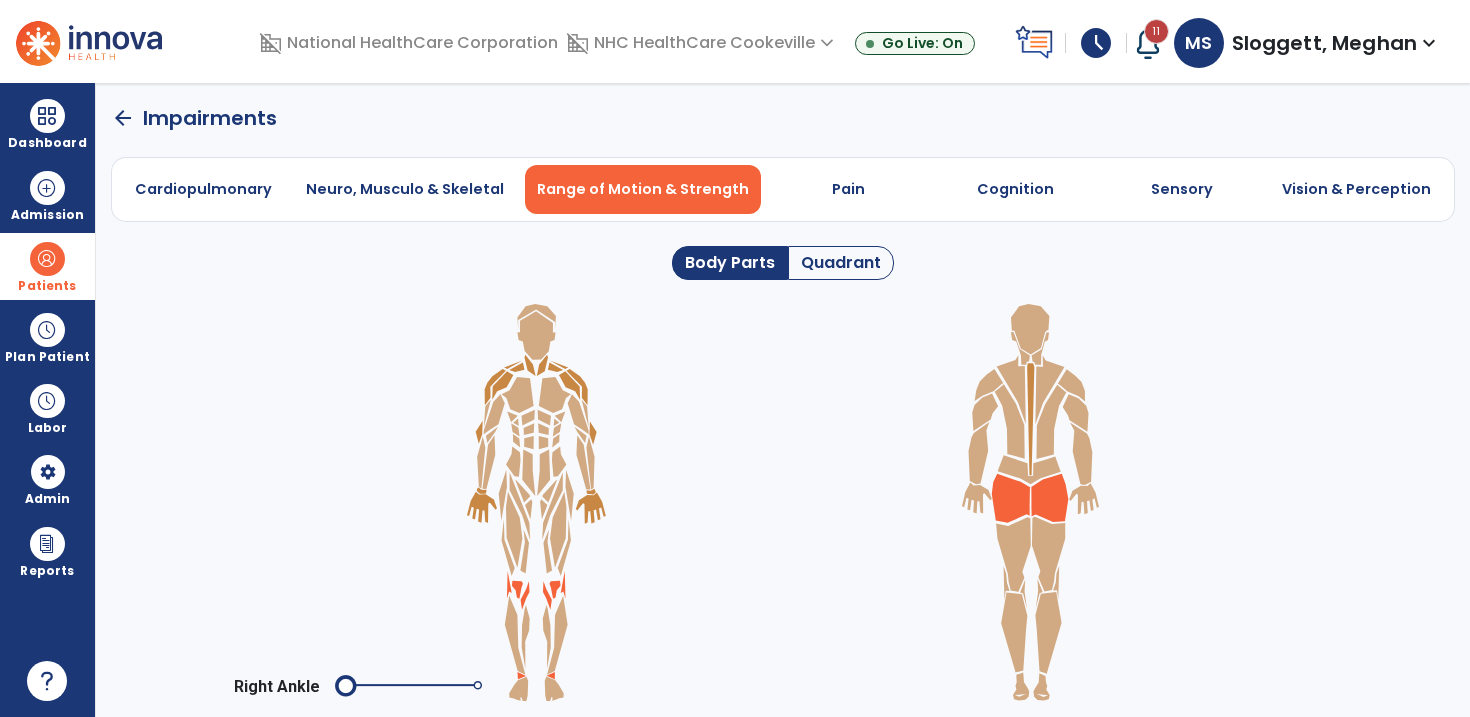 click 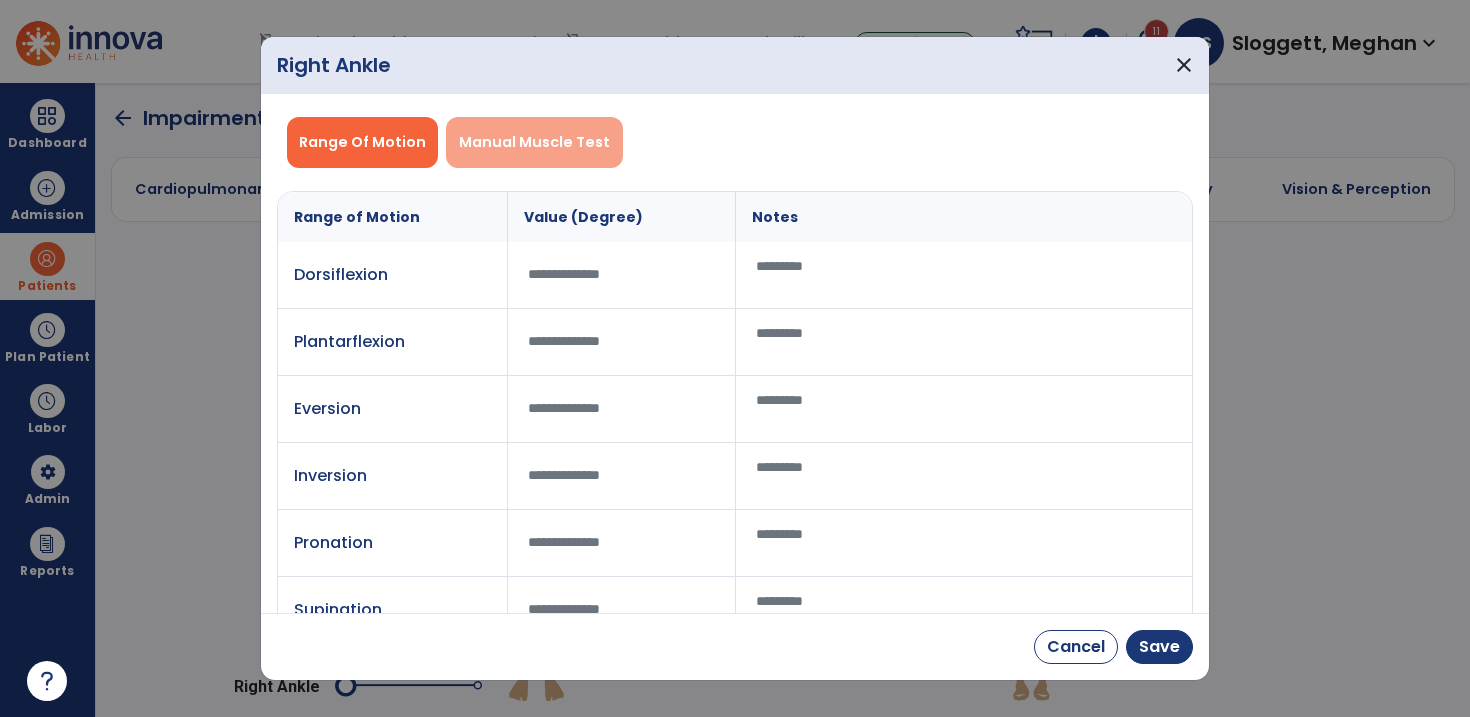 click on "Manual Muscle Test" at bounding box center [534, 142] 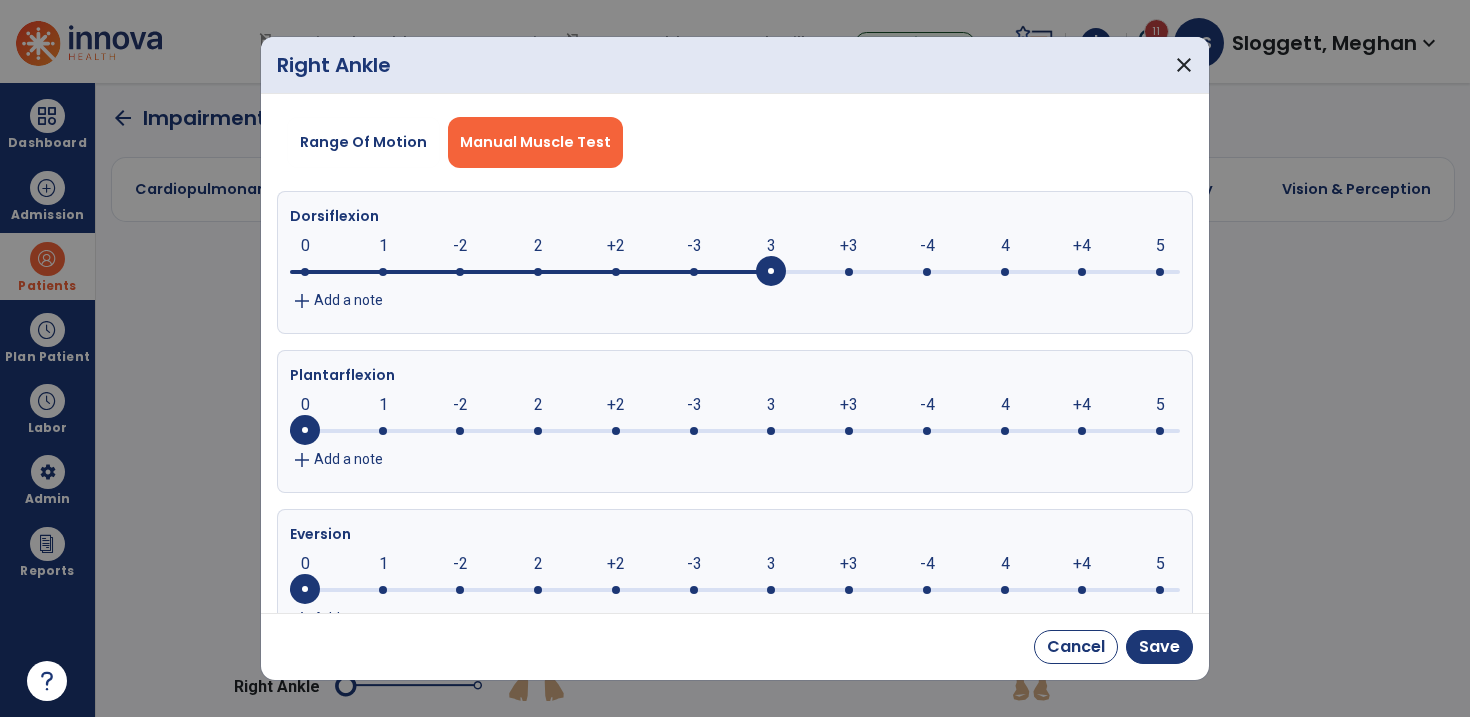 click 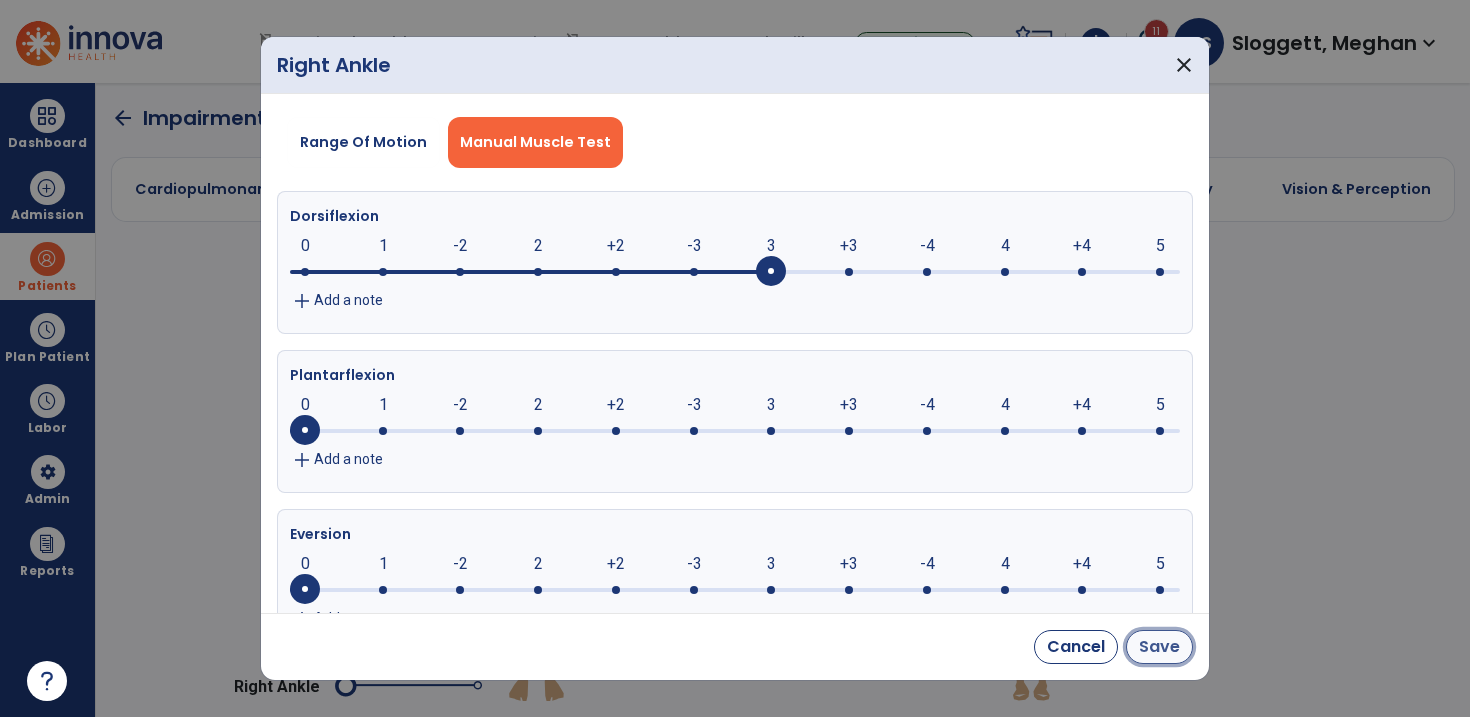 click on "Save" at bounding box center [1159, 647] 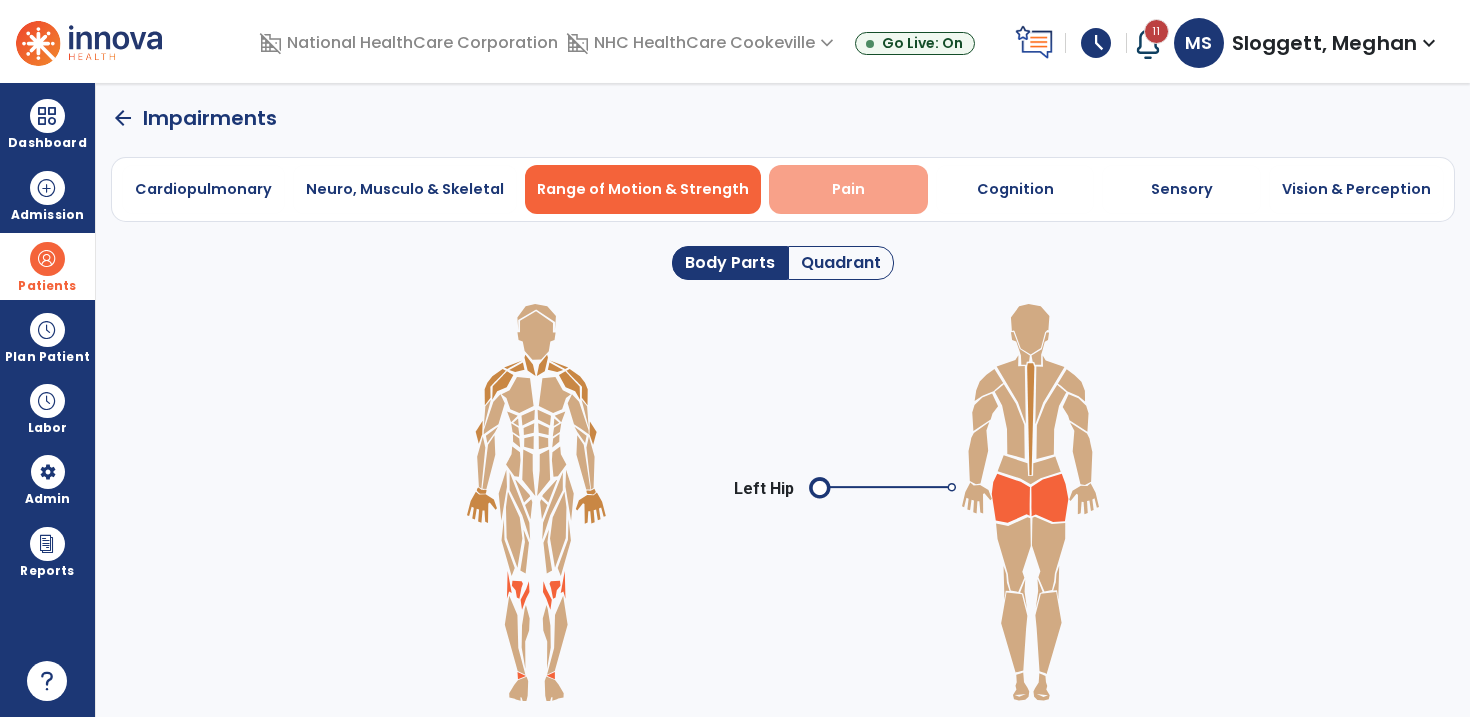 click on "Pain" at bounding box center [848, 189] 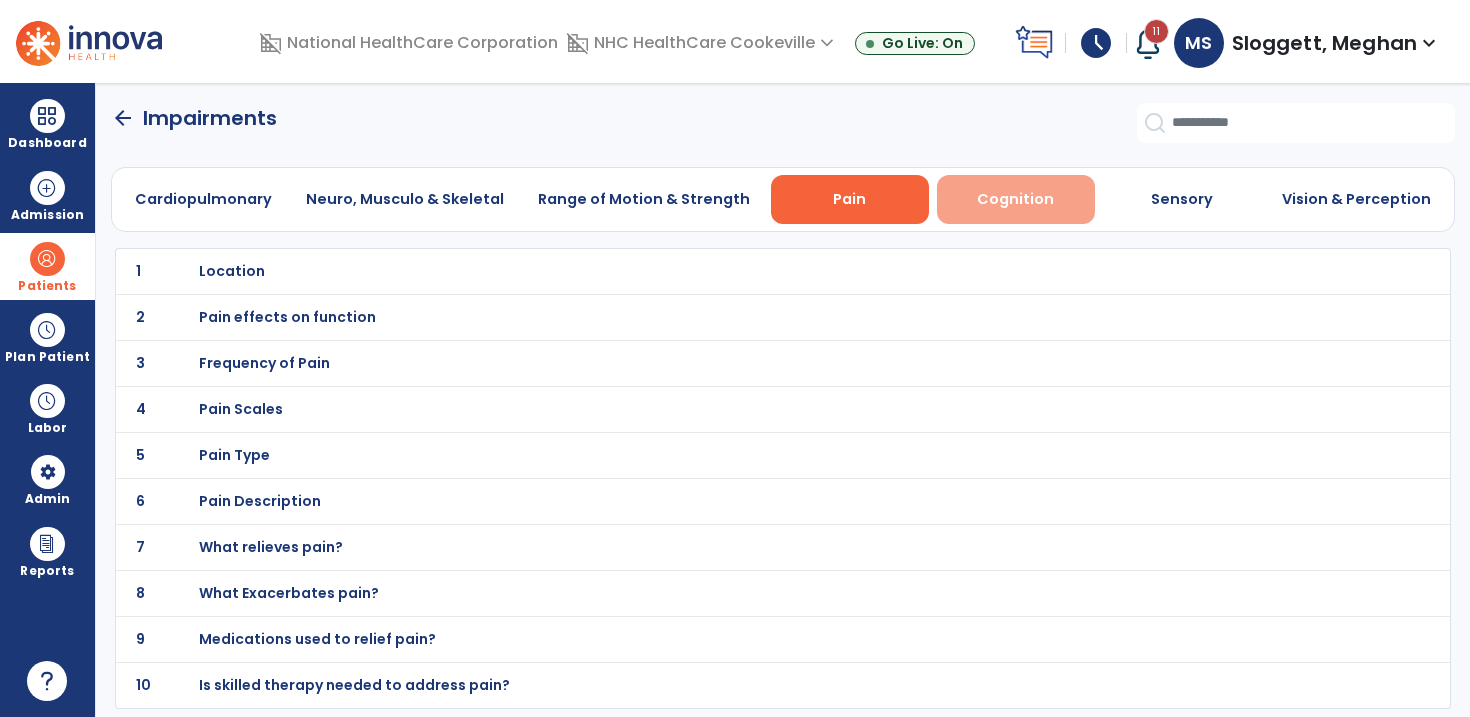click on "Cognition" at bounding box center (1016, 199) 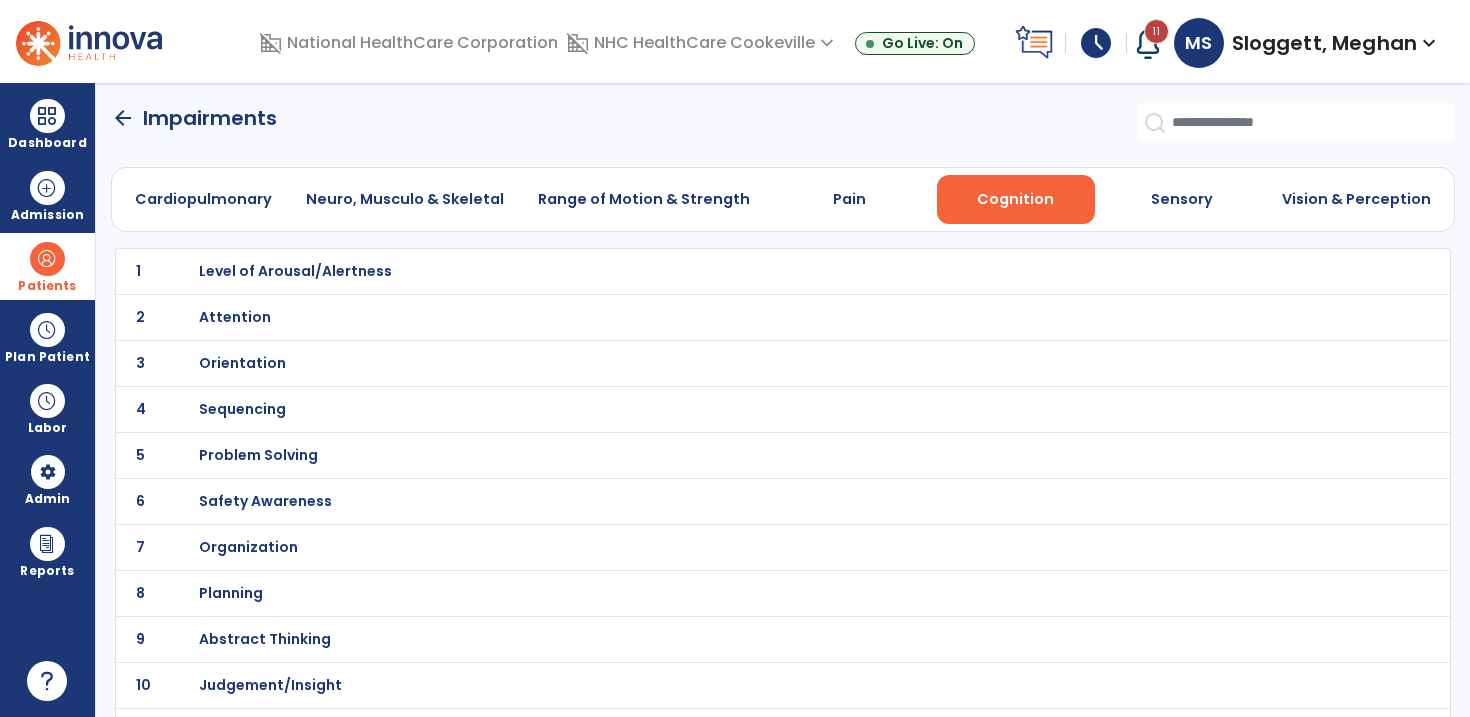 click on "Orientation" at bounding box center (295, 271) 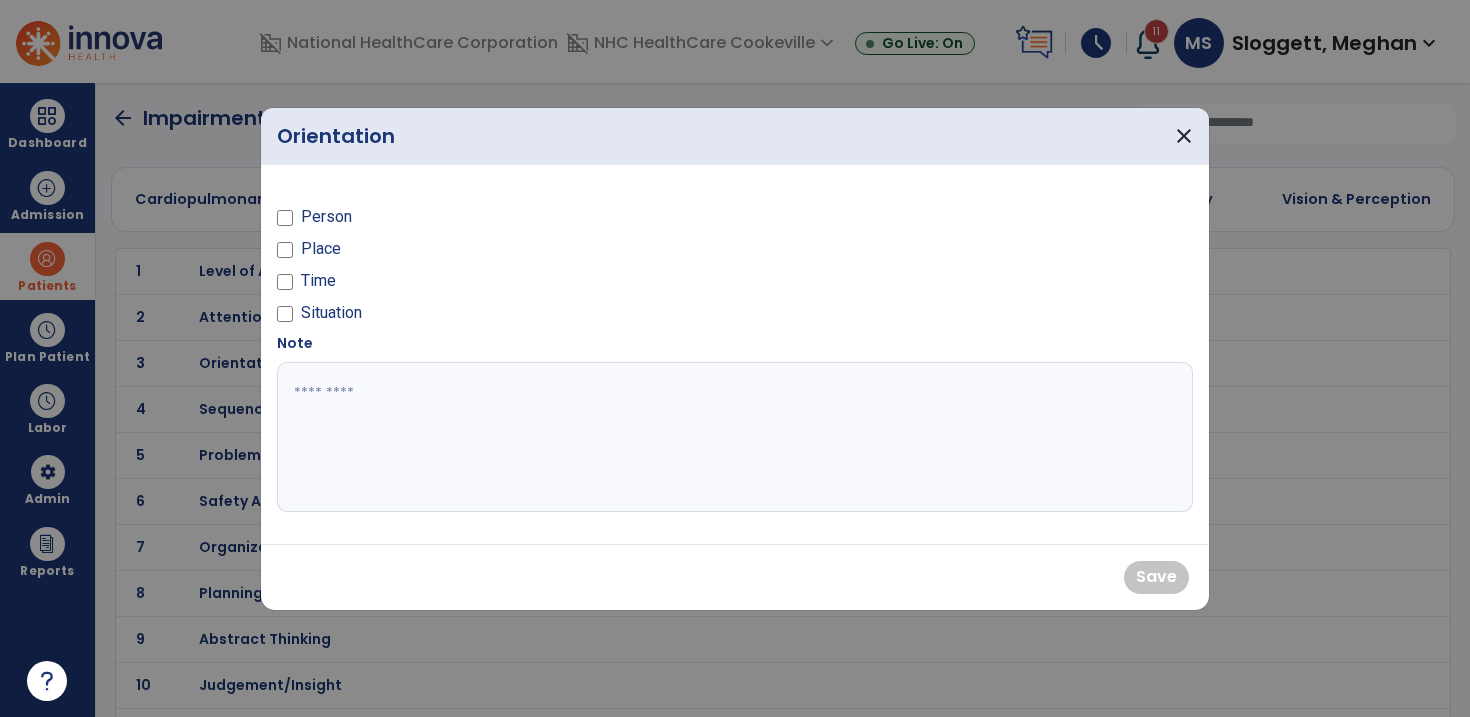 click on "Person" at bounding box center [326, 217] 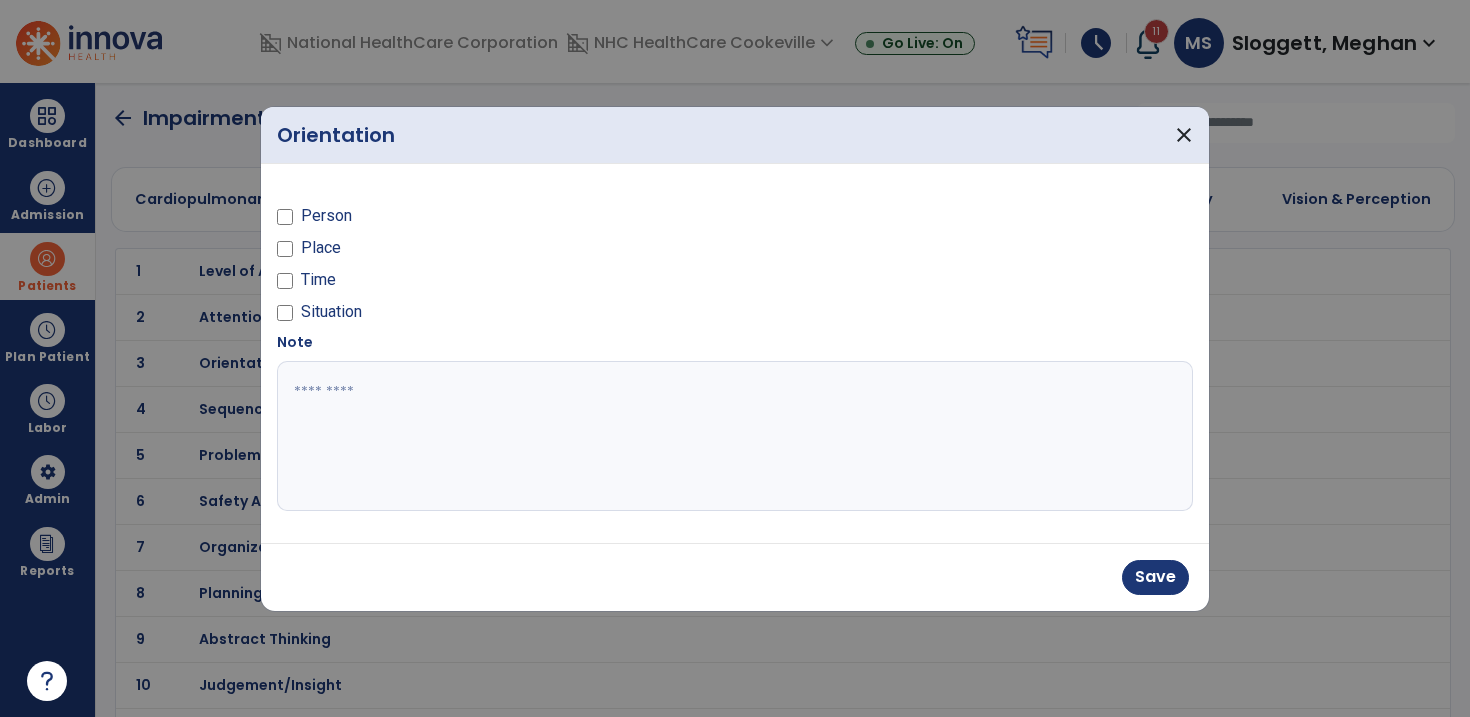 click on "Time" at bounding box center [318, 280] 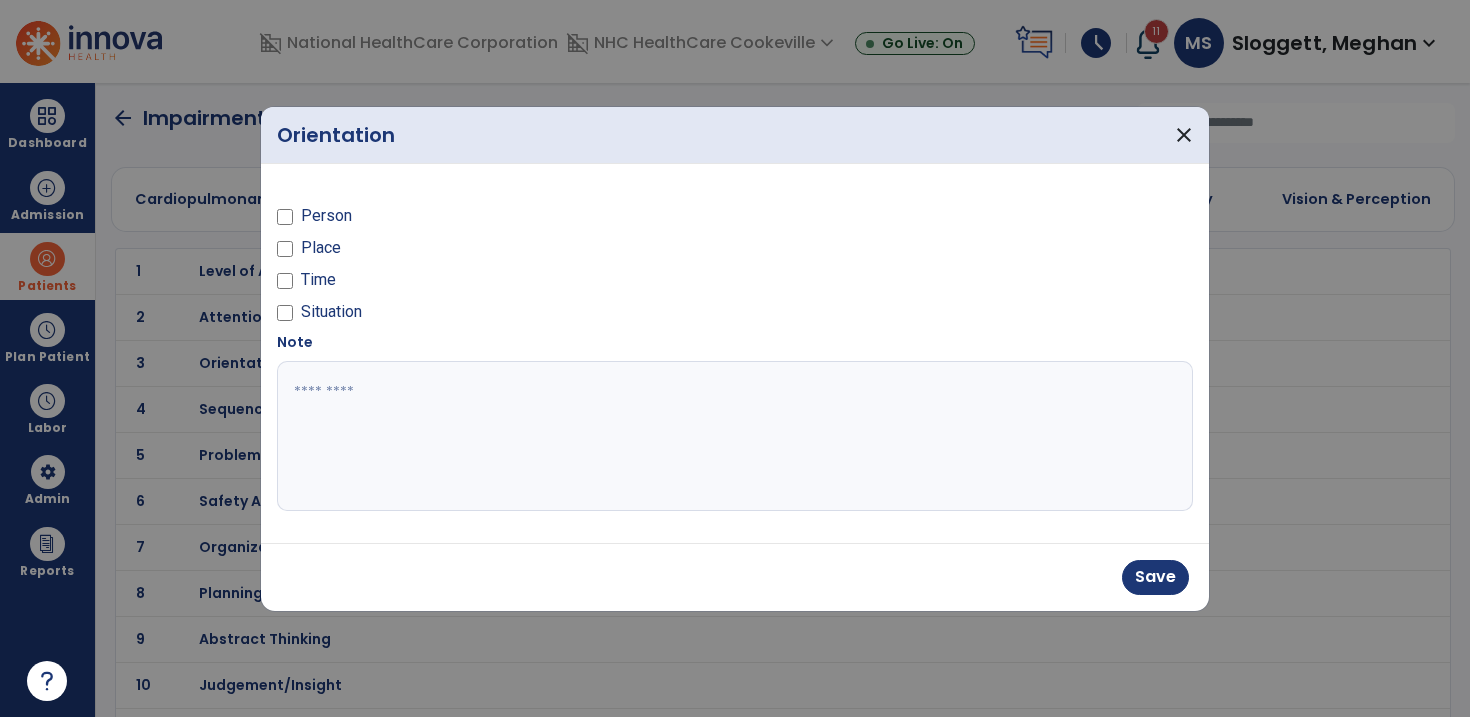 click at bounding box center [735, 436] 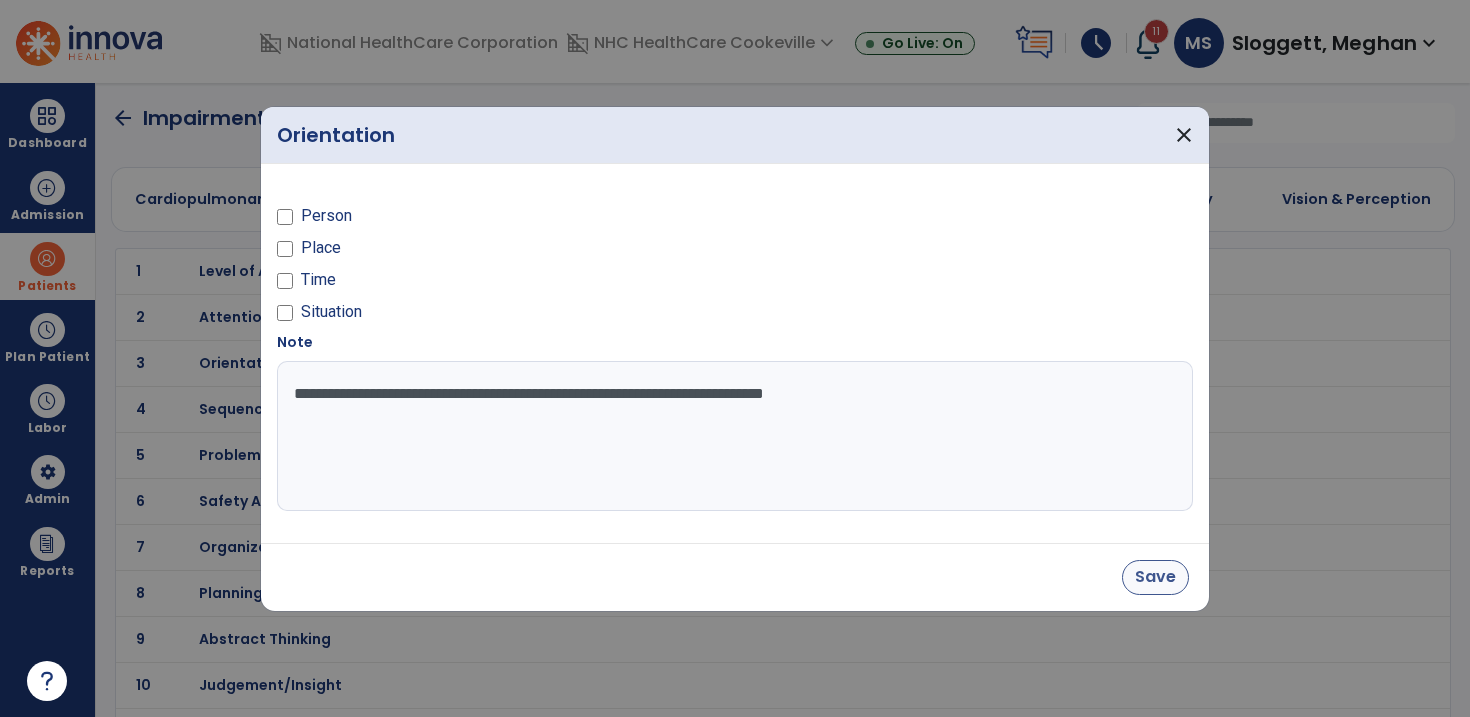 type on "**********" 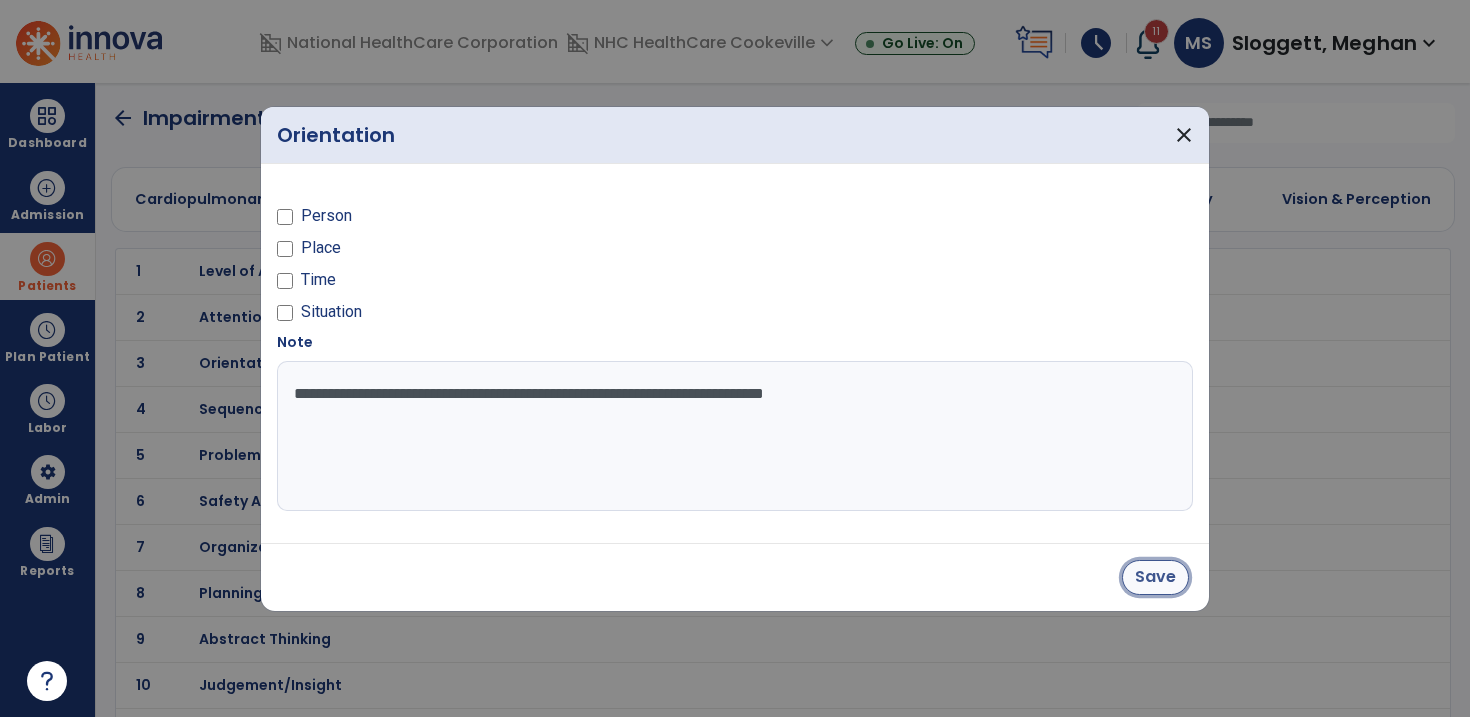 click on "Save" at bounding box center (1155, 577) 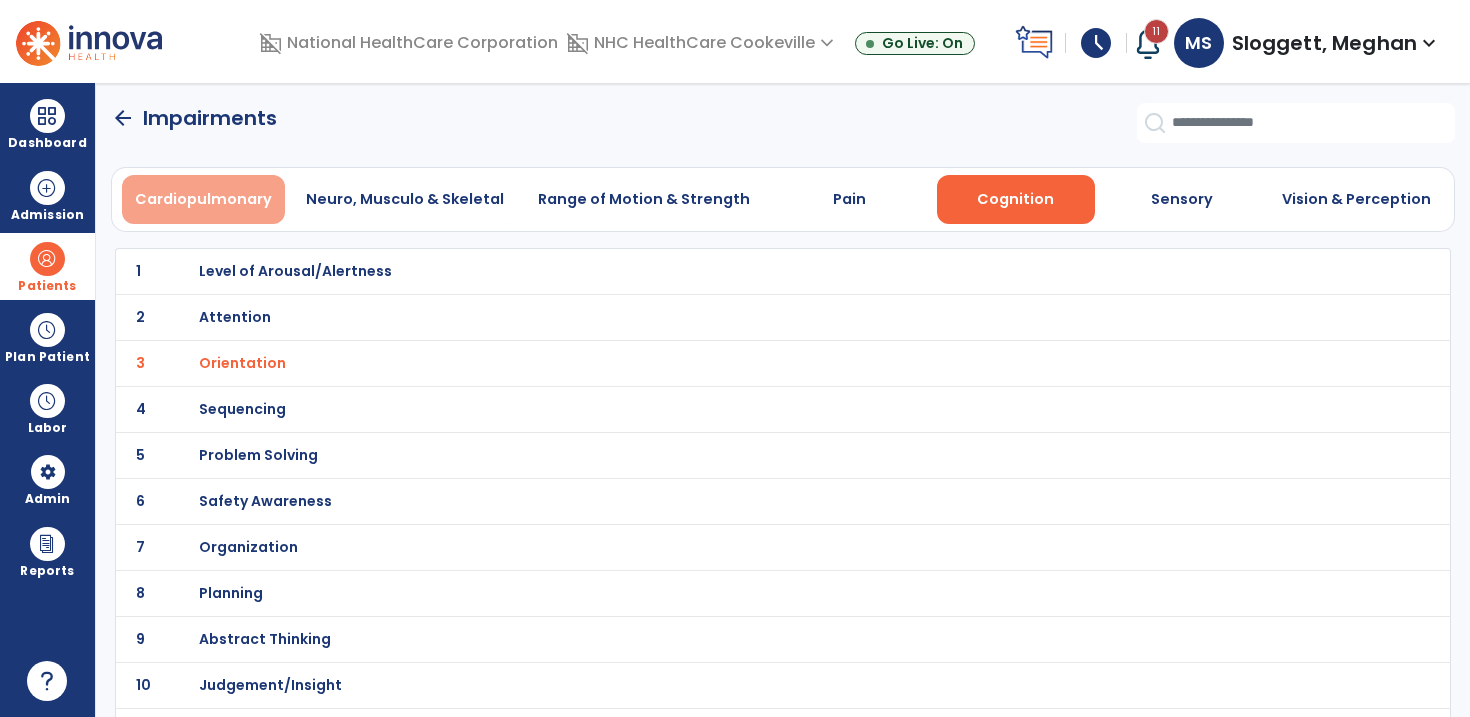 click on "Cardiopulmonary" at bounding box center [203, 199] 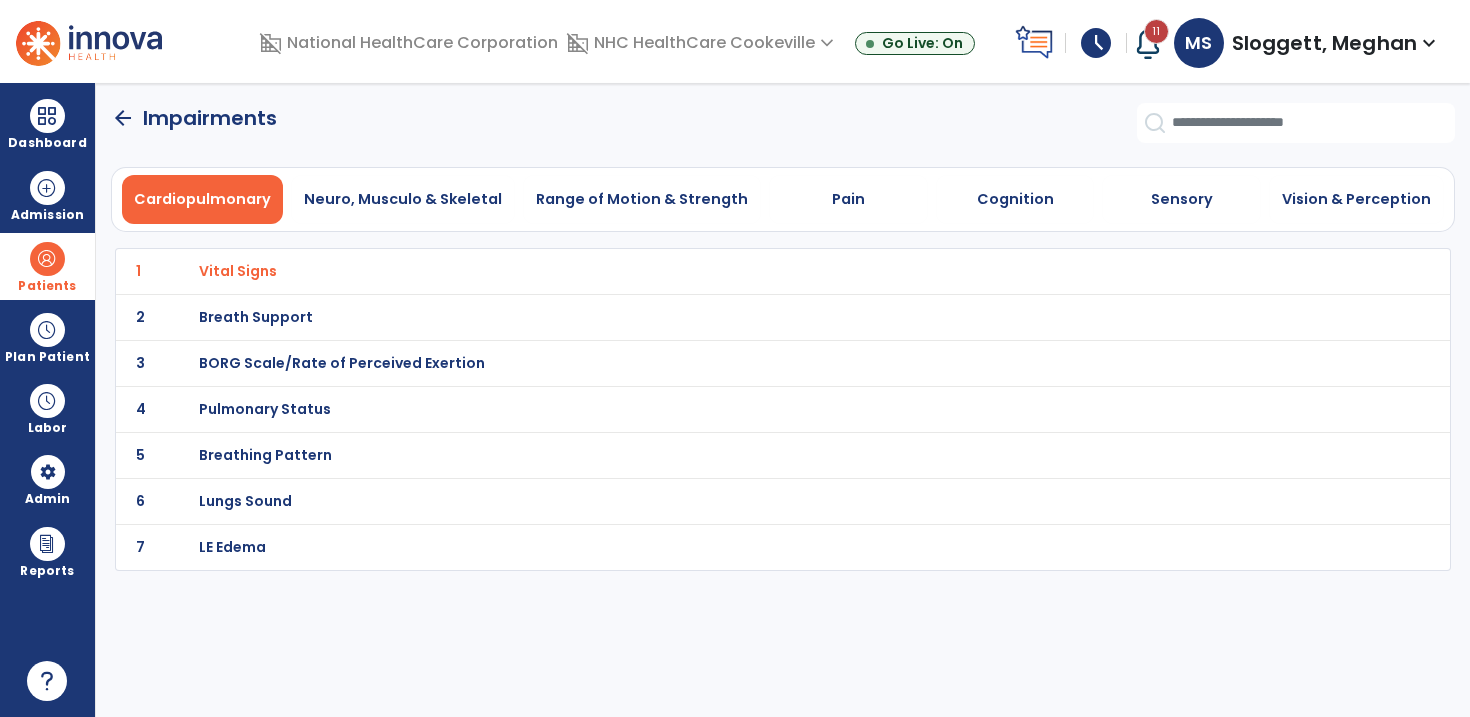 click on "Breath Support" at bounding box center (238, 271) 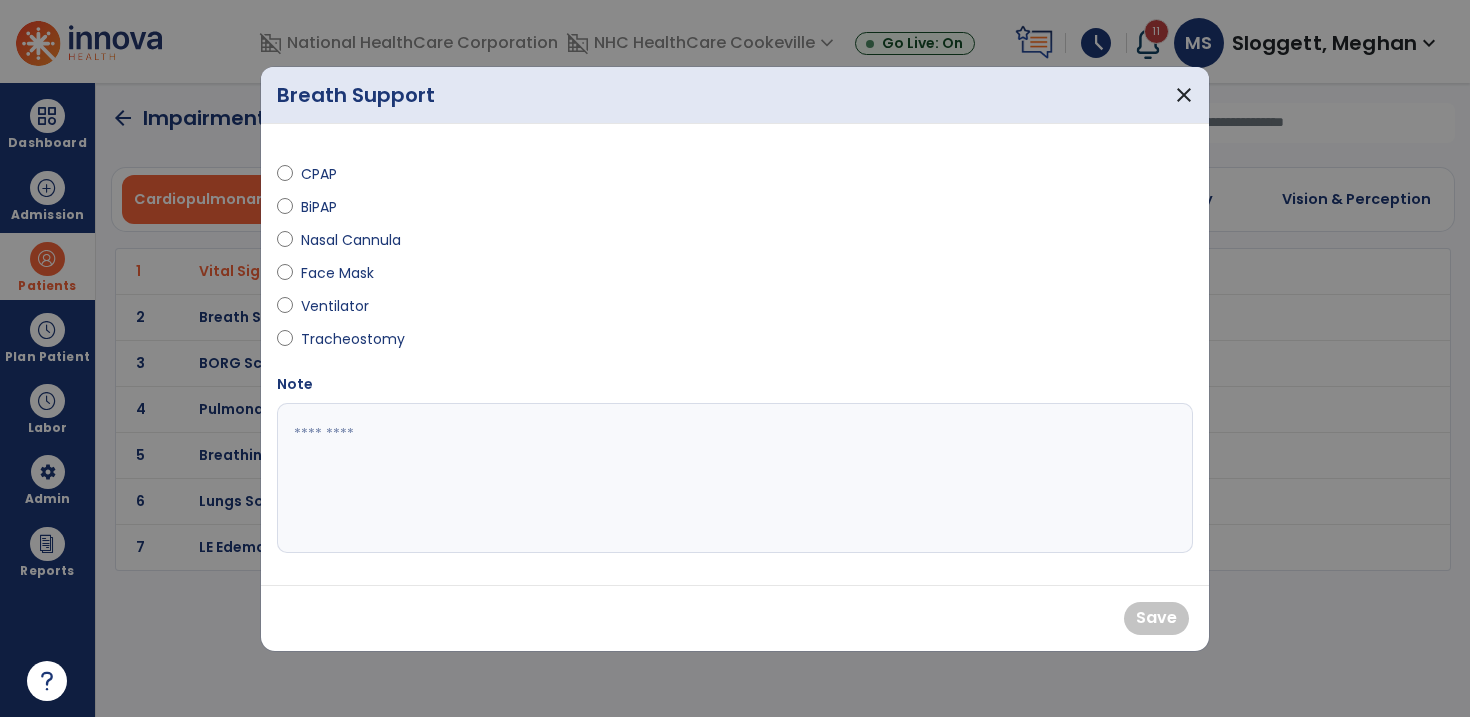 click on "Nasal Cannula" at bounding box center (351, 240) 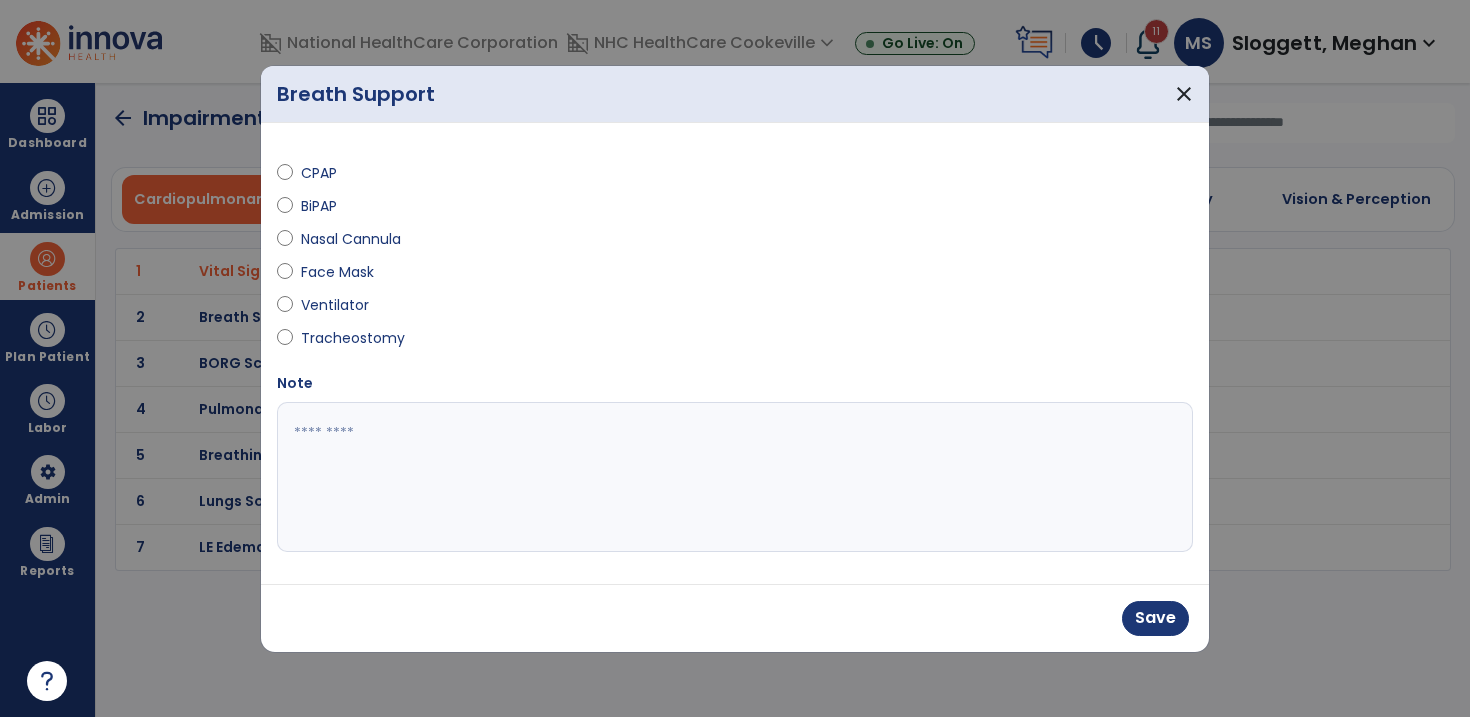click at bounding box center [735, 477] 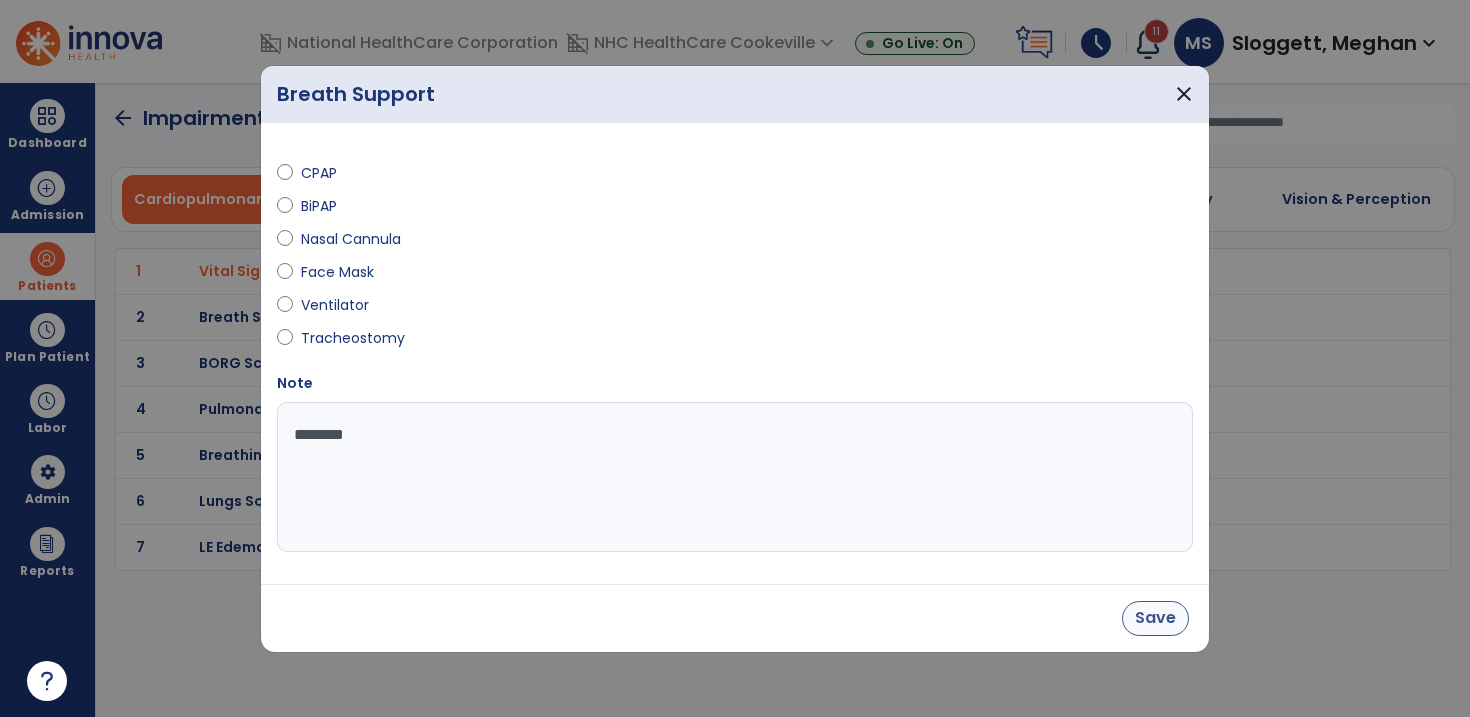 type on "********" 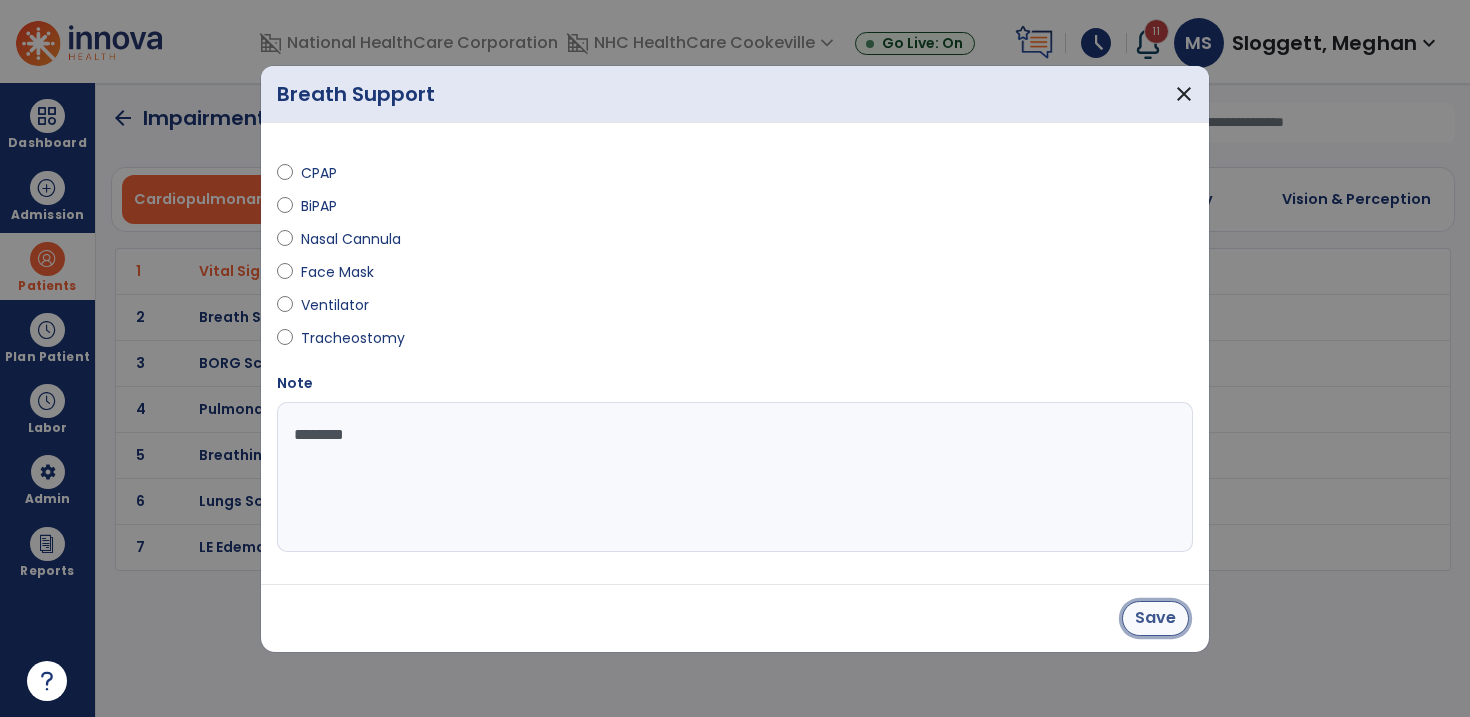 click on "Save" at bounding box center (1155, 618) 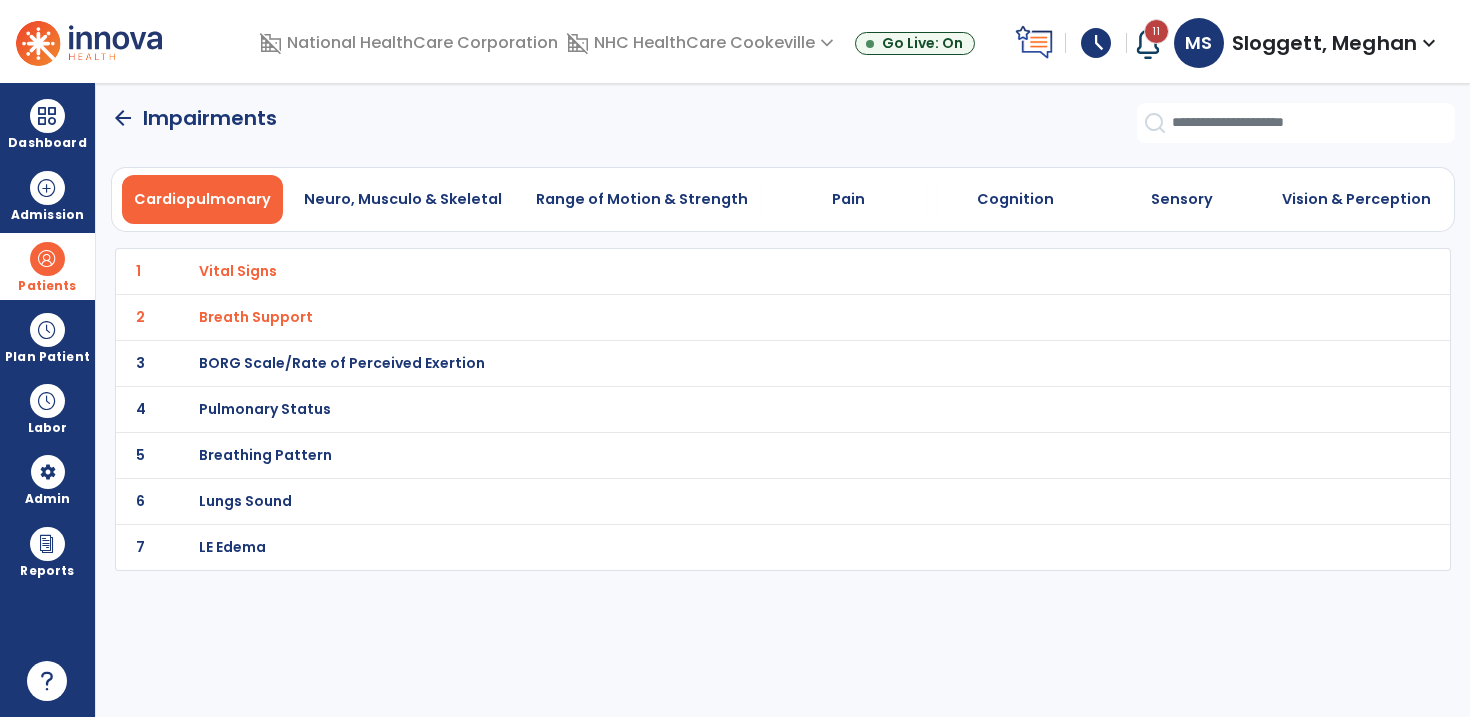 click on "arrow_back" 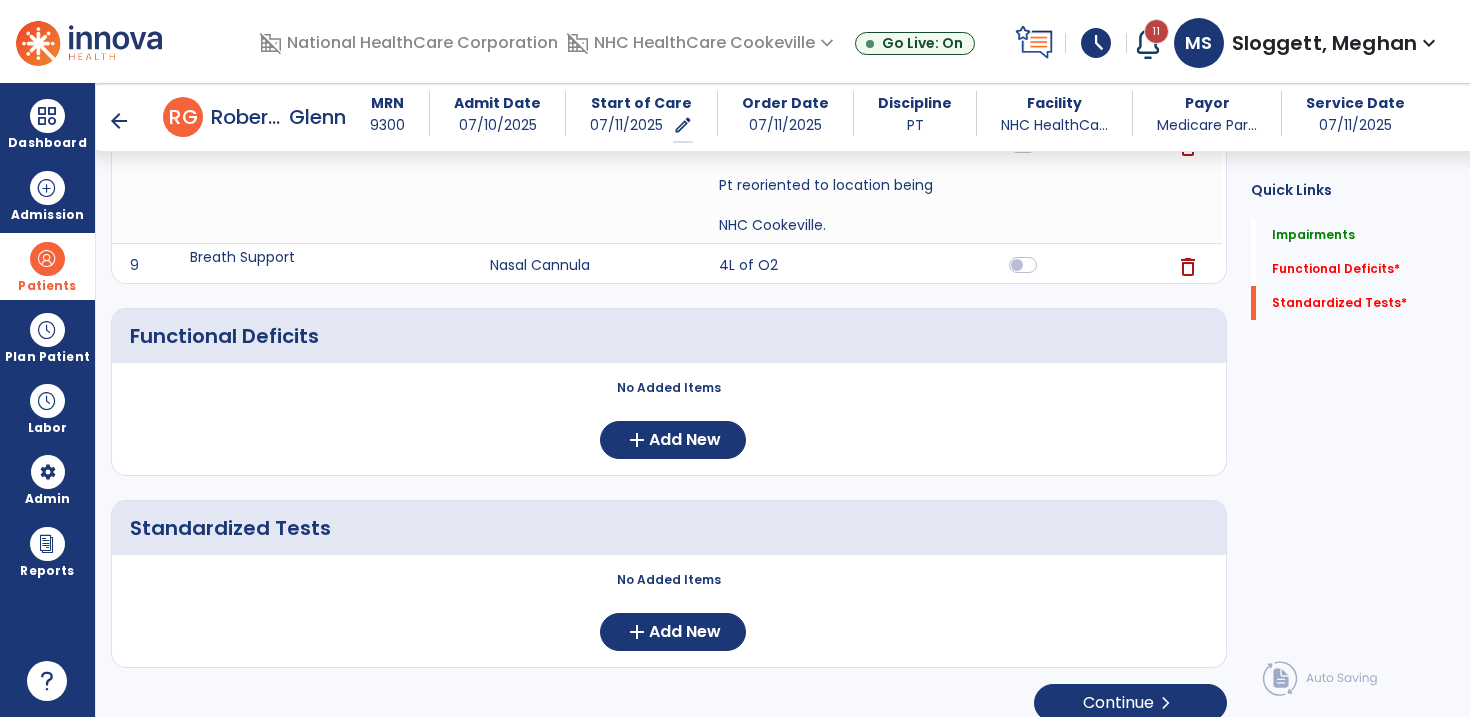 scroll, scrollTop: 701, scrollLeft: 0, axis: vertical 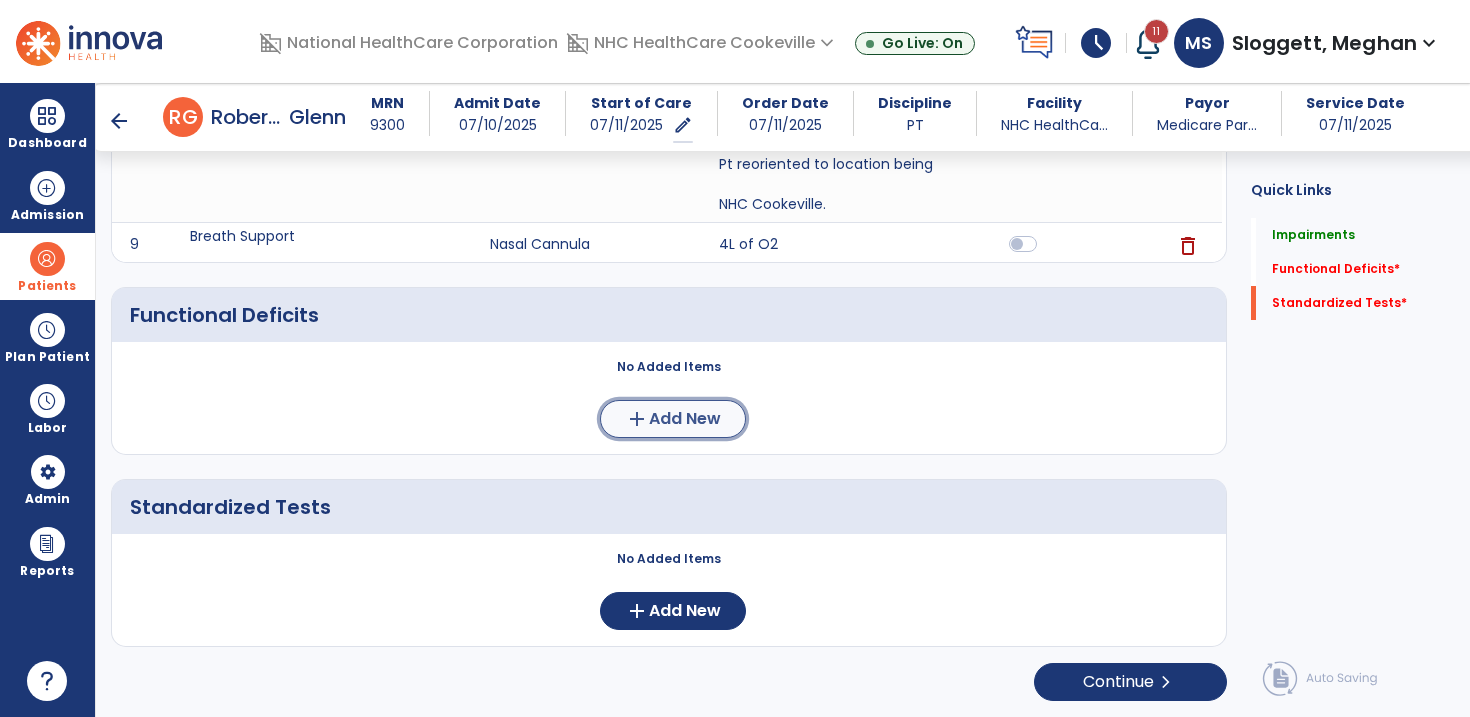 click on "Add New" 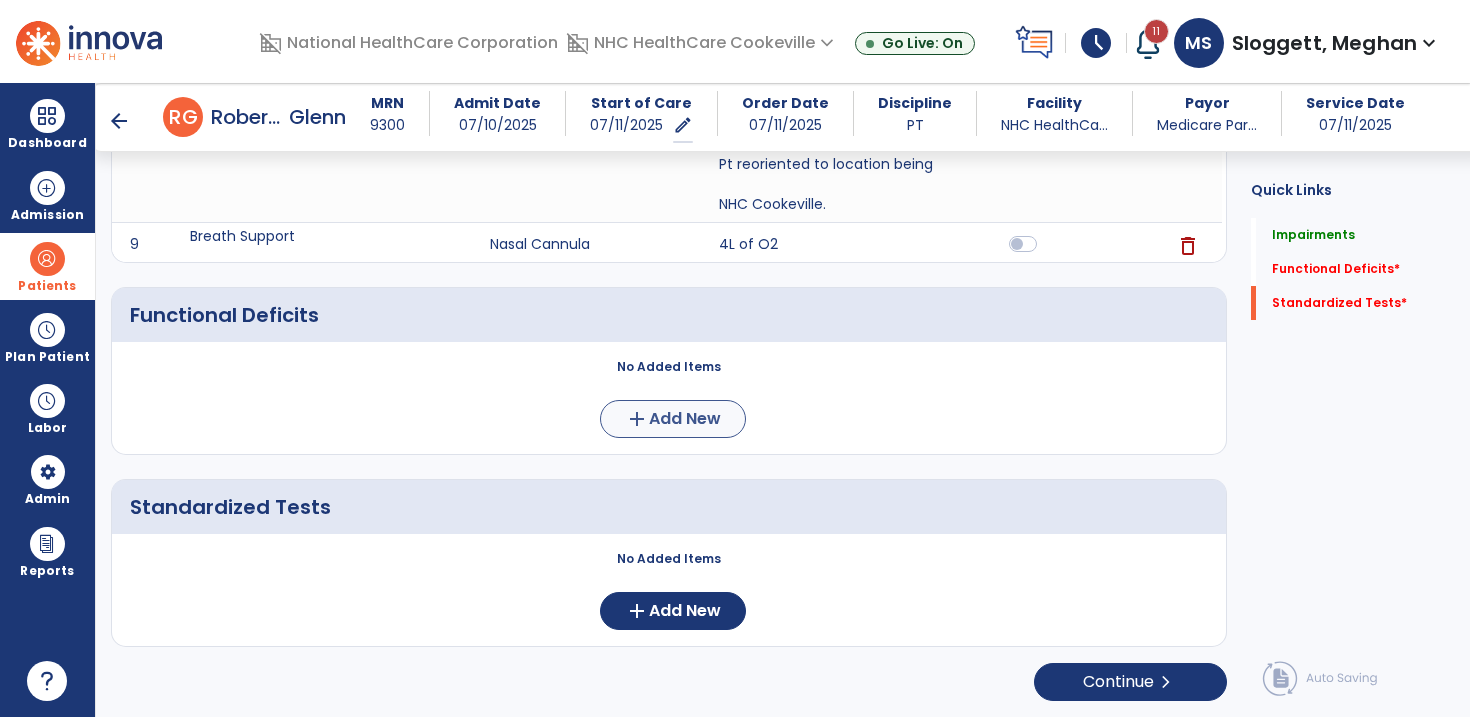 scroll, scrollTop: 0, scrollLeft: 0, axis: both 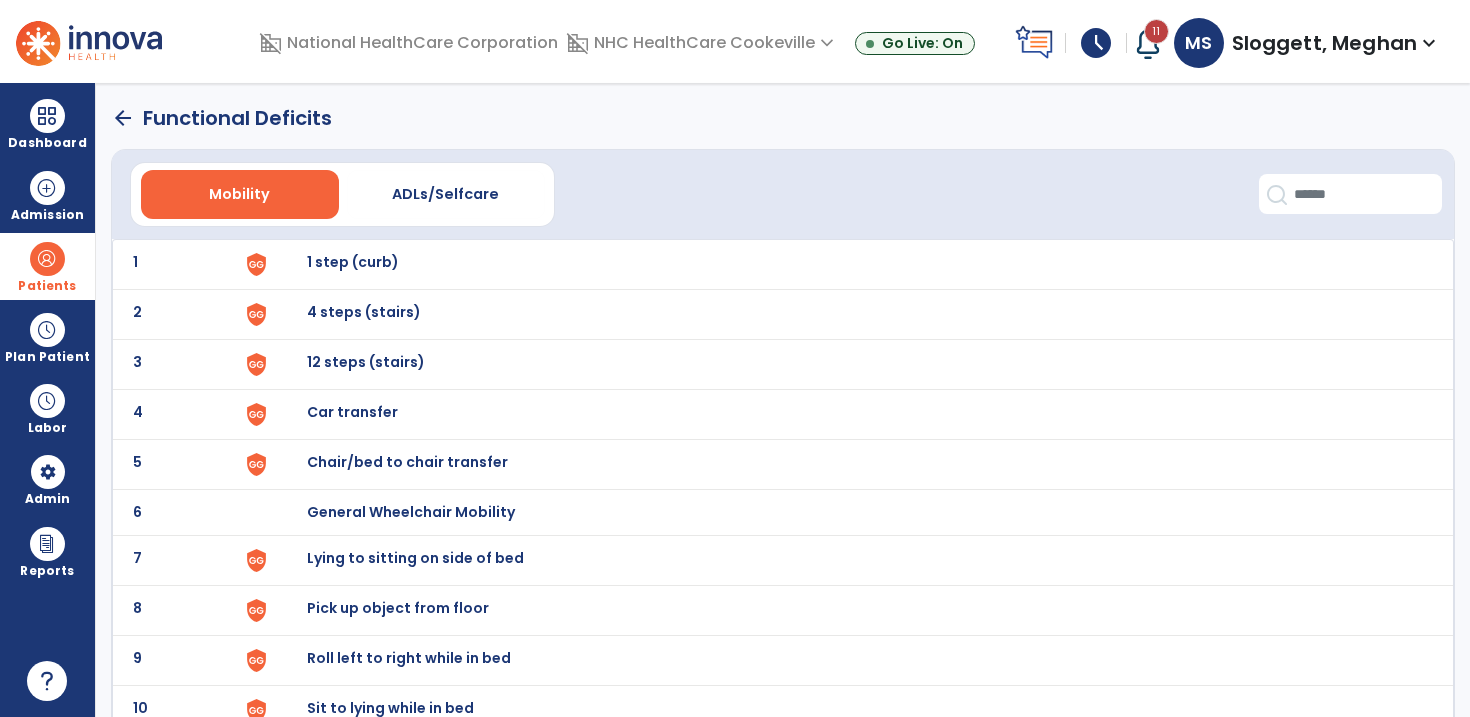 click on "Chair/bed to chair transfer" at bounding box center (353, 262) 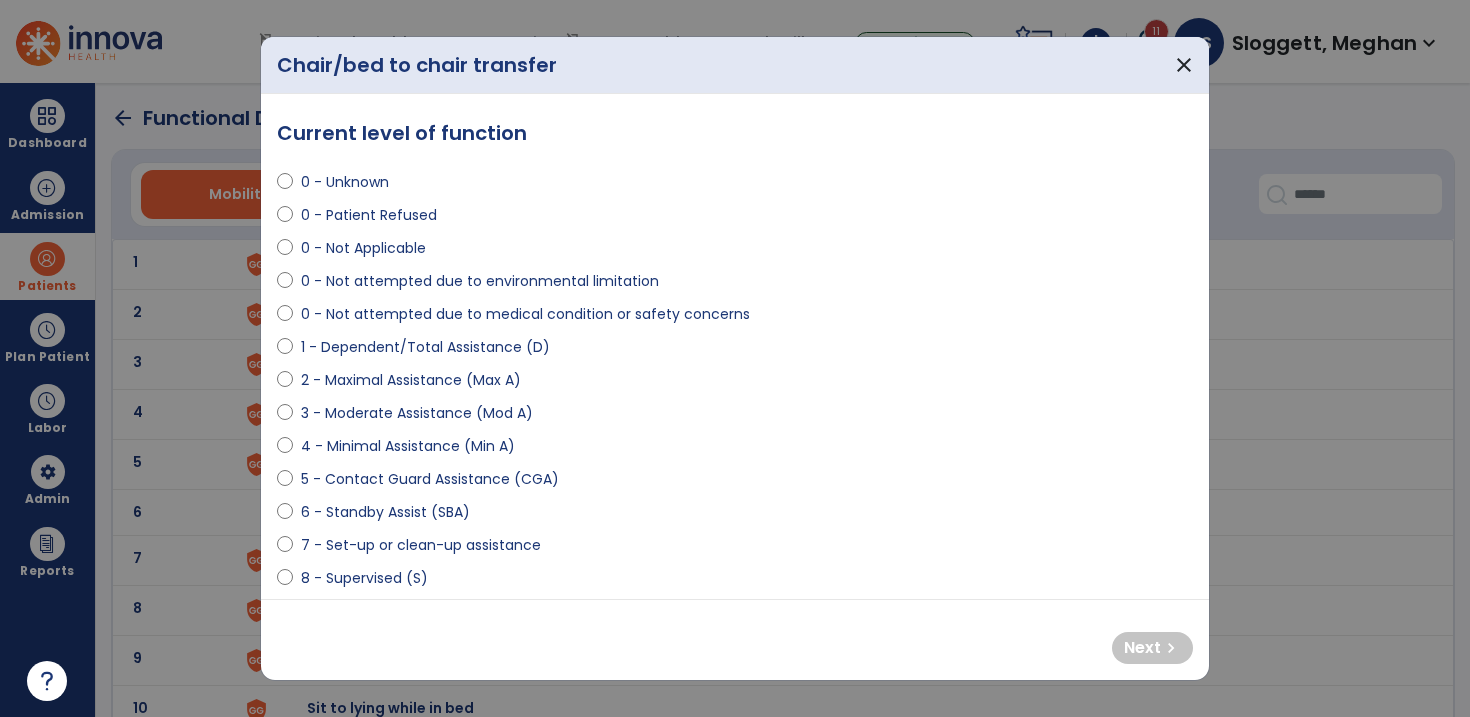click on "3 - Moderate Assistance (Mod A)" at bounding box center (417, 413) 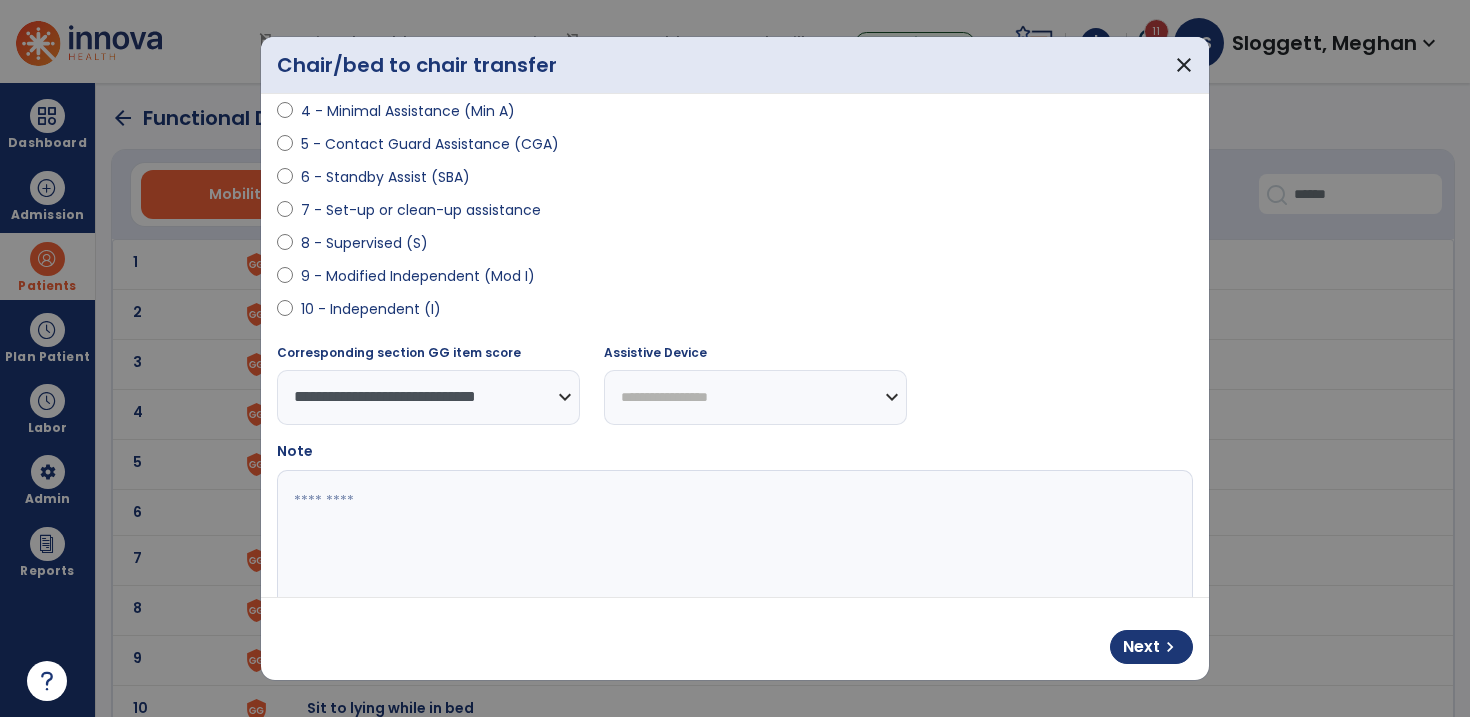 scroll, scrollTop: 391, scrollLeft: 0, axis: vertical 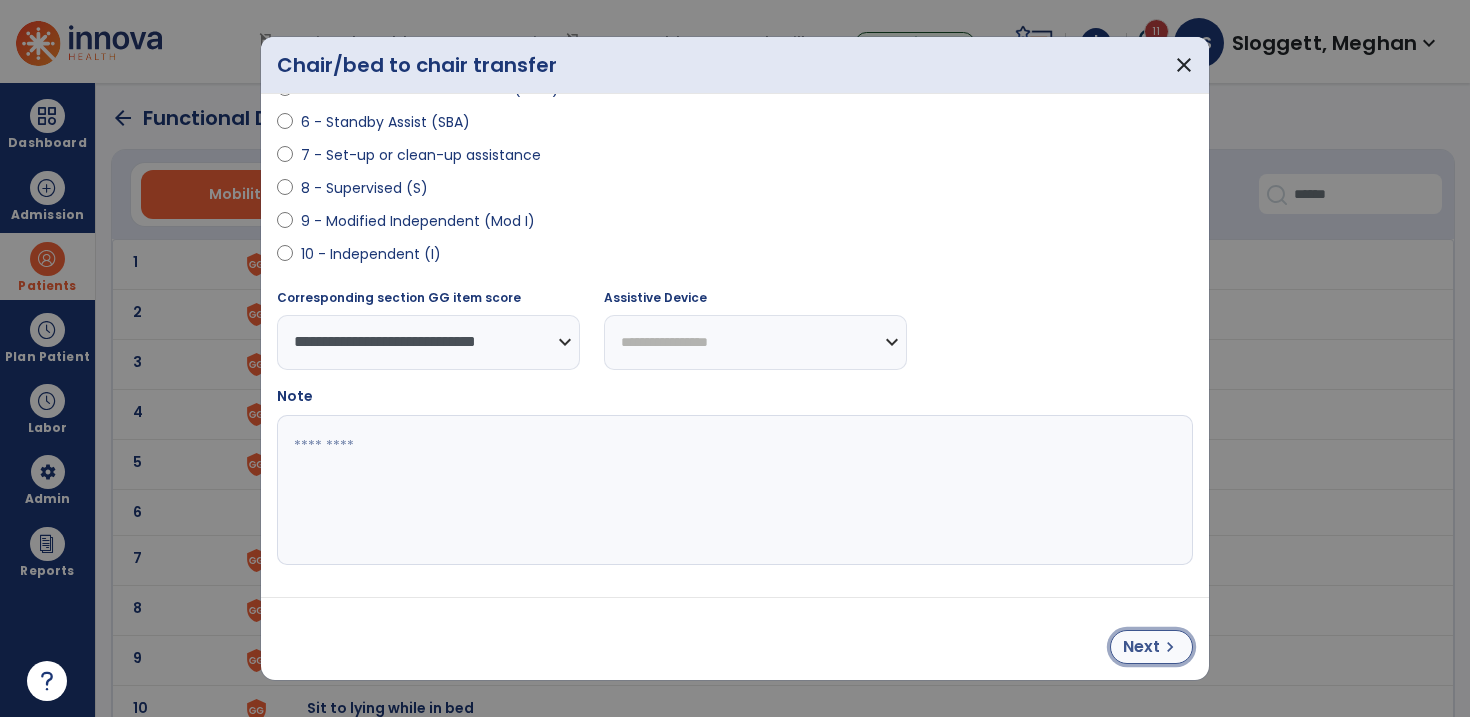 click on "Next" at bounding box center [1141, 647] 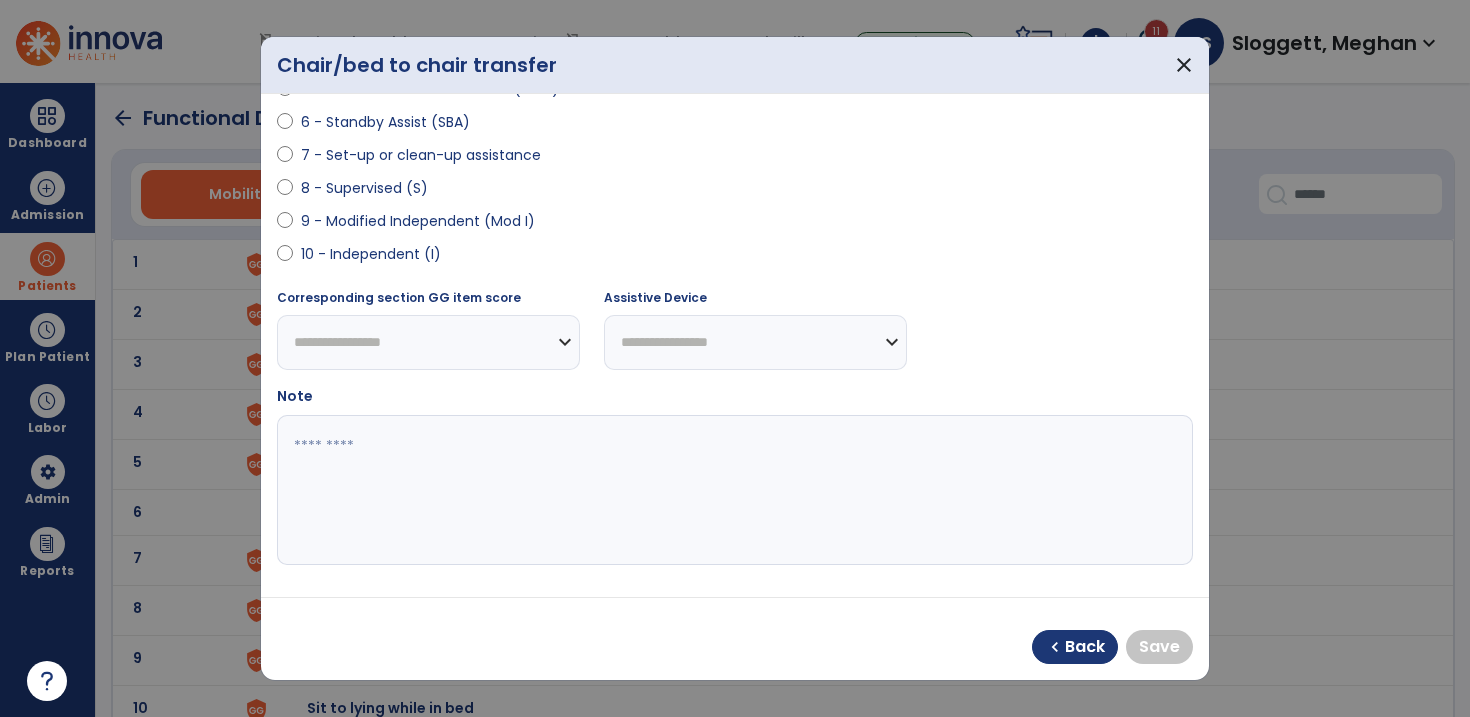 click on "9 - Modified Independent (Mod I)" at bounding box center (418, 221) 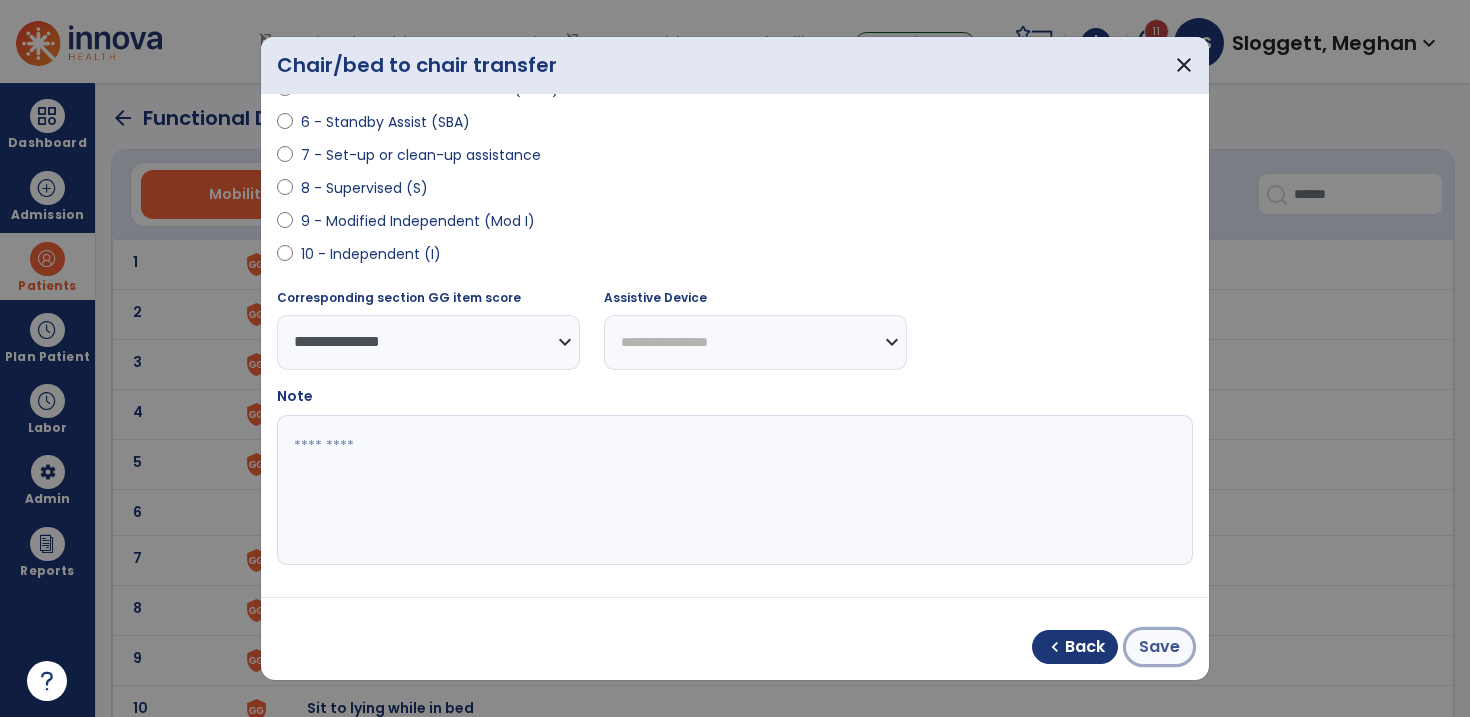 click on "Save" at bounding box center (1159, 647) 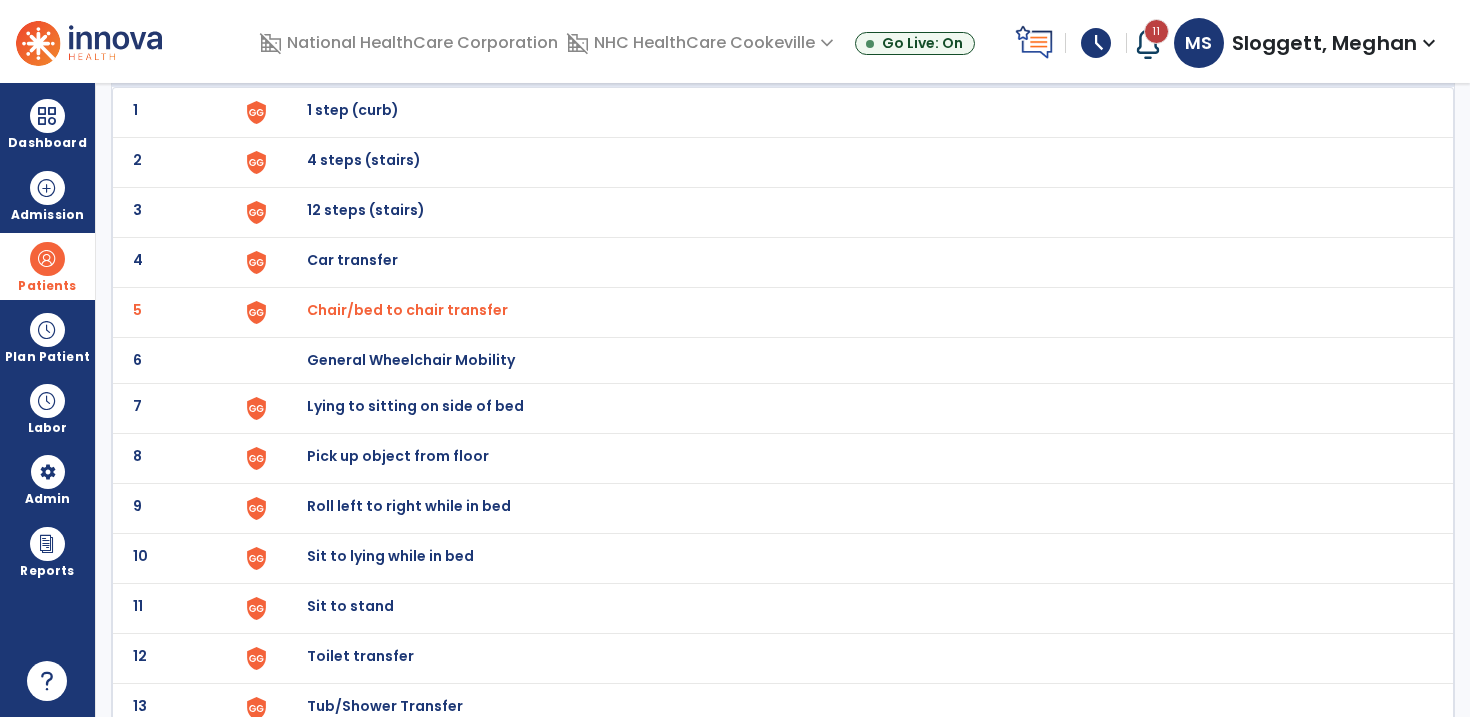 scroll, scrollTop: 155, scrollLeft: 0, axis: vertical 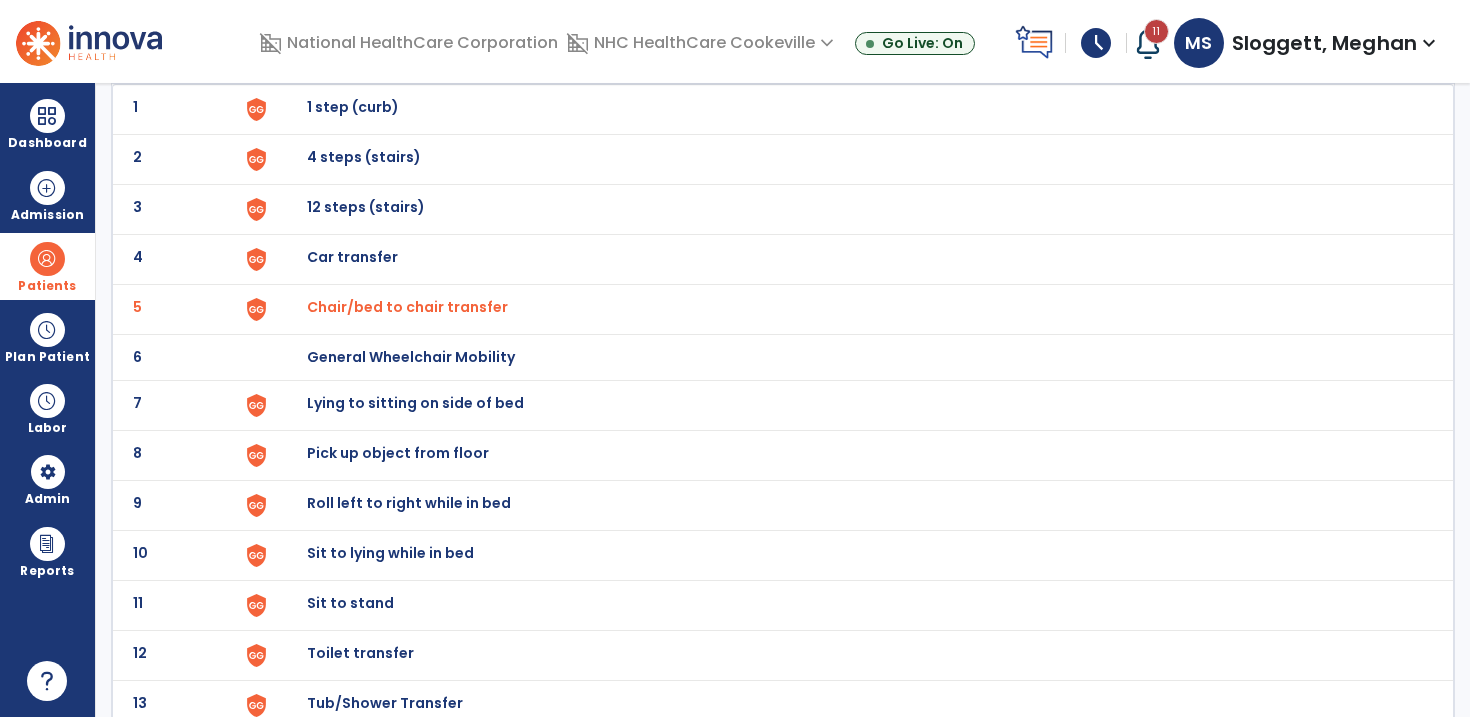 click on "Lying to sitting on side of bed" at bounding box center [353, 107] 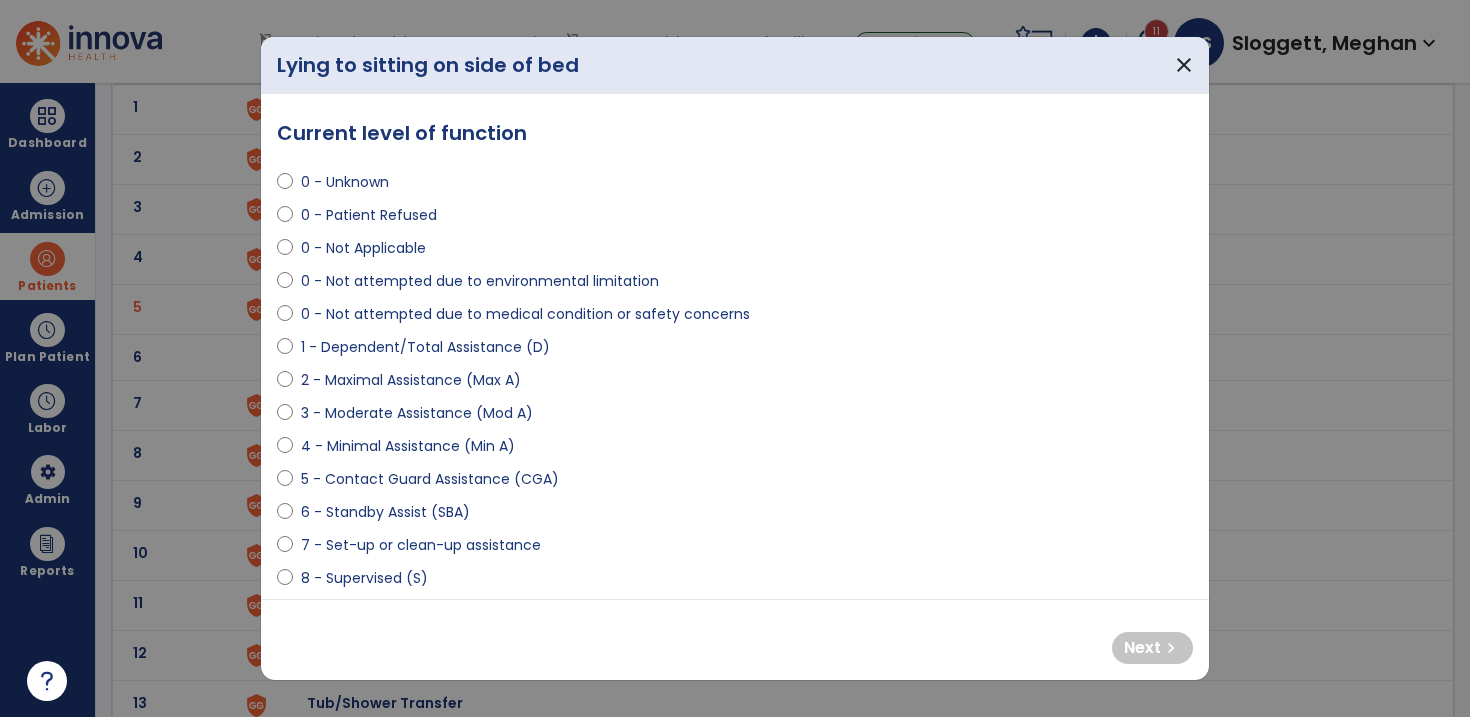 click on "4 - Minimal Assistance (Min A)" at bounding box center [408, 446] 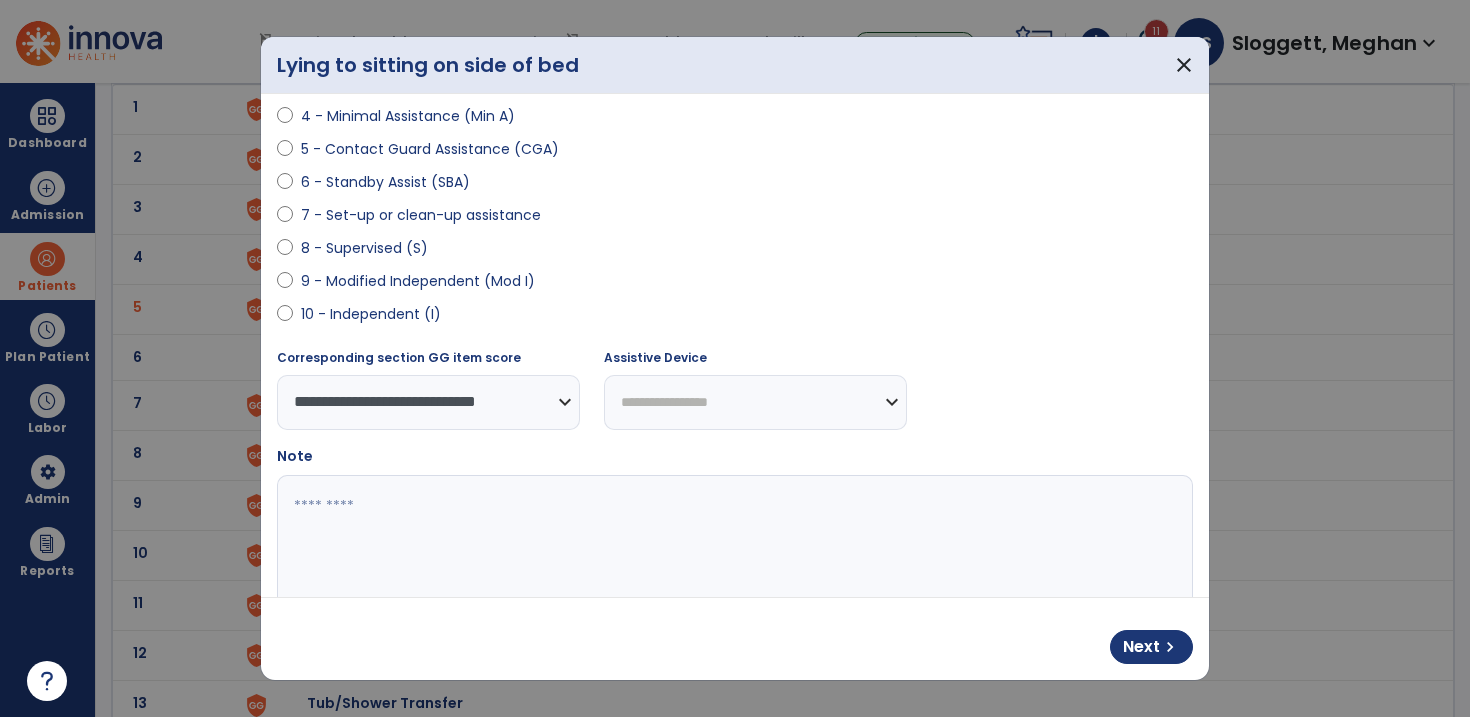 scroll, scrollTop: 336, scrollLeft: 0, axis: vertical 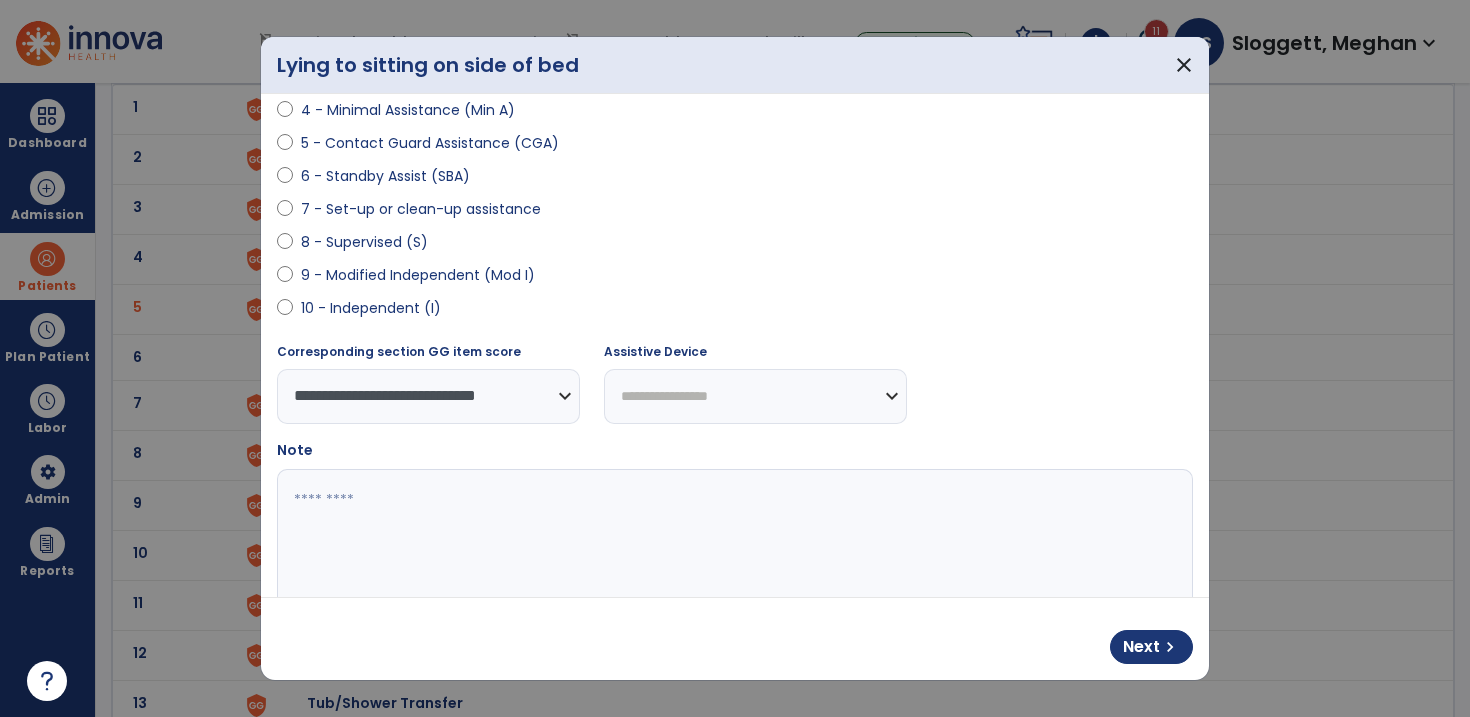 click at bounding box center [732, 544] 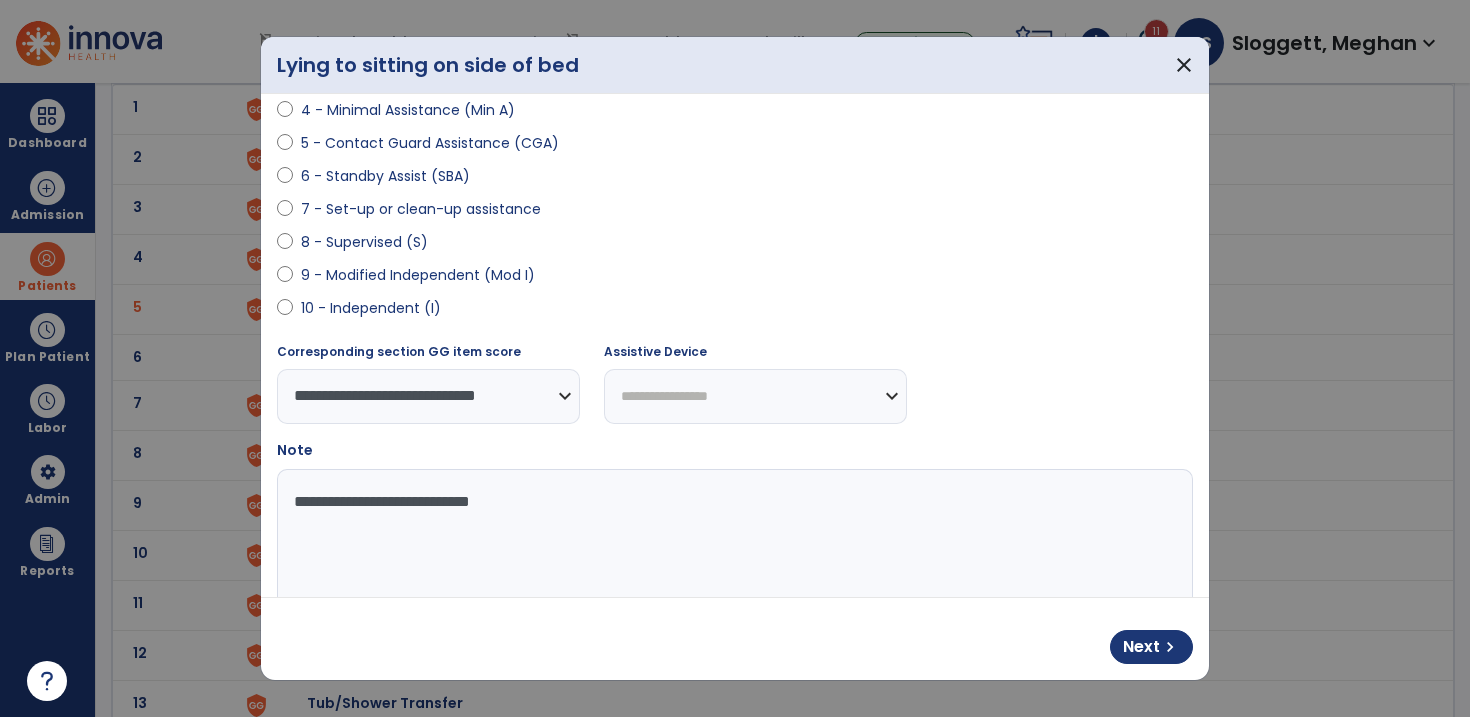 click on "**********" at bounding box center (732, 544) 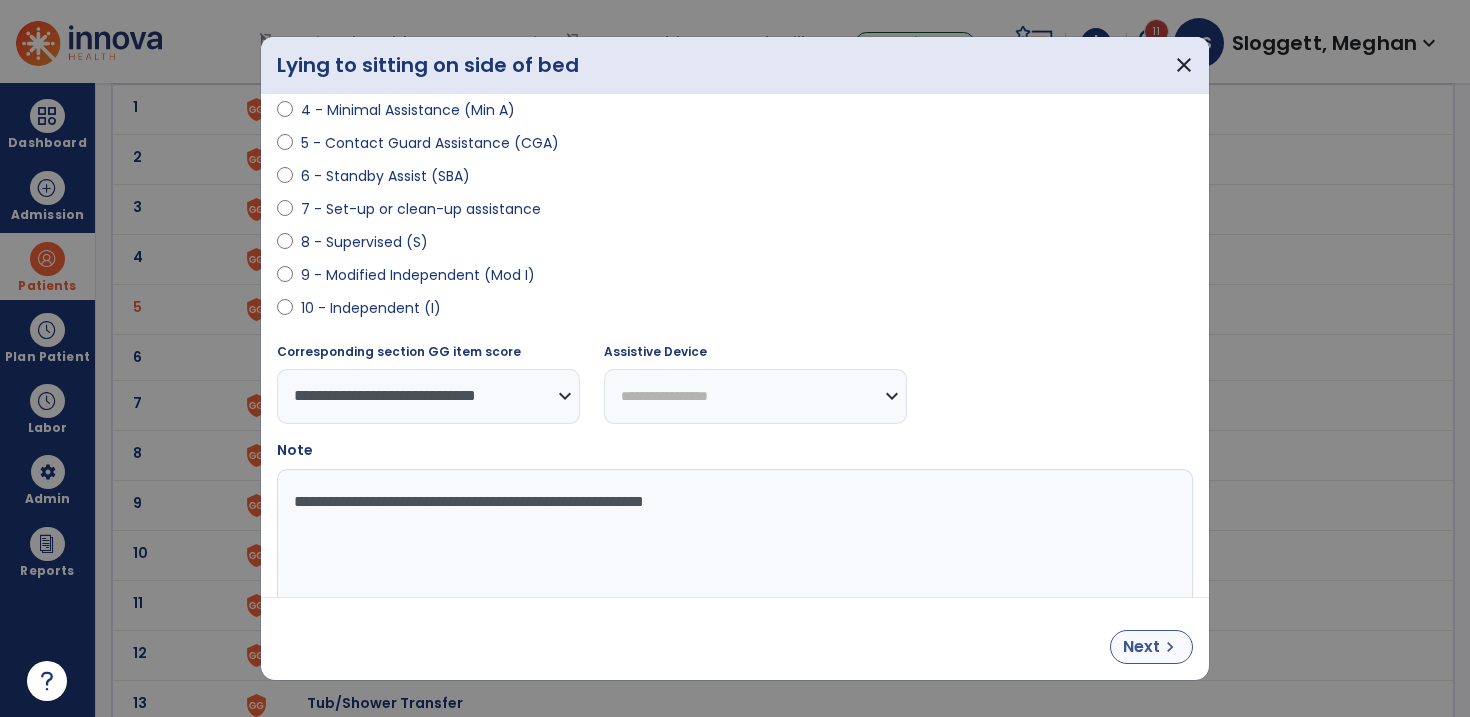 type on "**********" 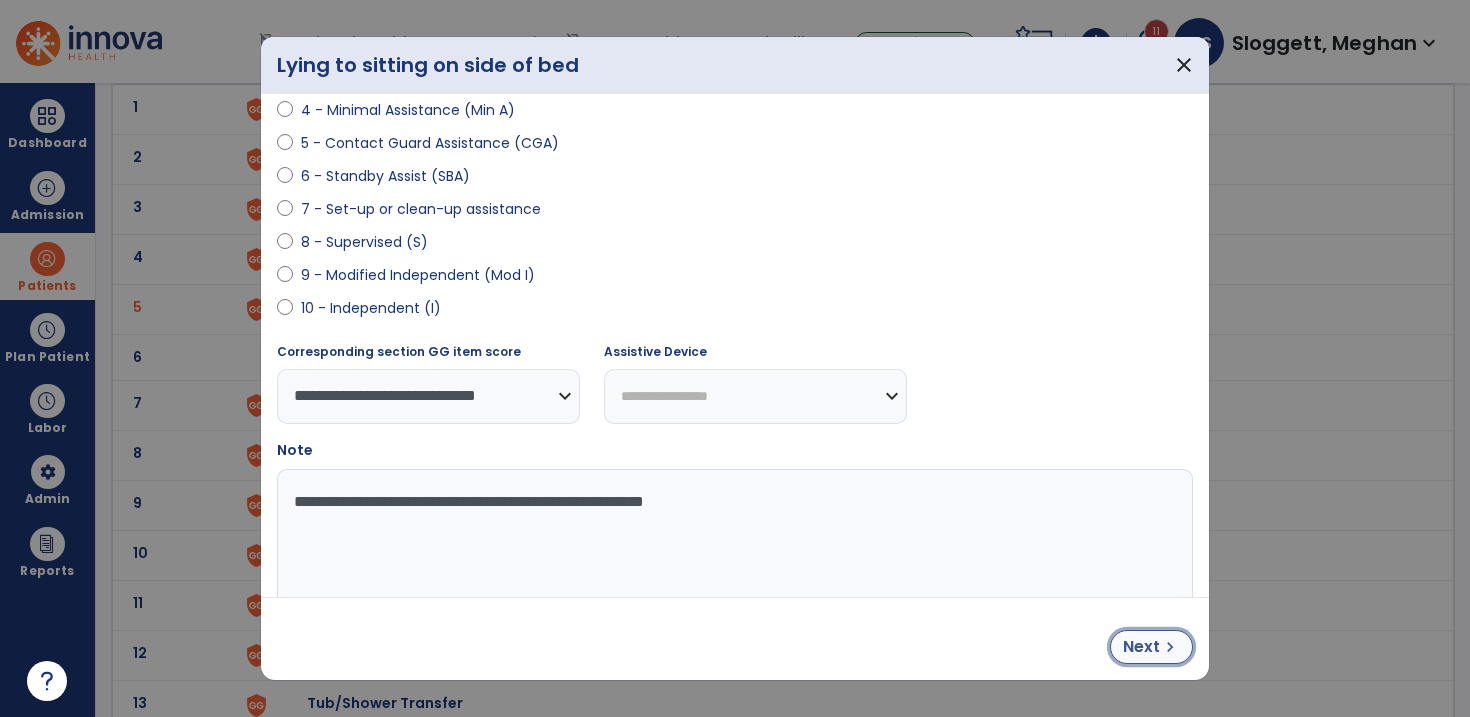 click on "Next" at bounding box center (1141, 647) 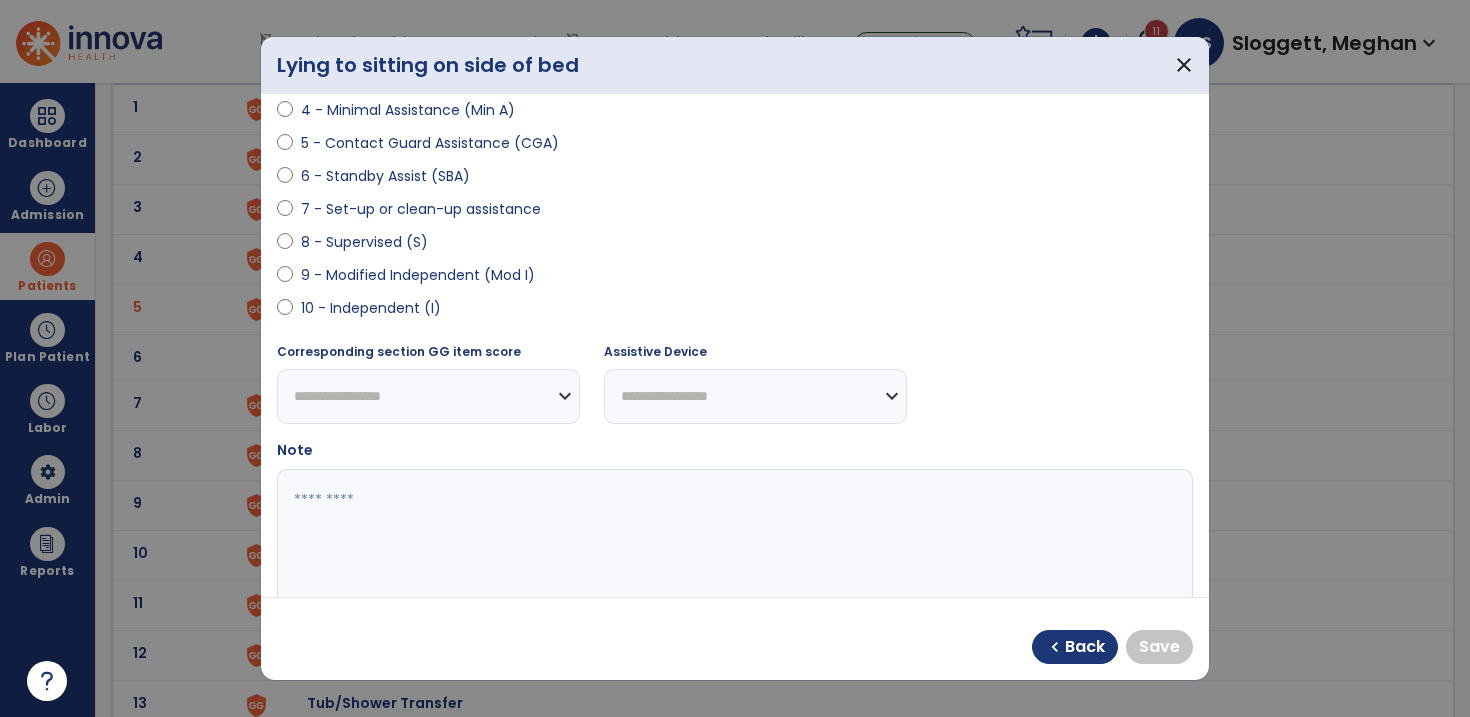 click on "9 - Modified Independent (Mod I)" at bounding box center [418, 275] 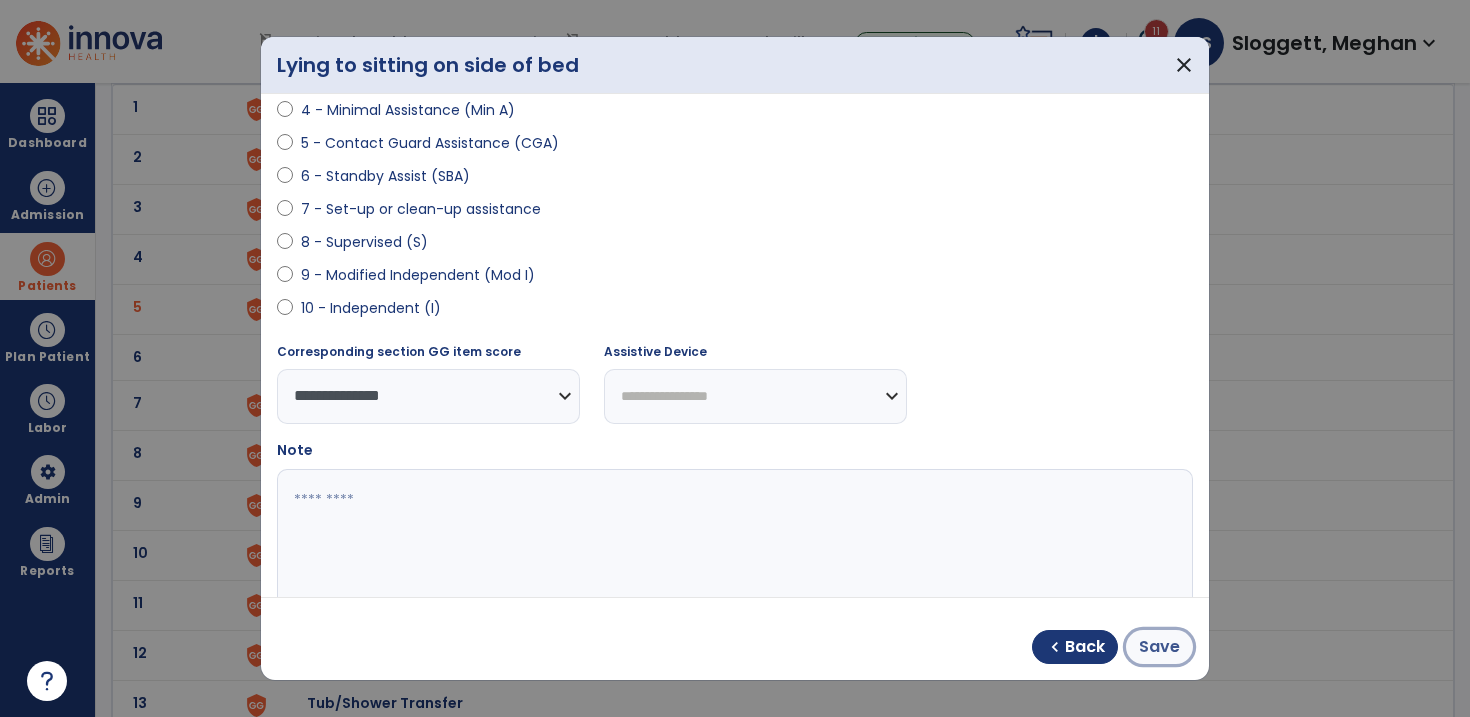 click on "Save" at bounding box center (1159, 647) 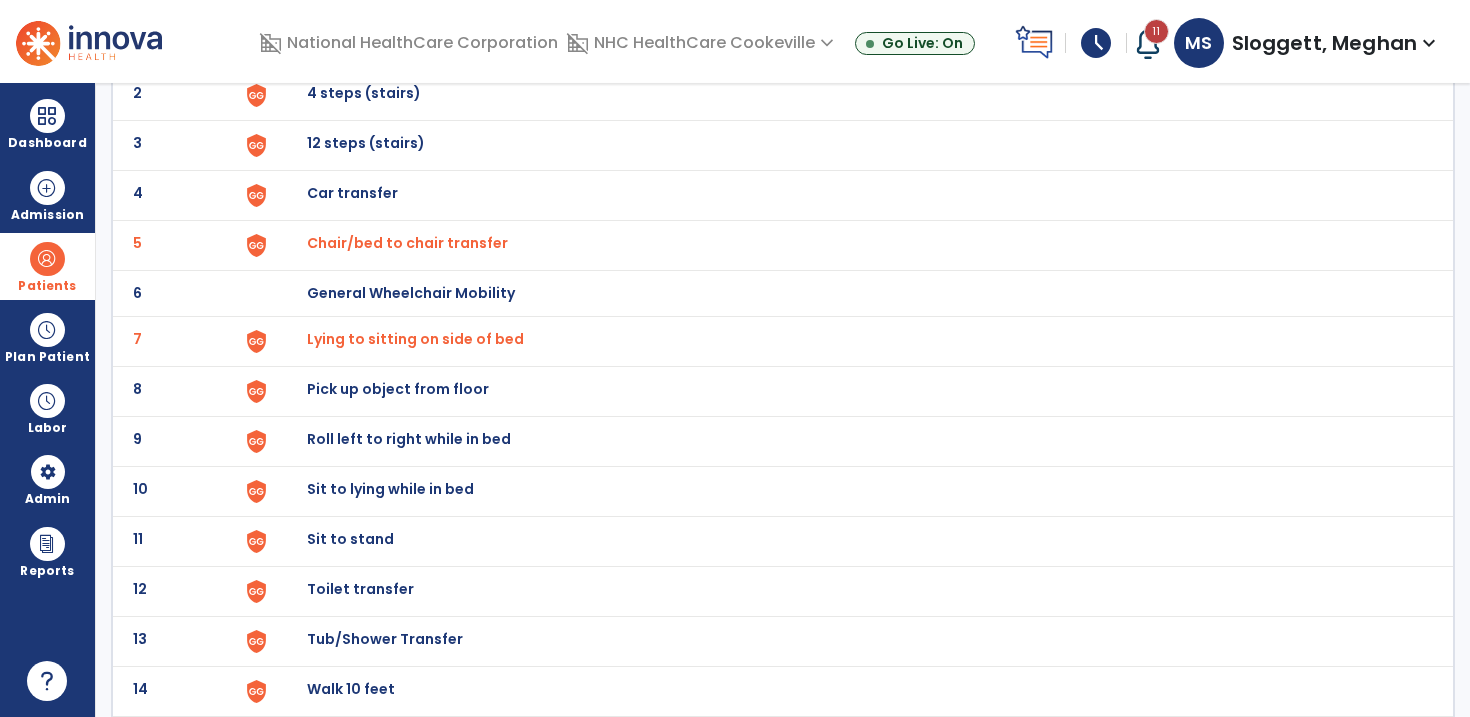 scroll, scrollTop: 223, scrollLeft: 0, axis: vertical 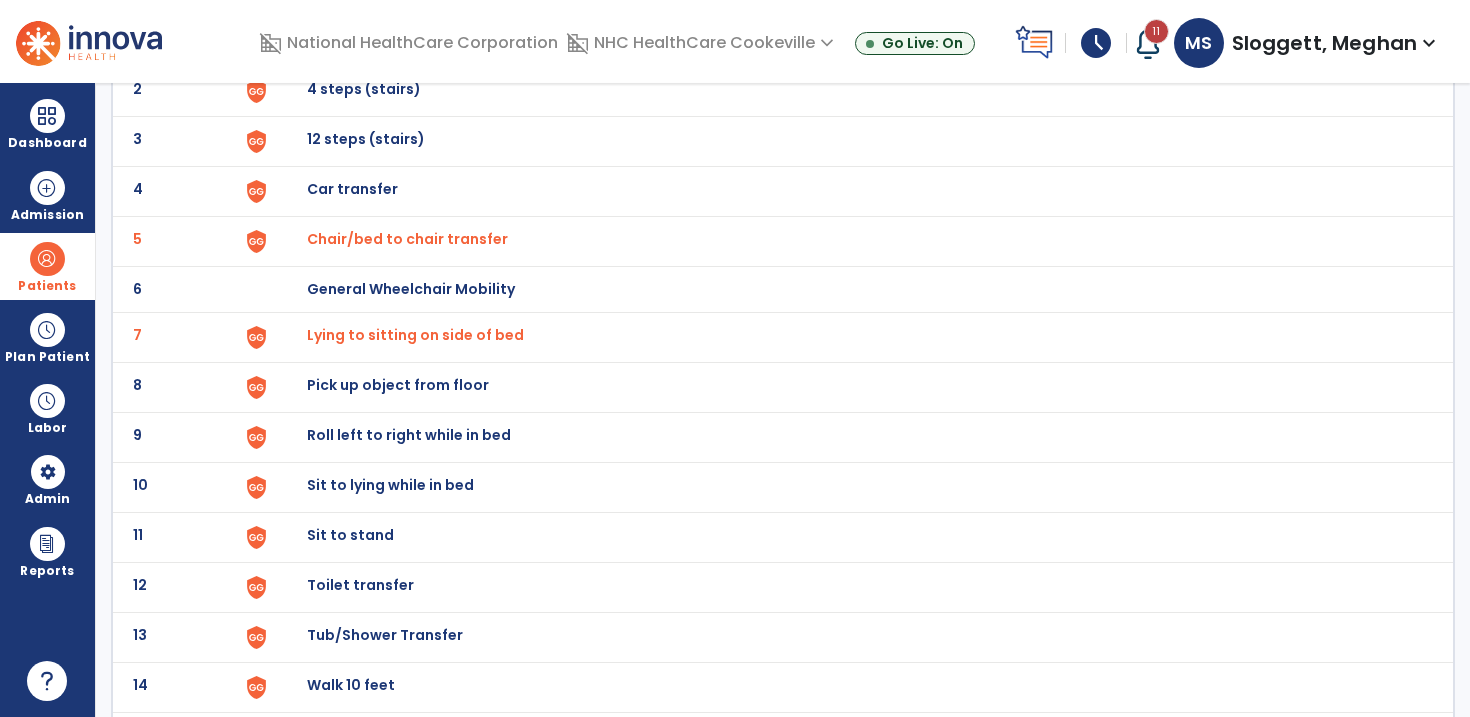 click on "Roll left to right while in bed" at bounding box center (353, 39) 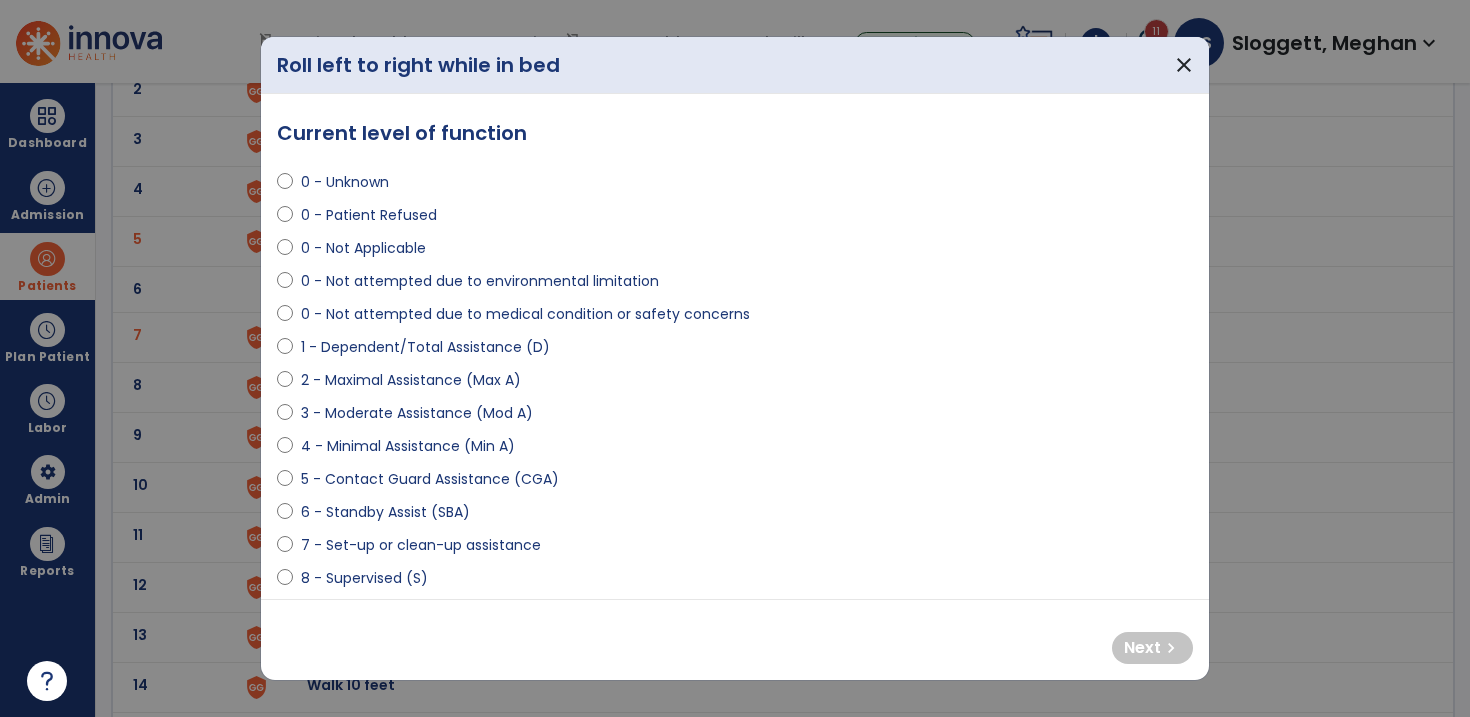 click on "4 - Minimal Assistance (Min A)" at bounding box center [408, 446] 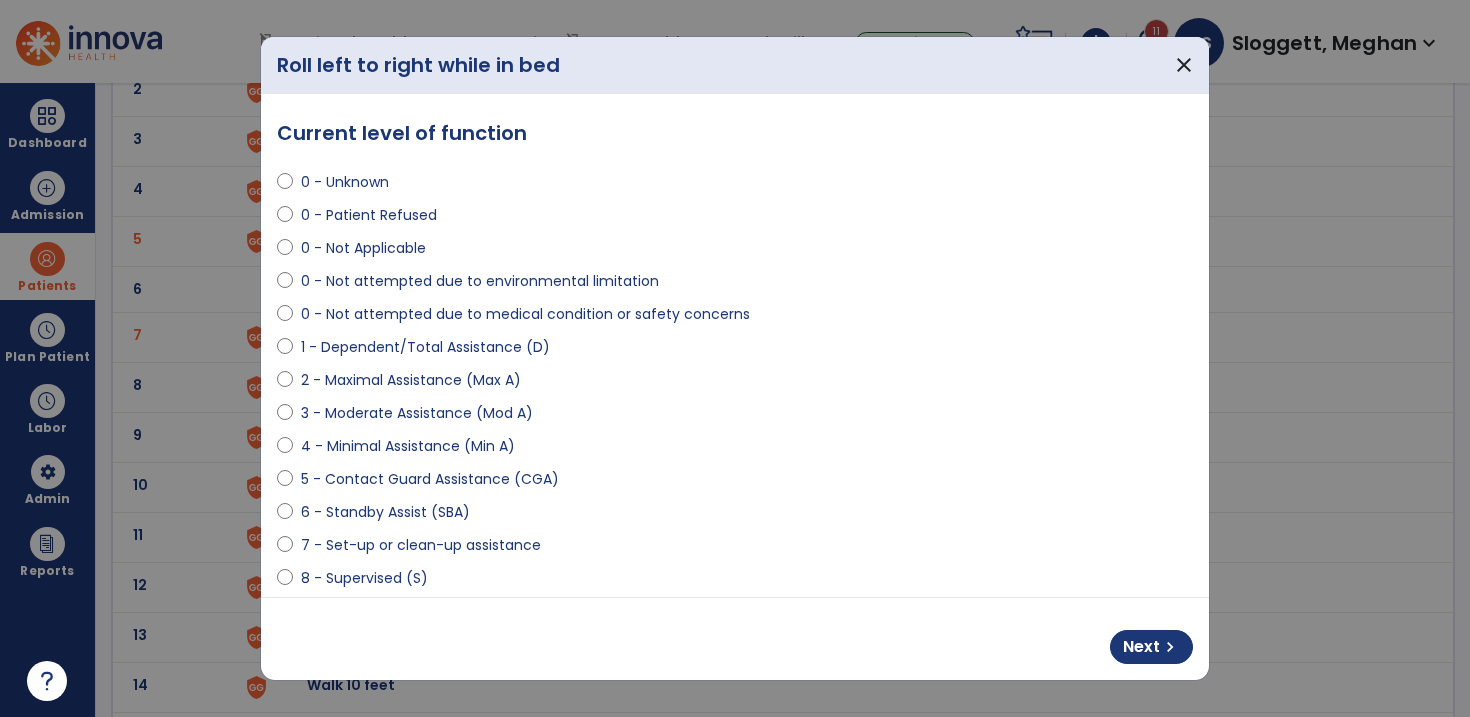scroll, scrollTop: 391, scrollLeft: 0, axis: vertical 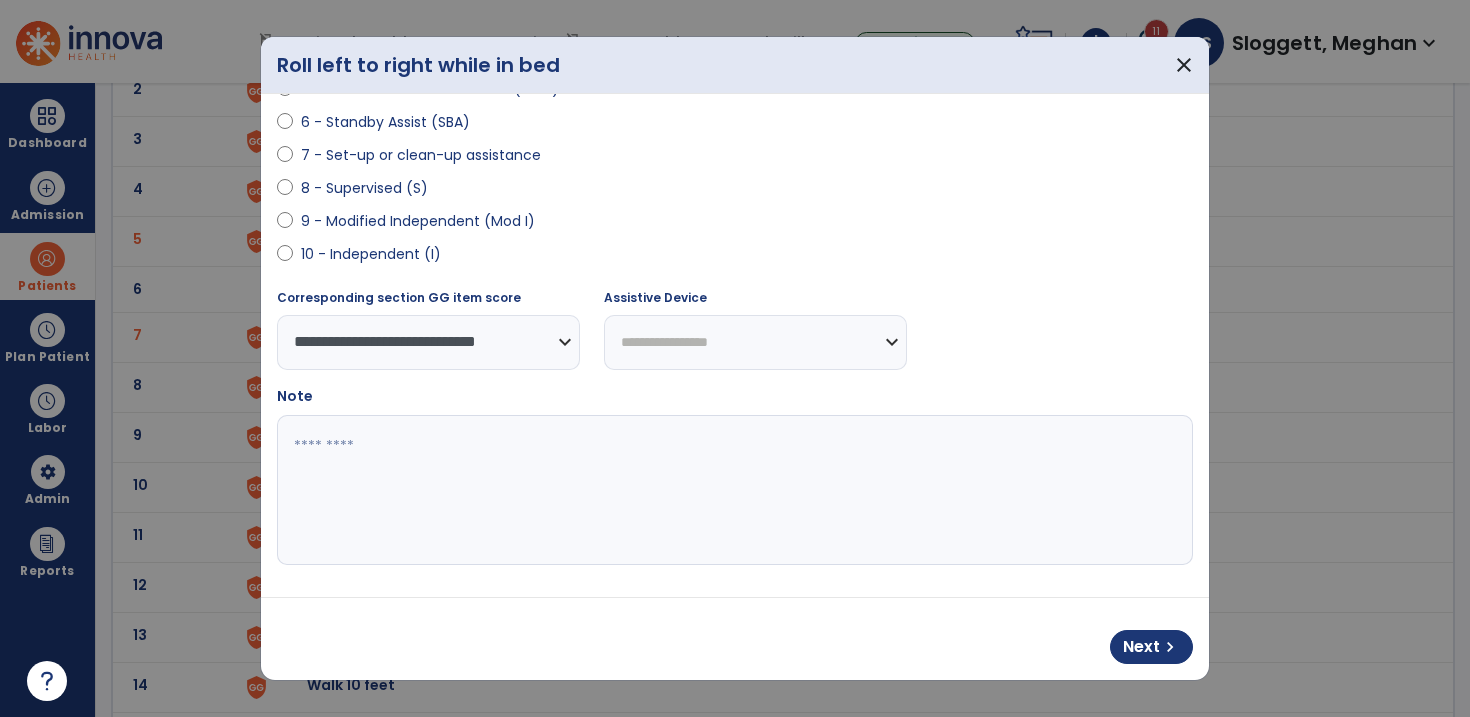 click at bounding box center (732, 490) 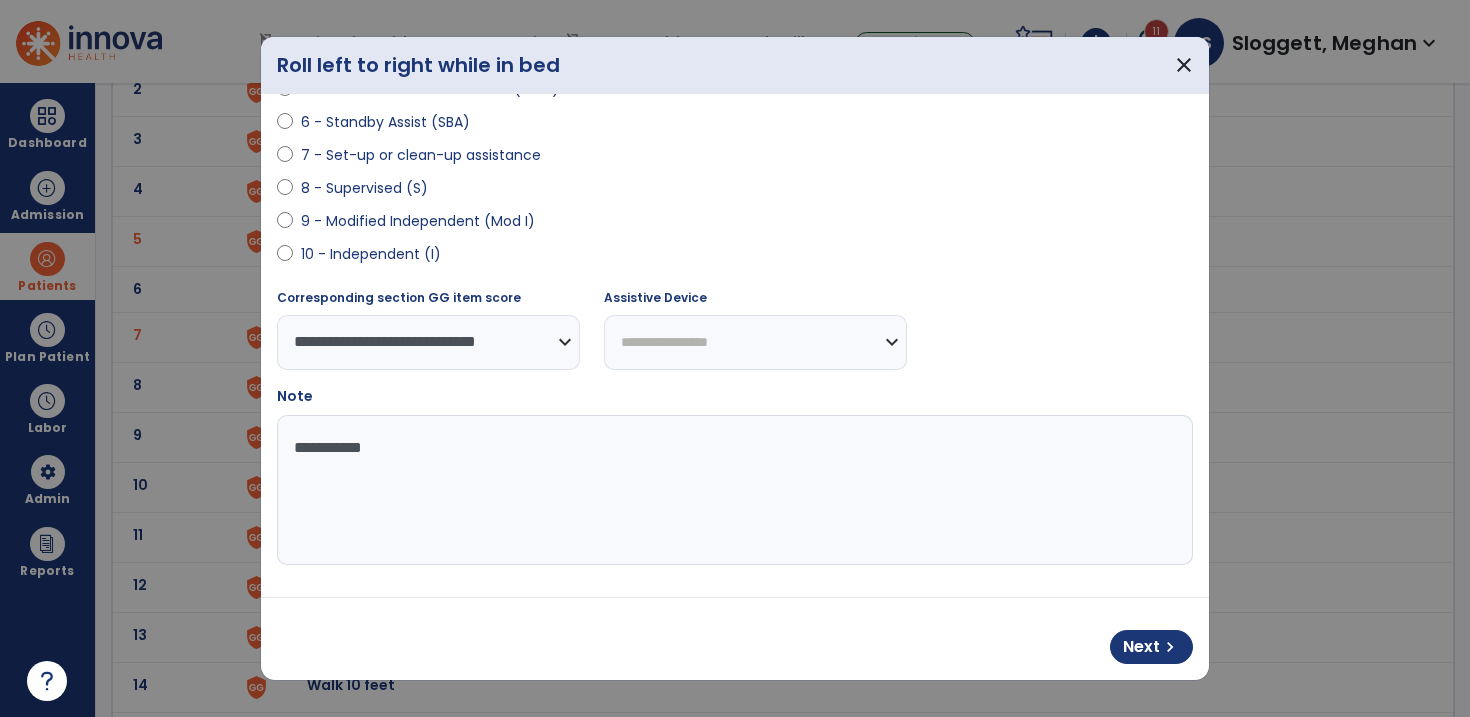 click on "**********" at bounding box center [732, 490] 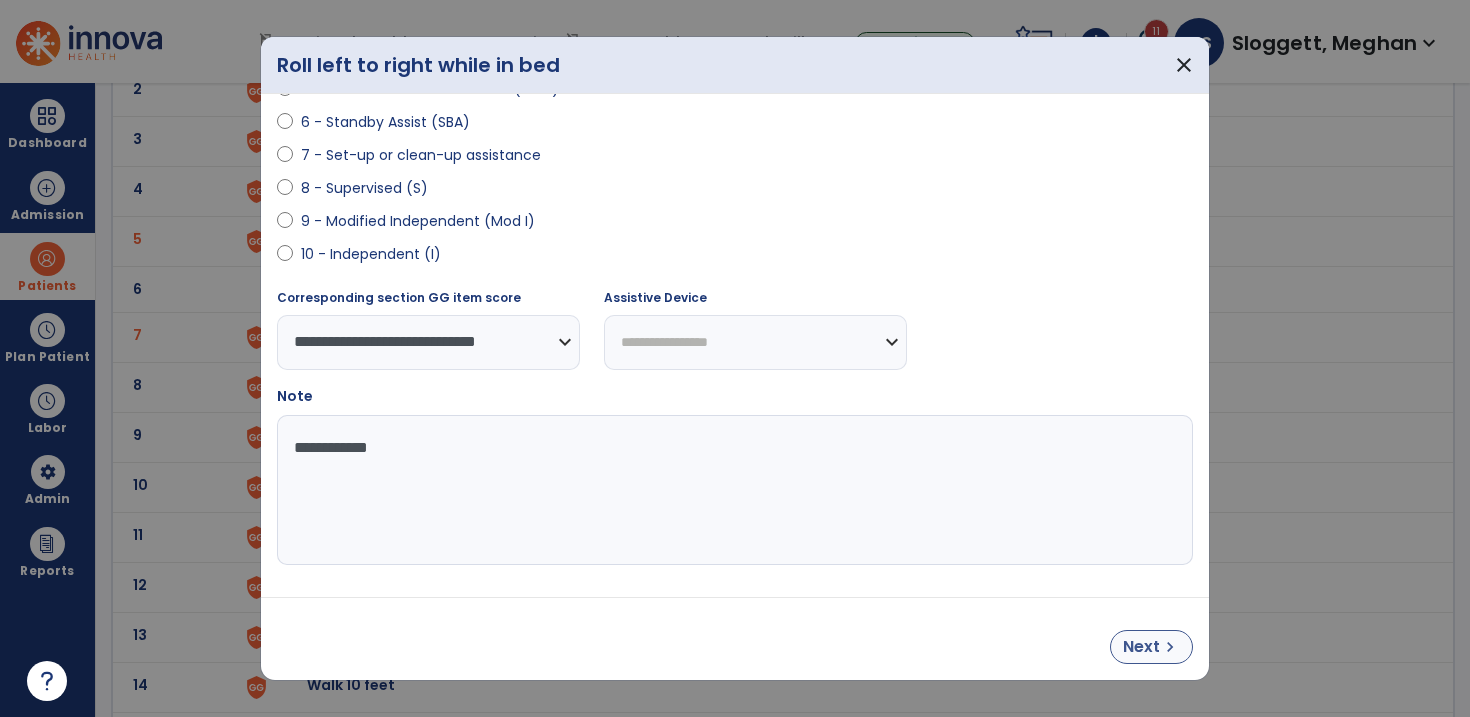 type on "**********" 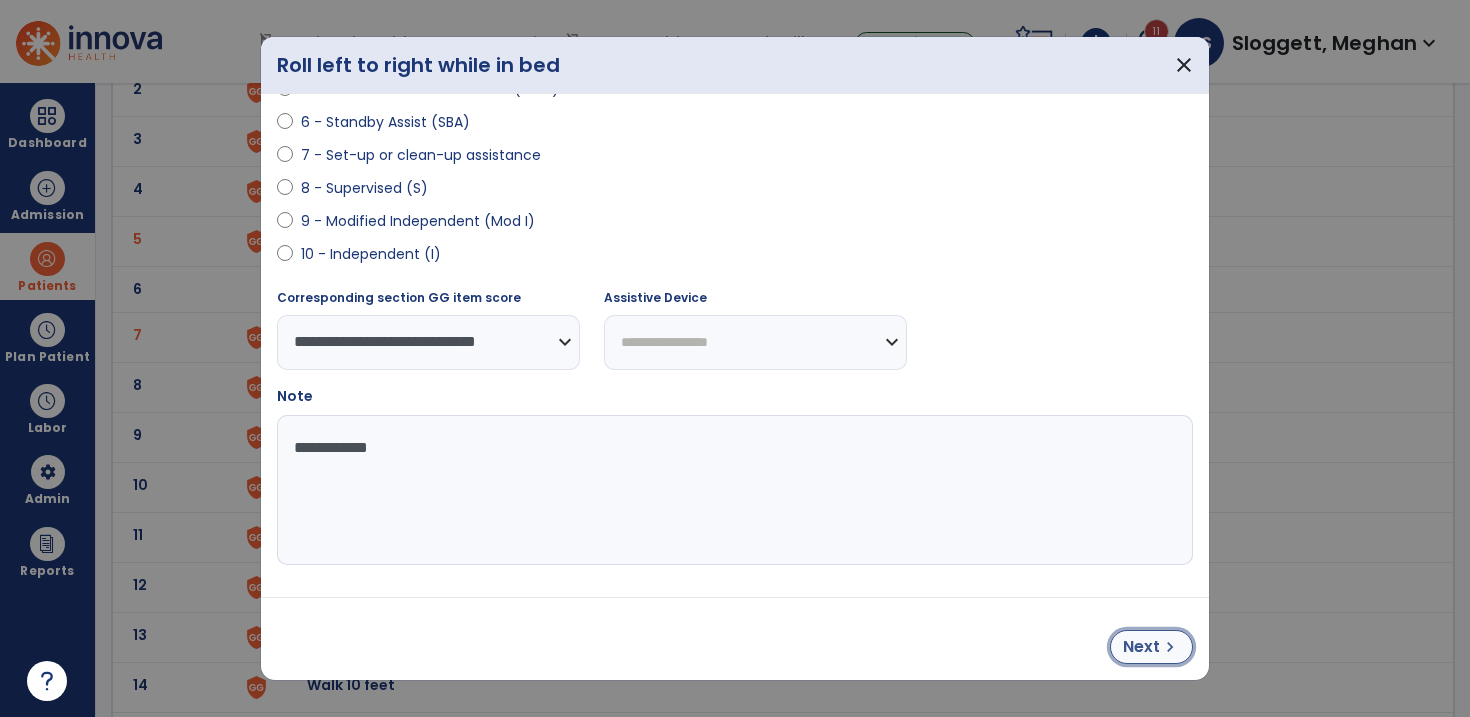click on "Next" at bounding box center (1141, 647) 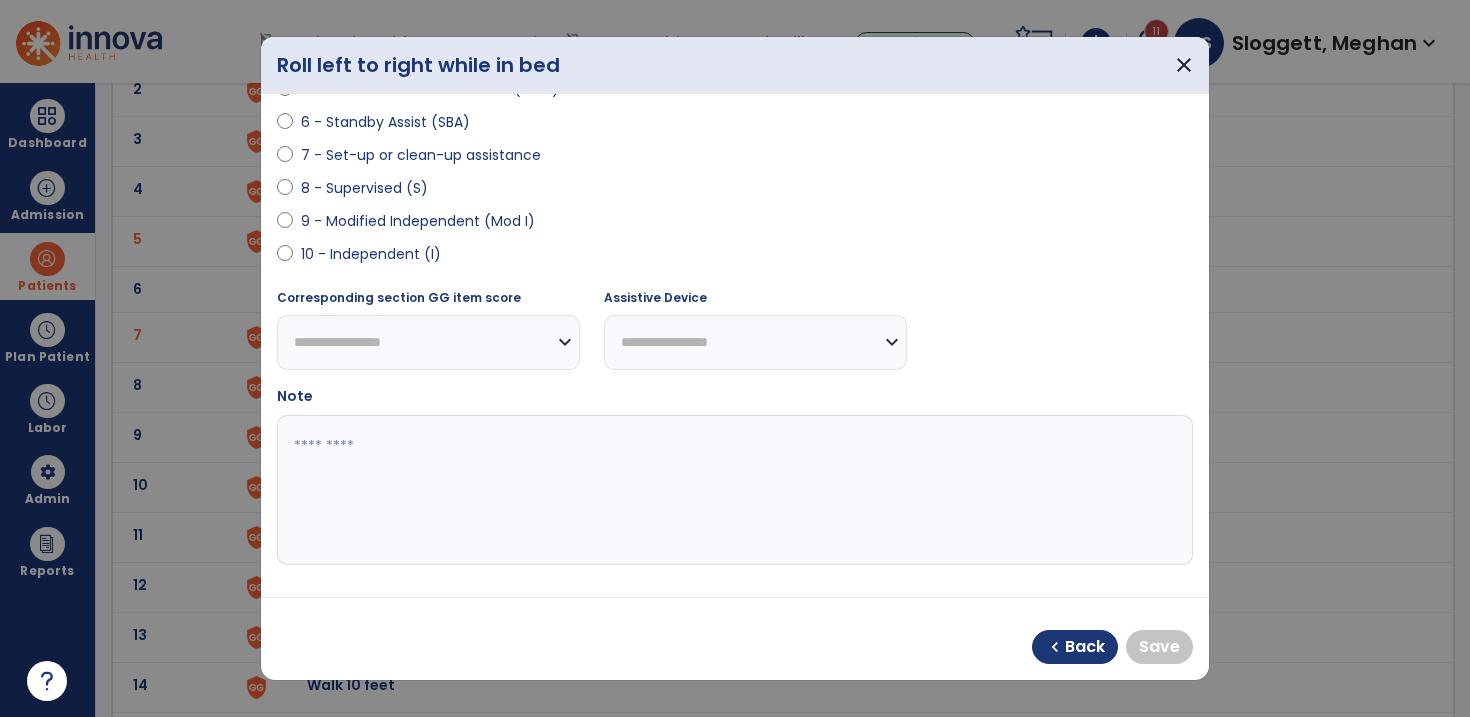 click on "8 - Supervised (S)" at bounding box center (735, 192) 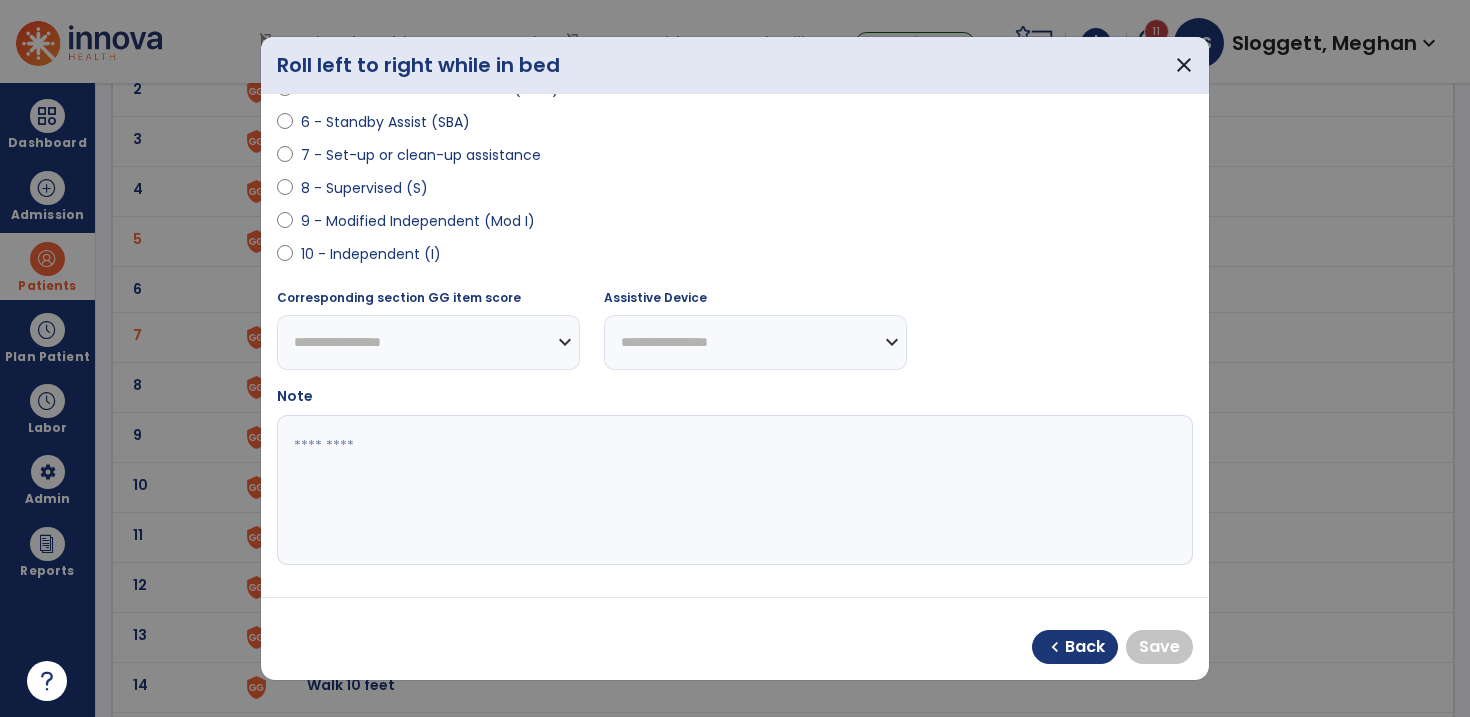 click on "9 - Modified Independent (Mod I)" at bounding box center [418, 221] 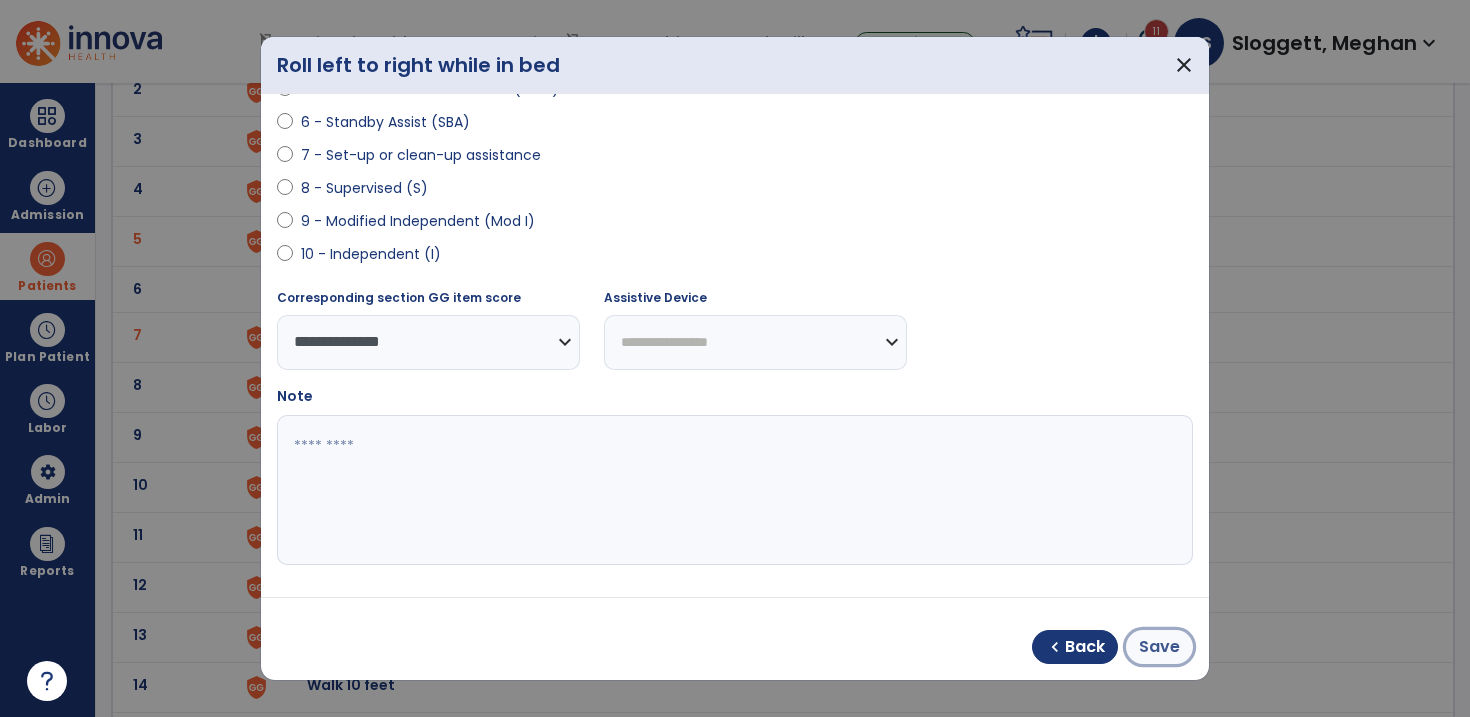 click on "Save" at bounding box center [1159, 647] 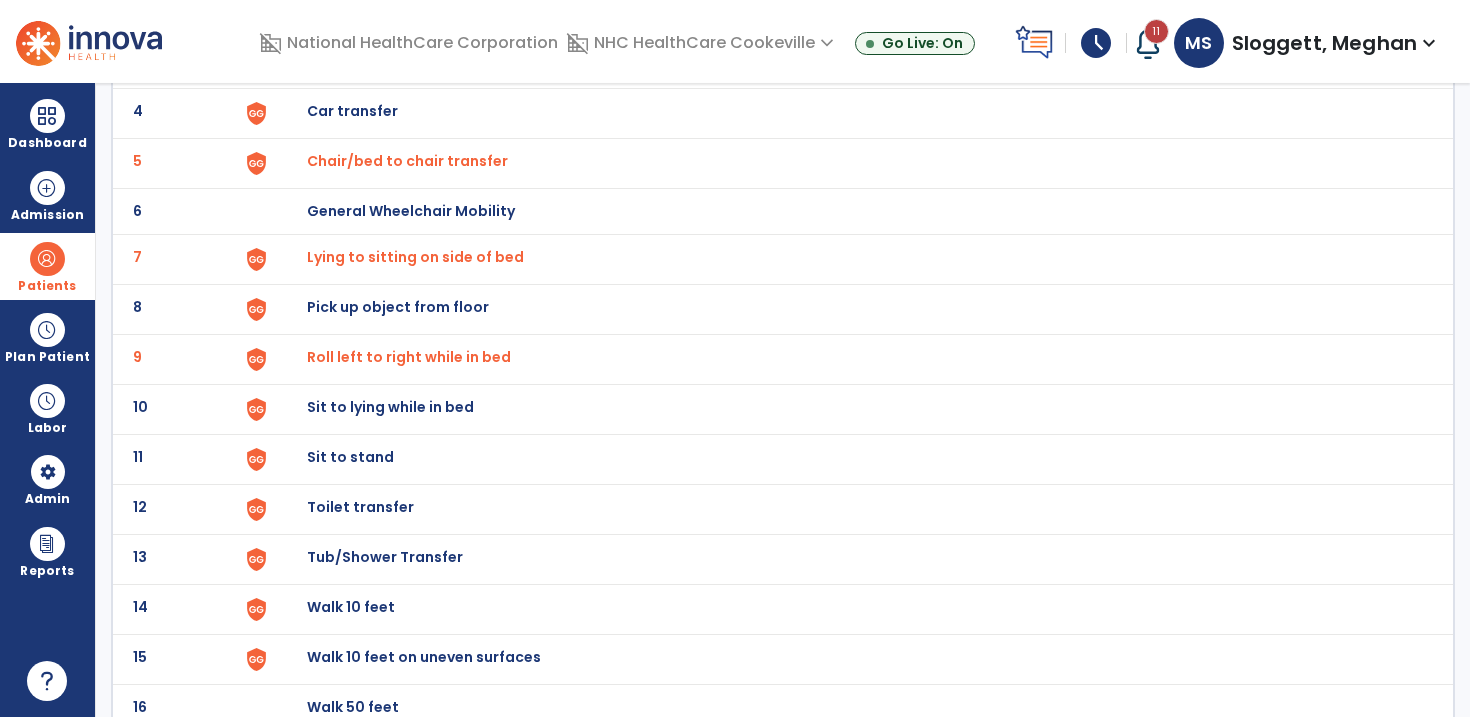 scroll, scrollTop: 303, scrollLeft: 0, axis: vertical 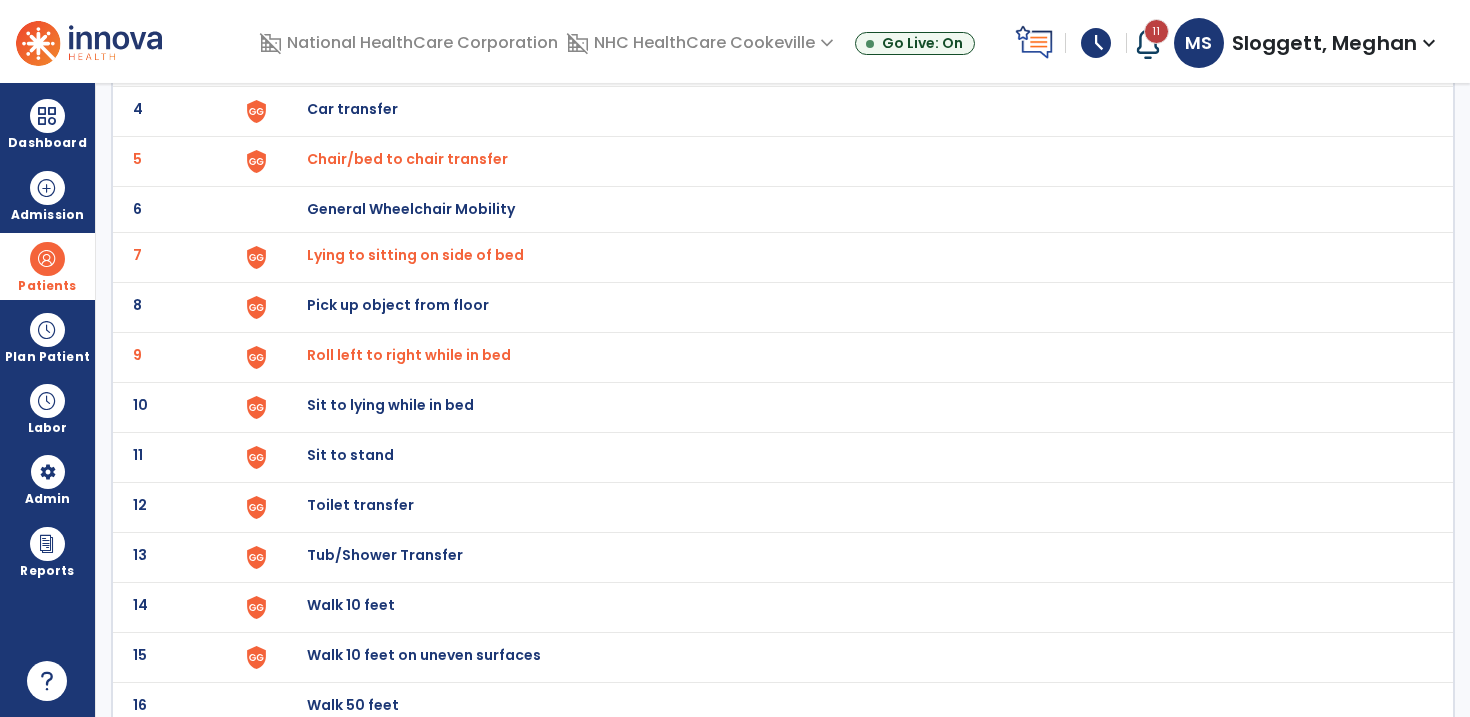 click on "Sit to lying while in bed" at bounding box center (353, -41) 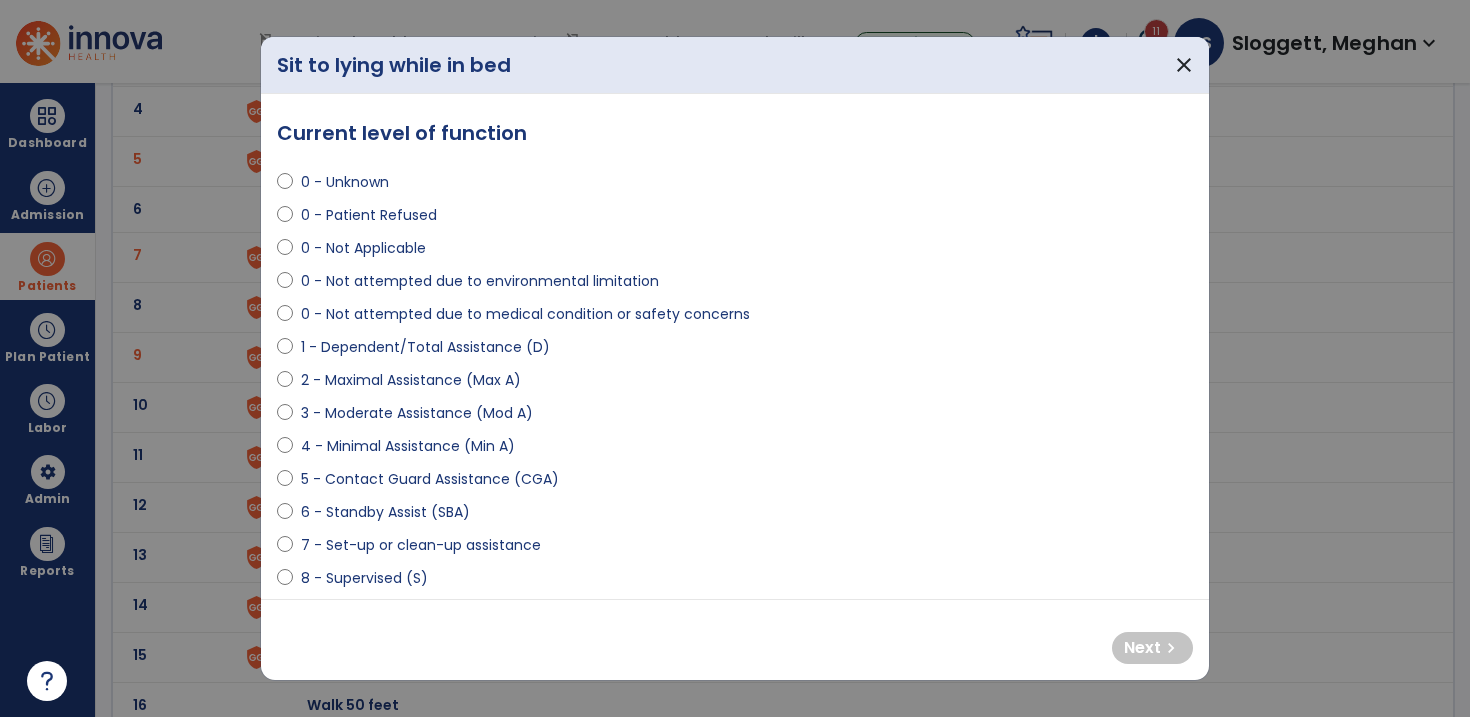 click on "4 - Minimal Assistance (Min A)" at bounding box center (408, 446) 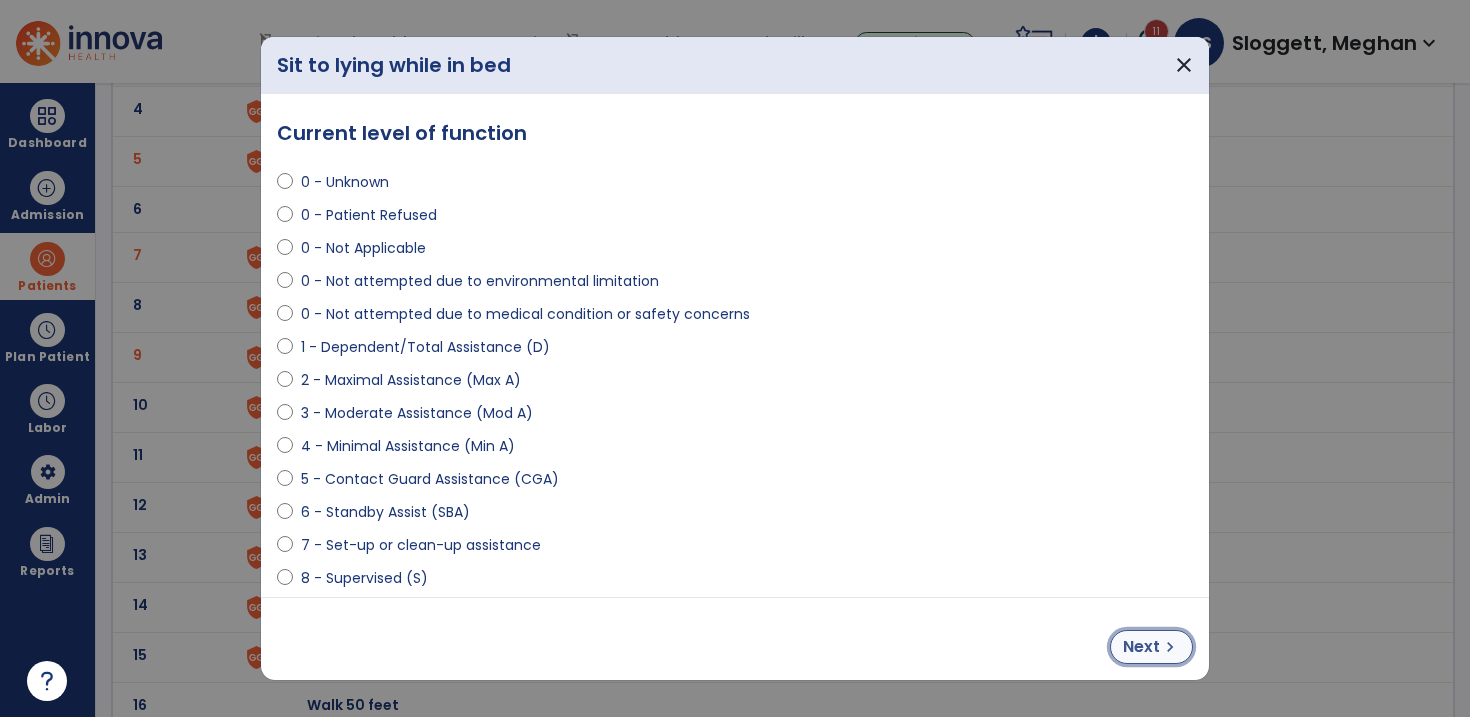 click on "Next" at bounding box center [1141, 647] 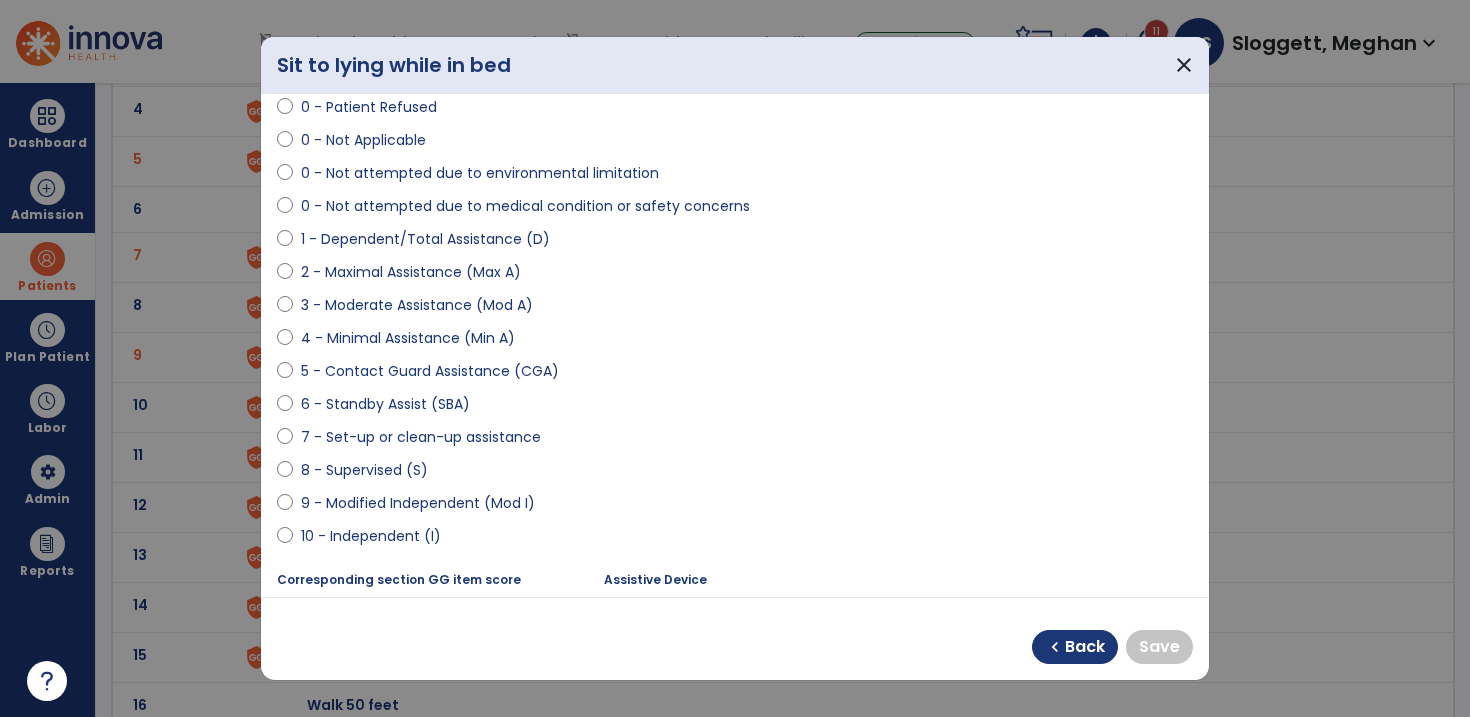 scroll, scrollTop: 113, scrollLeft: 0, axis: vertical 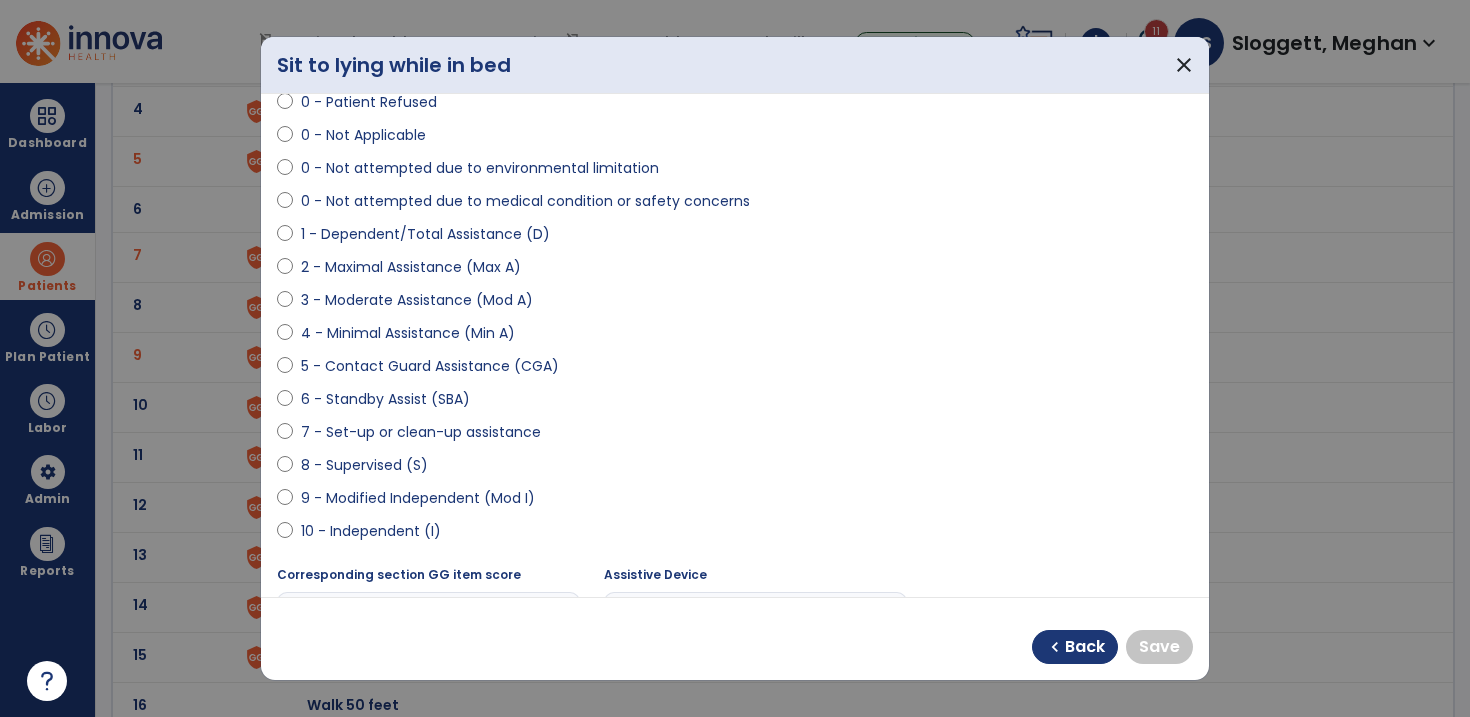 click on "9 - Modified Independent (Mod I)" at bounding box center (418, 498) 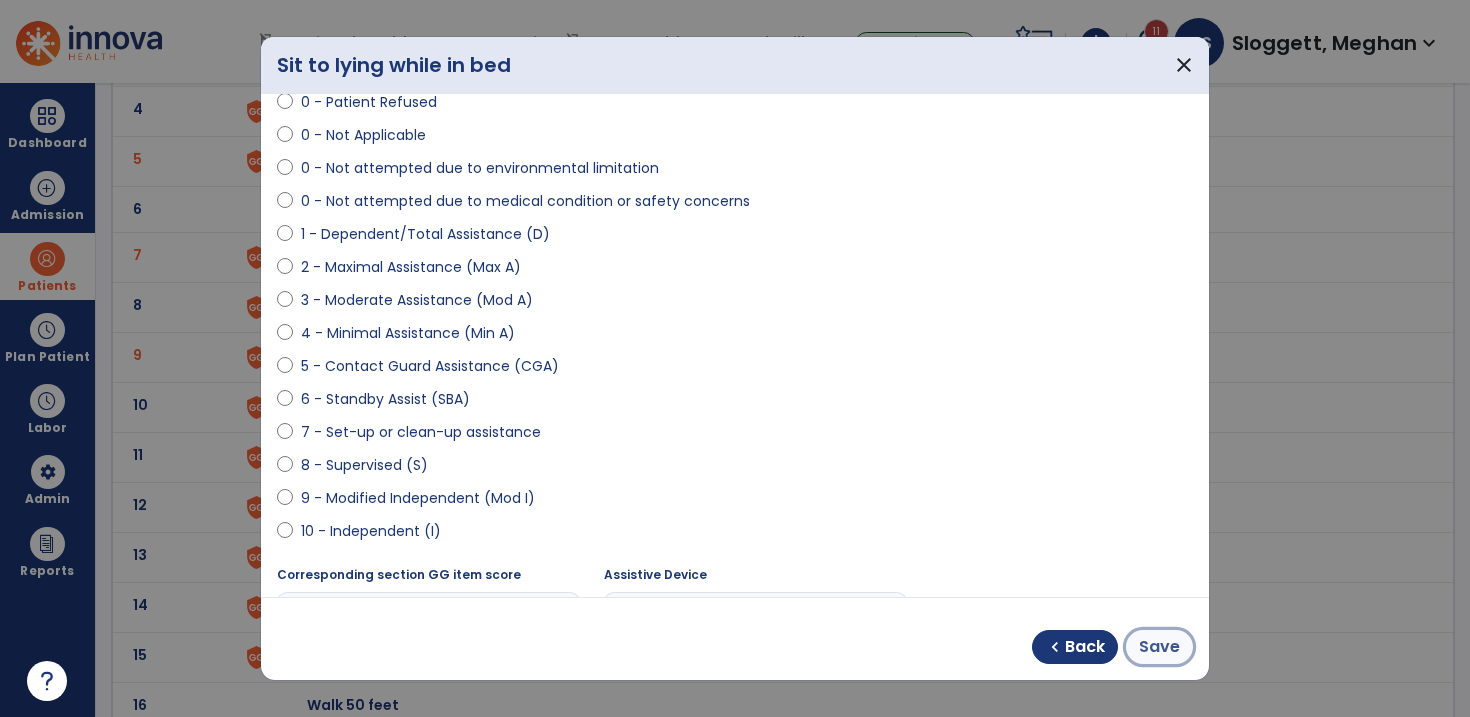 click on "Save" at bounding box center [1159, 647] 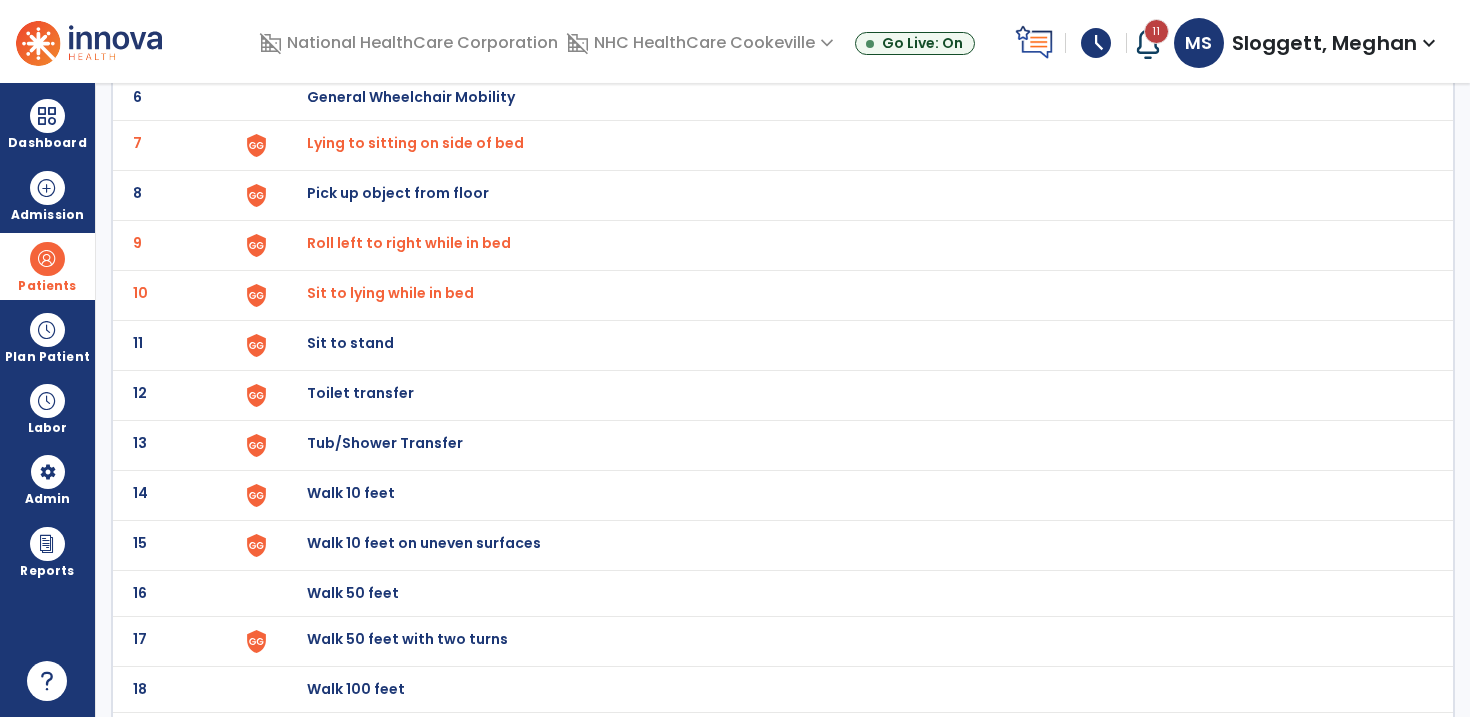 scroll, scrollTop: 481, scrollLeft: 0, axis: vertical 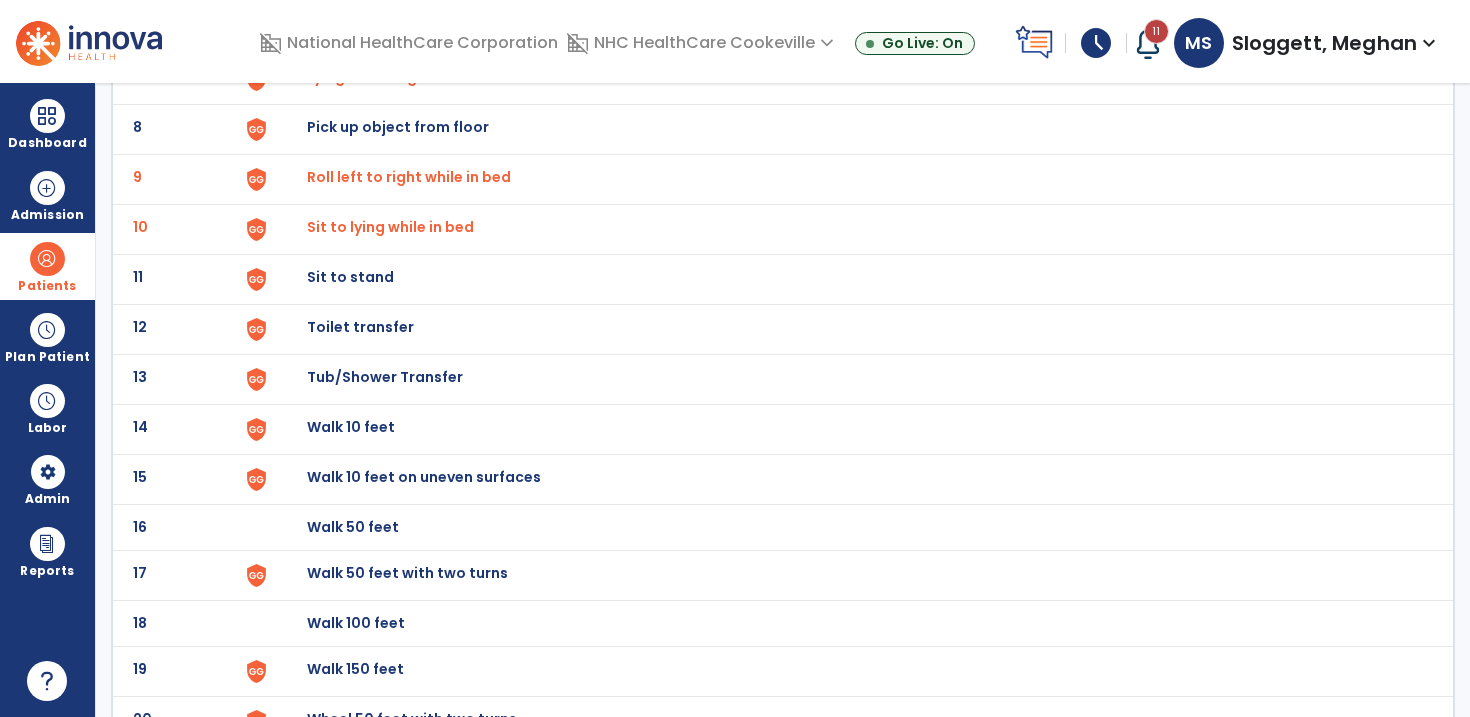 click on "Sit to stand" at bounding box center (353, -219) 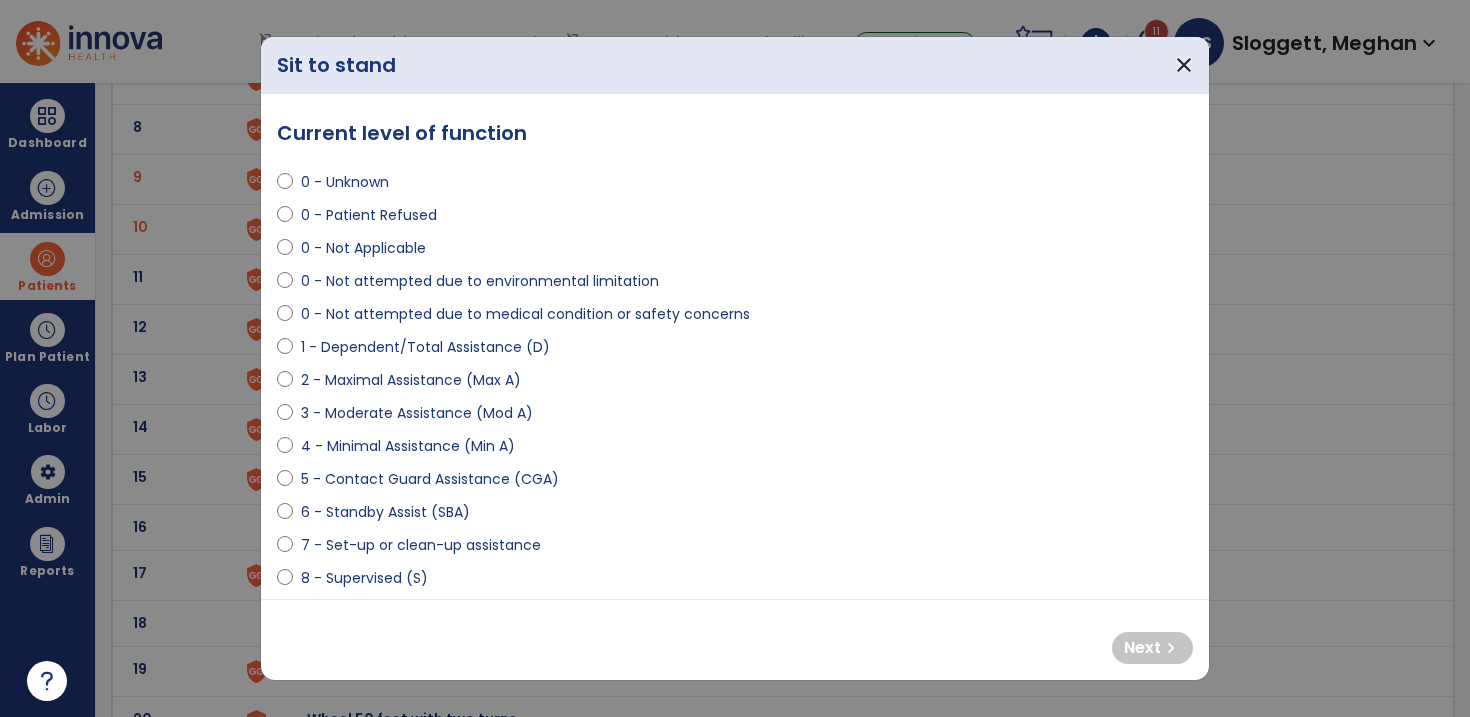 click on "3 - Moderate Assistance (Mod A)" at bounding box center [417, 413] 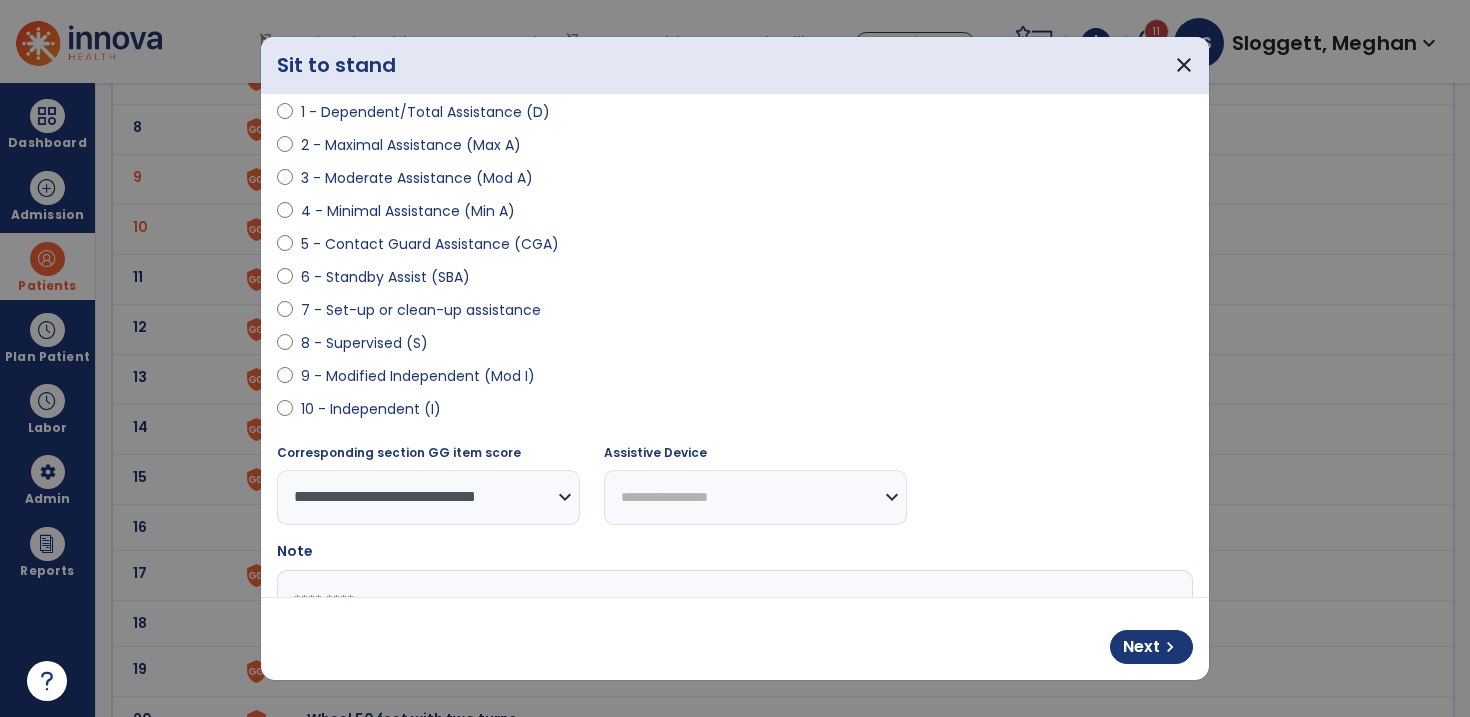 scroll, scrollTop: 391, scrollLeft: 0, axis: vertical 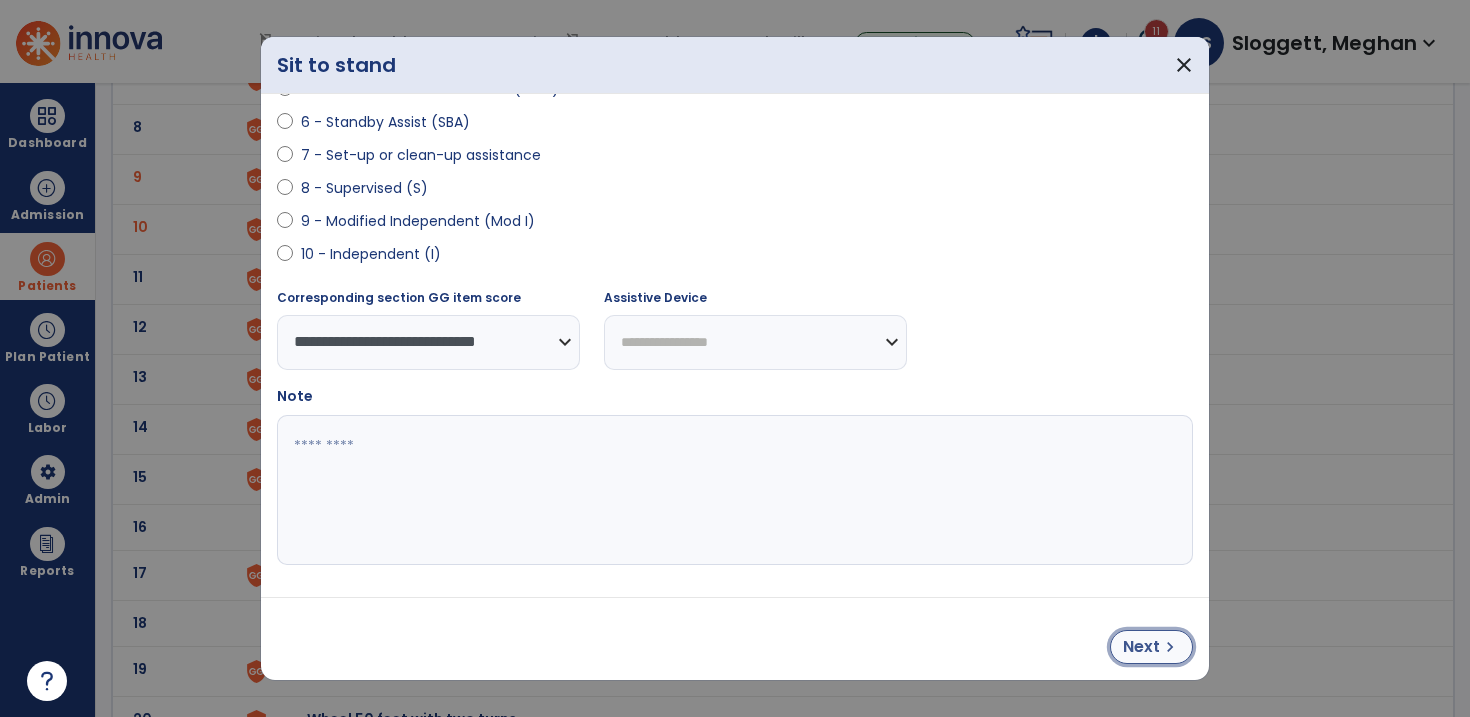 click on "Next" at bounding box center (1141, 647) 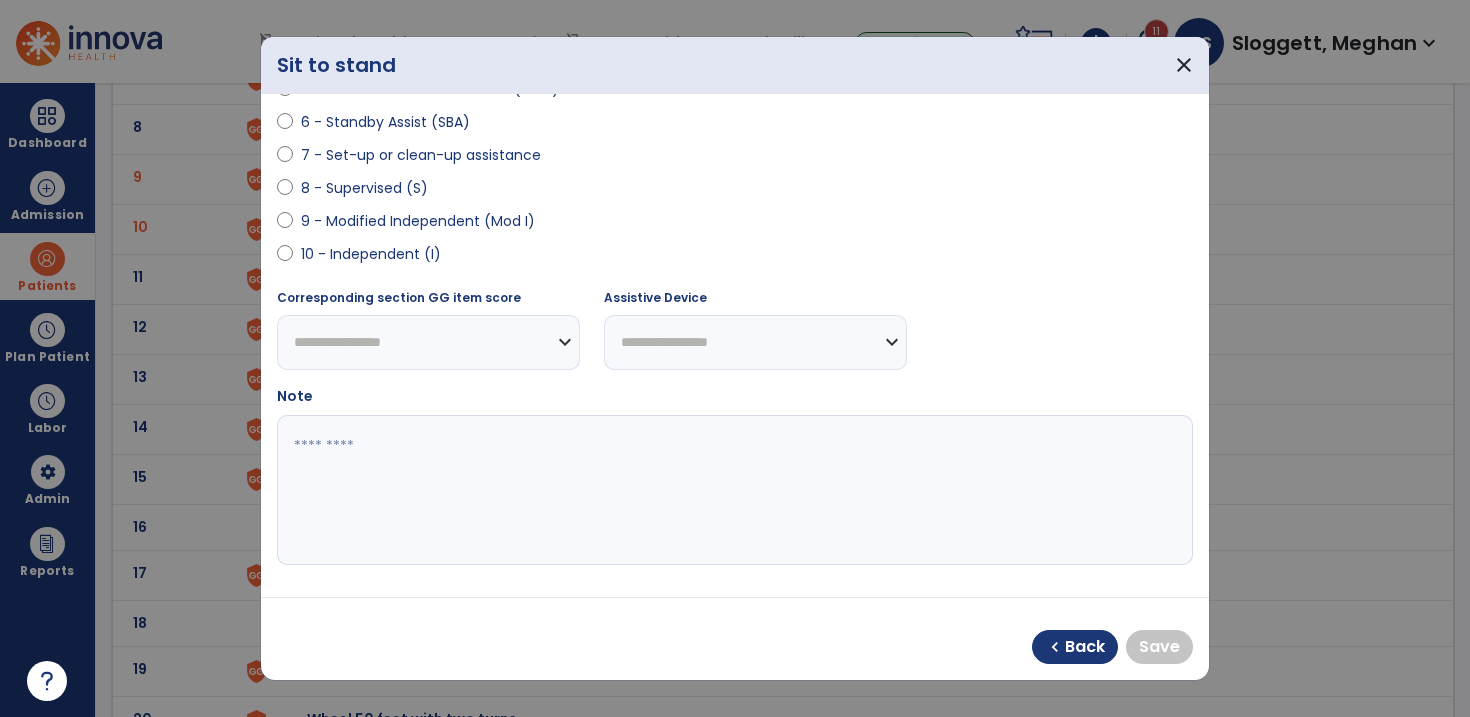 click on "9 - Modified Independent (Mod I)" at bounding box center (418, 221) 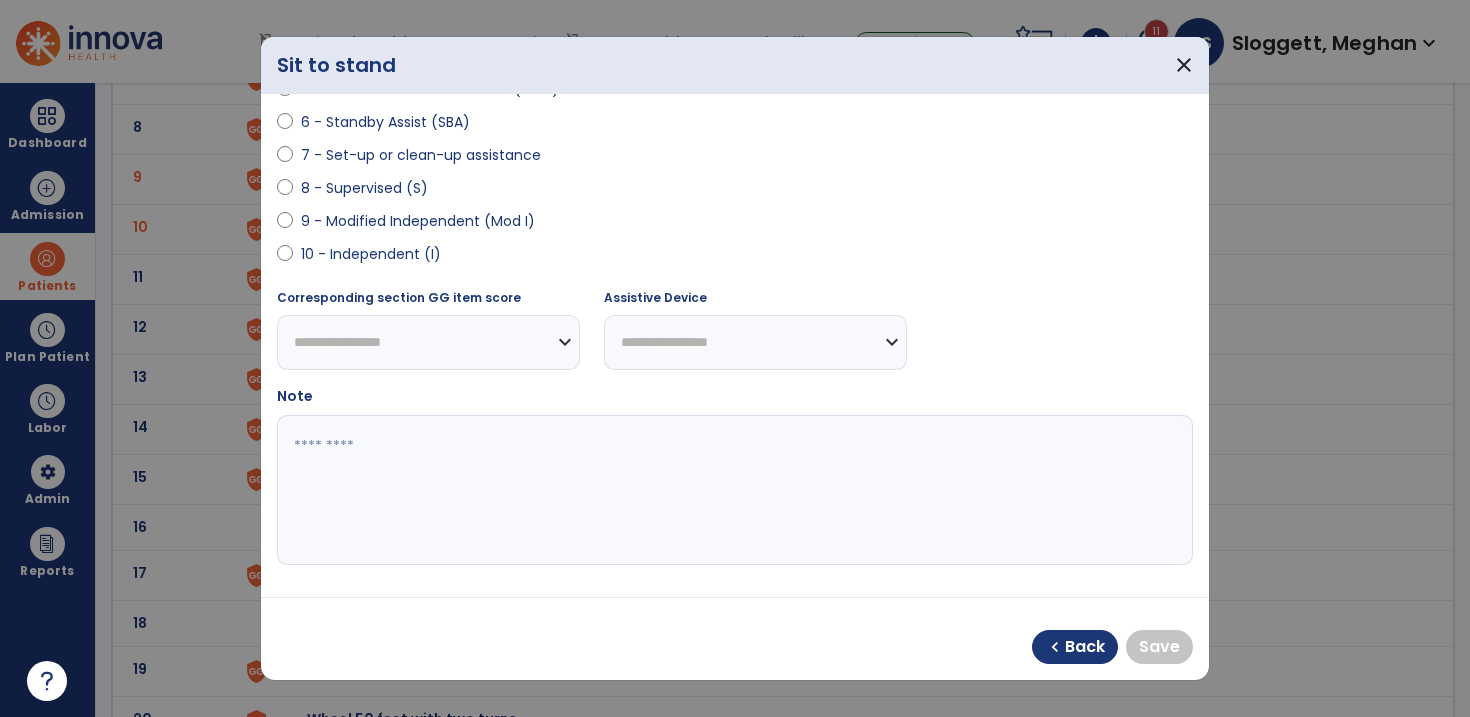 select on "**********" 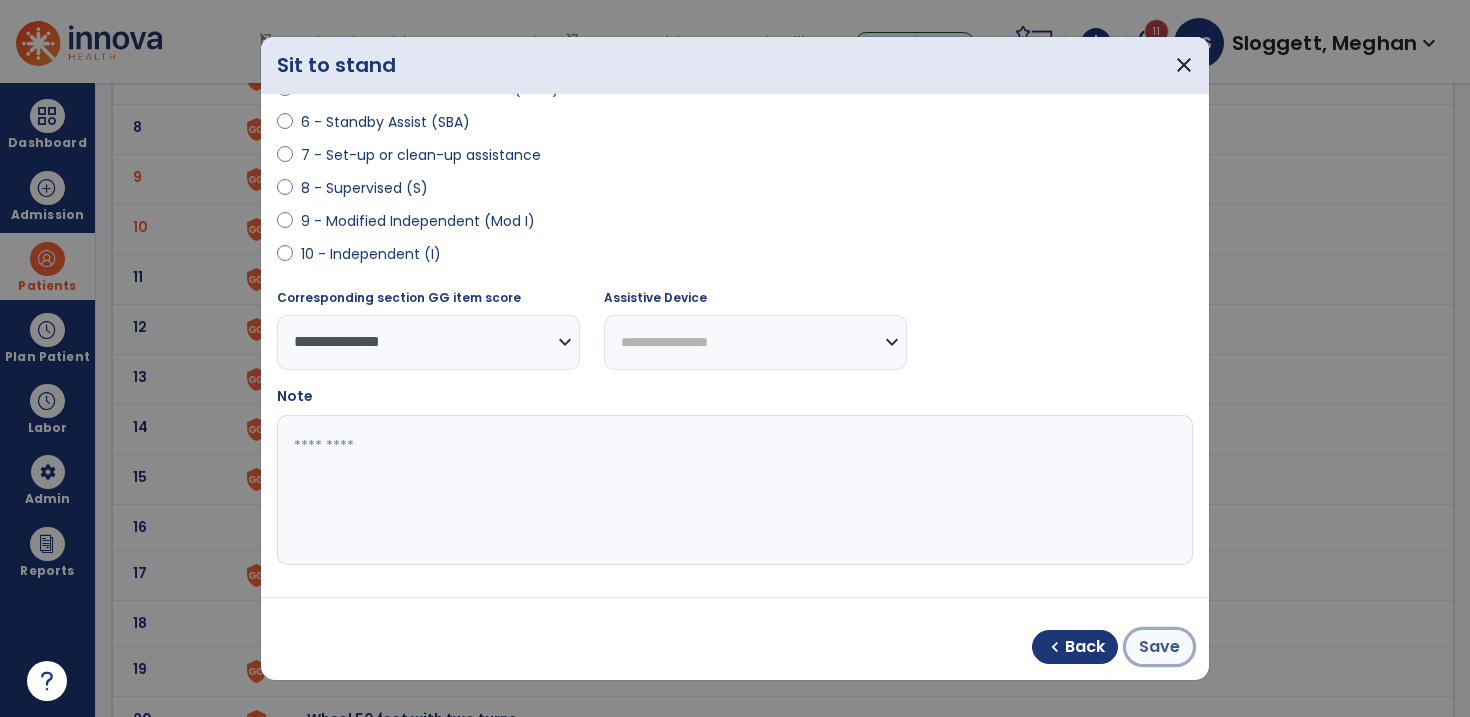 click on "Save" at bounding box center [1159, 647] 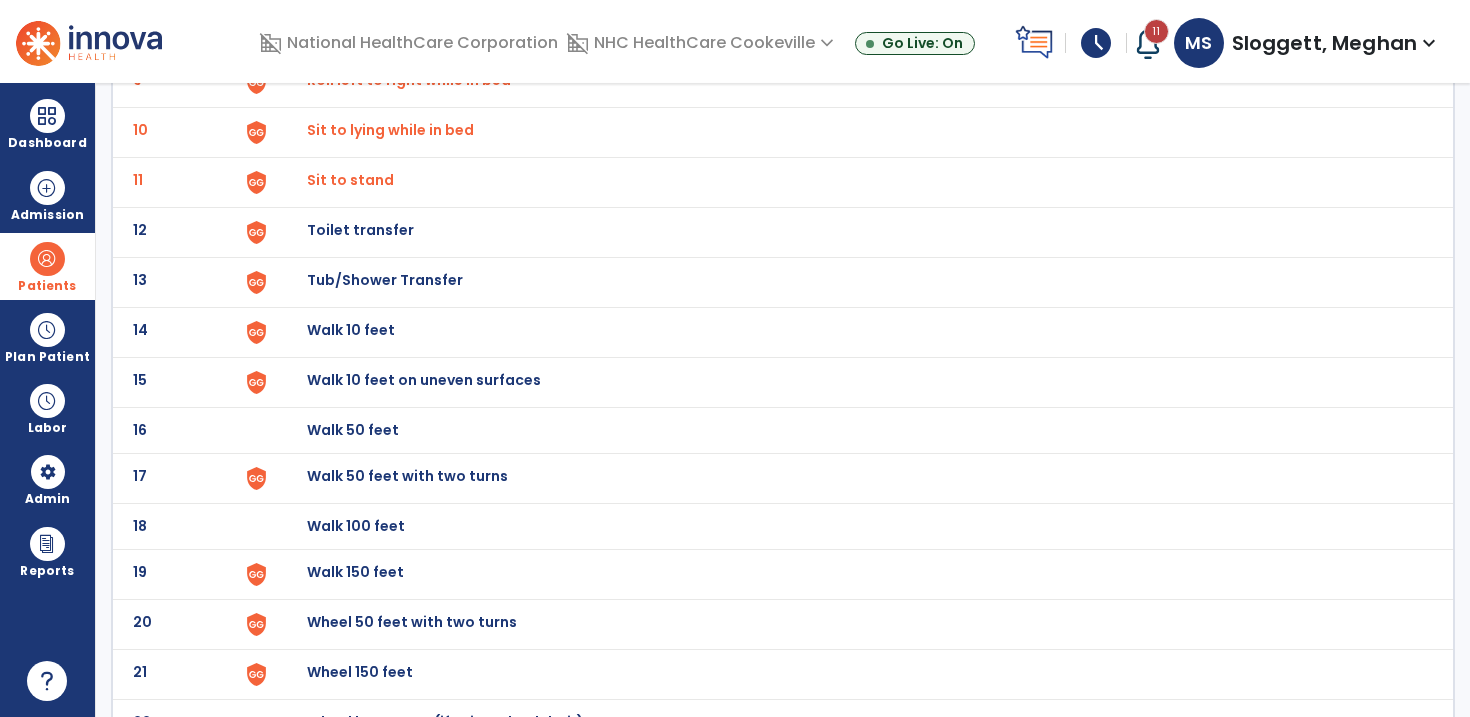 scroll, scrollTop: 591, scrollLeft: 0, axis: vertical 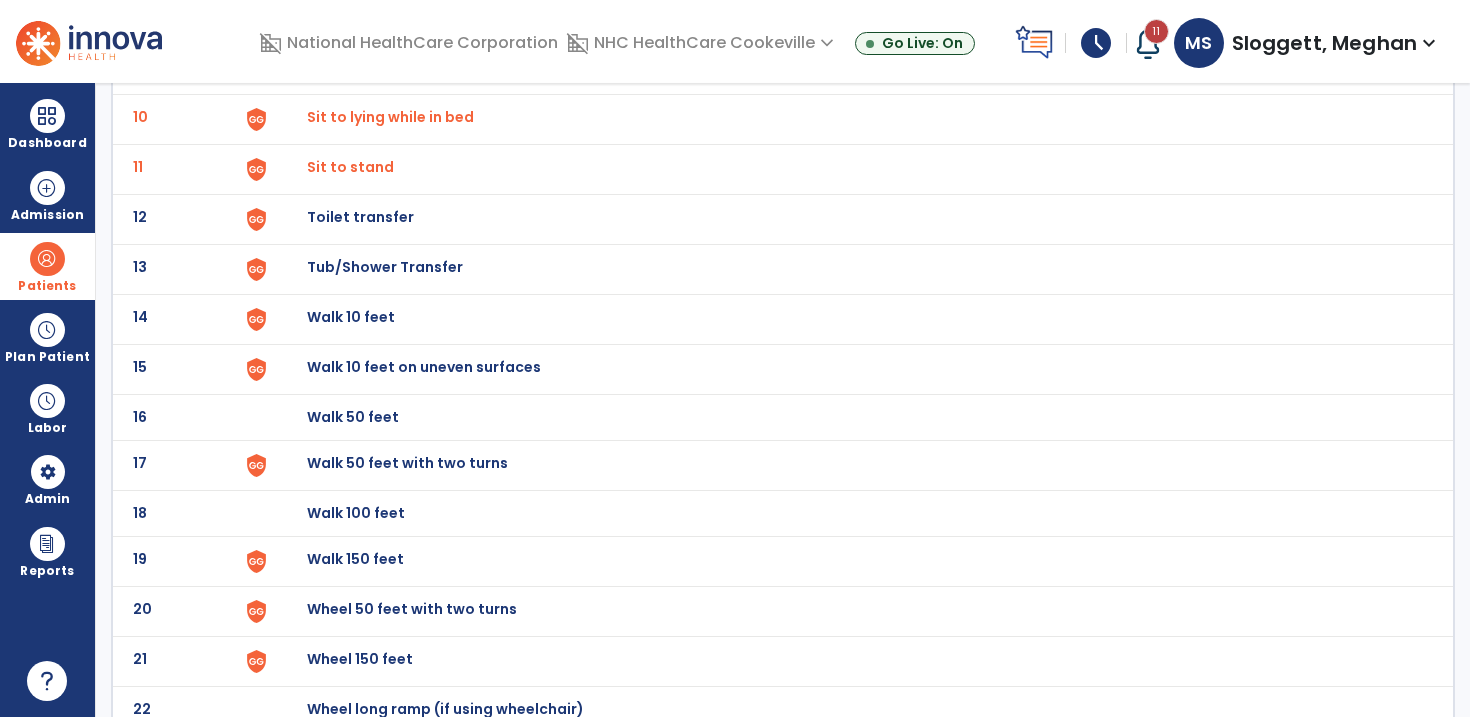 click on "Walk 10 feet" at bounding box center [850, -327] 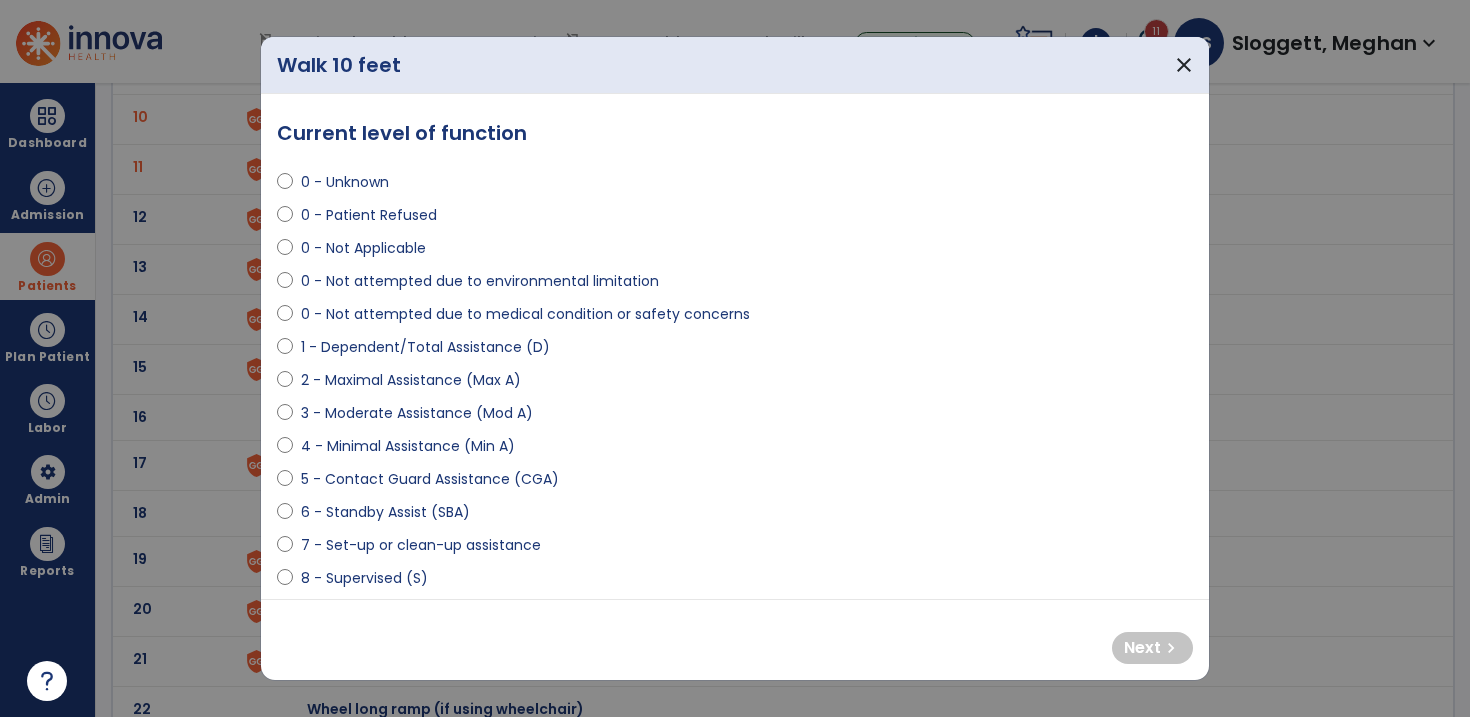 click on "0 - Not attempted due to medical condition or safety concerns" at bounding box center (525, 314) 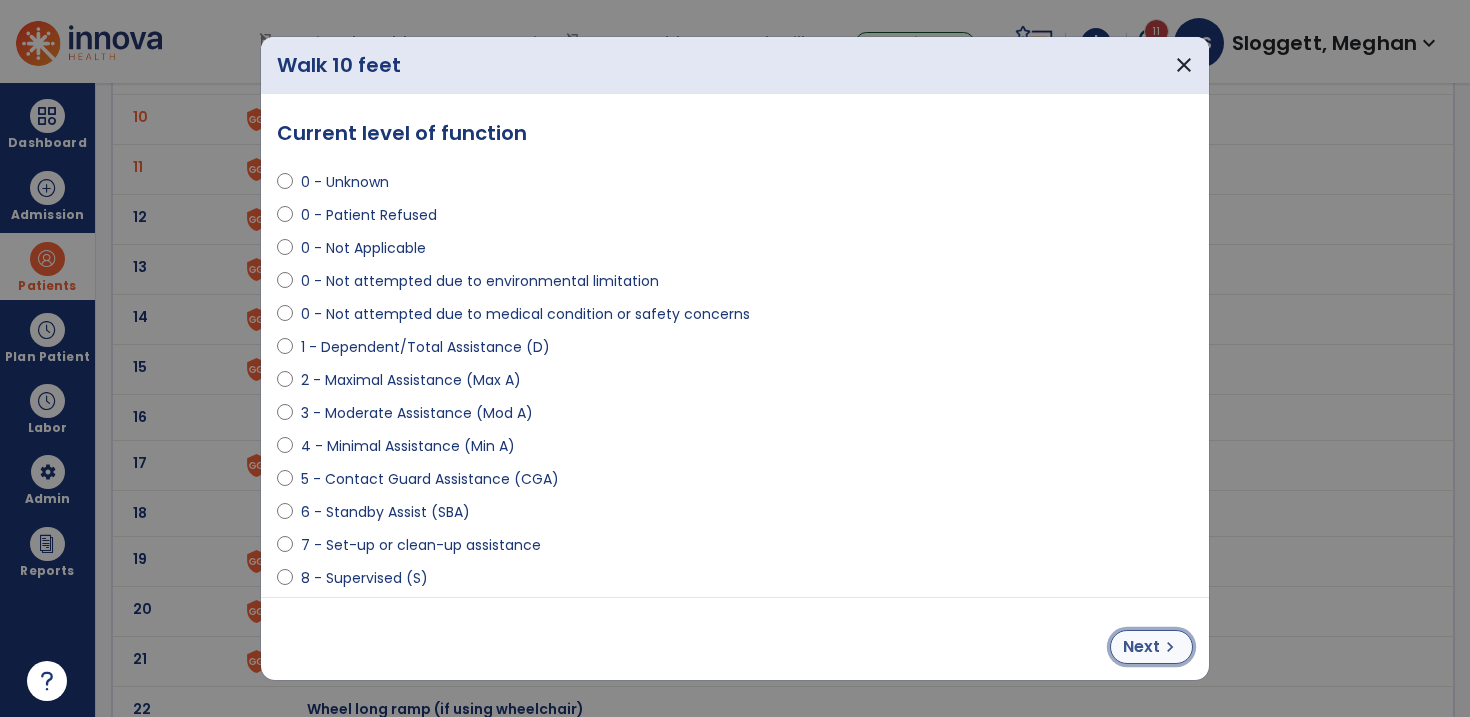 click on "Next" at bounding box center (1141, 647) 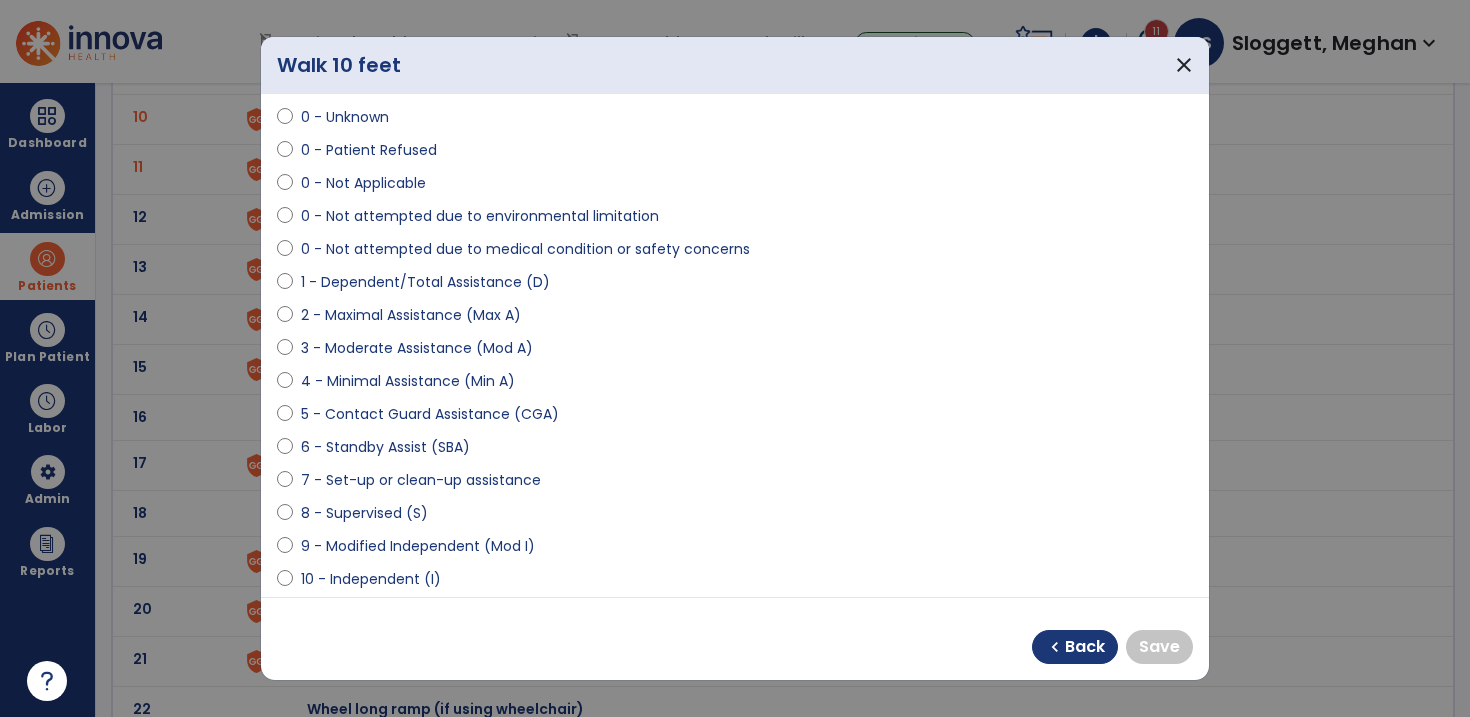 scroll, scrollTop: 101, scrollLeft: 0, axis: vertical 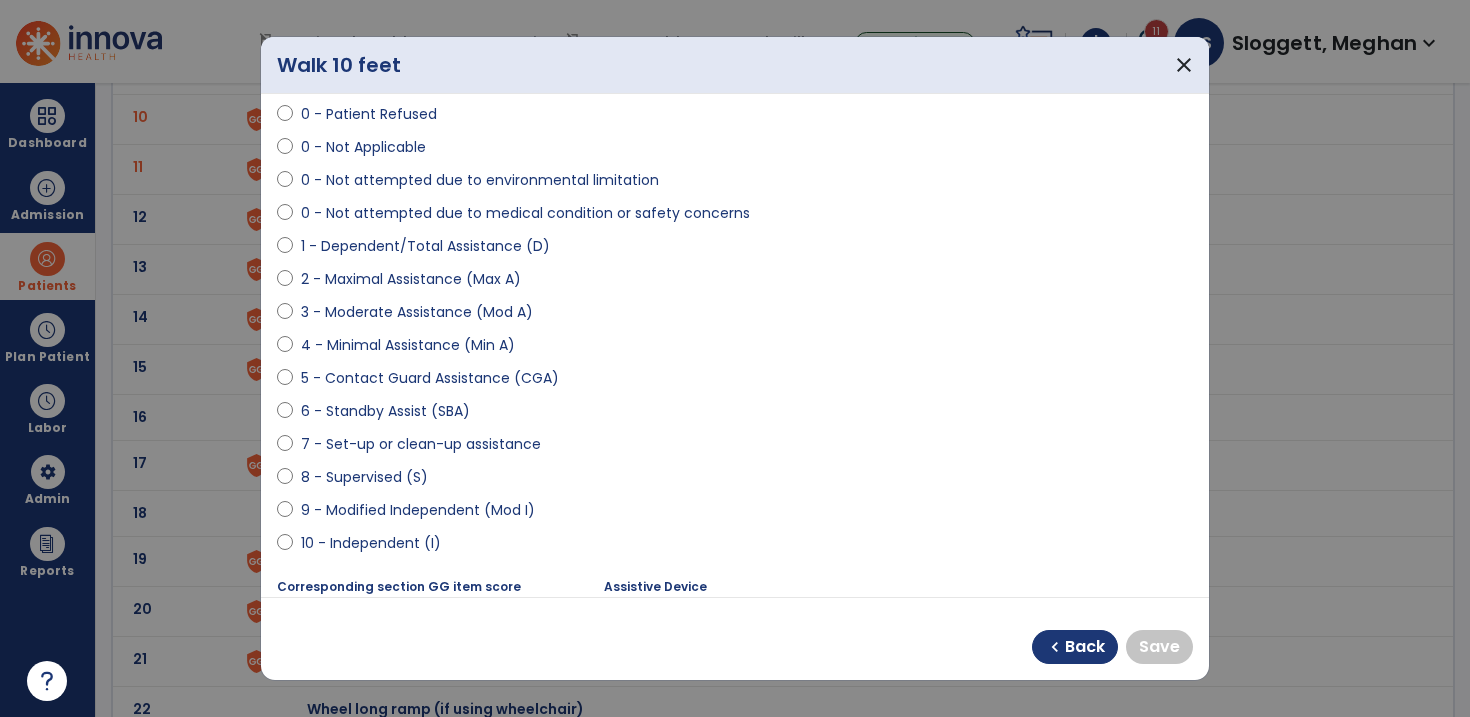 click on "9 - Modified Independent (Mod I)" at bounding box center [418, 510] 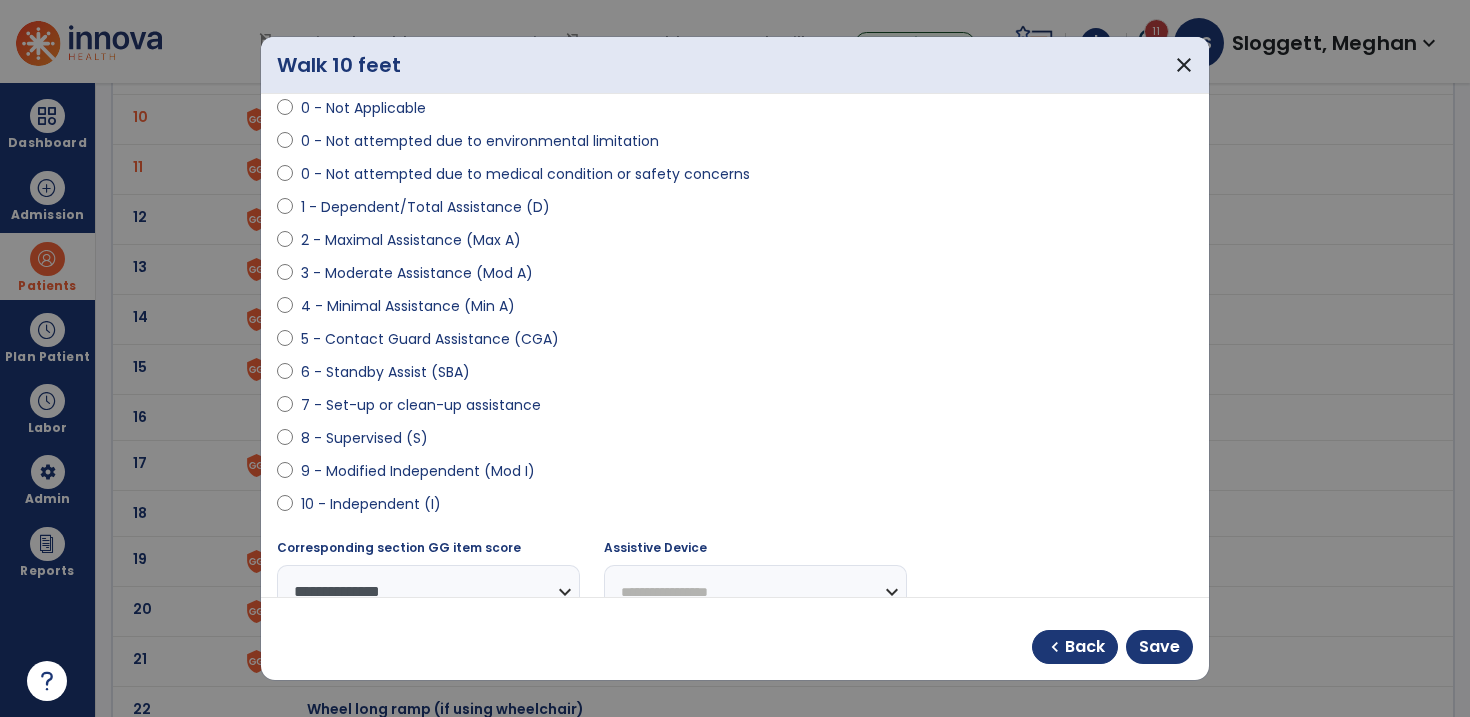 scroll, scrollTop: 152, scrollLeft: 0, axis: vertical 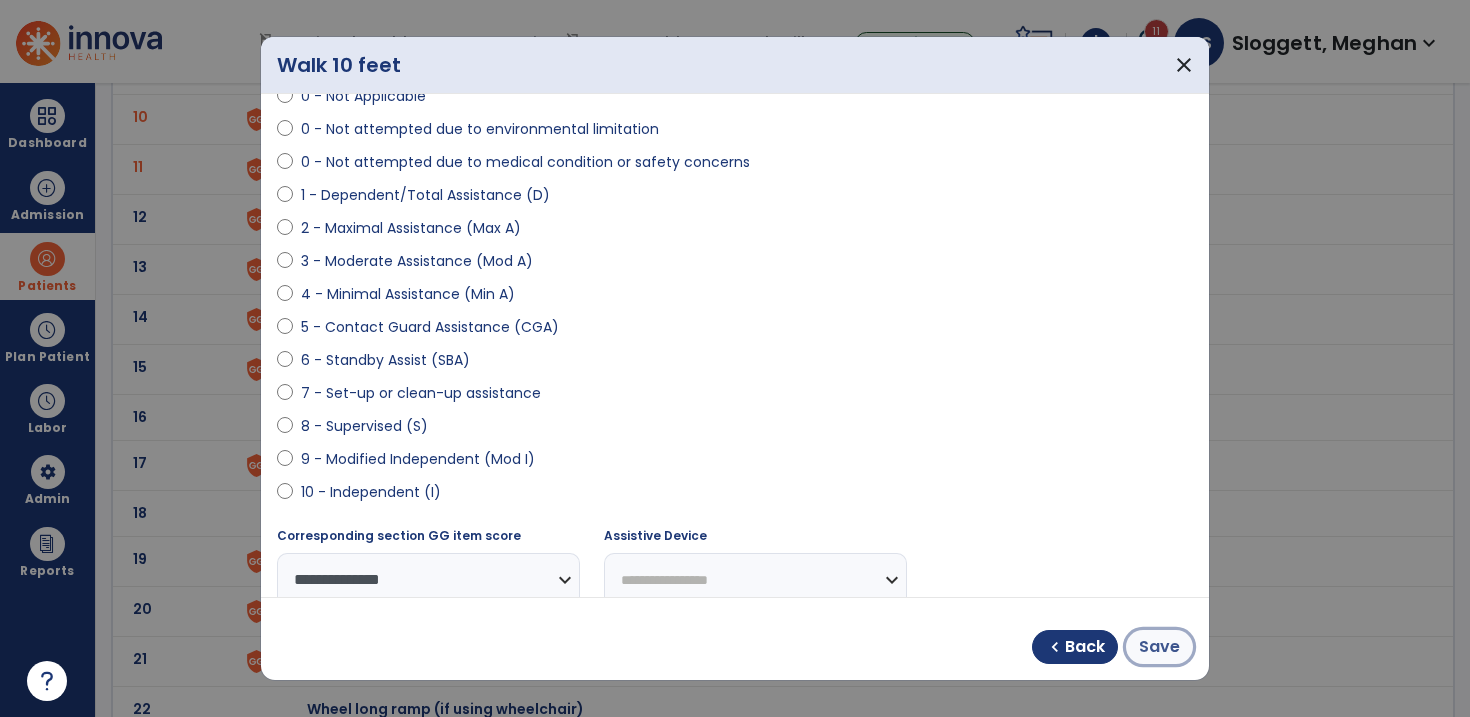 click on "Save" at bounding box center [1159, 647] 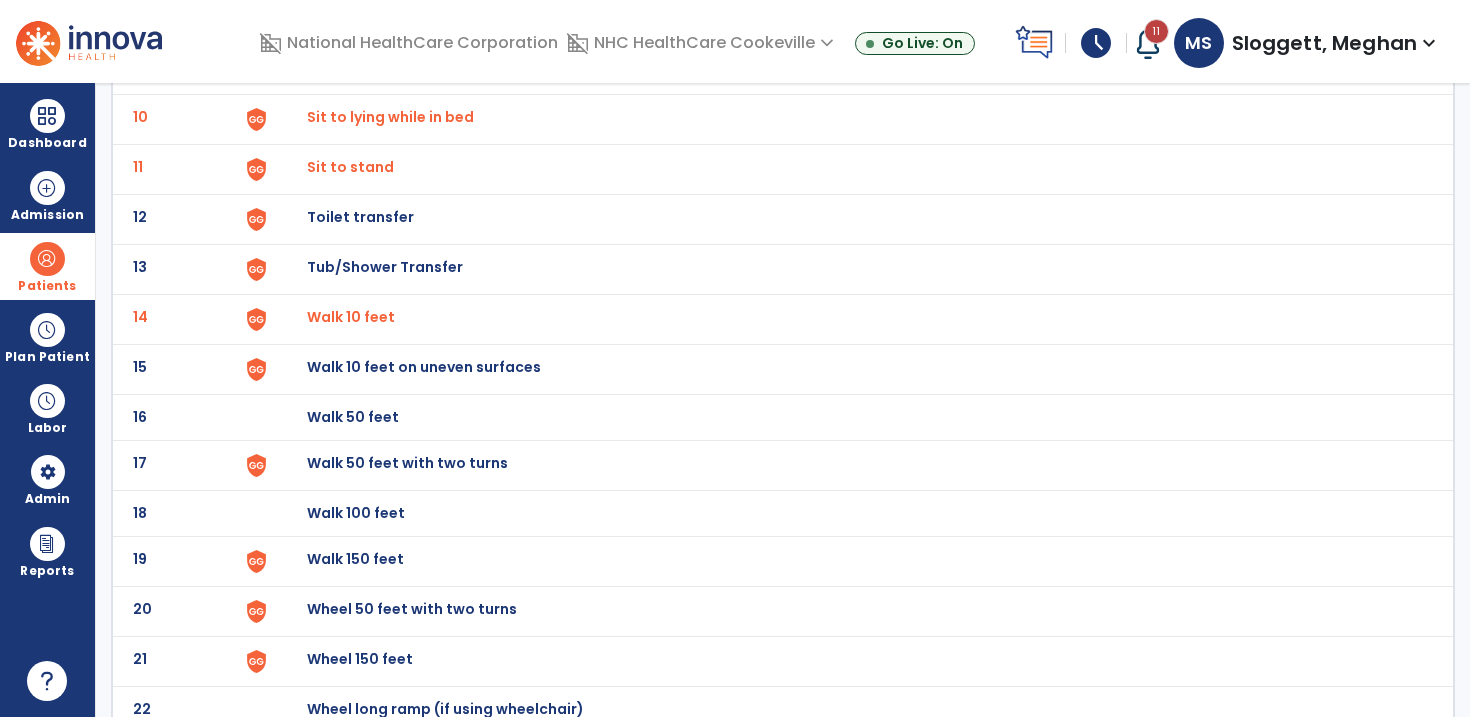 click on "Walk 10 feet" at bounding box center (407, -129) 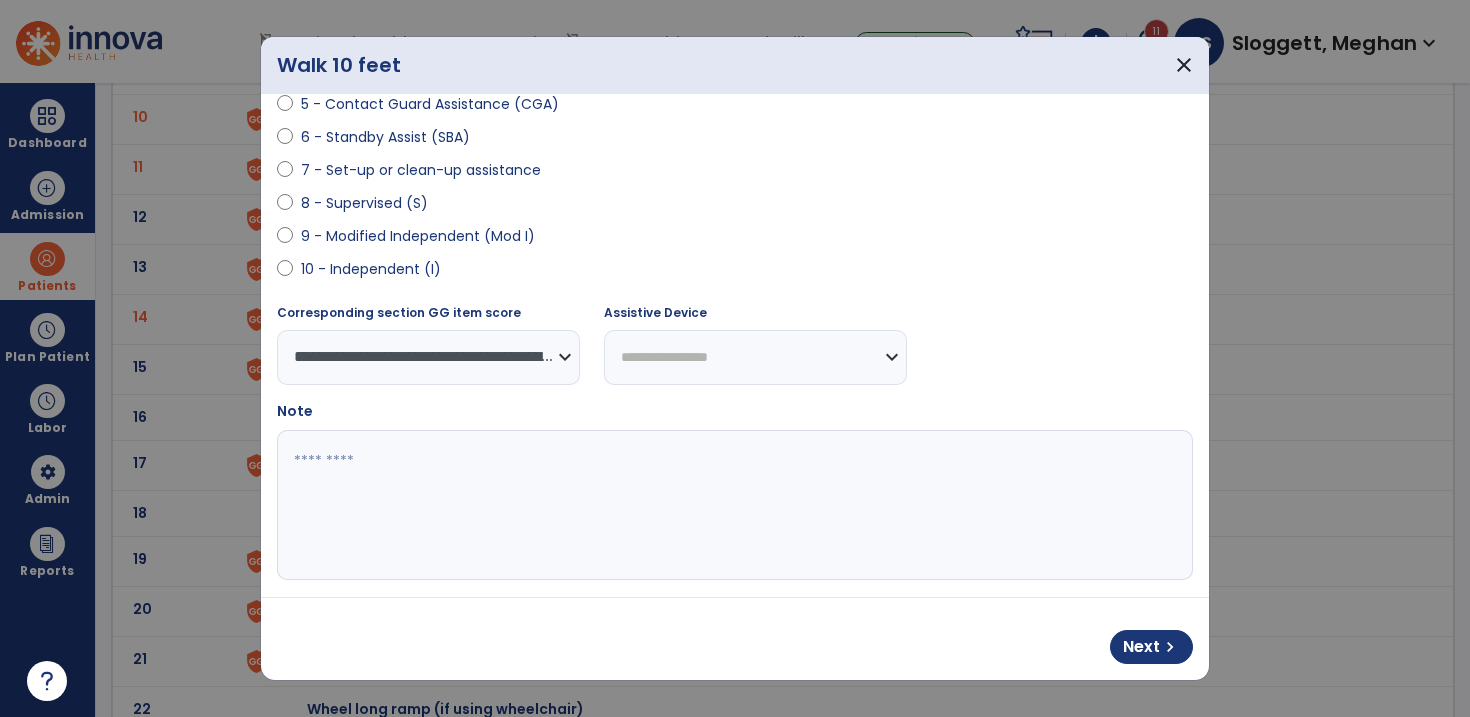 scroll, scrollTop: 388, scrollLeft: 0, axis: vertical 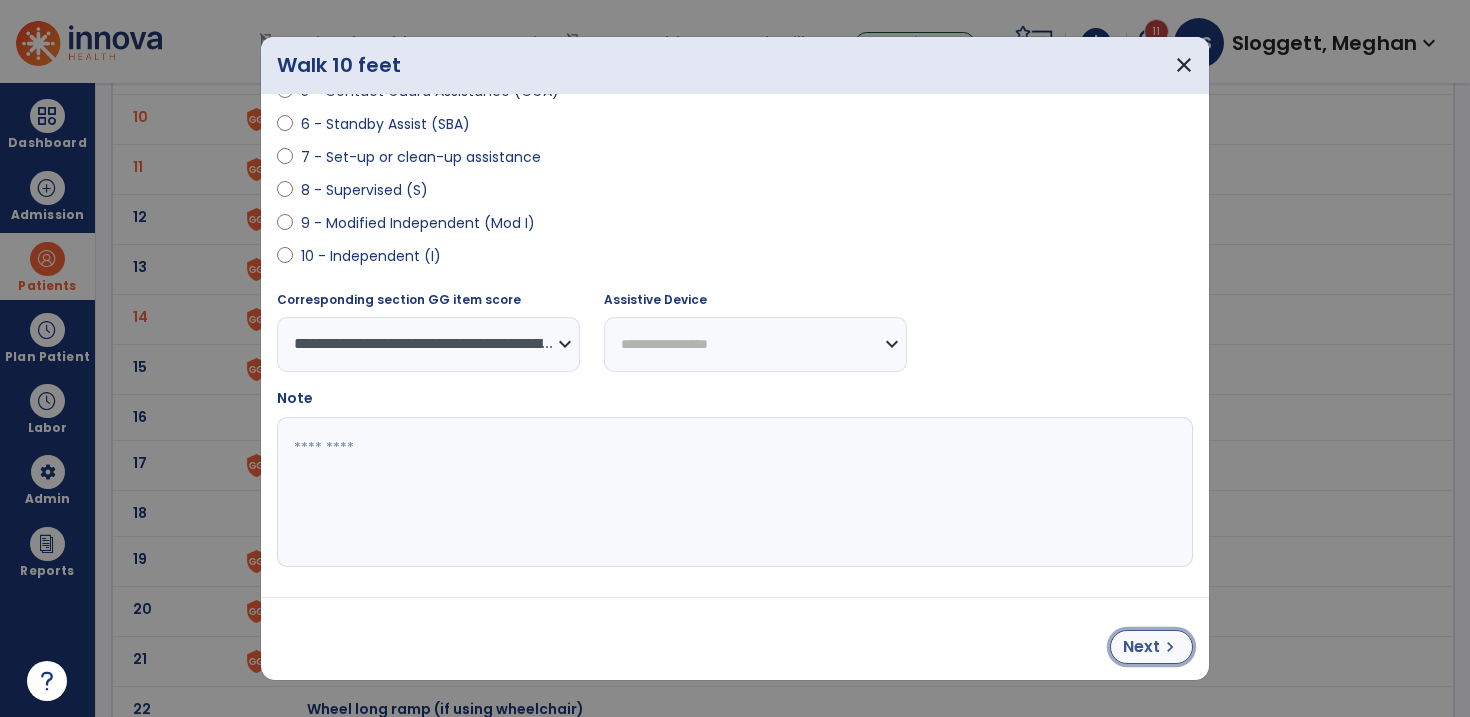 click on "Next" at bounding box center [1141, 647] 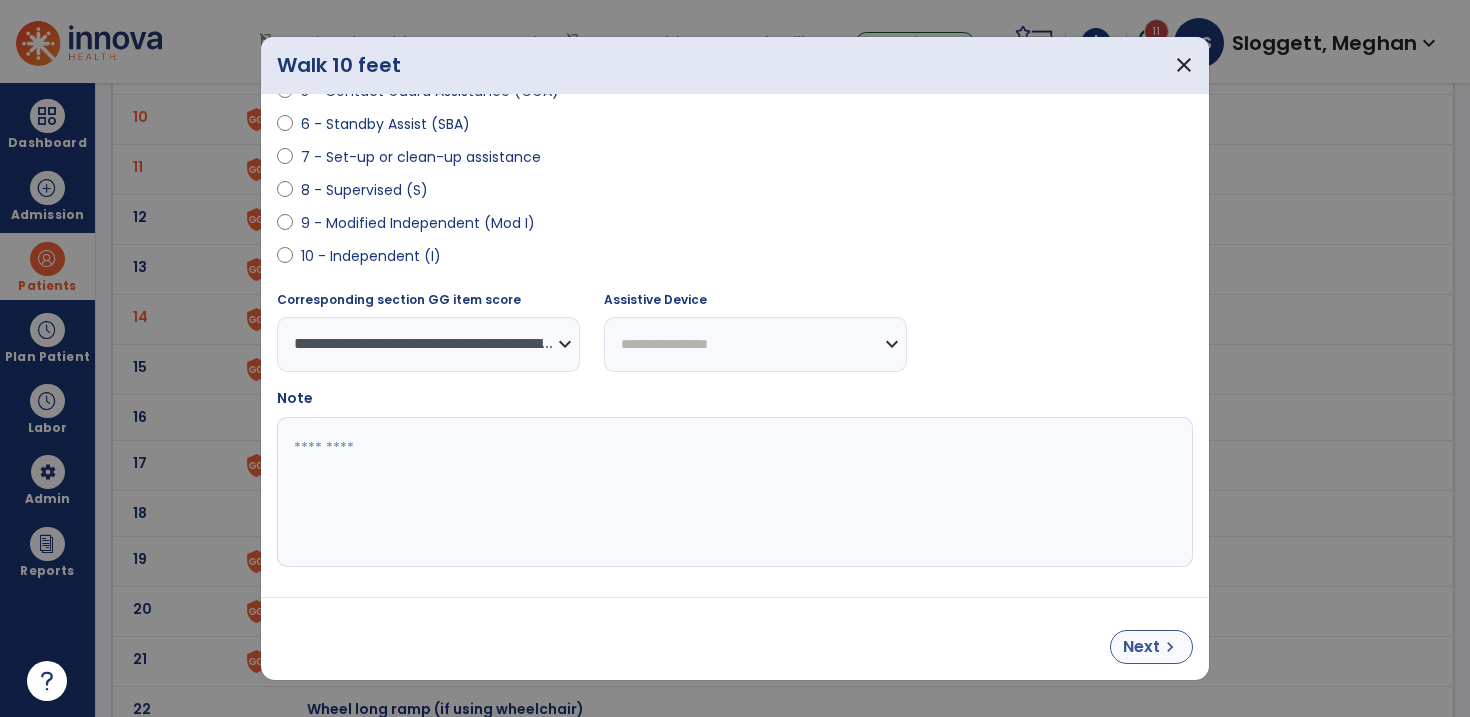 select on "**********" 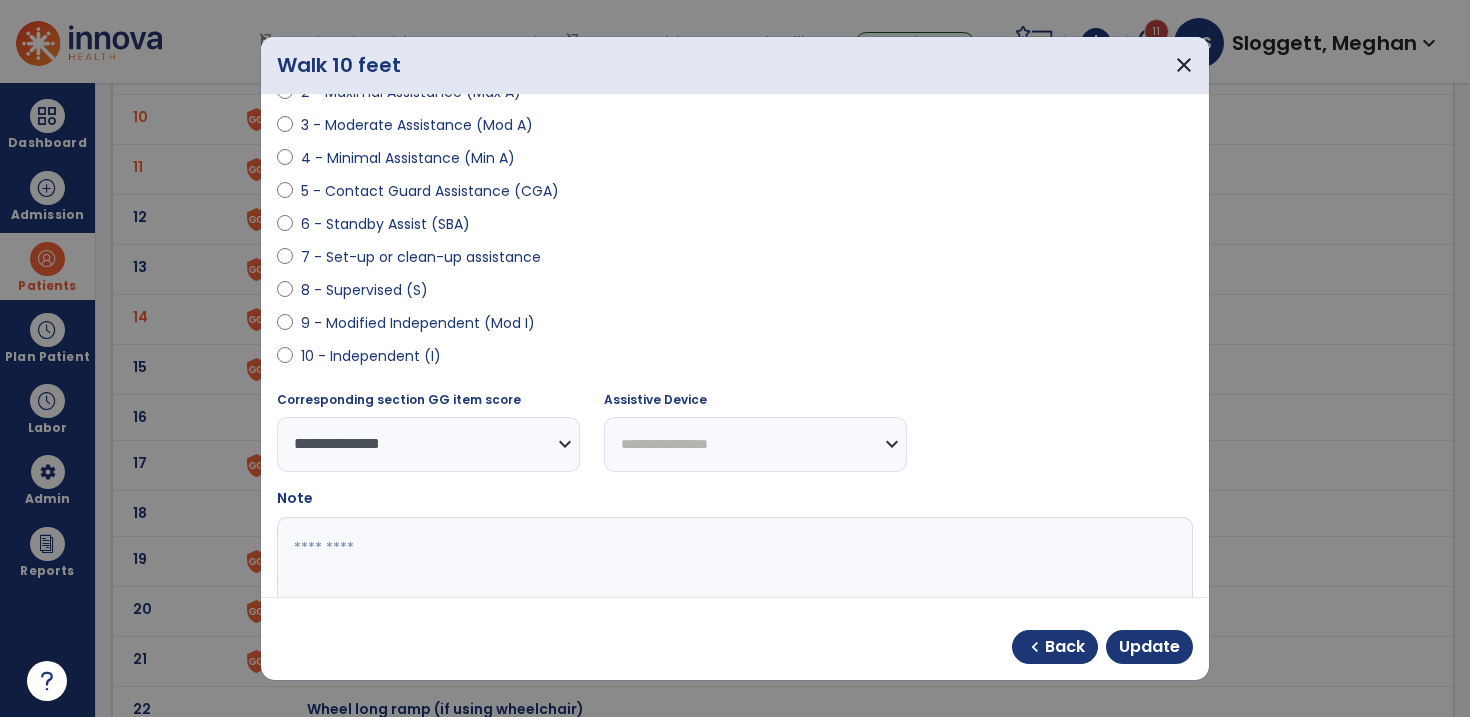 scroll, scrollTop: 276, scrollLeft: 0, axis: vertical 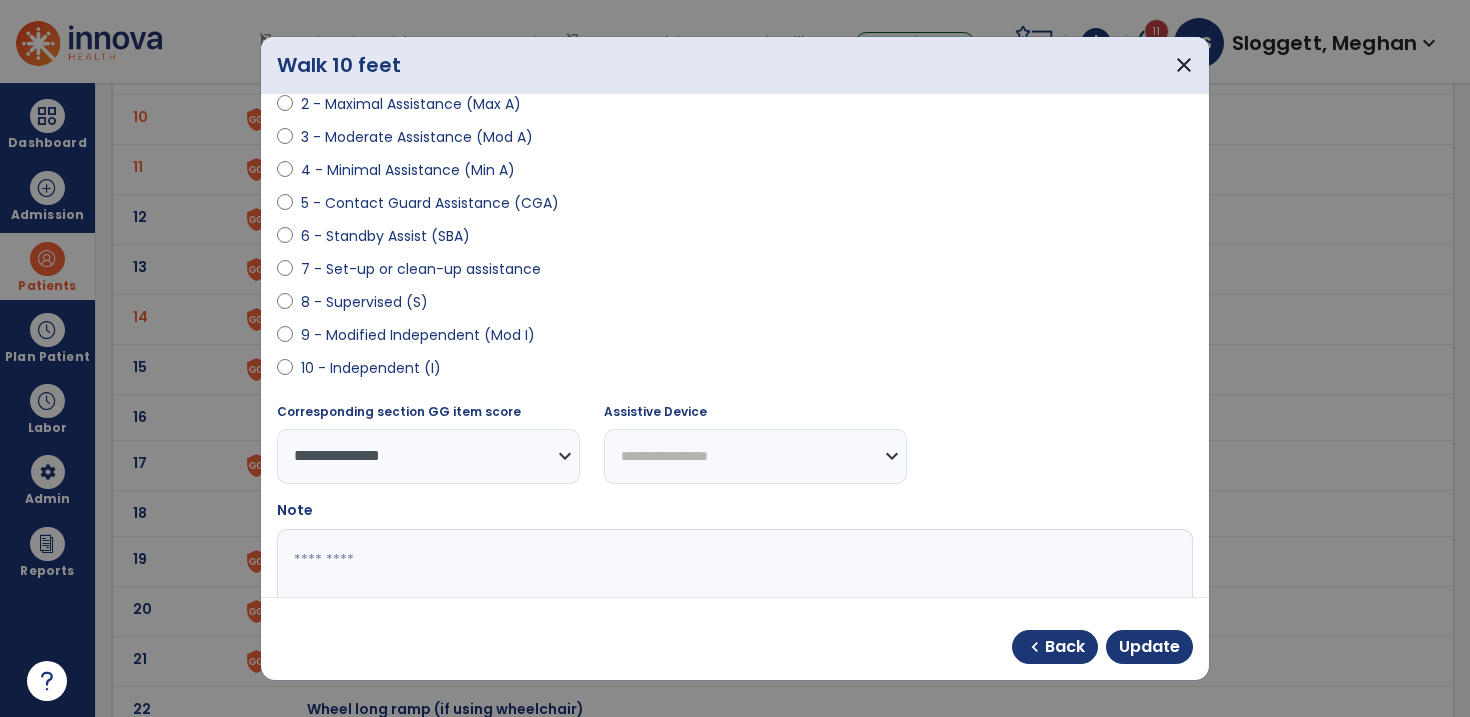 click on "**********" at bounding box center [755, 456] 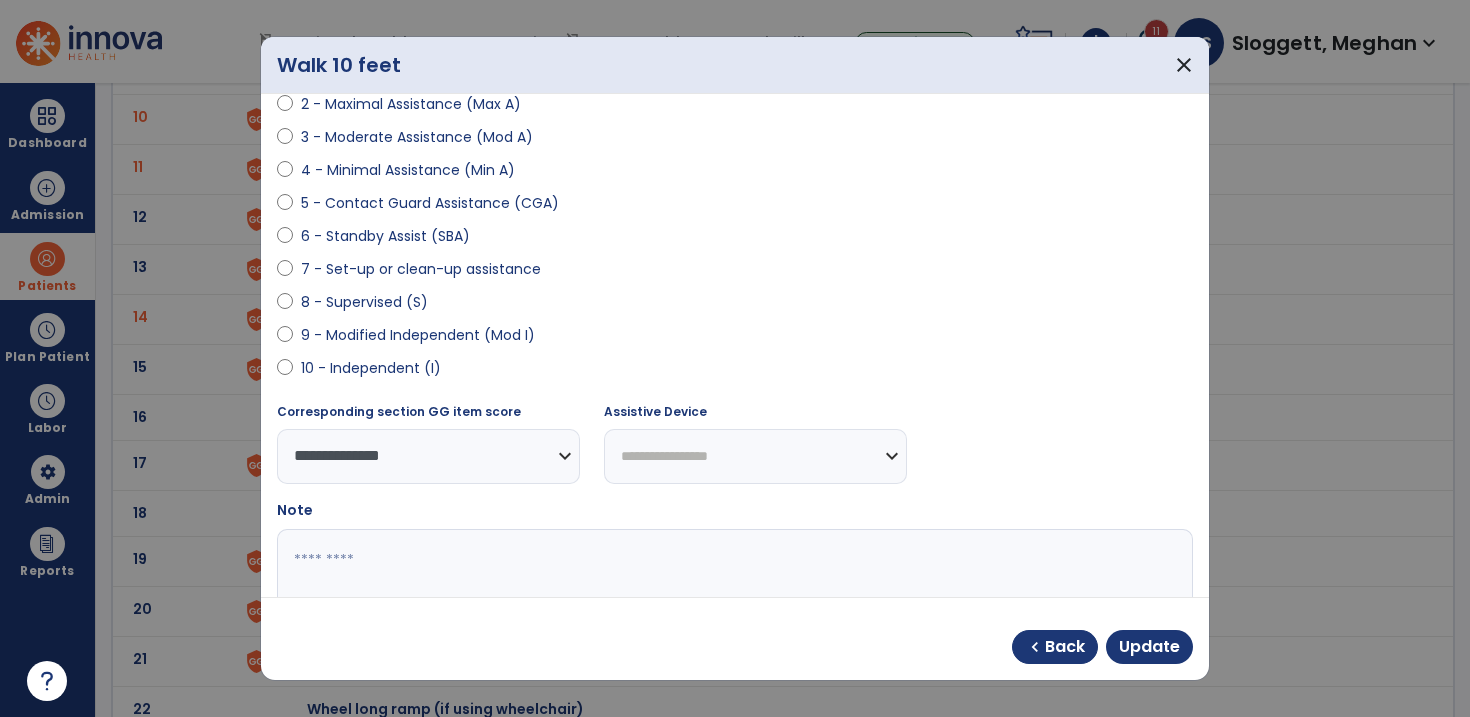 select on "********" 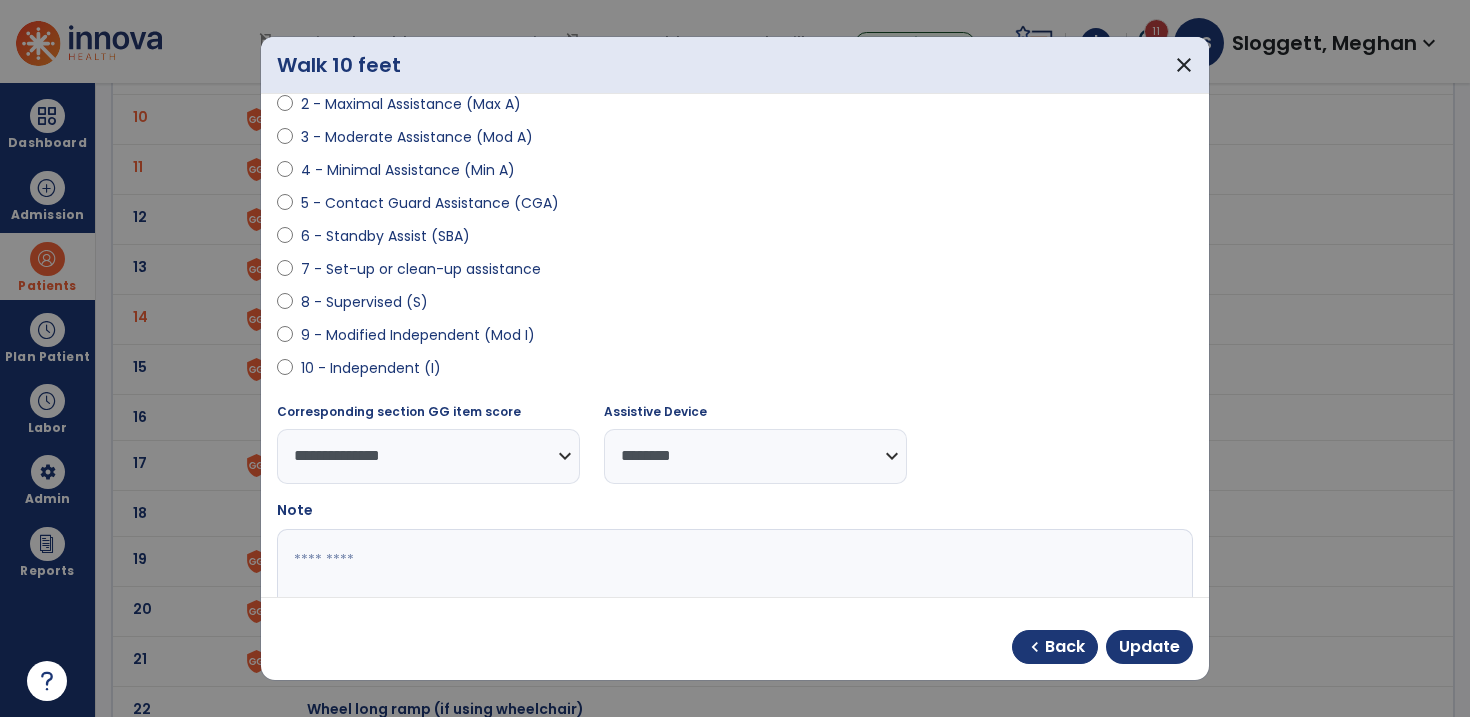 click at bounding box center (732, 604) 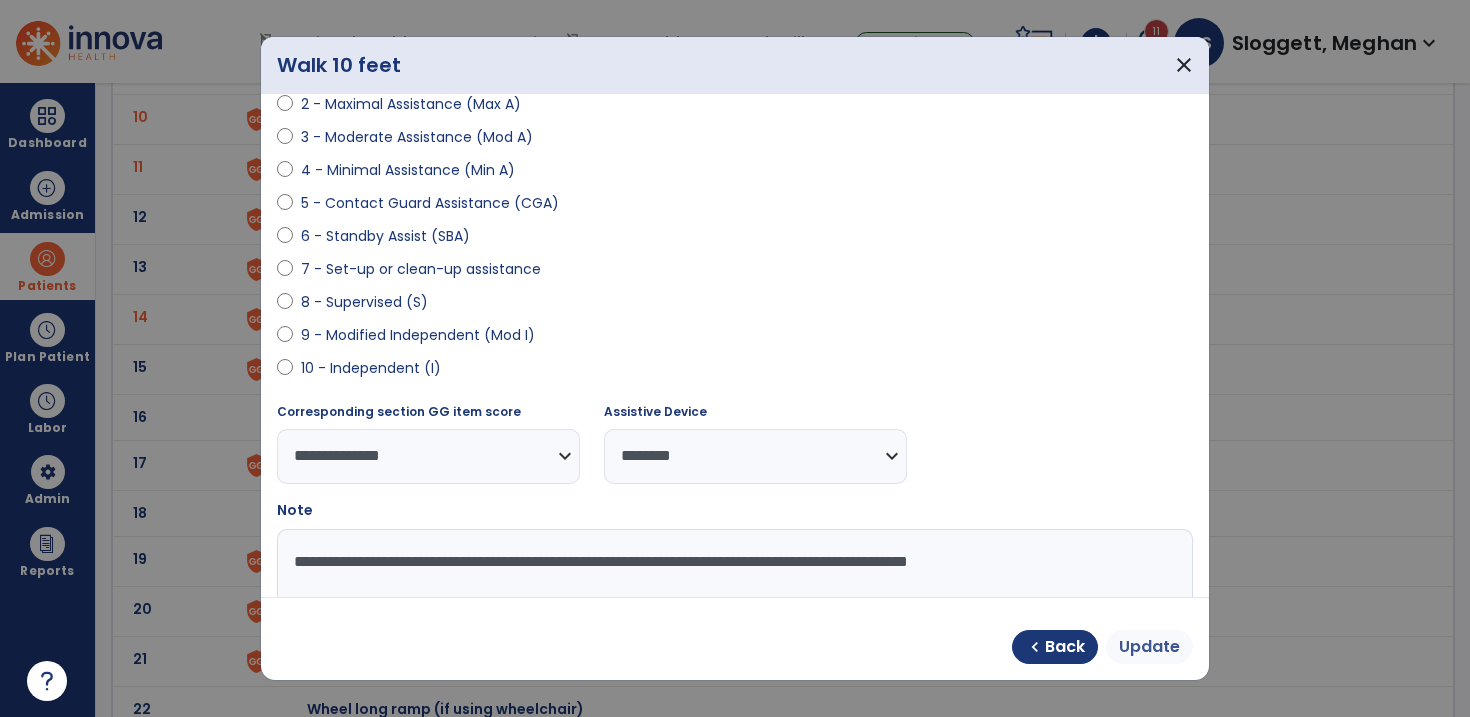 type on "**********" 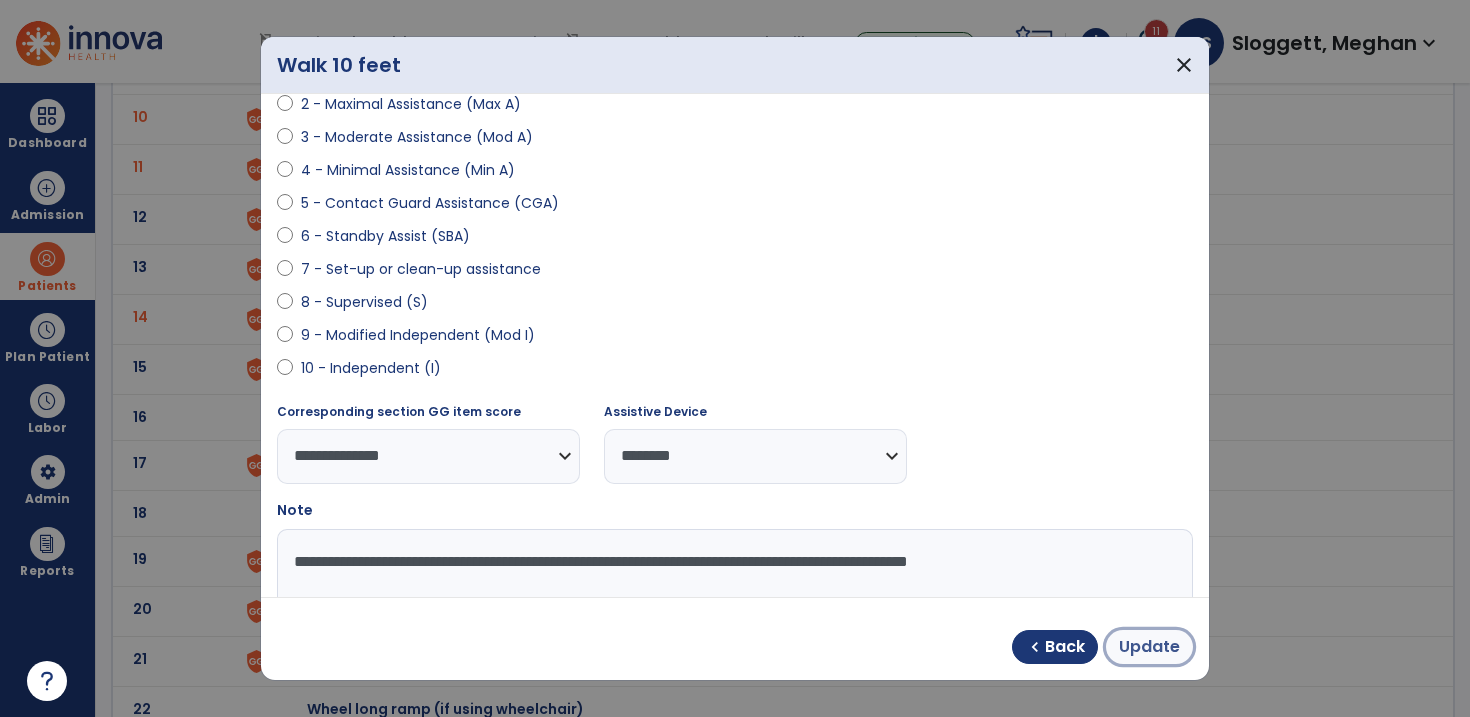 click on "Update" at bounding box center [1149, 647] 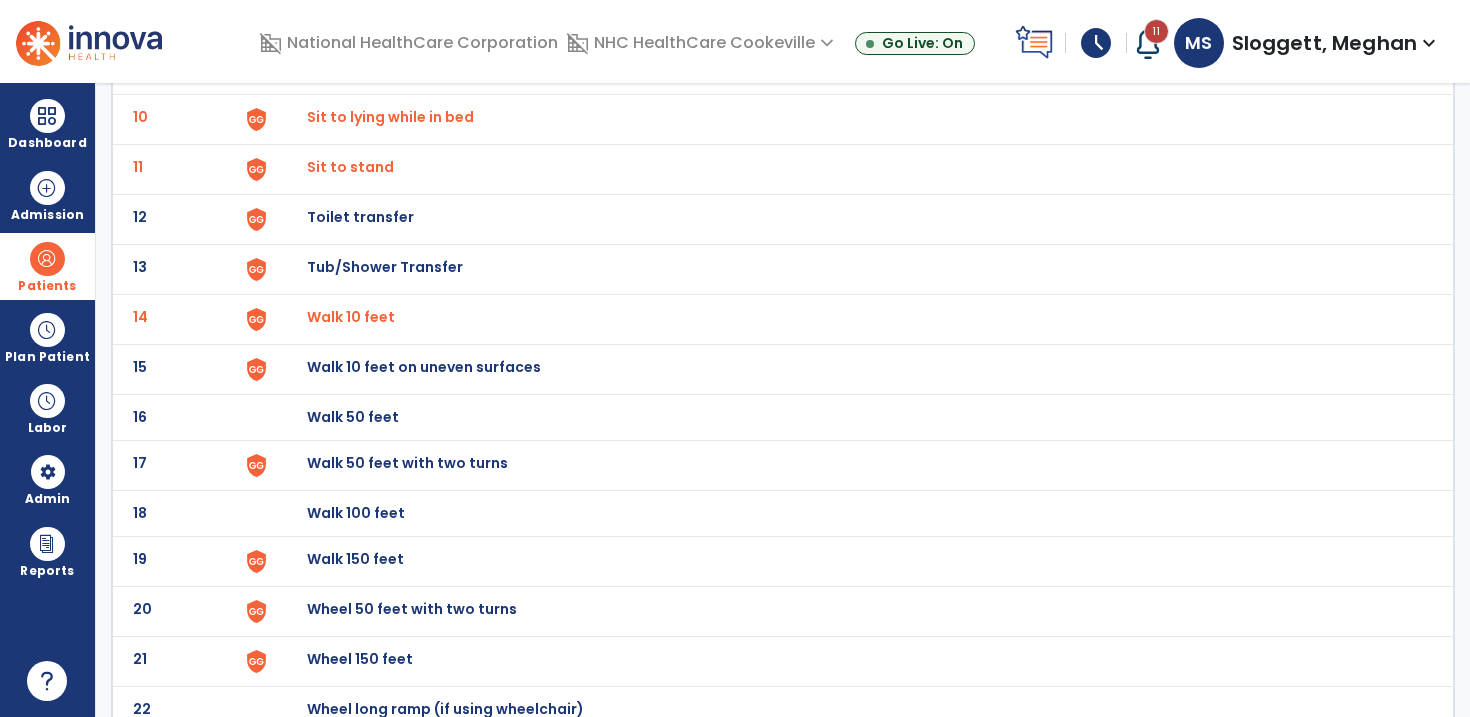 click on "Walk 50 feet with two turns" at bounding box center (353, -329) 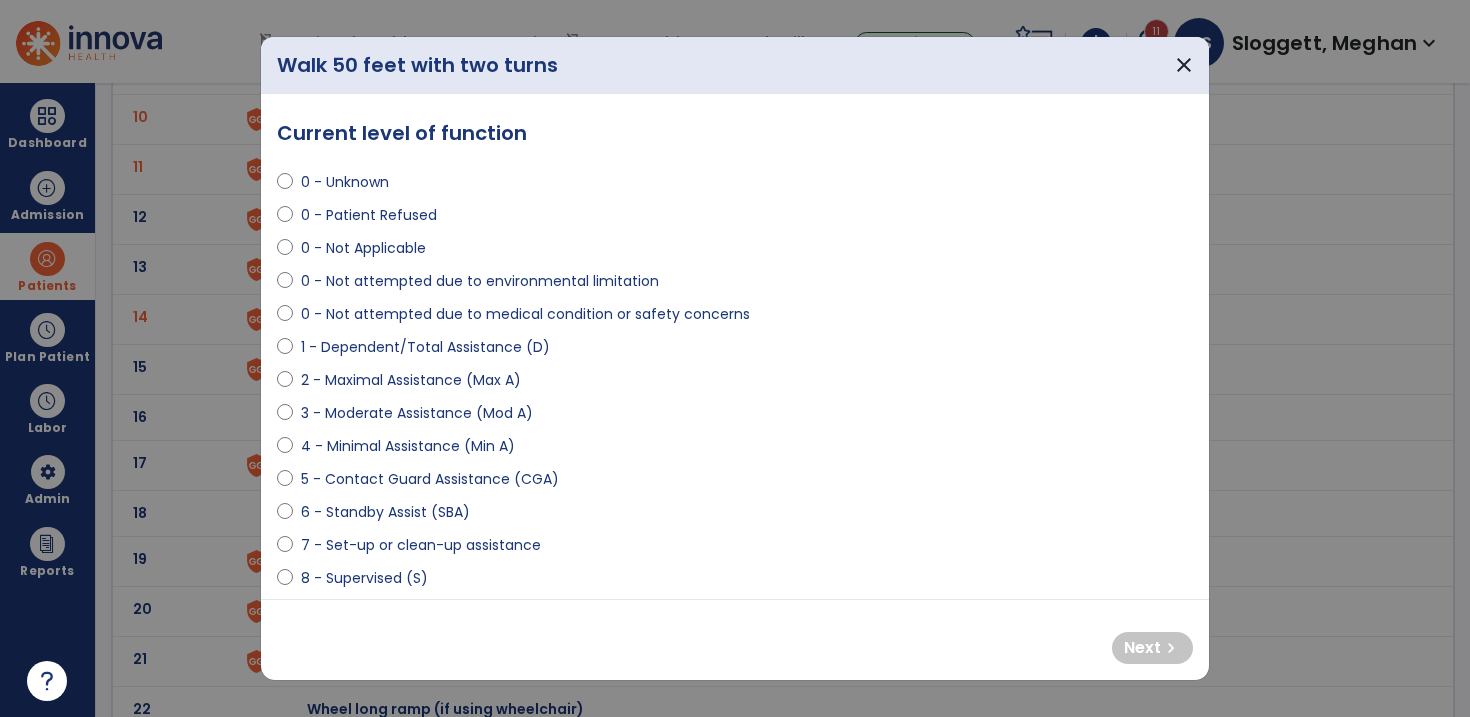 click on "0 - Not attempted due to medical condition or safety concerns" at bounding box center [525, 314] 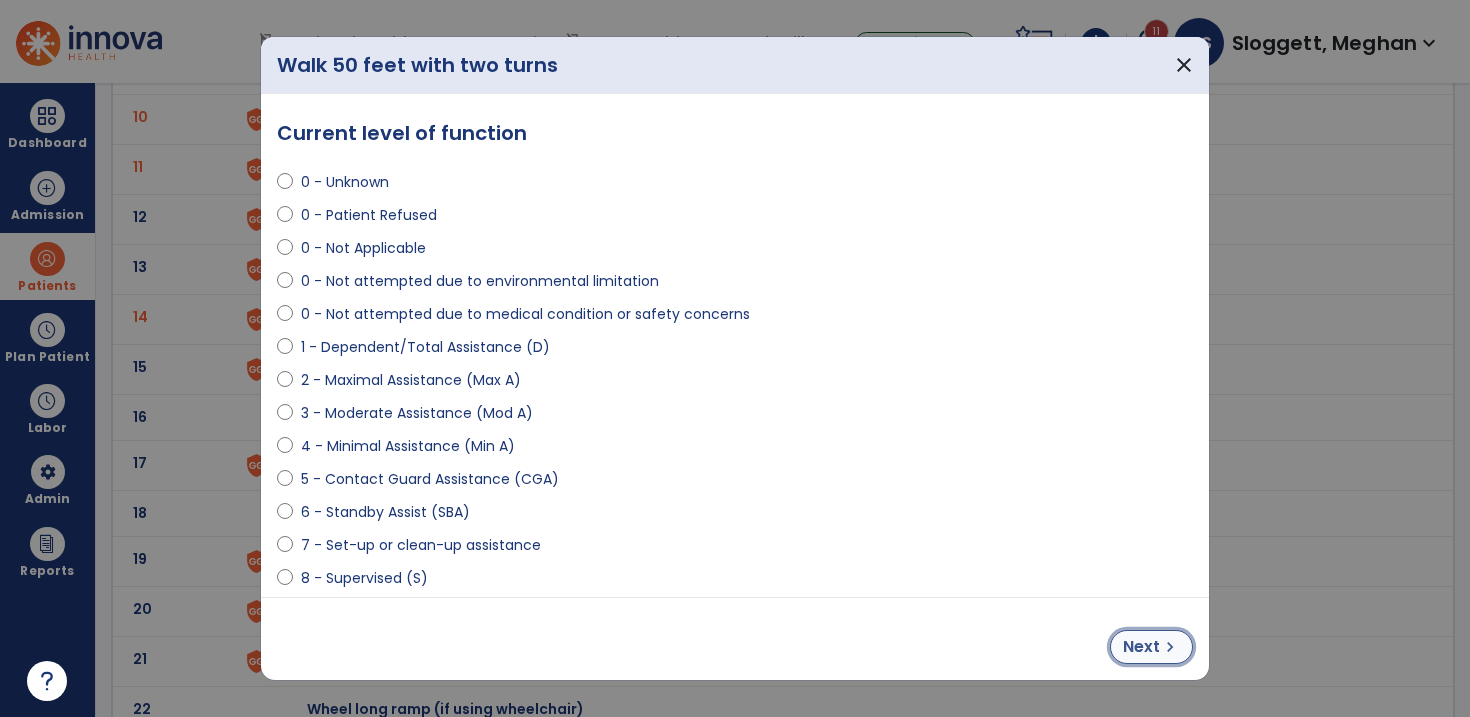 click on "Next" at bounding box center (1141, 647) 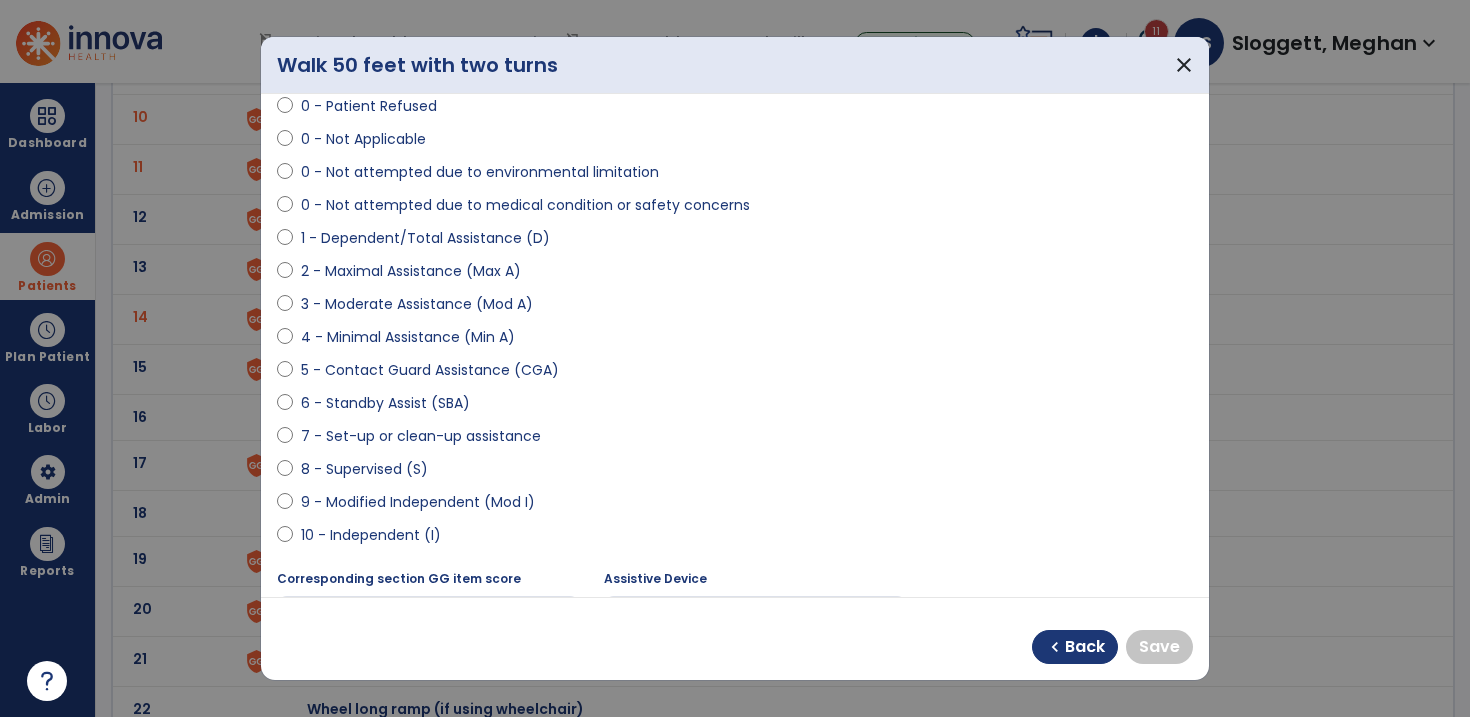 scroll, scrollTop: 132, scrollLeft: 0, axis: vertical 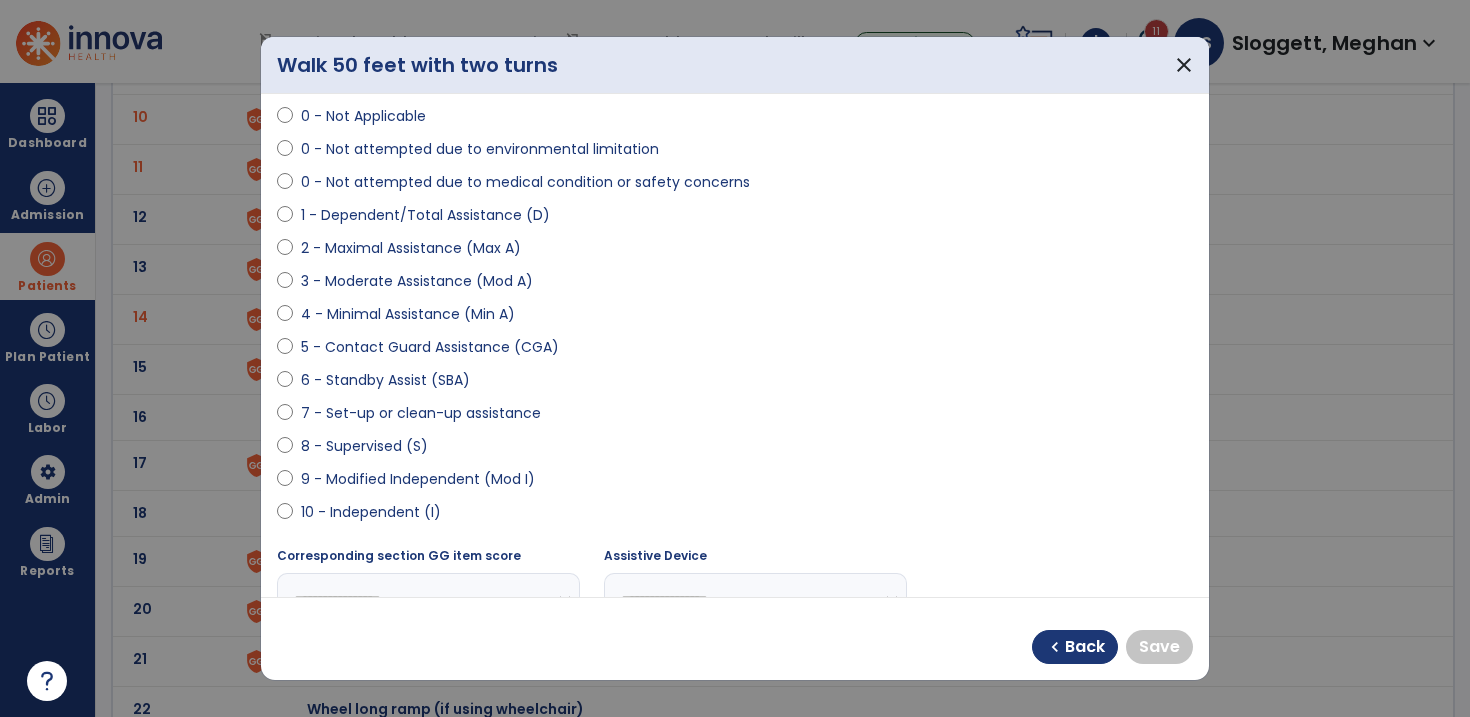 click on "9 - Modified Independent (Mod I)" at bounding box center (418, 479) 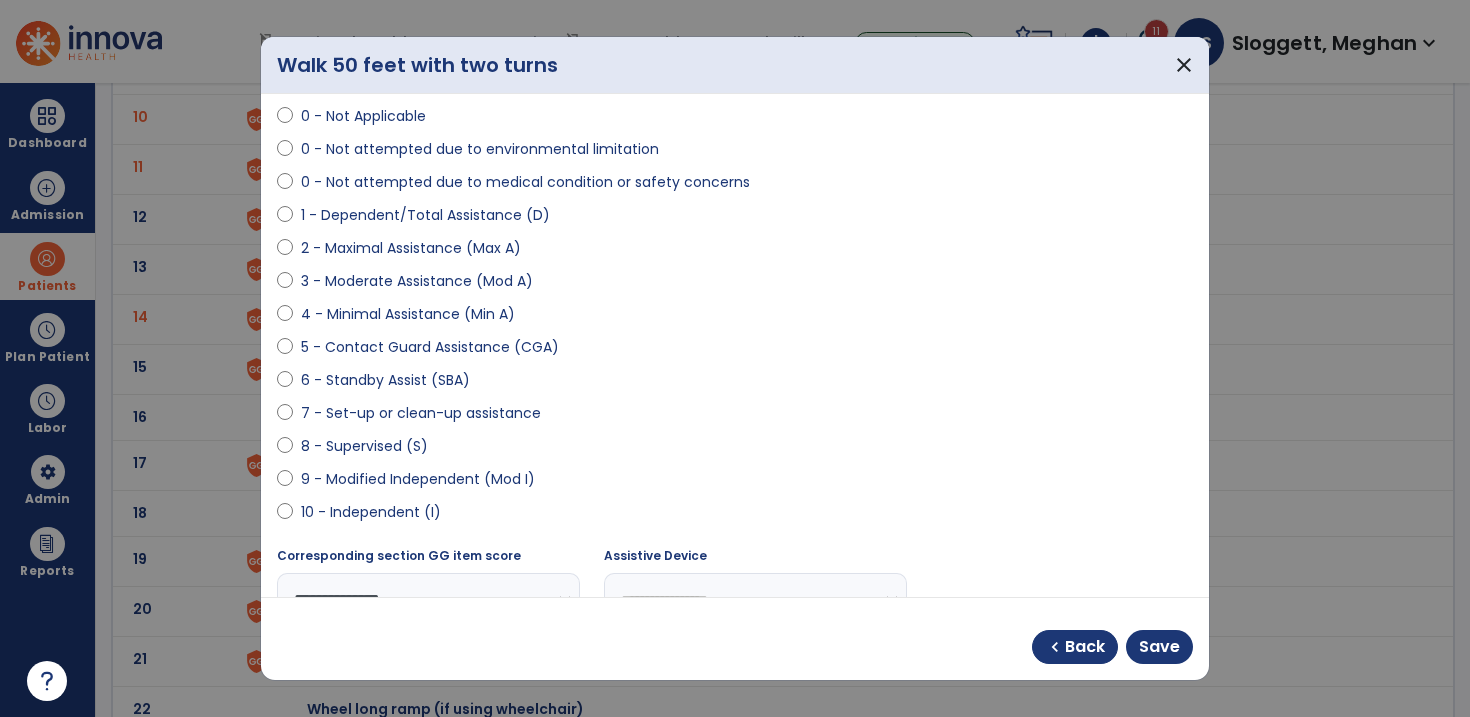 scroll, scrollTop: 241, scrollLeft: 0, axis: vertical 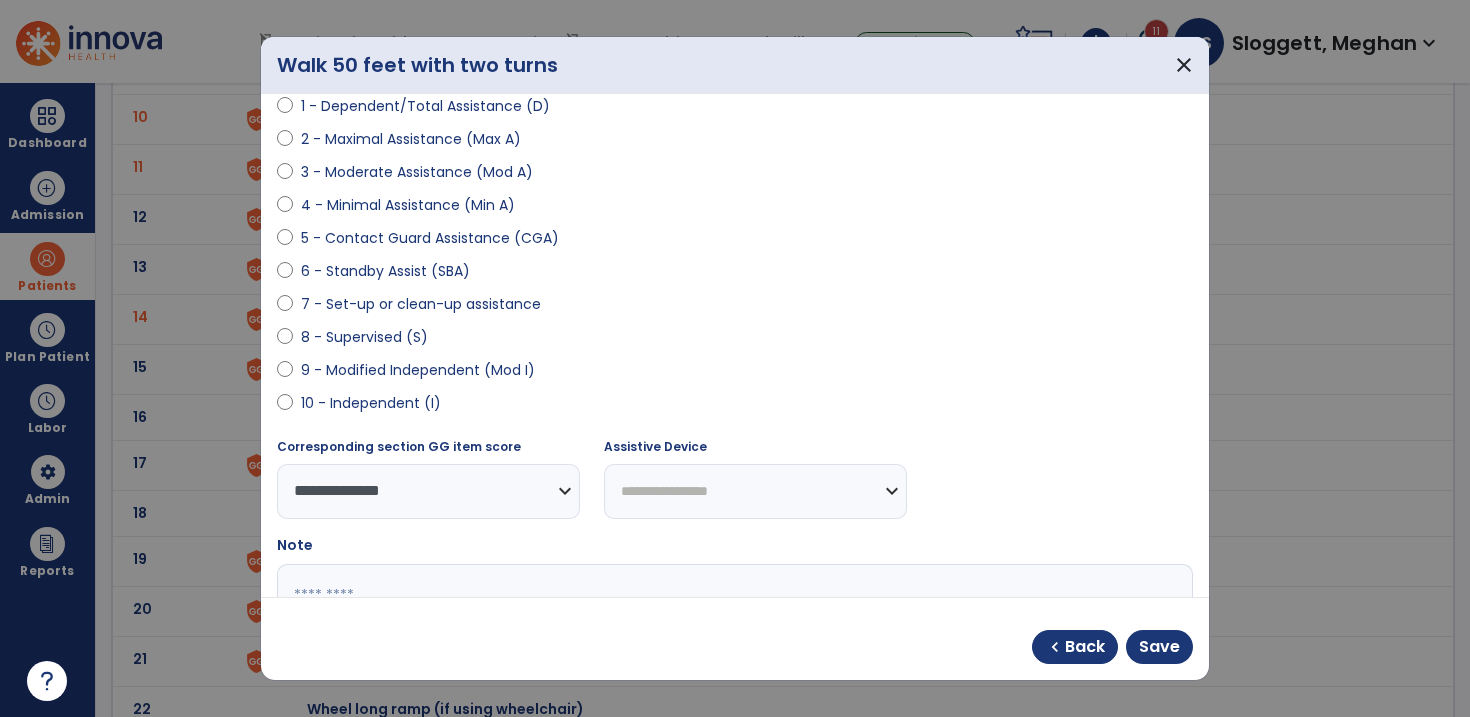 click on "**********" at bounding box center (755, 491) 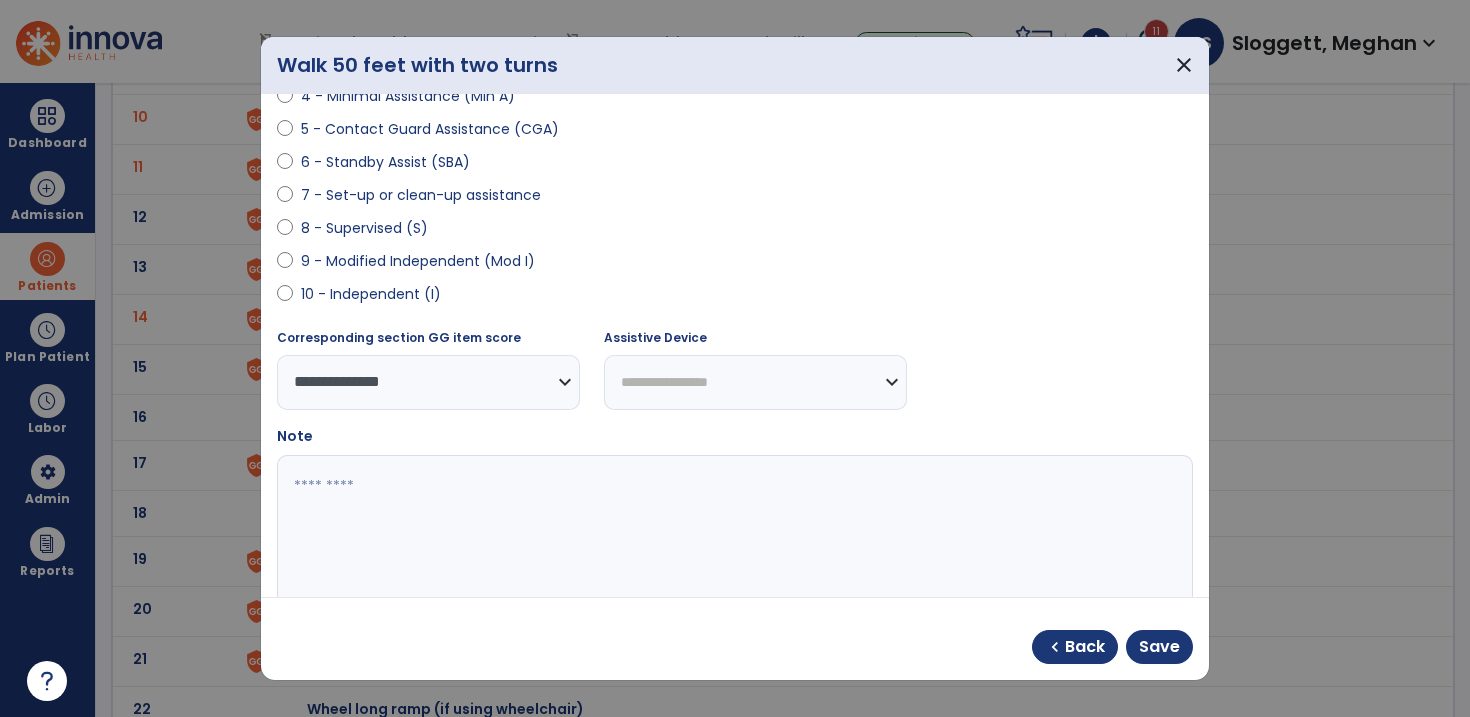 scroll, scrollTop: 353, scrollLeft: 0, axis: vertical 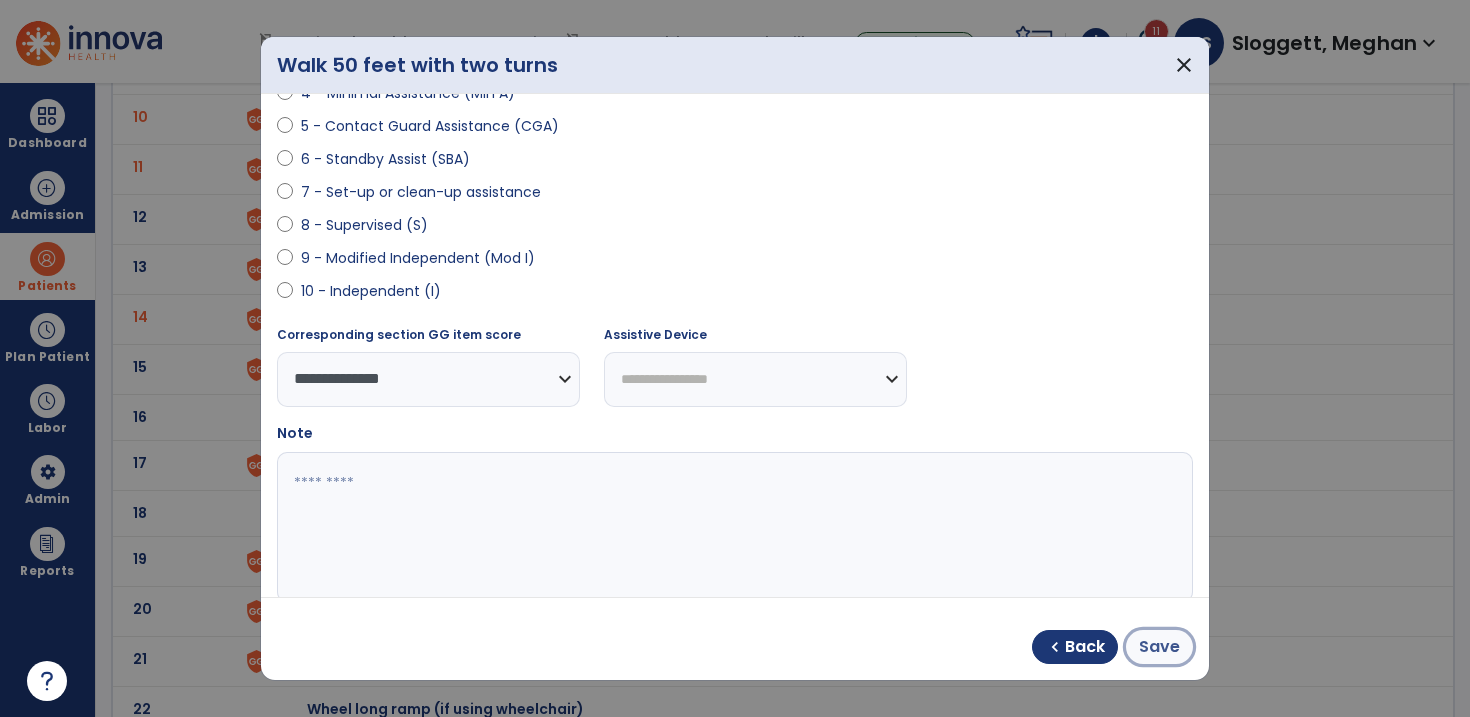 click on "Save" at bounding box center [1159, 647] 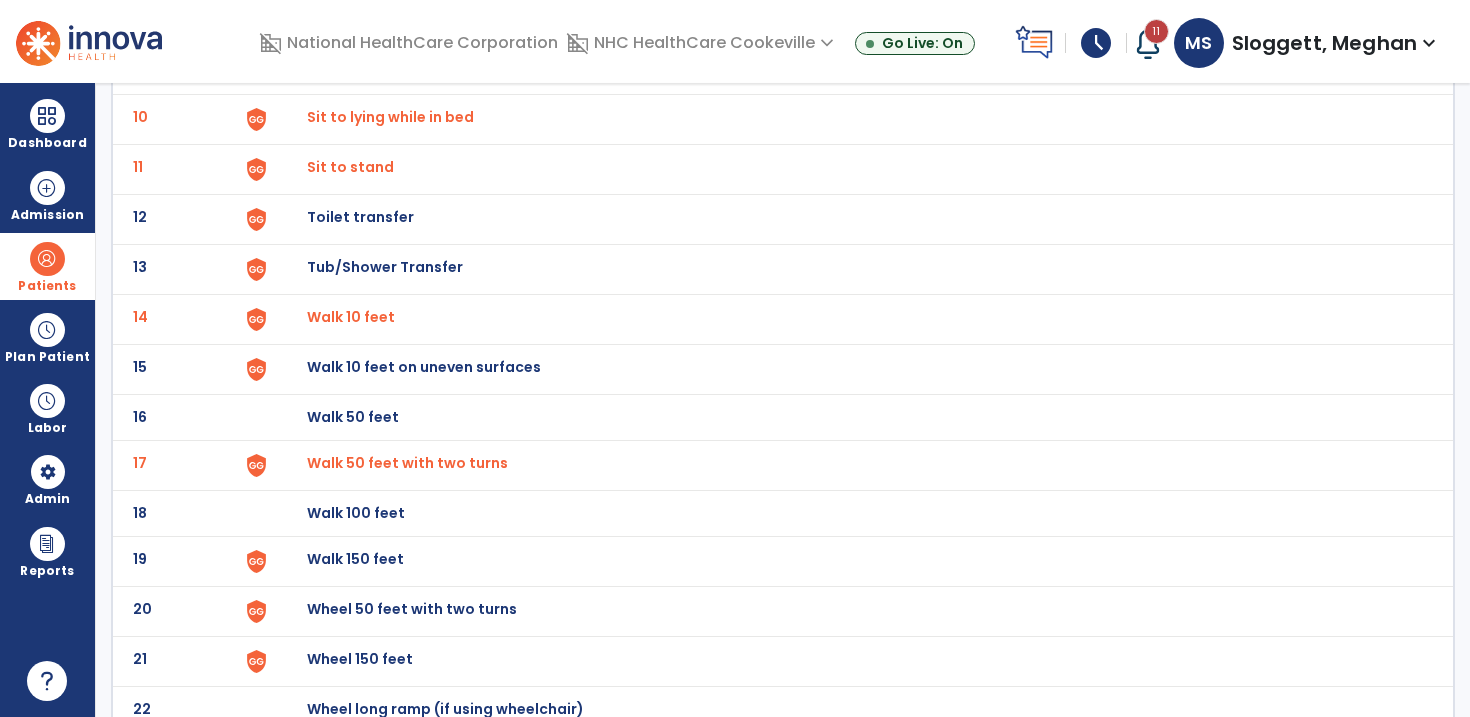 click on "Walk 10 feet" at bounding box center [850, -327] 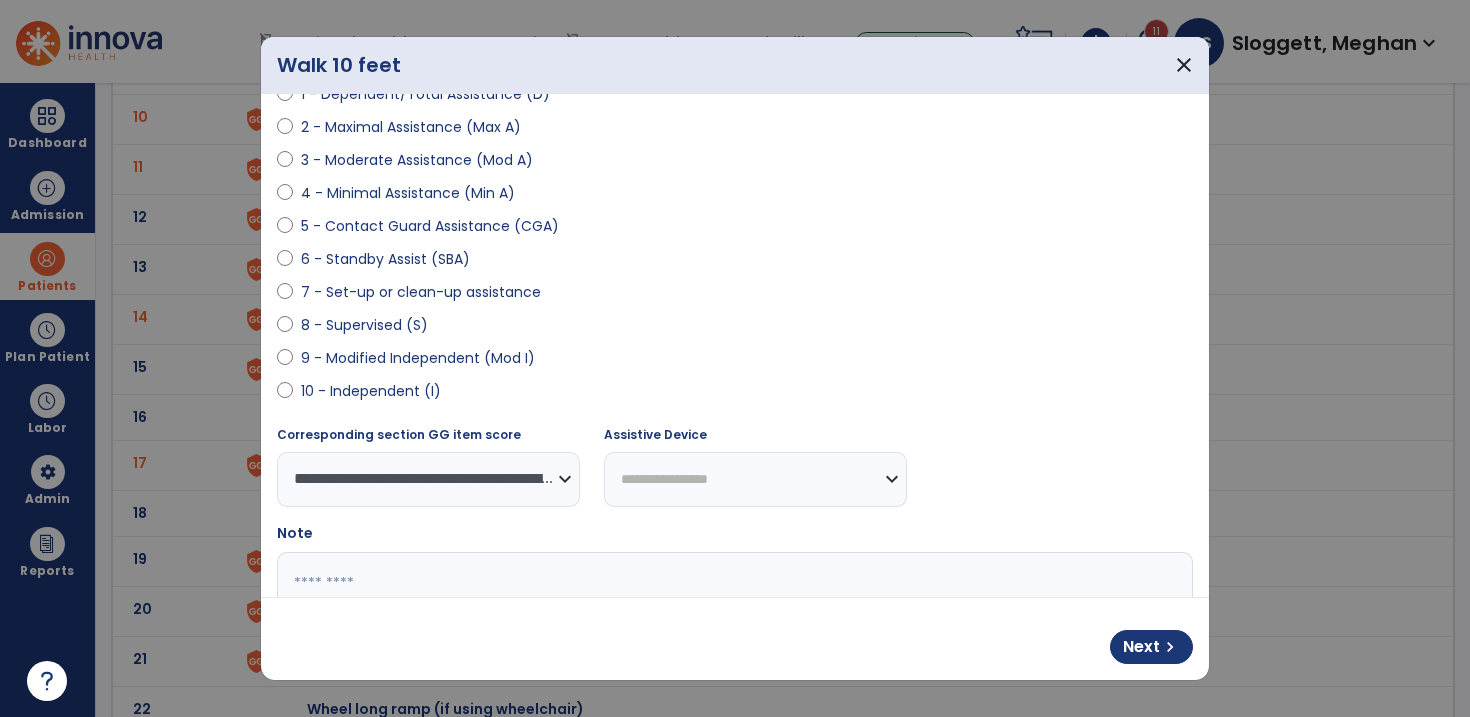 scroll, scrollTop: 391, scrollLeft: 0, axis: vertical 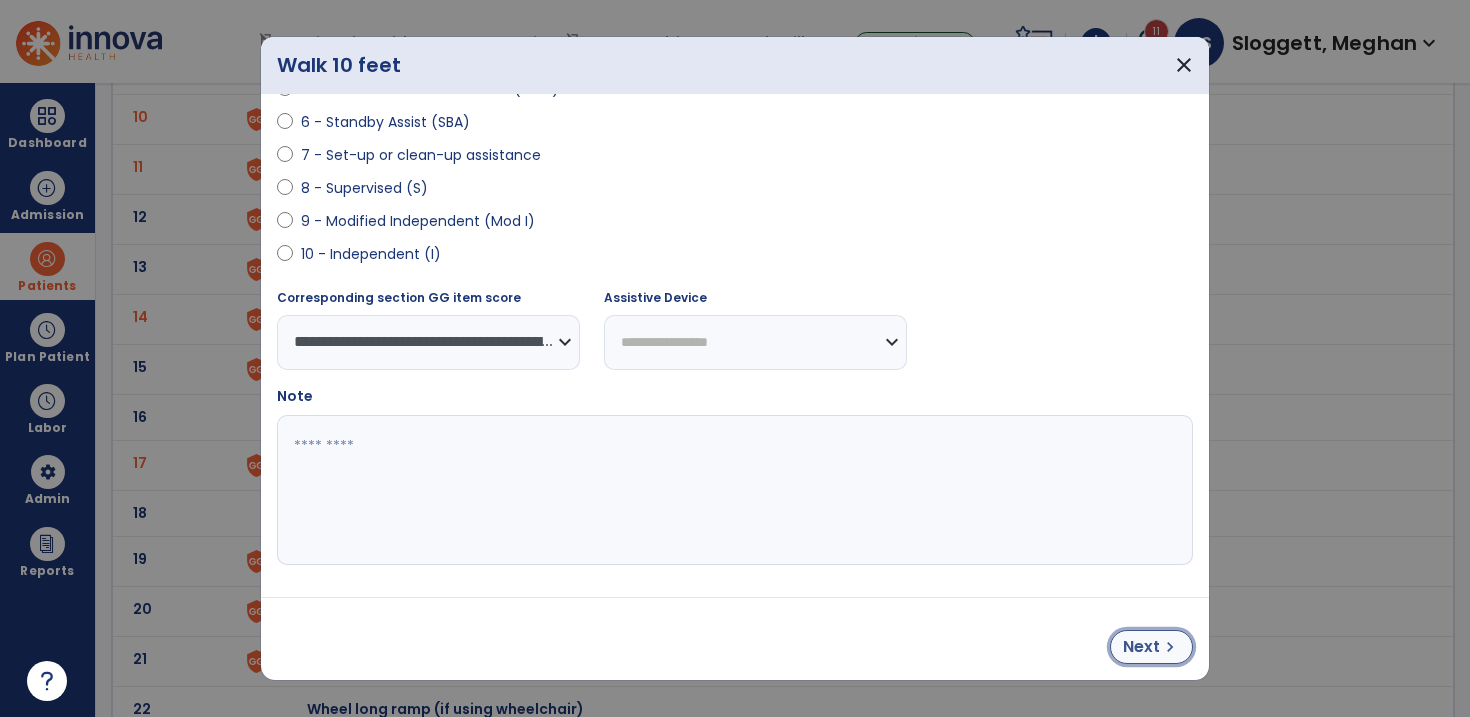 click on "Next" at bounding box center [1141, 647] 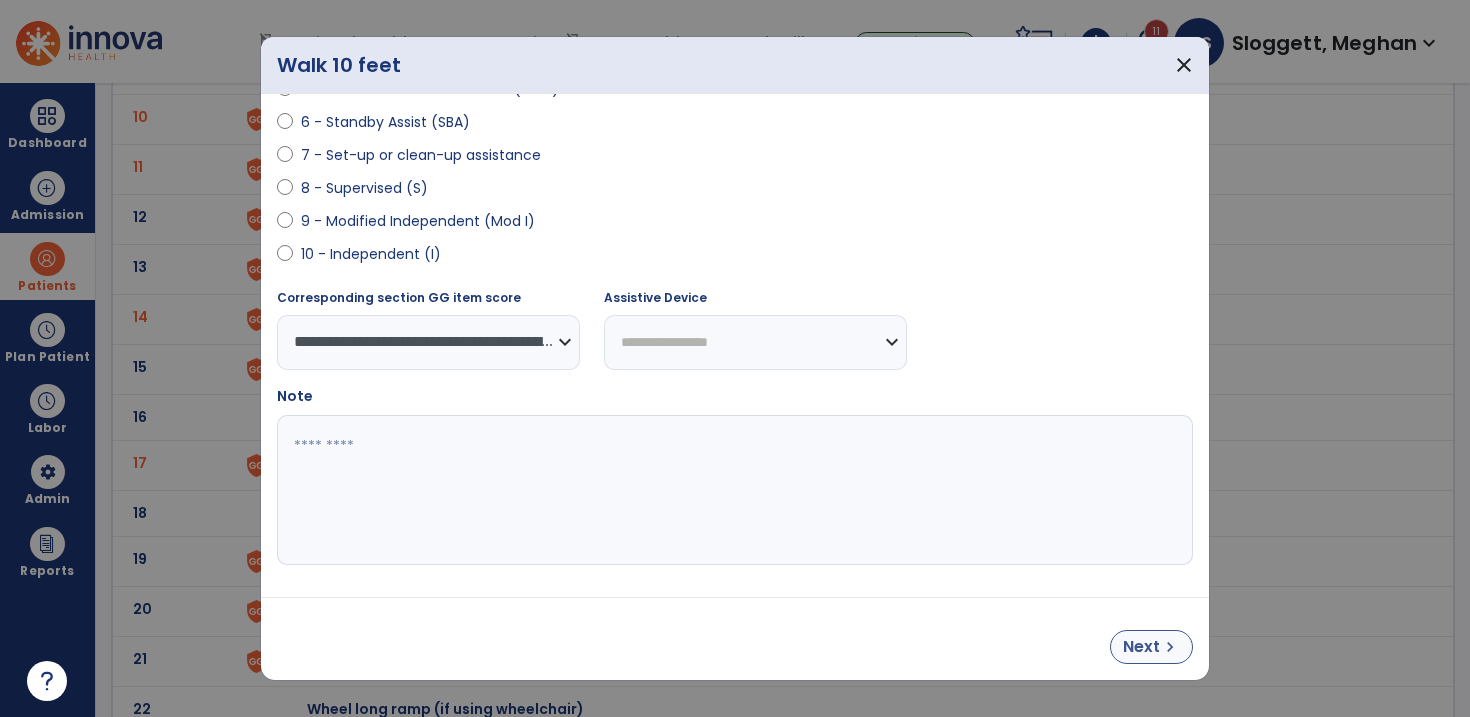 select on "**********" 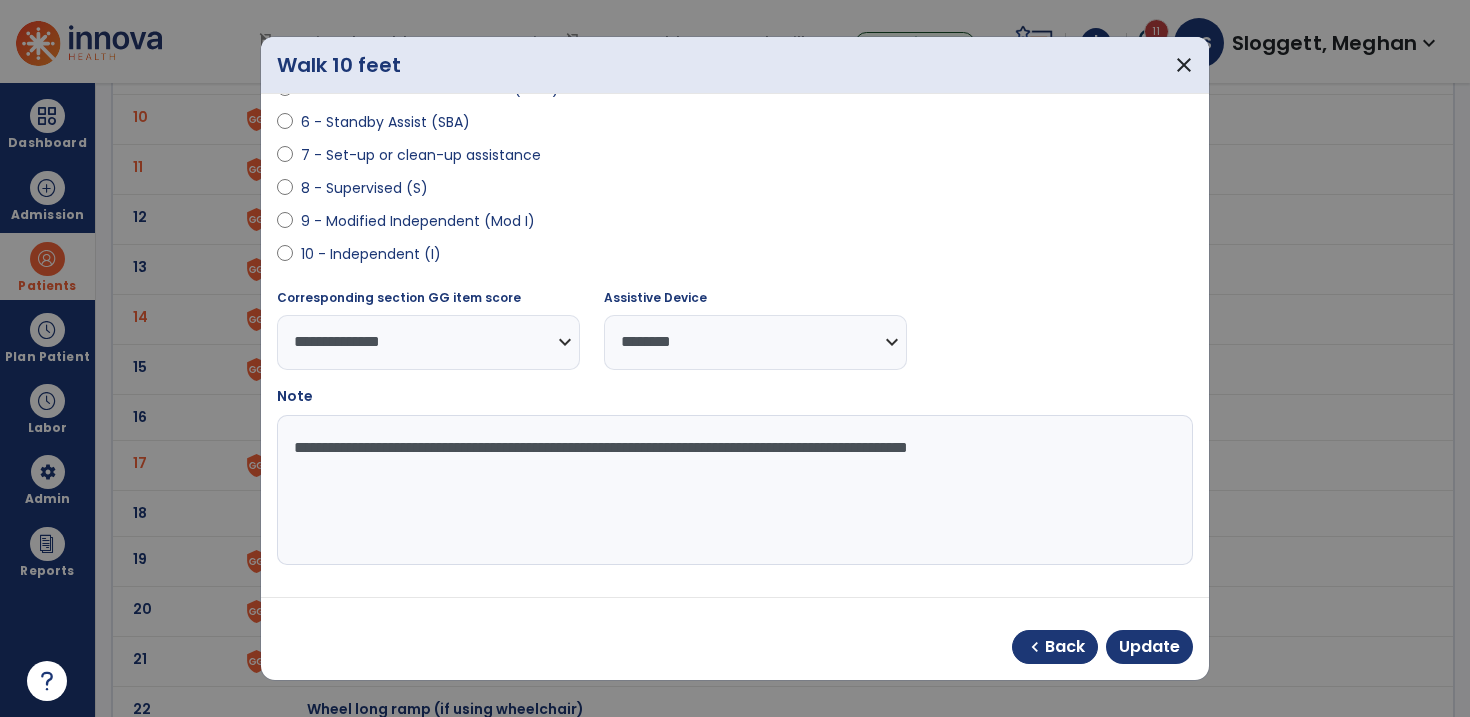 click on "10 - Independent (I)" at bounding box center [371, 254] 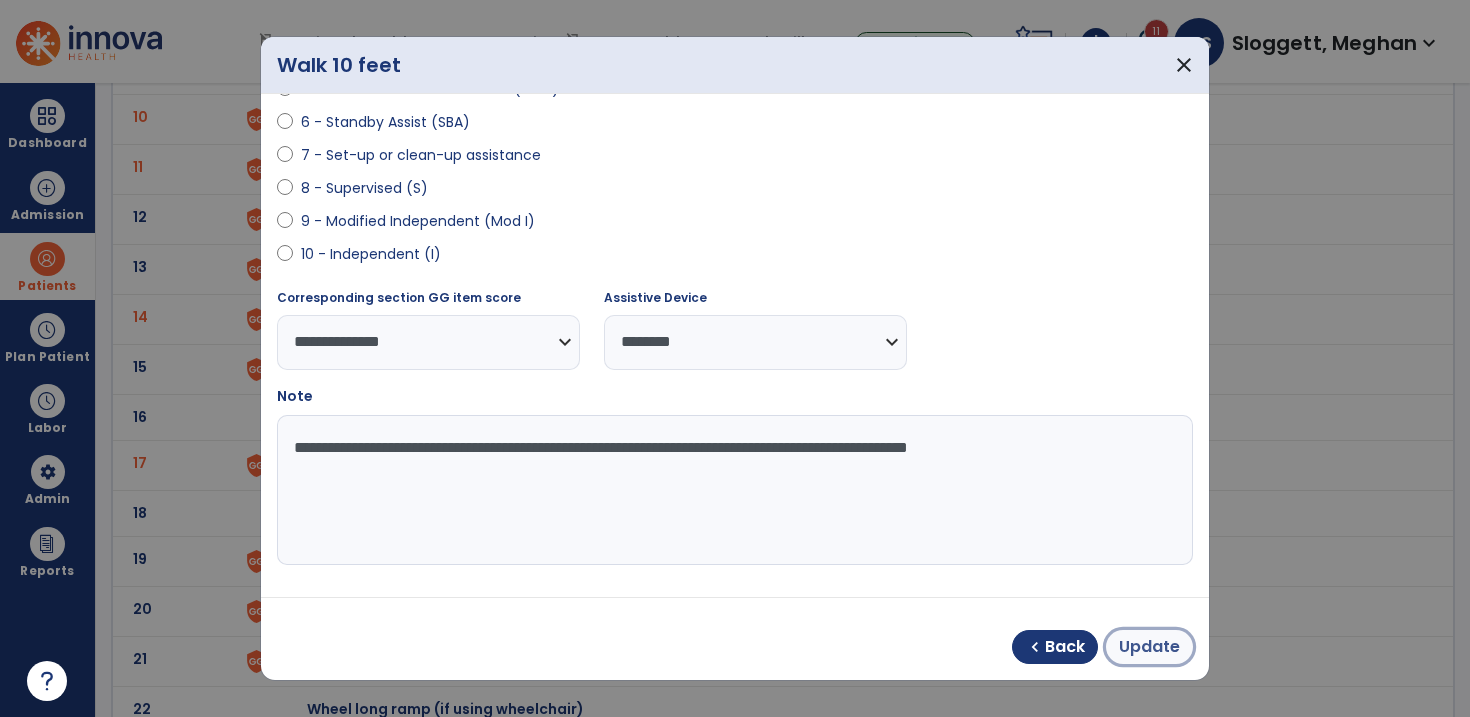 click on "Update" at bounding box center (1149, 647) 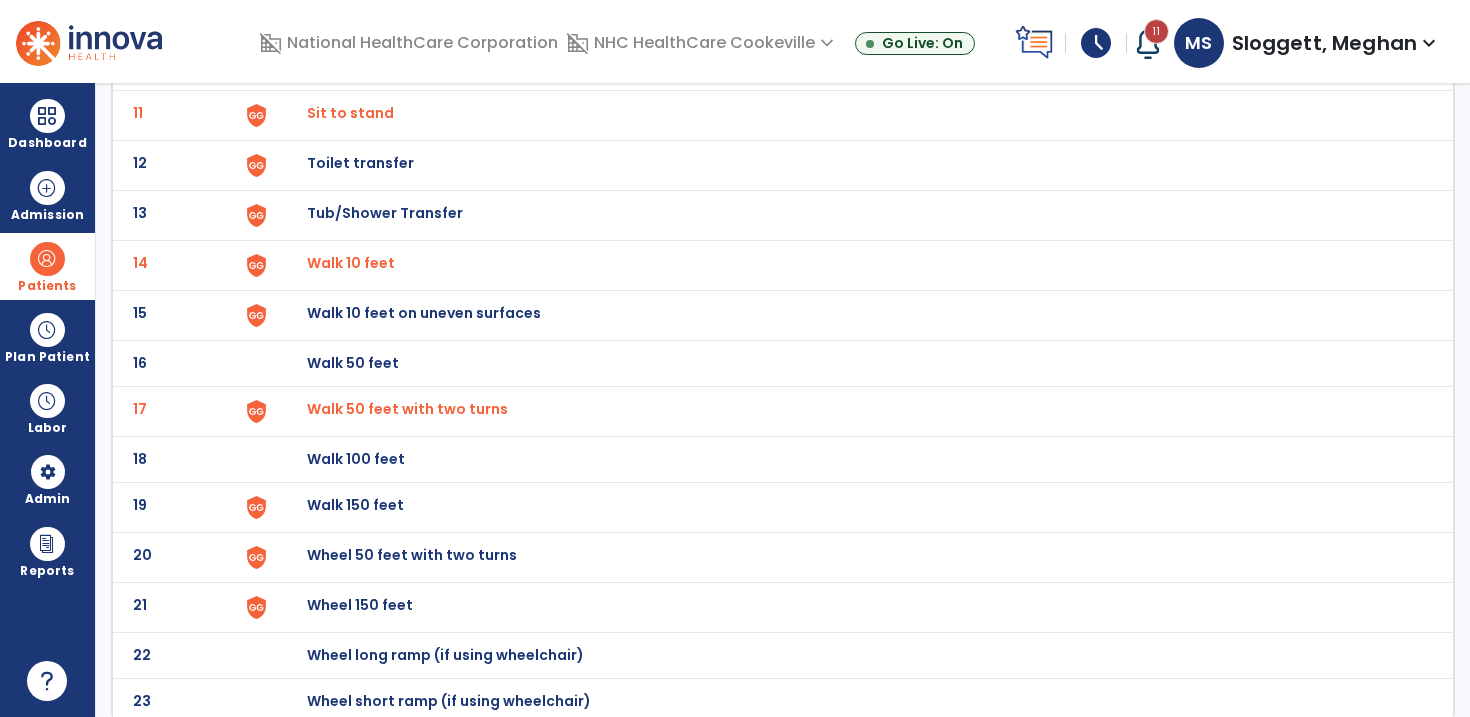 scroll, scrollTop: 654, scrollLeft: 0, axis: vertical 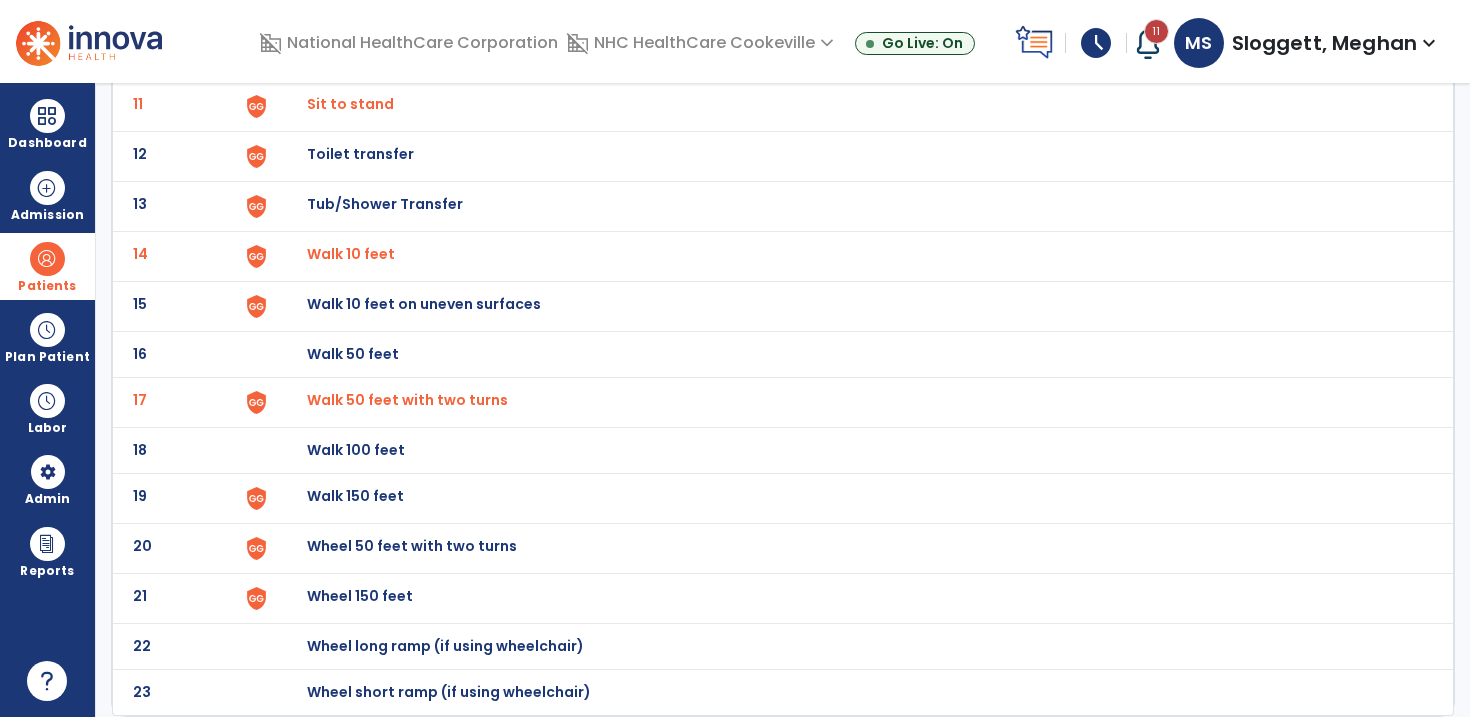 click on "Walk 150 feet" at bounding box center [353, -392] 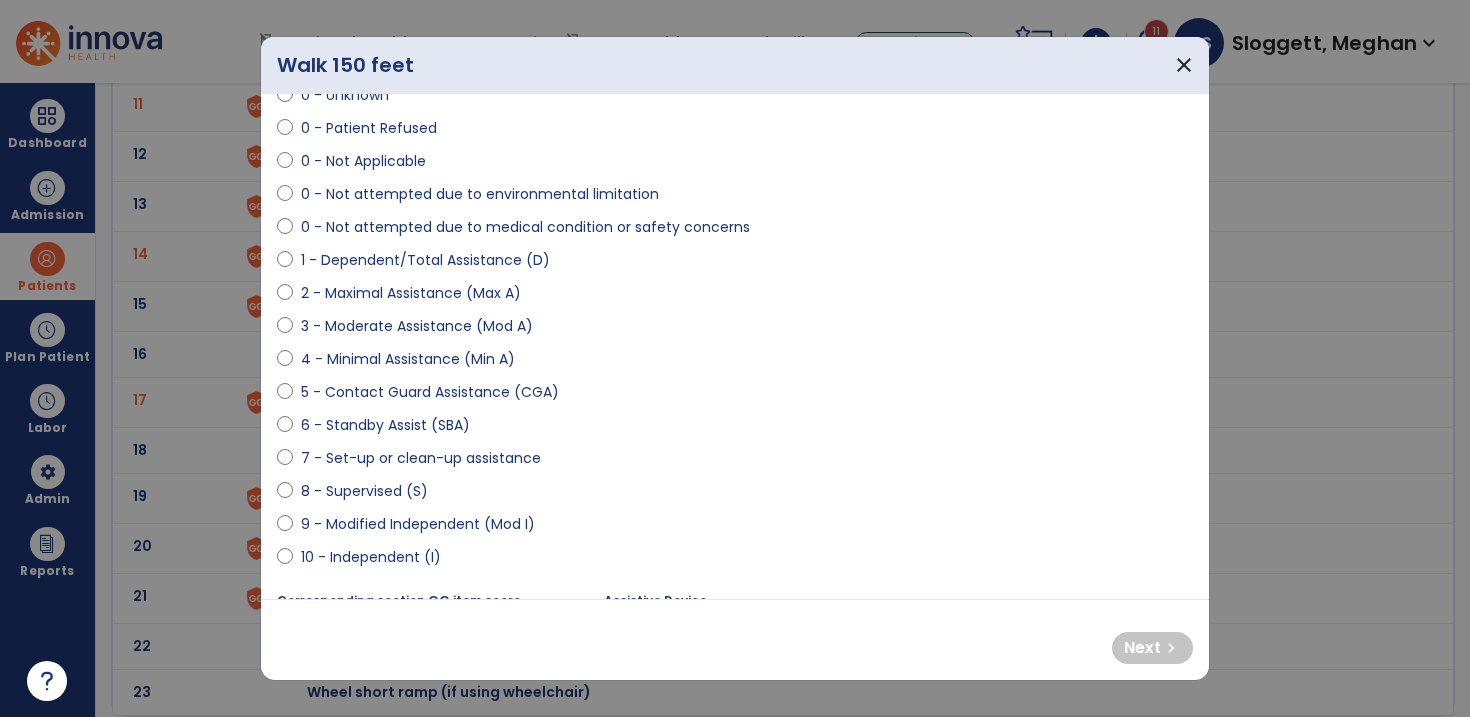 scroll, scrollTop: 89, scrollLeft: 0, axis: vertical 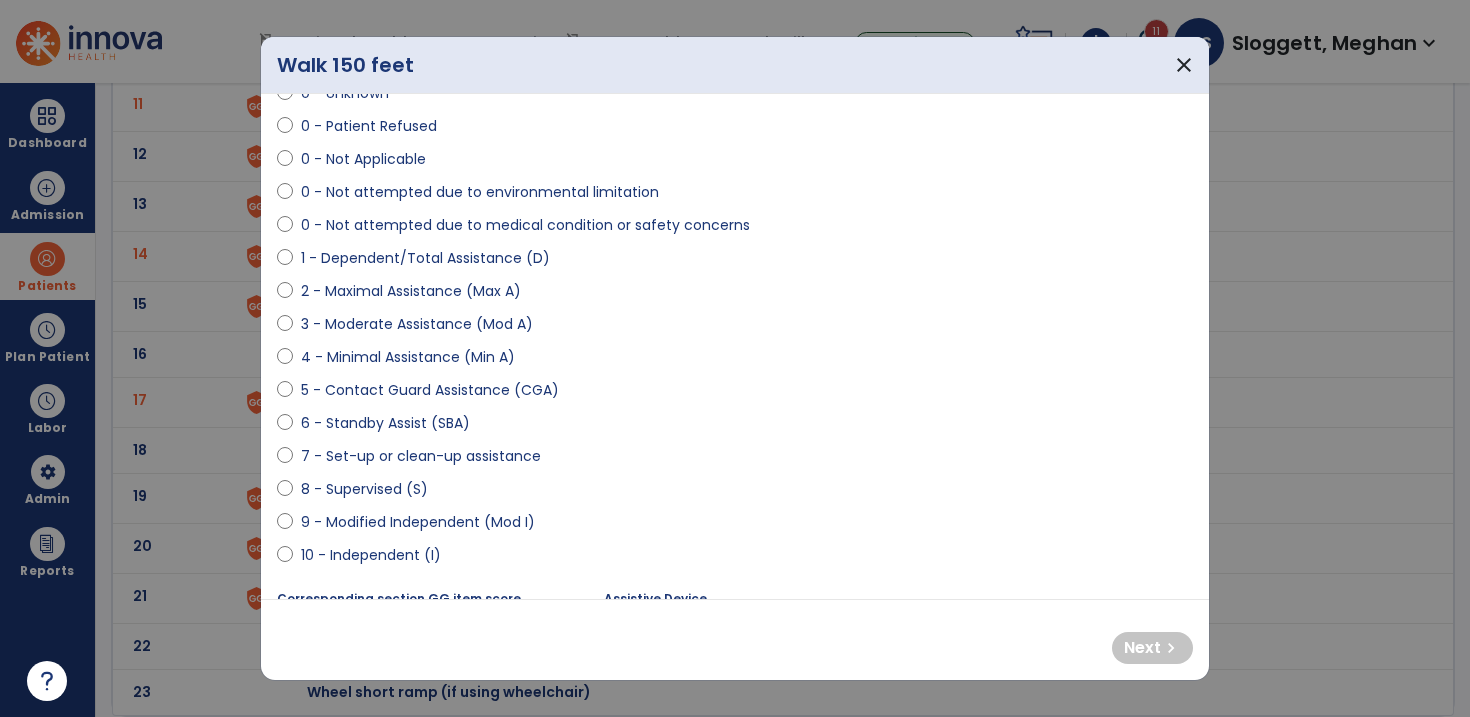 click on "0 - Not attempted due to medical condition or safety concerns" at bounding box center [525, 225] 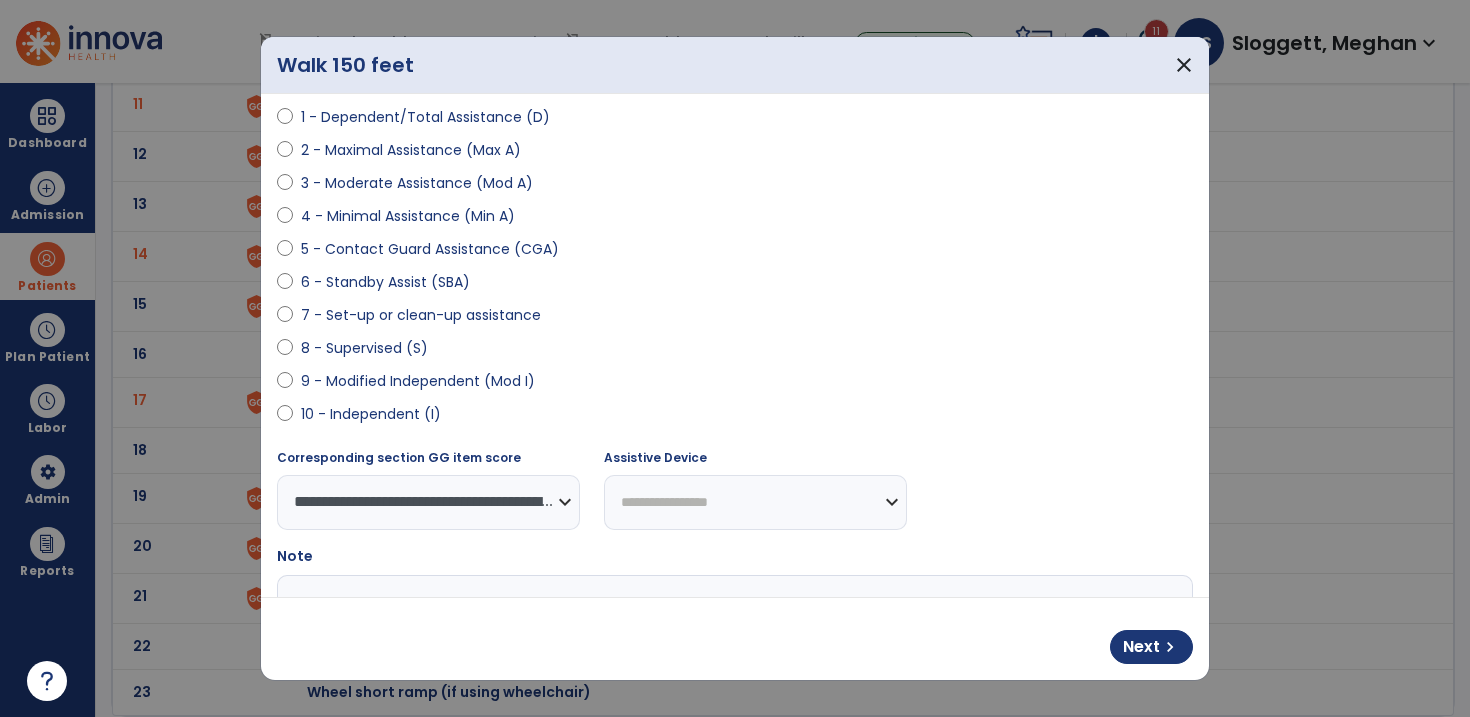 scroll, scrollTop: 311, scrollLeft: 0, axis: vertical 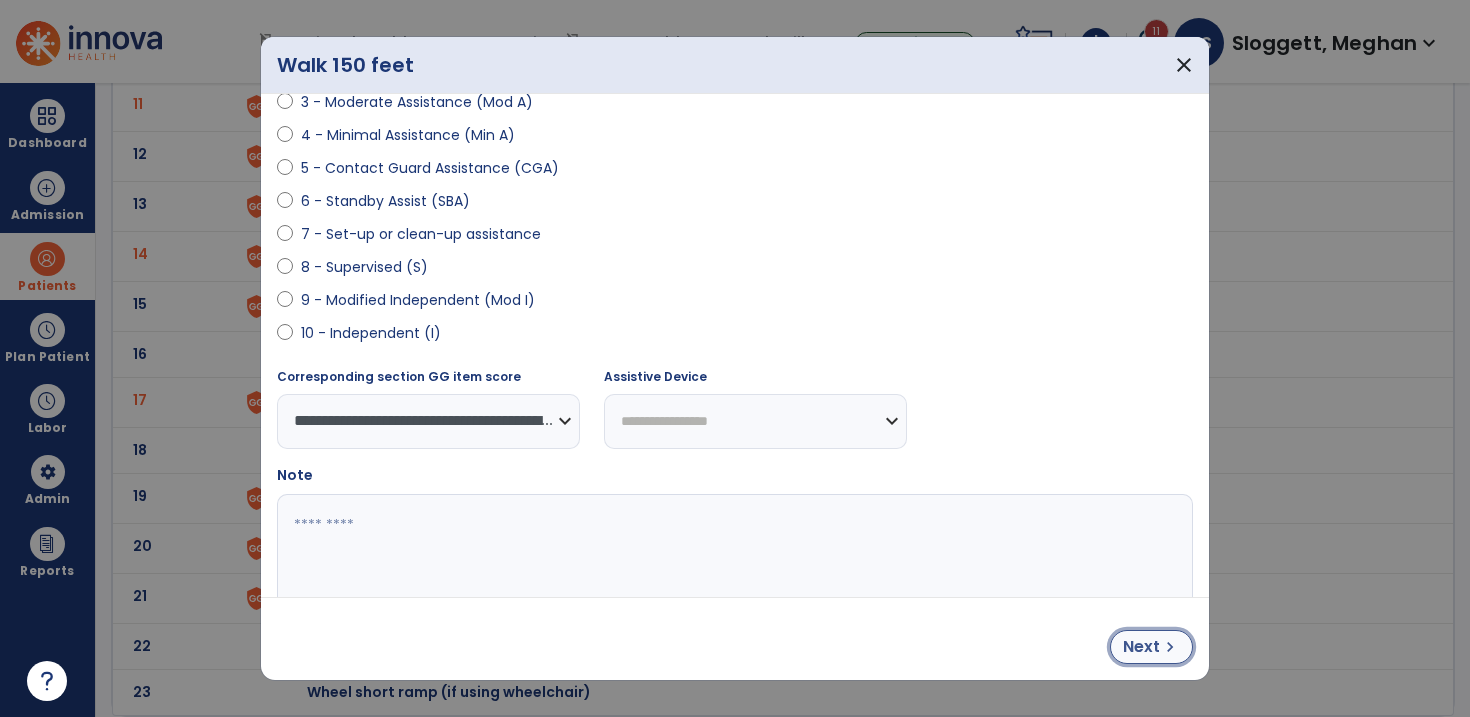 click on "Next" at bounding box center (1141, 647) 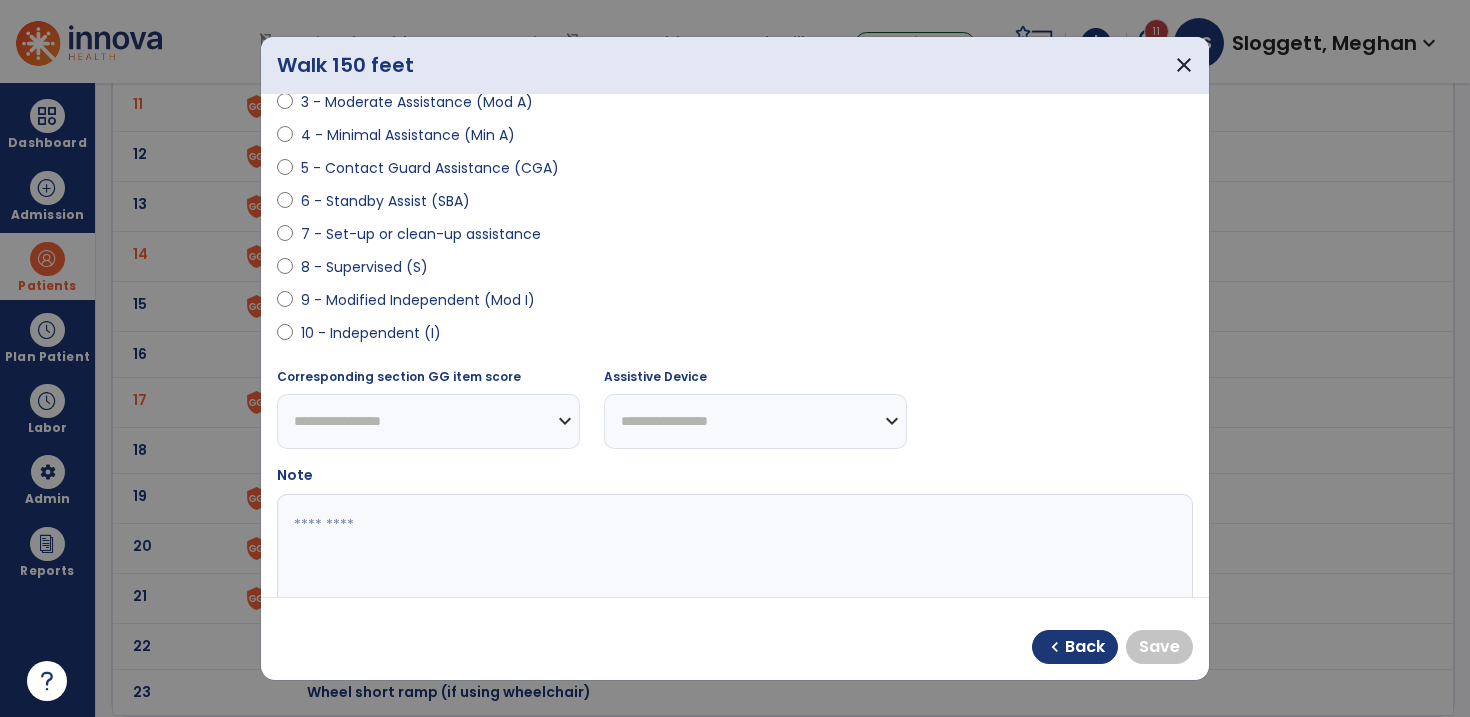 click on "10 - Independent (I)" at bounding box center [371, 333] 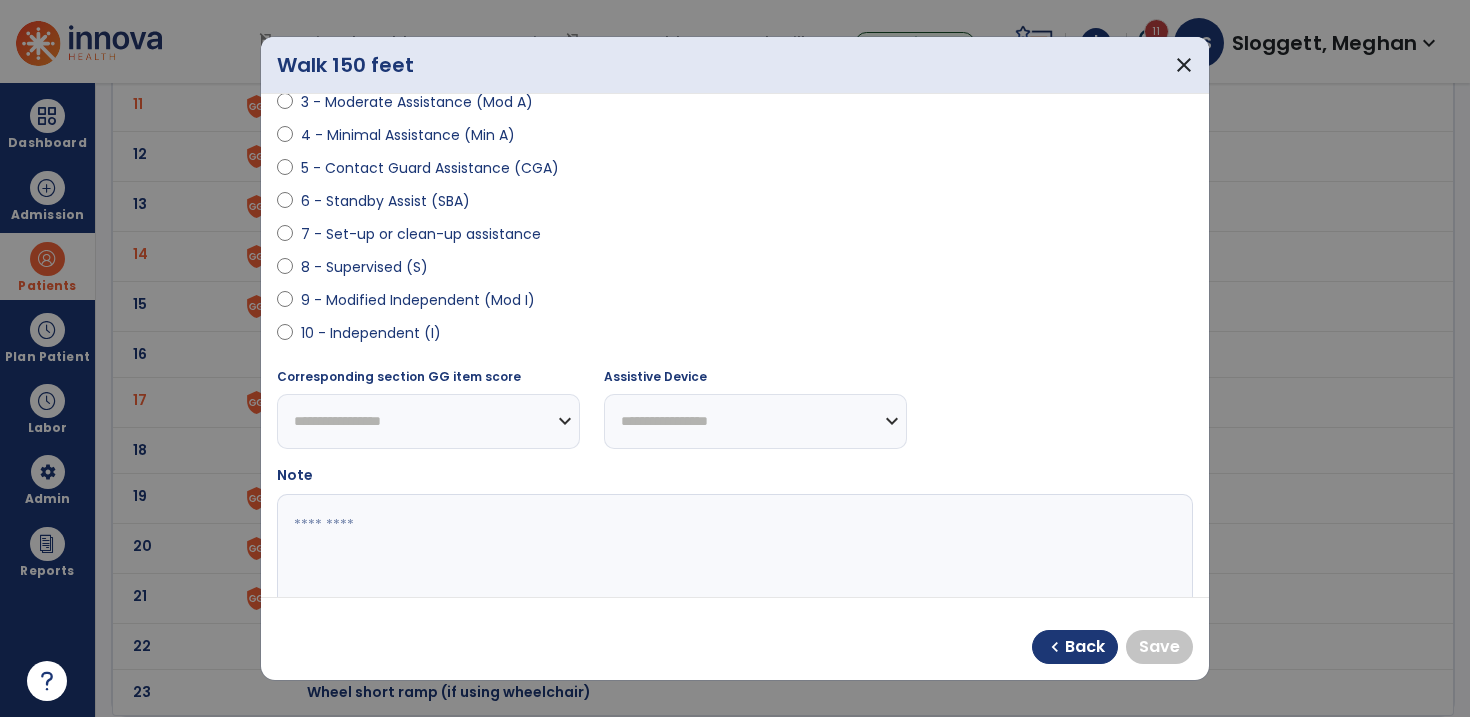 select on "**********" 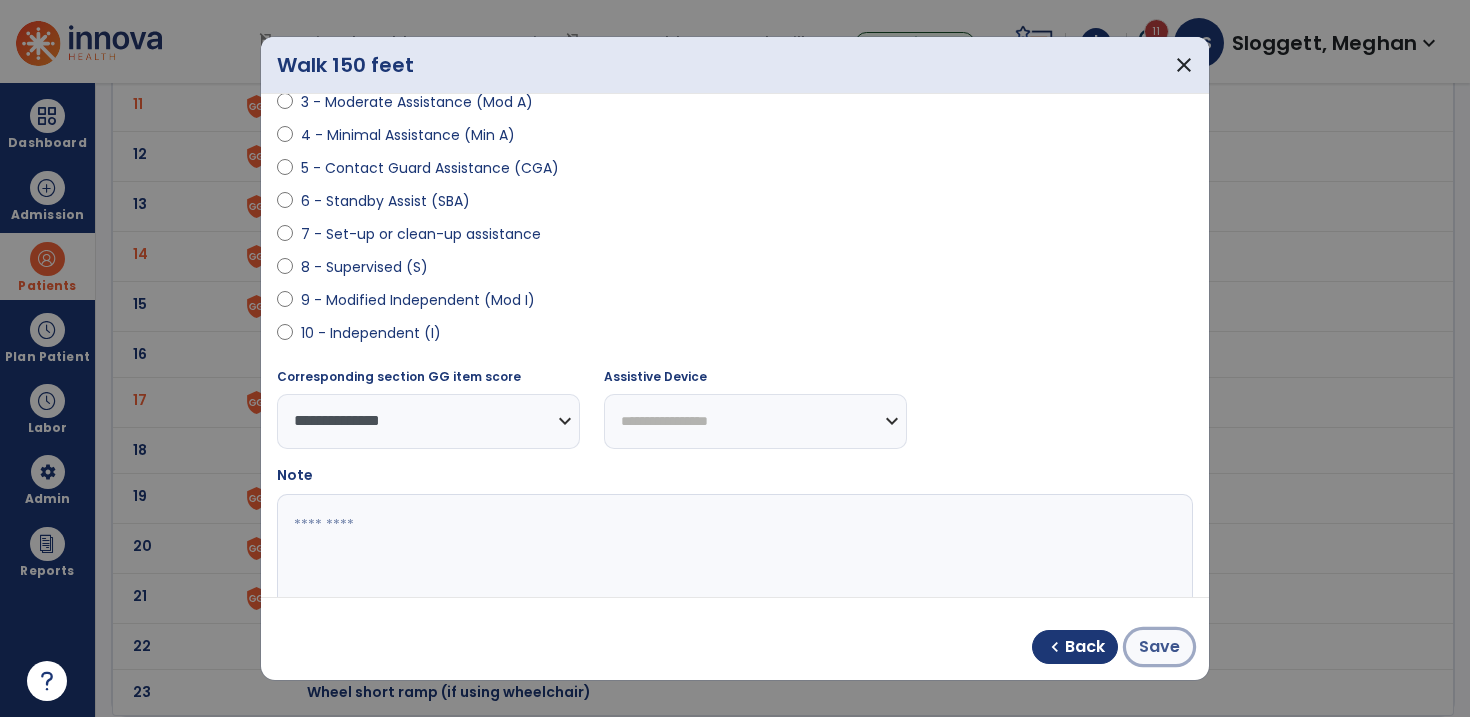 click on "Save" at bounding box center [1159, 647] 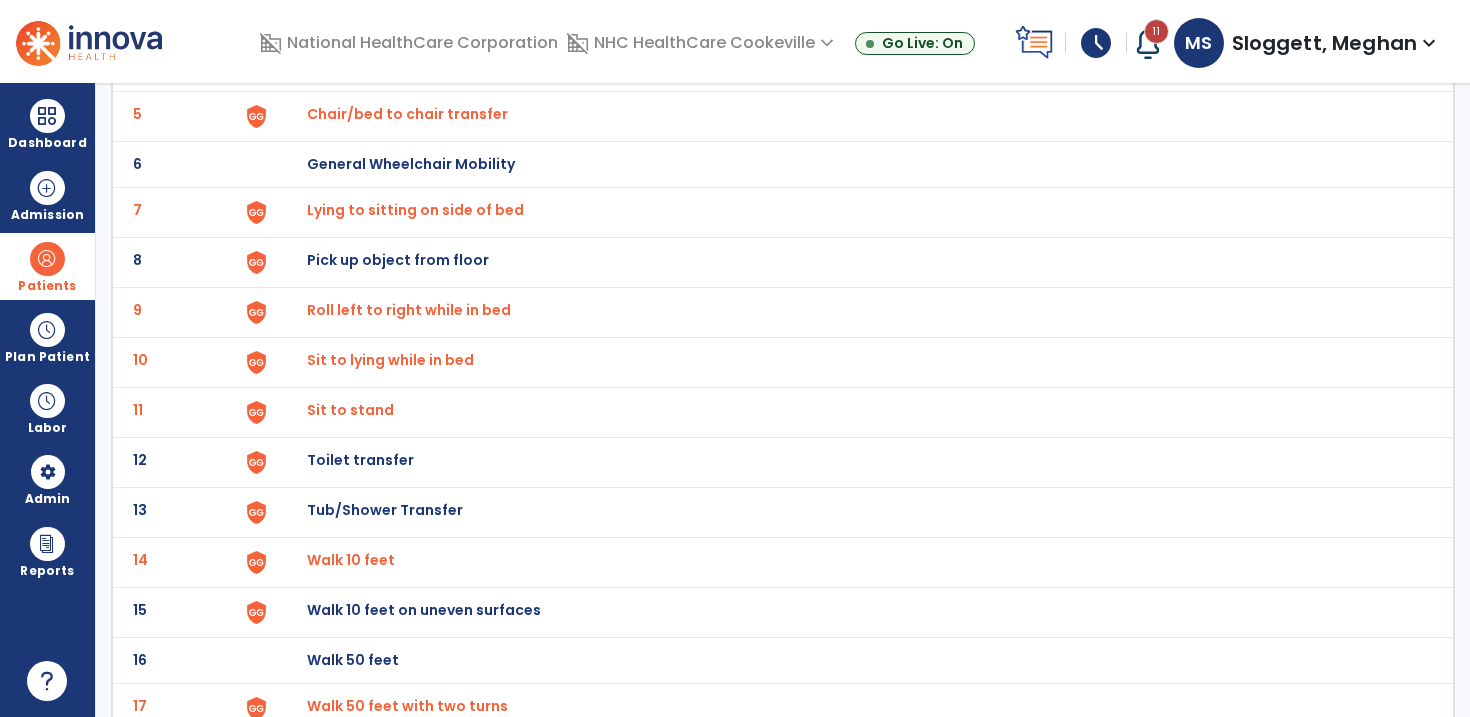 scroll, scrollTop: 0, scrollLeft: 0, axis: both 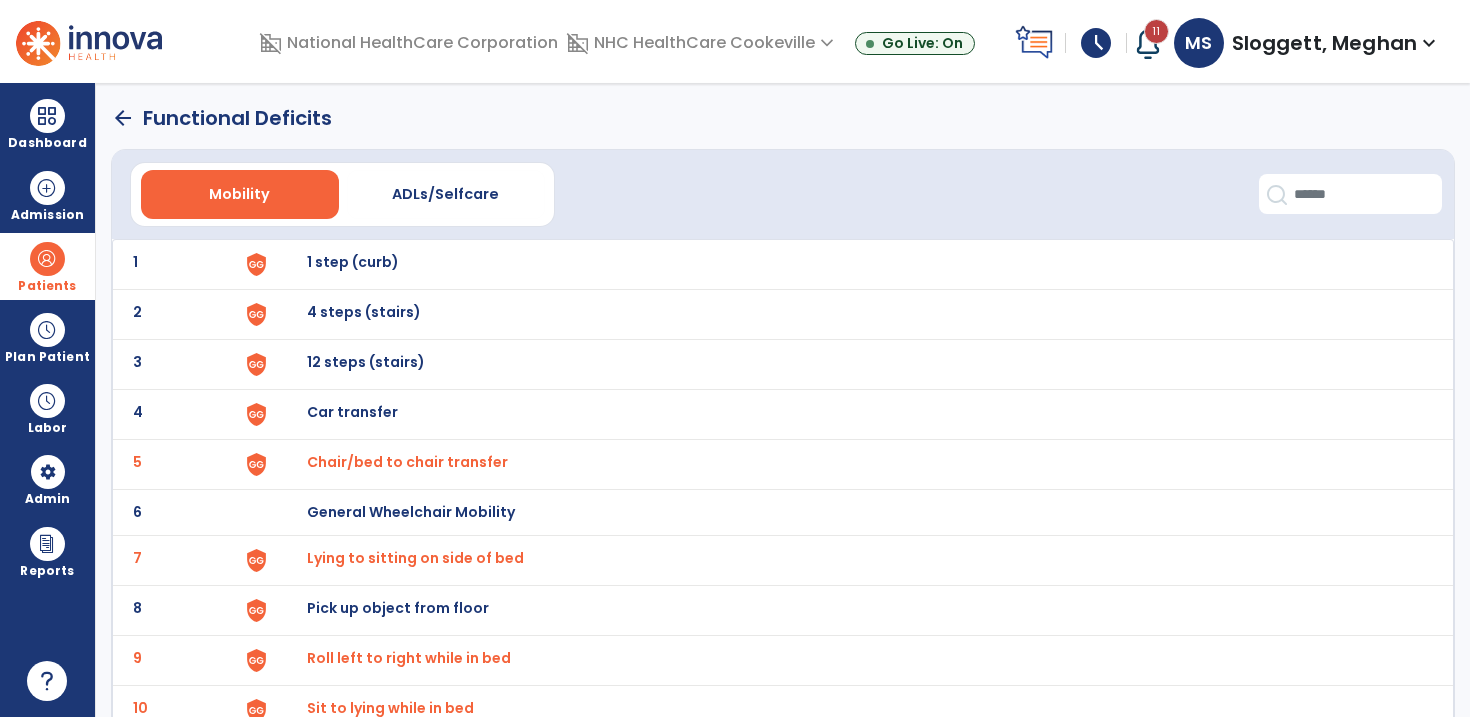 click on "4 steps (stairs)" at bounding box center [353, 262] 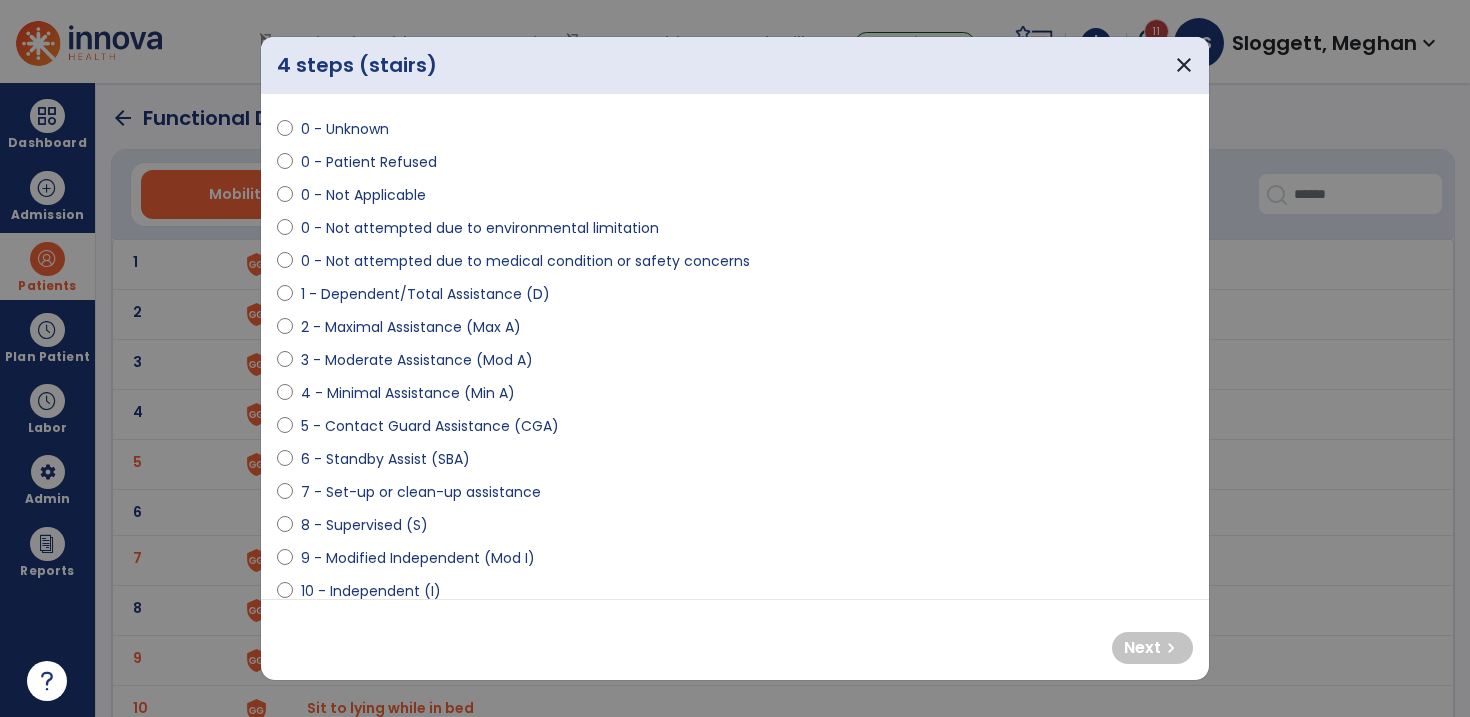 scroll, scrollTop: 27, scrollLeft: 0, axis: vertical 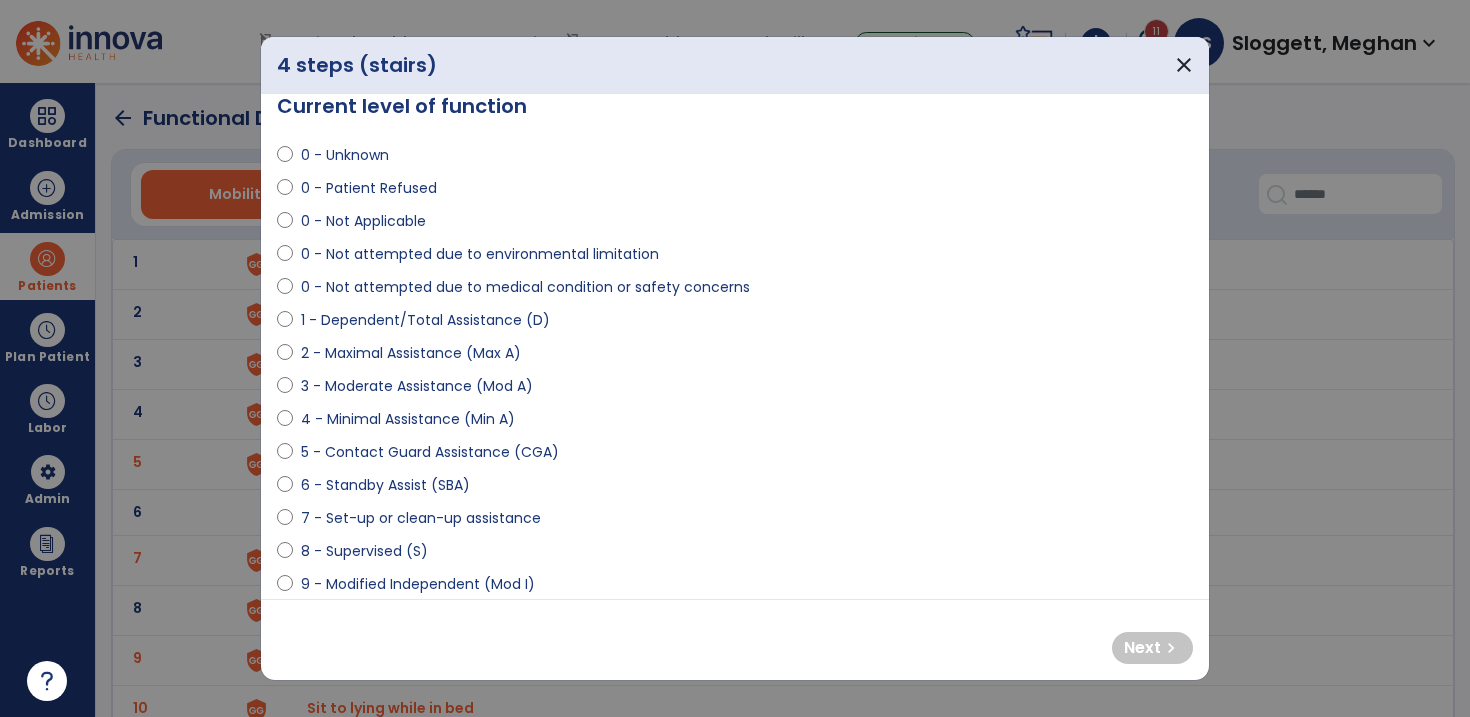click on "0 - Not attempted due to medical condition or safety concerns" at bounding box center (525, 287) 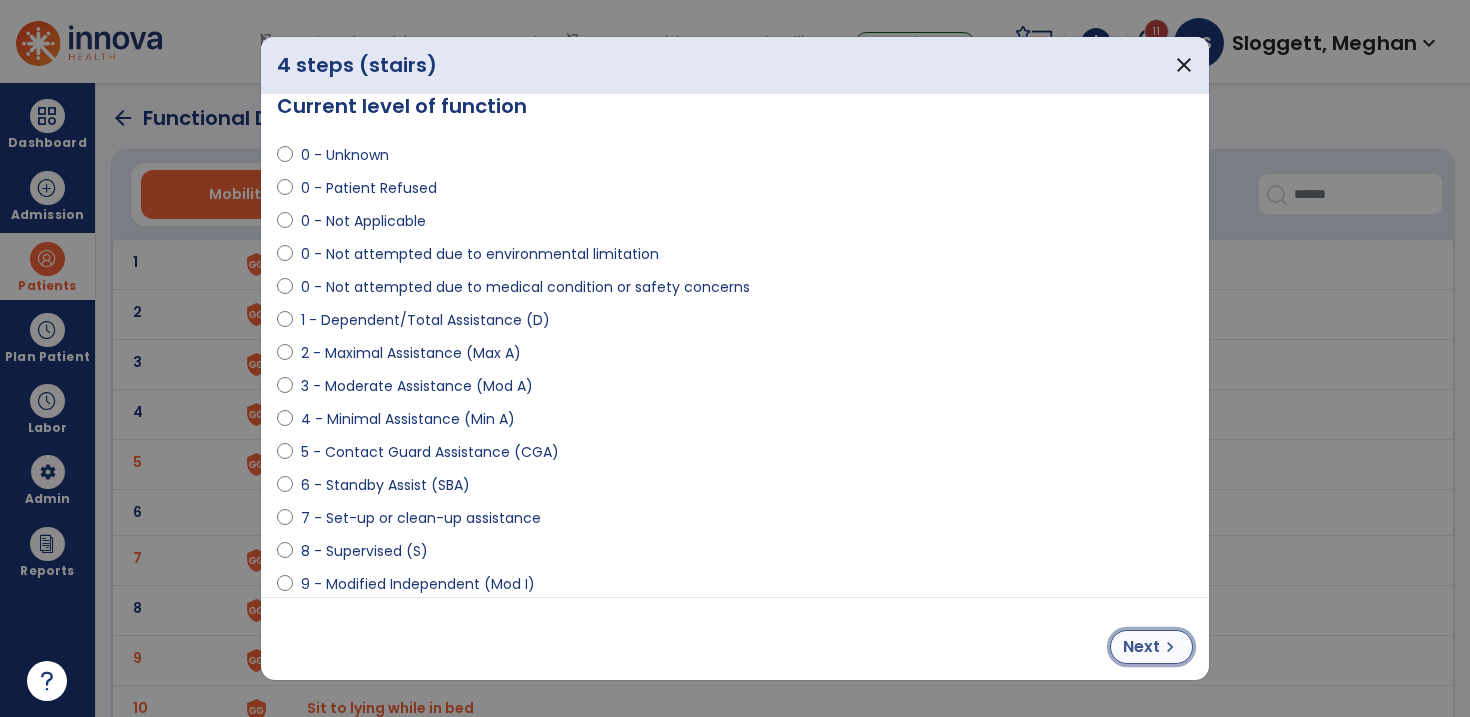 click on "Next  chevron_right" at bounding box center [1151, 647] 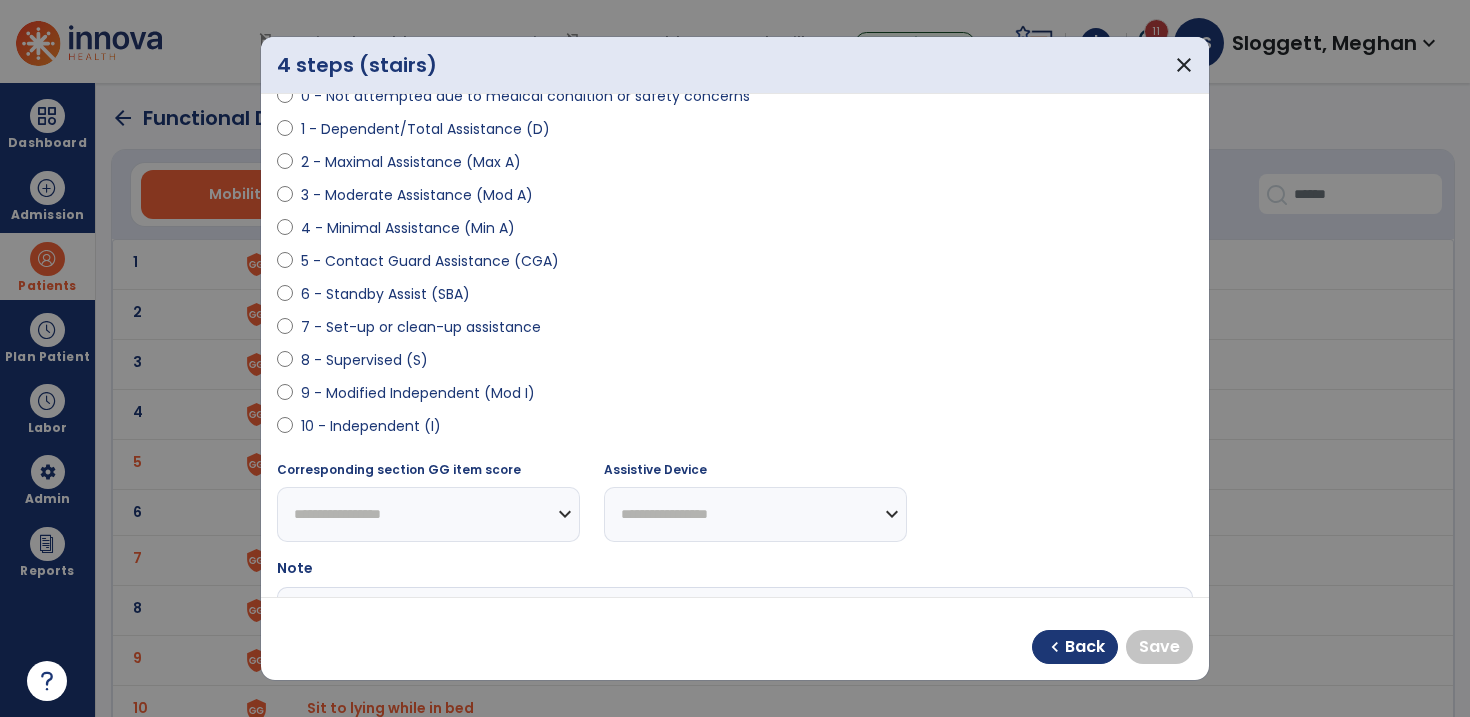 click on "9 - Modified Independent (Mod I)" at bounding box center (418, 393) 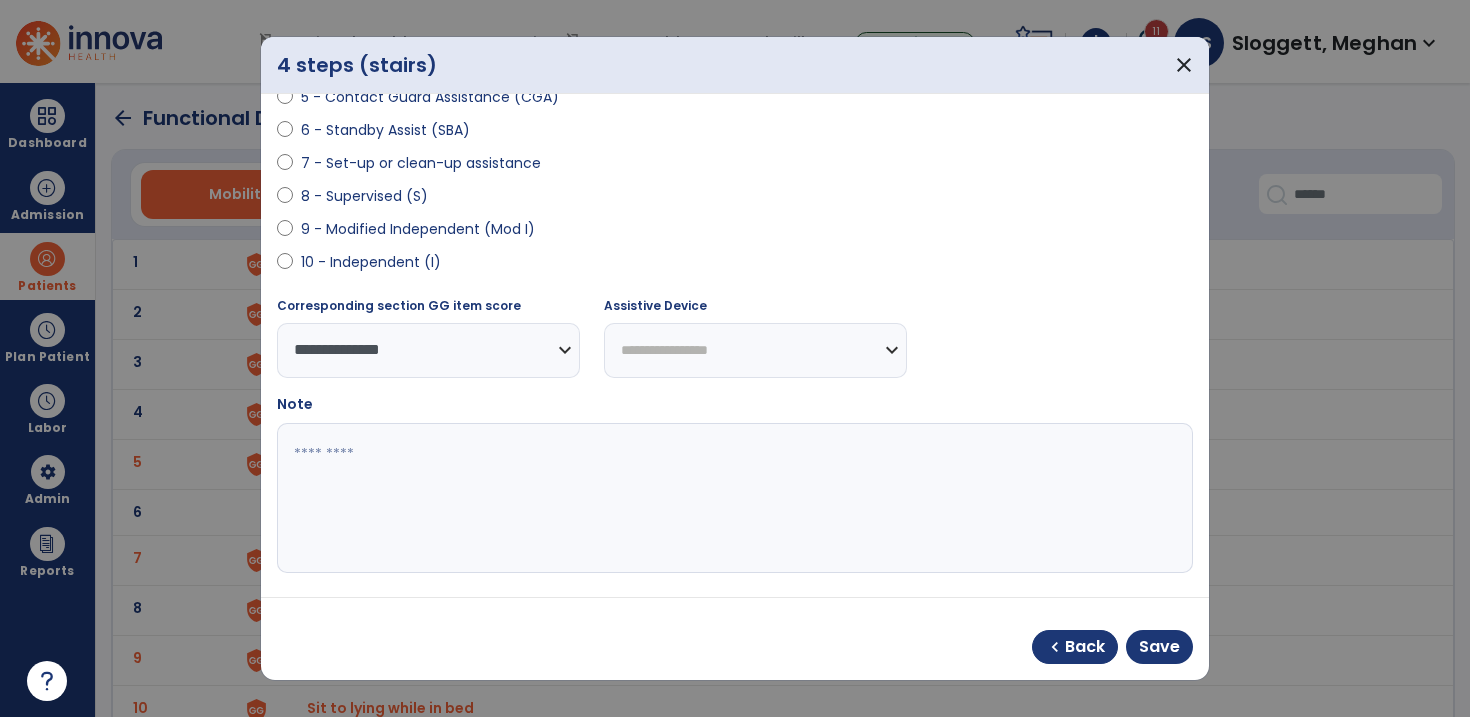 scroll, scrollTop: 391, scrollLeft: 0, axis: vertical 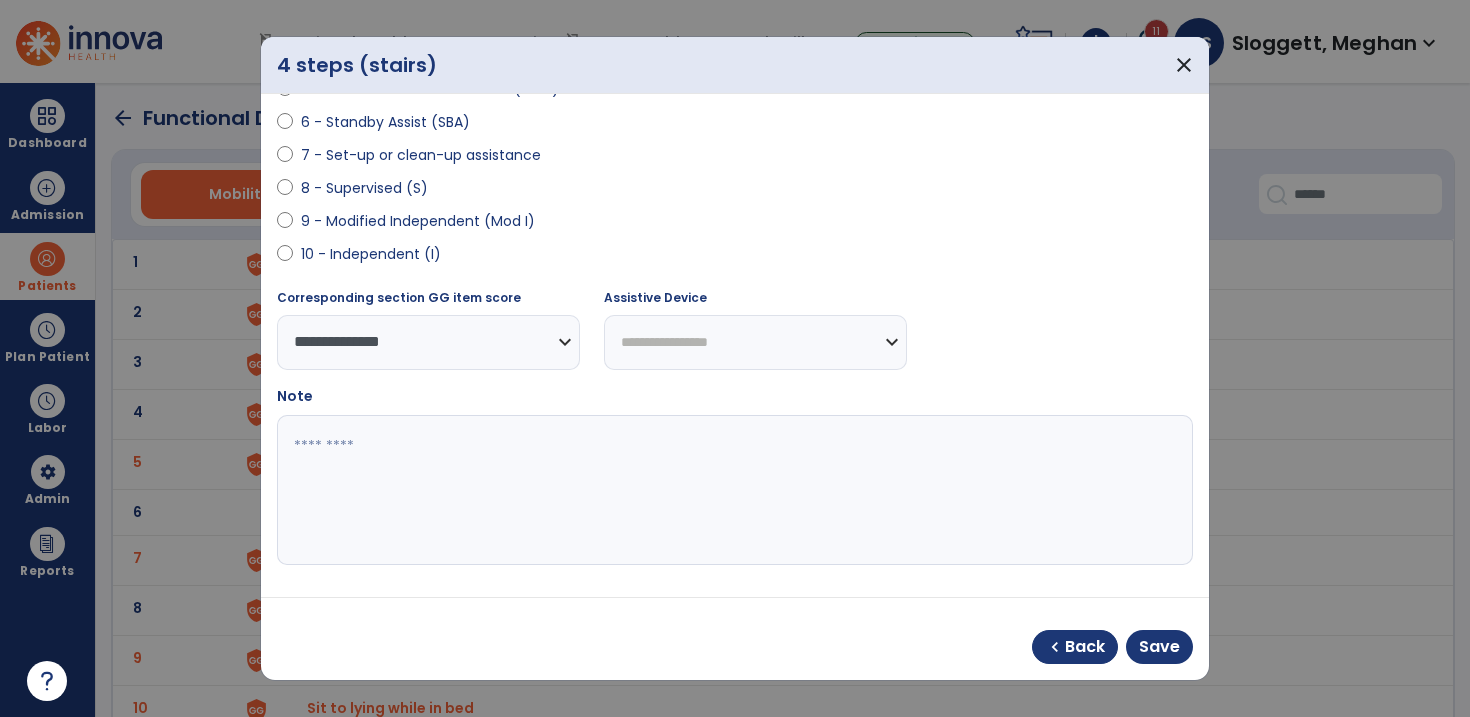 click at bounding box center (732, 490) 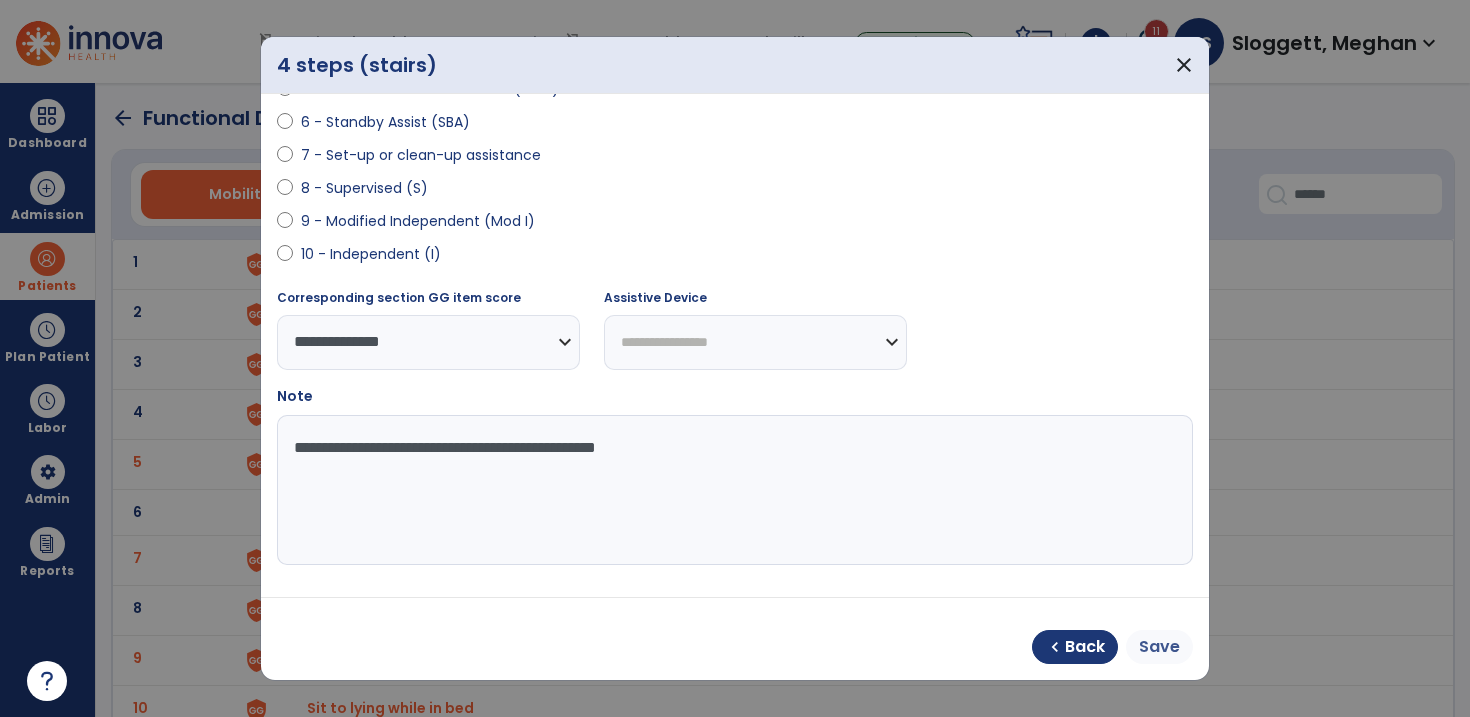 type on "**********" 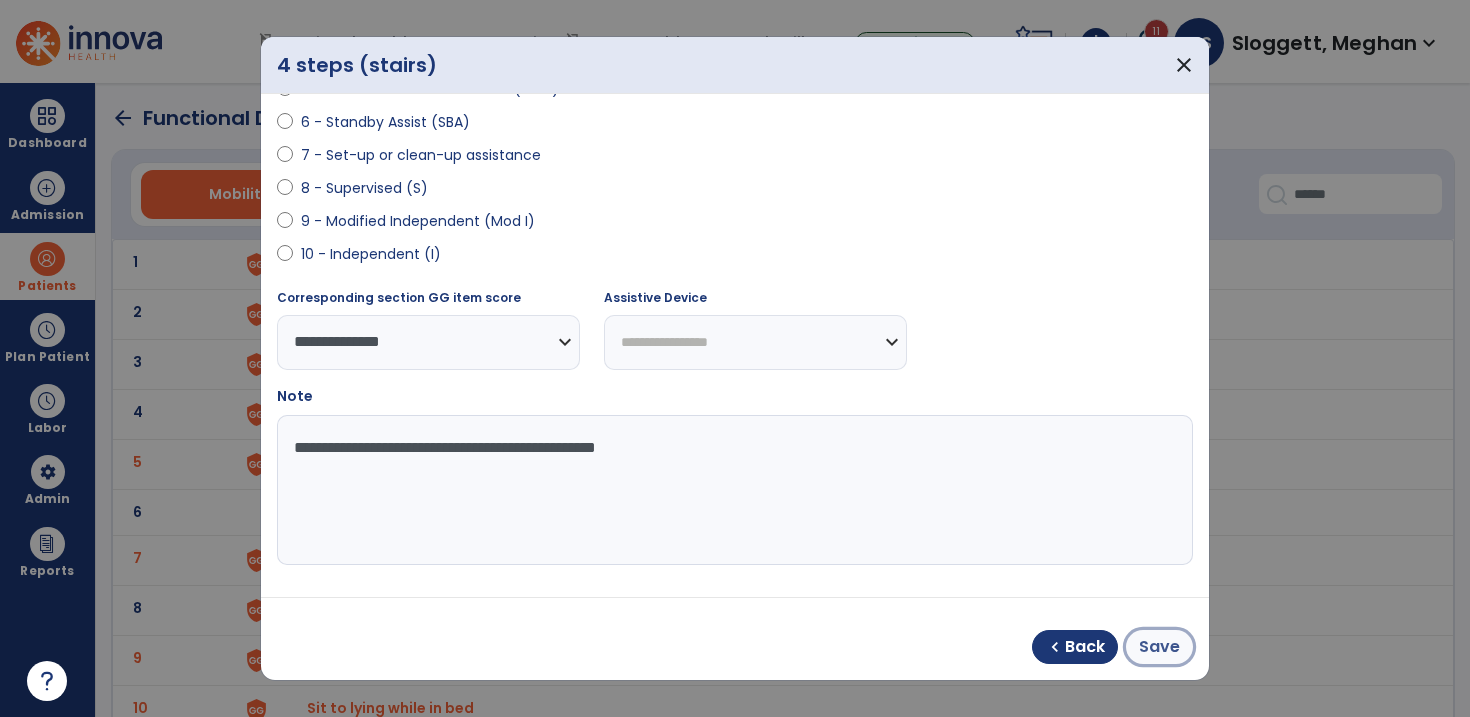 click on "Save" at bounding box center [1159, 647] 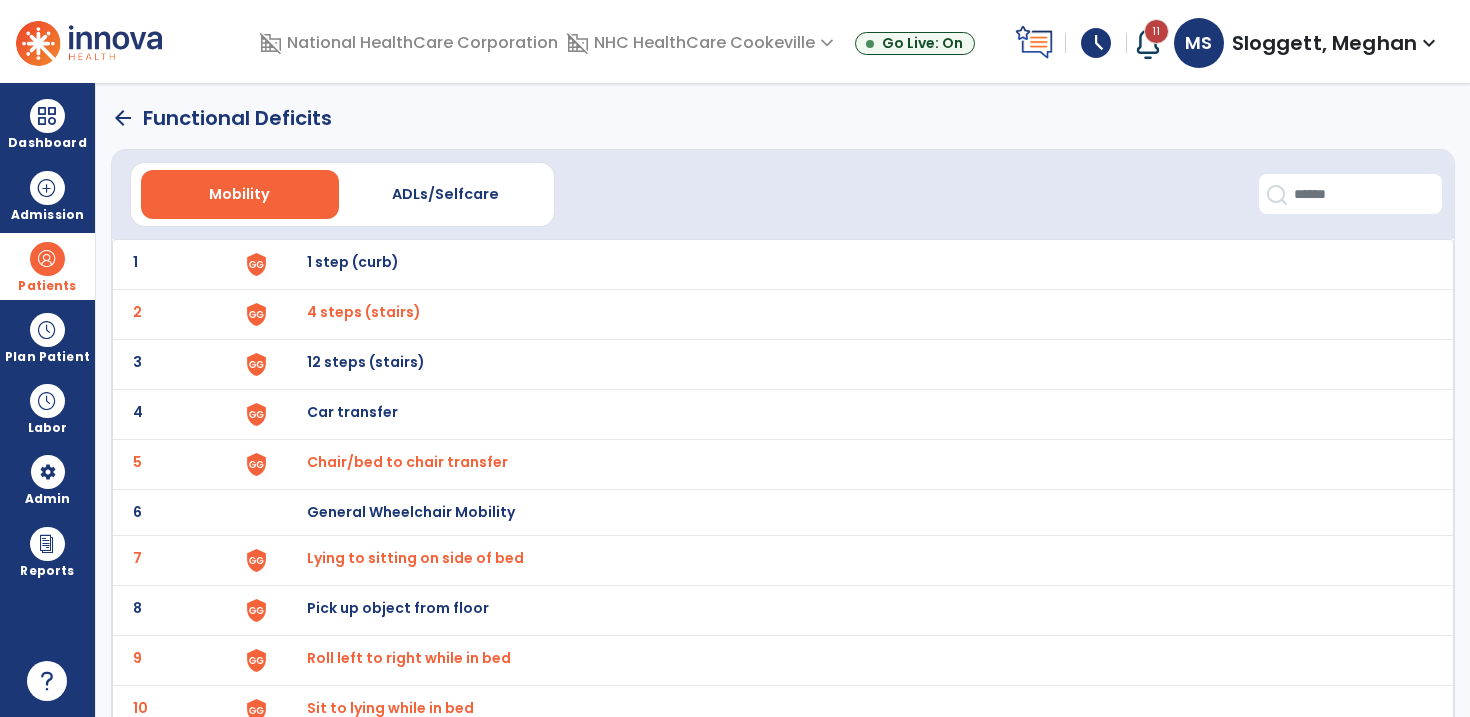 click on "arrow_back" 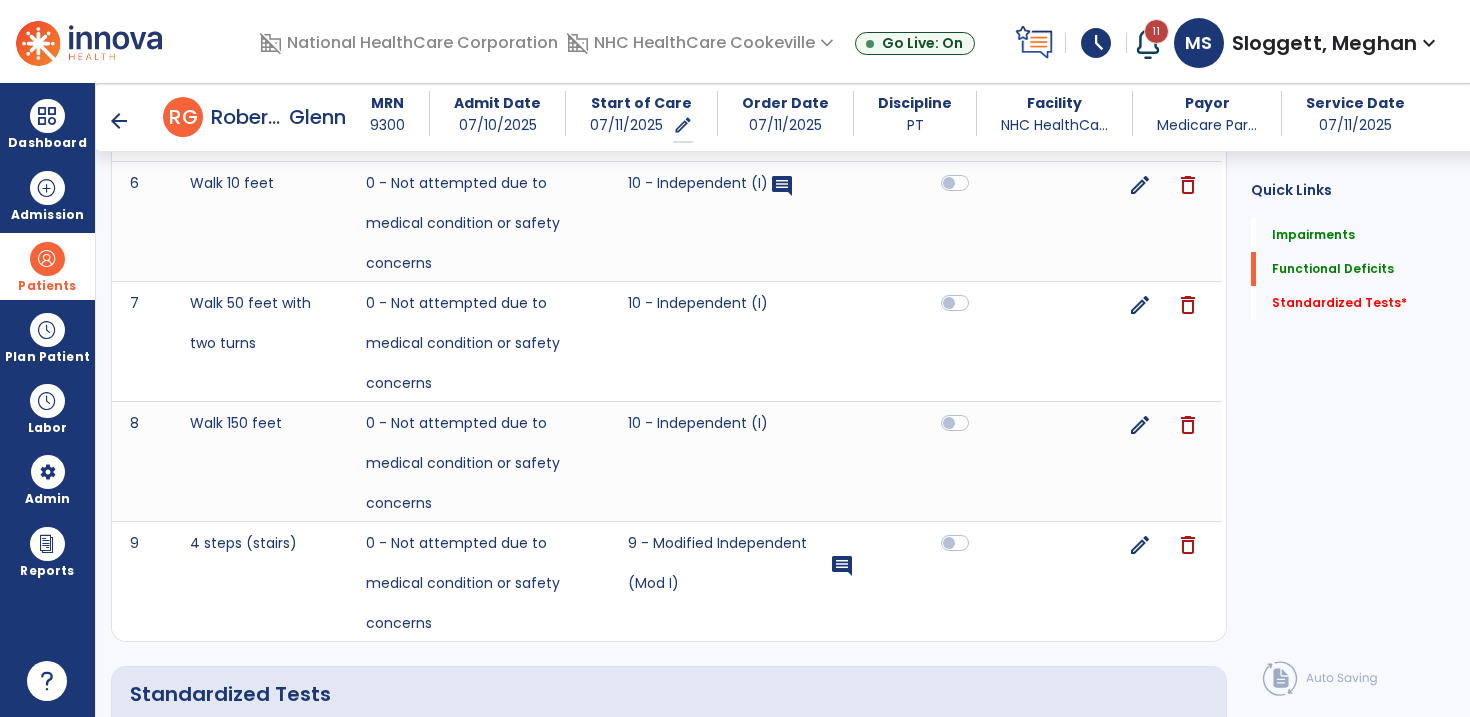 scroll, scrollTop: 1529, scrollLeft: 0, axis: vertical 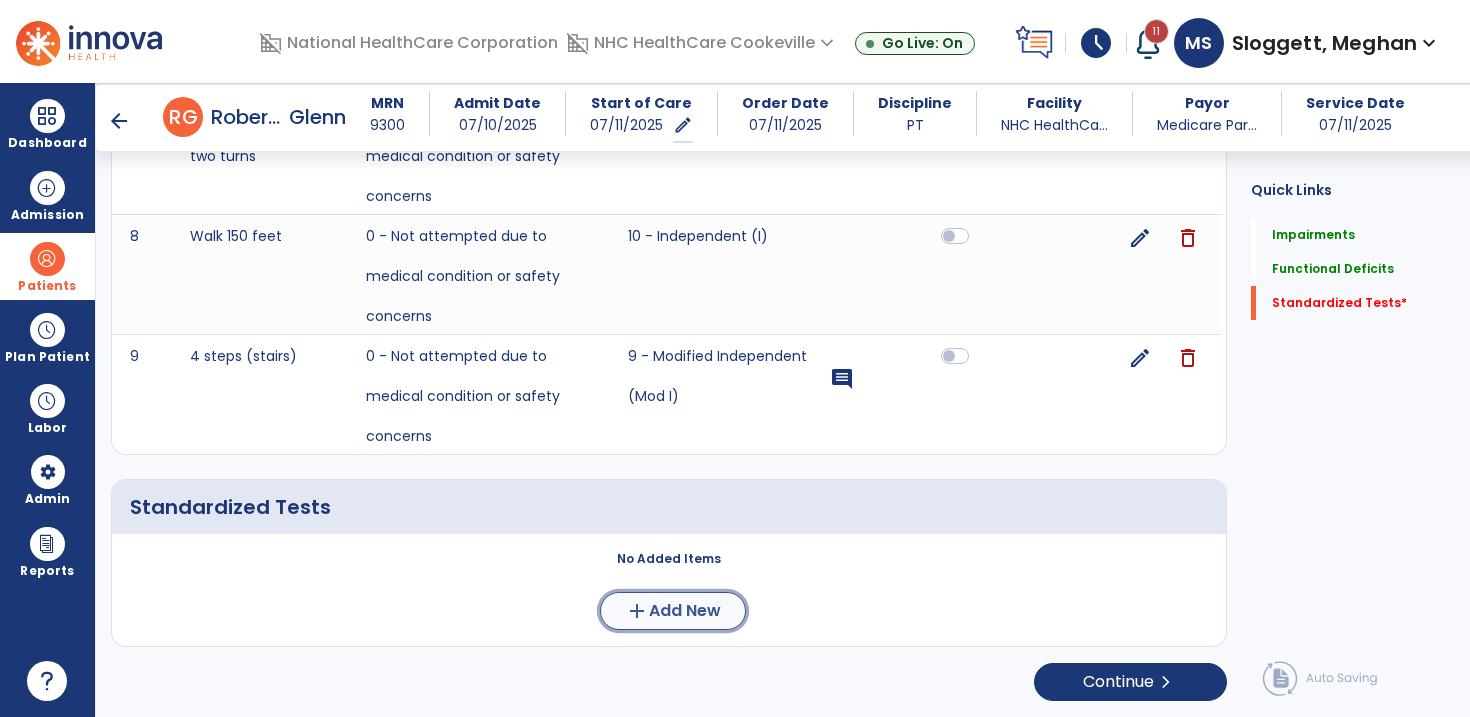 click on "add  Add New" 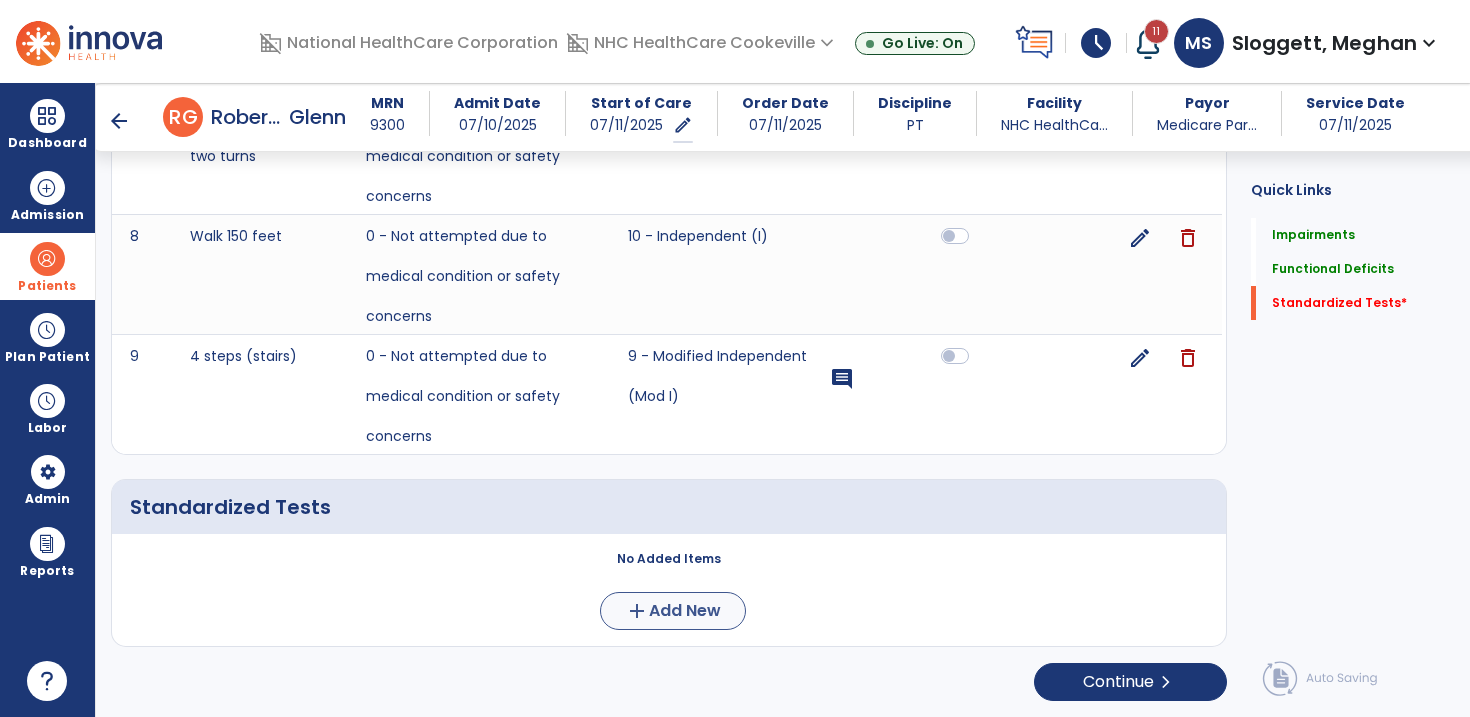 scroll, scrollTop: 0, scrollLeft: 0, axis: both 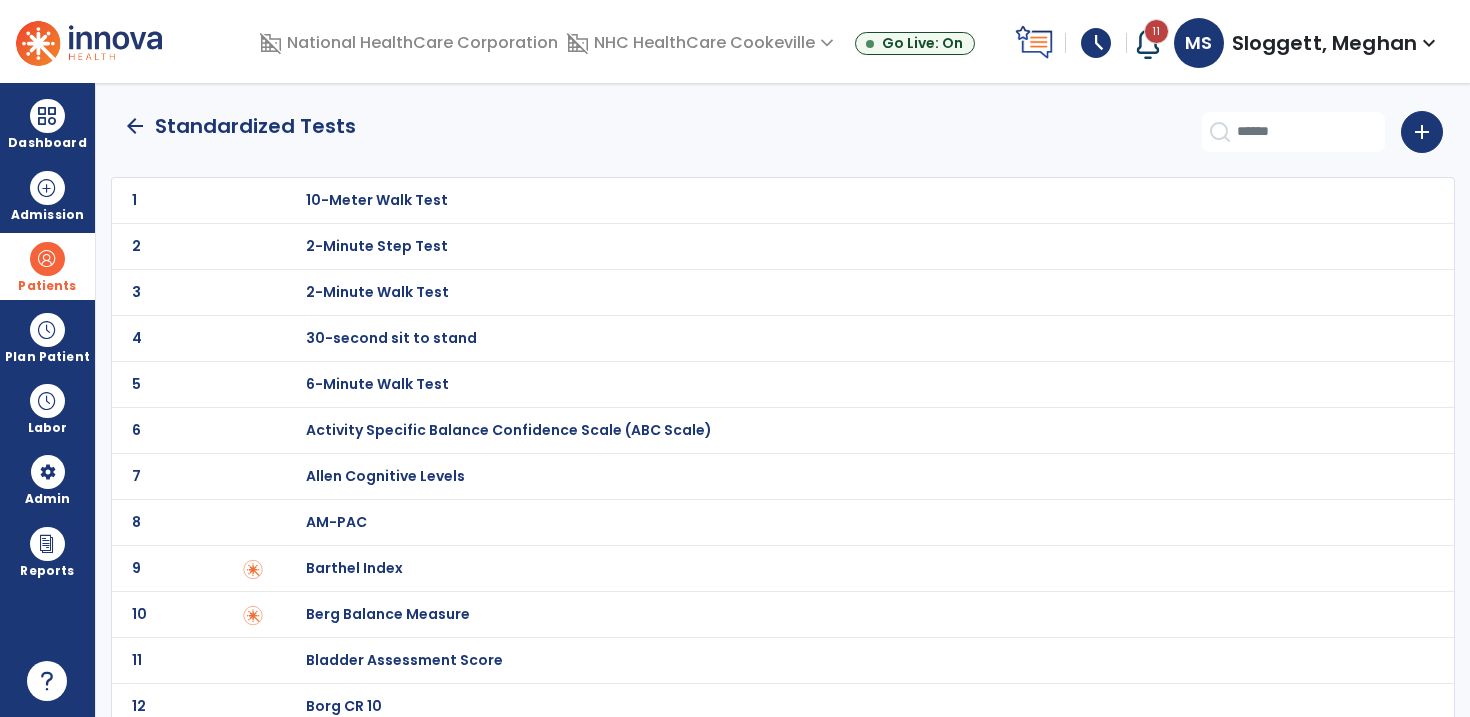 click on "10-Meter Walk Test" at bounding box center [850, 200] 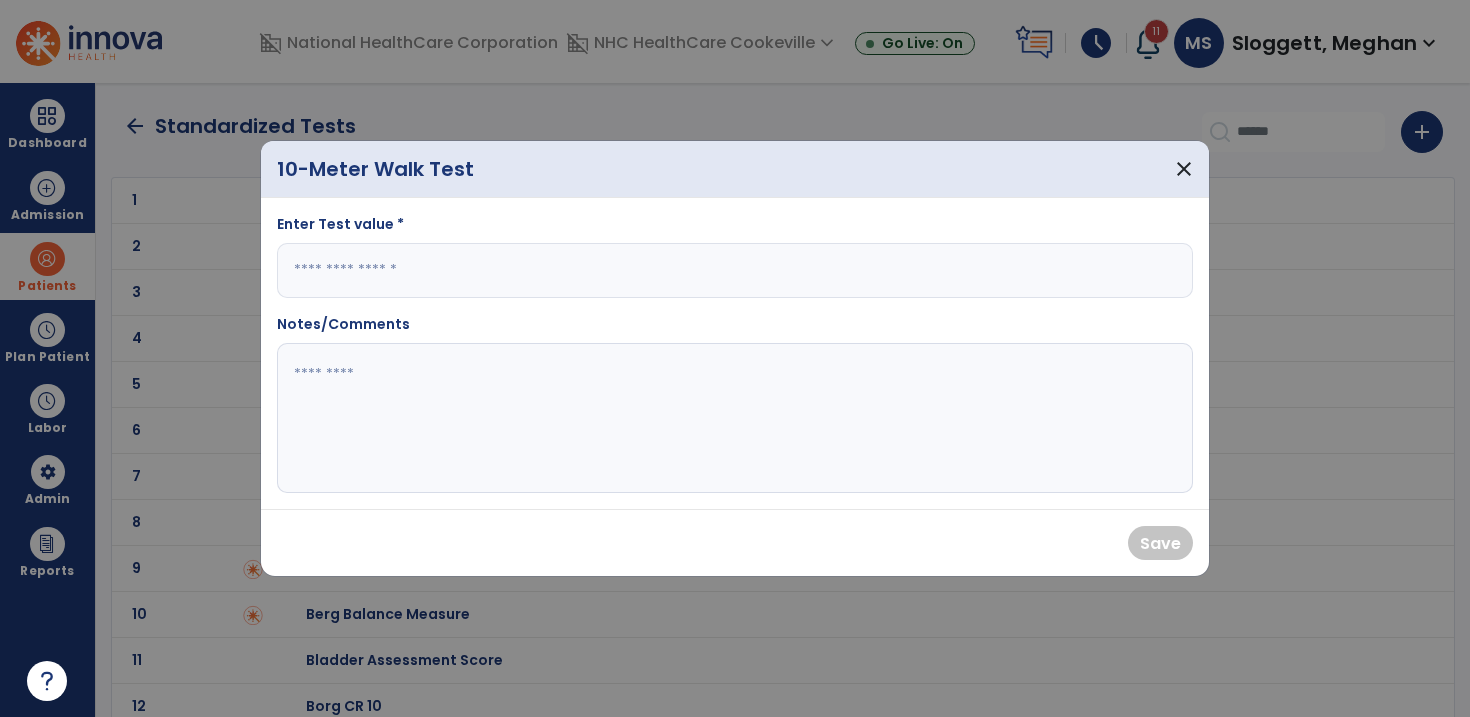 click at bounding box center (735, 270) 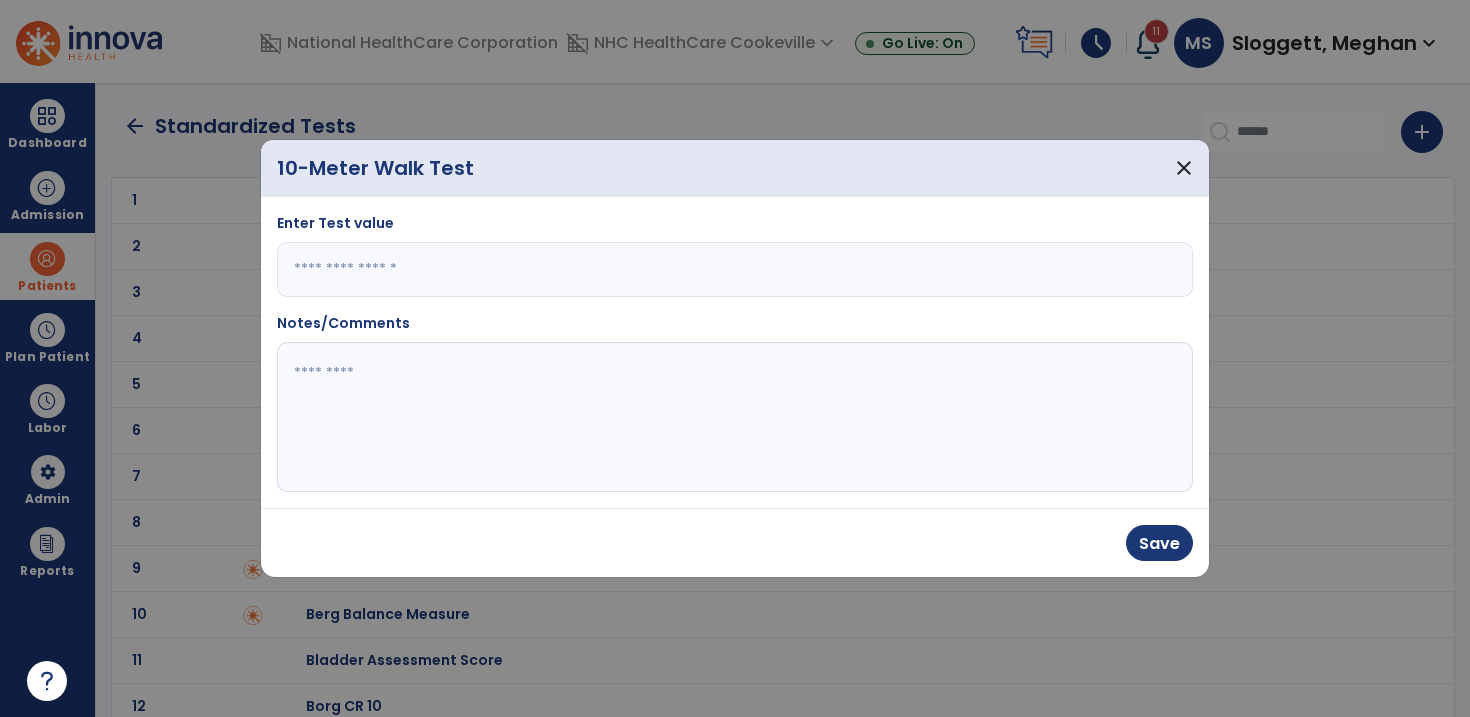 type on "*" 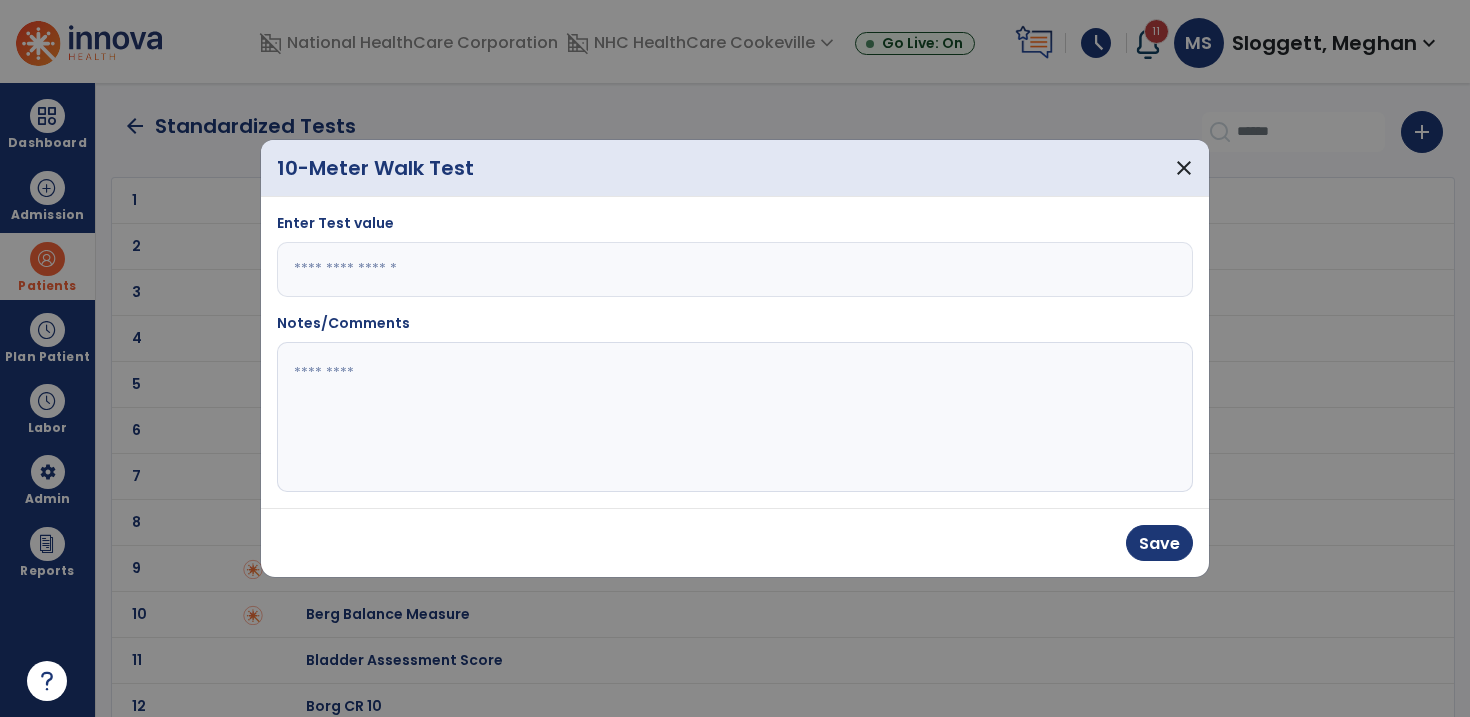 click 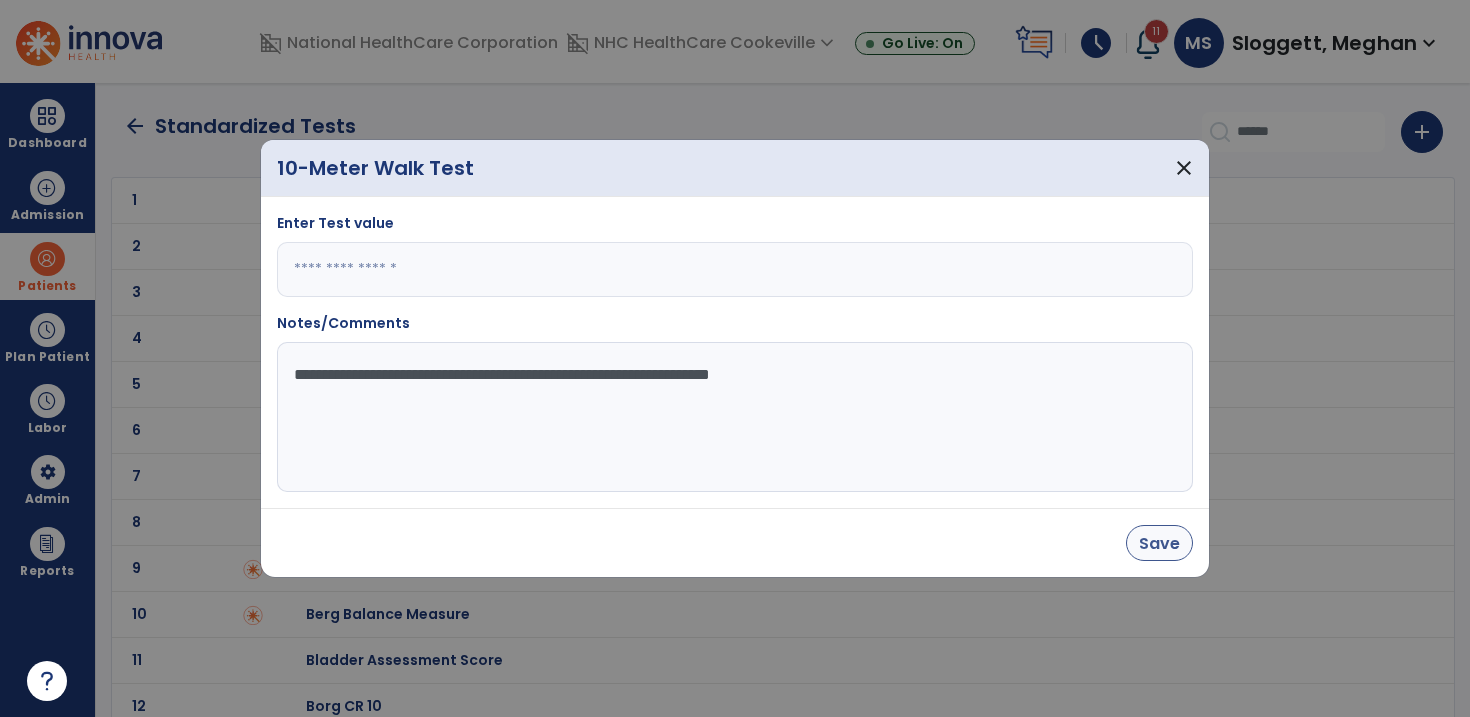 type on "**********" 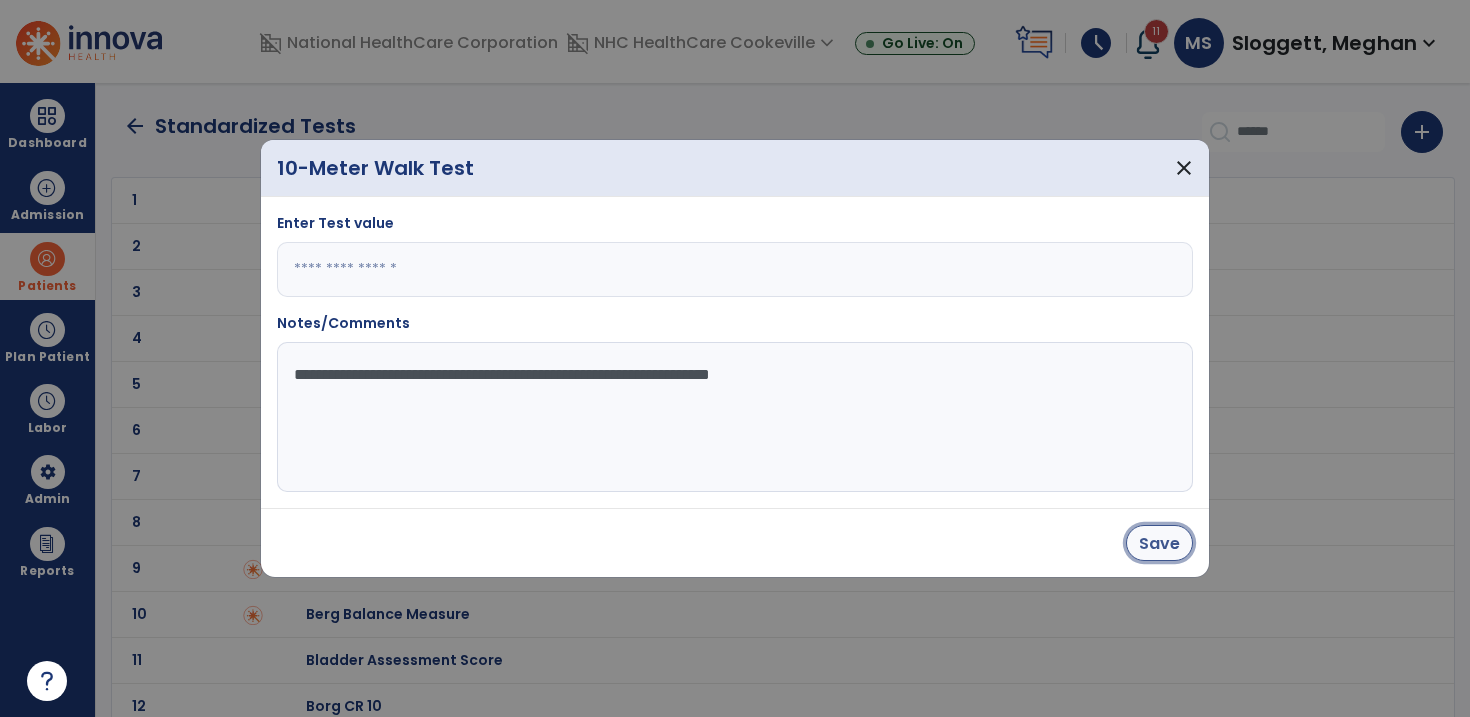 click on "Save" at bounding box center (1159, 543) 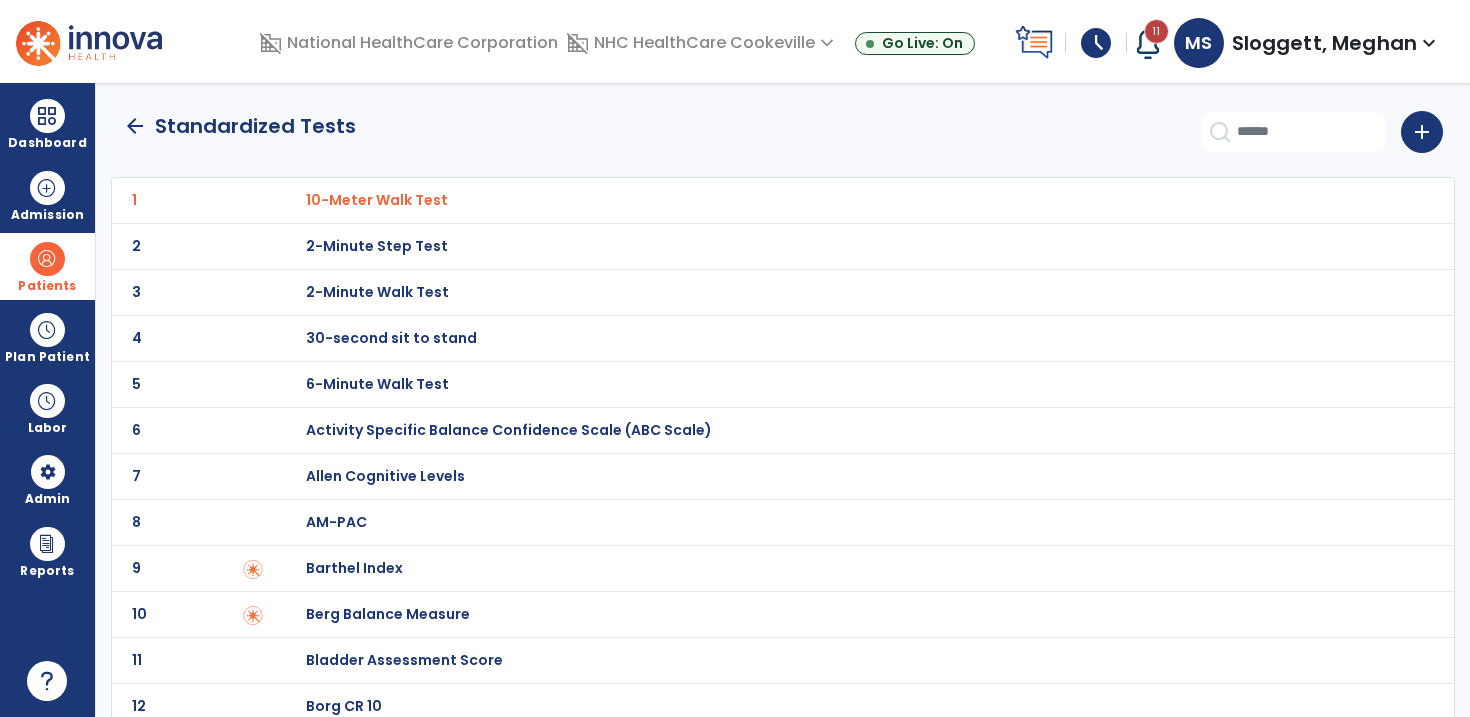 click on "30-second sit to stand" at bounding box center [377, 200] 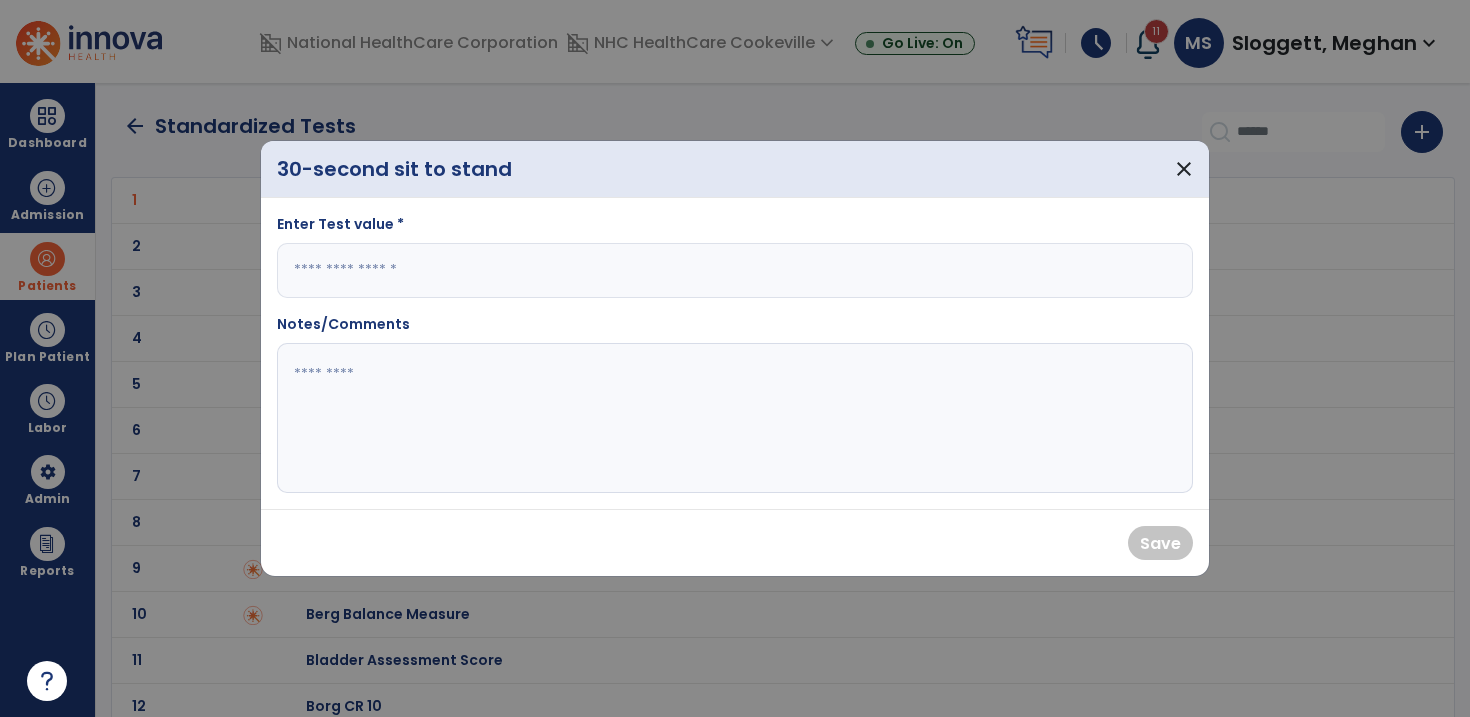 click at bounding box center (735, 270) 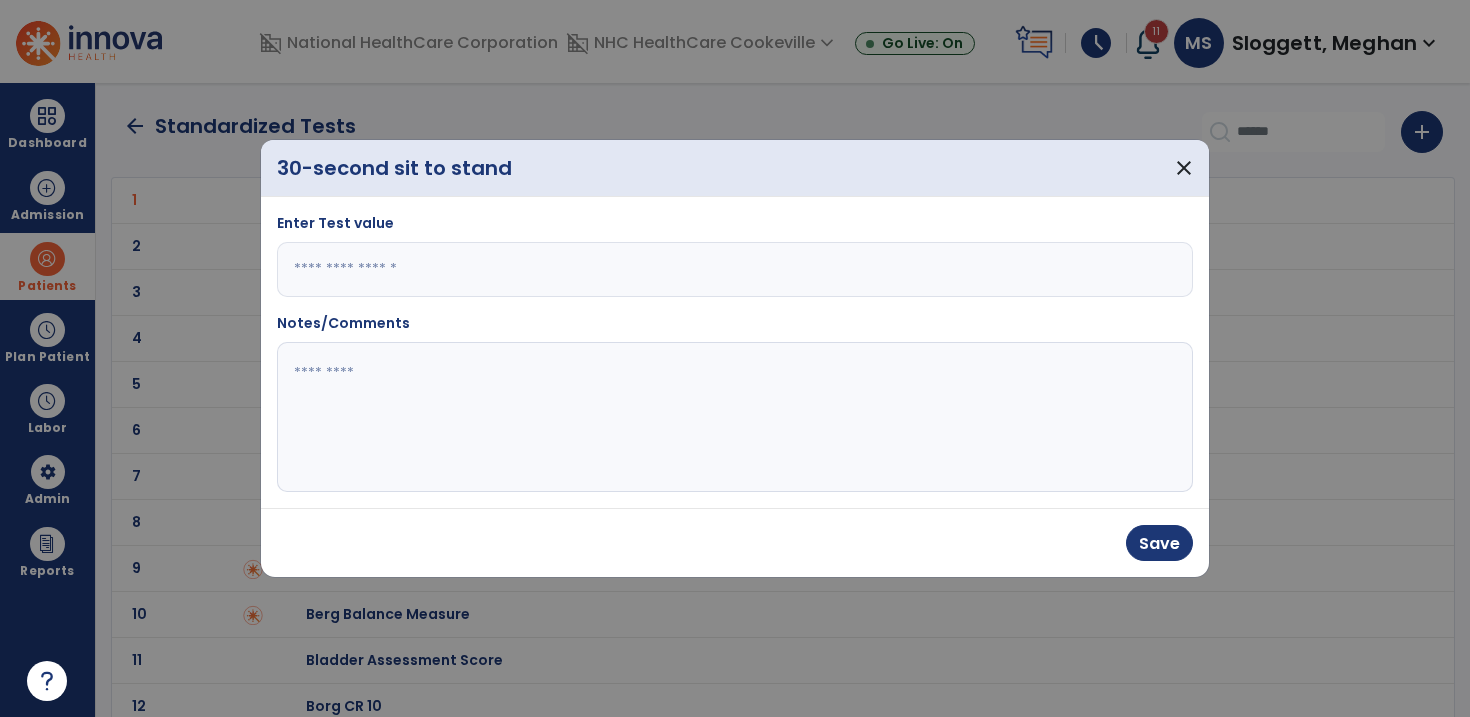 type on "*" 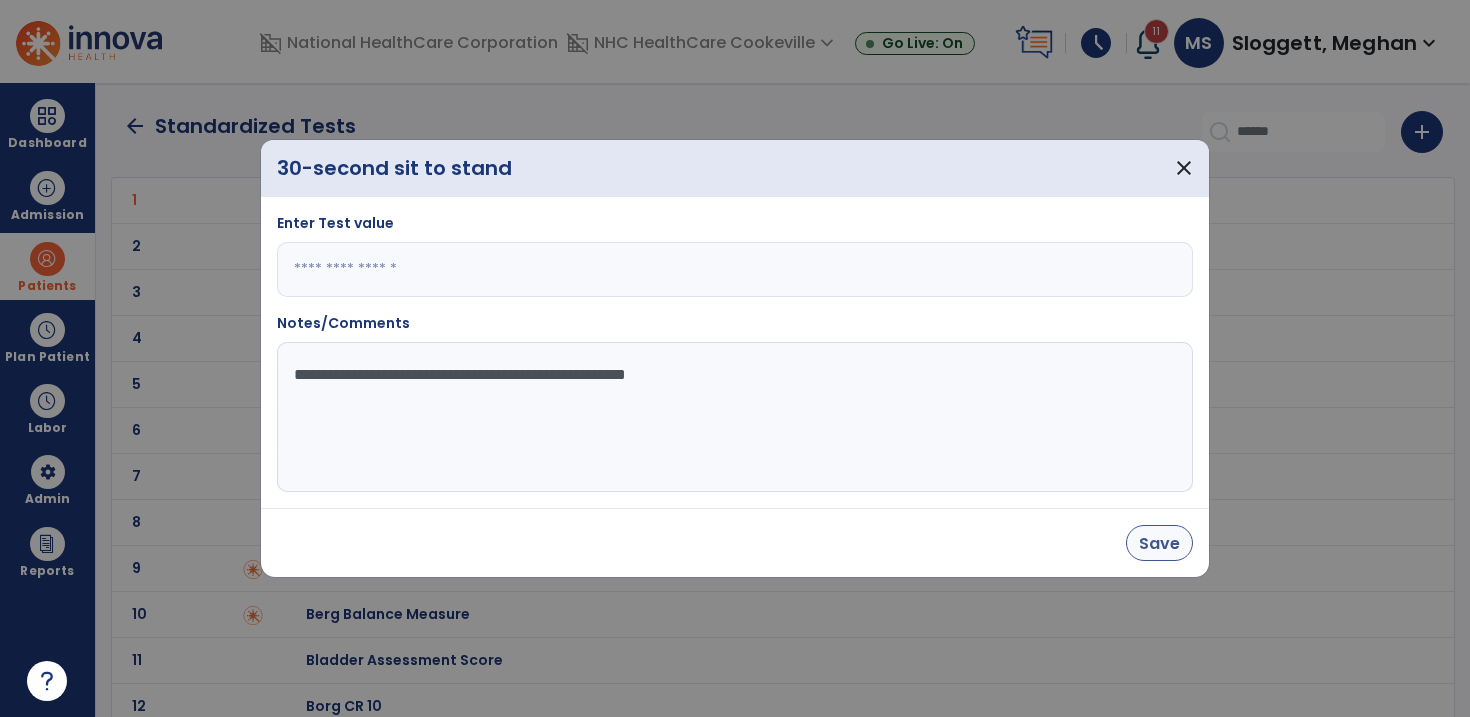 type on "**********" 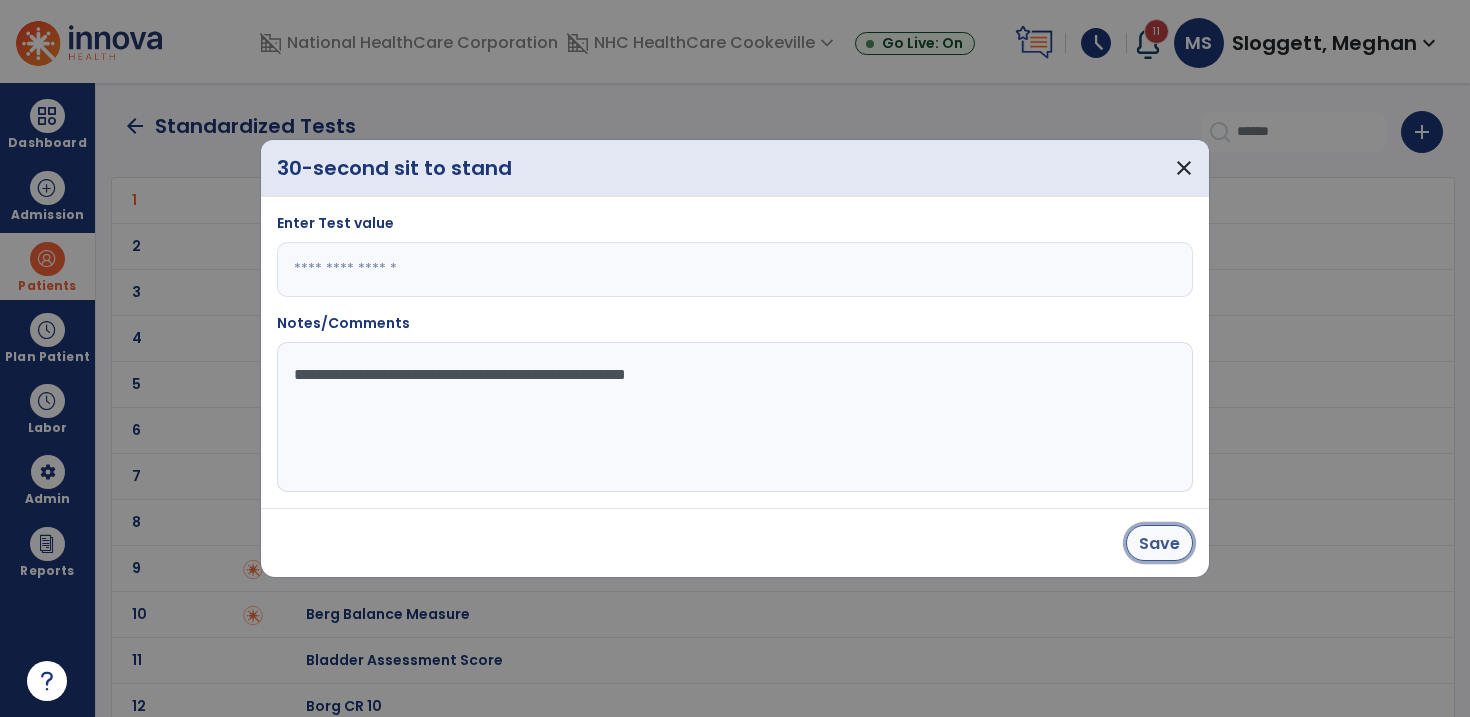 click on "Save" at bounding box center [1159, 543] 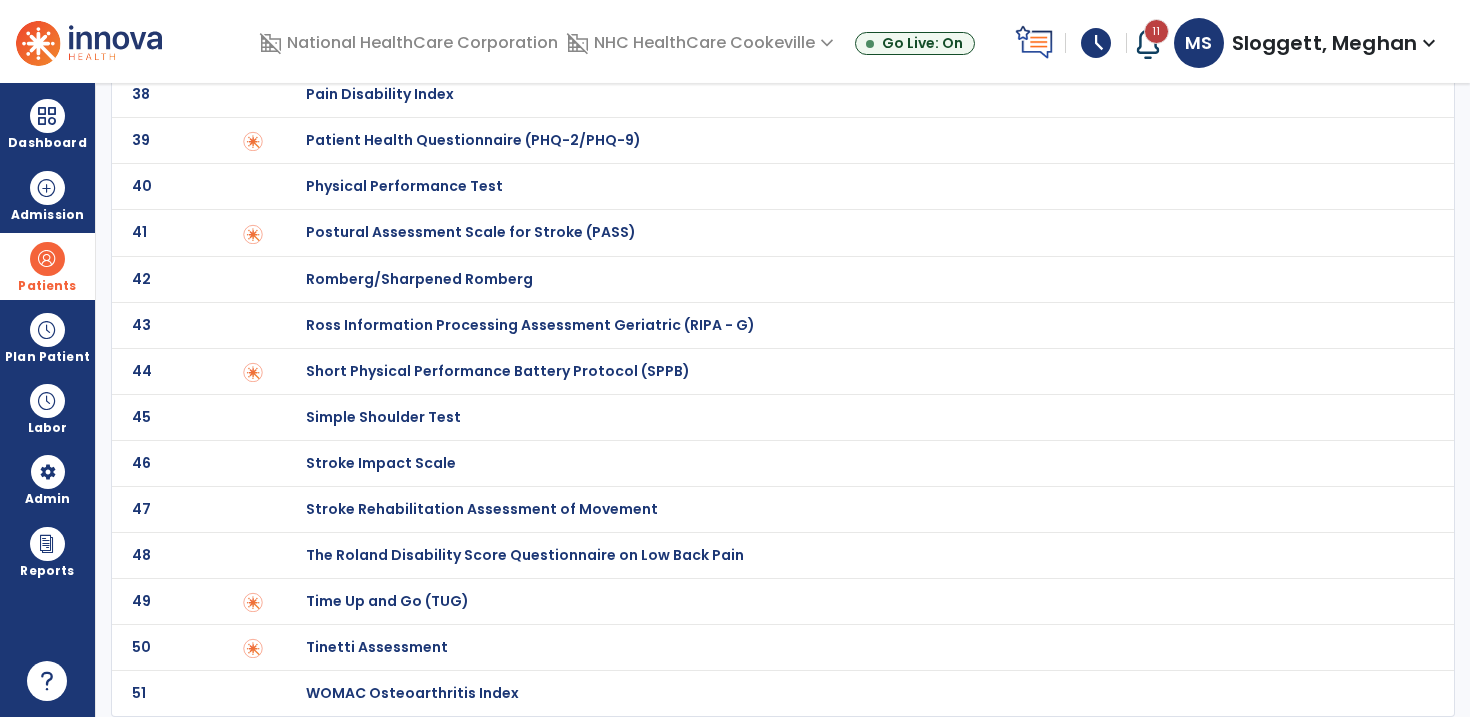 scroll, scrollTop: 0, scrollLeft: 0, axis: both 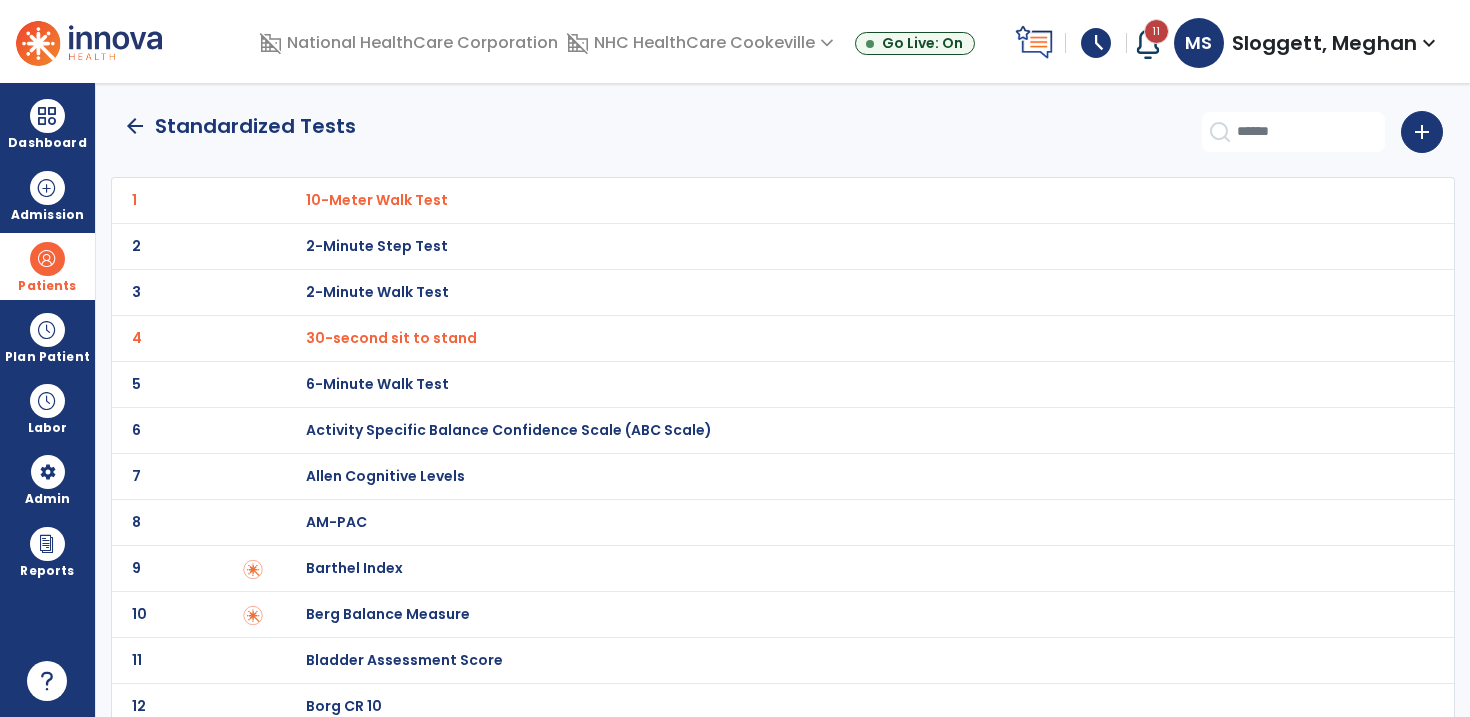 click on "arrow_back" 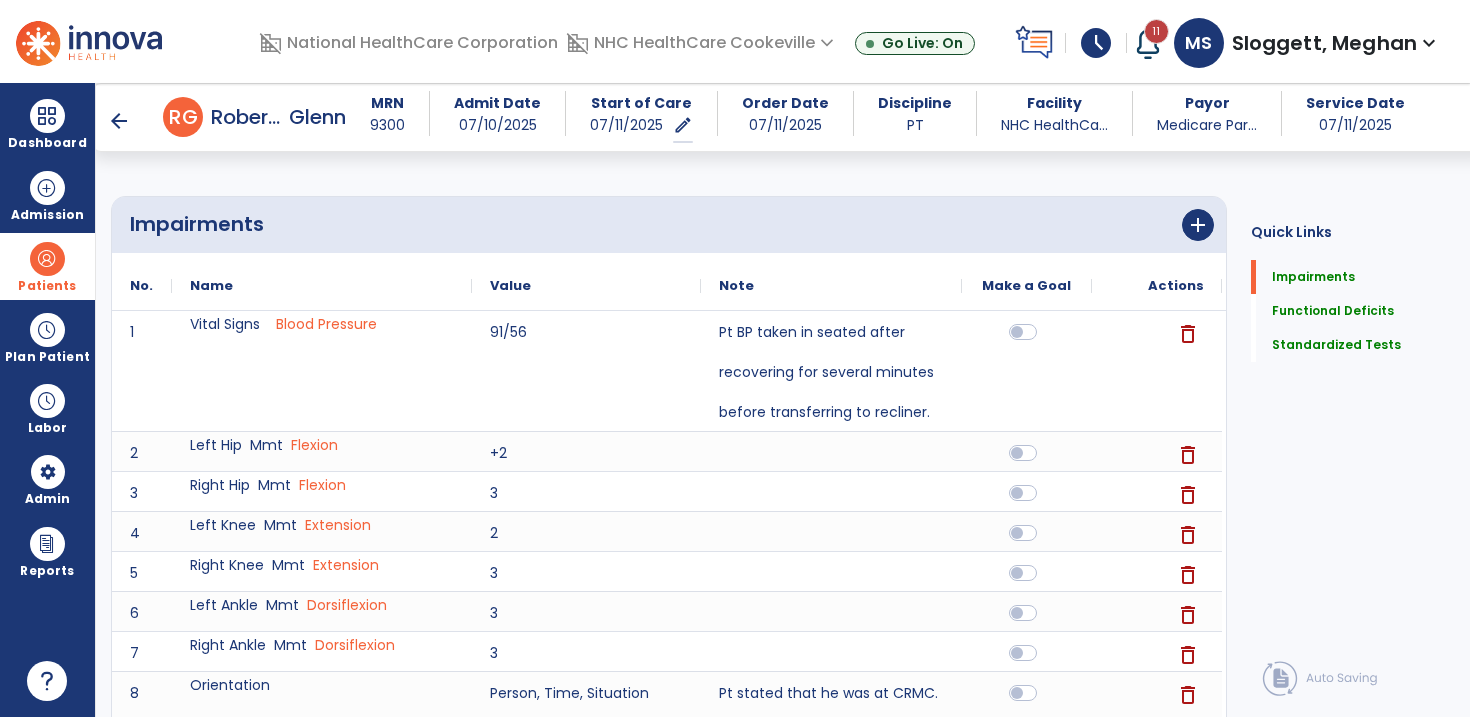 scroll, scrollTop: 0, scrollLeft: 0, axis: both 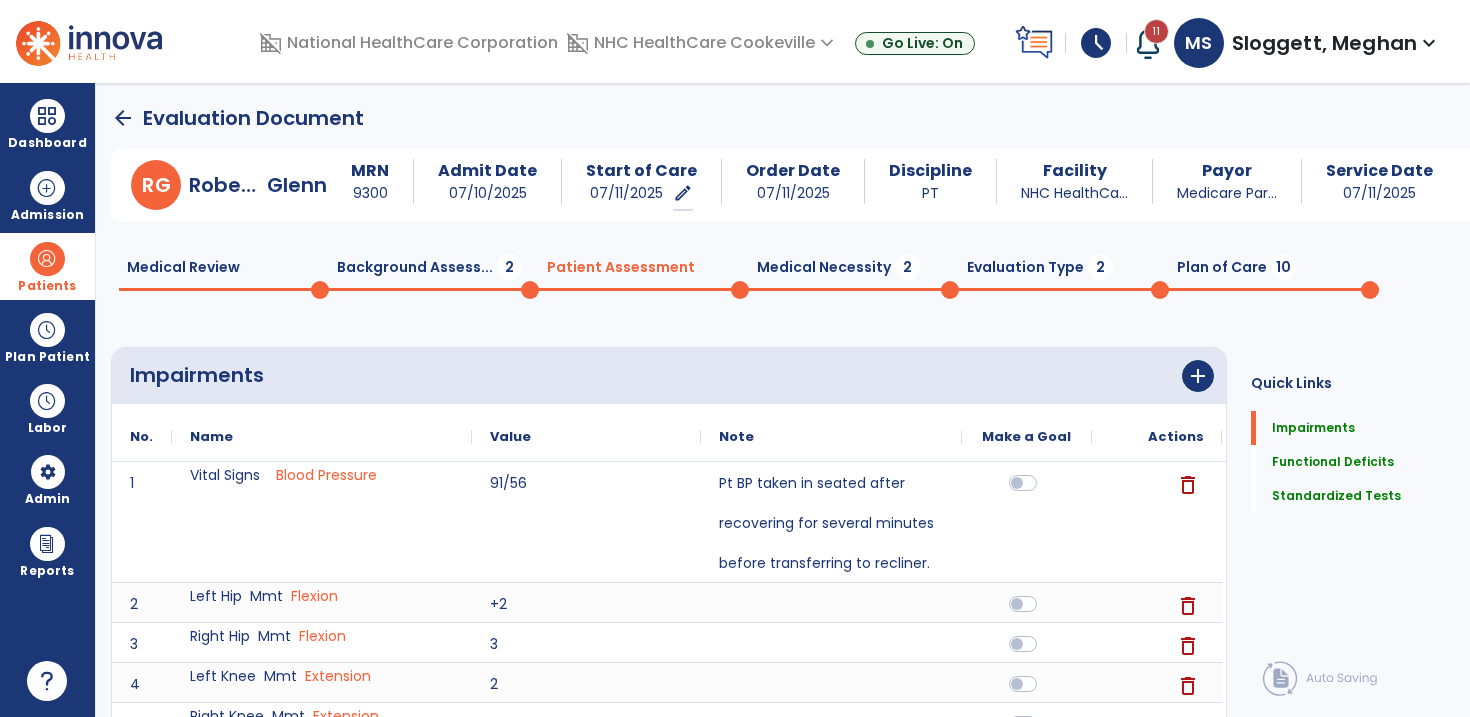 click on "Medical Necessity  2" 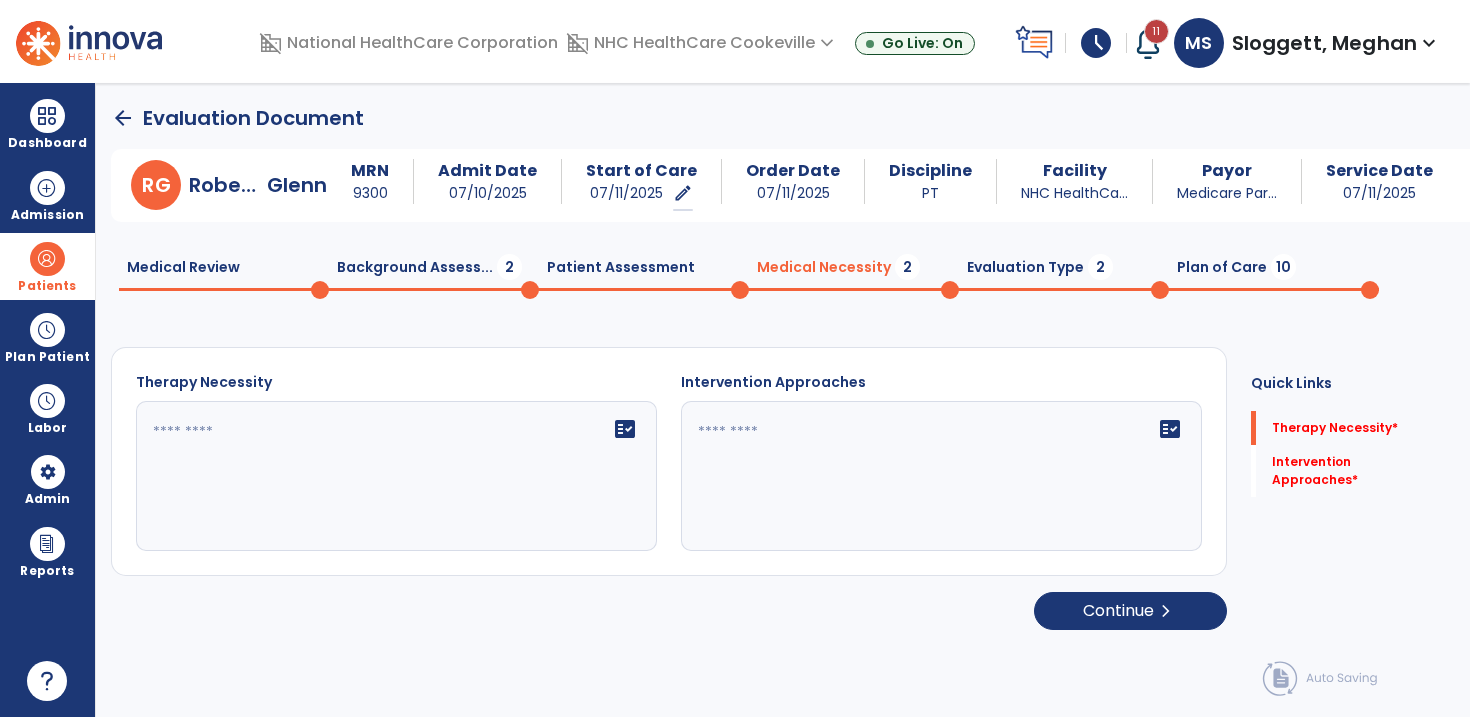 click on "fact_check" 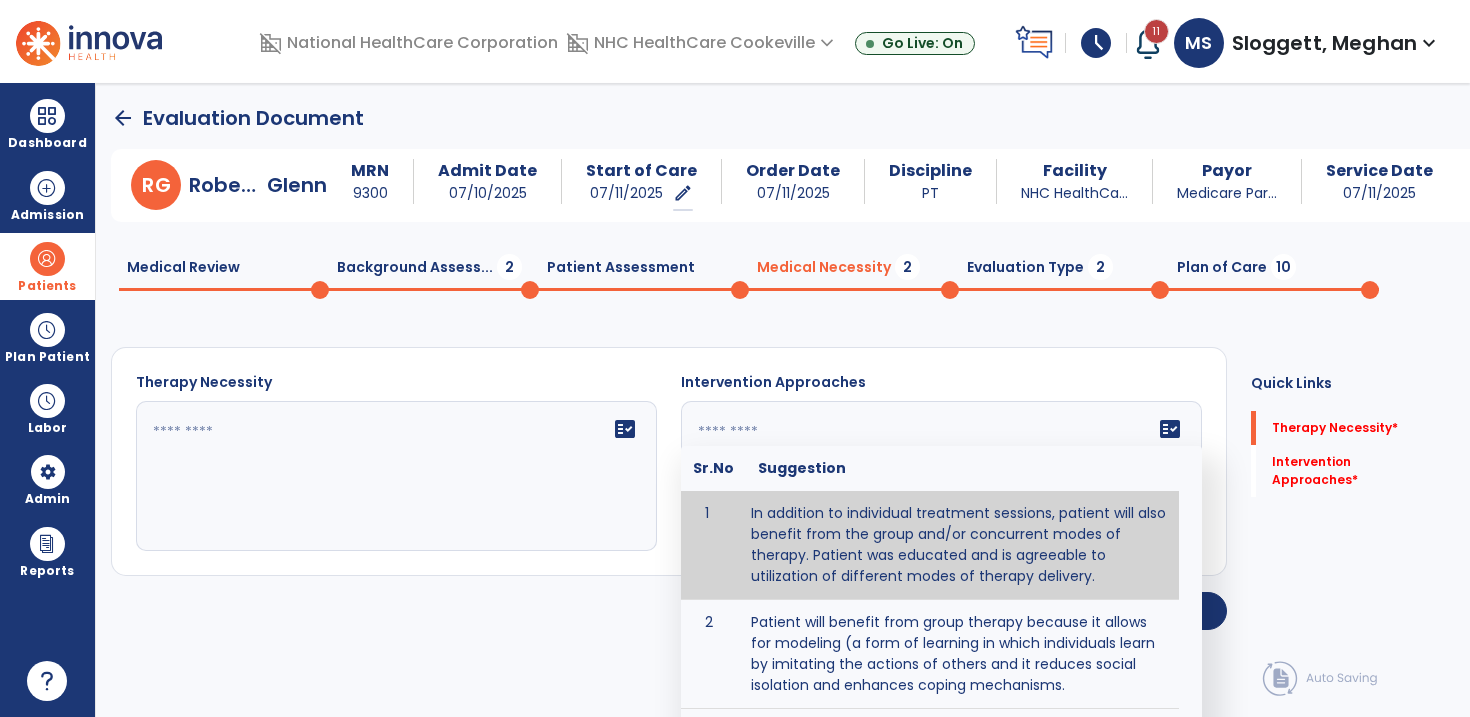 type on "**********" 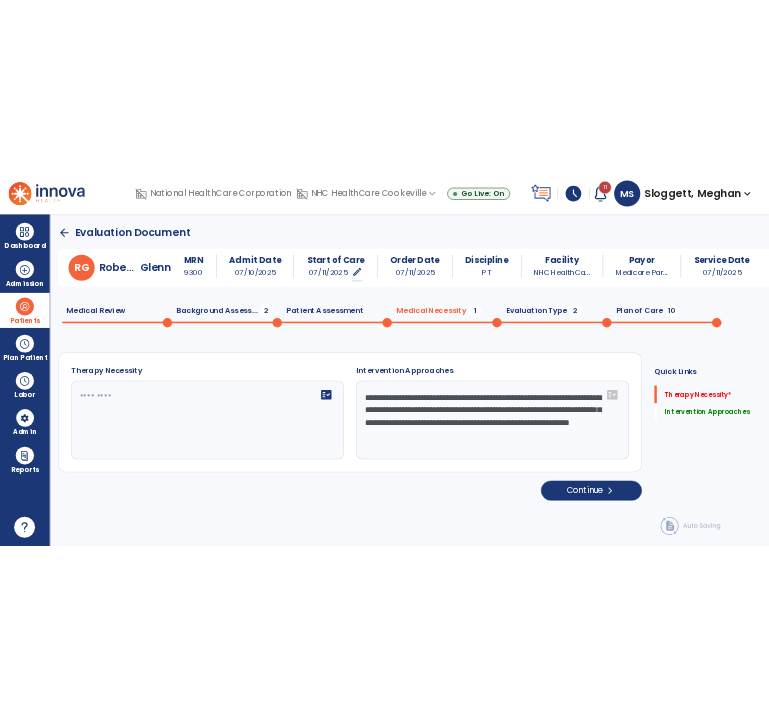 scroll, scrollTop: 1, scrollLeft: 0, axis: vertical 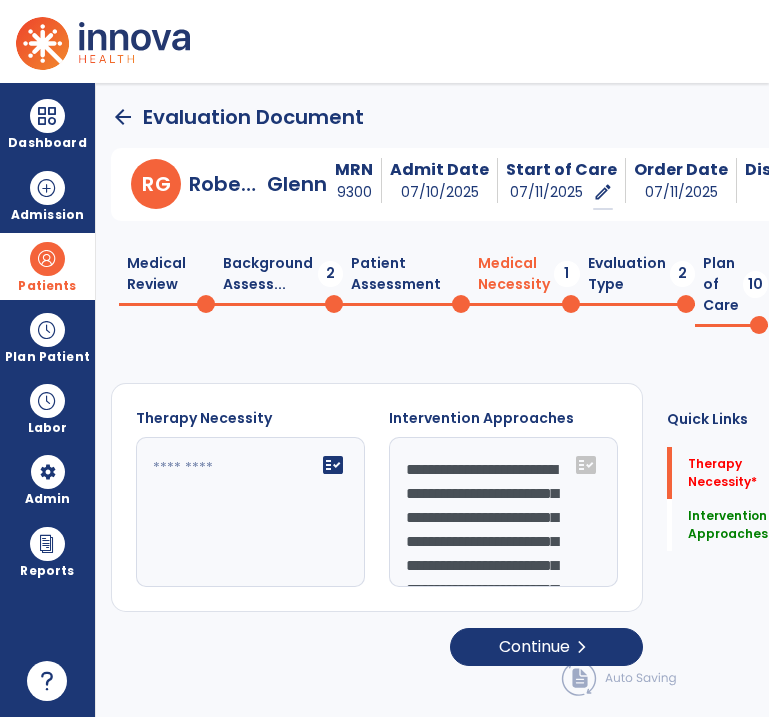 click 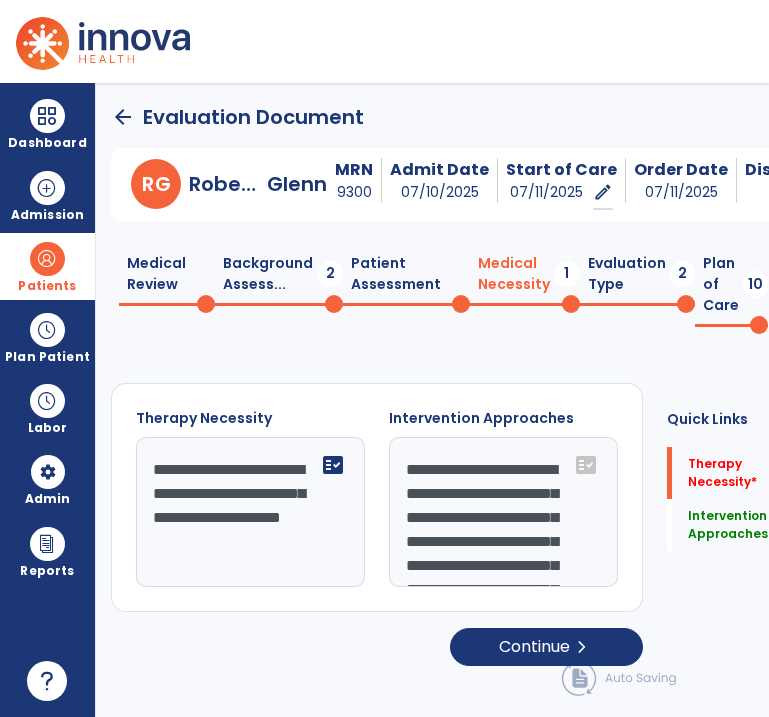 scroll, scrollTop: 15, scrollLeft: 0, axis: vertical 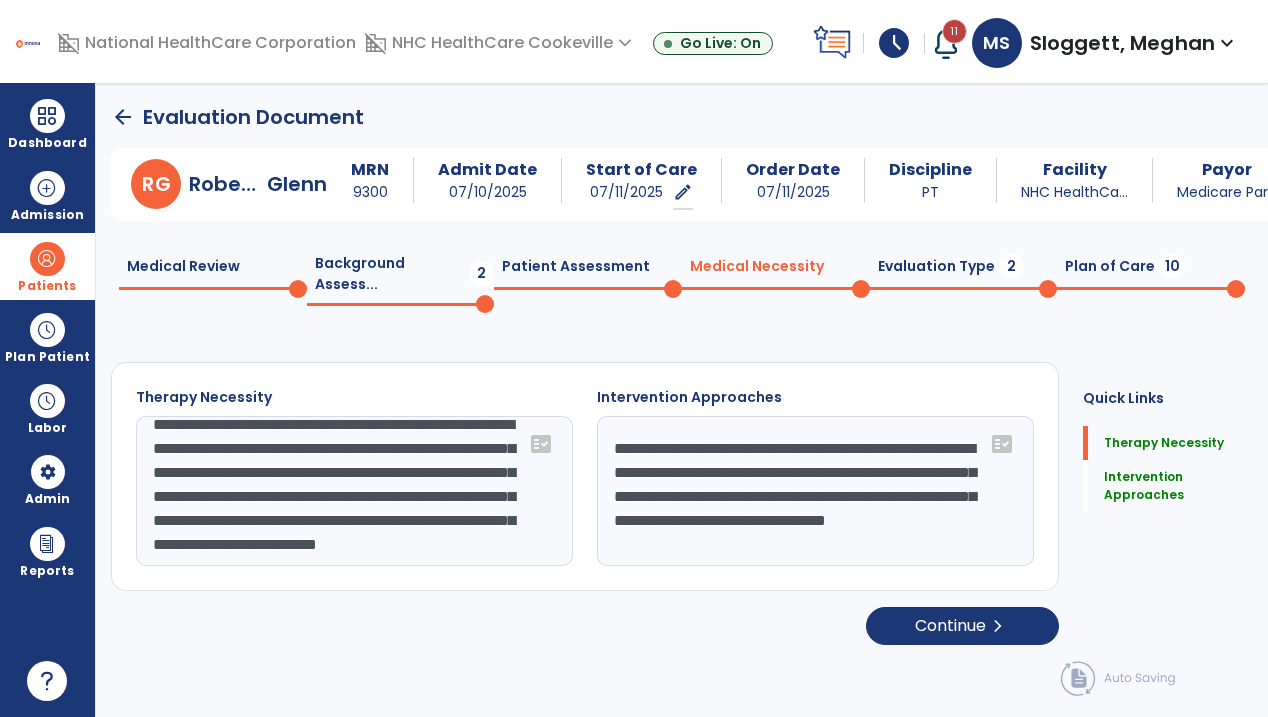 type on "**********" 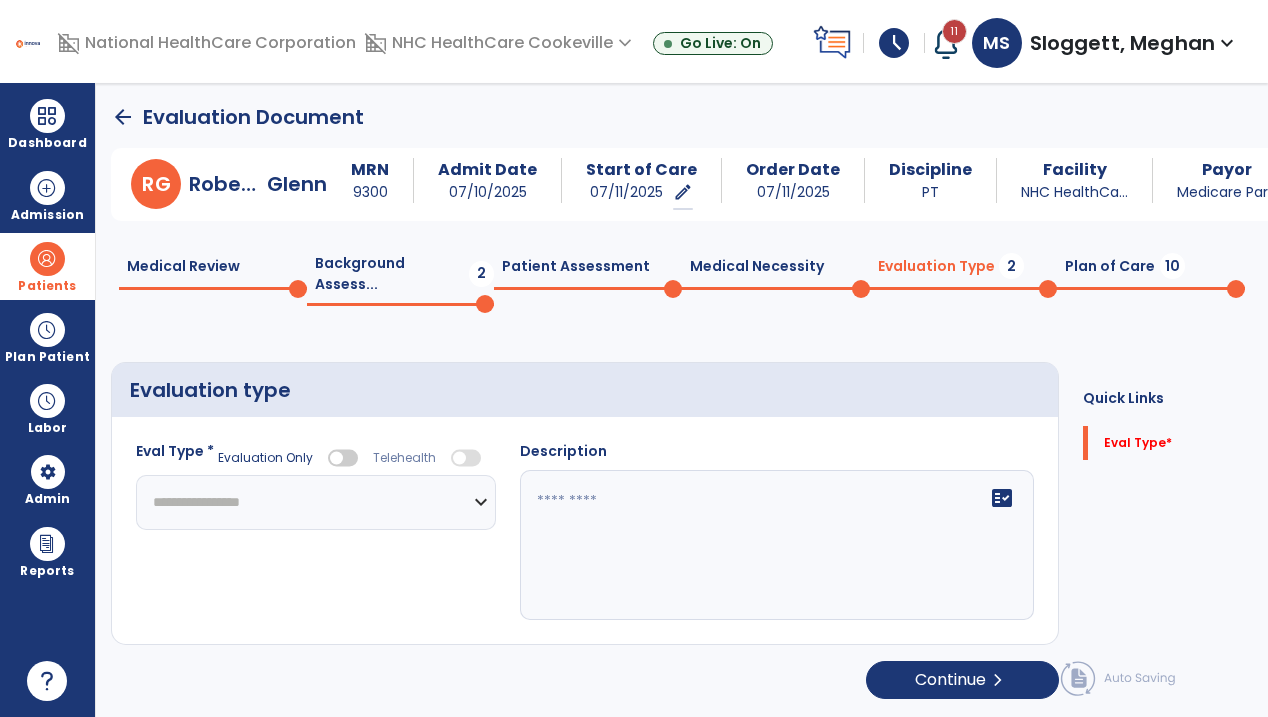 click on "**********" 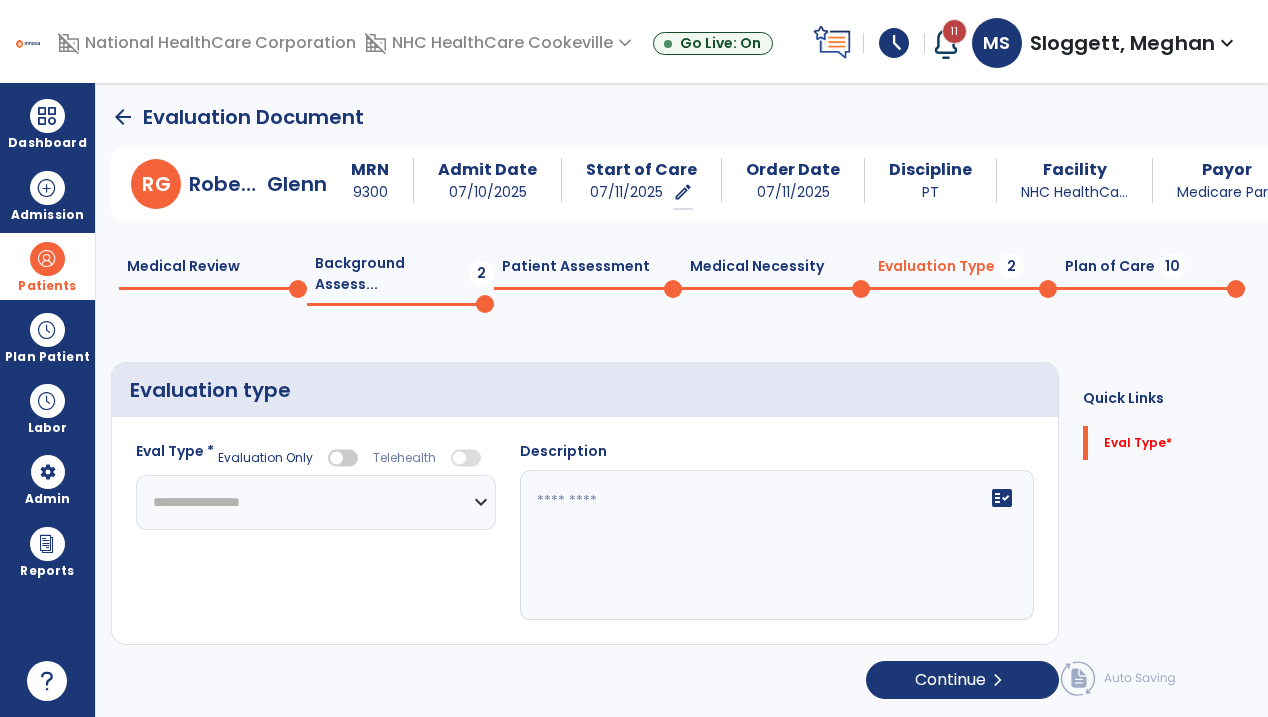 select on "**********" 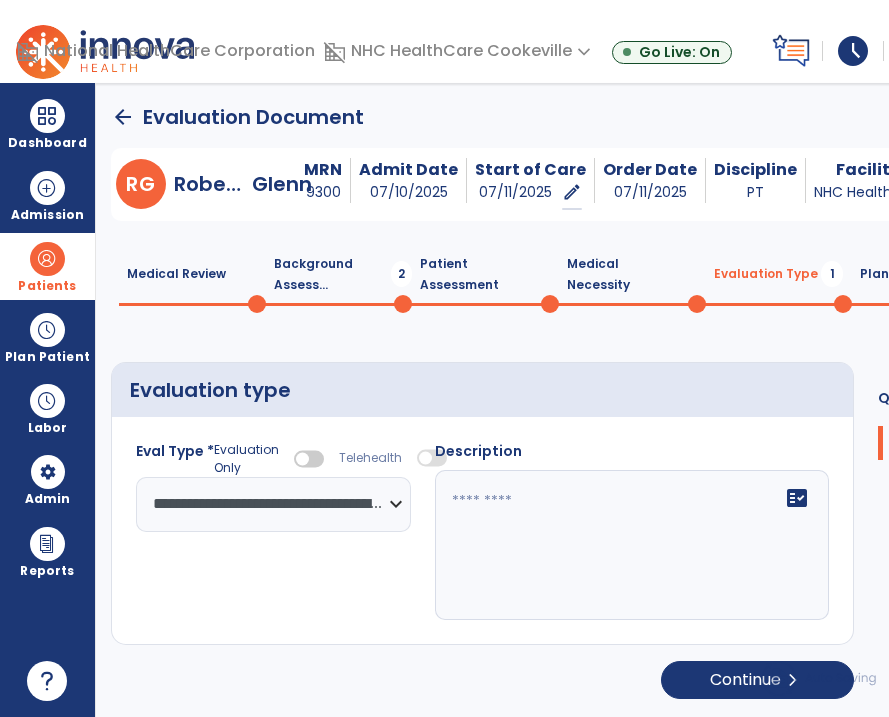 click 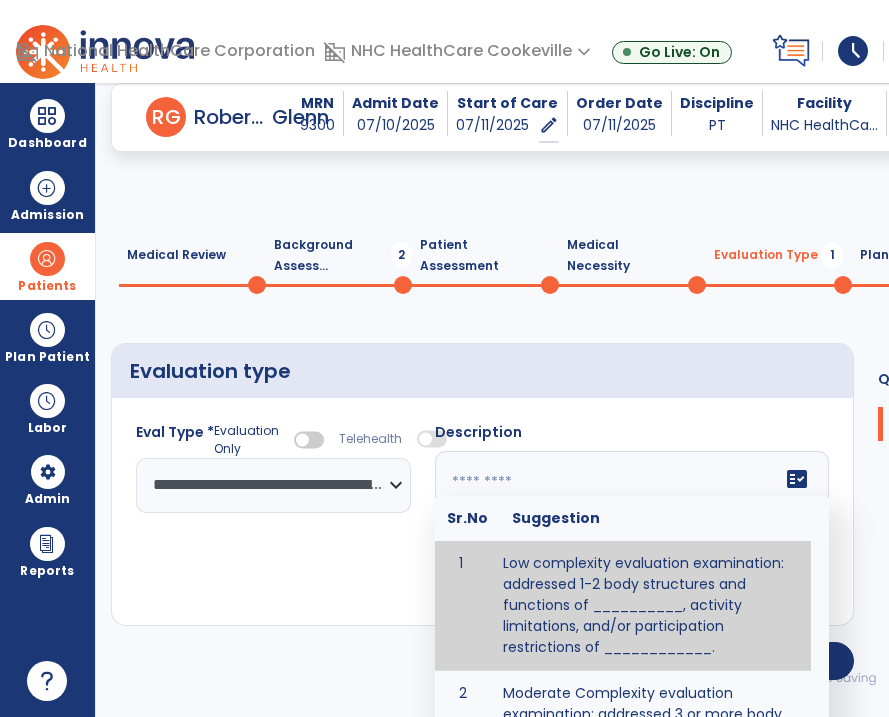 scroll, scrollTop: 91, scrollLeft: 0, axis: vertical 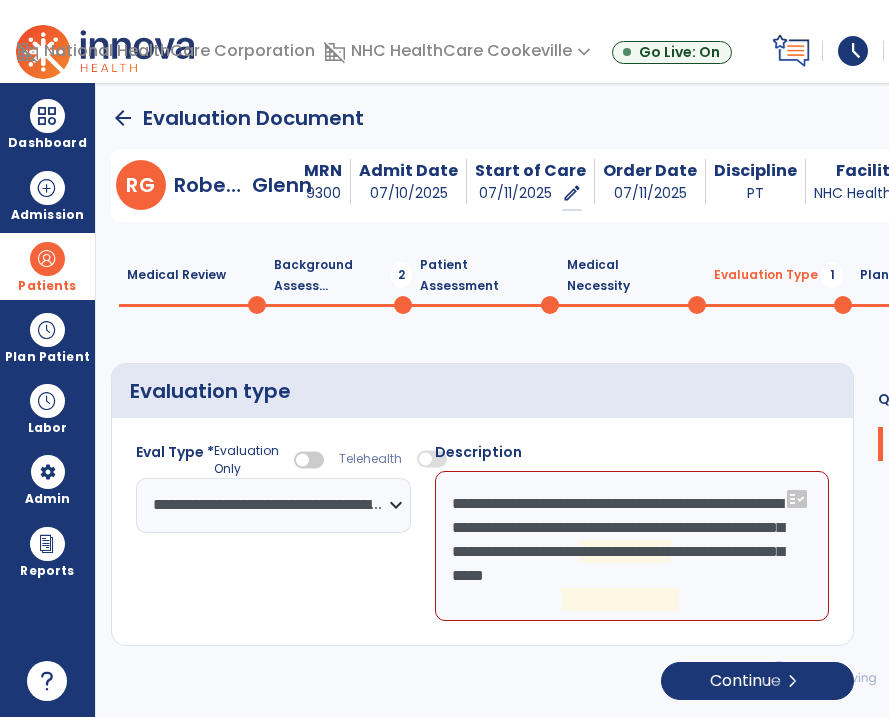 click on "**********" 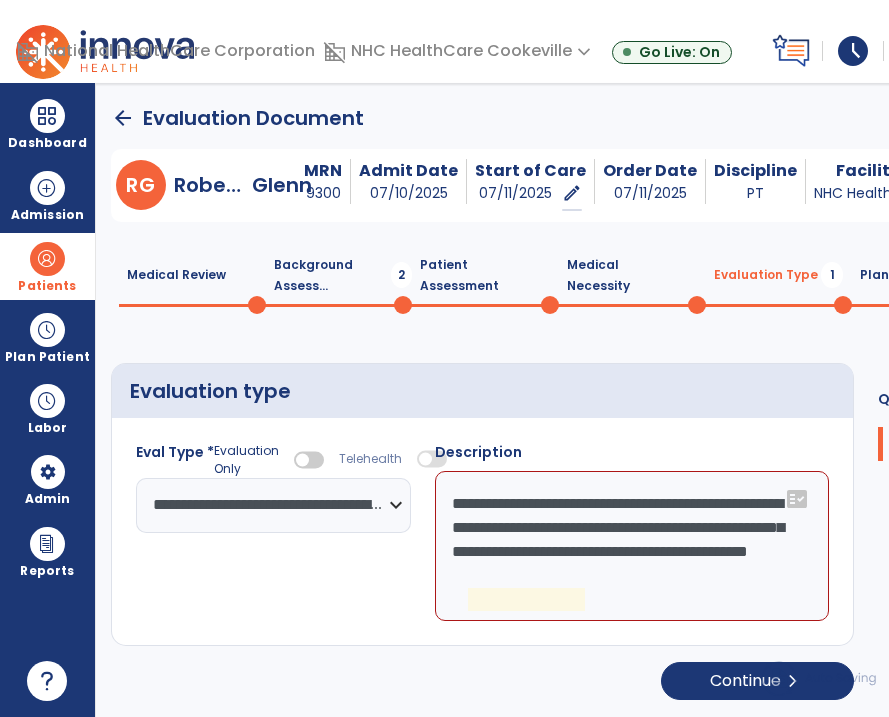 click on "**********" 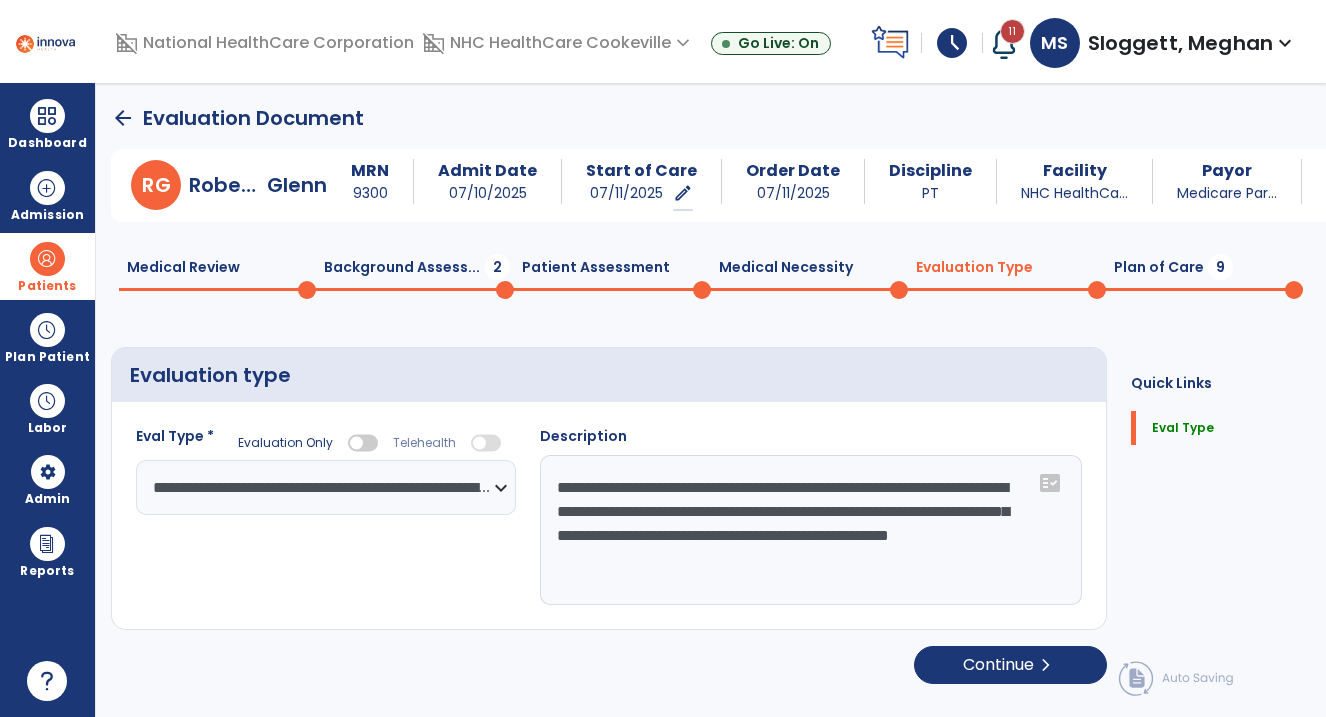 type on "**********" 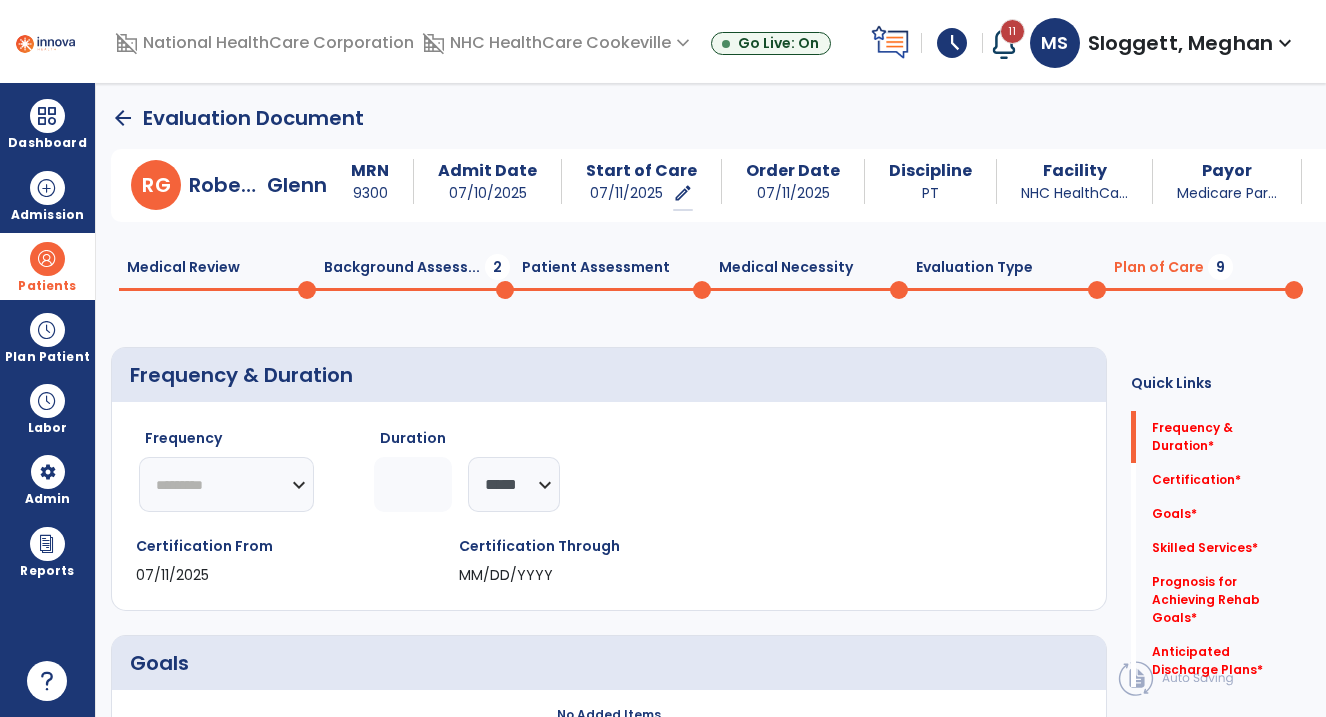 click on "********* ** ** ** ** ** ** **" 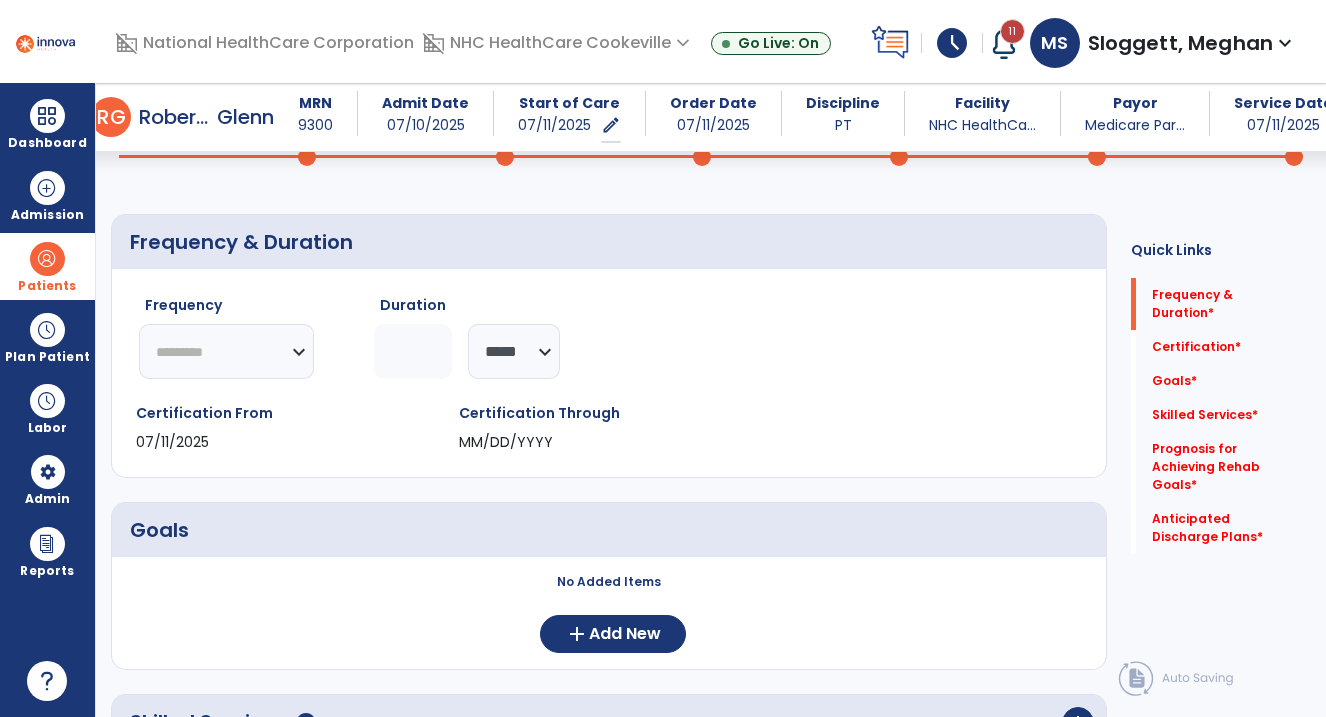 scroll, scrollTop: 0, scrollLeft: 0, axis: both 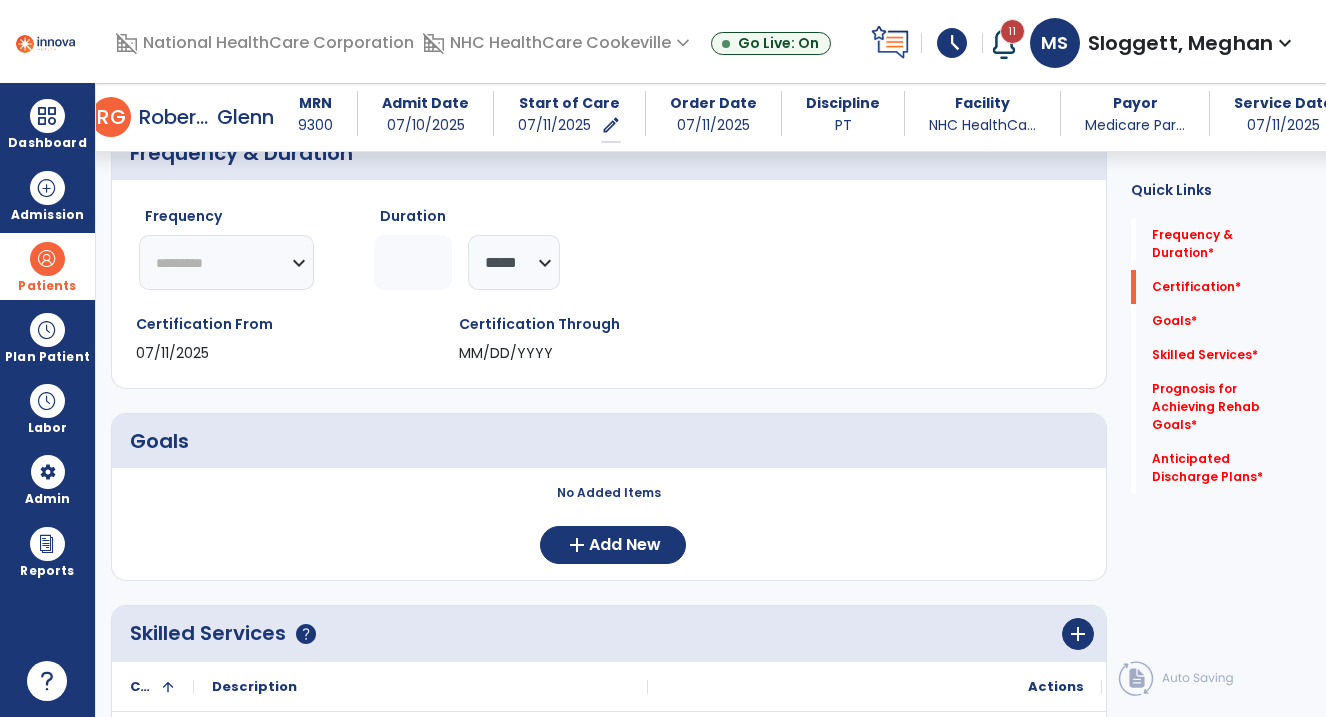 click on "********* ** ** ** ** ** ** **" 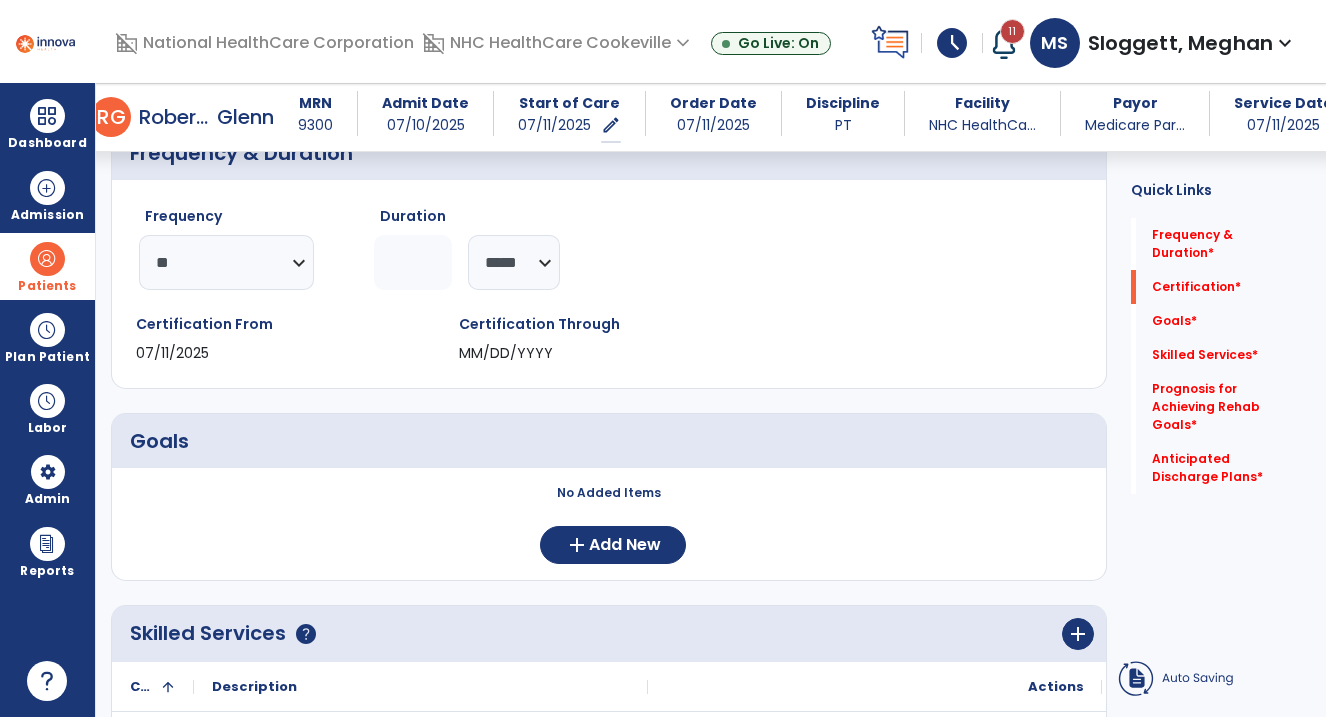 click 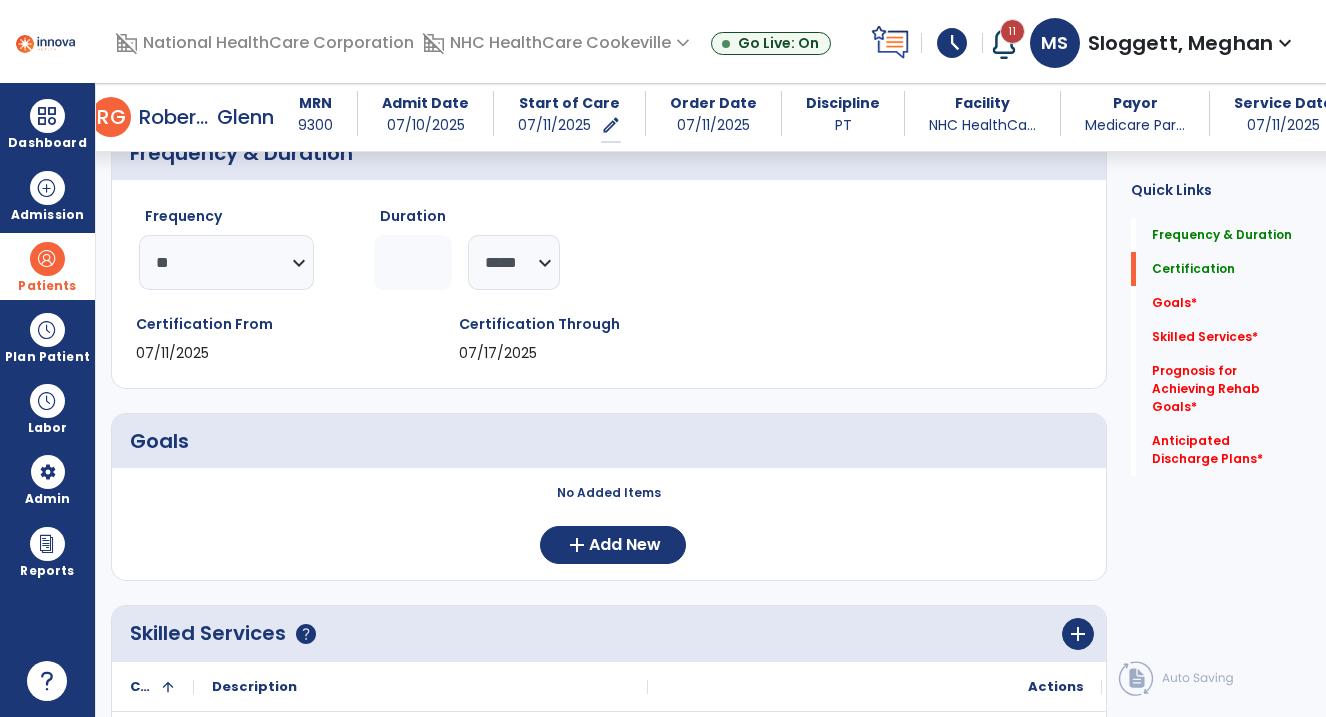 type on "**" 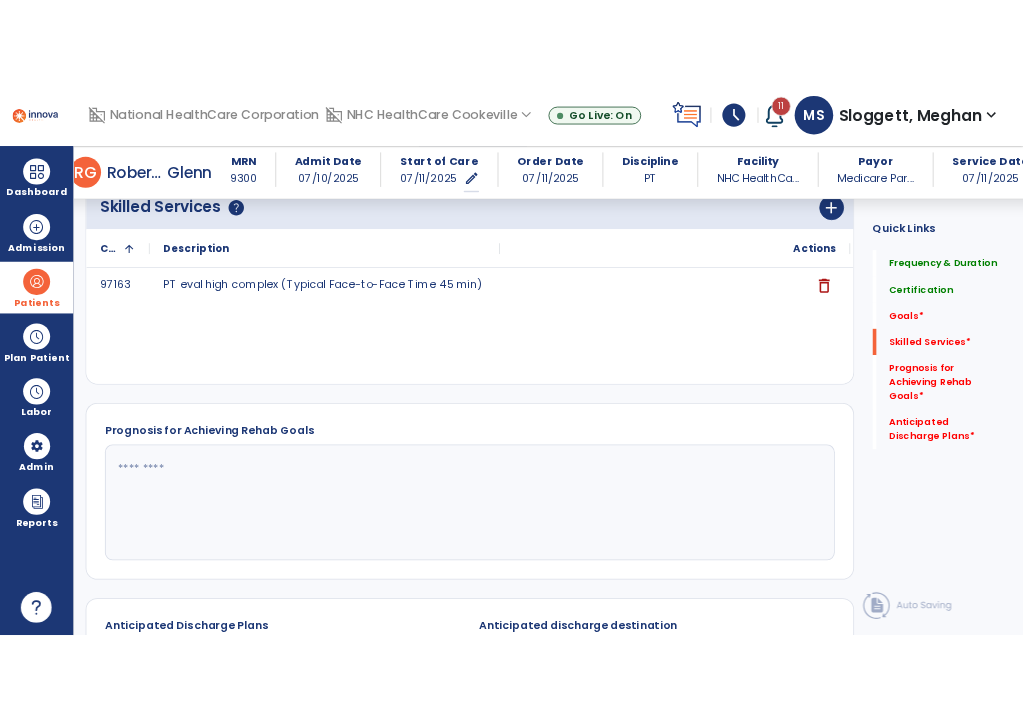 scroll, scrollTop: 666, scrollLeft: 0, axis: vertical 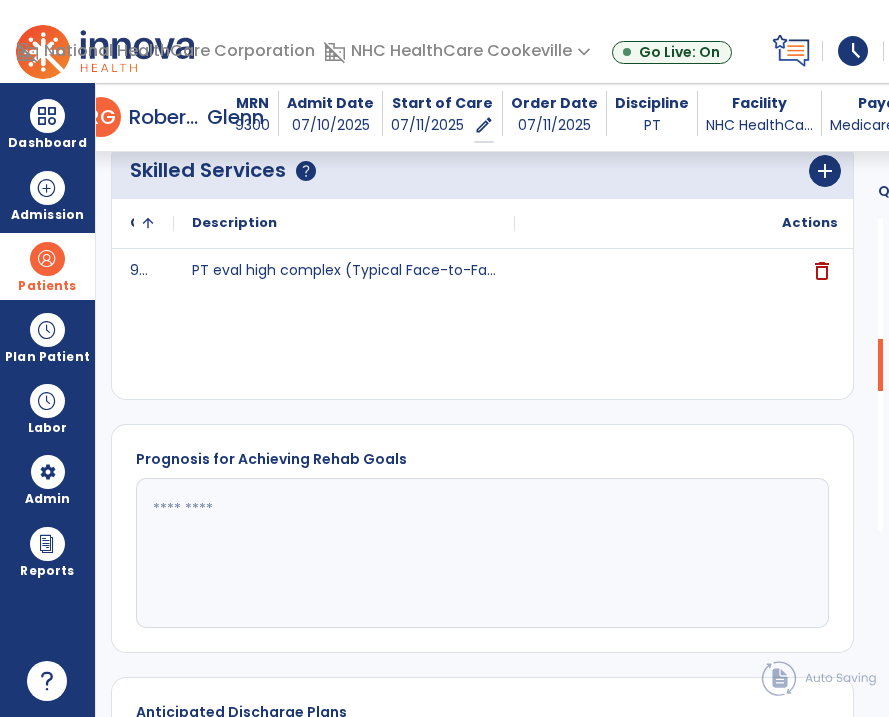 click 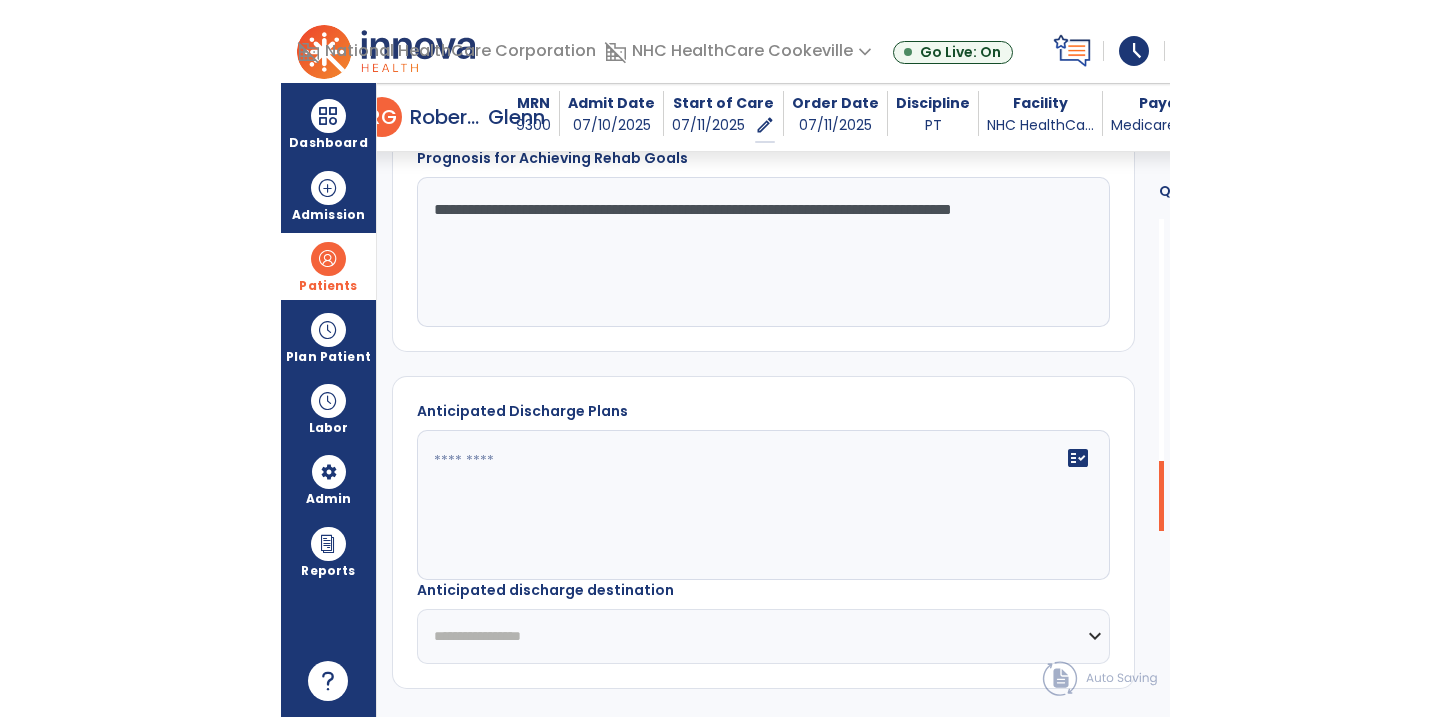 scroll, scrollTop: 1205, scrollLeft: 0, axis: vertical 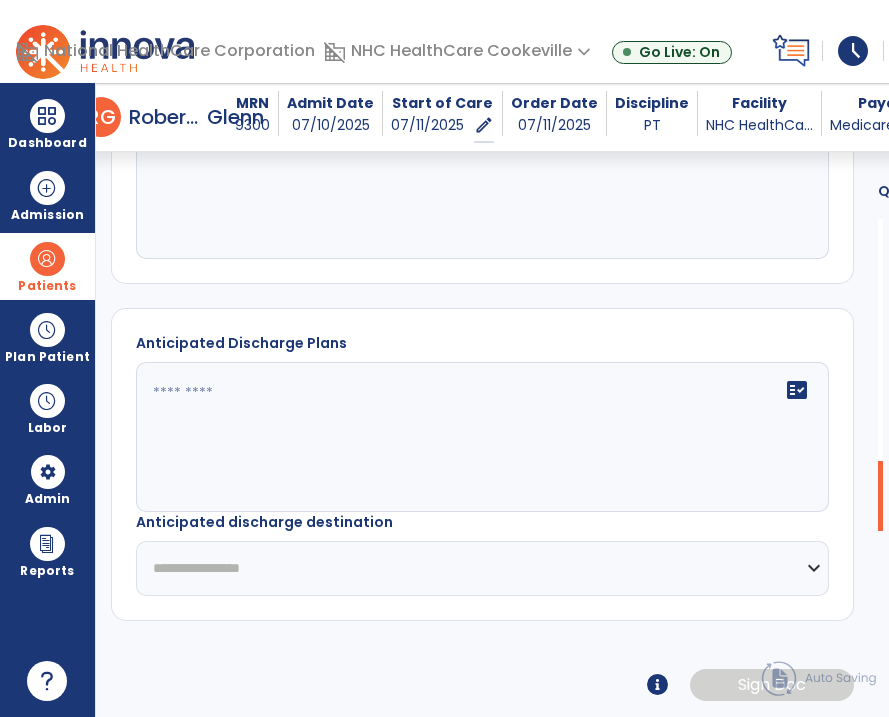 type on "**********" 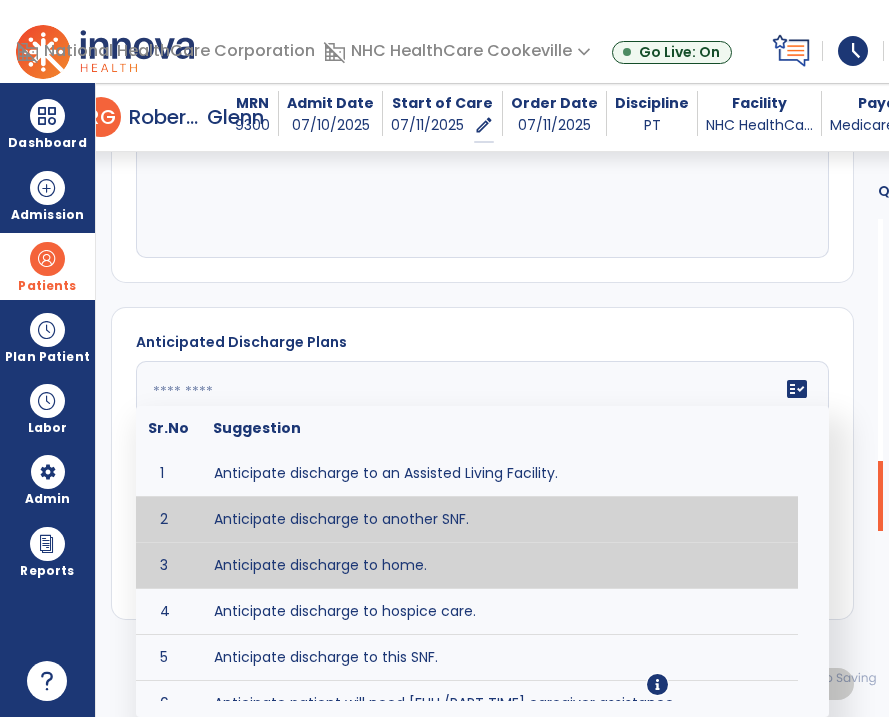 type on "**********" 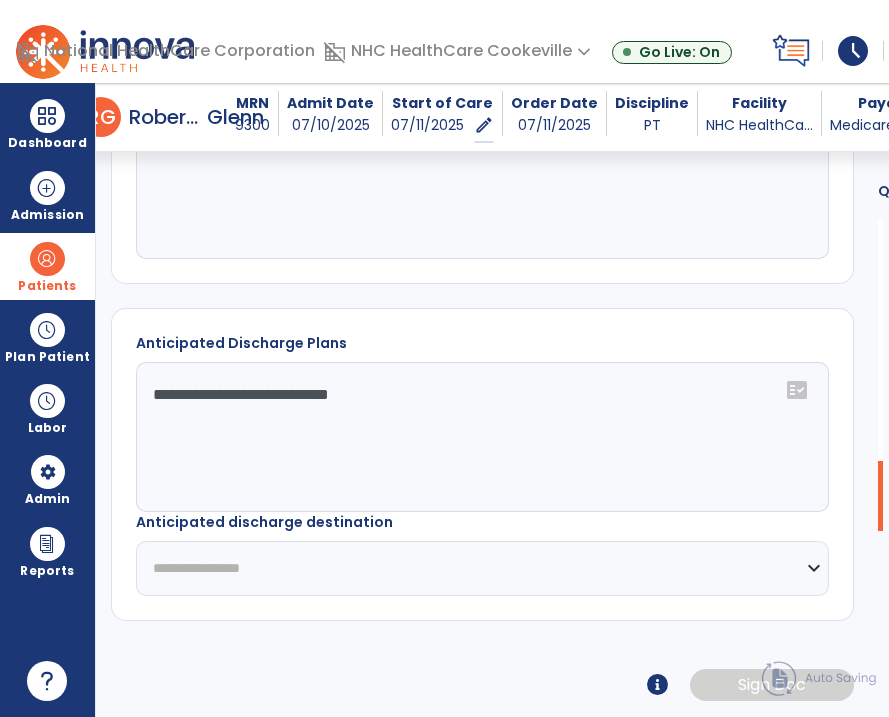 click on "**********" 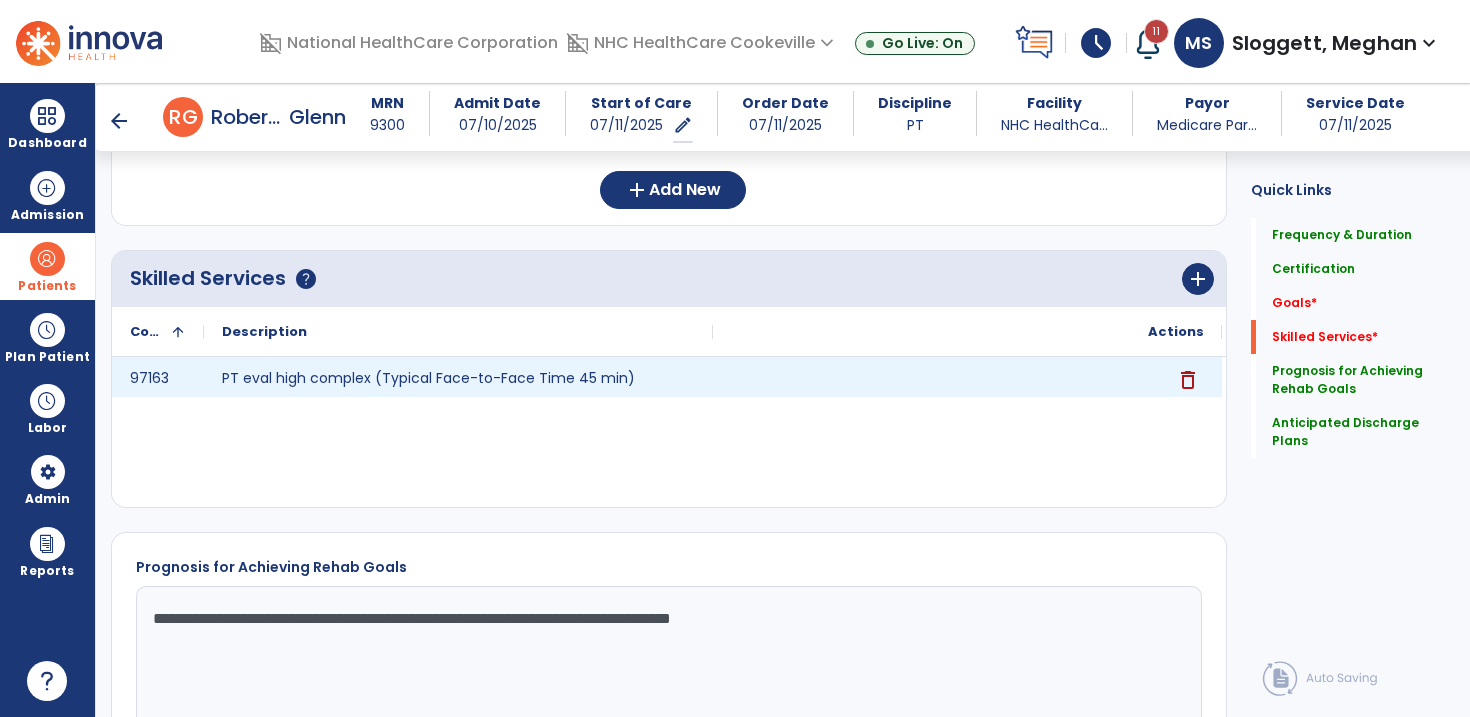 scroll, scrollTop: 557, scrollLeft: 0, axis: vertical 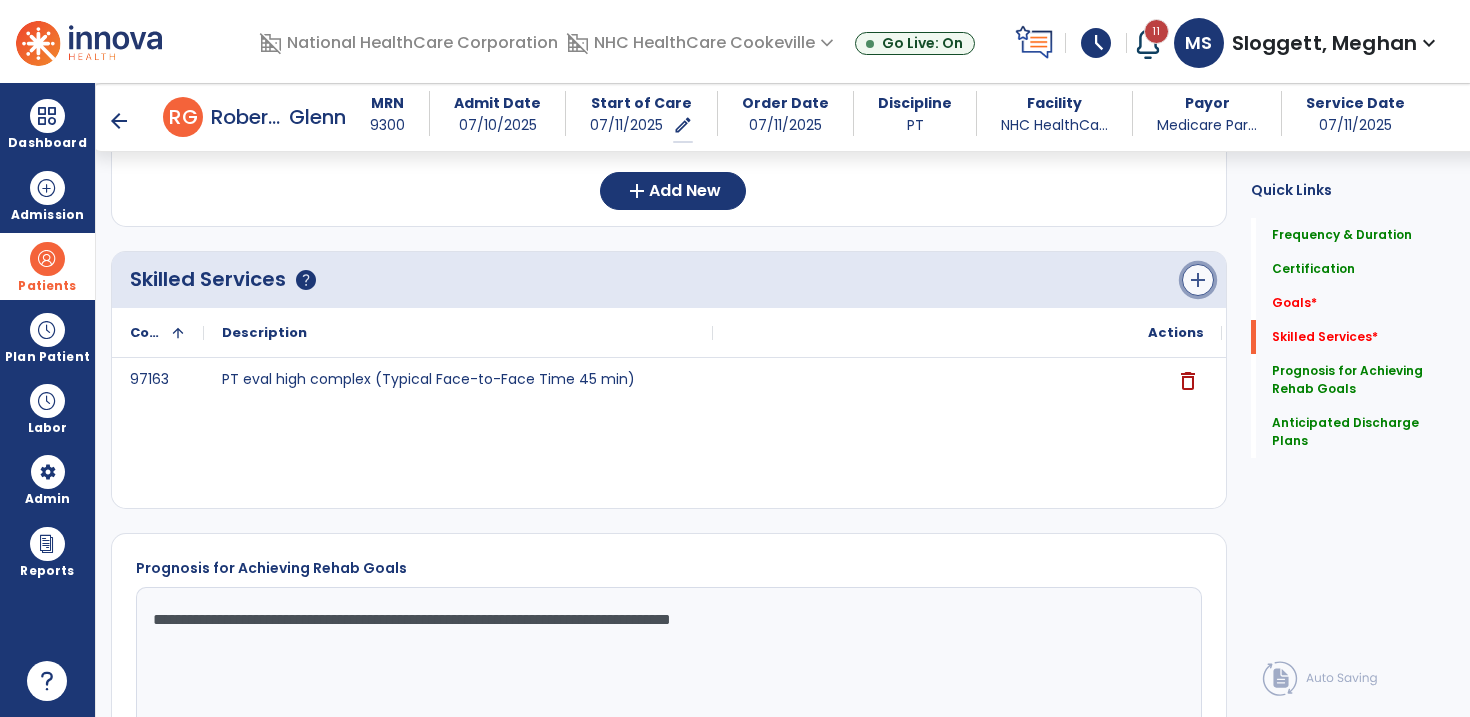 click on "add" 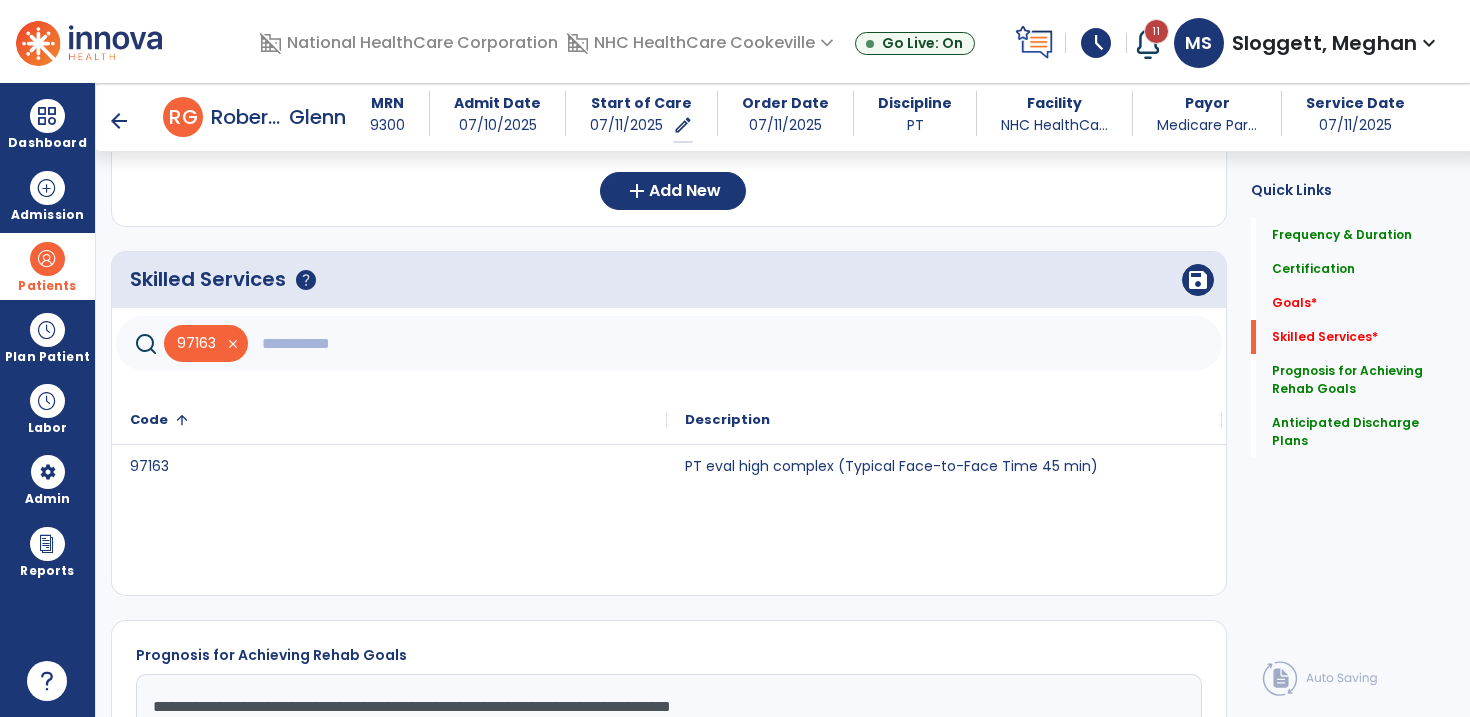 click 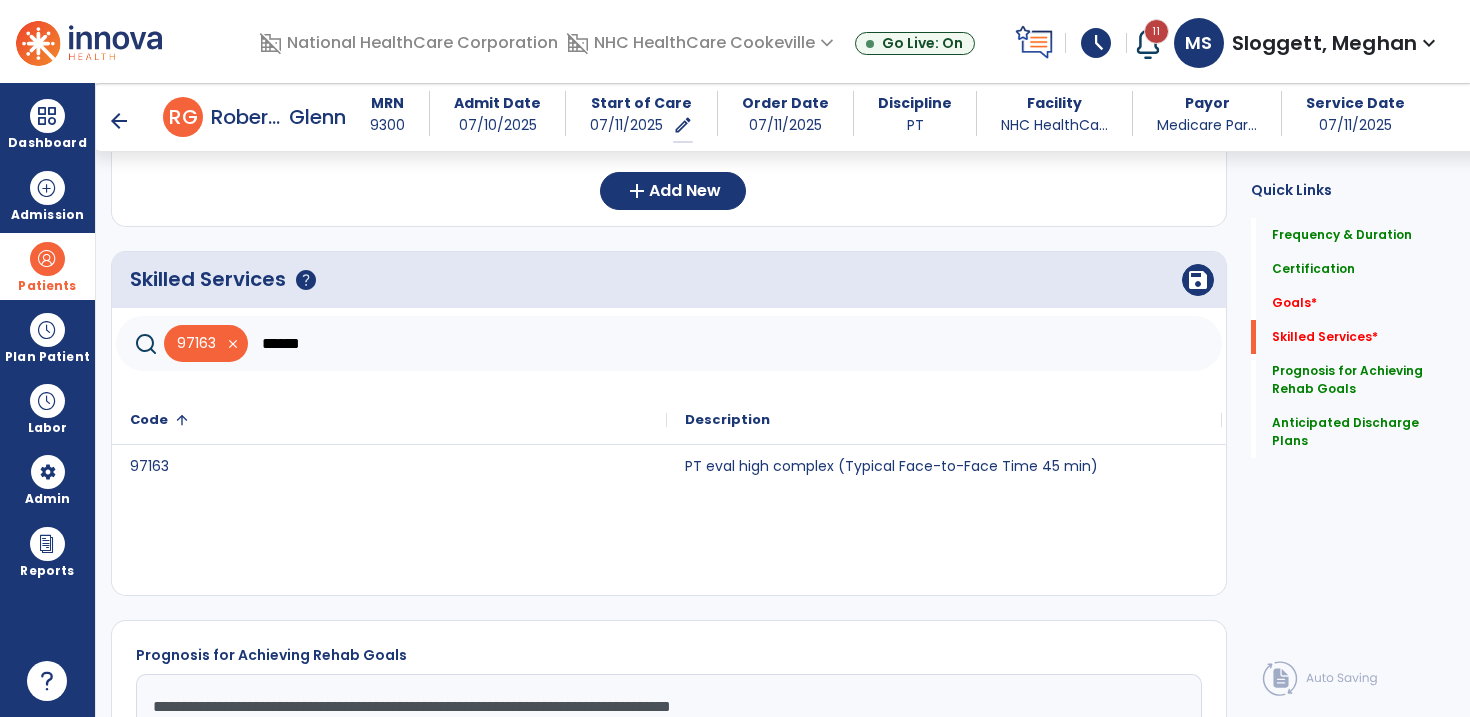 type on "******" 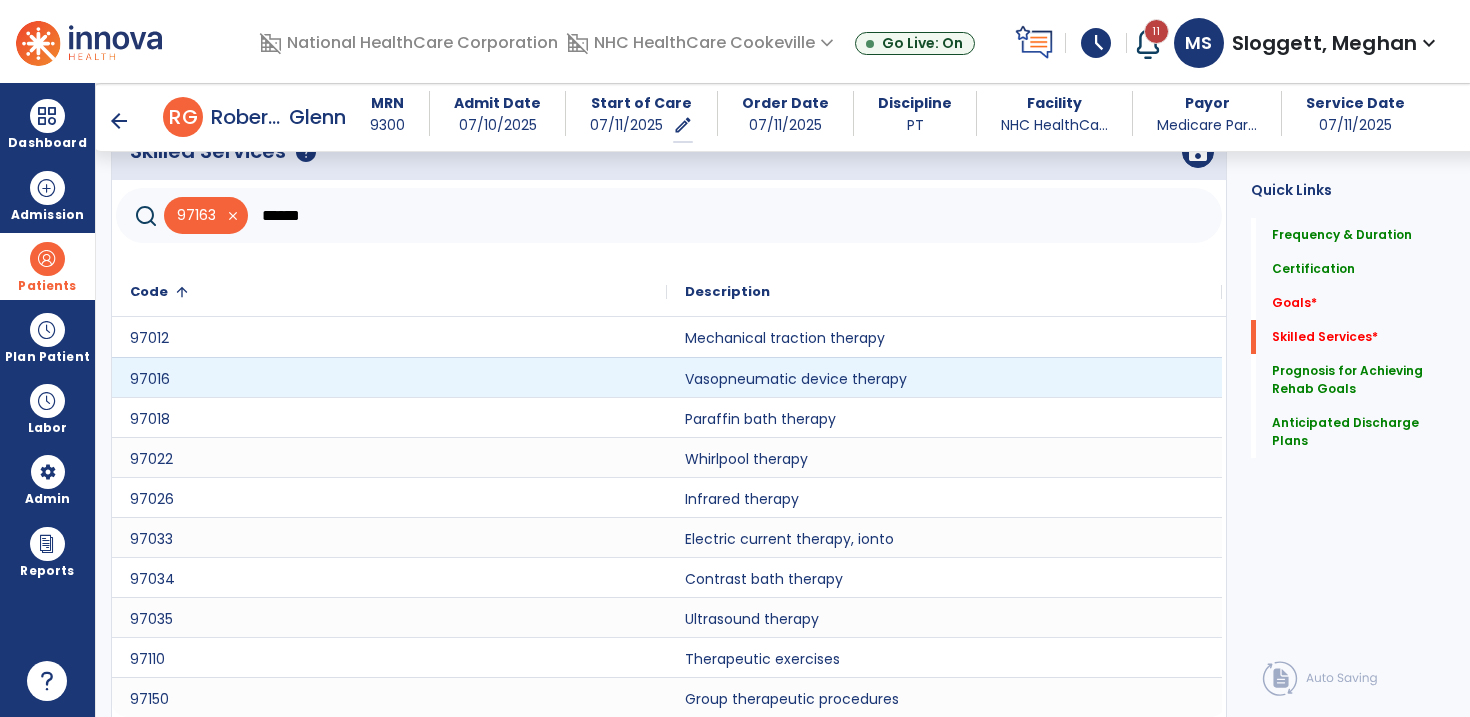 scroll, scrollTop: 732, scrollLeft: 0, axis: vertical 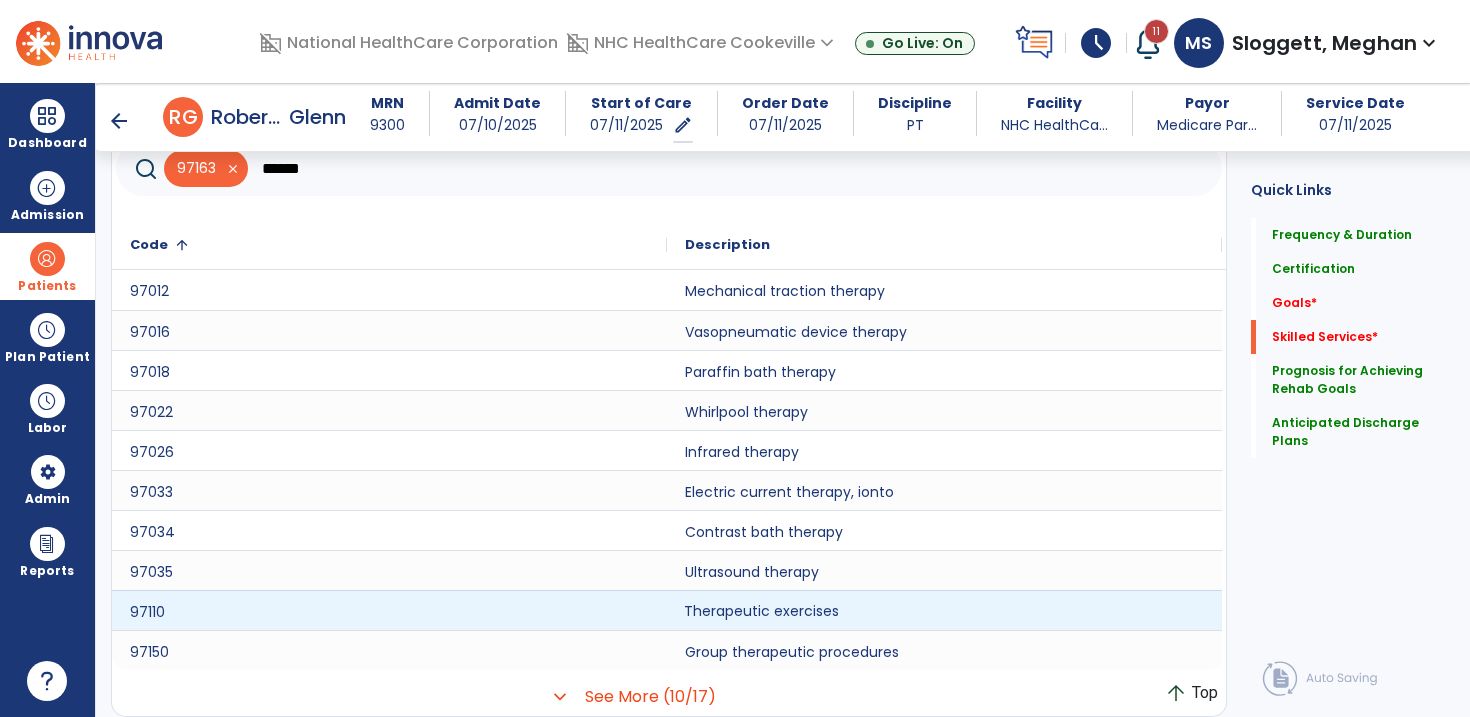 click on "Therapeutic exercises" 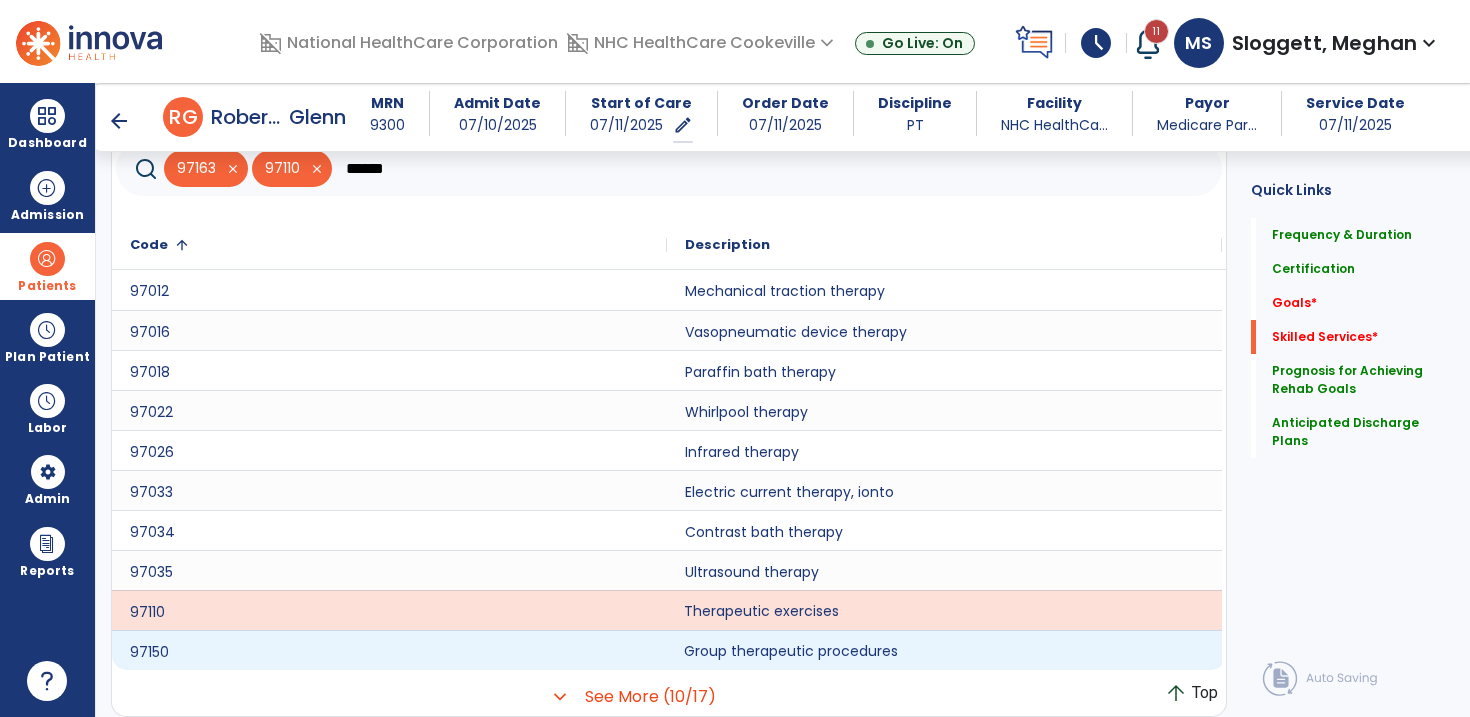 click on "Group therapeutic procedures" 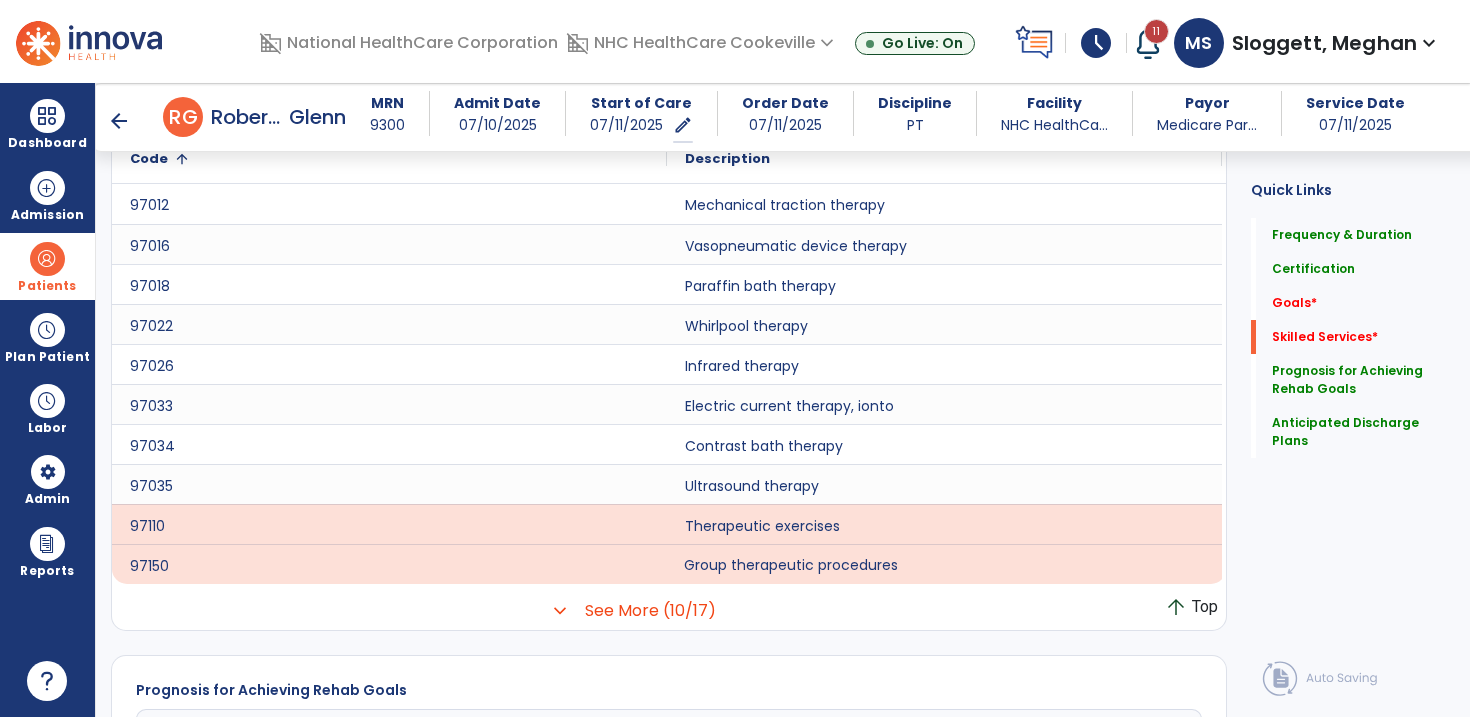 scroll, scrollTop: 860, scrollLeft: 0, axis: vertical 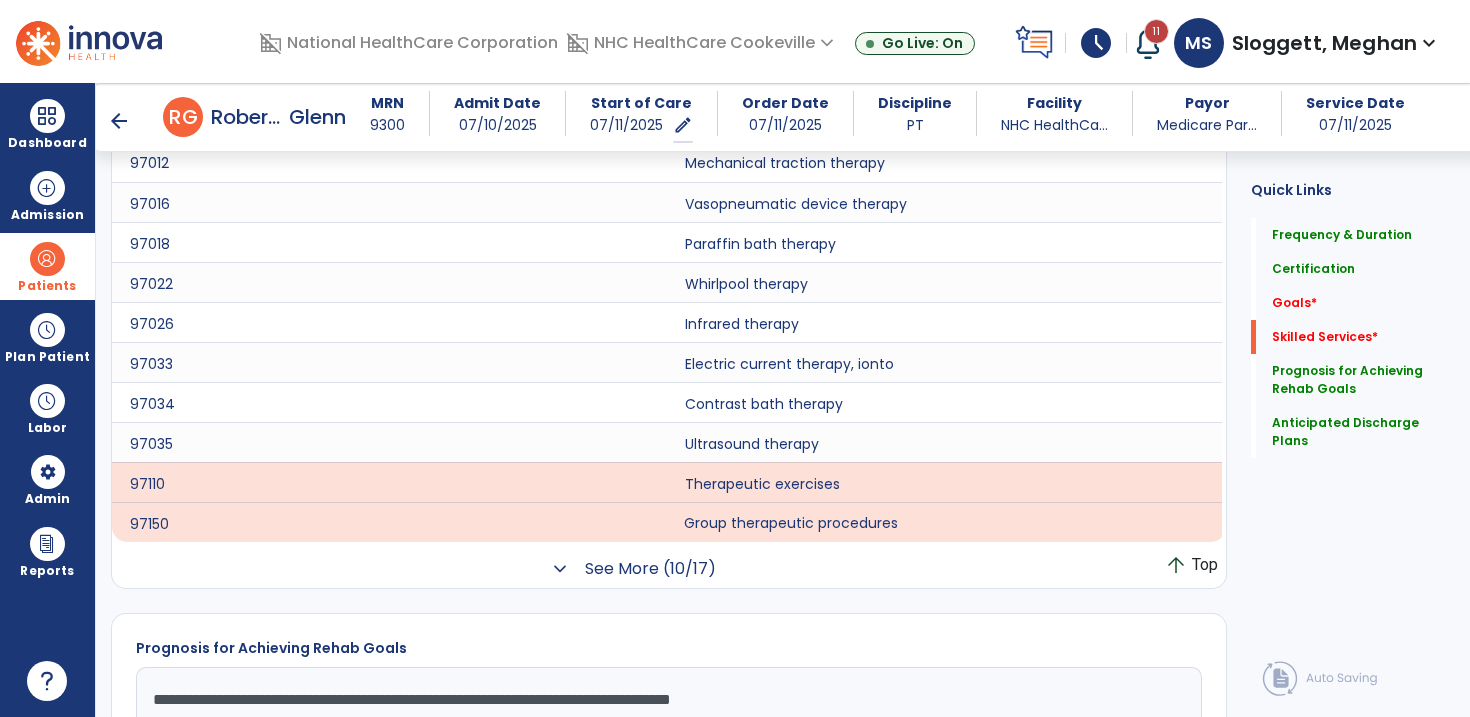 click on "expand_more" 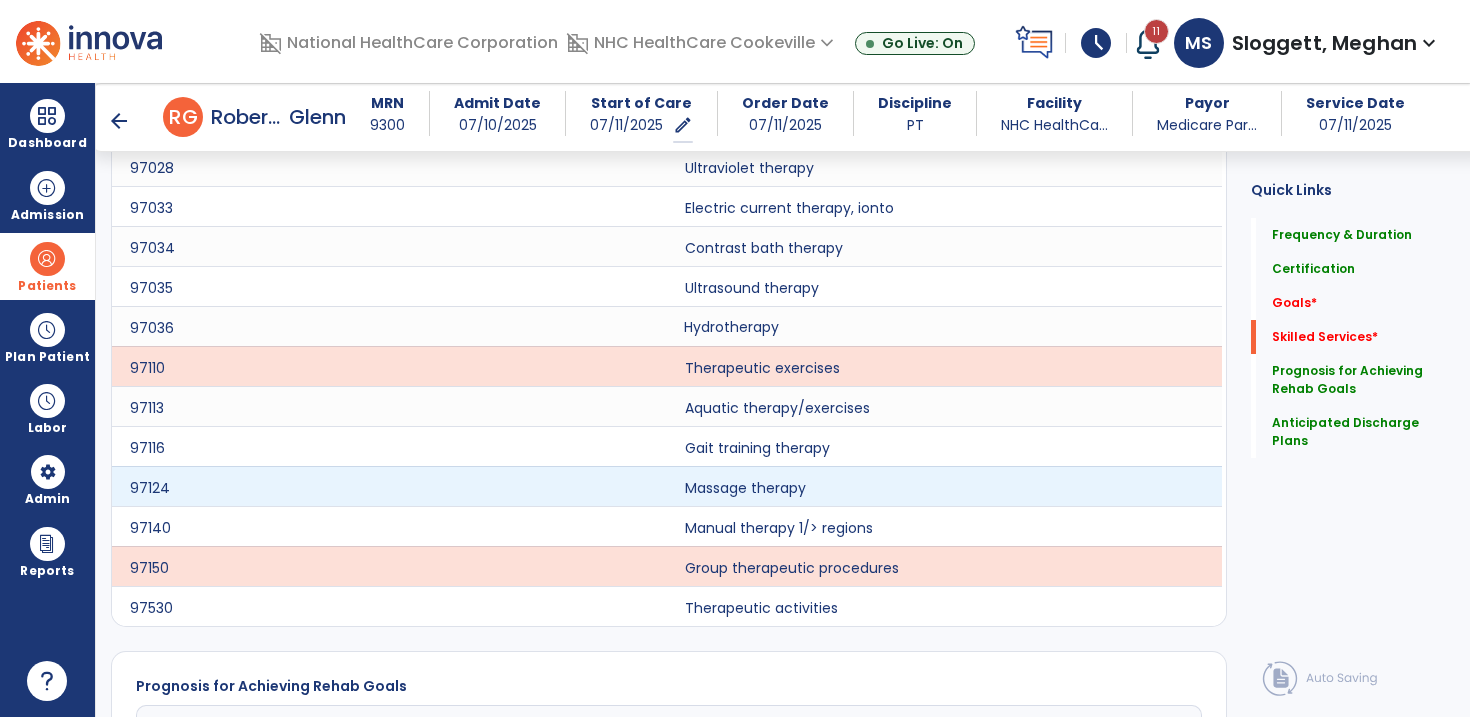 scroll, scrollTop: 1059, scrollLeft: 0, axis: vertical 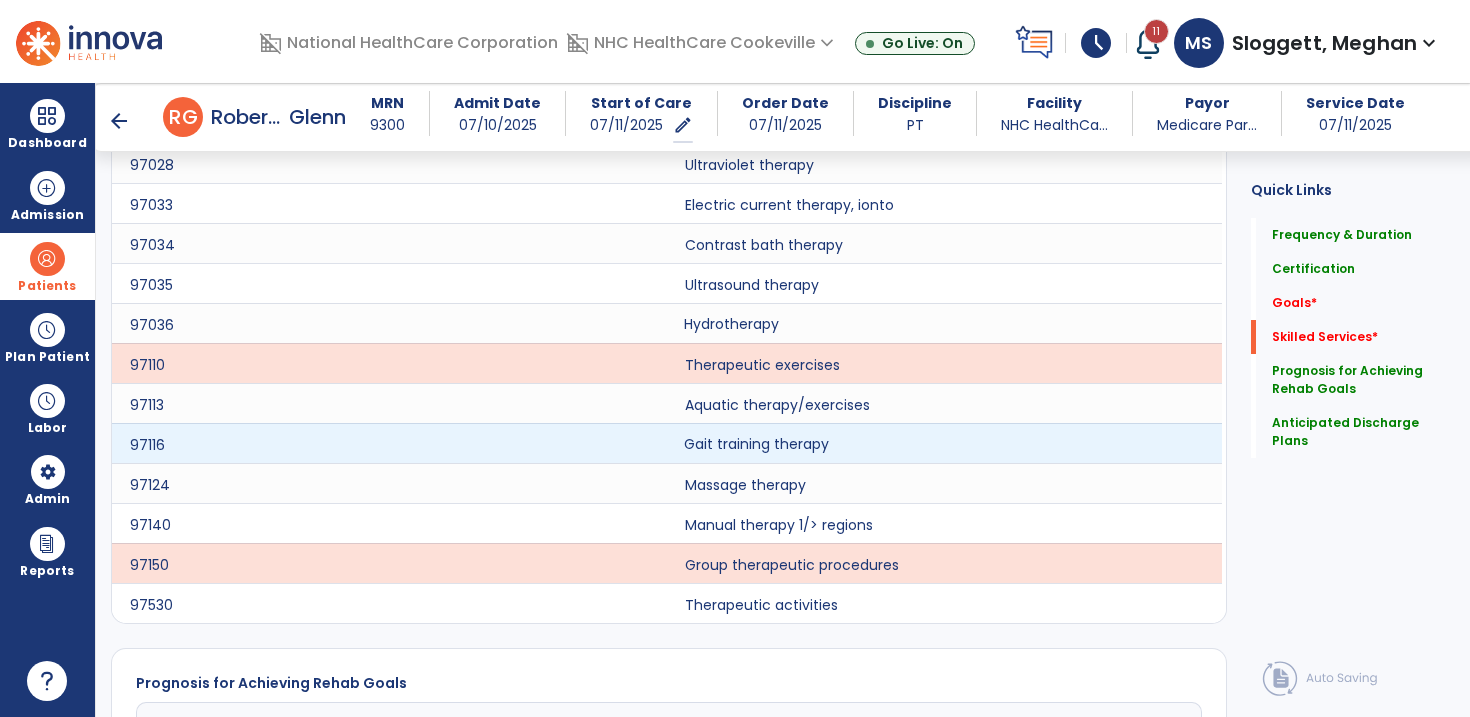 click on "Gait training therapy" 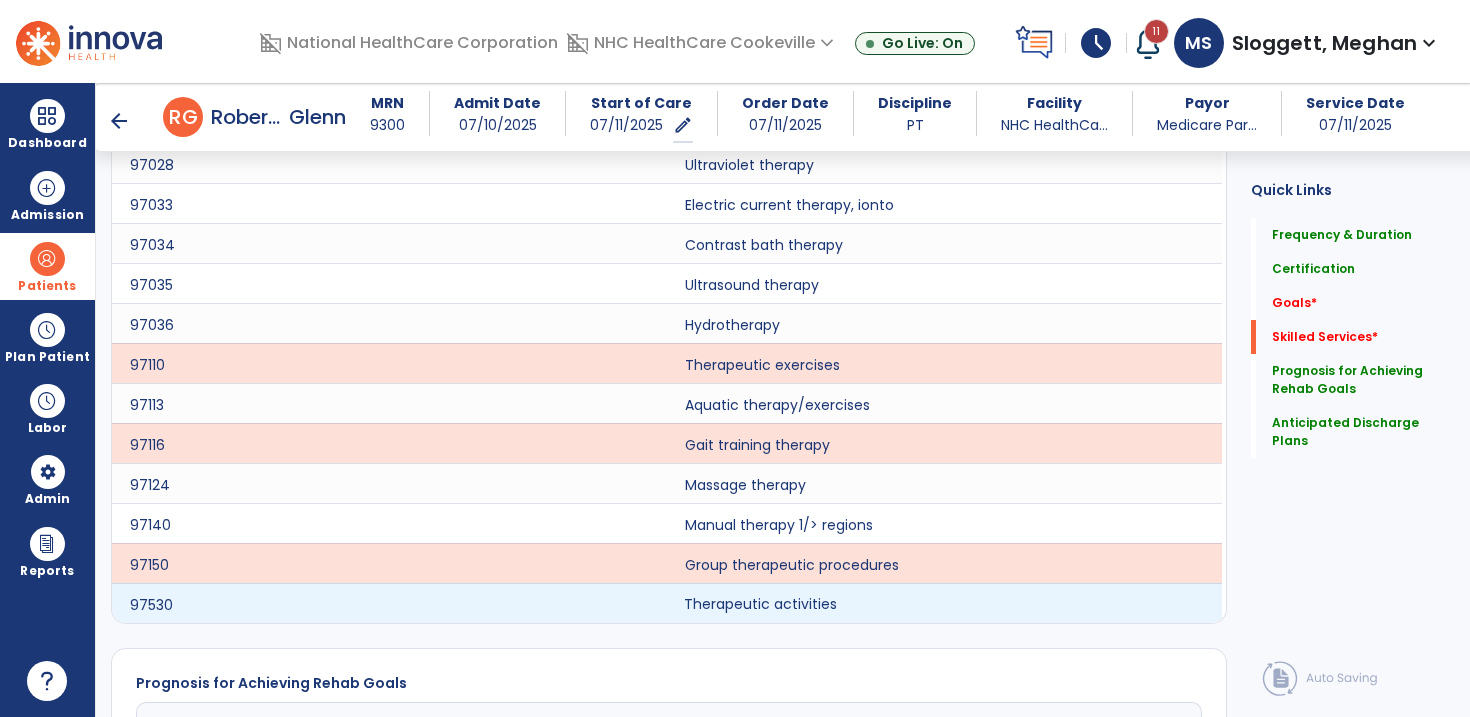 click on "Therapeutic activities" 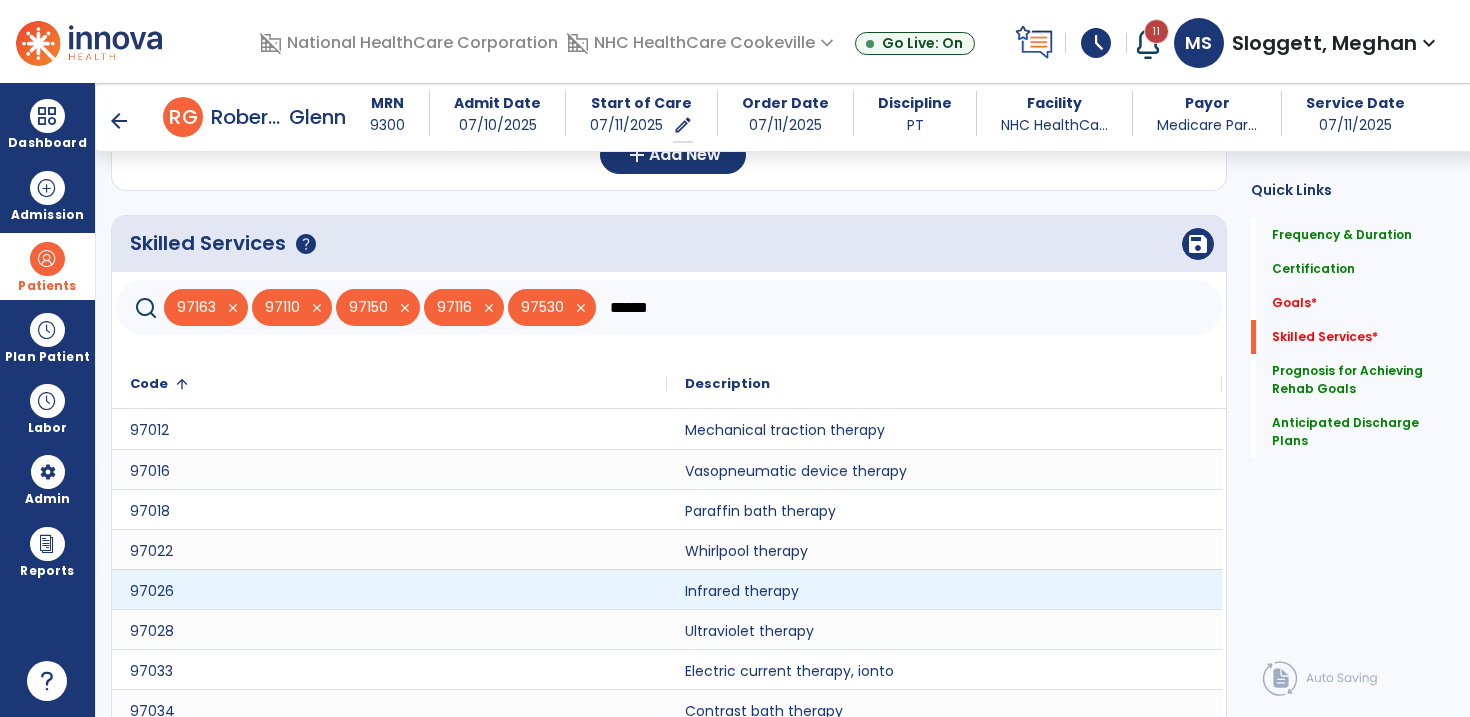 scroll, scrollTop: 590, scrollLeft: 0, axis: vertical 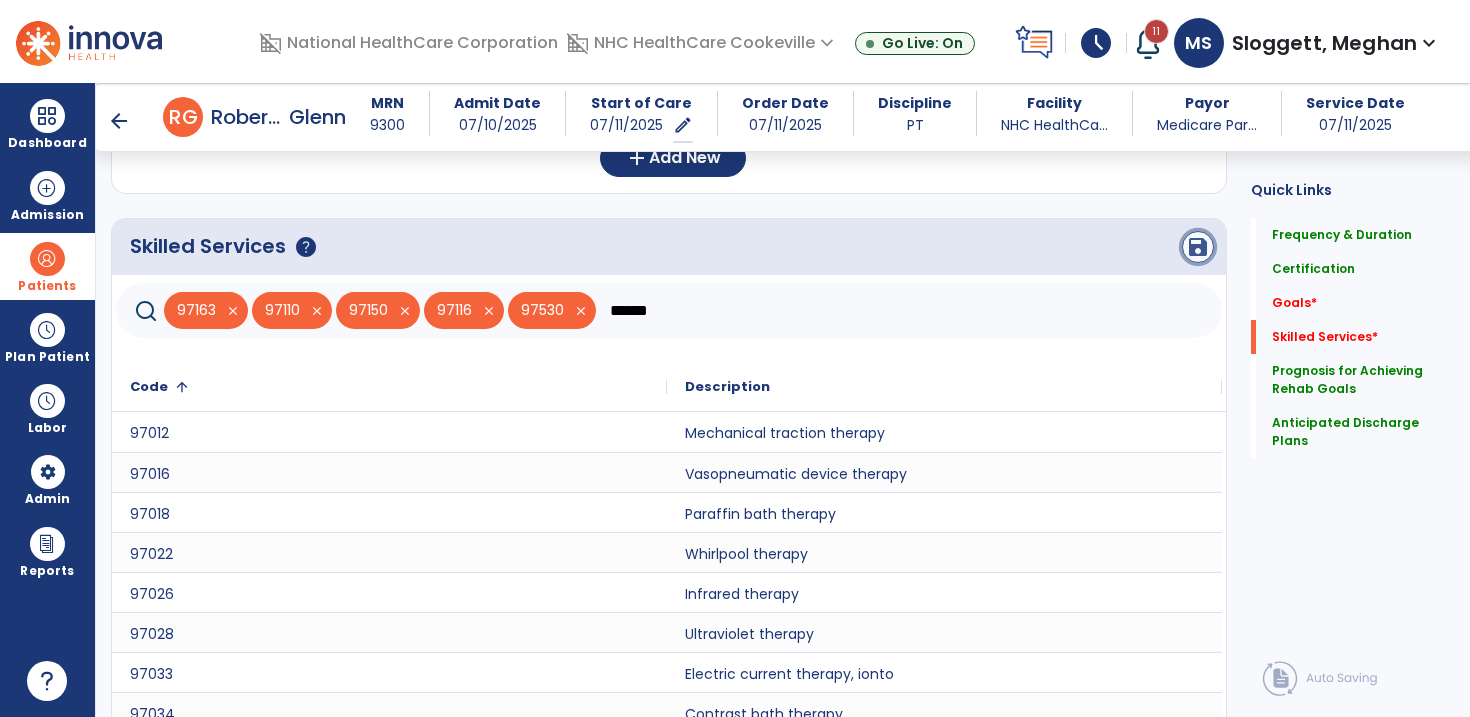 click on "save" 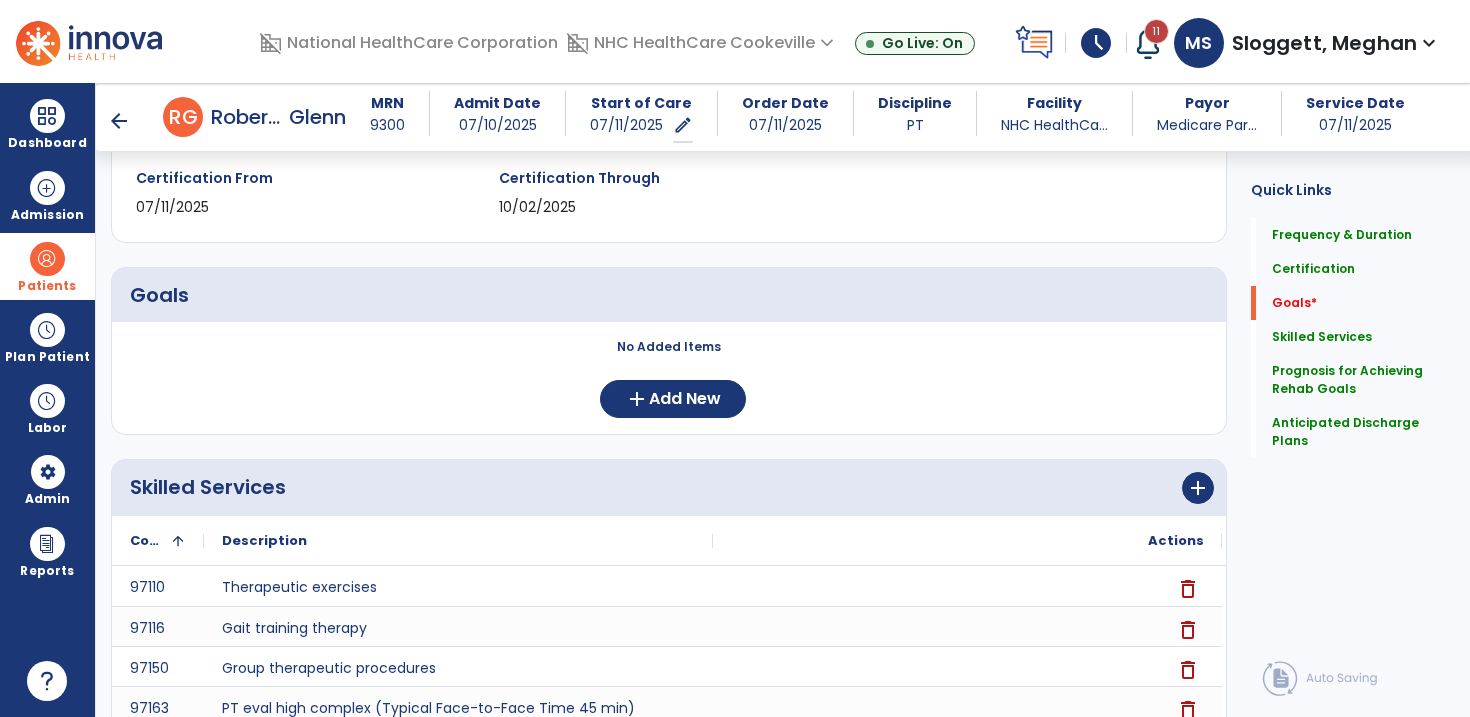 scroll, scrollTop: 330, scrollLeft: 0, axis: vertical 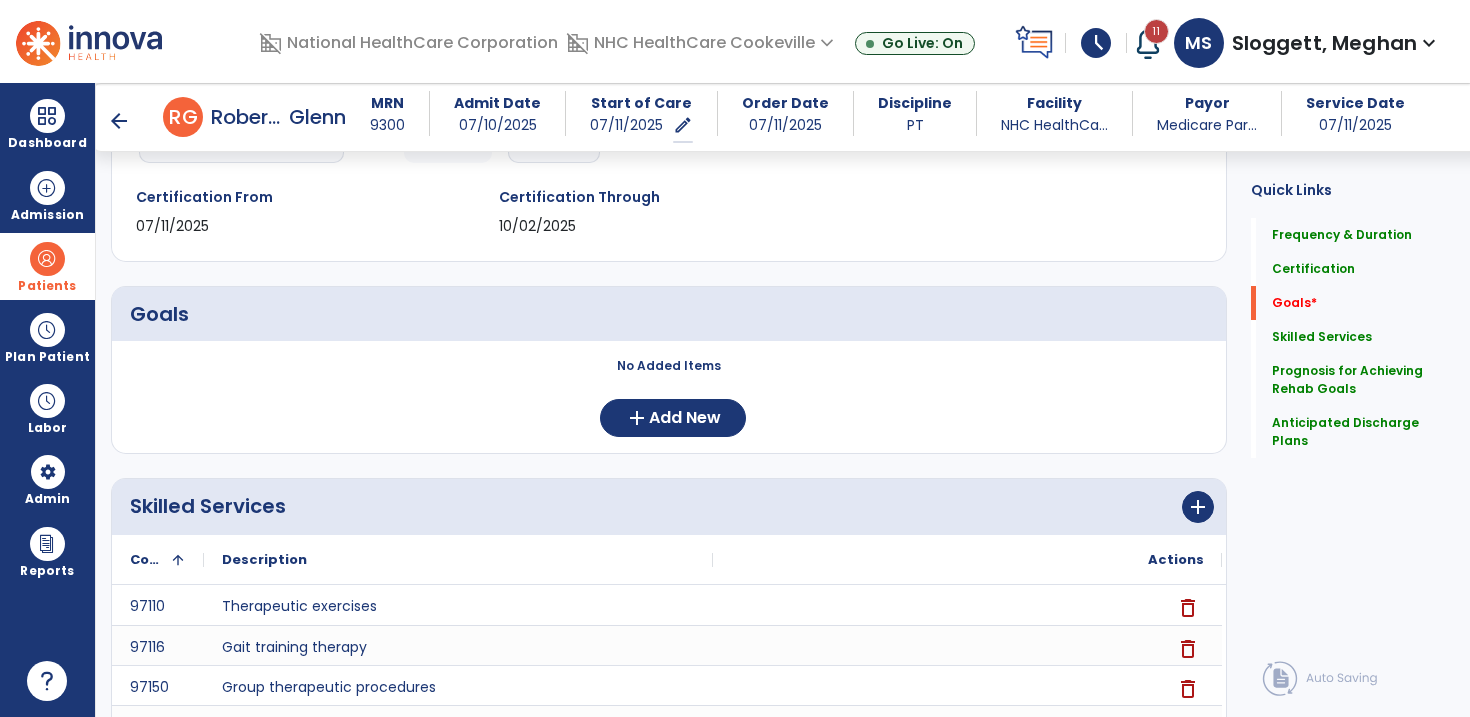 click on "No Added Items  add  Add New" at bounding box center (669, 405) 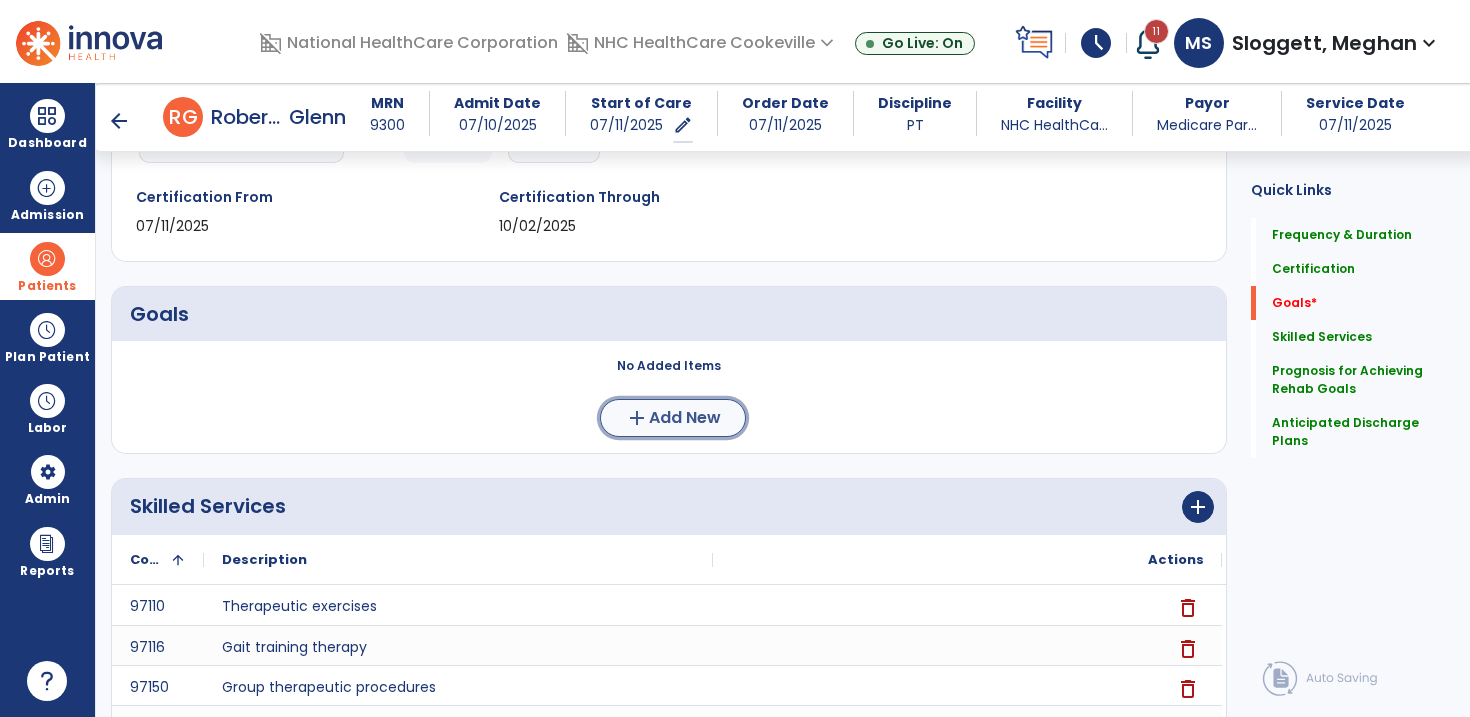 click on "Add New" at bounding box center (685, 418) 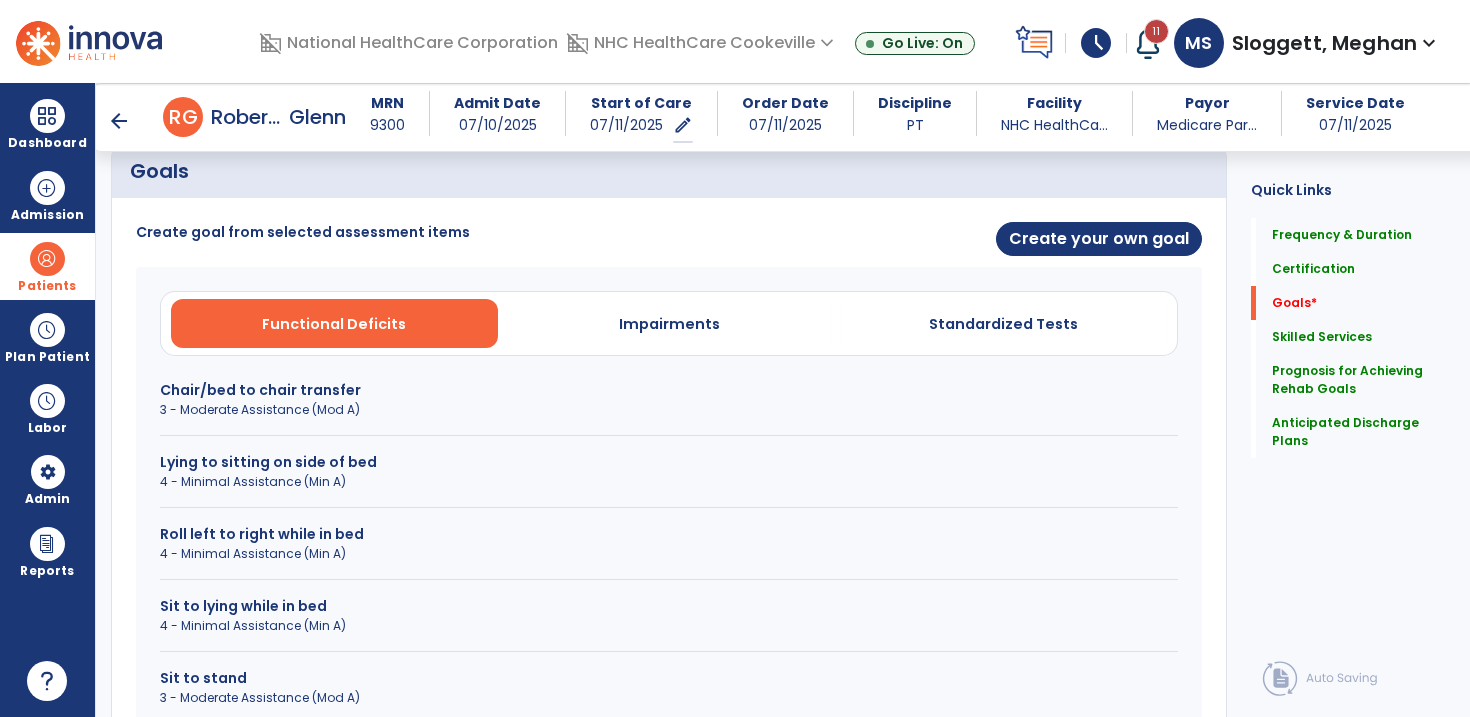 scroll, scrollTop: 507, scrollLeft: 0, axis: vertical 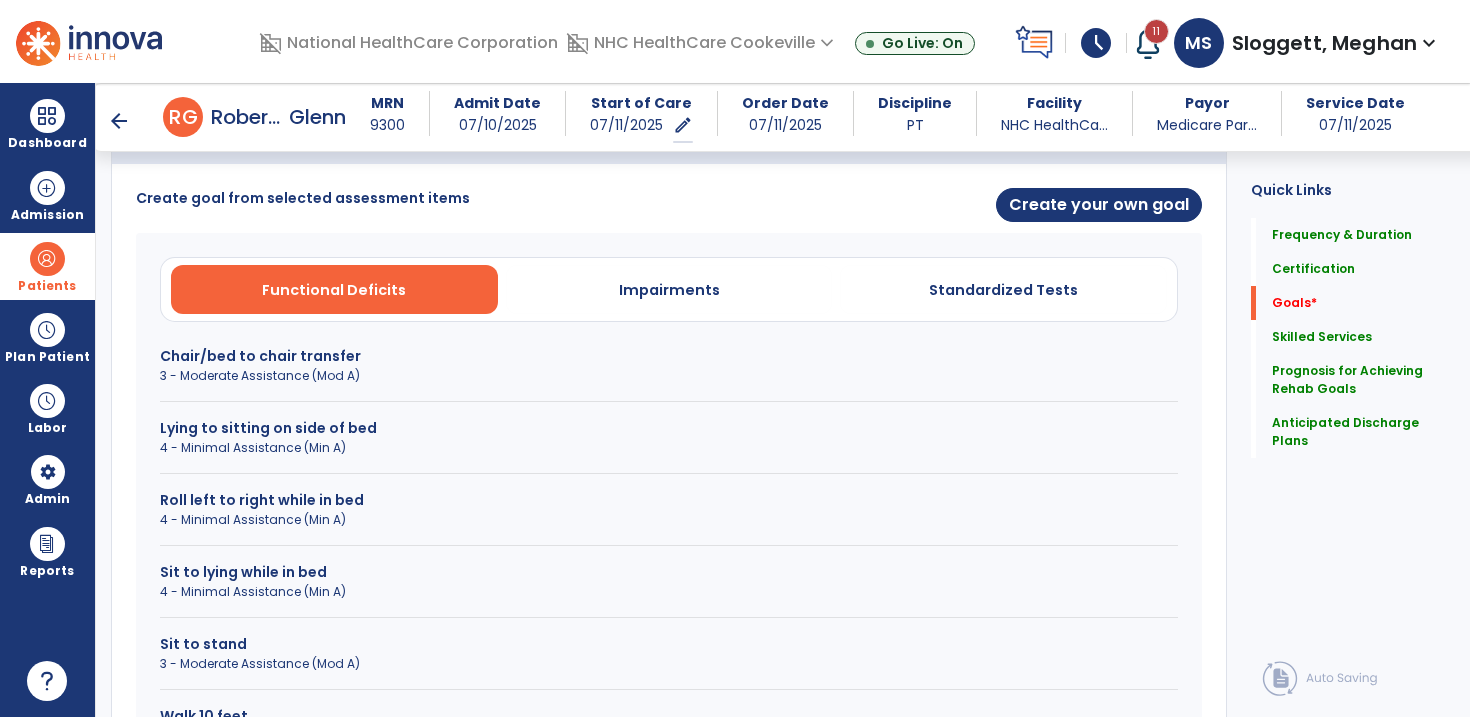 click on "Functional Deficits   Impairments   Standardized Tests" at bounding box center [669, 289] 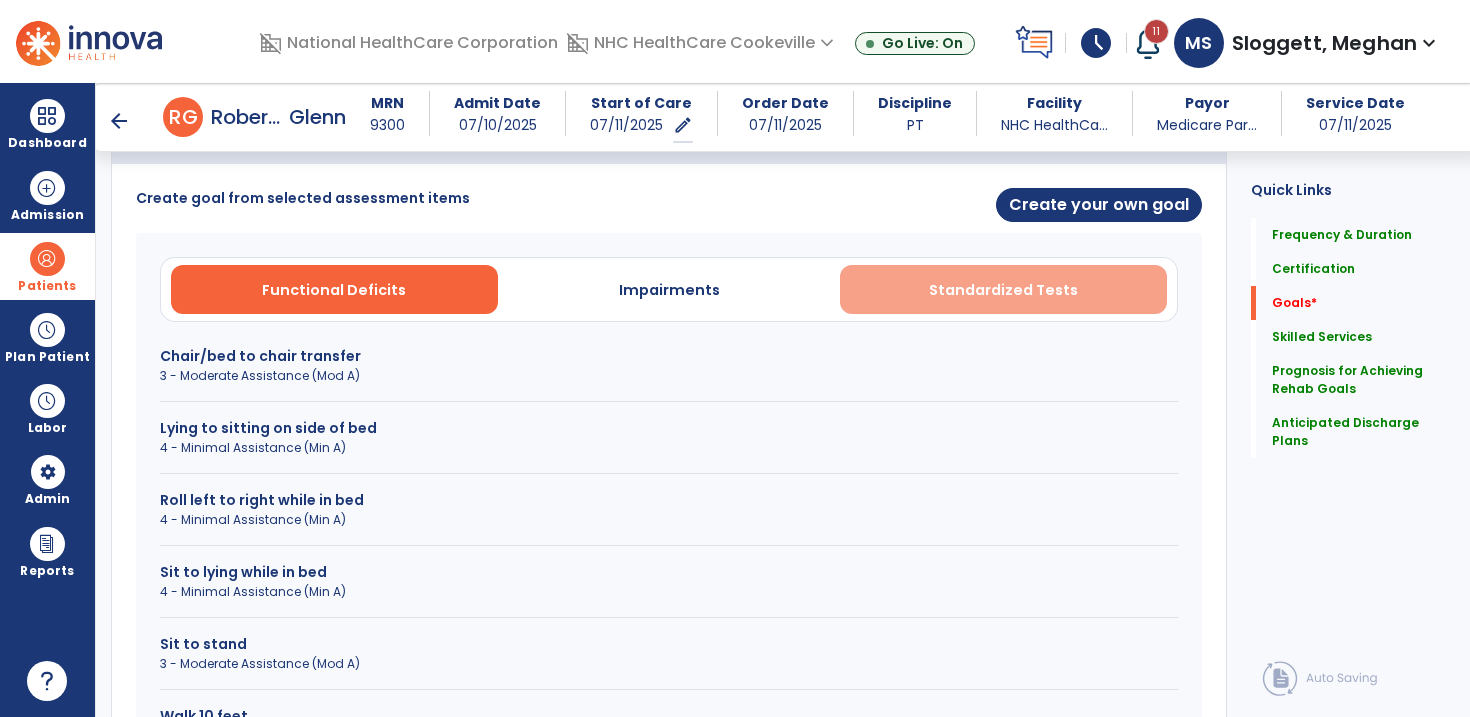 click on "Standardized Tests" at bounding box center [1003, 290] 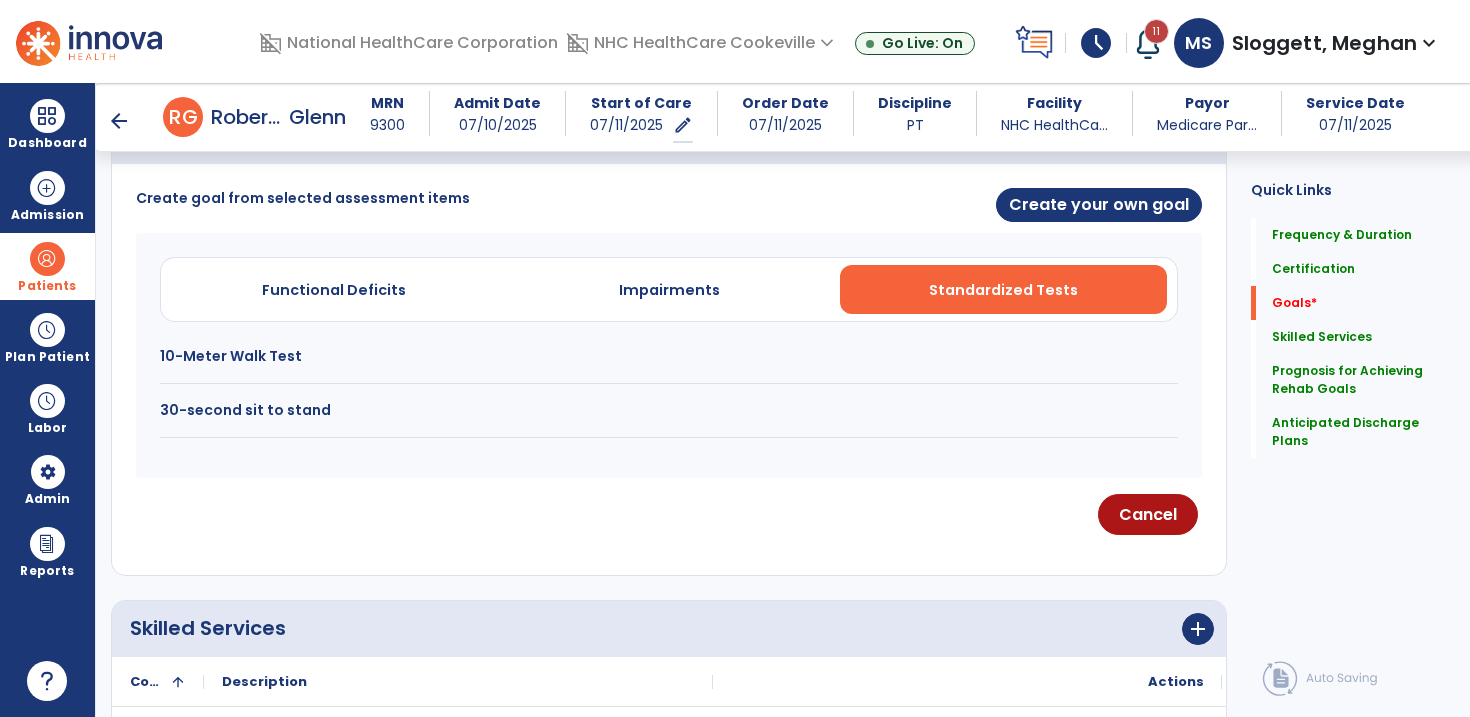click on "30-second sit to stand" at bounding box center [669, 410] 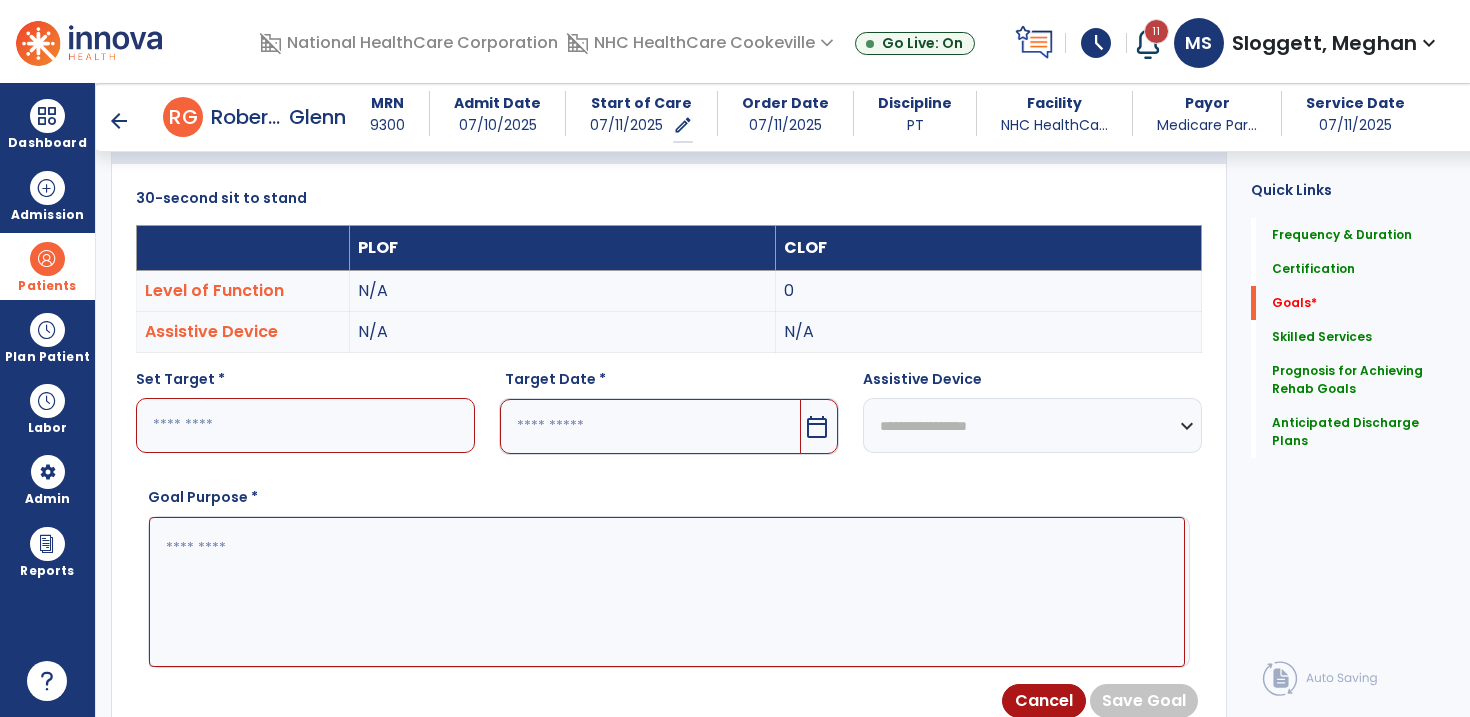 click at bounding box center [305, 425] 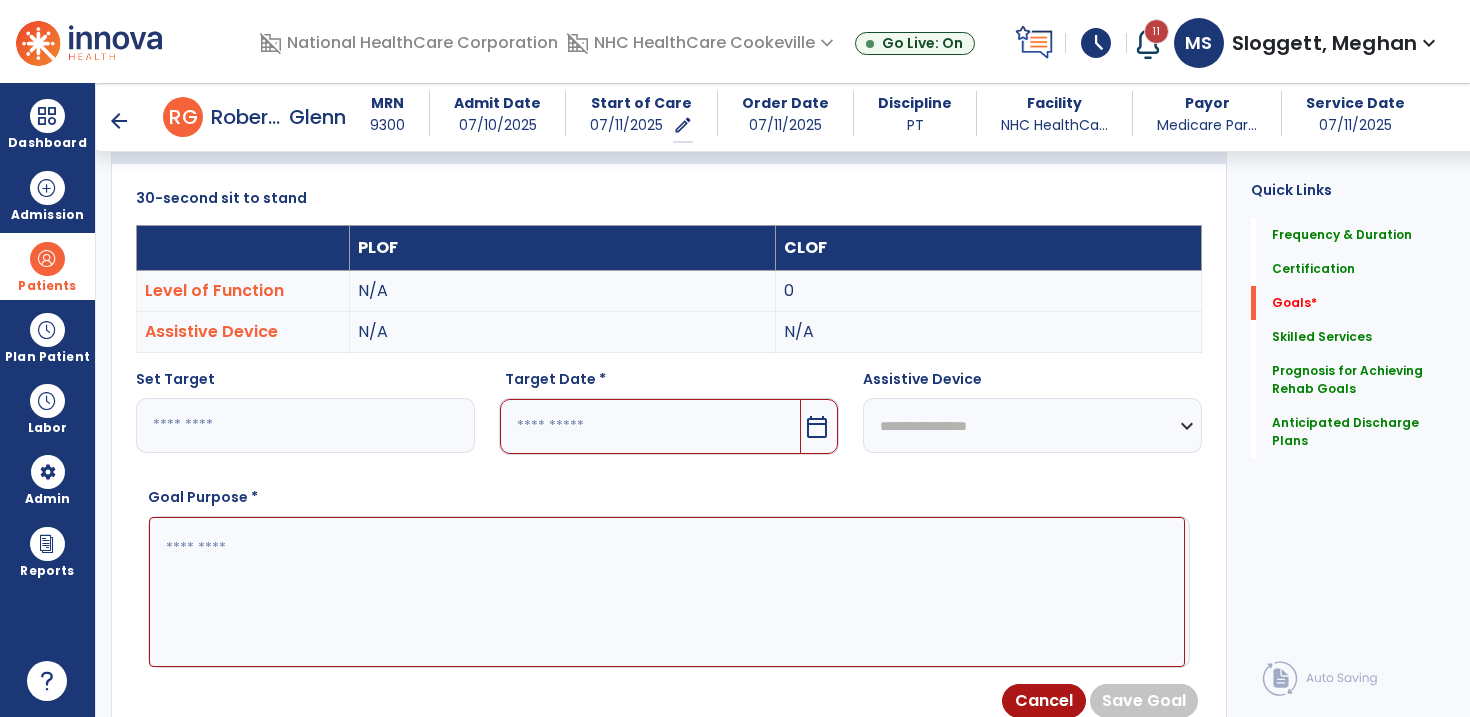 type on "*" 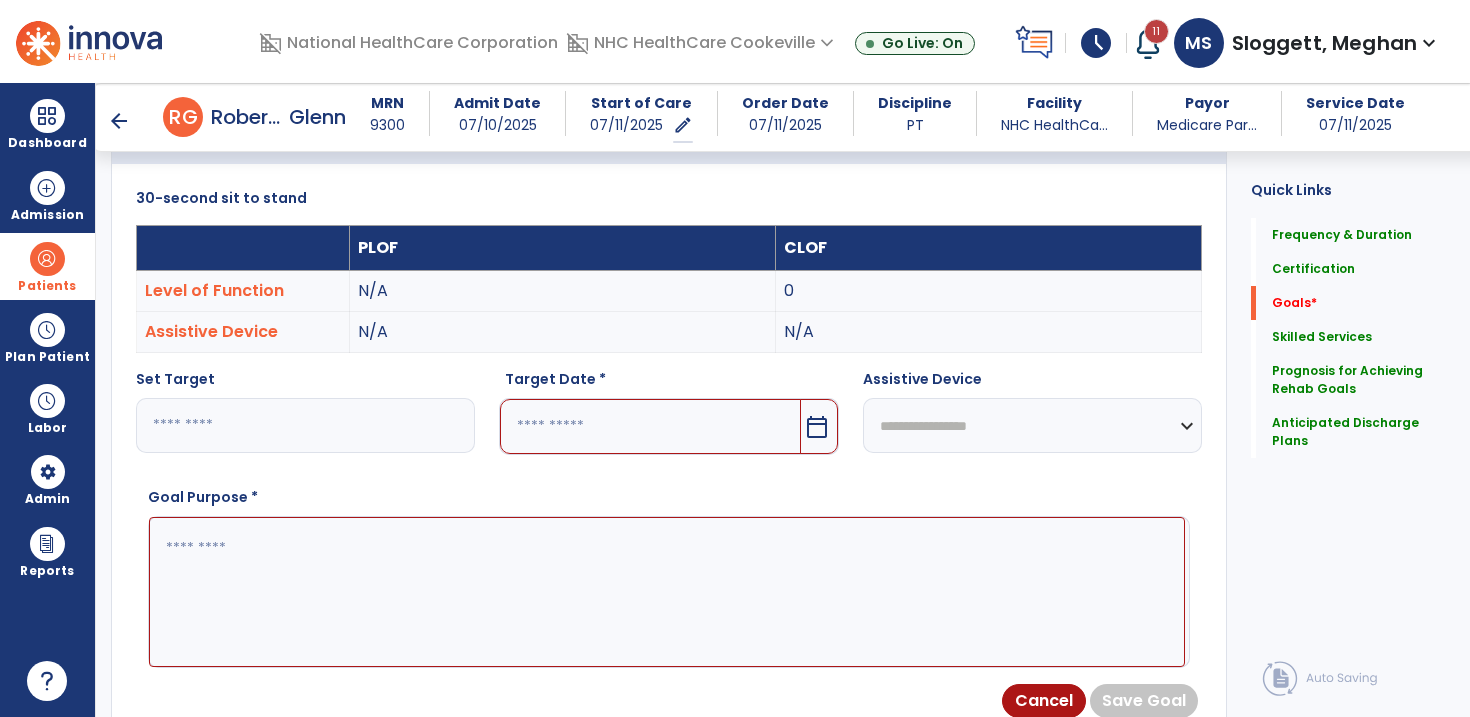 click at bounding box center [650, 426] 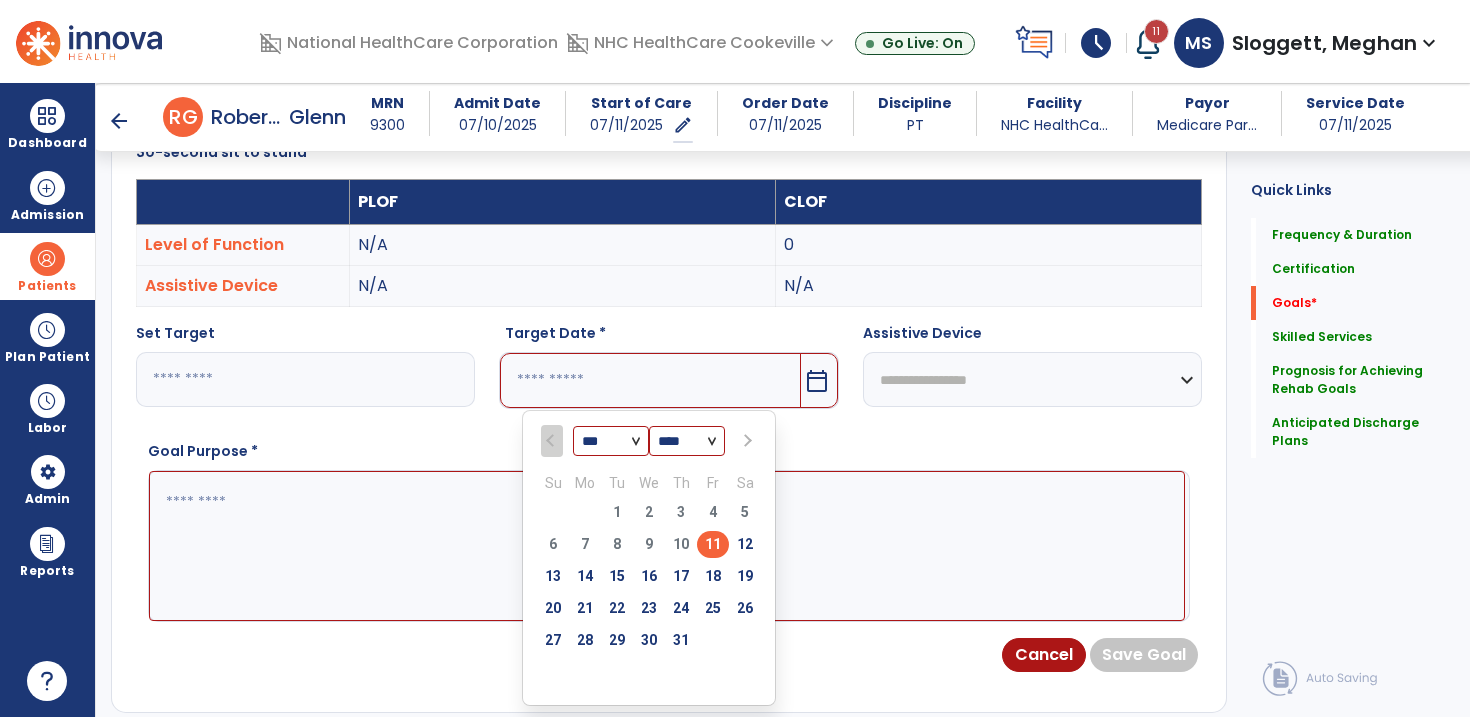 scroll, scrollTop: 561, scrollLeft: 0, axis: vertical 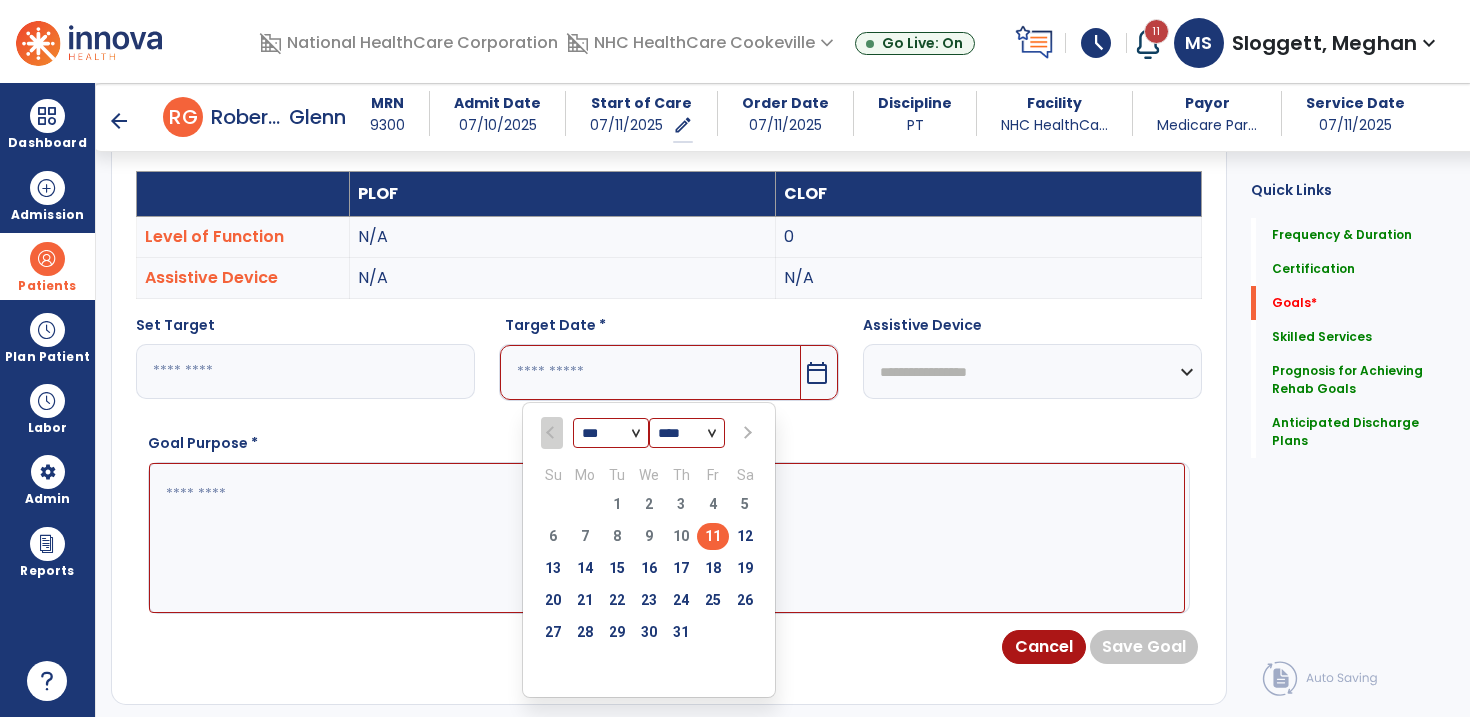 click at bounding box center (745, 433) 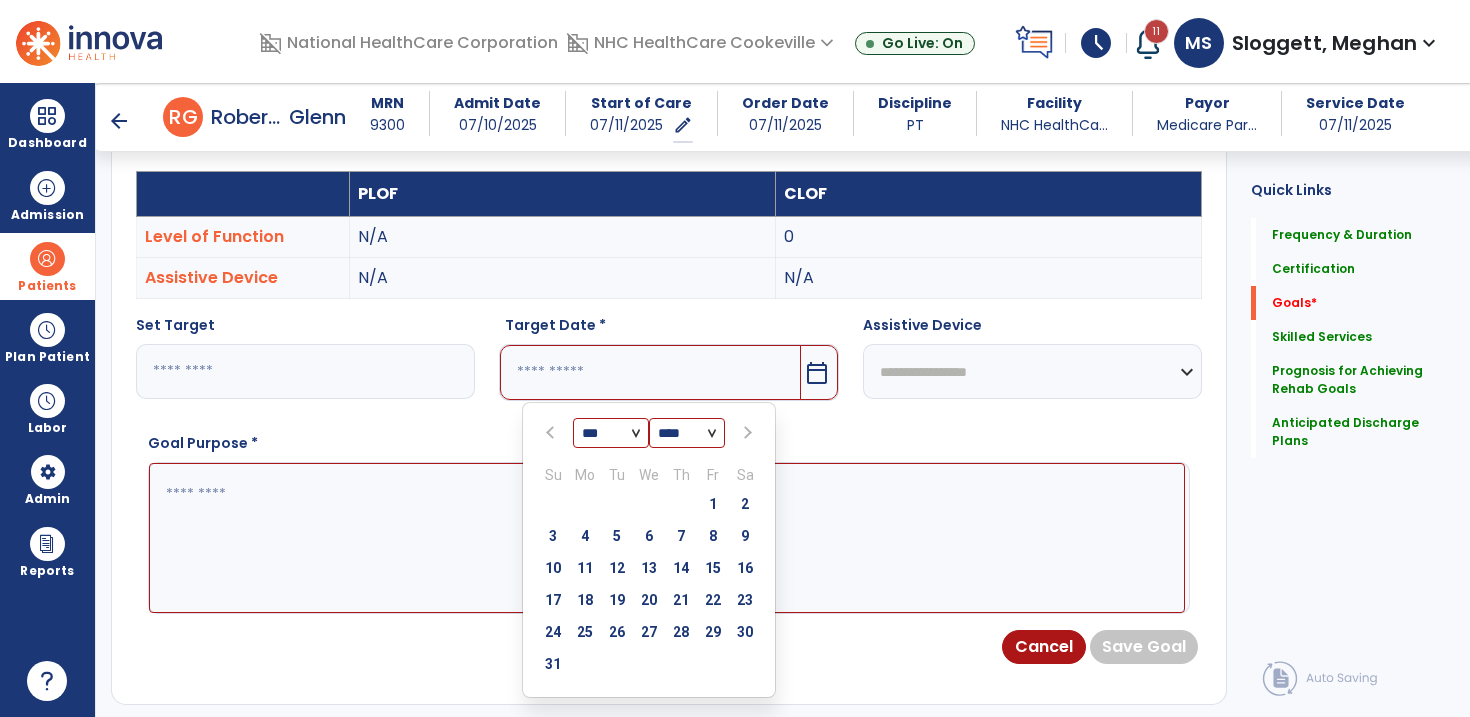 click at bounding box center [745, 433] 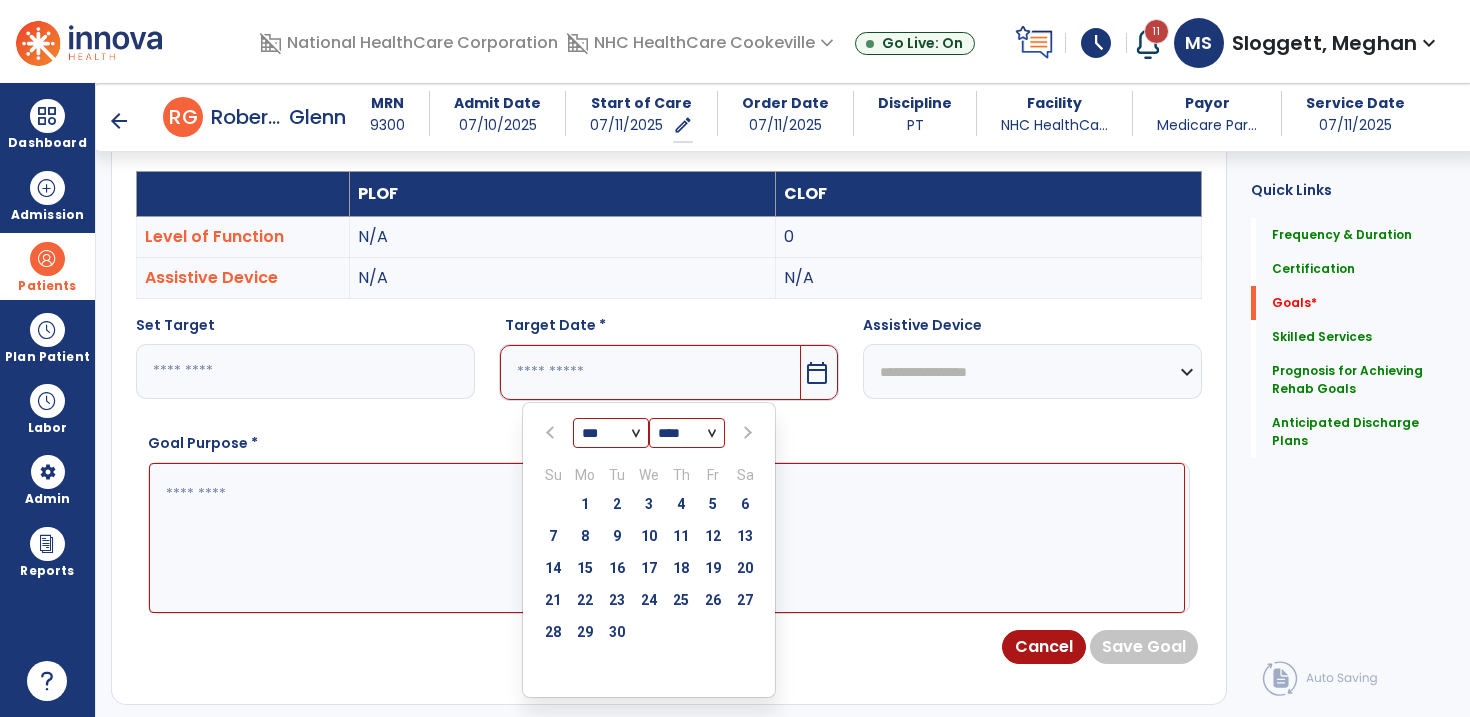 click at bounding box center [745, 433] 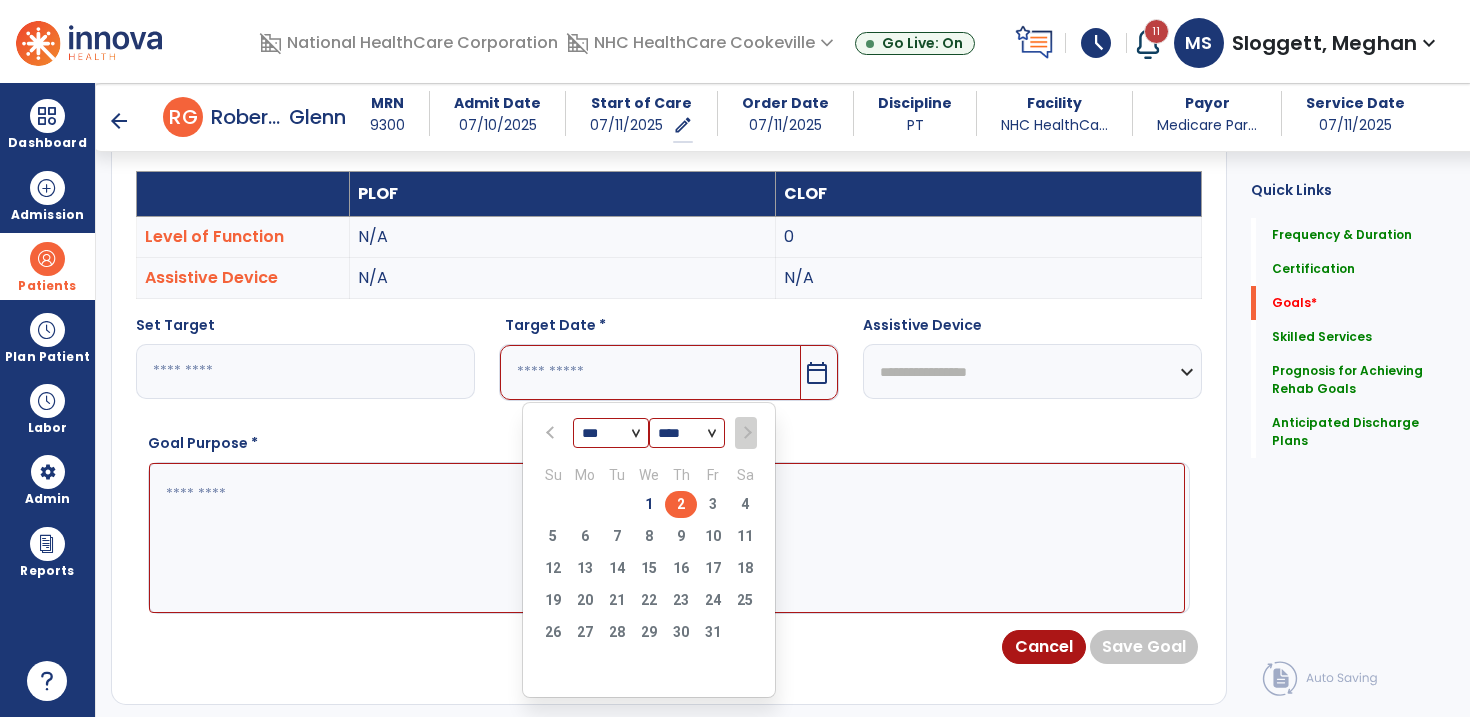 click on "2" at bounding box center [681, 504] 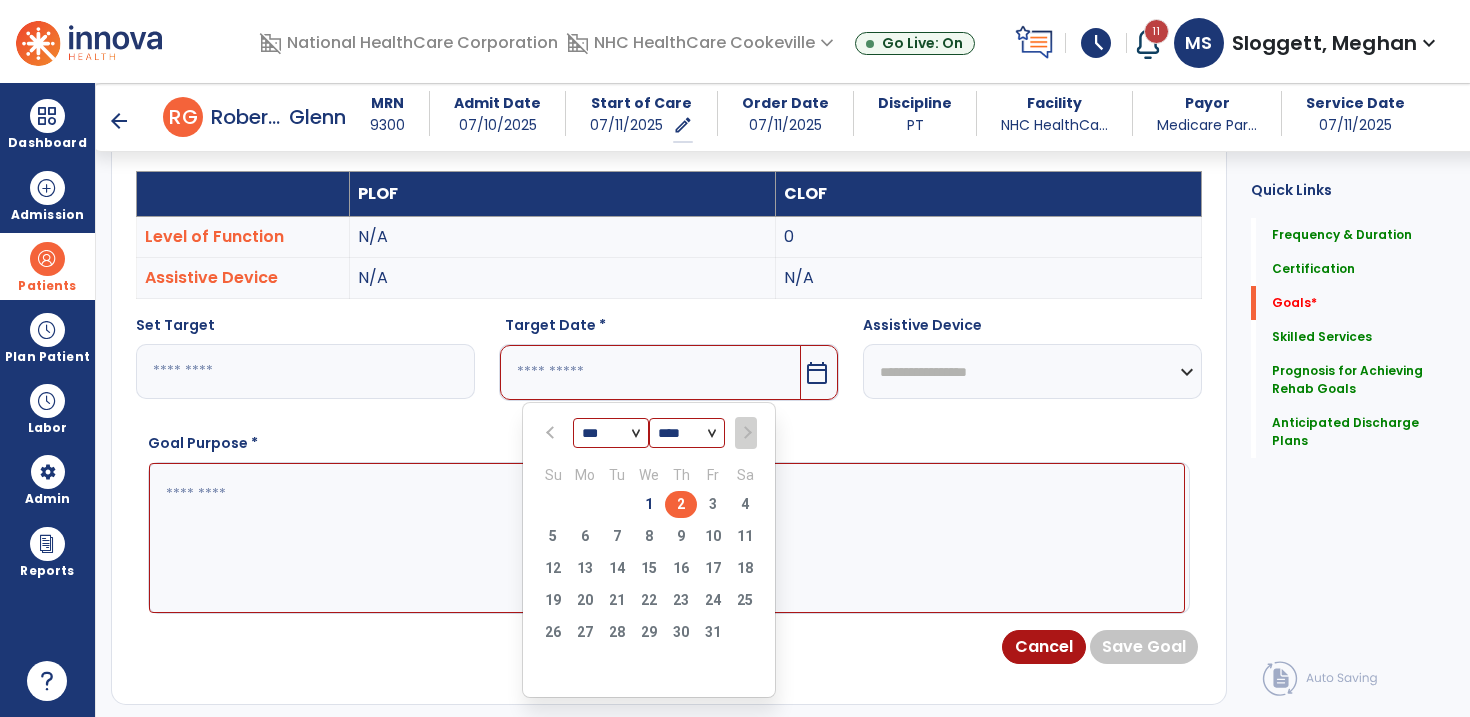 type on "*********" 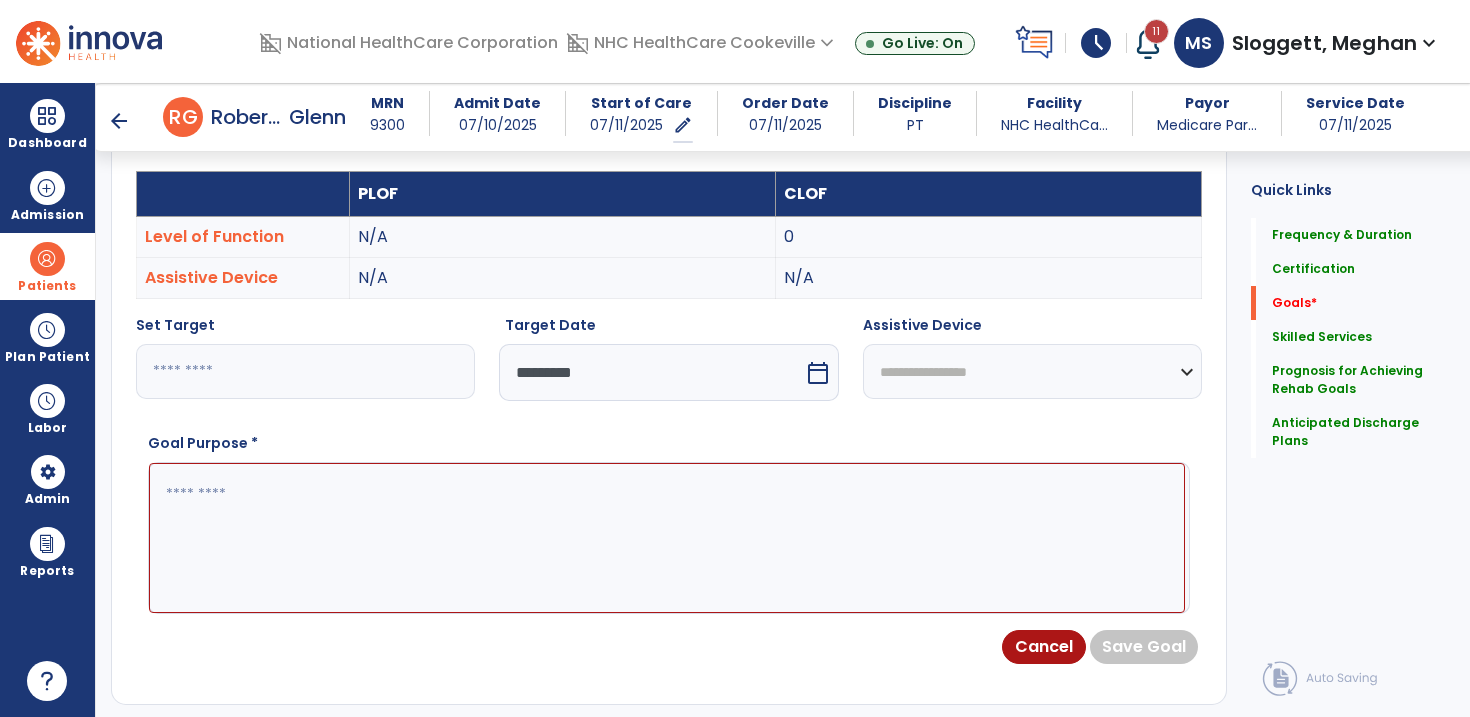click on "*" at bounding box center (305, 371) 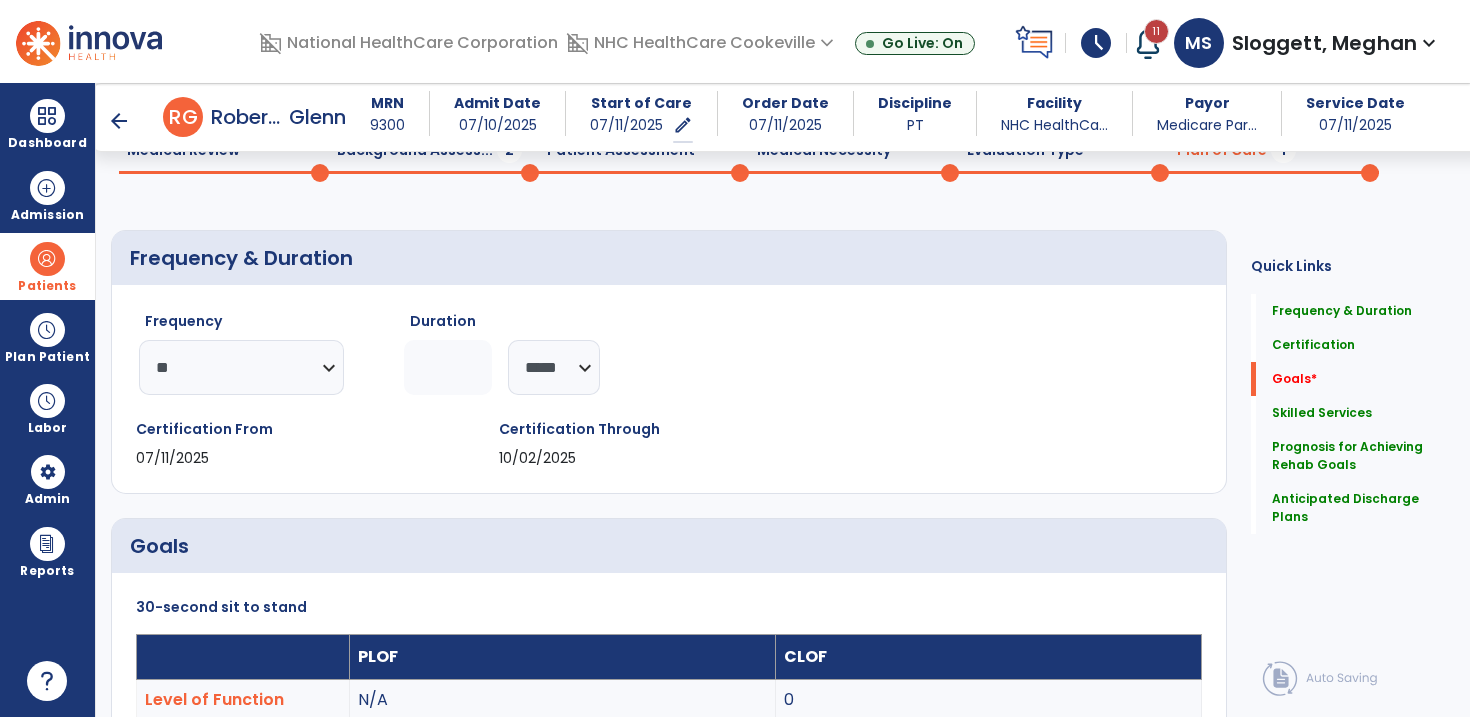 scroll, scrollTop: 0, scrollLeft: 0, axis: both 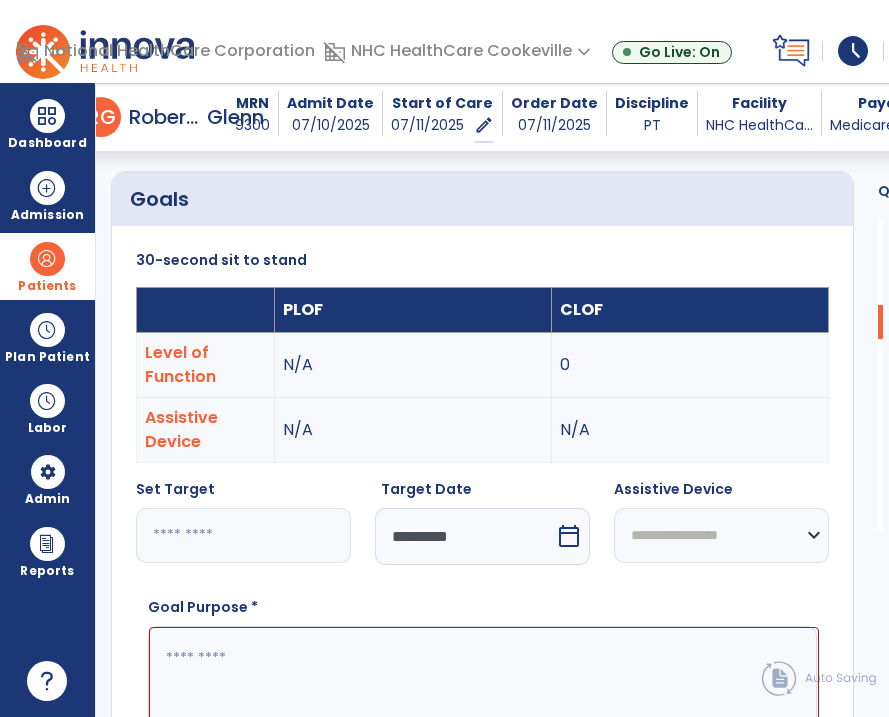 type on "*" 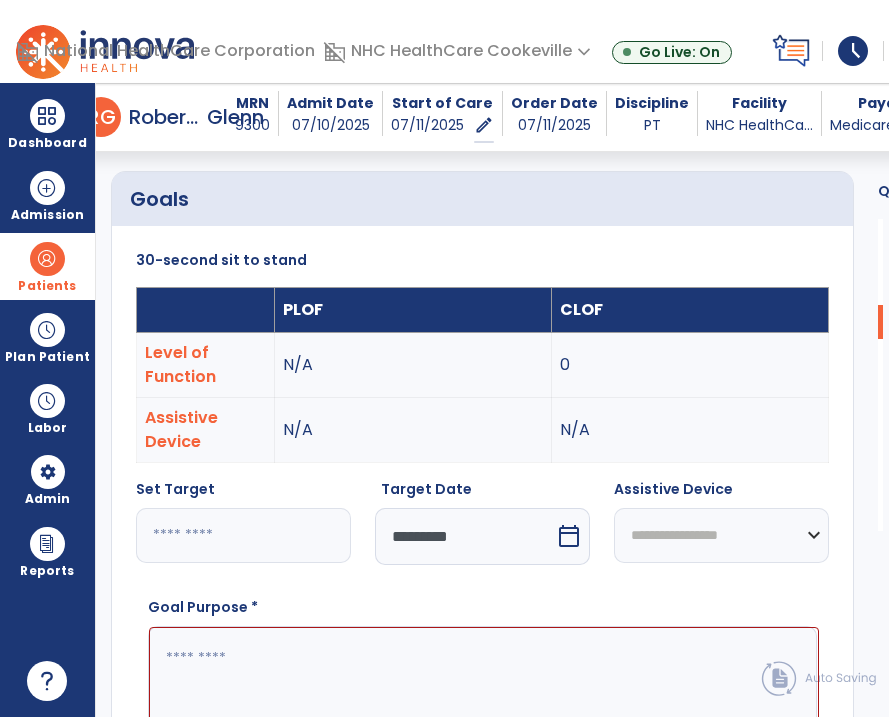 type on "*" 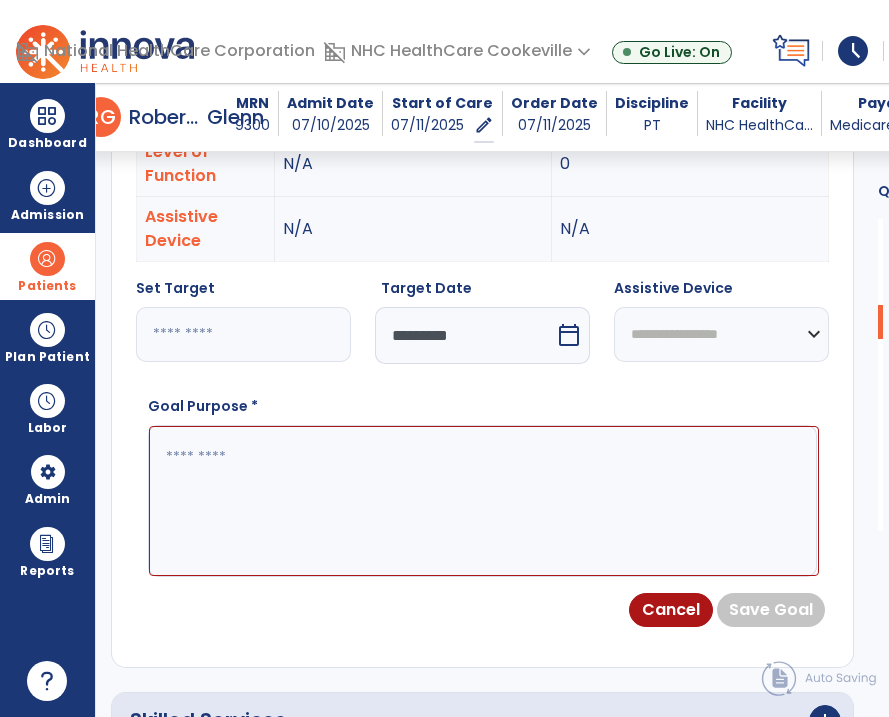 scroll, scrollTop: 821, scrollLeft: 0, axis: vertical 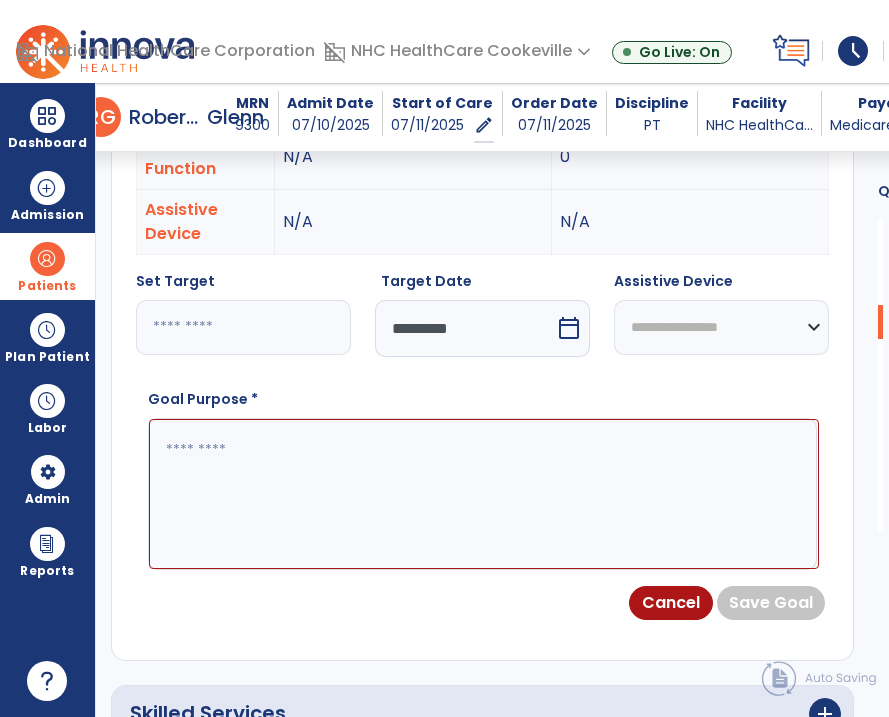 click at bounding box center (484, 494) 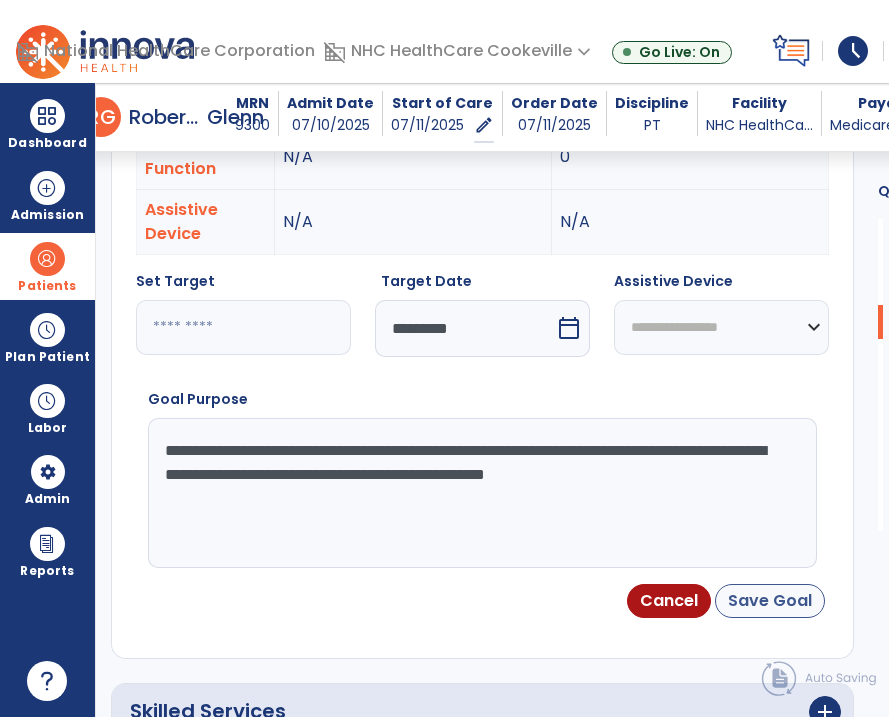 type on "**********" 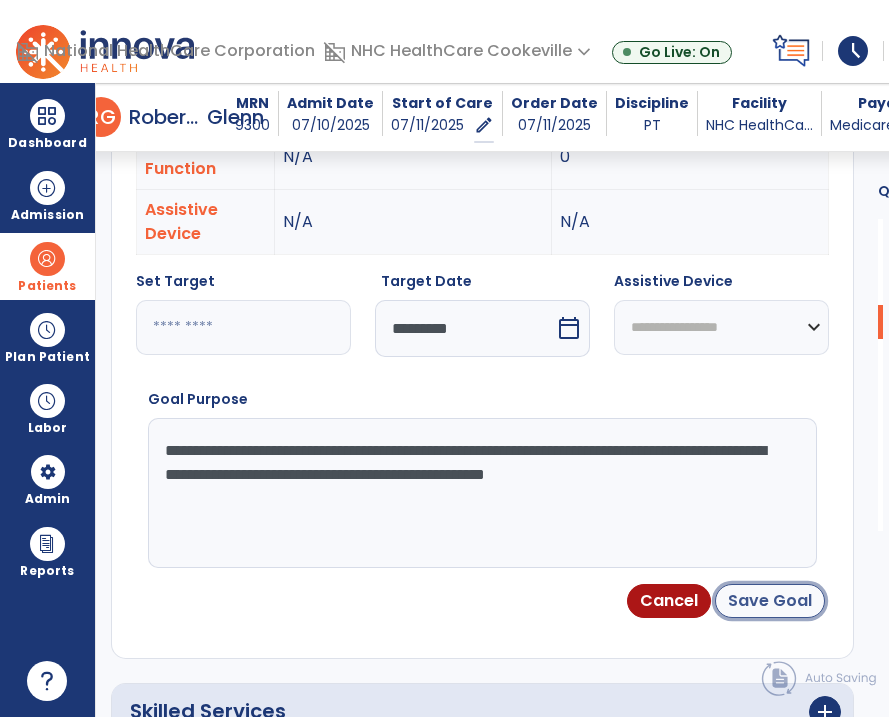 click on "Save Goal" at bounding box center (770, 601) 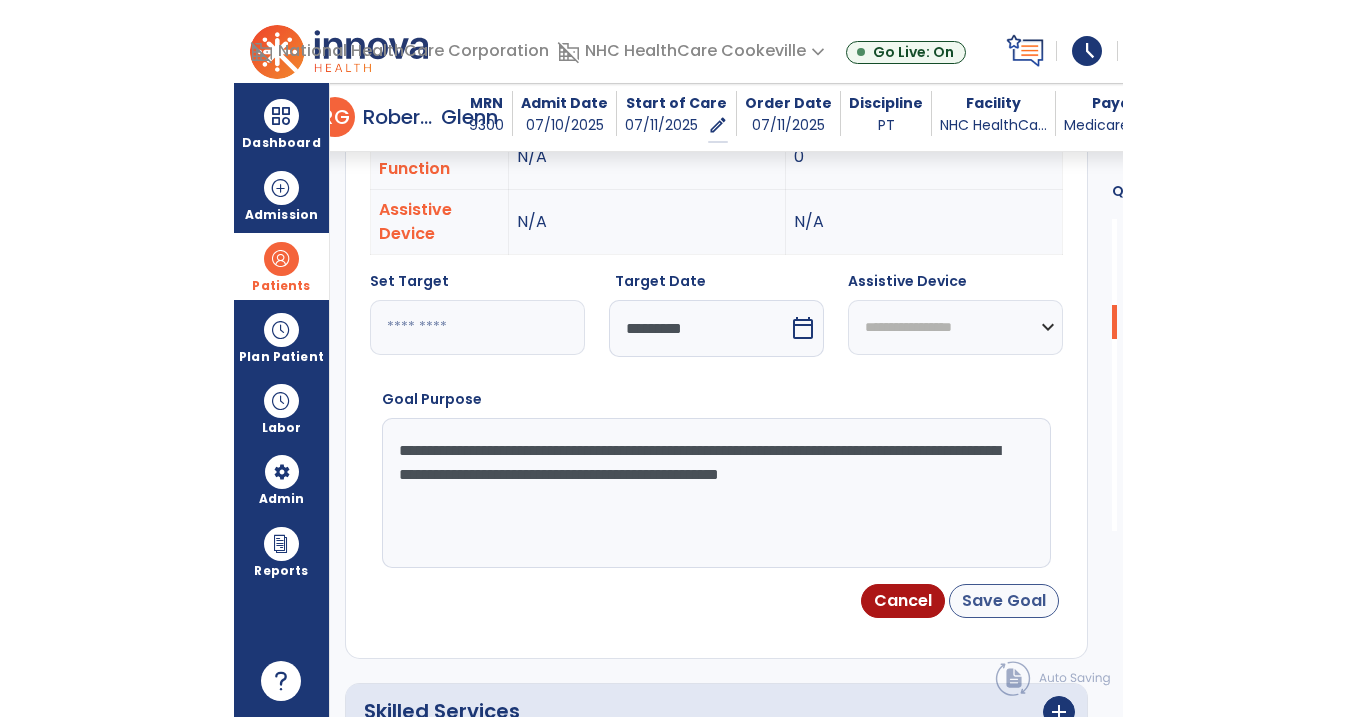 scroll, scrollTop: 183, scrollLeft: 0, axis: vertical 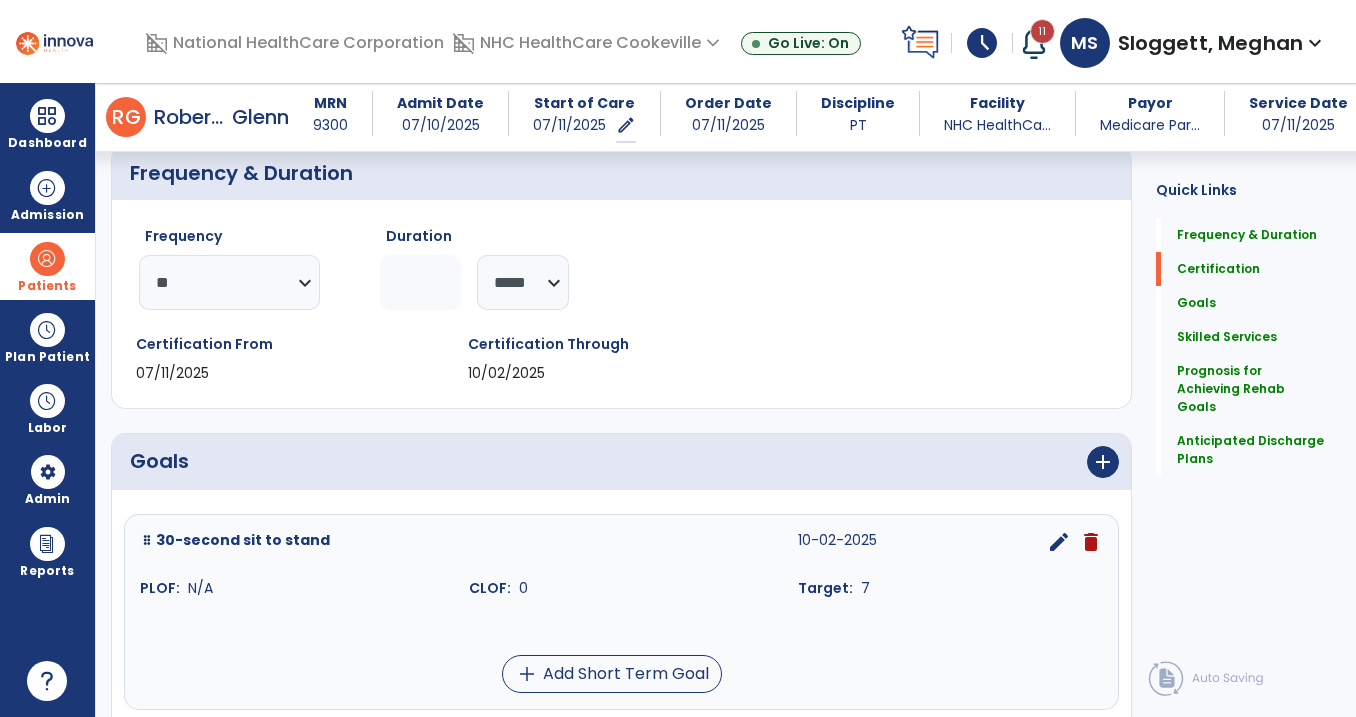click on "********* ** ** ** ** ** ** **" 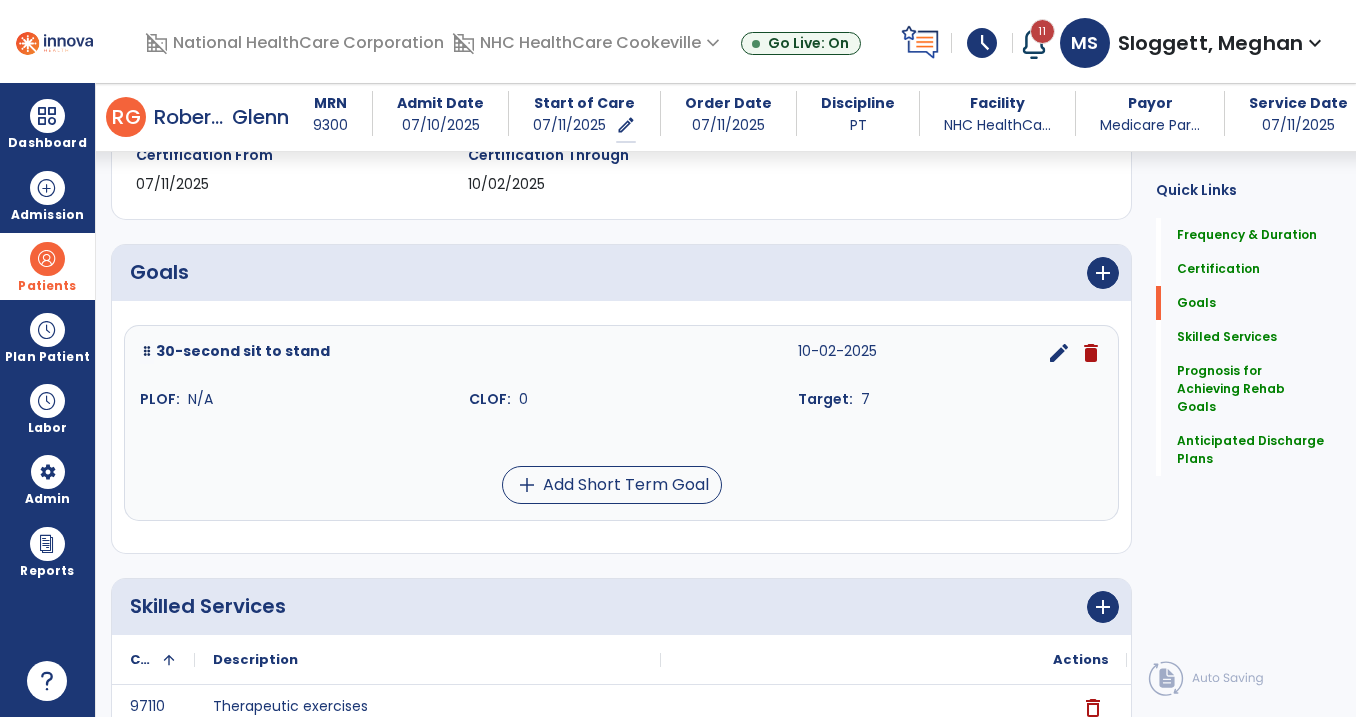 scroll, scrollTop: 373, scrollLeft: 0, axis: vertical 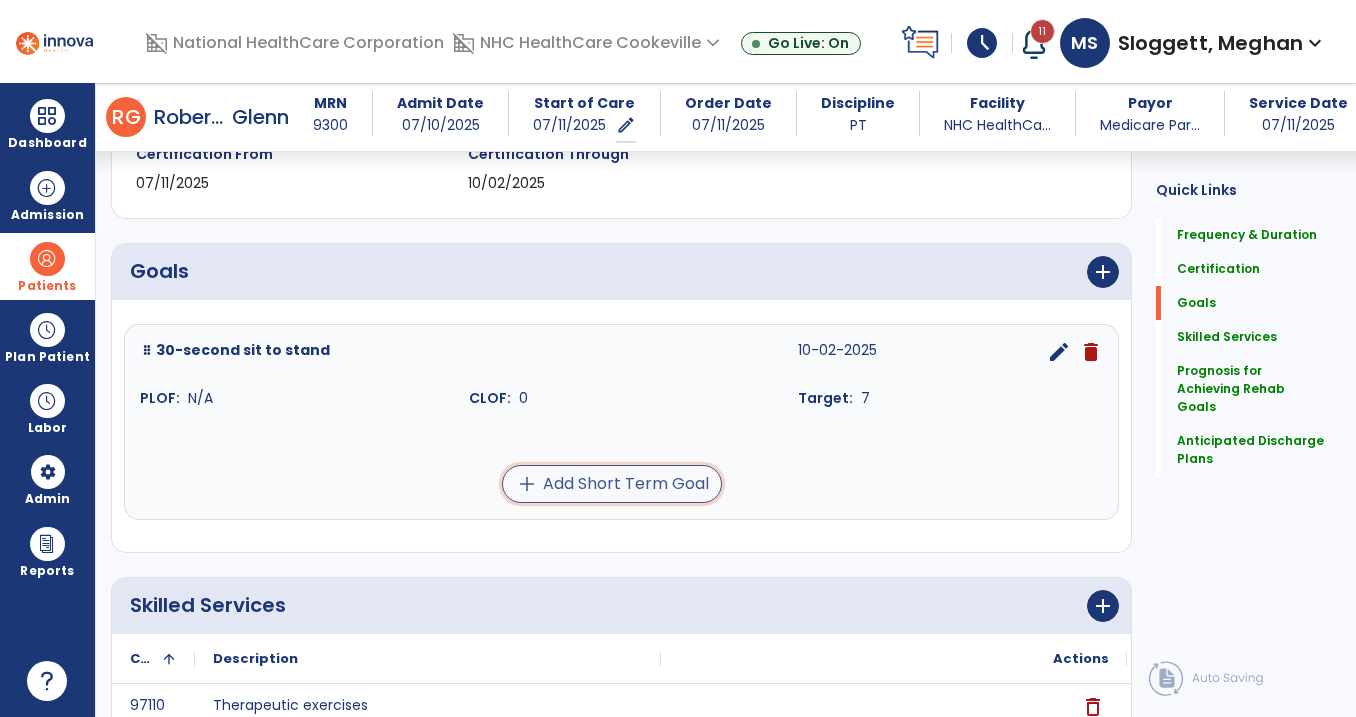 click on "add  Add Short Term Goal" at bounding box center (612, 484) 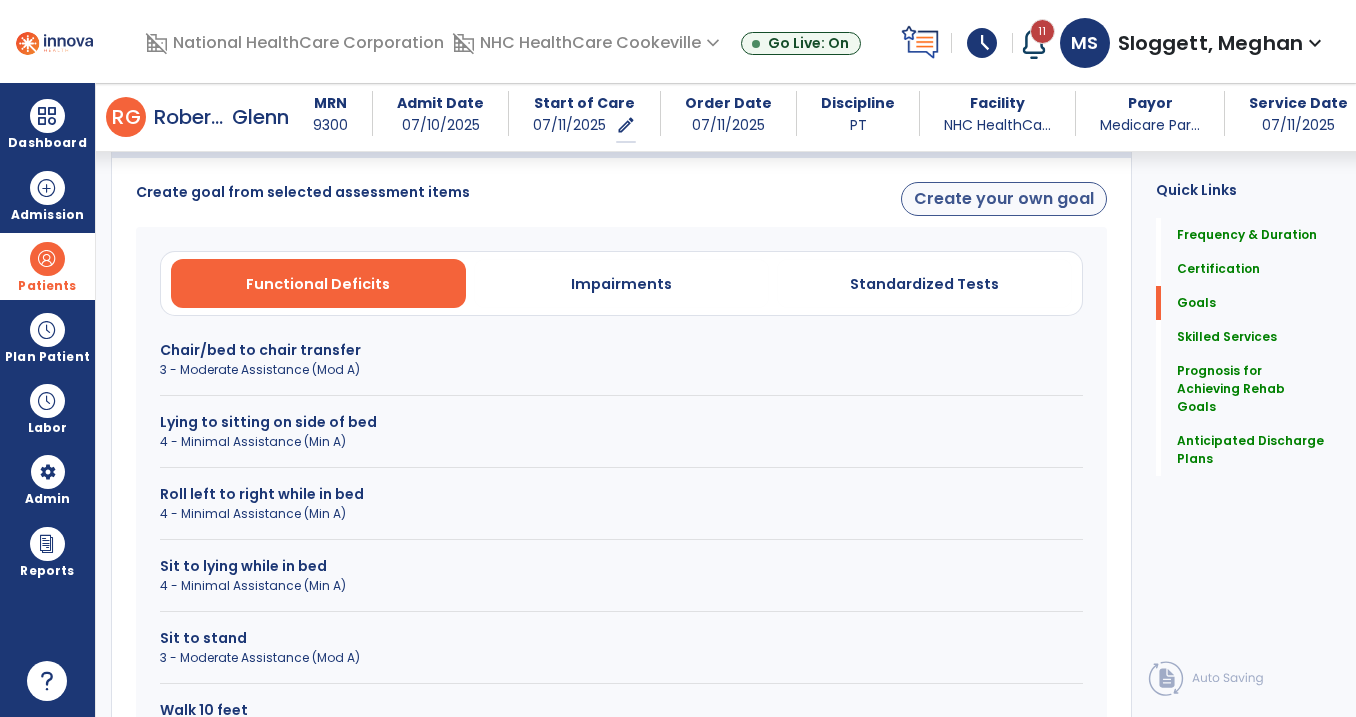 scroll, scrollTop: 499, scrollLeft: 0, axis: vertical 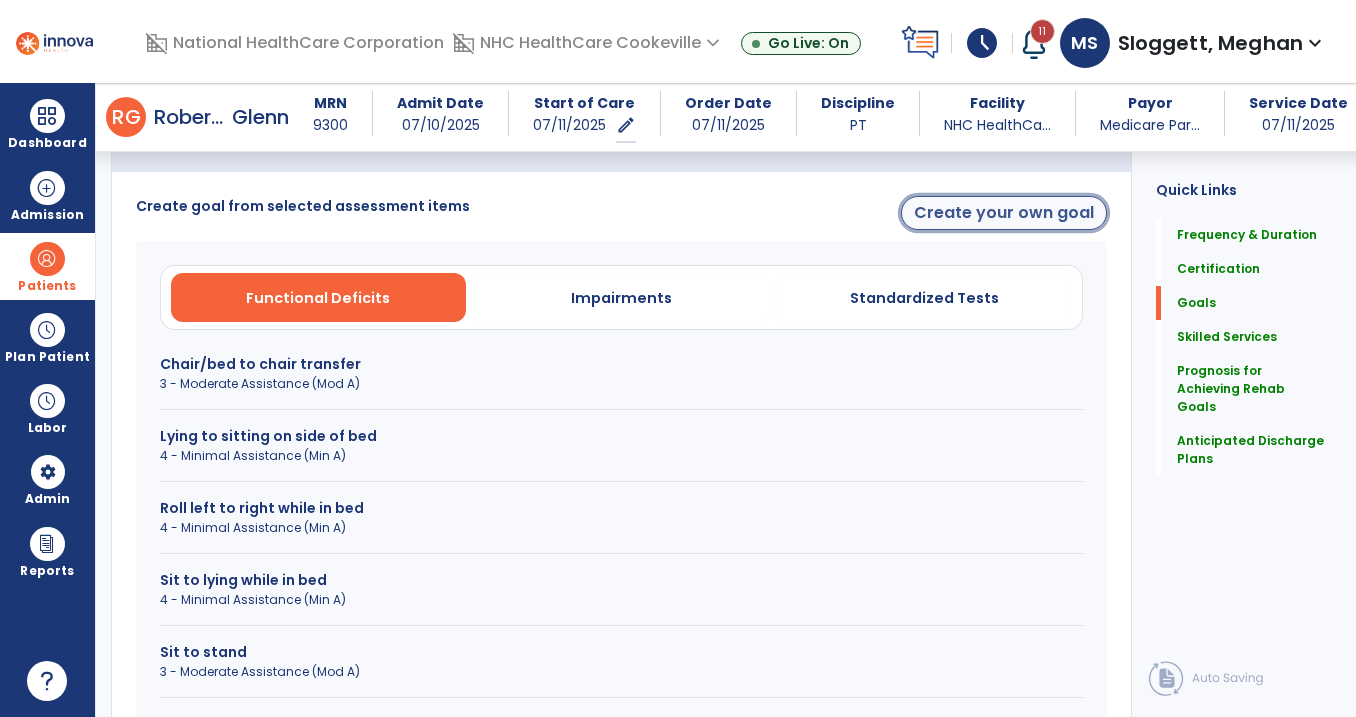click on "Create your own goal" at bounding box center [1004, 213] 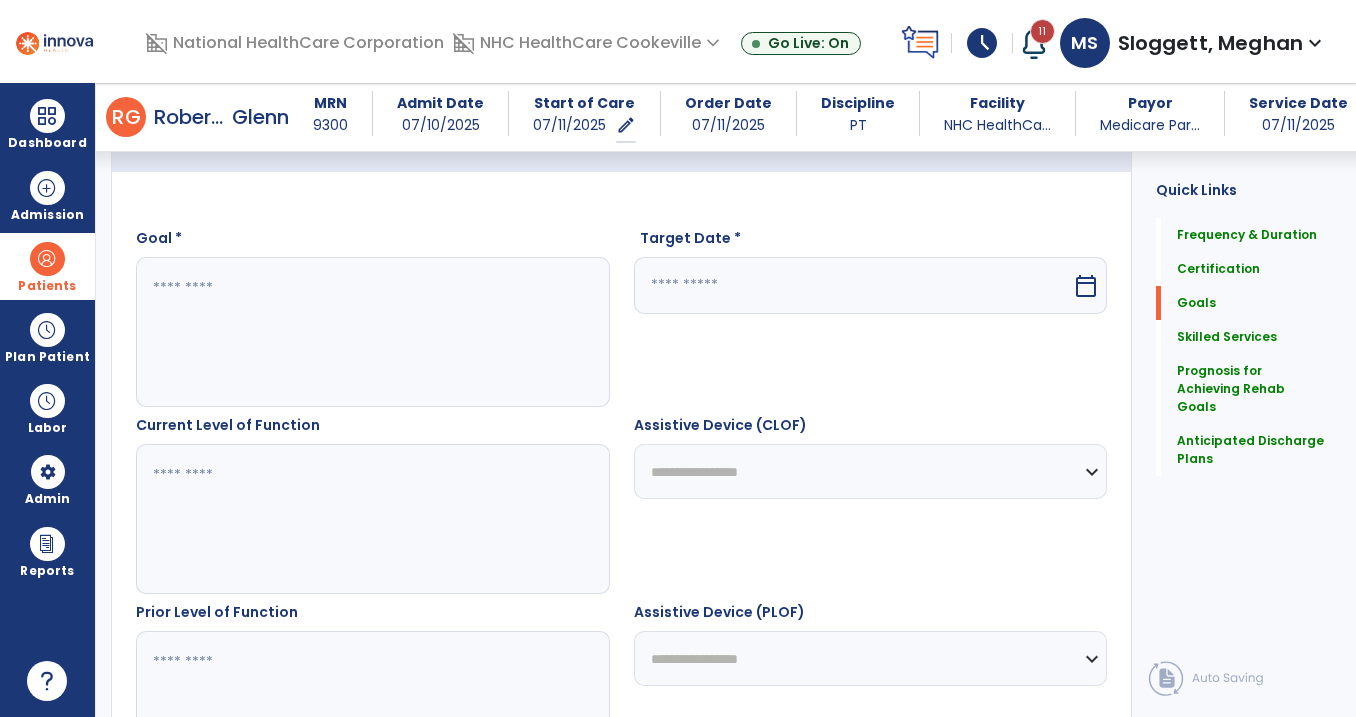 click at bounding box center [371, 332] 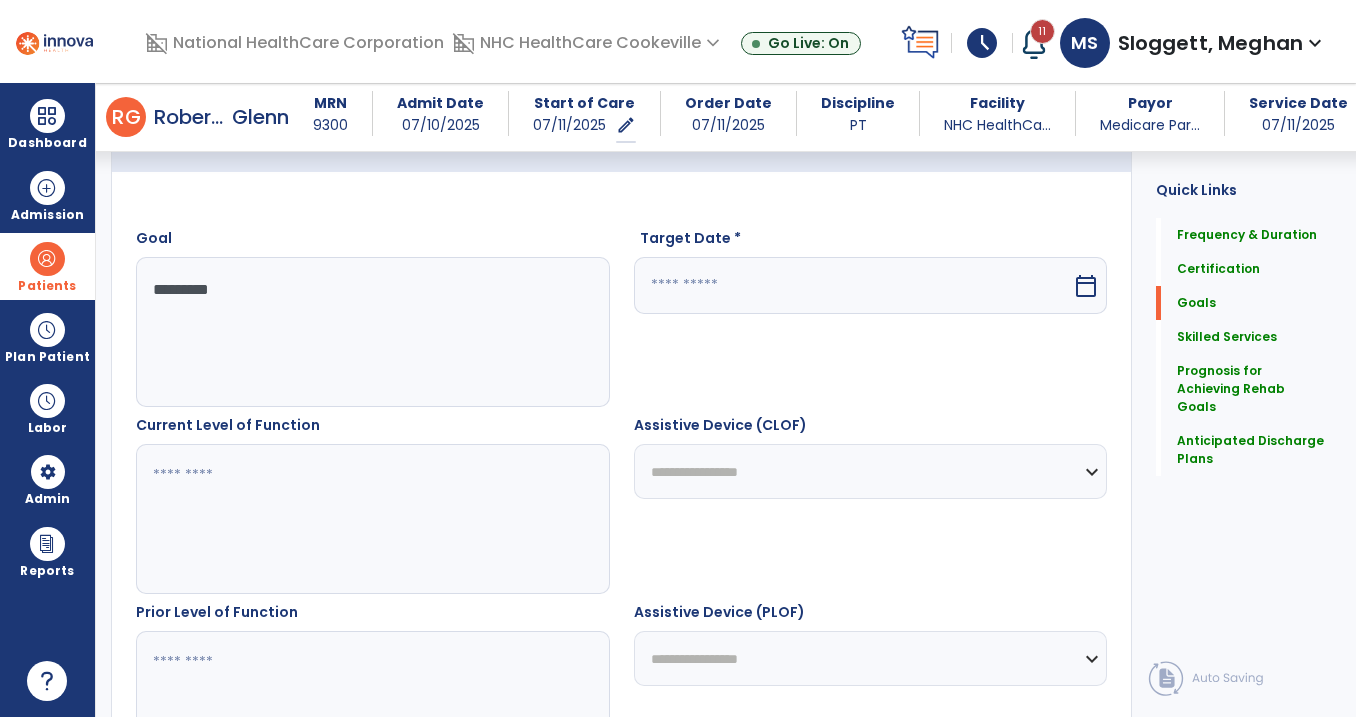 type on "*********" 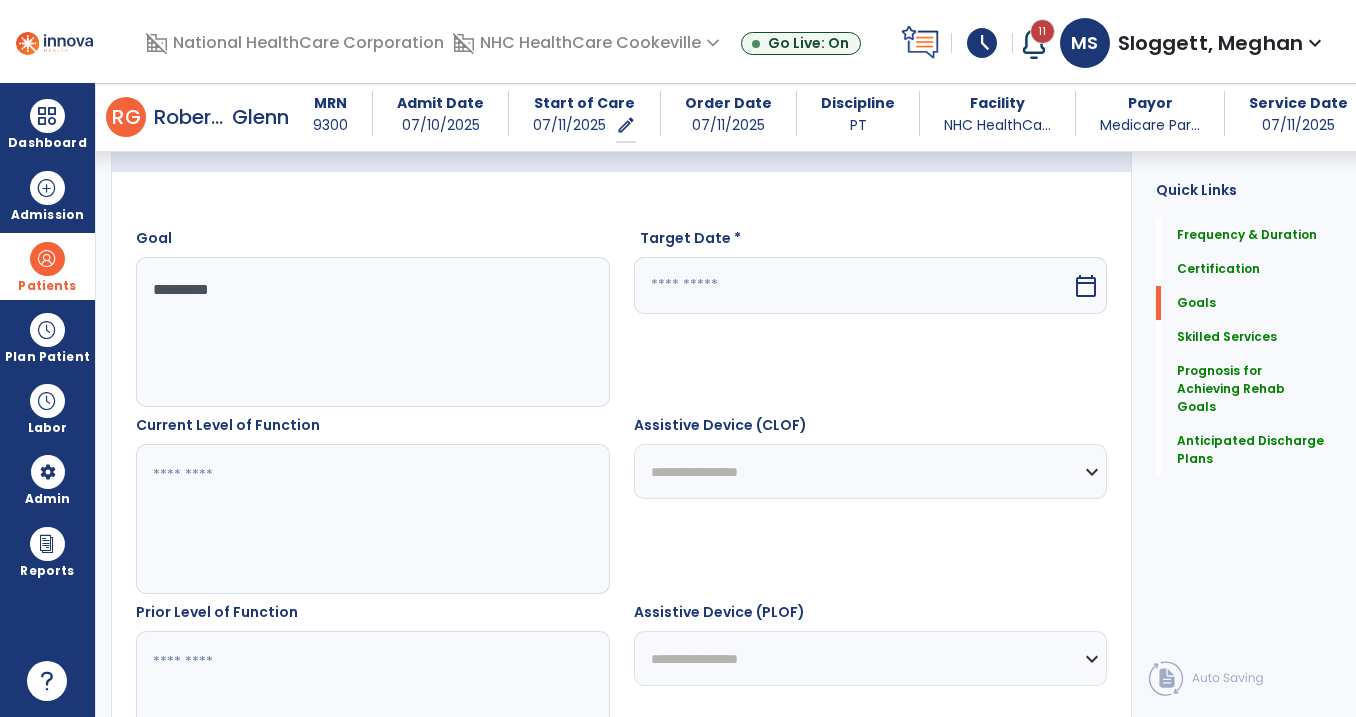 click at bounding box center [853, 285] 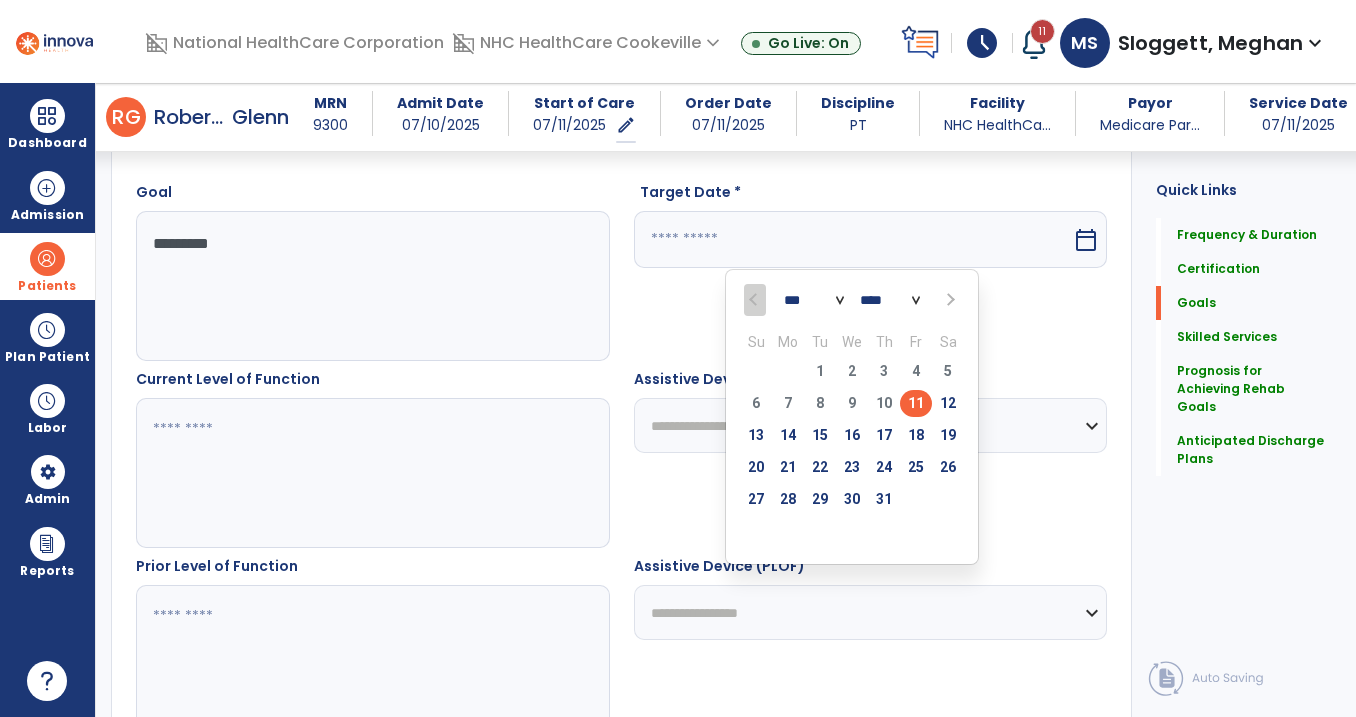 scroll, scrollTop: 561, scrollLeft: 0, axis: vertical 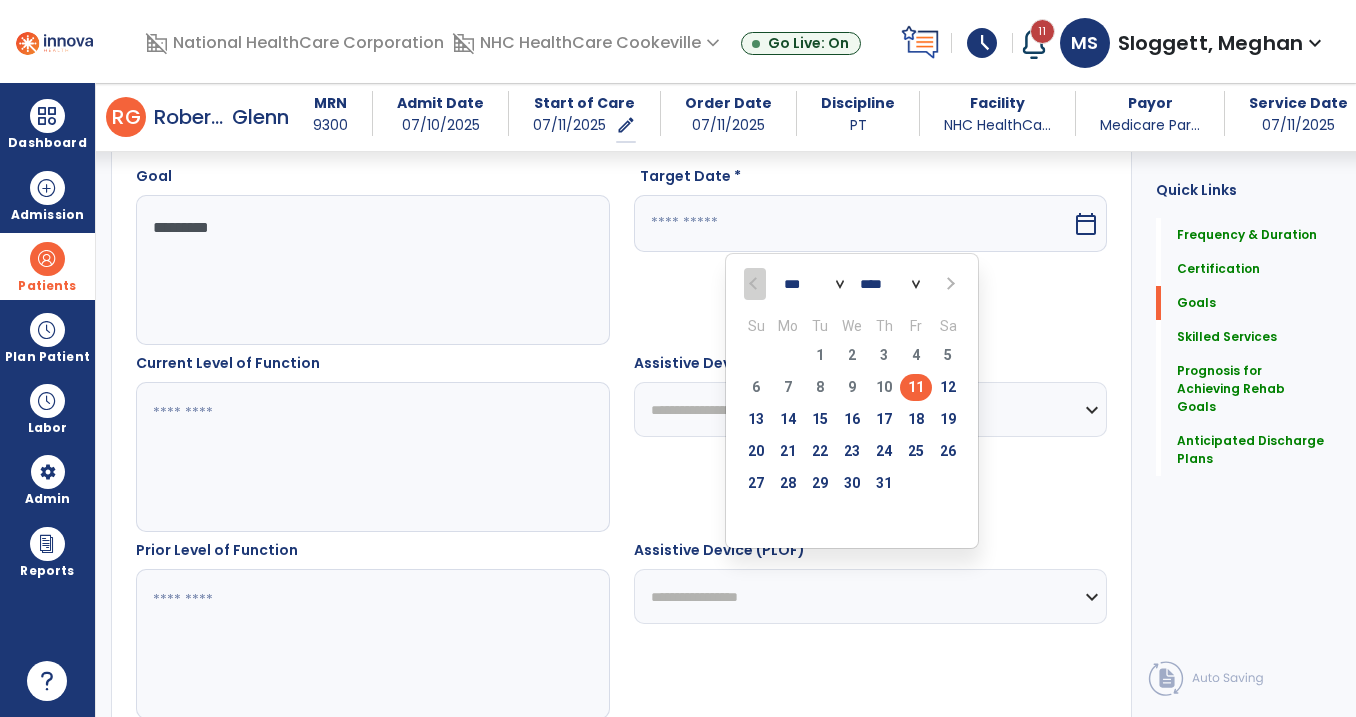 click at bounding box center [948, 284] 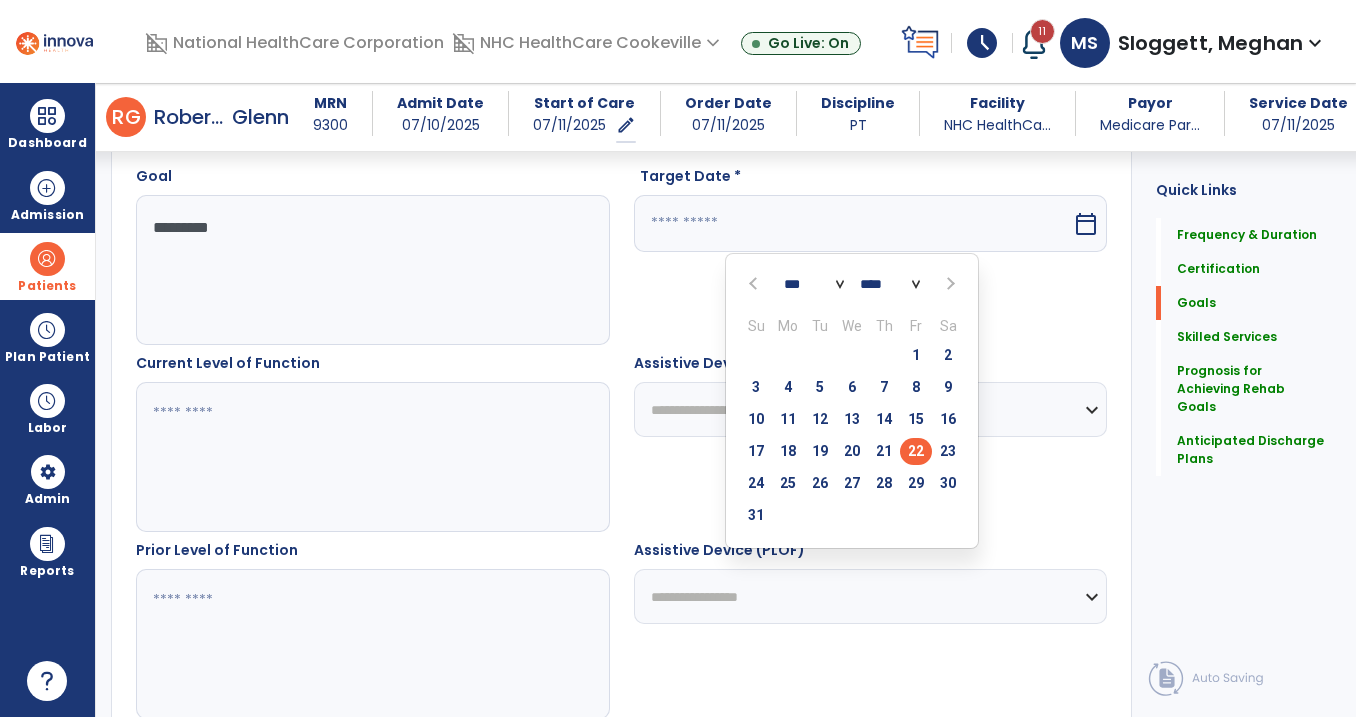 click on "22" at bounding box center [916, 451] 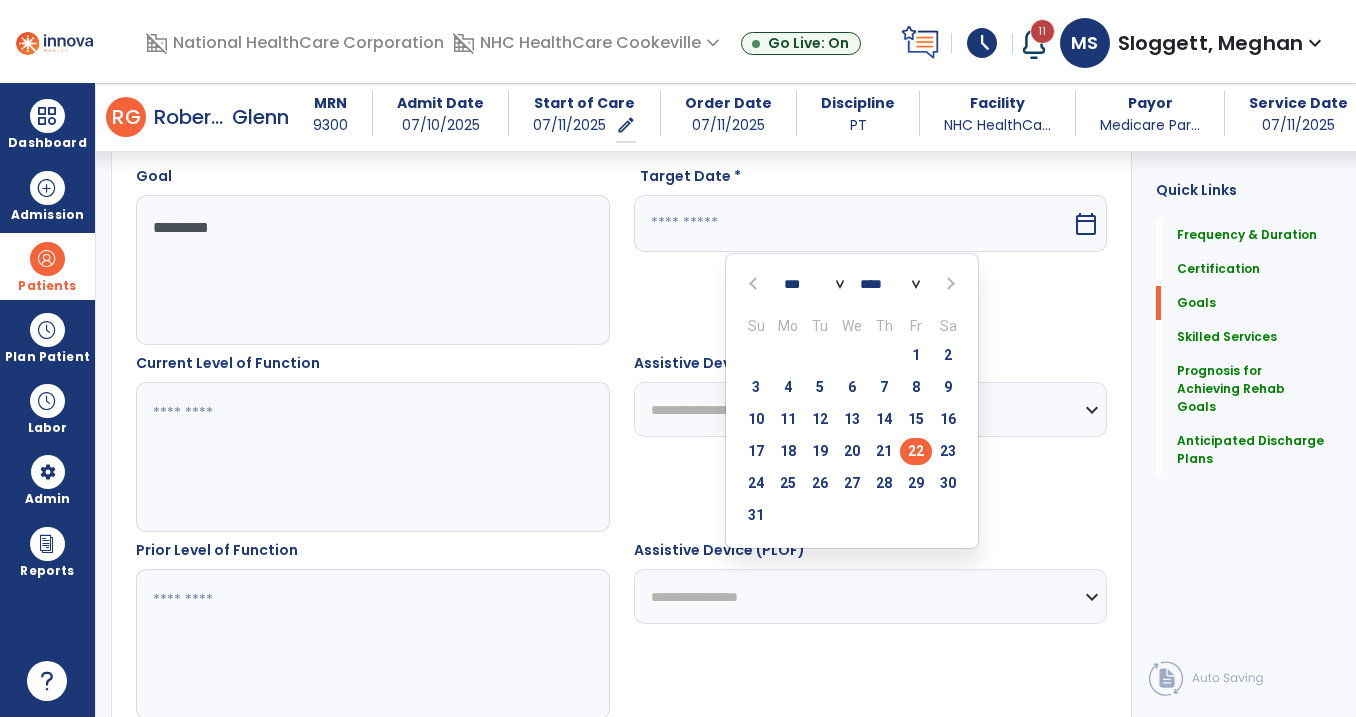 type on "*********" 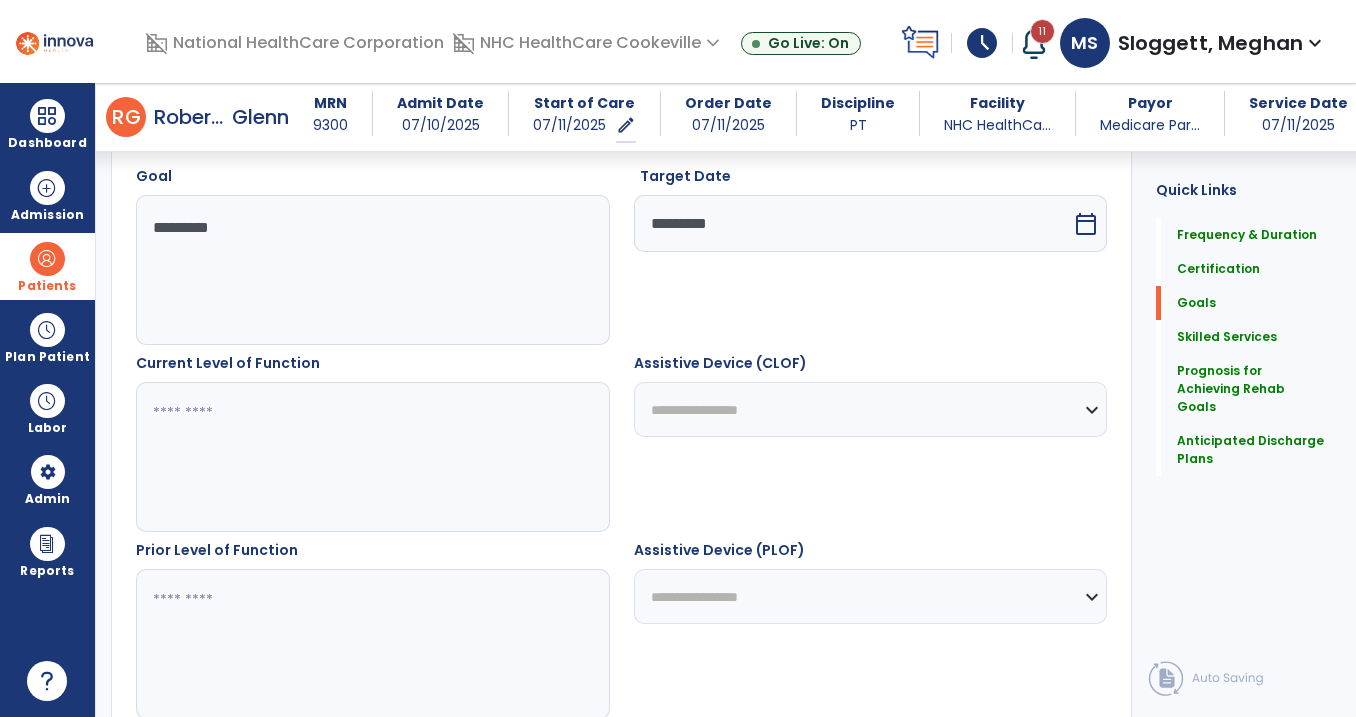 scroll, scrollTop: 631, scrollLeft: 0, axis: vertical 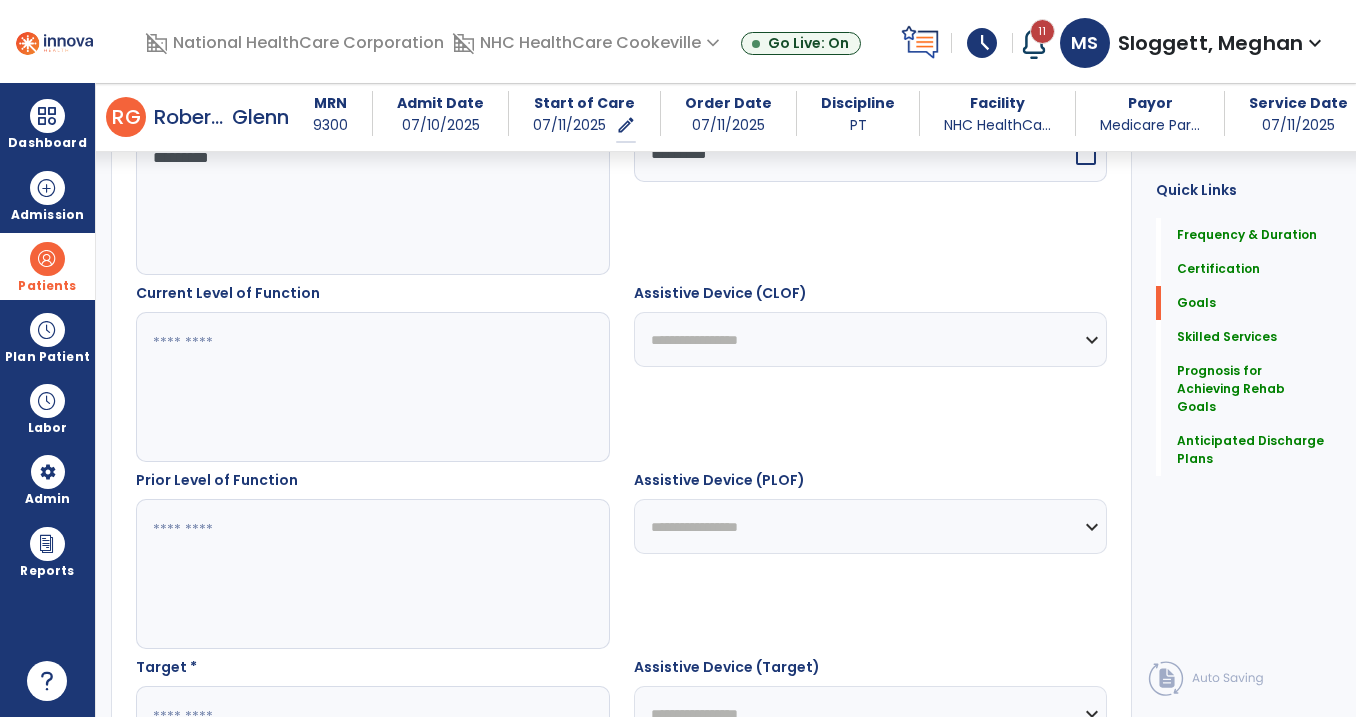 click at bounding box center (371, 387) 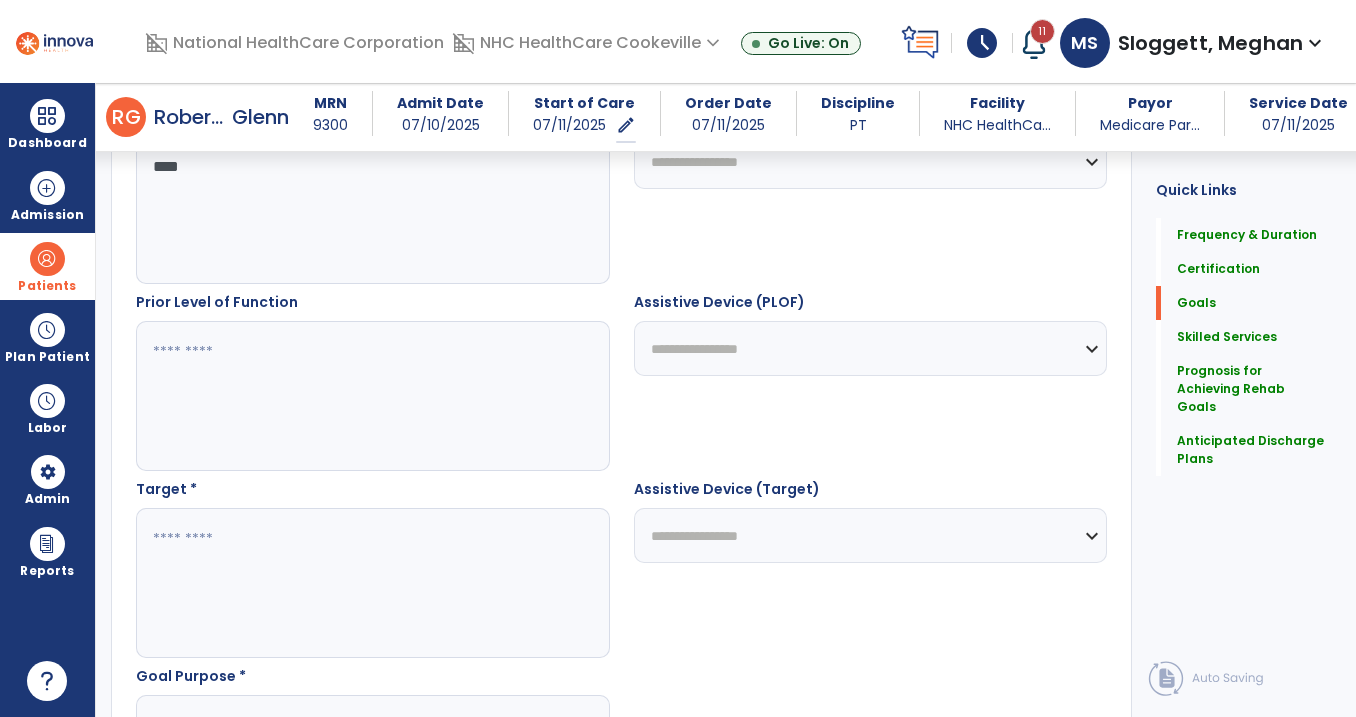 scroll, scrollTop: 812, scrollLeft: 0, axis: vertical 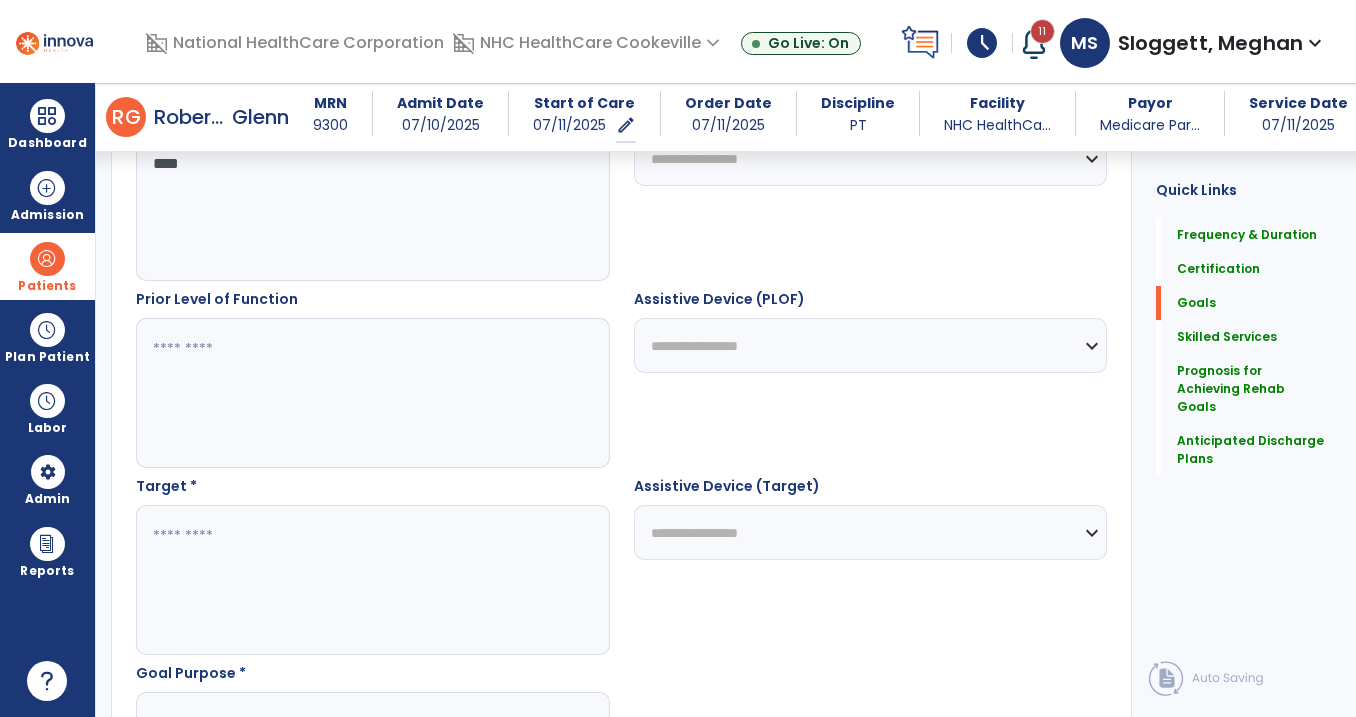 type on "****" 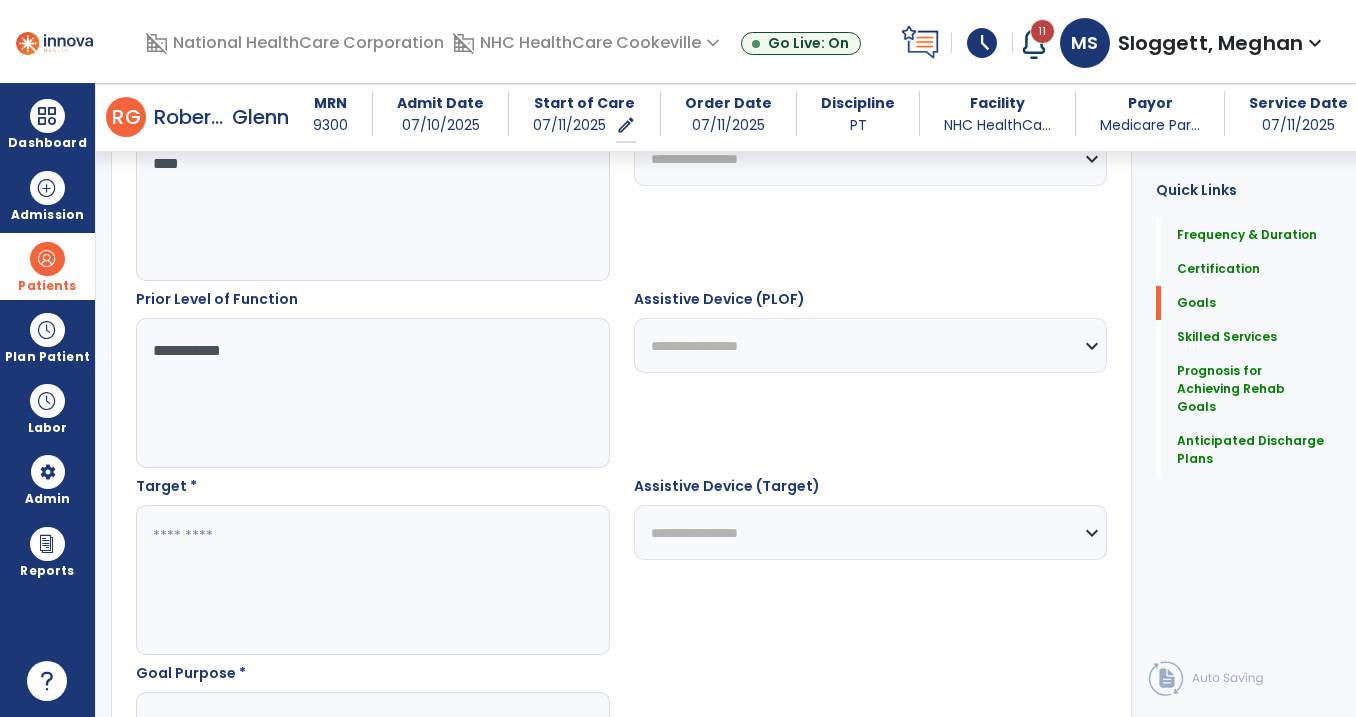 type on "**********" 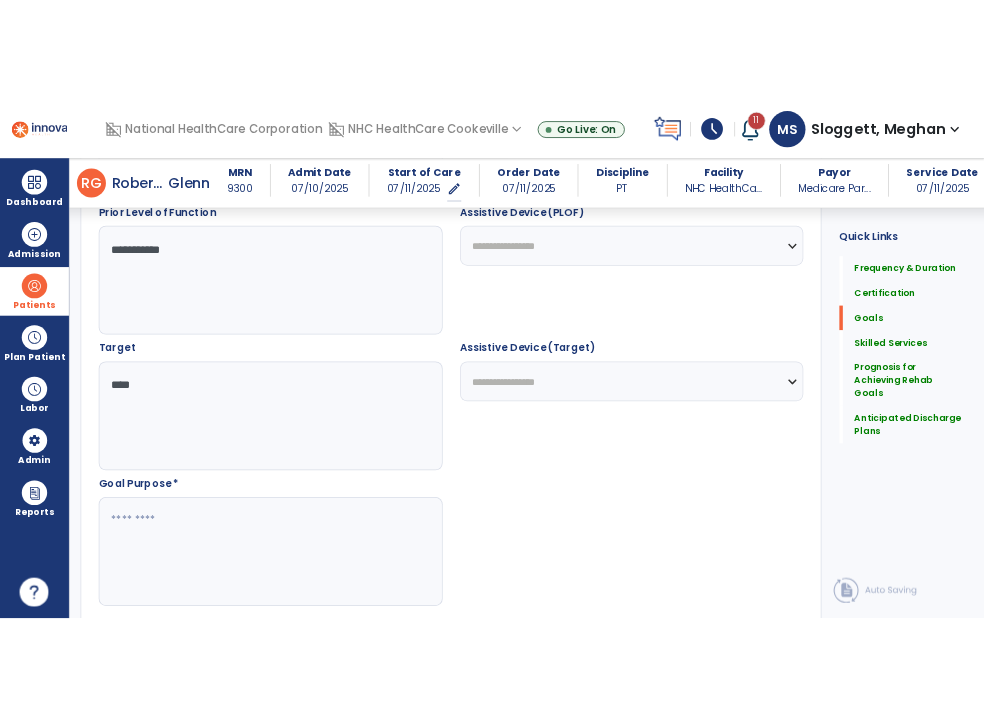 scroll, scrollTop: 973, scrollLeft: 0, axis: vertical 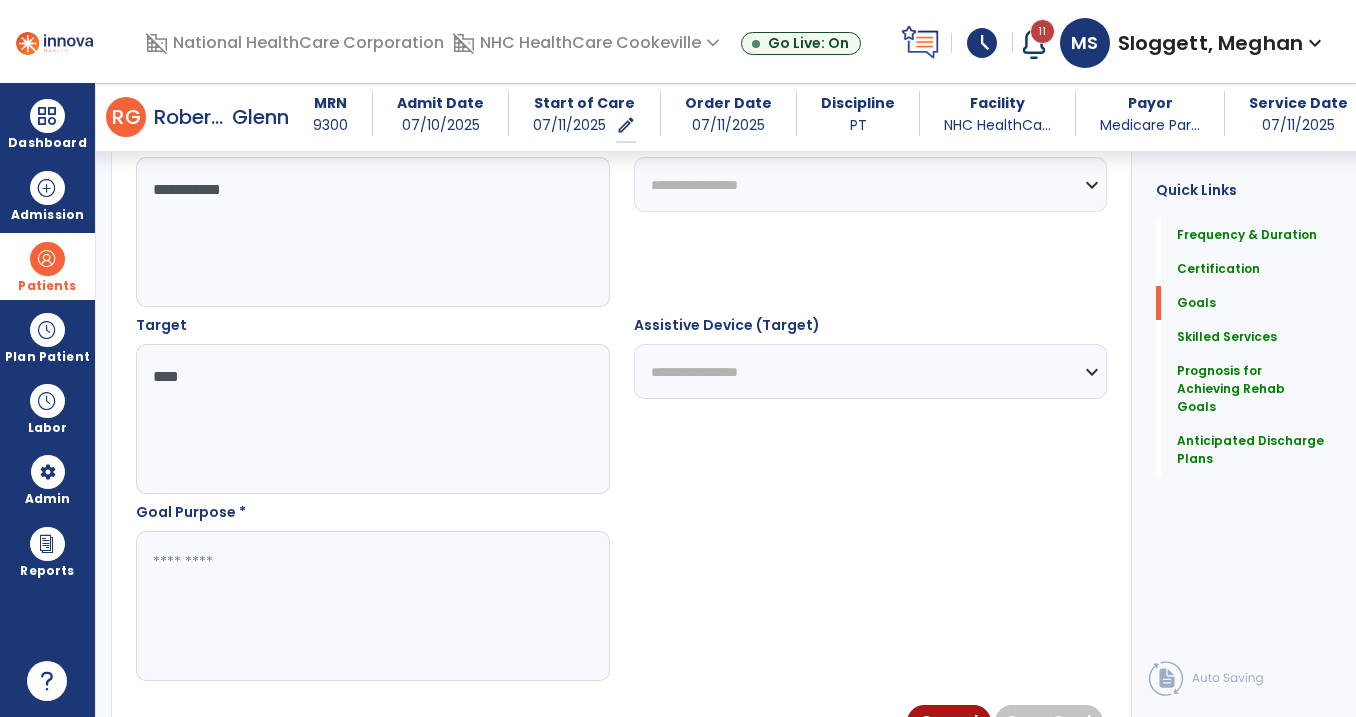 type on "****" 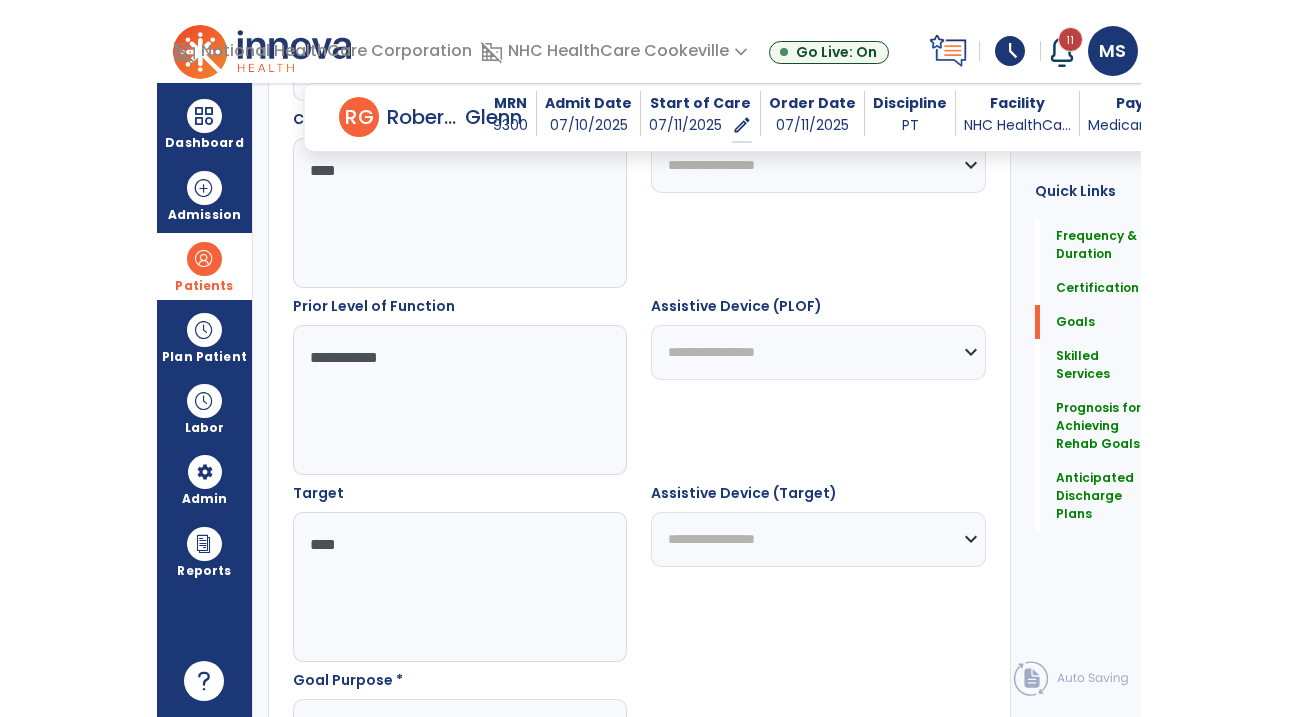 scroll, scrollTop: 1142, scrollLeft: 0, axis: vertical 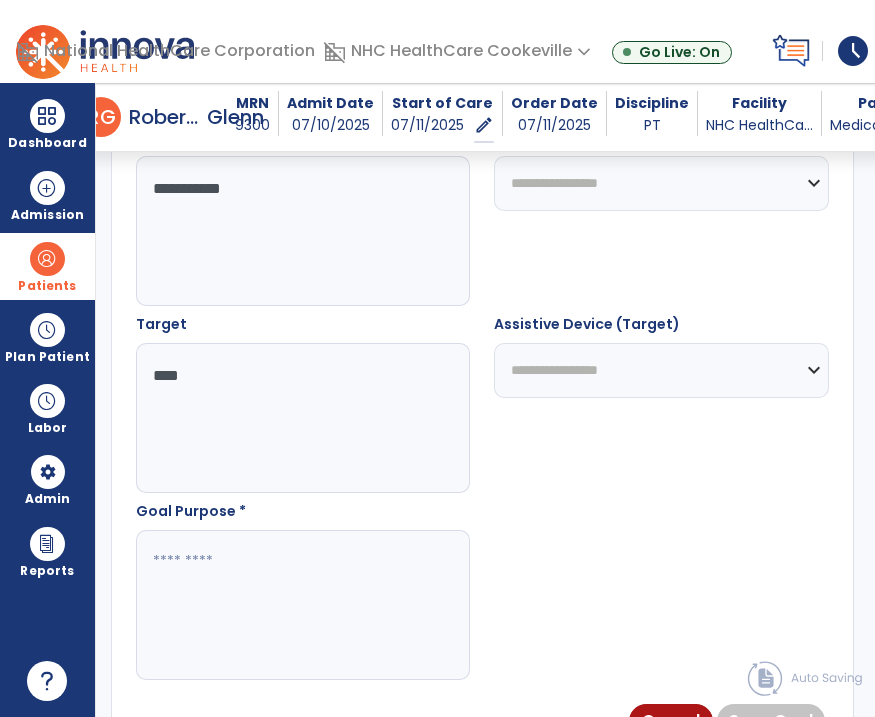 click at bounding box center (304, 605) 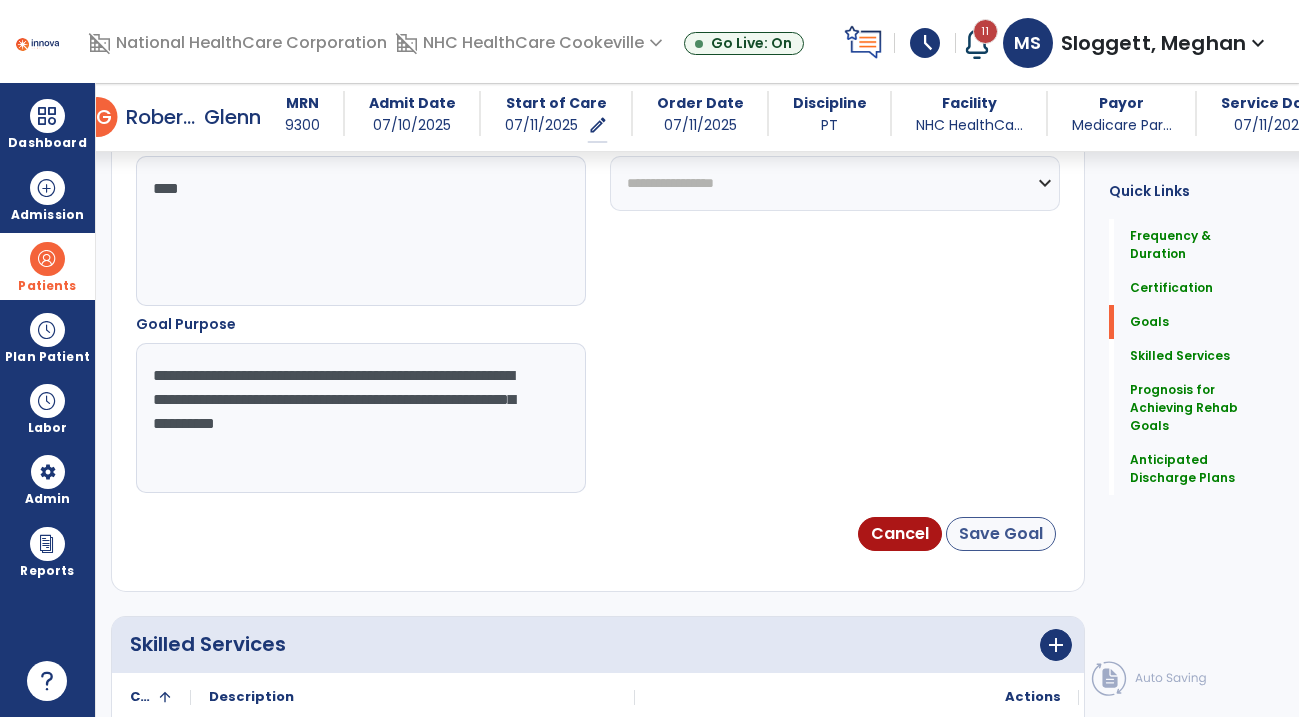 type on "**********" 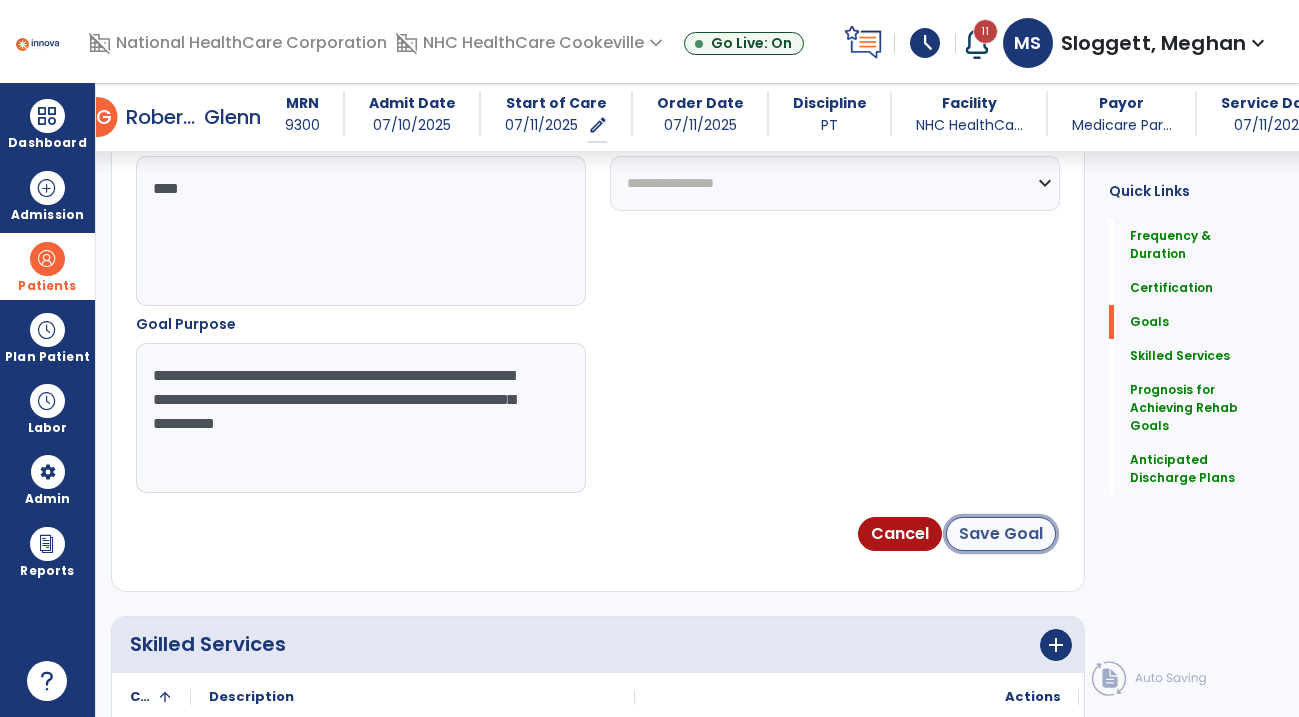 click on "Save Goal" at bounding box center (1001, 534) 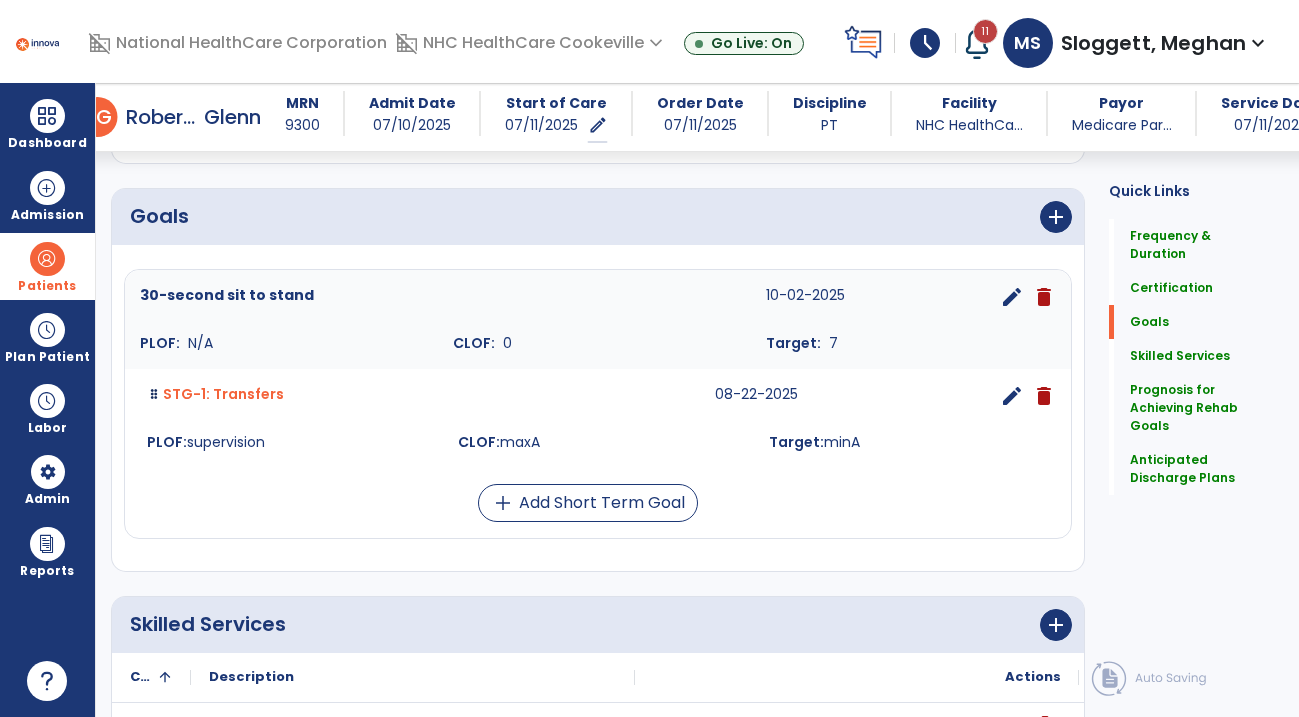 scroll, scrollTop: 461, scrollLeft: 0, axis: vertical 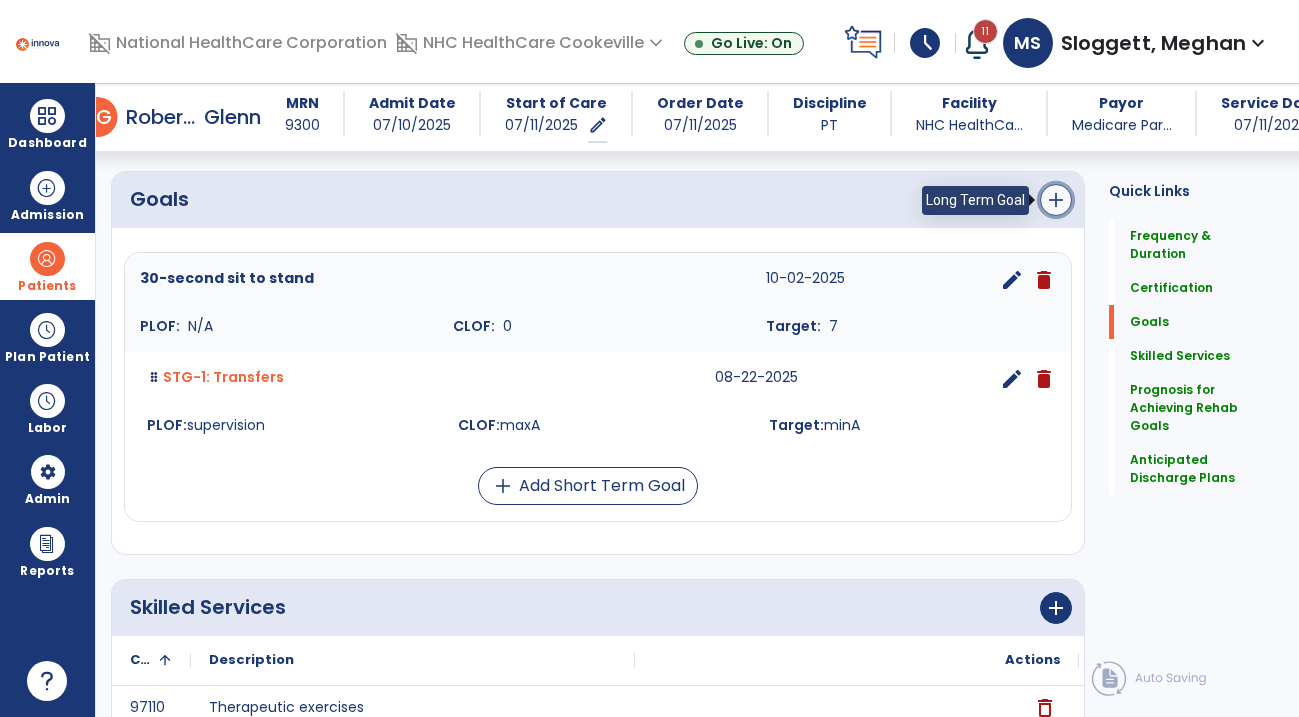 click on "add" at bounding box center (1056, 200) 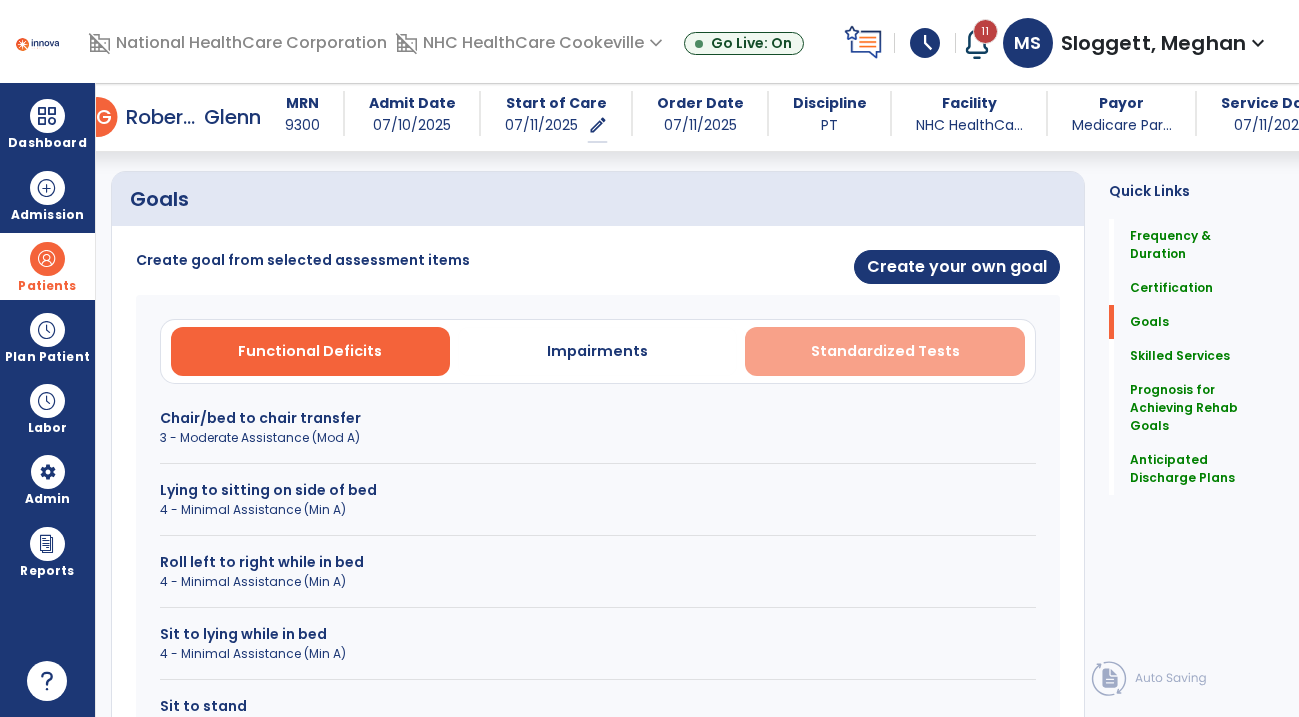 click on "Standardized Tests" at bounding box center (885, 351) 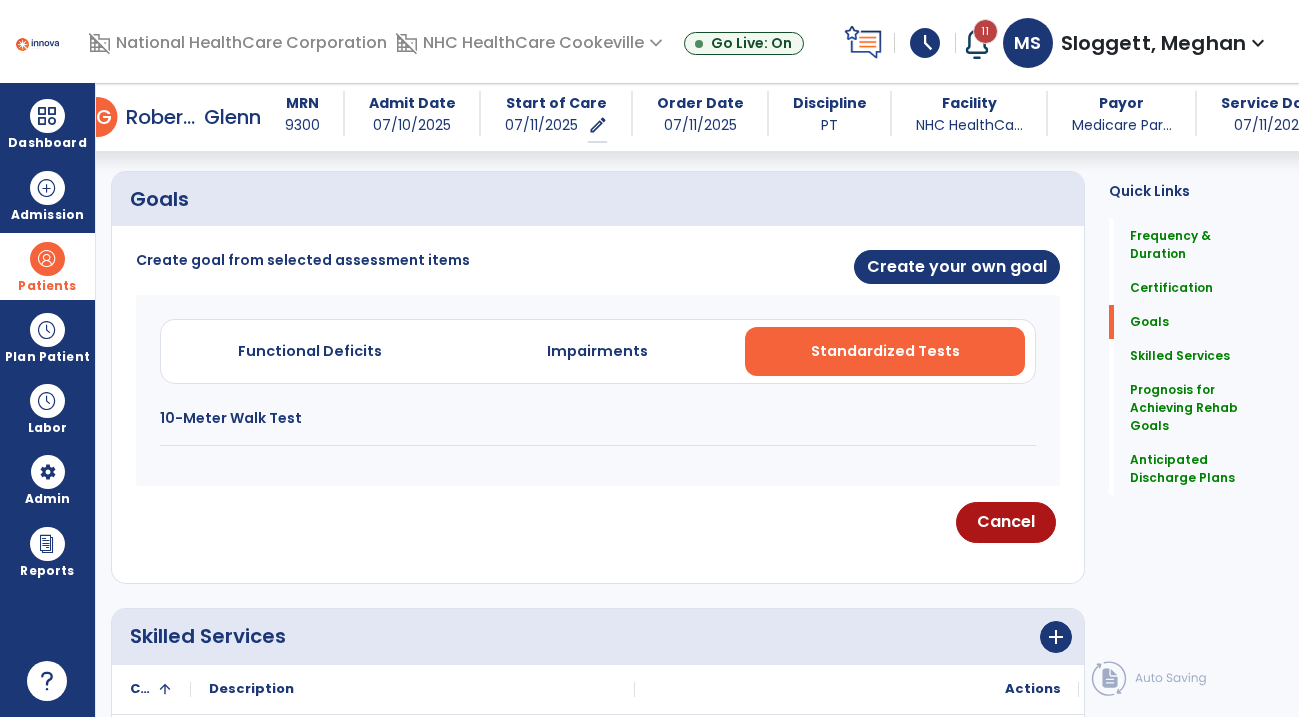 click on "10-Meter Walk Test" at bounding box center (598, 418) 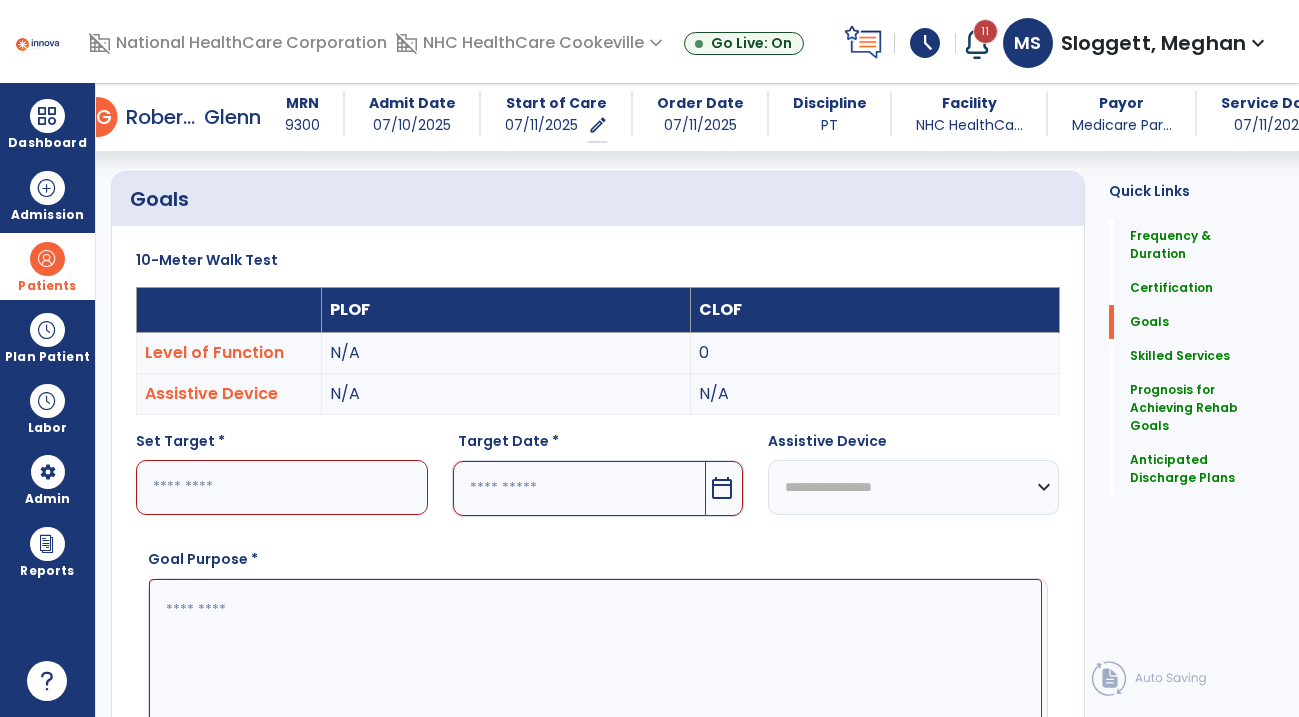click at bounding box center [282, 487] 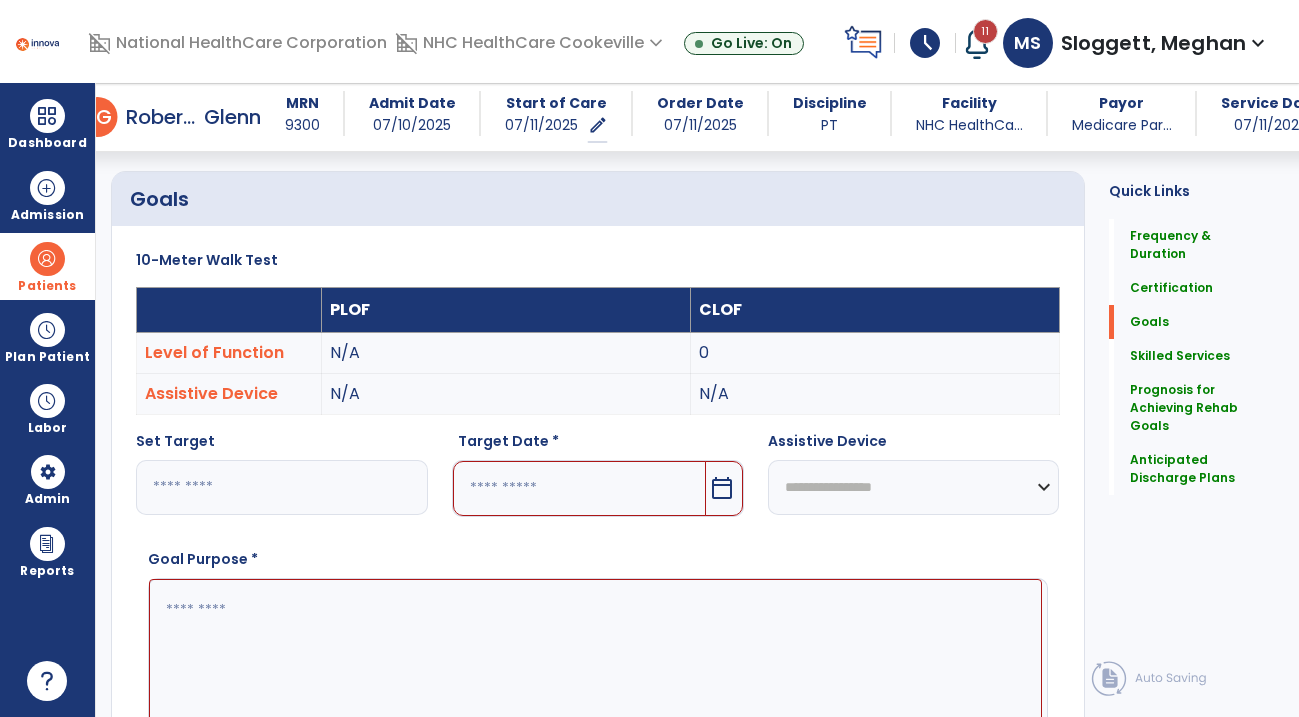 type on "*" 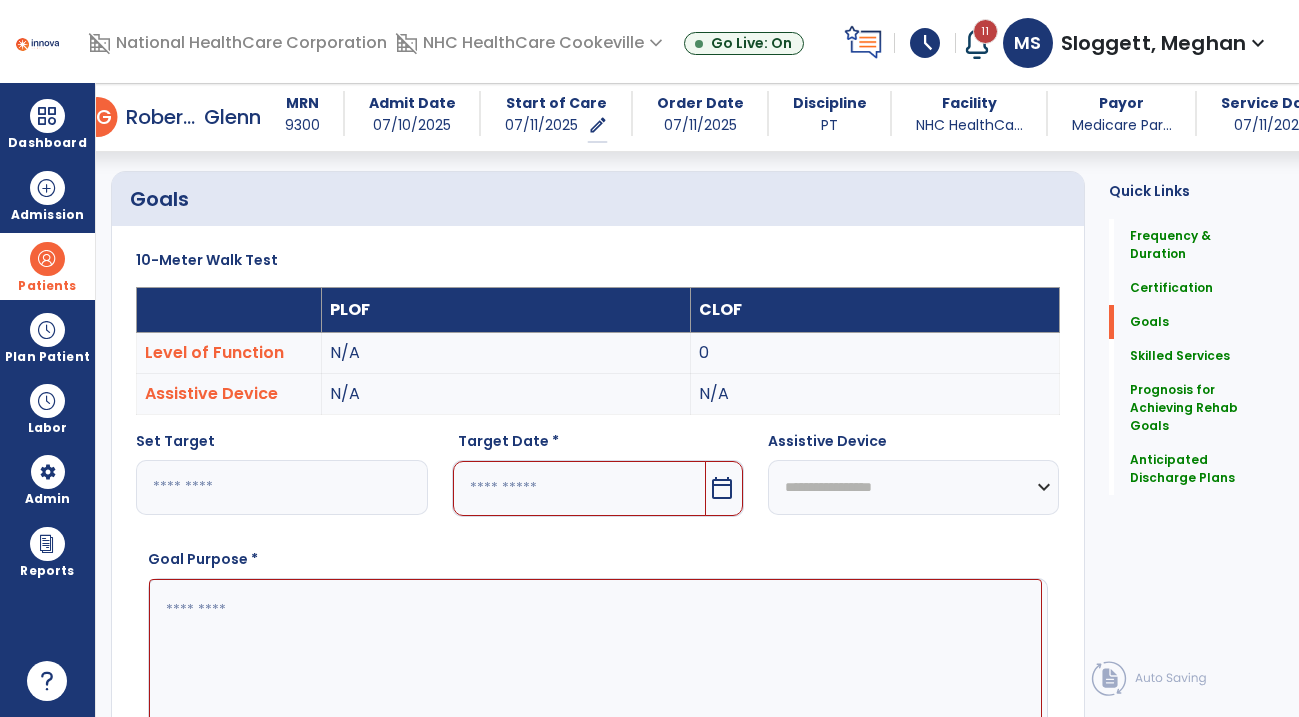type on "****" 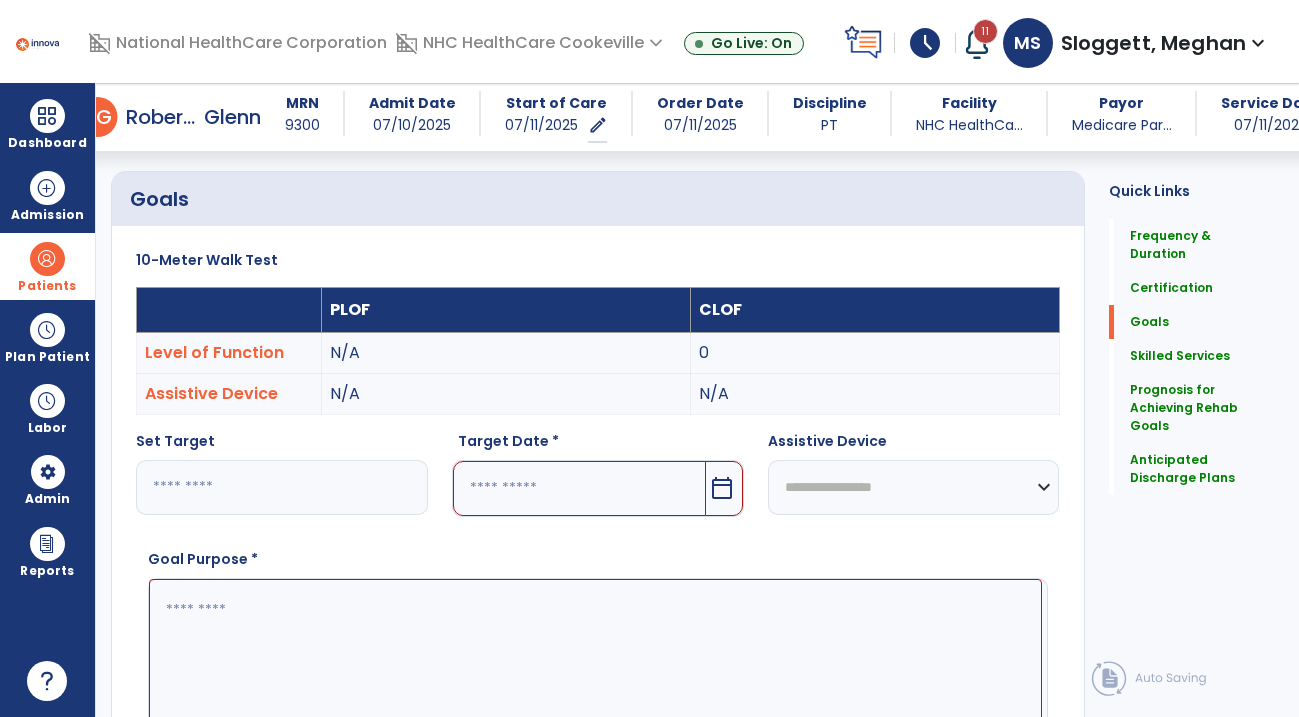click at bounding box center (579, 488) 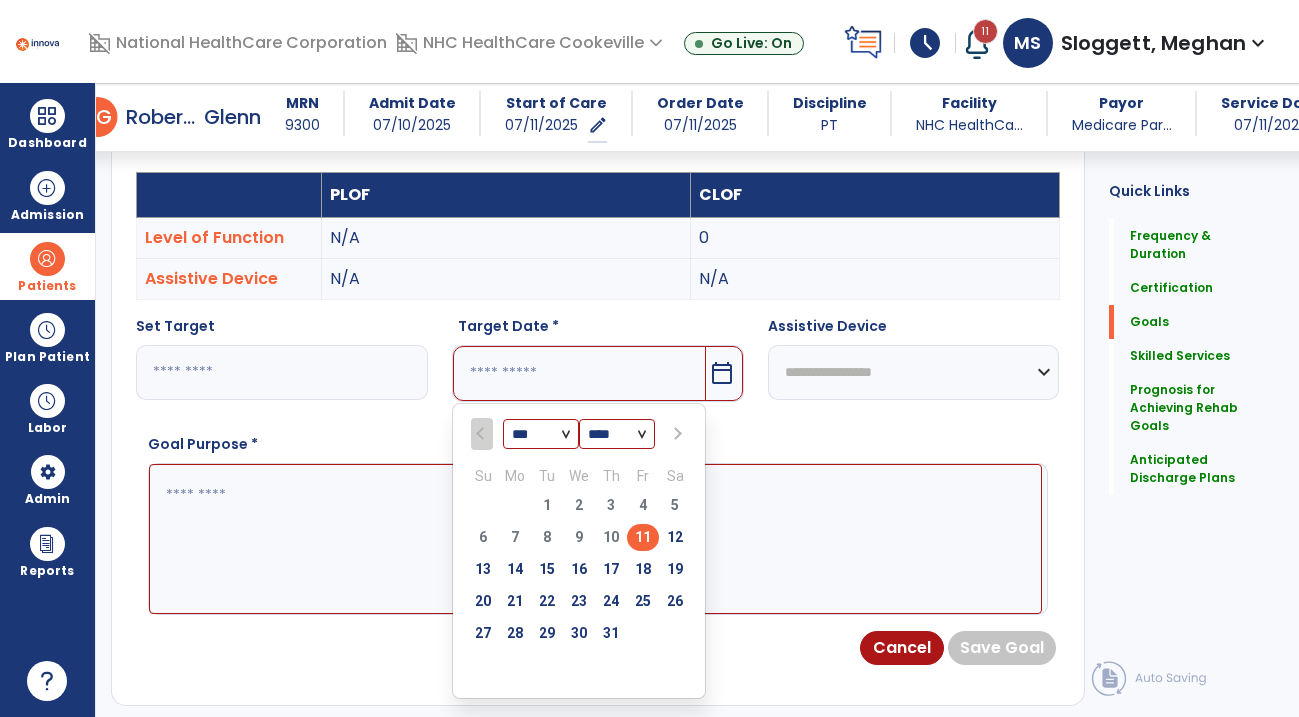 scroll, scrollTop: 612, scrollLeft: 0, axis: vertical 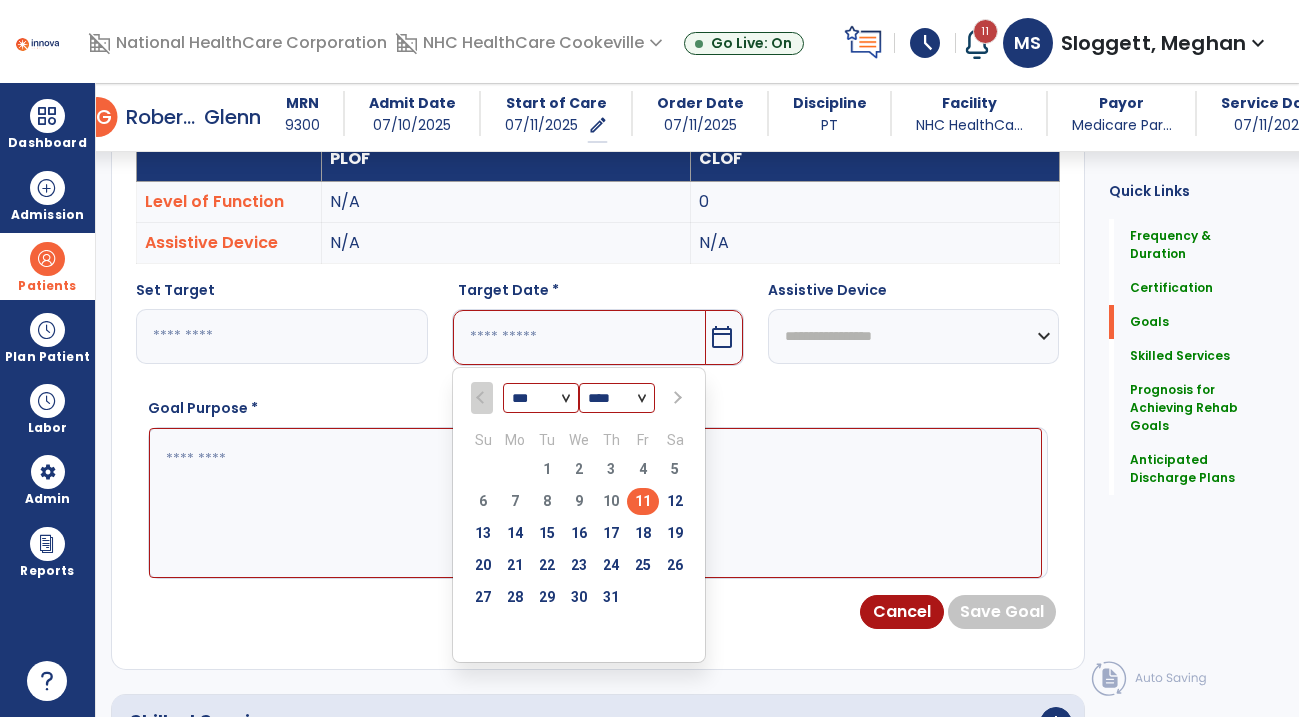 click at bounding box center (676, 398) 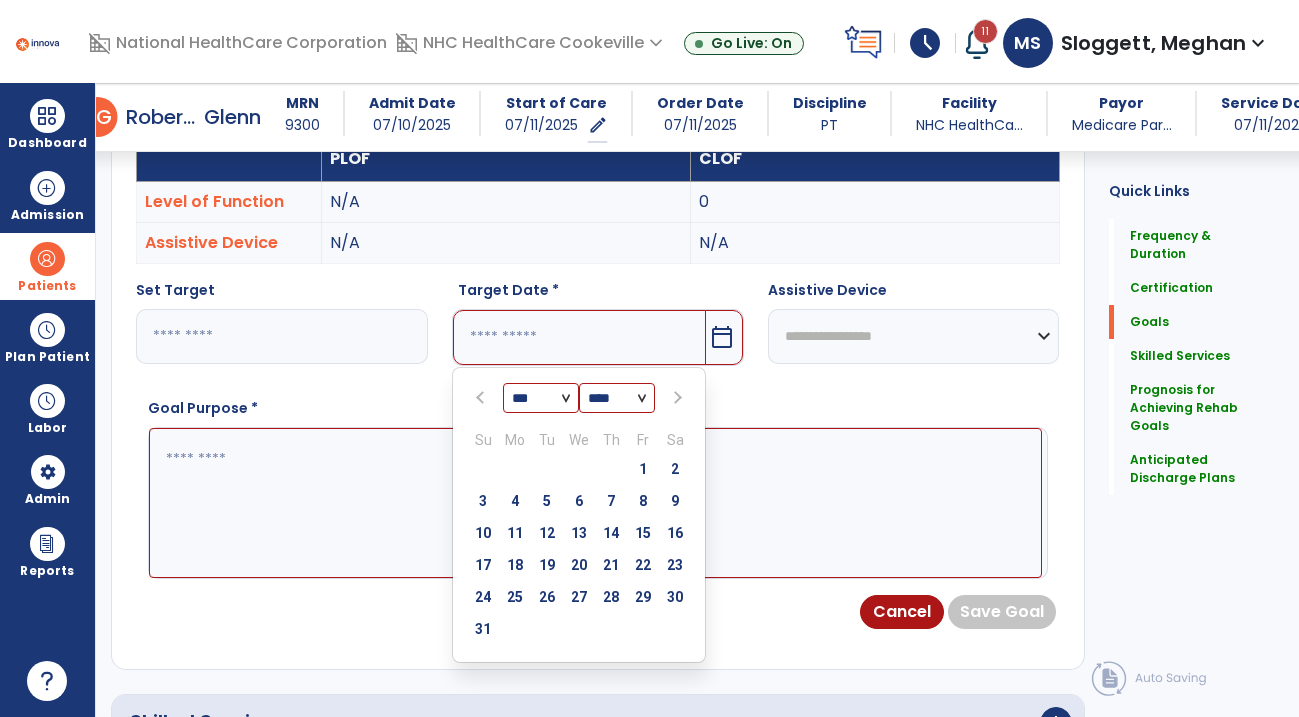 click at bounding box center (676, 398) 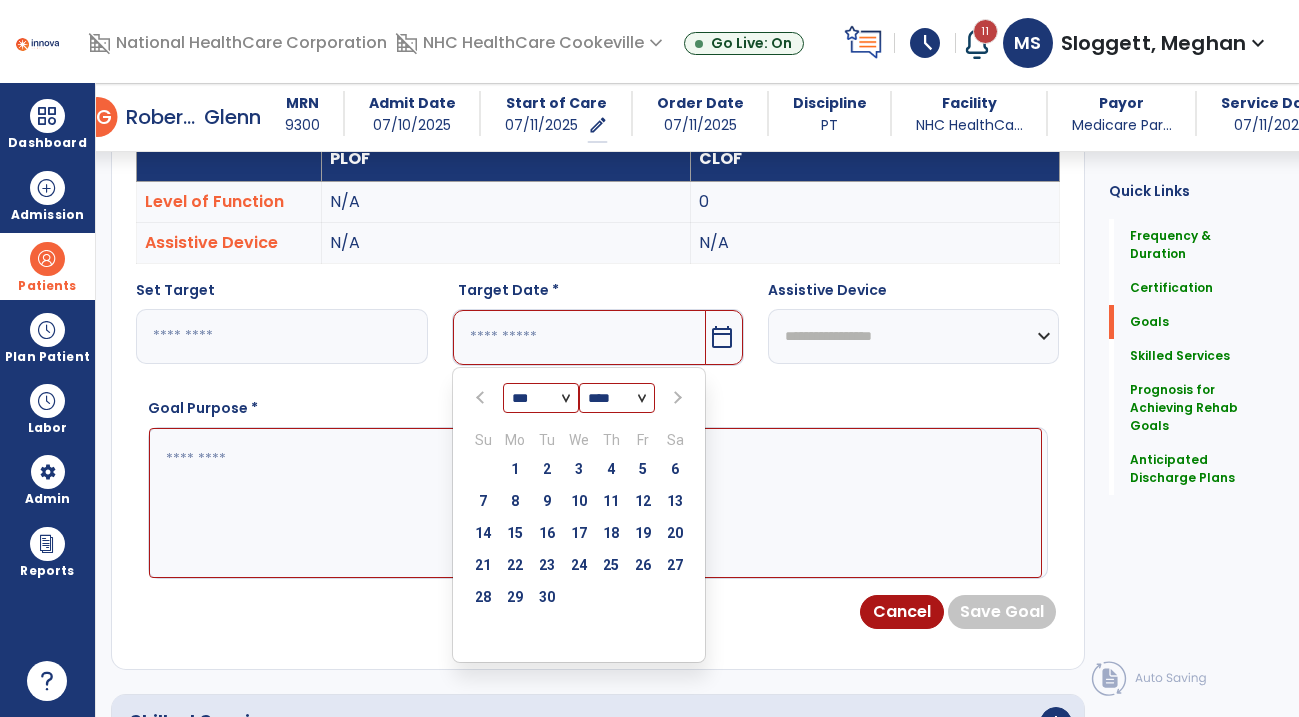 click at bounding box center (676, 398) 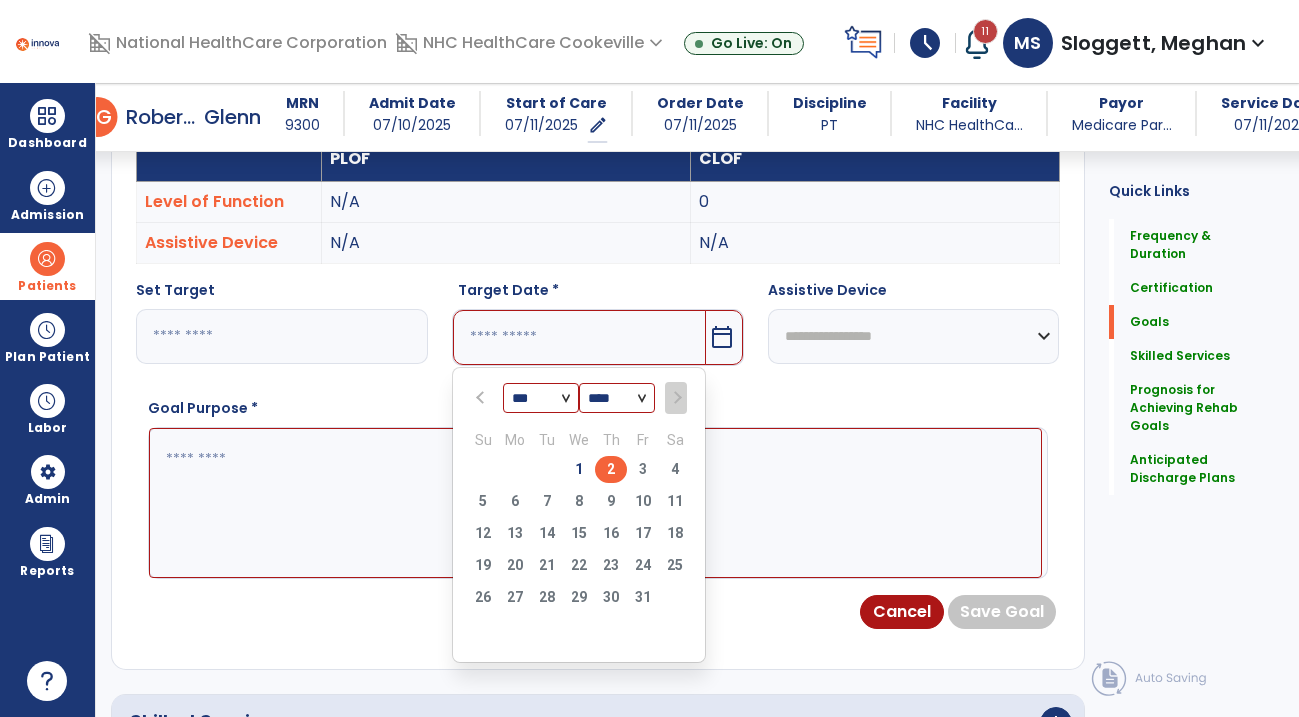 click on "2" at bounding box center (611, 469) 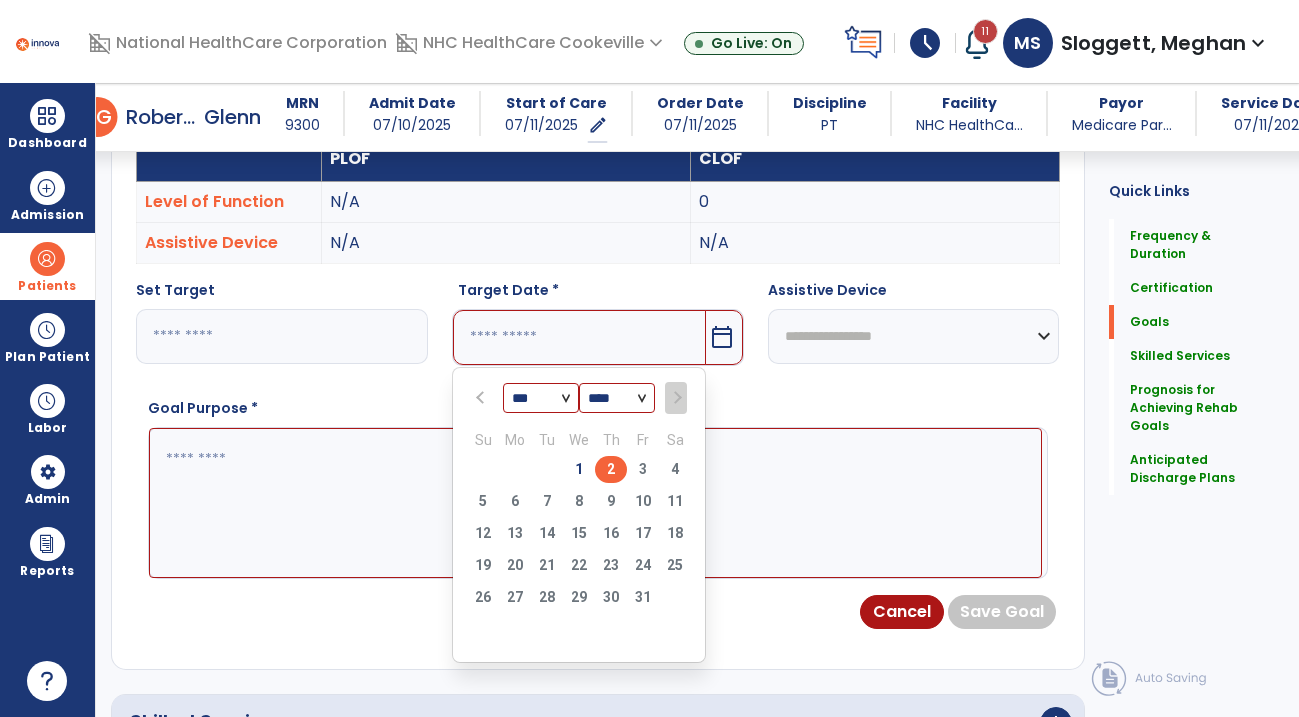 type on "*********" 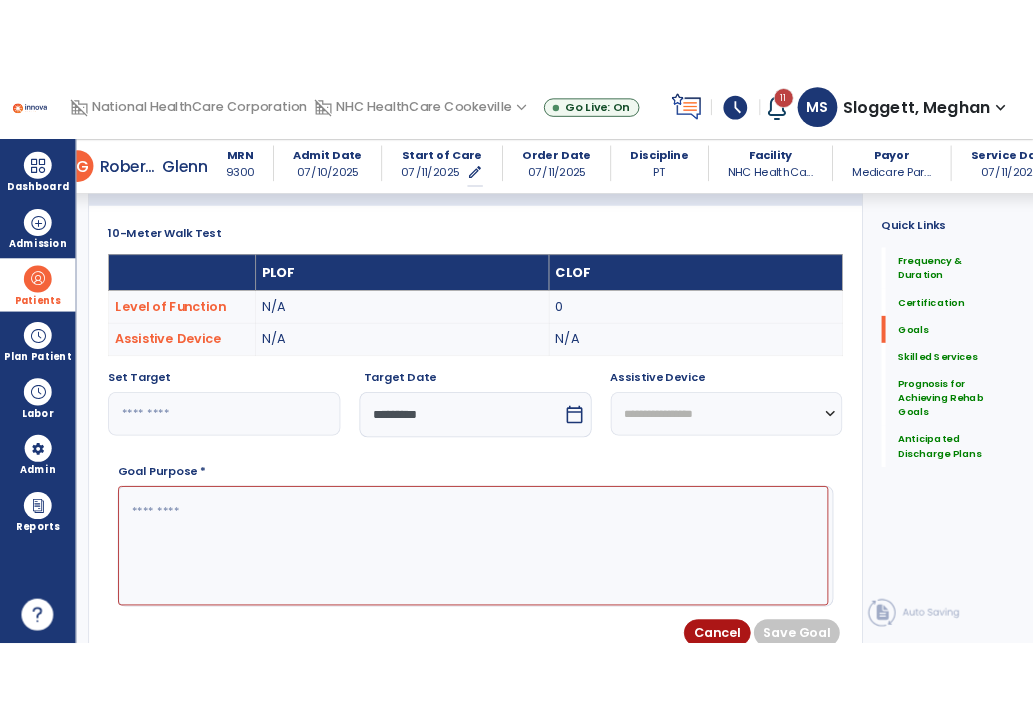 scroll, scrollTop: 548, scrollLeft: 0, axis: vertical 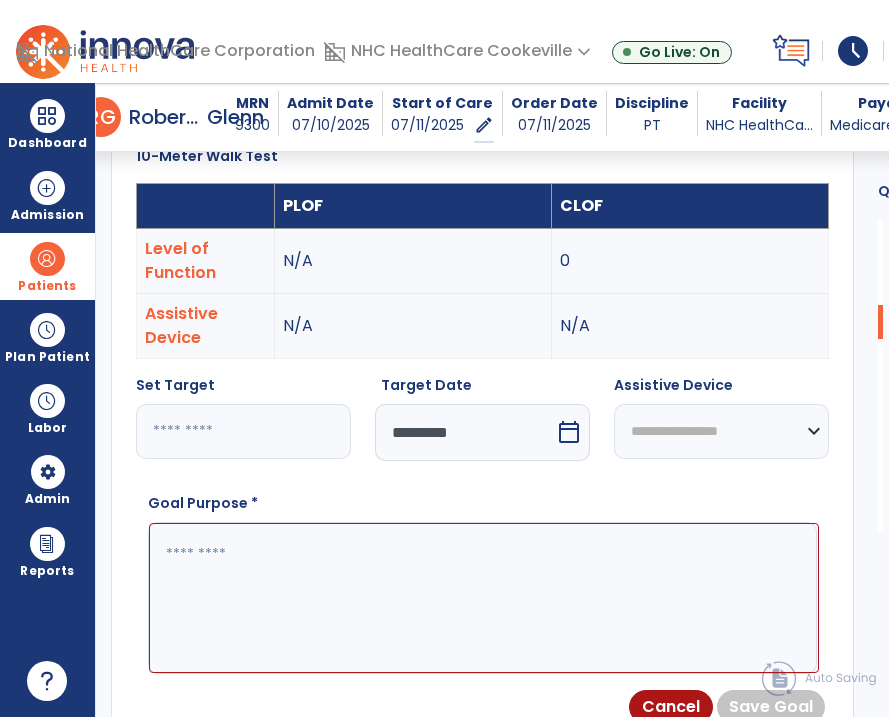 click at bounding box center [484, 598] 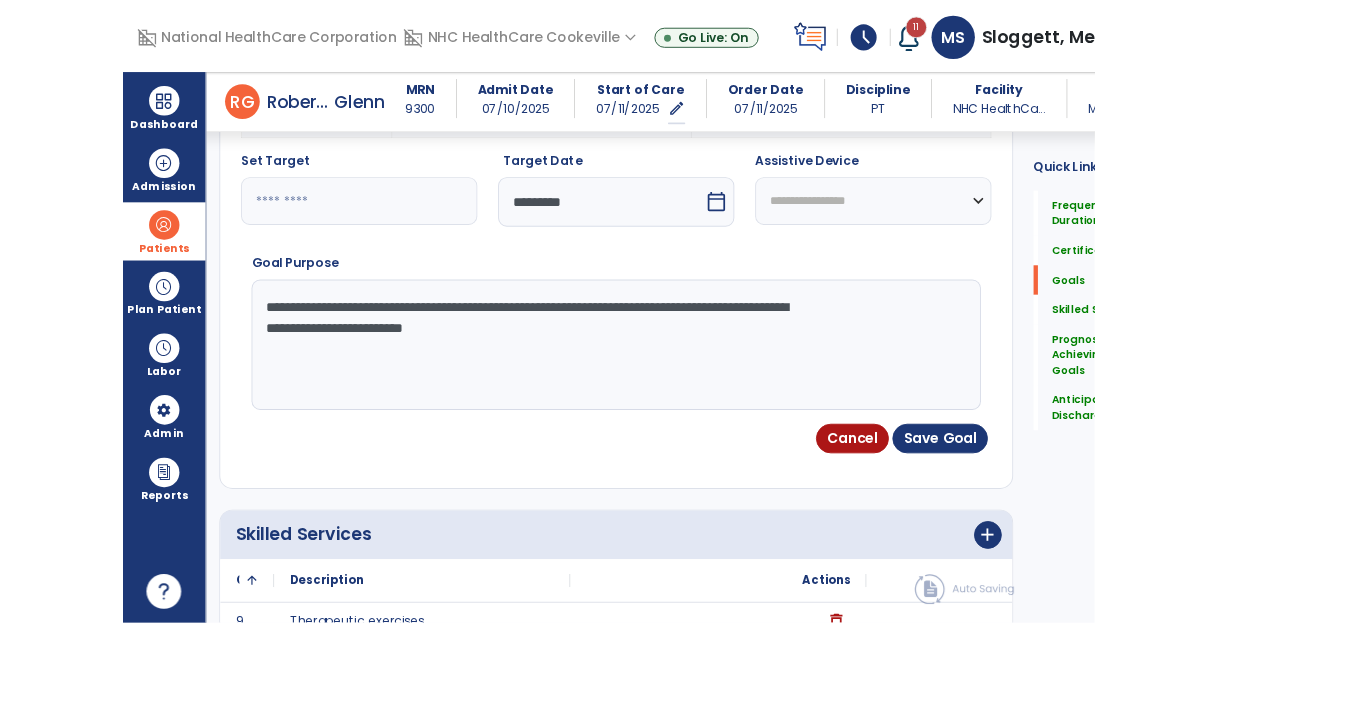 scroll, scrollTop: 548, scrollLeft: 0, axis: vertical 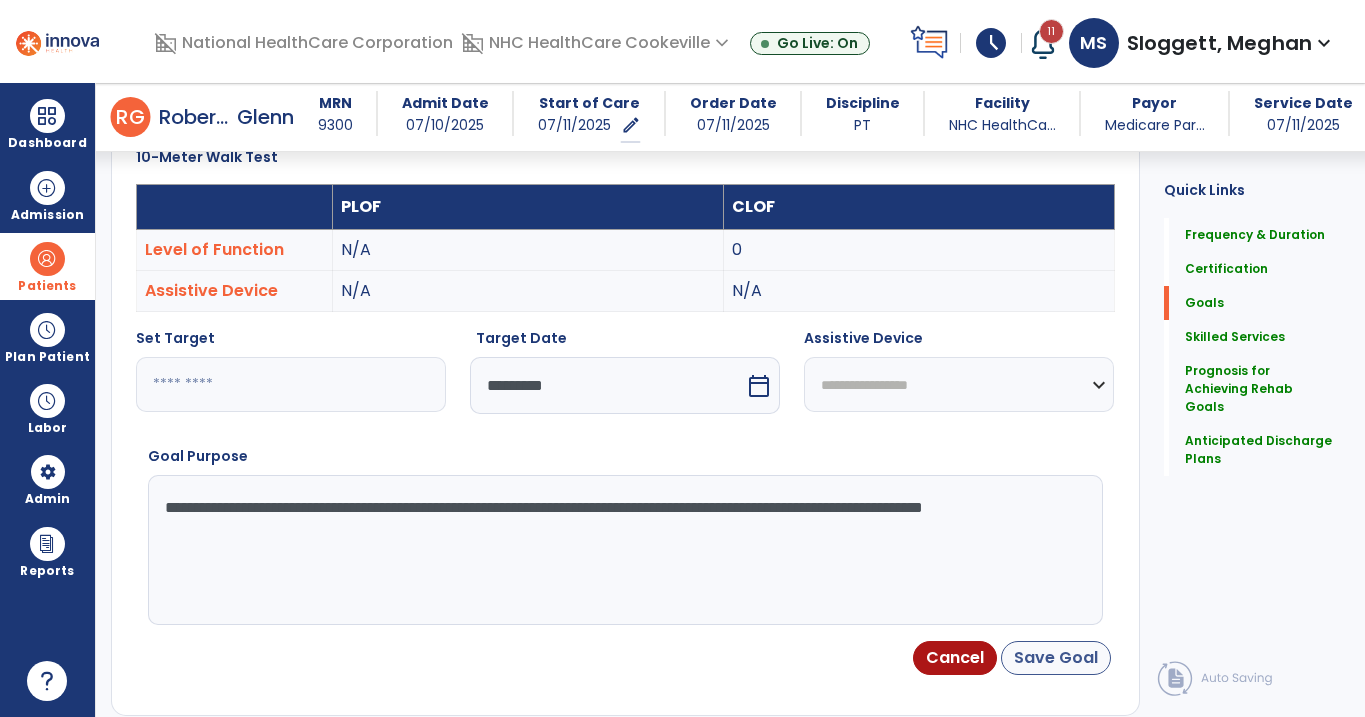 type on "**********" 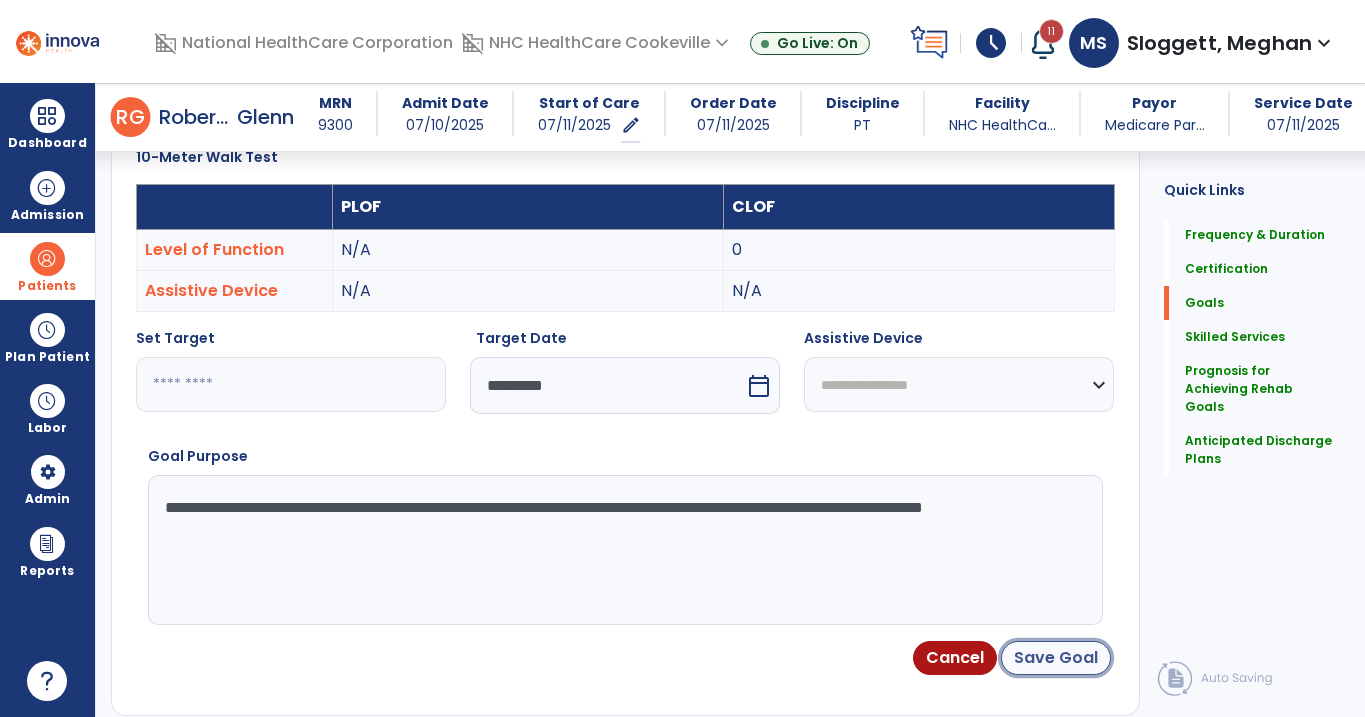 click on "Save Goal" at bounding box center [1056, 658] 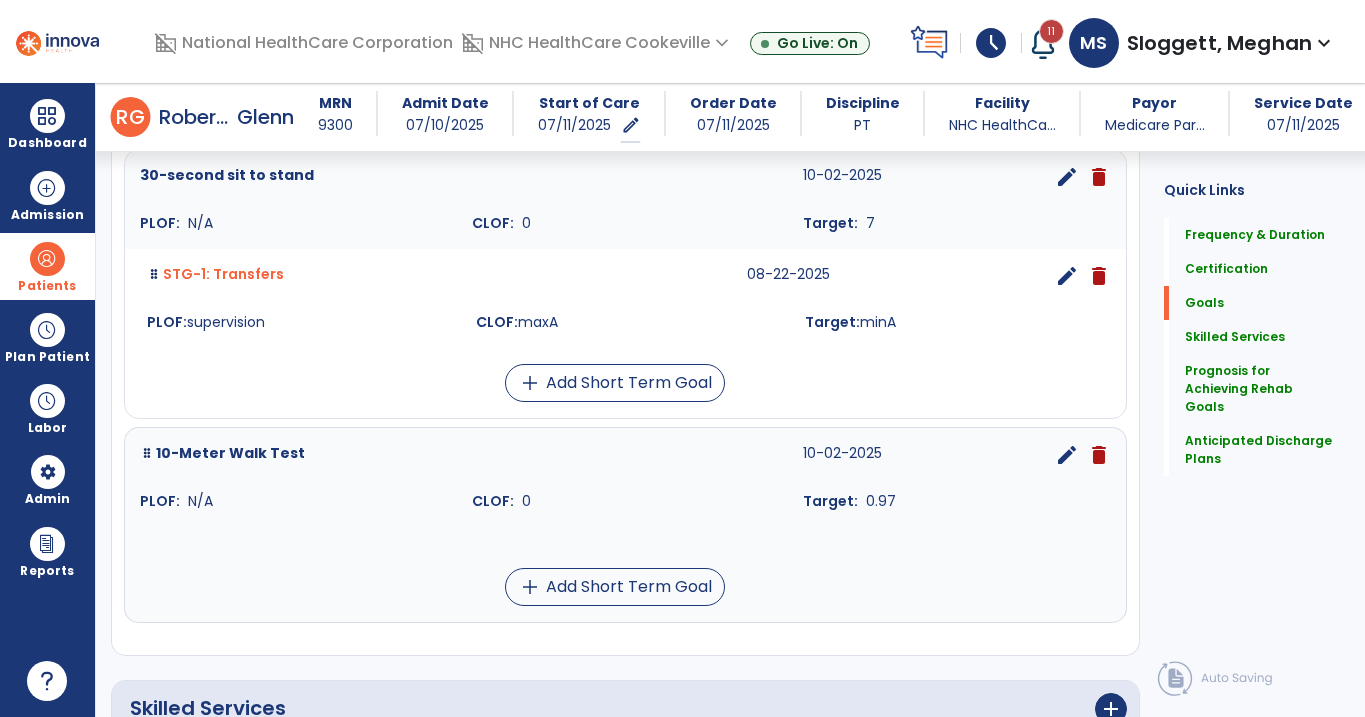 scroll, scrollTop: 491, scrollLeft: 0, axis: vertical 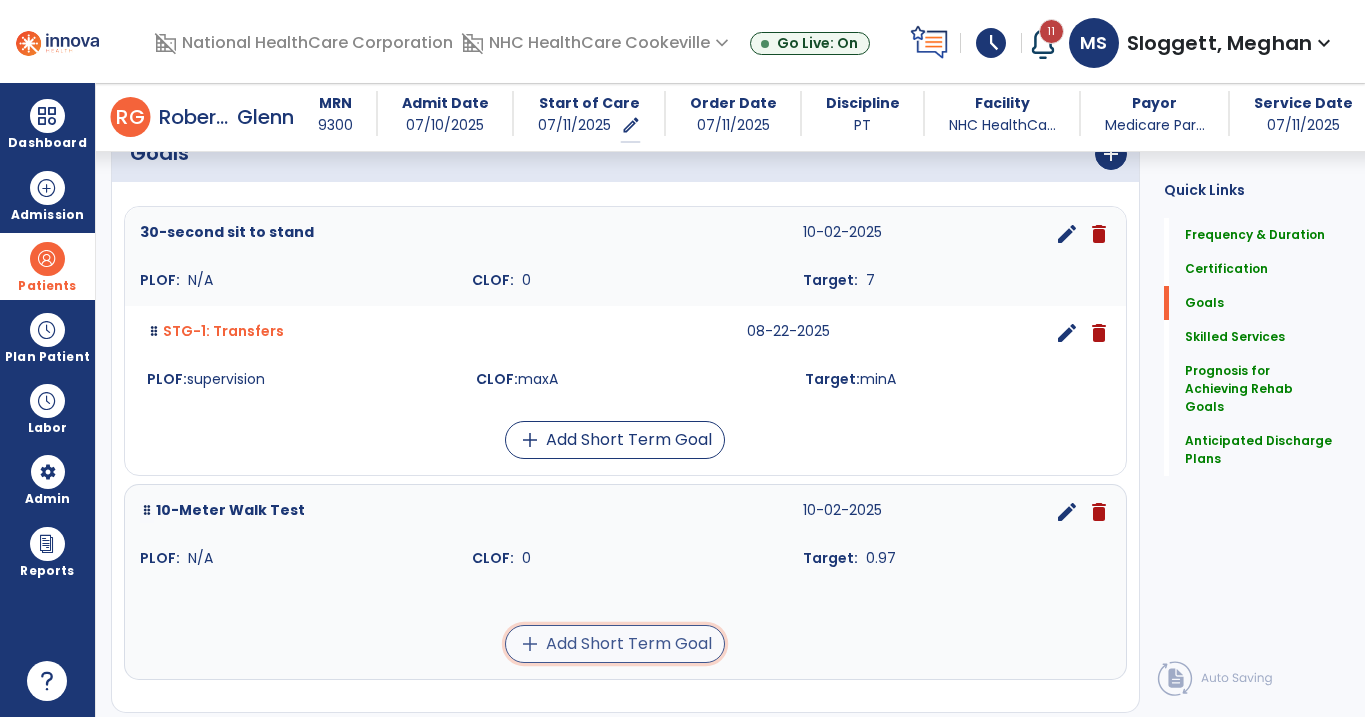 click on "add  Add Short Term Goal" at bounding box center (615, 644) 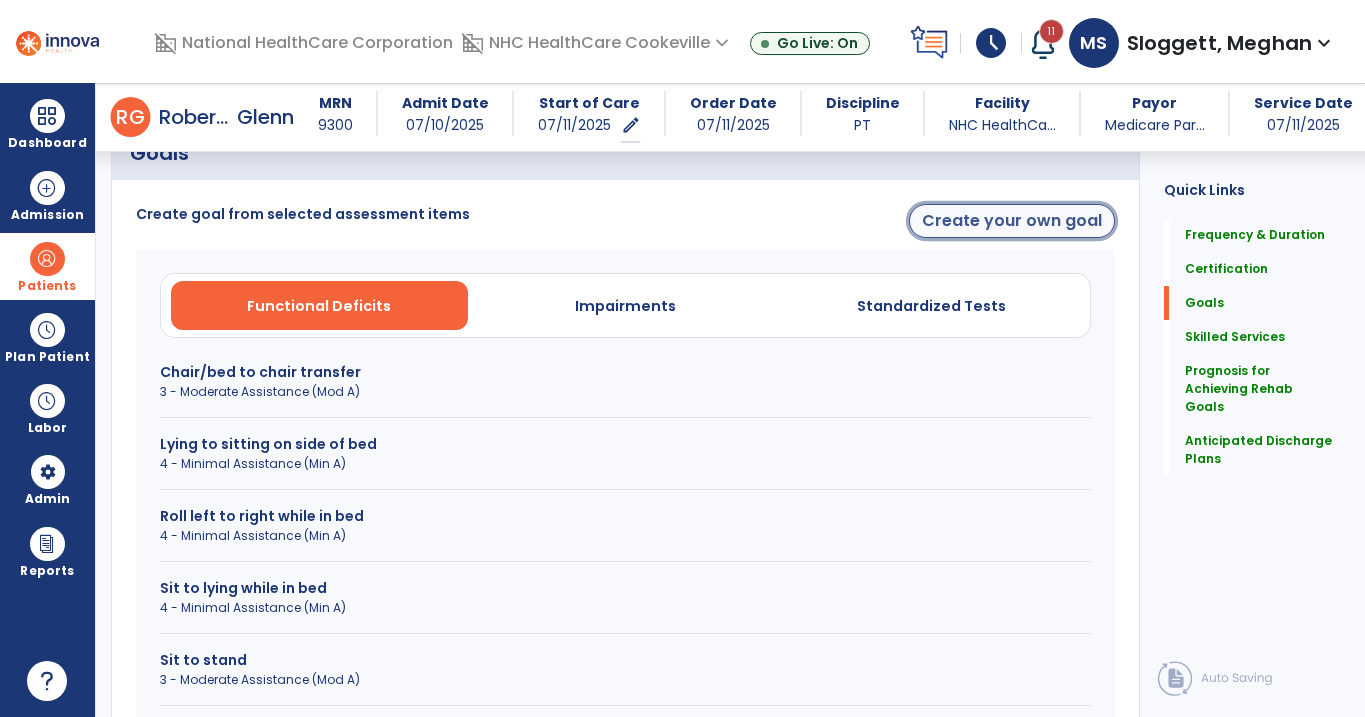 click on "Create your own goal" at bounding box center [1012, 221] 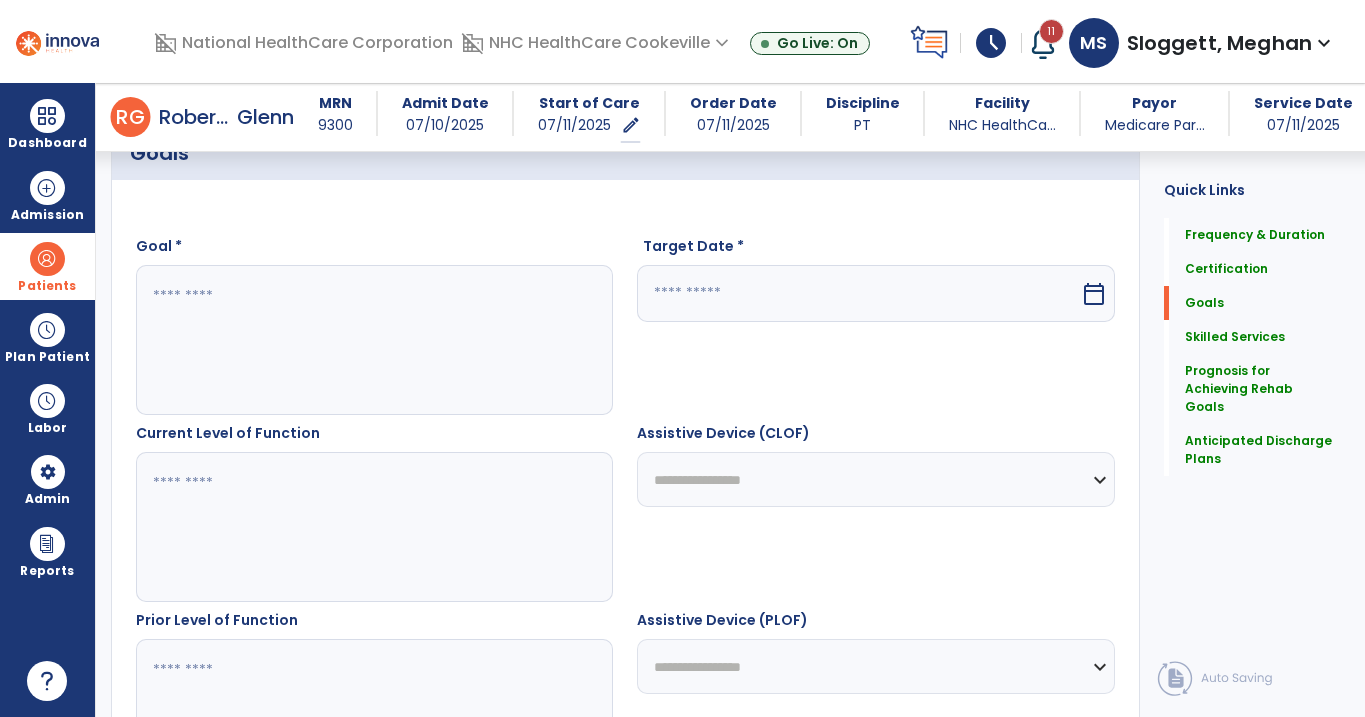 click at bounding box center (373, 340) 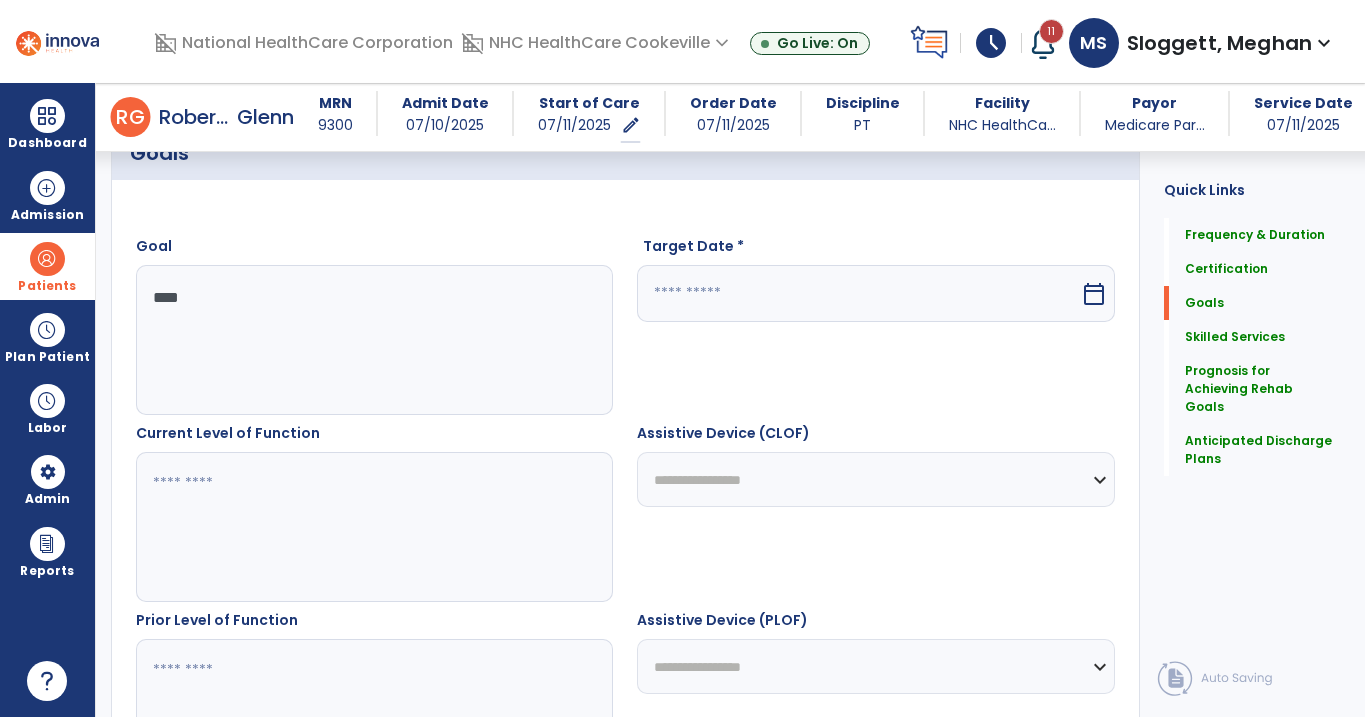 type on "****" 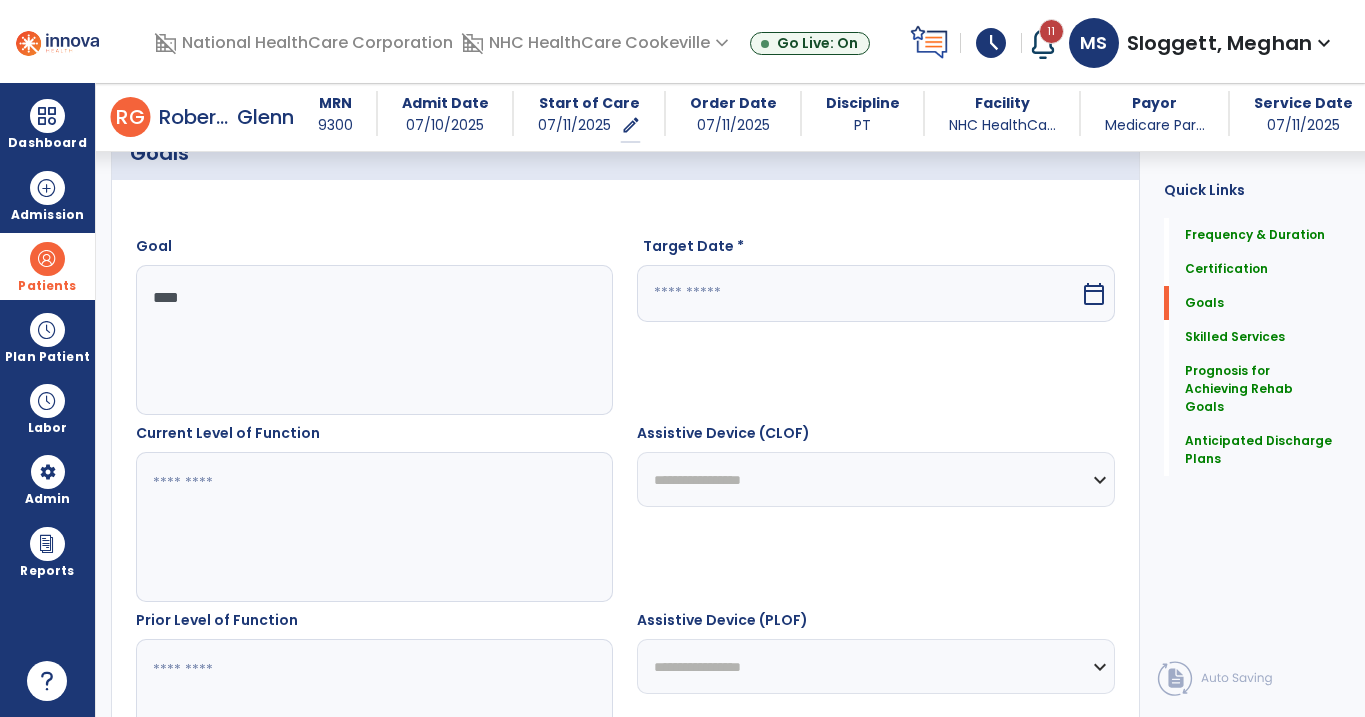 click at bounding box center [858, 293] 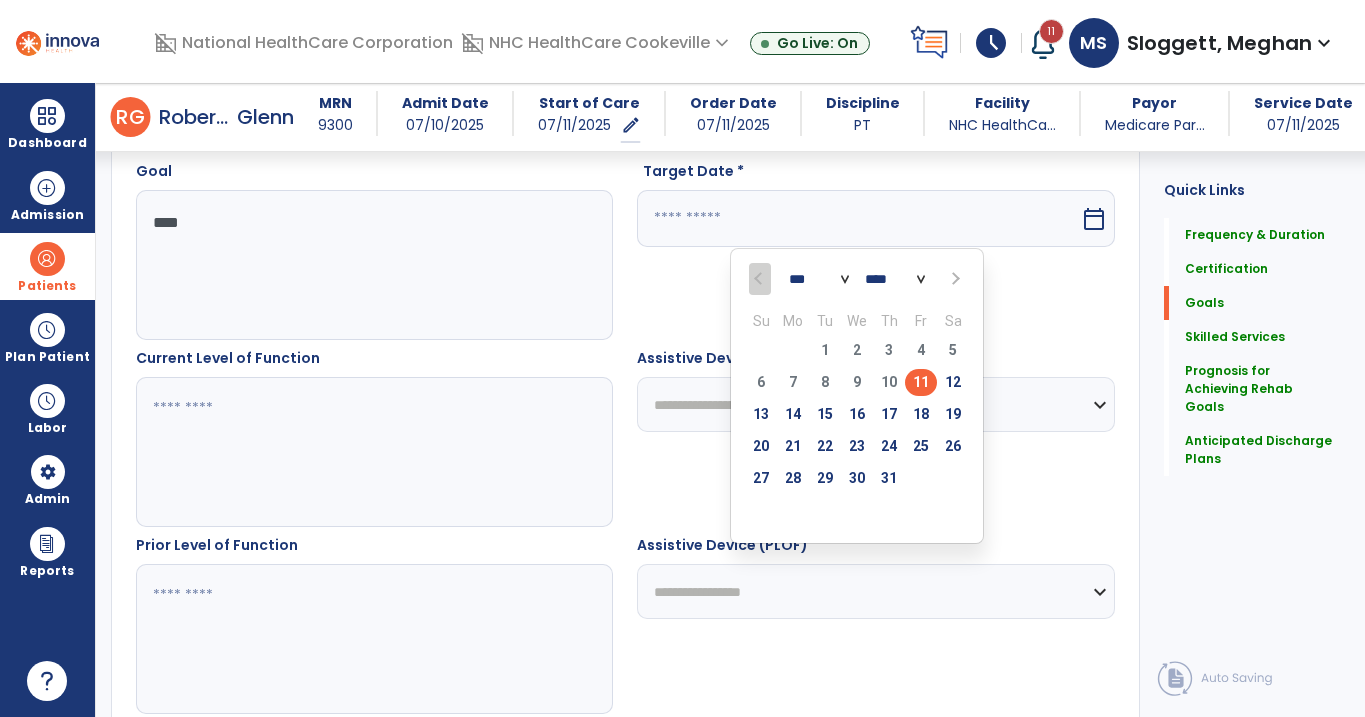 scroll, scrollTop: 581, scrollLeft: 0, axis: vertical 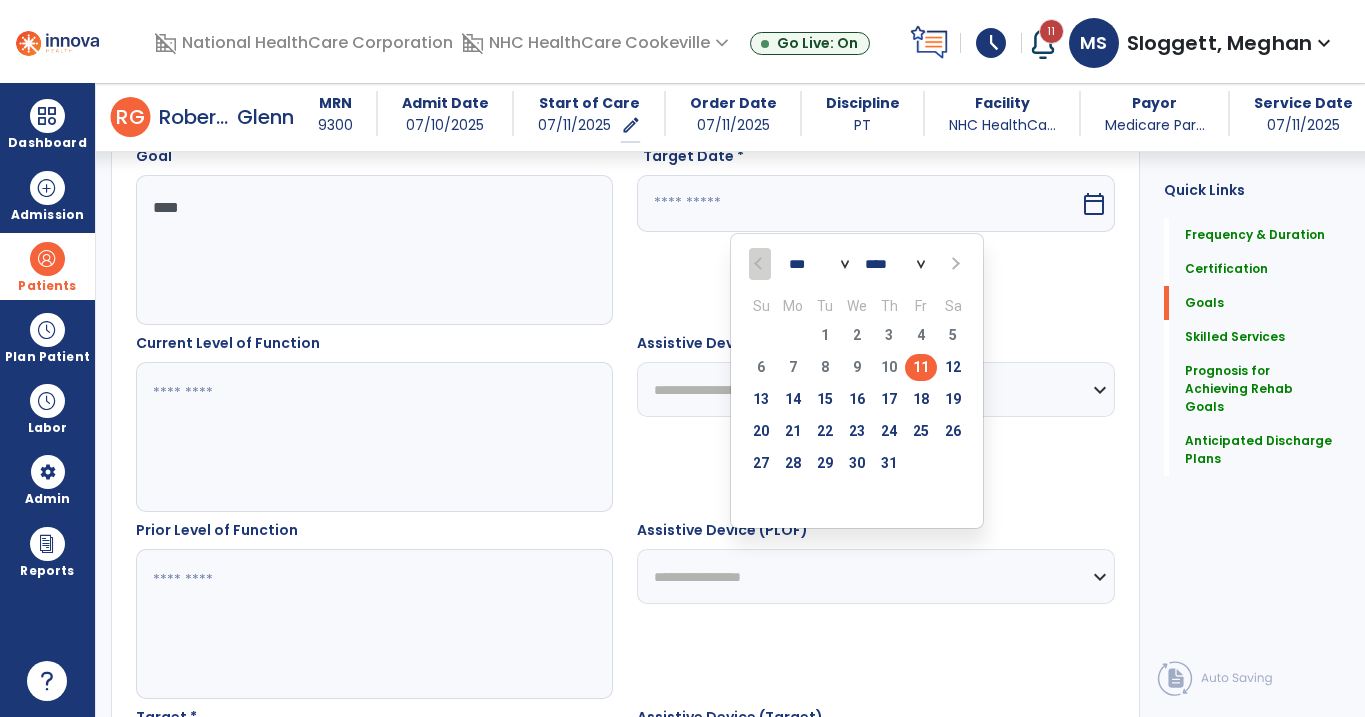 click at bounding box center [954, 264] 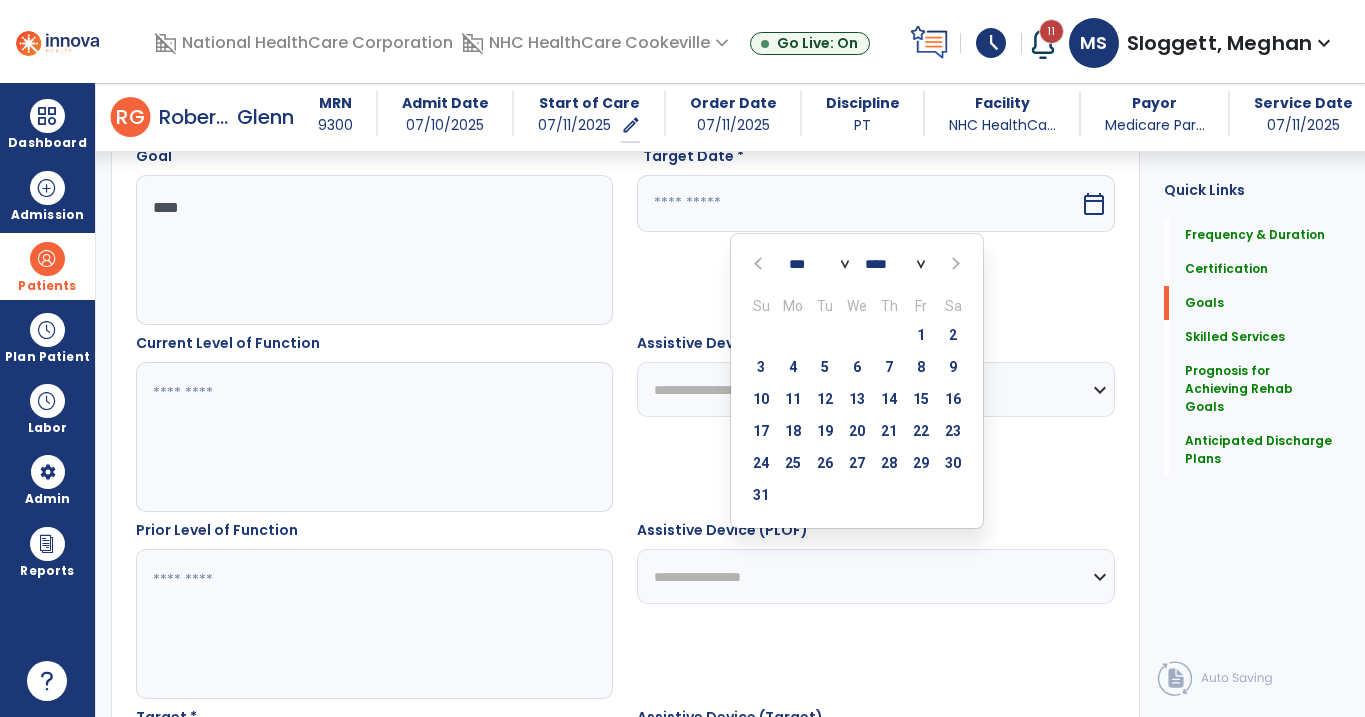 click at bounding box center [954, 264] 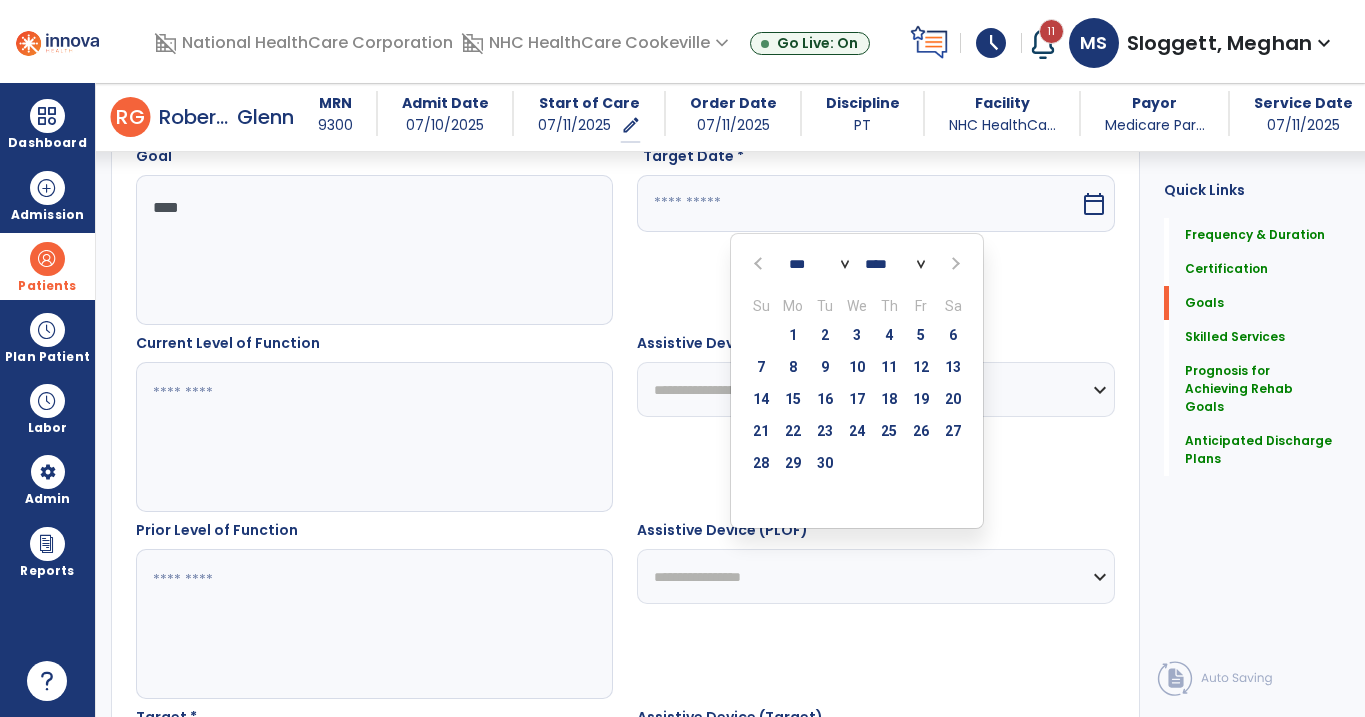 click at bounding box center [760, 264] 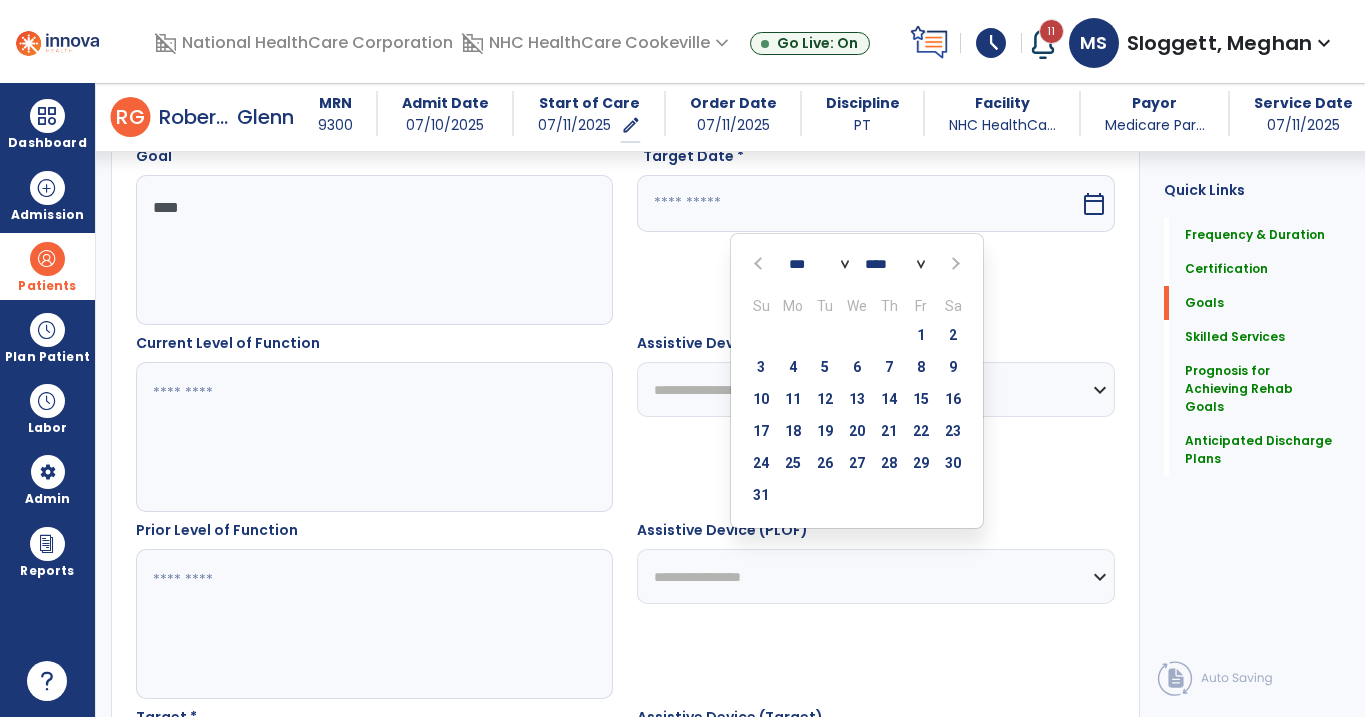 click at bounding box center [760, 264] 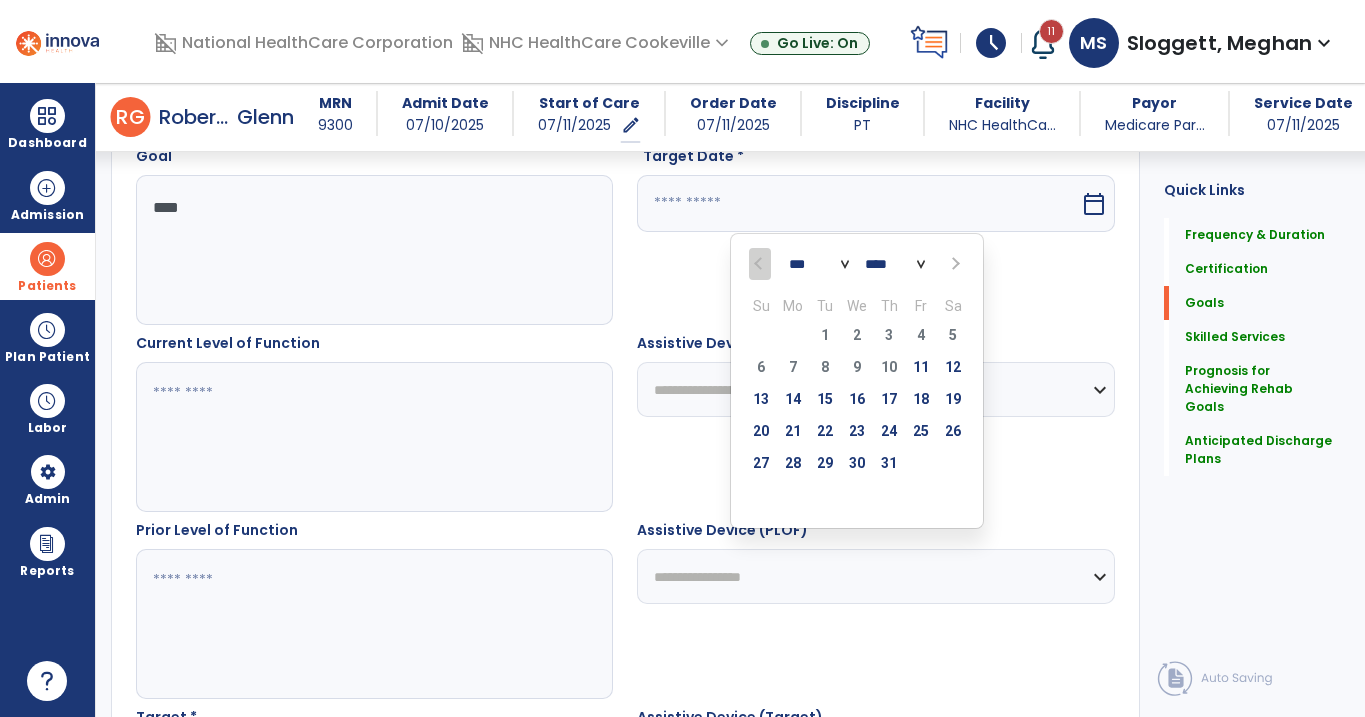 click at bounding box center [953, 264] 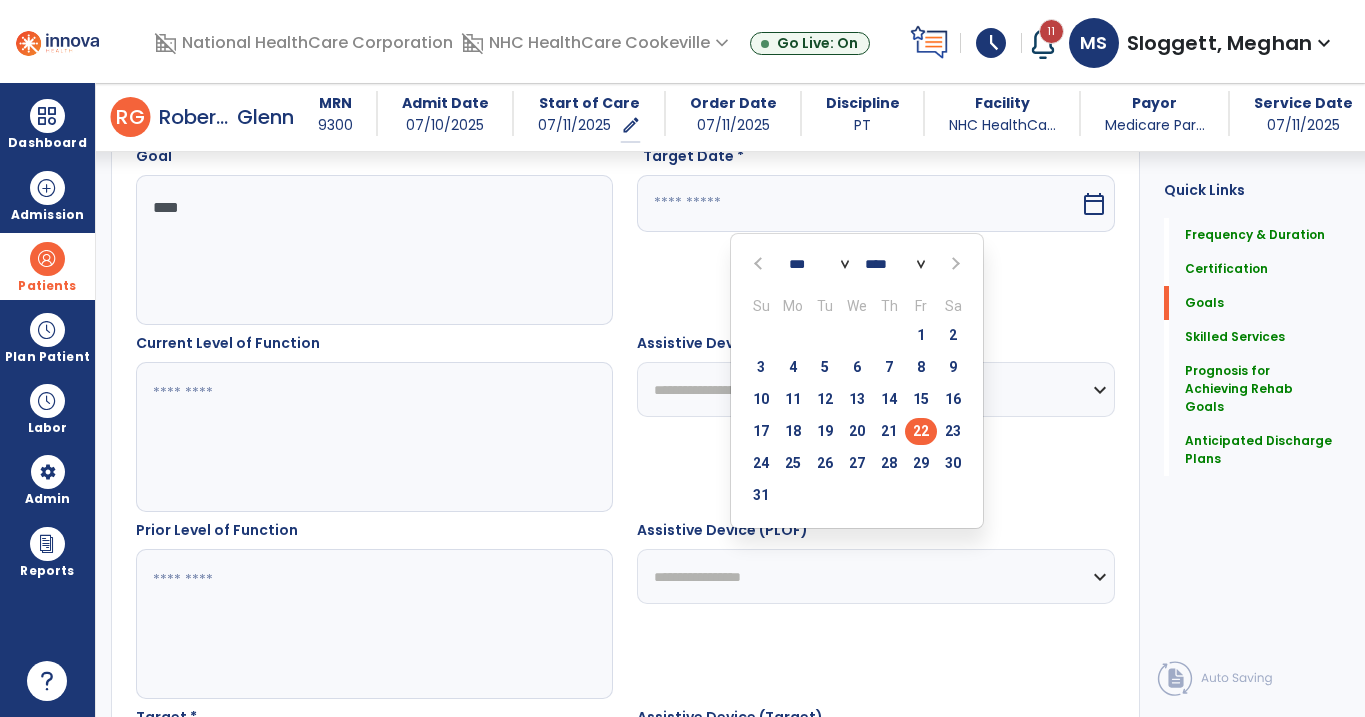 click on "22" at bounding box center [921, 431] 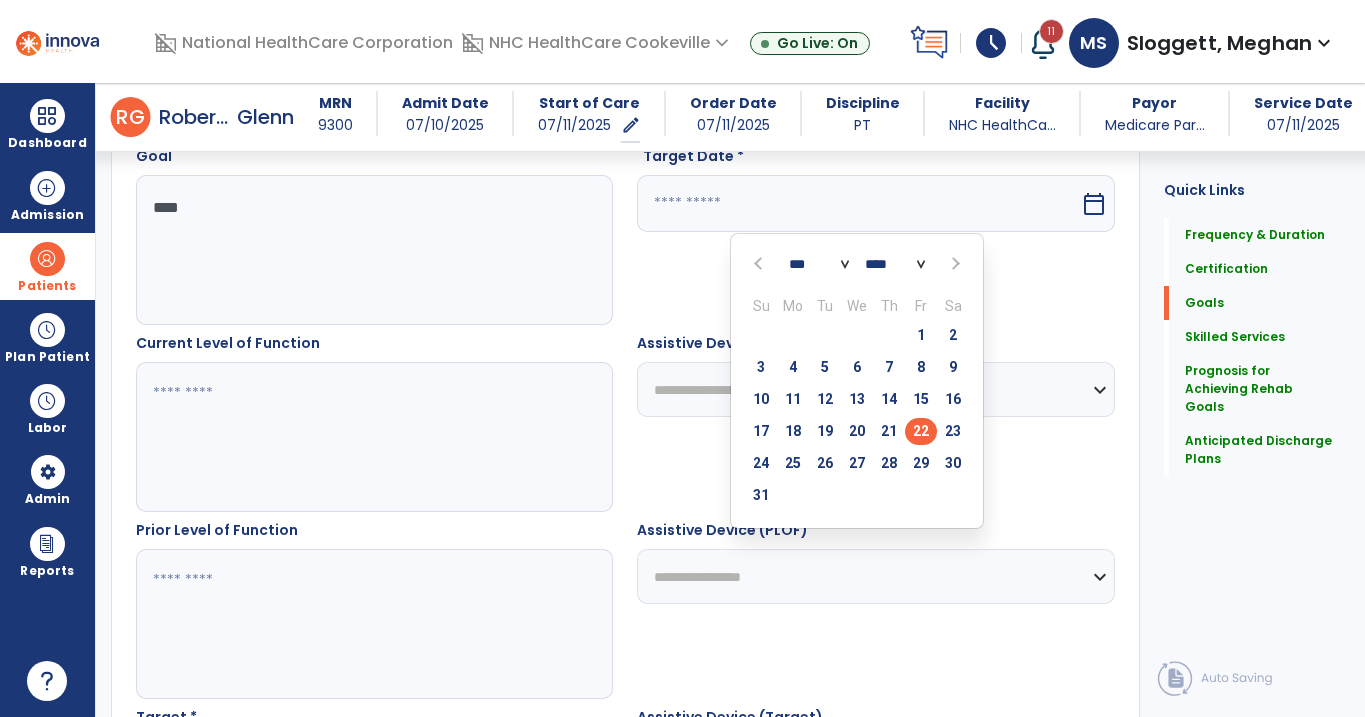 type on "*********" 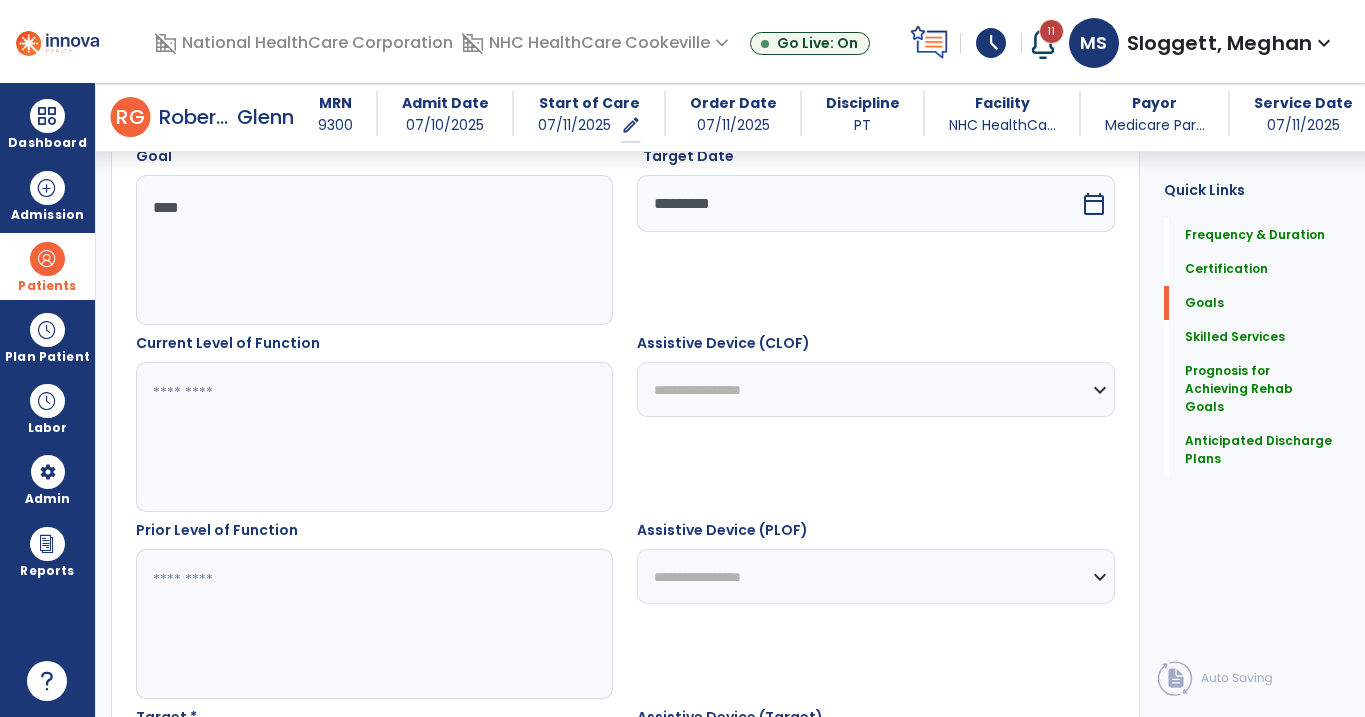 click at bounding box center (373, 437) 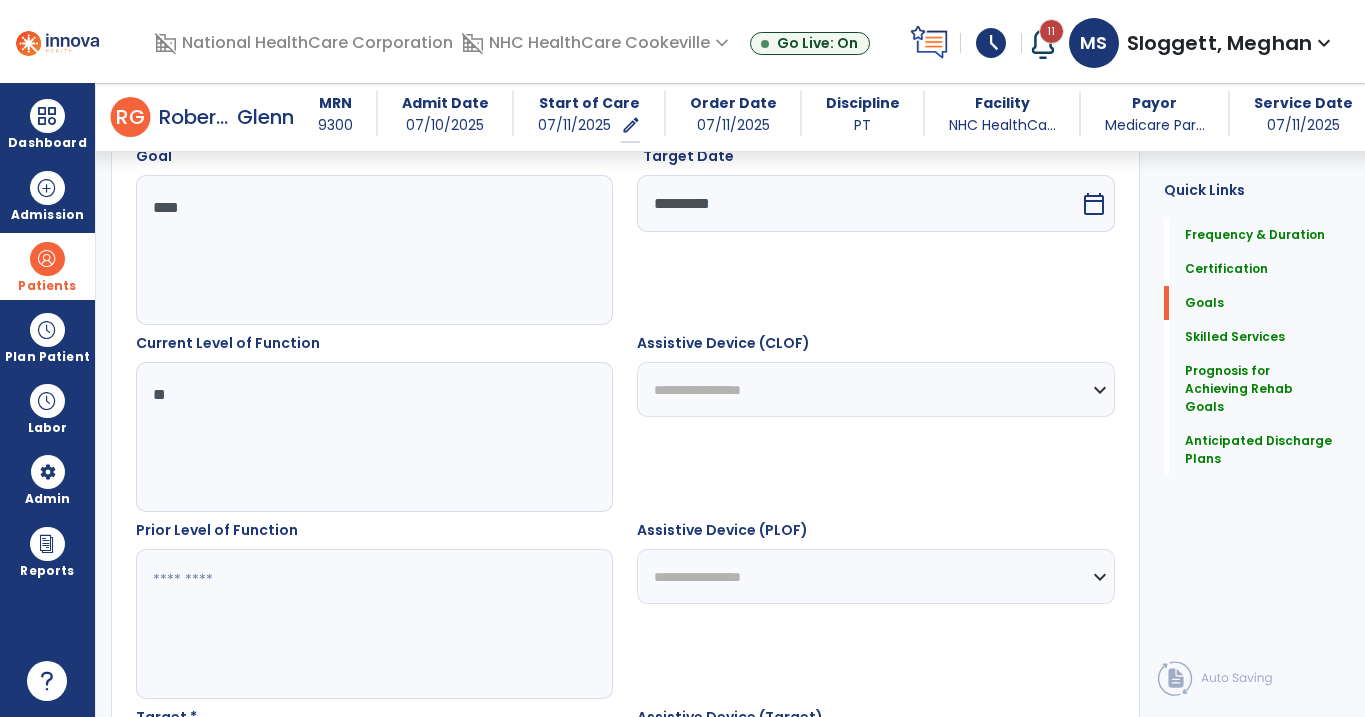 type on "*" 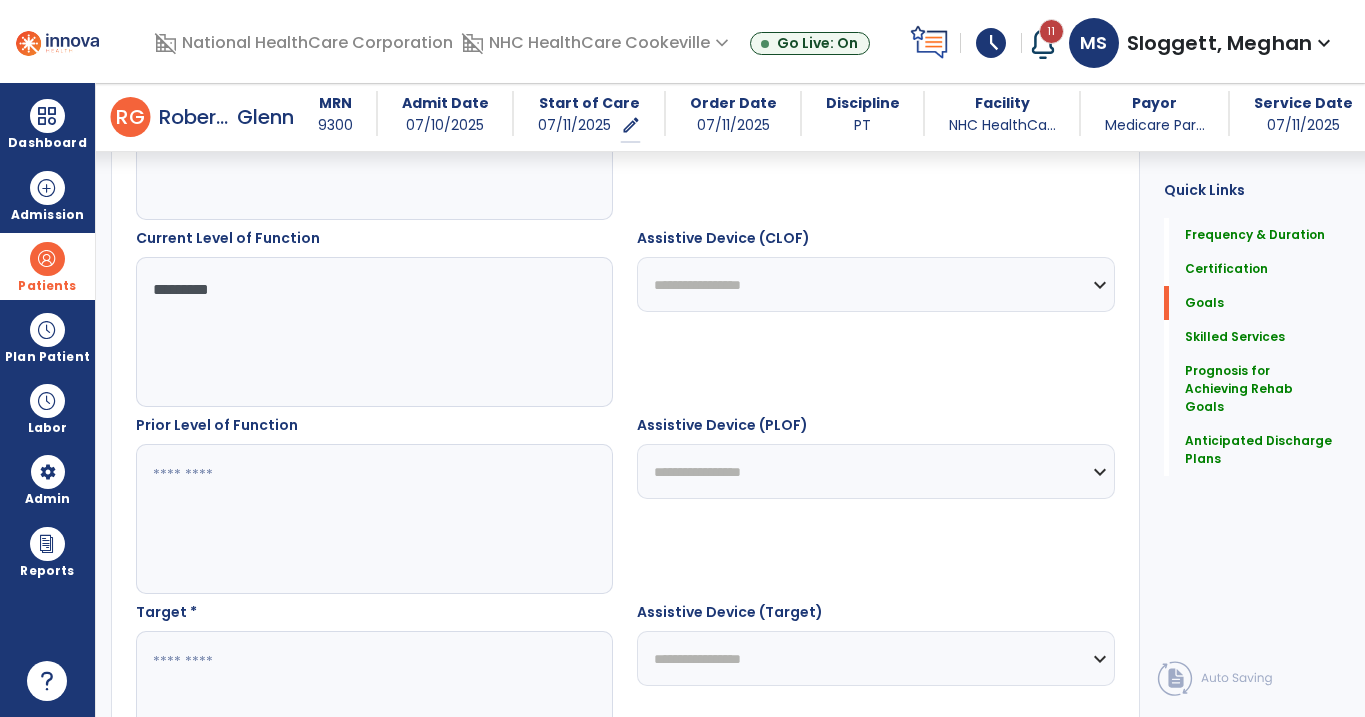 scroll, scrollTop: 708, scrollLeft: 0, axis: vertical 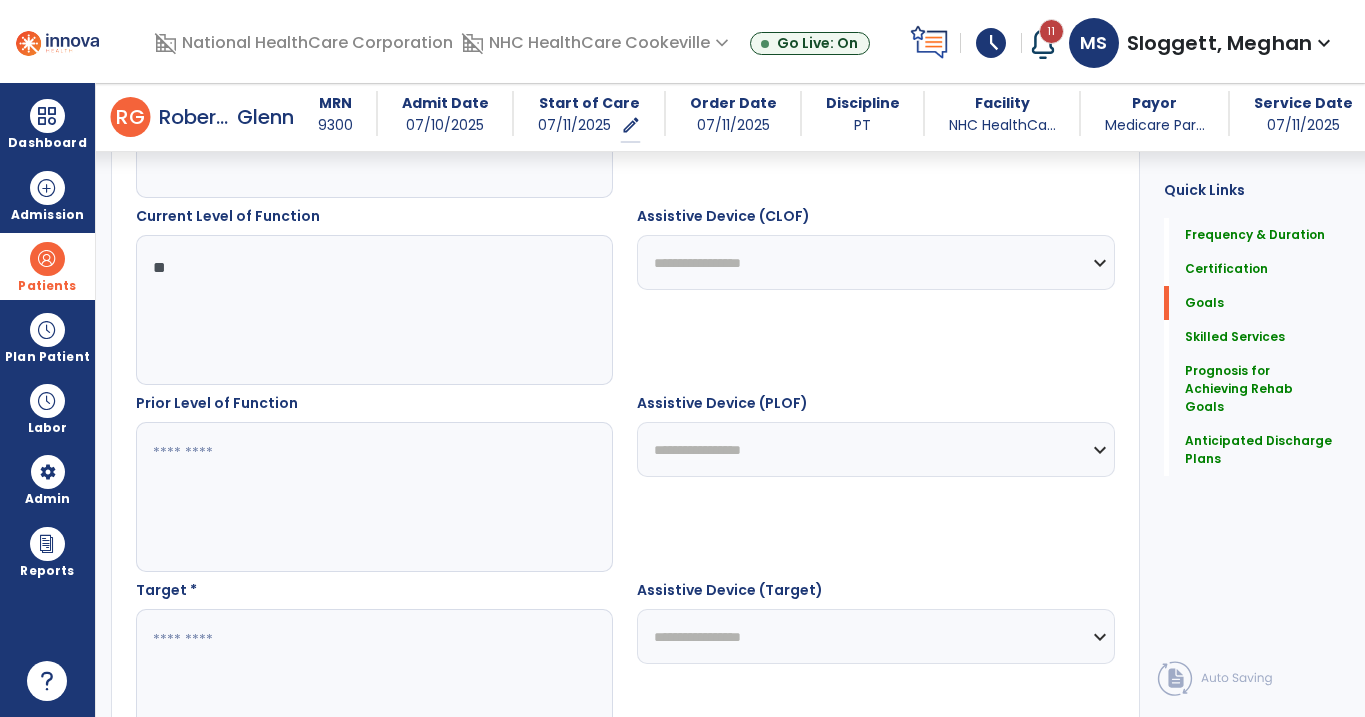 type on "*" 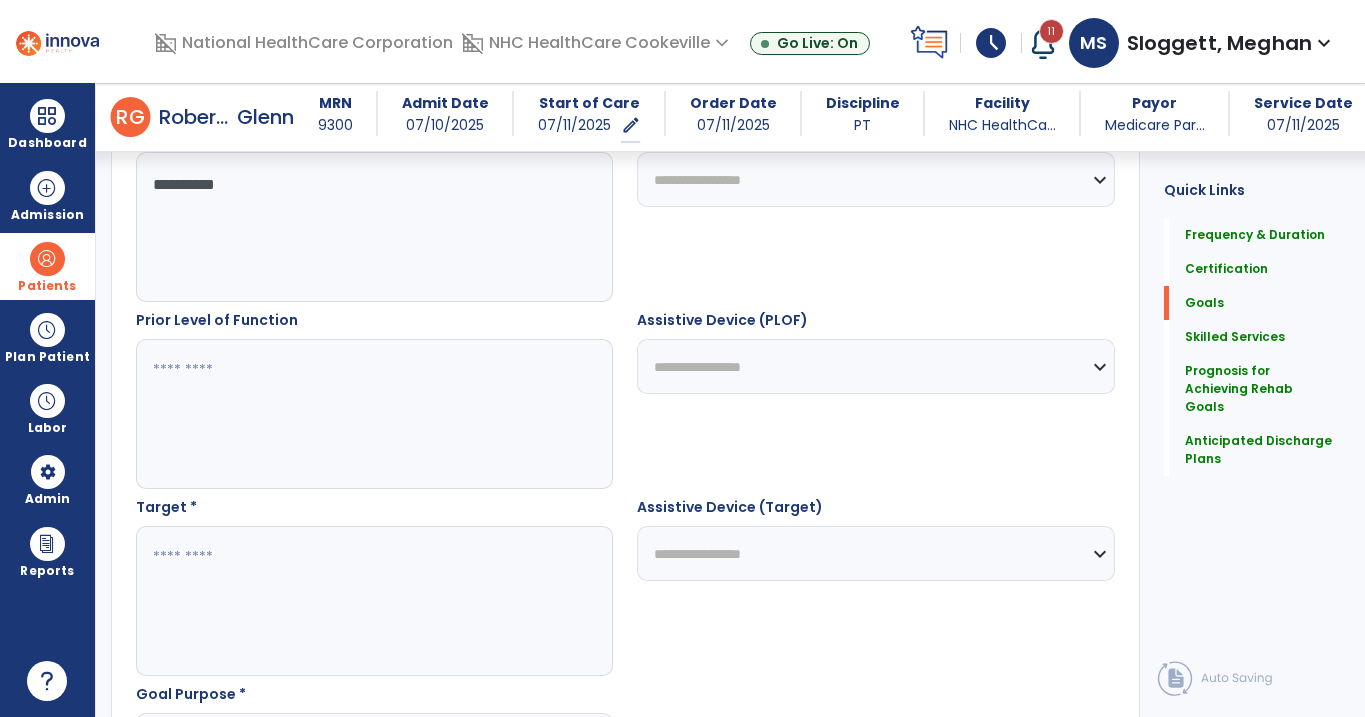 scroll, scrollTop: 797, scrollLeft: 0, axis: vertical 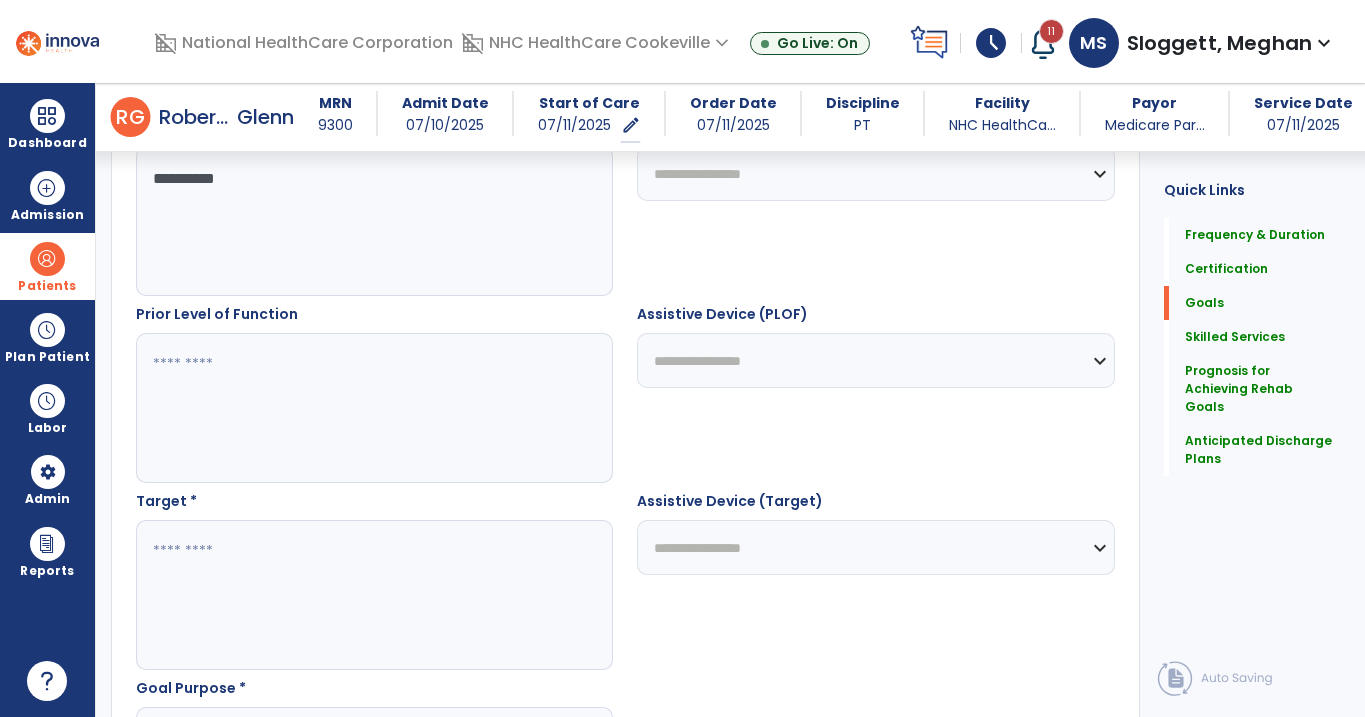 type on "**********" 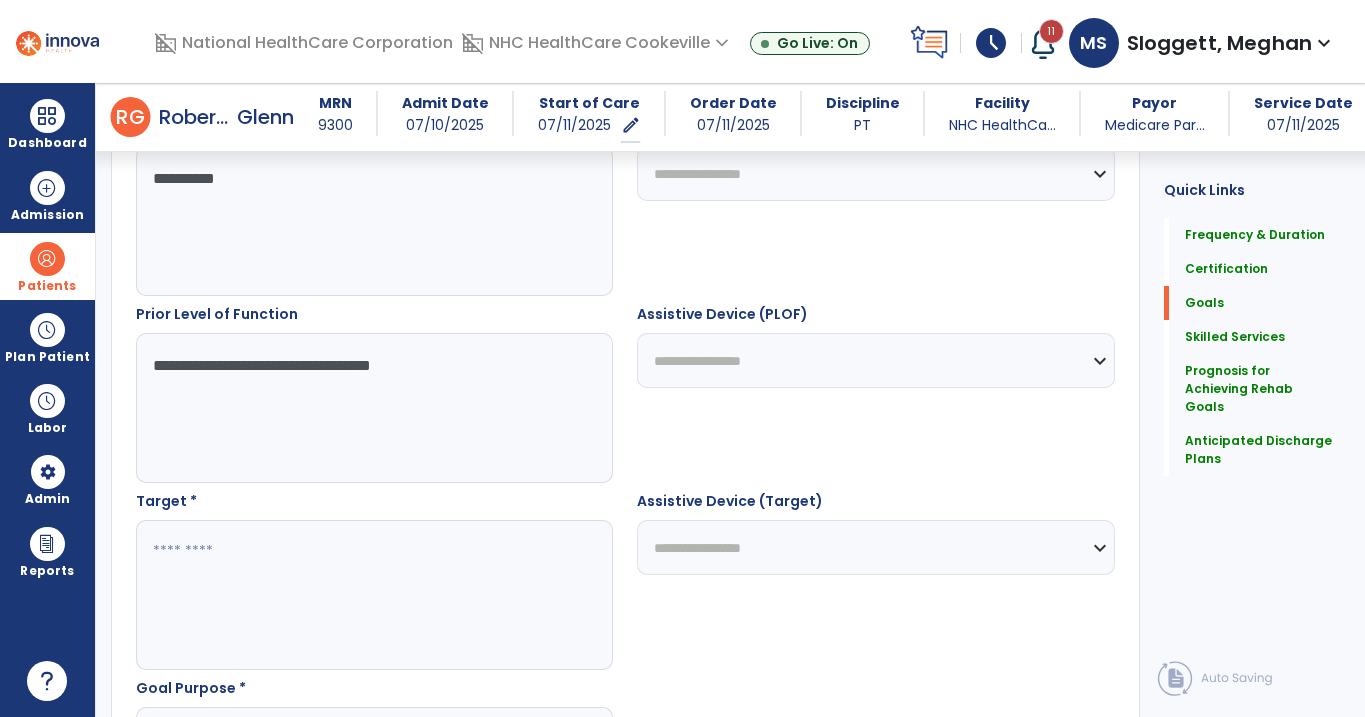 scroll, scrollTop: 879, scrollLeft: 0, axis: vertical 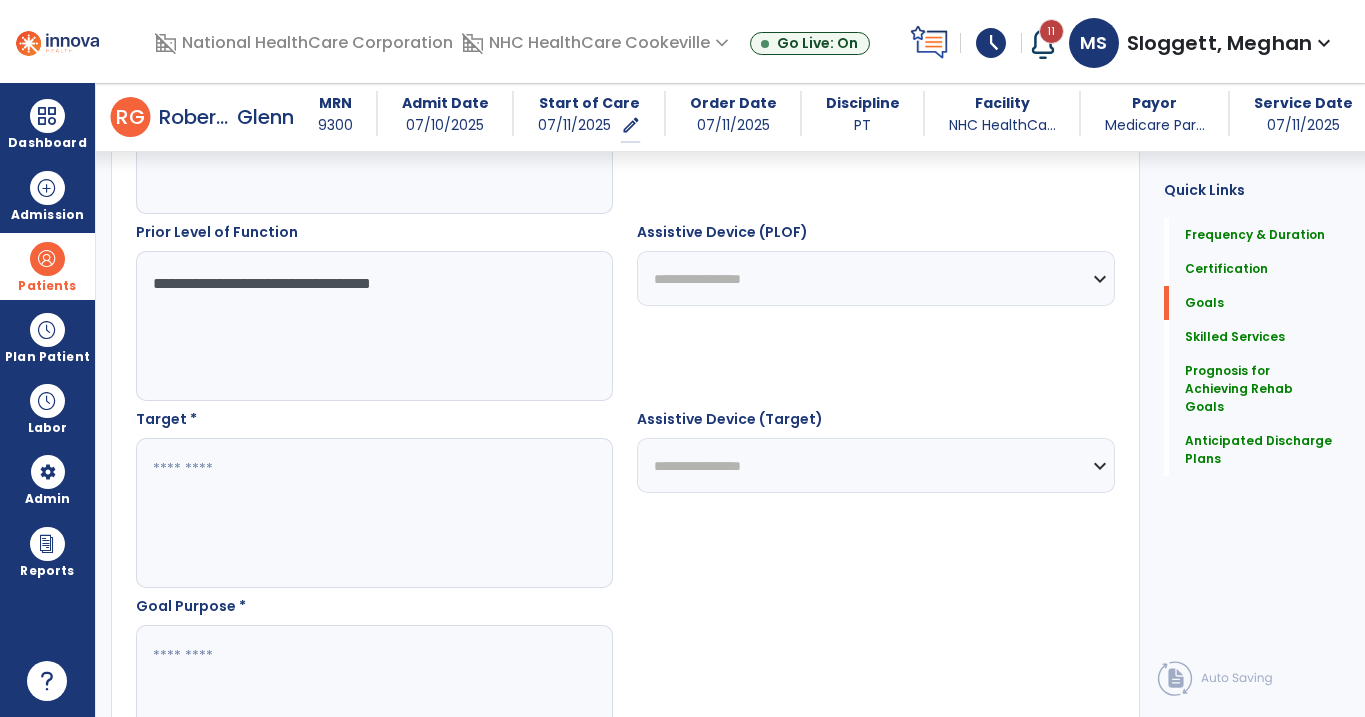 type on "**********" 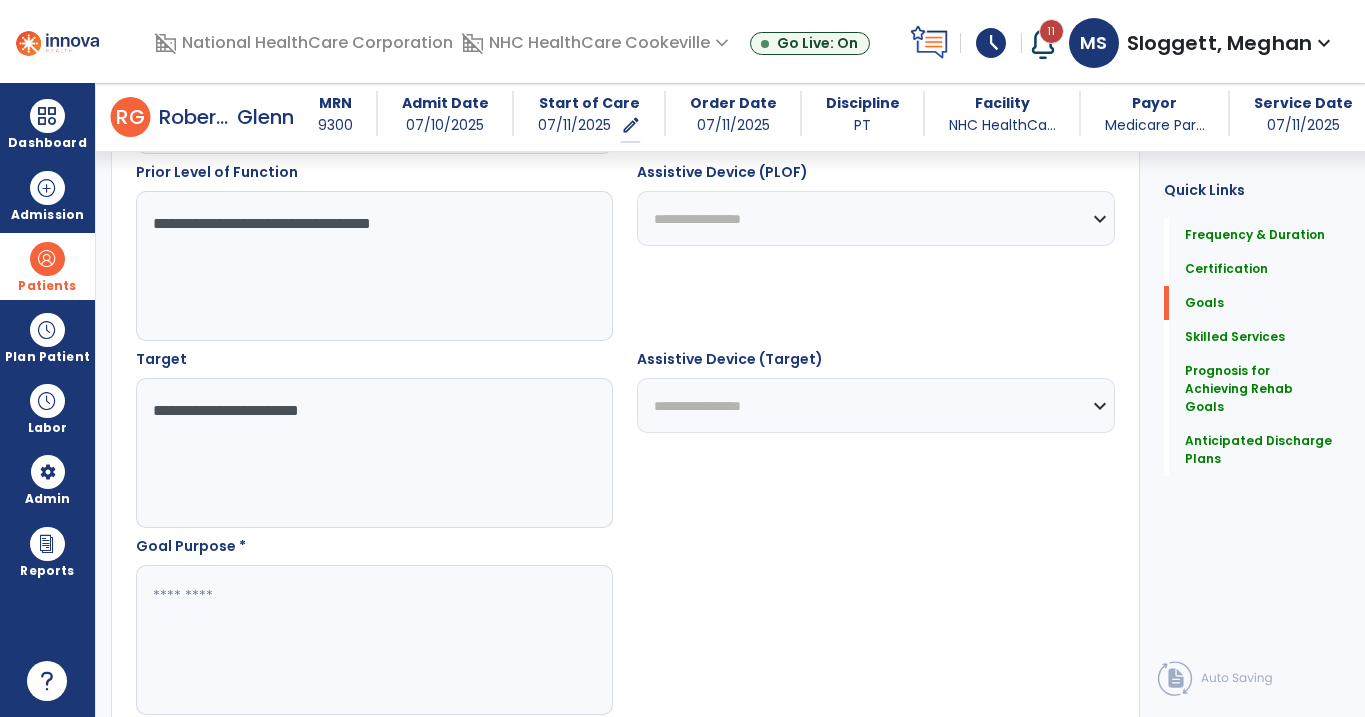 scroll, scrollTop: 938, scrollLeft: 0, axis: vertical 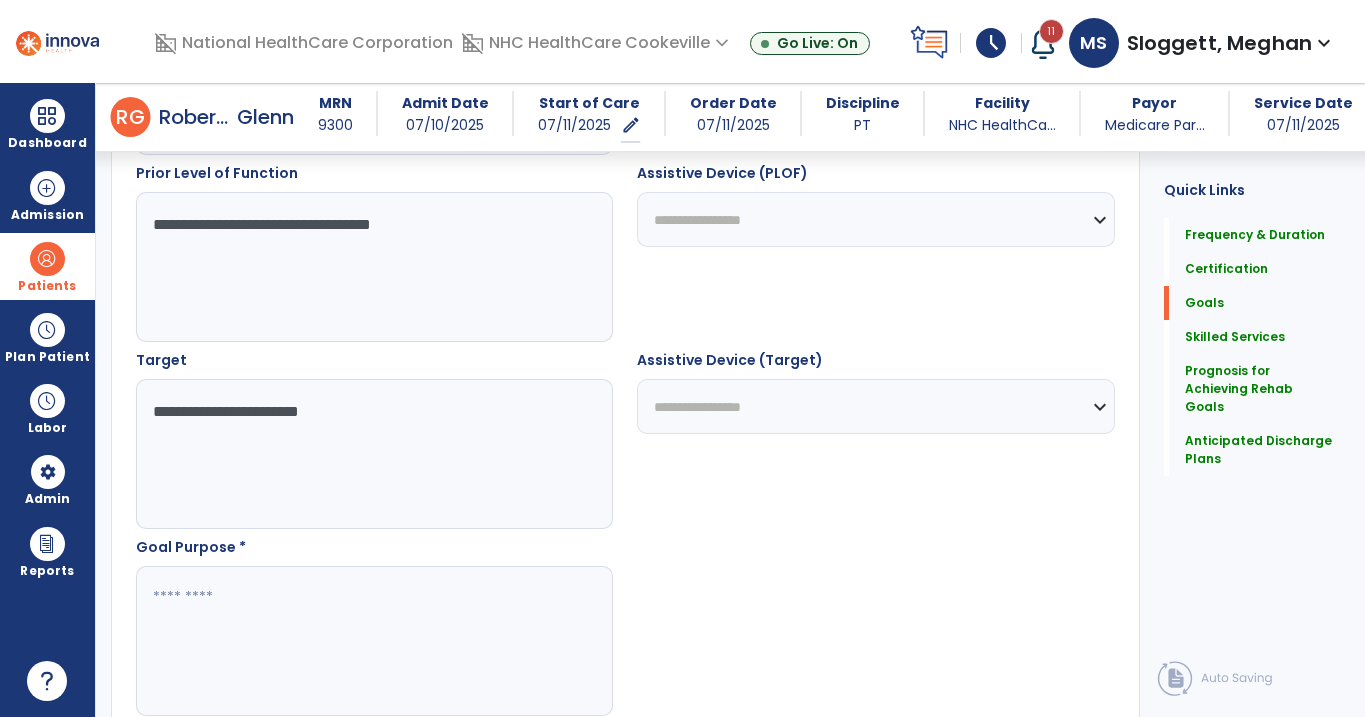 type on "**********" 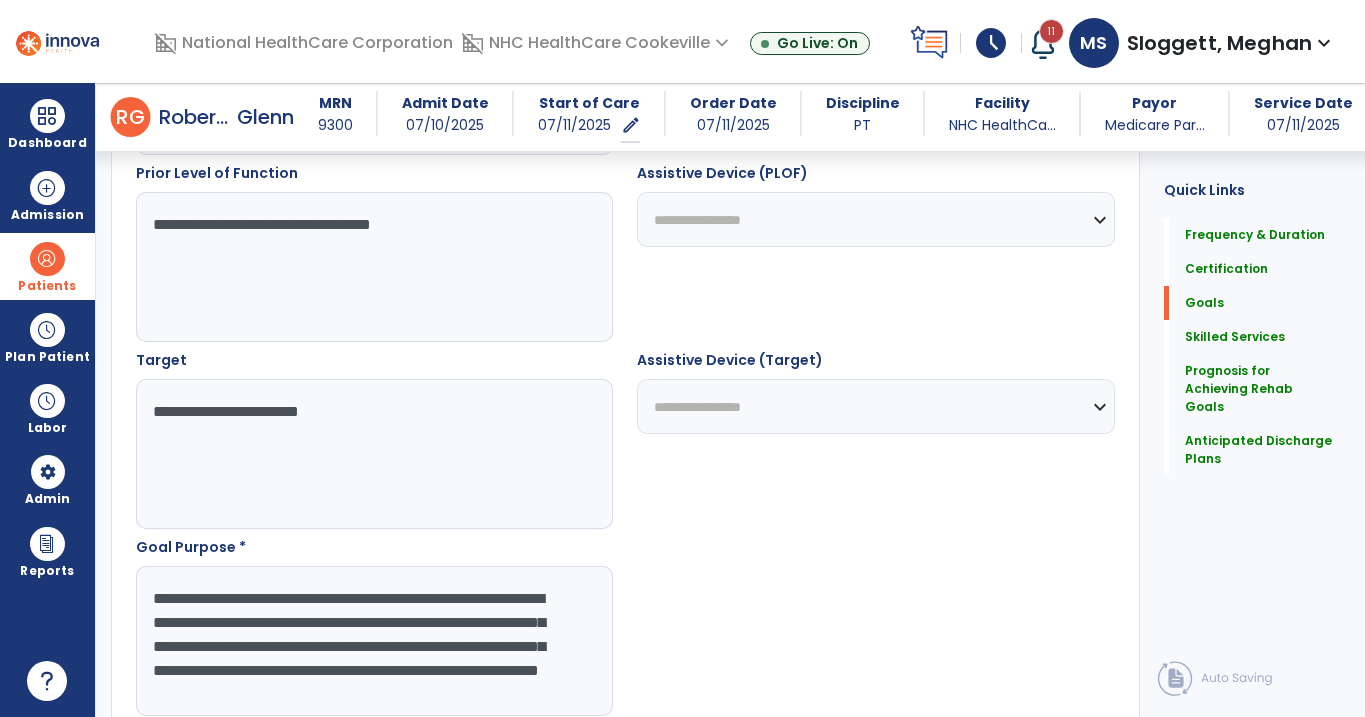 scroll, scrollTop: 15, scrollLeft: 0, axis: vertical 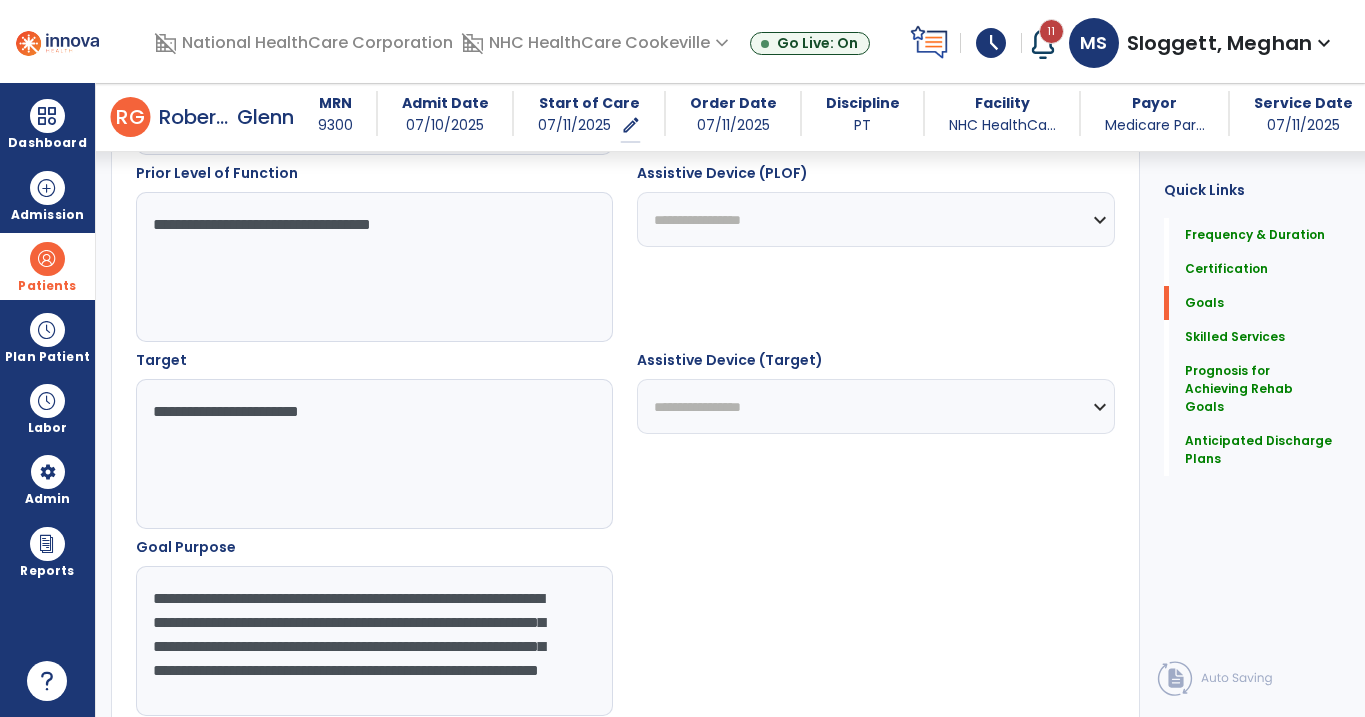 type on "**********" 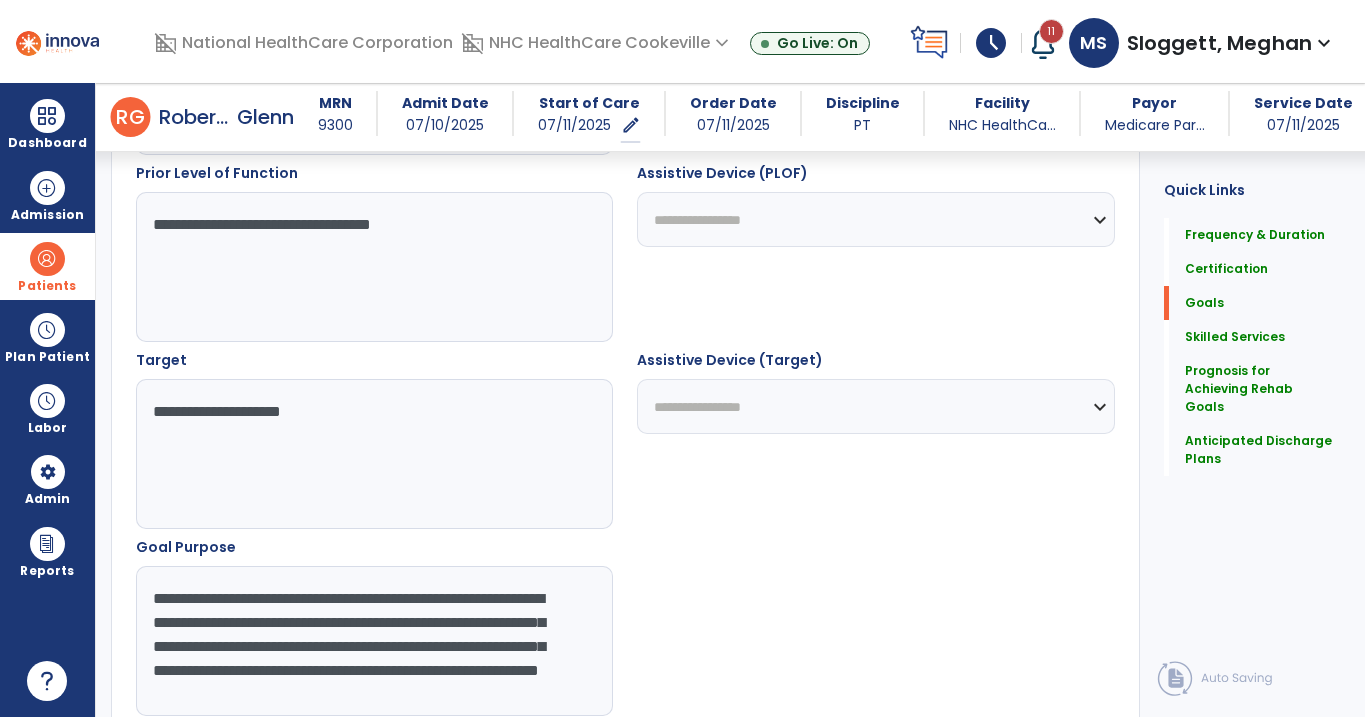 scroll, scrollTop: 24, scrollLeft: 0, axis: vertical 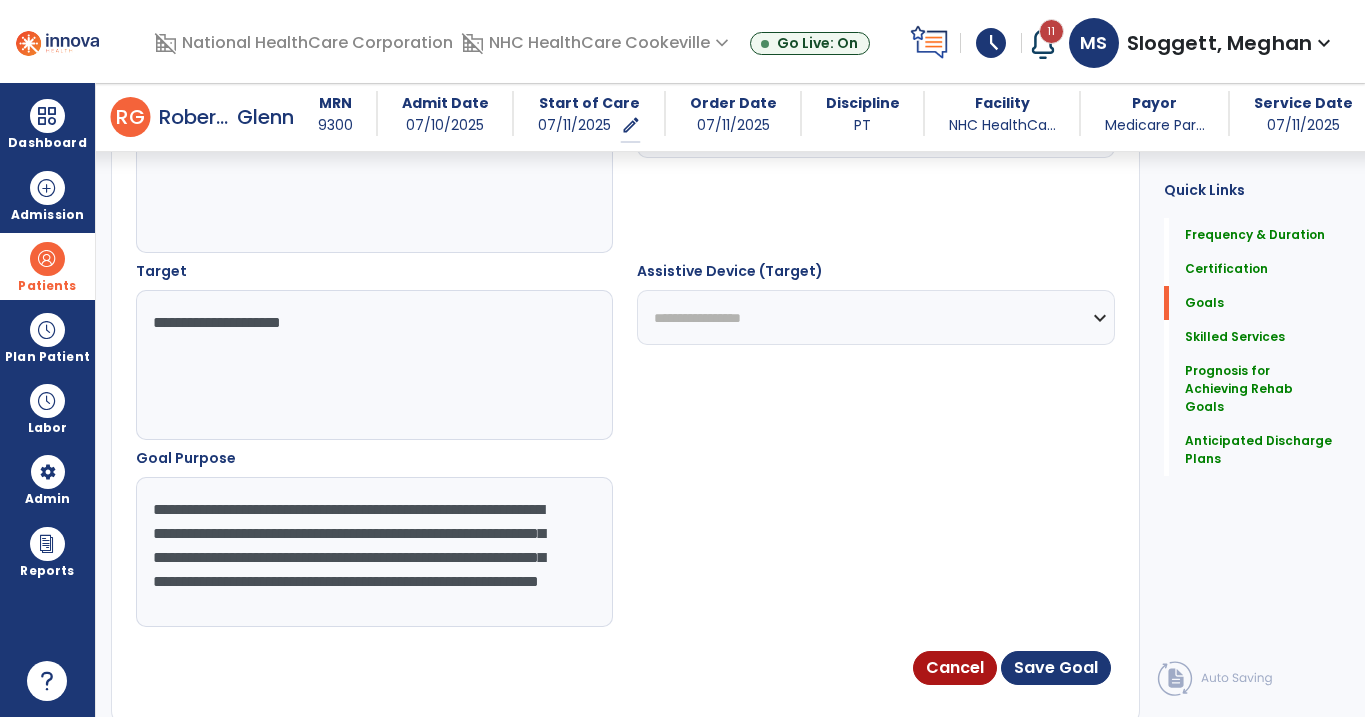 type on "**********" 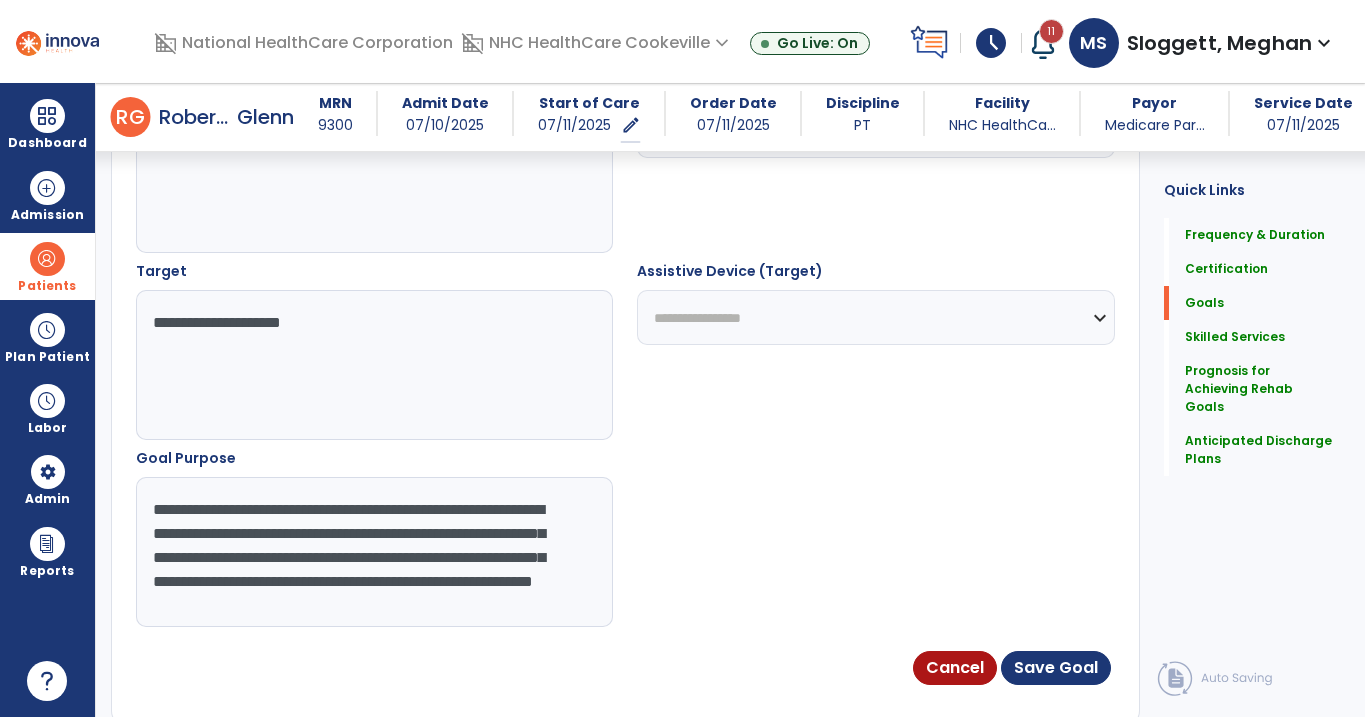 scroll, scrollTop: 20, scrollLeft: 0, axis: vertical 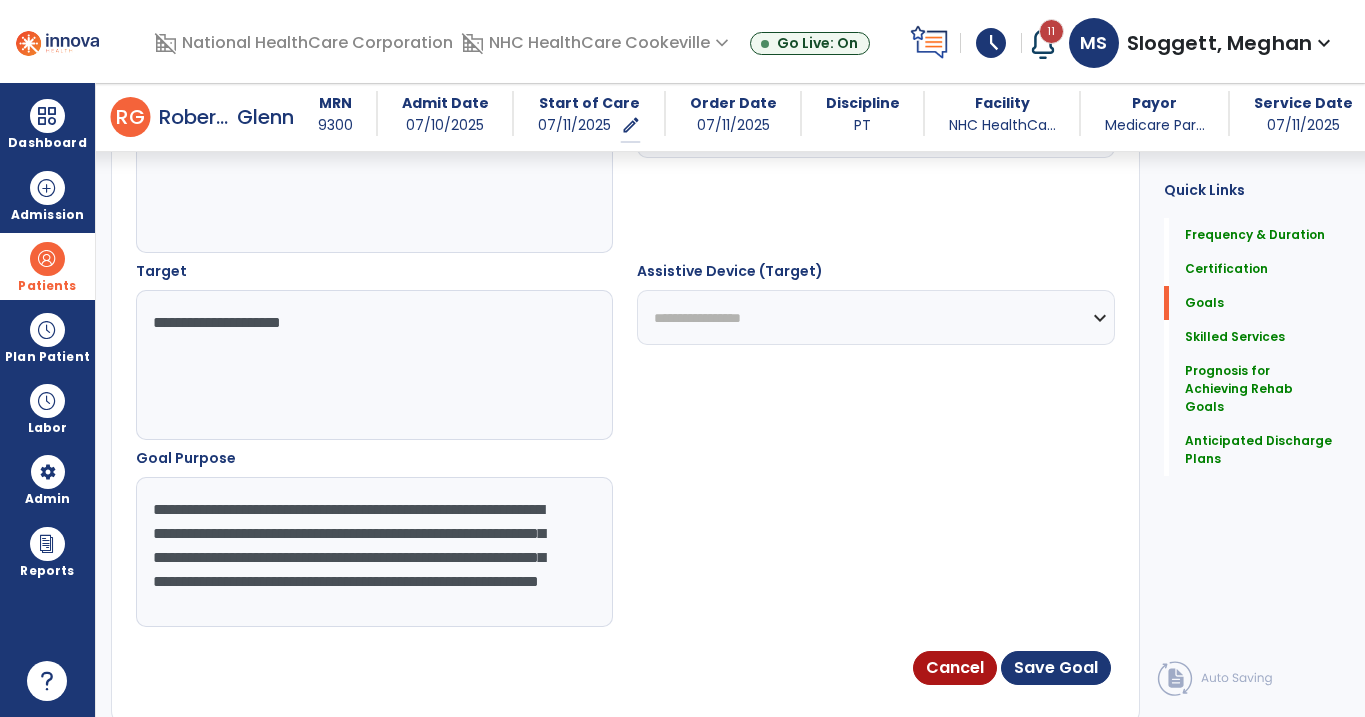 type on "**********" 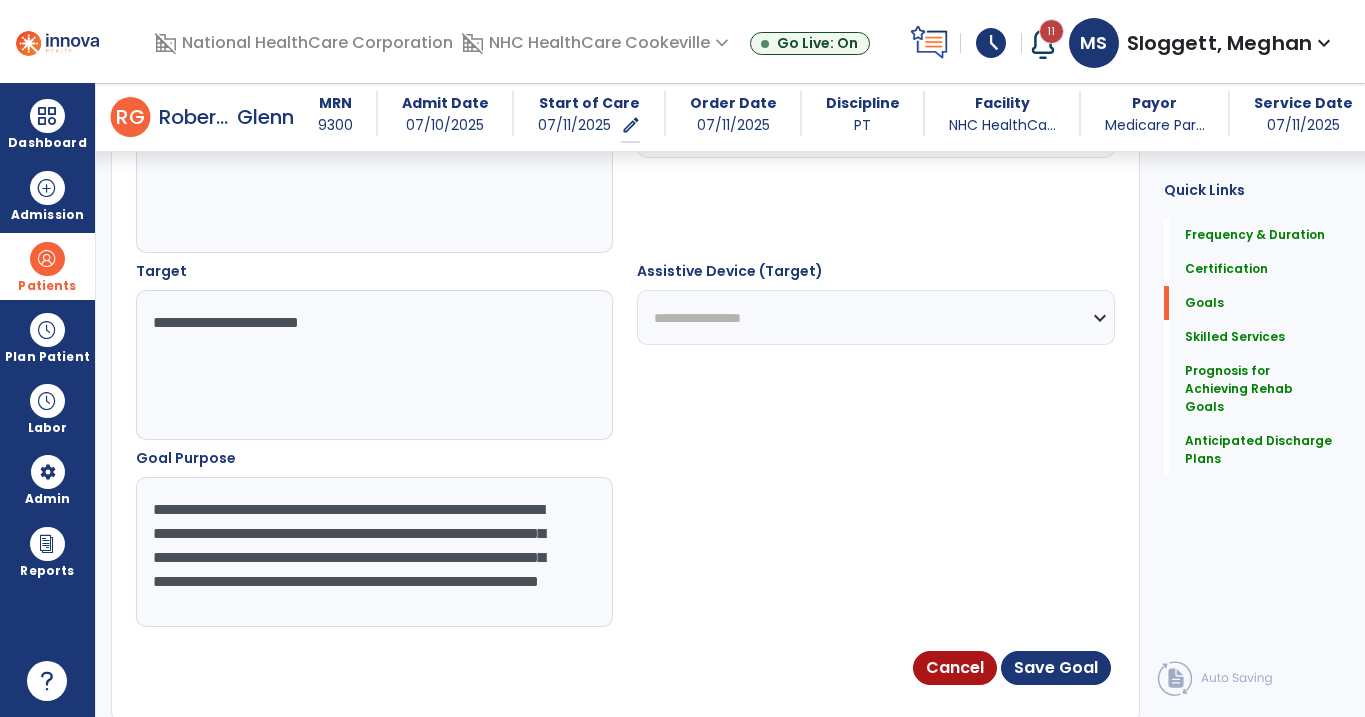 type on "**********" 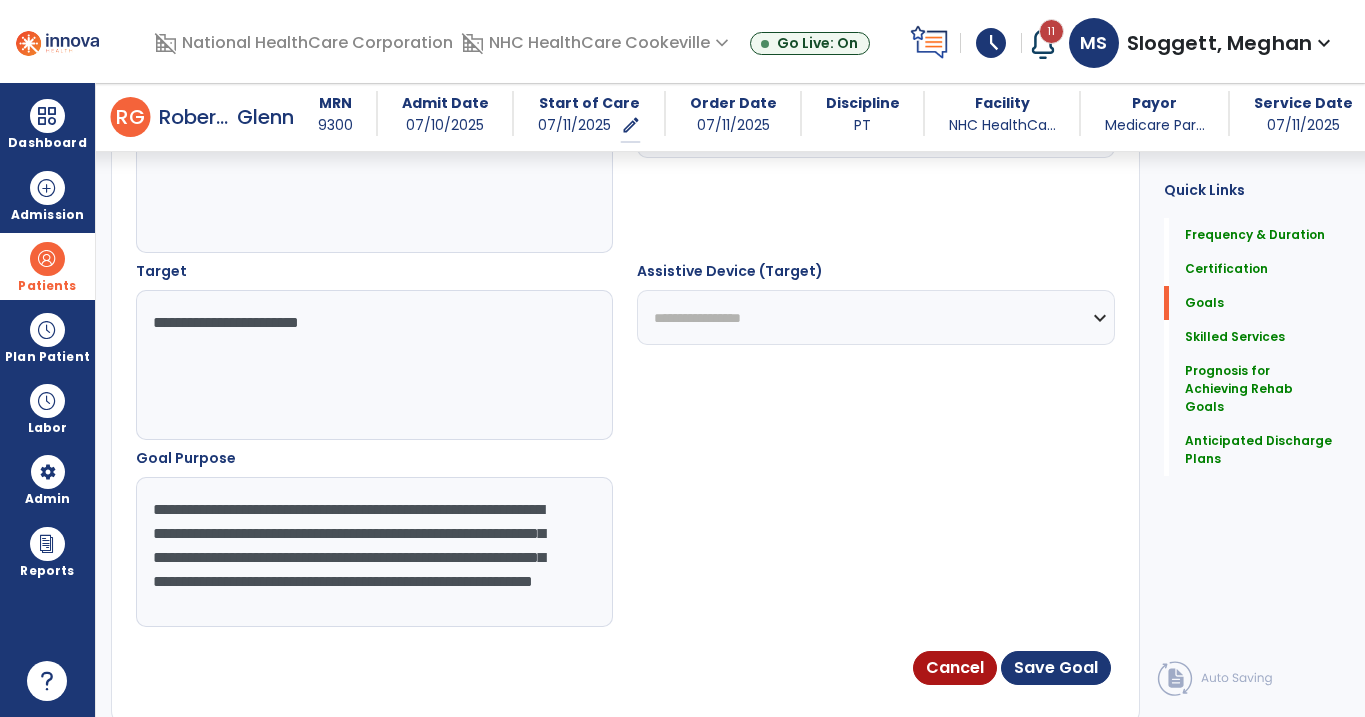 click on "**********" at bounding box center (373, 552) 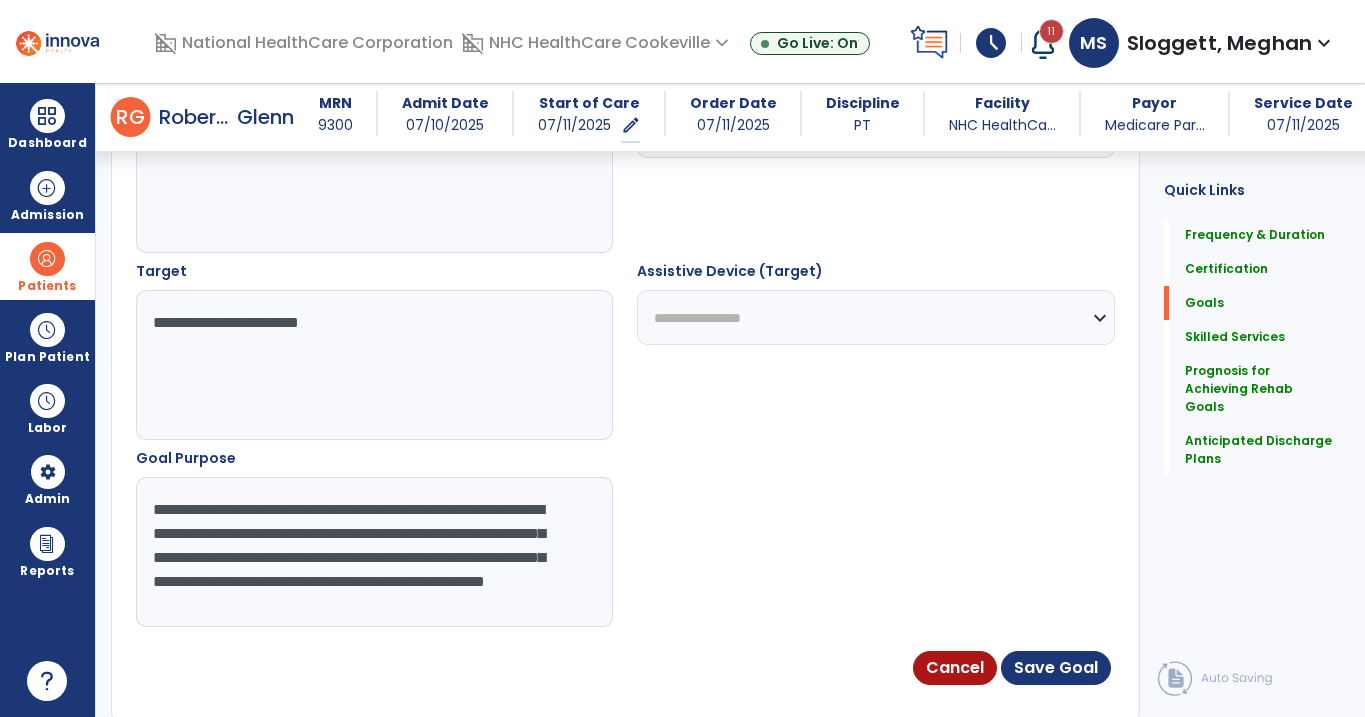 scroll, scrollTop: 0, scrollLeft: 0, axis: both 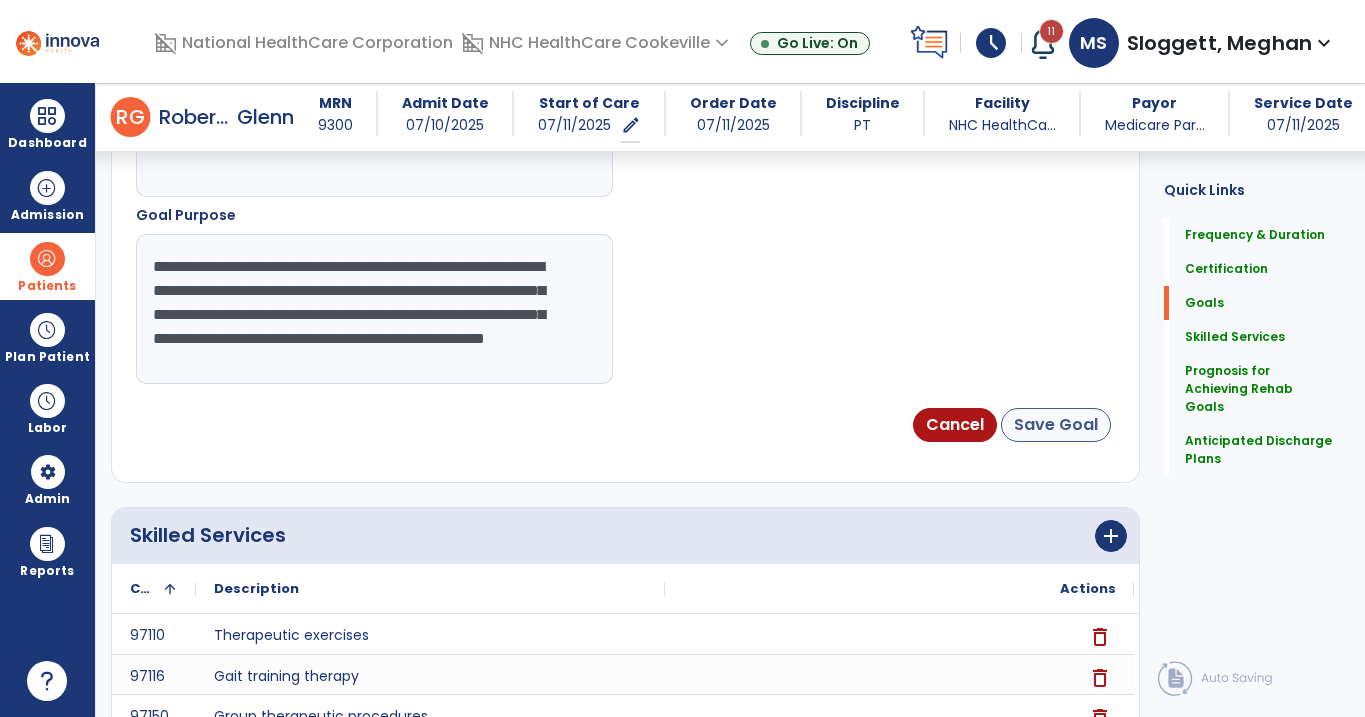 type on "**********" 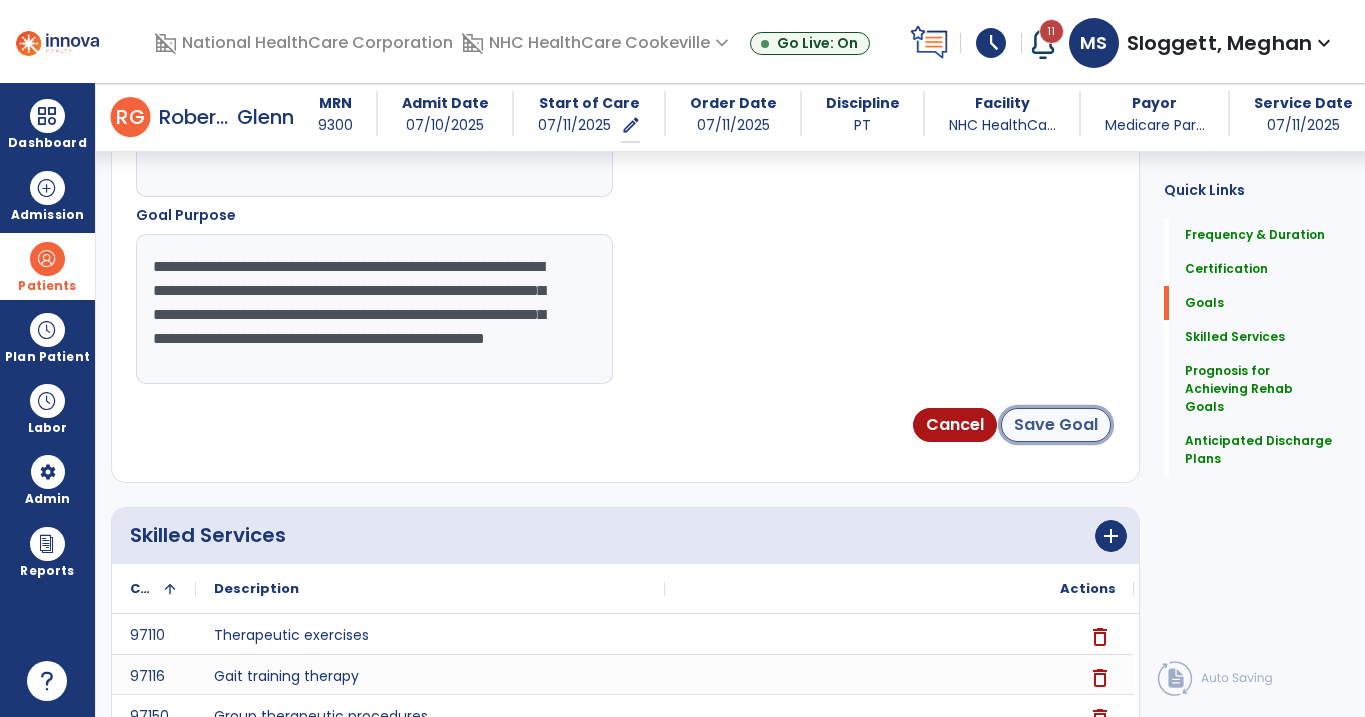click on "Save Goal" at bounding box center [1056, 425] 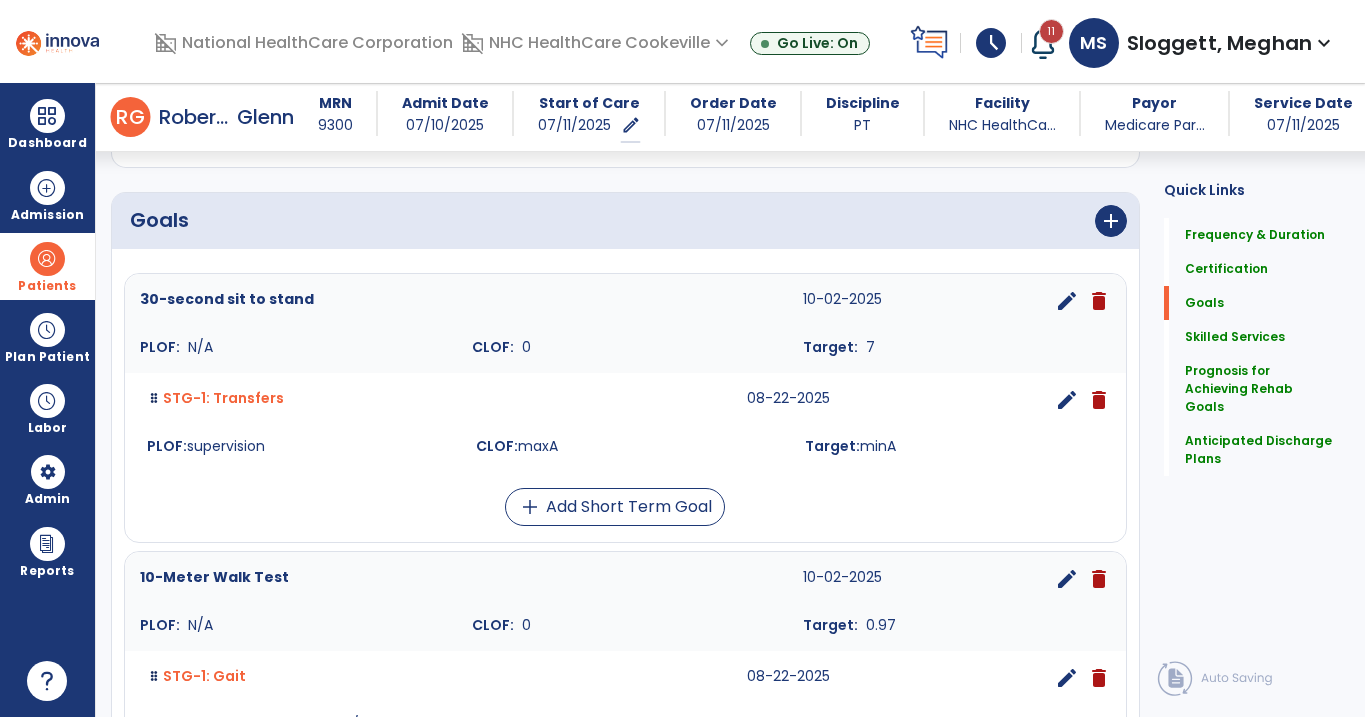scroll, scrollTop: 197, scrollLeft: 0, axis: vertical 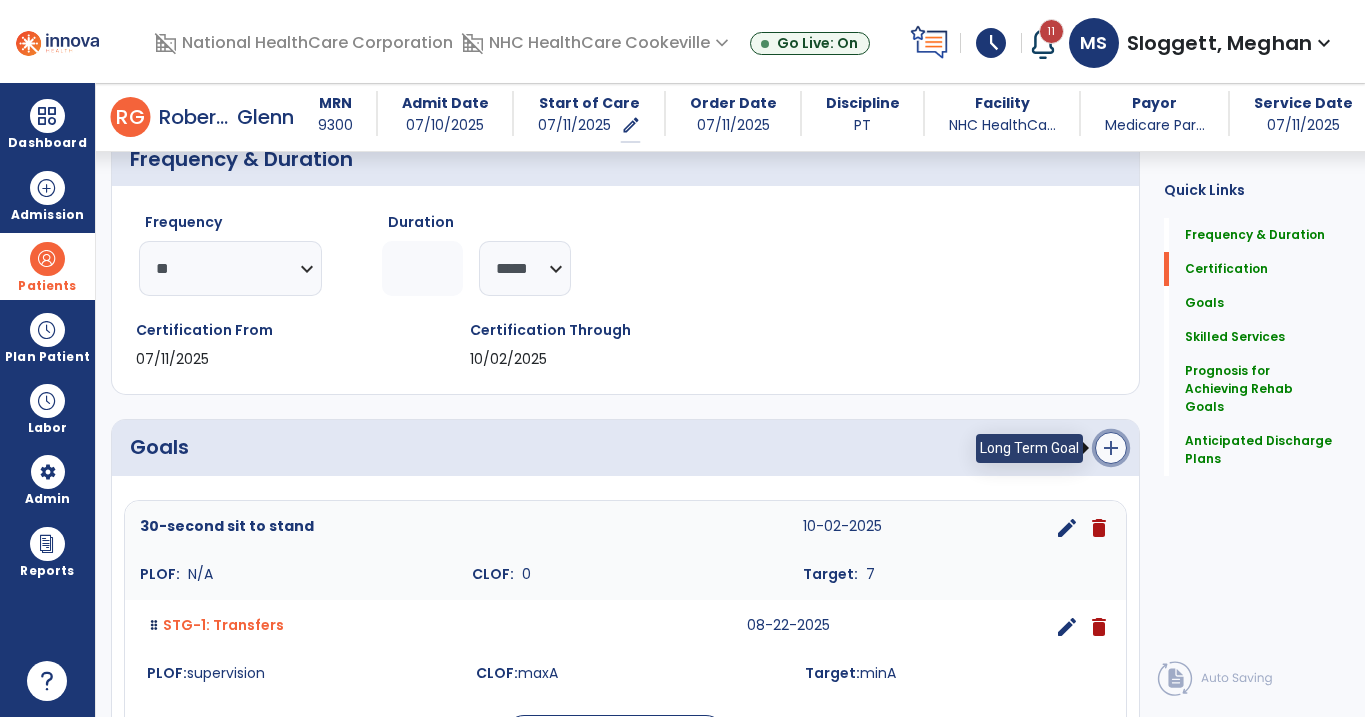 click on "add" at bounding box center (1111, 448) 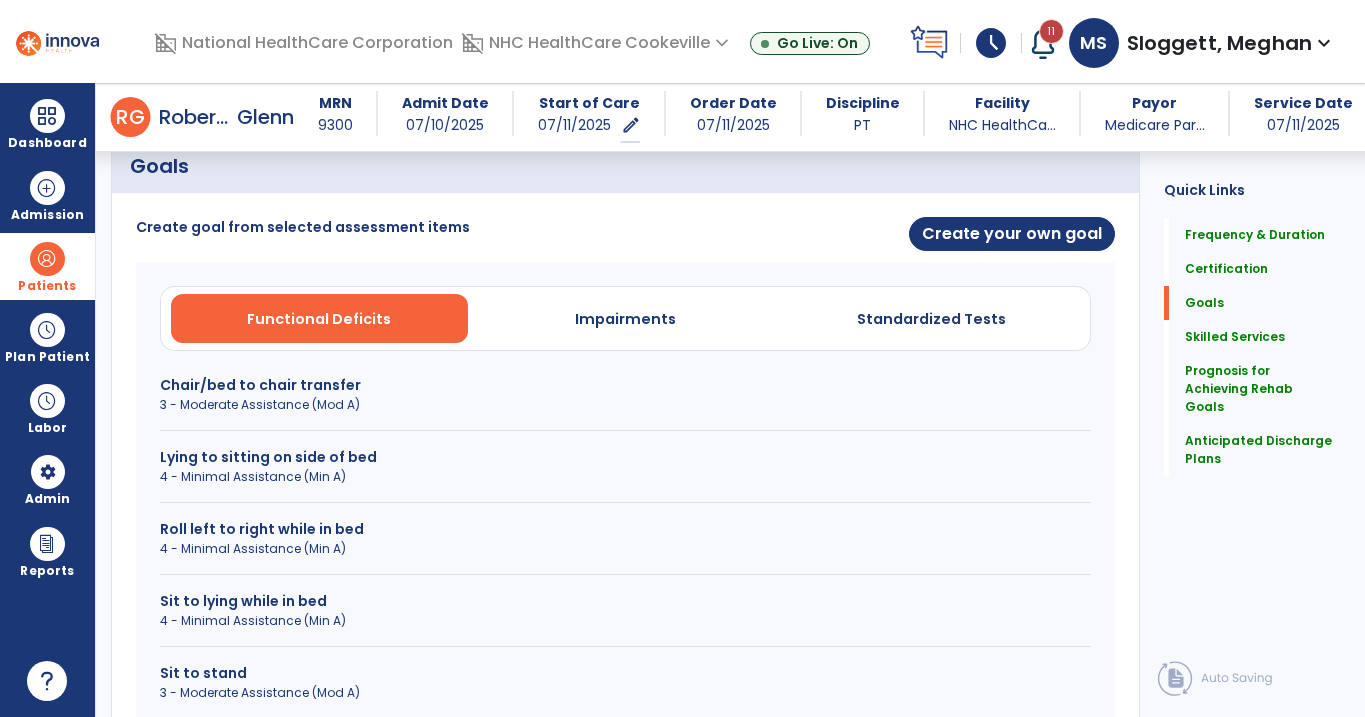 scroll, scrollTop: 512, scrollLeft: 0, axis: vertical 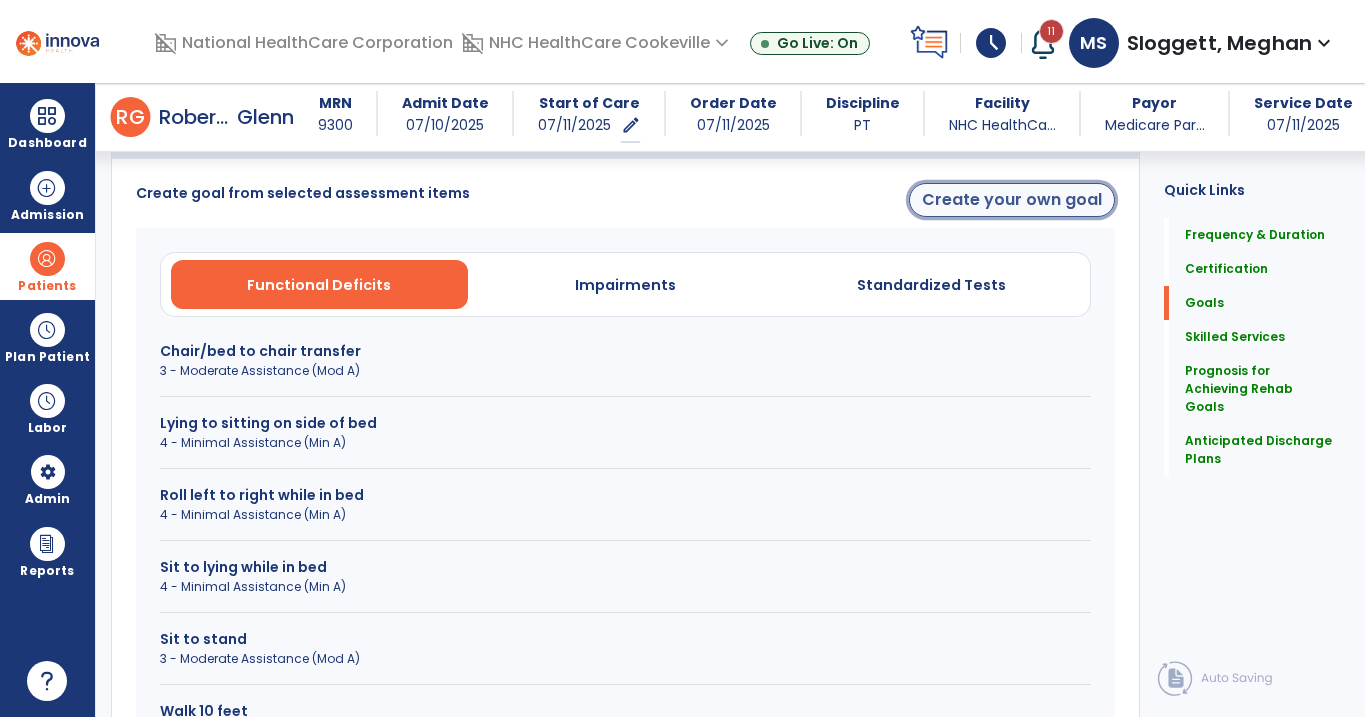 click on "Create your own goal" at bounding box center [1012, 200] 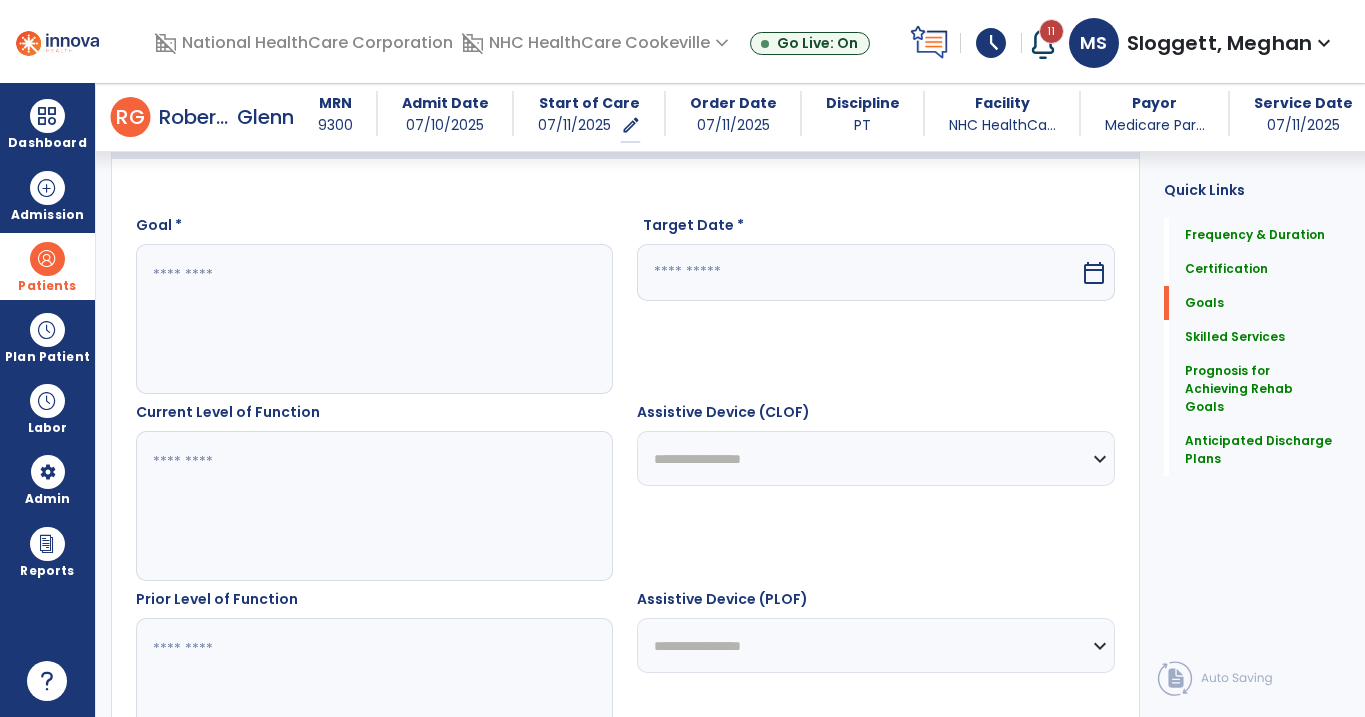 click at bounding box center (373, 319) 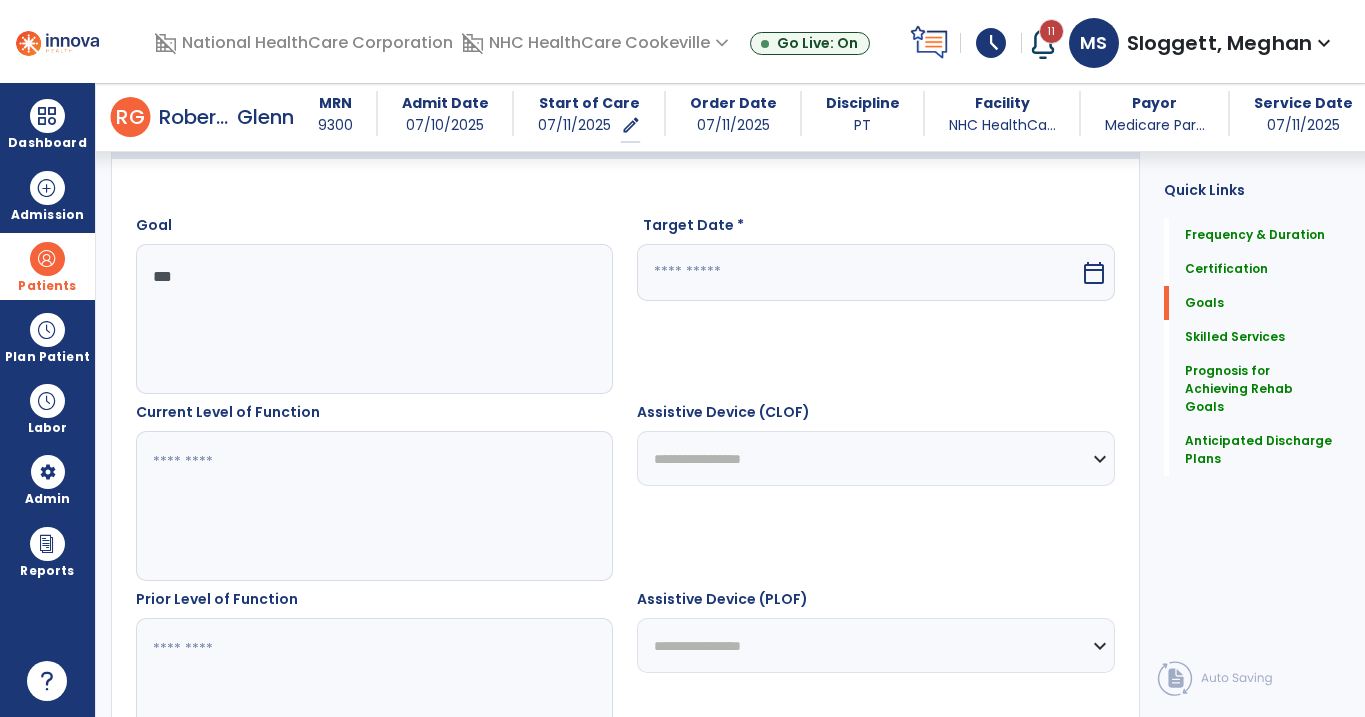 type on "***" 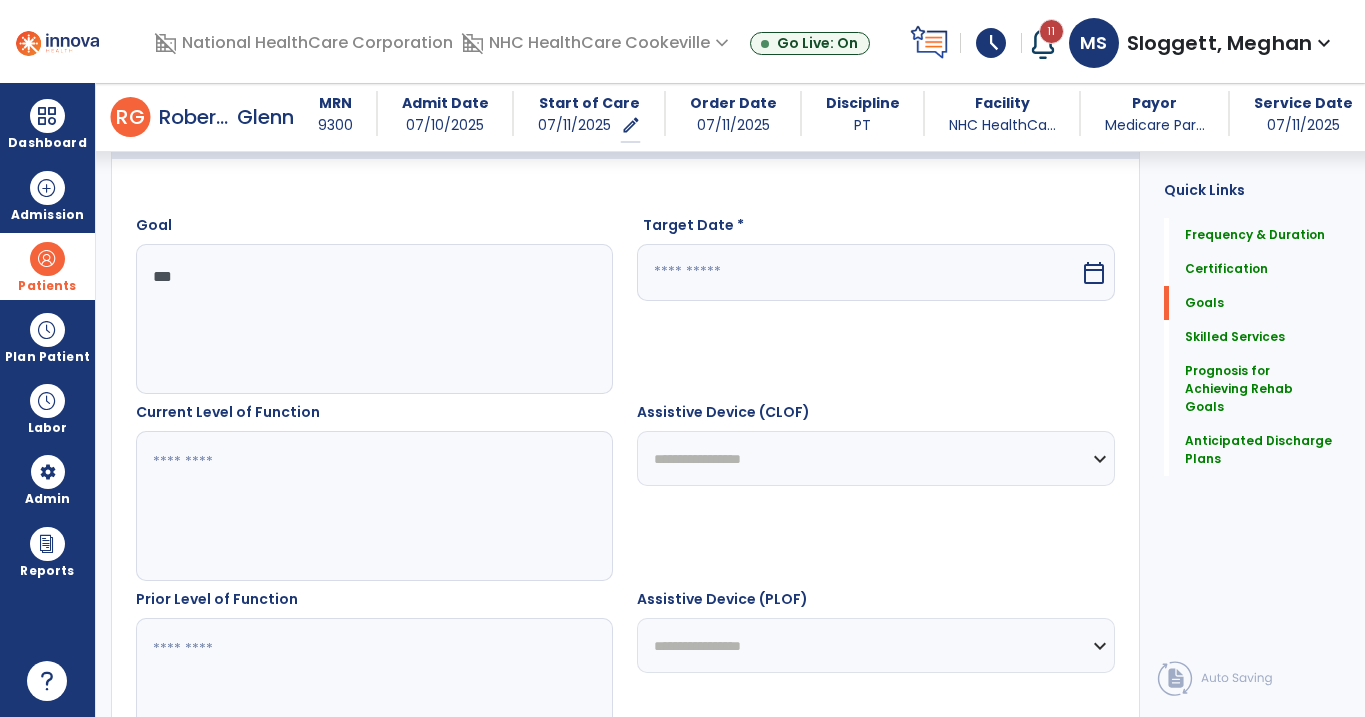 click at bounding box center [858, 272] 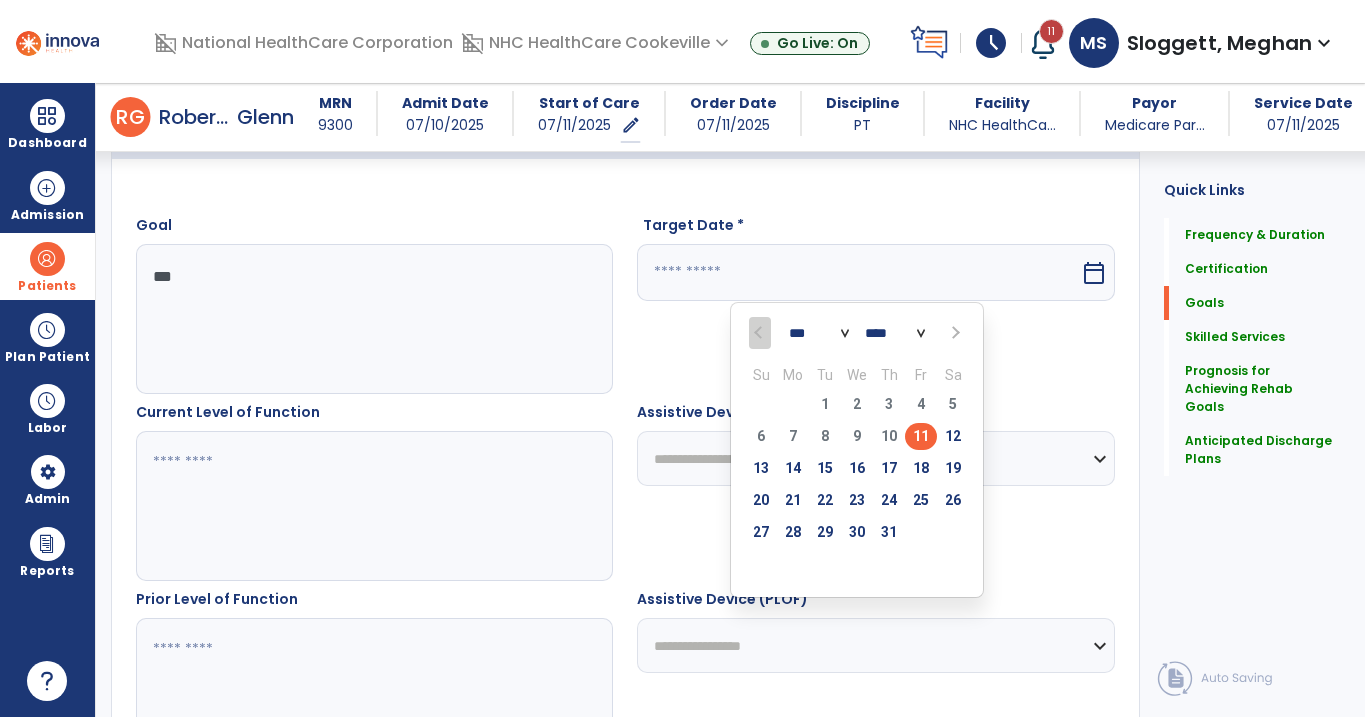 click at bounding box center [953, 333] 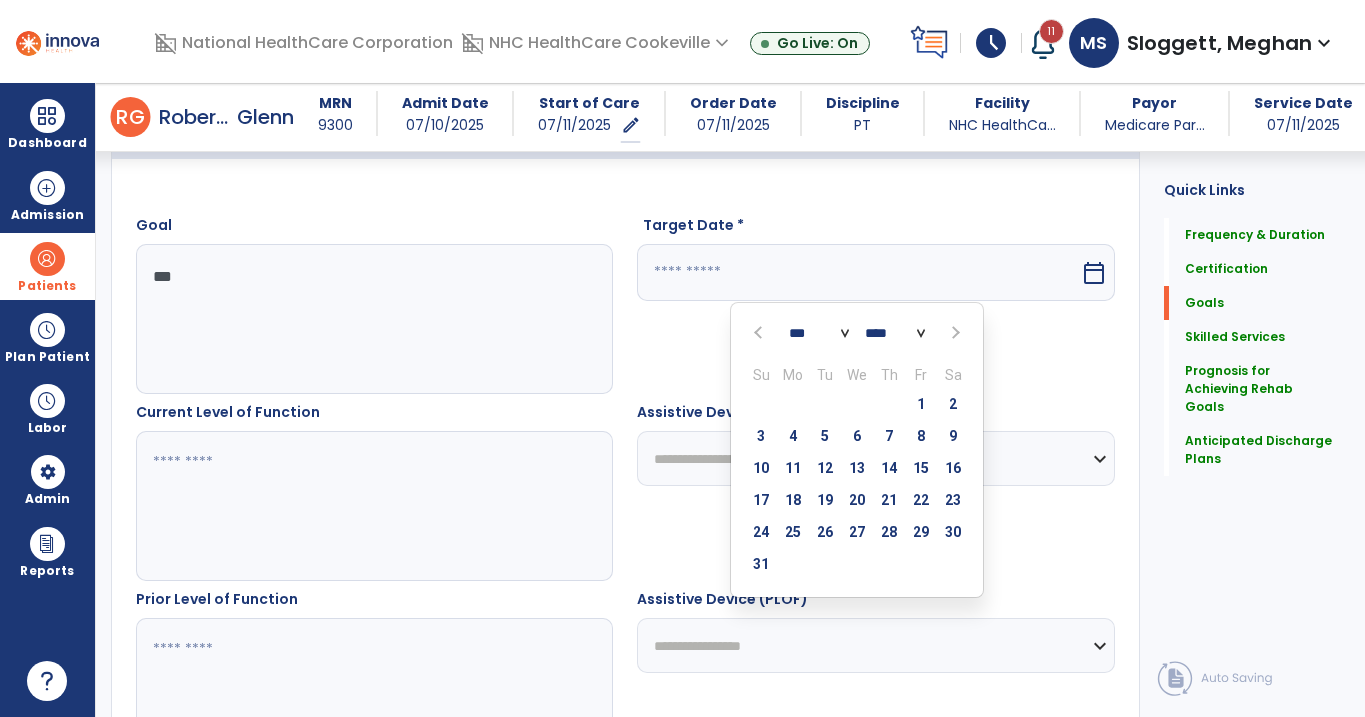 click at bounding box center (953, 333) 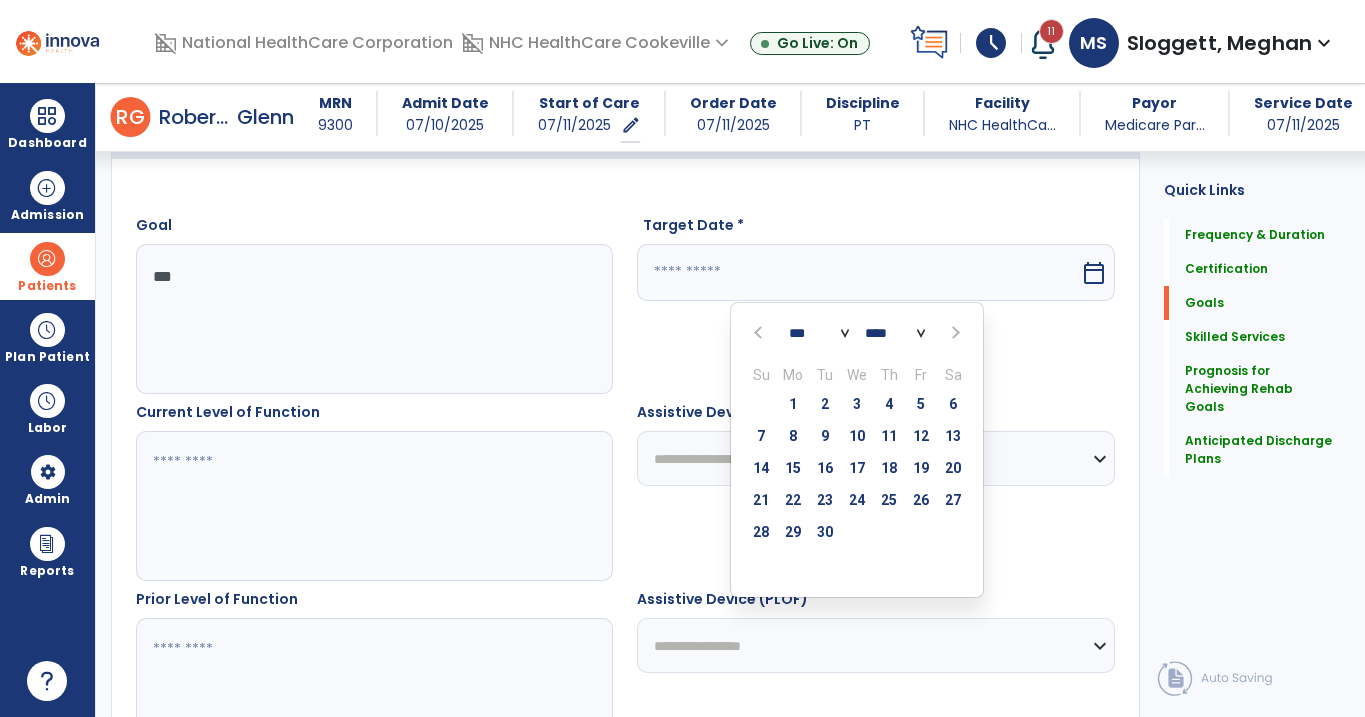 click at bounding box center [953, 333] 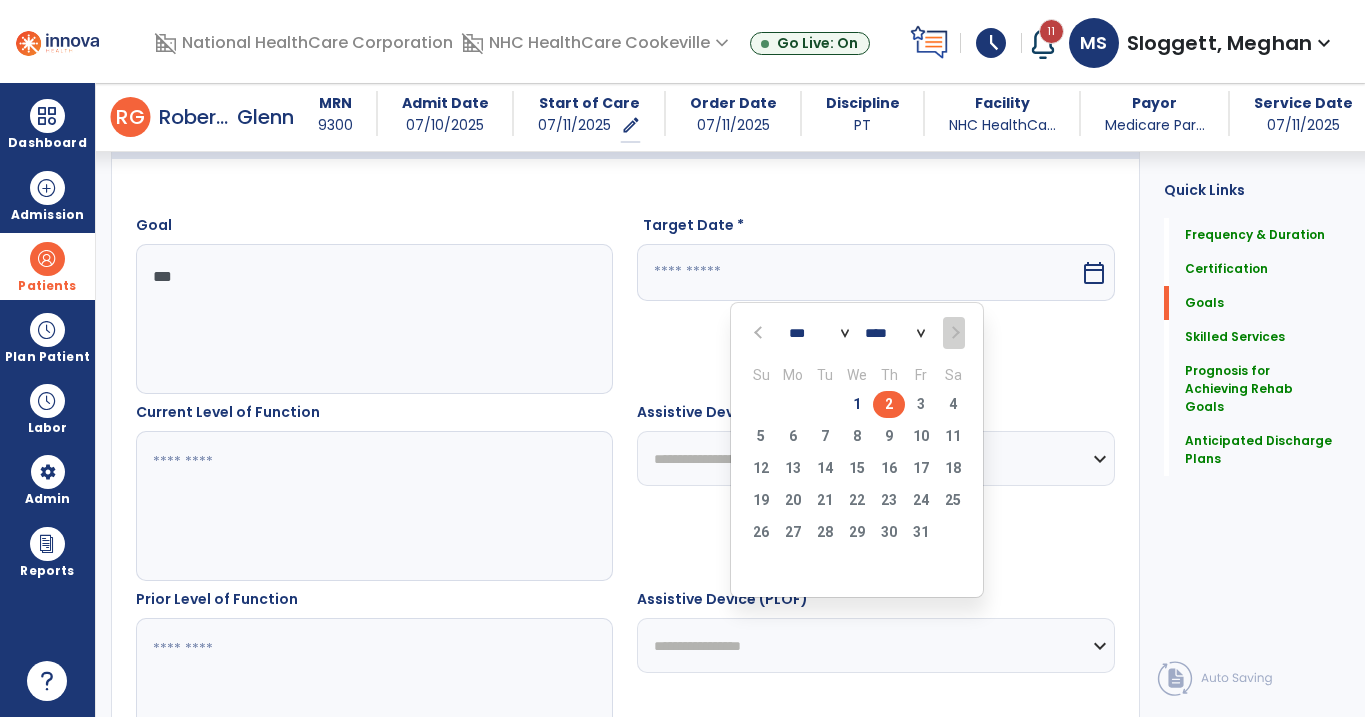 click on "2" at bounding box center (889, 404) 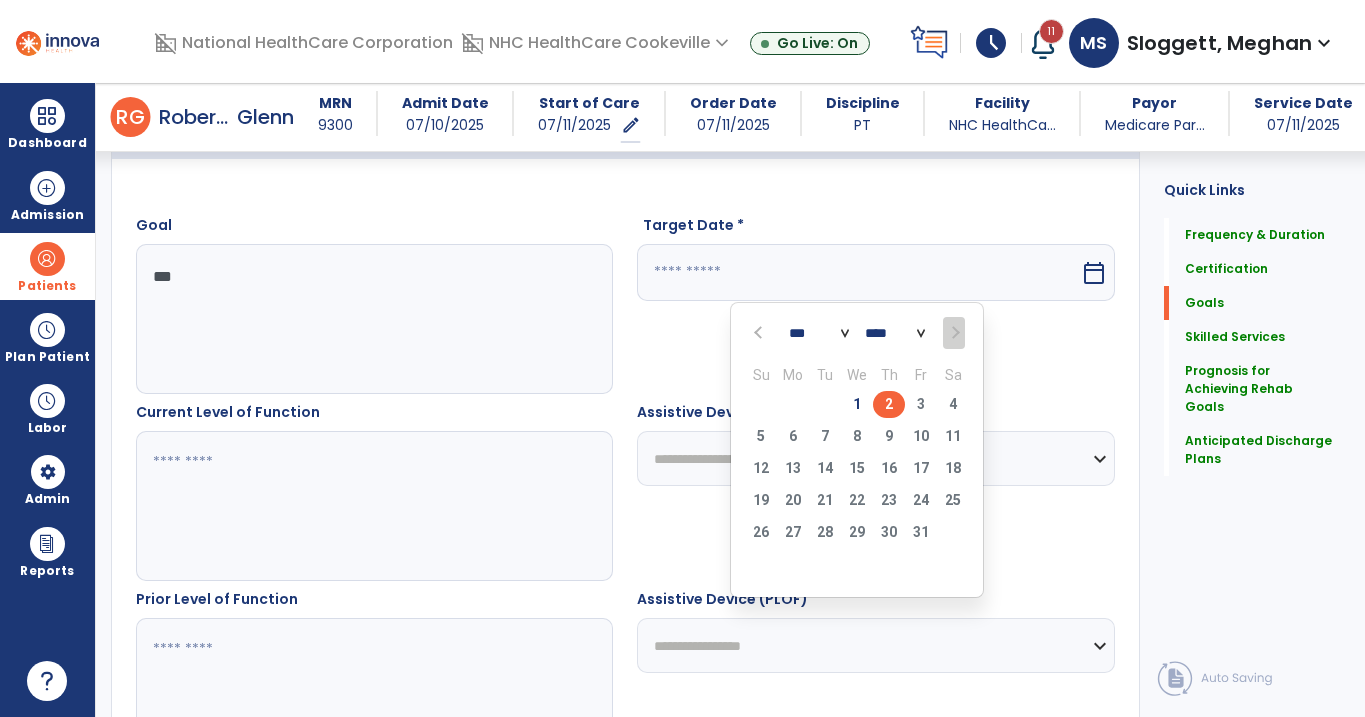 type on "*********" 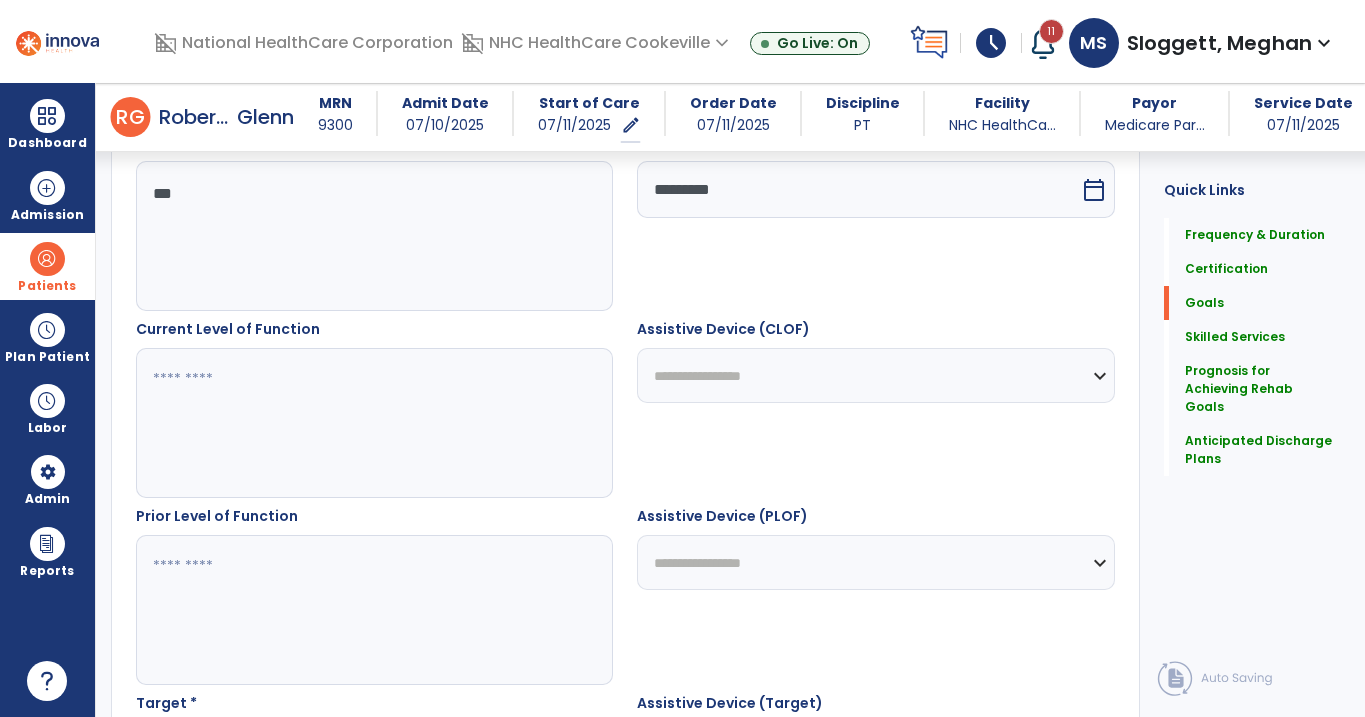 scroll, scrollTop: 644, scrollLeft: 0, axis: vertical 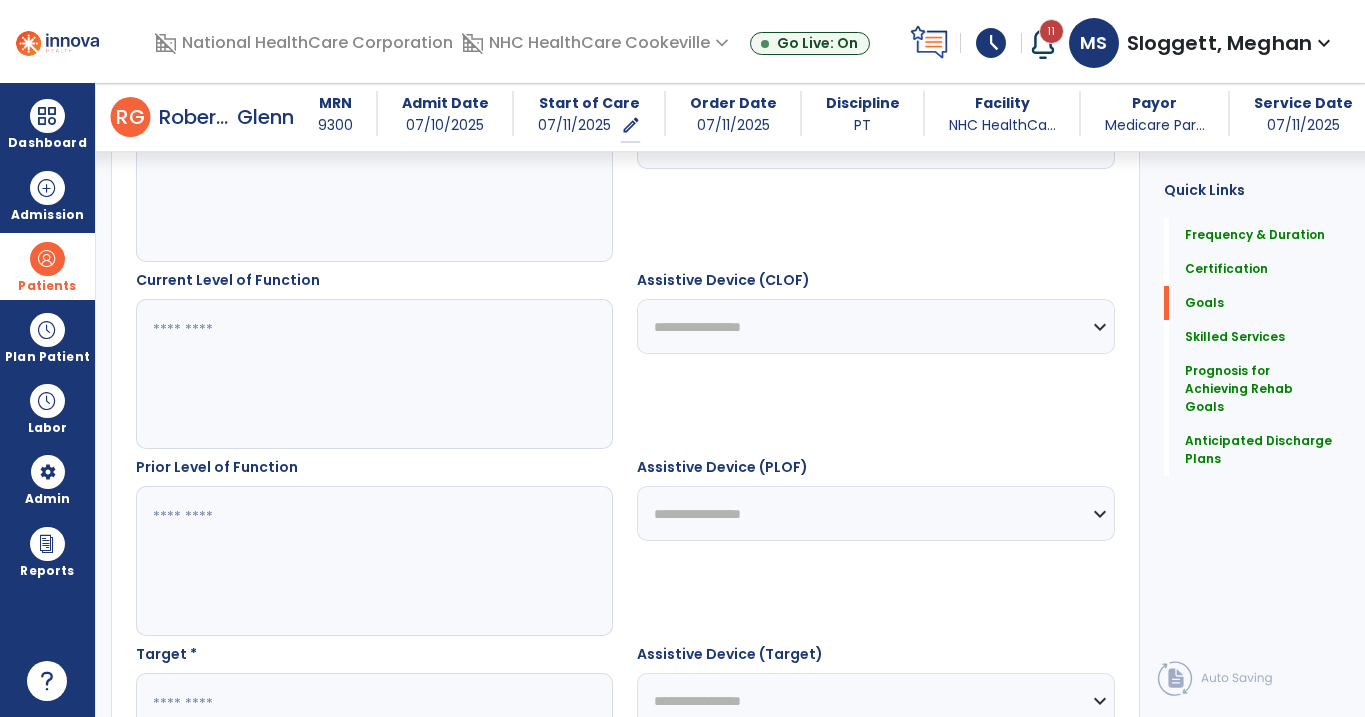 click at bounding box center (373, 374) 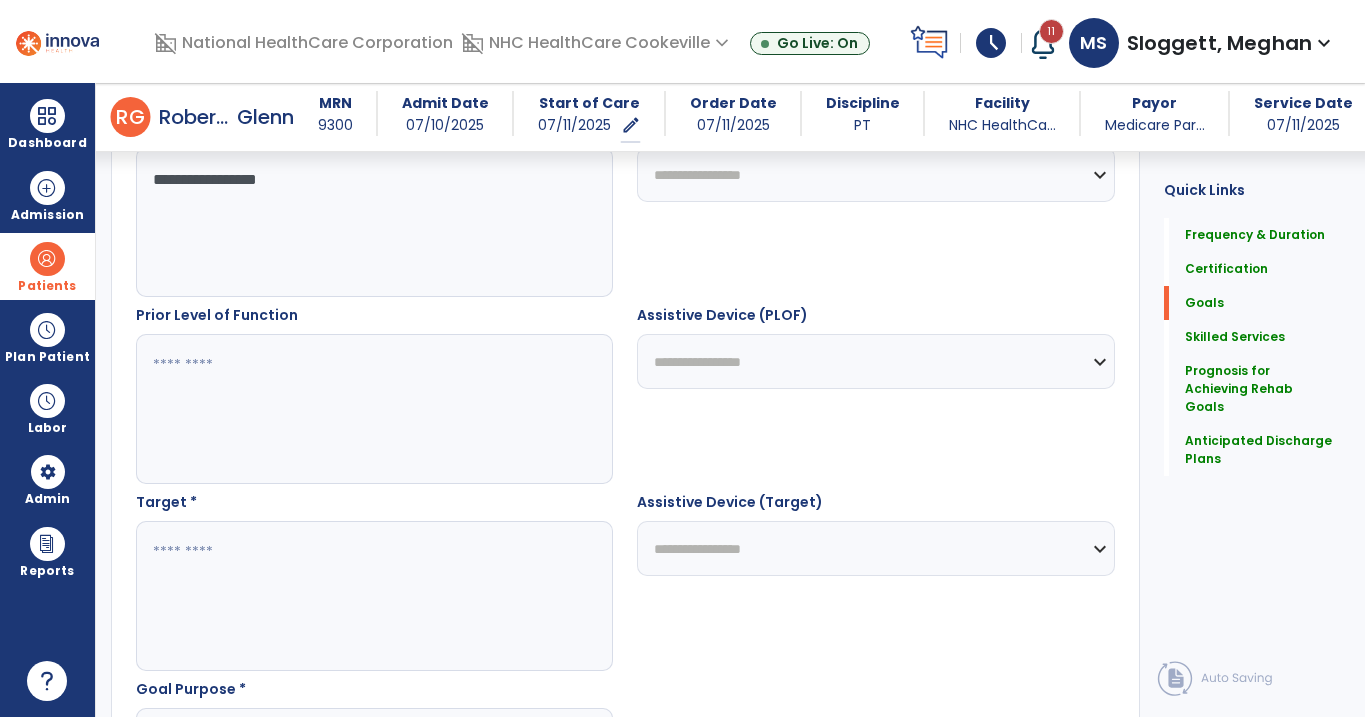 scroll, scrollTop: 804, scrollLeft: 0, axis: vertical 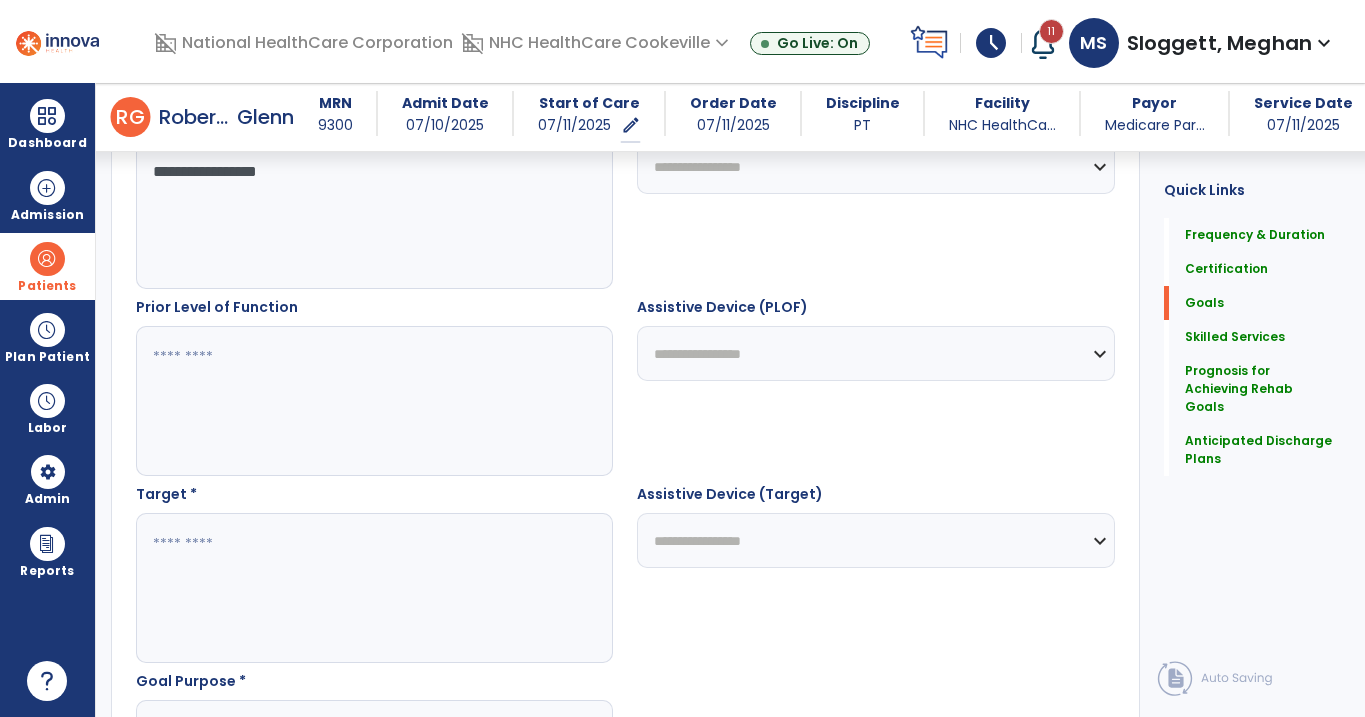 type on "**********" 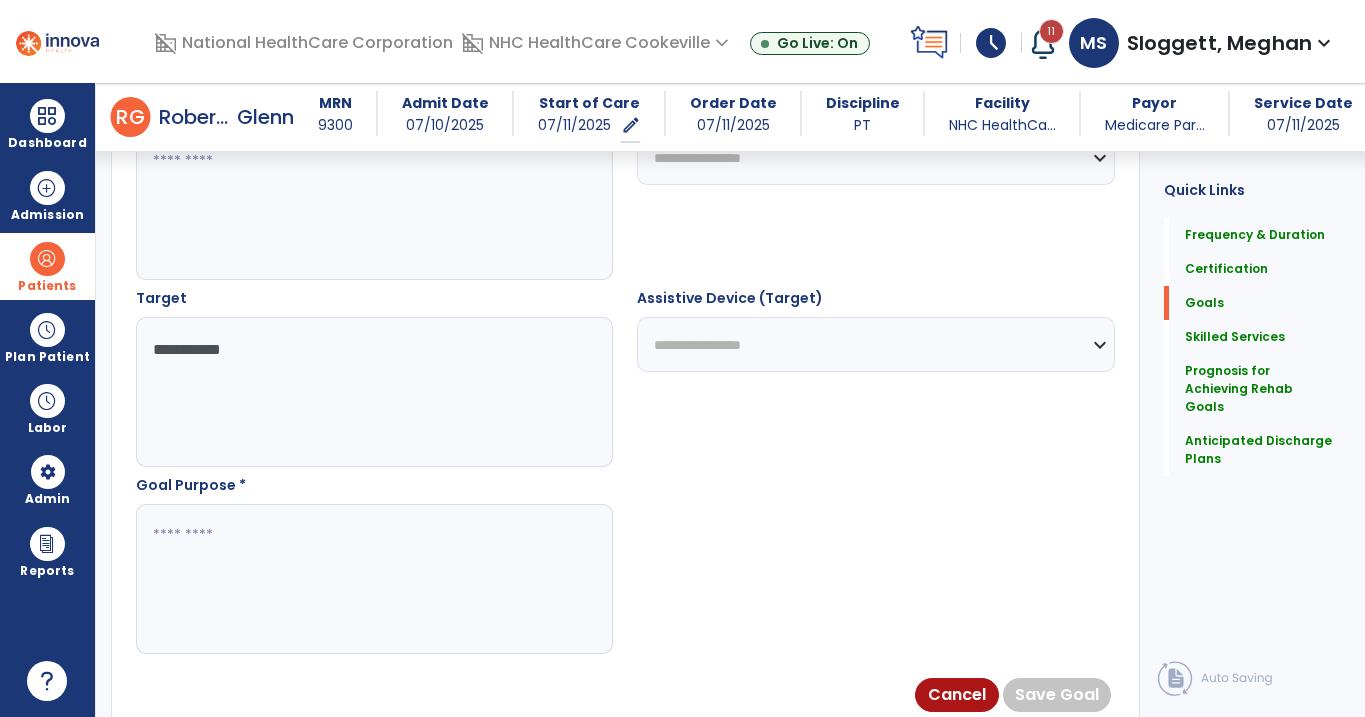 scroll, scrollTop: 1015, scrollLeft: 0, axis: vertical 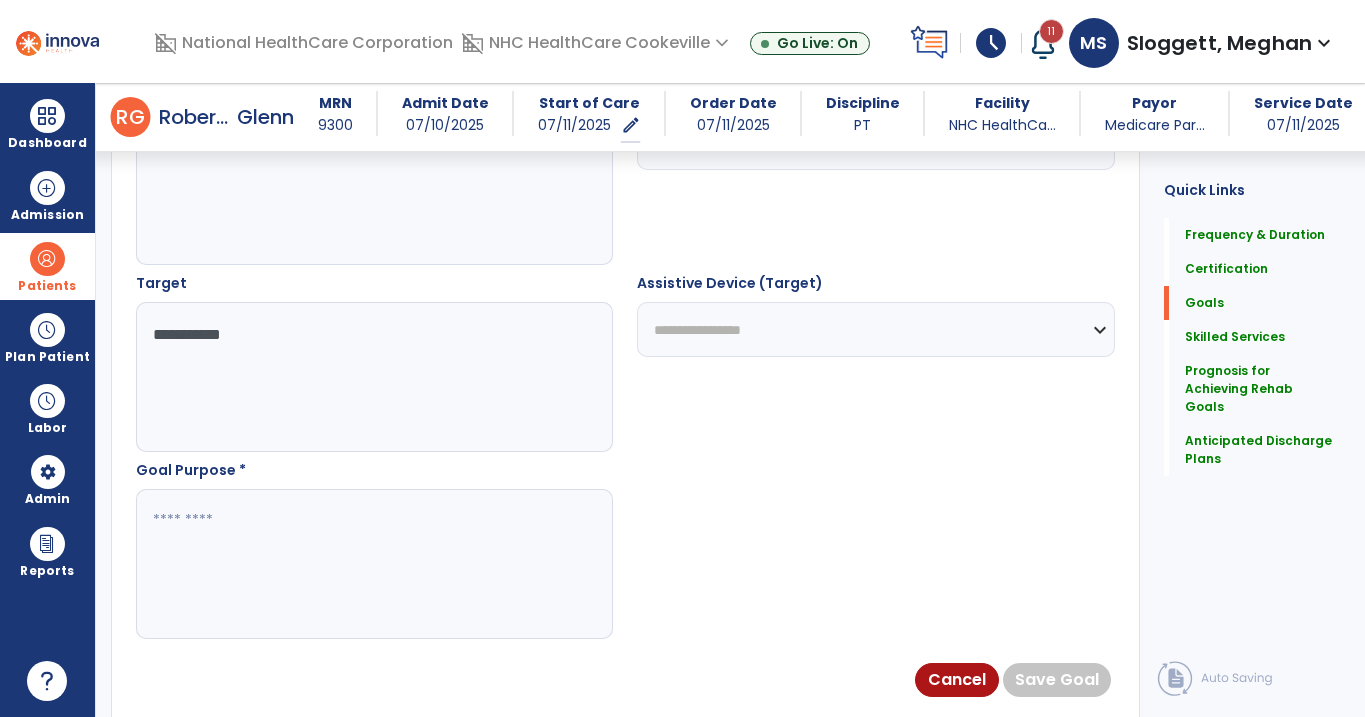 type on "**********" 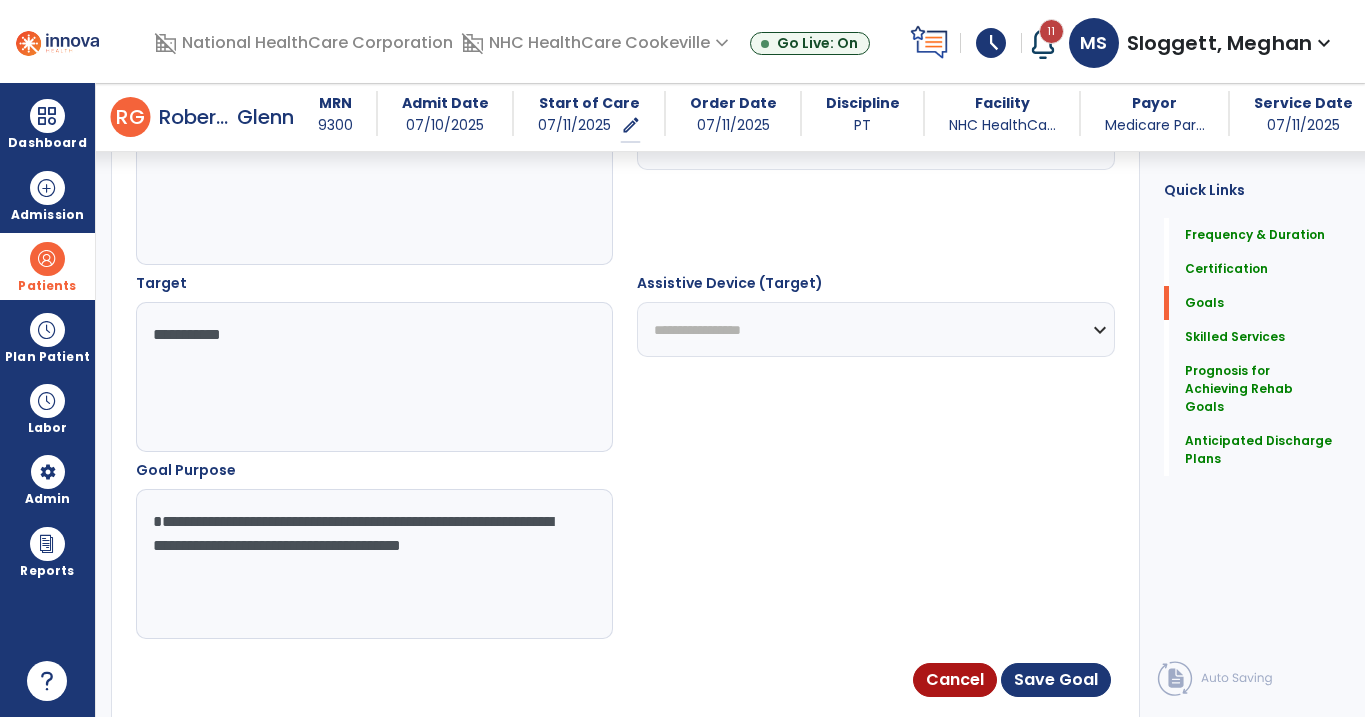 click on "**********" at bounding box center [373, 564] 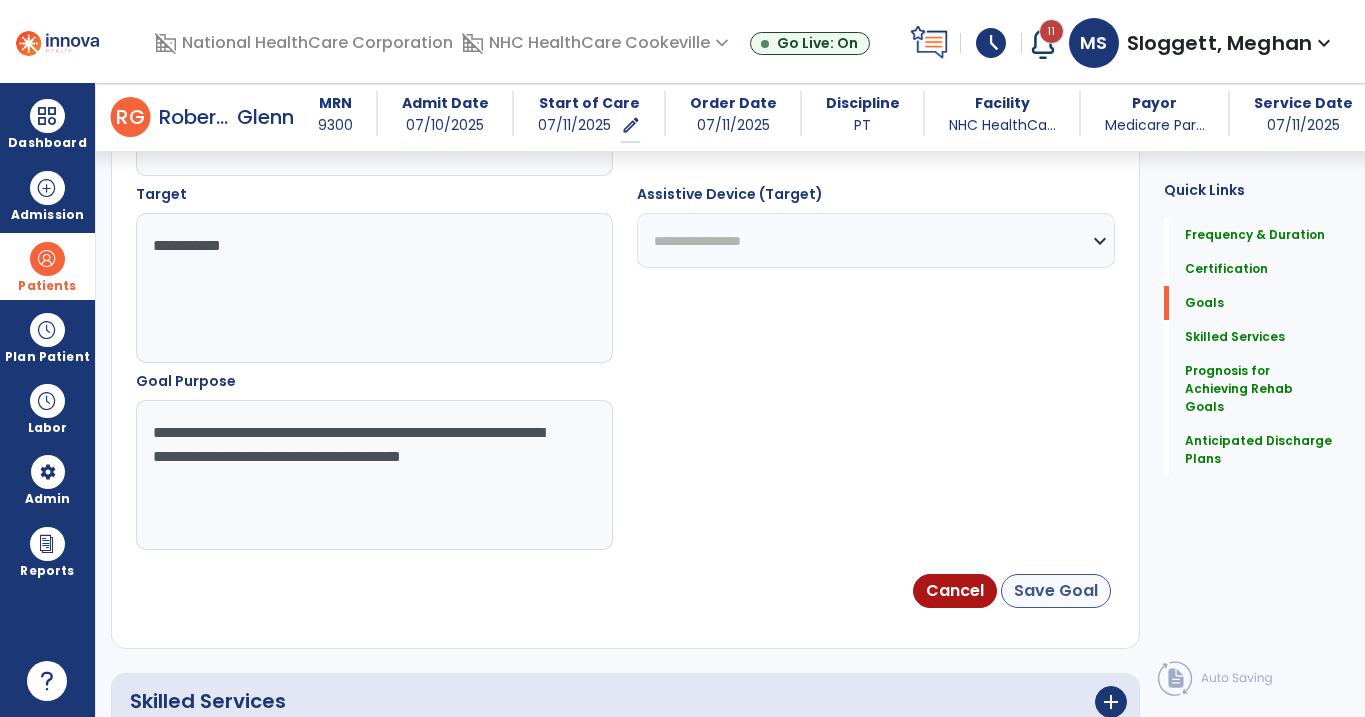 type on "**********" 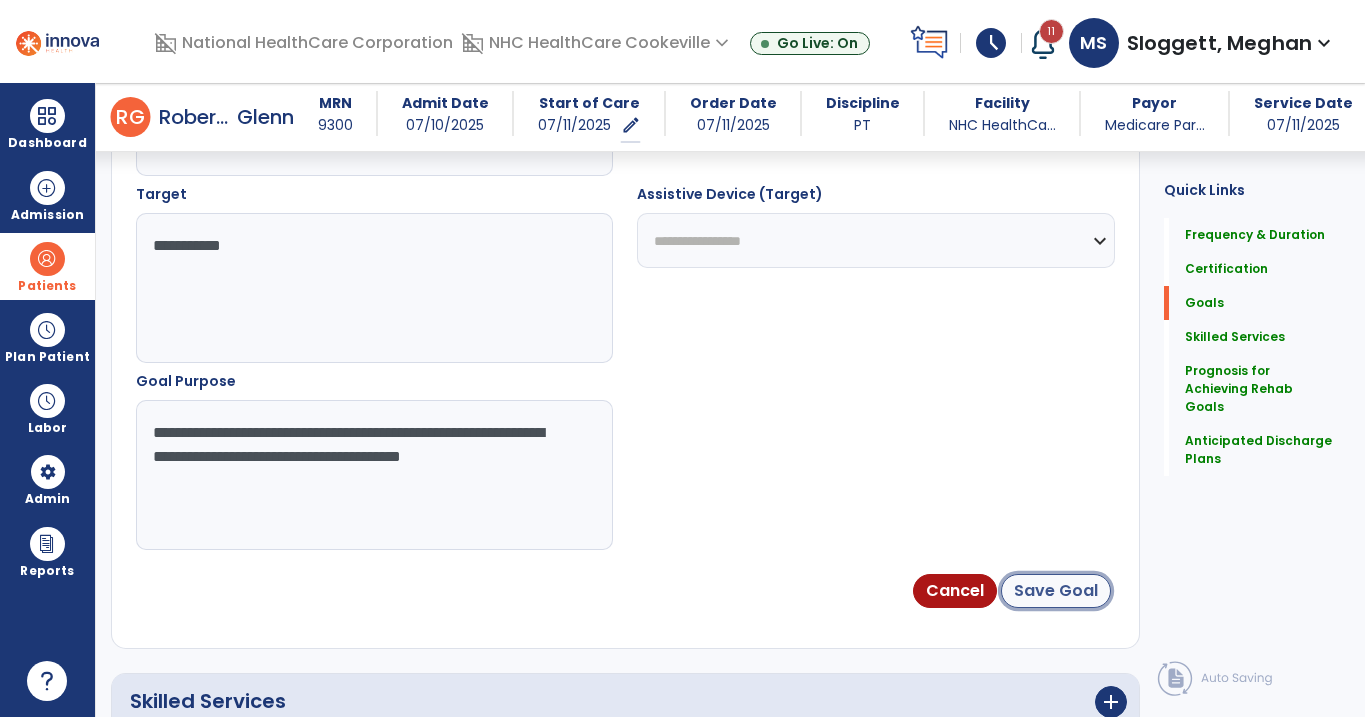 click on "Save Goal" at bounding box center (1056, 591) 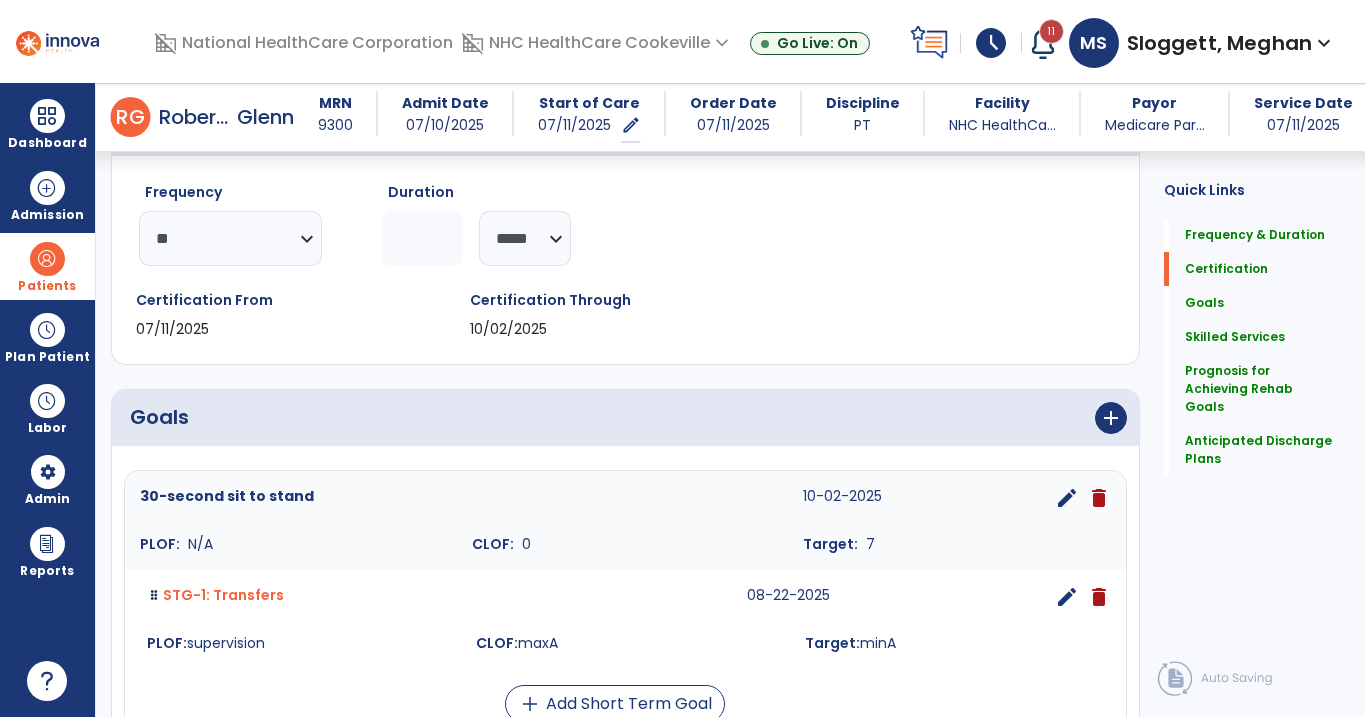 scroll, scrollTop: 308, scrollLeft: 0, axis: vertical 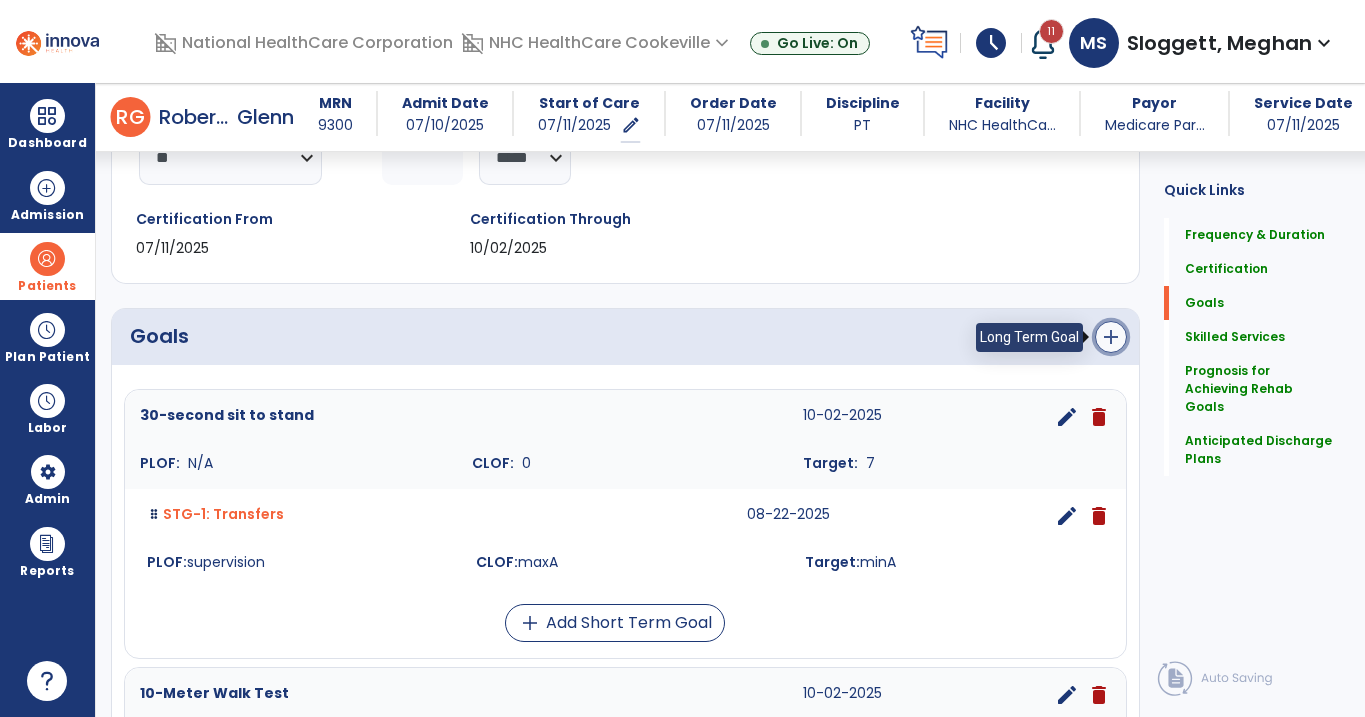 click on "add" at bounding box center [1111, 337] 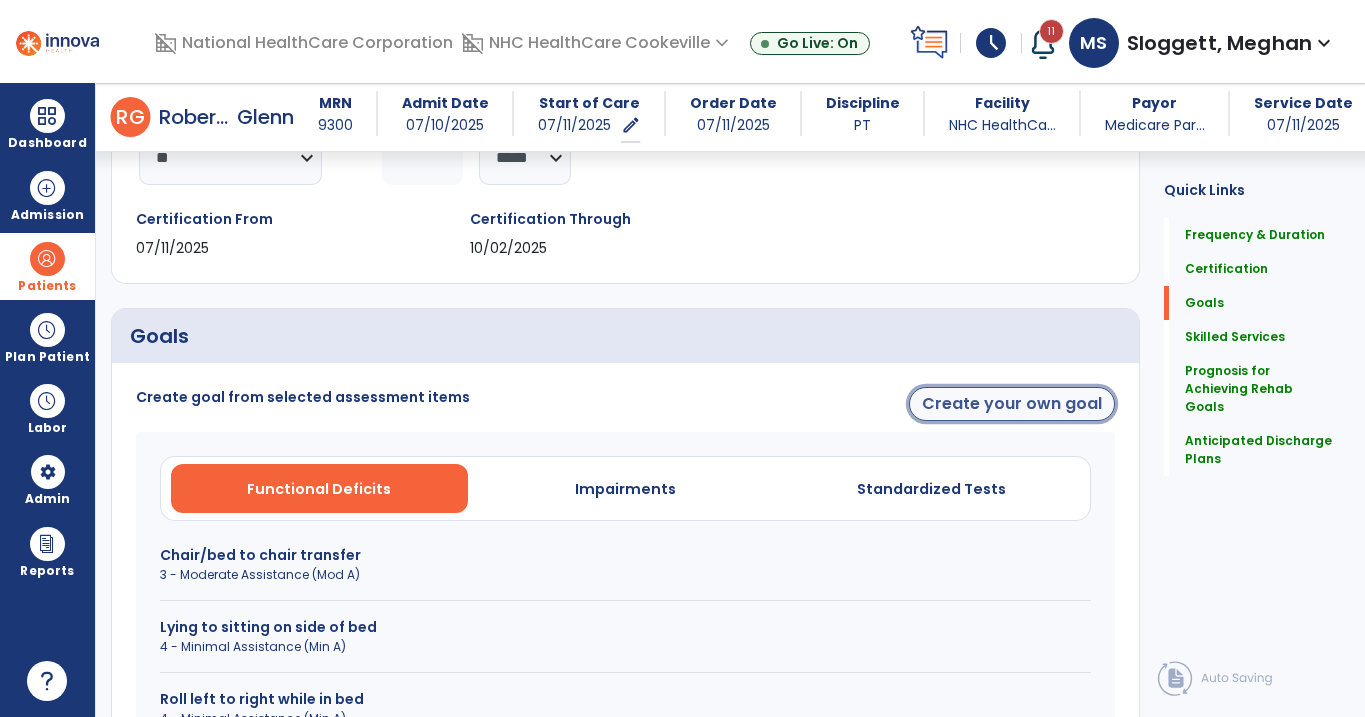 click on "Create your own goal" at bounding box center [1012, 404] 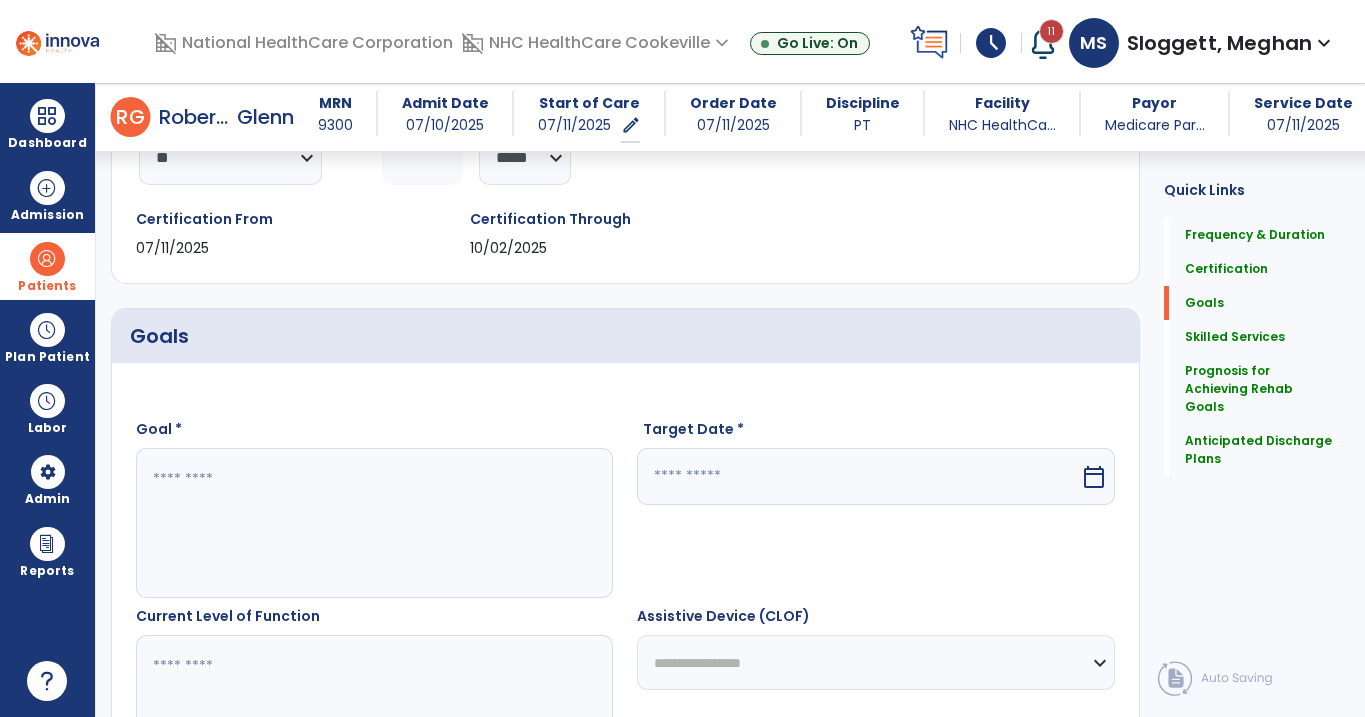 click at bounding box center (373, 523) 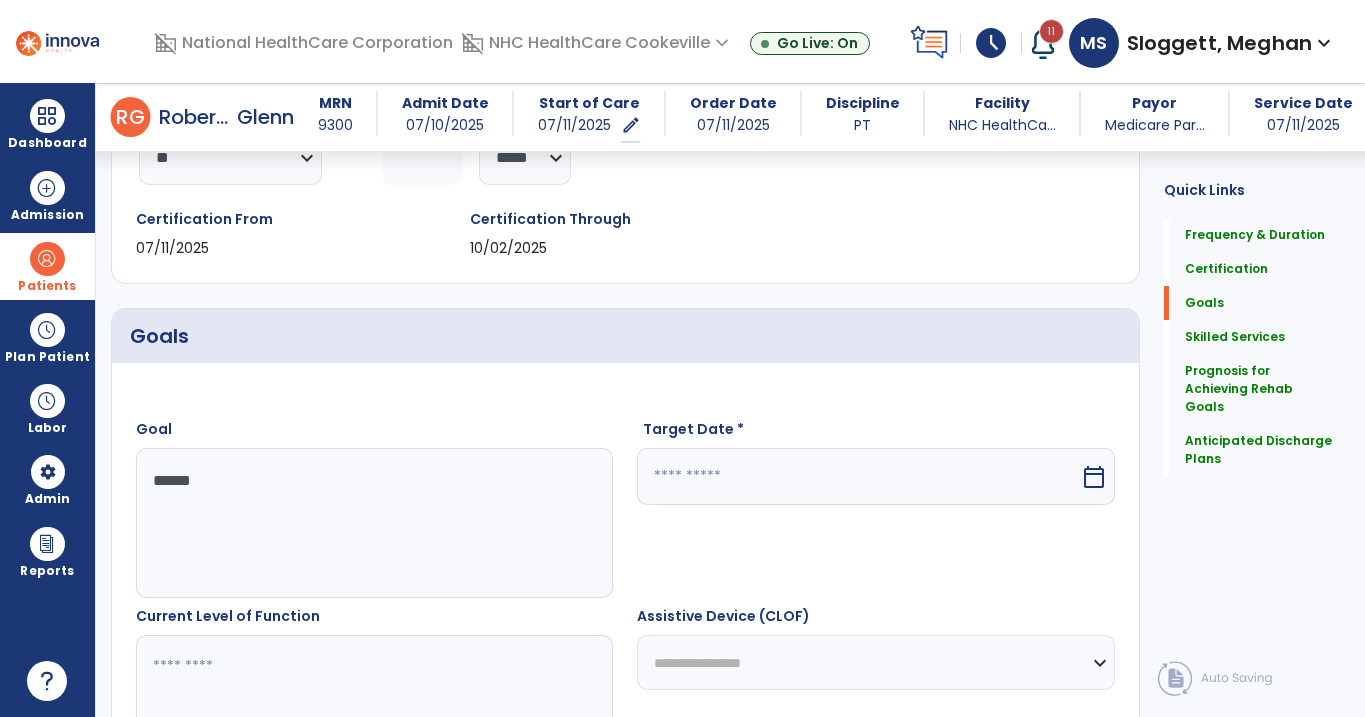 type on "******" 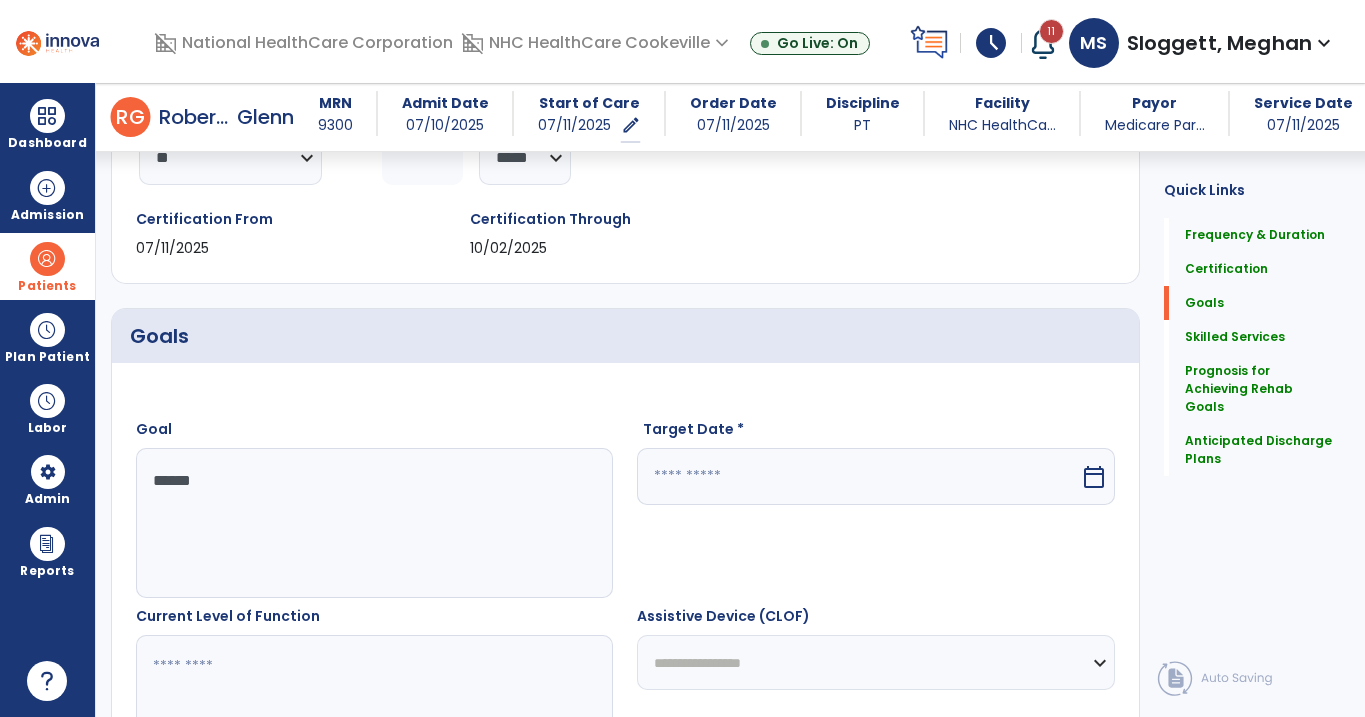 click at bounding box center [858, 476] 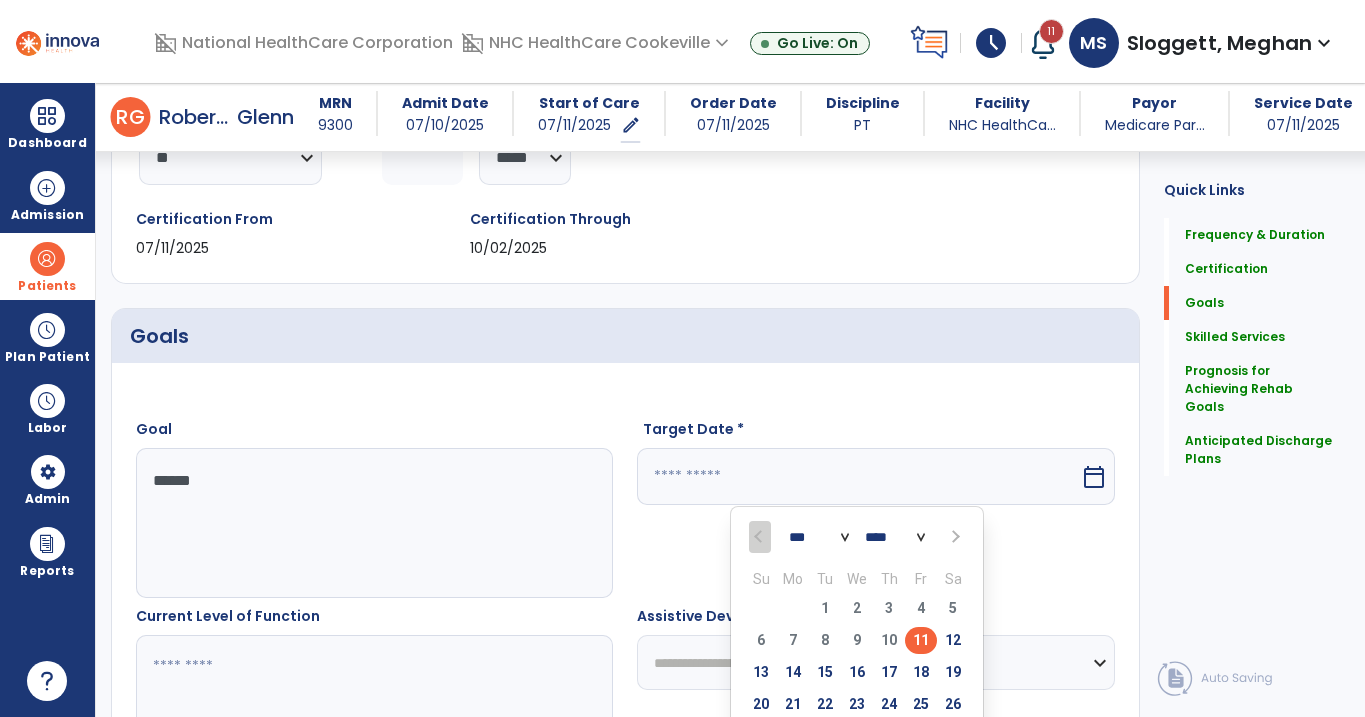click at bounding box center [953, 537] 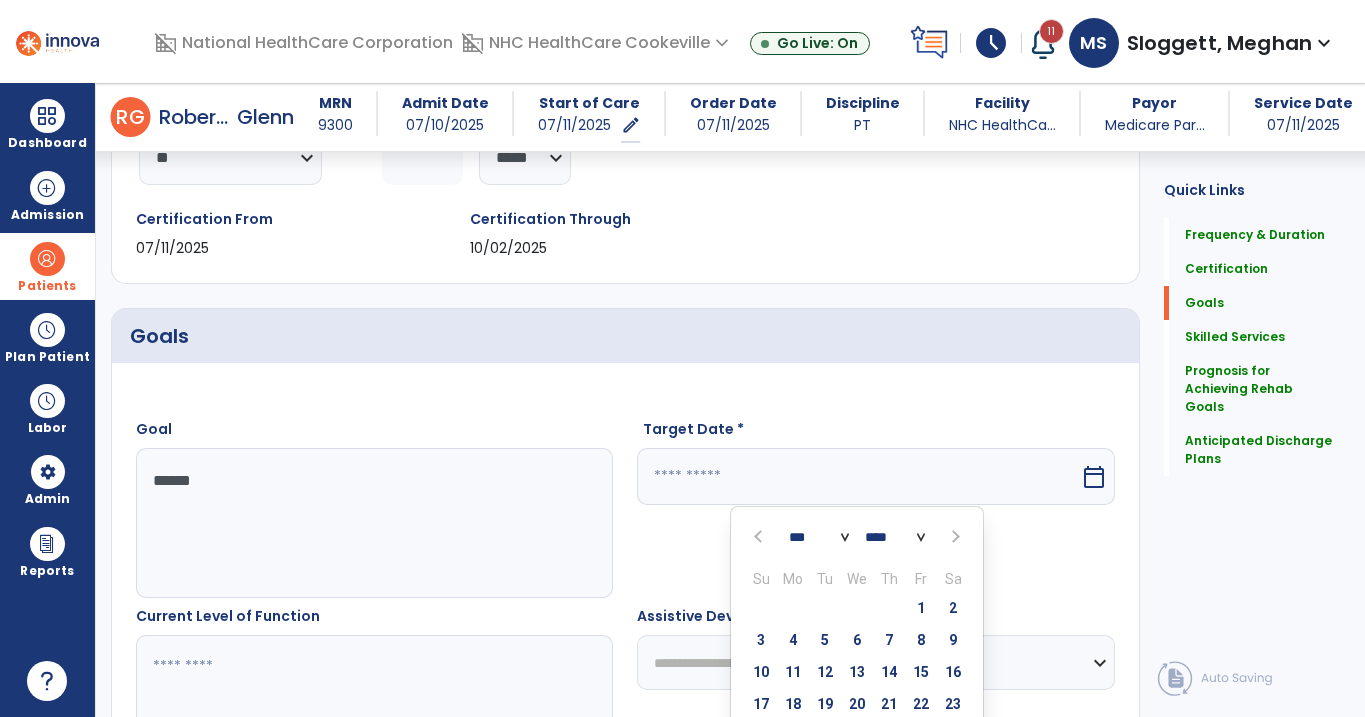 click at bounding box center (953, 537) 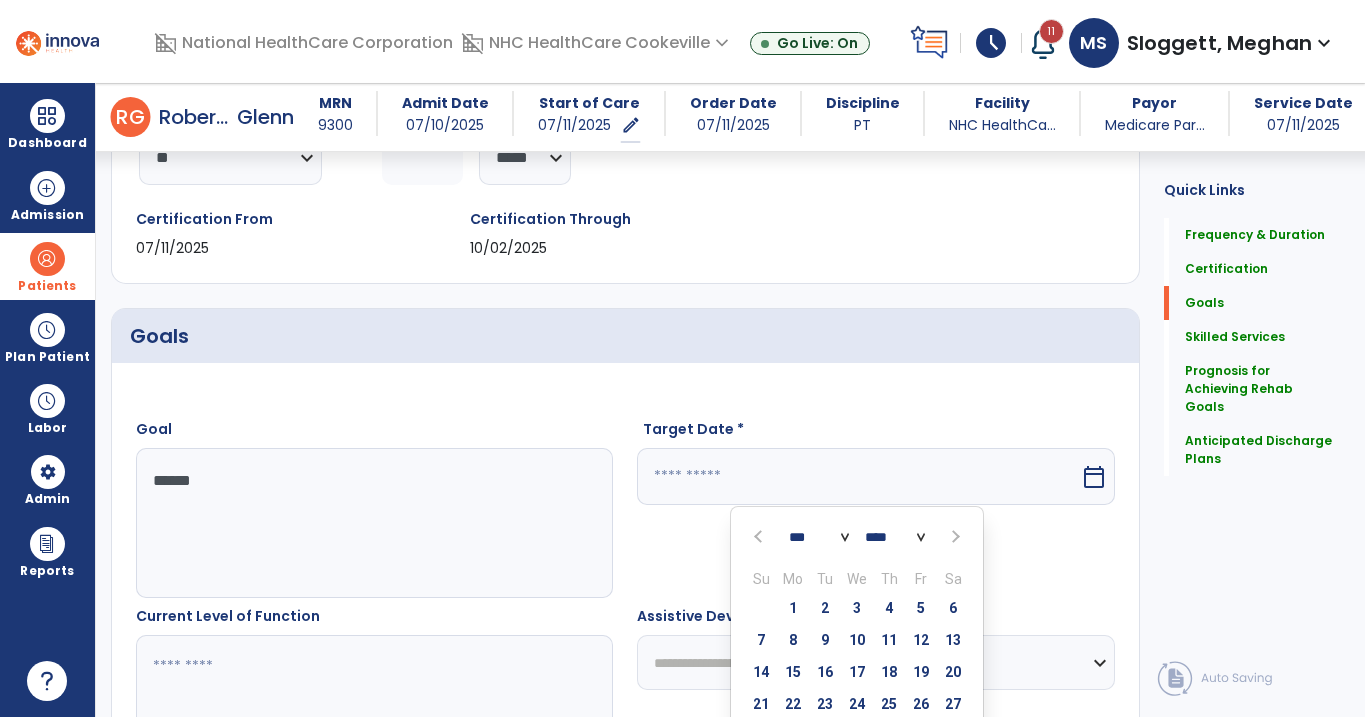 click at bounding box center (953, 537) 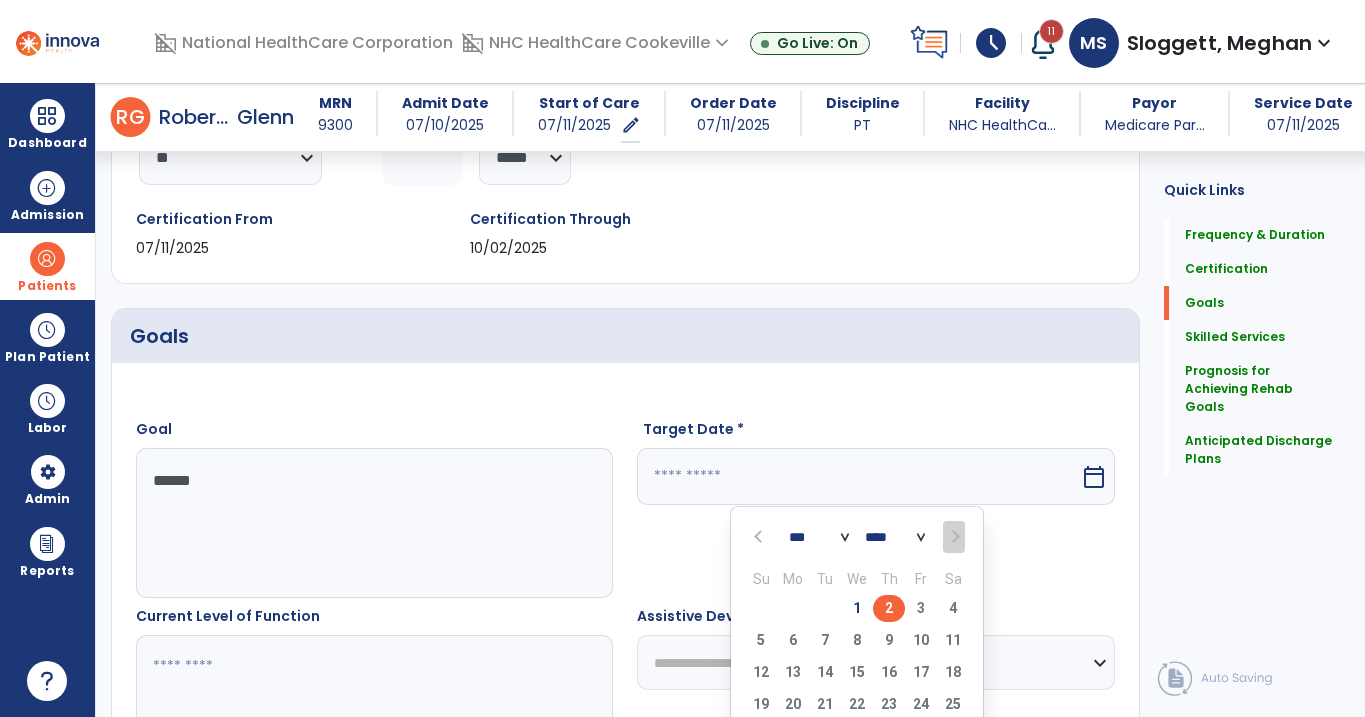 click on "2" at bounding box center (889, 608) 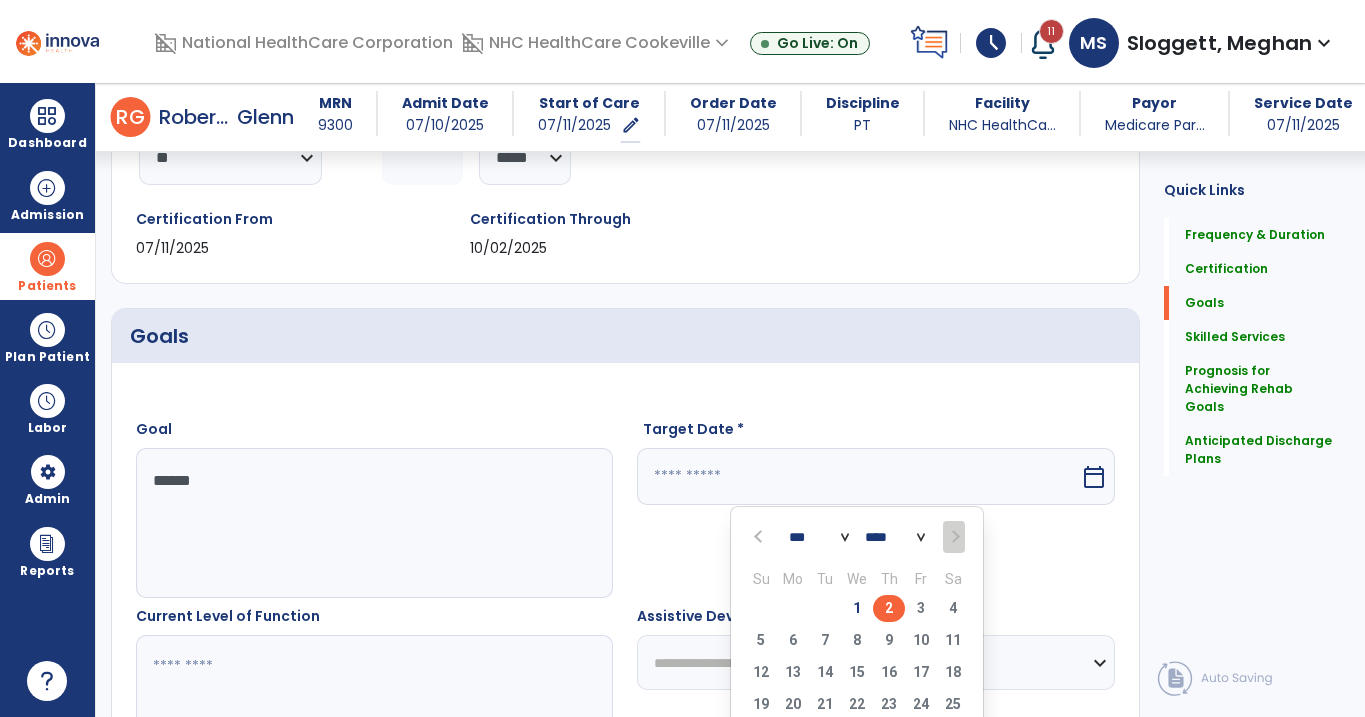 type on "*********" 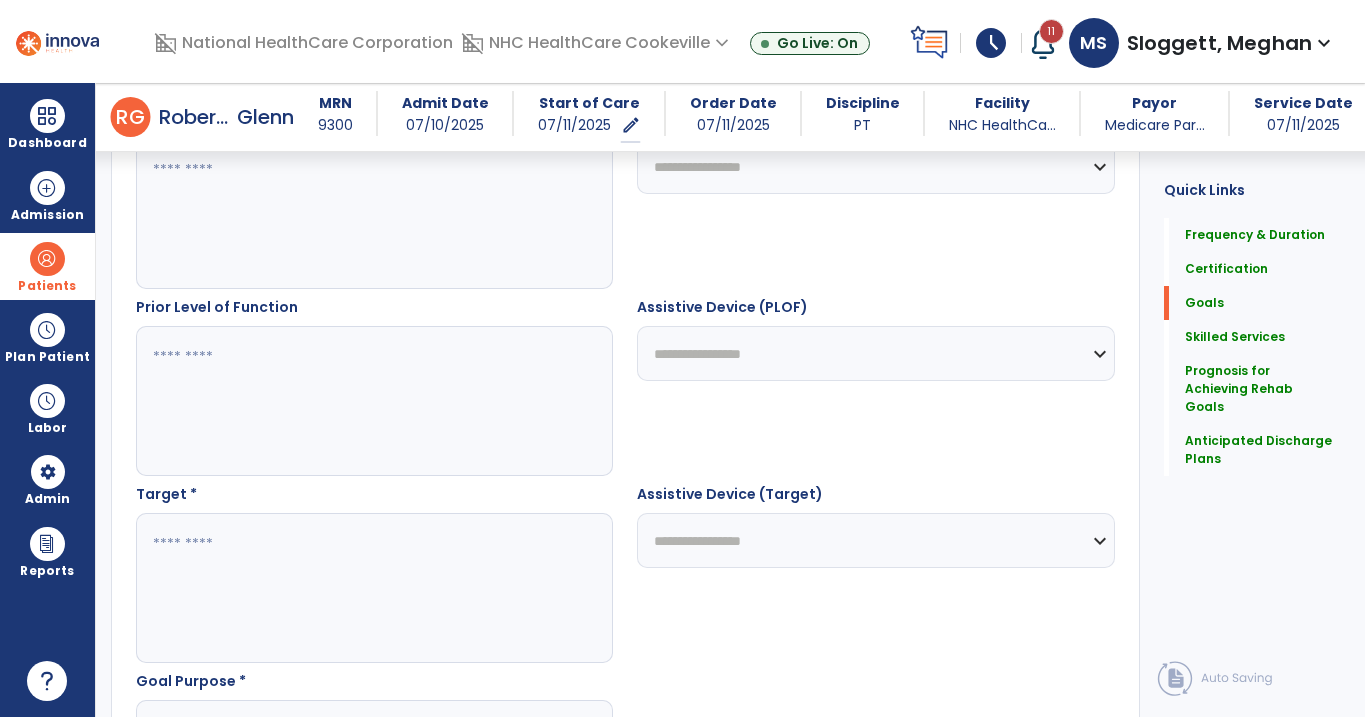 scroll, scrollTop: 813, scrollLeft: 0, axis: vertical 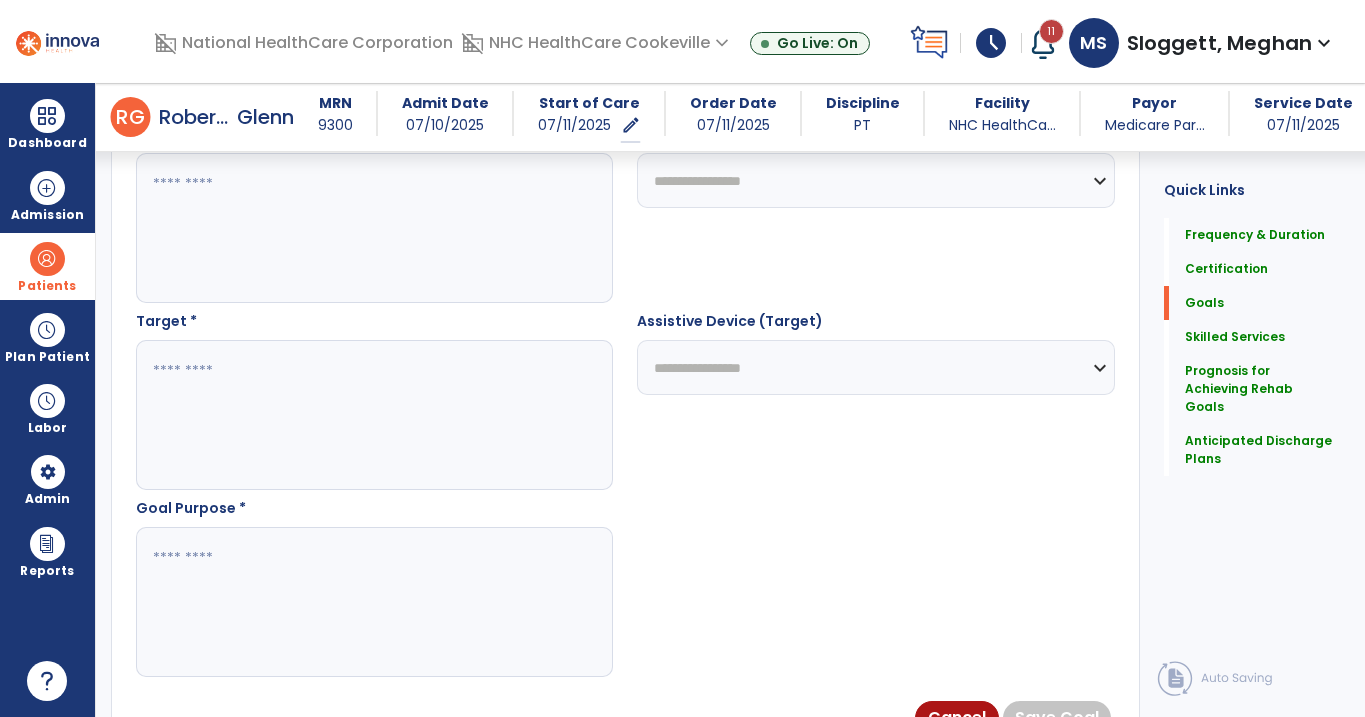 click at bounding box center (373, 602) 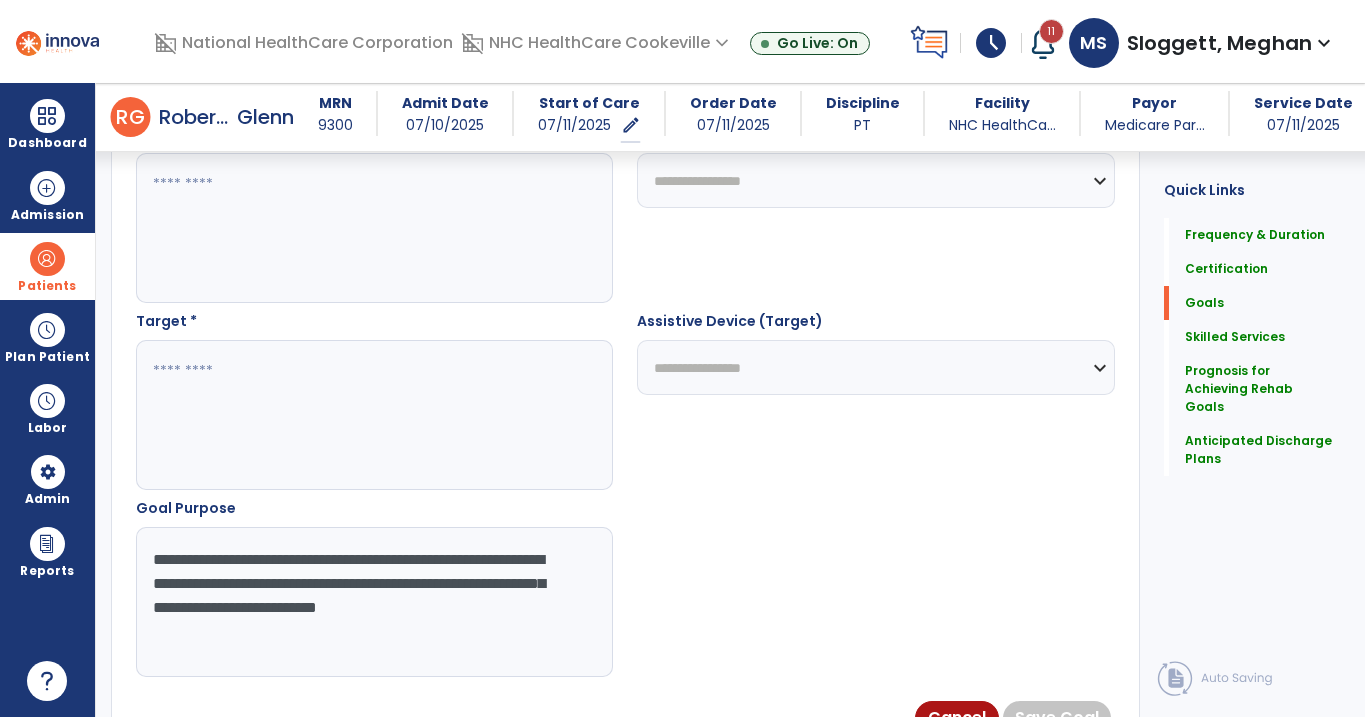 type on "**********" 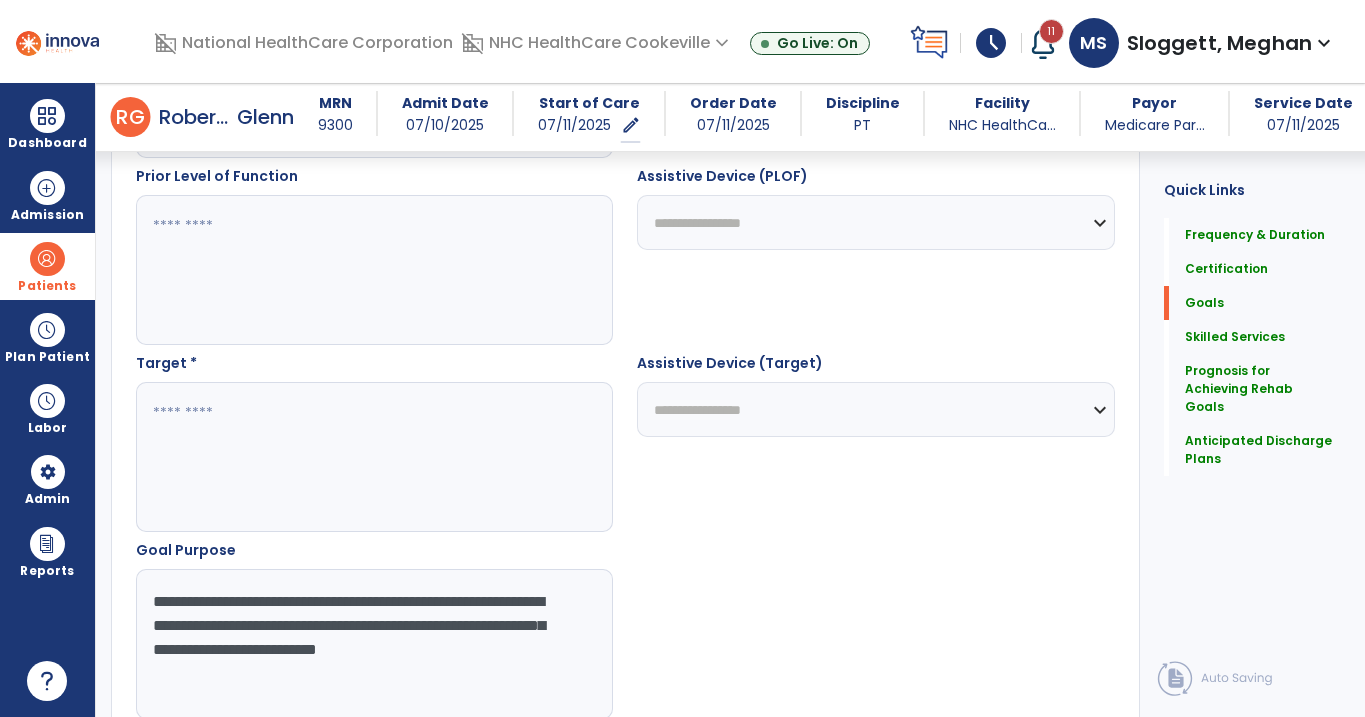 click at bounding box center (373, 270) 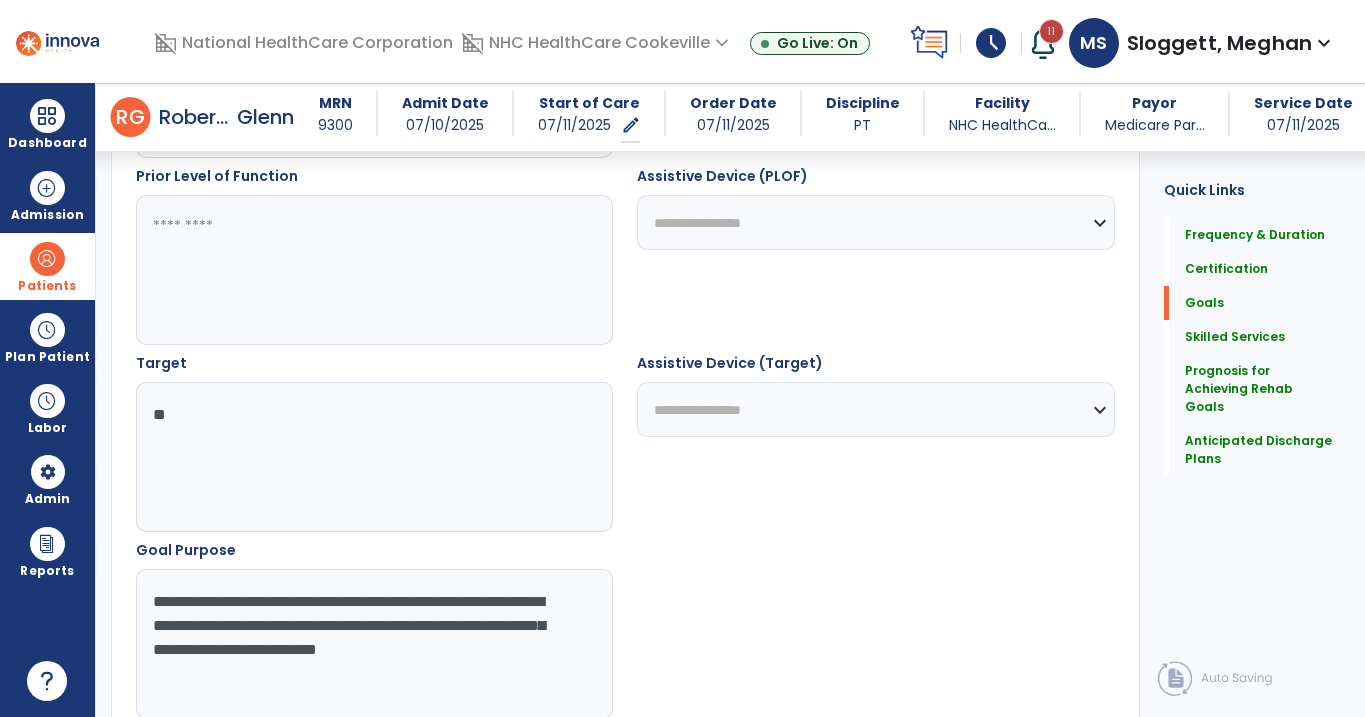 type on "*" 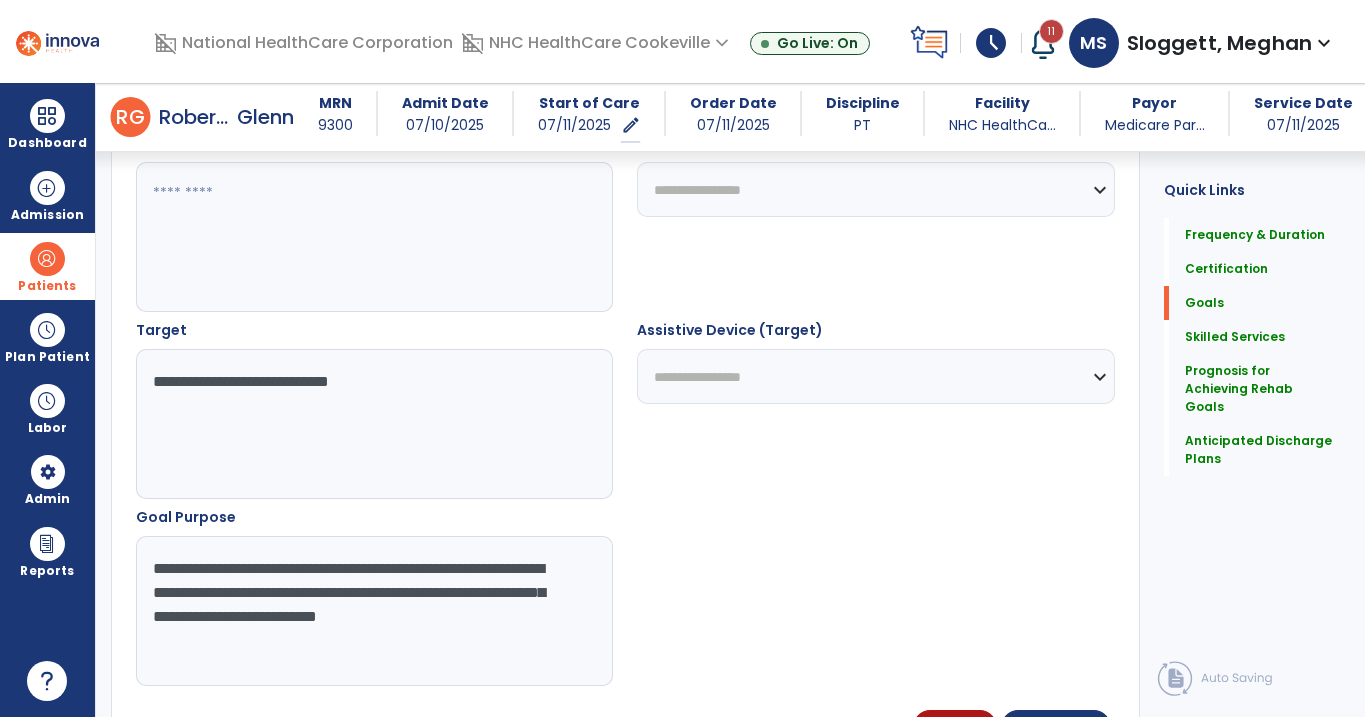 scroll, scrollTop: 973, scrollLeft: 0, axis: vertical 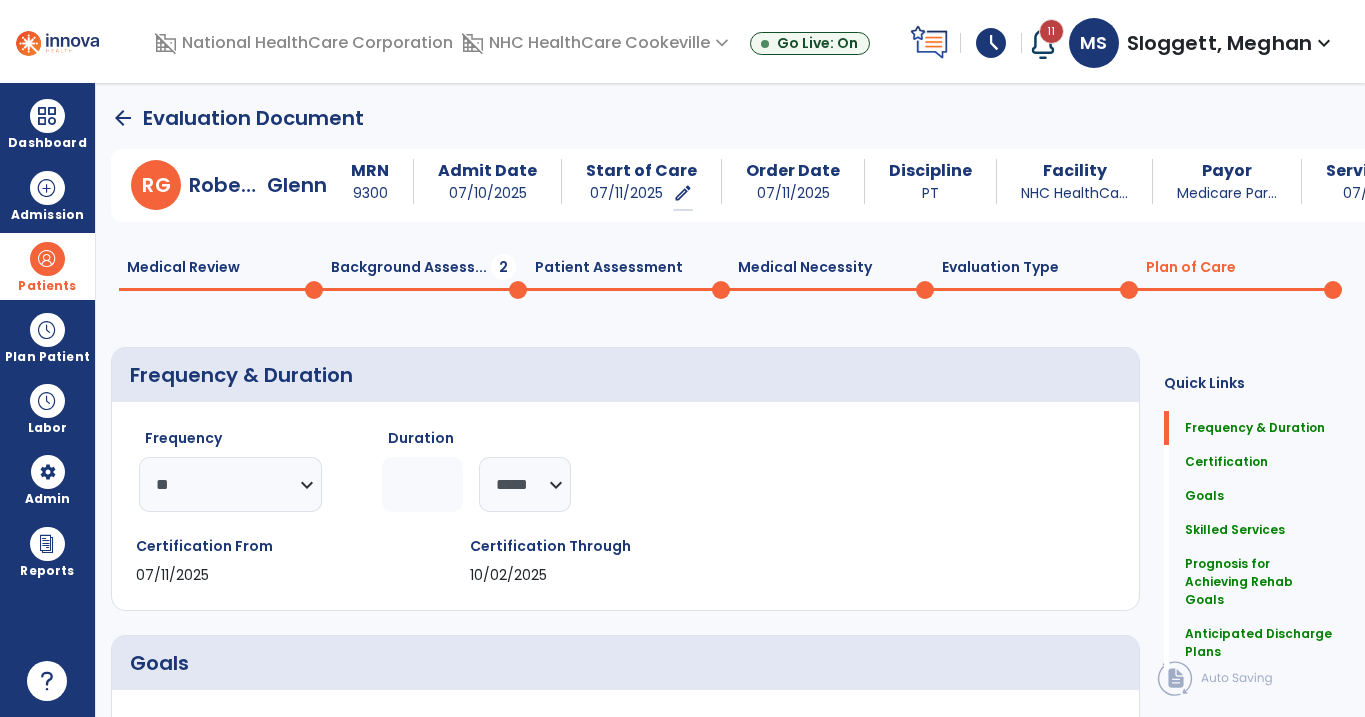 type on "**********" 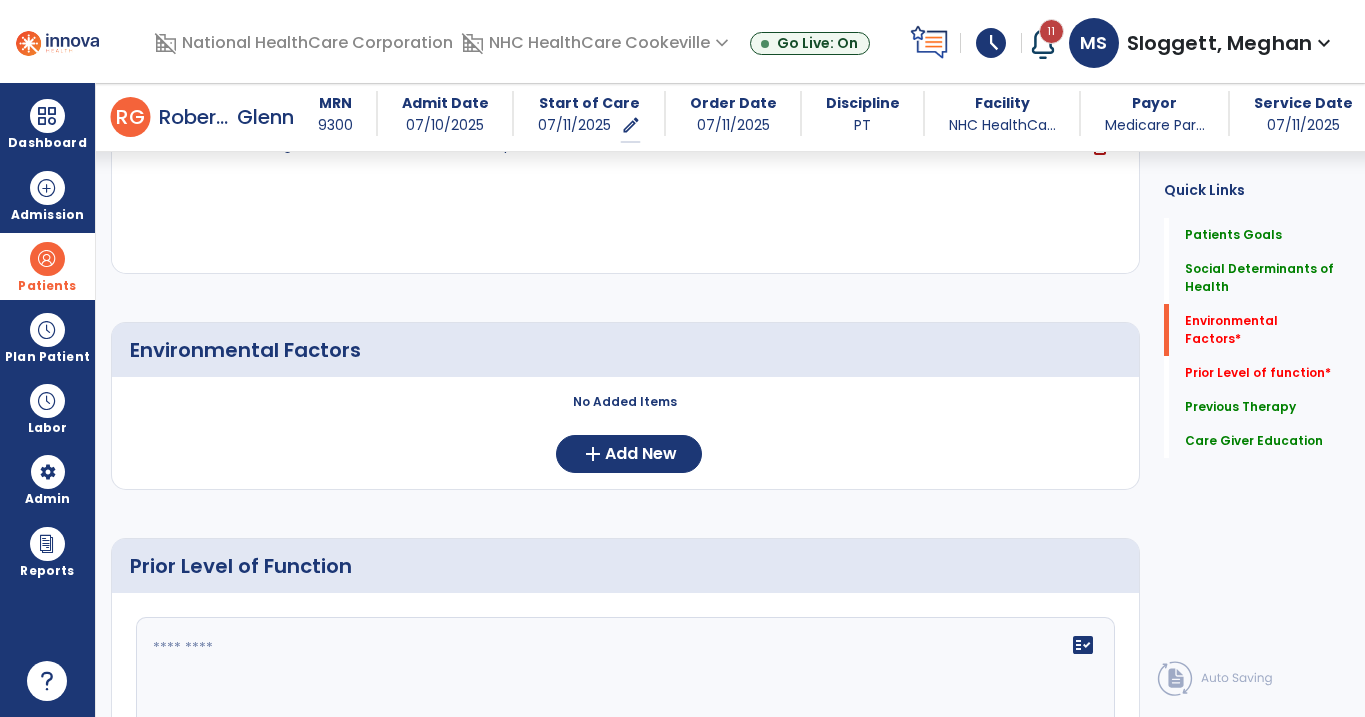 scroll, scrollTop: 672, scrollLeft: 0, axis: vertical 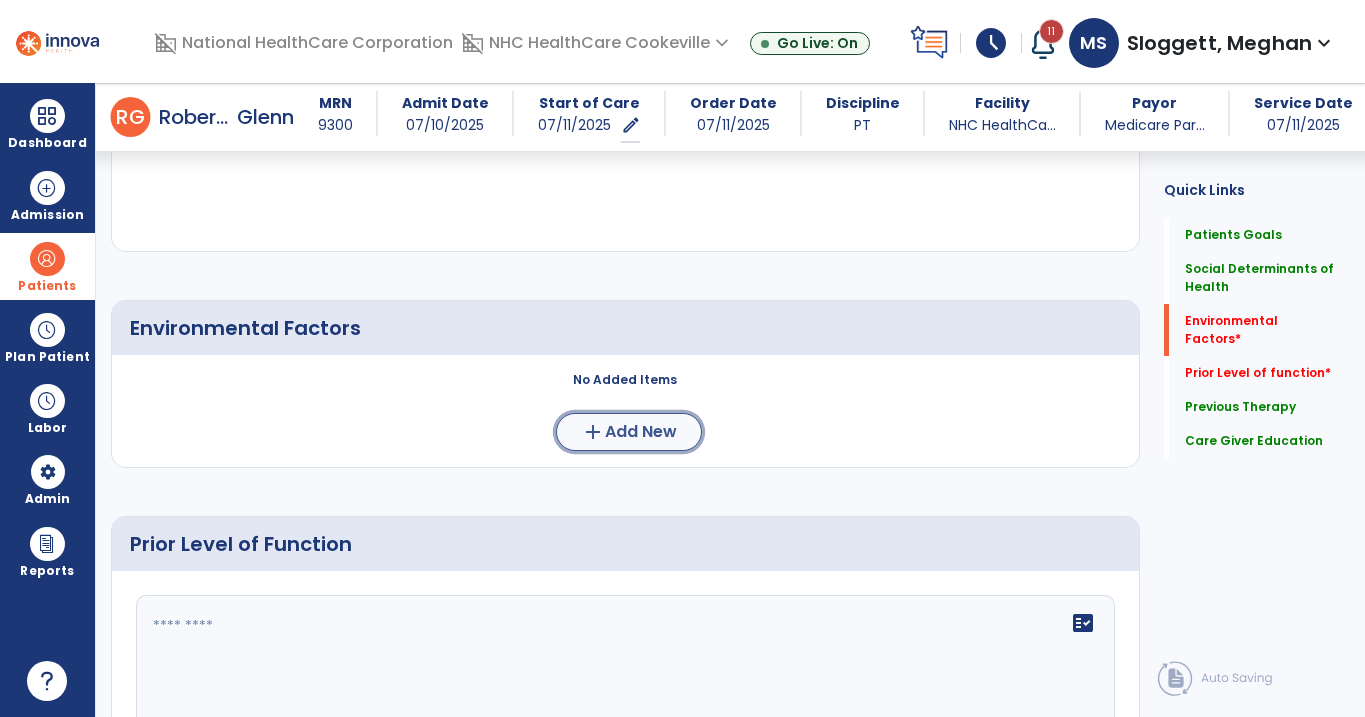click on "add" 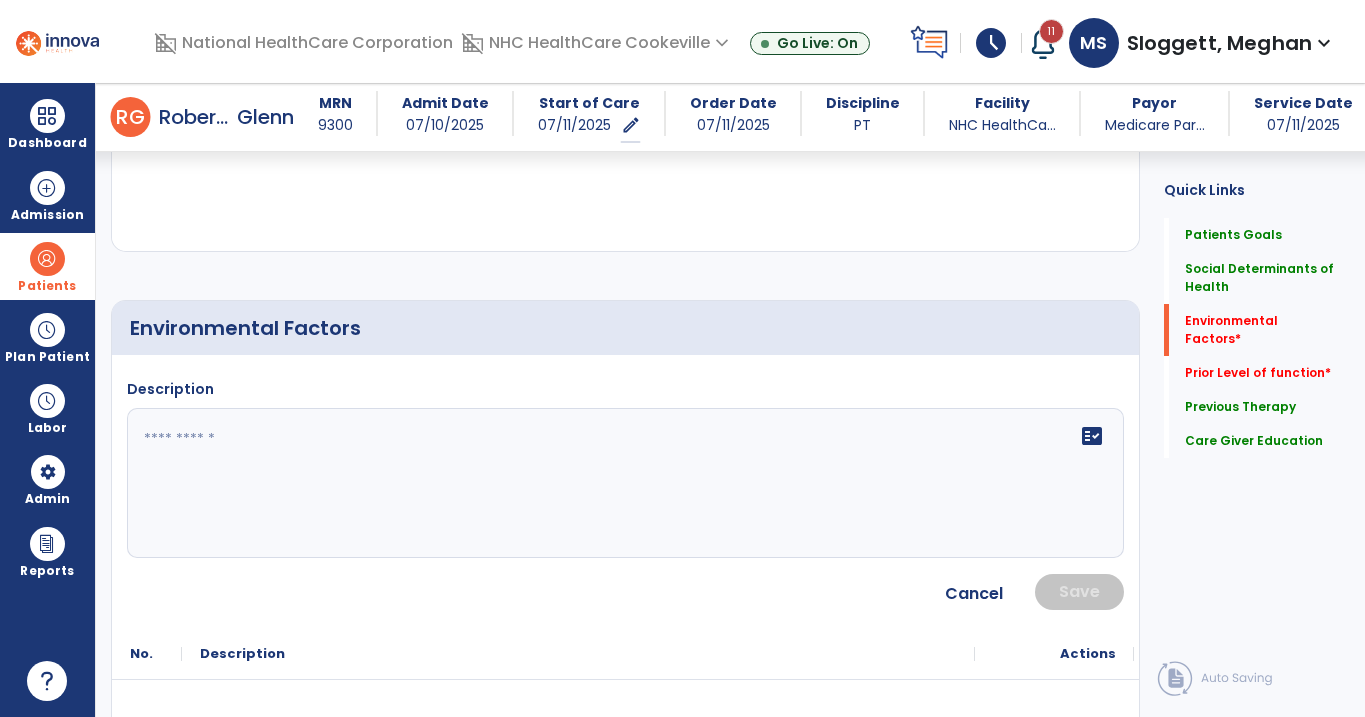 click 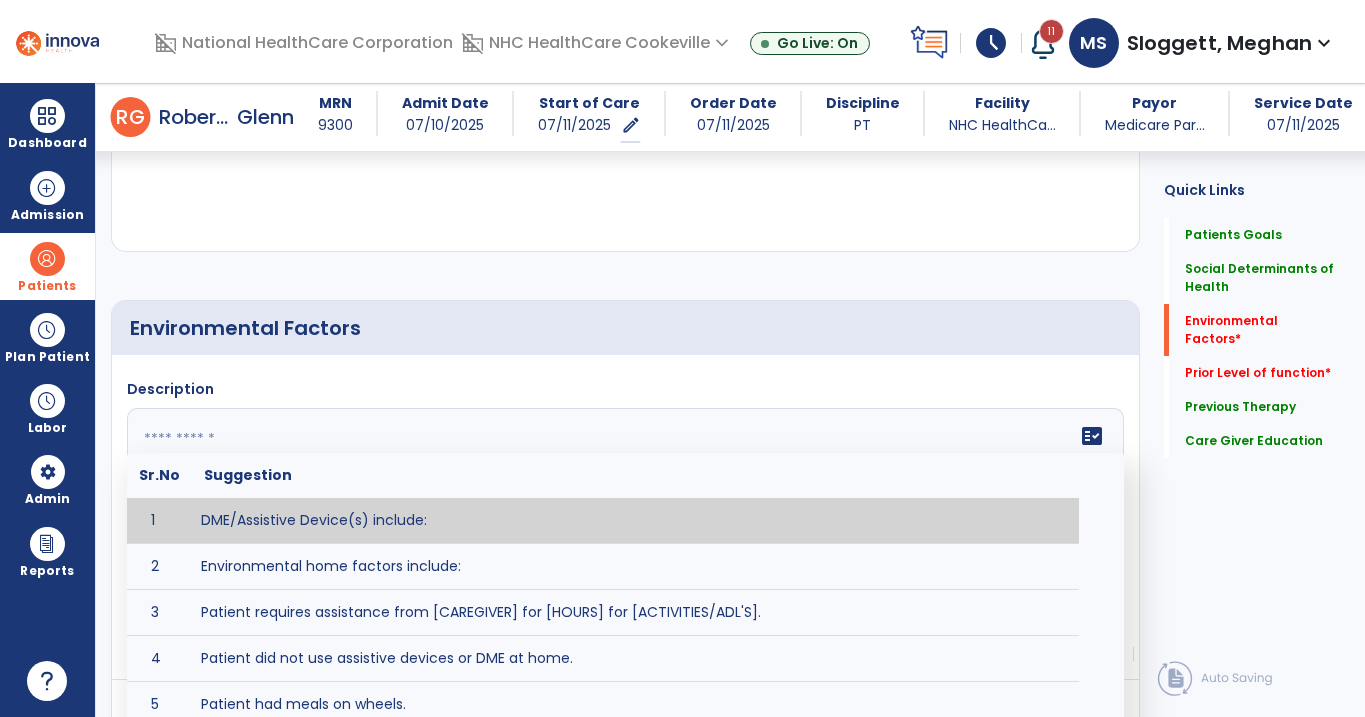 type on "*" 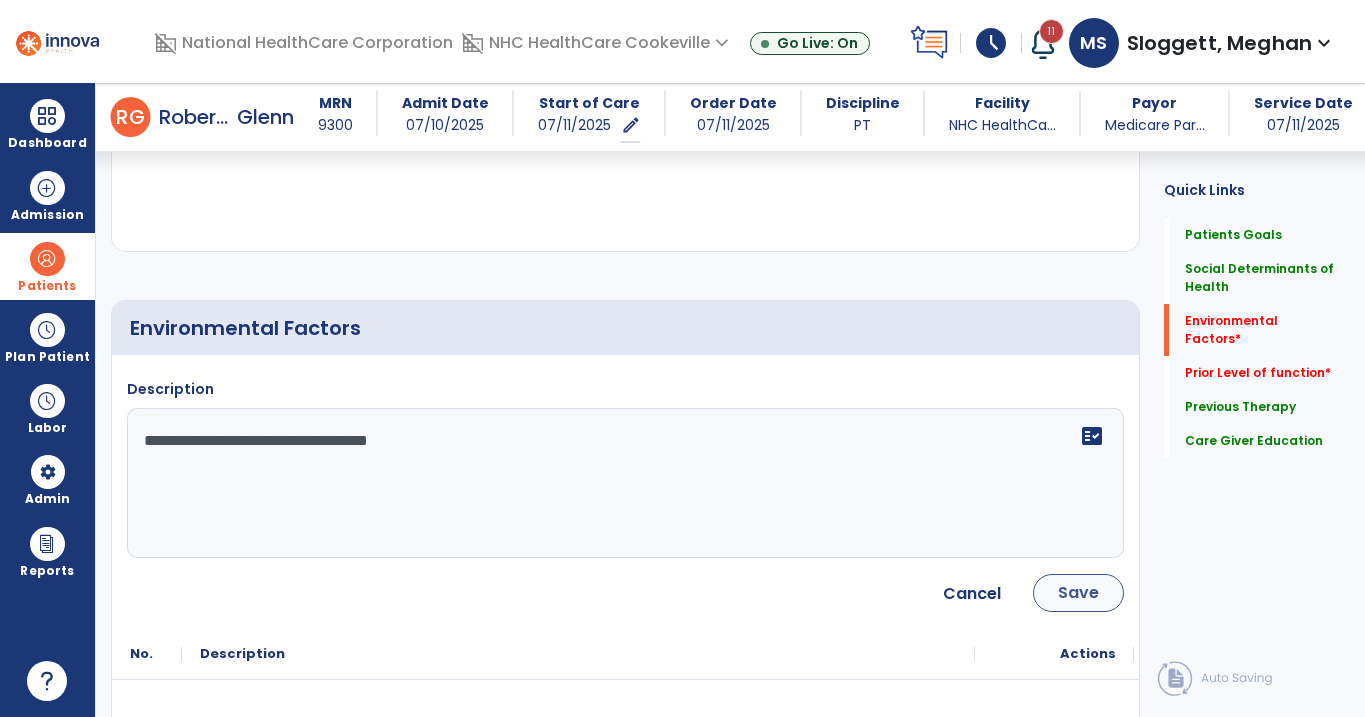 type on "**********" 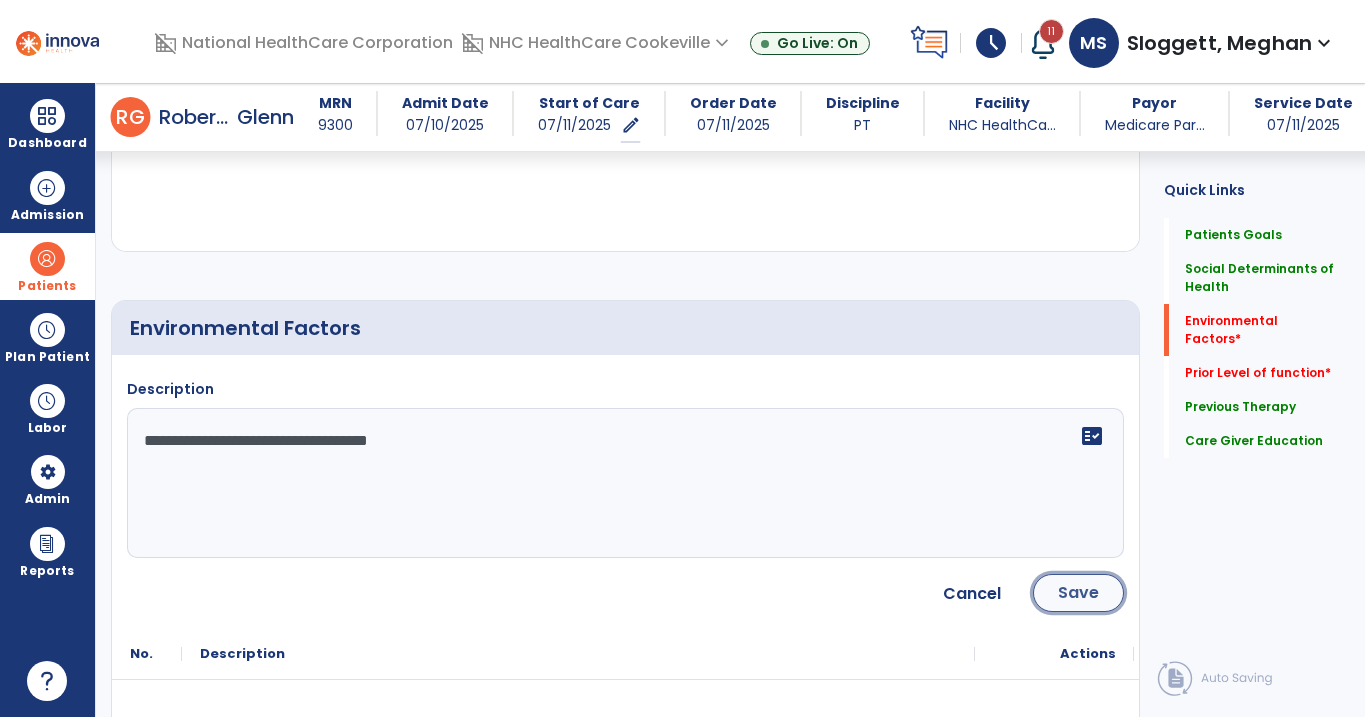 click on "Save" 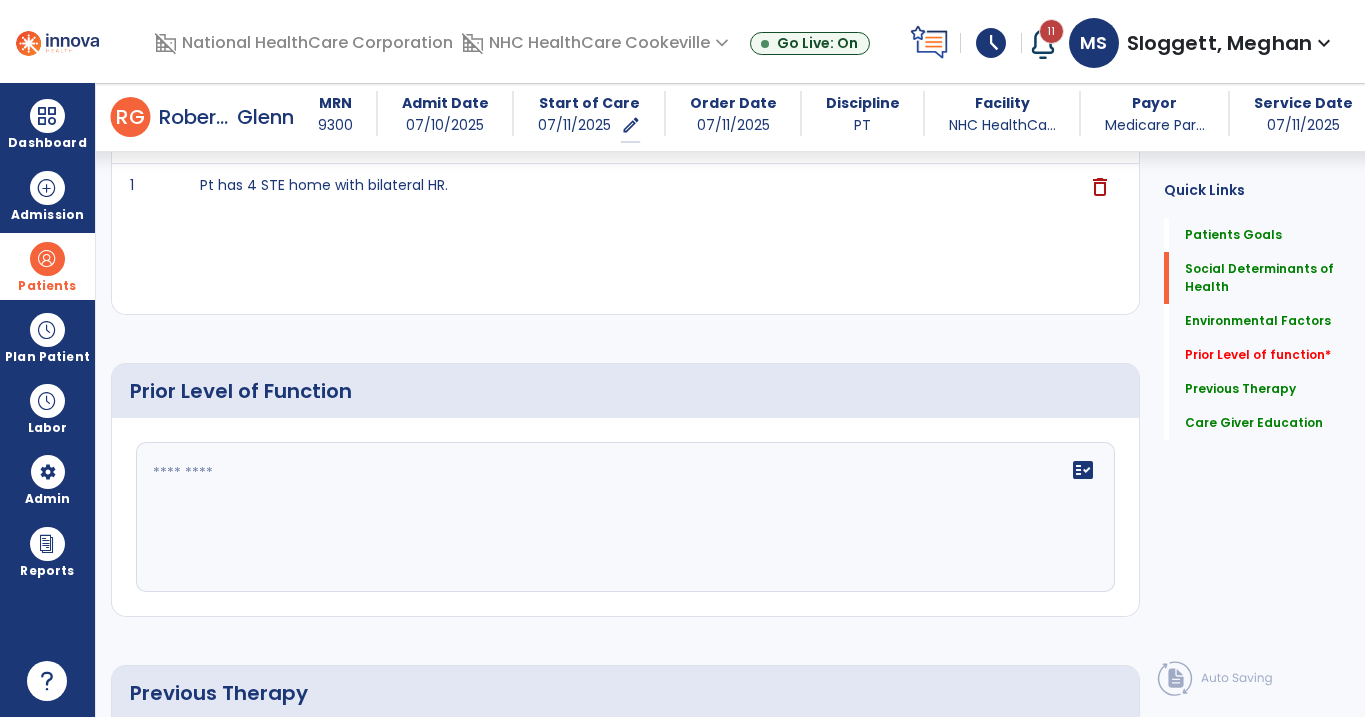 scroll, scrollTop: 1006, scrollLeft: 0, axis: vertical 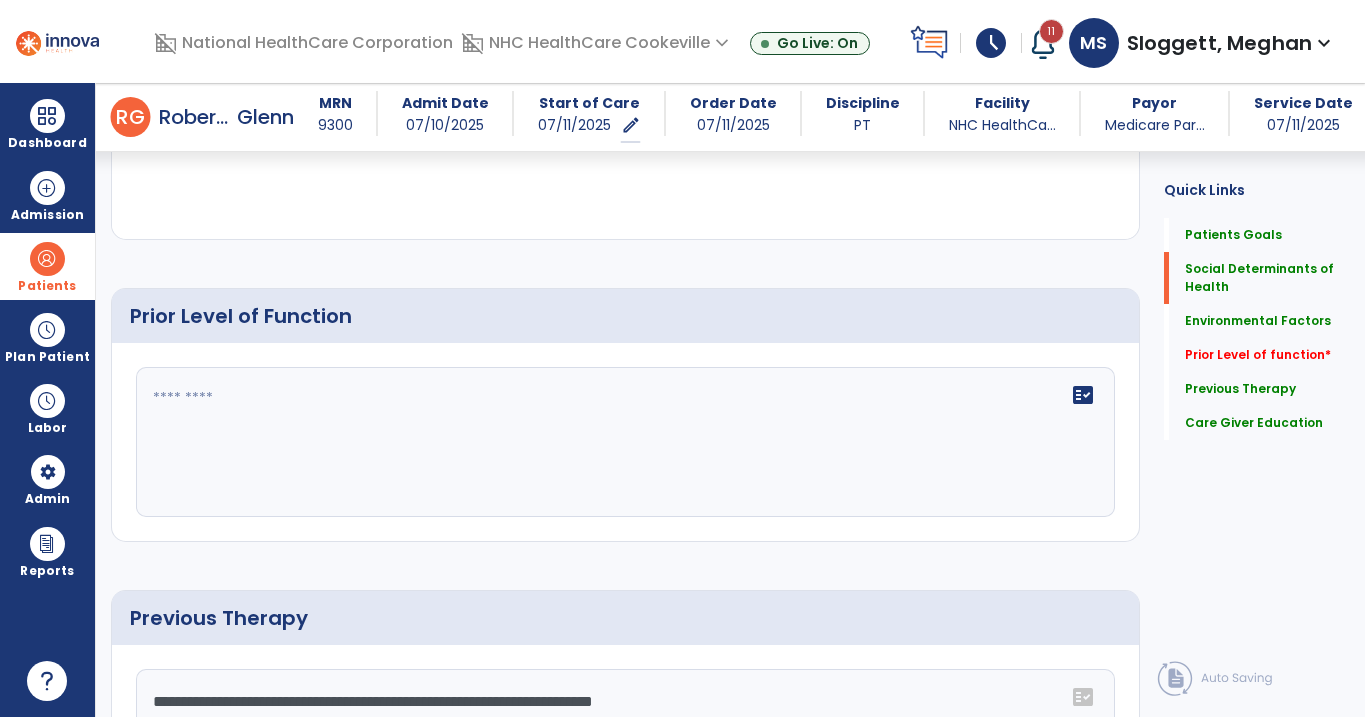click 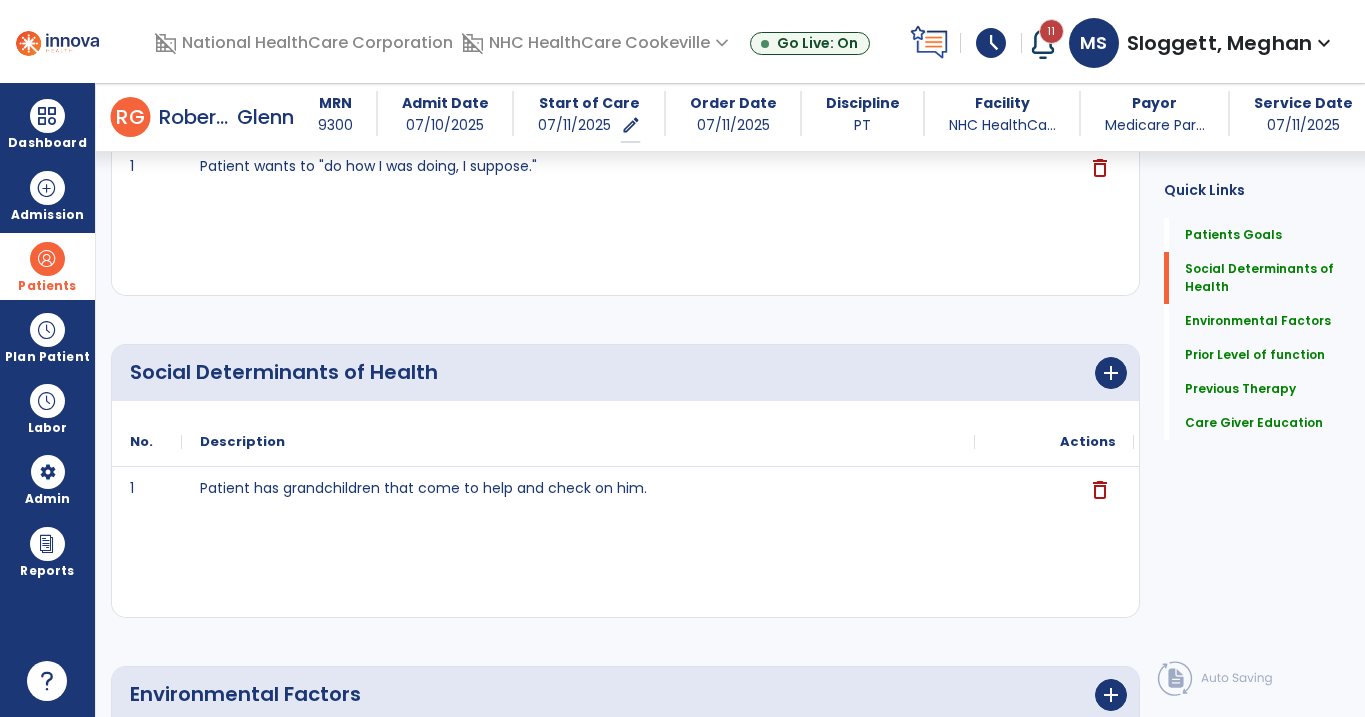 scroll, scrollTop: 212, scrollLeft: 0, axis: vertical 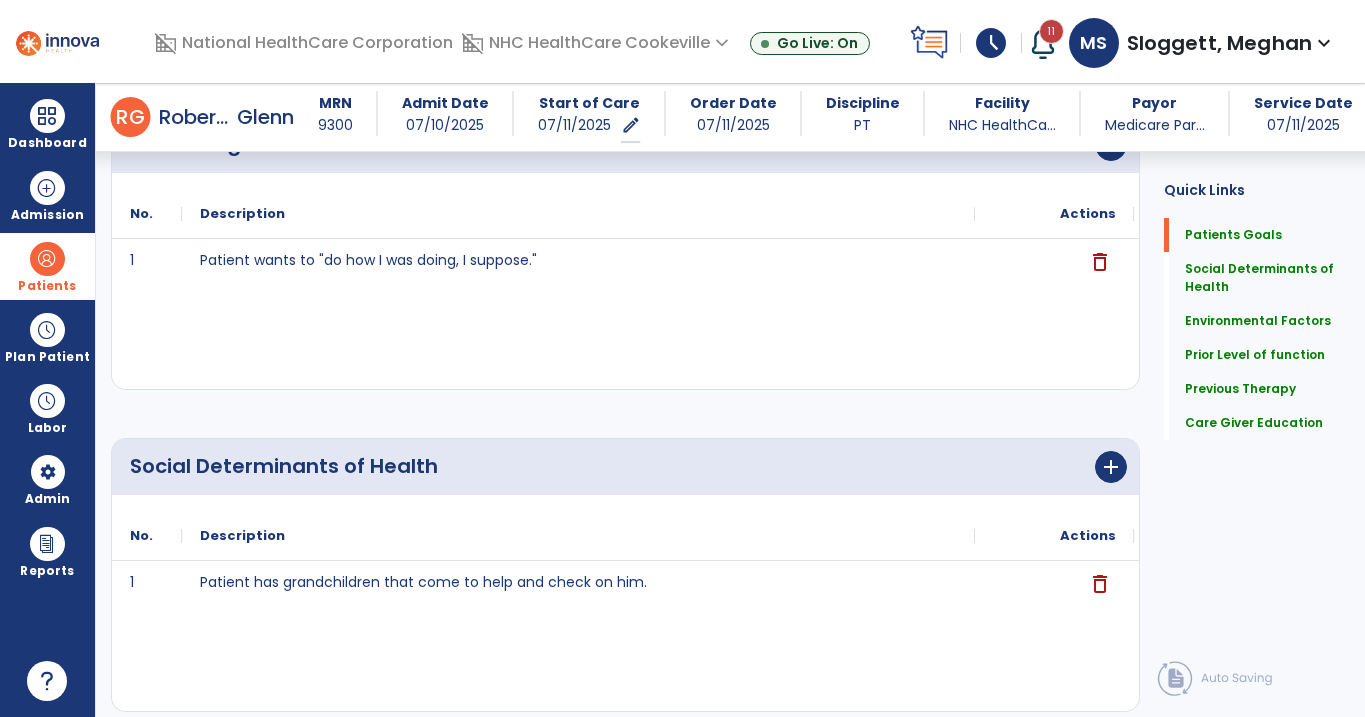 type on "**********" 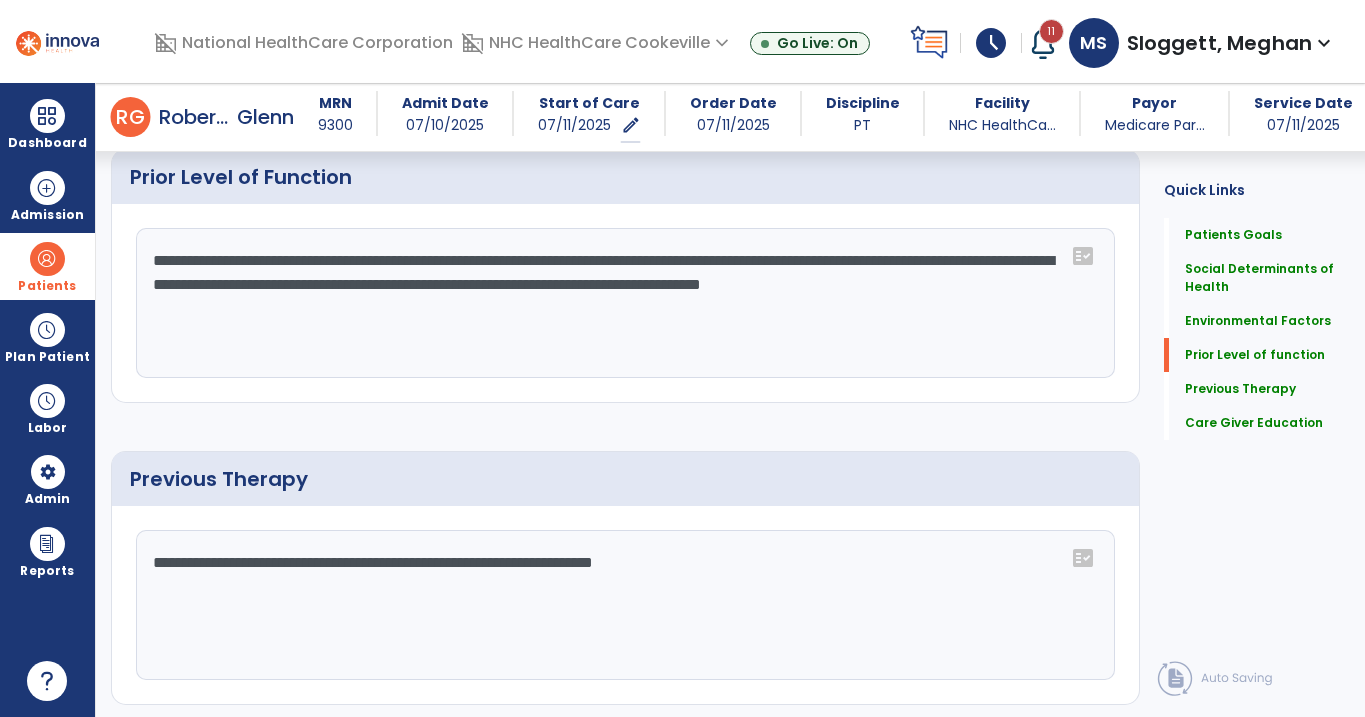 scroll, scrollTop: 1126, scrollLeft: 0, axis: vertical 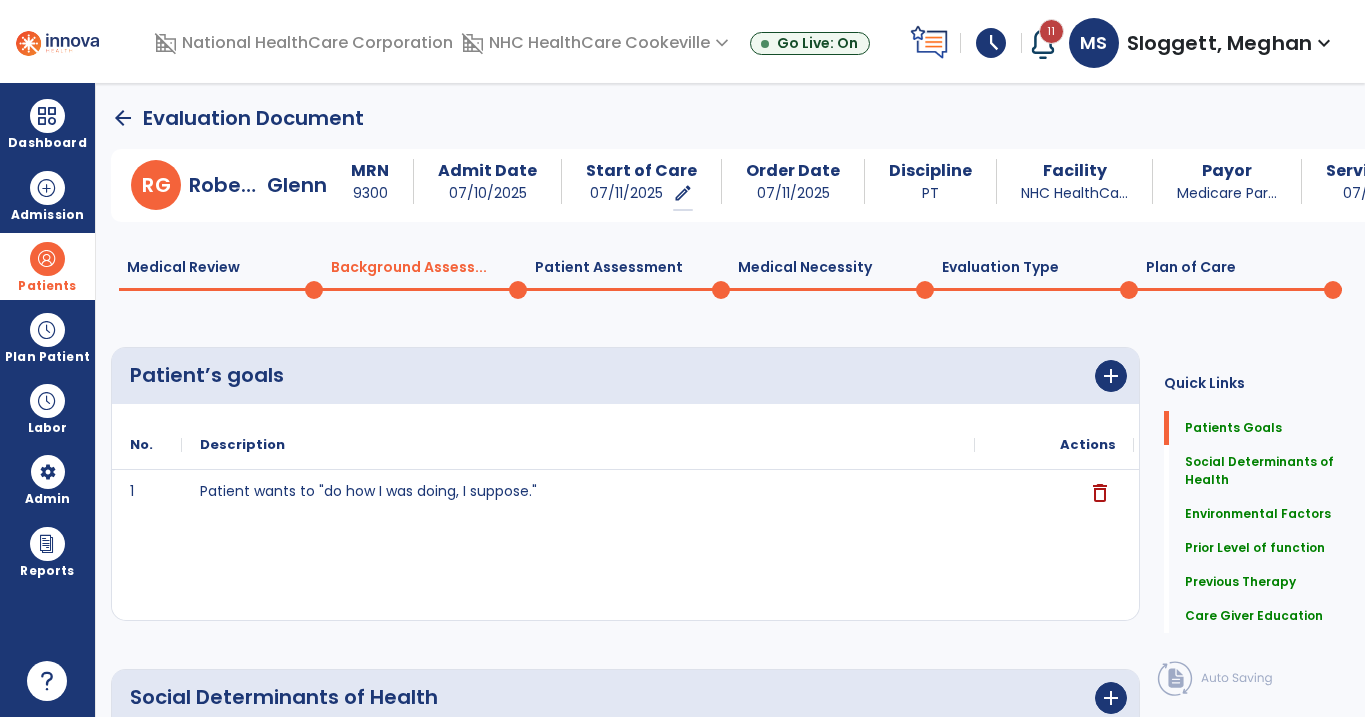 click on "Medical Review  0" 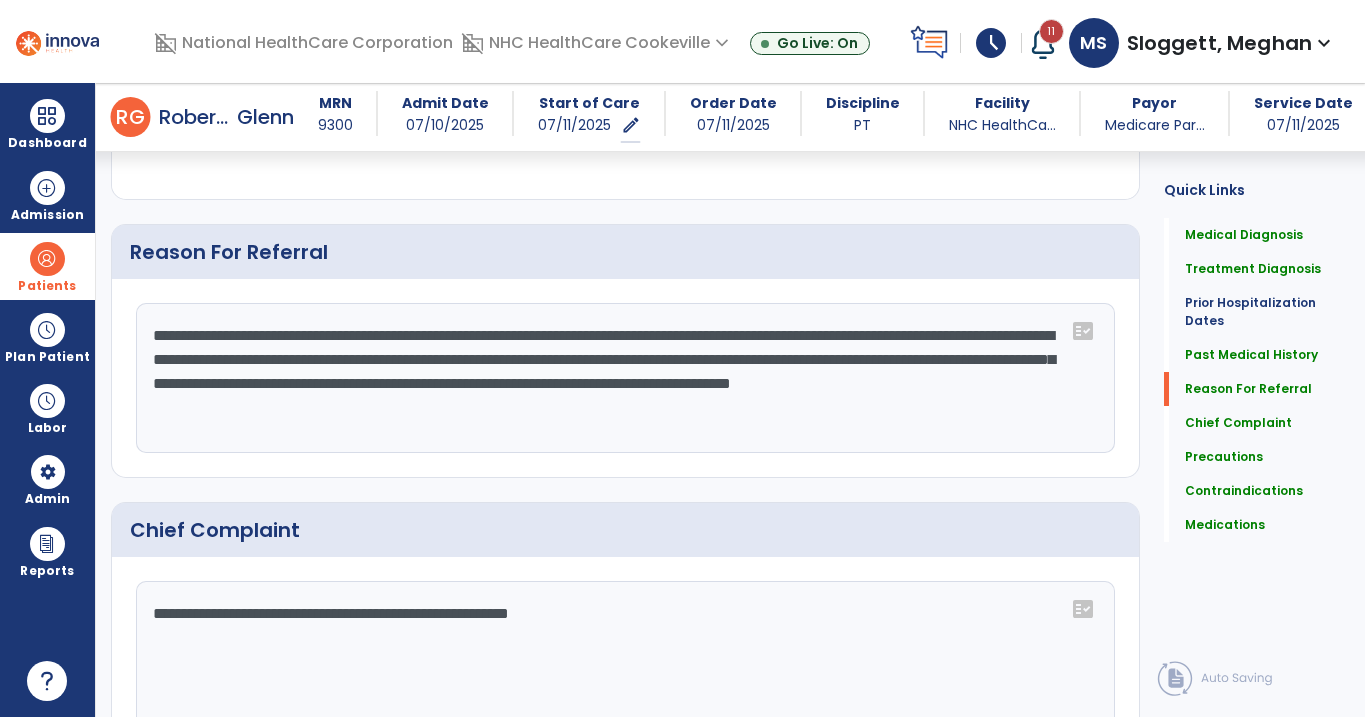scroll, scrollTop: 1200, scrollLeft: 0, axis: vertical 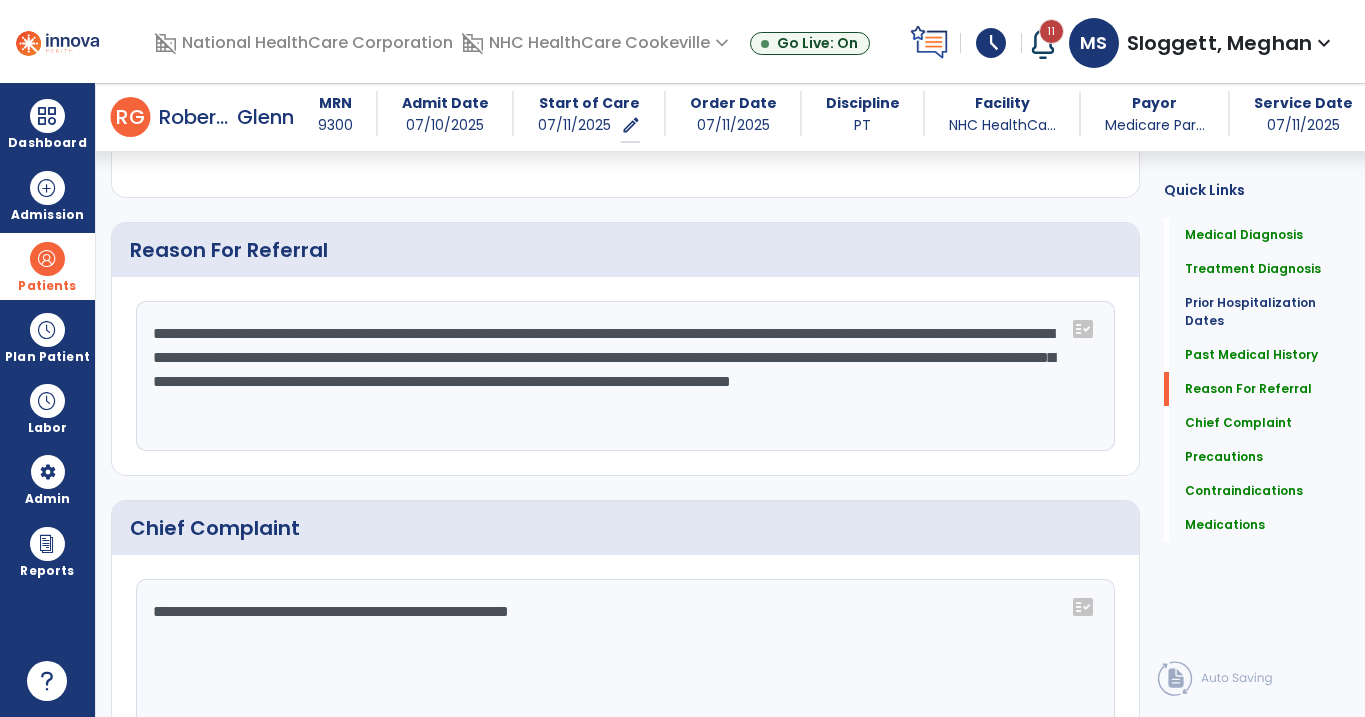 click on "**********" 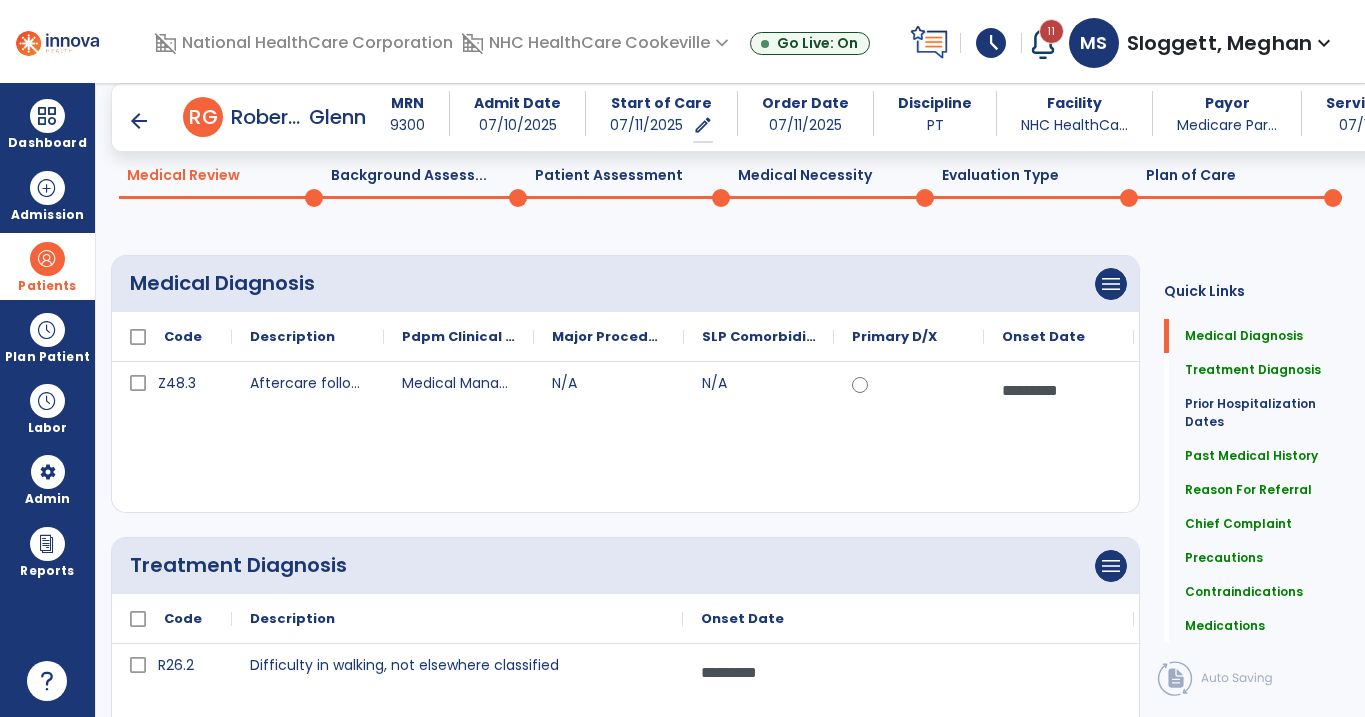 scroll, scrollTop: 71, scrollLeft: 0, axis: vertical 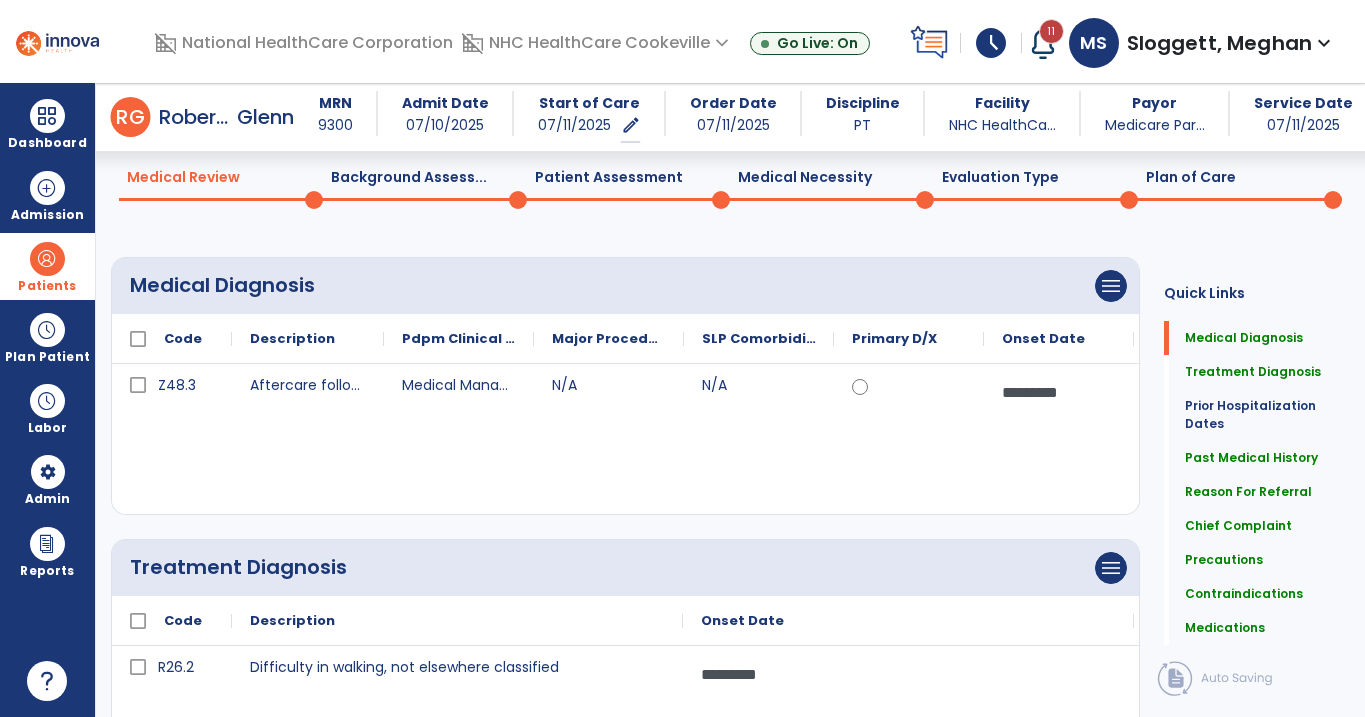 type on "**********" 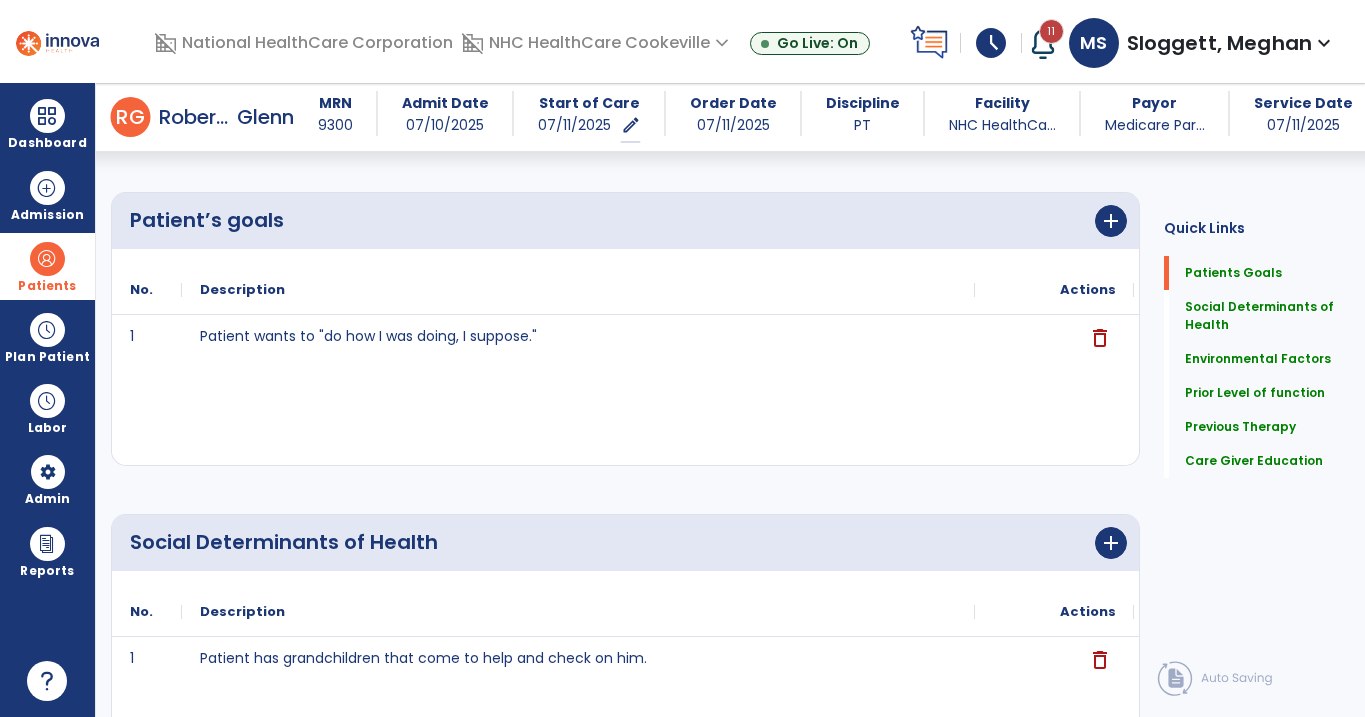 scroll, scrollTop: 0, scrollLeft: 0, axis: both 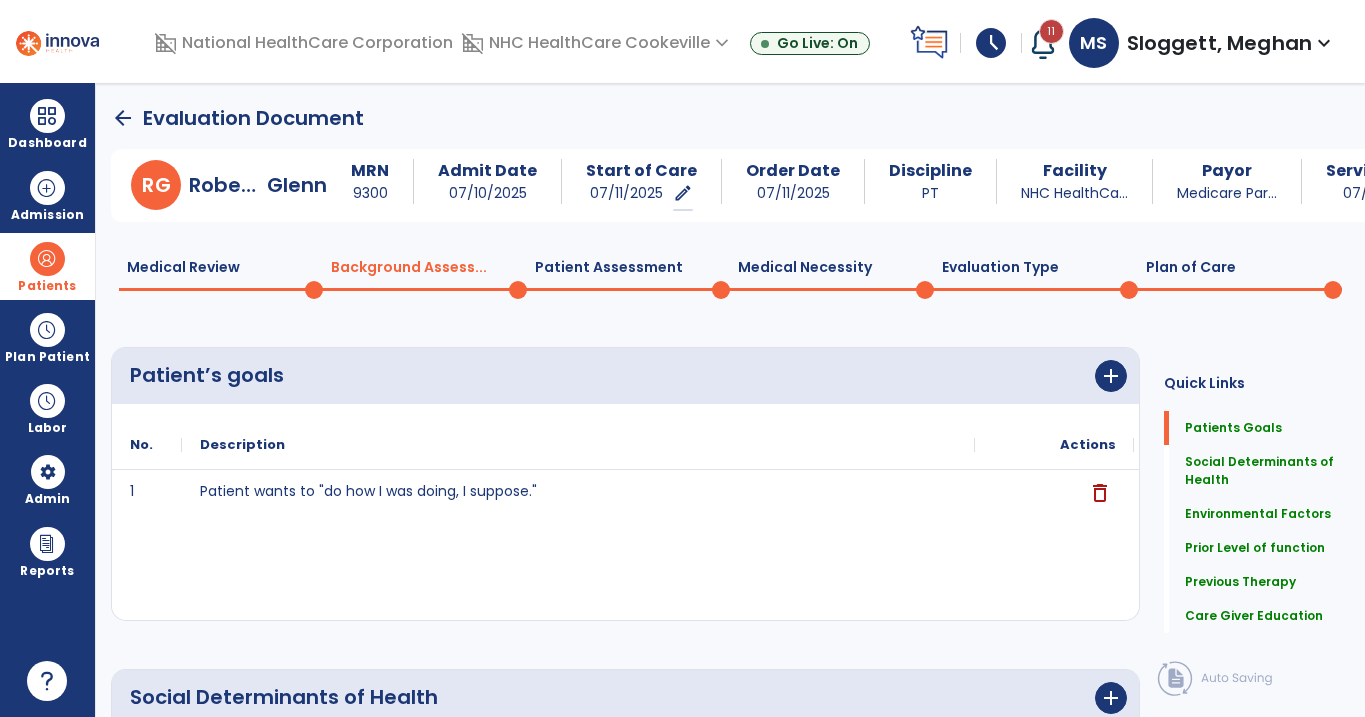 click on "Patient Assessment  0" 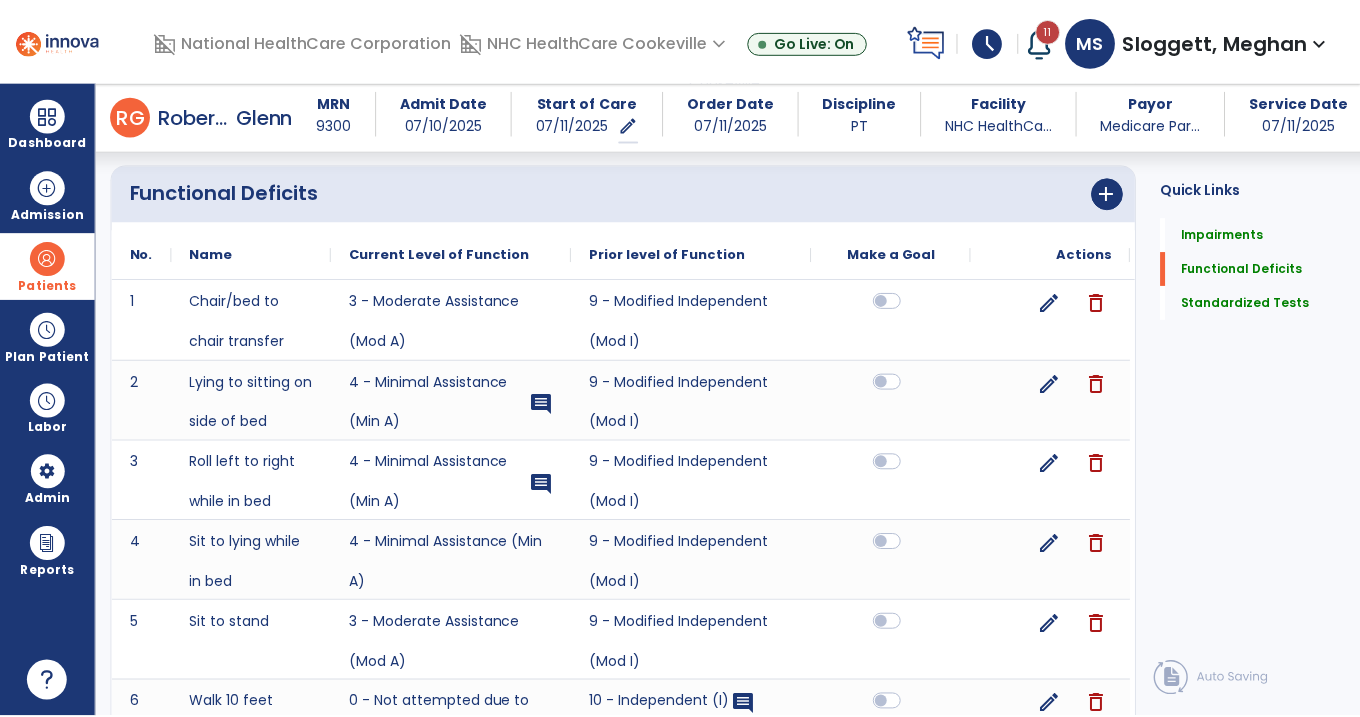 scroll, scrollTop: 904, scrollLeft: 0, axis: vertical 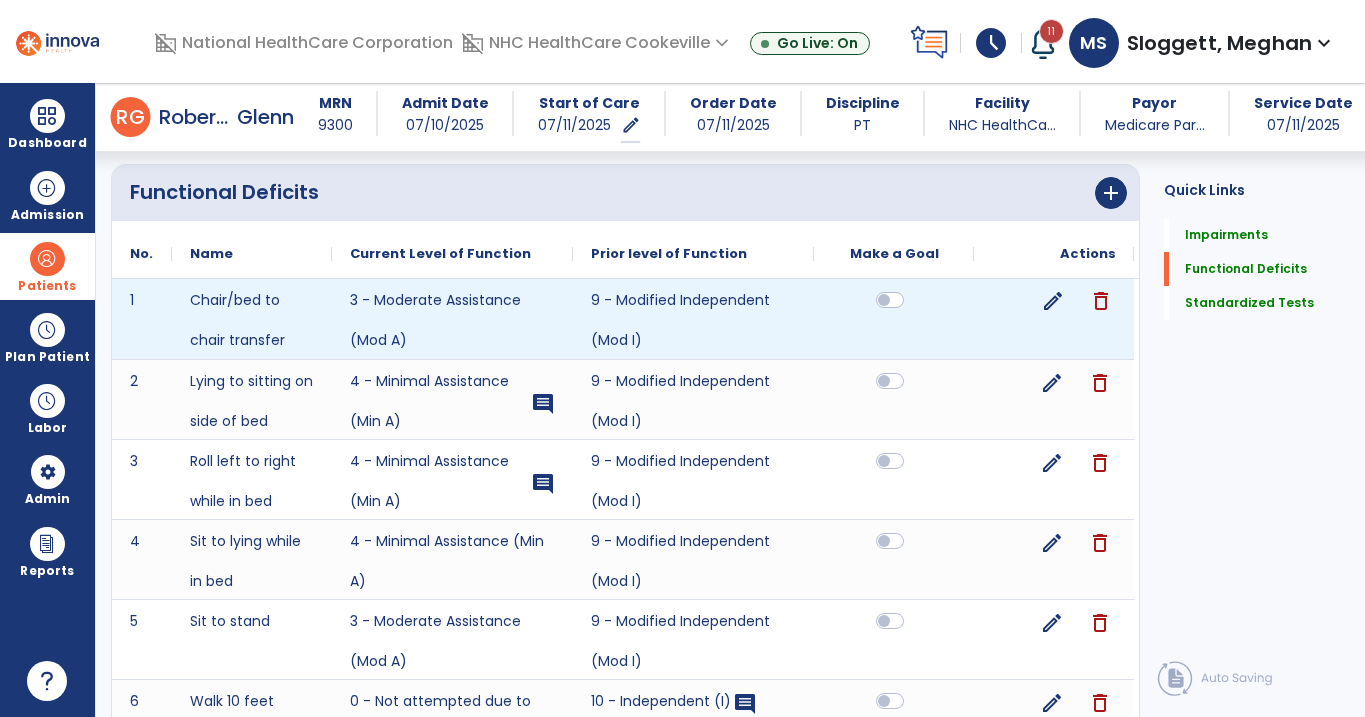 click on "edit" 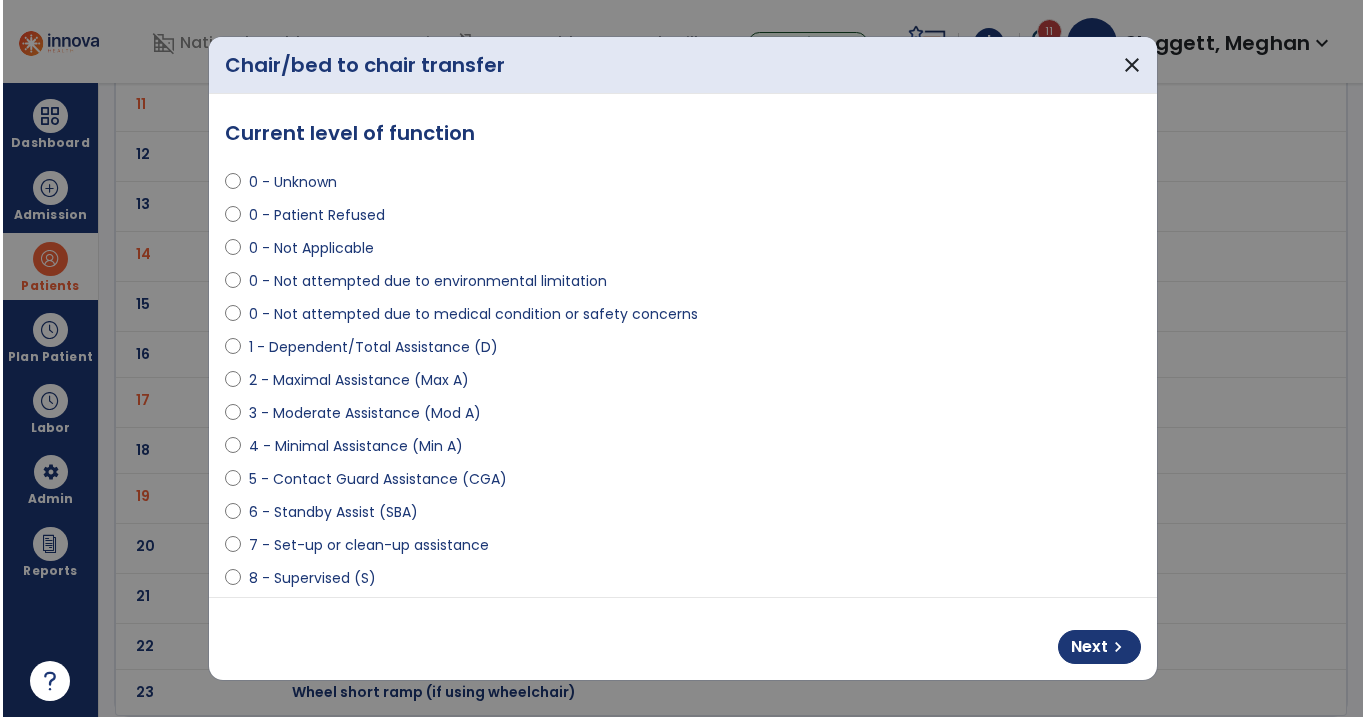 scroll, scrollTop: 0, scrollLeft: 0, axis: both 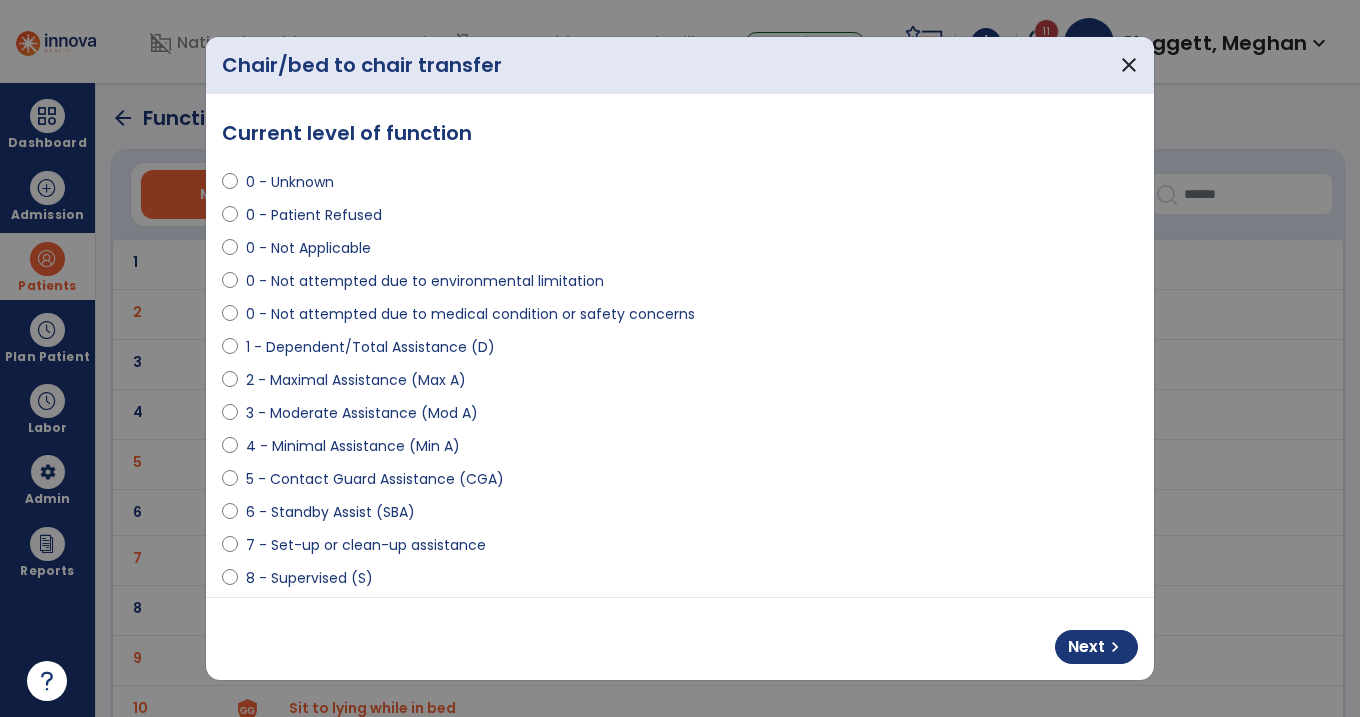 click on "2 - Maximal Assistance (Max A)" at bounding box center [356, 380] 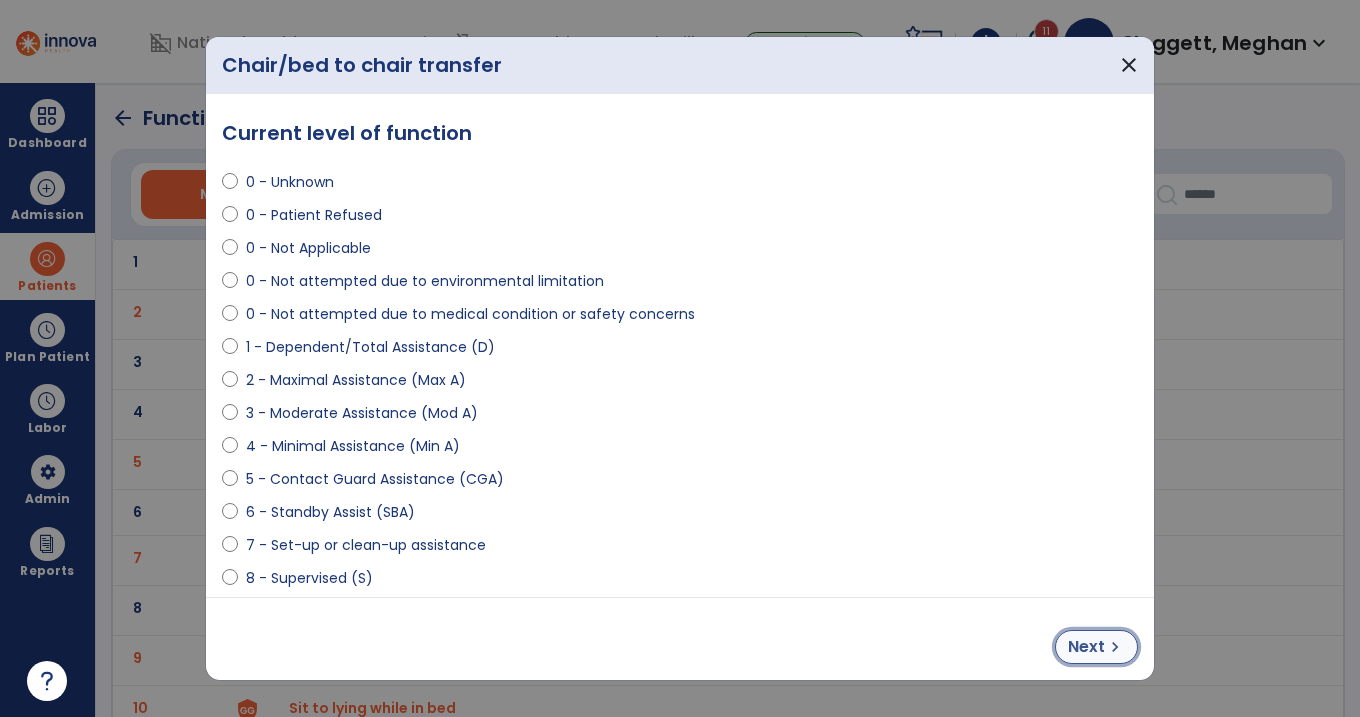 click on "Next" at bounding box center (1086, 647) 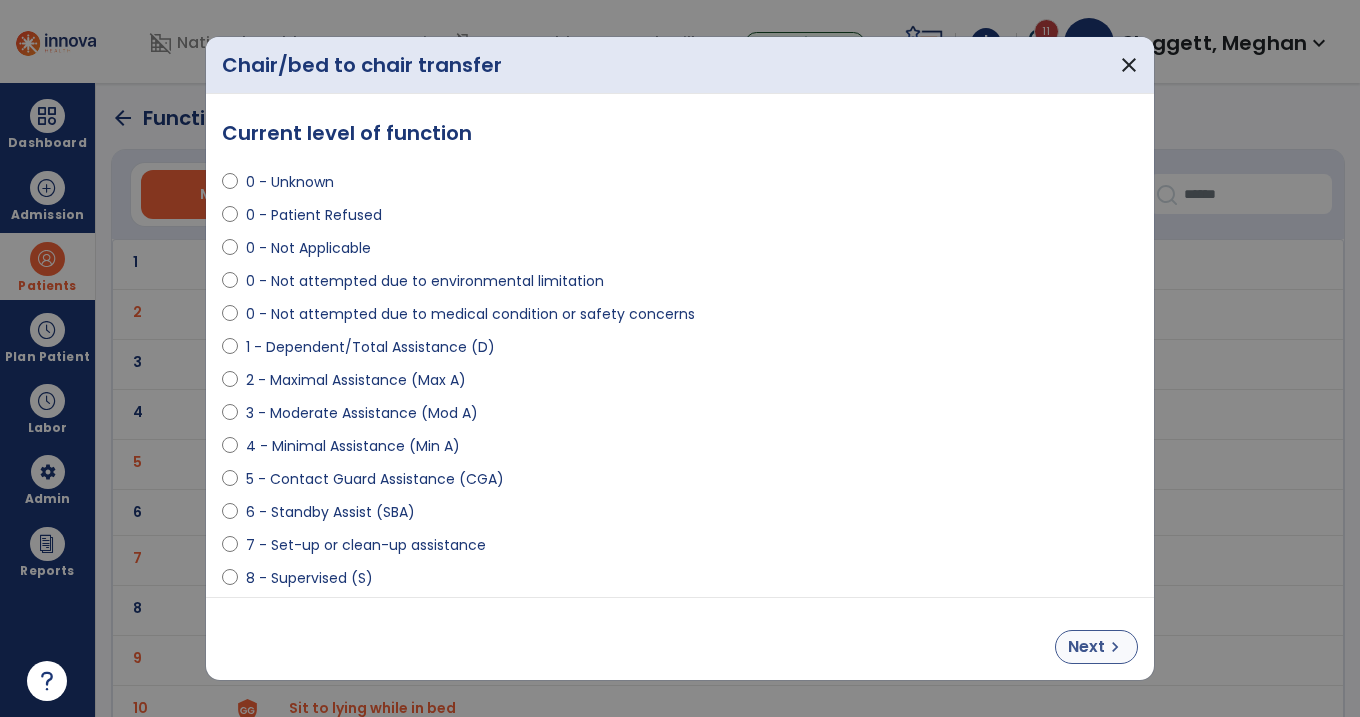 select on "**********" 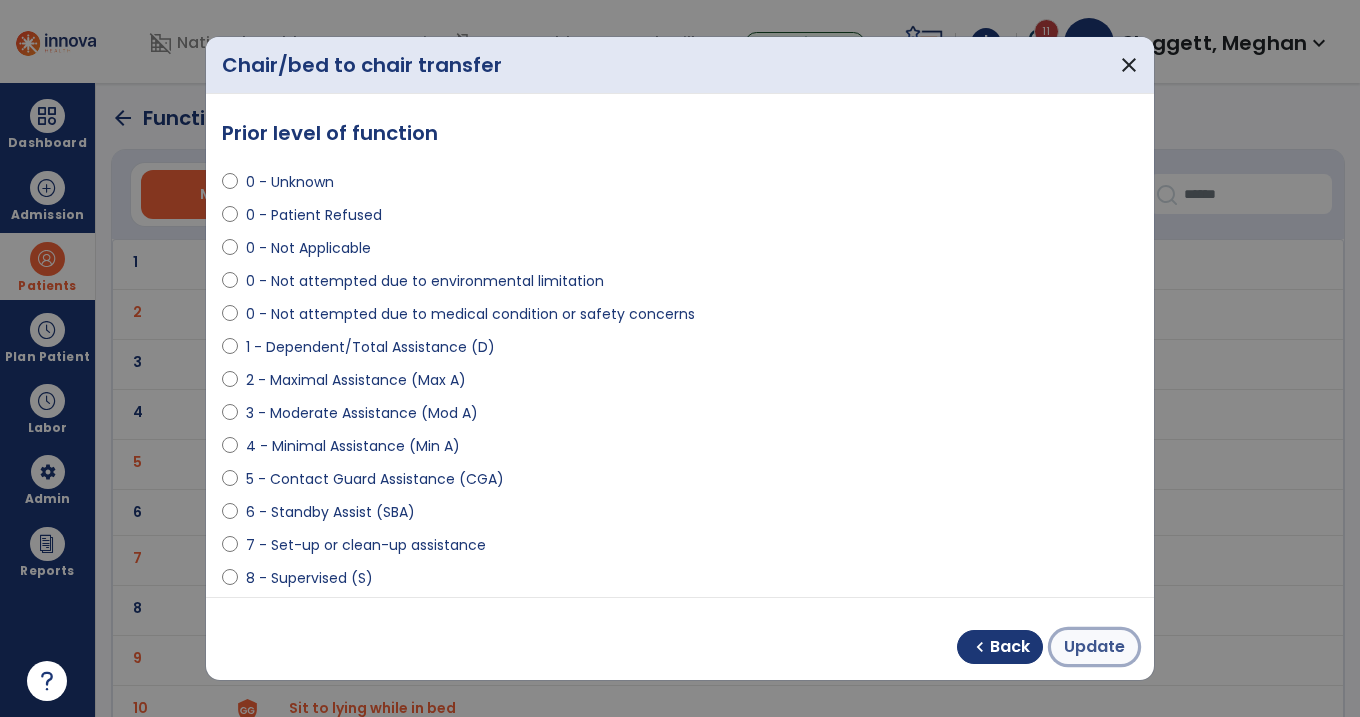 click on "Update" at bounding box center (1094, 647) 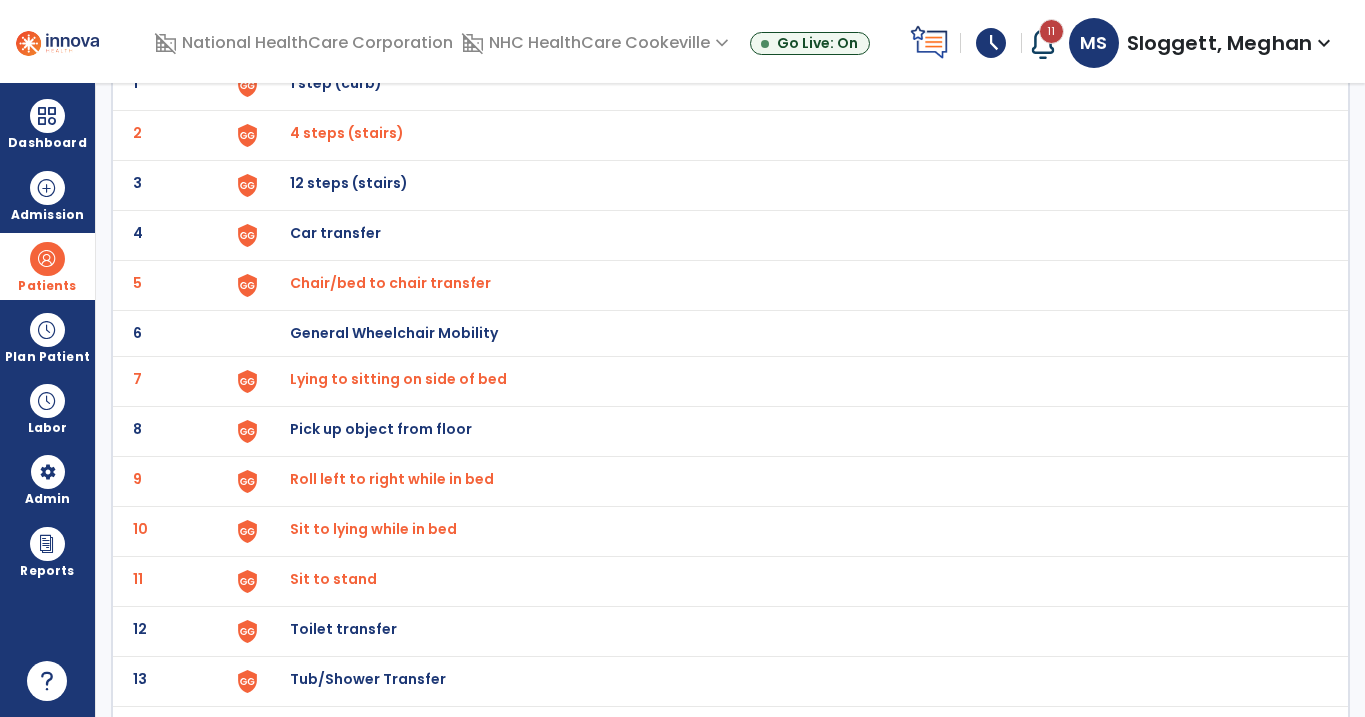 scroll, scrollTop: 206, scrollLeft: 0, axis: vertical 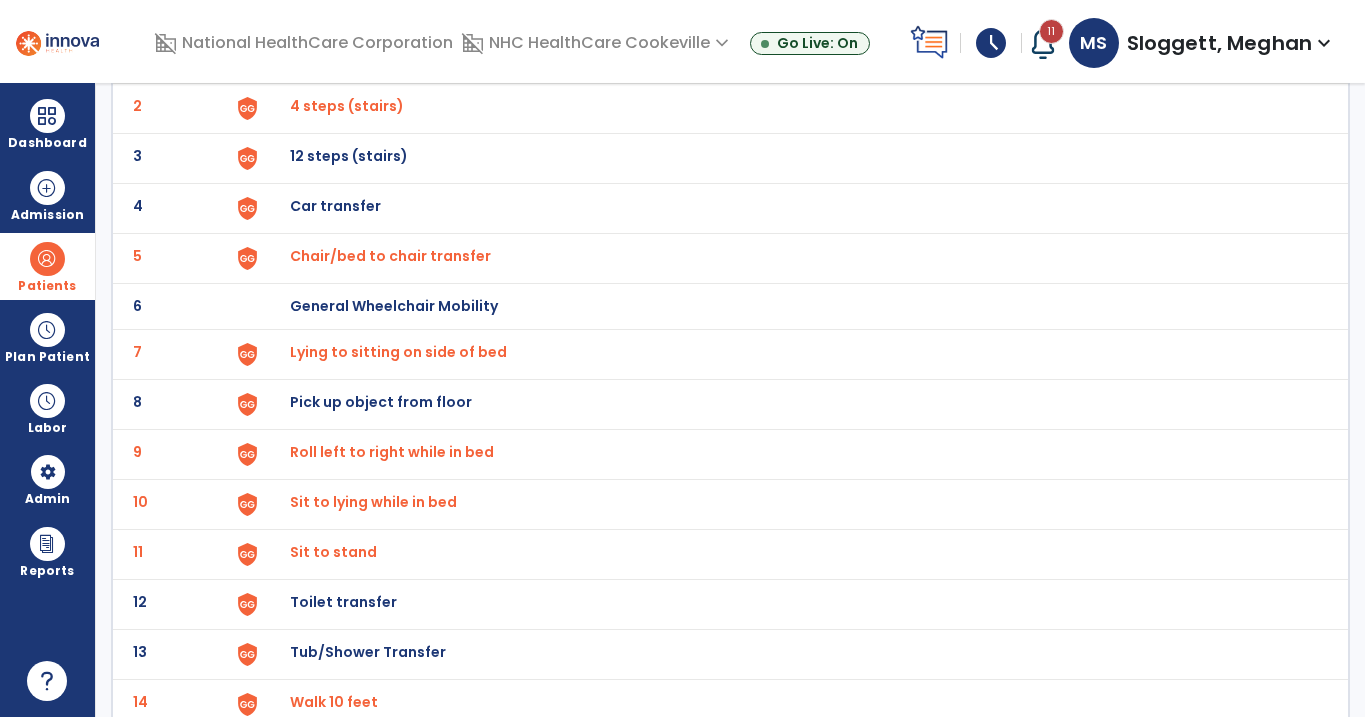 click on "Sit to stand" at bounding box center [789, 58] 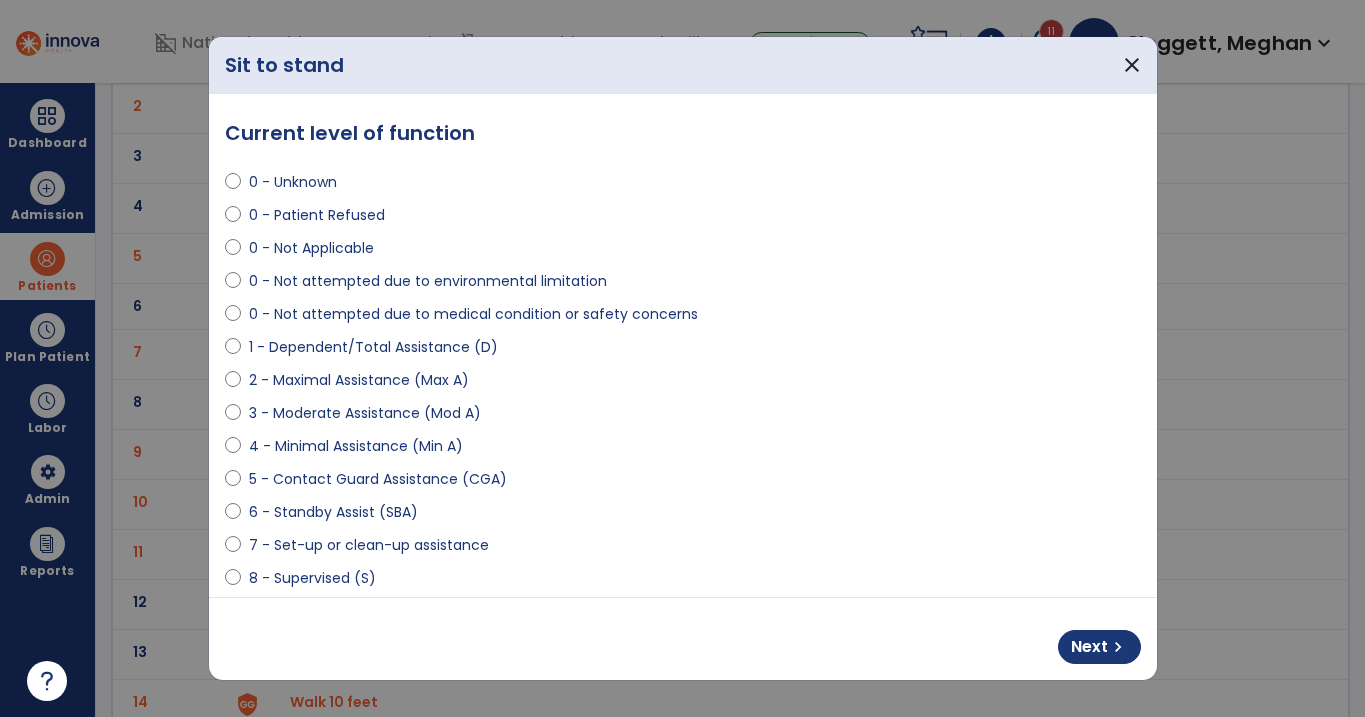 click on "2 - Maximal Assistance (Max A)" at bounding box center [359, 380] 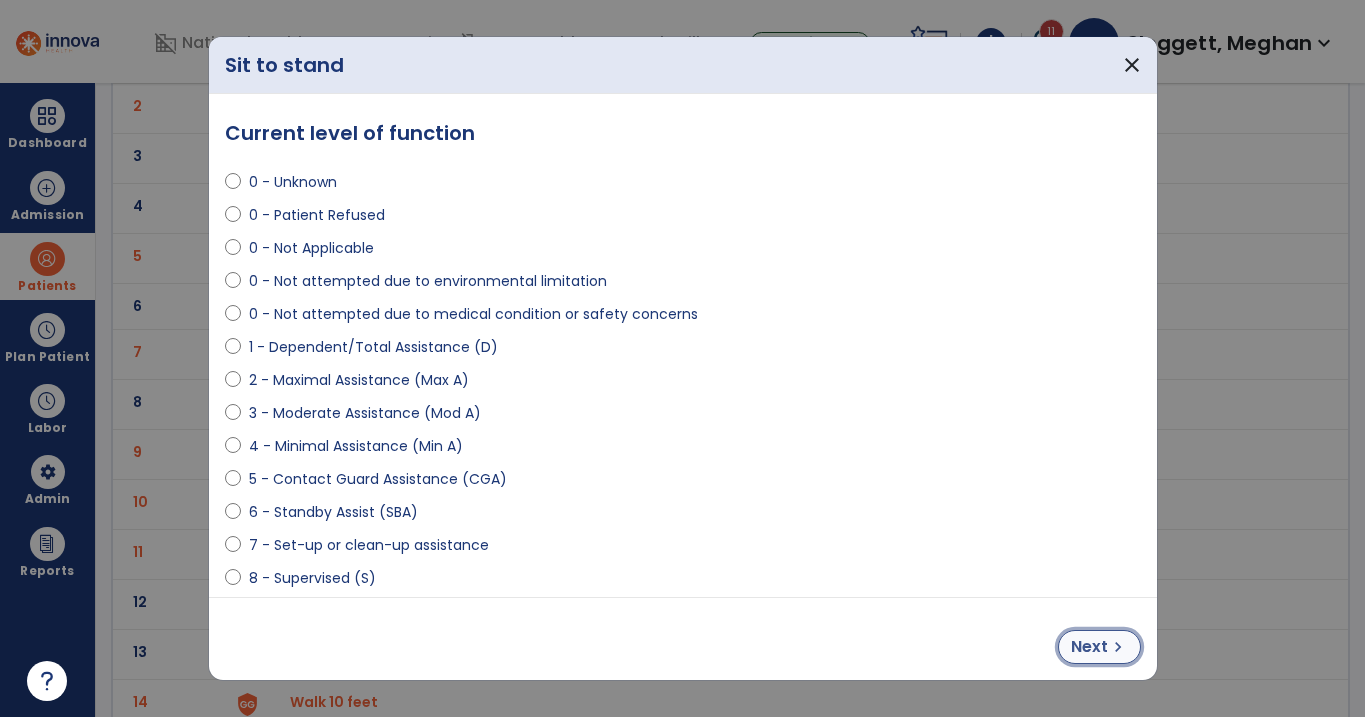 click on "Next" at bounding box center (1089, 647) 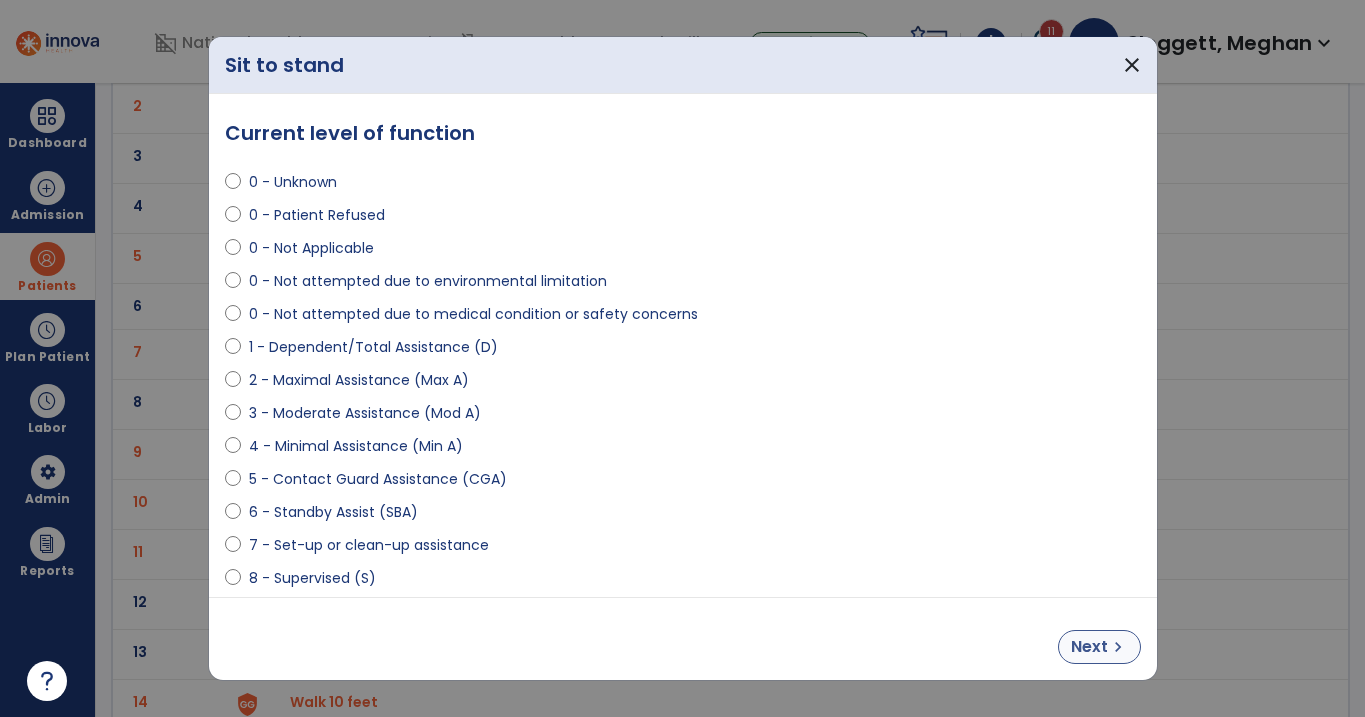 select on "**********" 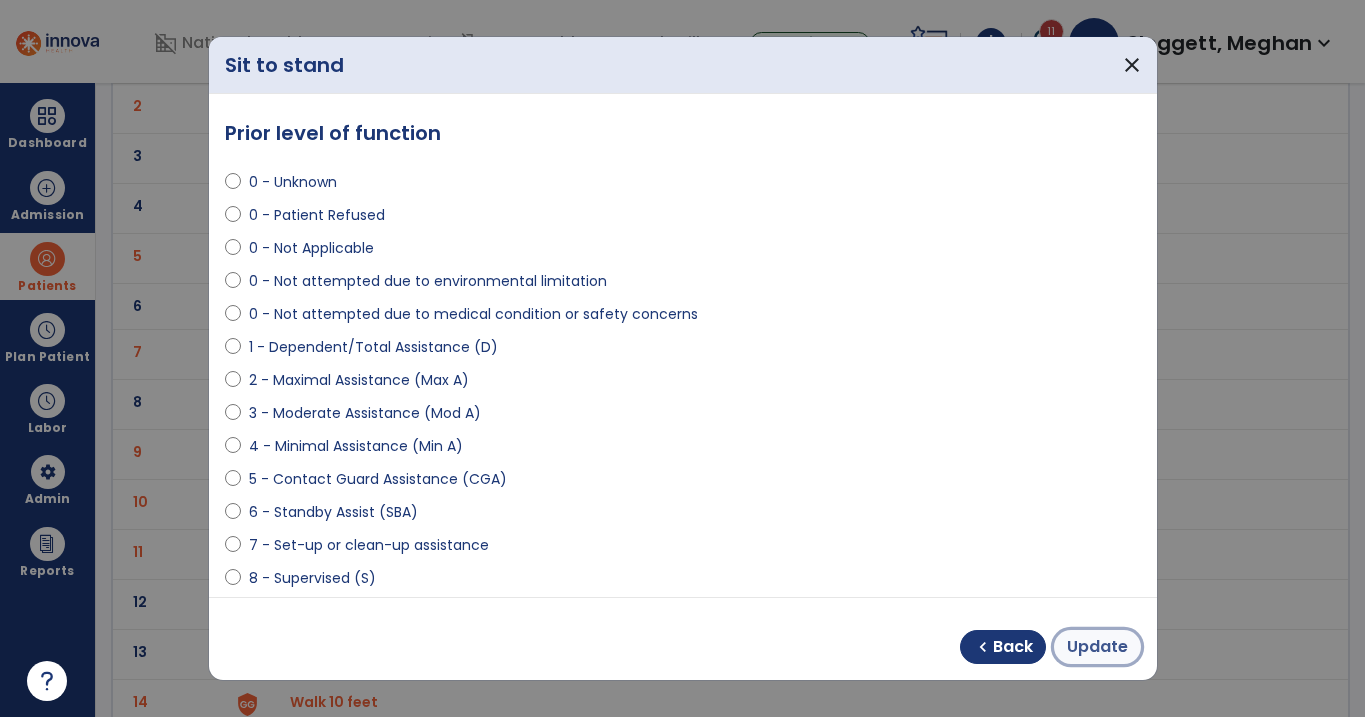 click on "Update" at bounding box center [1097, 647] 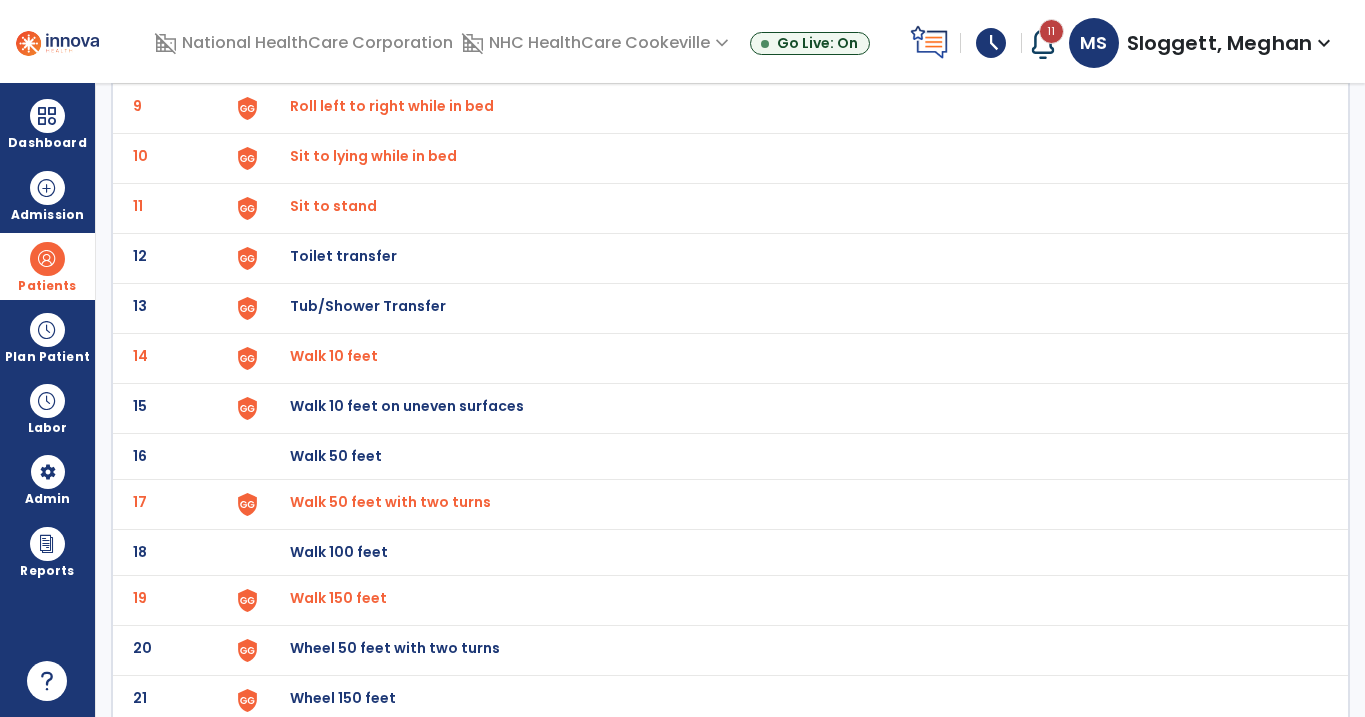 scroll, scrollTop: 601, scrollLeft: 0, axis: vertical 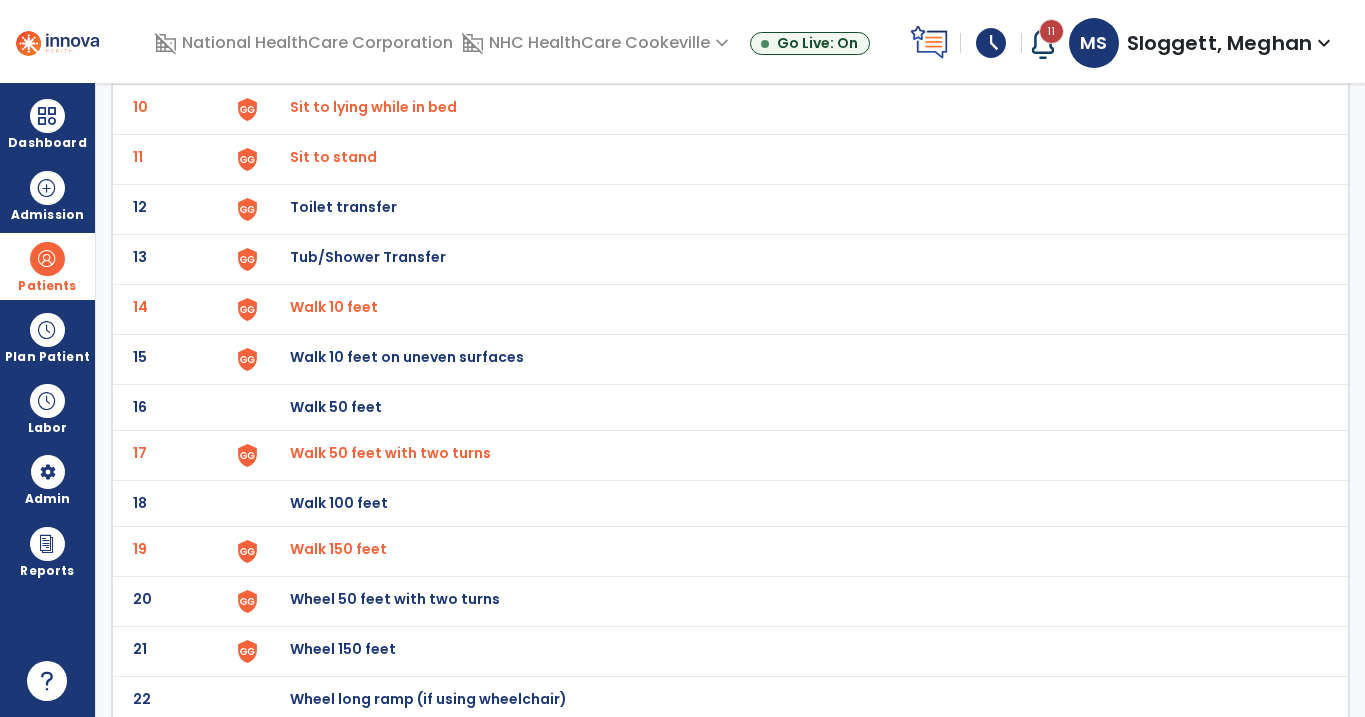 click on "Walk 10 feet" at bounding box center (789, -337) 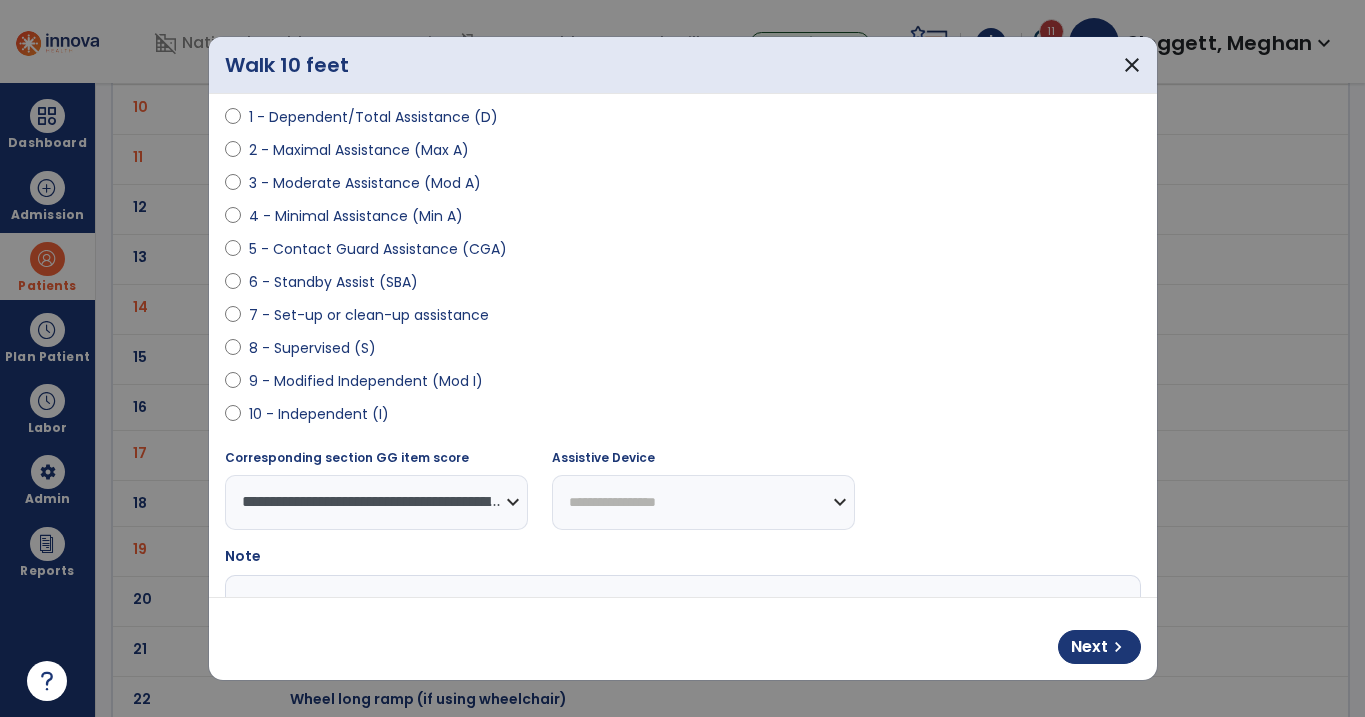 scroll, scrollTop: 391, scrollLeft: 0, axis: vertical 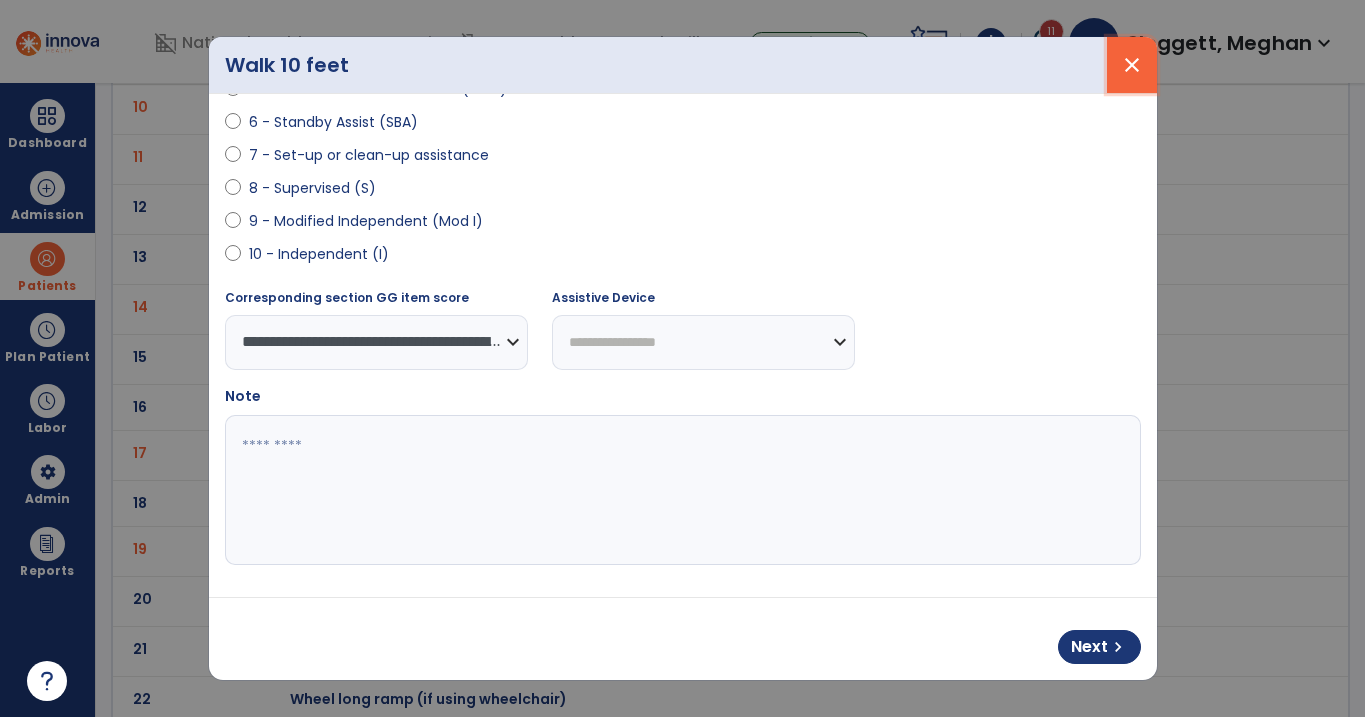 click on "close" at bounding box center (1132, 65) 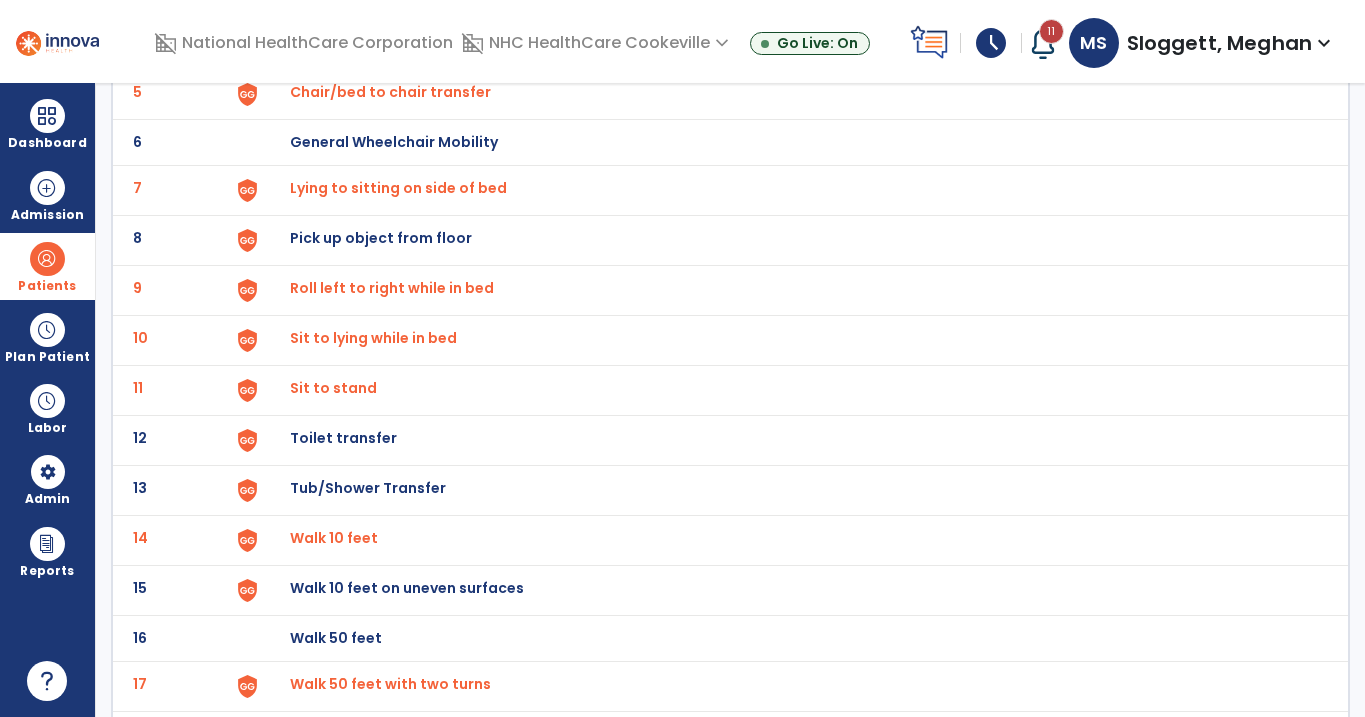 scroll, scrollTop: 0, scrollLeft: 0, axis: both 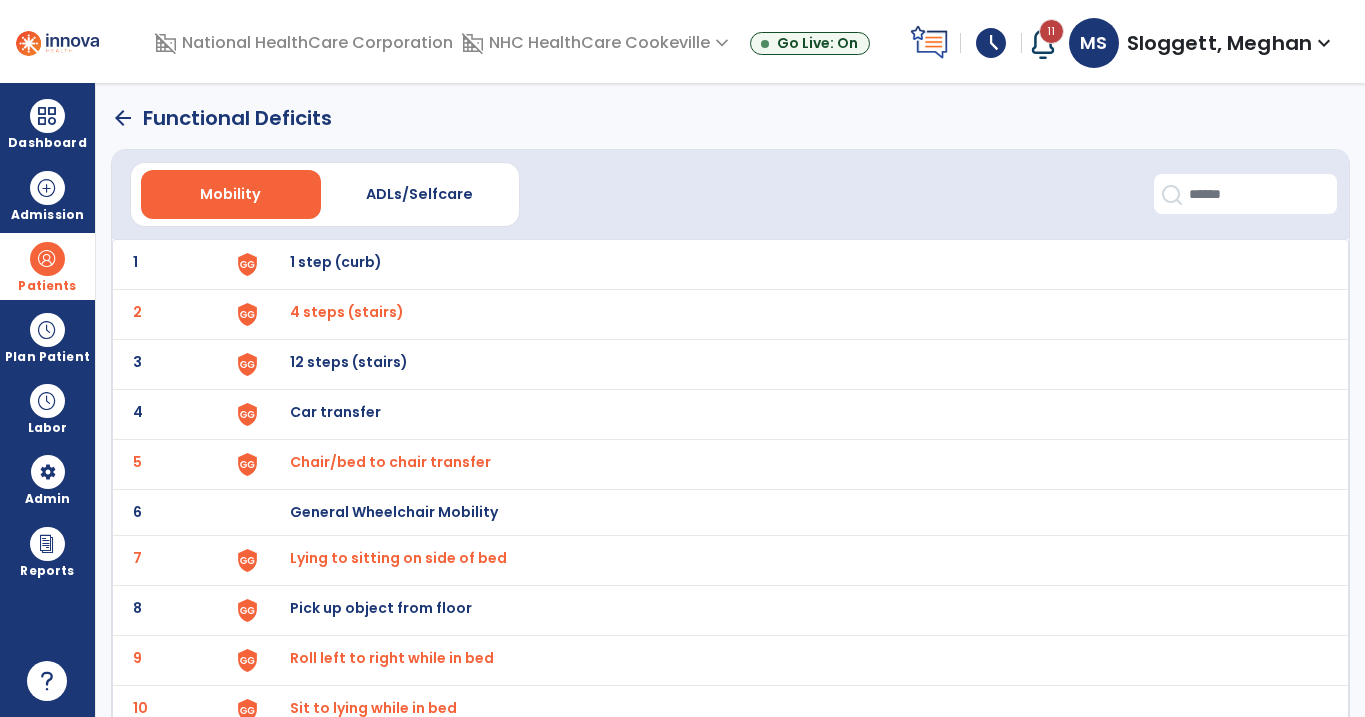 click on "arrow_back" 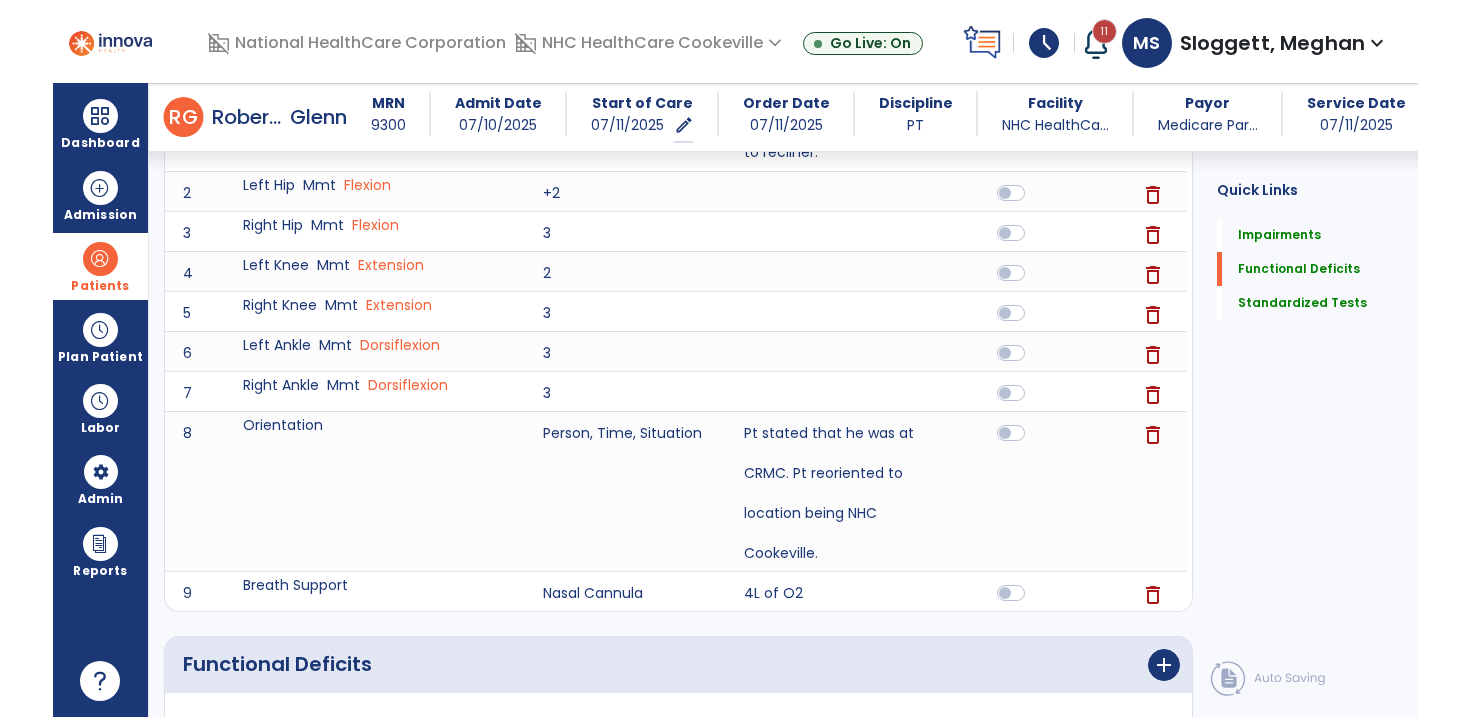 scroll, scrollTop: 0, scrollLeft: 0, axis: both 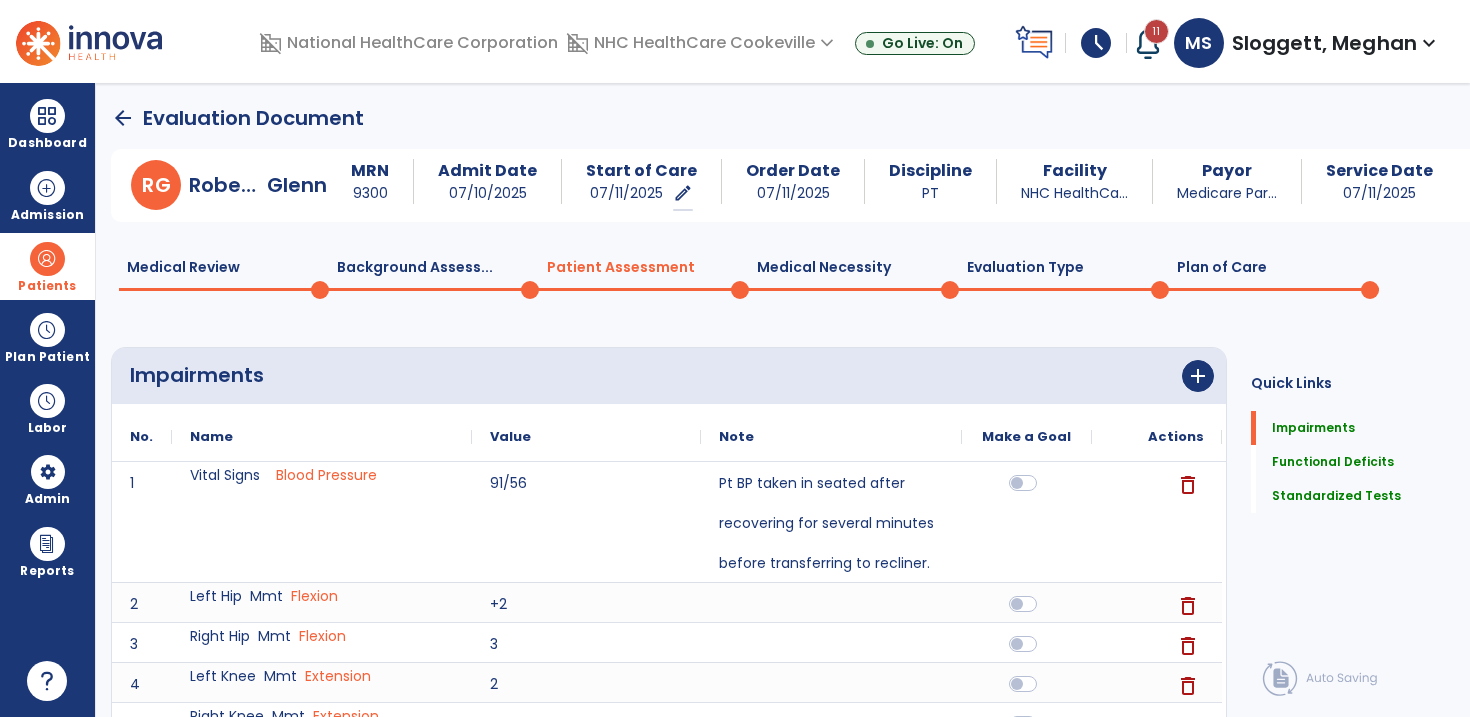 click at bounding box center [47, 259] 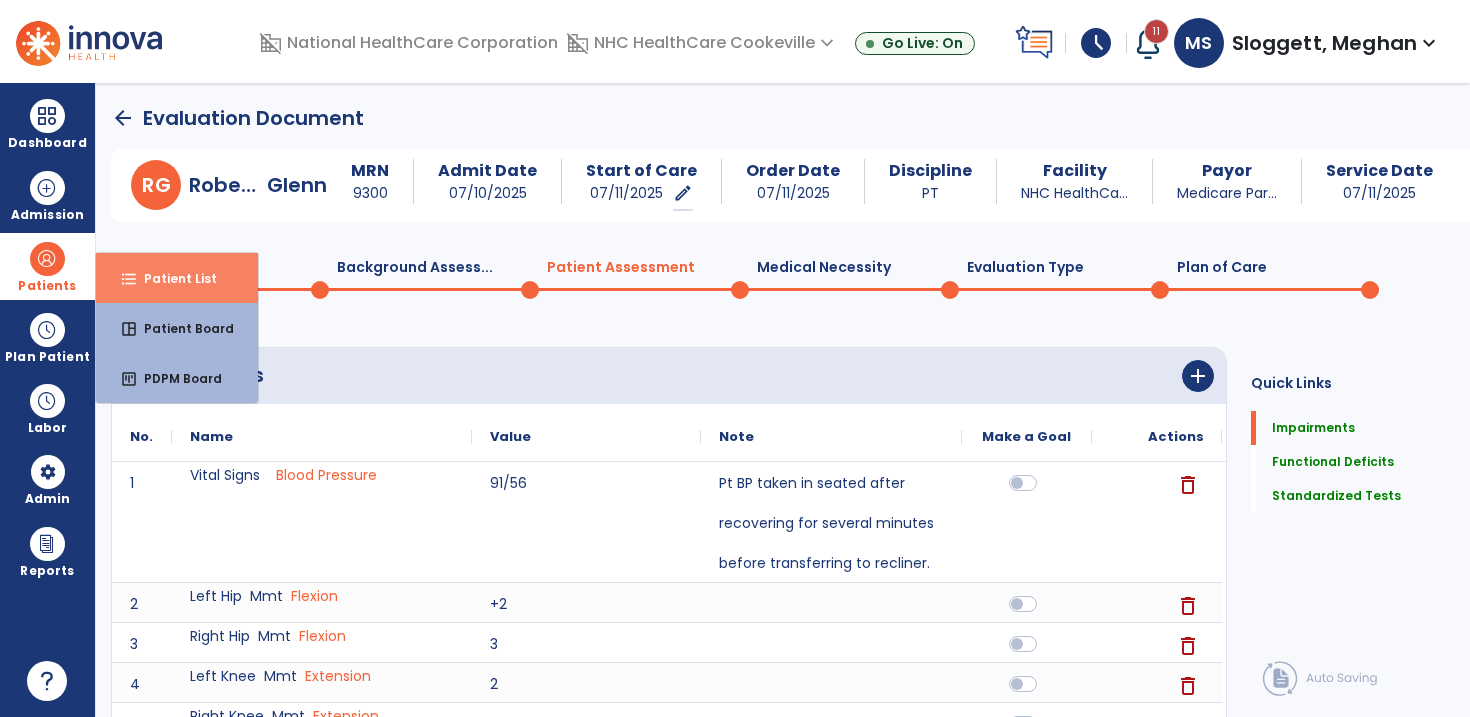 click on "Patient List" at bounding box center (172, 278) 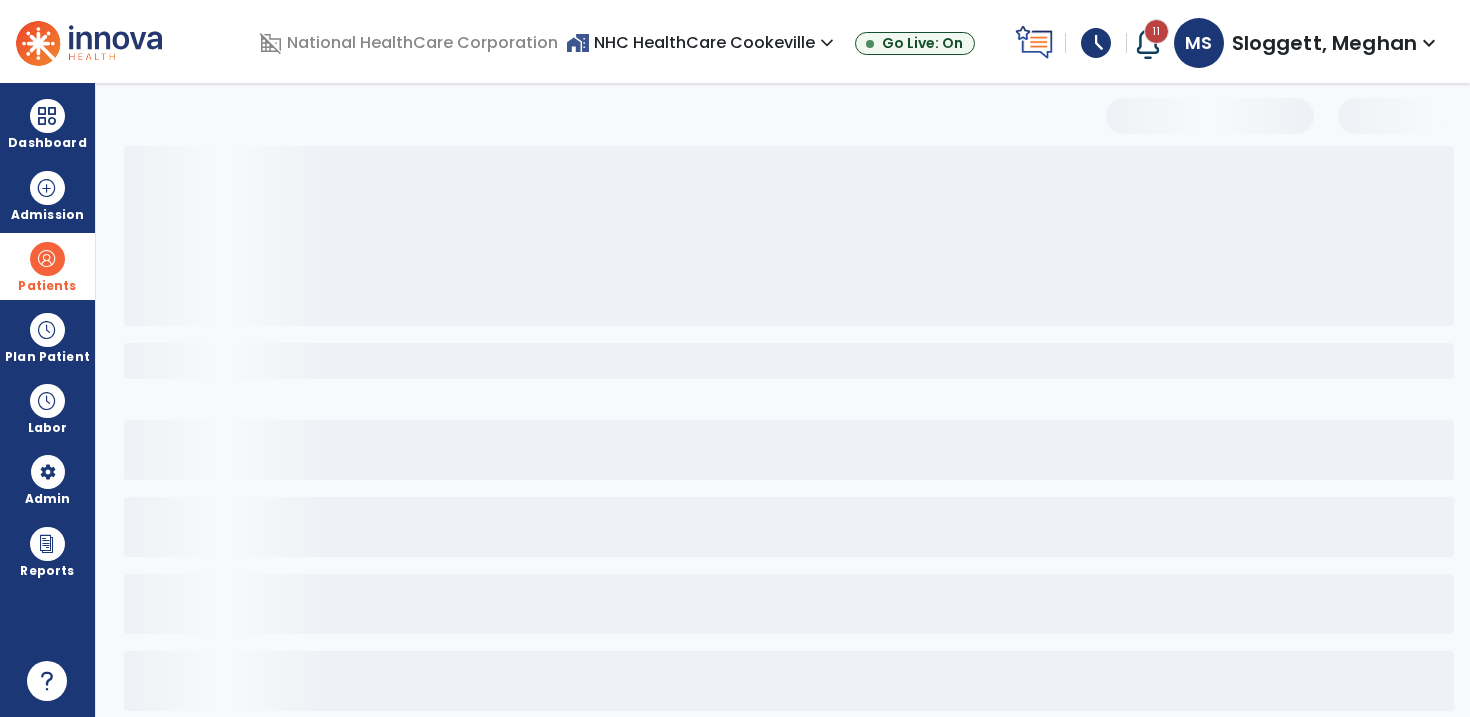 select on "***" 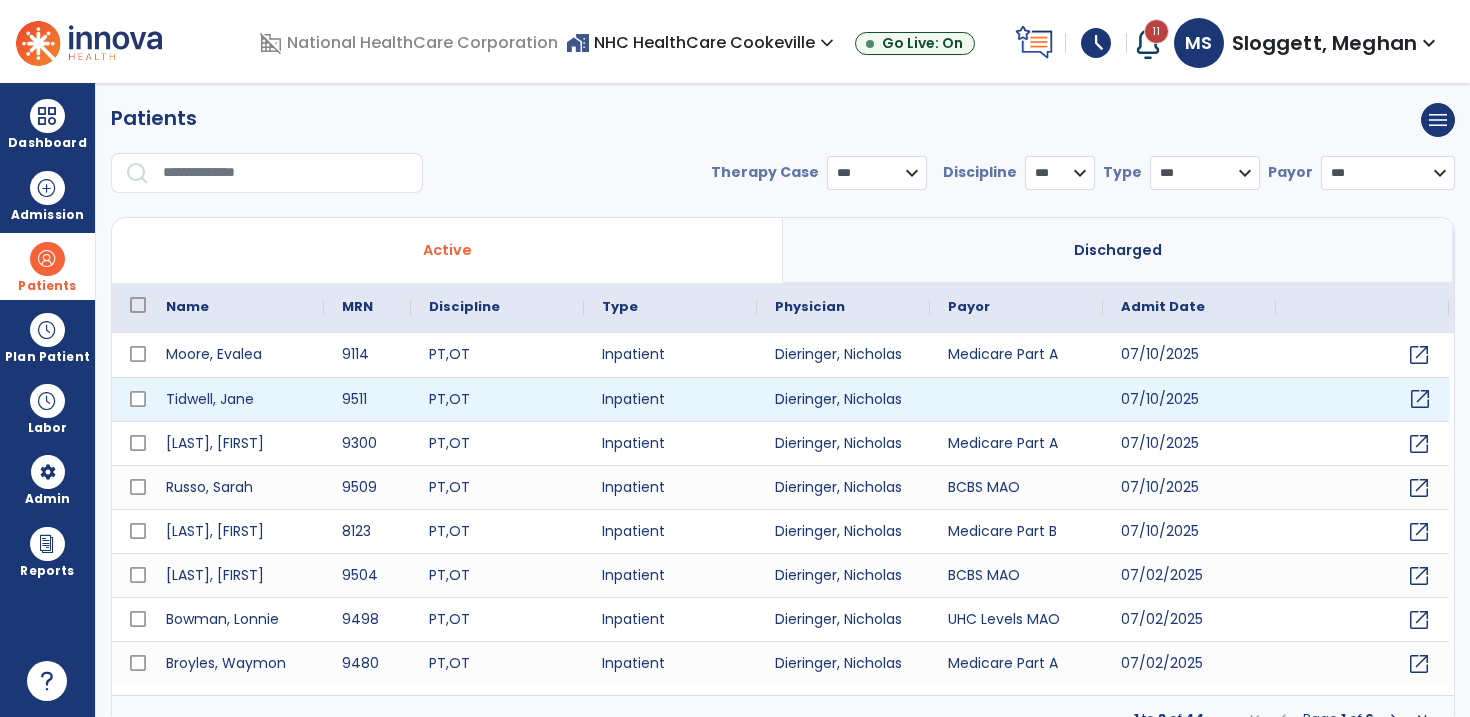 click on "open_in_new" at bounding box center [1420, 399] 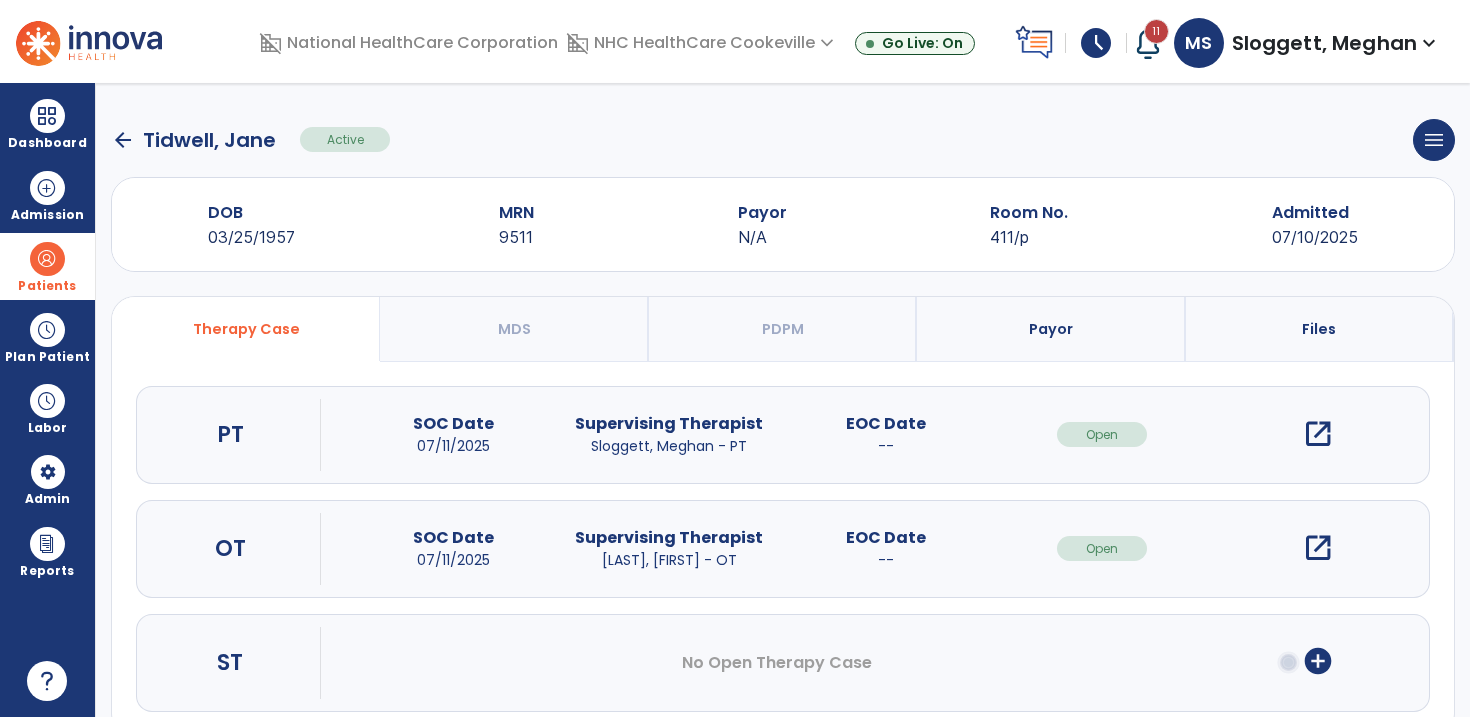 click on "open_in_new" at bounding box center (1318, 434) 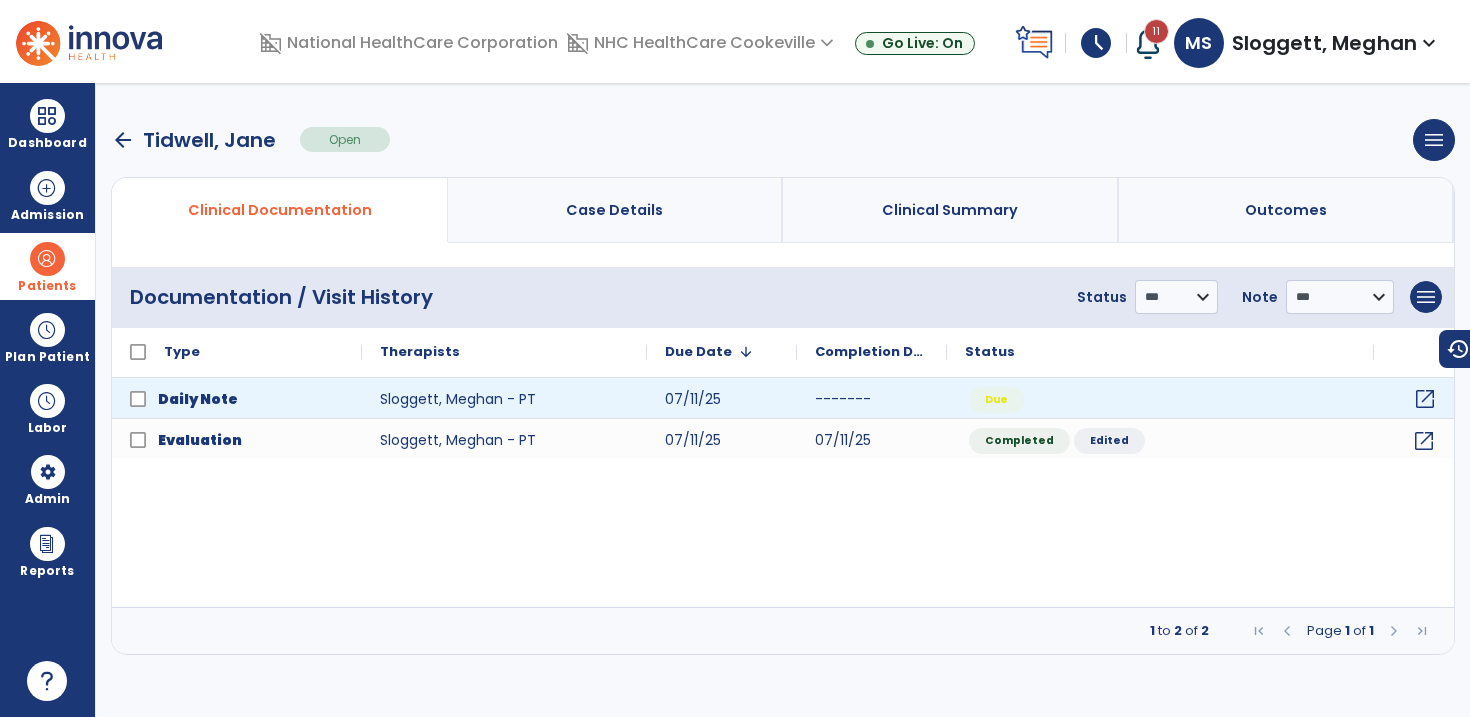 click on "open_in_new" 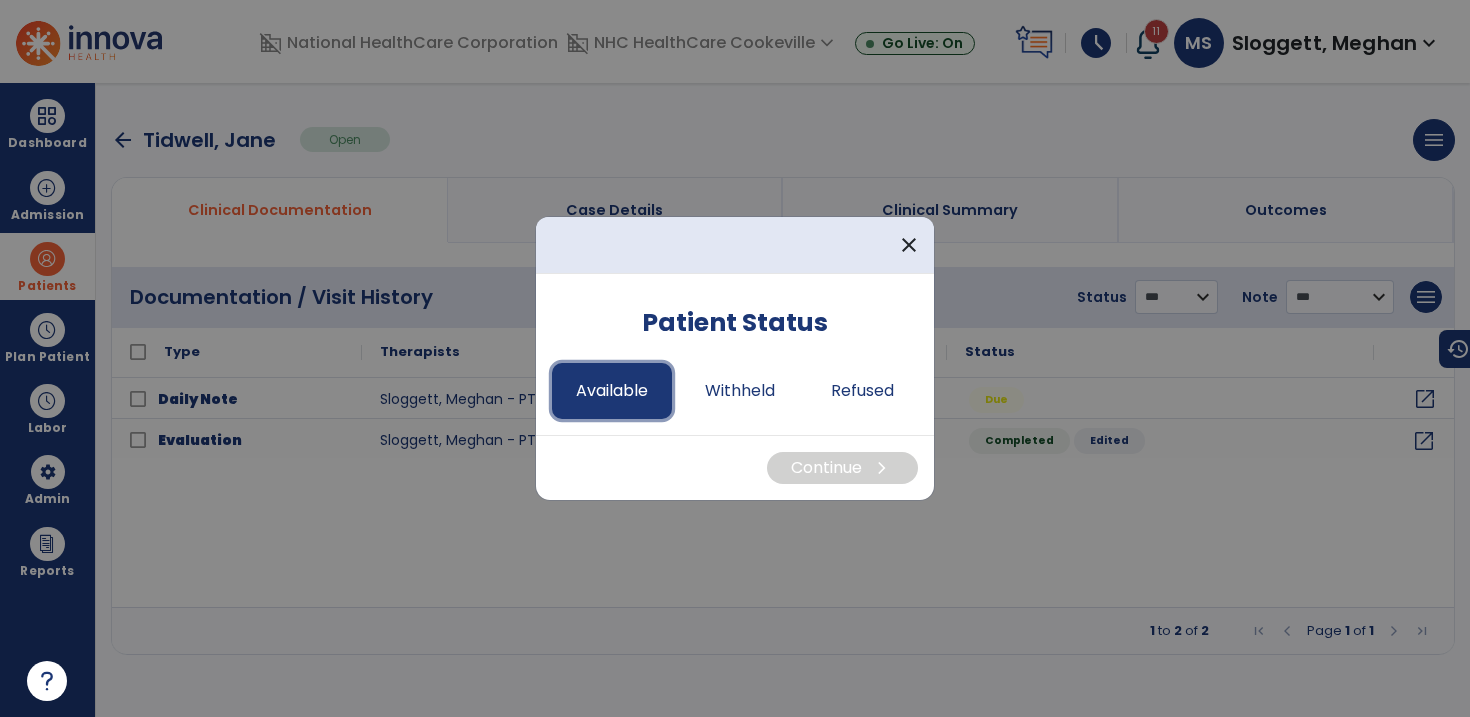 click on "Available" at bounding box center (612, 391) 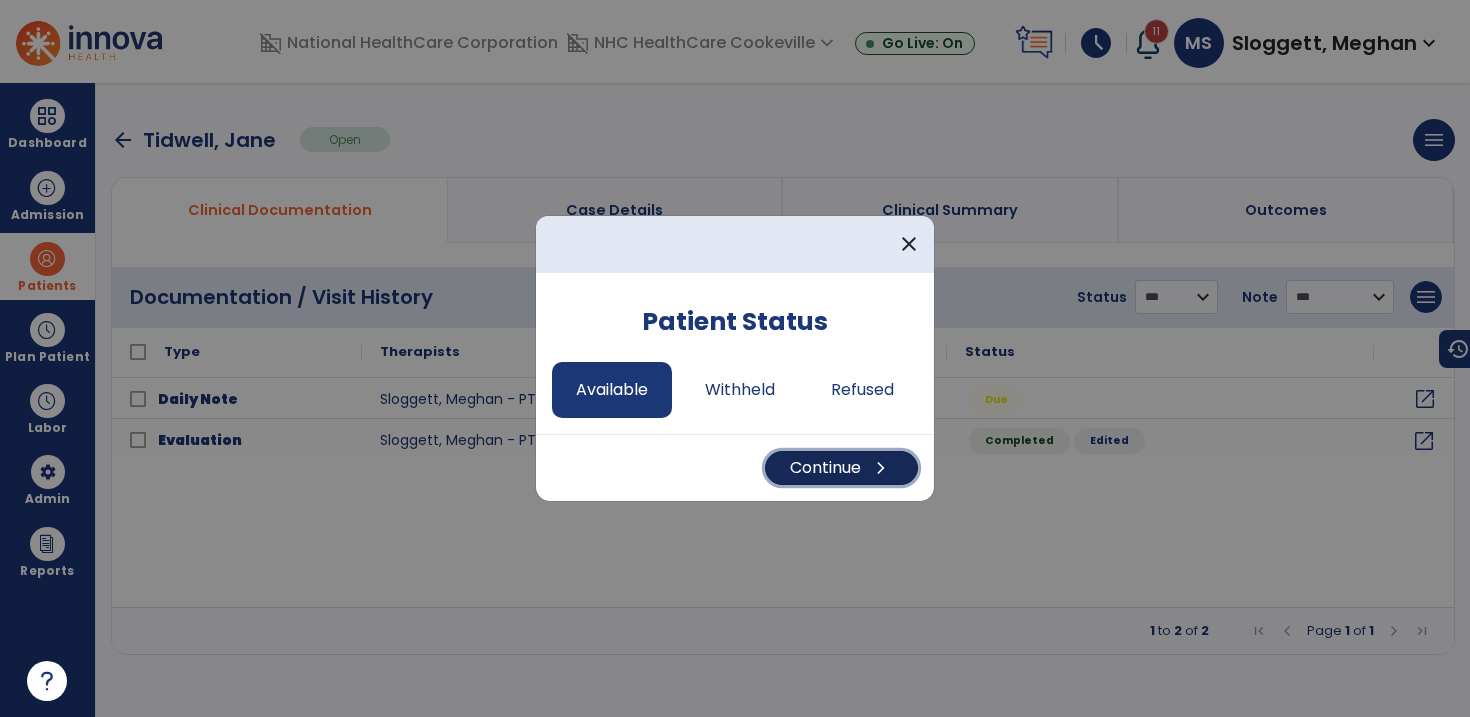 click on "Continue   chevron_right" at bounding box center (841, 468) 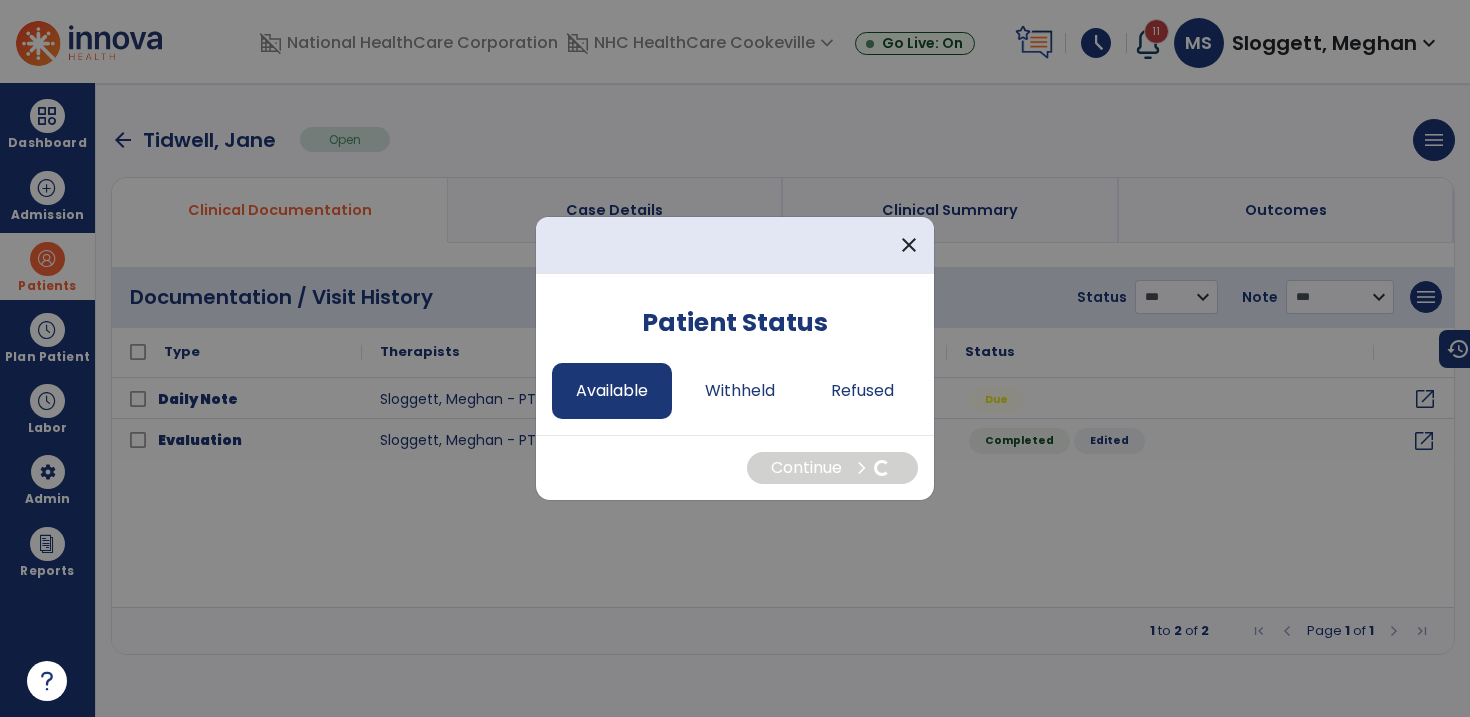 select on "*" 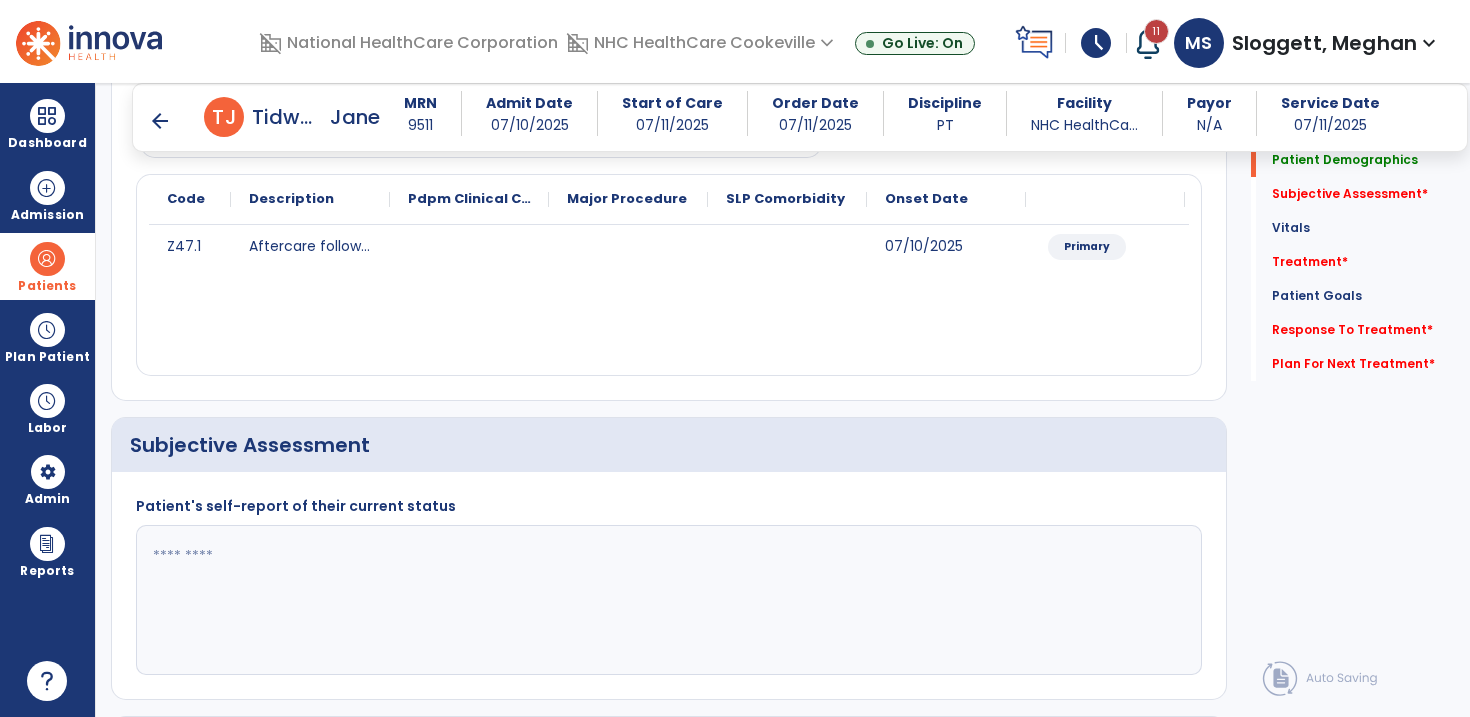 scroll, scrollTop: 239, scrollLeft: 0, axis: vertical 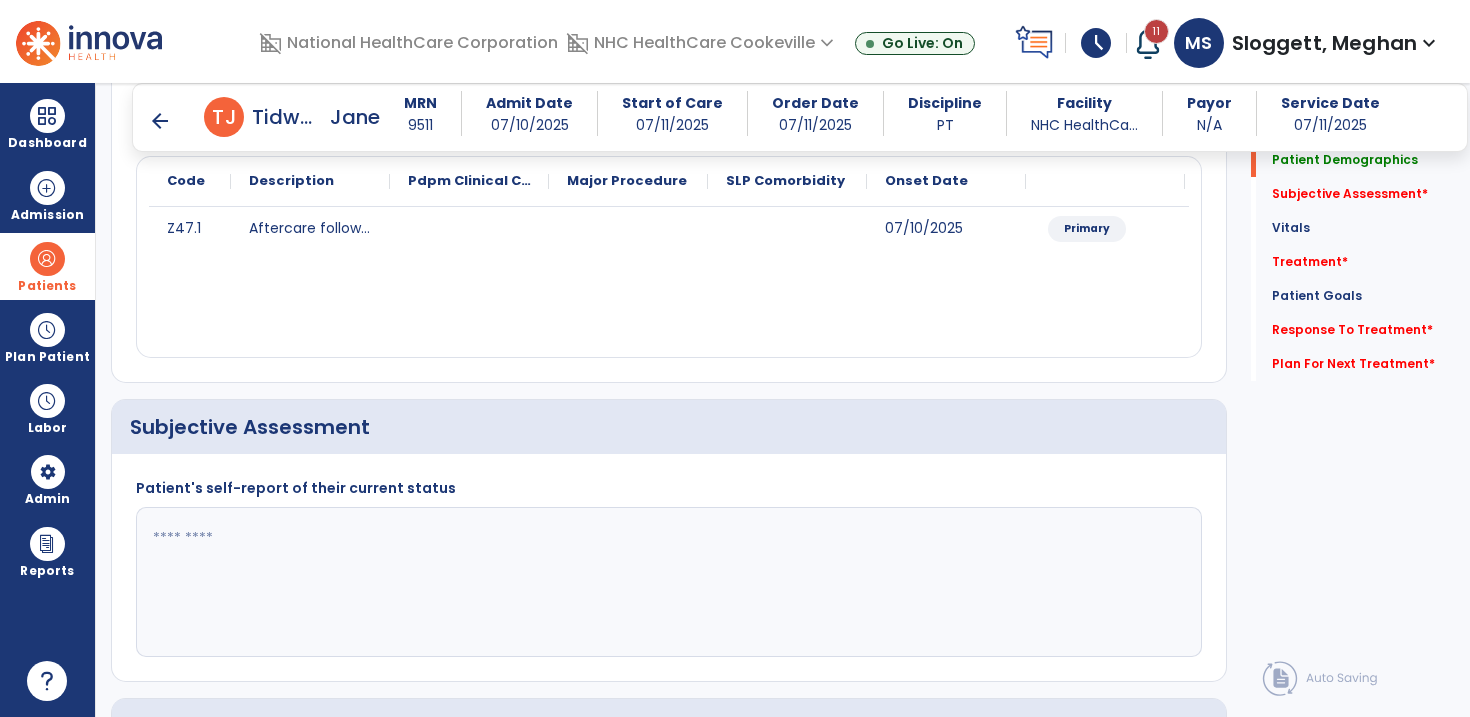 click 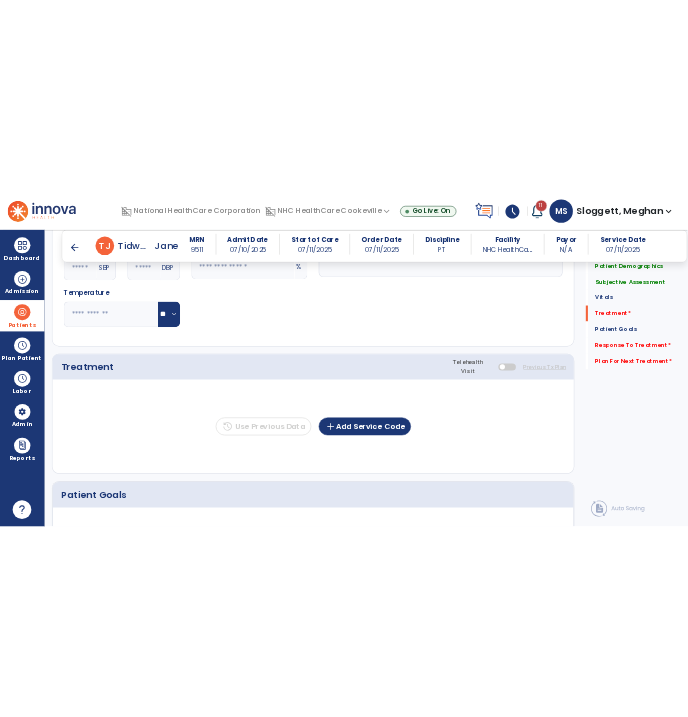 scroll, scrollTop: 1051, scrollLeft: 0, axis: vertical 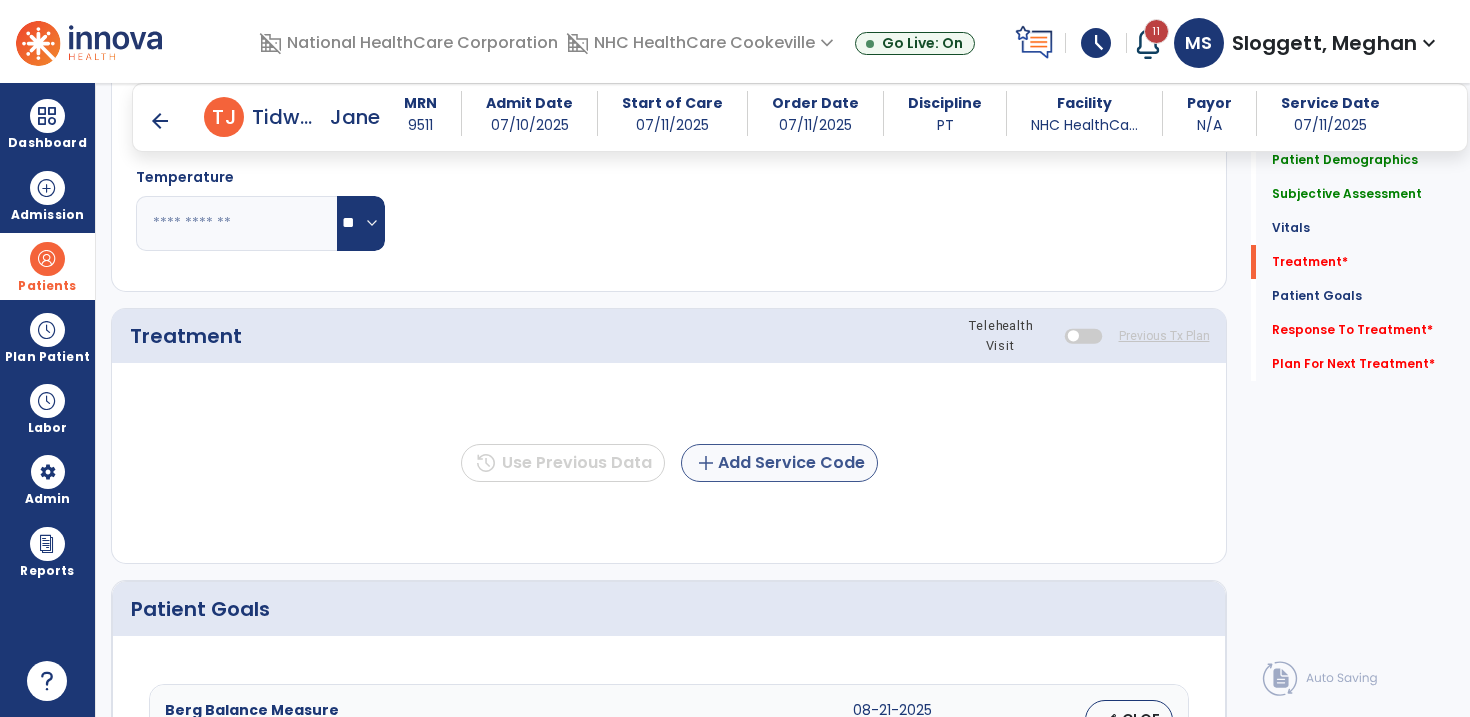 type on "**********" 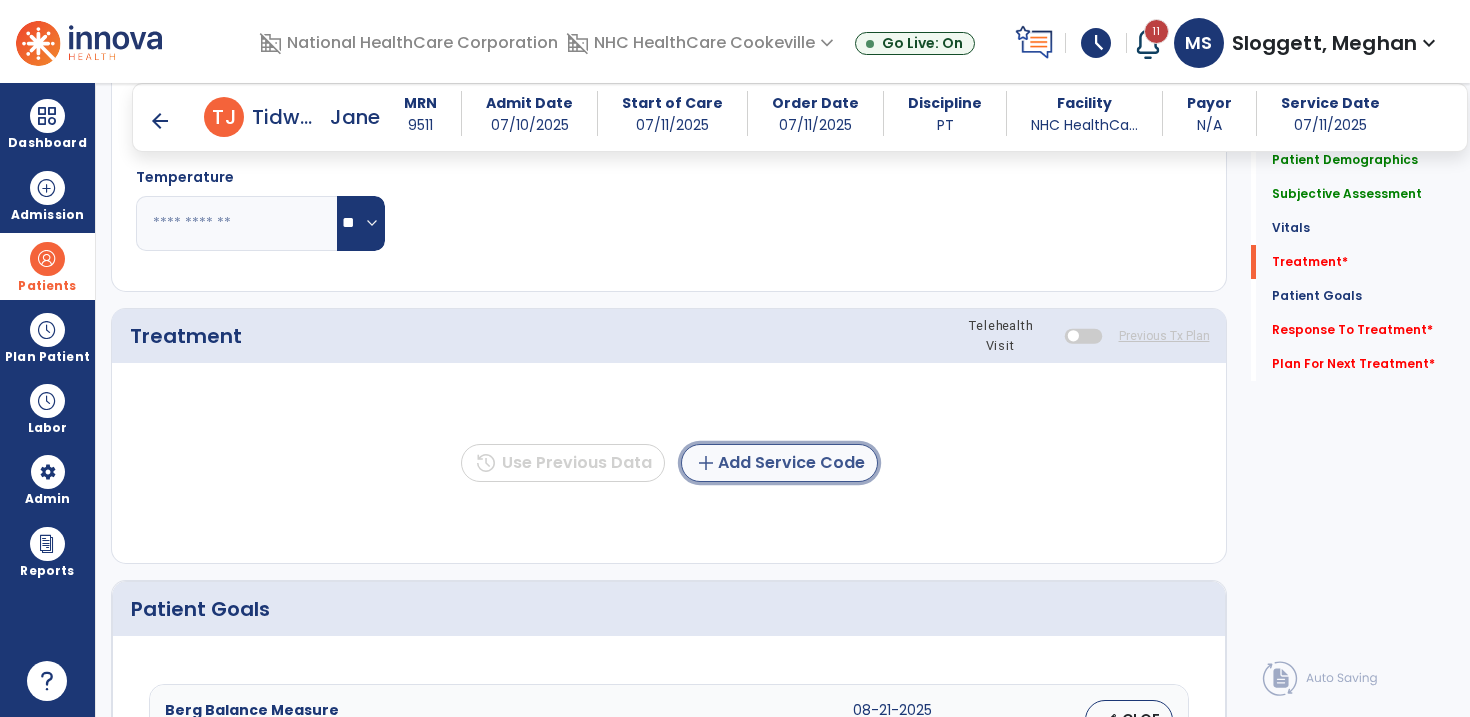 click on "add  Add Service Code" 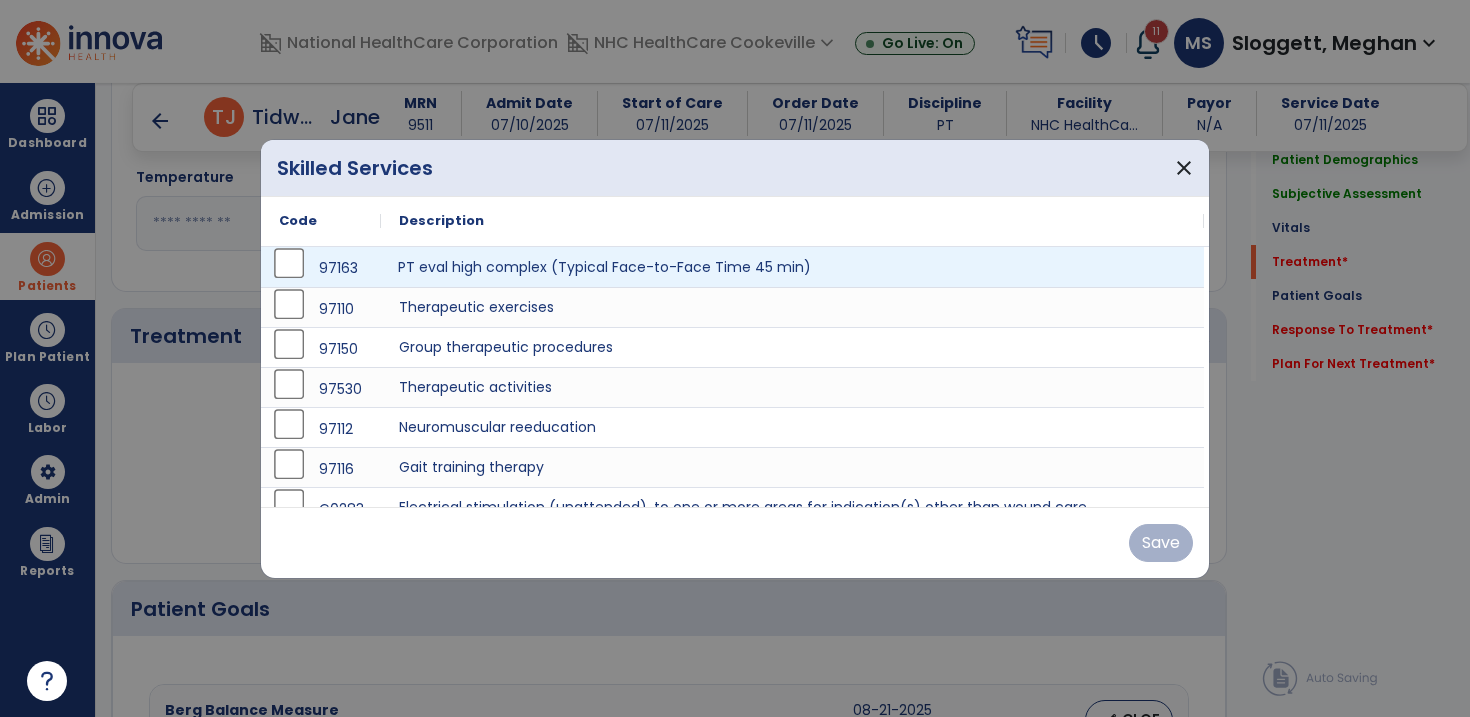 click on "PT eval high complex (Typical Face-to-Face Time 45 min)" at bounding box center (792, 267) 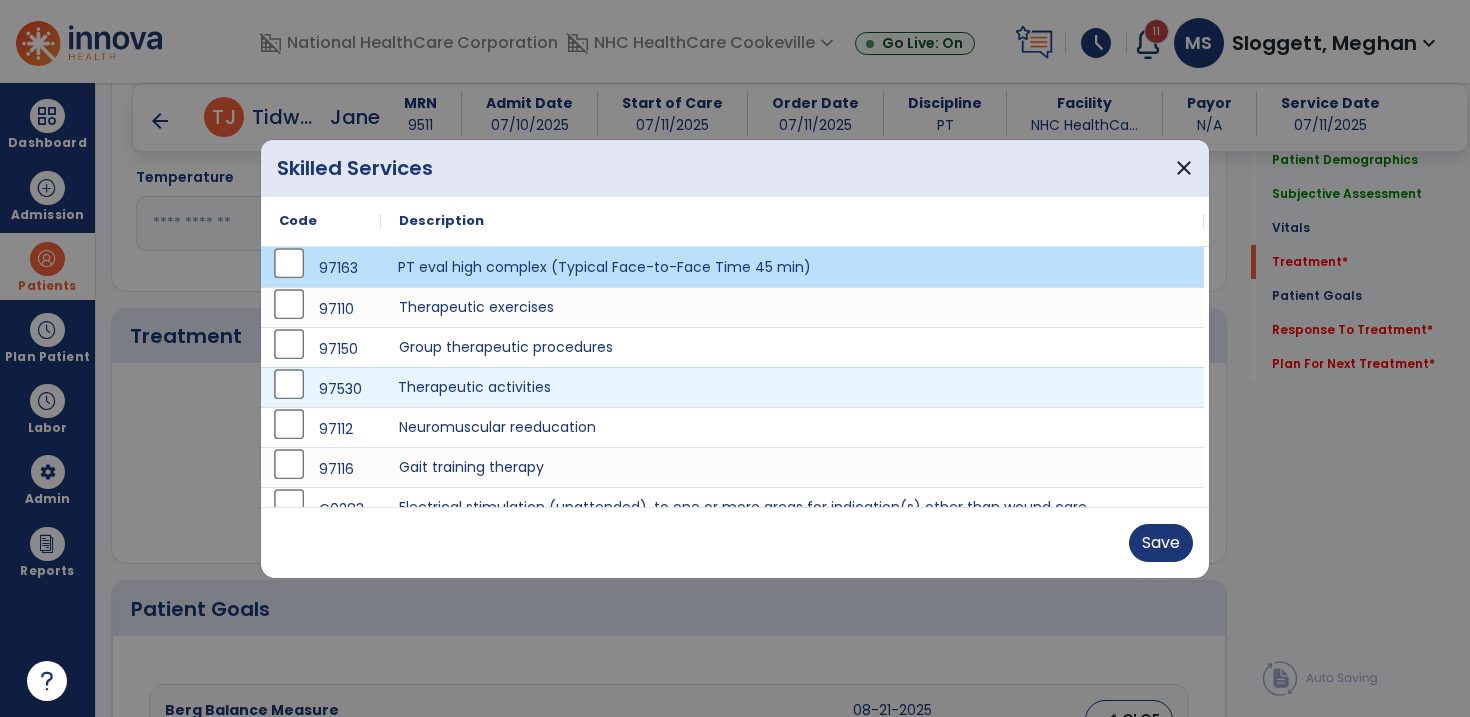 click on "Therapeutic activities" at bounding box center (792, 387) 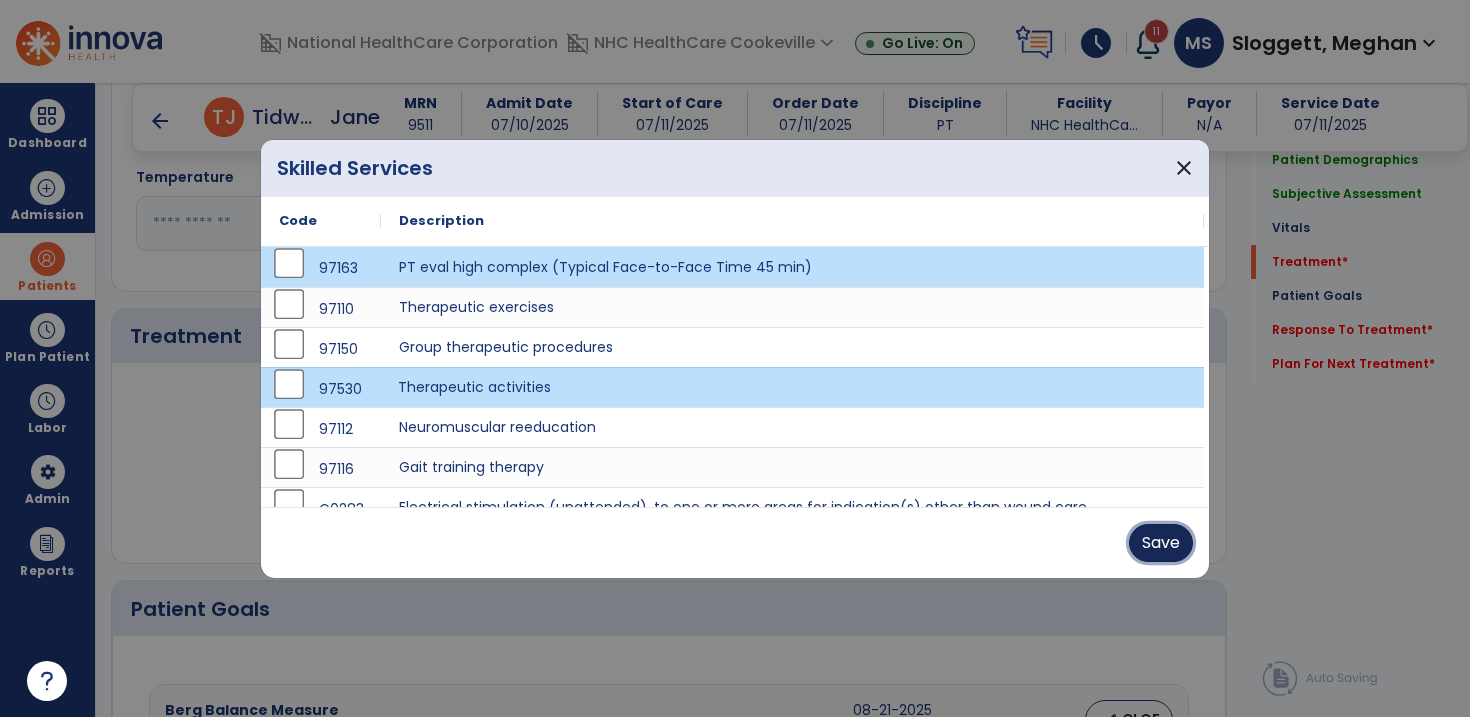 click on "Save" at bounding box center (1161, 543) 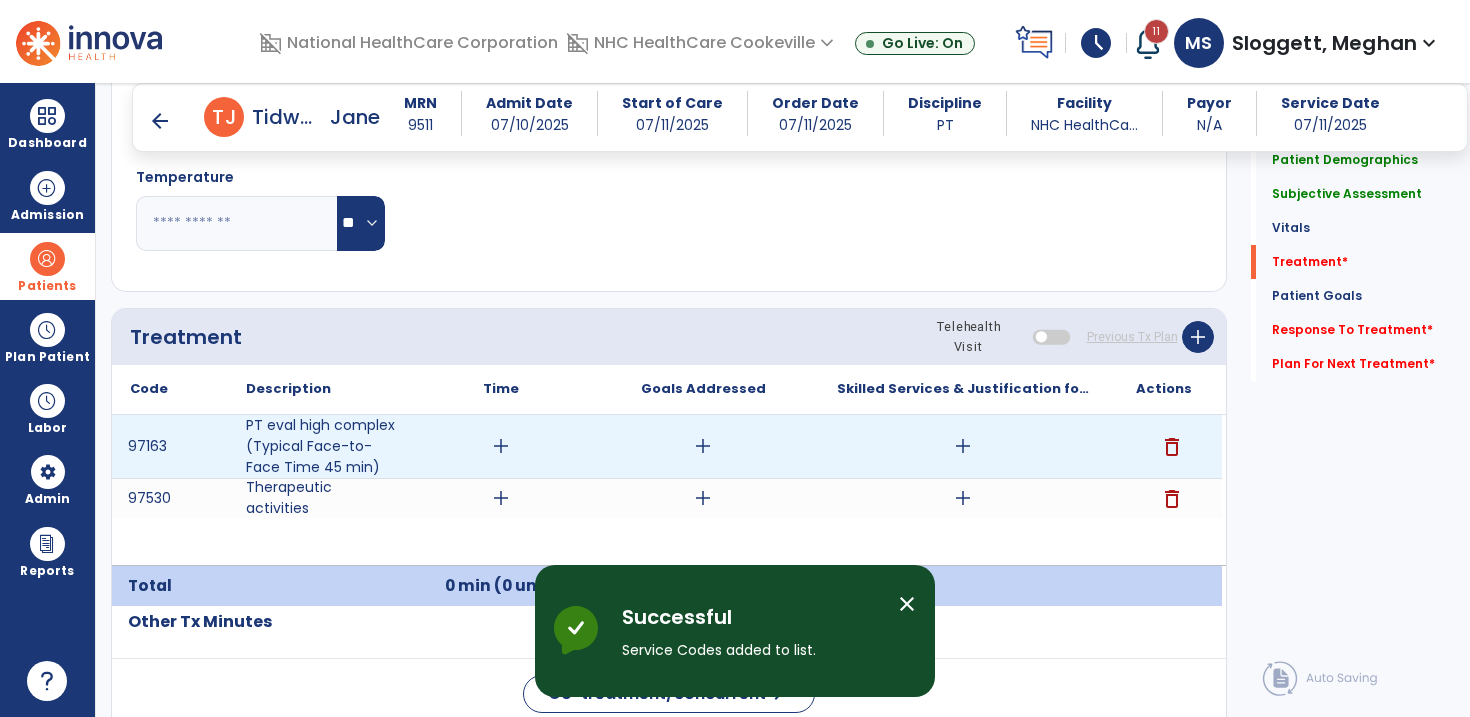 click on "add" at bounding box center (501, 446) 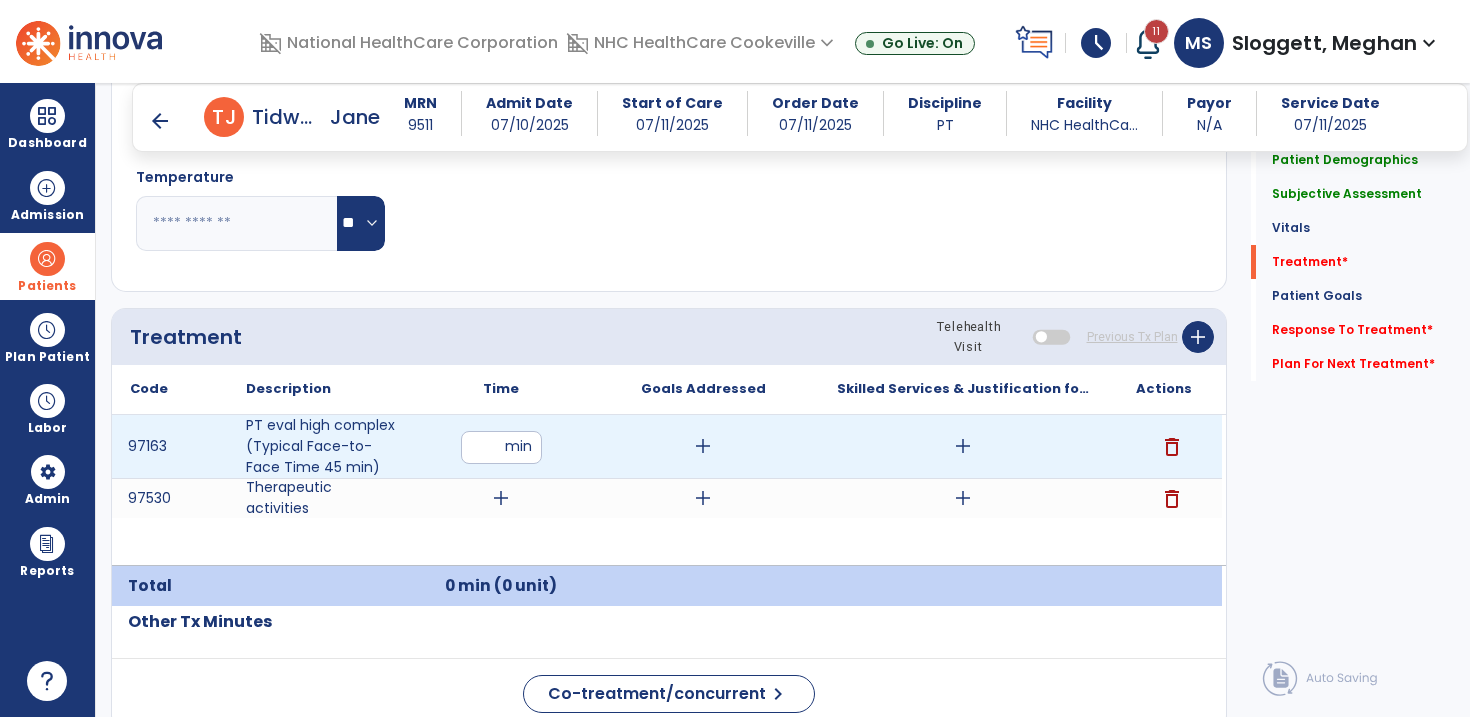 type on "**" 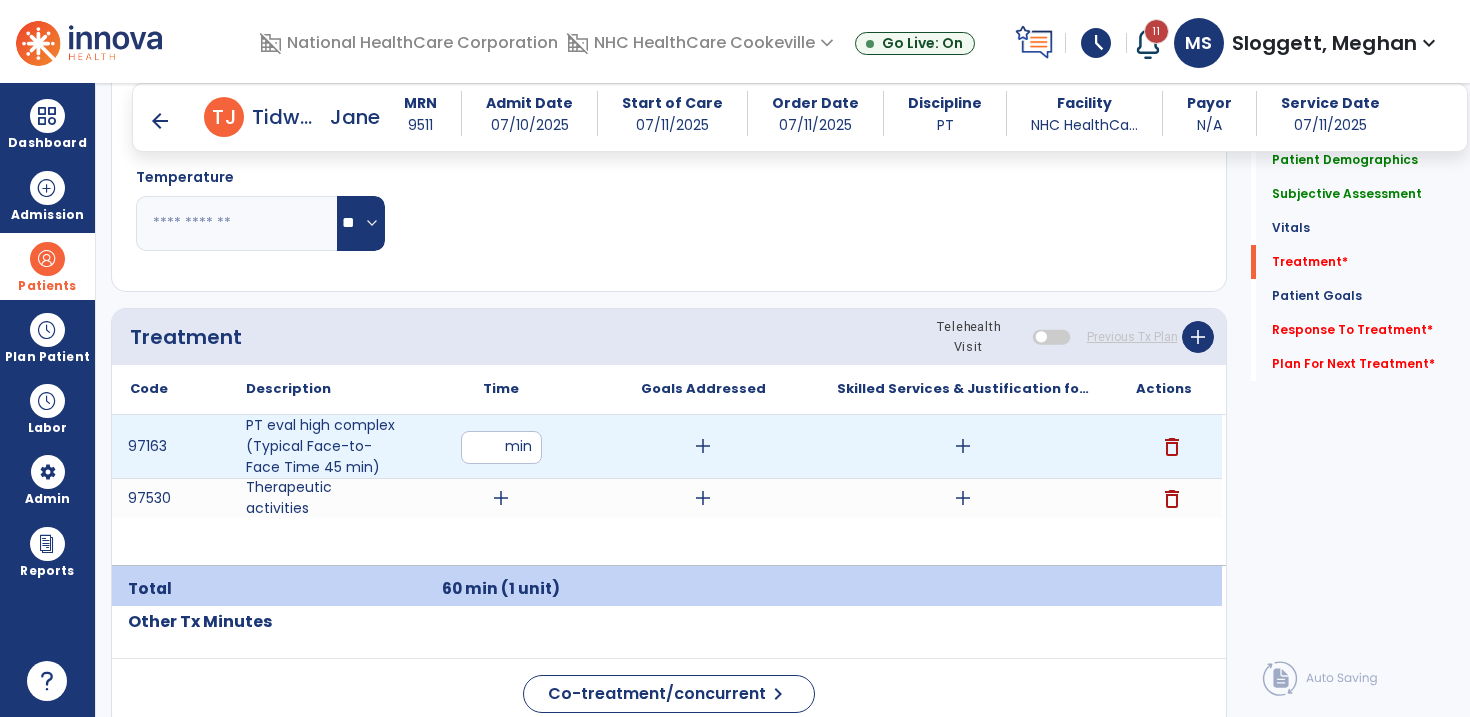 click on "add" at bounding box center [963, 446] 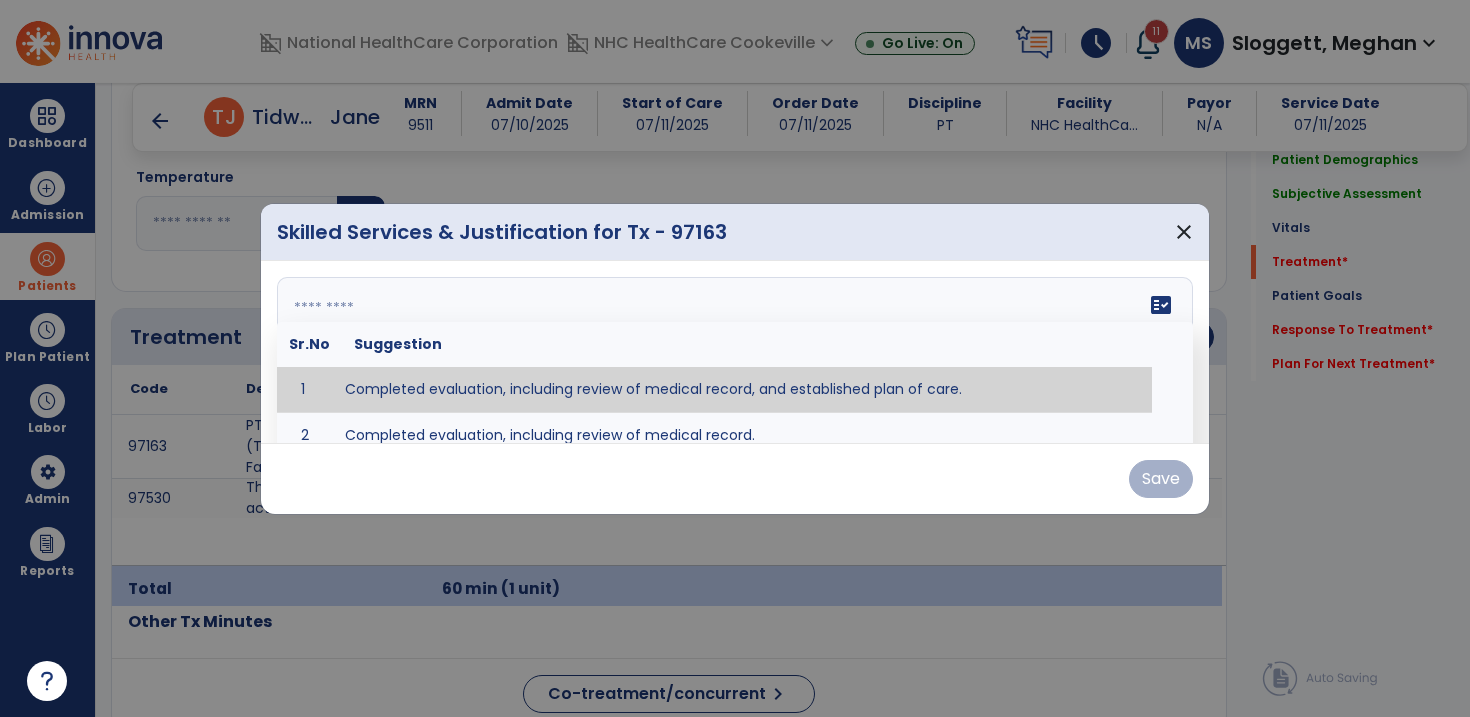 click on "fact_check  Sr.No Suggestion 1 Completed evaluation, including review of medical record, and established plan of care. 2 Completed evaluation, including review of medical record." at bounding box center (735, 352) 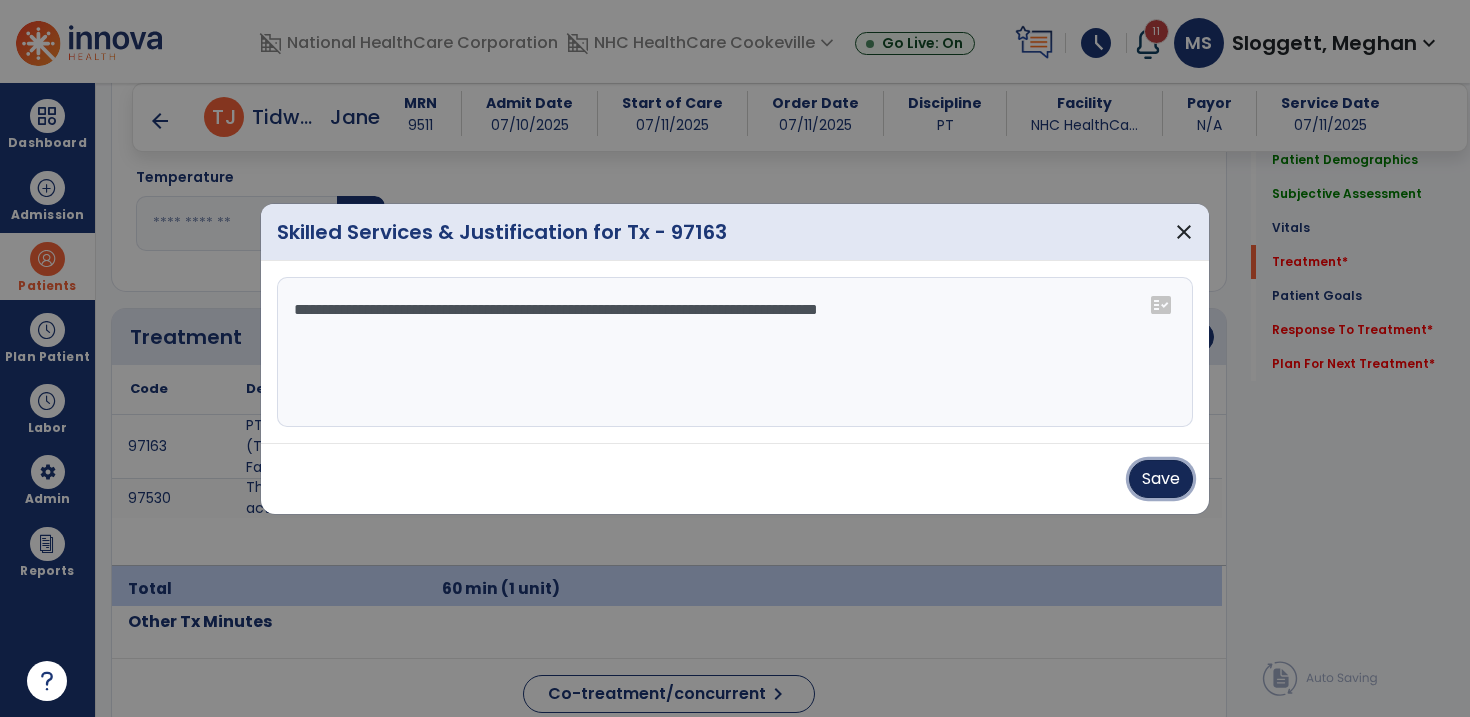 click on "Save" at bounding box center [1161, 479] 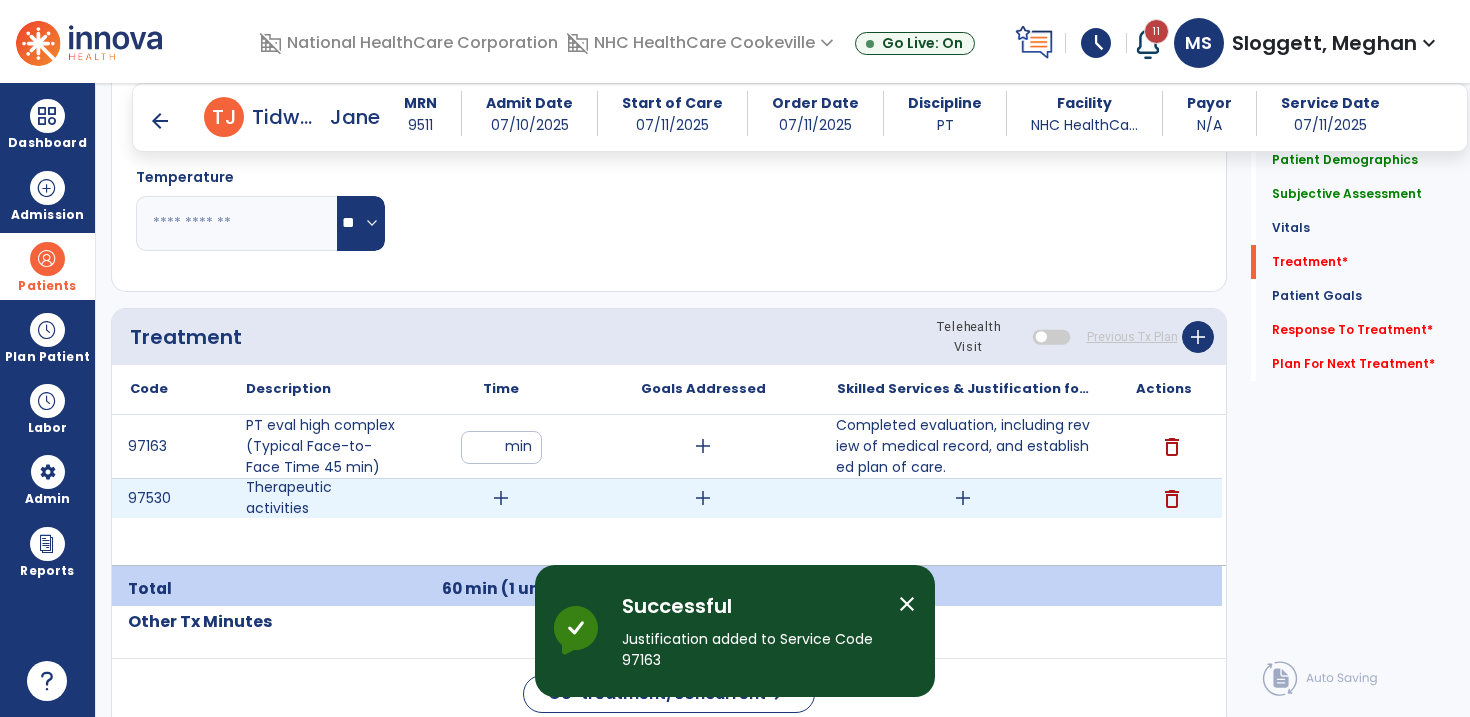 click on "add" at bounding box center [501, 498] 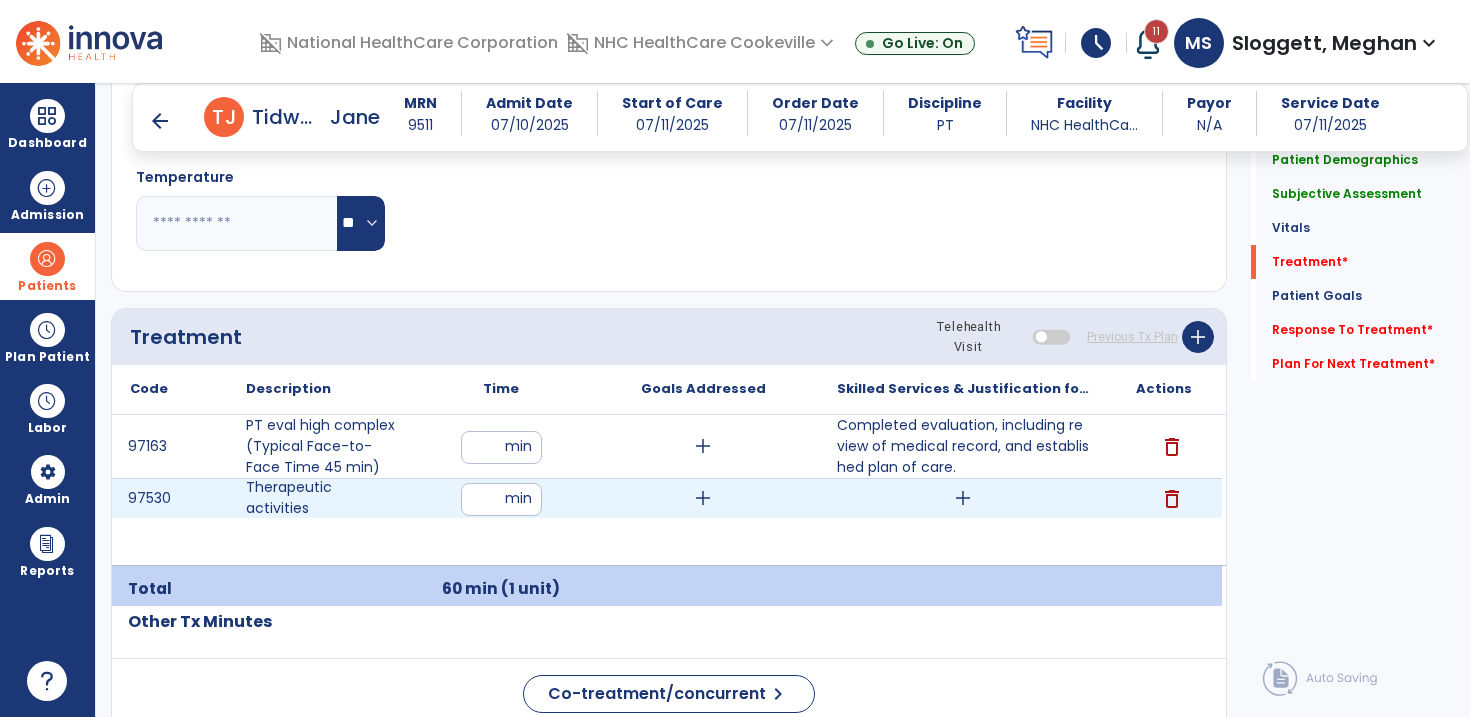 type on "**" 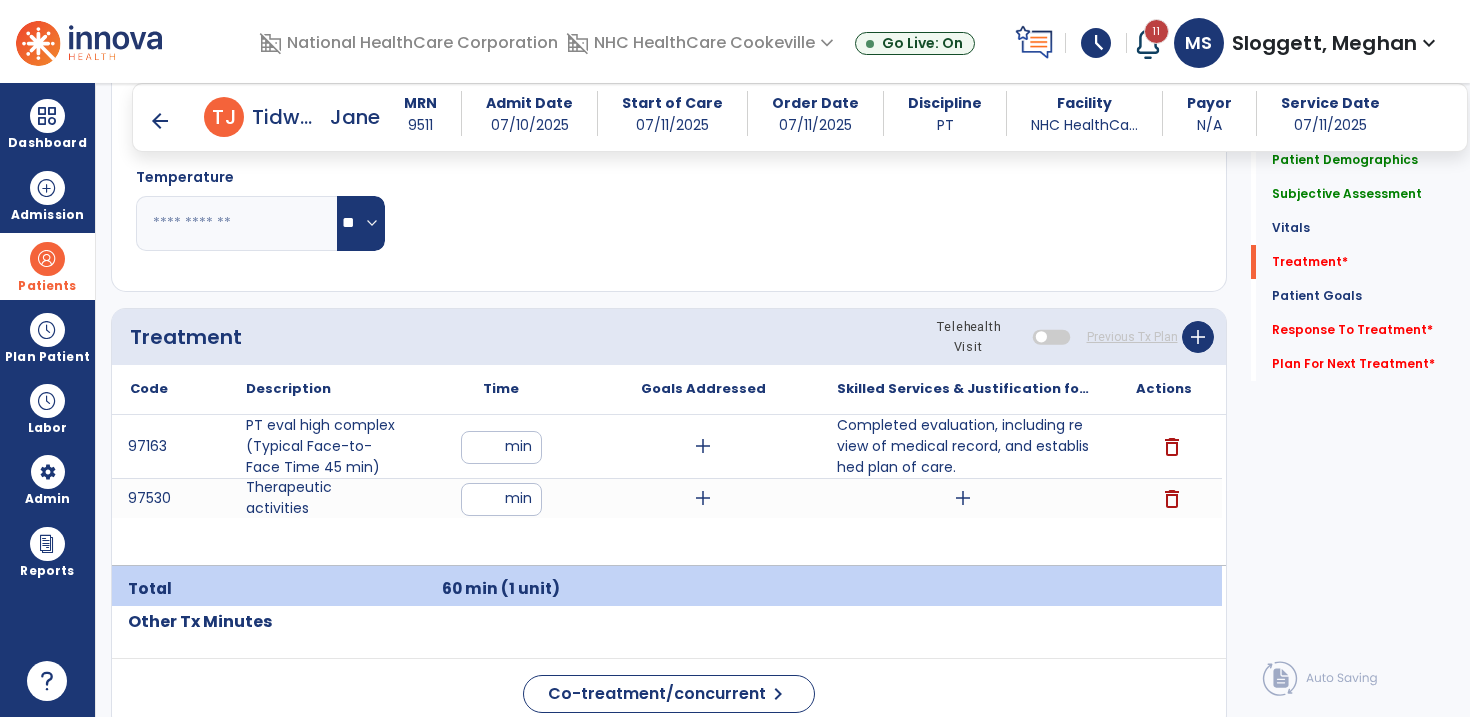 click on "97163  PT eval high complex (Typical Face-to-Face Time 45 min)  ** min add  Completed evaluation, including review of medical record, and established plan of care.  delete 97530  Therapeutic activities  ** min add add delete" at bounding box center (667, 490) 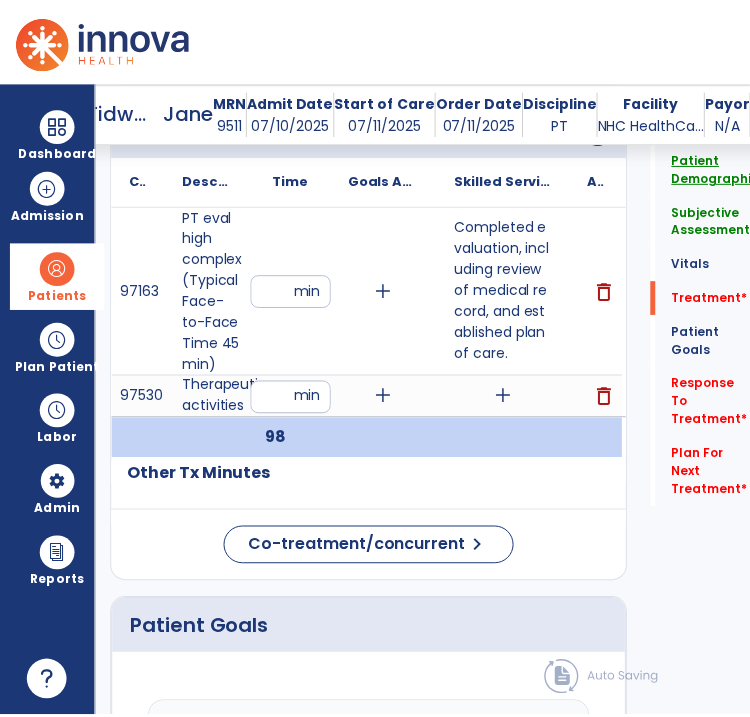 scroll, scrollTop: 1428, scrollLeft: 0, axis: vertical 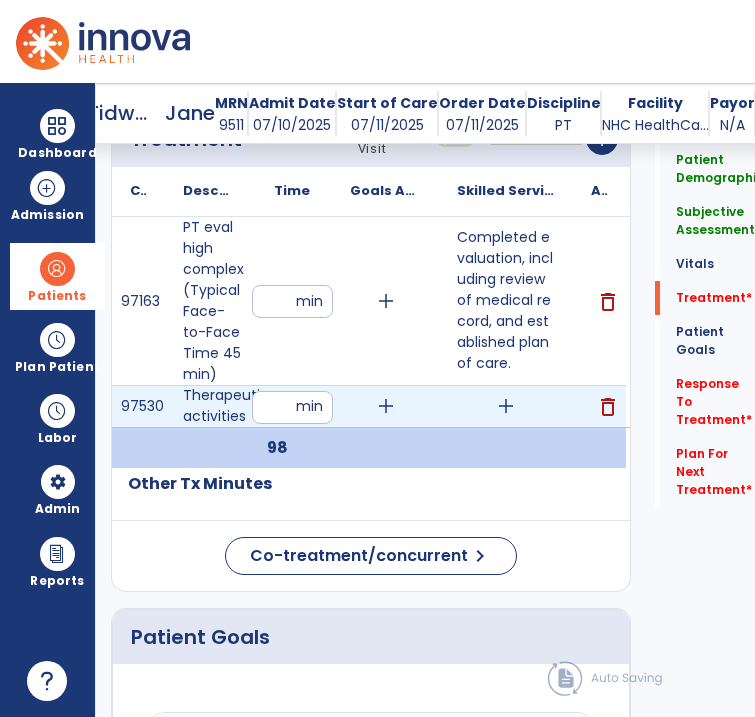 click on "add" at bounding box center [506, 406] 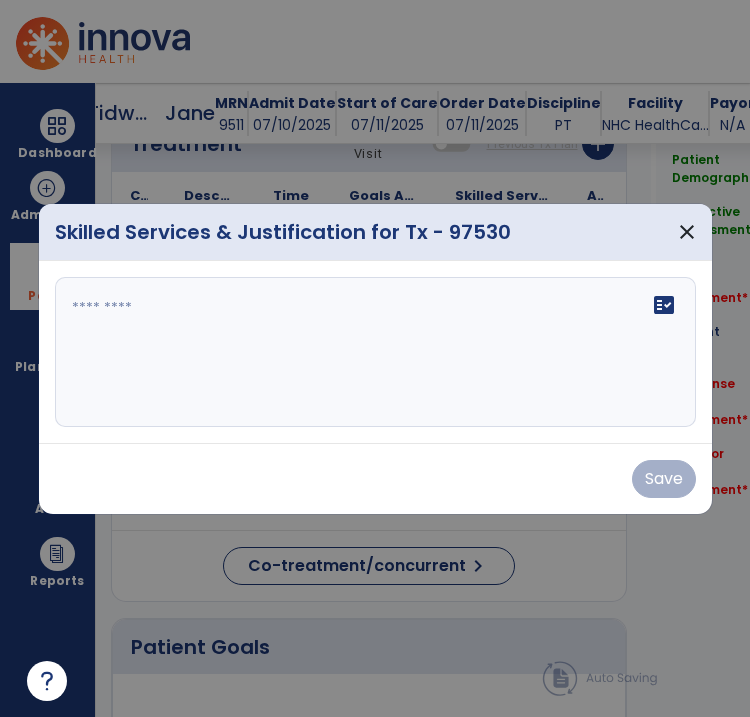 scroll, scrollTop: 1433, scrollLeft: 0, axis: vertical 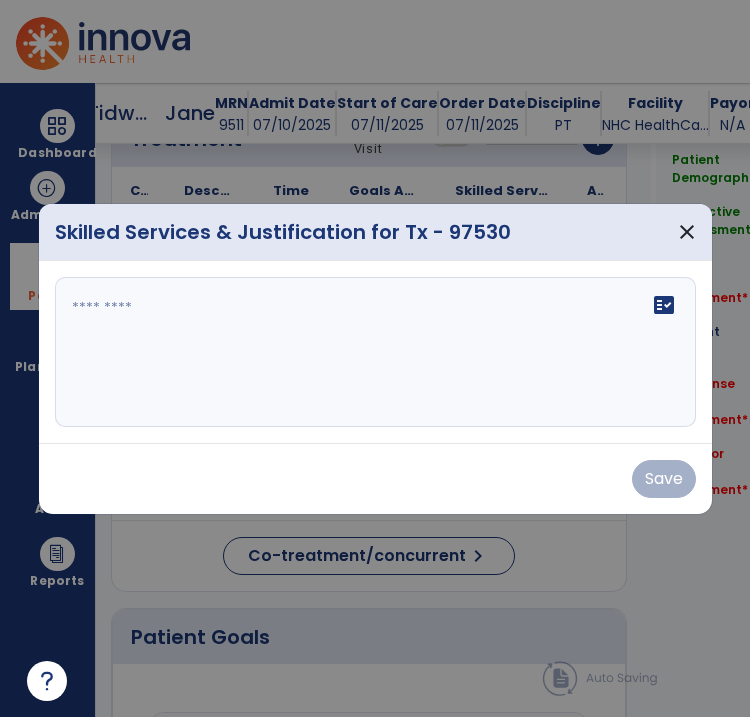 click at bounding box center (378, 352) 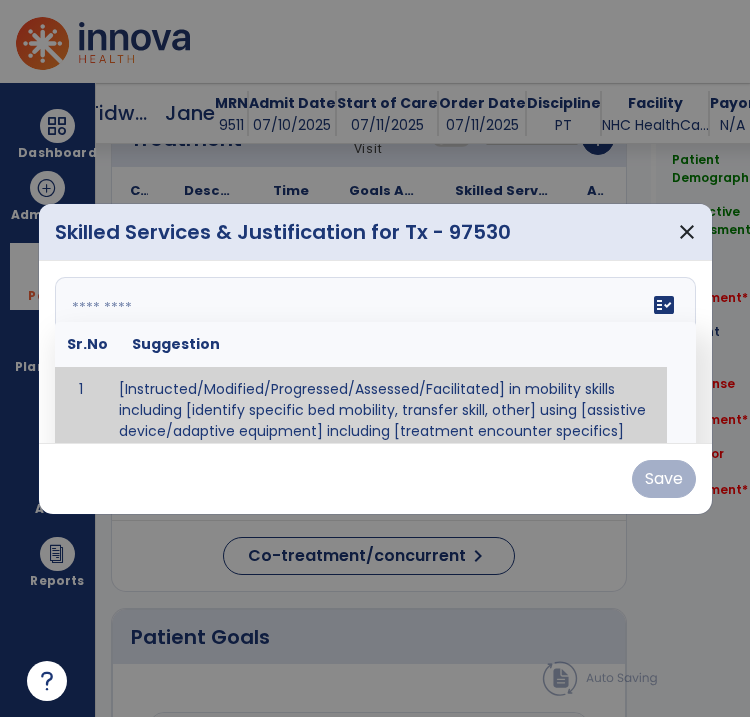 scroll, scrollTop: 11, scrollLeft: 0, axis: vertical 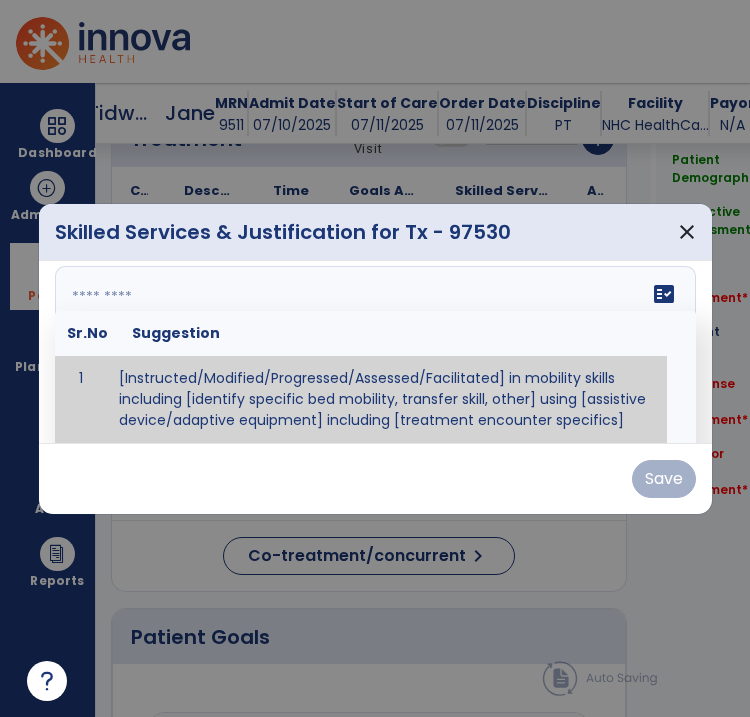 paste on "**********" 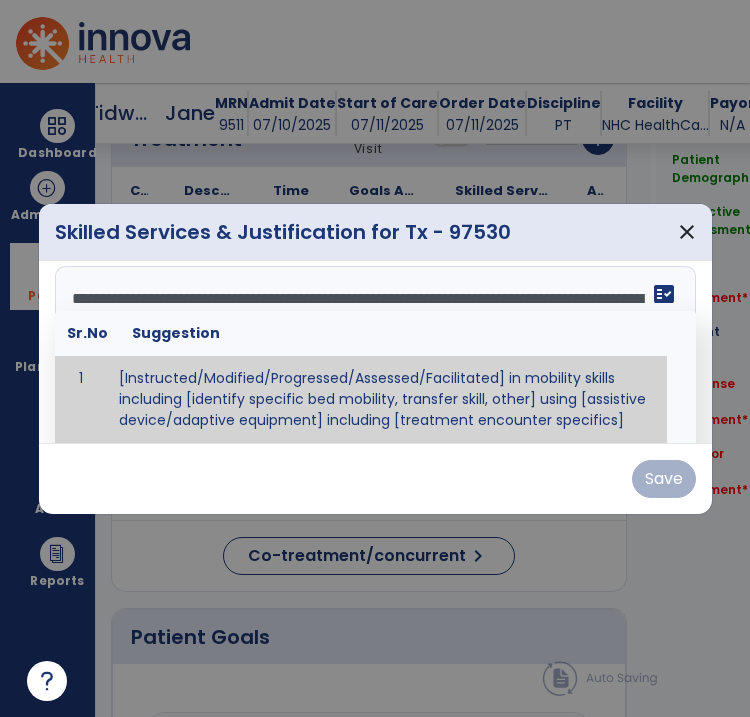 scroll, scrollTop: 87, scrollLeft: 0, axis: vertical 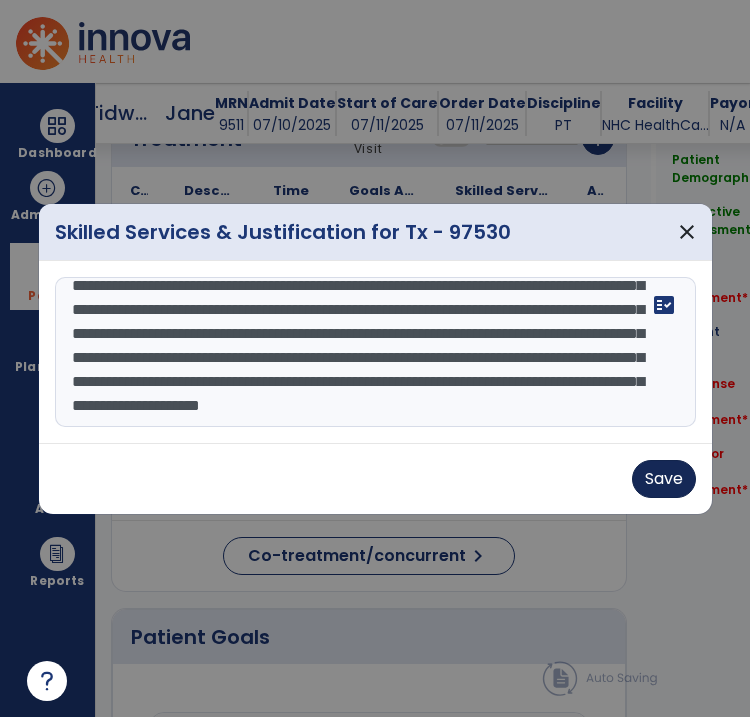 type on "**********" 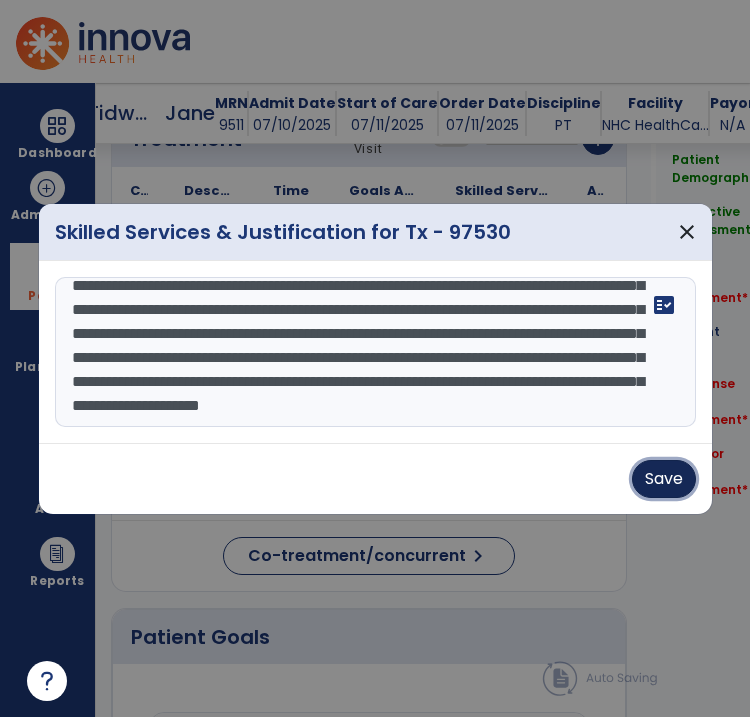 click on "Save" at bounding box center [664, 479] 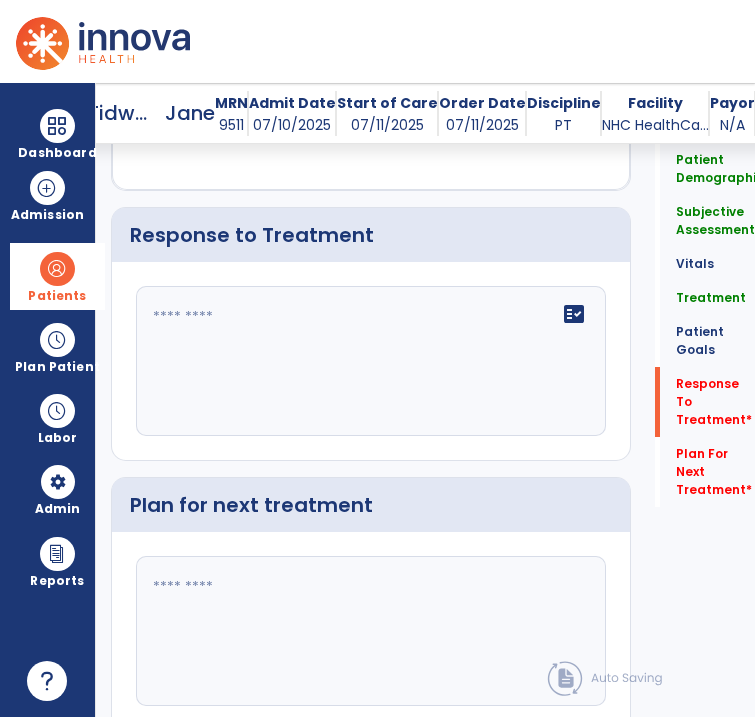 scroll, scrollTop: 3875, scrollLeft: 0, axis: vertical 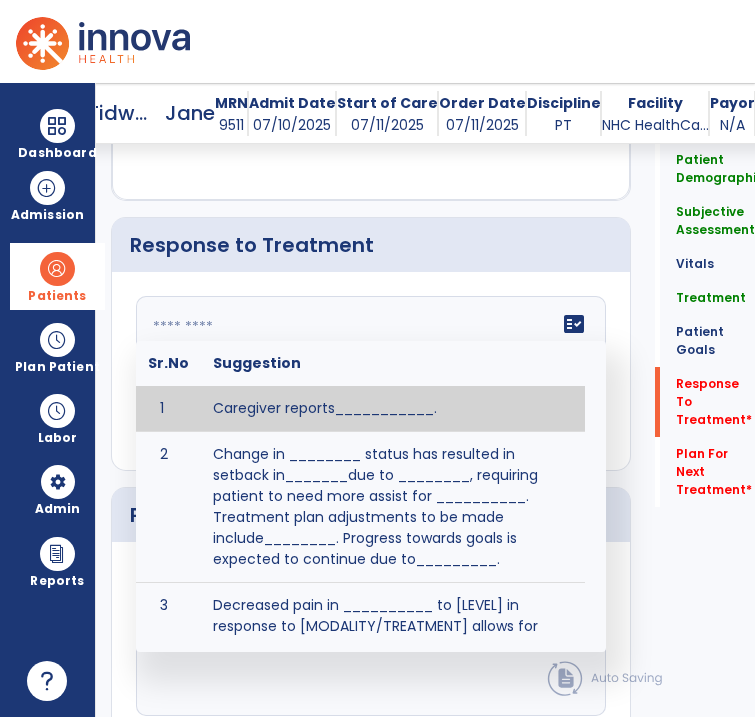click 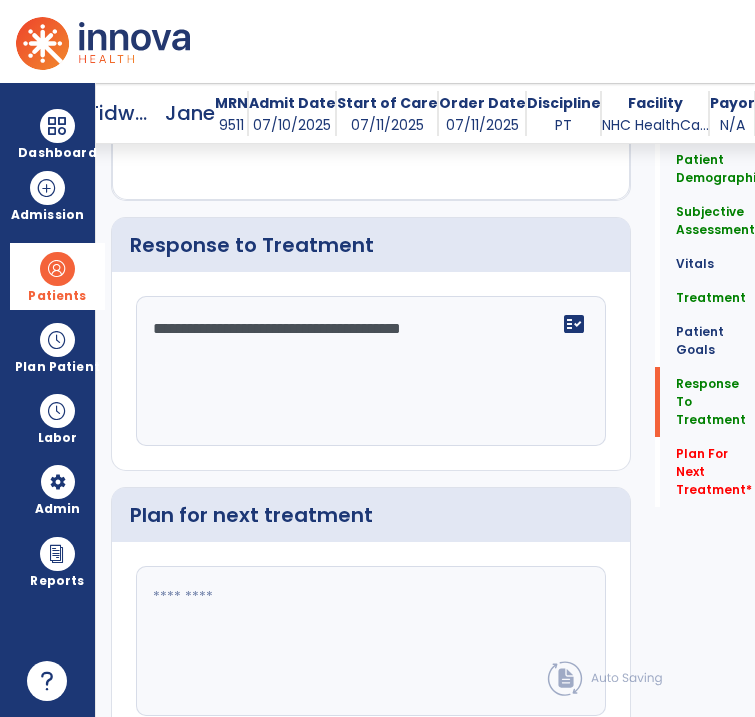 scroll, scrollTop: 3875, scrollLeft: 0, axis: vertical 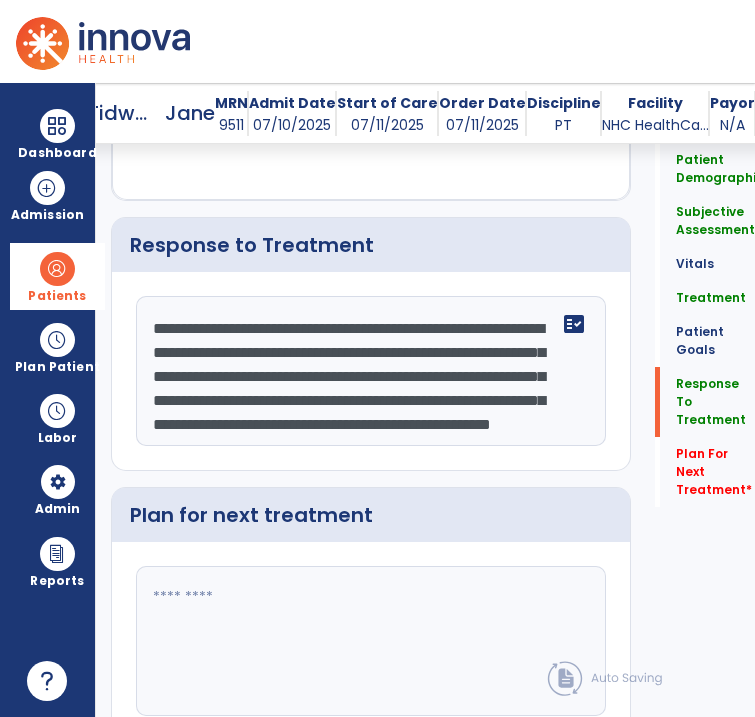 type on "**********" 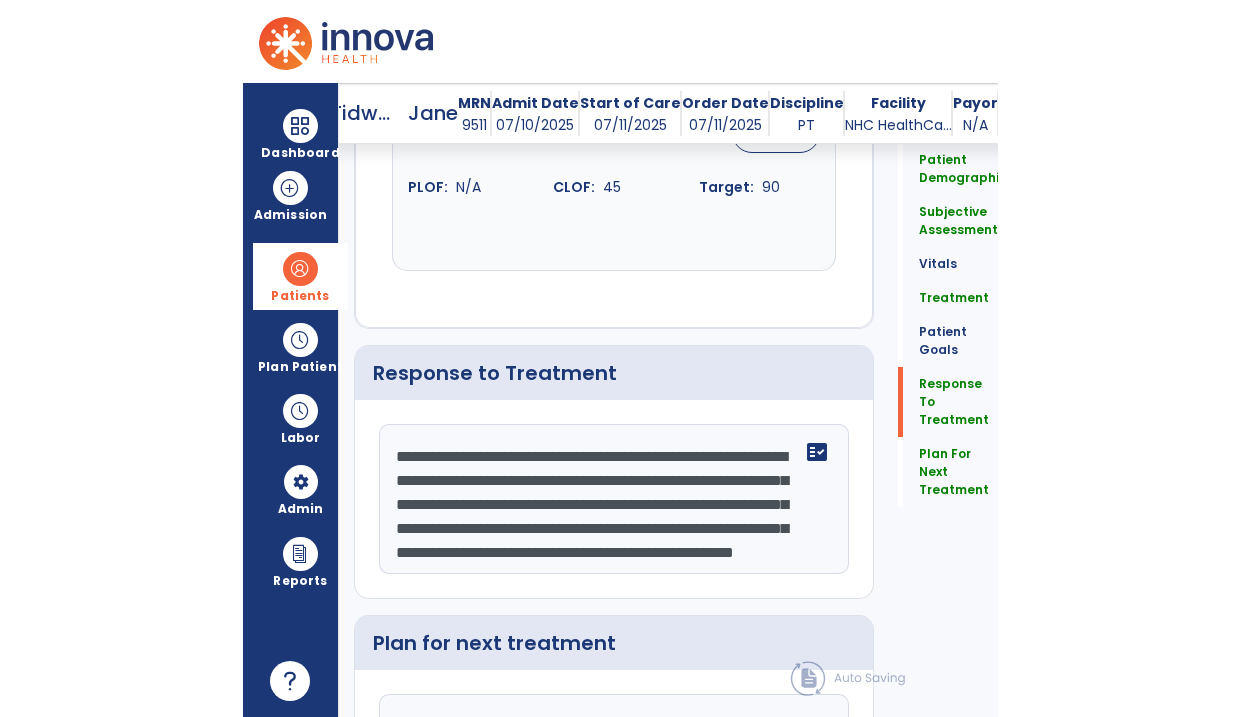 scroll, scrollTop: 3875, scrollLeft: 0, axis: vertical 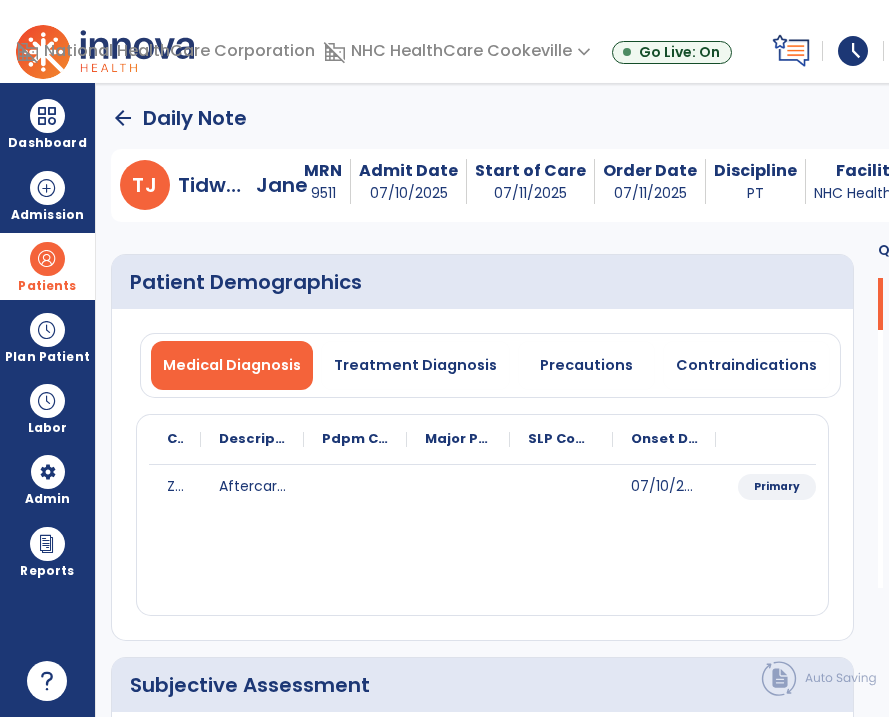 type on "**********" 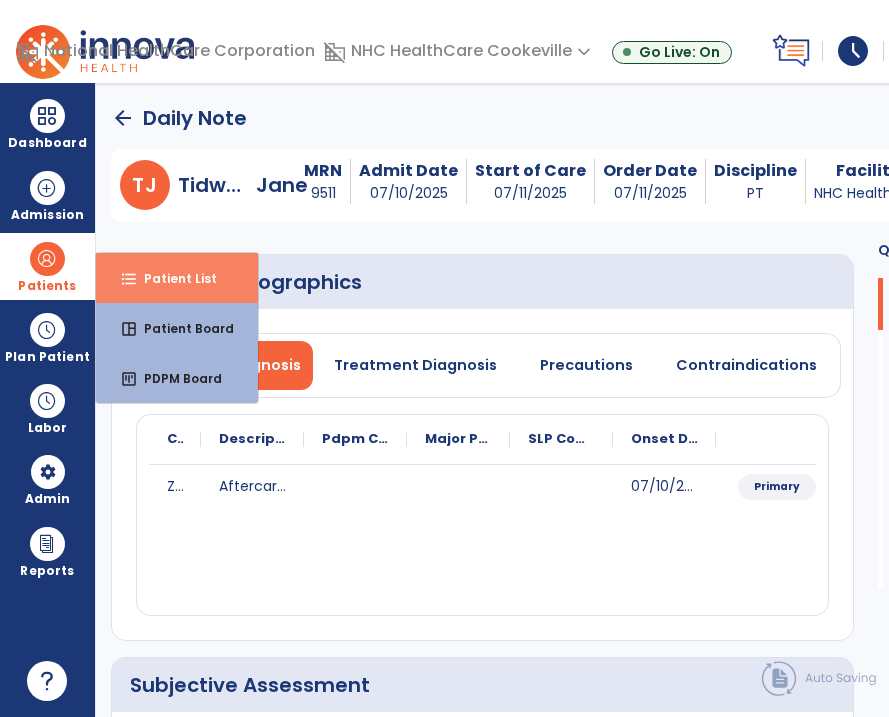 click on "format_list_bulleted  Patient List" at bounding box center (177, 278) 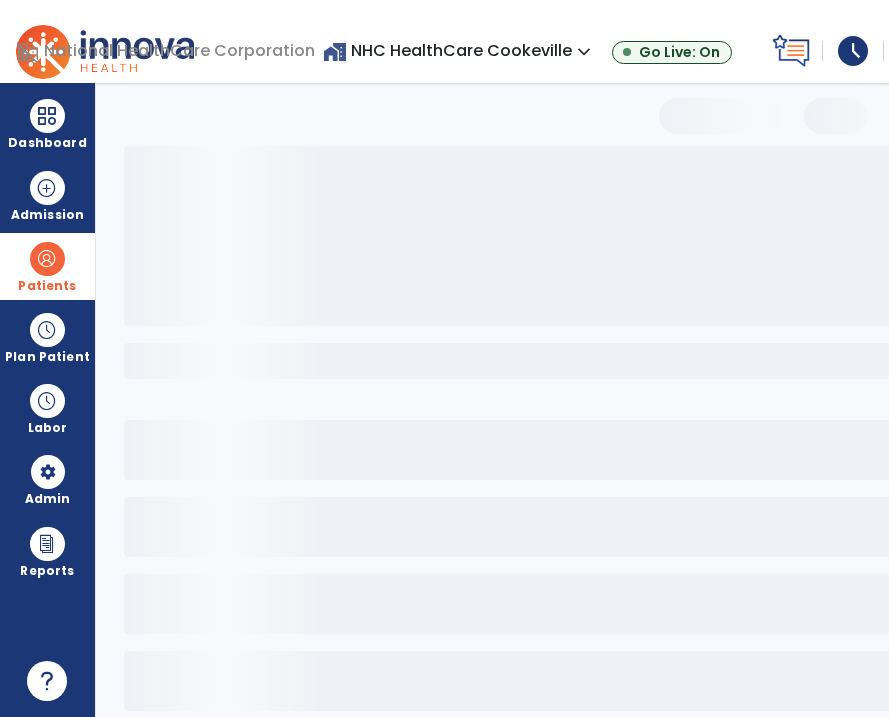 select on "***" 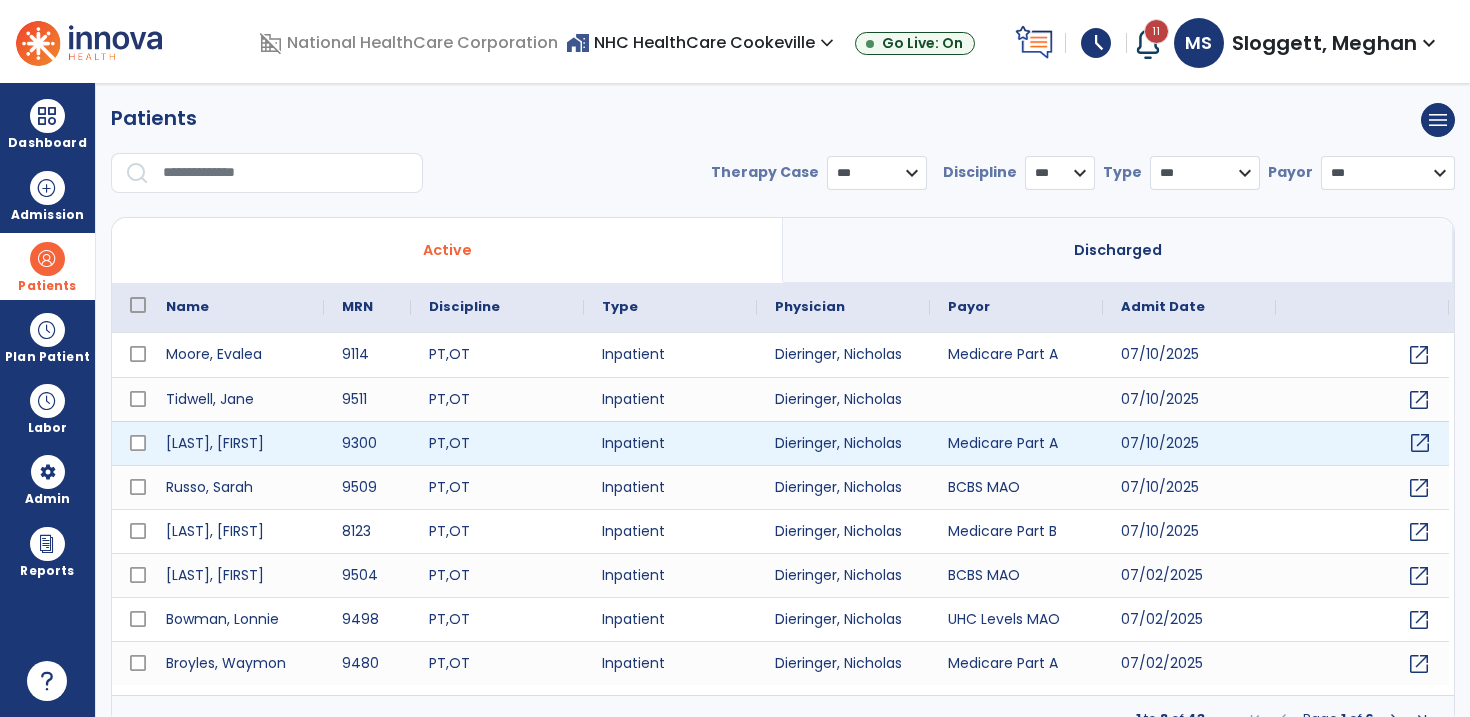 click on "open_in_new" at bounding box center (1420, 443) 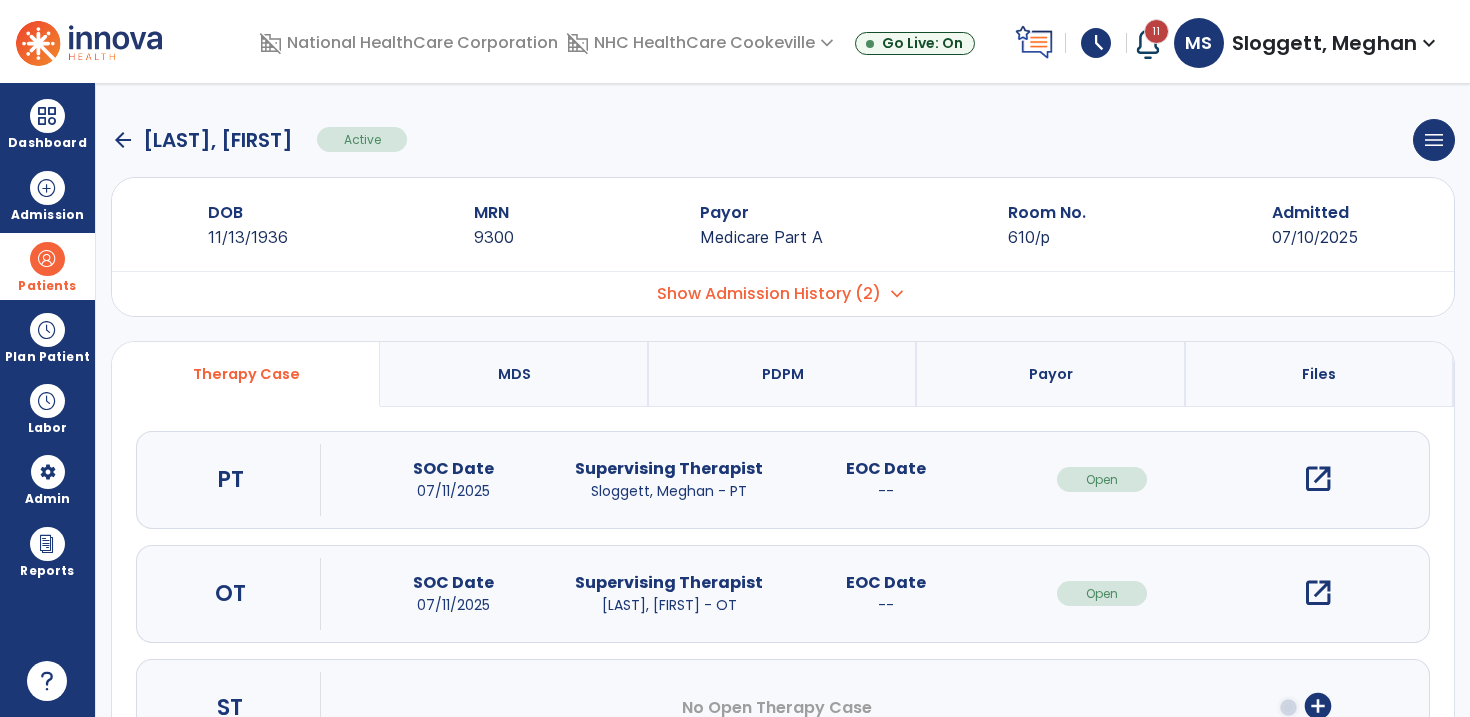 click on "open_in_new" at bounding box center (1318, 479) 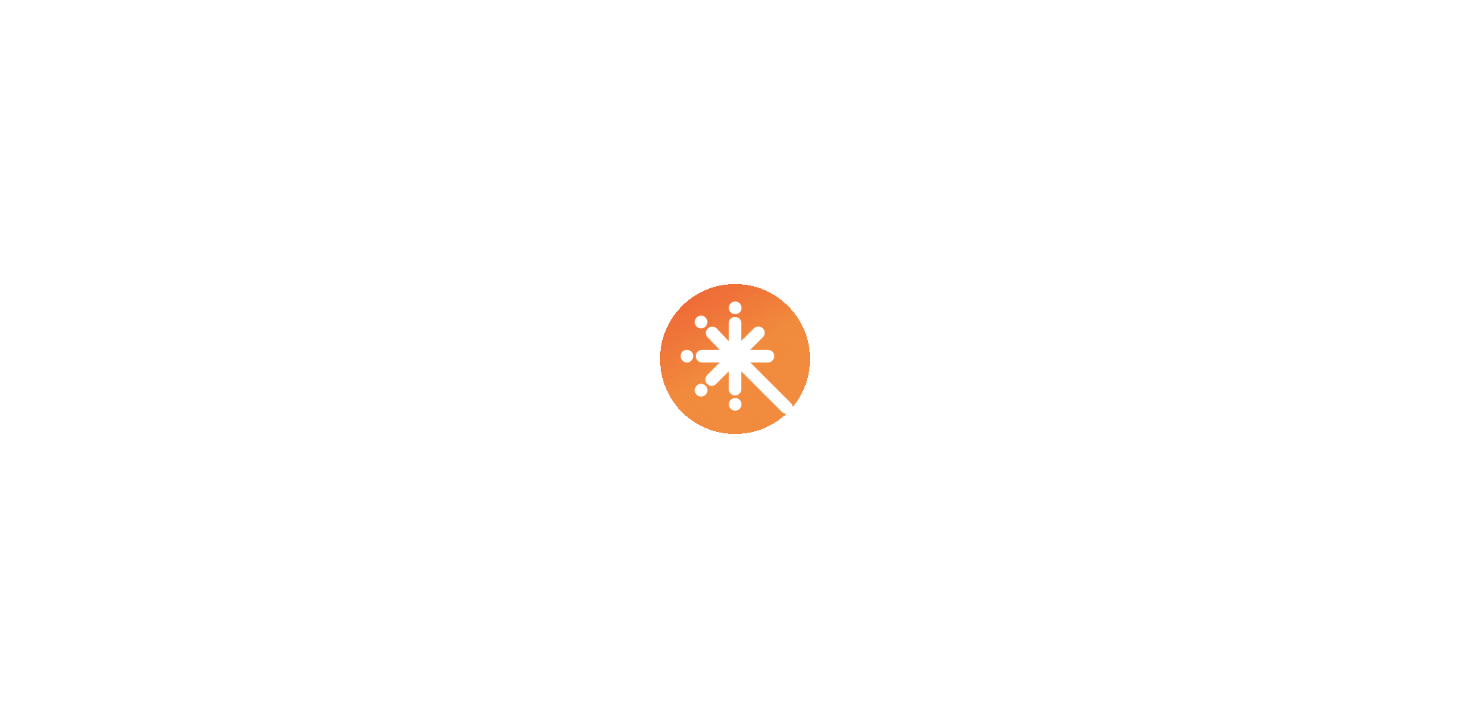 scroll, scrollTop: 0, scrollLeft: 0, axis: both 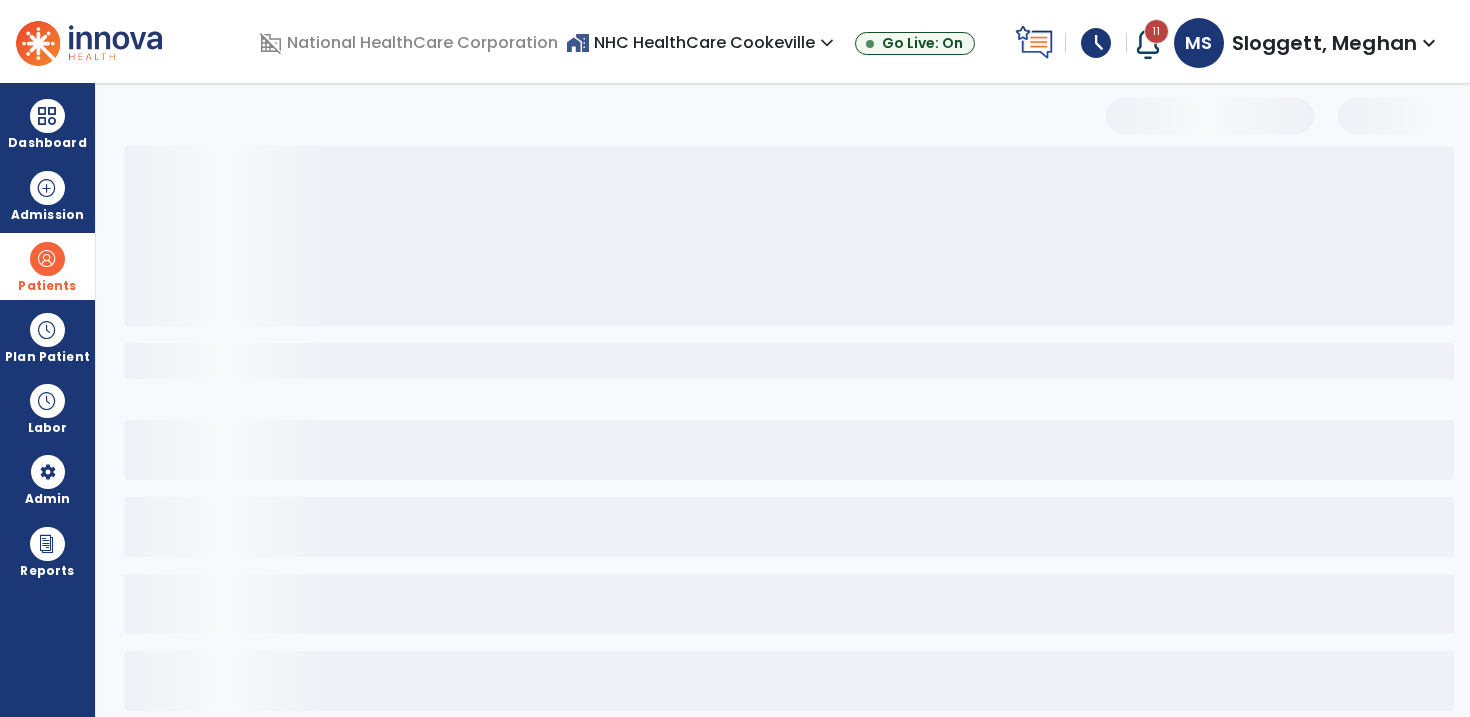 click at bounding box center (47, 259) 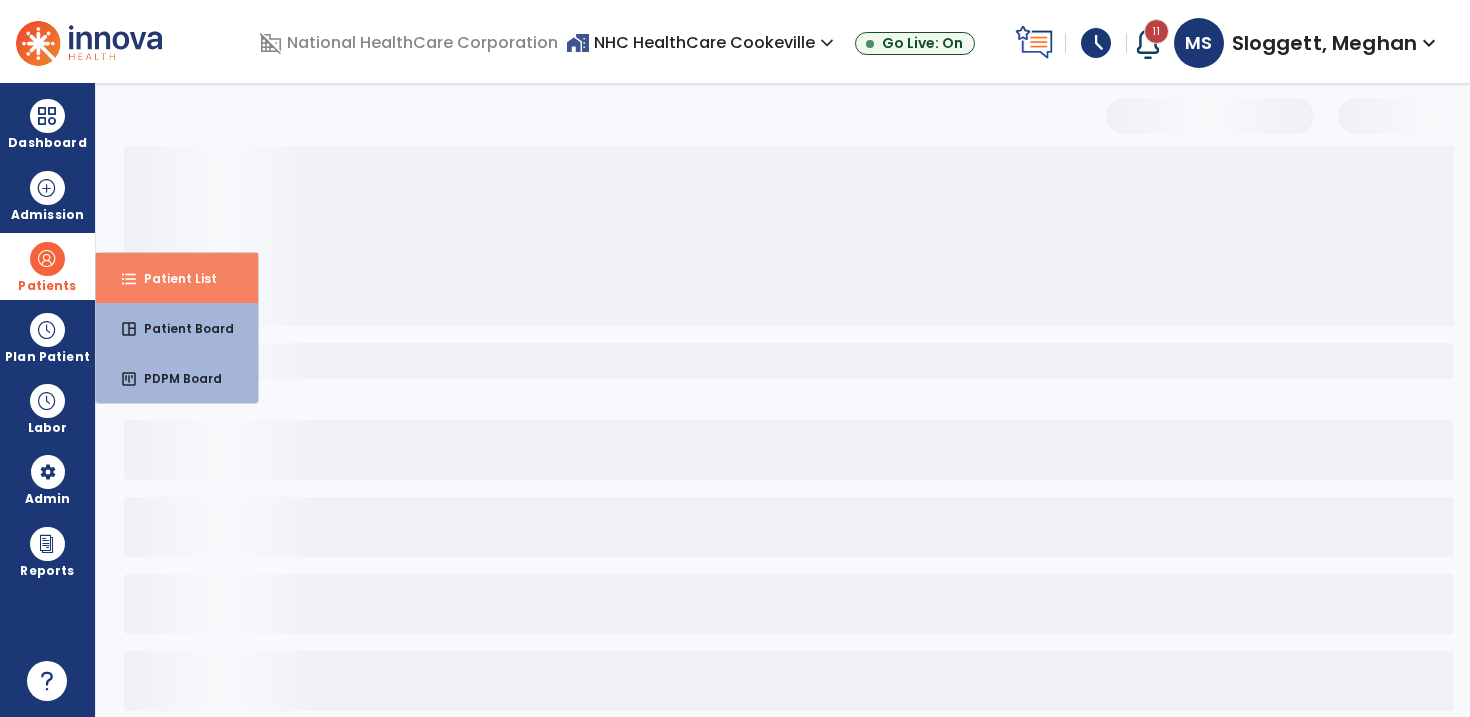 click on "Patient List" at bounding box center [172, 278] 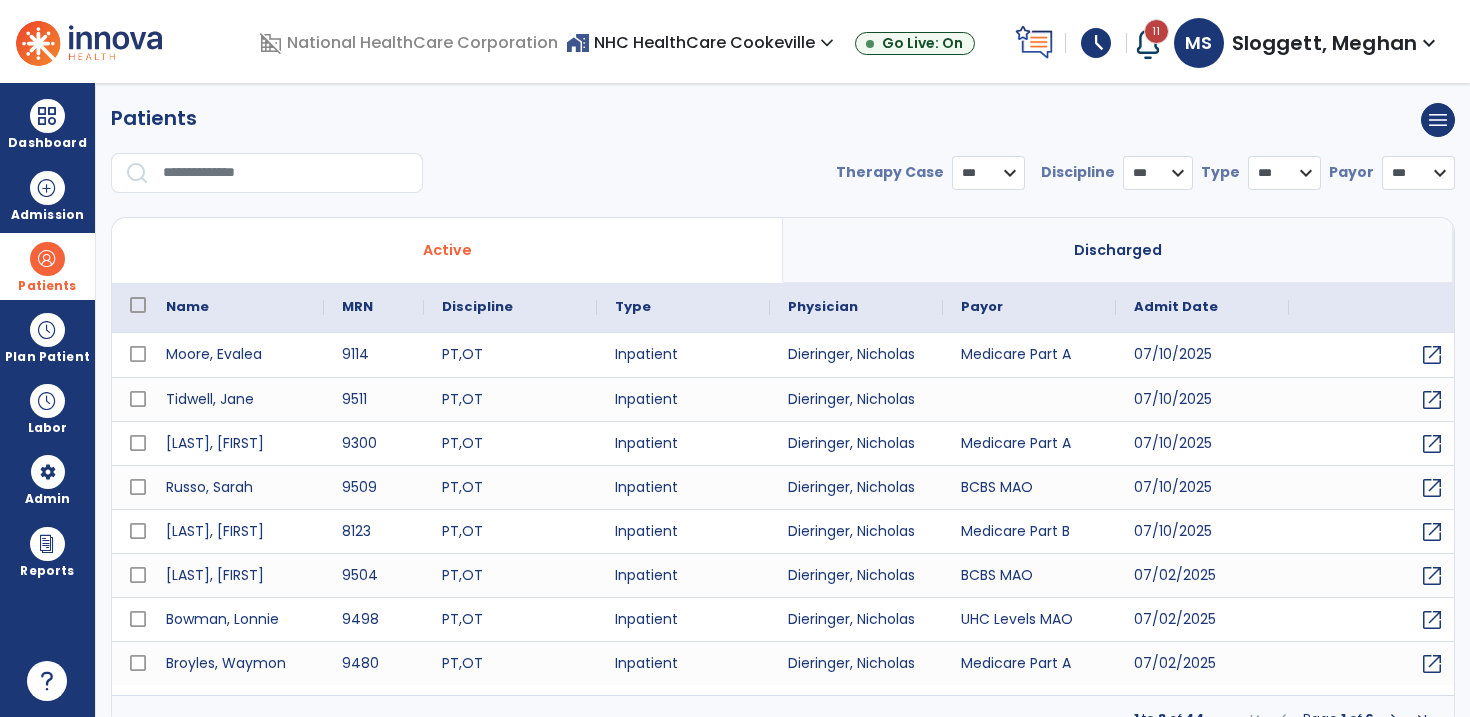select on "***" 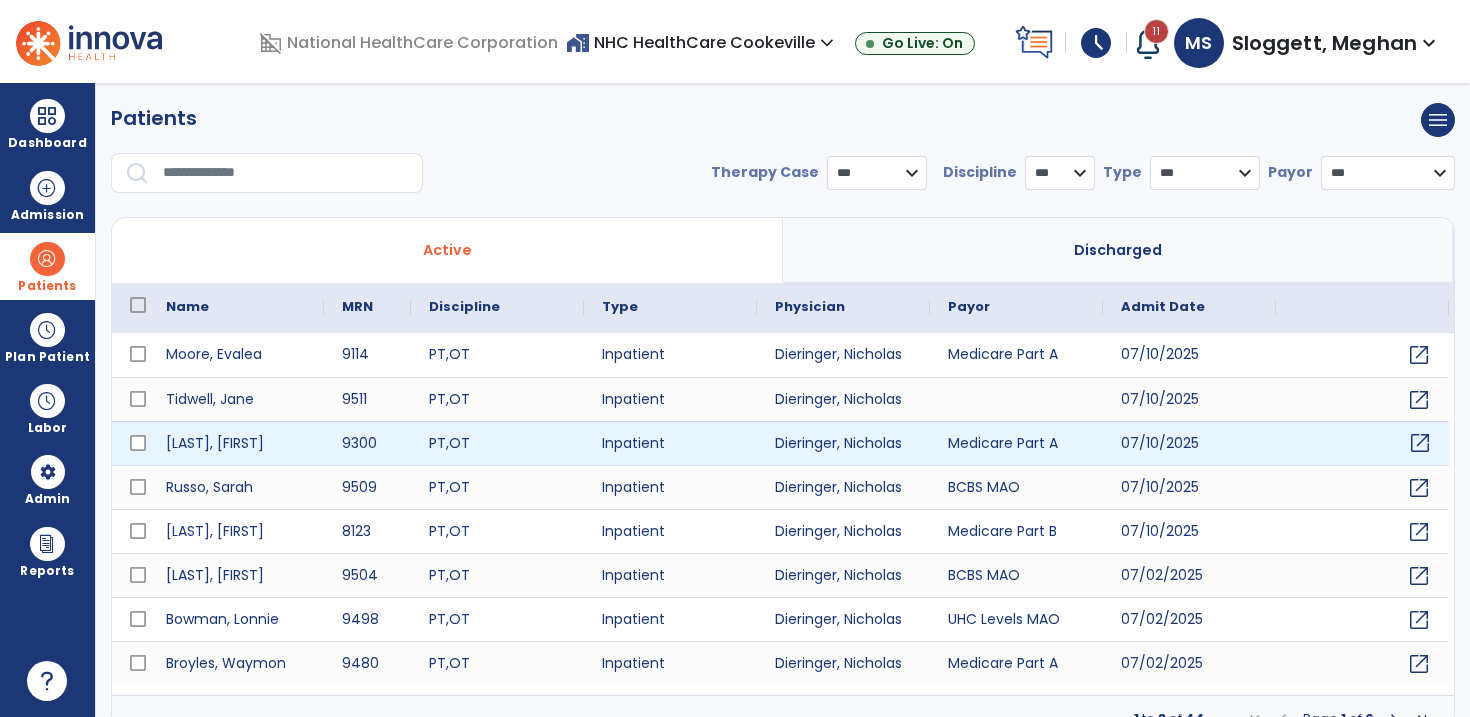 click on "open_in_new" at bounding box center [1420, 443] 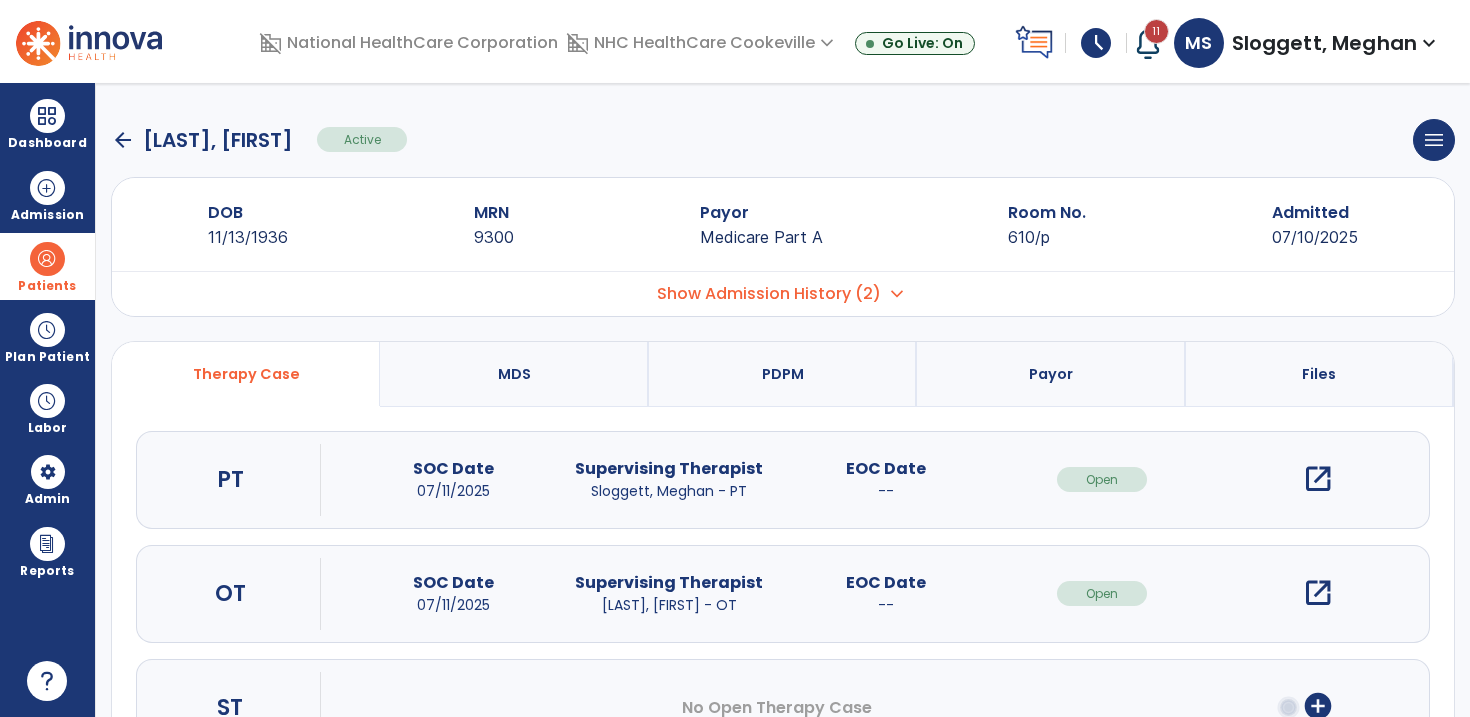 click on "open_in_new" at bounding box center (1318, 479) 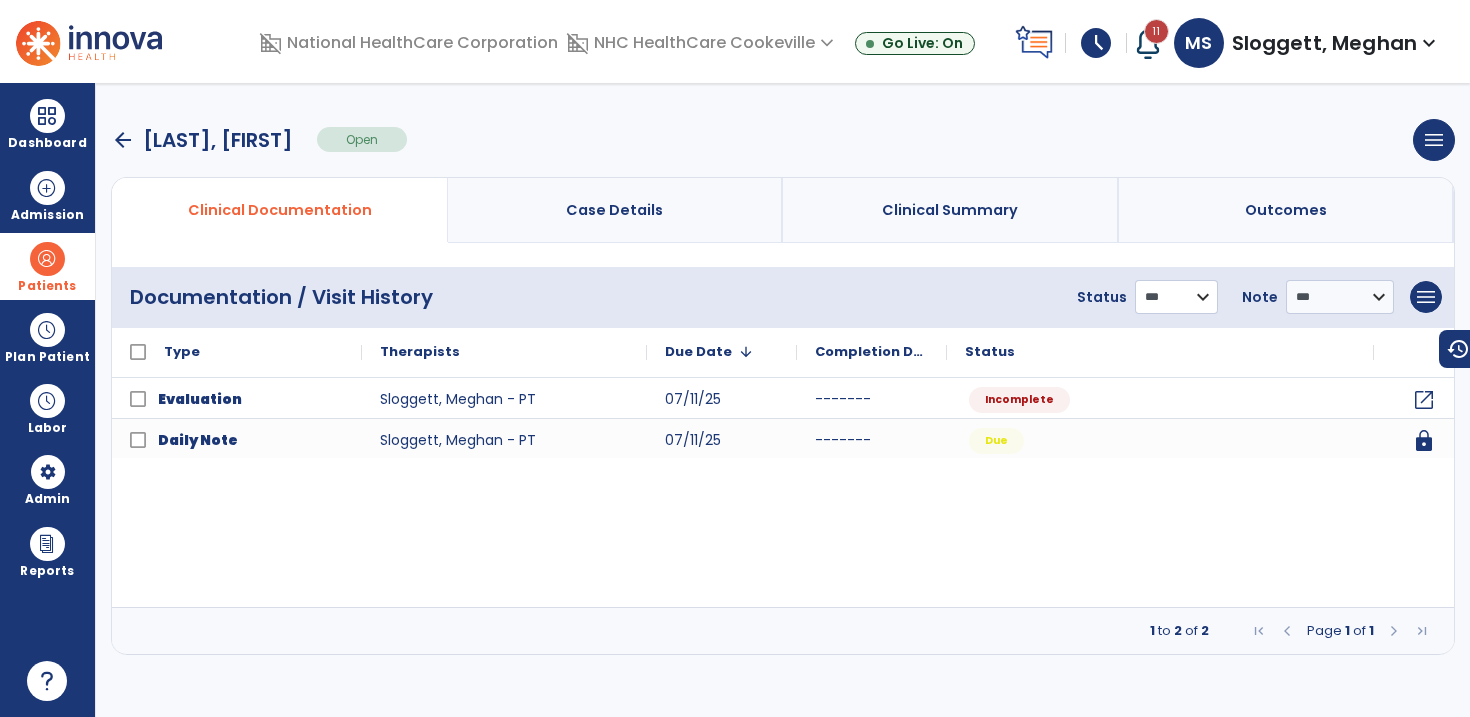 click on "**********" at bounding box center [1176, 297] 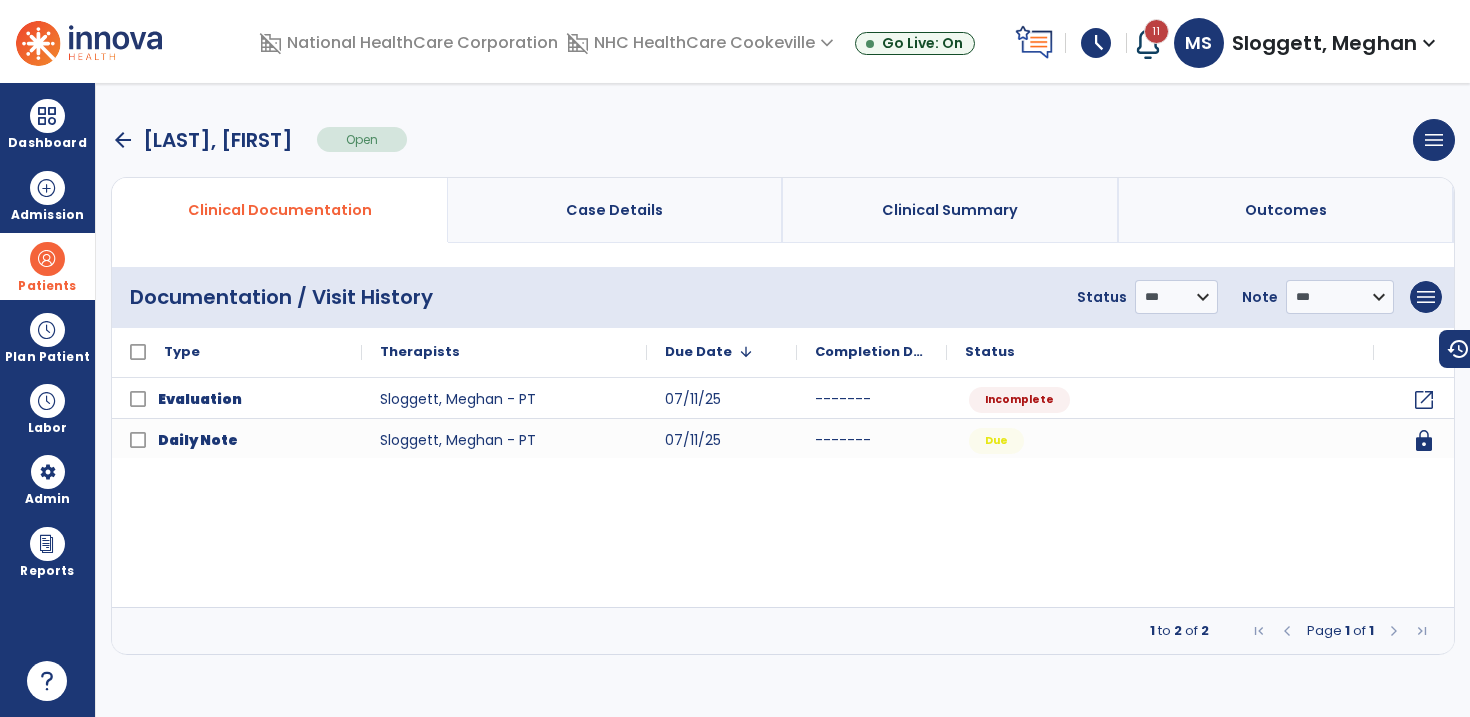 click on "arrow_back" at bounding box center [123, 140] 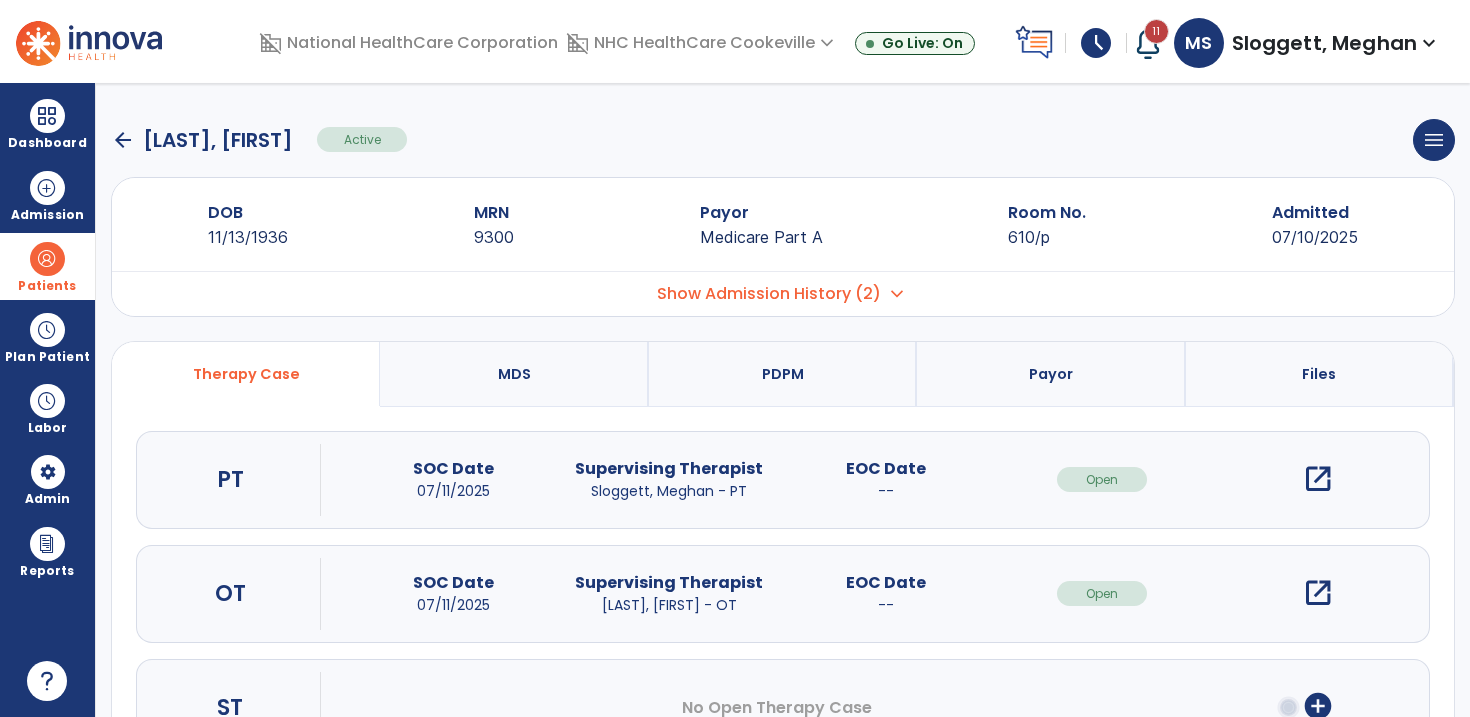 click on "arrow_back" 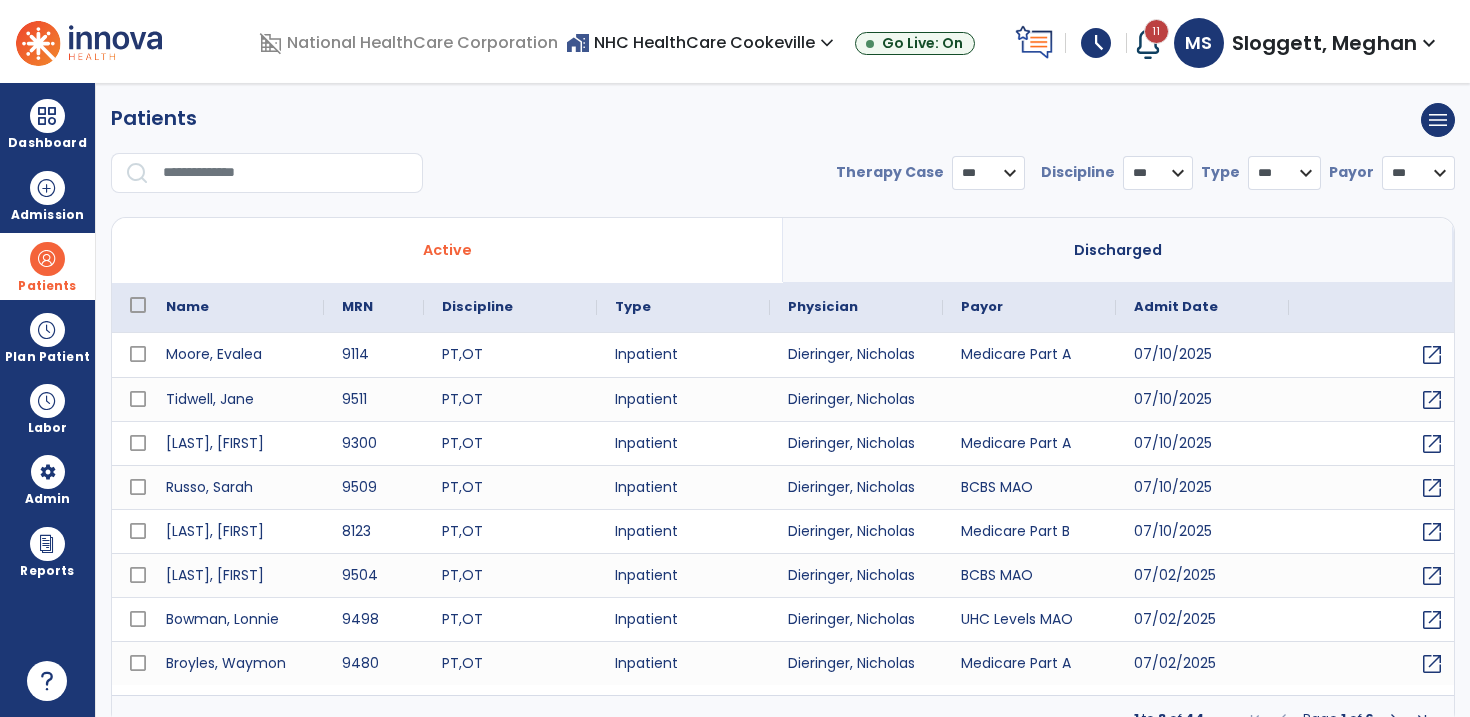 select on "***" 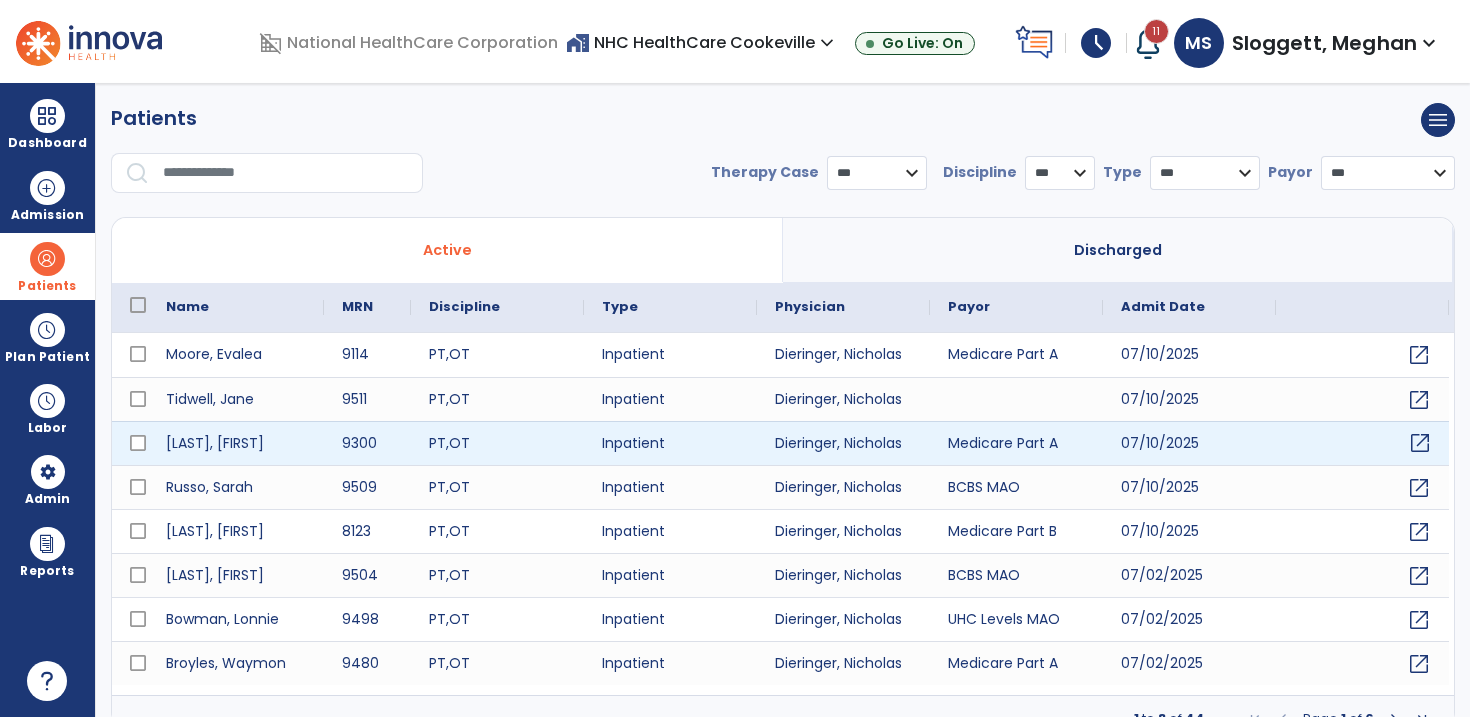 click on "open_in_new" at bounding box center (1420, 443) 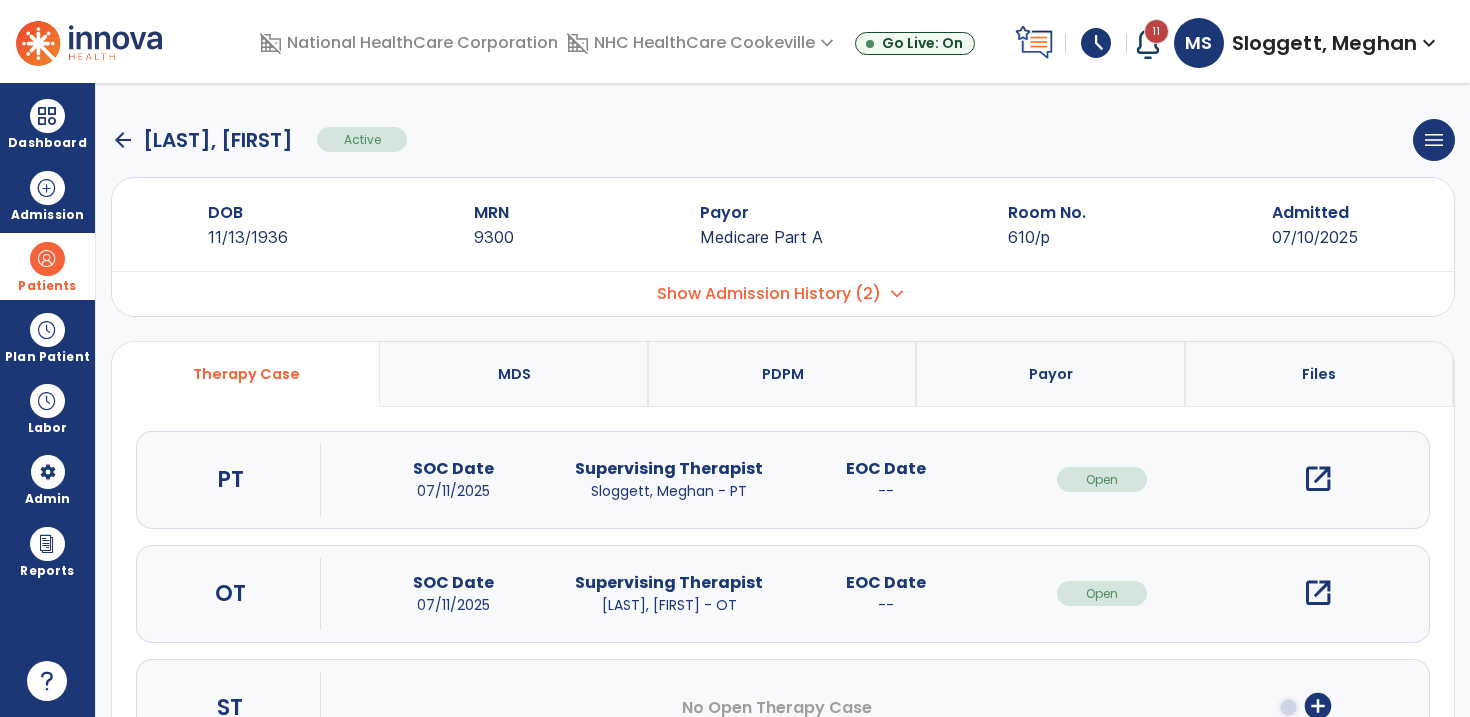 click on "Show Admission History (2)     expand_more" at bounding box center [783, 293] 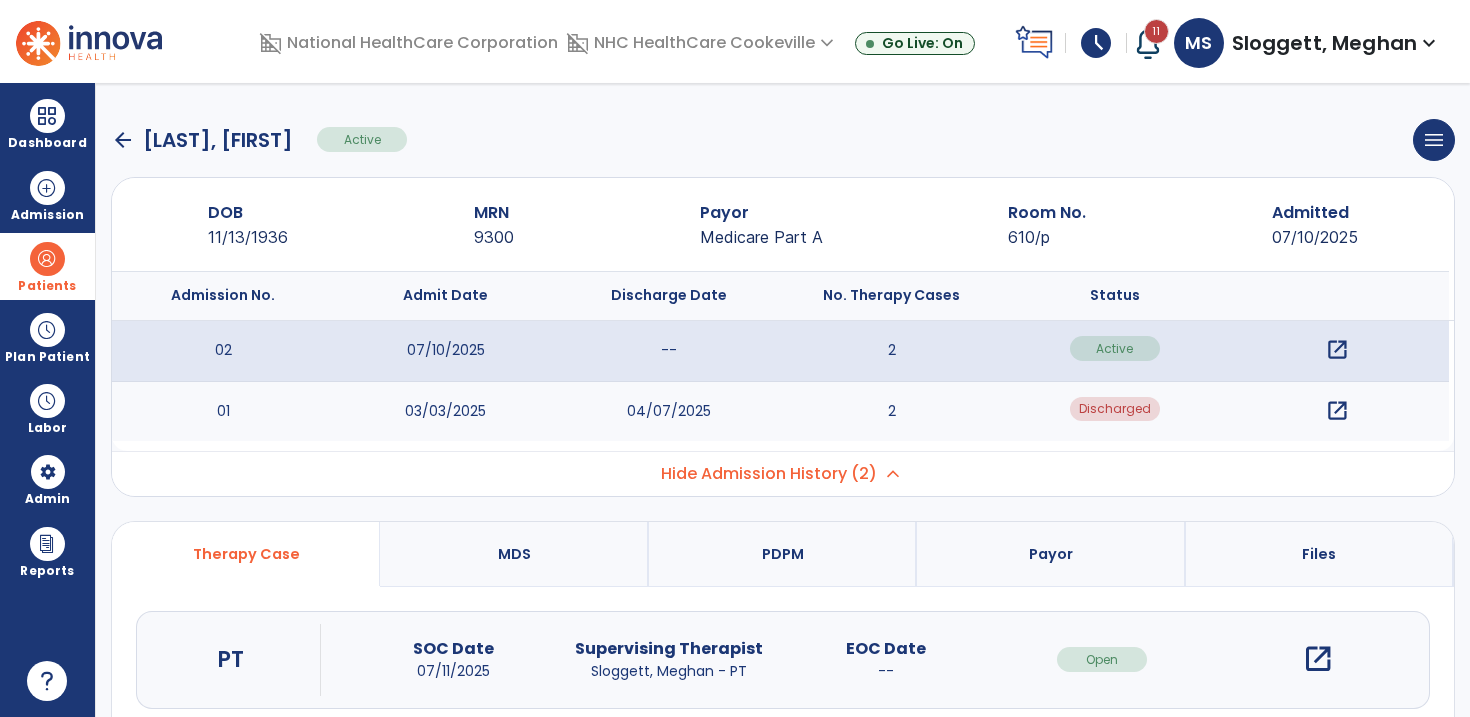 click on "open_in_new" at bounding box center (1337, 411) 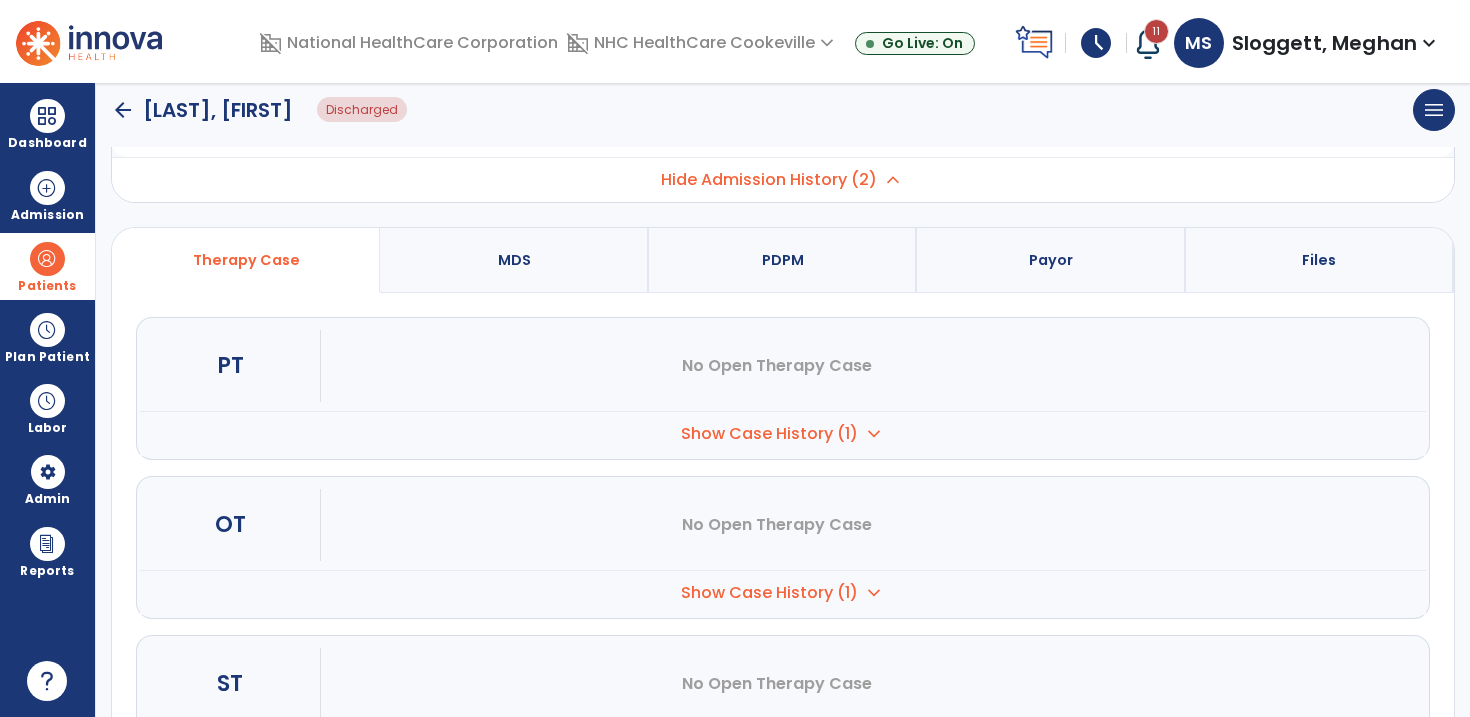 scroll, scrollTop: 308, scrollLeft: 0, axis: vertical 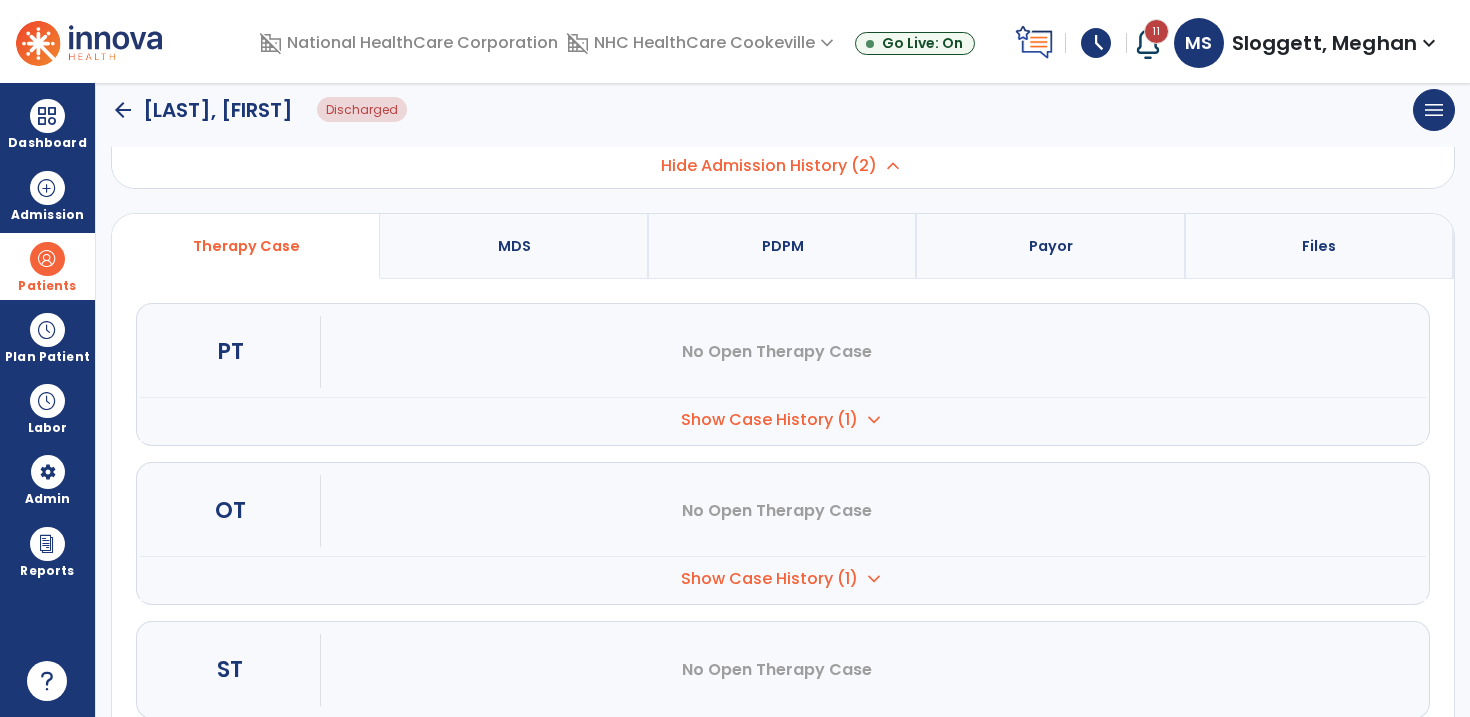 click on "Show Case History (1)" at bounding box center (769, 420) 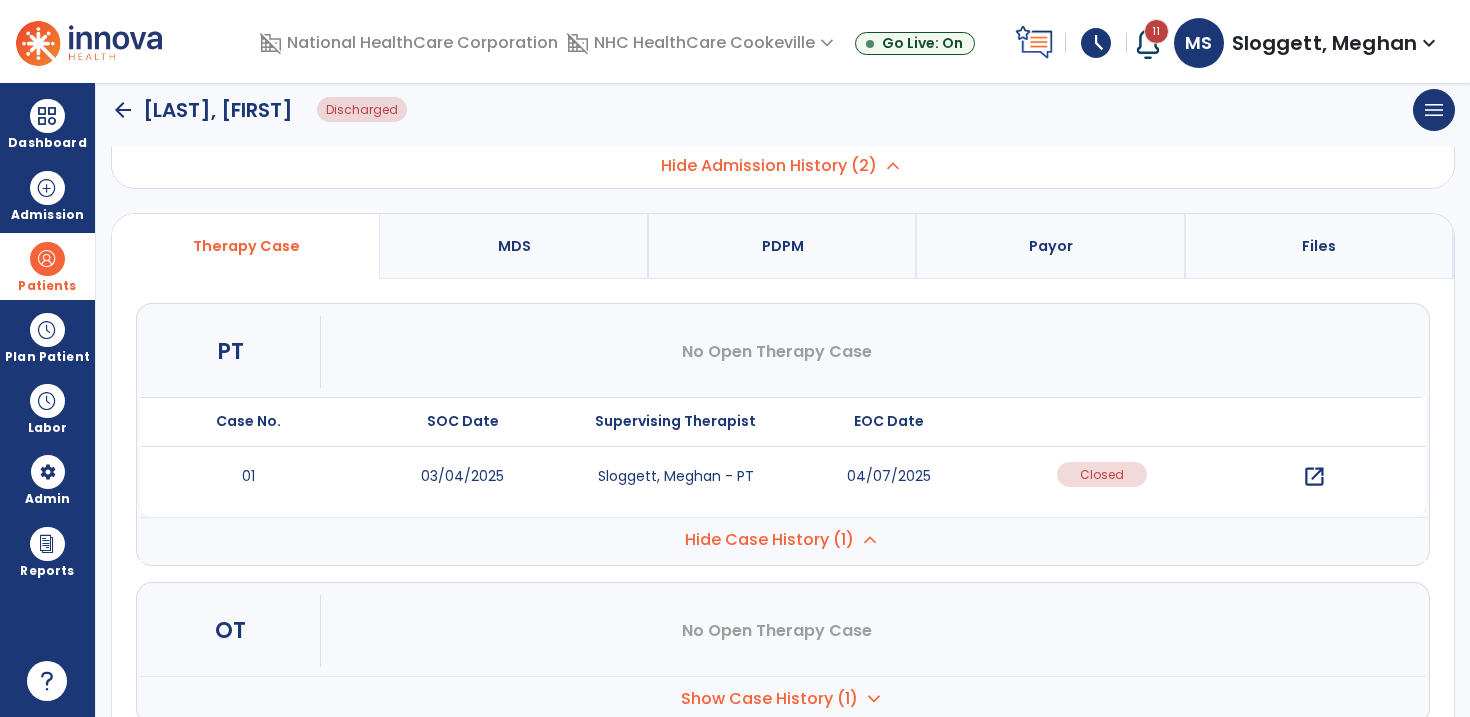 click on "open_in_new" at bounding box center (1314, 477) 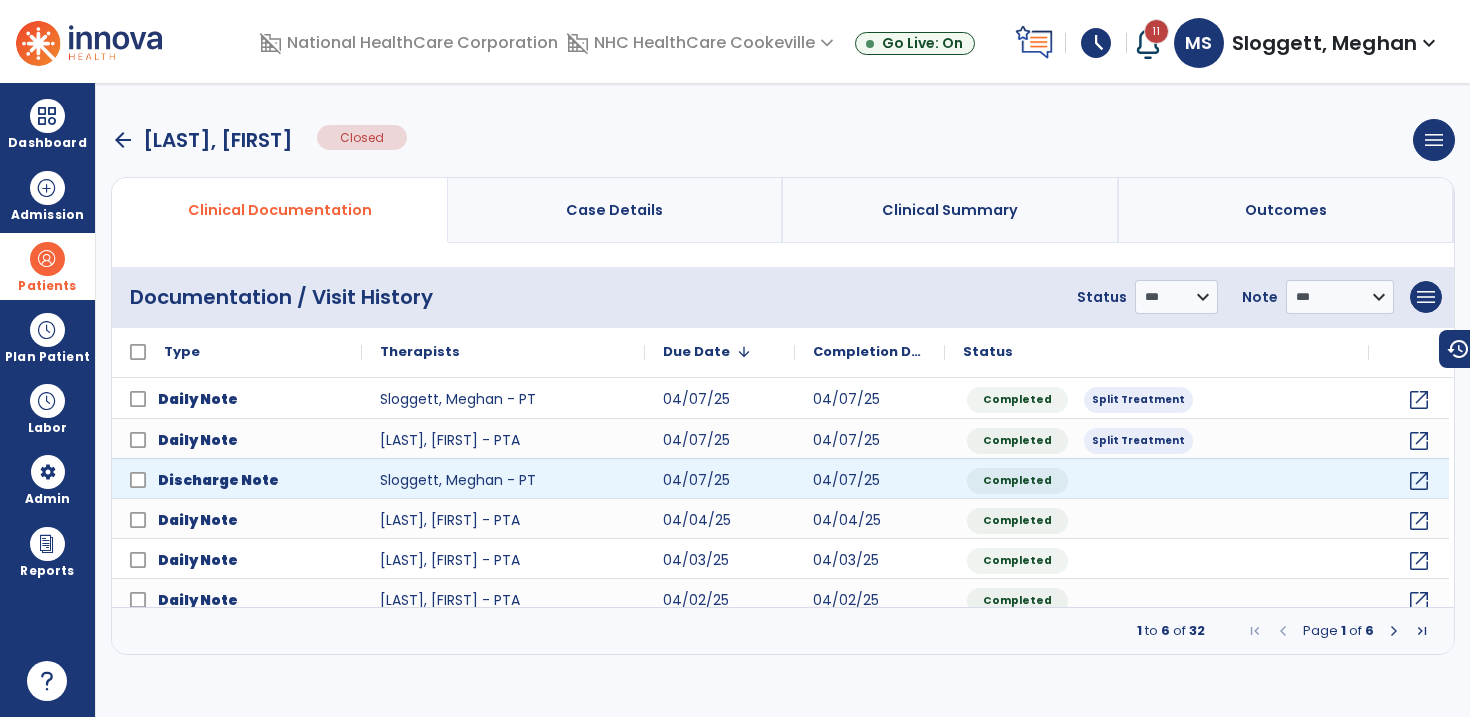scroll, scrollTop: 0, scrollLeft: 0, axis: both 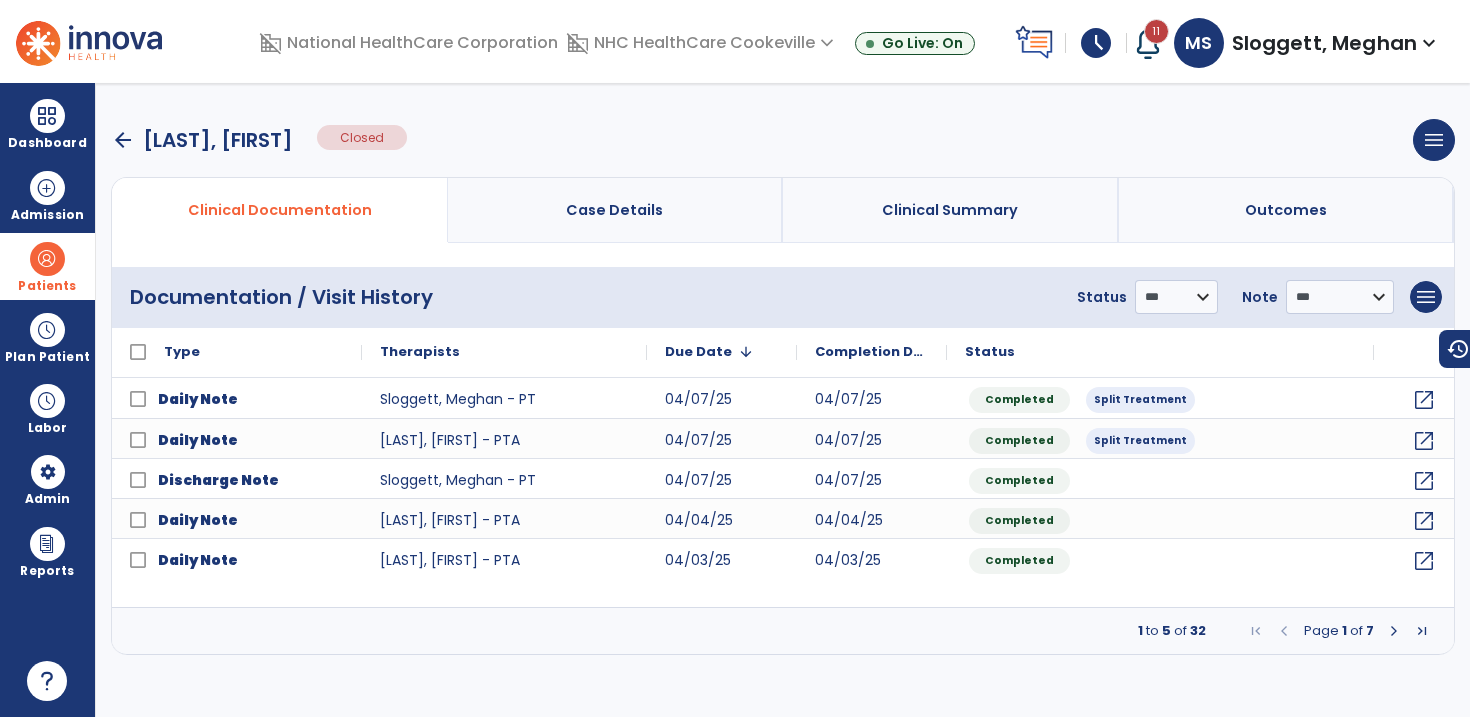 click at bounding box center (1422, 631) 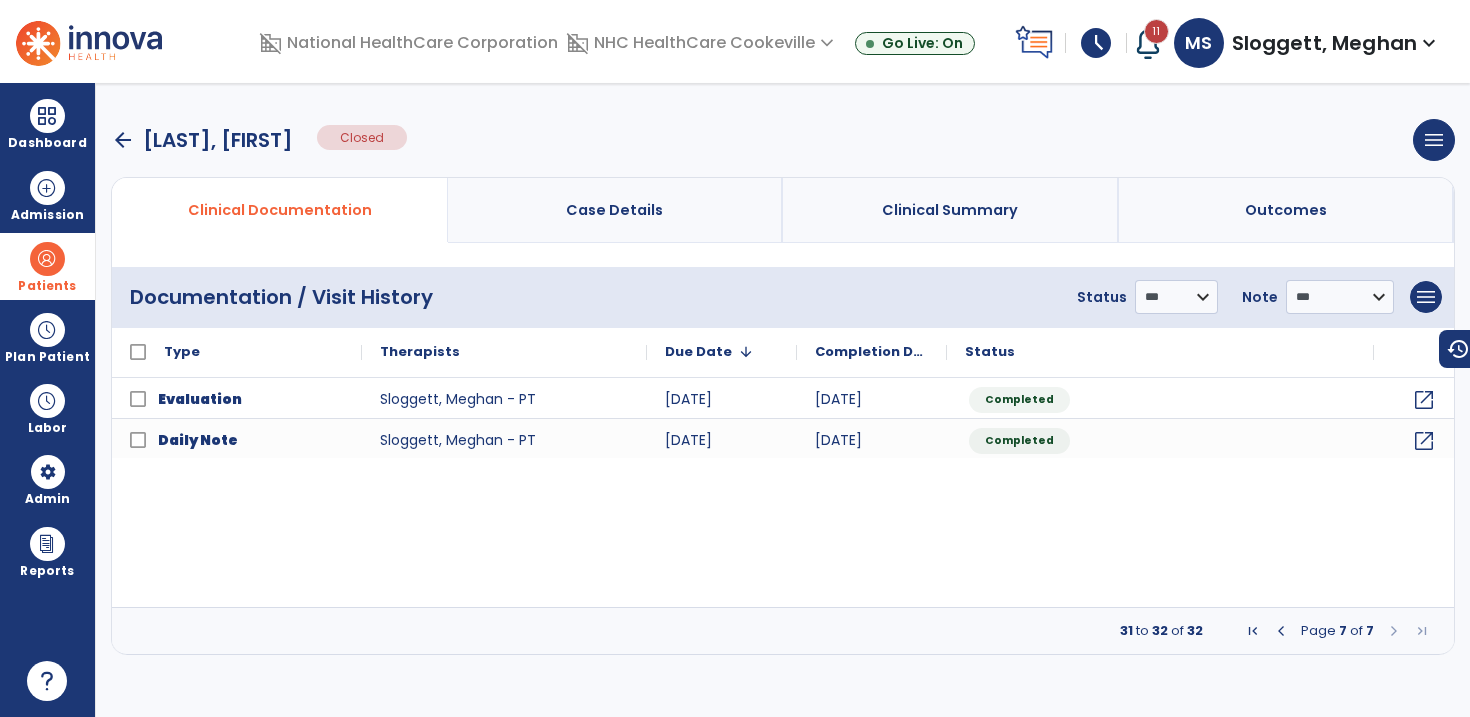 click at bounding box center [1253, 631] 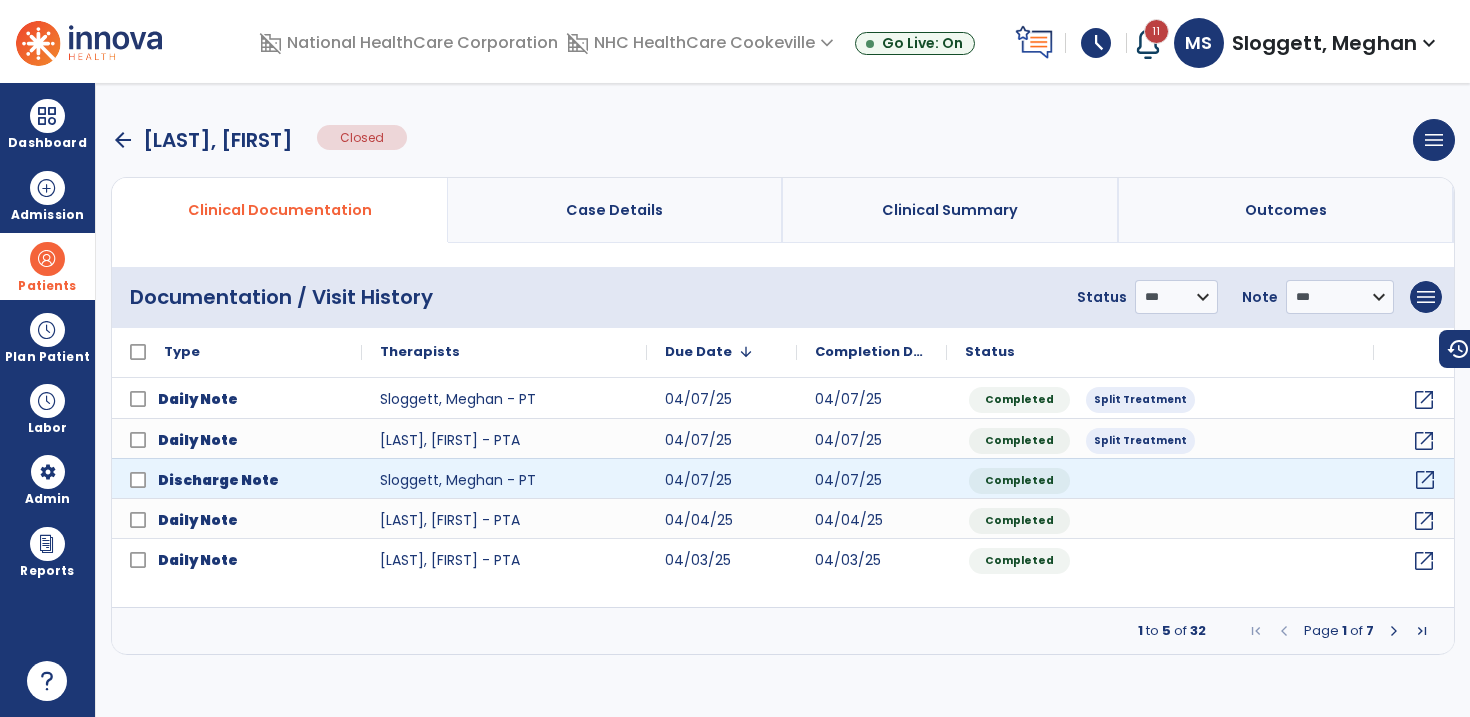 click on "open_in_new" 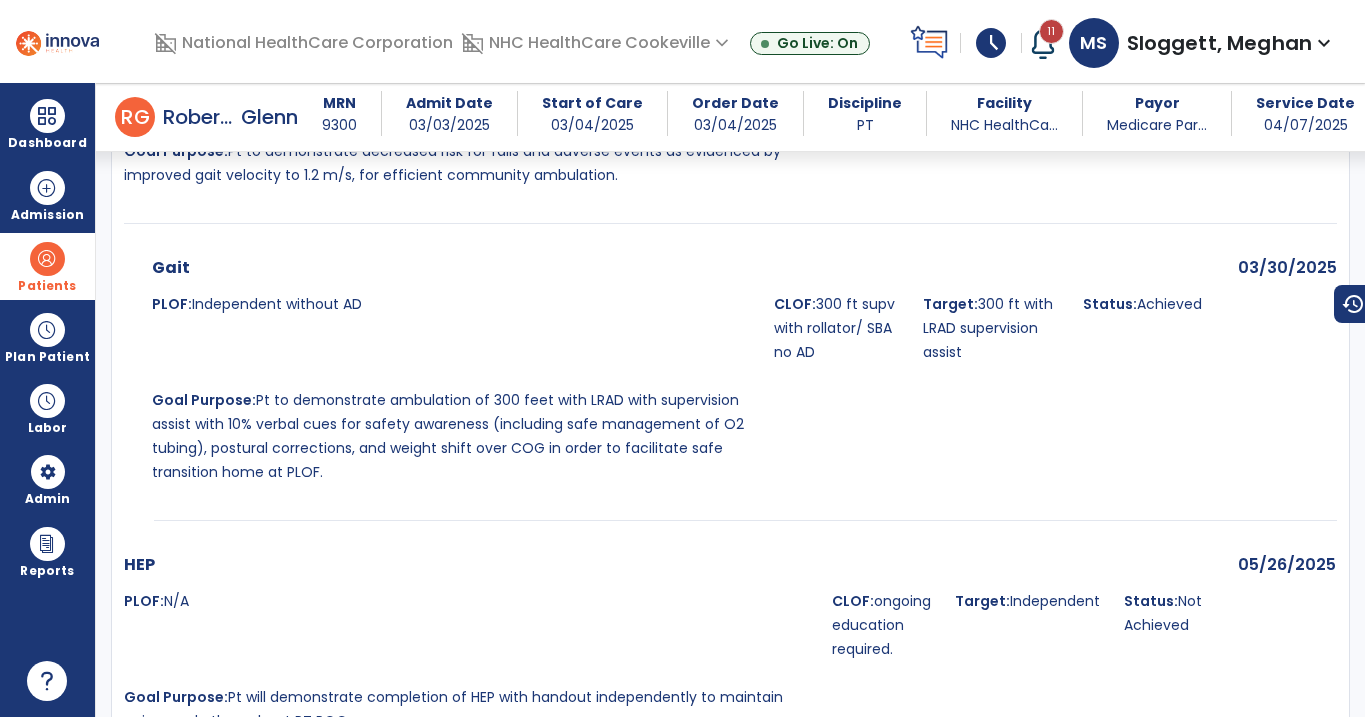 scroll, scrollTop: 1448, scrollLeft: 0, axis: vertical 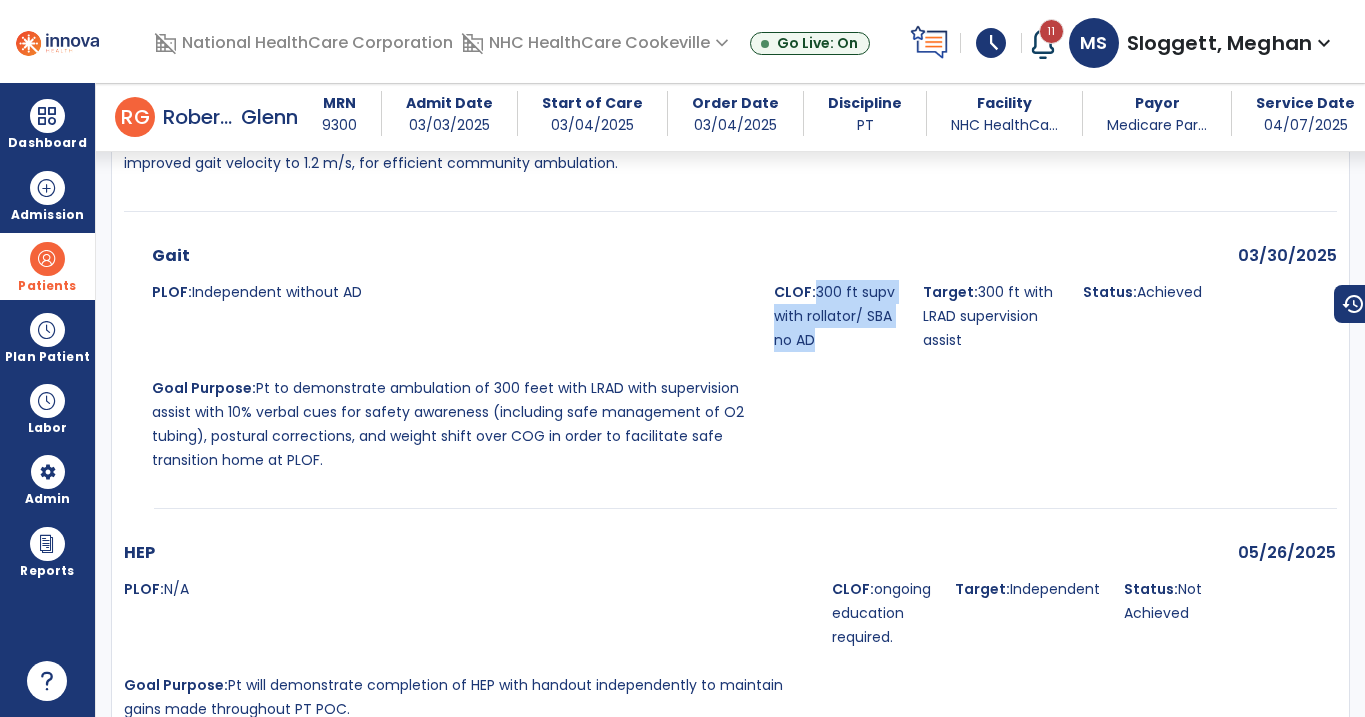 drag, startPoint x: 851, startPoint y: 318, endPoint x: 863, endPoint y: 362, distance: 45.607018 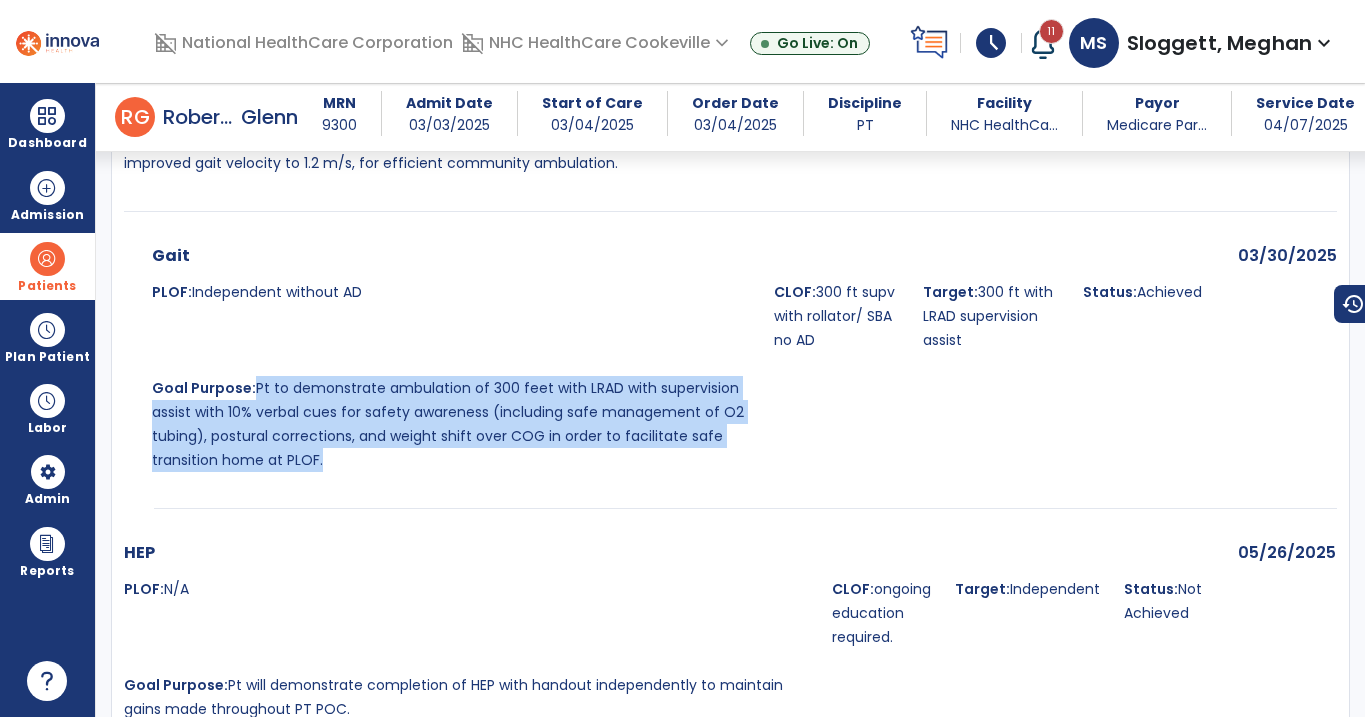 drag, startPoint x: 252, startPoint y: 415, endPoint x: 914, endPoint y: 485, distance: 665.6906 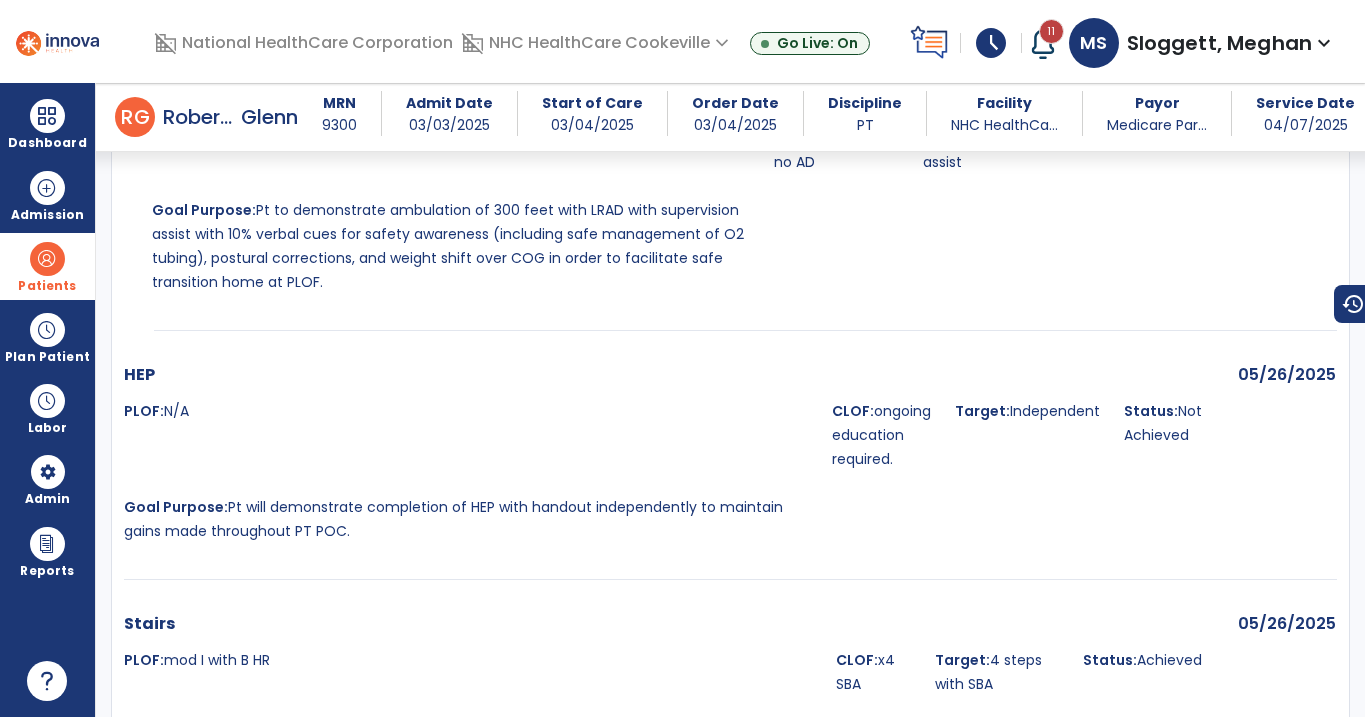 click on "PLOF:  N/A" at bounding box center [472, 435] 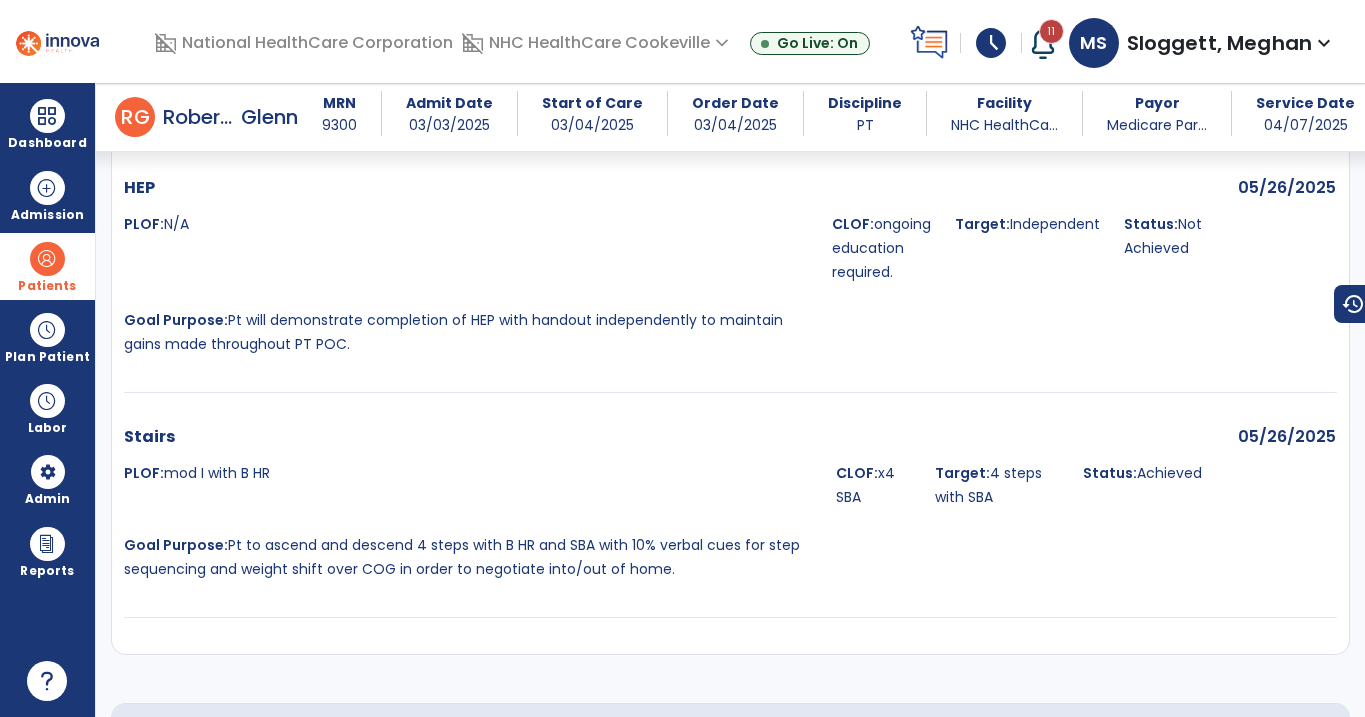scroll, scrollTop: 1805, scrollLeft: 0, axis: vertical 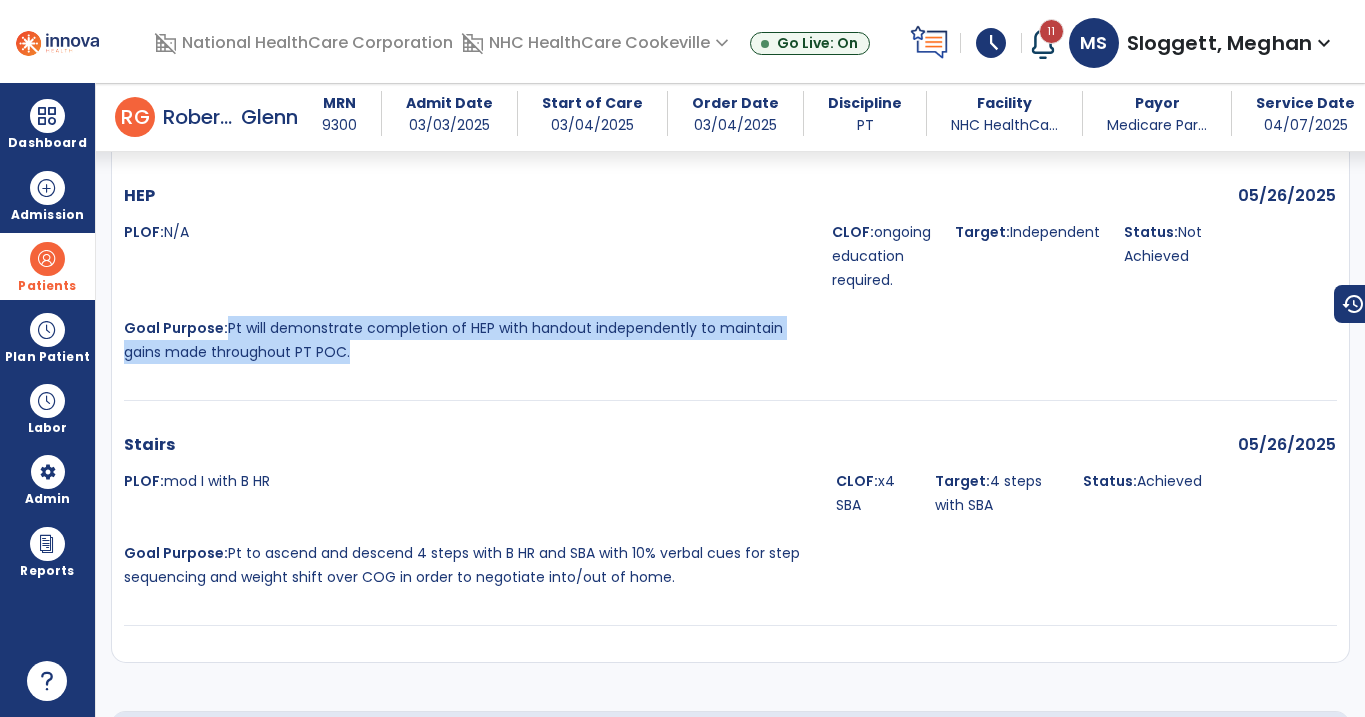 drag, startPoint x: 223, startPoint y: 352, endPoint x: 362, endPoint y: 382, distance: 142.20056 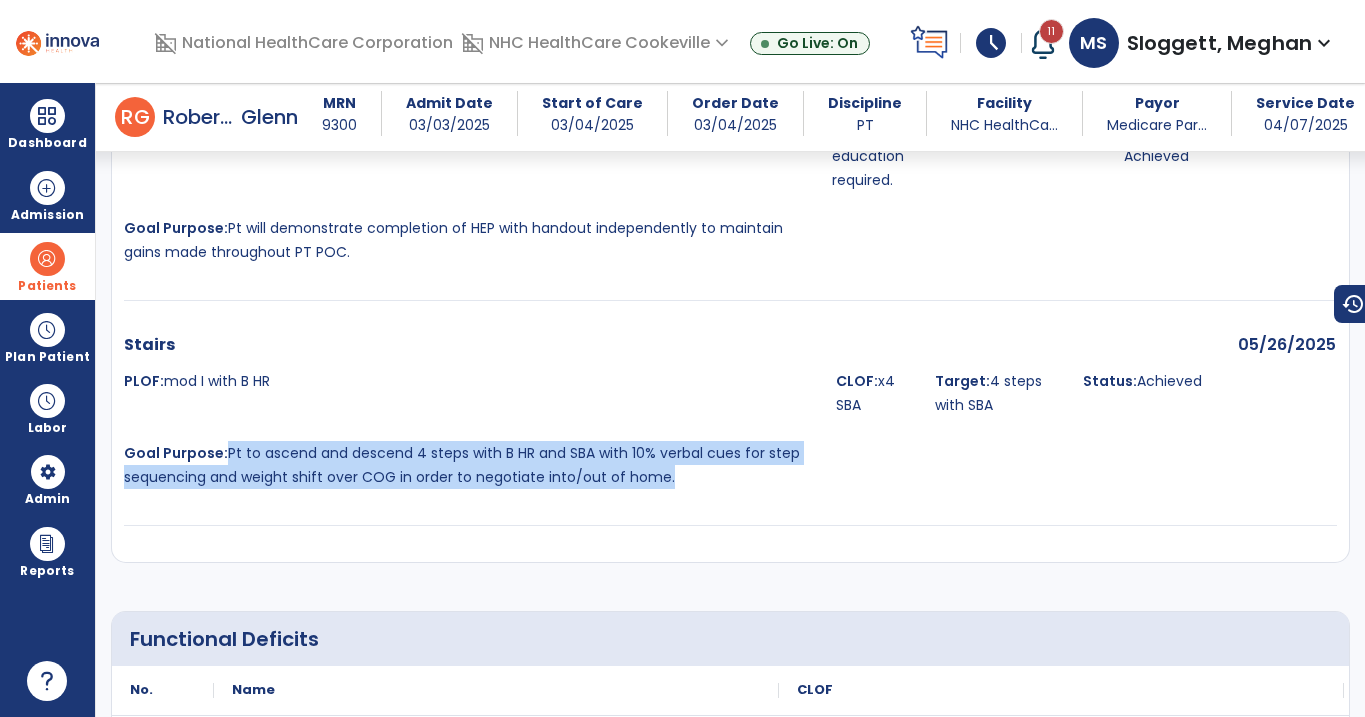 drag, startPoint x: 227, startPoint y: 480, endPoint x: 710, endPoint y: 506, distance: 483.69928 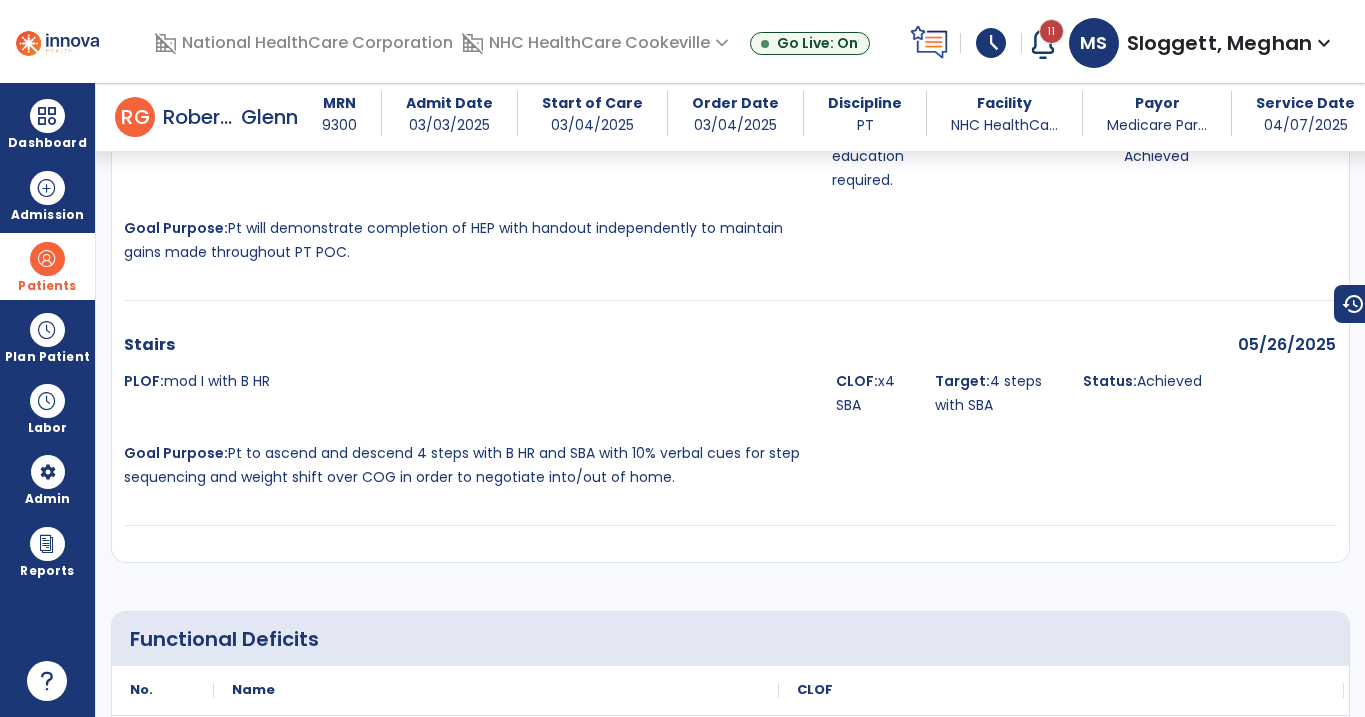 click at bounding box center (730, 304) 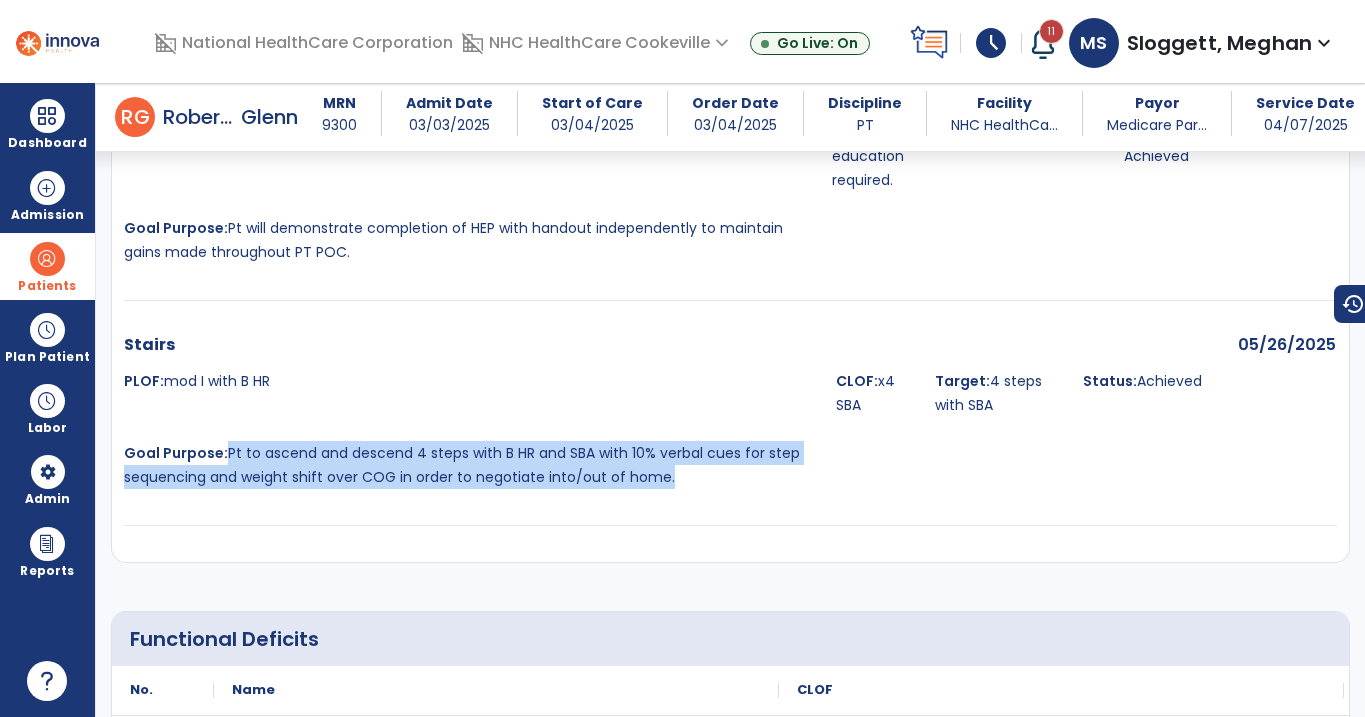 drag, startPoint x: 225, startPoint y: 479, endPoint x: 696, endPoint y: 530, distance: 473.7531 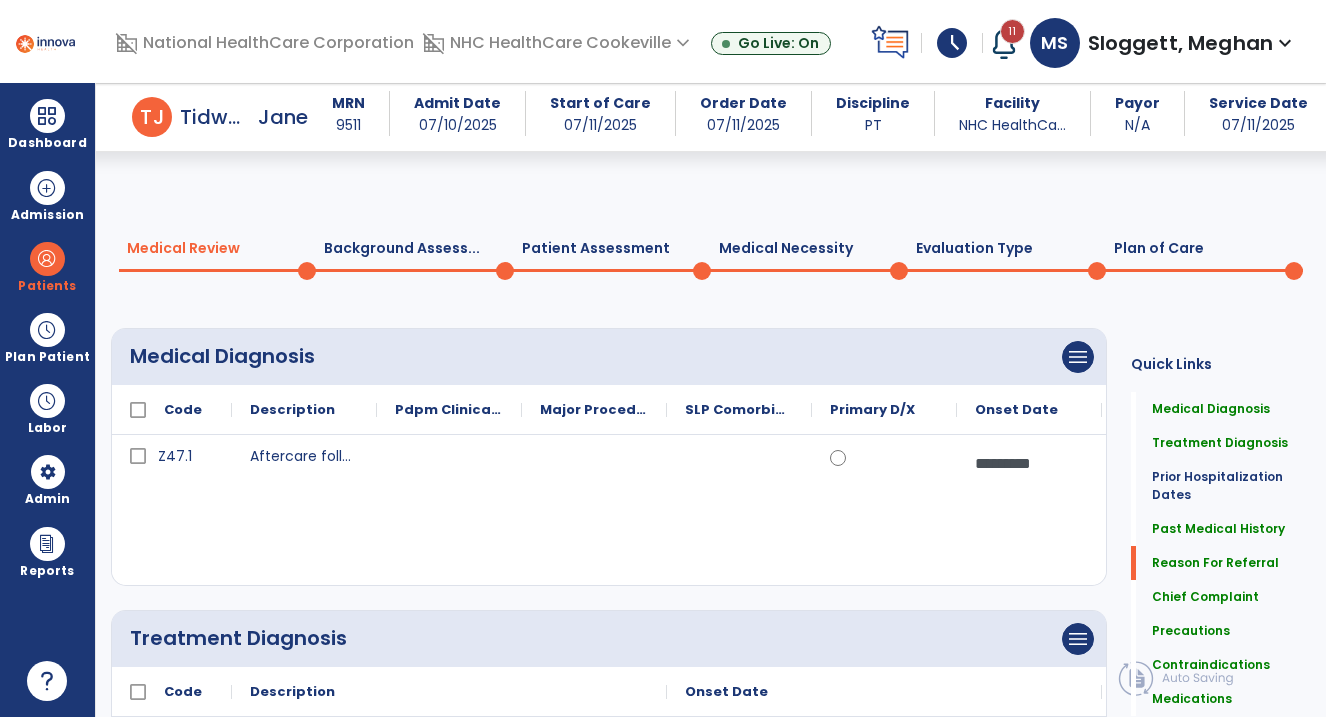 scroll, scrollTop: 0, scrollLeft: 0, axis: both 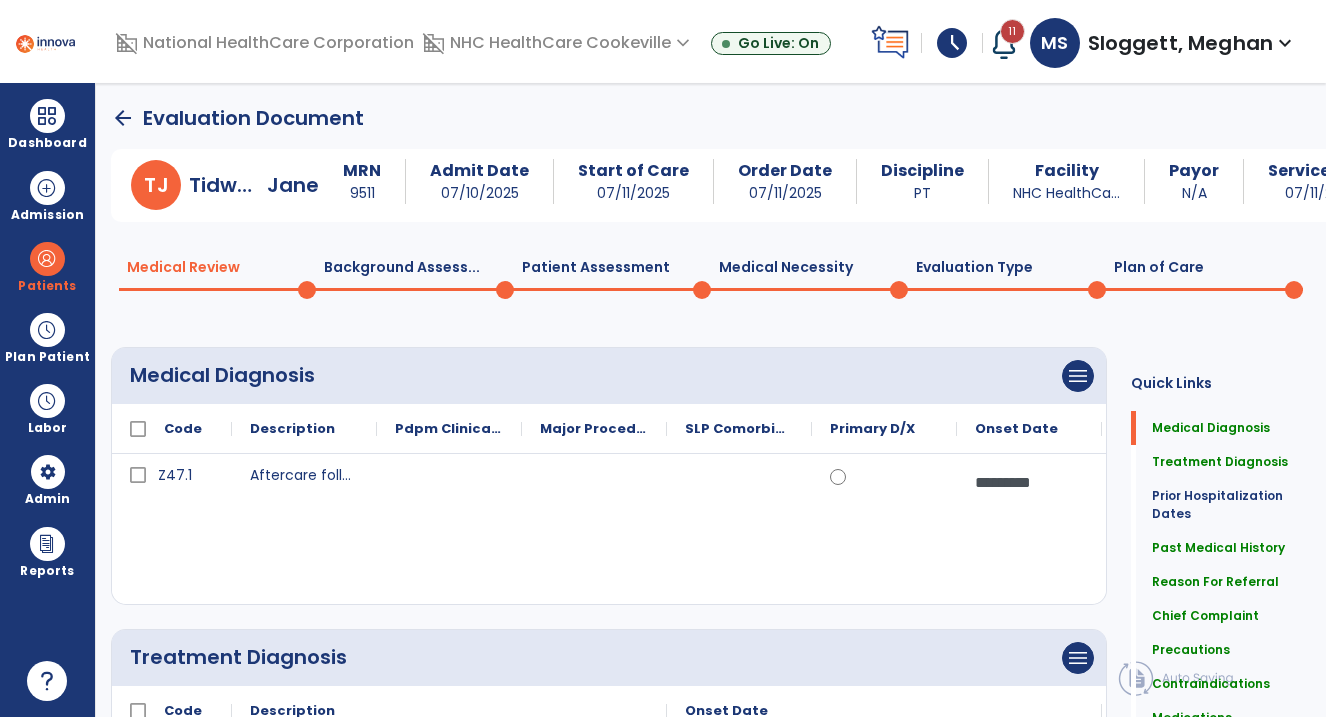 click on "Patient Assessment  0" 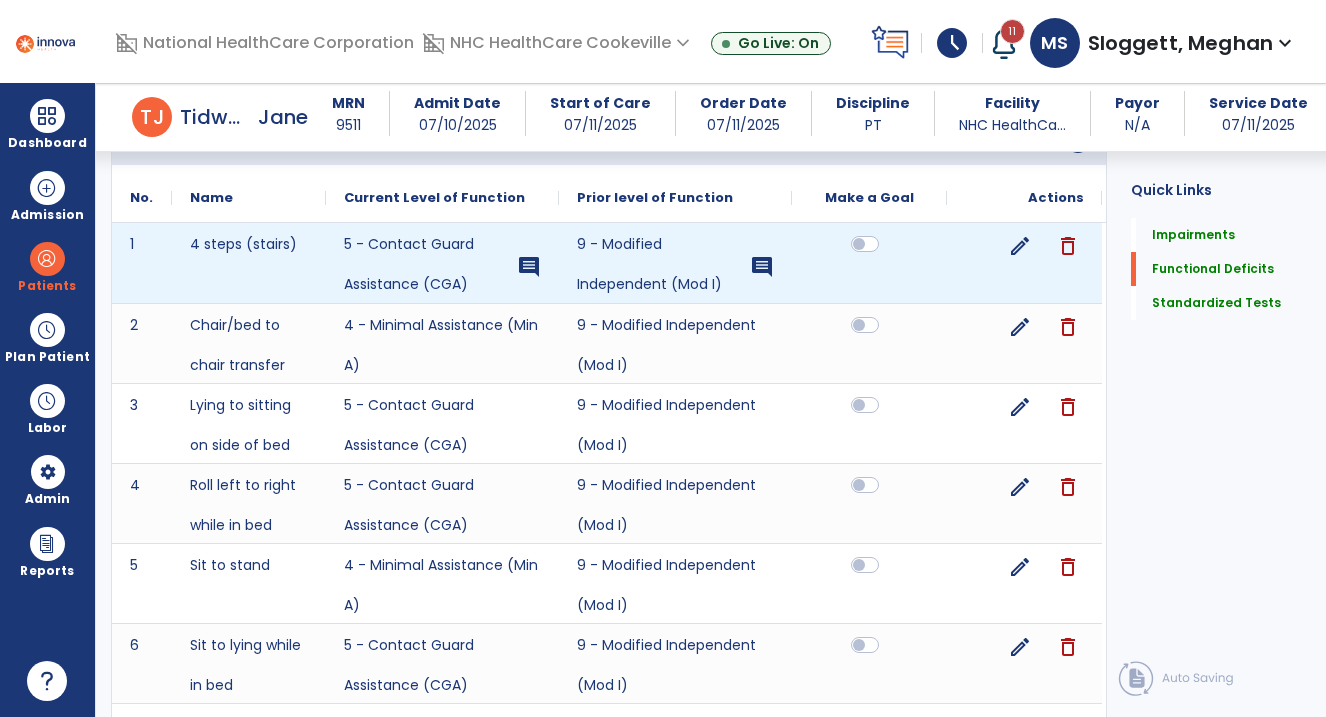 scroll, scrollTop: 1517, scrollLeft: 0, axis: vertical 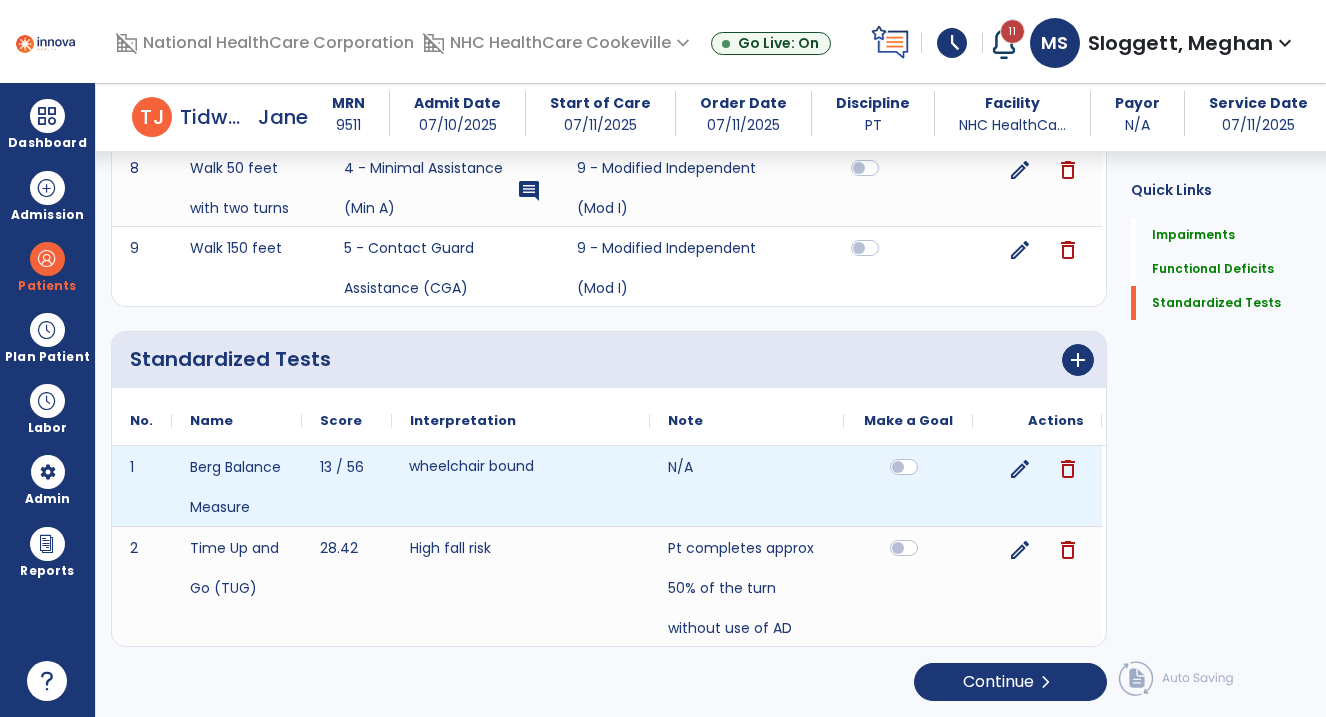 click on "wheelchair bound" 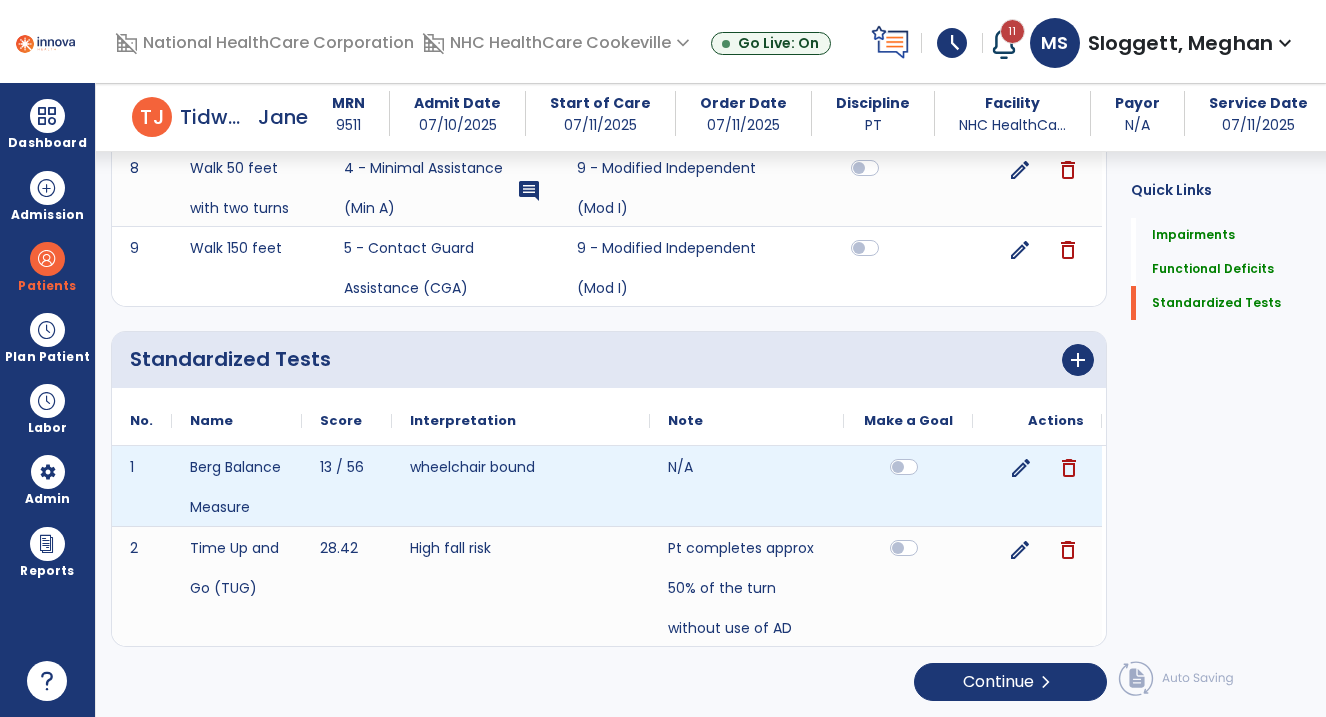 click on "edit" 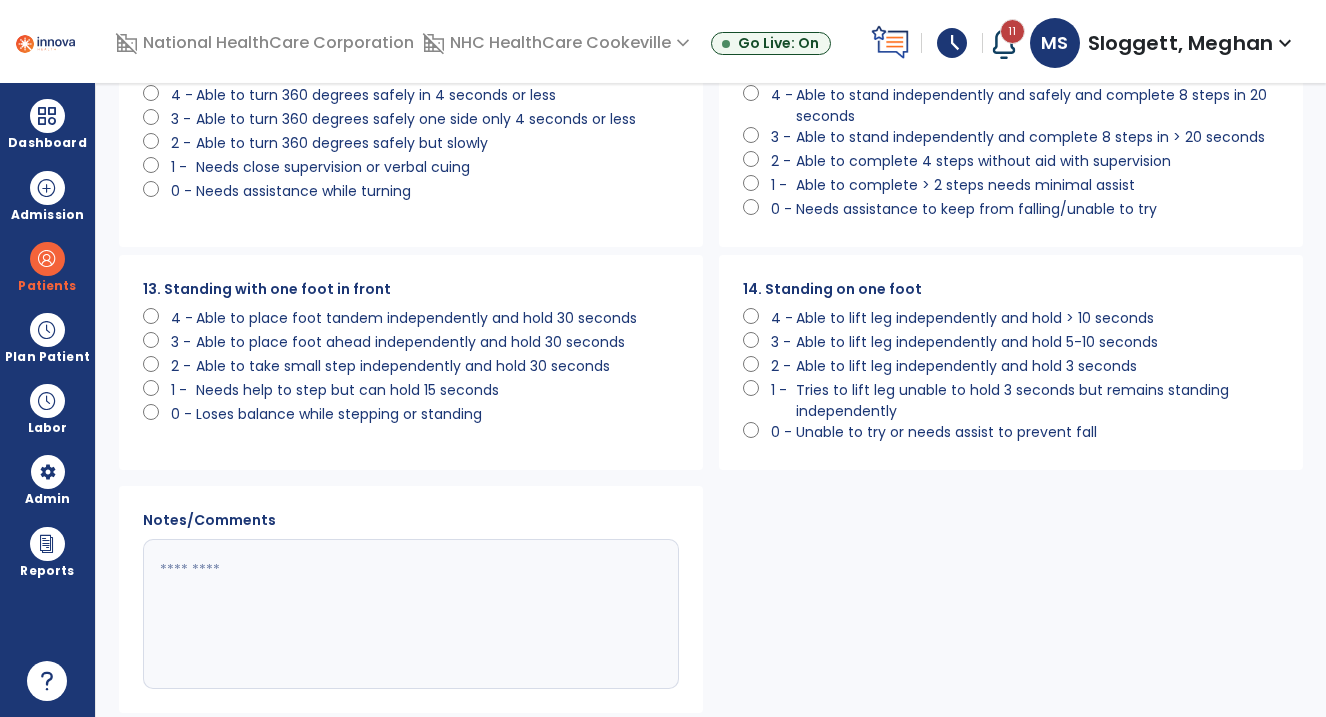 scroll, scrollTop: 1301, scrollLeft: 0, axis: vertical 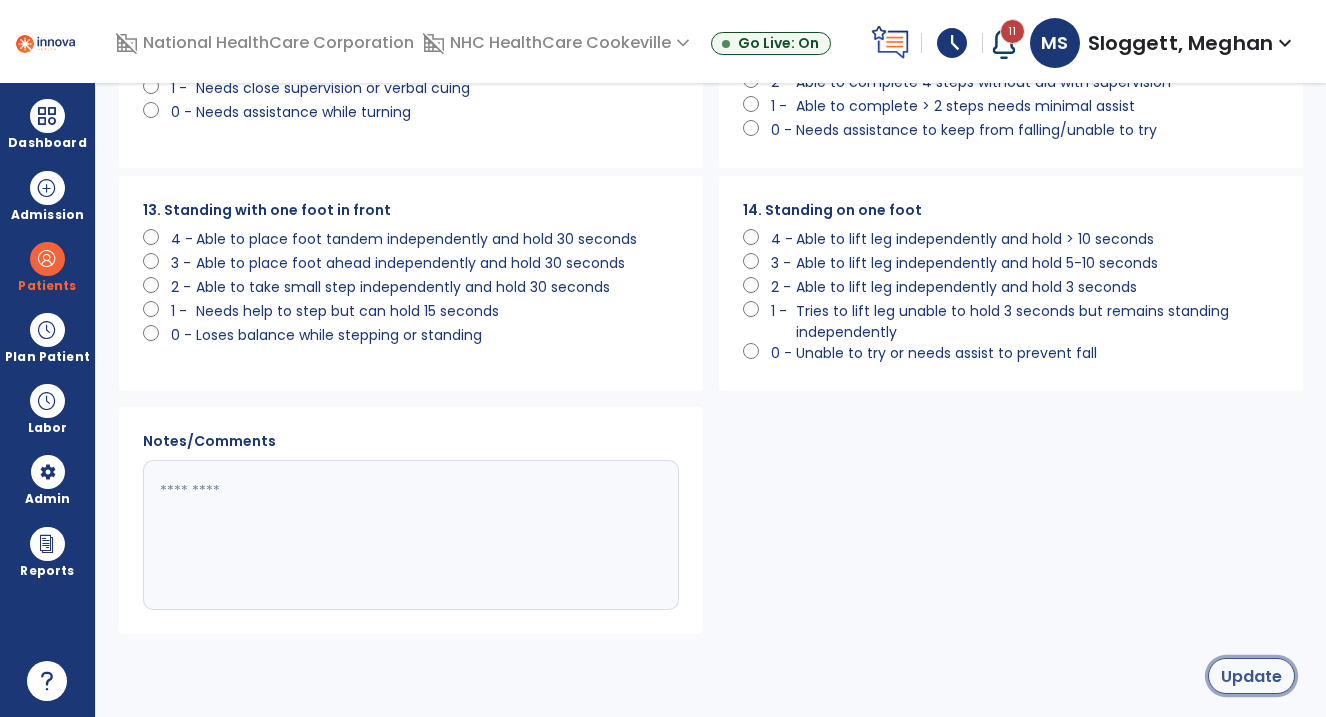 click on "Update" 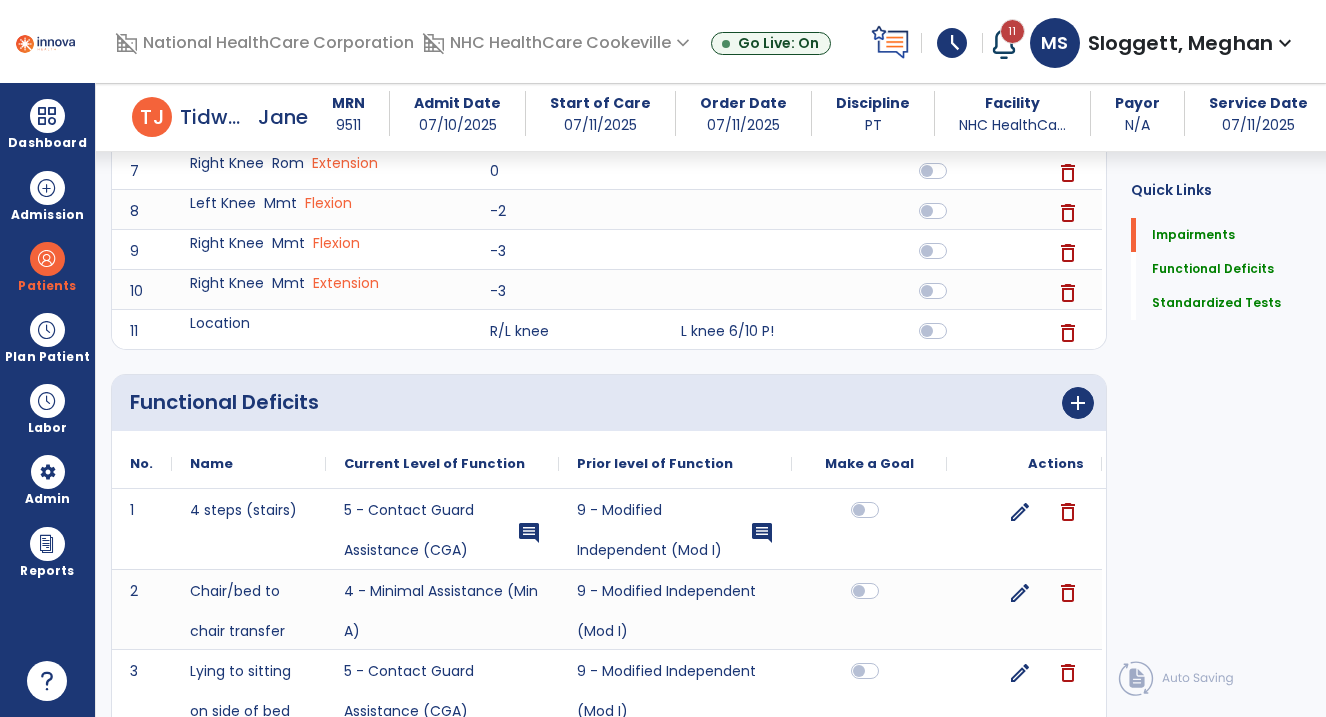 scroll, scrollTop: 0, scrollLeft: 0, axis: both 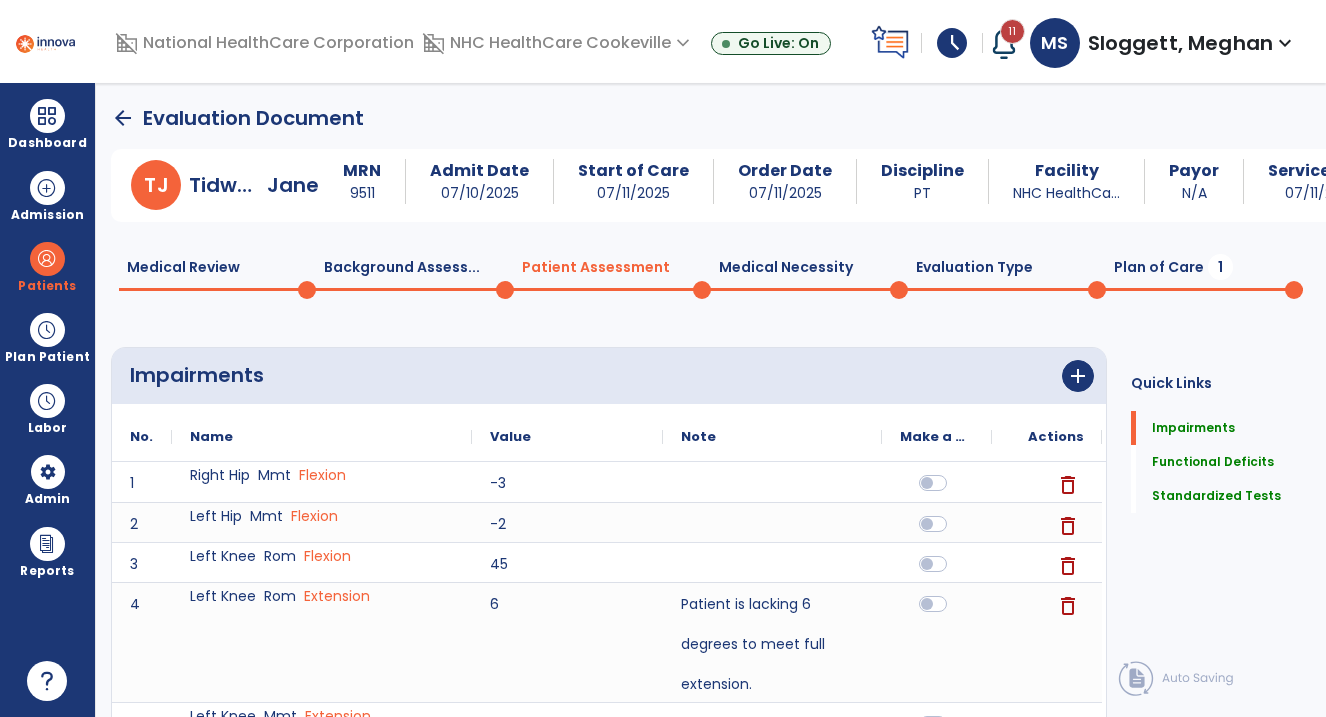 click on "Plan of Care  1" 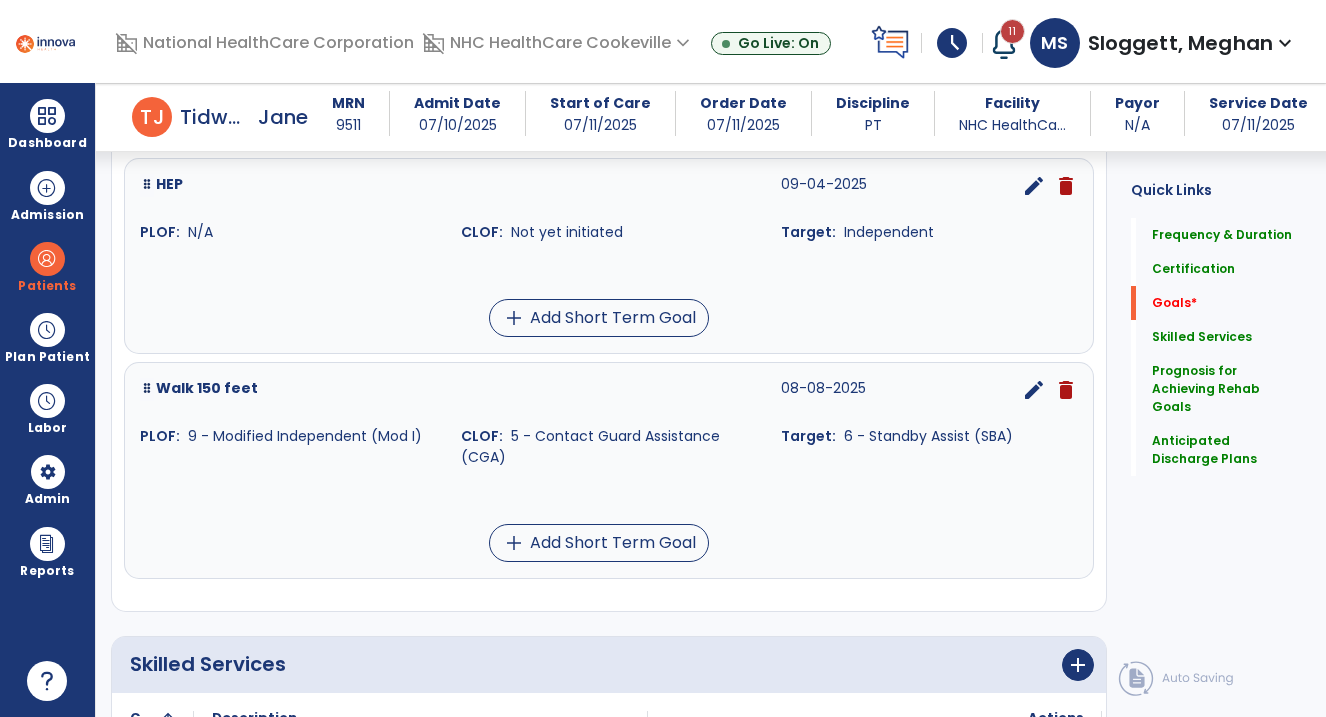 scroll, scrollTop: 1342, scrollLeft: 0, axis: vertical 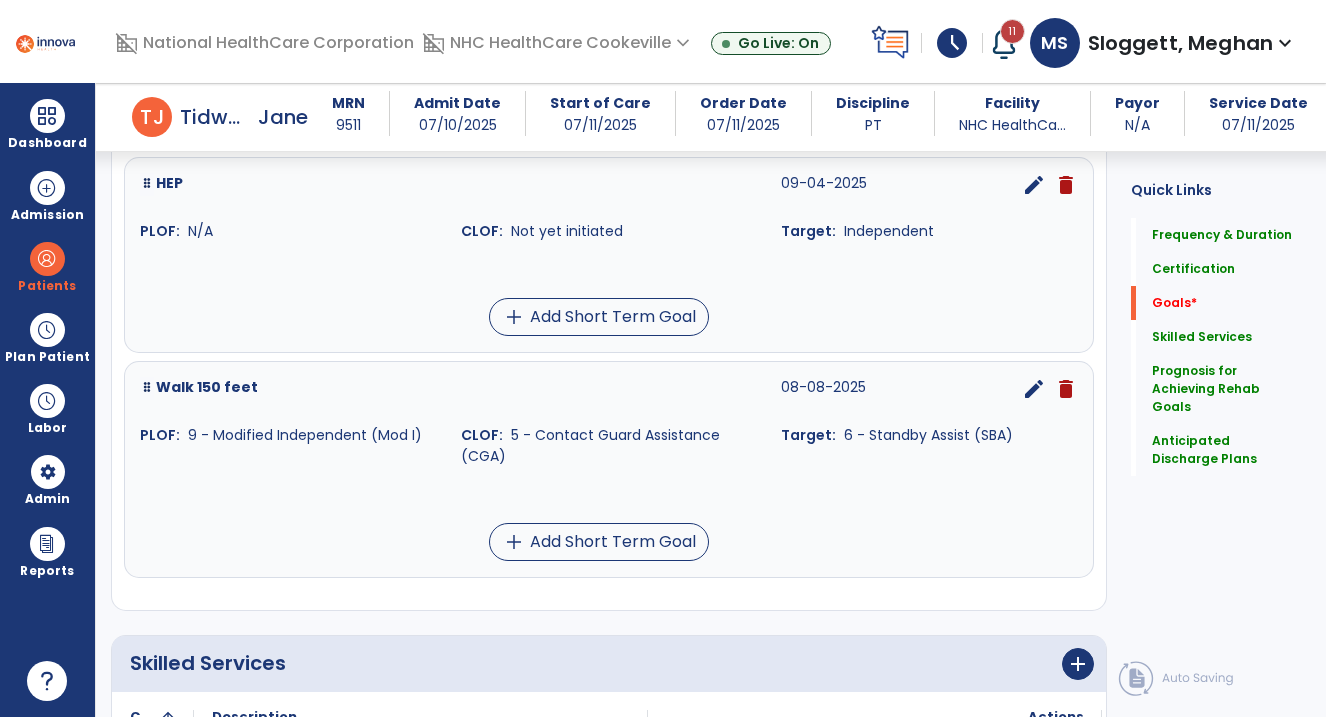 click on "edit" at bounding box center (1034, 389) 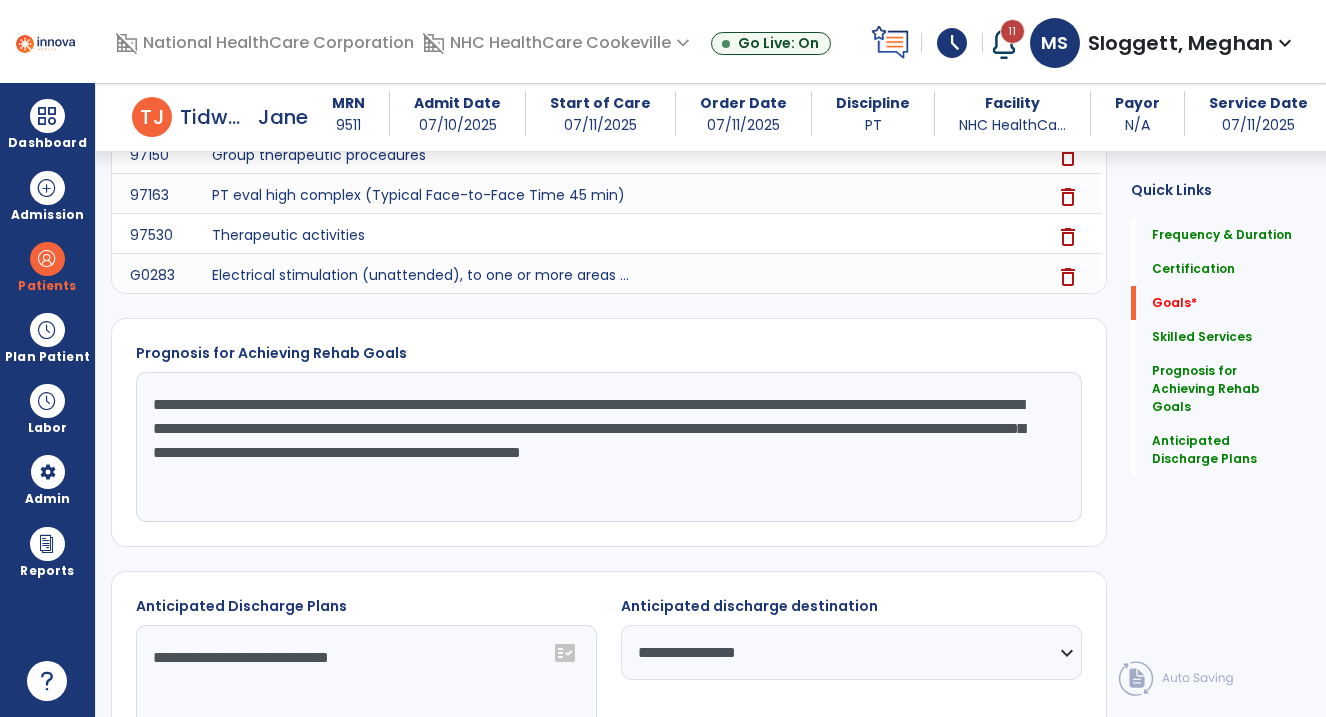 scroll, scrollTop: 37, scrollLeft: 0, axis: vertical 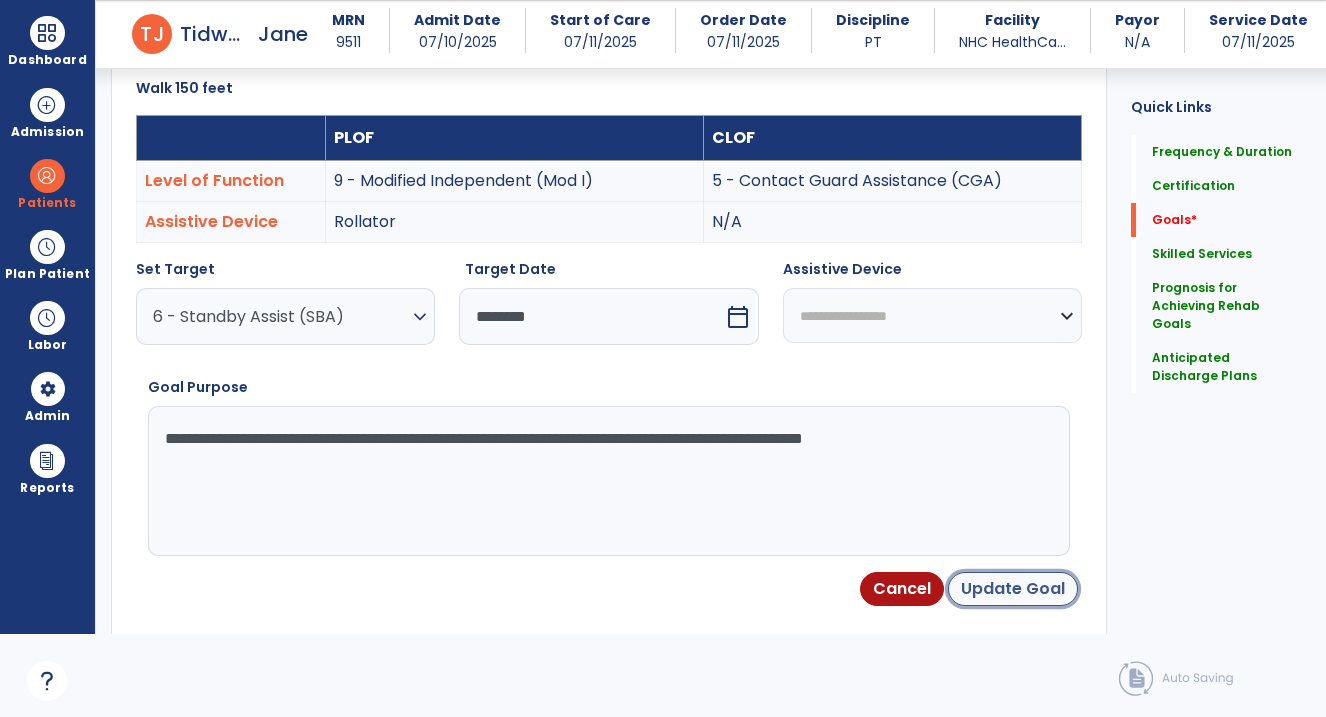 click on "Update Goal" at bounding box center [1013, 589] 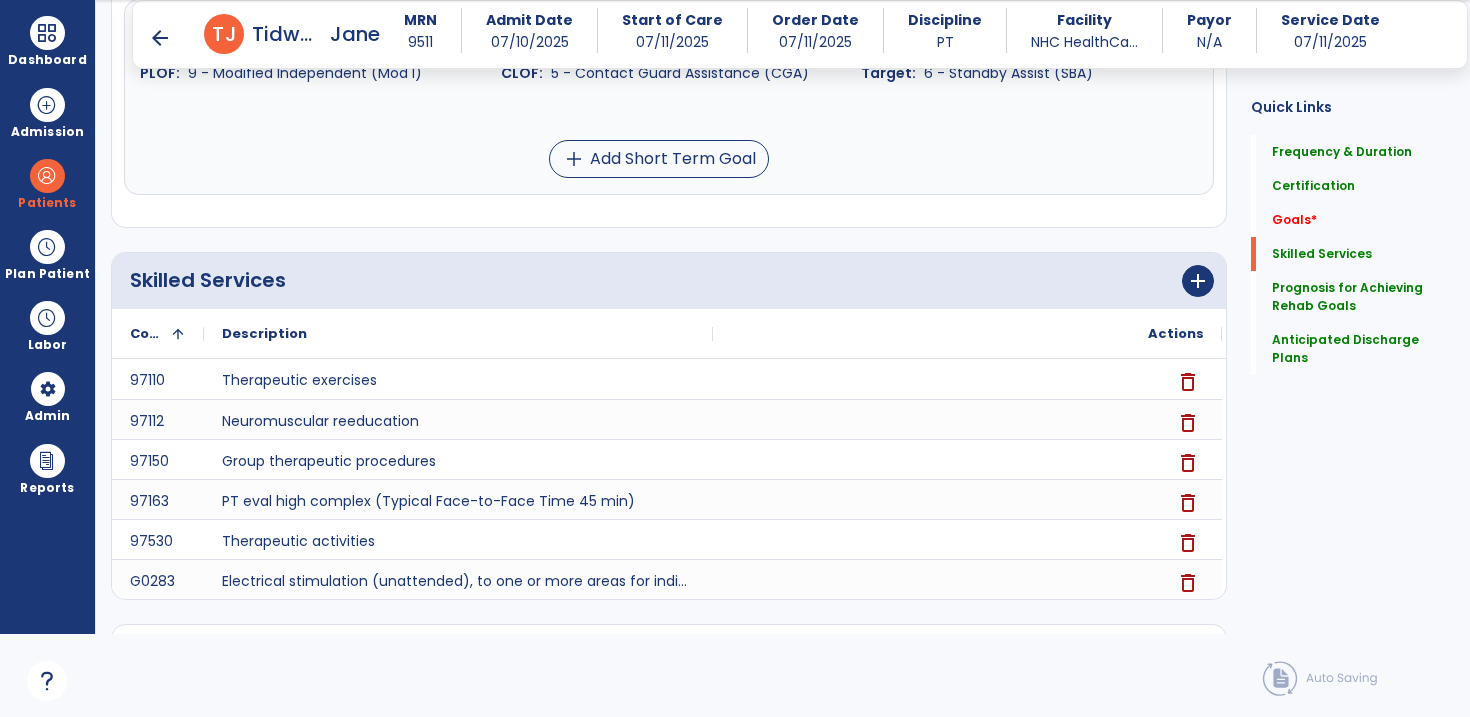 scroll, scrollTop: 1581, scrollLeft: 0, axis: vertical 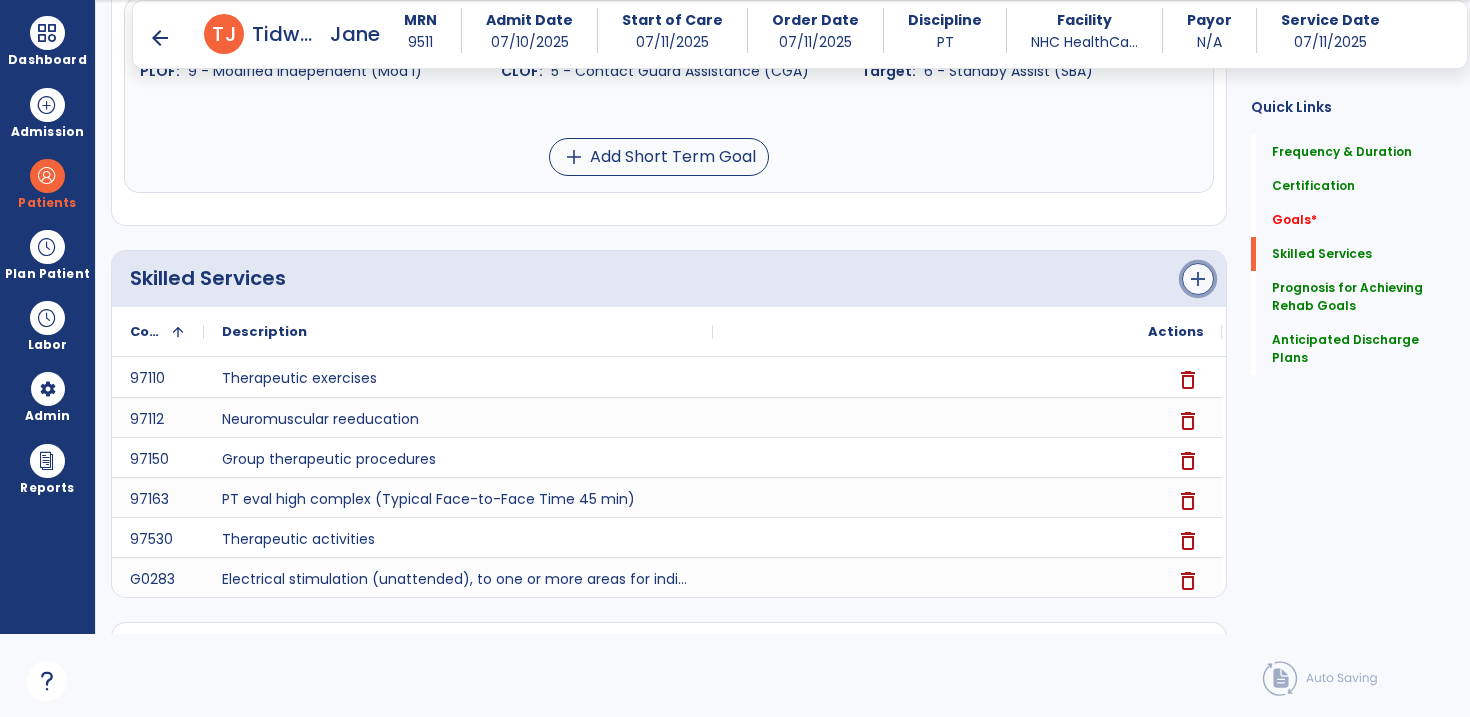 click on "add" 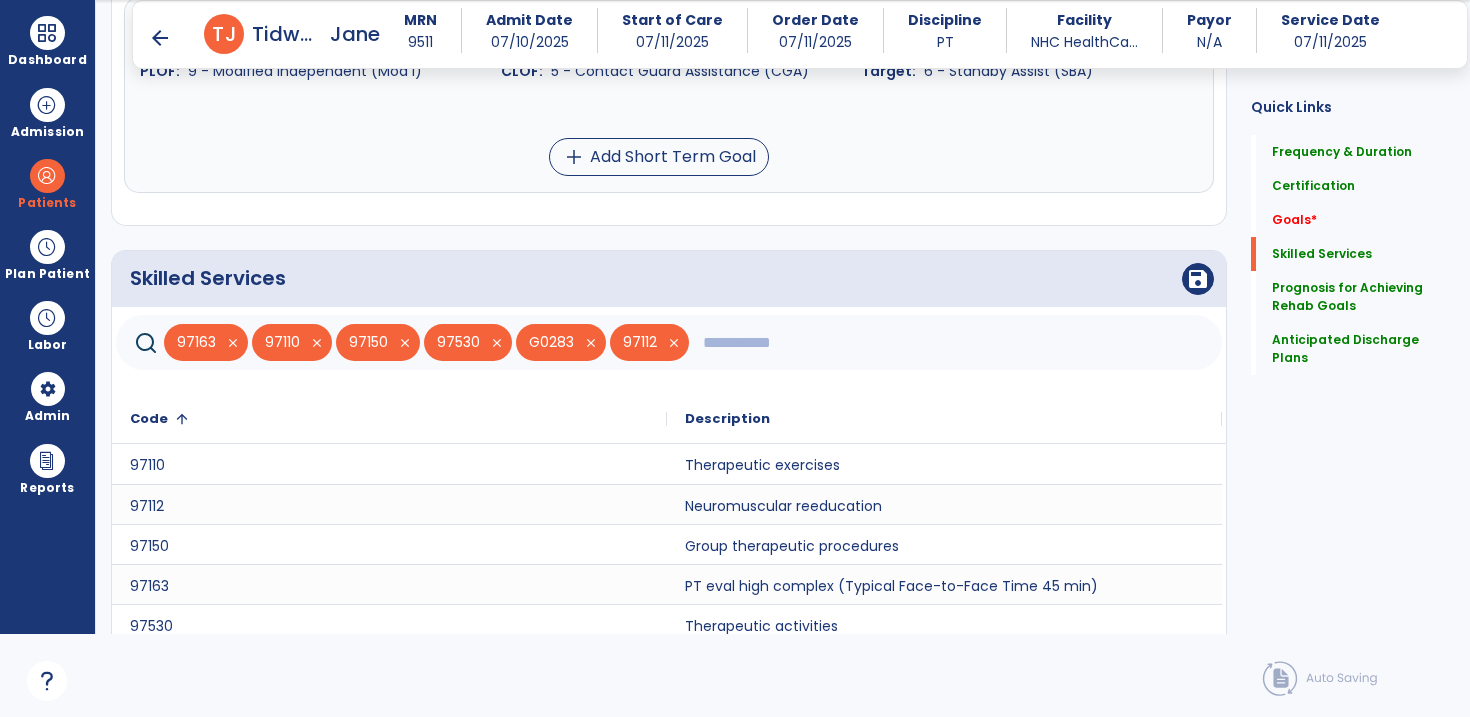 click 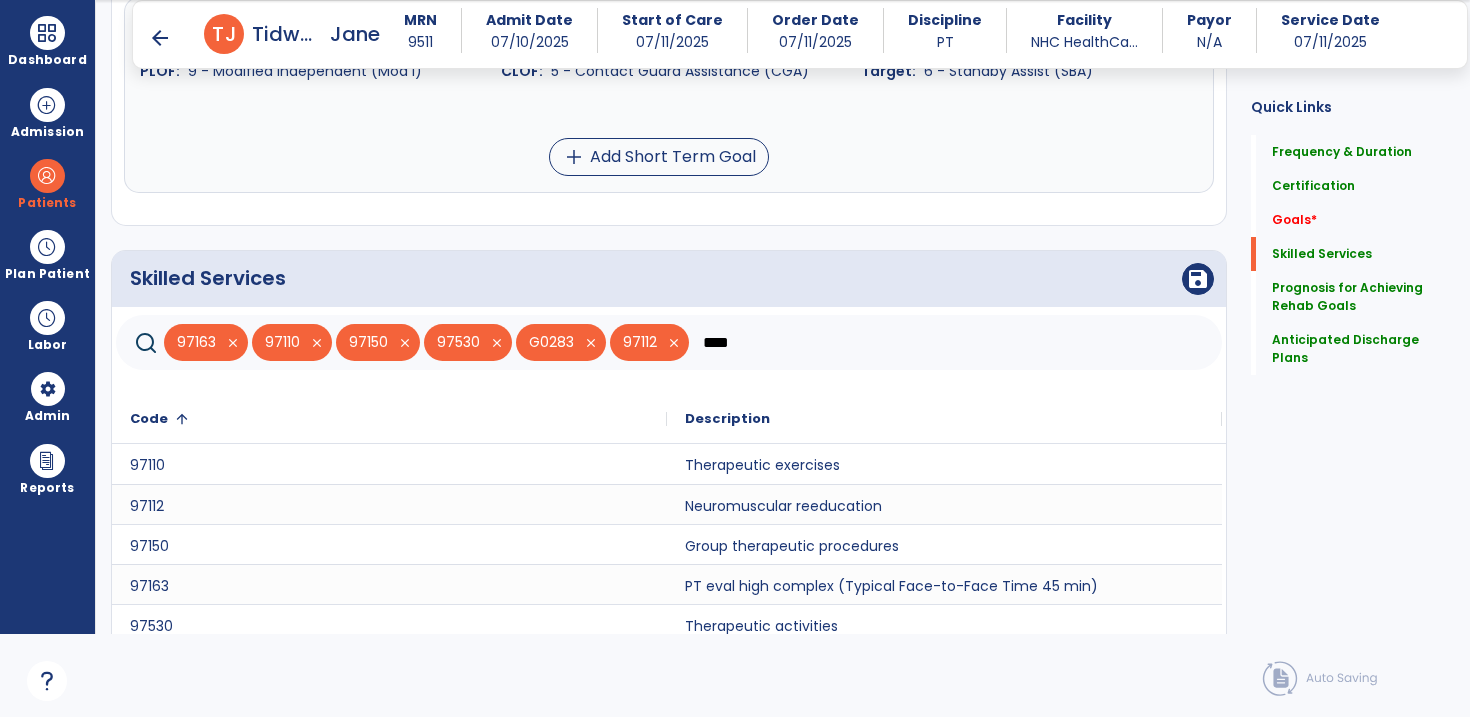 type on "****" 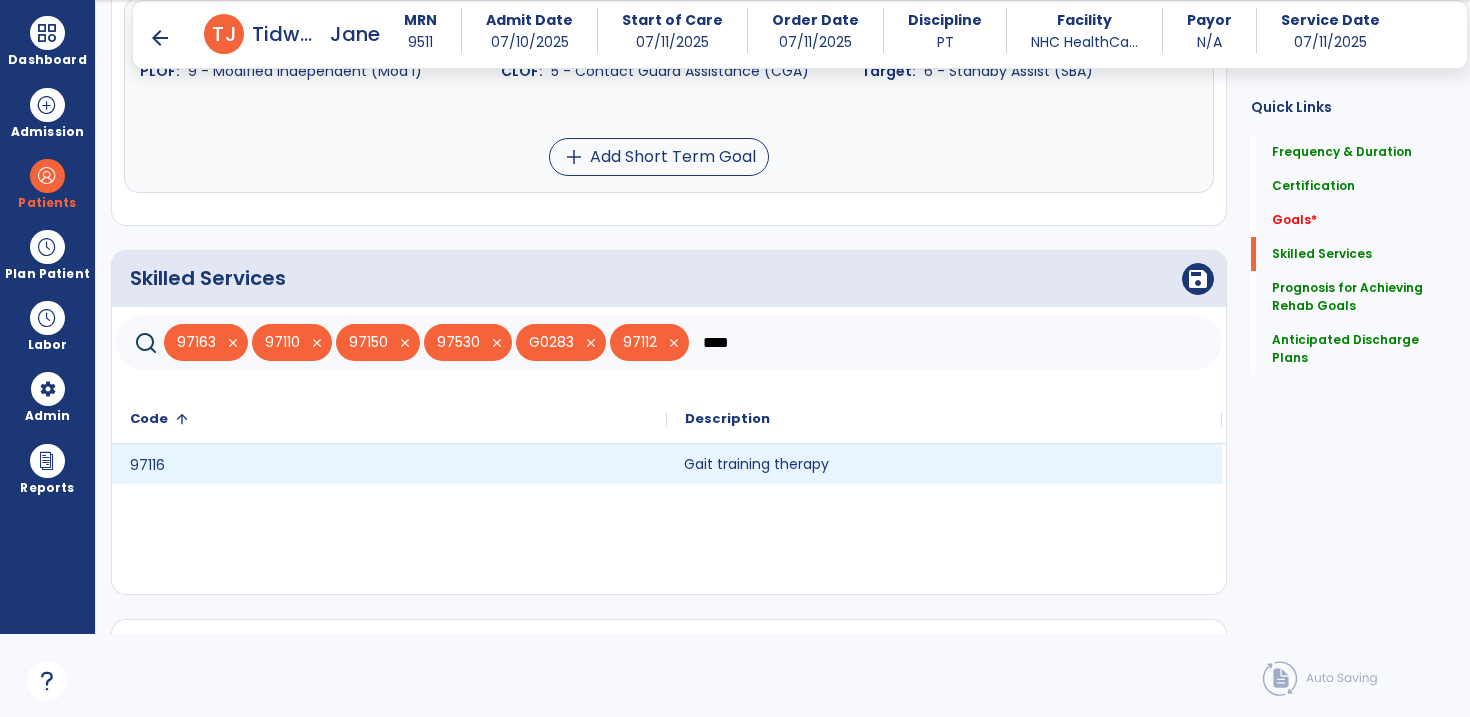 click on "Gait training therapy" 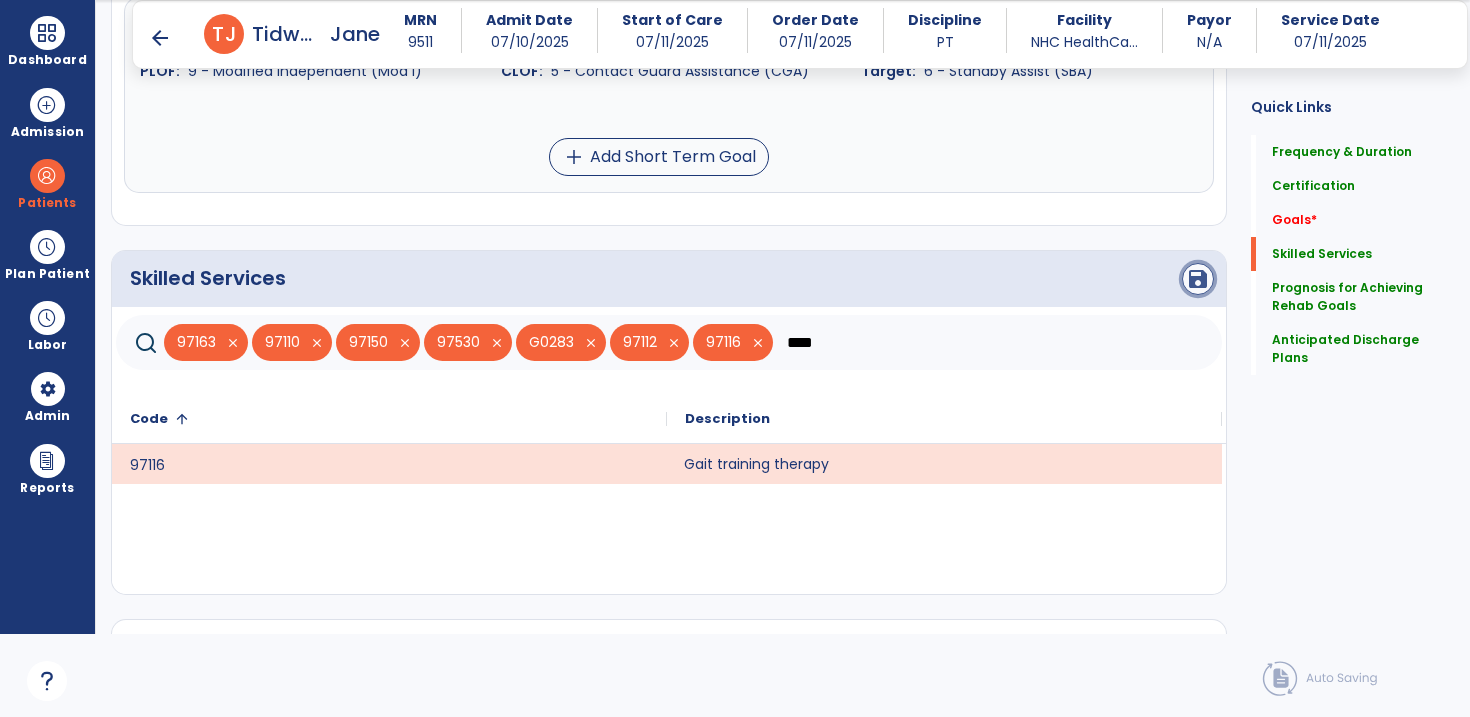 click on "save" 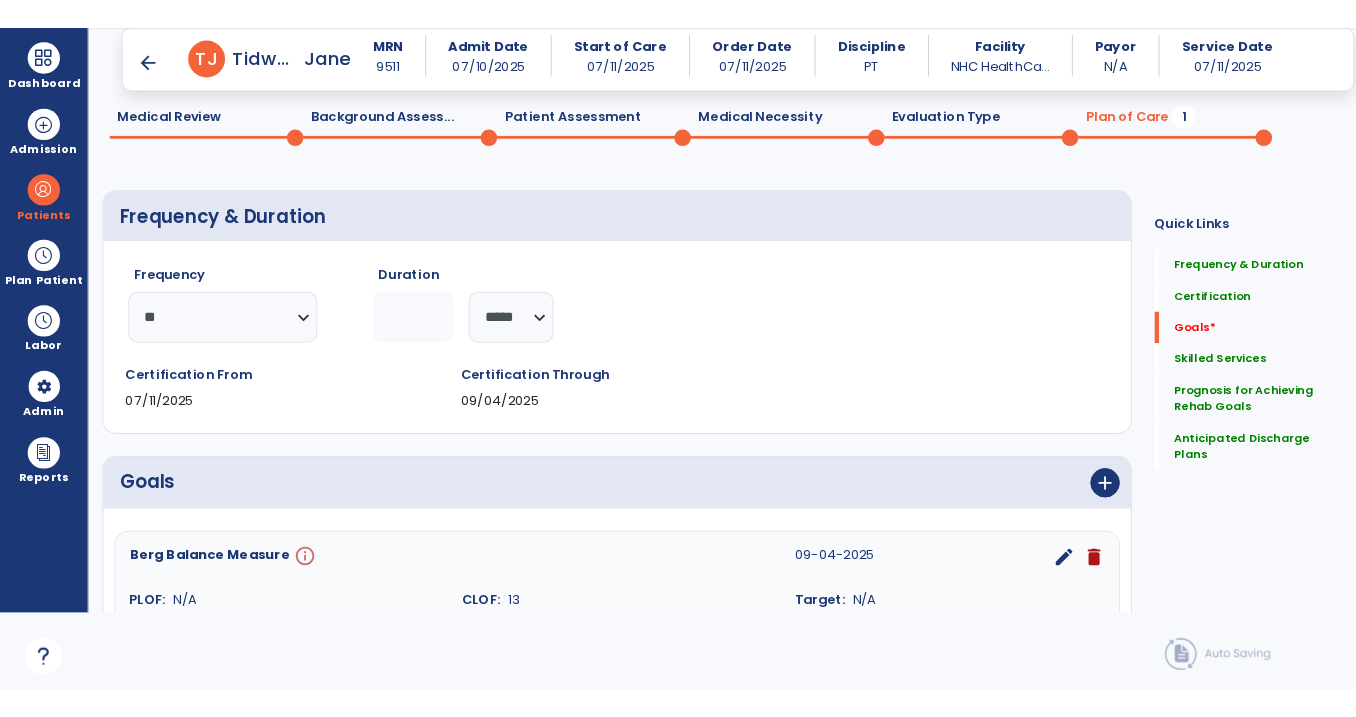 scroll, scrollTop: 0, scrollLeft: 0, axis: both 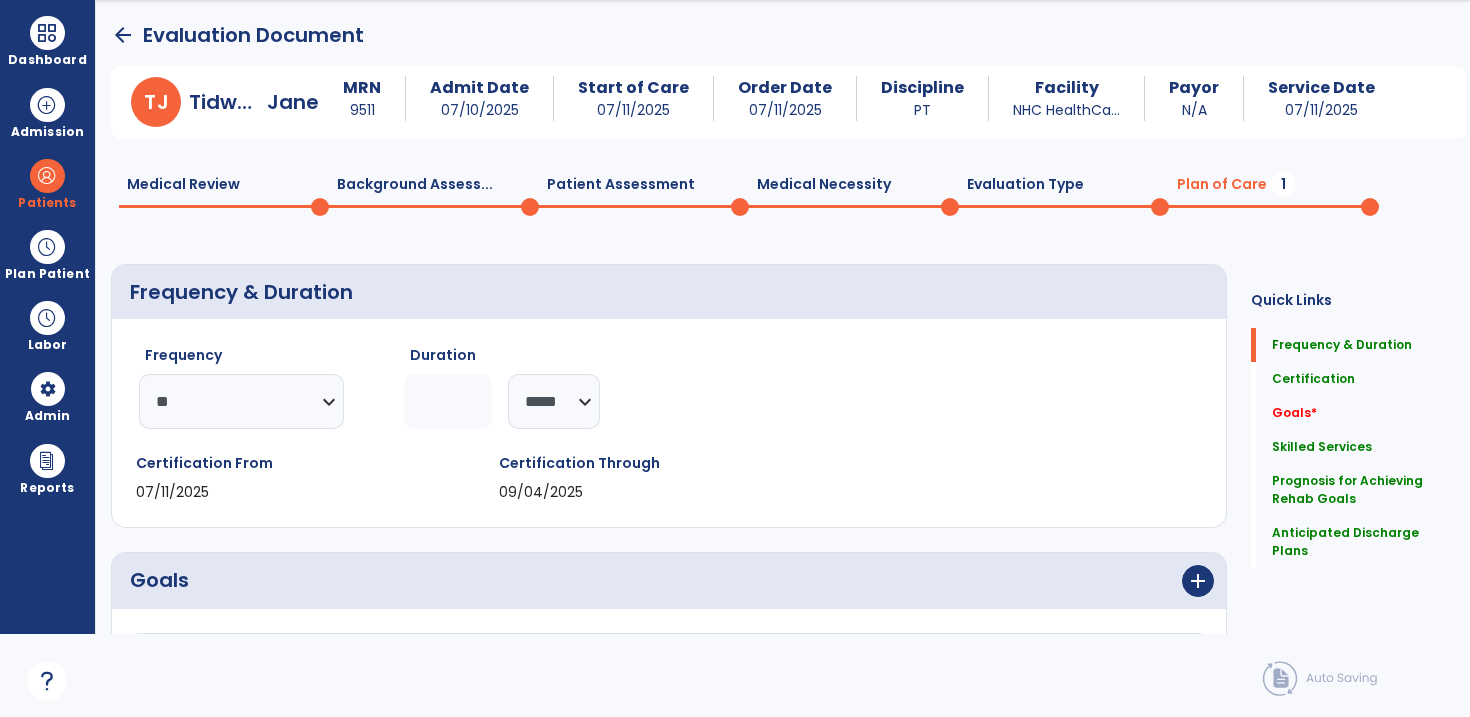 click on "********* ** ** ** ** ** ** **" 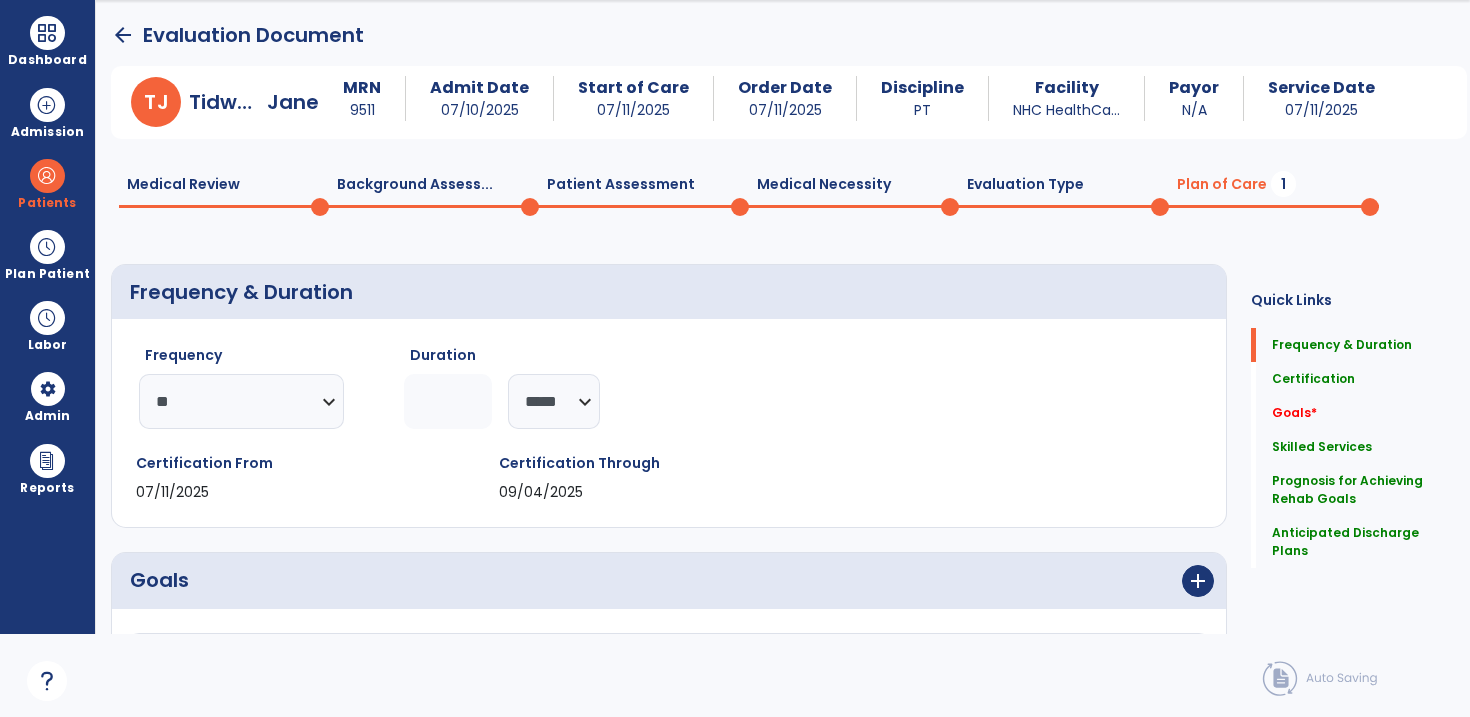 click on "********* ** ** ** ** ** ** **" 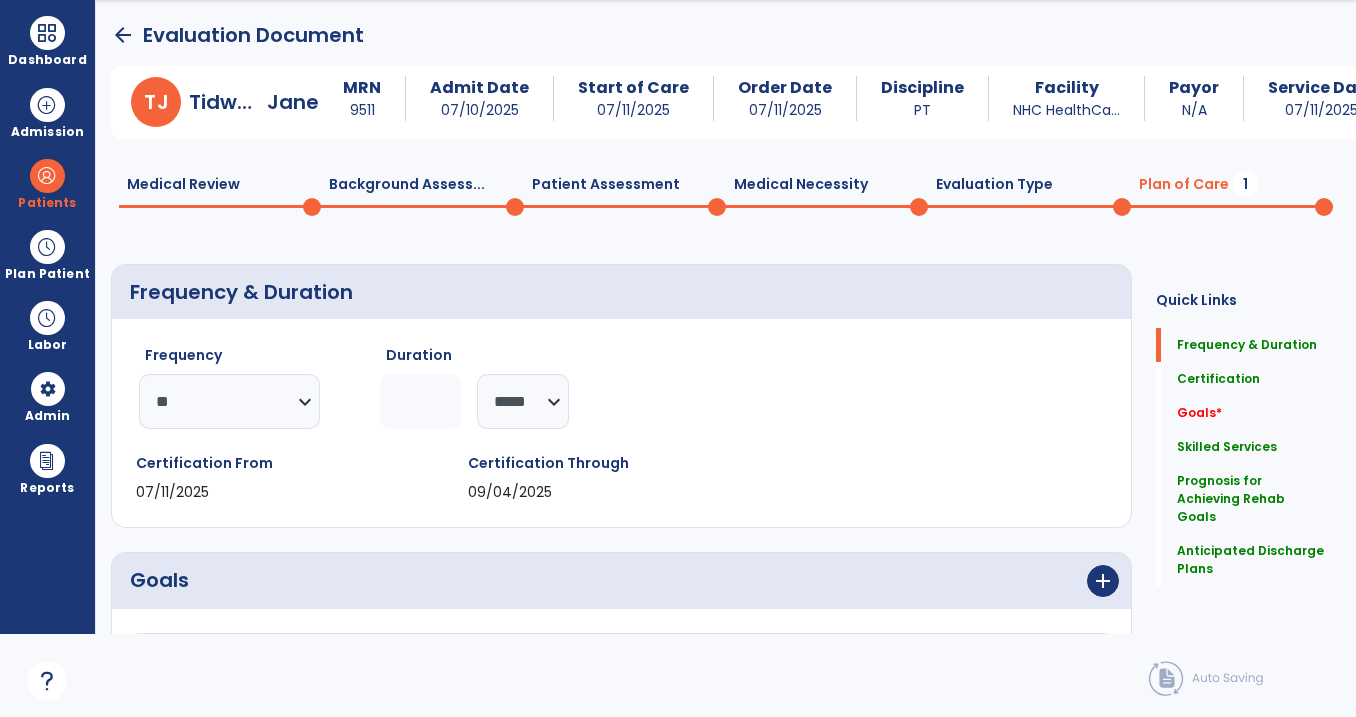 click on "********* ** ** ** ** ** ** **" 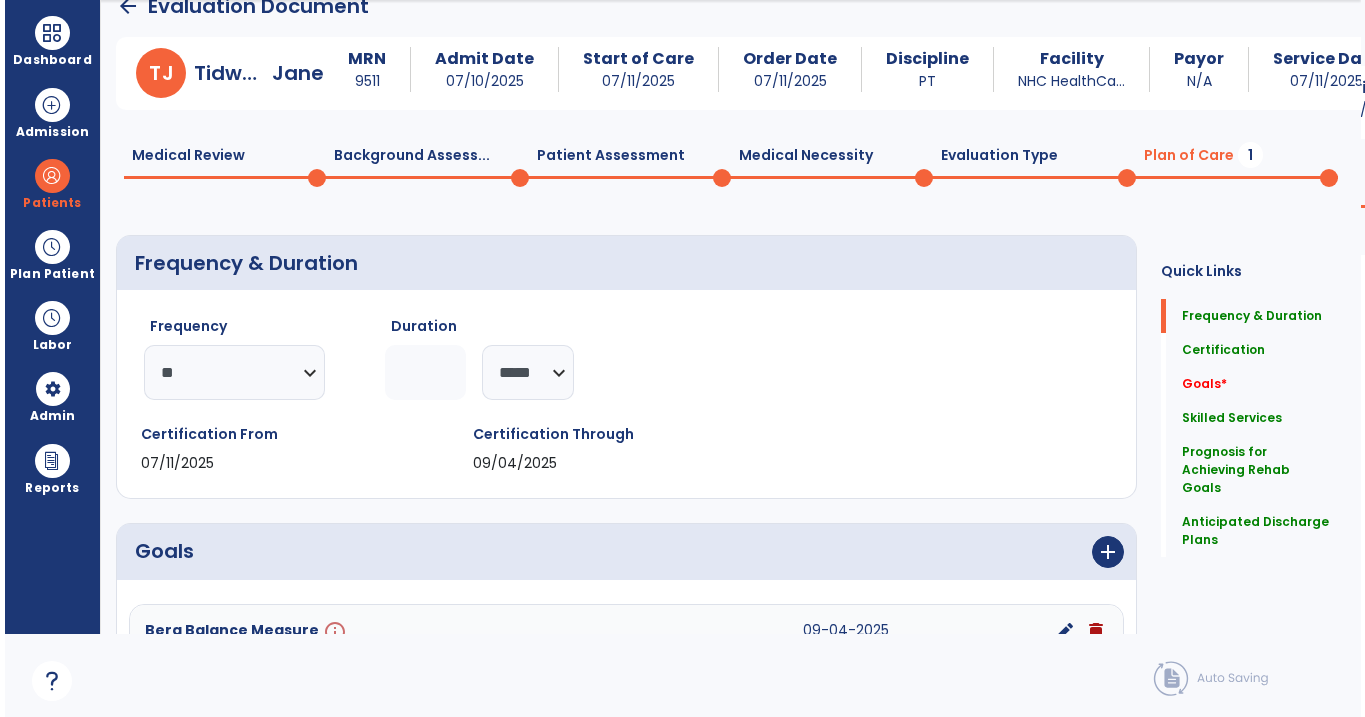 scroll, scrollTop: 32, scrollLeft: 0, axis: vertical 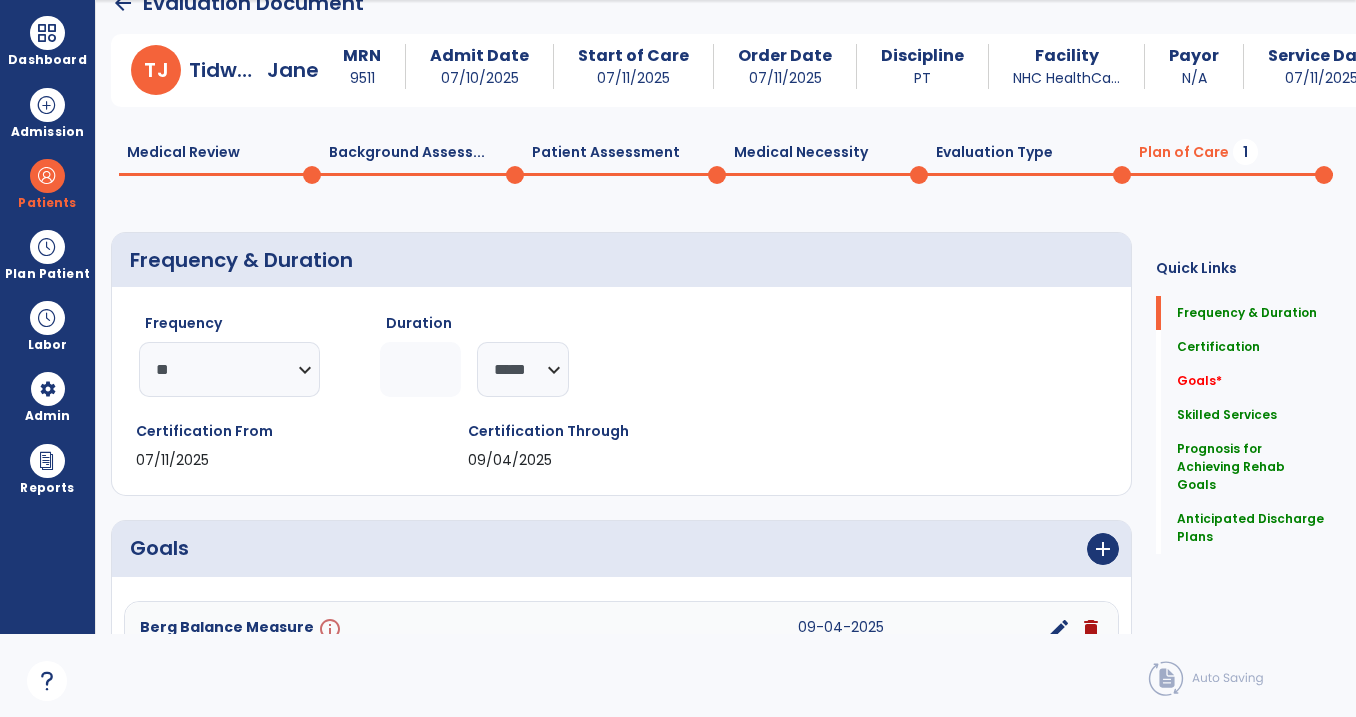 click on "*" 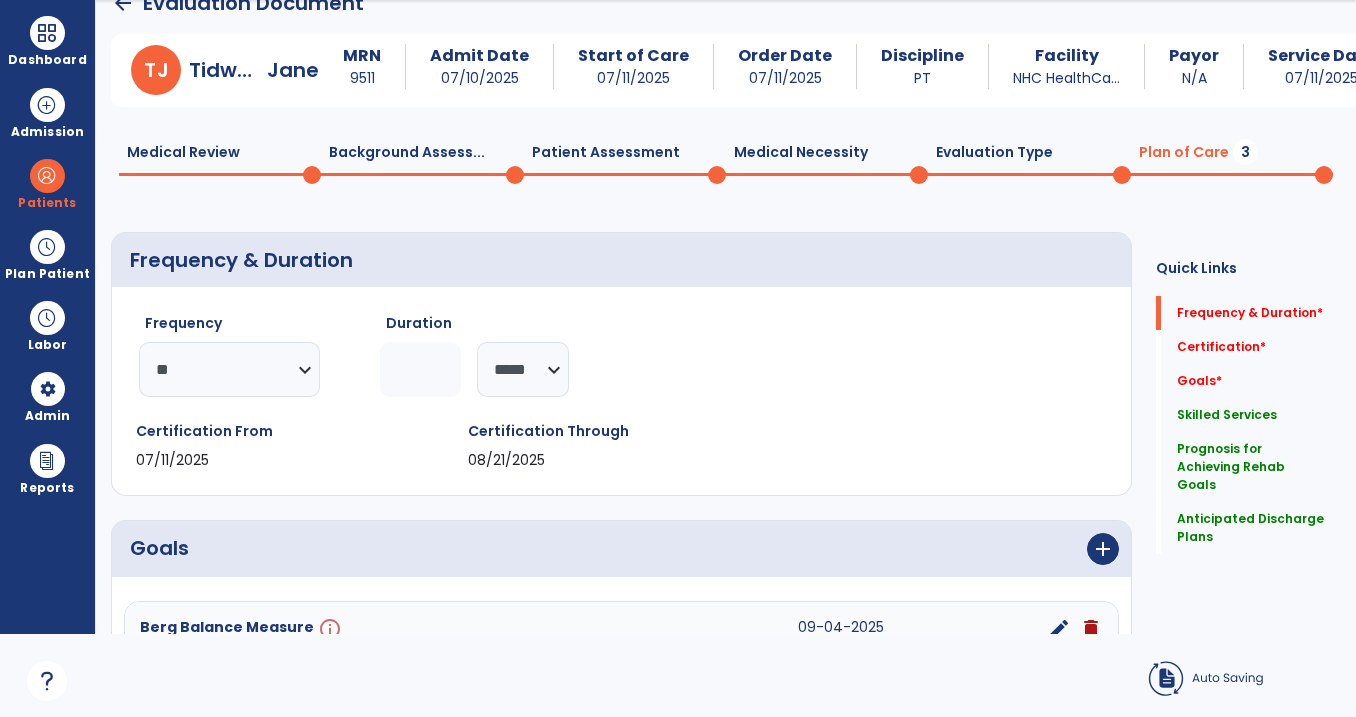 type on "*" 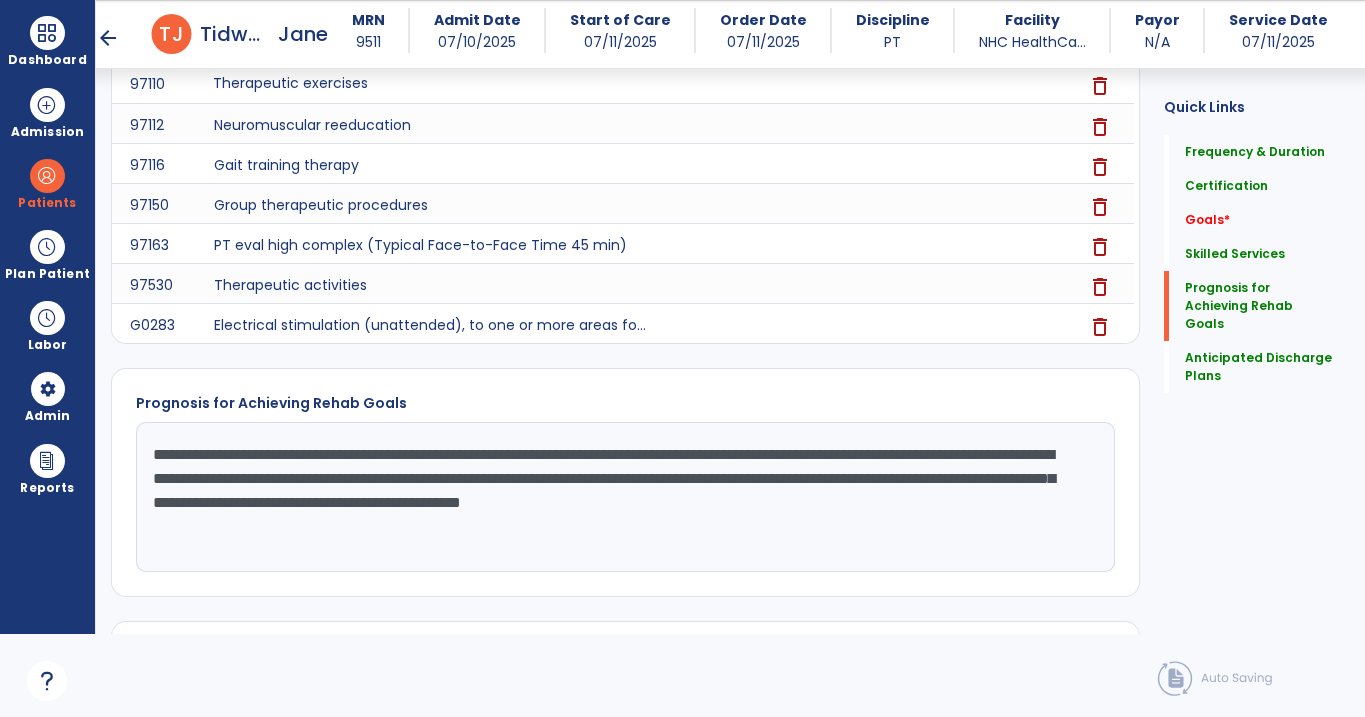 scroll, scrollTop: 2209, scrollLeft: 0, axis: vertical 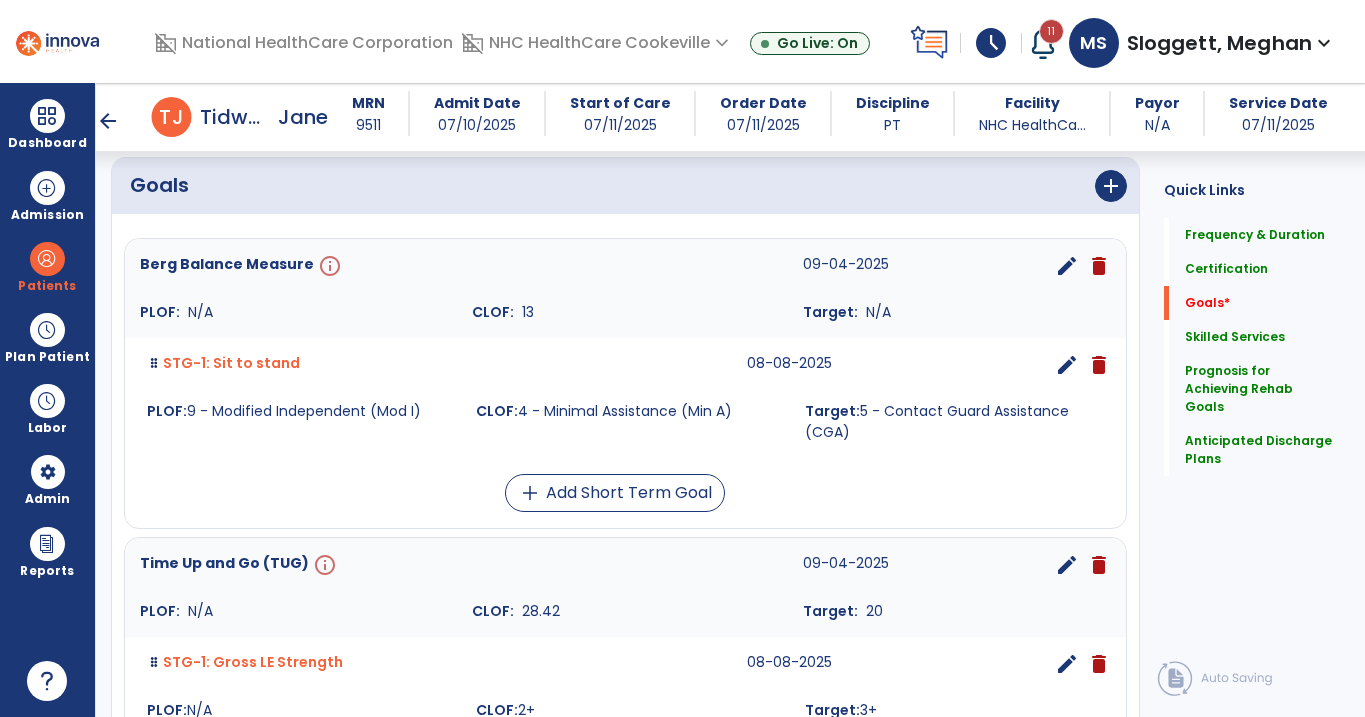 click on "edit" at bounding box center (1067, 266) 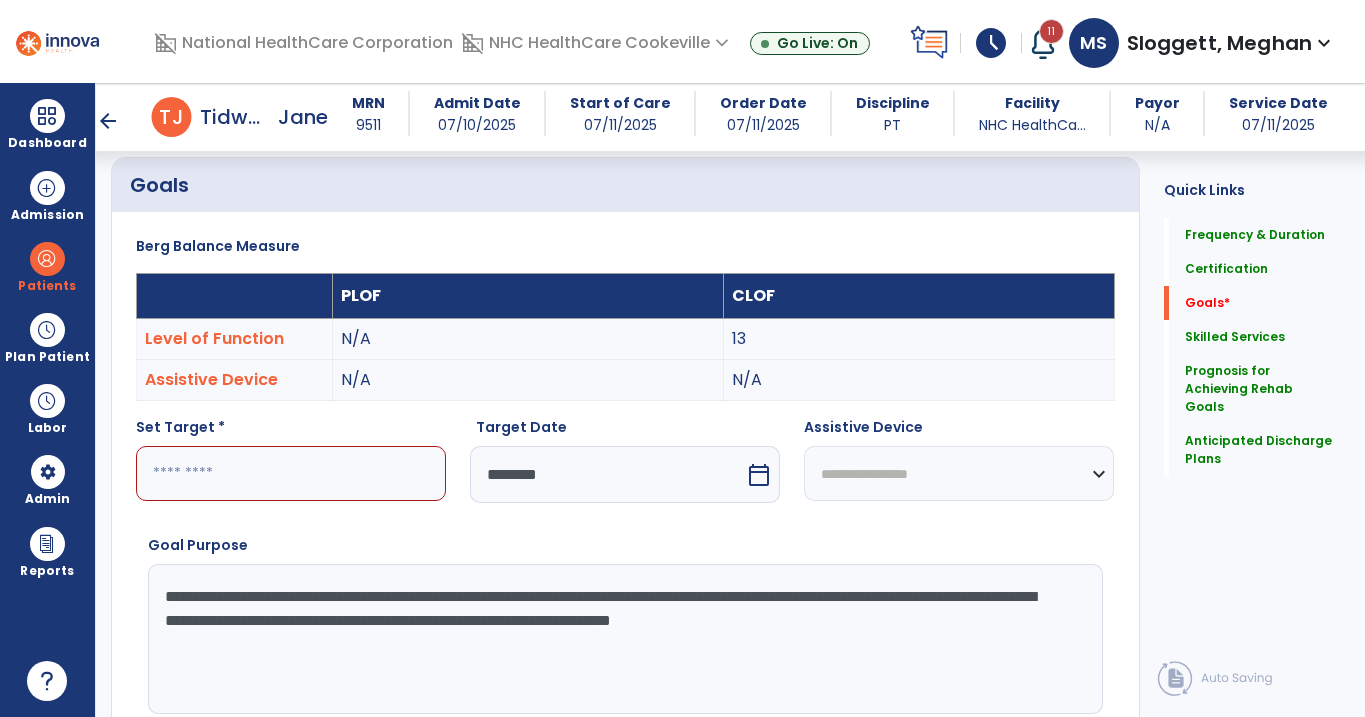 scroll, scrollTop: 47, scrollLeft: 0, axis: vertical 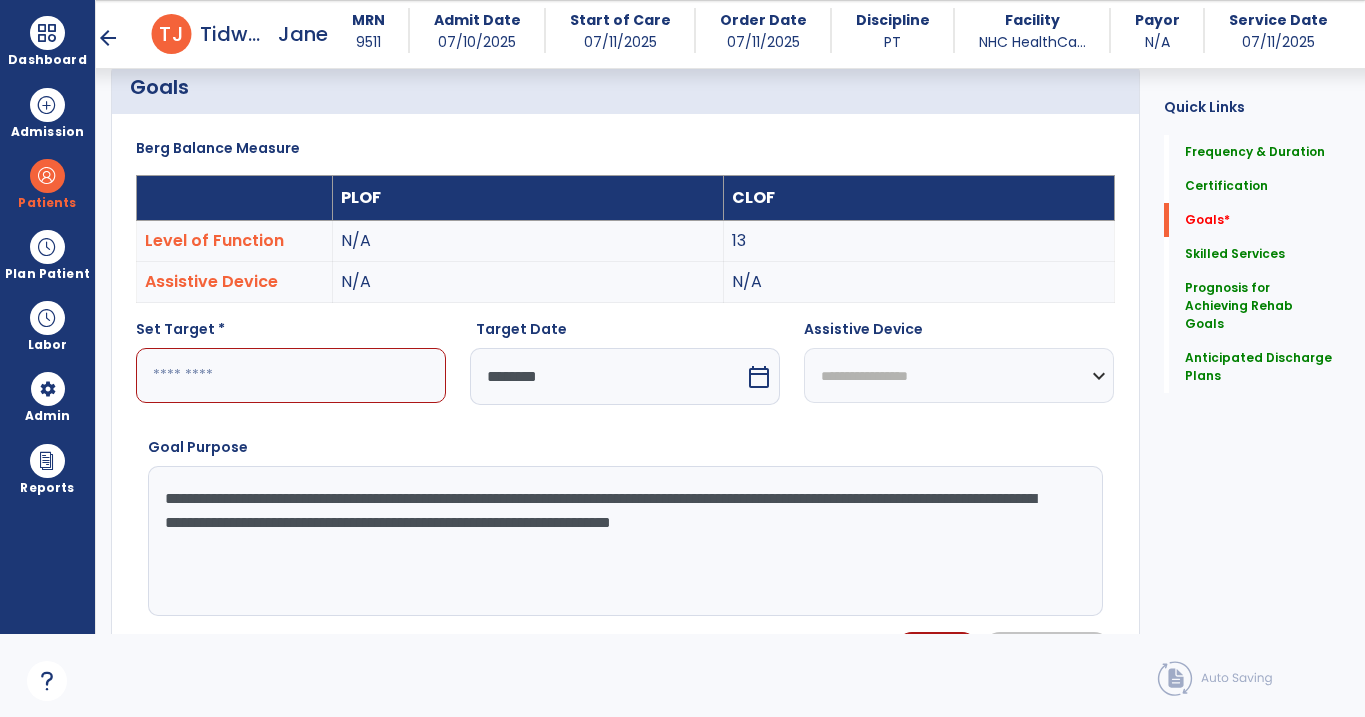 click at bounding box center [291, 375] 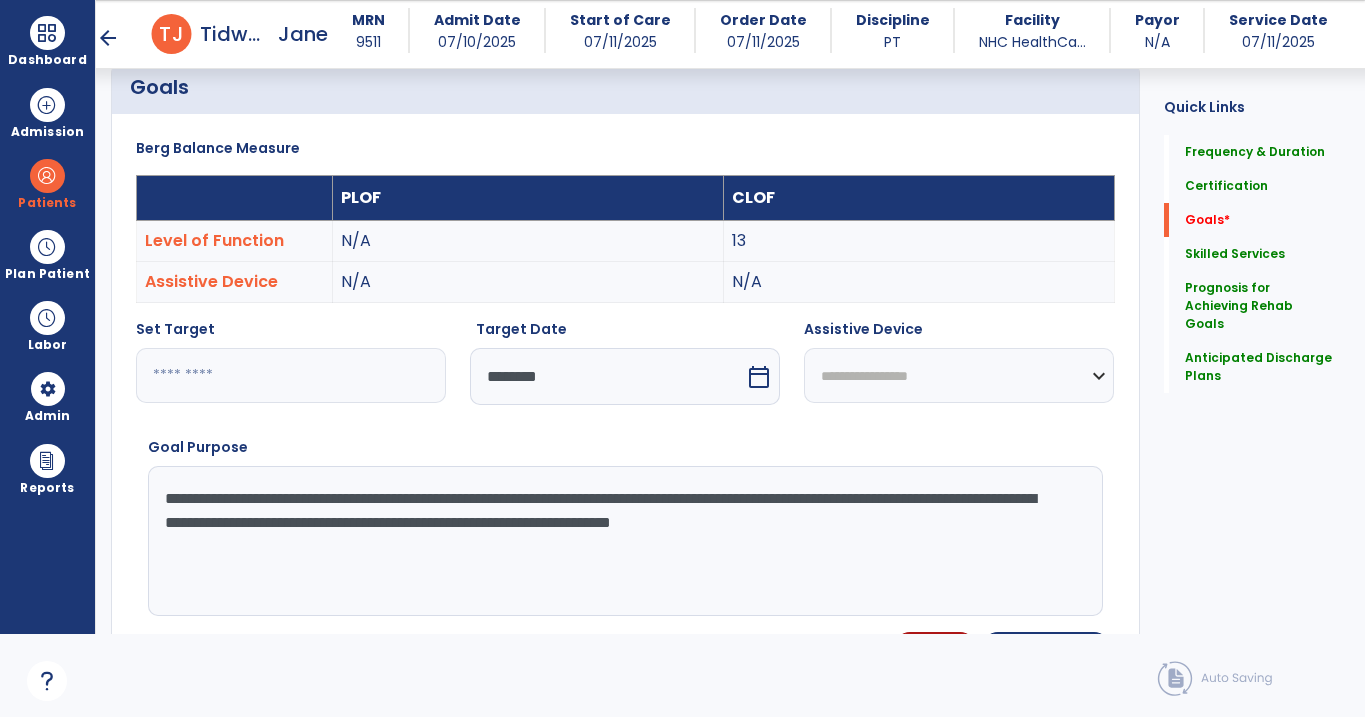 type on "**" 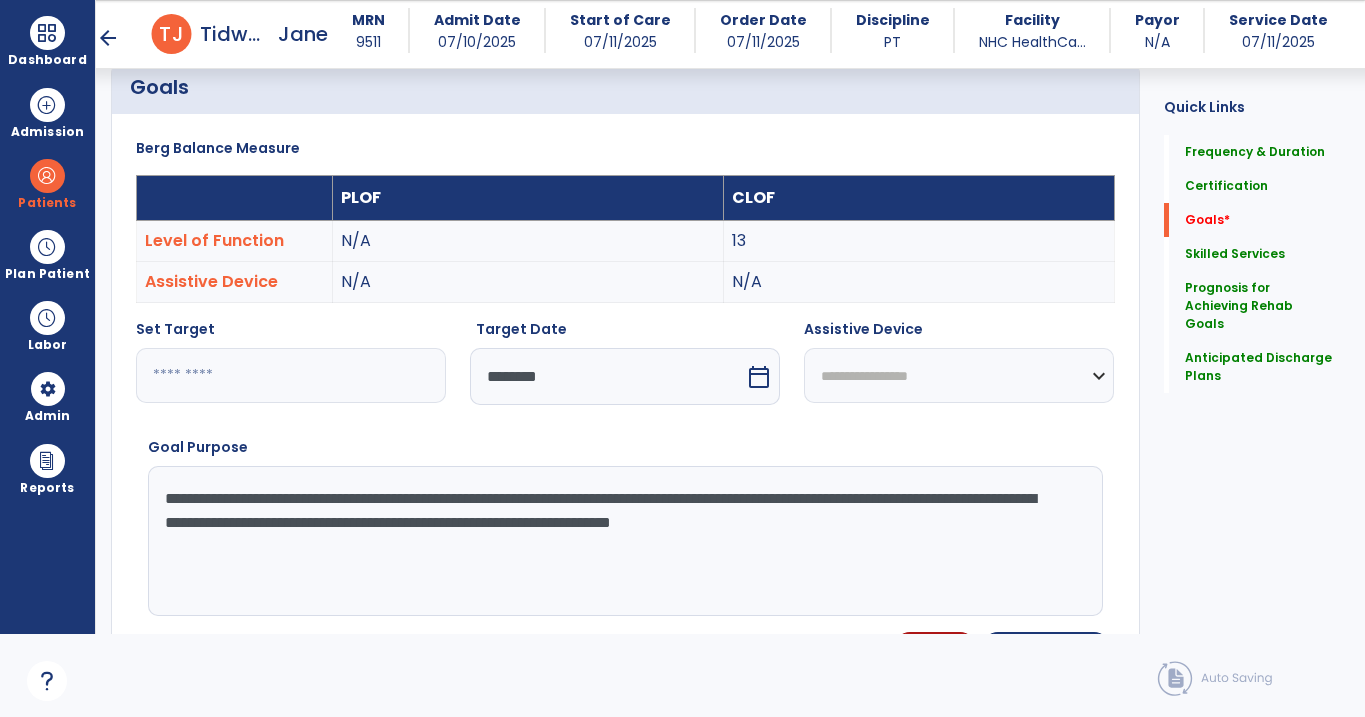 click on "********" at bounding box center (607, 376) 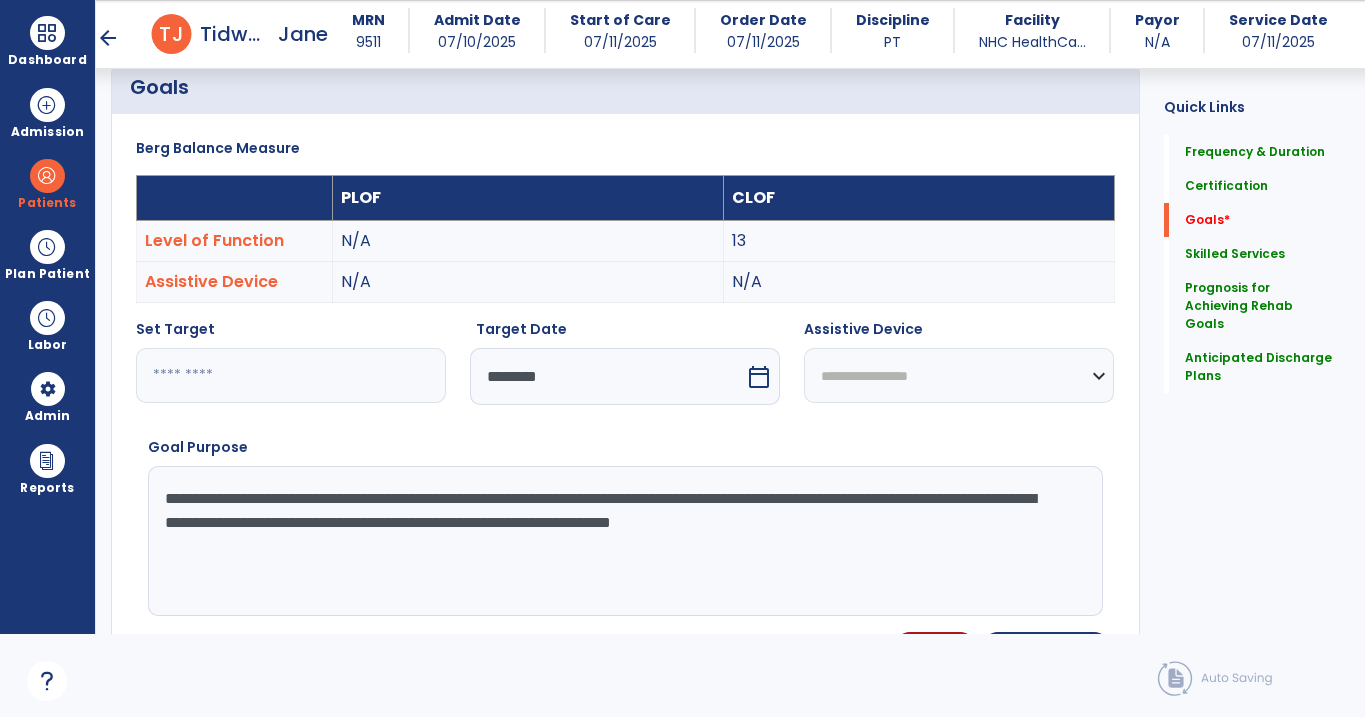 select on "*" 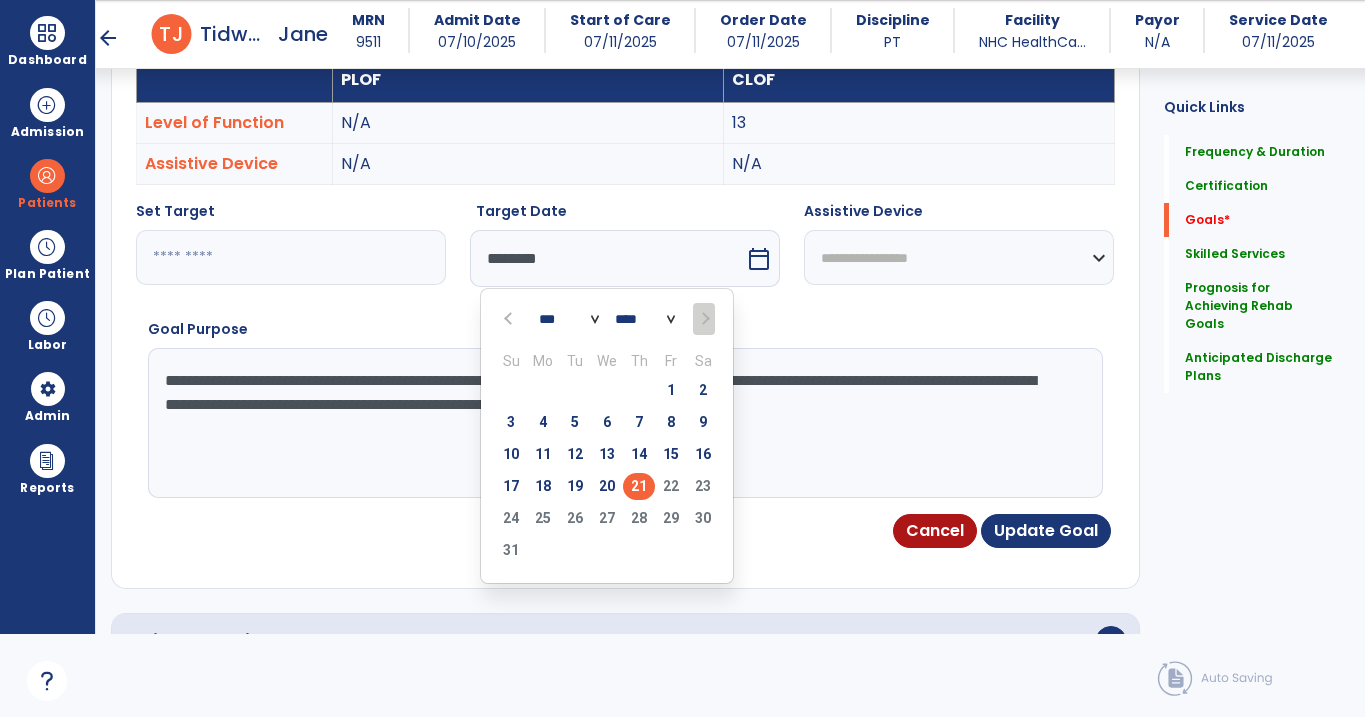 scroll, scrollTop: 595, scrollLeft: 0, axis: vertical 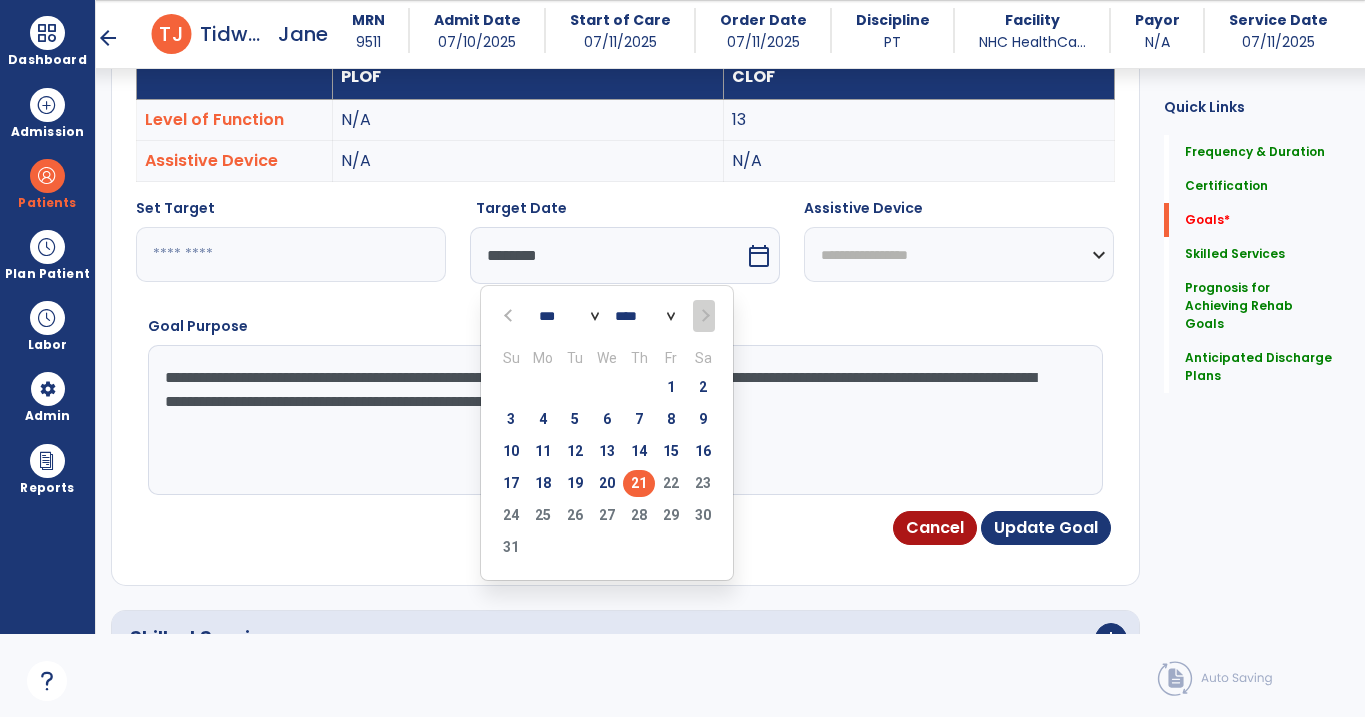 click on "21" at bounding box center (639, 483) 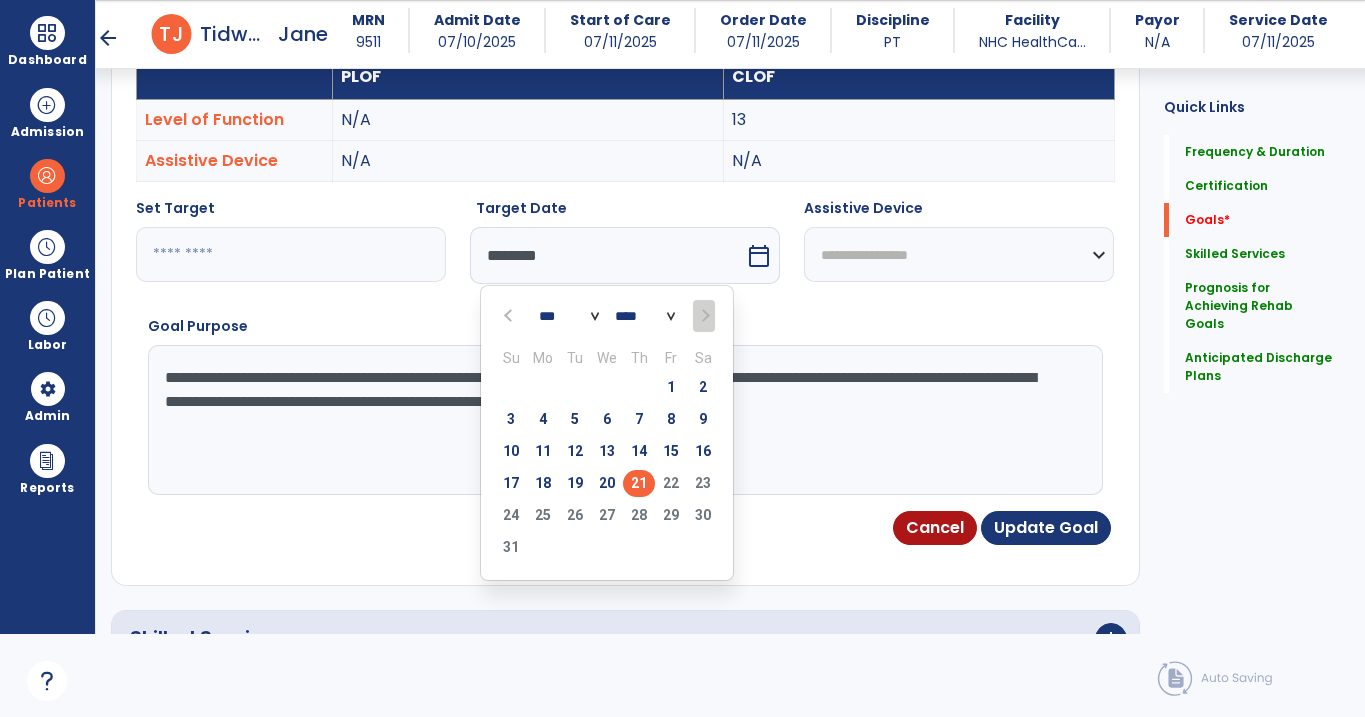 type on "*********" 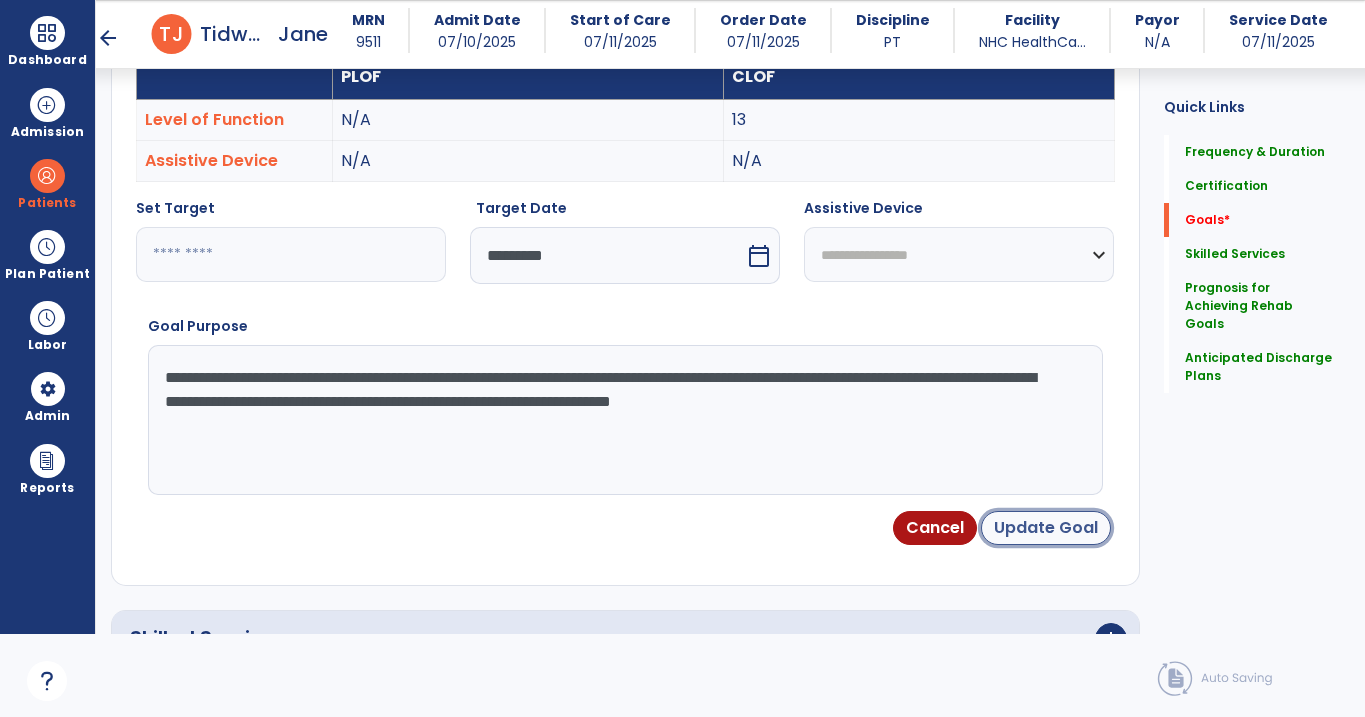 click on "Update Goal" at bounding box center (1046, 528) 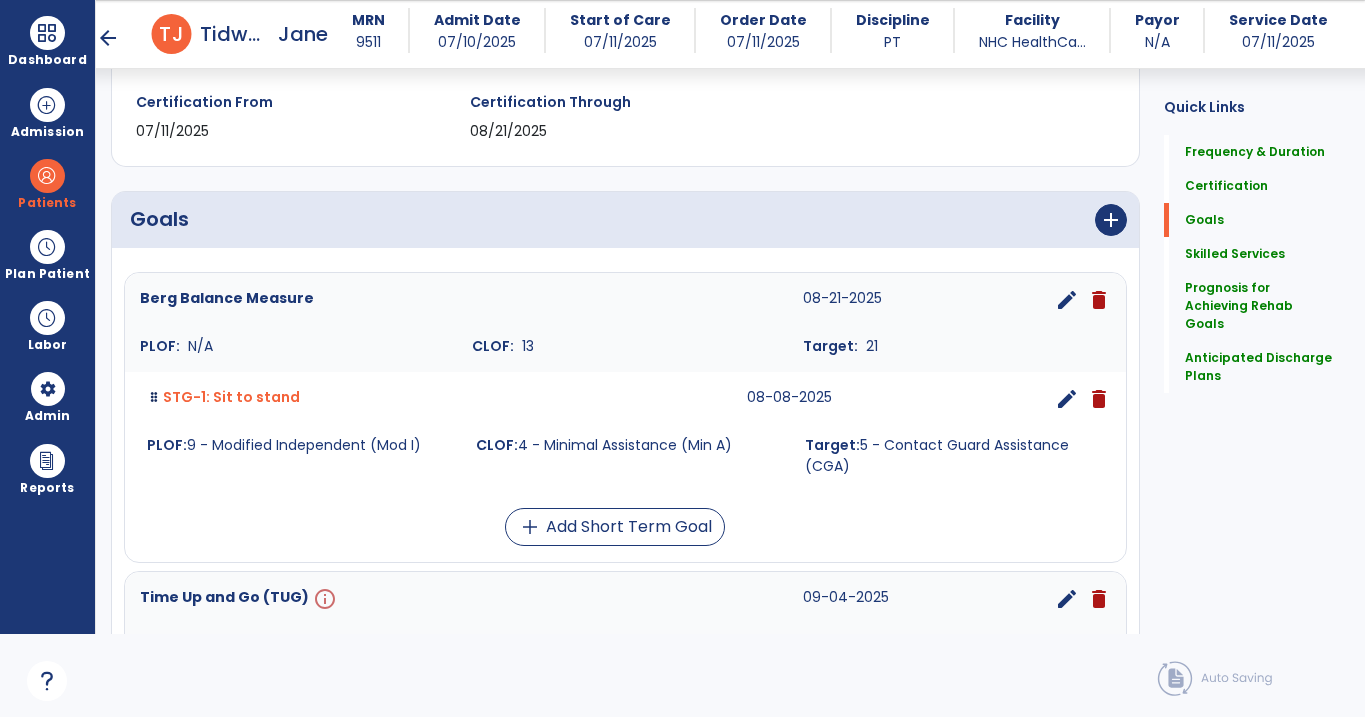 scroll, scrollTop: 351, scrollLeft: 0, axis: vertical 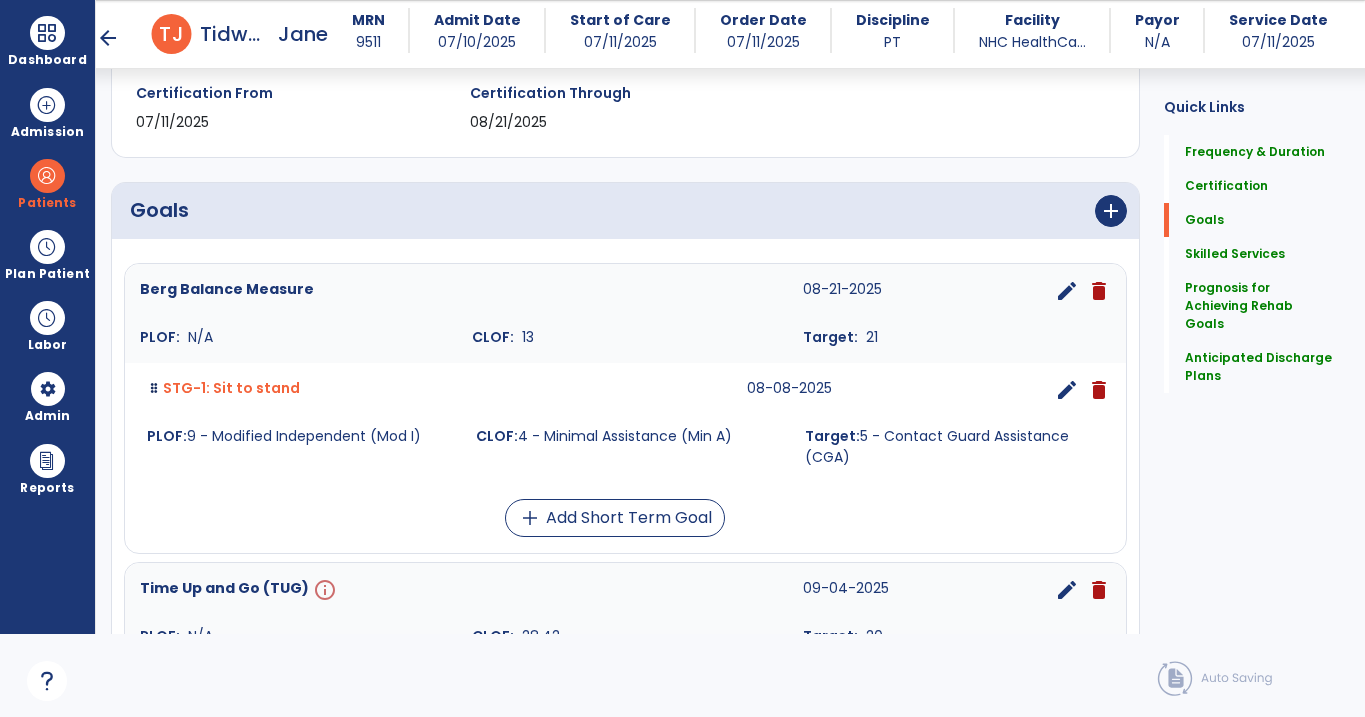 click on "edit" at bounding box center (1067, 390) 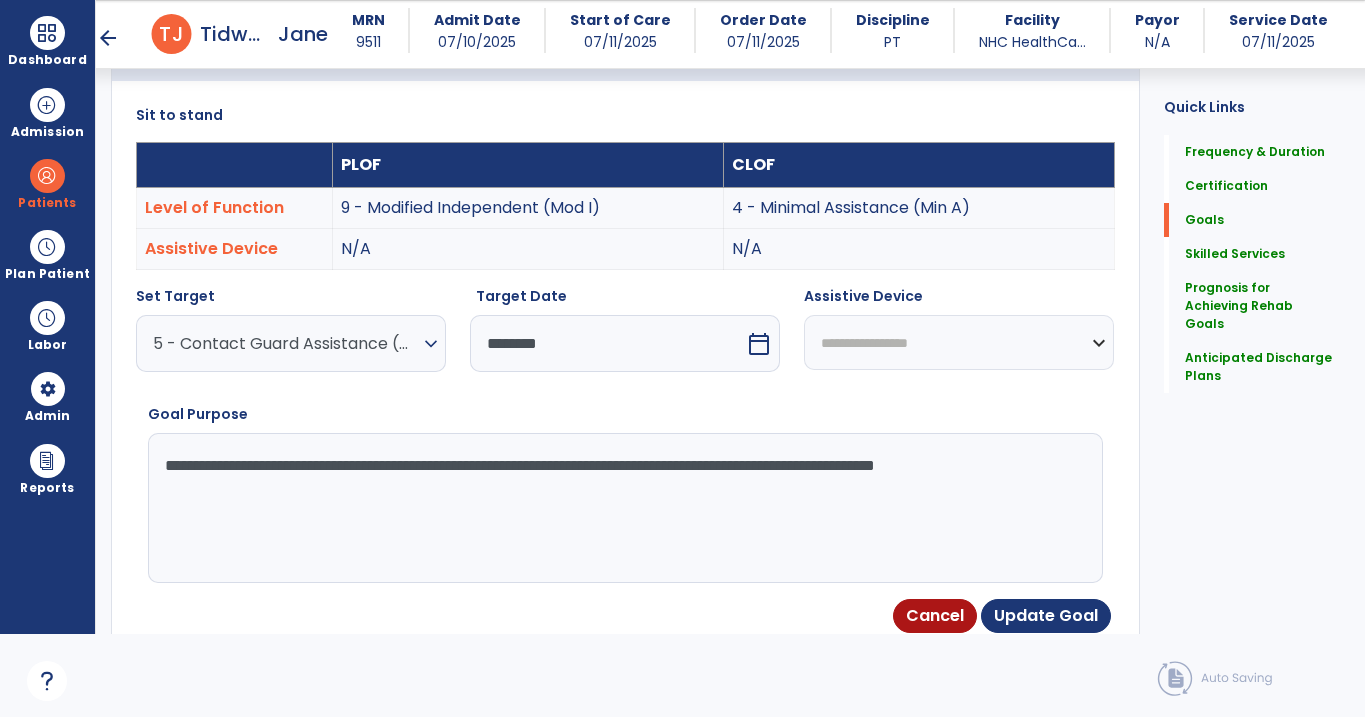 scroll, scrollTop: 534, scrollLeft: 0, axis: vertical 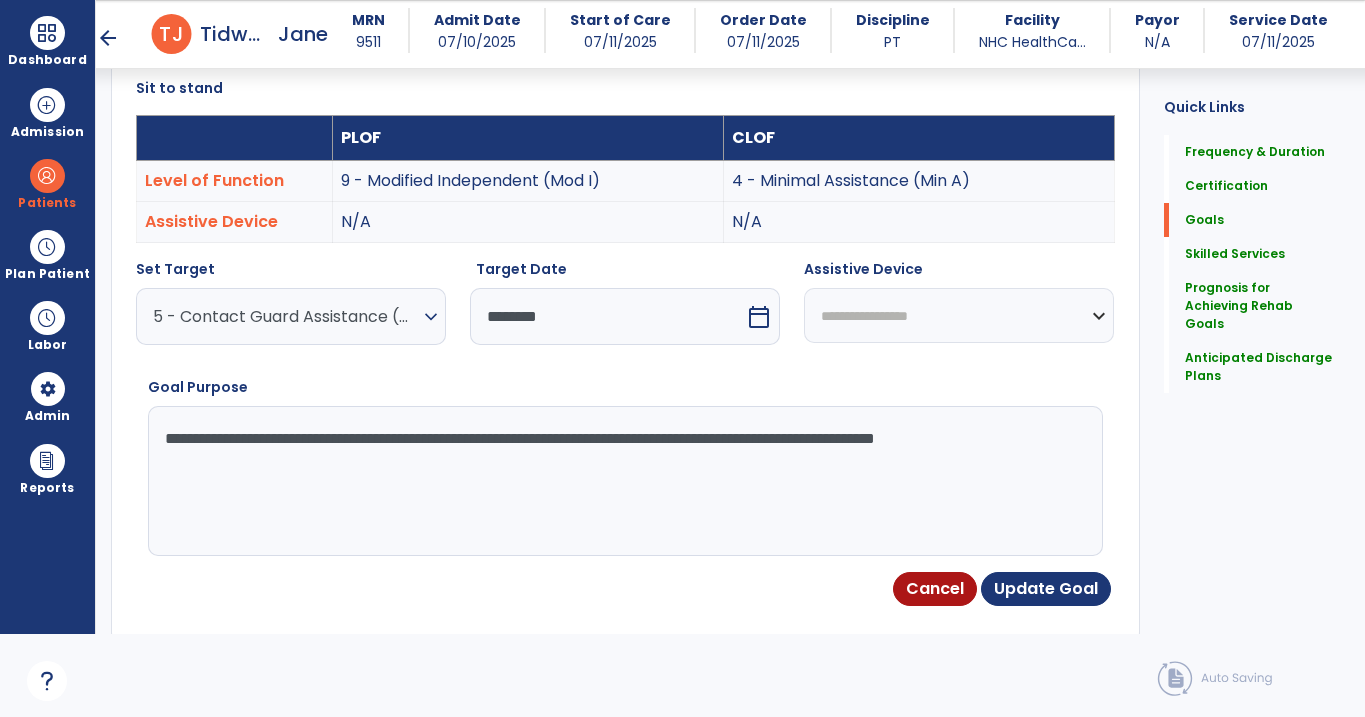 click on "********" at bounding box center (607, 316) 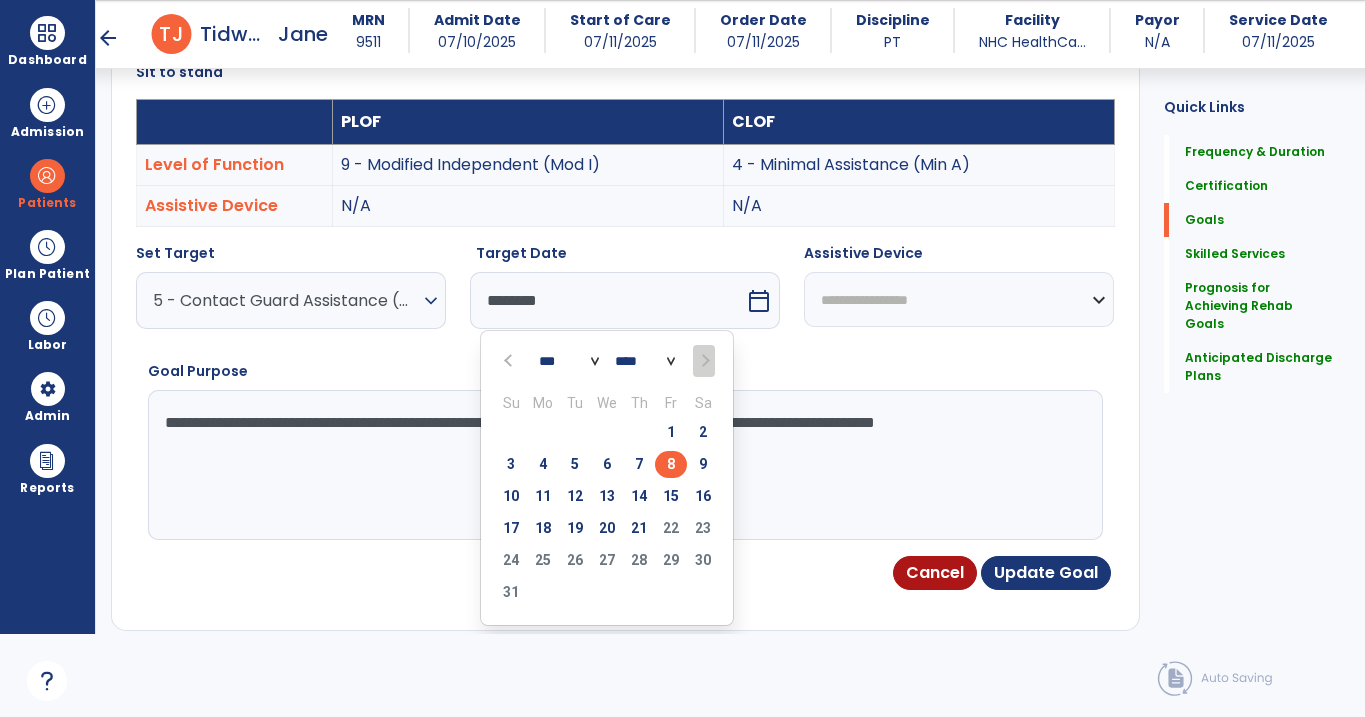scroll, scrollTop: 552, scrollLeft: 0, axis: vertical 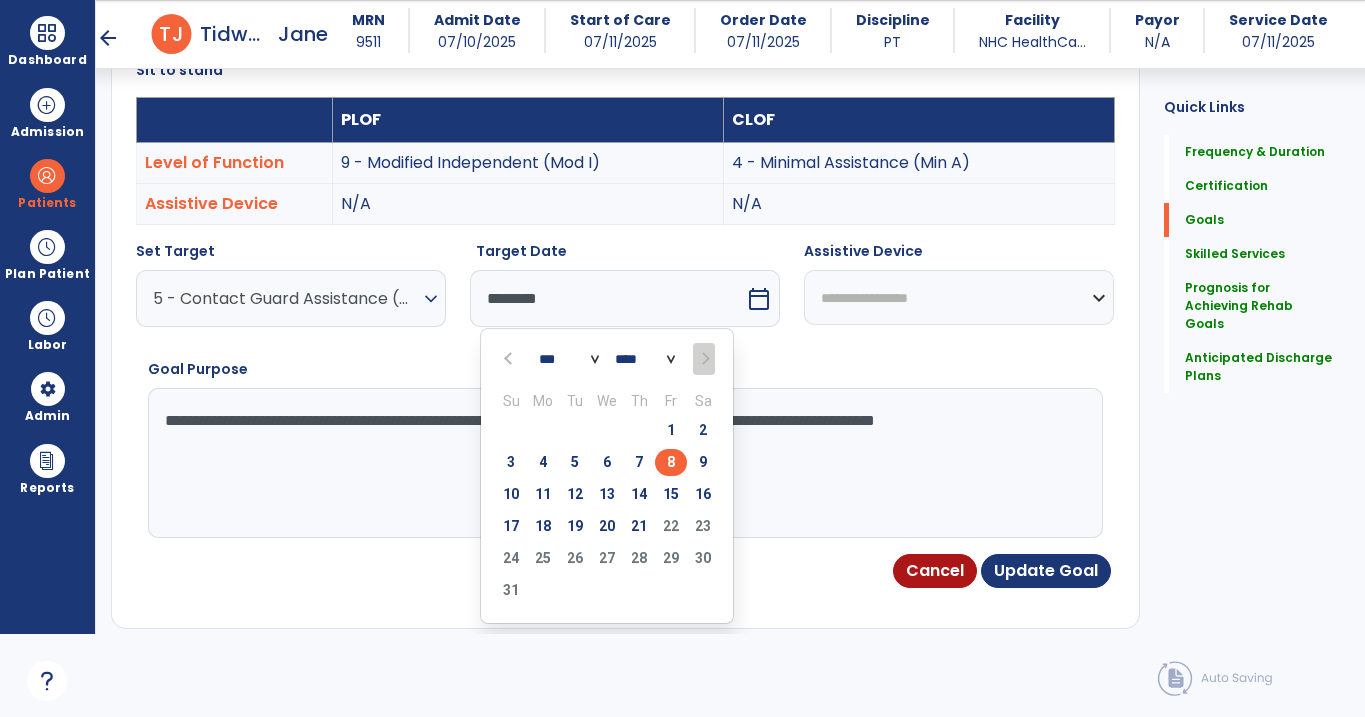 click at bounding box center [510, 359] 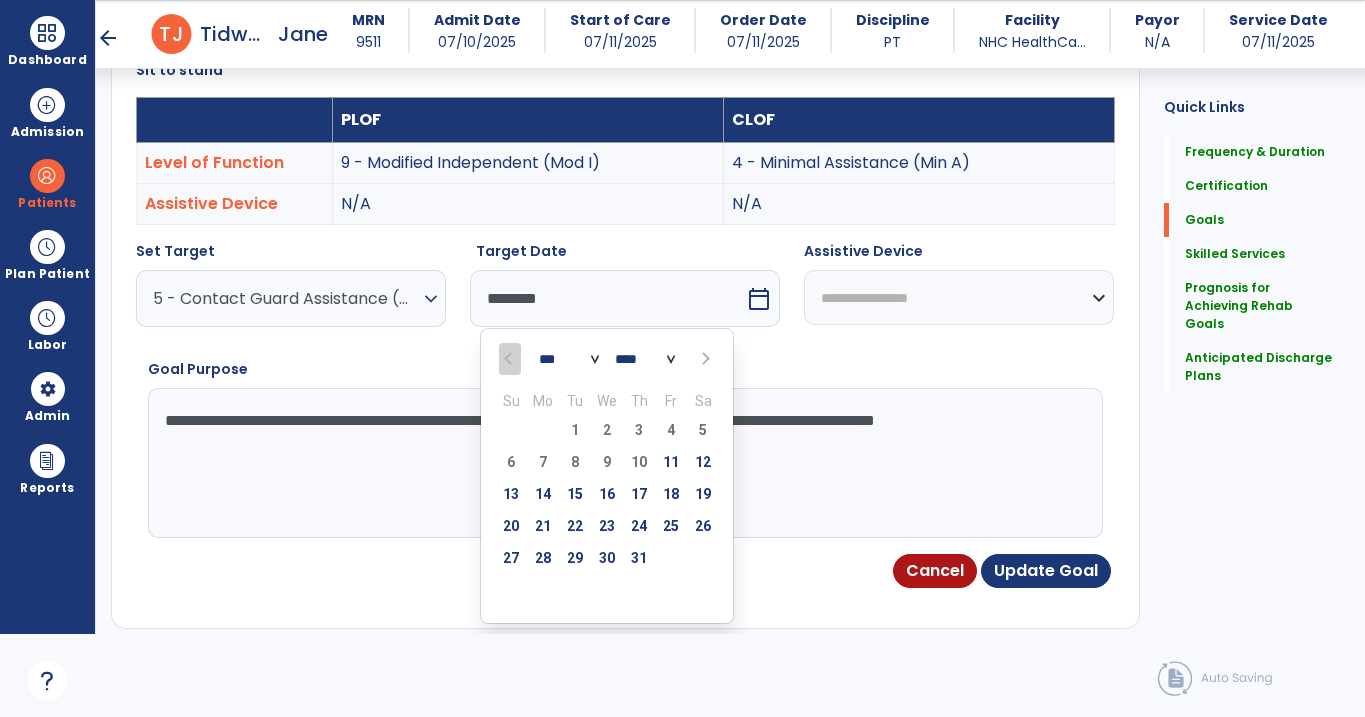 click at bounding box center [704, 359] 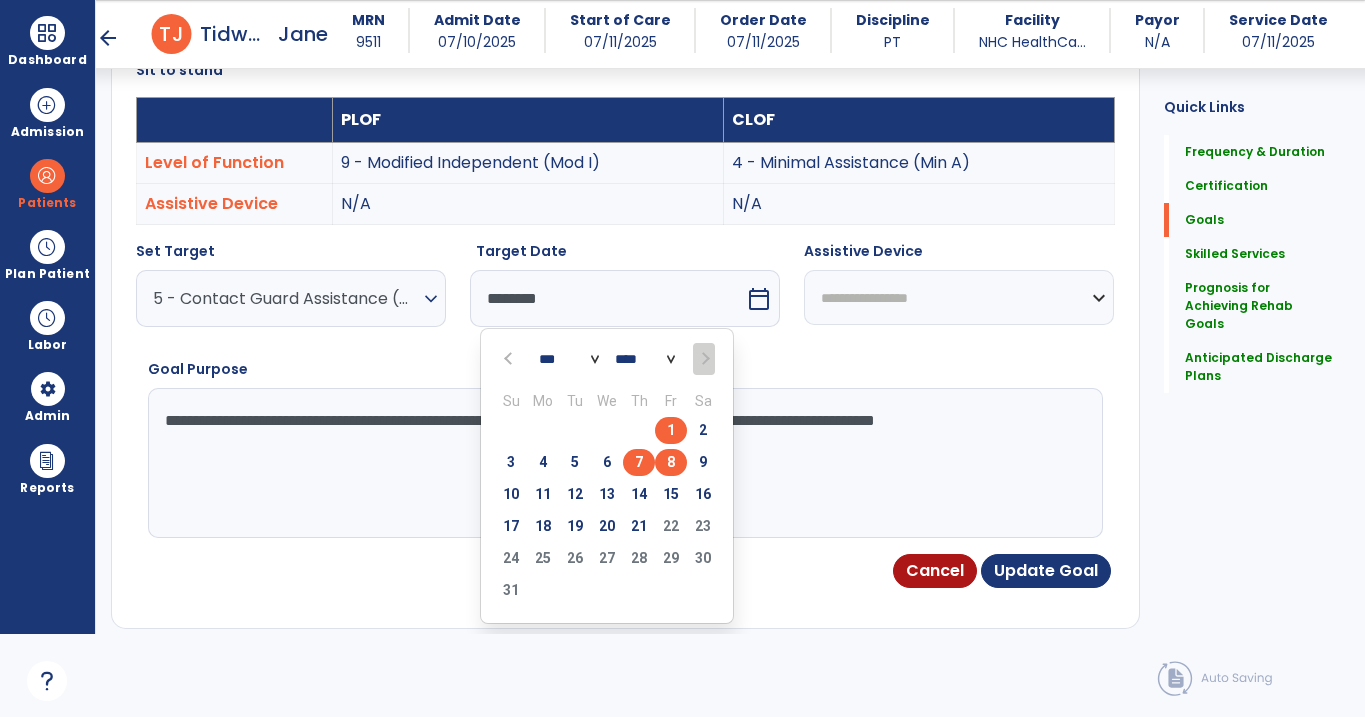 click on "7" at bounding box center (639, 462) 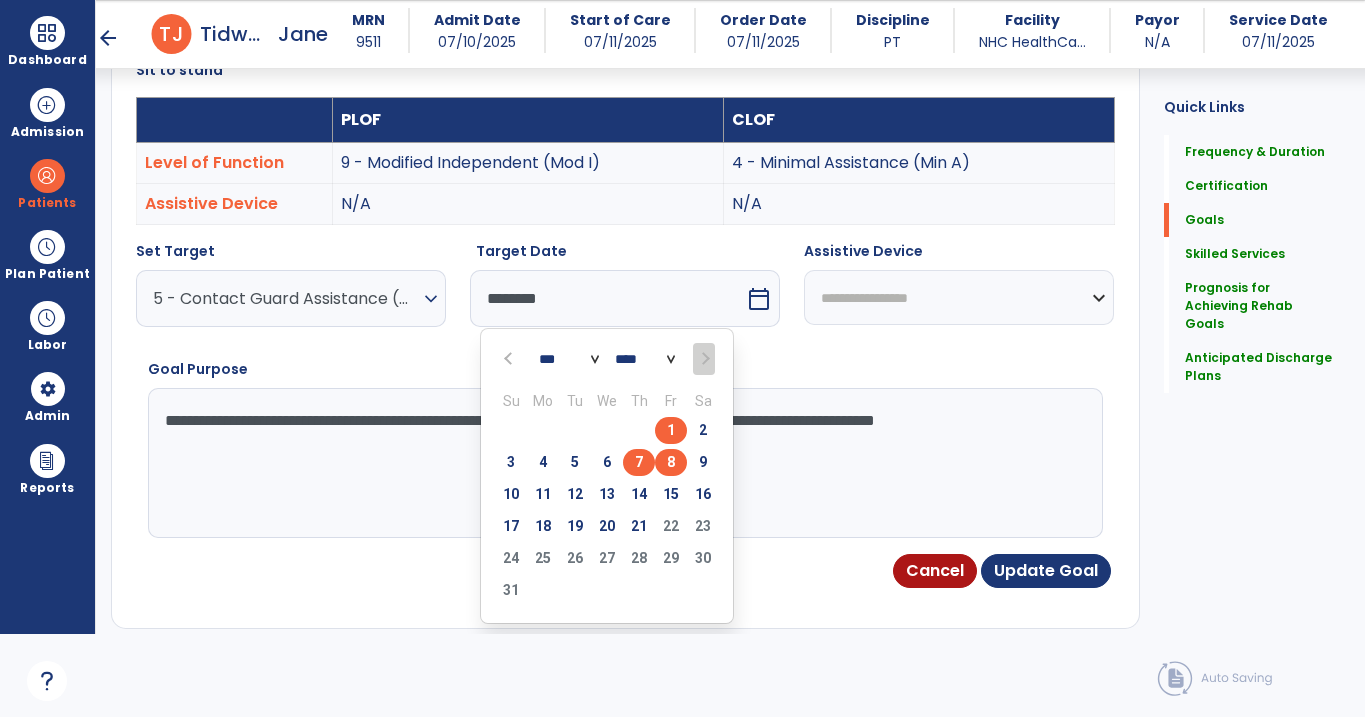 type on "********" 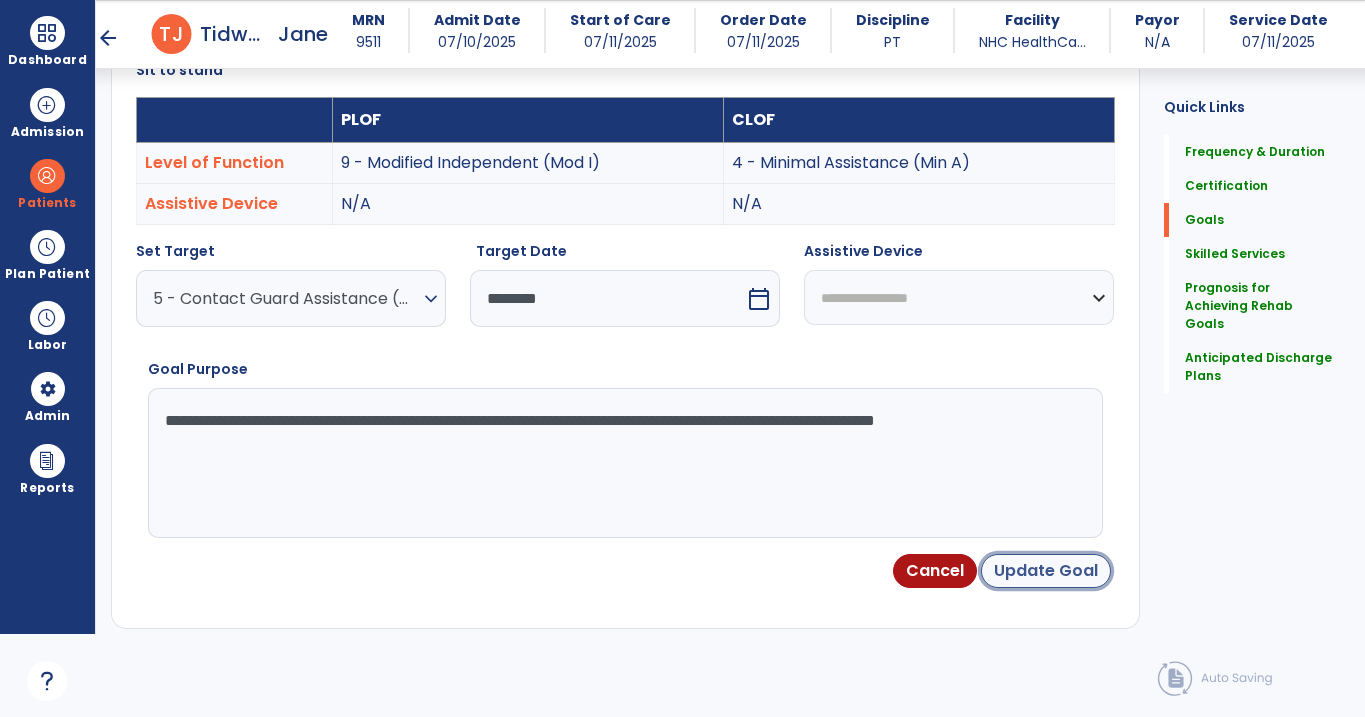 click on "Update Goal" at bounding box center [1046, 571] 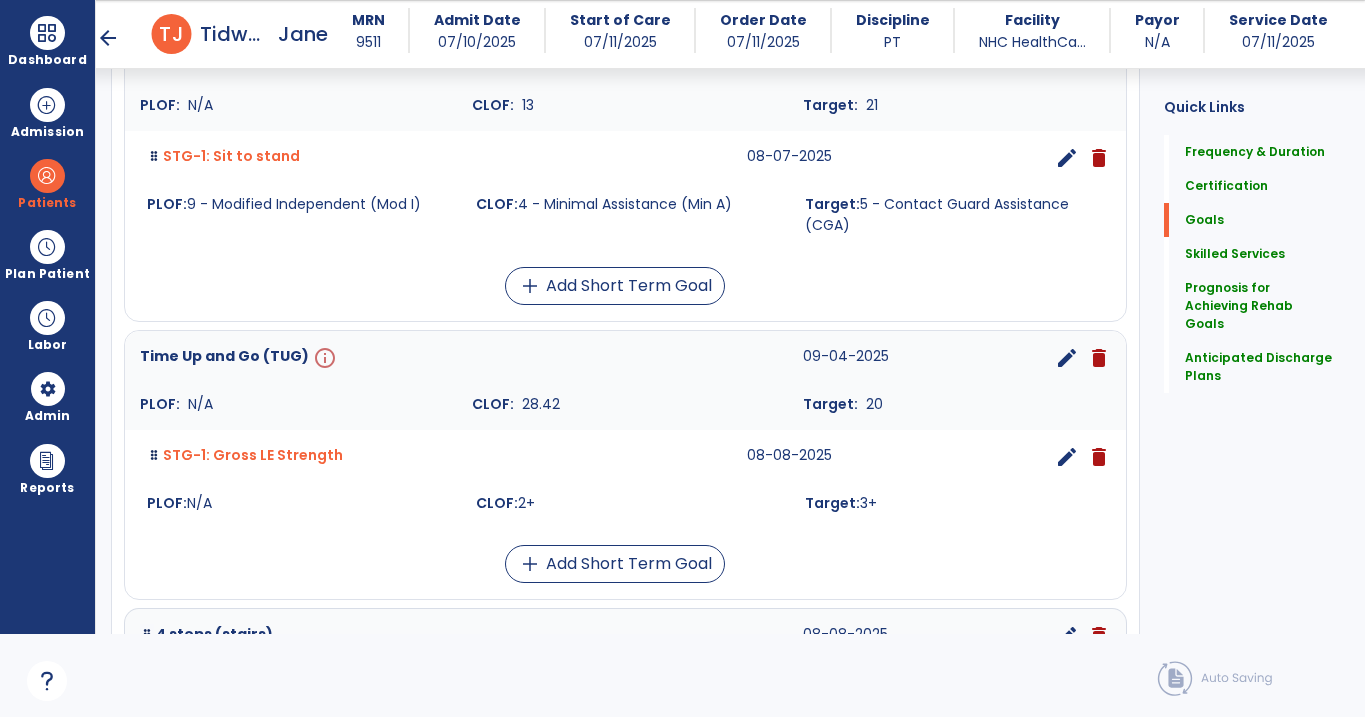 scroll, scrollTop: 595, scrollLeft: 0, axis: vertical 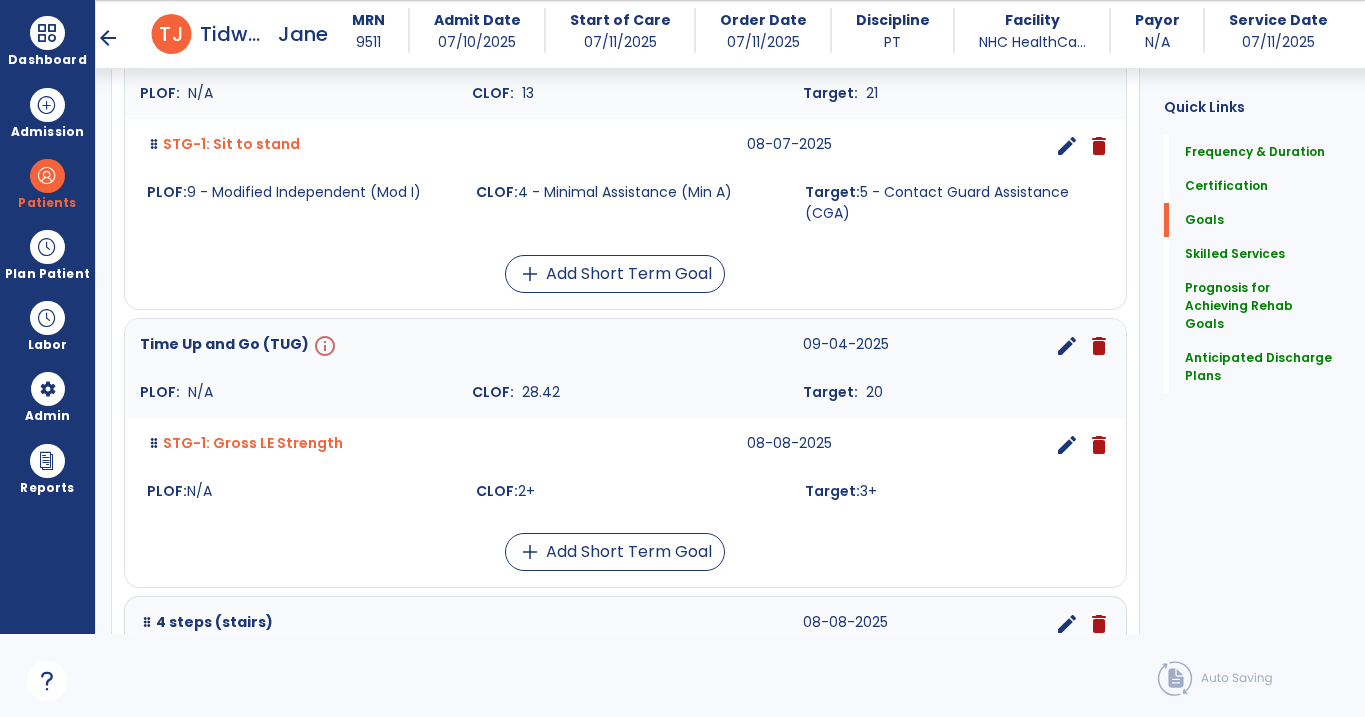 click on "edit" at bounding box center (1067, 146) 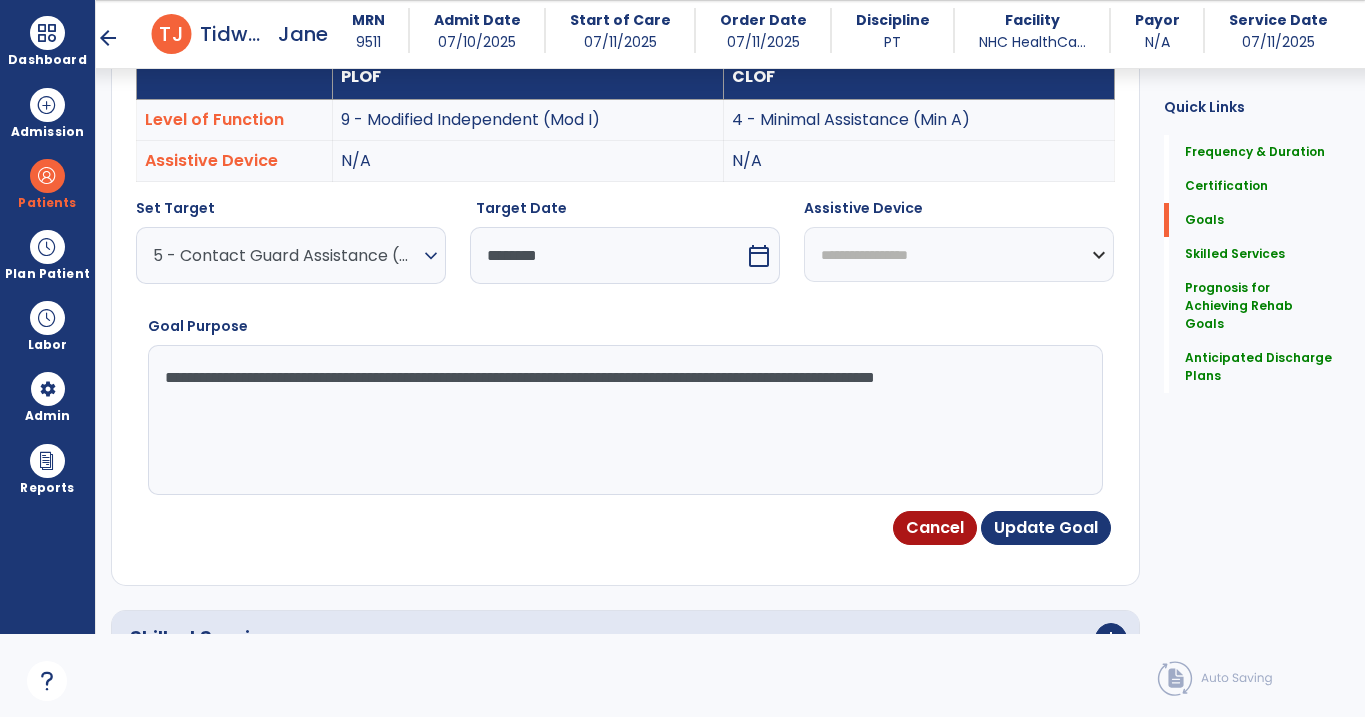 scroll, scrollTop: 534, scrollLeft: 0, axis: vertical 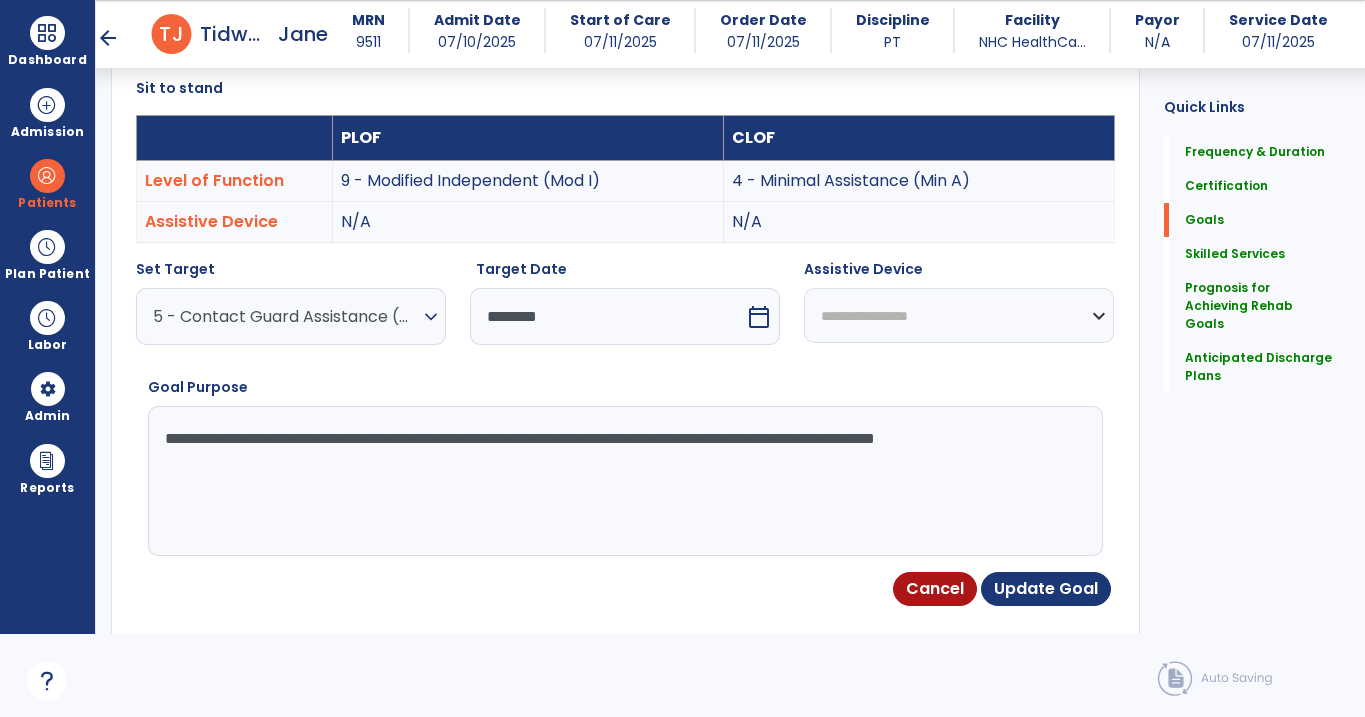 click on "********" at bounding box center [607, 316] 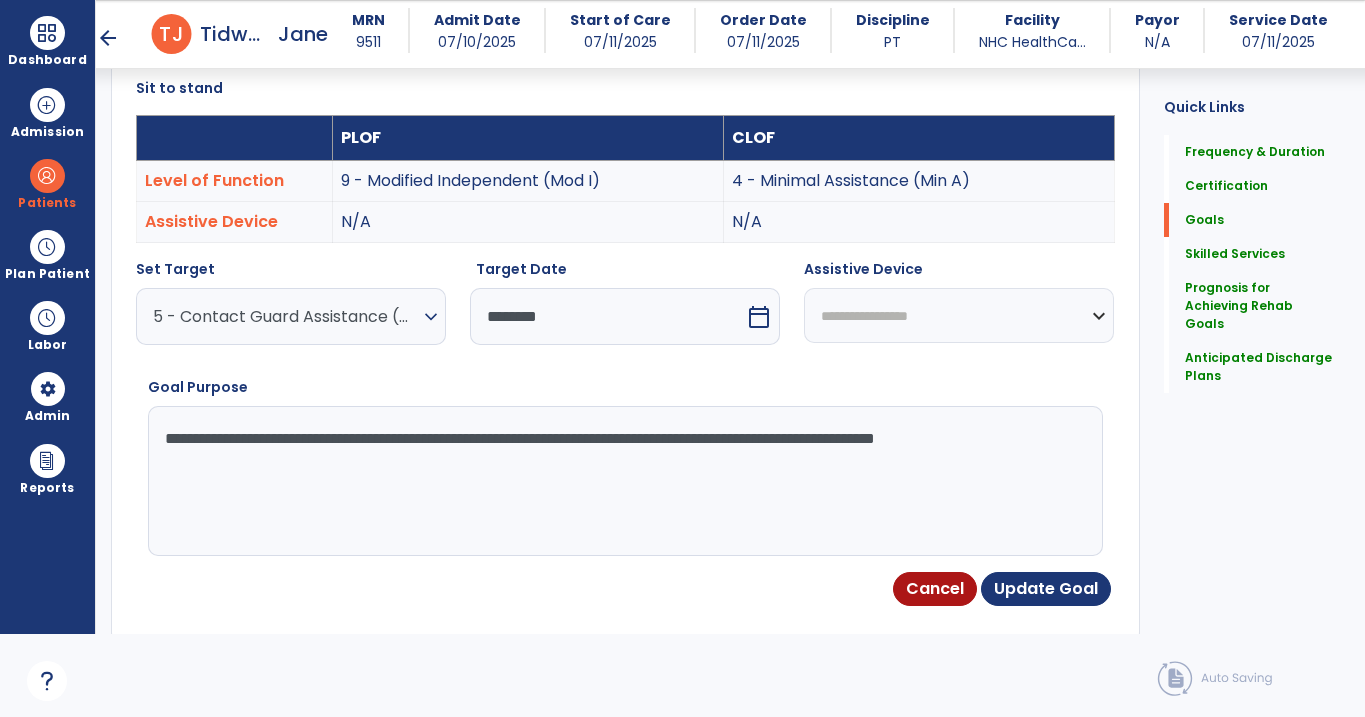 select on "*" 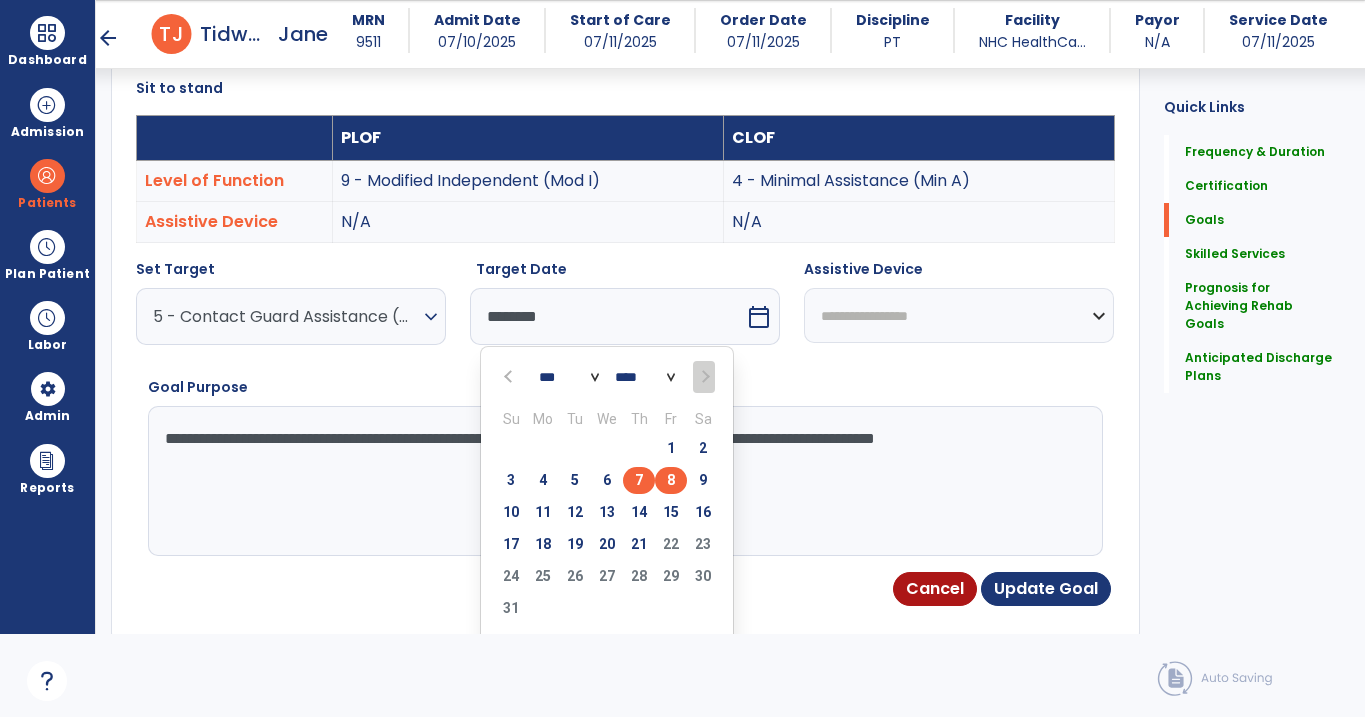 click on "8" at bounding box center [671, 480] 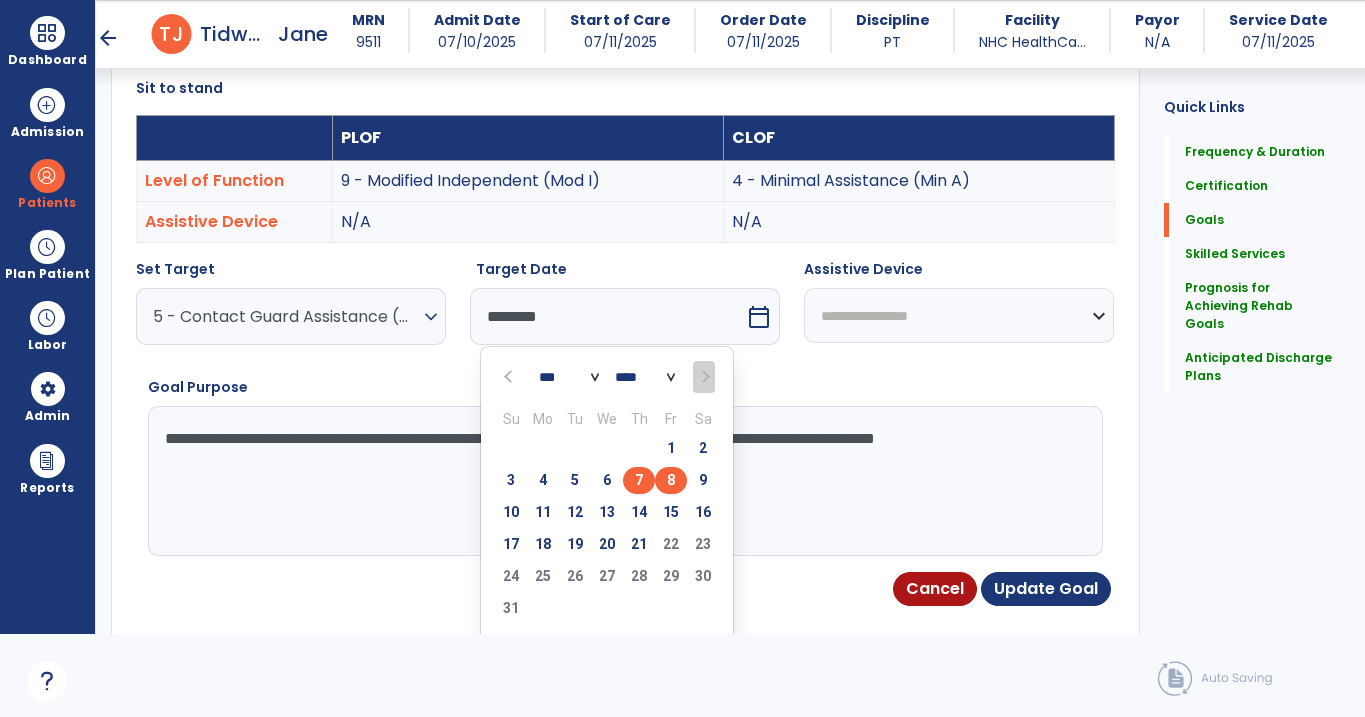 type on "********" 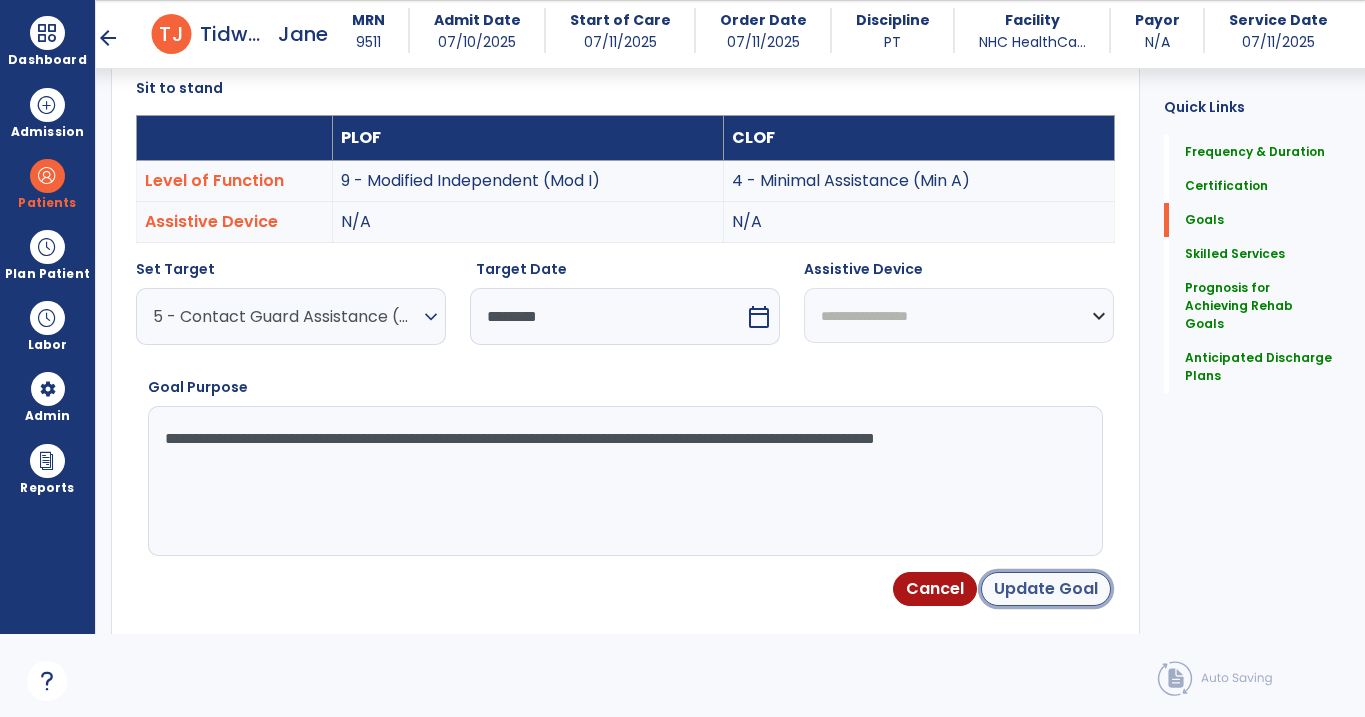 click on "Update Goal" at bounding box center (1046, 589) 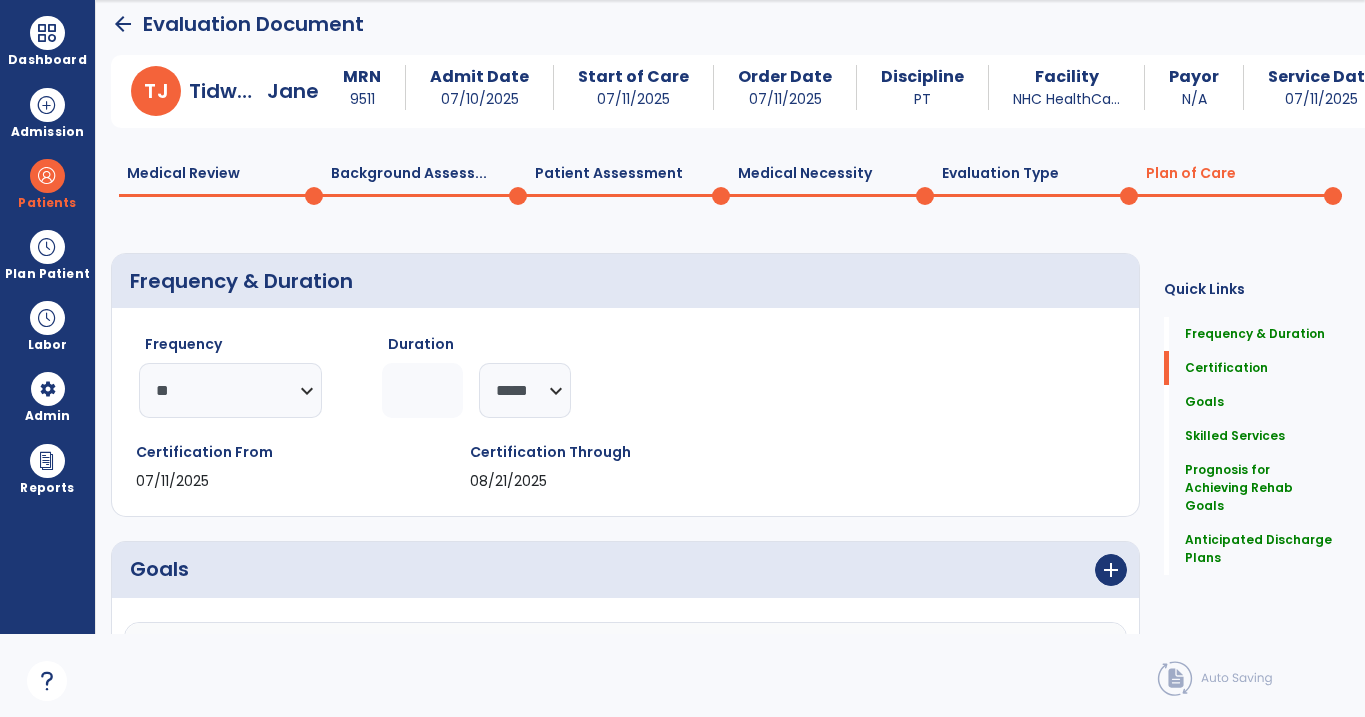 scroll, scrollTop: 0, scrollLeft: 0, axis: both 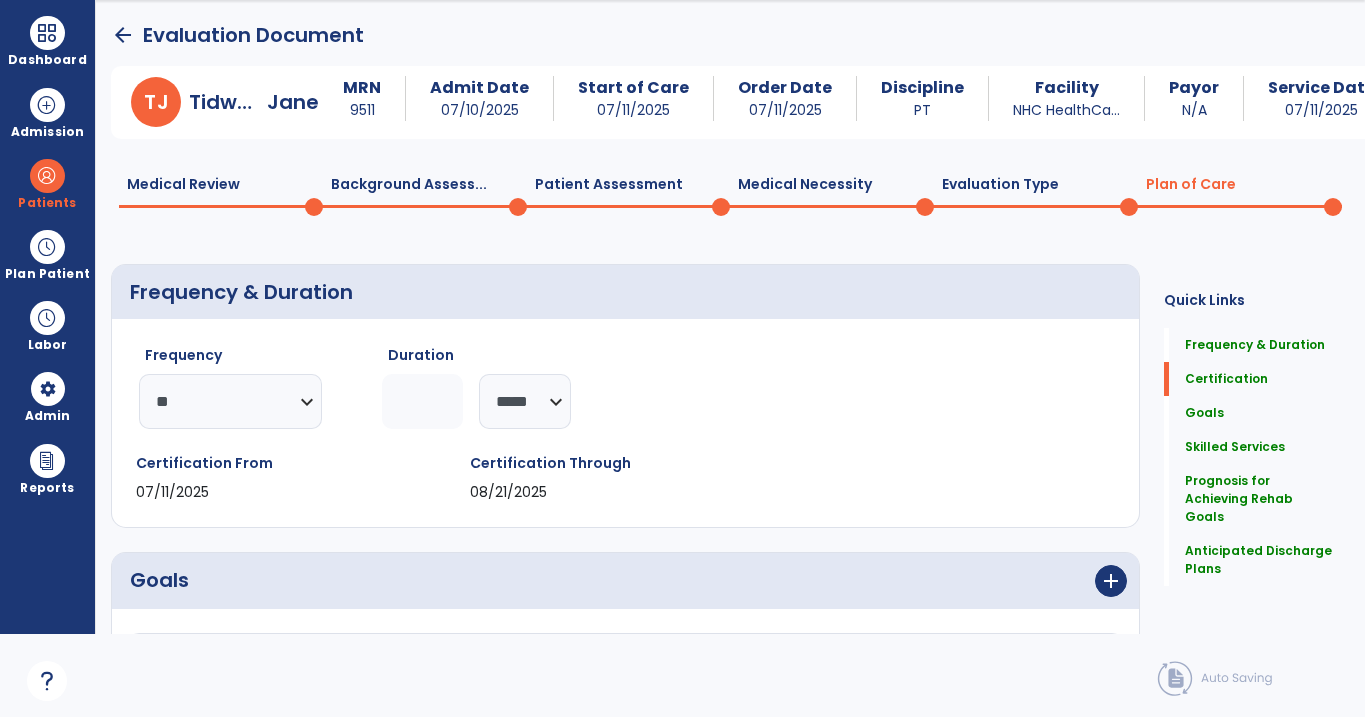 click on "Evaluation Type  0" 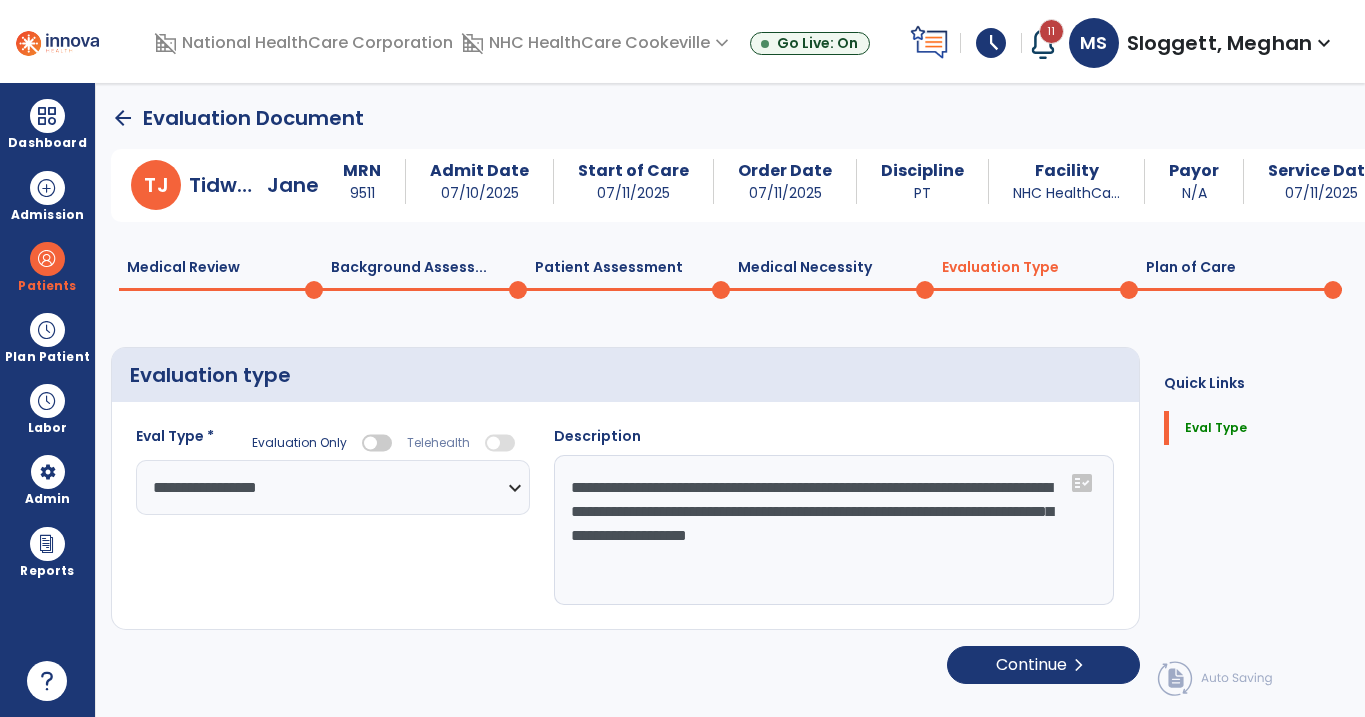 scroll, scrollTop: 0, scrollLeft: 0, axis: both 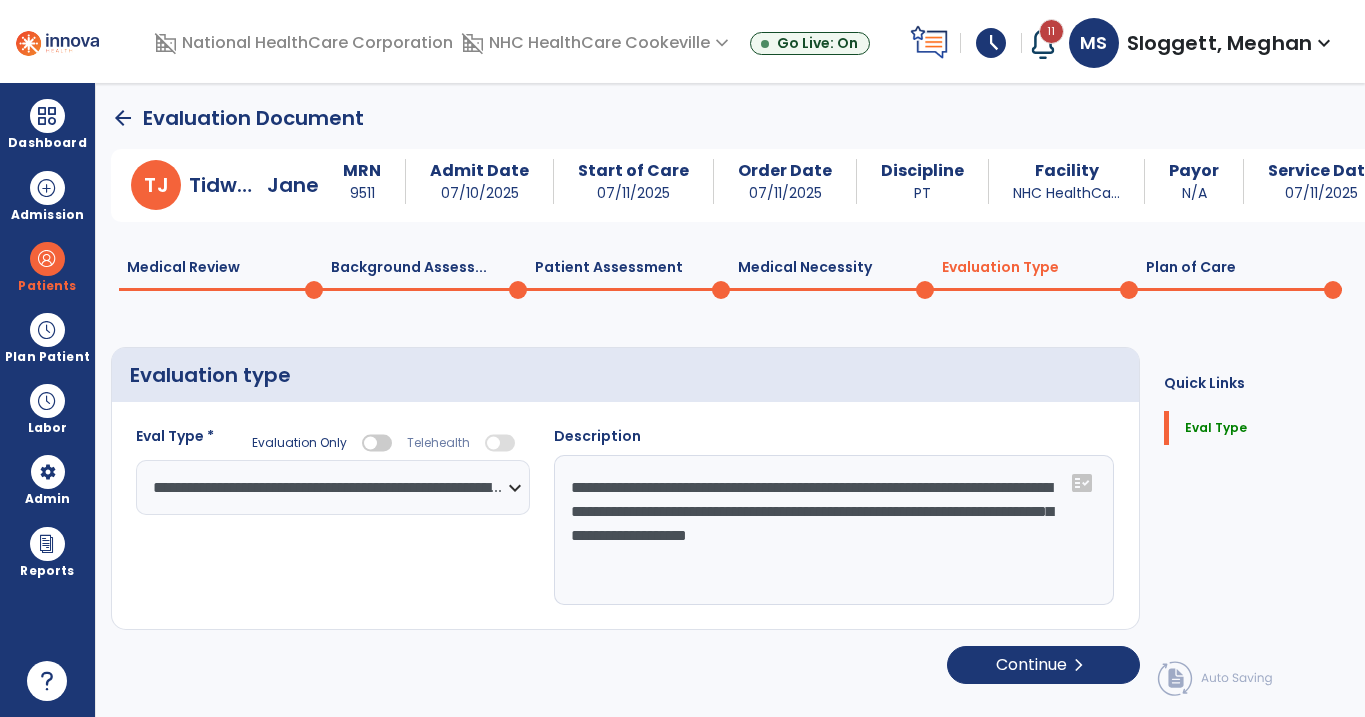 click on "Medical Necessity  0" 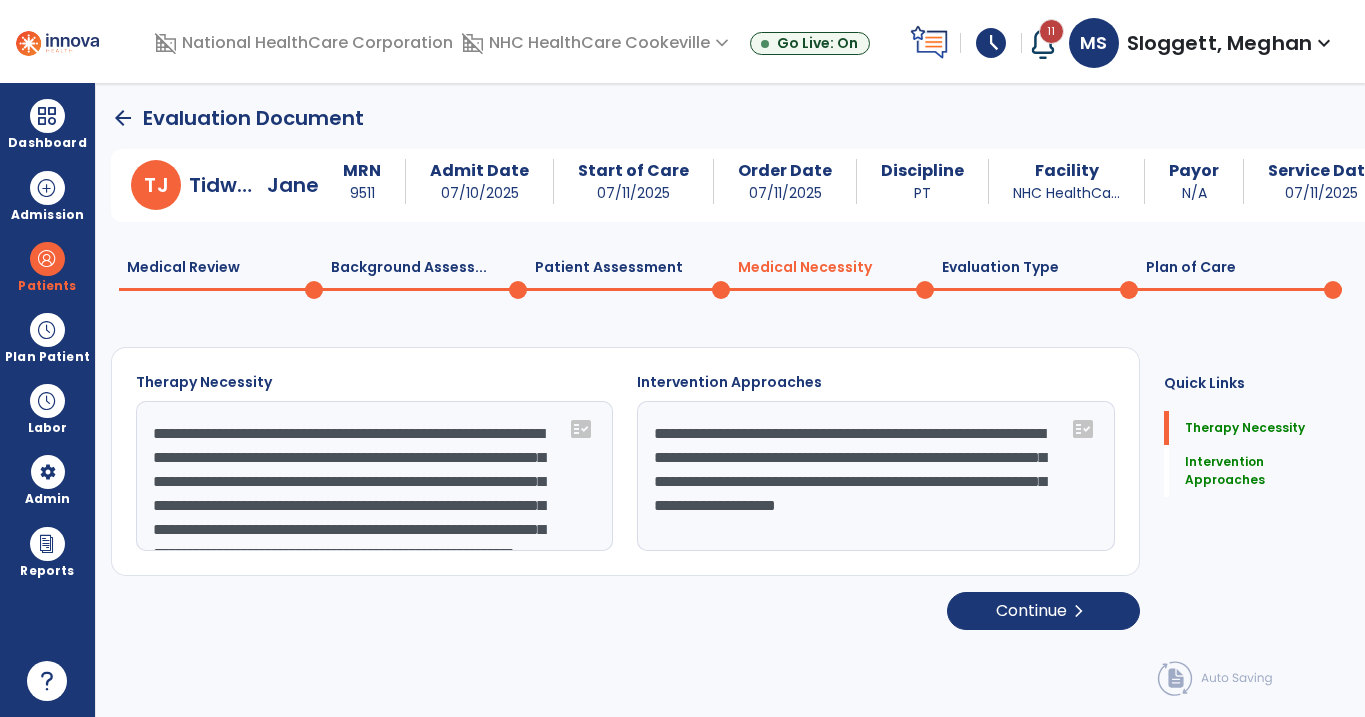click on "Plan of Care  0" 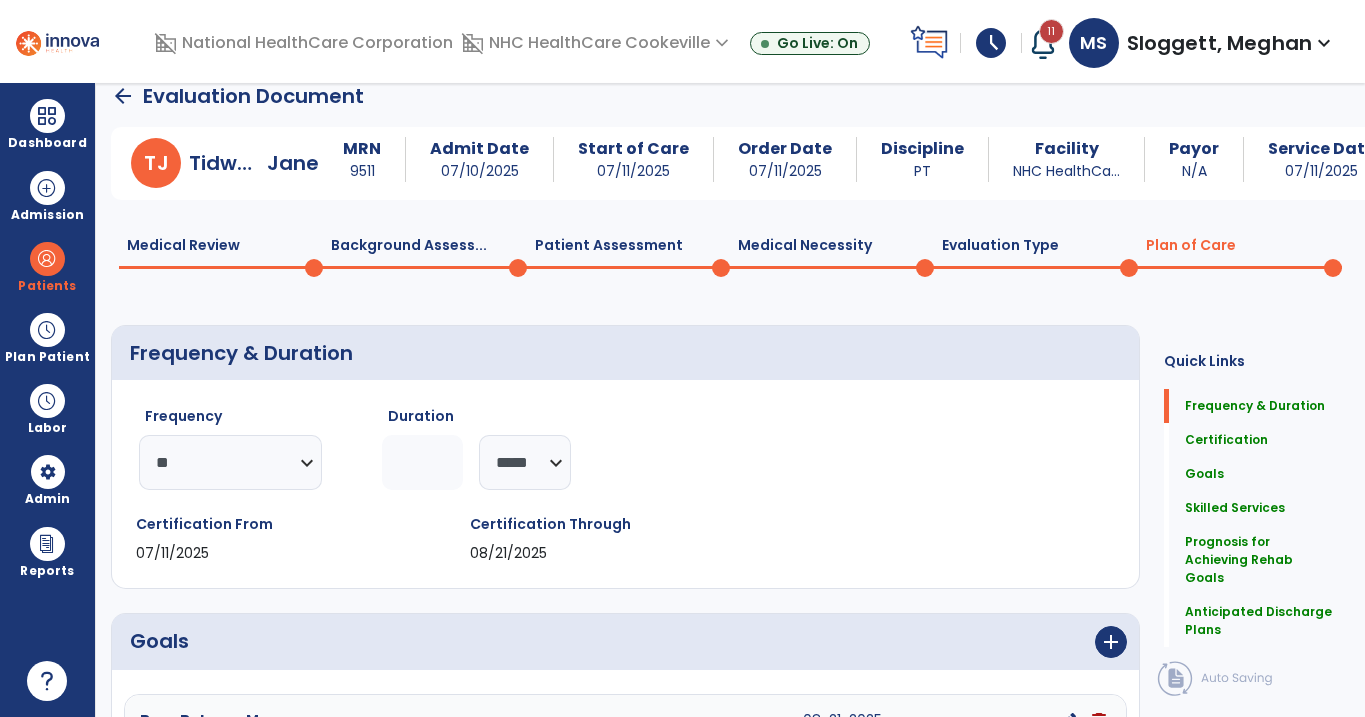 scroll, scrollTop: 0, scrollLeft: 0, axis: both 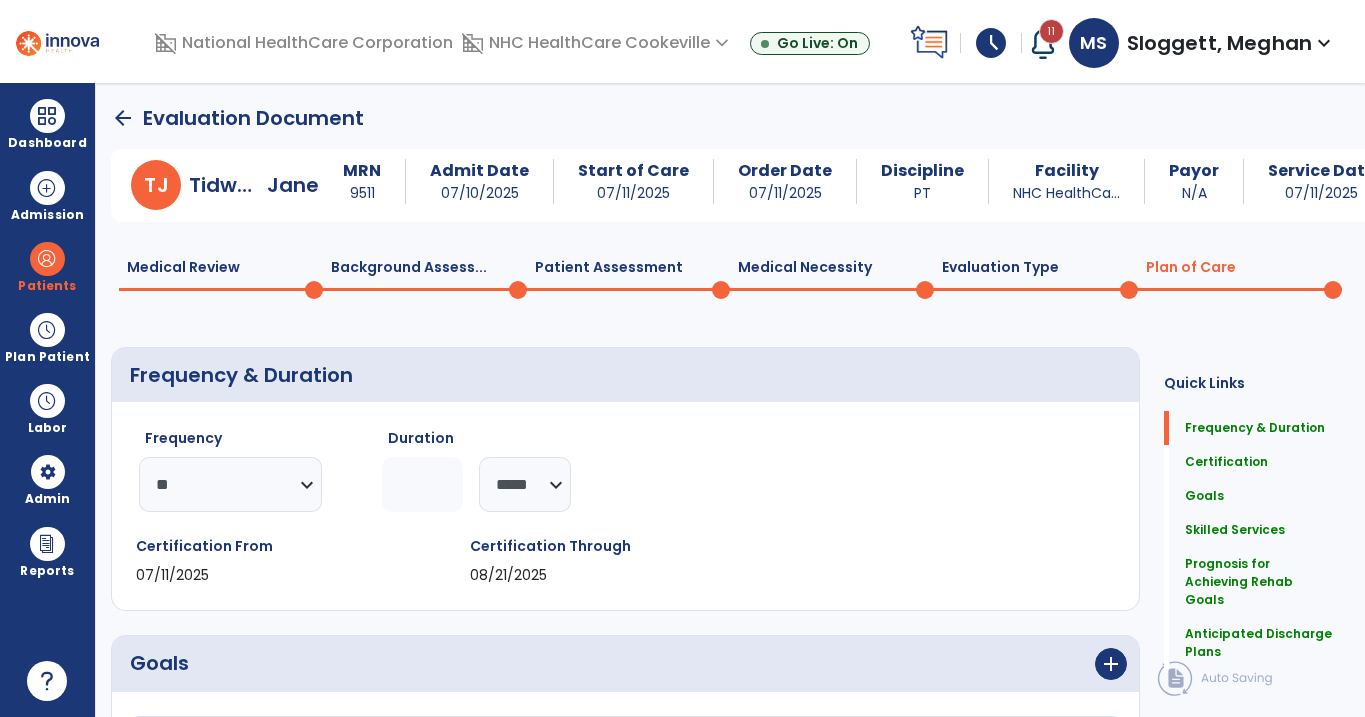 click on "Medical Review  0" 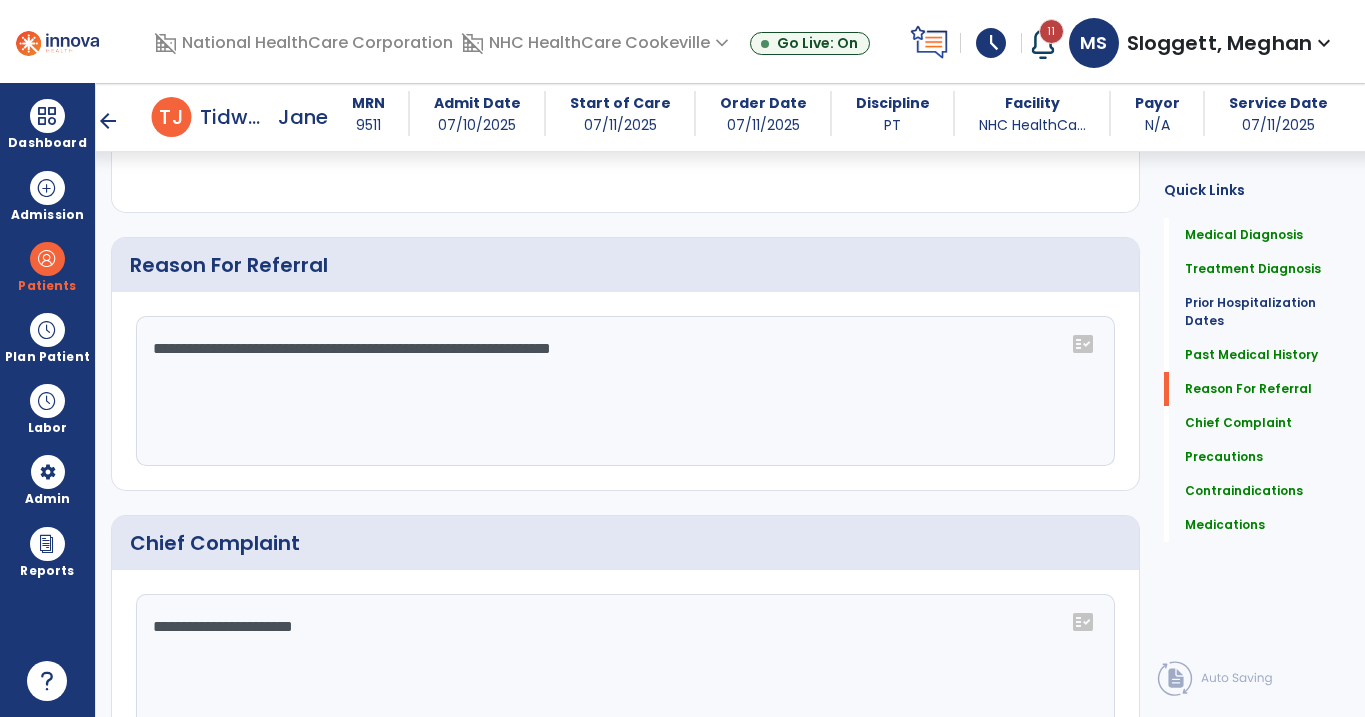 scroll, scrollTop: 1195, scrollLeft: 0, axis: vertical 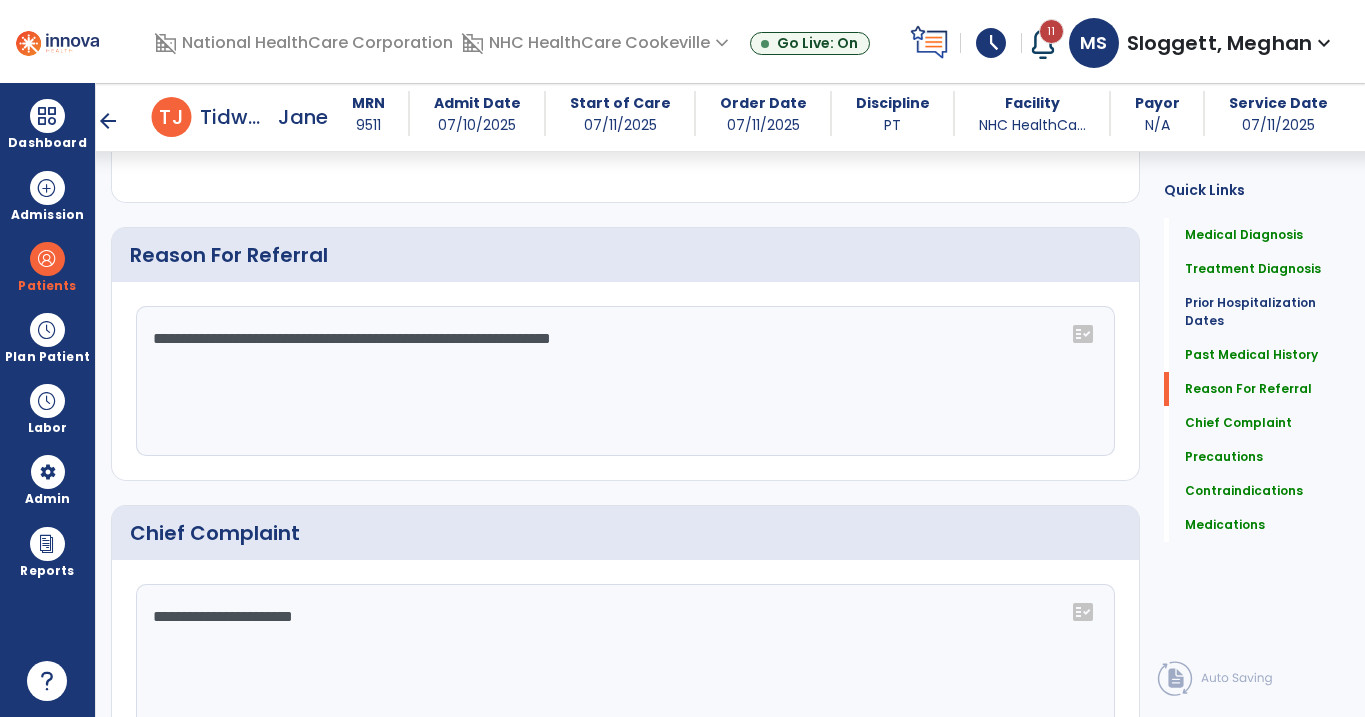 click on "**********" 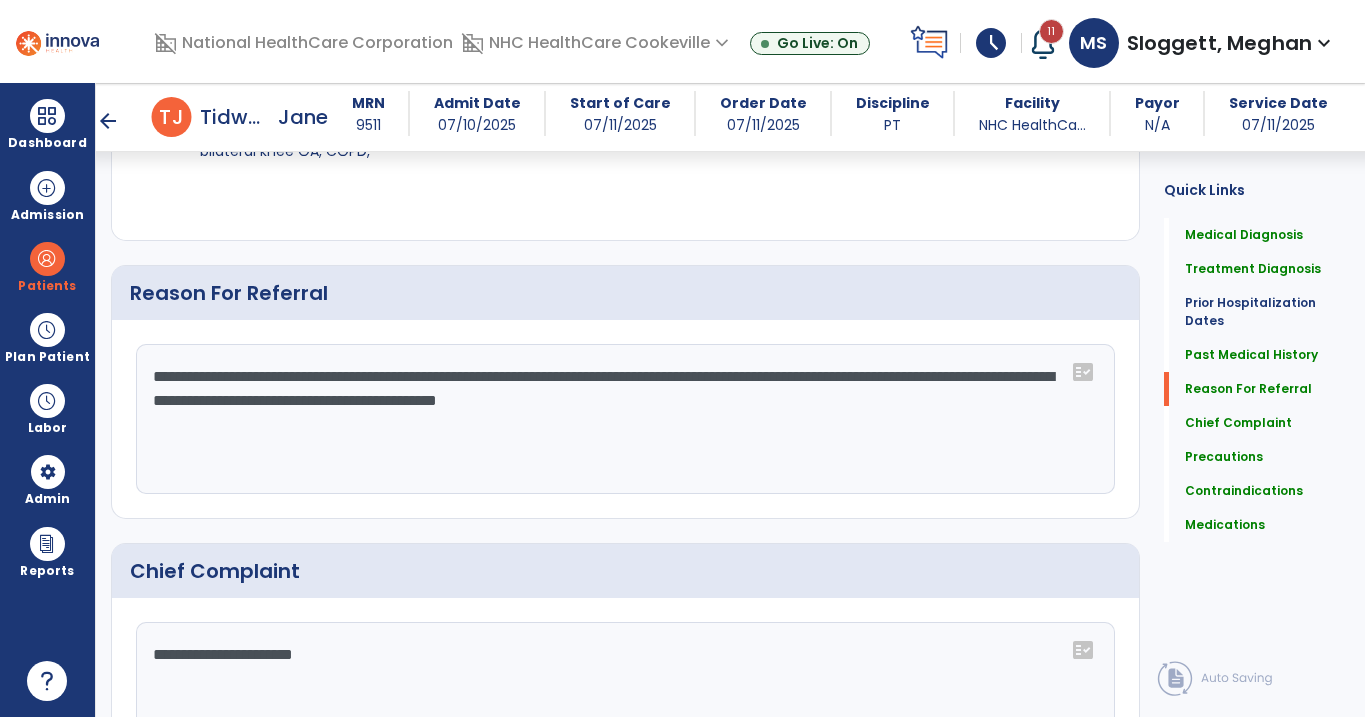 scroll, scrollTop: 1152, scrollLeft: 0, axis: vertical 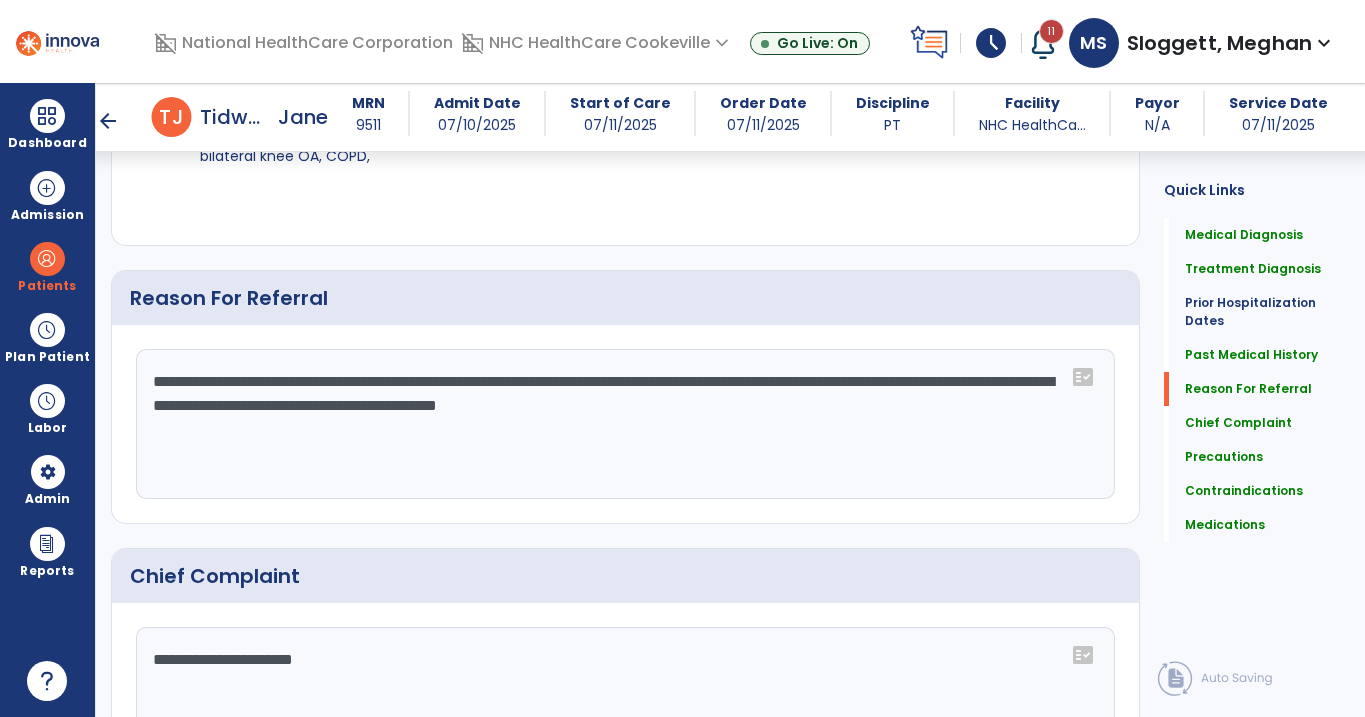 type on "**********" 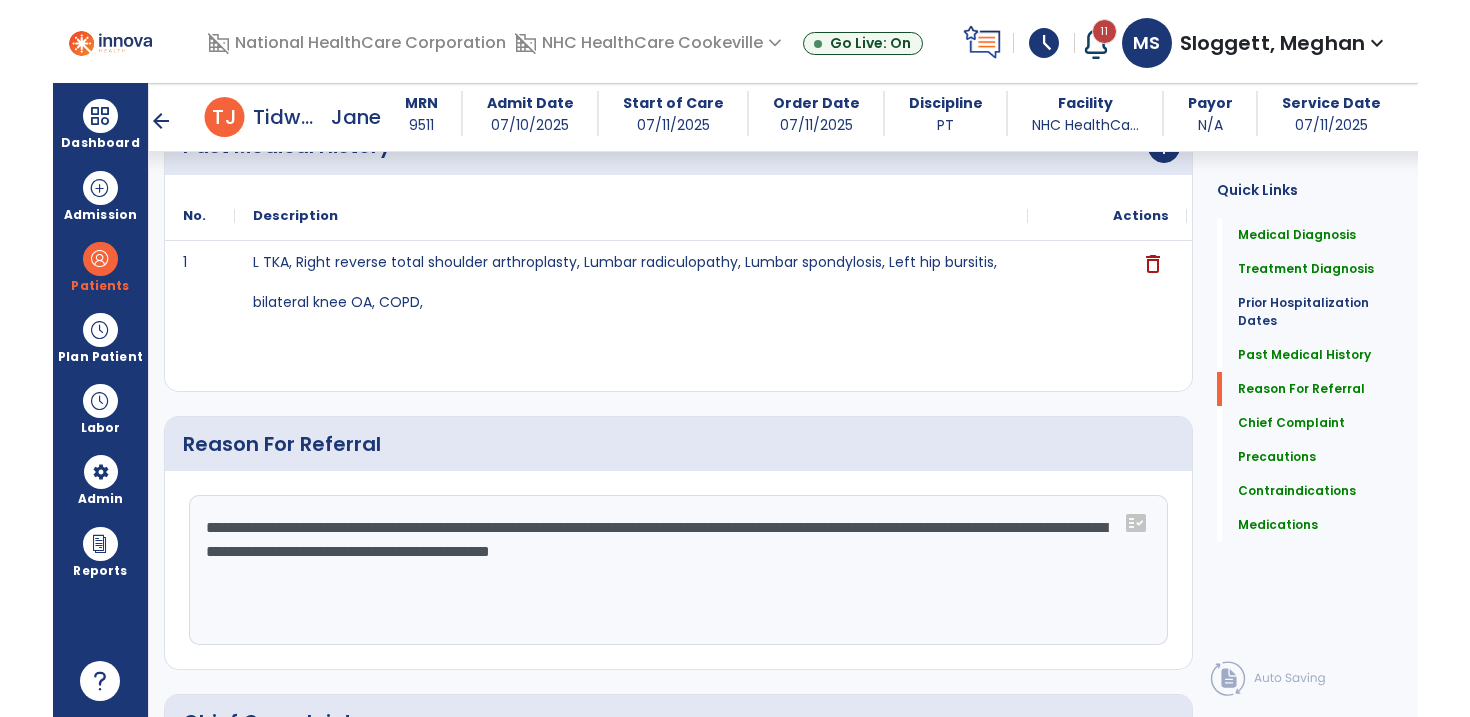 scroll, scrollTop: 882, scrollLeft: 0, axis: vertical 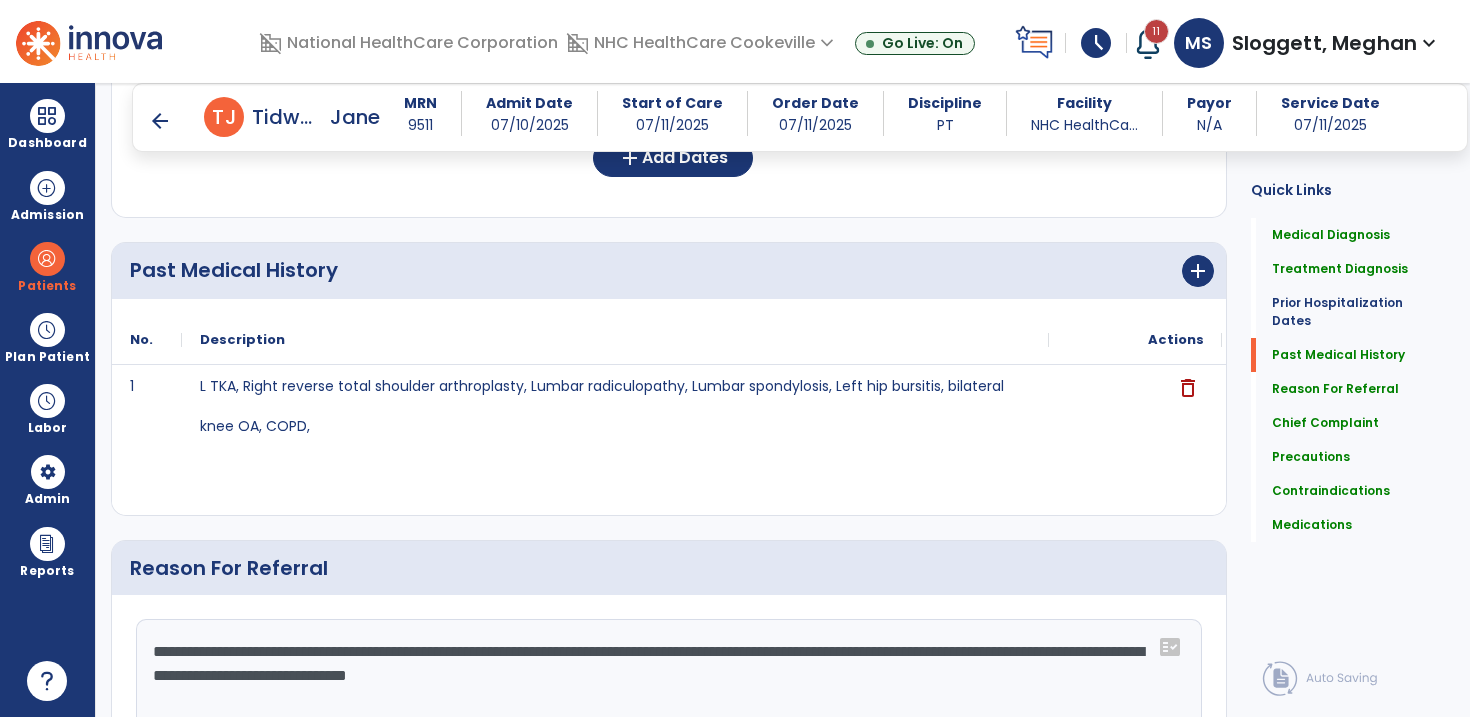 click on "arrow_back" at bounding box center [160, 121] 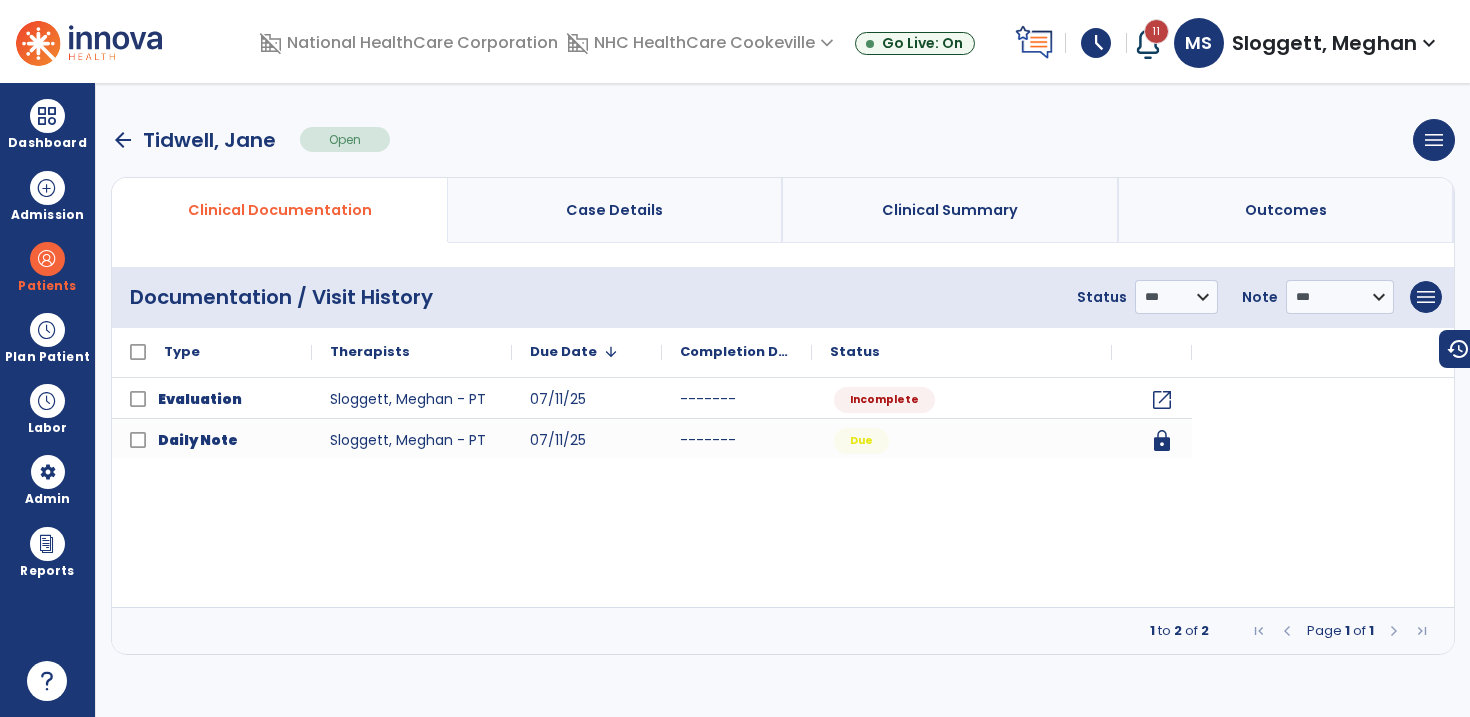scroll, scrollTop: 0, scrollLeft: 0, axis: both 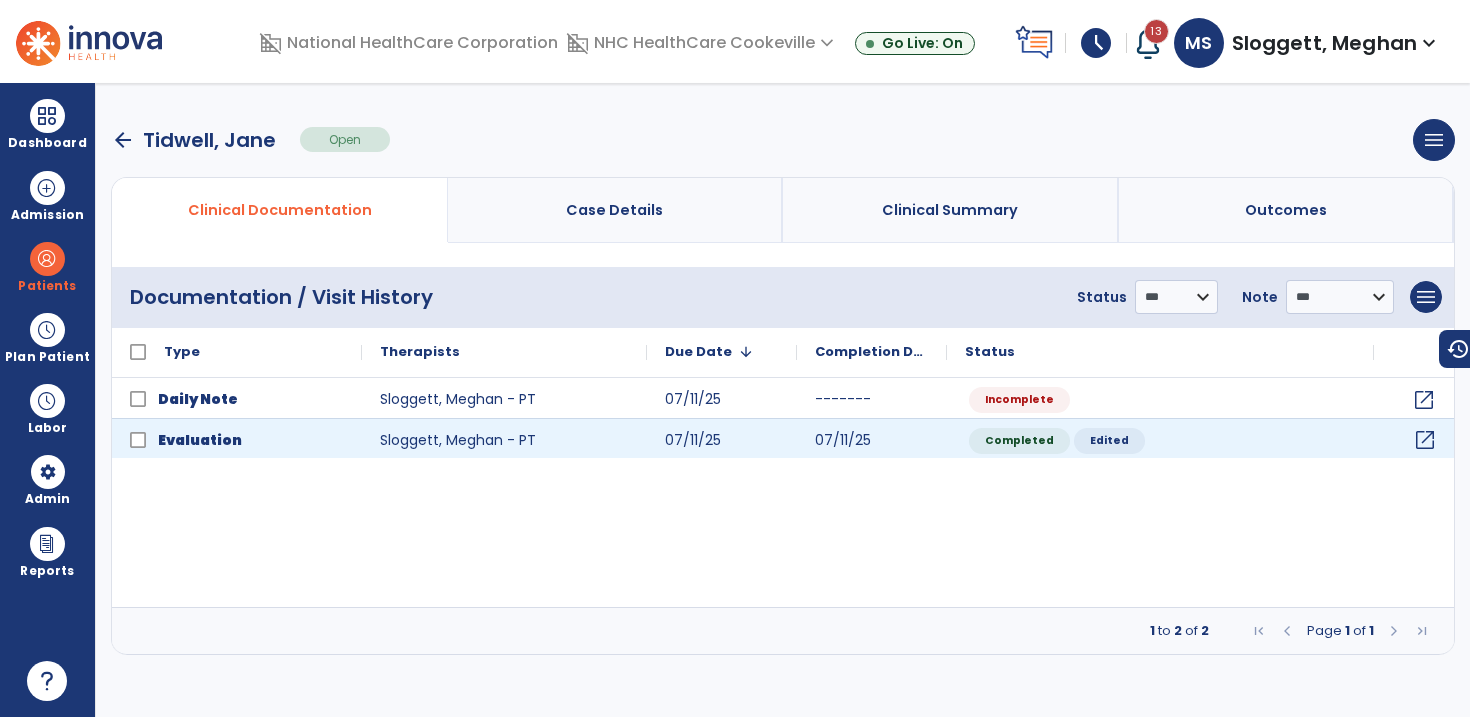 click on "open_in_new" 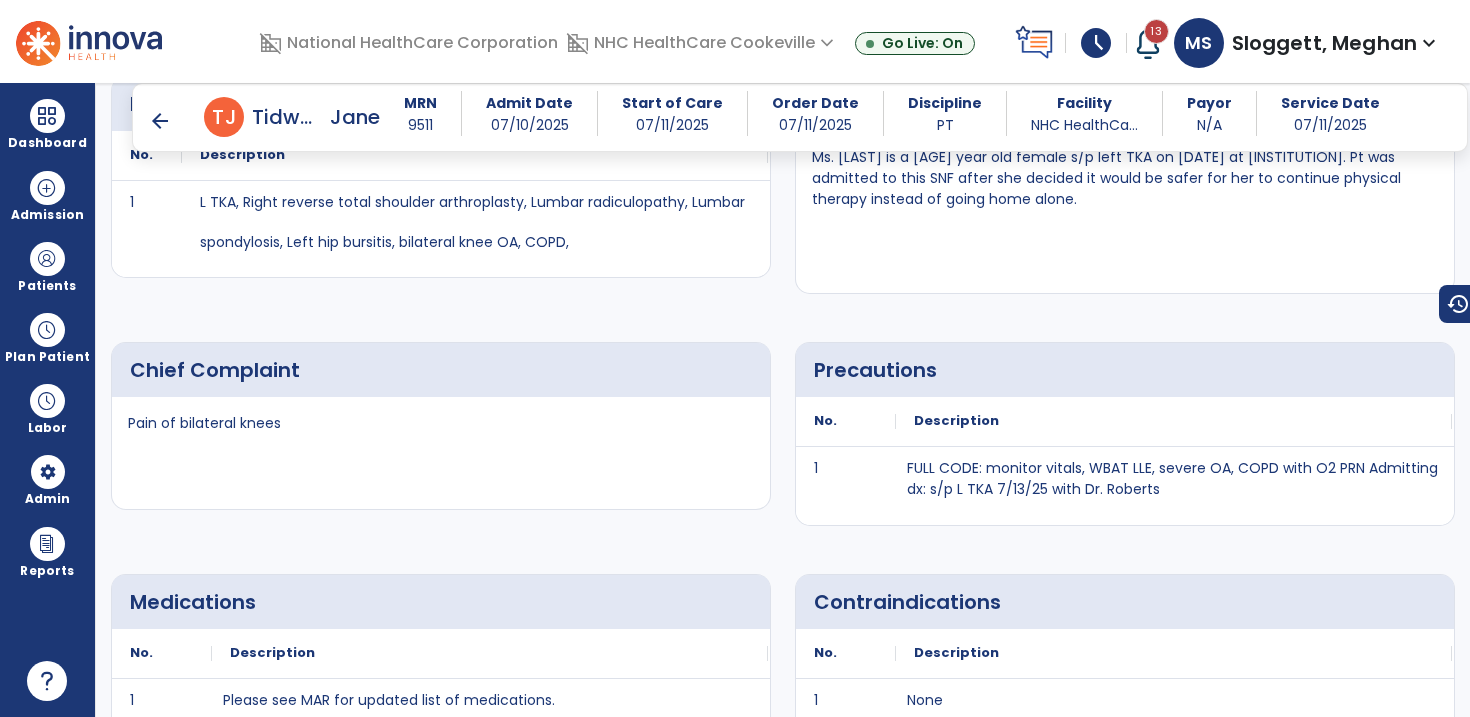 scroll, scrollTop: 0, scrollLeft: 0, axis: both 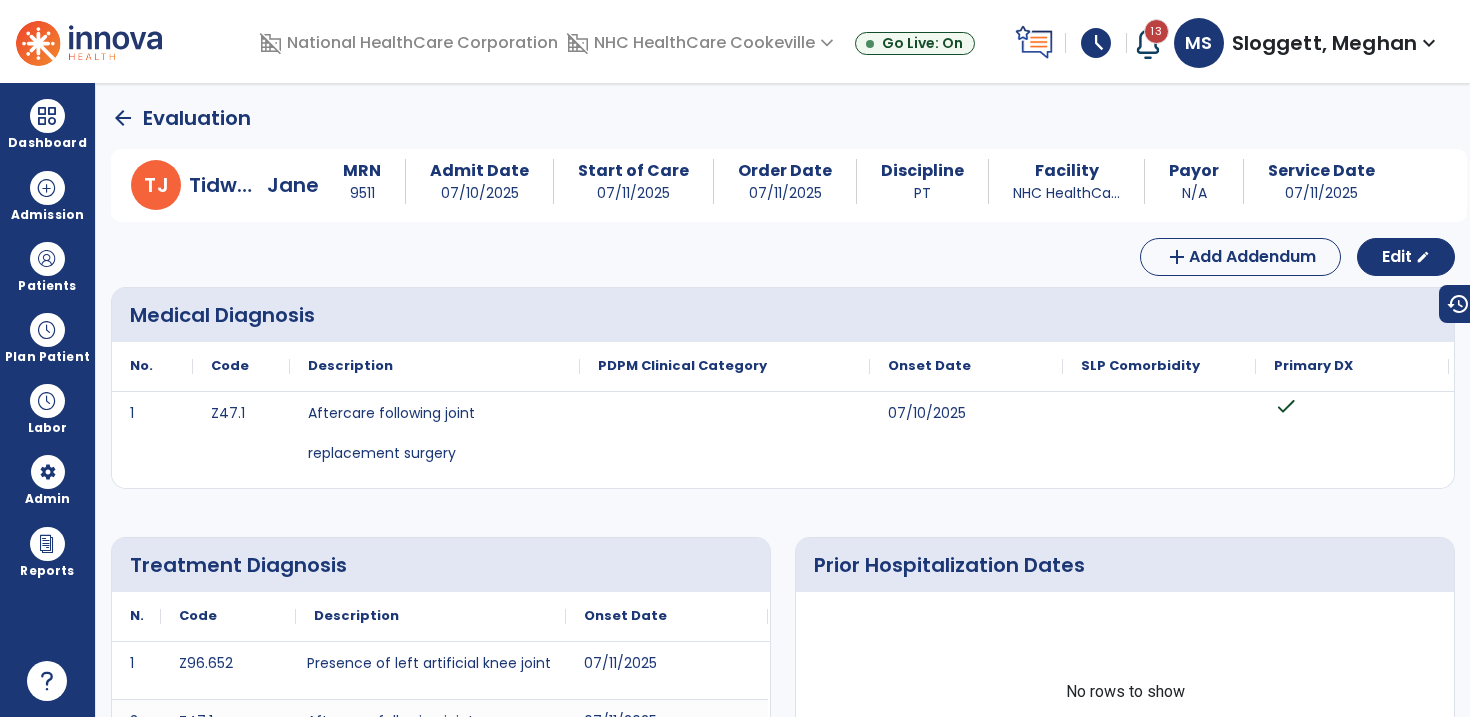 click on "arrow_back" 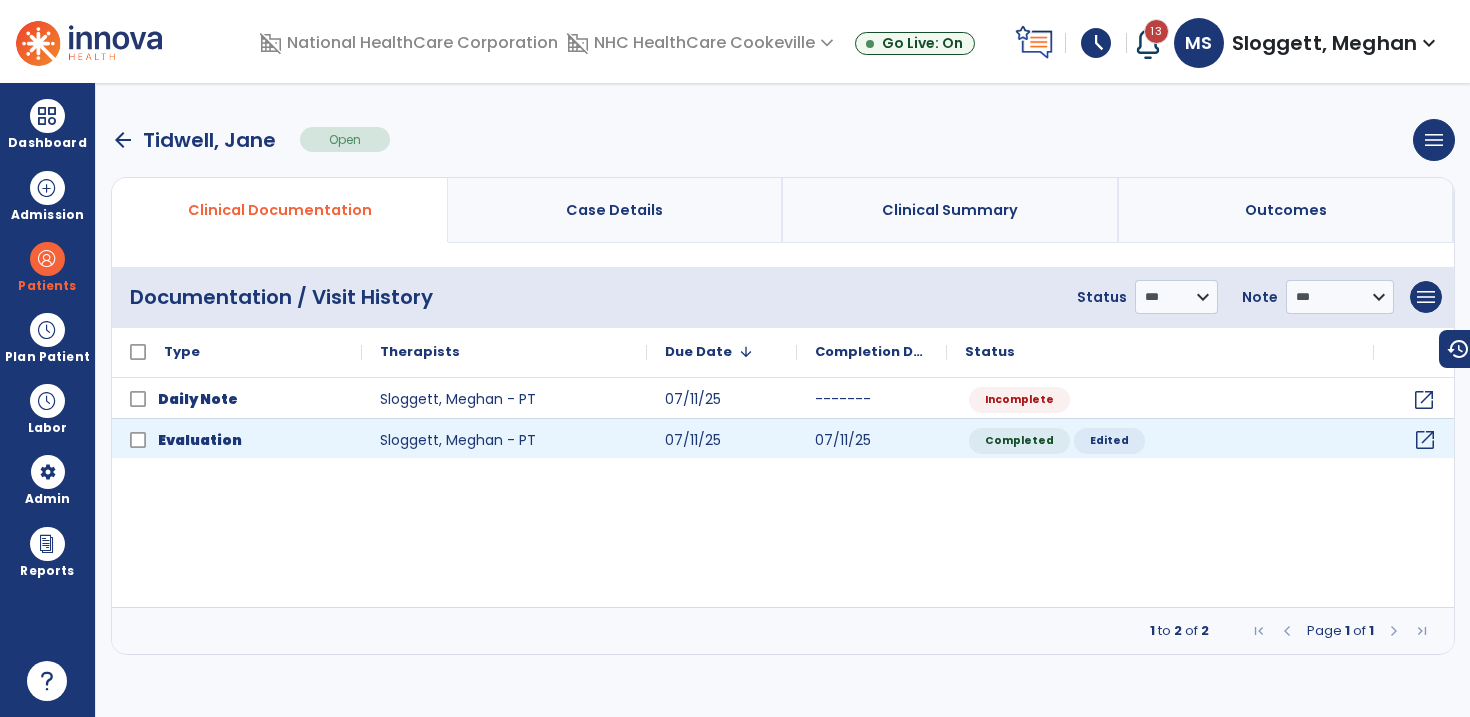 click on "open_in_new" 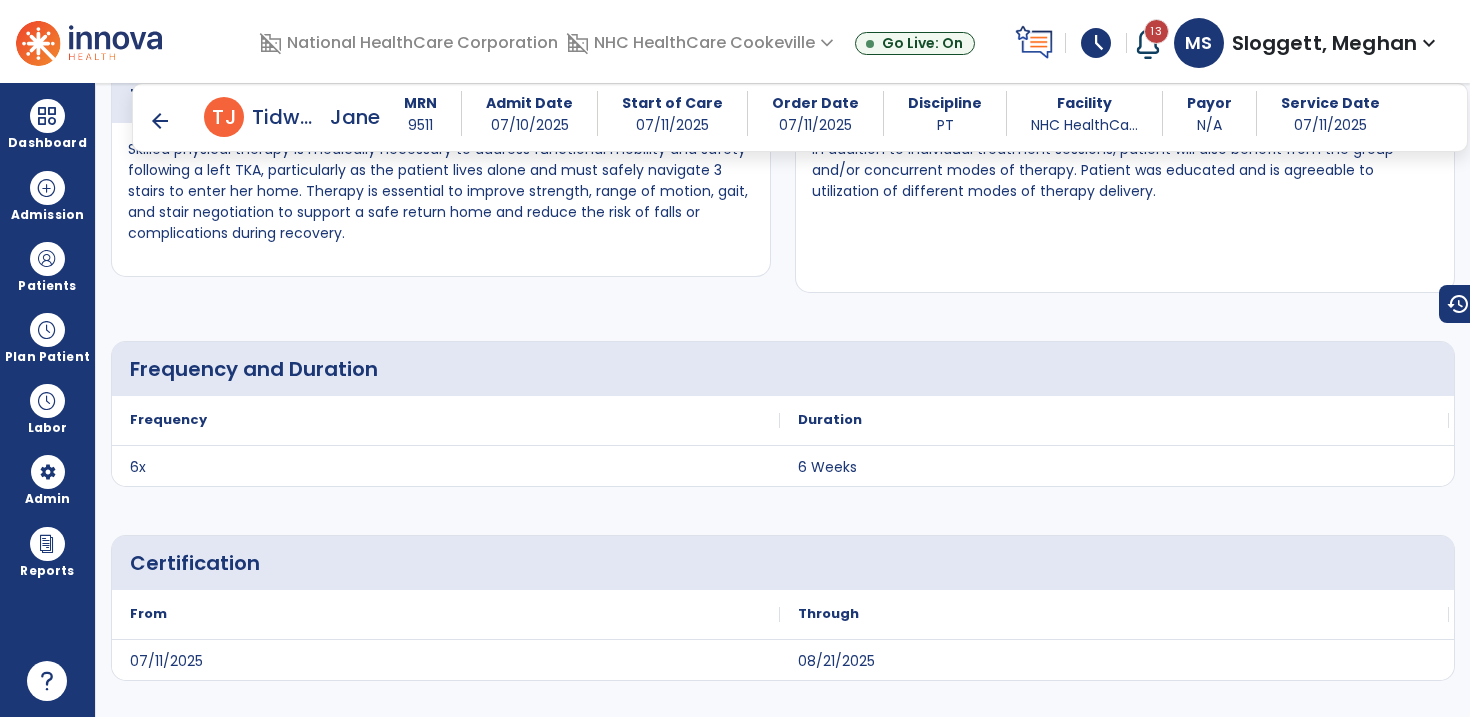 scroll, scrollTop: 3869, scrollLeft: 0, axis: vertical 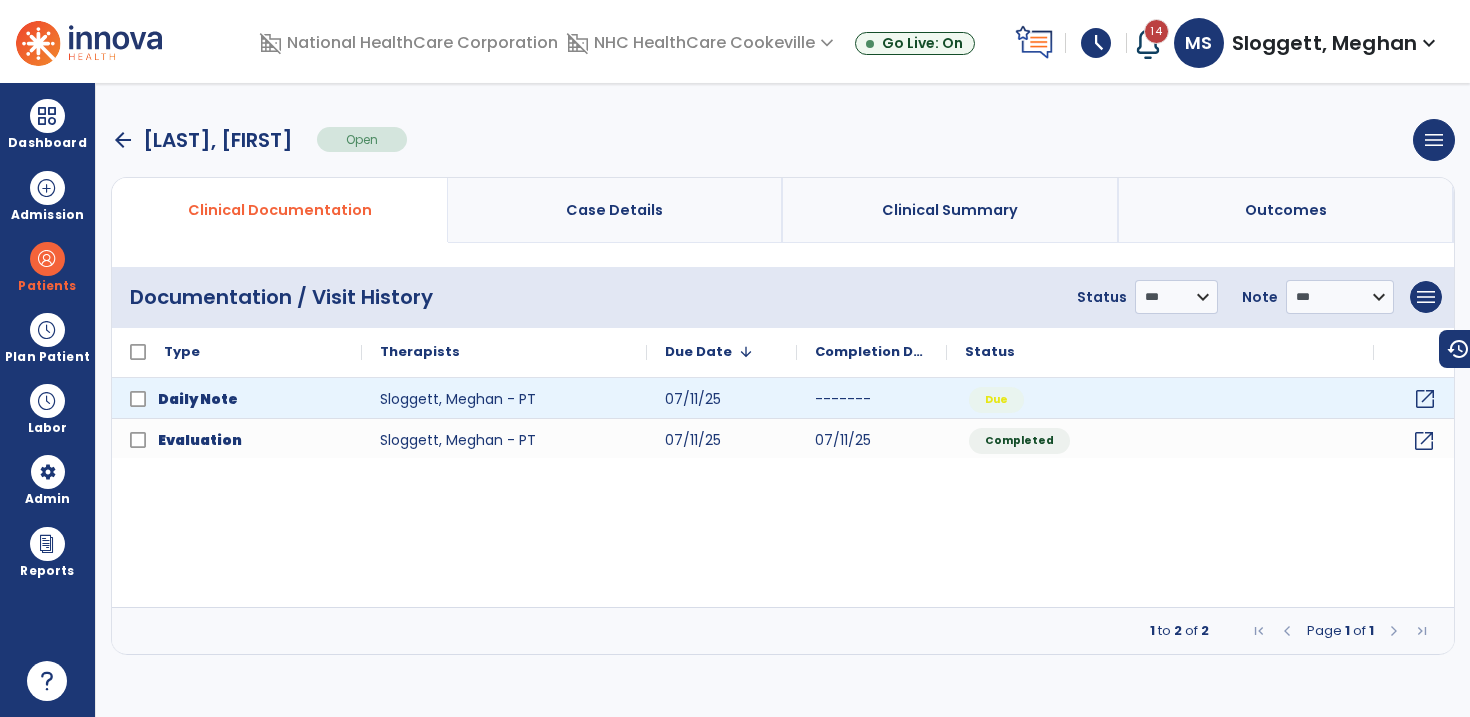 click on "open_in_new" 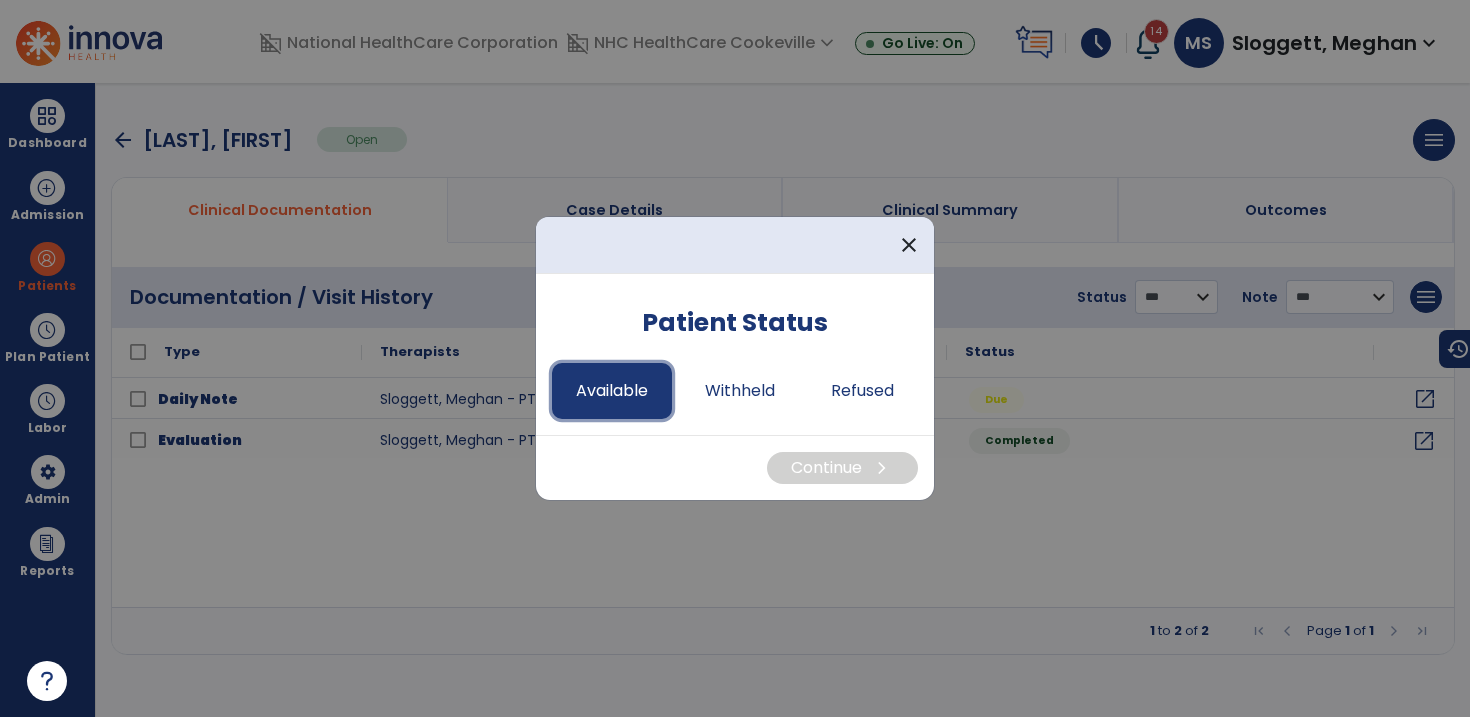 click on "Available" at bounding box center (612, 391) 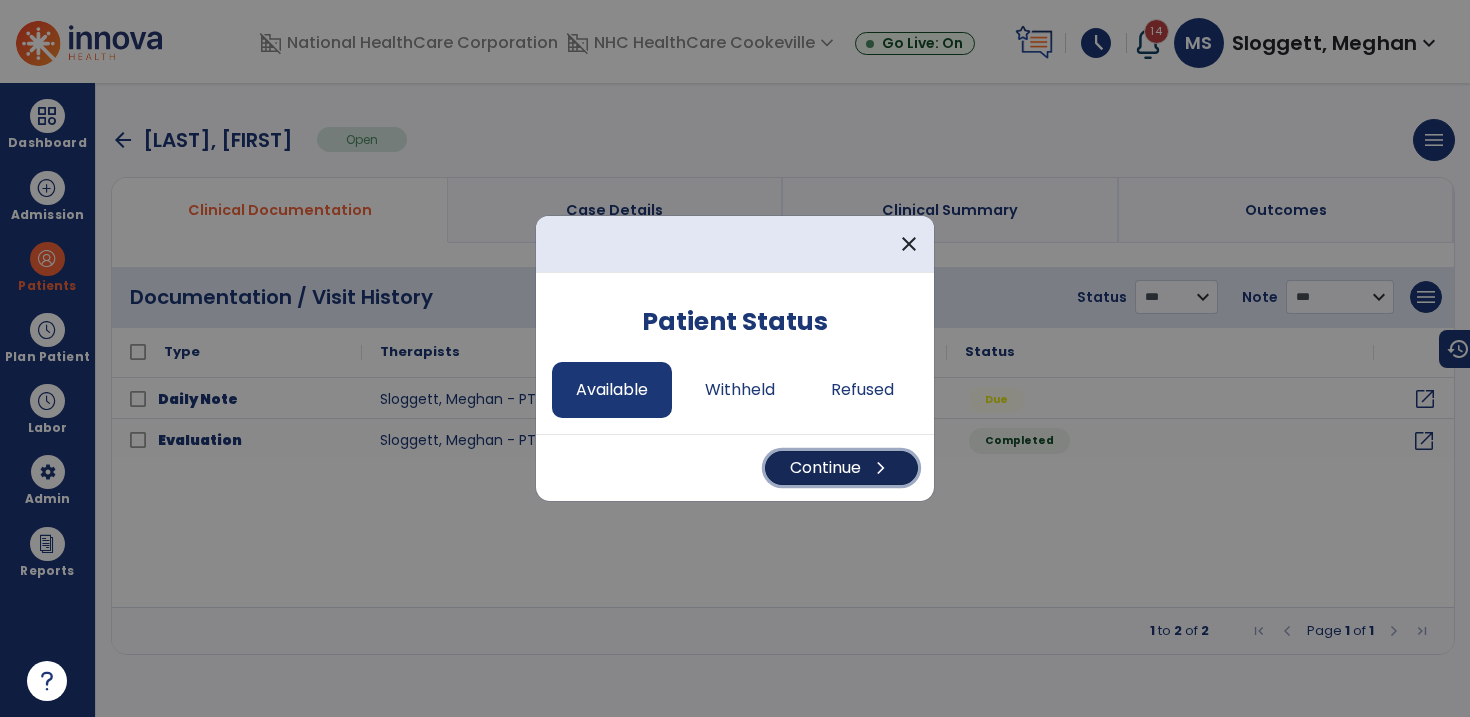 click on "Continue   chevron_right" at bounding box center (841, 468) 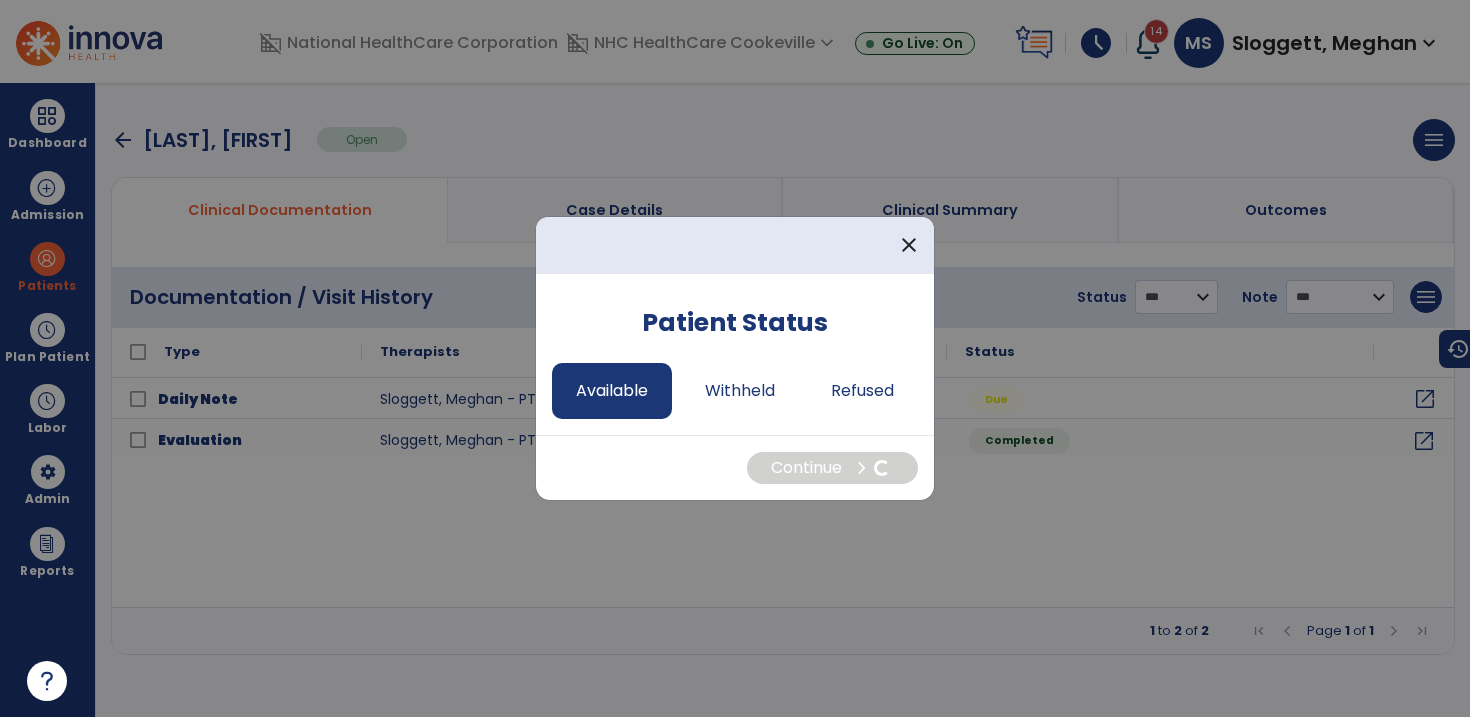 select on "*" 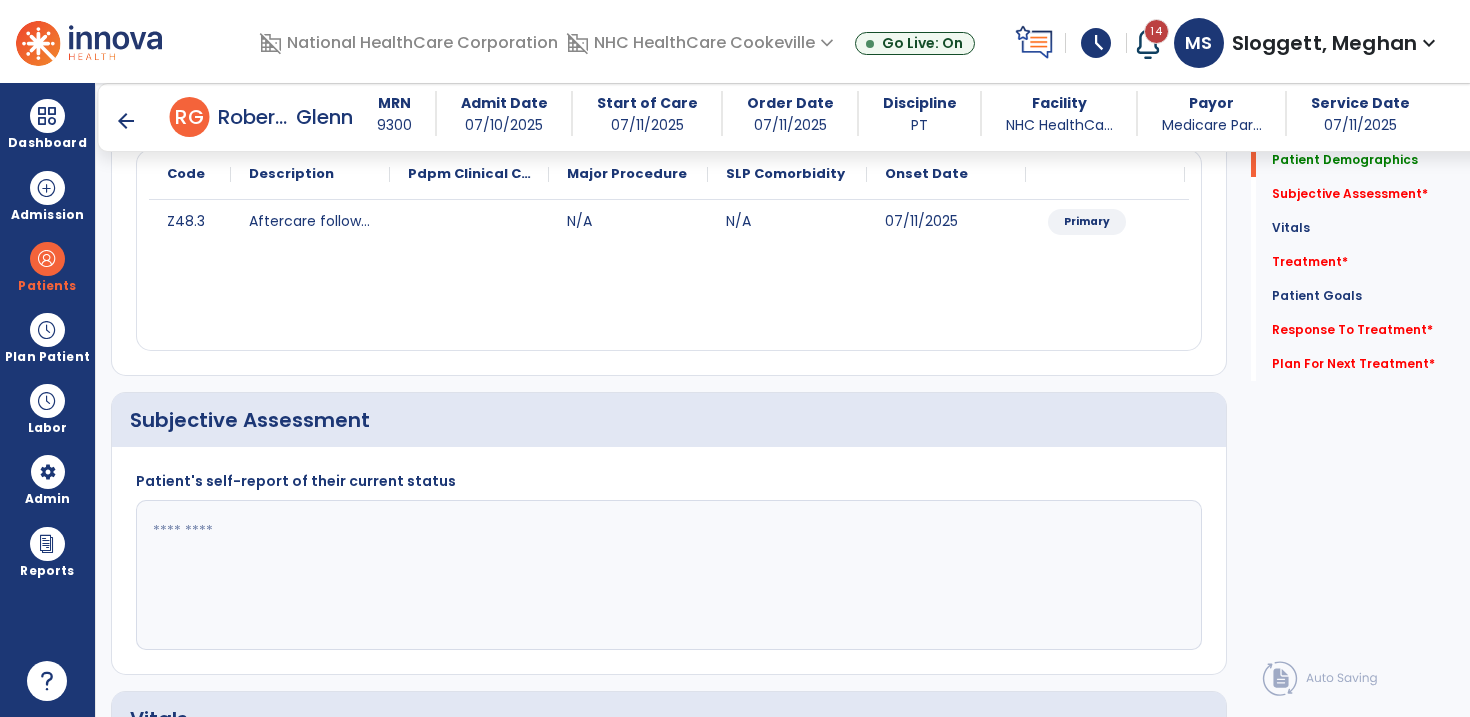 scroll, scrollTop: 261, scrollLeft: 0, axis: vertical 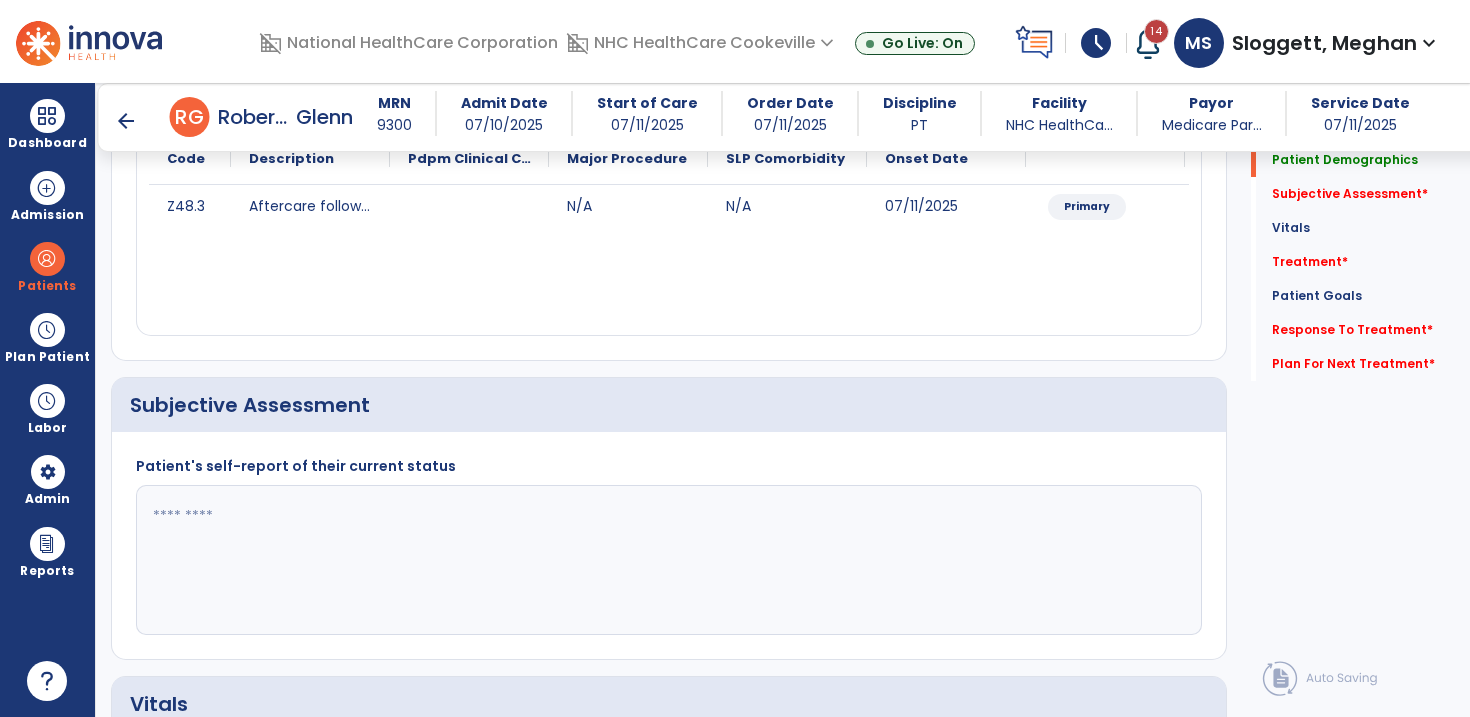 click 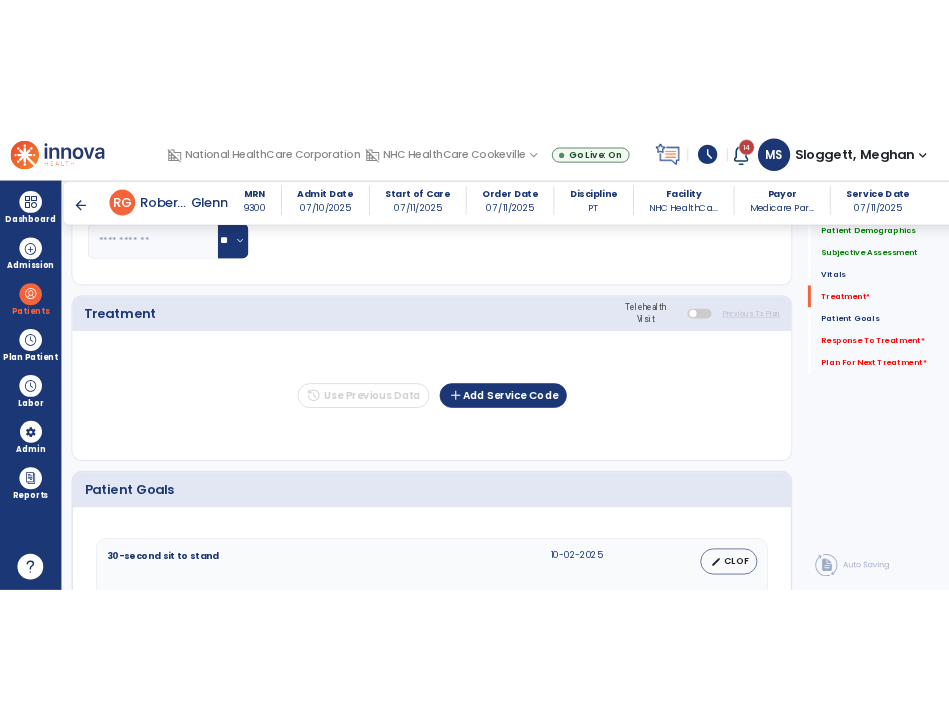 scroll, scrollTop: 1107, scrollLeft: 0, axis: vertical 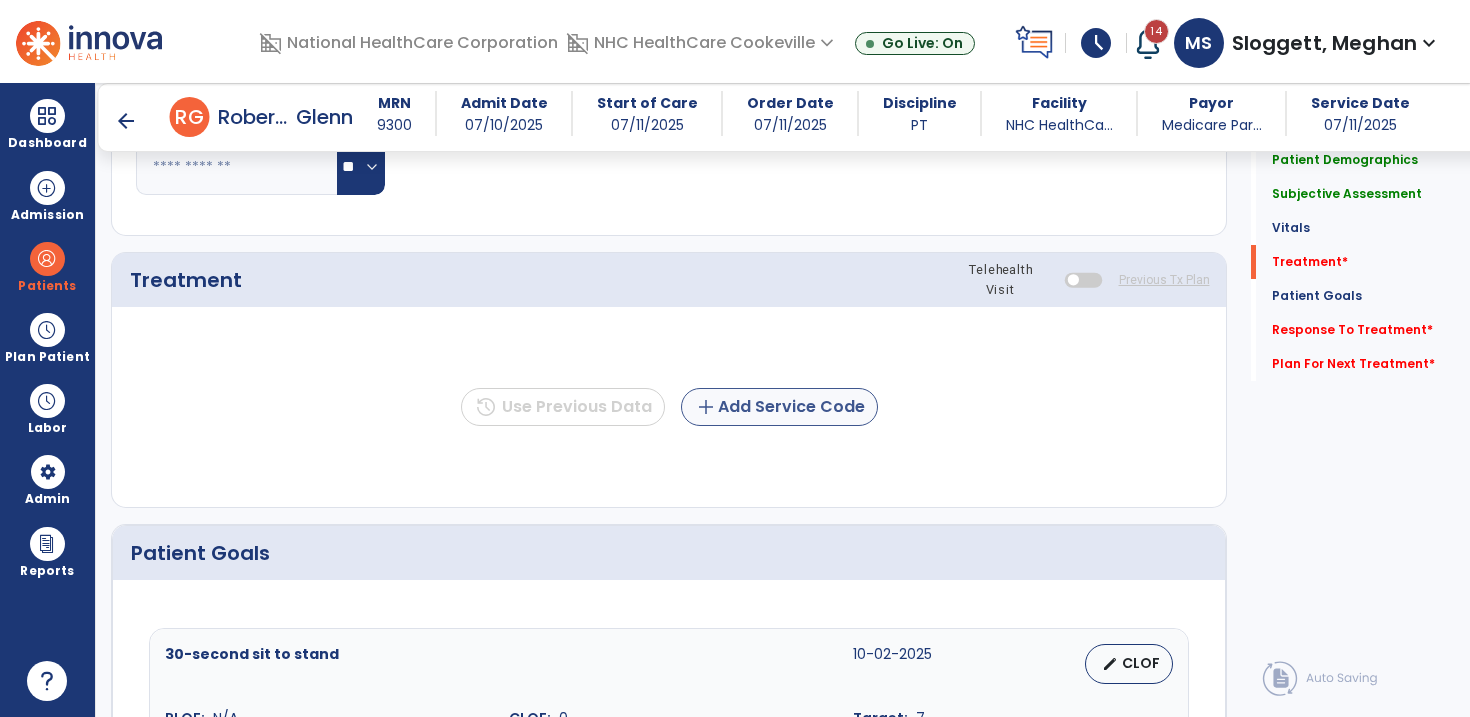 type on "**********" 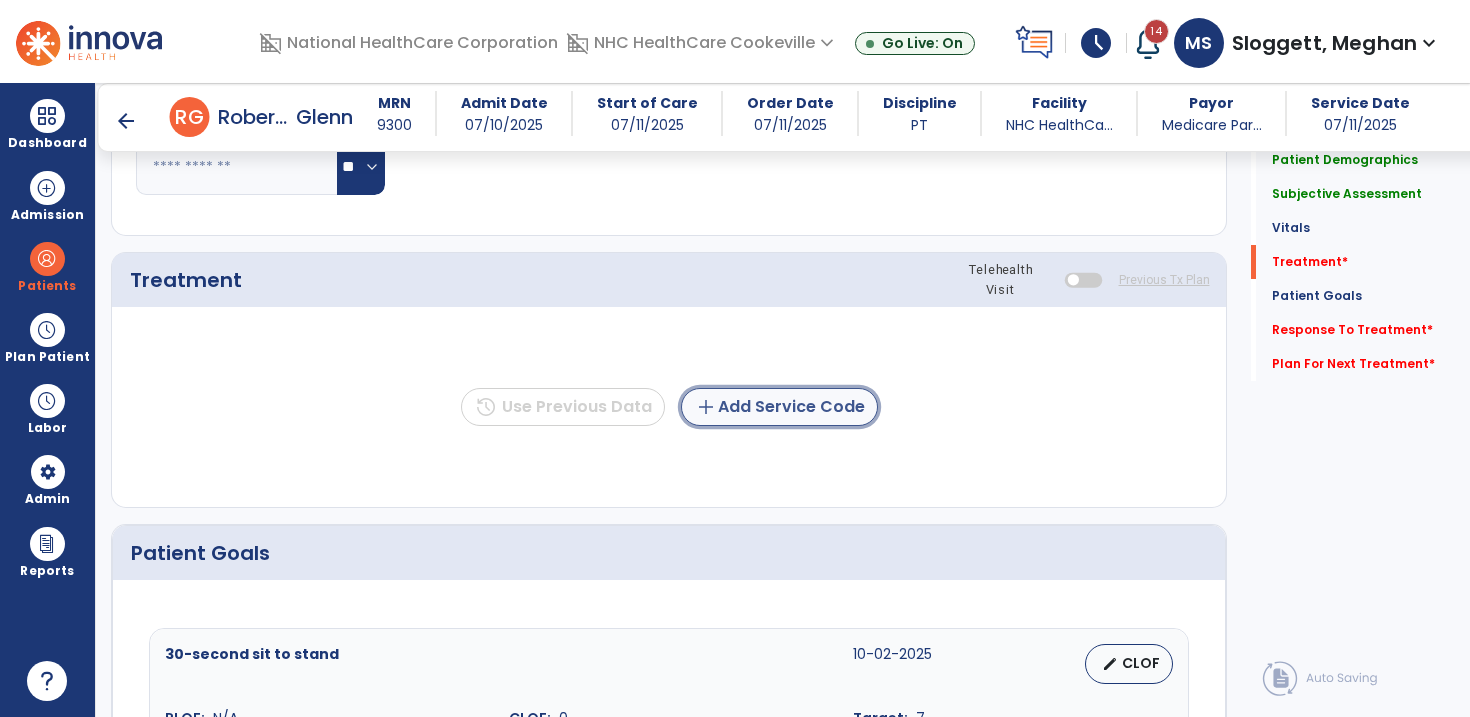click on "add  Add Service Code" 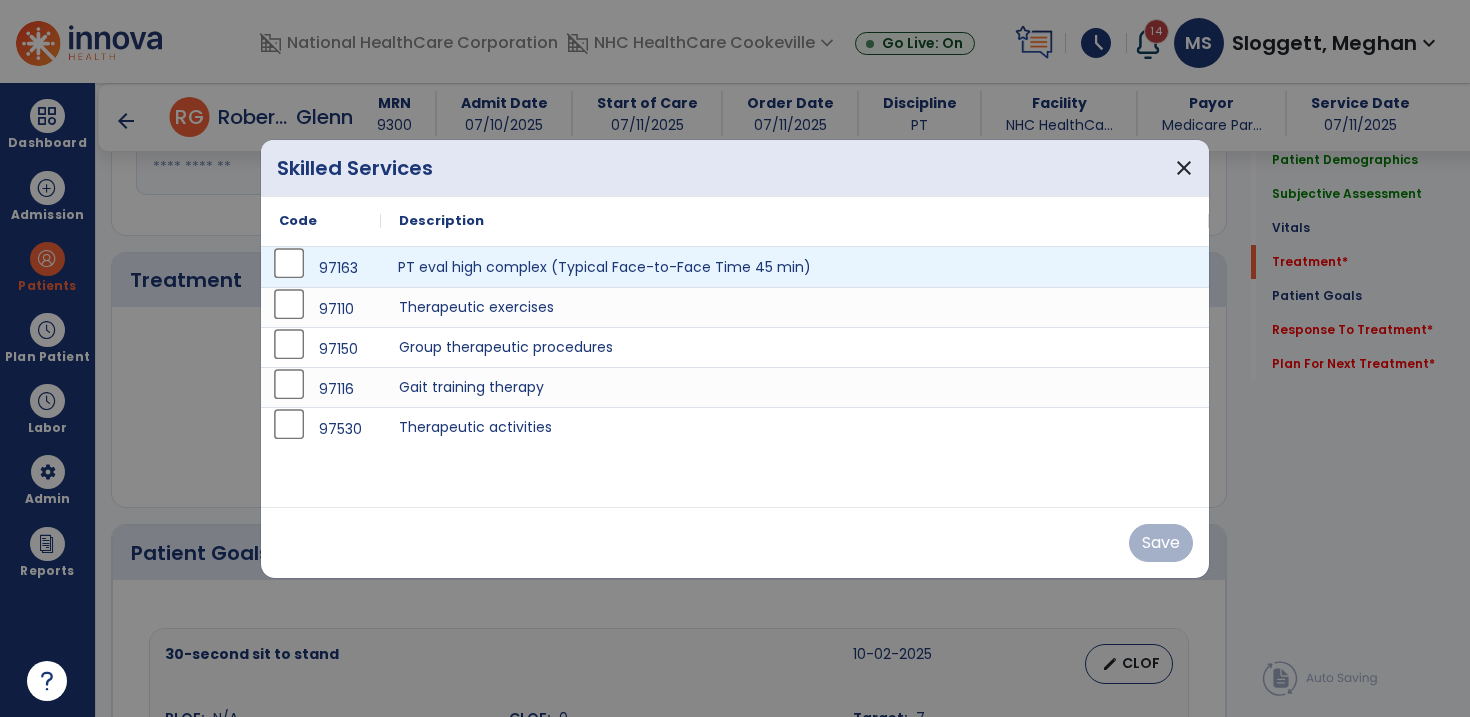 click on "PT eval high complex (Typical Face-to-Face Time 45 min)" at bounding box center (795, 267) 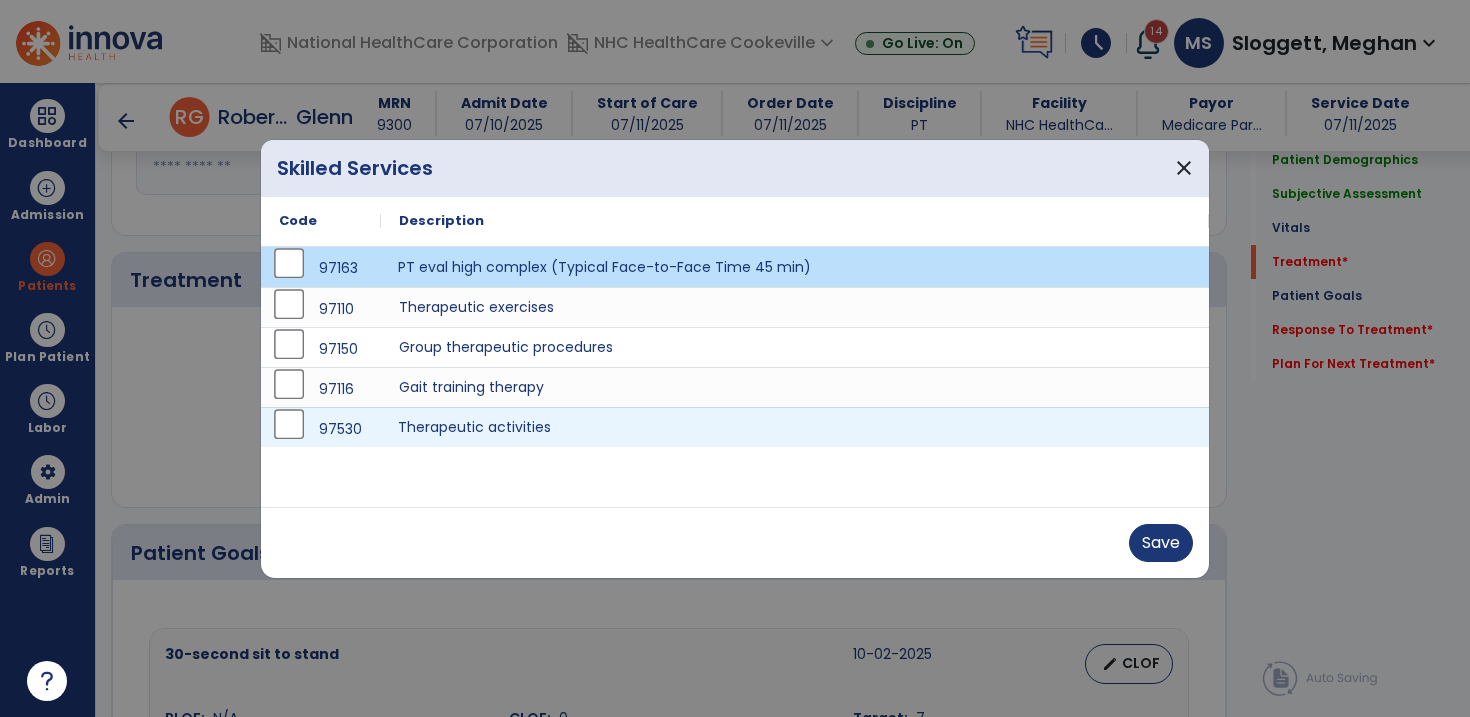 click on "Therapeutic activities" at bounding box center [795, 427] 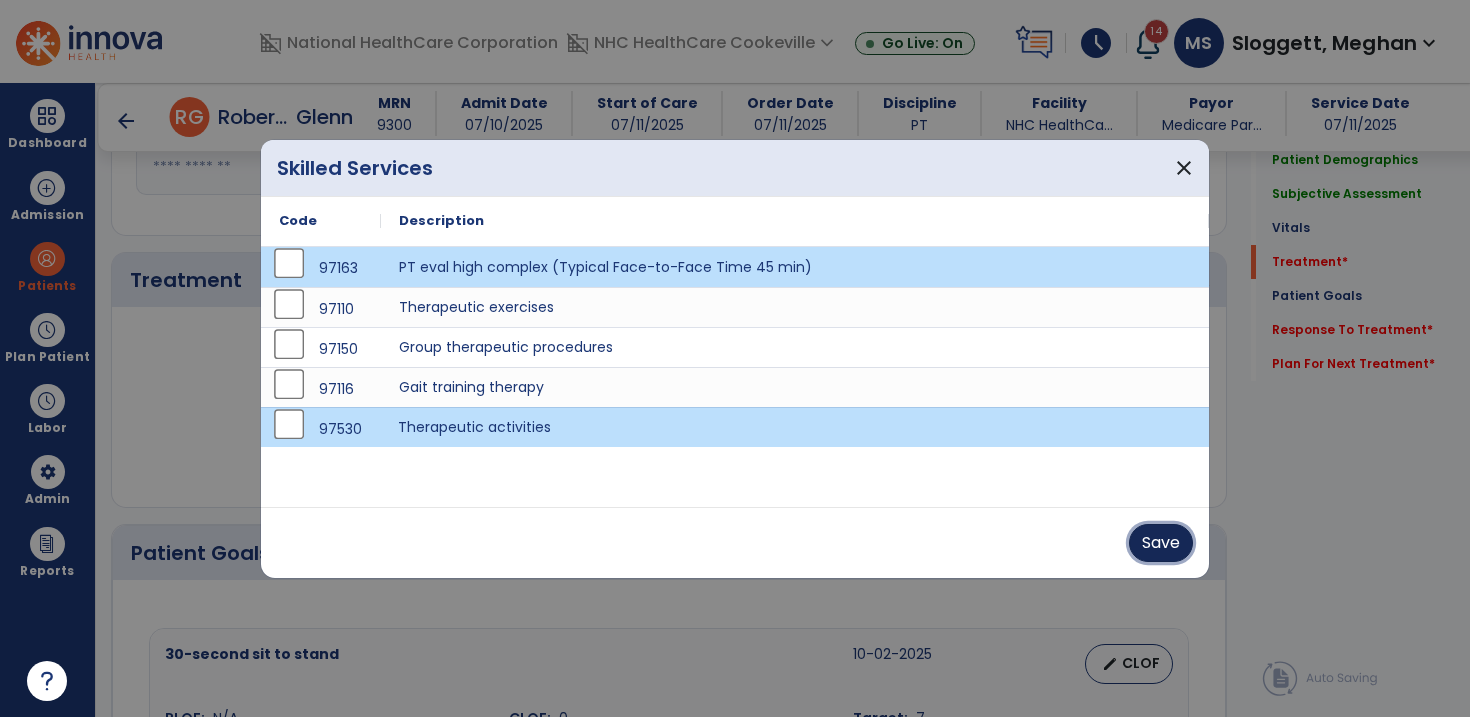 click on "Save" at bounding box center (1161, 543) 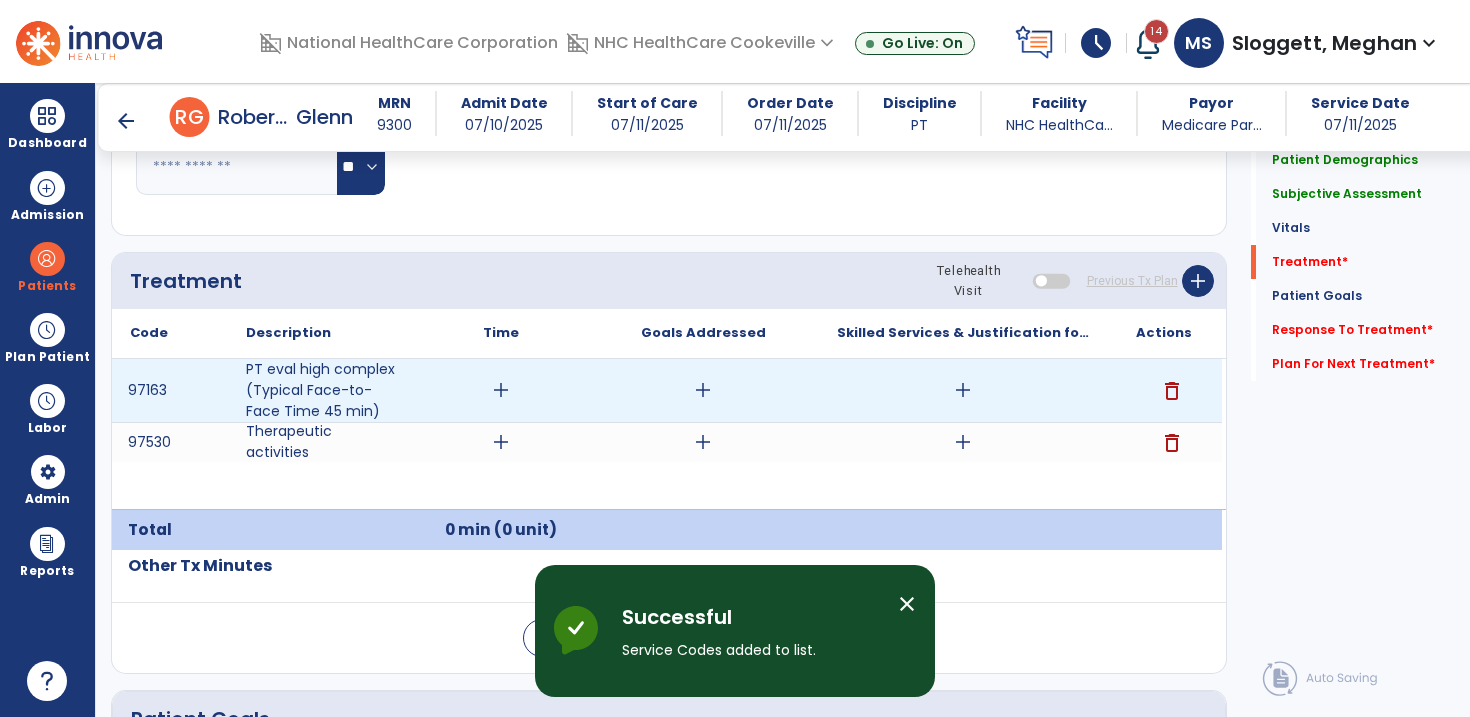 click on "add" at bounding box center (501, 390) 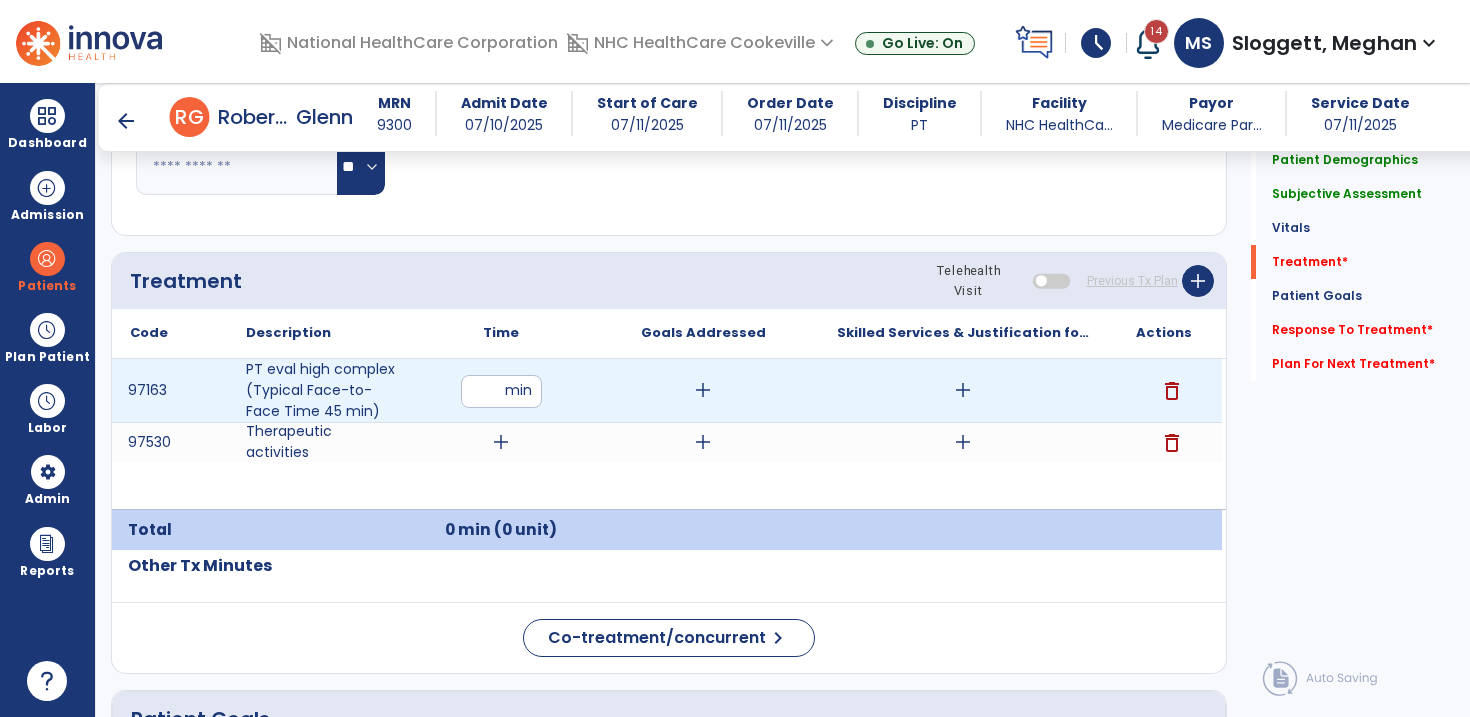 type on "**" 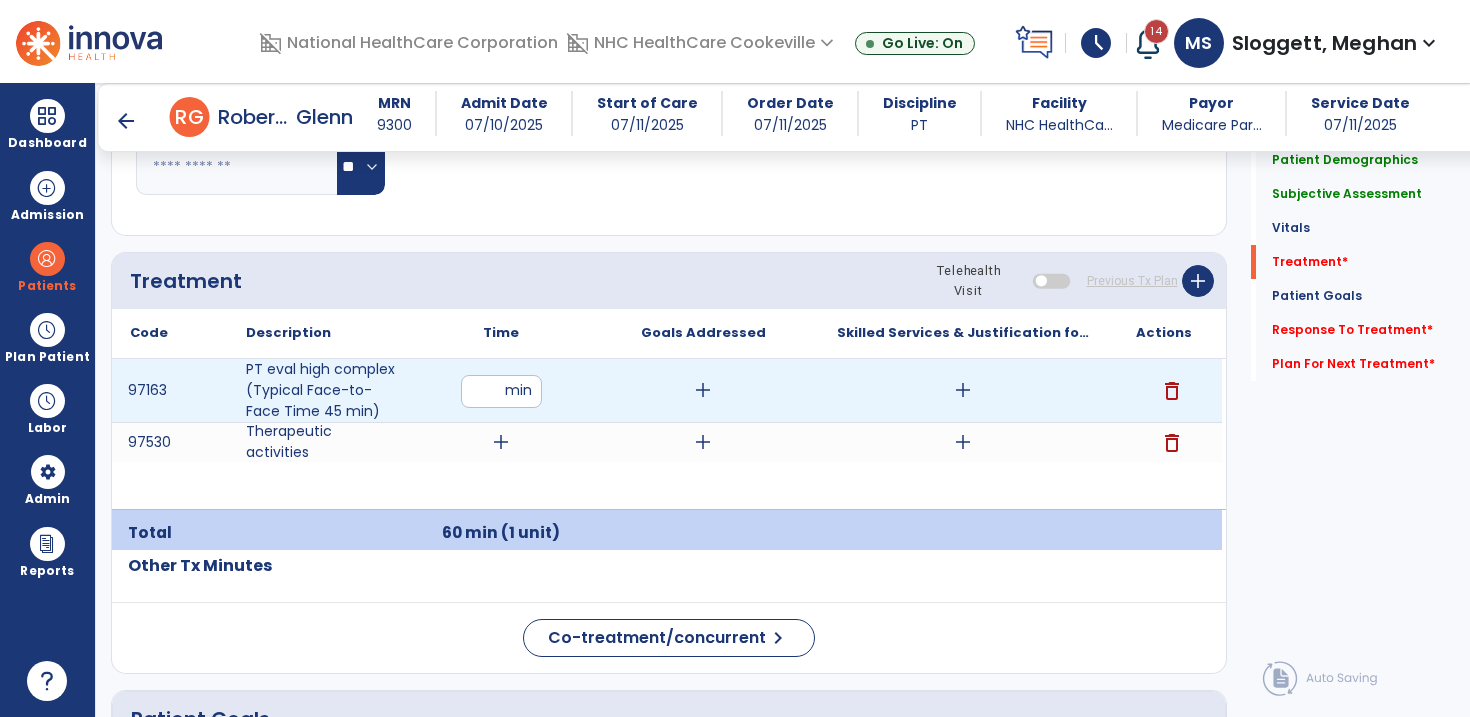 click on "add" at bounding box center [963, 390] 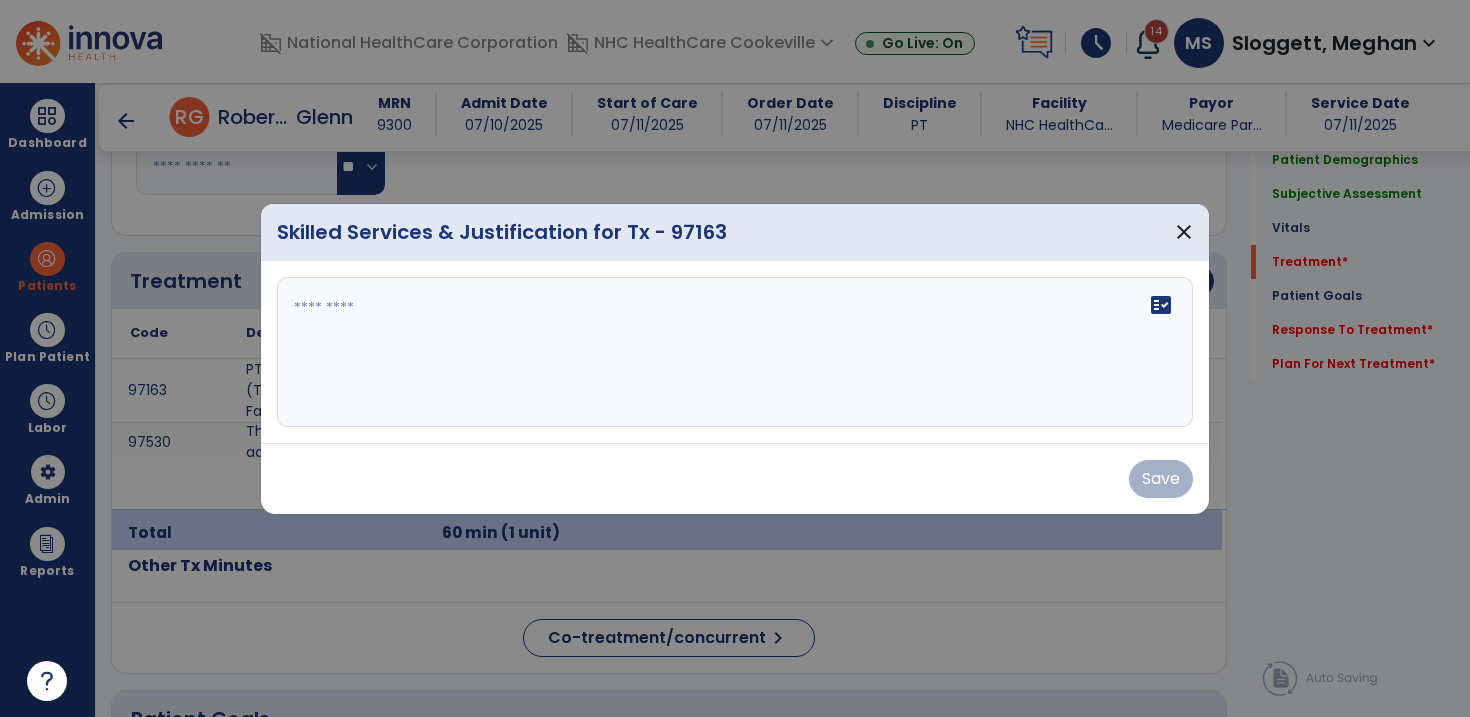 click on "fact_check" at bounding box center (735, 352) 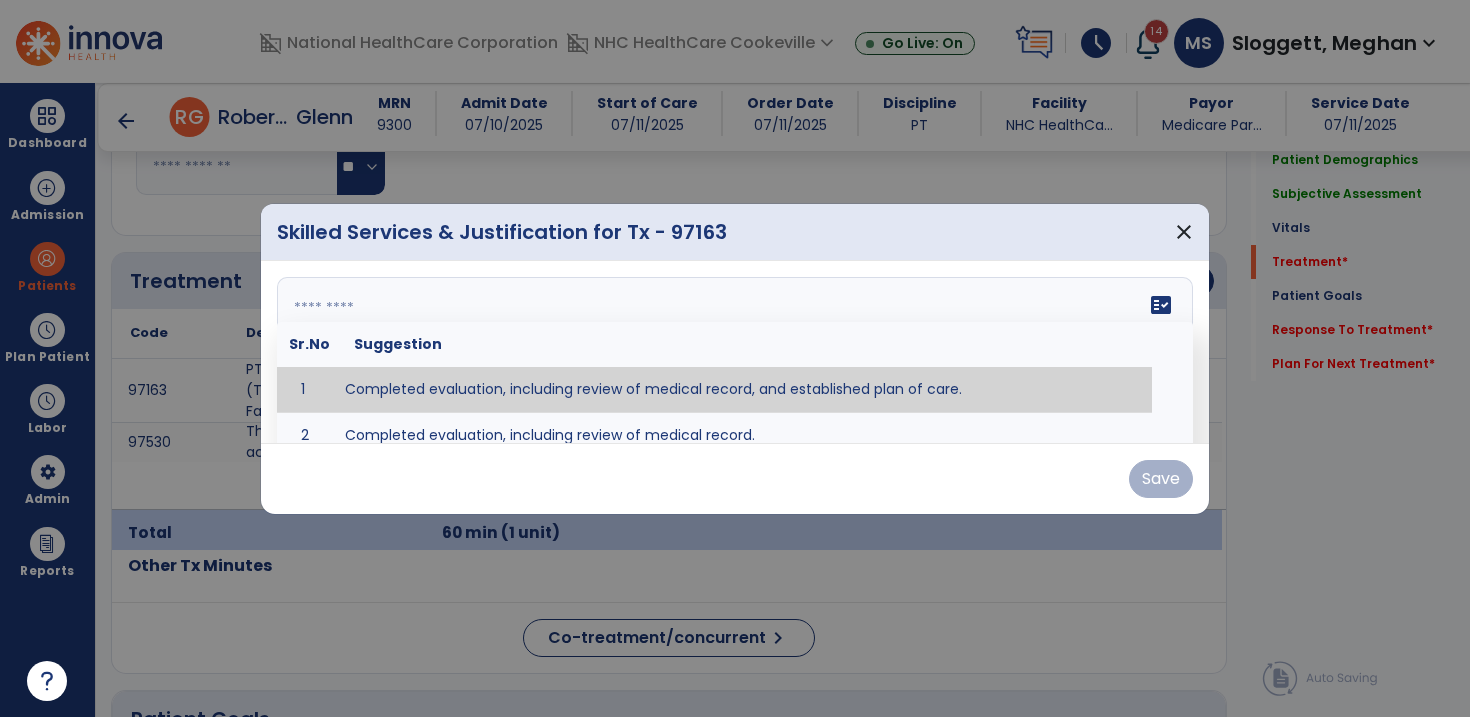 type on "**********" 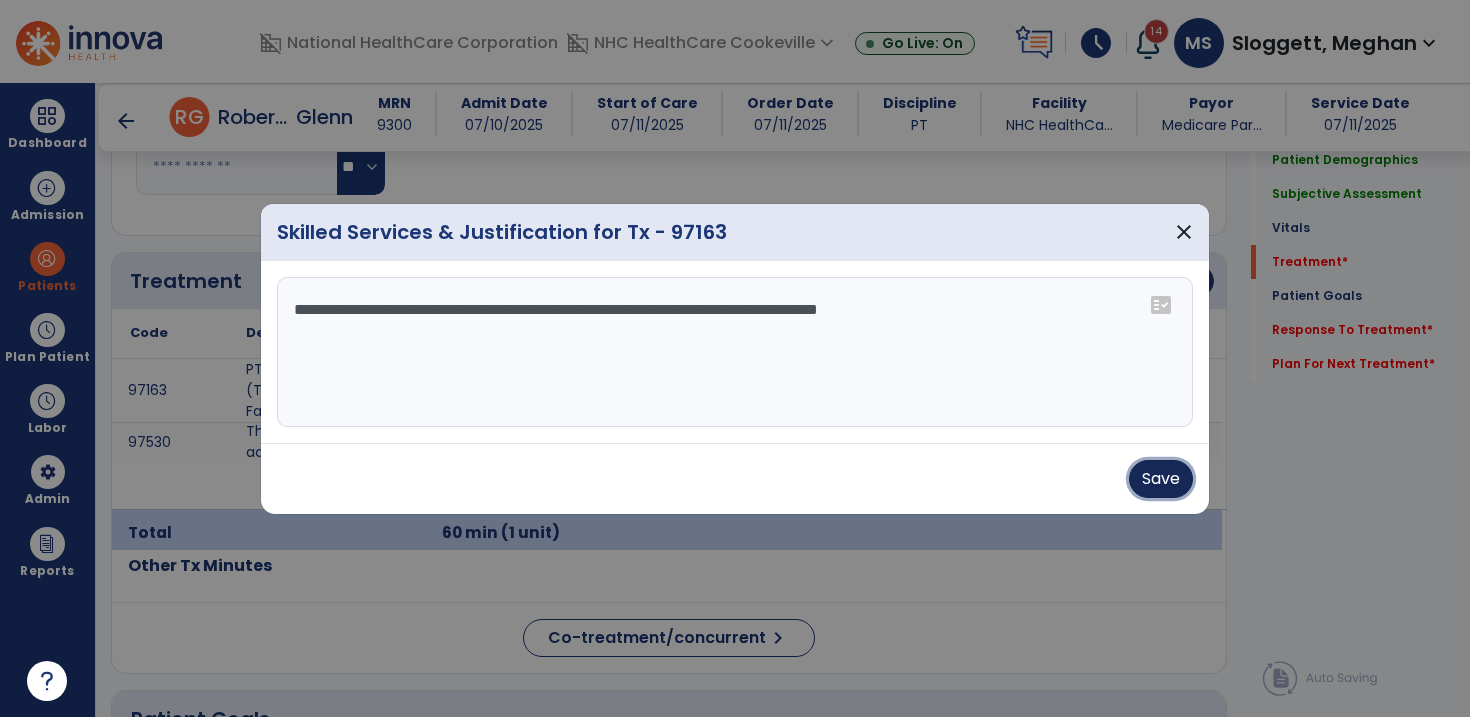 click on "Save" at bounding box center (1161, 479) 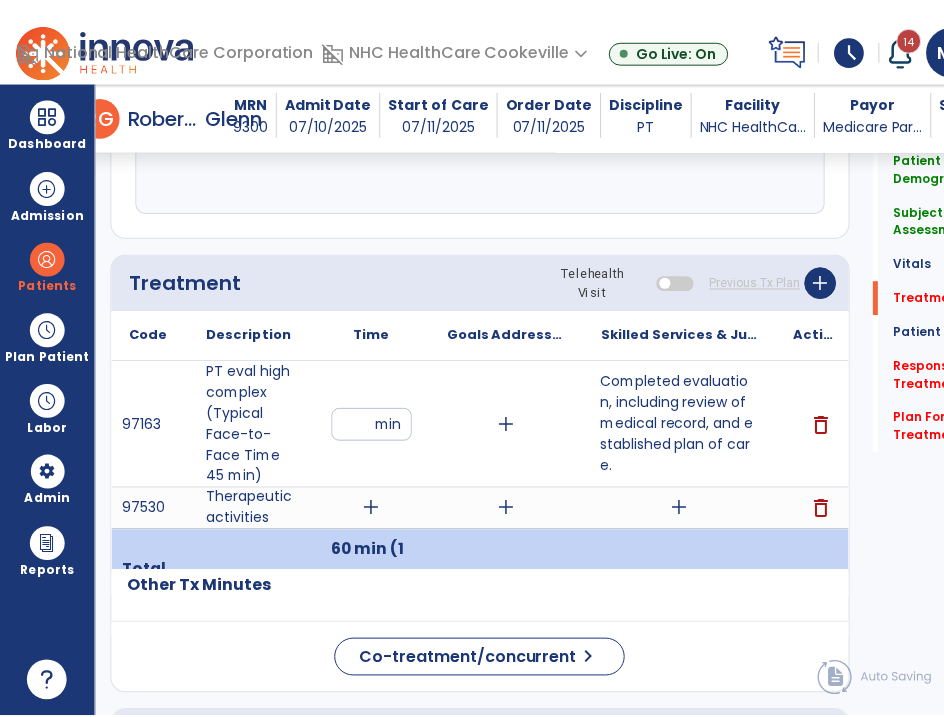 scroll, scrollTop: 1286, scrollLeft: 0, axis: vertical 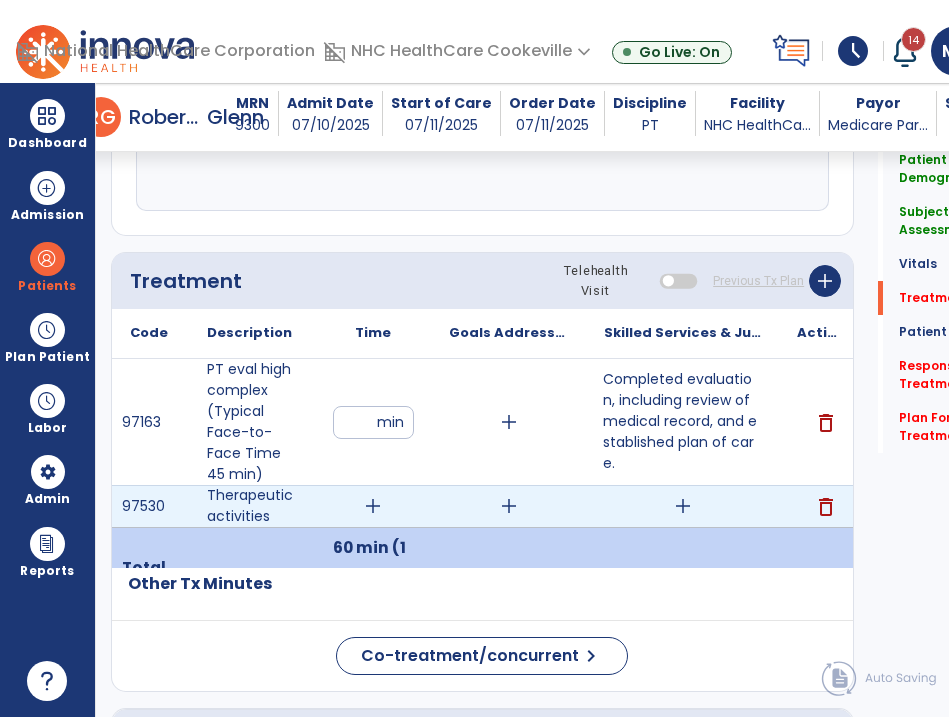 click on "add" at bounding box center [683, 506] 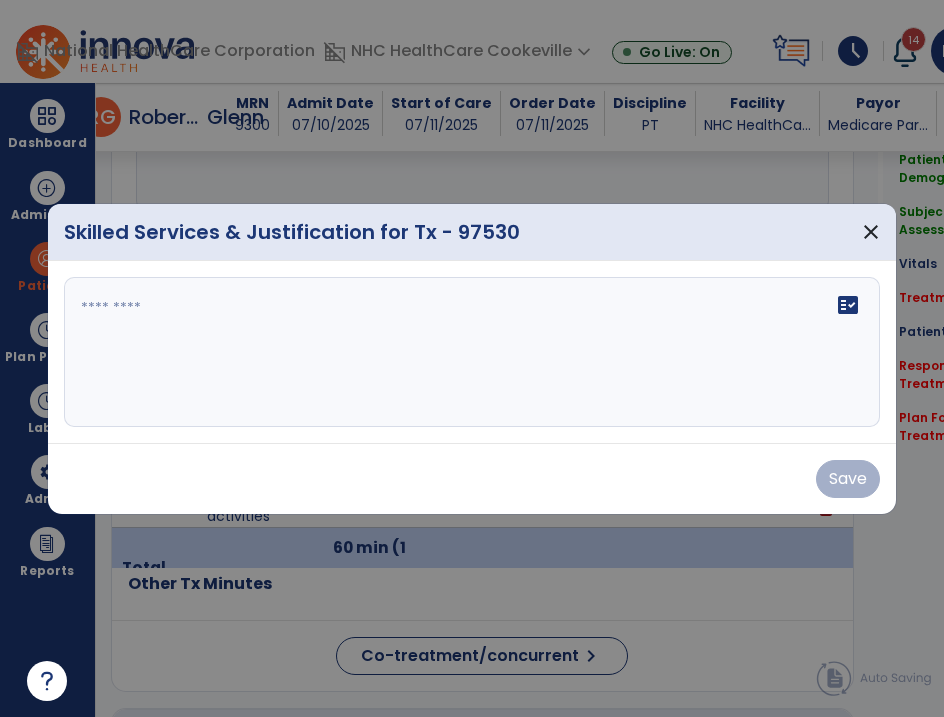 click on "fact_check" at bounding box center (472, 352) 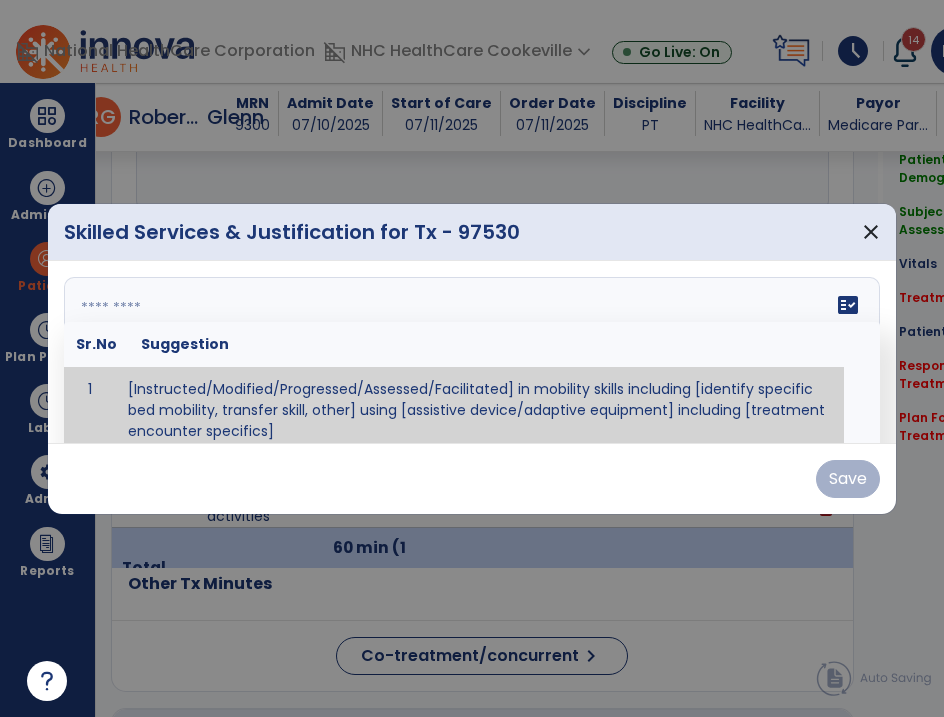 scroll, scrollTop: 11, scrollLeft: 0, axis: vertical 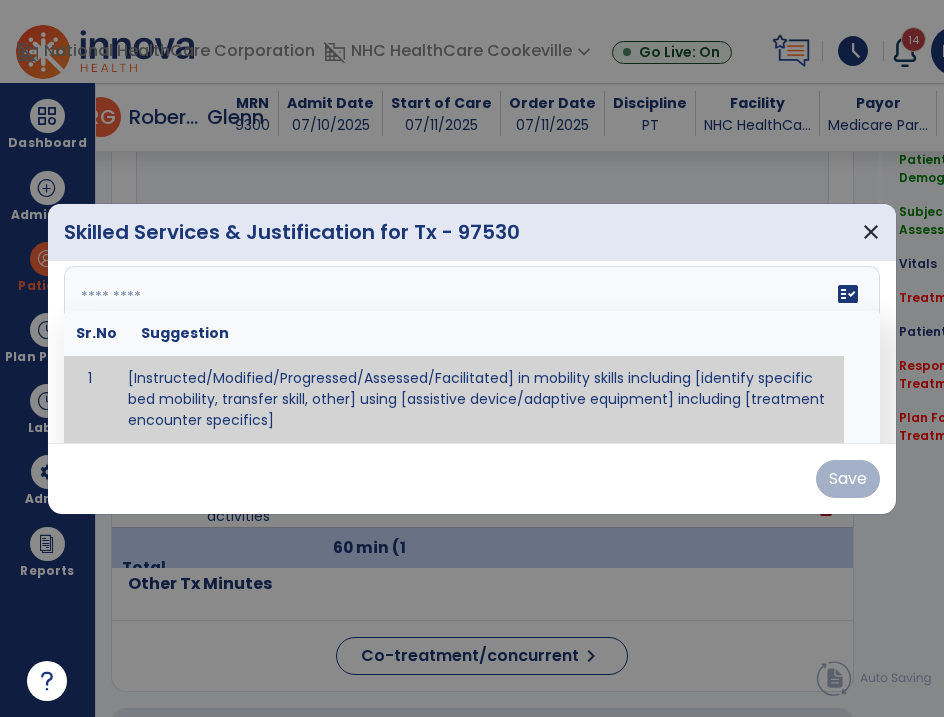 paste on "**********" 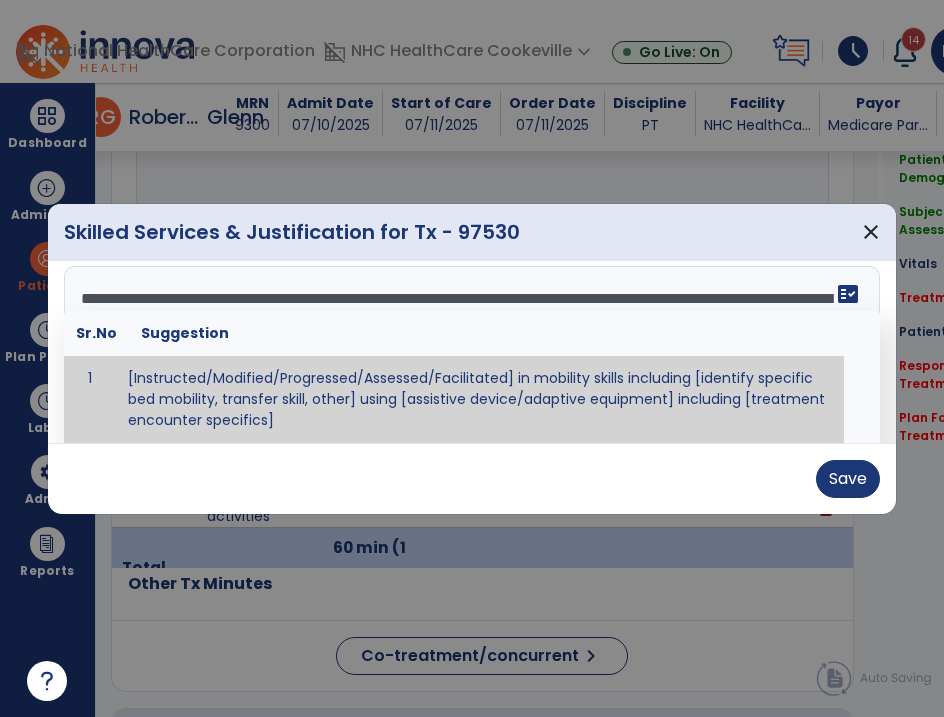 scroll, scrollTop: 135, scrollLeft: 0, axis: vertical 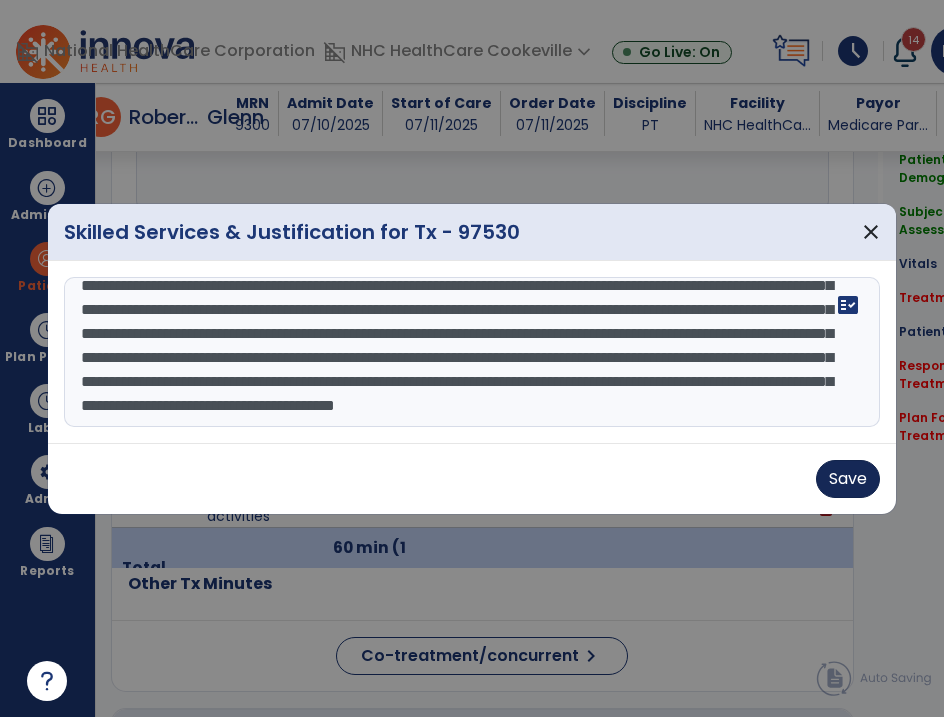 type on "**********" 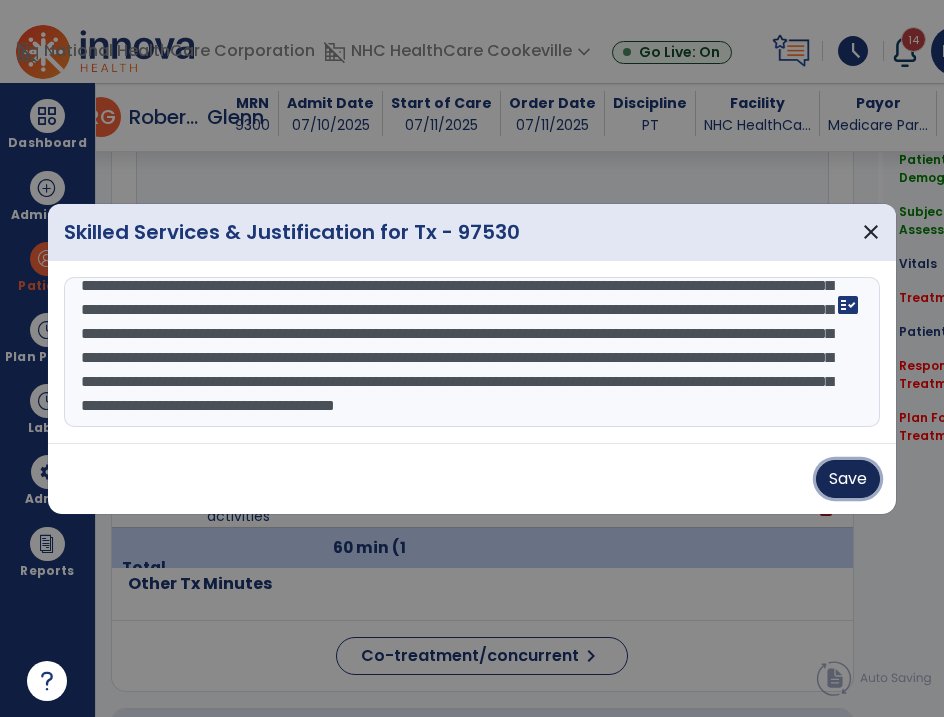 click on "Save" at bounding box center [848, 479] 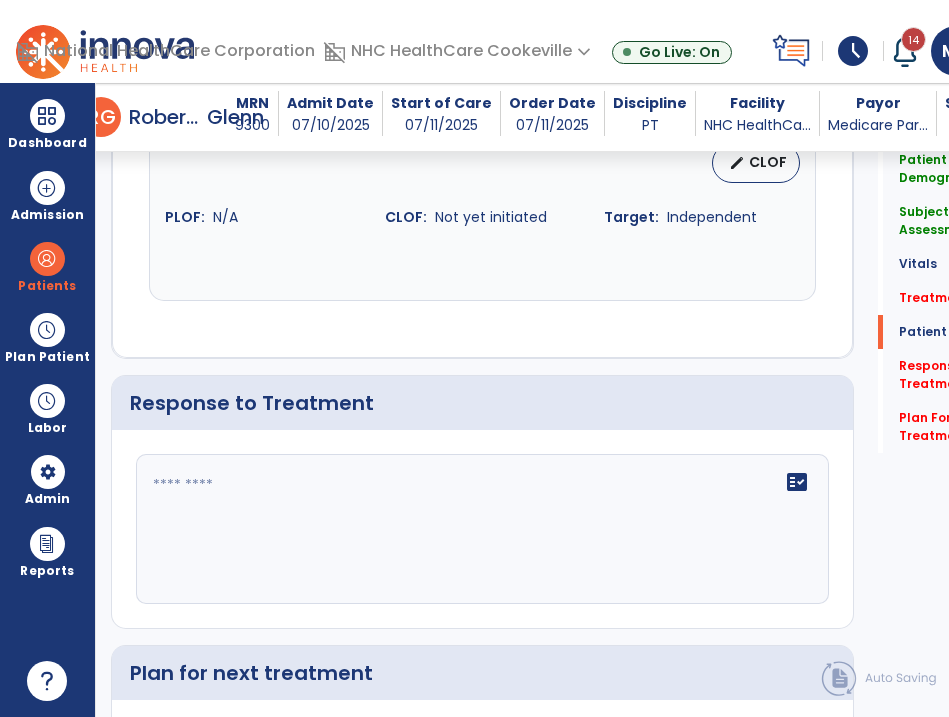 scroll, scrollTop: 2848, scrollLeft: 0, axis: vertical 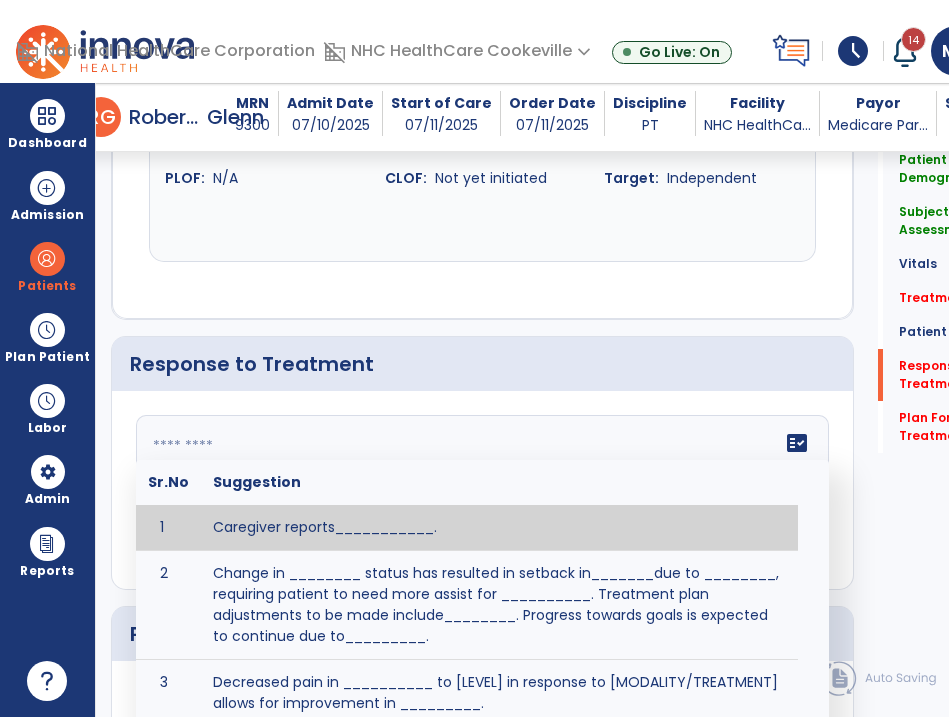 click 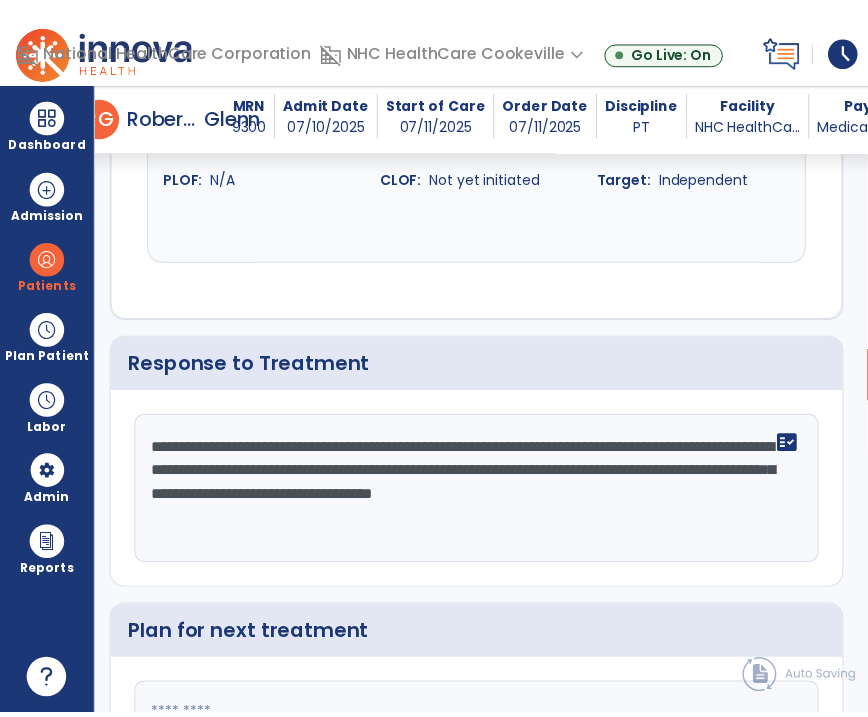 scroll, scrollTop: 2848, scrollLeft: 0, axis: vertical 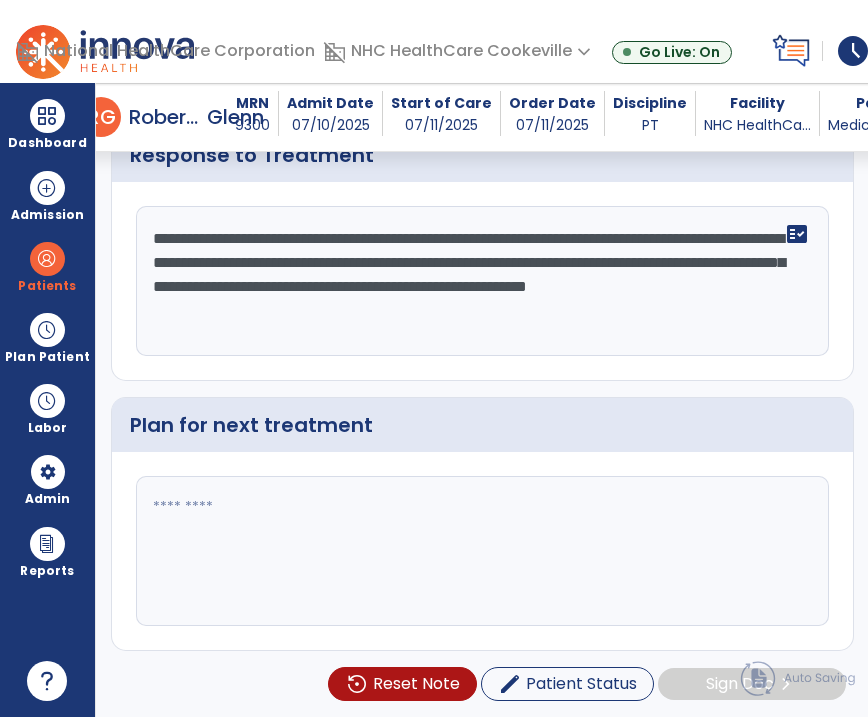 type on "**********" 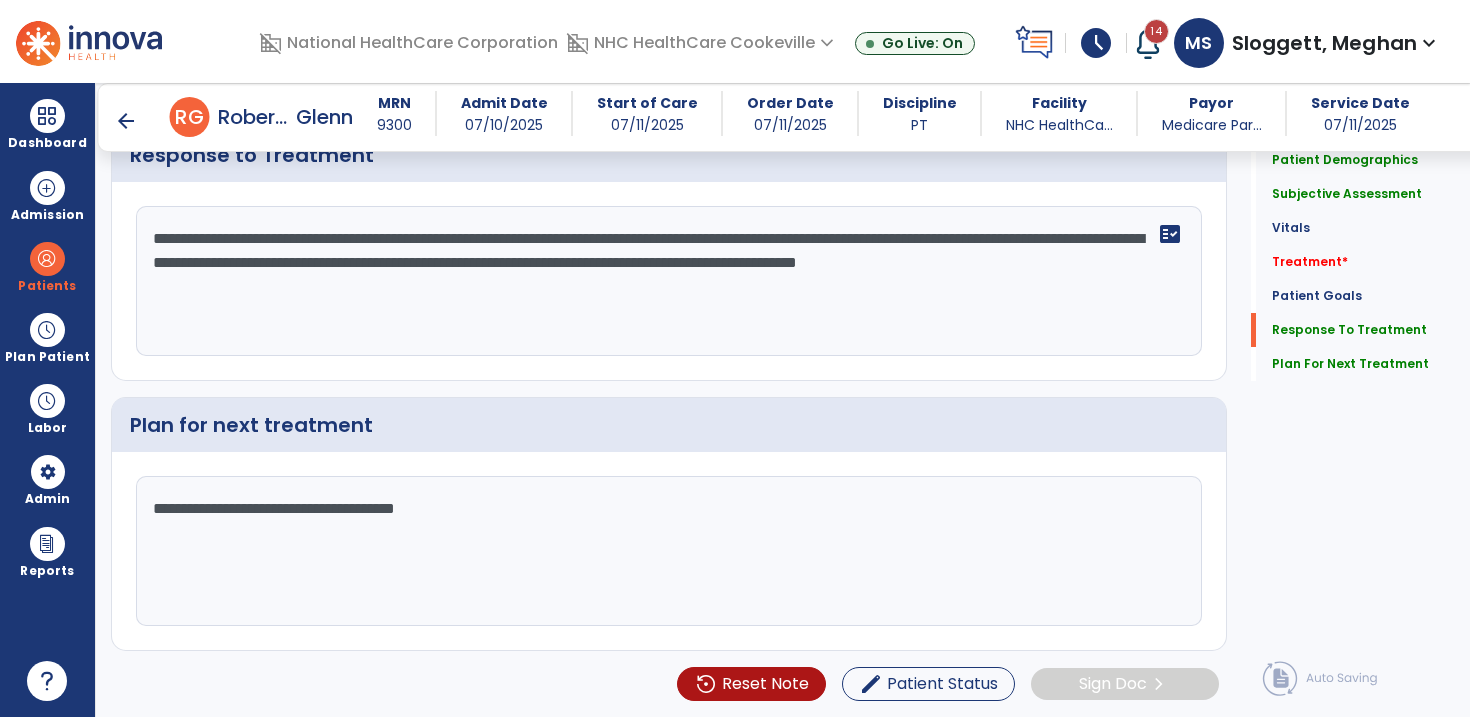 scroll, scrollTop: 2567, scrollLeft: 0, axis: vertical 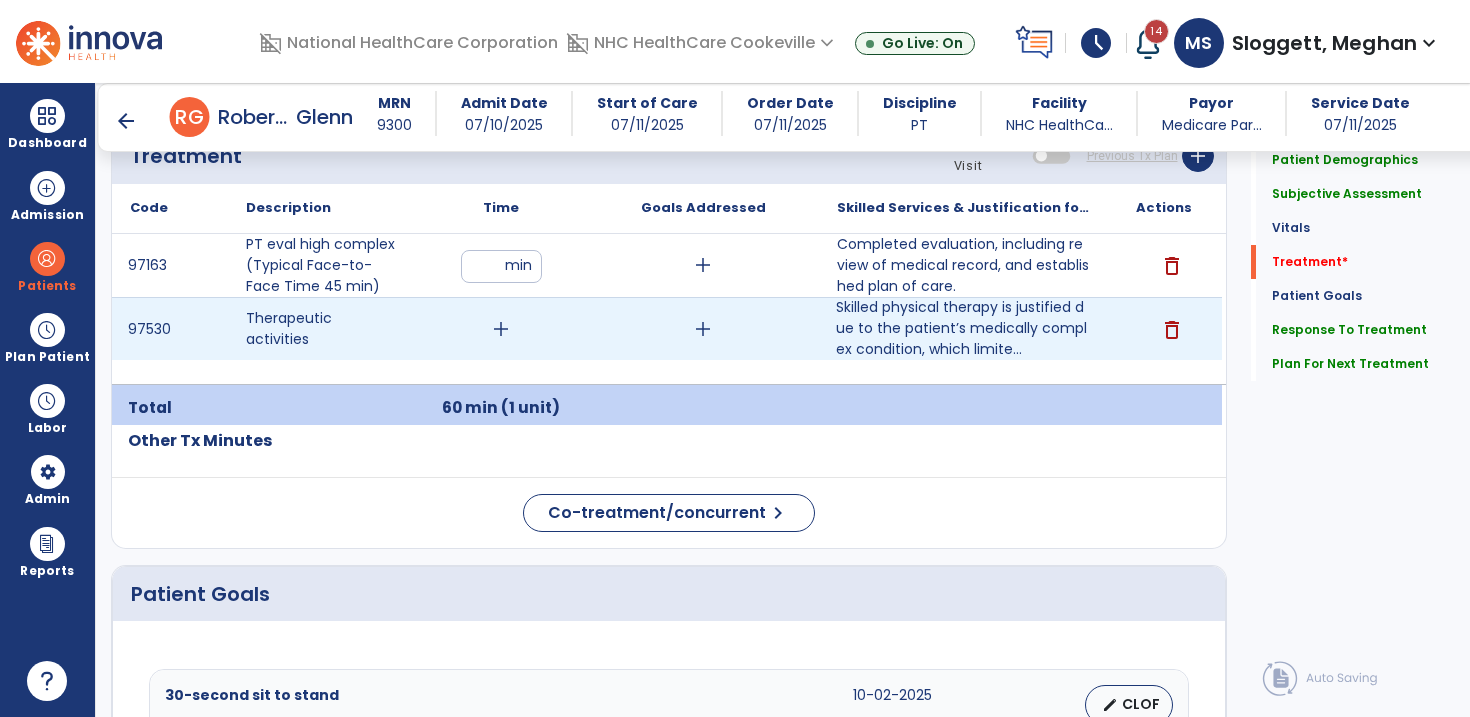 type on "**********" 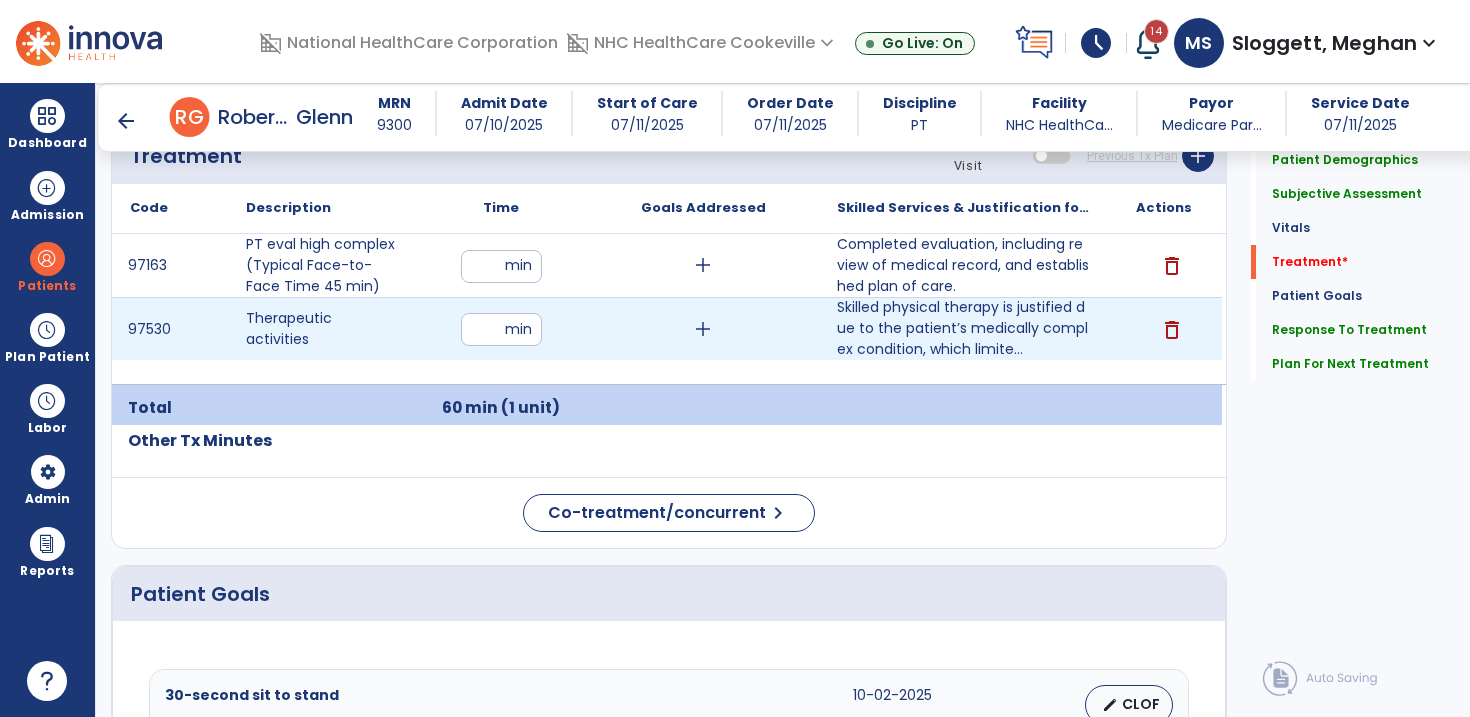 type on "**" 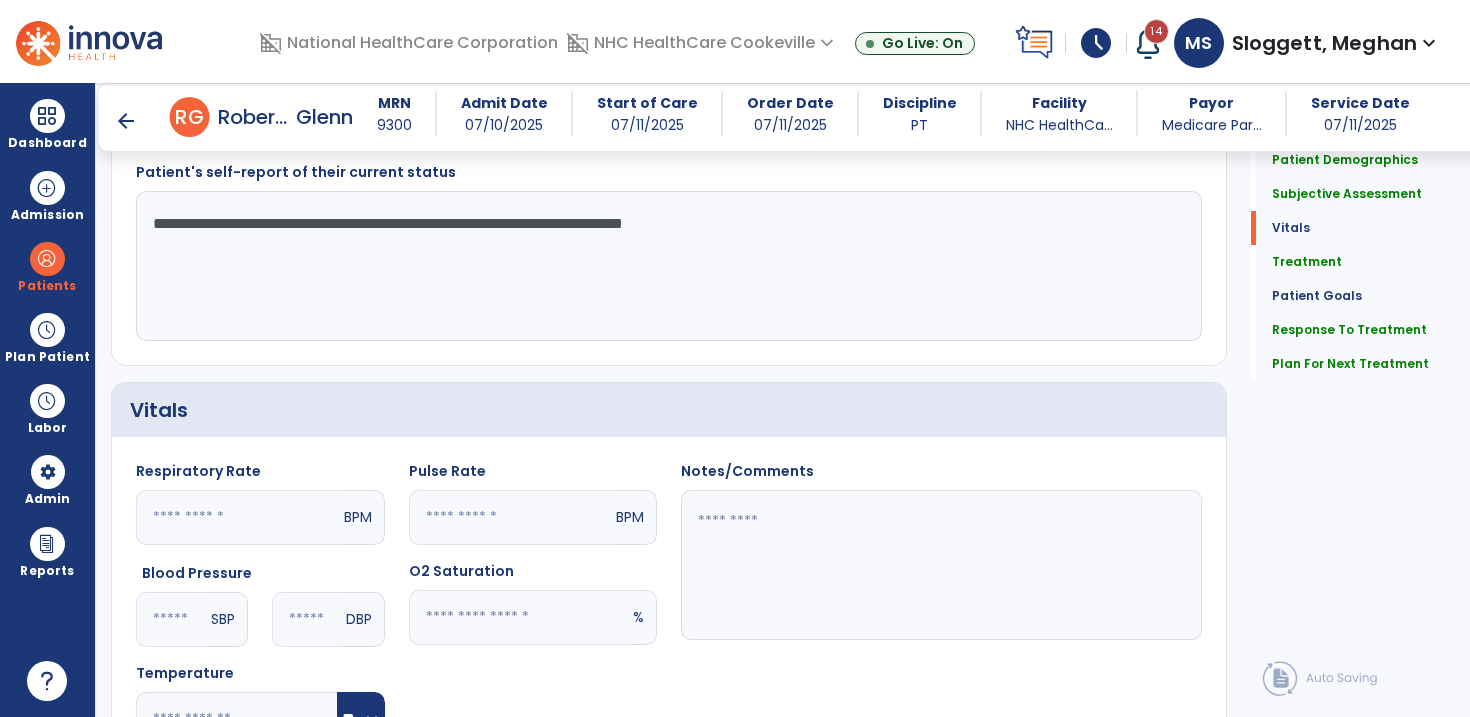 scroll, scrollTop: 522, scrollLeft: 0, axis: vertical 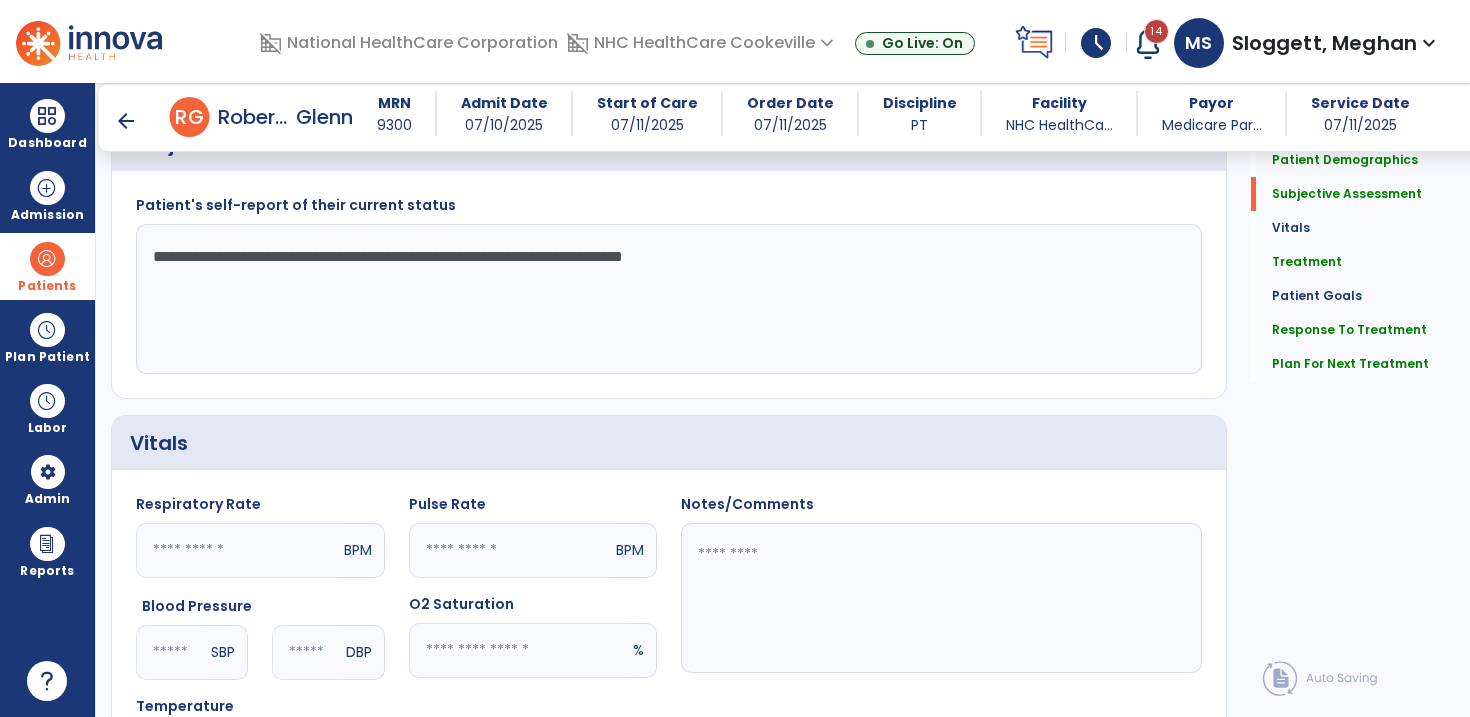click at bounding box center [47, 259] 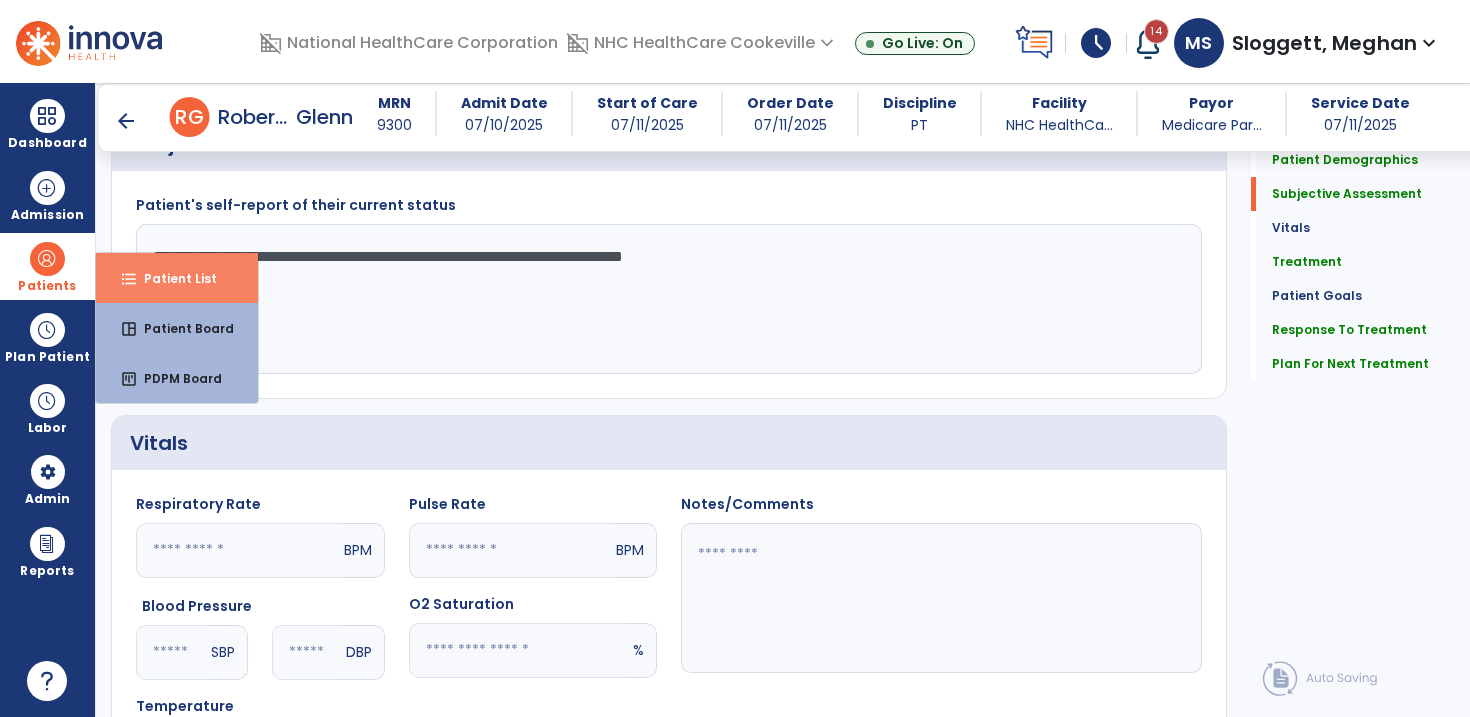 click on "format_list_bulleted  Patient List" at bounding box center (177, 278) 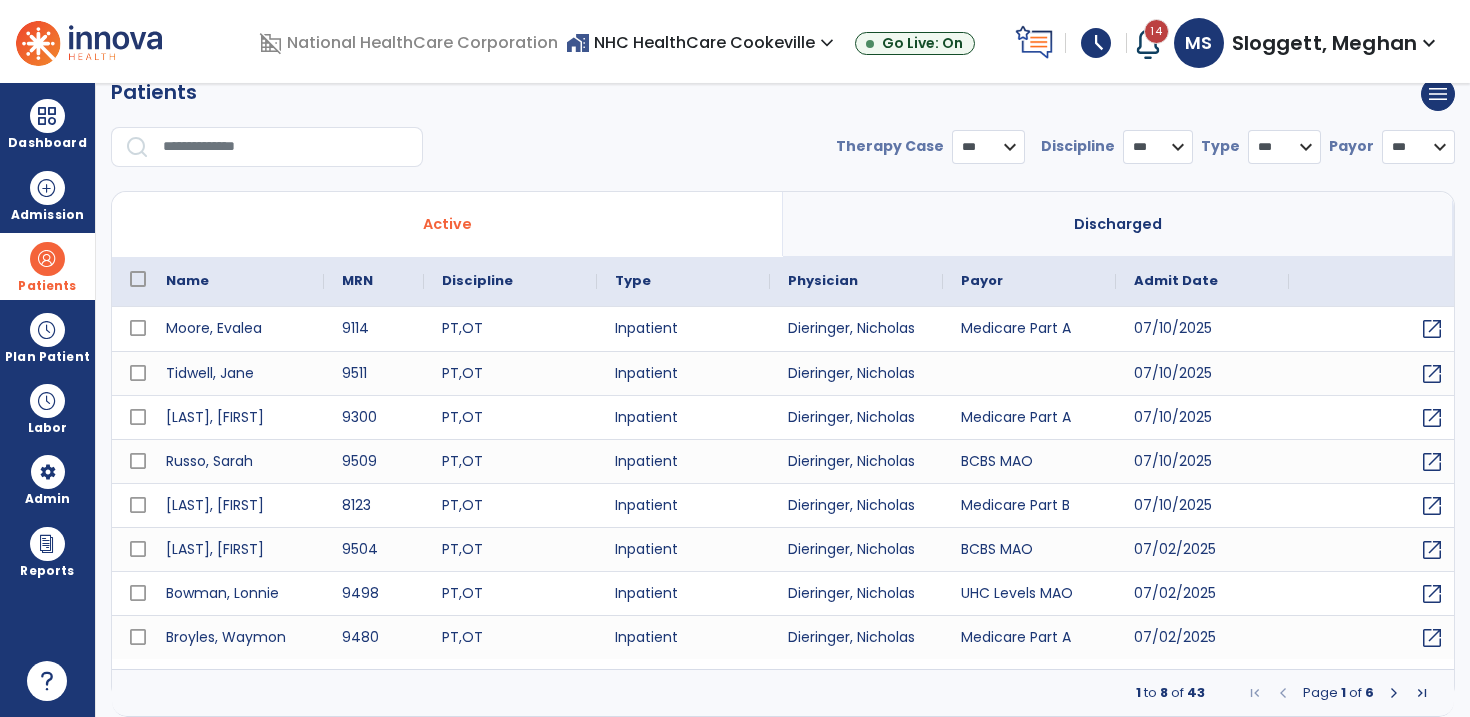 select on "***" 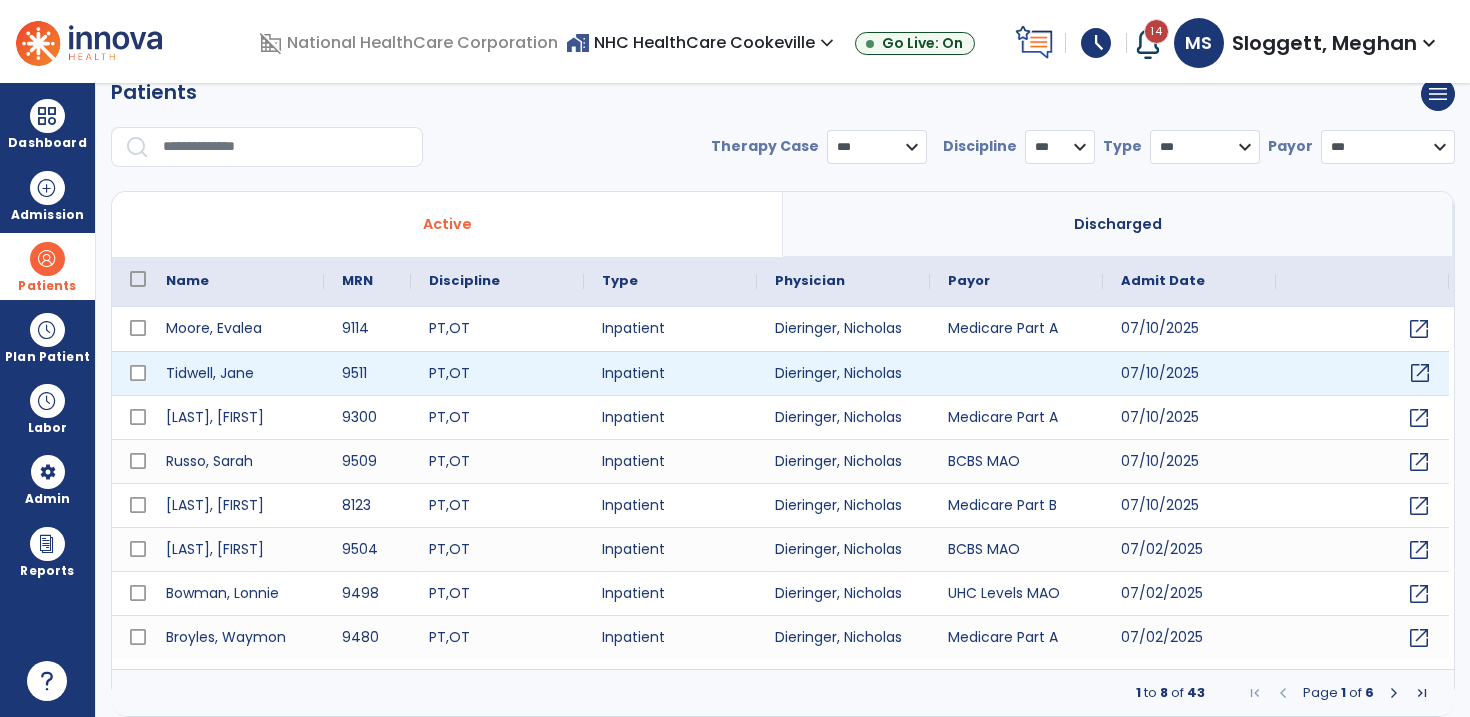 click on "open_in_new" at bounding box center [1420, 373] 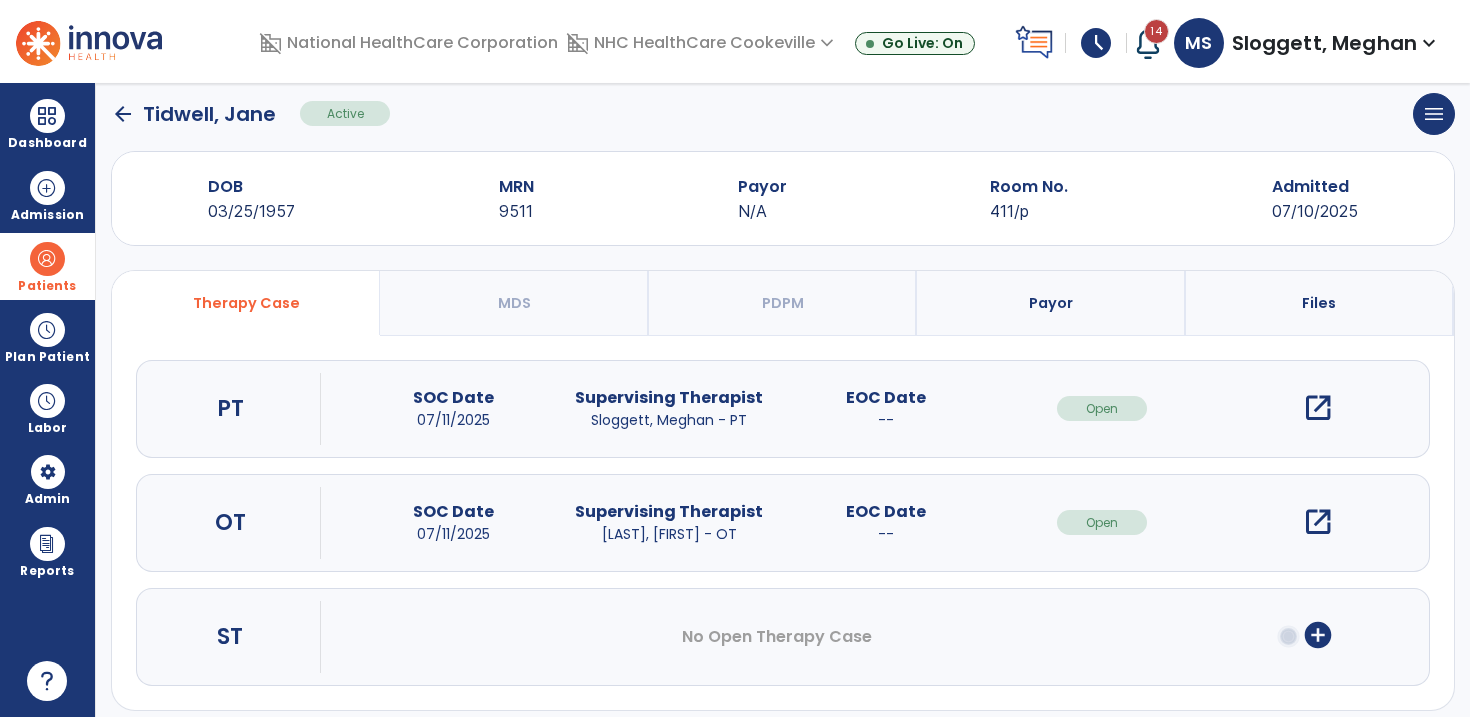 click on "open_in_new" at bounding box center (1318, 408) 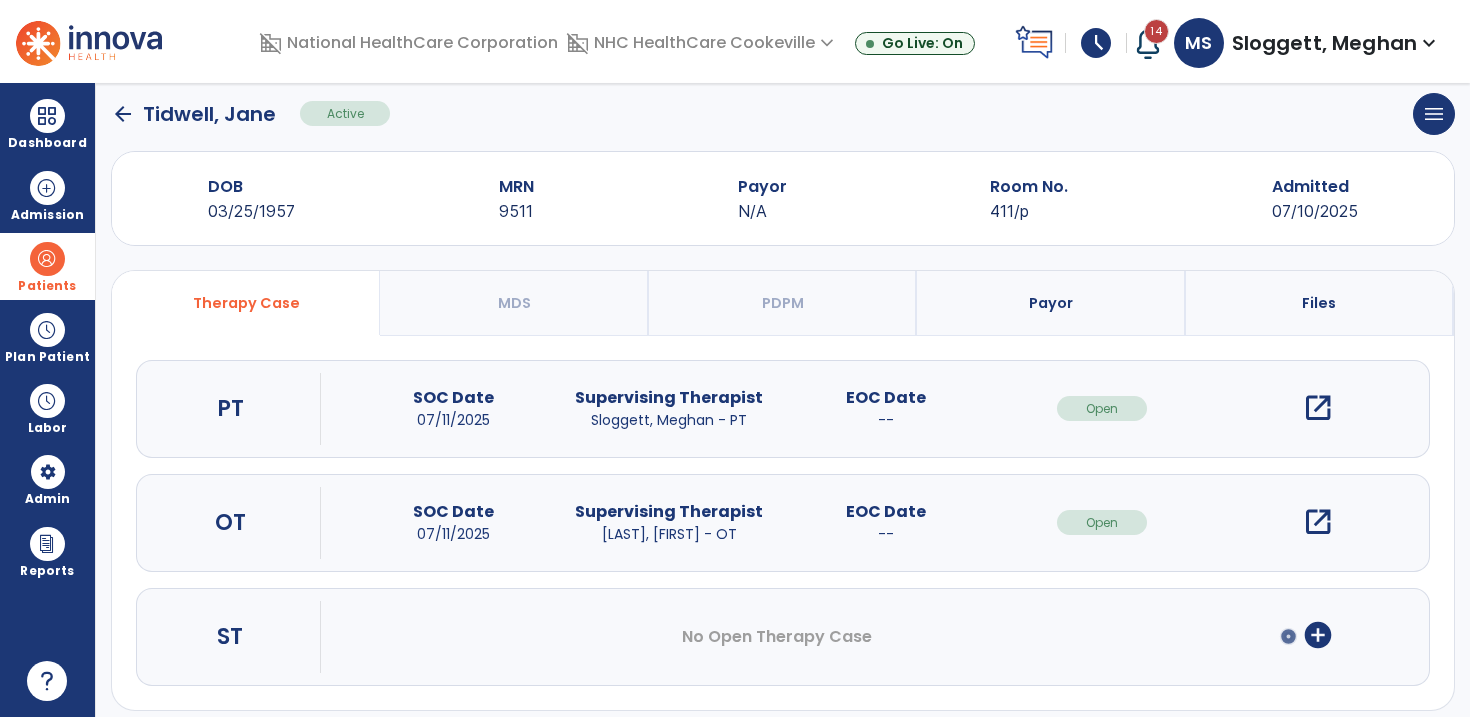scroll, scrollTop: 0, scrollLeft: 0, axis: both 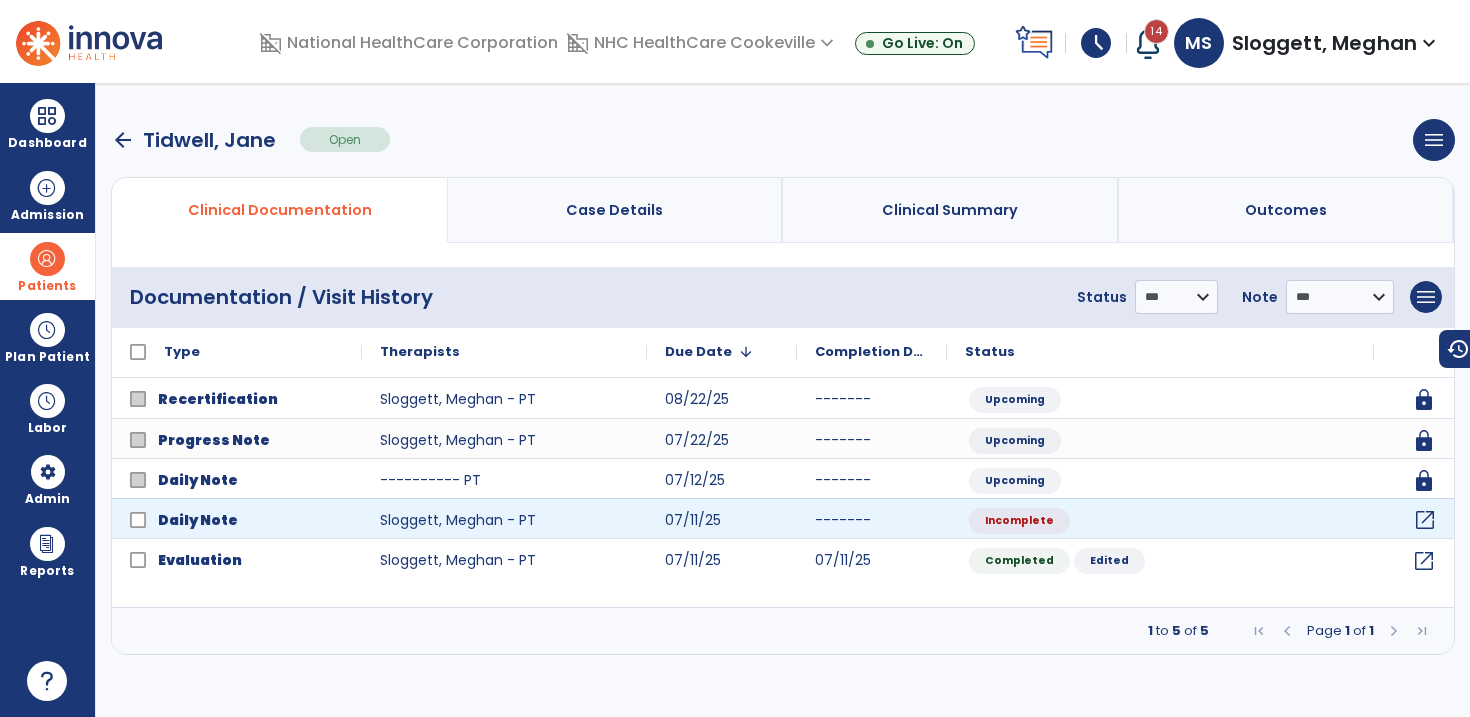 click on "open_in_new" 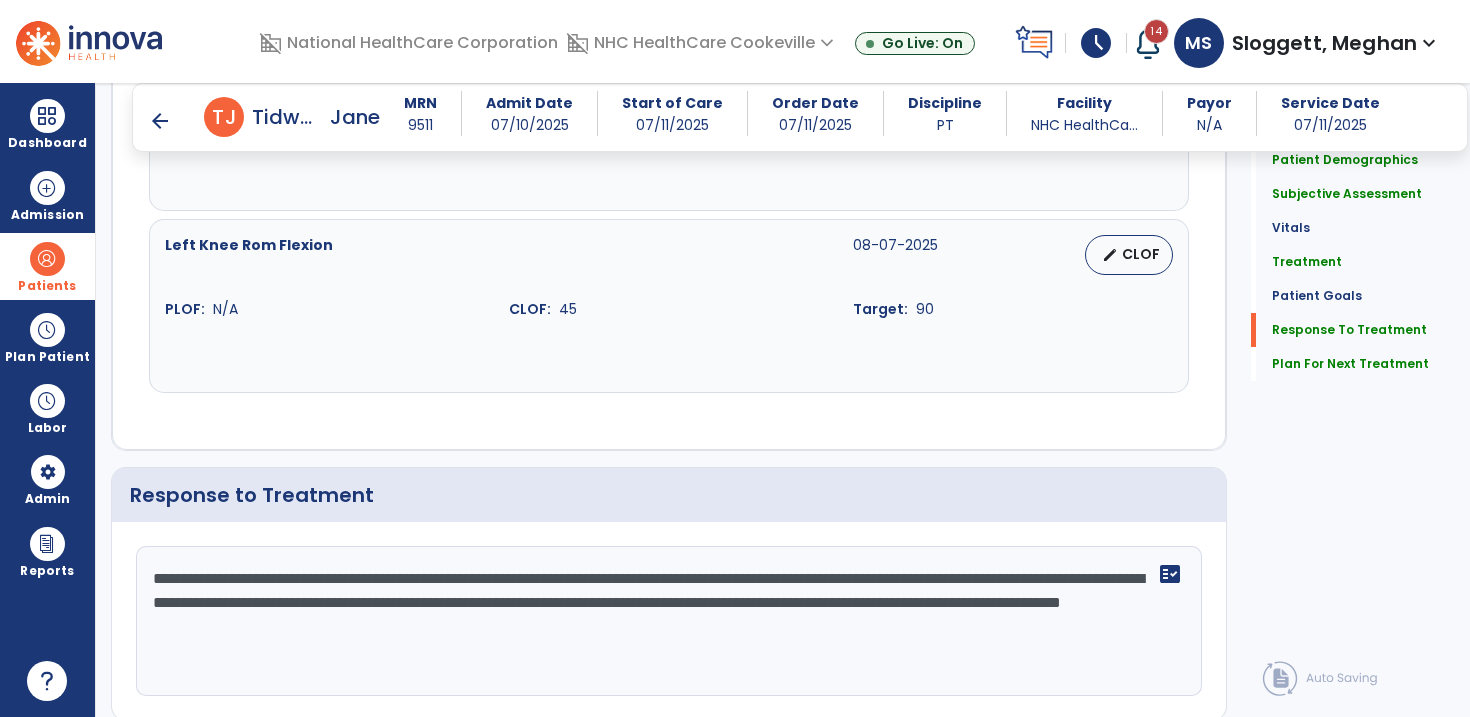scroll, scrollTop: 3059, scrollLeft: 0, axis: vertical 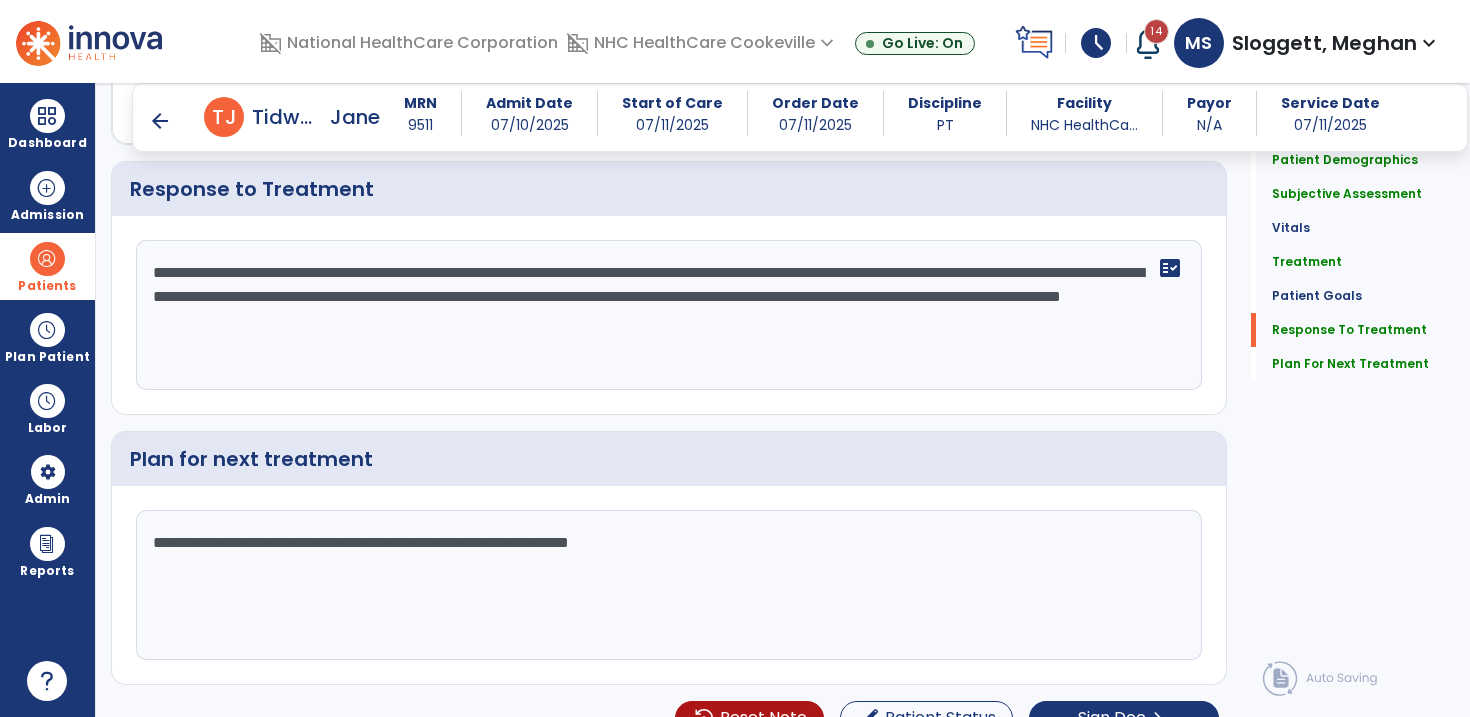click on "**********" 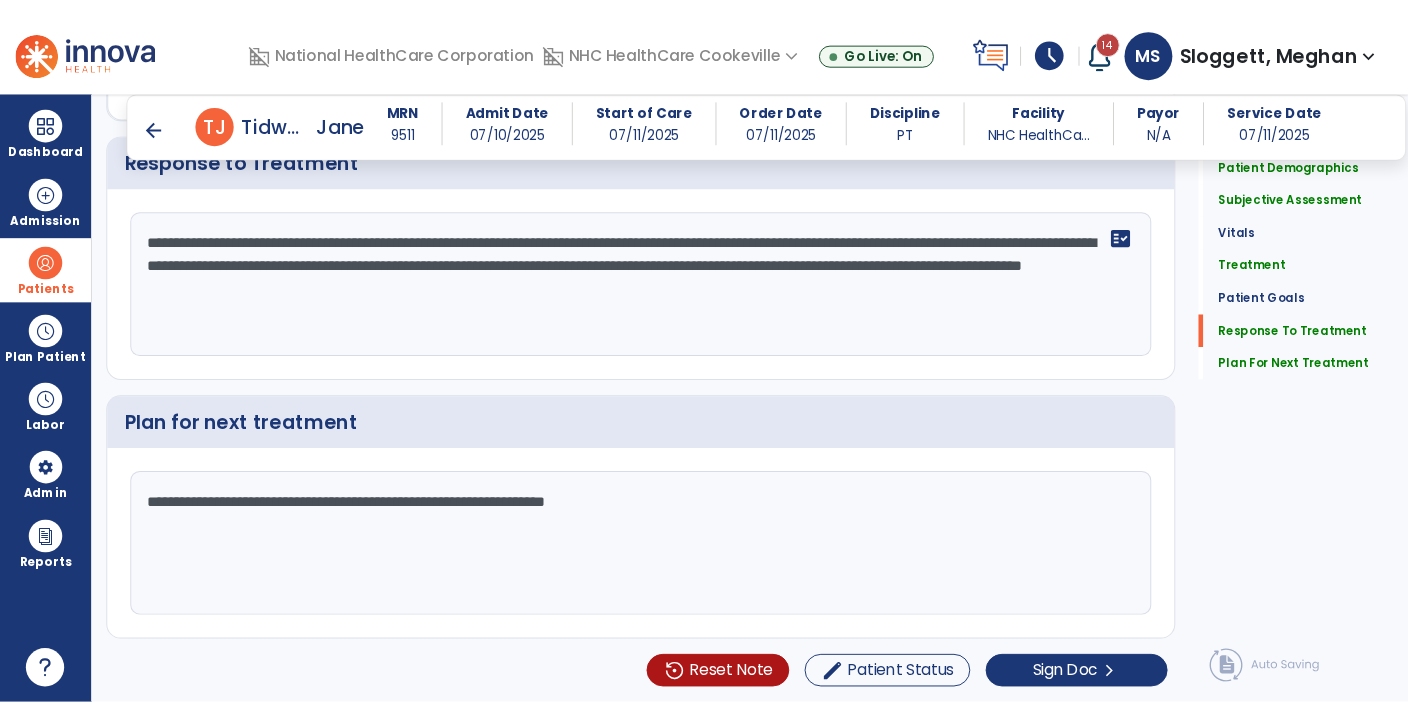 scroll, scrollTop: 3059, scrollLeft: 0, axis: vertical 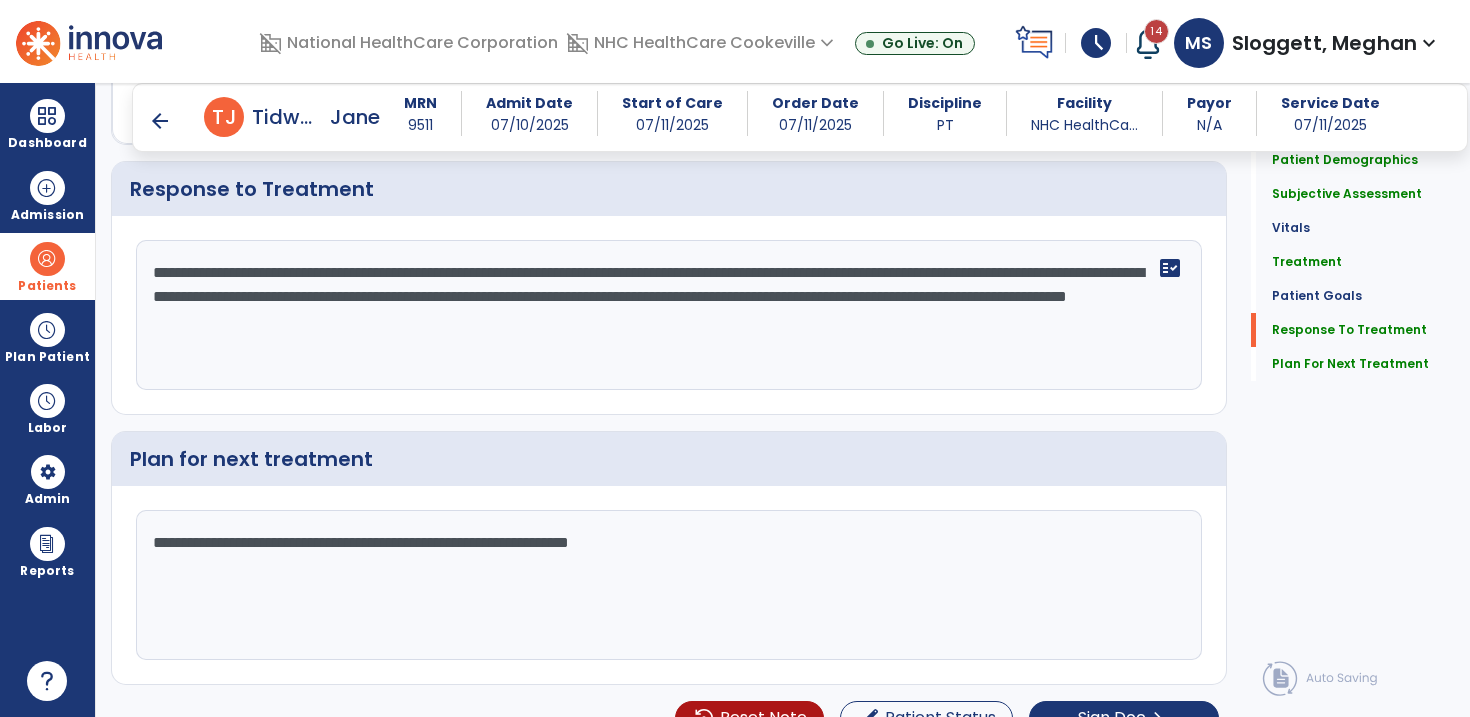 click on "**********" 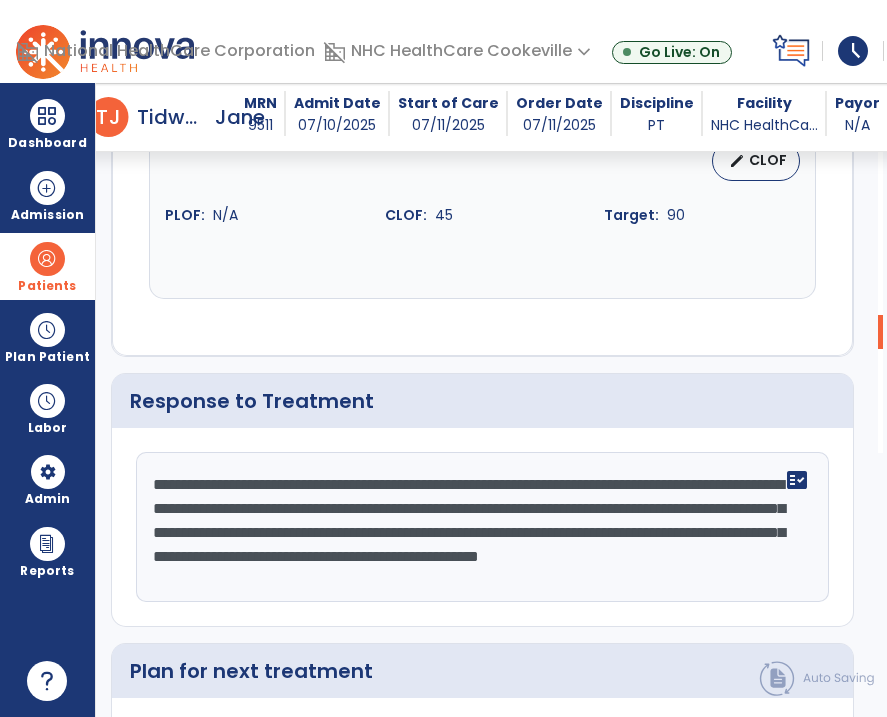 scroll, scrollTop: 3605, scrollLeft: 0, axis: vertical 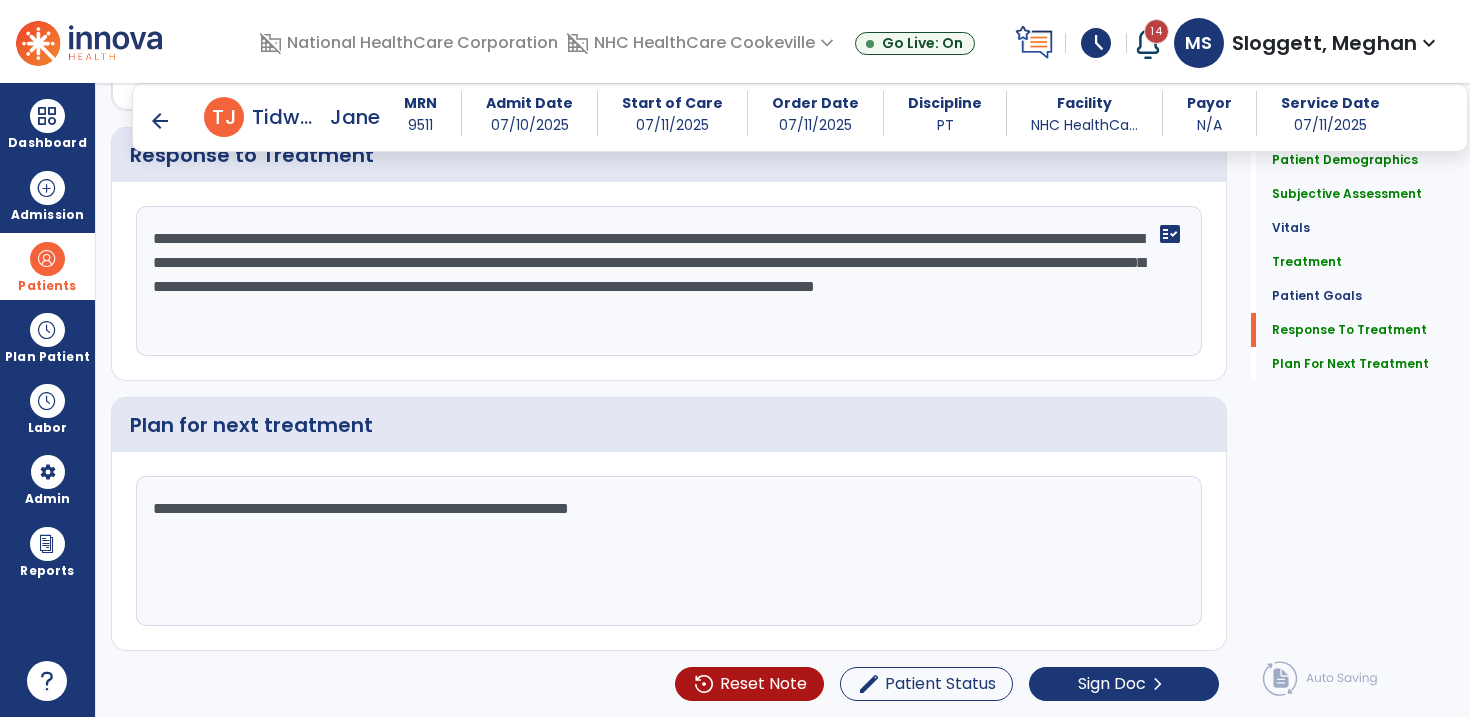type on "**********" 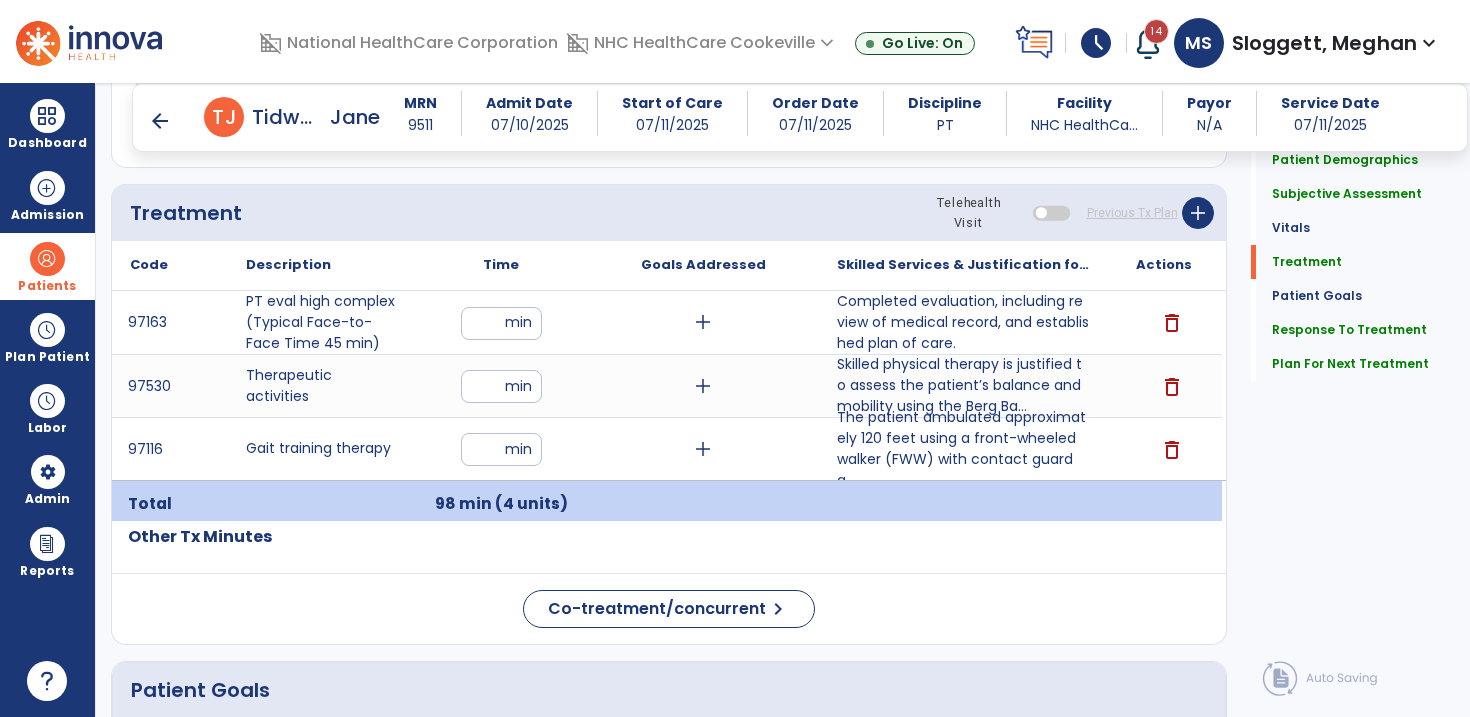 scroll, scrollTop: 1134, scrollLeft: 0, axis: vertical 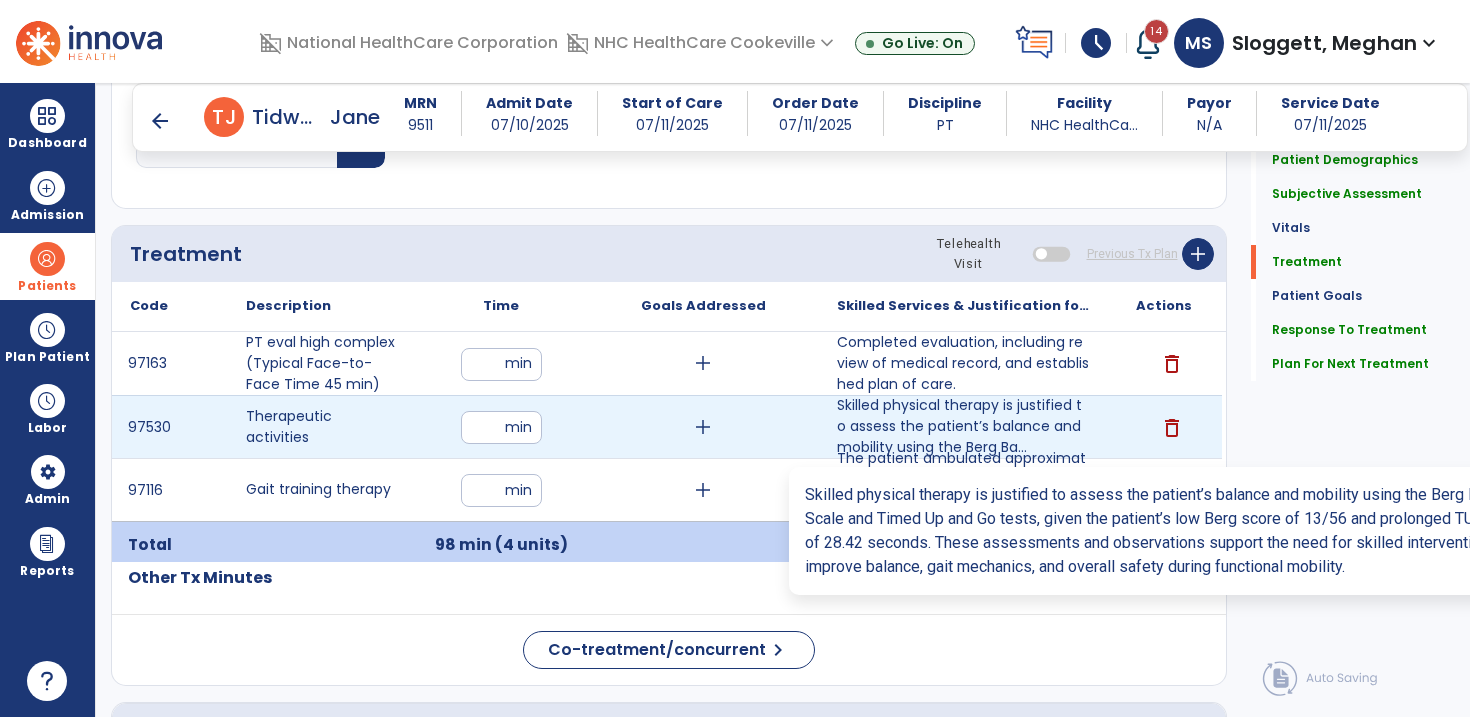type on "**********" 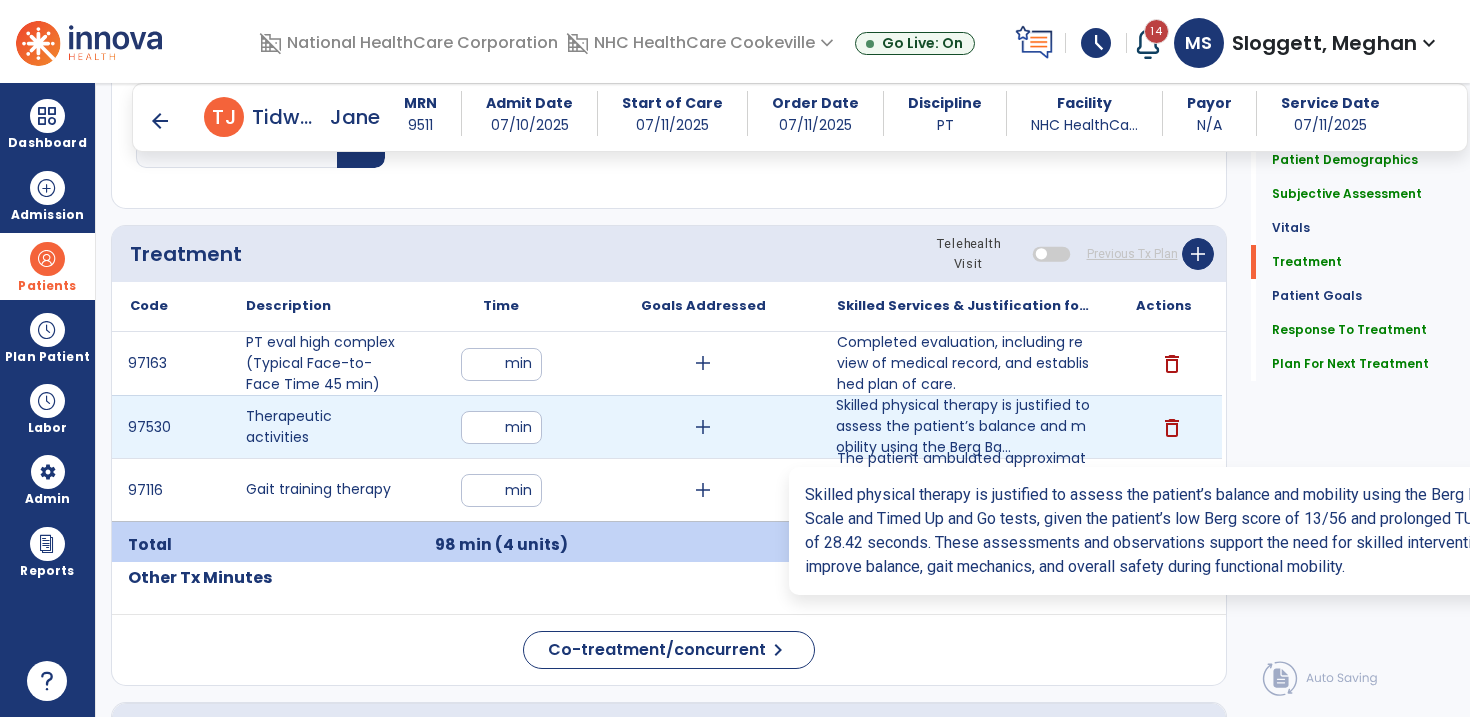 click on "Skilled physical therapy is justified to assess the patient’s balance and mobility using the Berg Ba..." at bounding box center [963, 426] 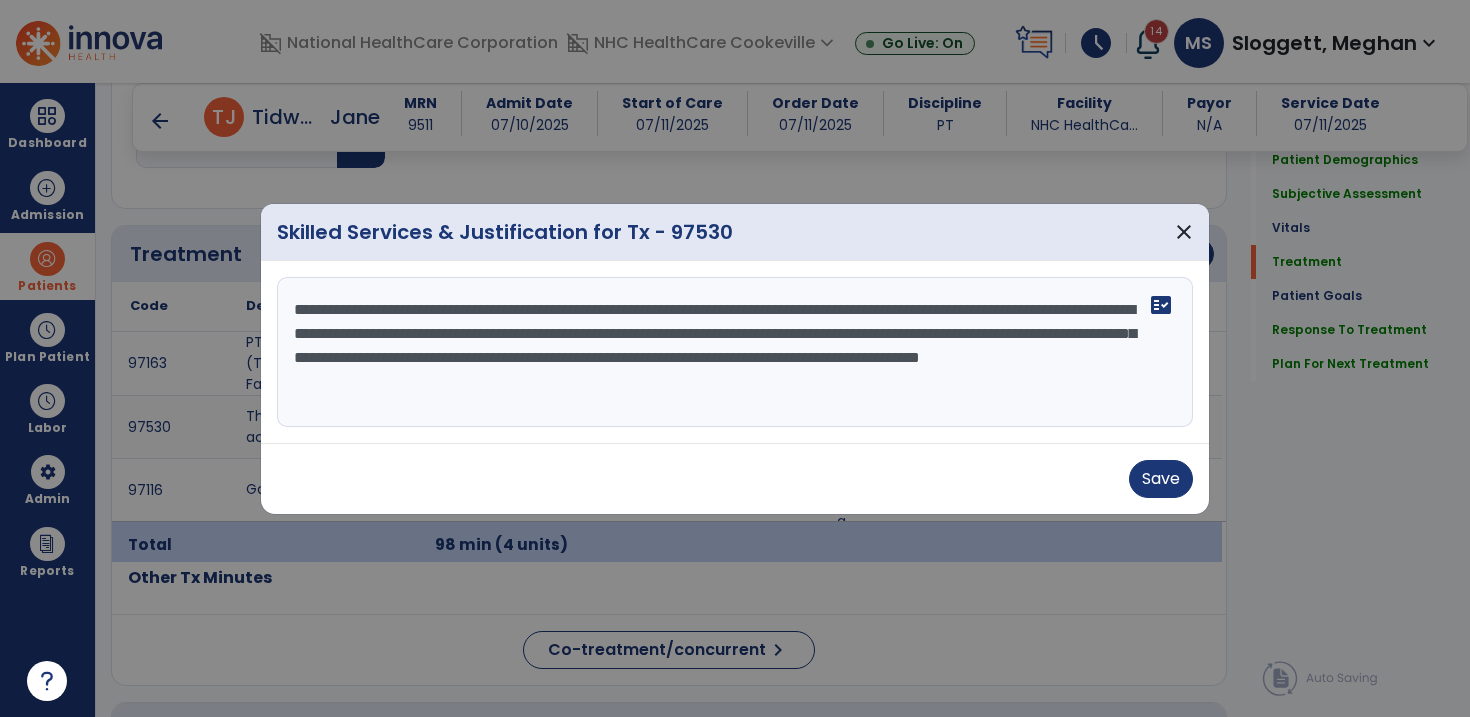 click on "**********" at bounding box center [735, 352] 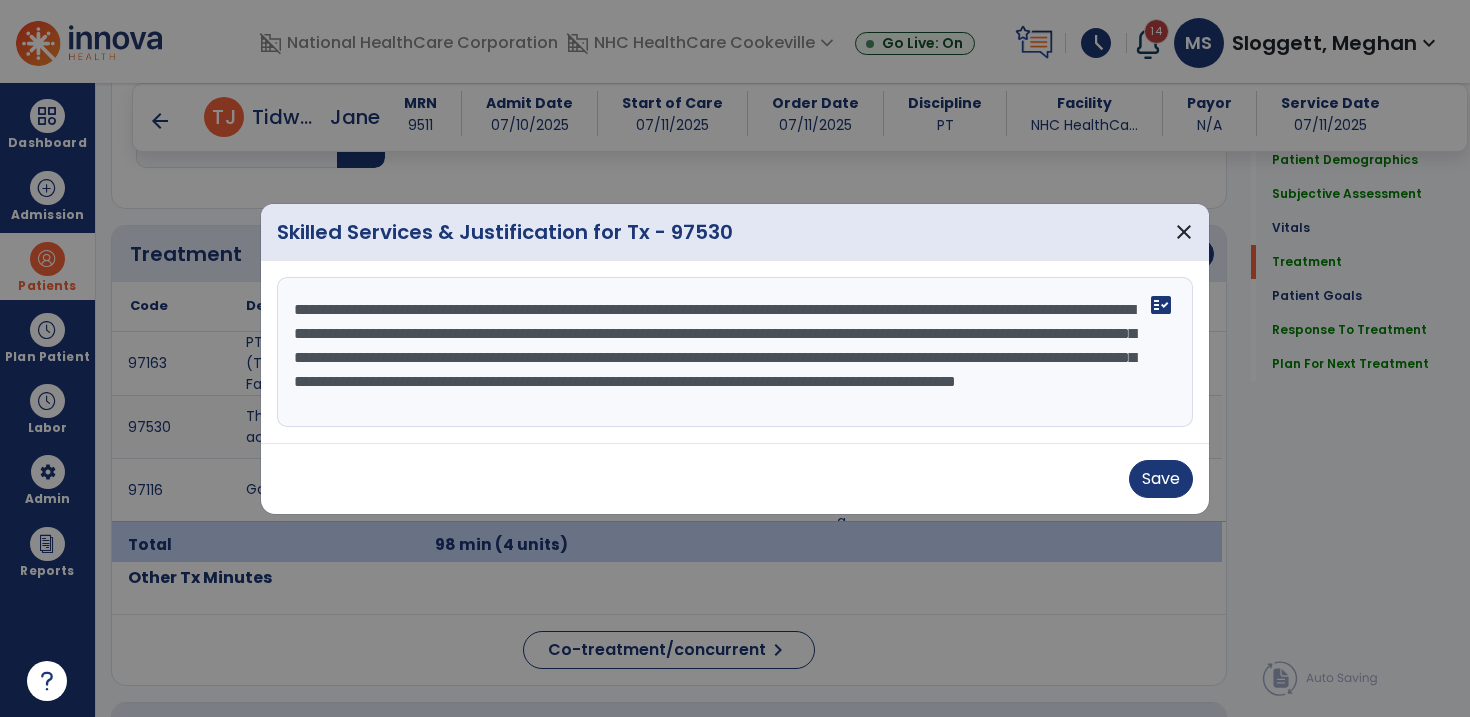 scroll, scrollTop: 15, scrollLeft: 0, axis: vertical 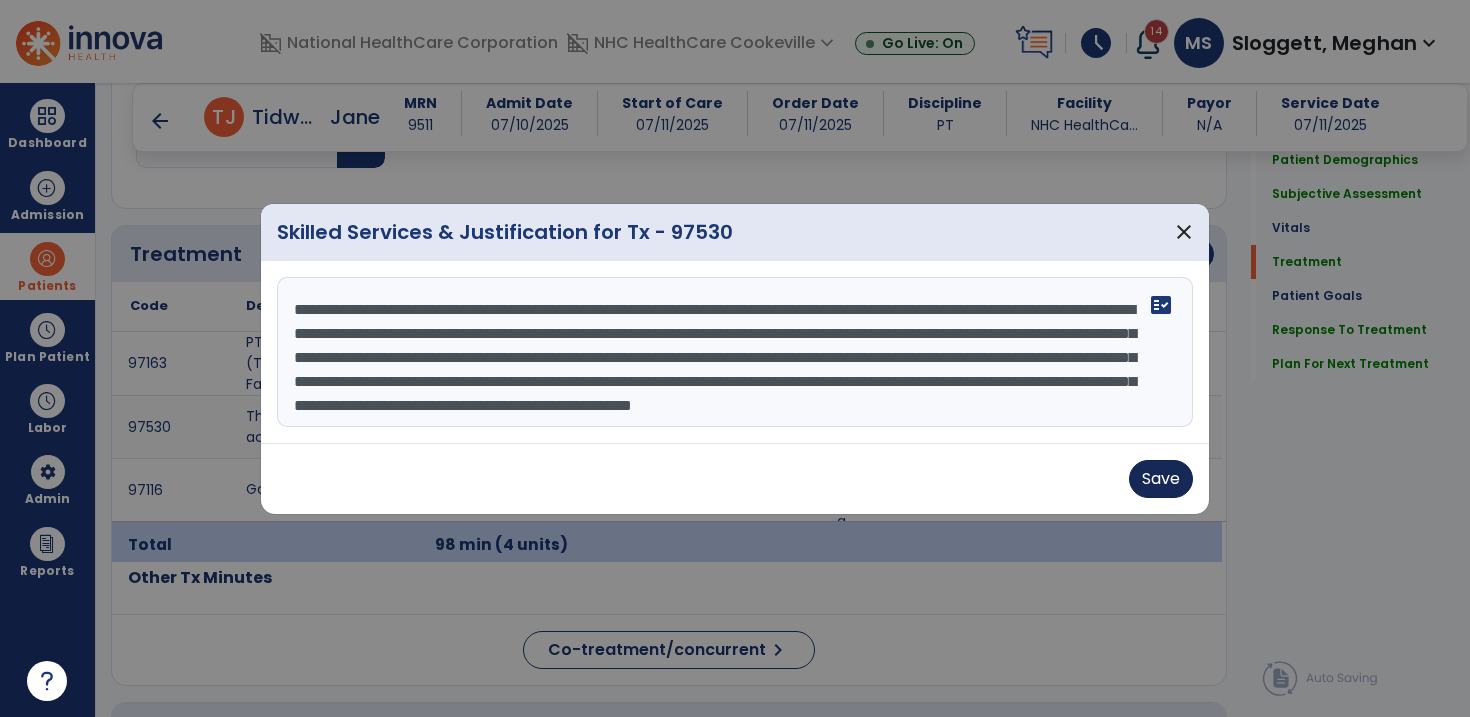 type on "**********" 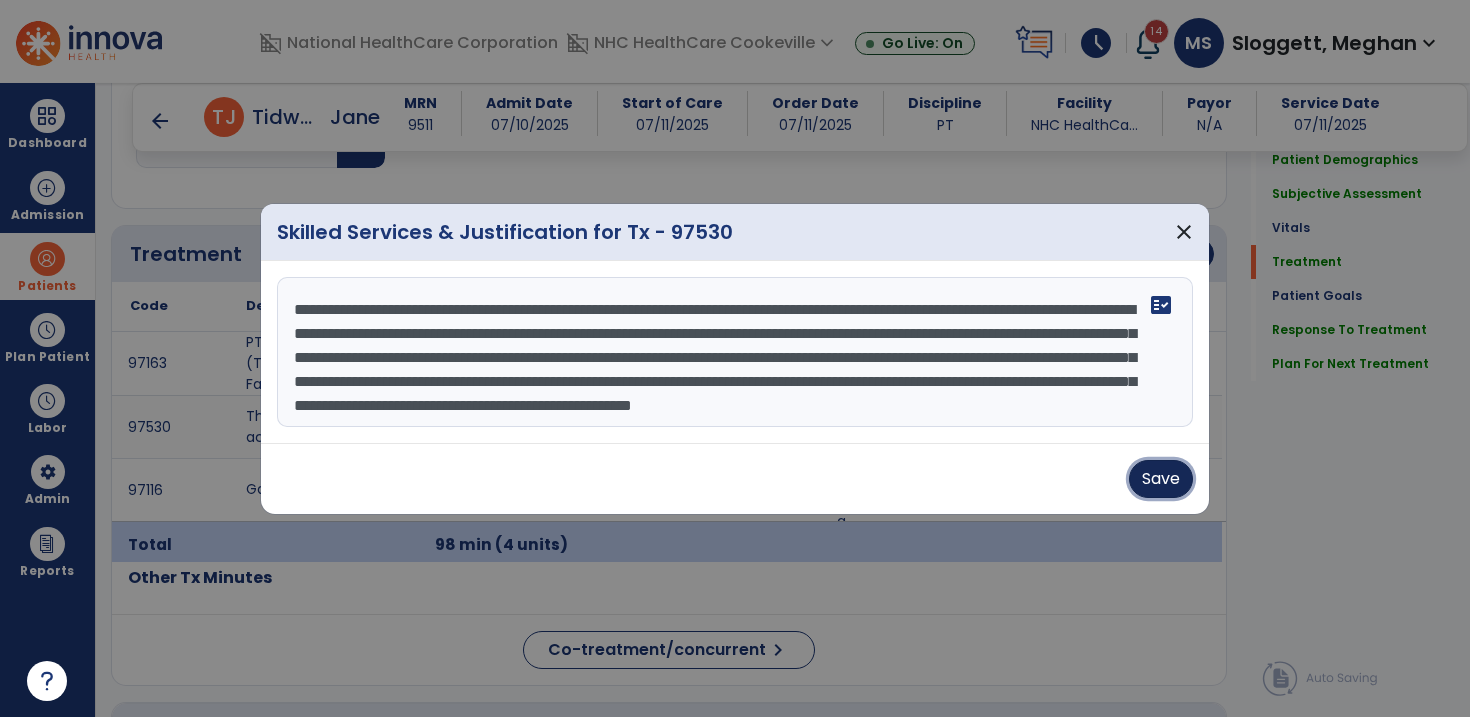 click on "Save" at bounding box center (1161, 479) 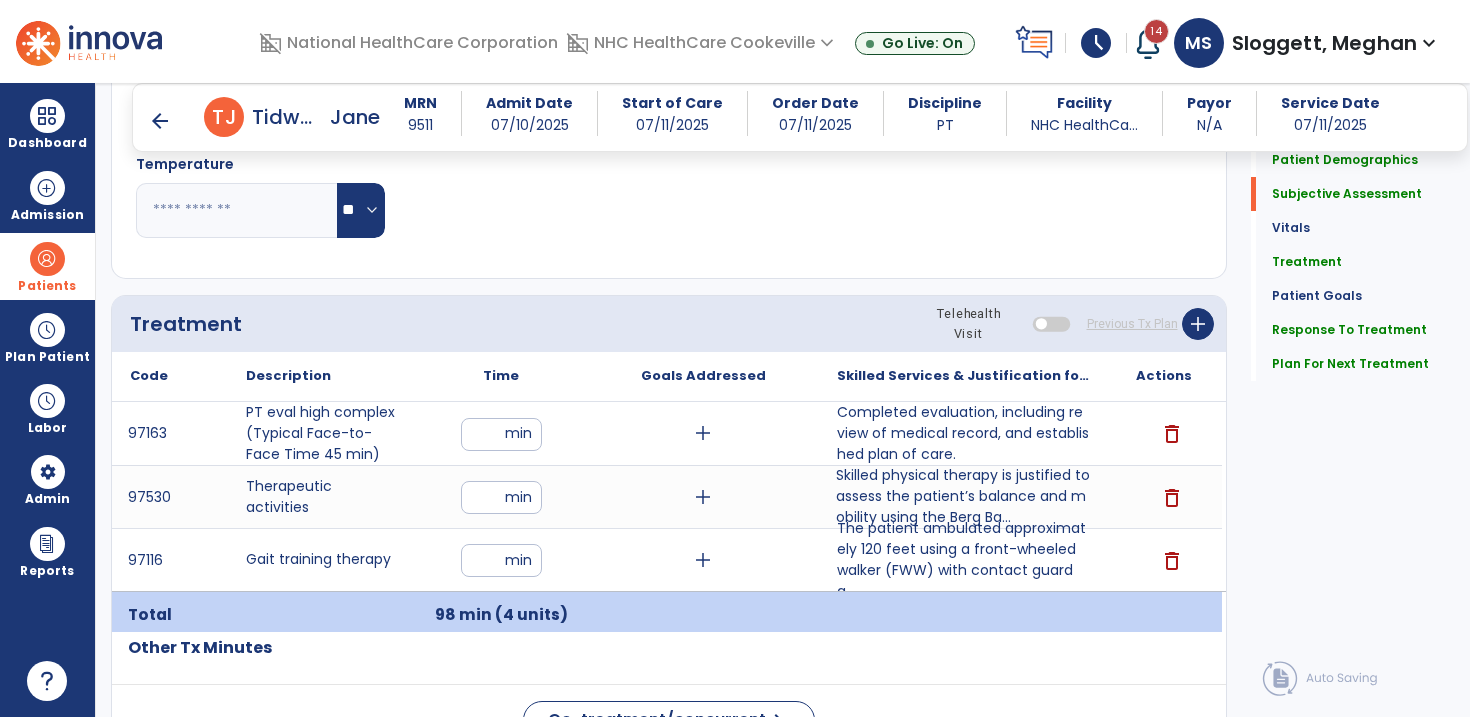 scroll, scrollTop: 0, scrollLeft: 0, axis: both 